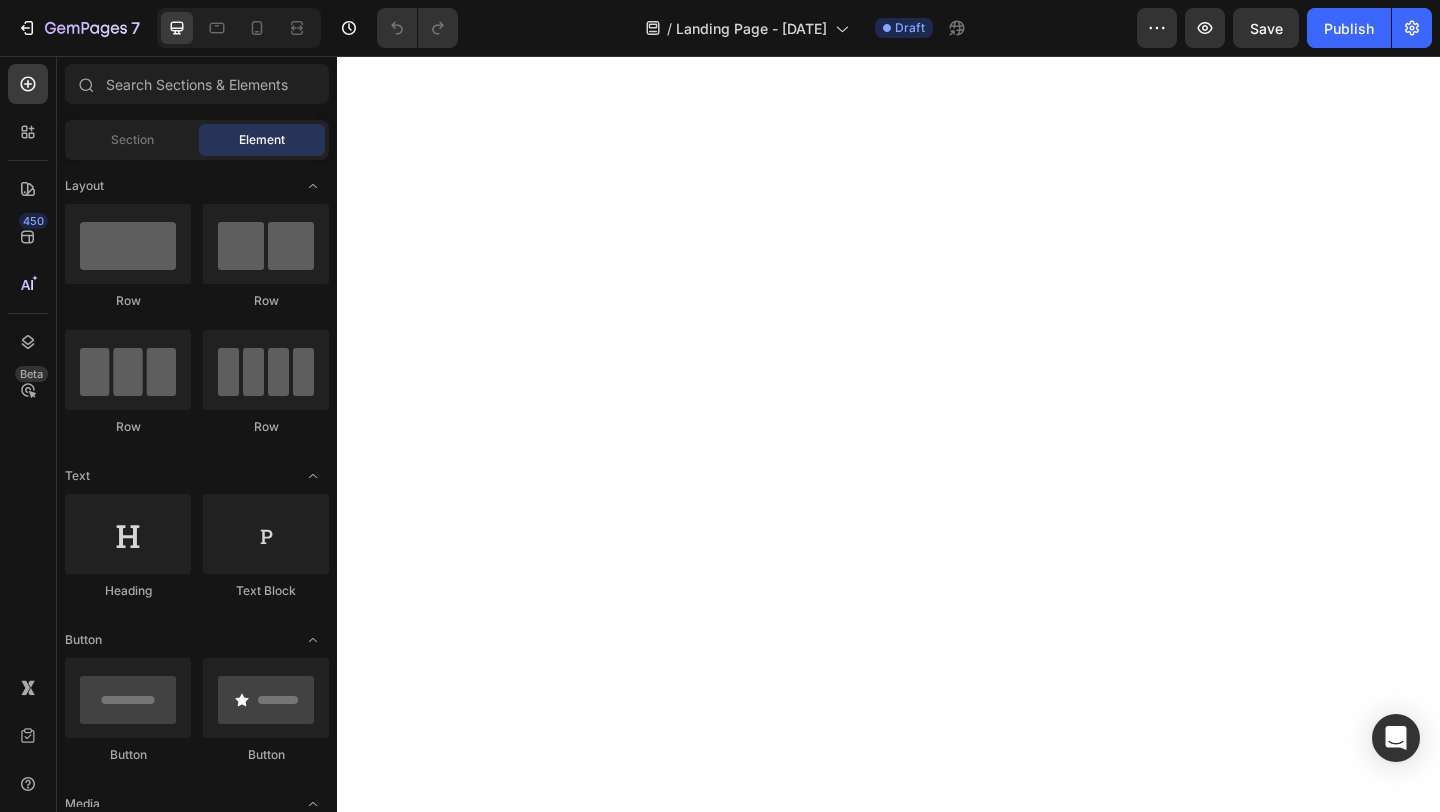 scroll, scrollTop: 0, scrollLeft: 0, axis: both 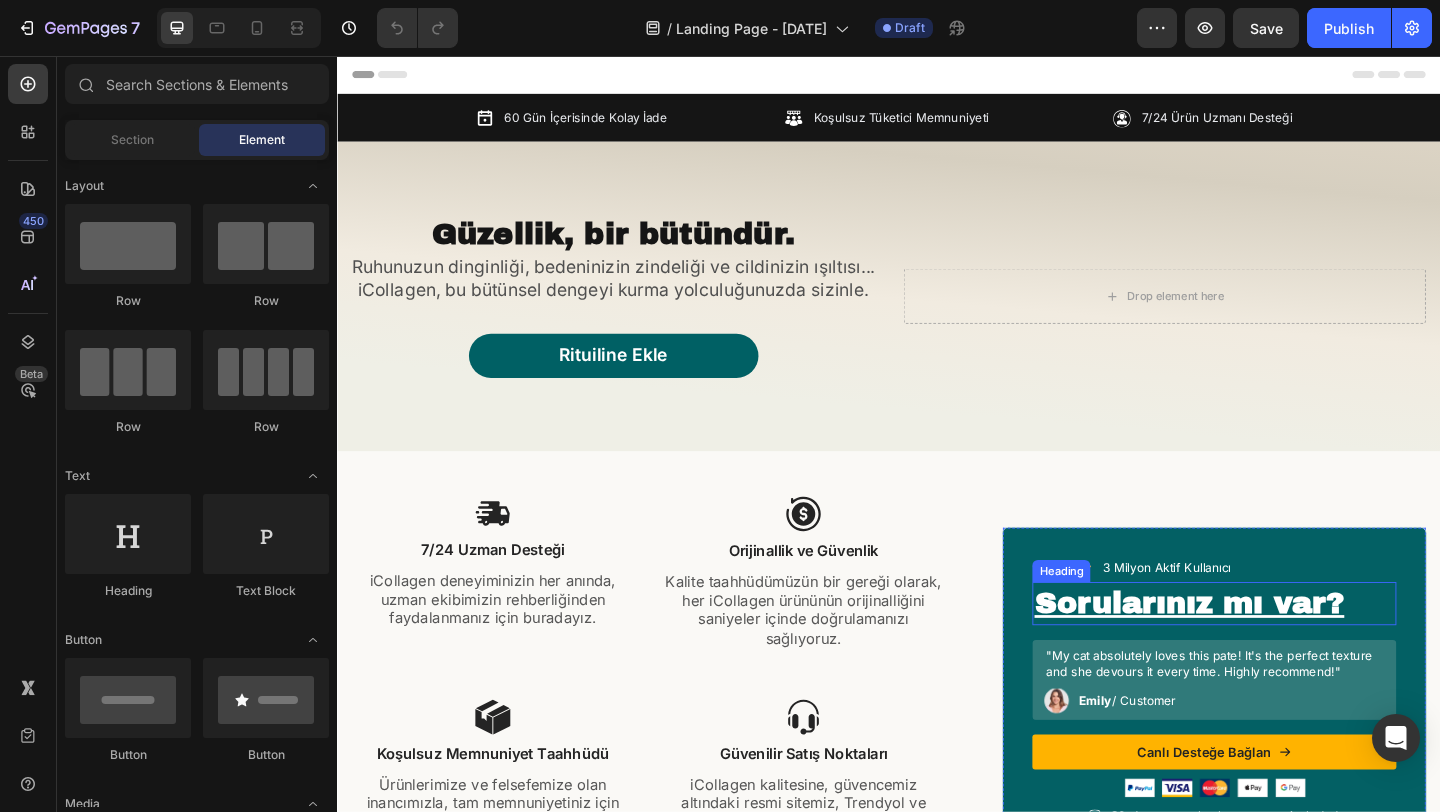 click on "Sorularınız mı var?" at bounding box center [1263, 651] 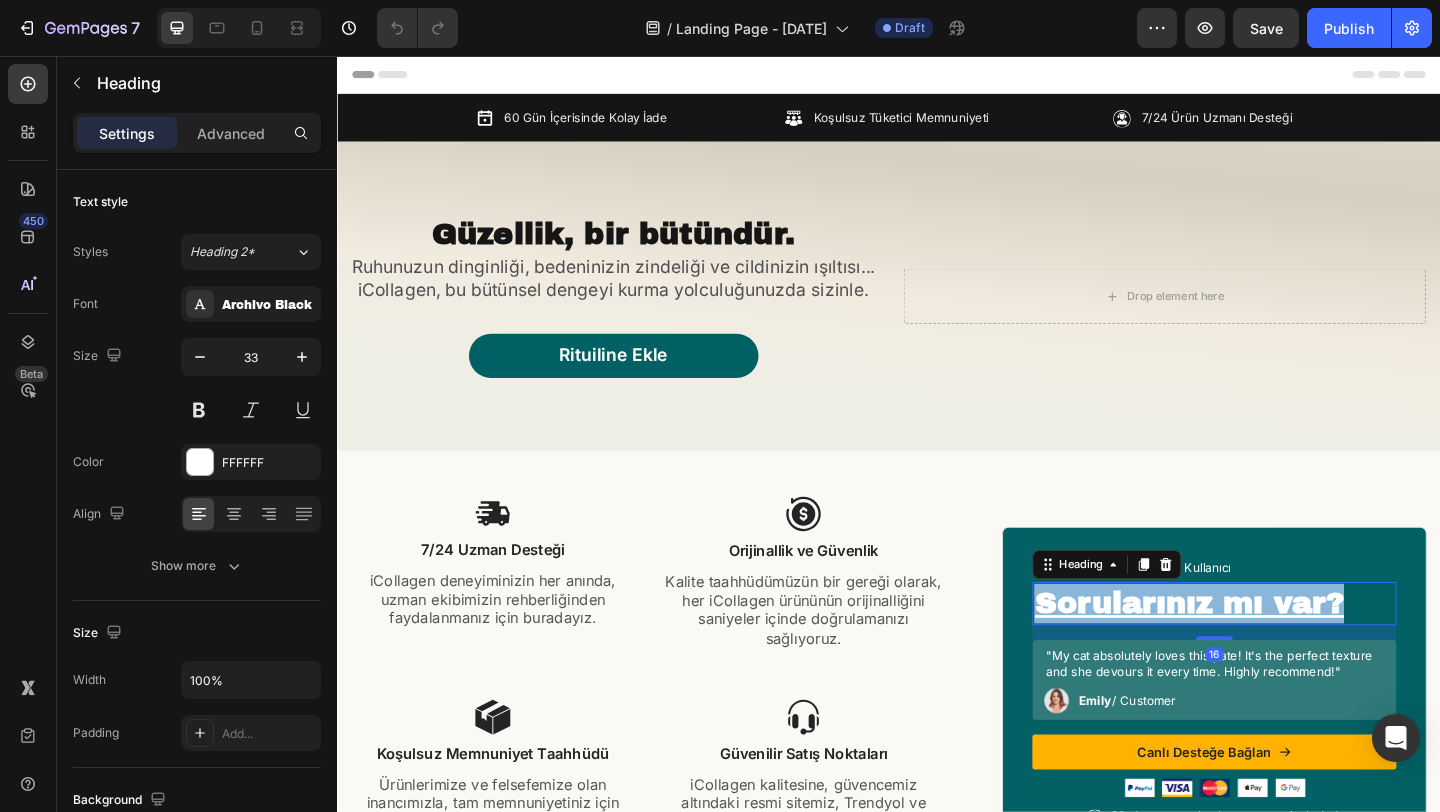 click on "Sorularınız mı var?" at bounding box center [1263, 651] 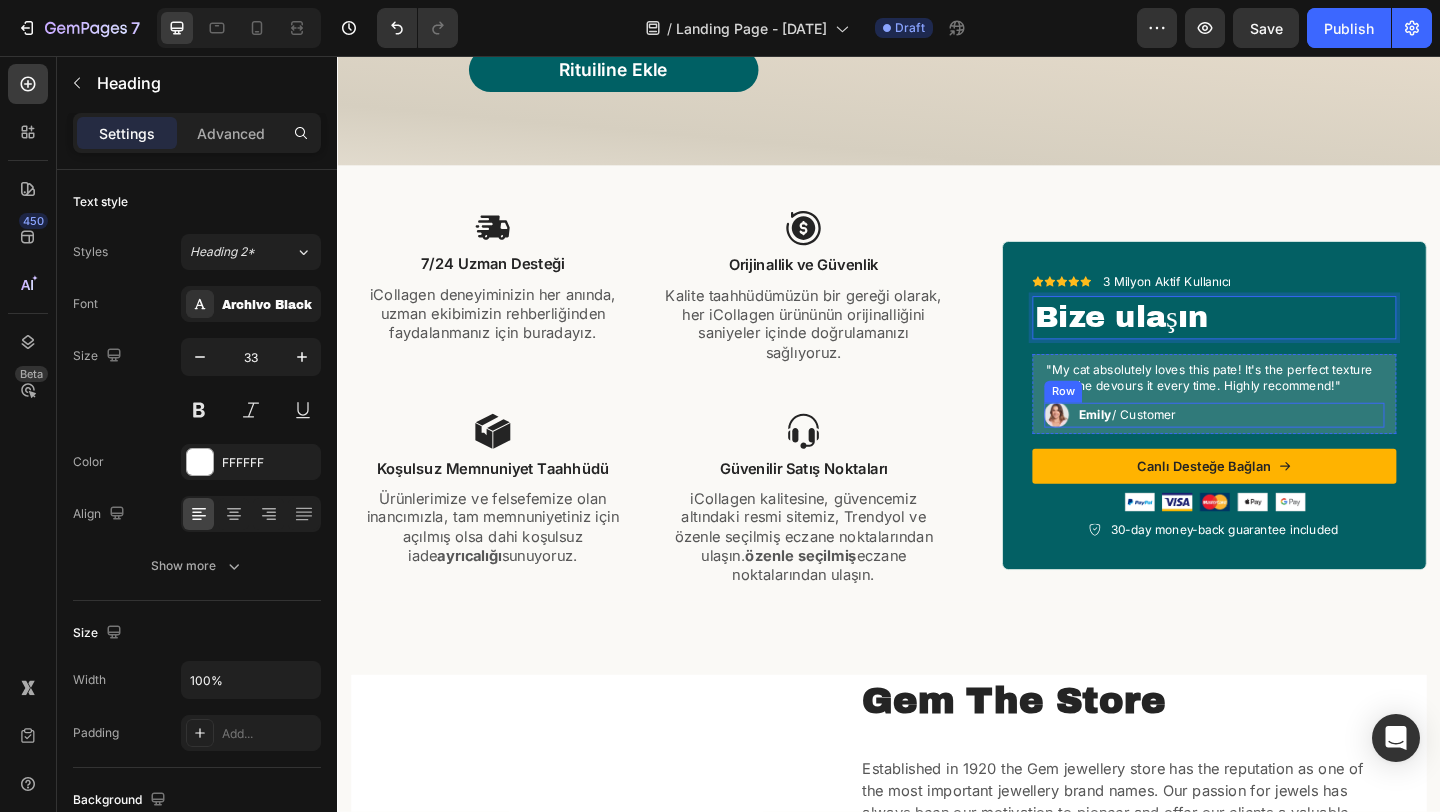 scroll, scrollTop: 314, scrollLeft: 0, axis: vertical 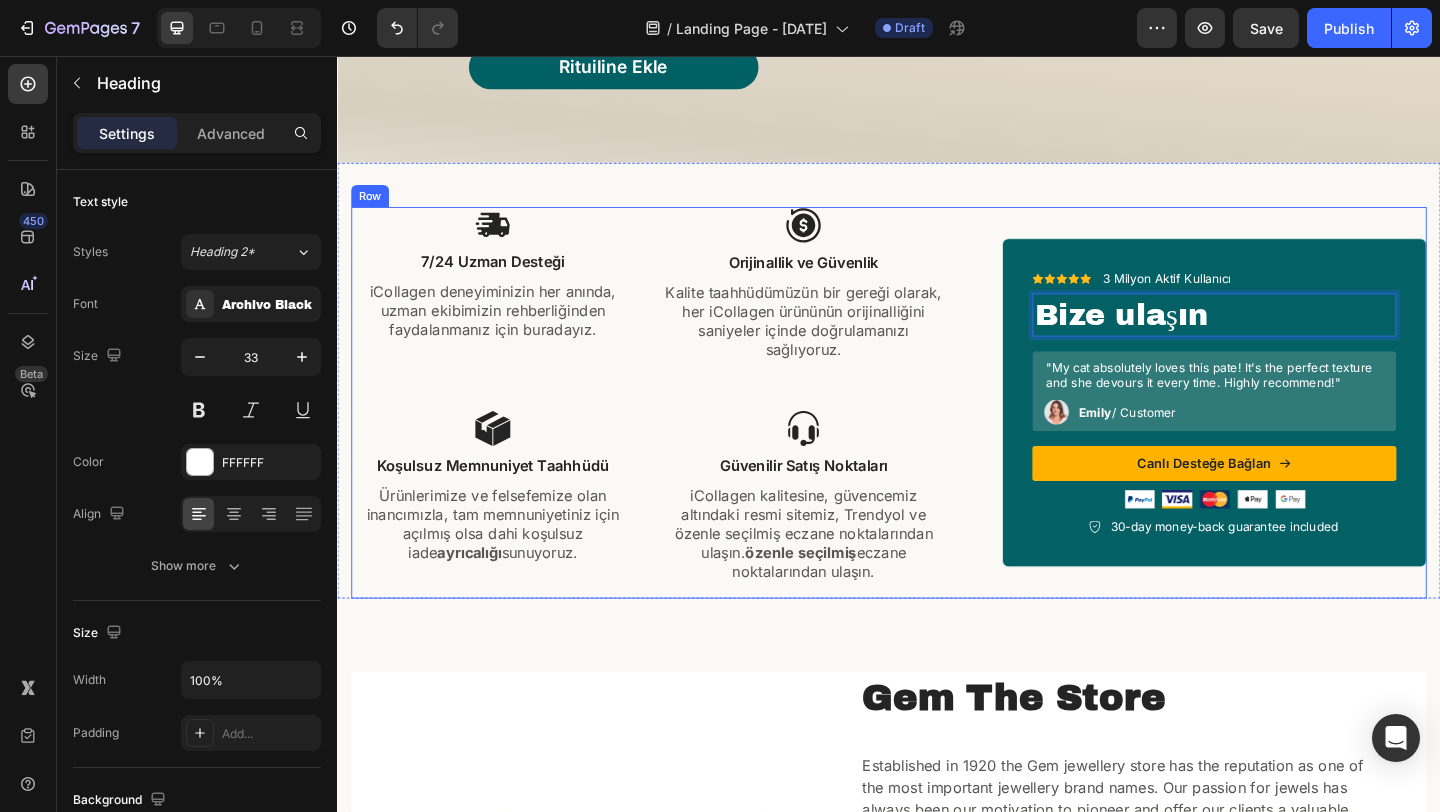 click on "Icon Icon Icon Icon Icon Icon List 3 Milyon Aktif Kullanıcı Text Block Row Bize ulaşın Heading   16 "My cat absolutely loves this pate! It's the perfect texture and she devours it every time. Highly recommend!" Text Block Image Emily  / Customer Text Block Row Row
Canlı Desteğe Bağlan Button Image Image Image Image Image Row
Icon 30-day money-back guarantee included  Text Block Row Row" at bounding box center [1291, 433] 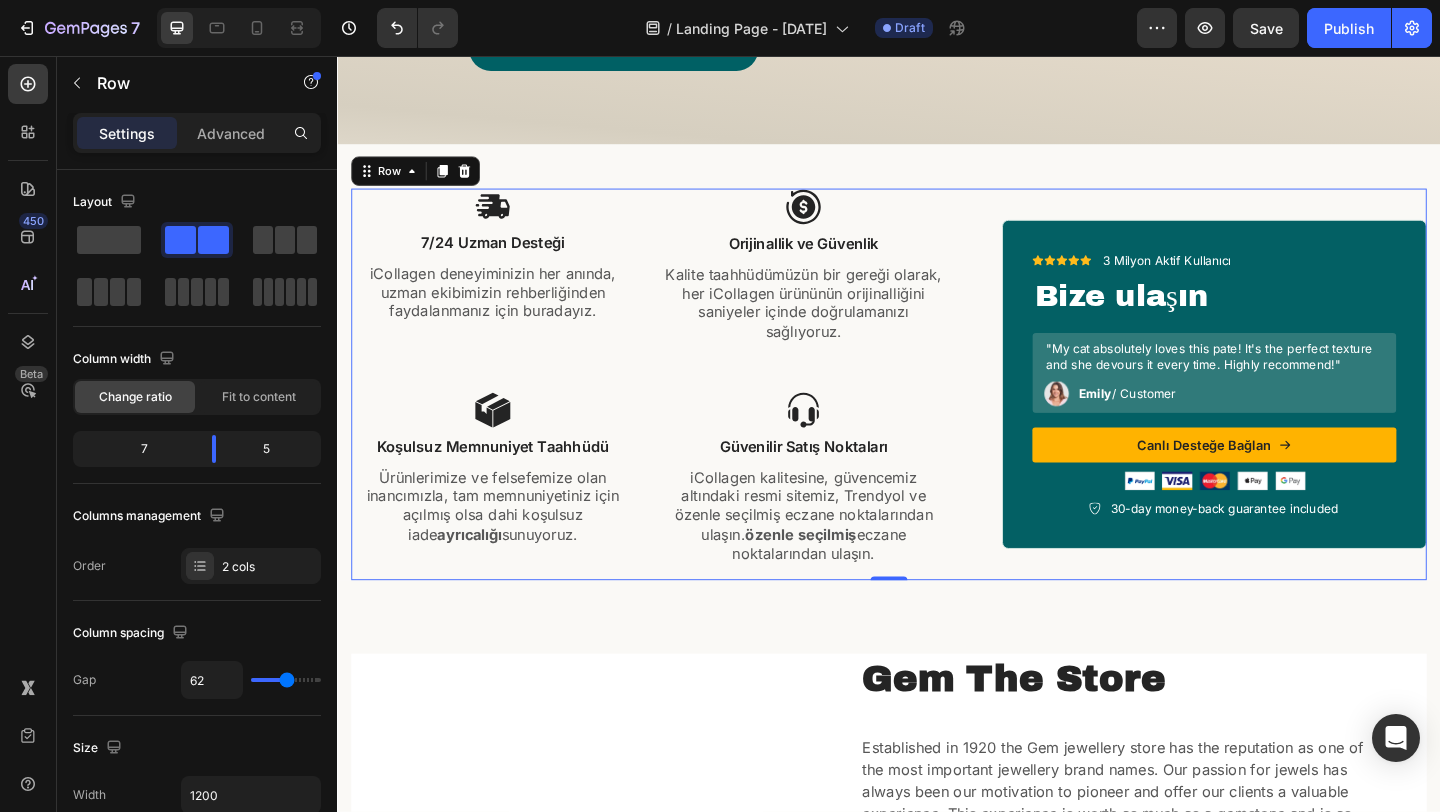 scroll, scrollTop: 425, scrollLeft: 0, axis: vertical 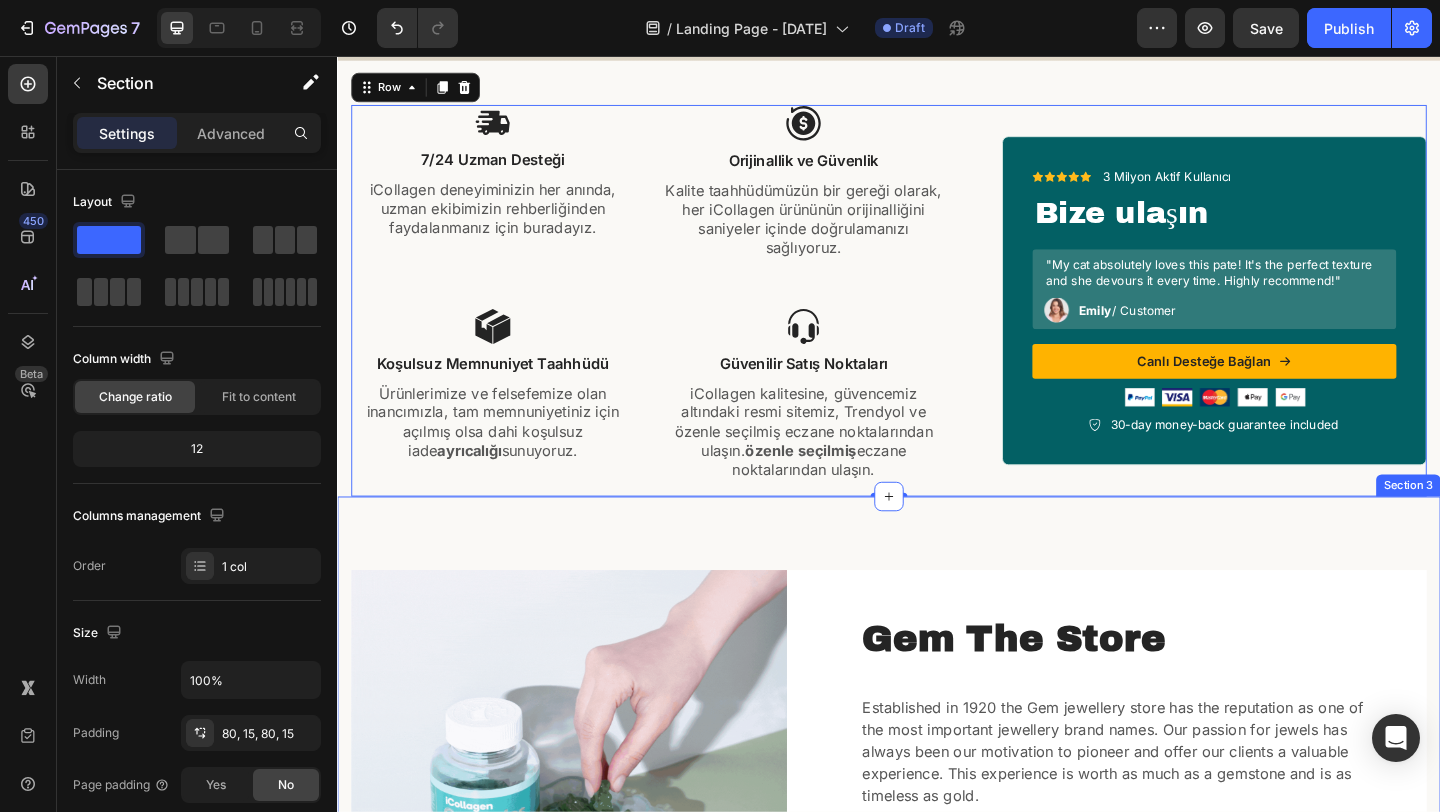 click on "Gem The Store Heading Established in 1920 the Gem jewellery store has the reputation as one of the most important jewellery brand names. Our passion for jewels has always been our motivation to pioneer and offer our clients a valuable experience. This experience is worth as much as a gemstone and is as timeless as gold.  Since the early days, we’ve had a focus on building one of the most unique and fulfilling workplaces by rethinking a lot of traditional practices. Text block LEARN MORE Button Row Image Row Section 3" at bounding box center [937, 852] 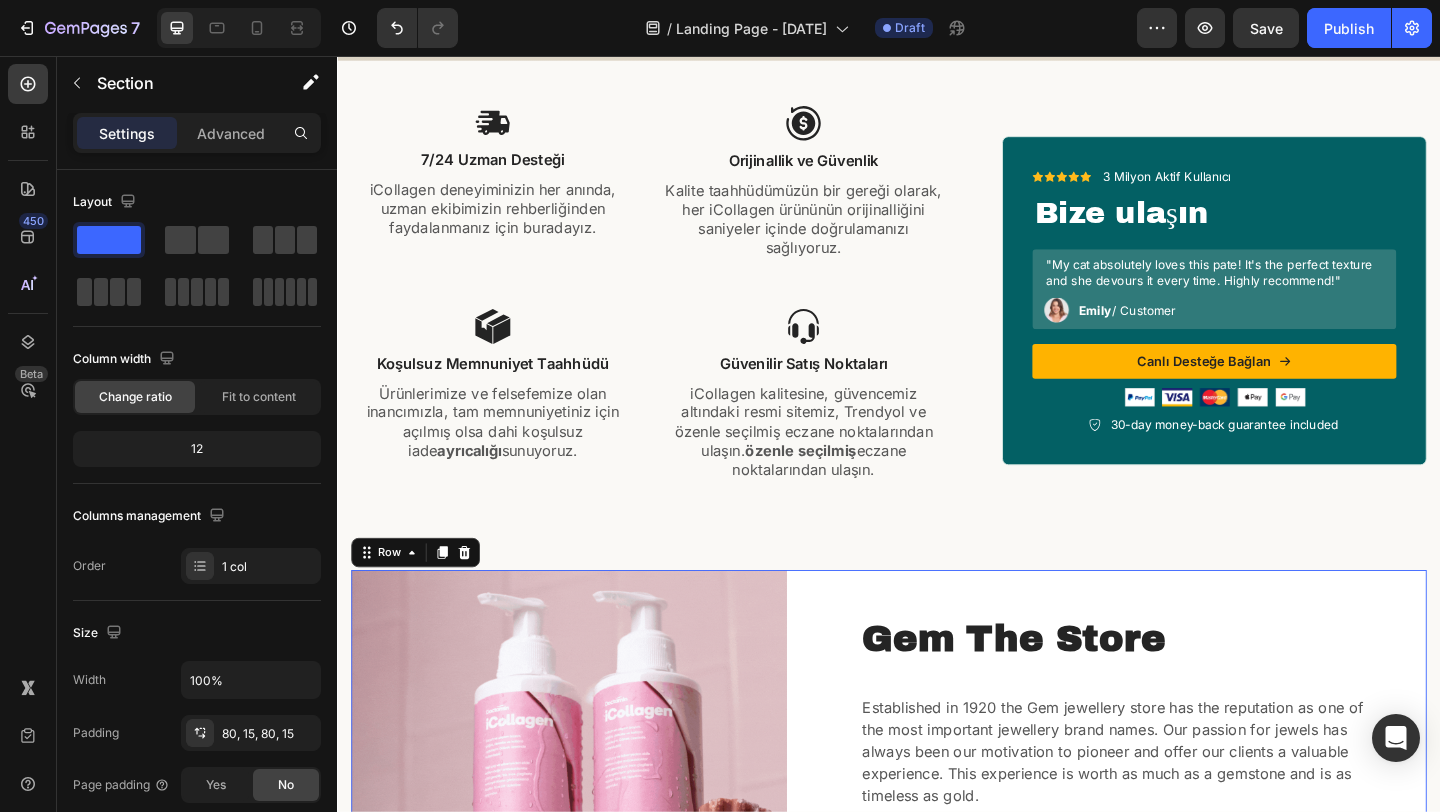 click on "Gem The Store Heading Established in 1920 the Gem jewellery store has the reputation as one of the most important jewellery brand names. Our passion for jewels has always been our motivation to pioneer and offer our clients a valuable experience. This experience is worth as much as a gemstone and is as timeless as gold.  Since the early days, we’ve had a focus on building one of the most unique and fulfilling workplaces by rethinking a lot of traditional practices. Text block LEARN MORE Button Row" at bounding box center (1190, 852) 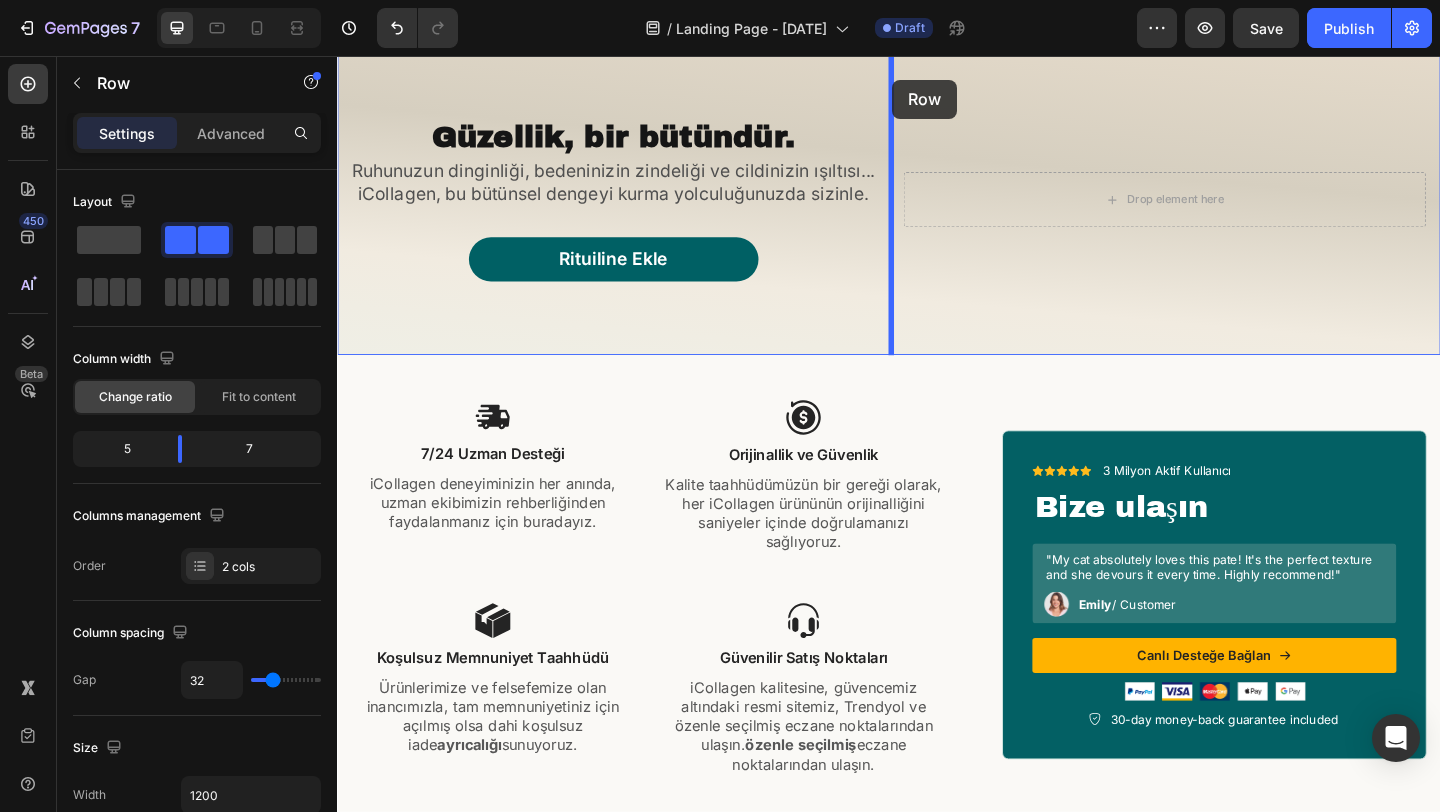 scroll, scrollTop: 98, scrollLeft: 0, axis: vertical 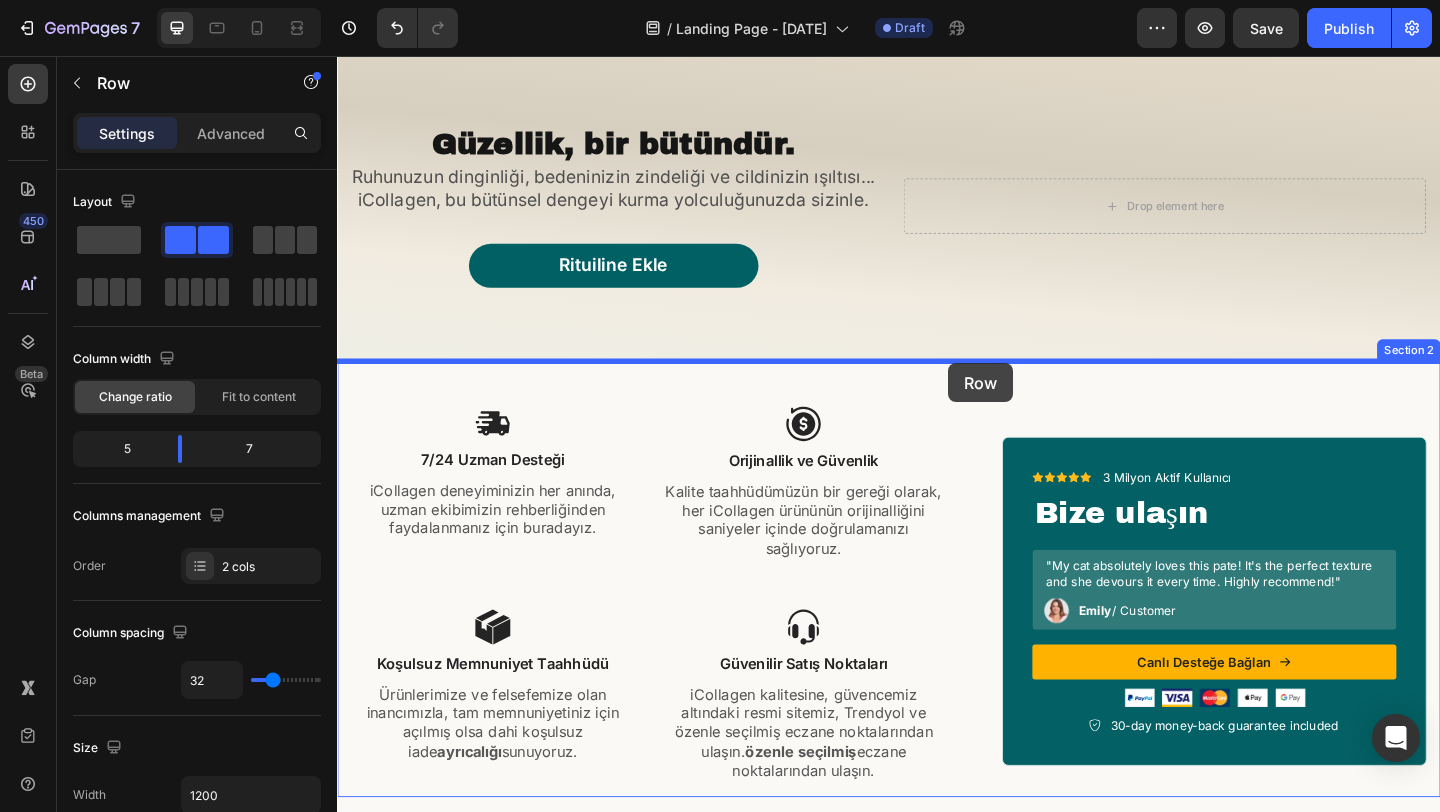 drag, startPoint x: 861, startPoint y: 602, endPoint x: 1002, endPoint y: 390, distance: 254.60754 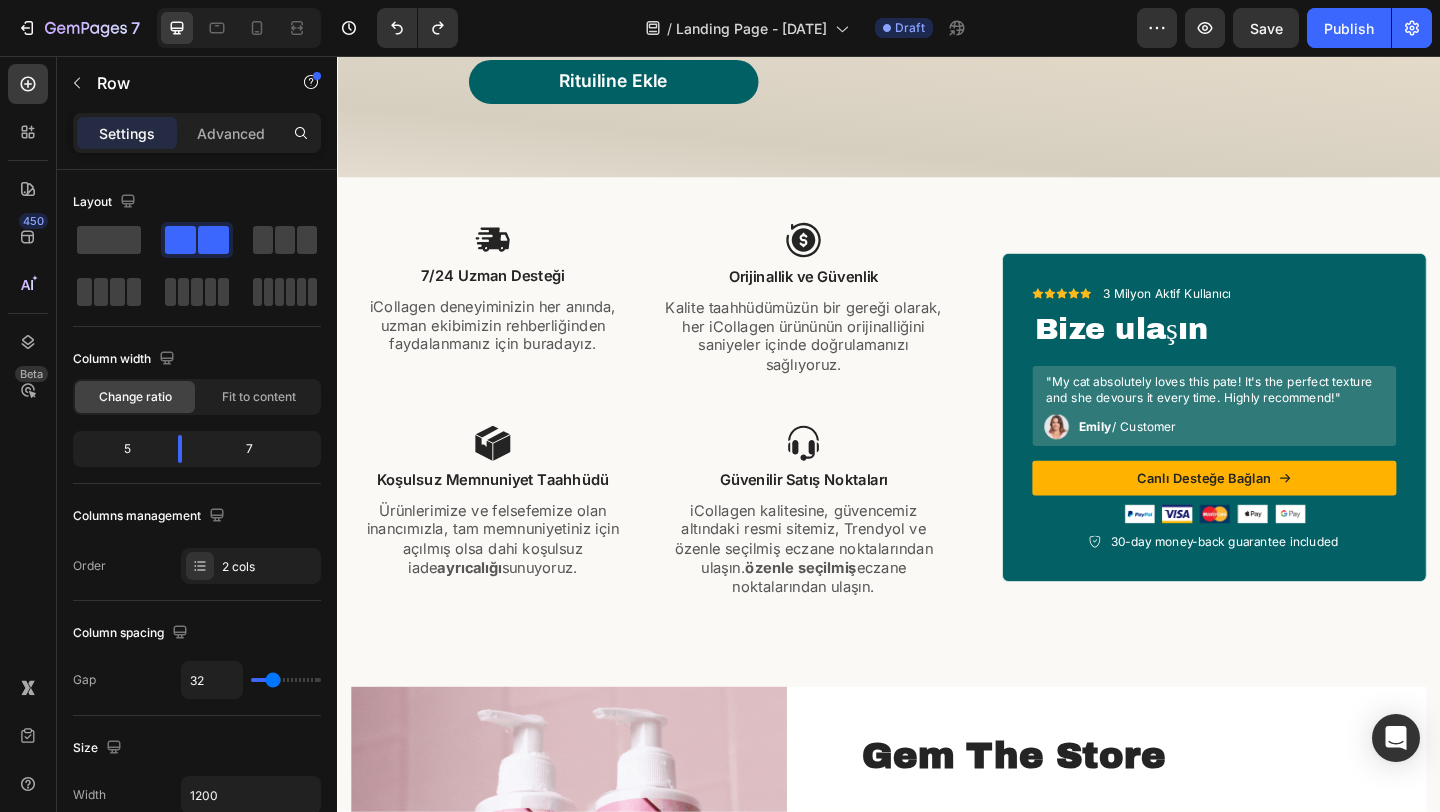 scroll, scrollTop: 296, scrollLeft: 0, axis: vertical 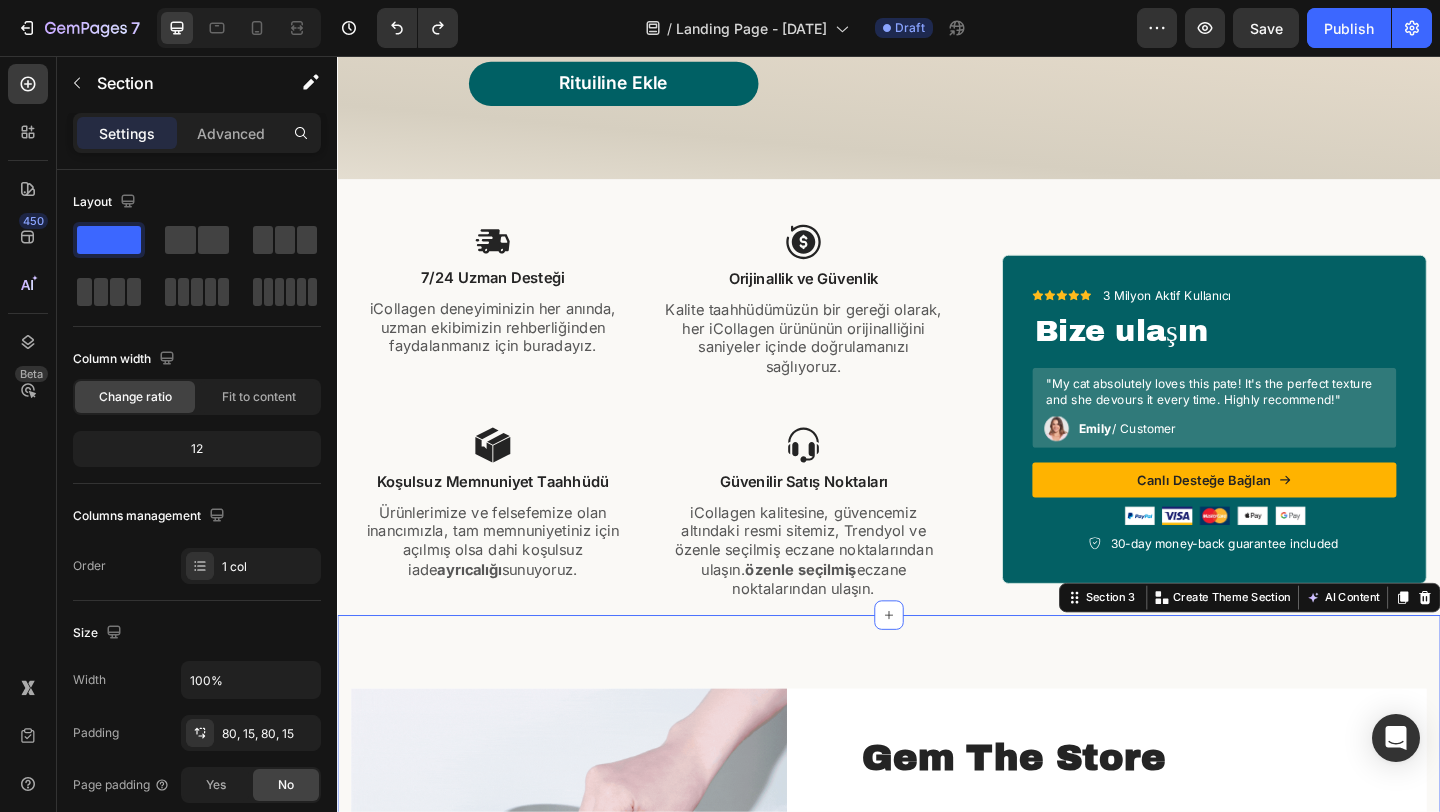 click on "Gem The Store Heading Established in 1920 the Gem jewellery store has the reputation as one of the most important jewellery brand names. Our passion for jewels has always been our motivation to pioneer and offer our clients a valuable experience. This experience is worth as much as a gemstone and is as timeless as gold.  Since the early days, we’ve had a focus on building one of the most unique and fulfilling workplaces by rethinking a lot of traditional practices. Text block LEARN MORE Button Row Image Row Section 3   You can create reusable sections Create Theme Section AI Content Write with GemAI What would you like to describe here? Tone and Voice Persuasive Product iCollagen İyi Uykular Kolajen Jelibonu - Kedi Otu & 5 Tip Kolajen Show more Generate" at bounding box center (937, 981) 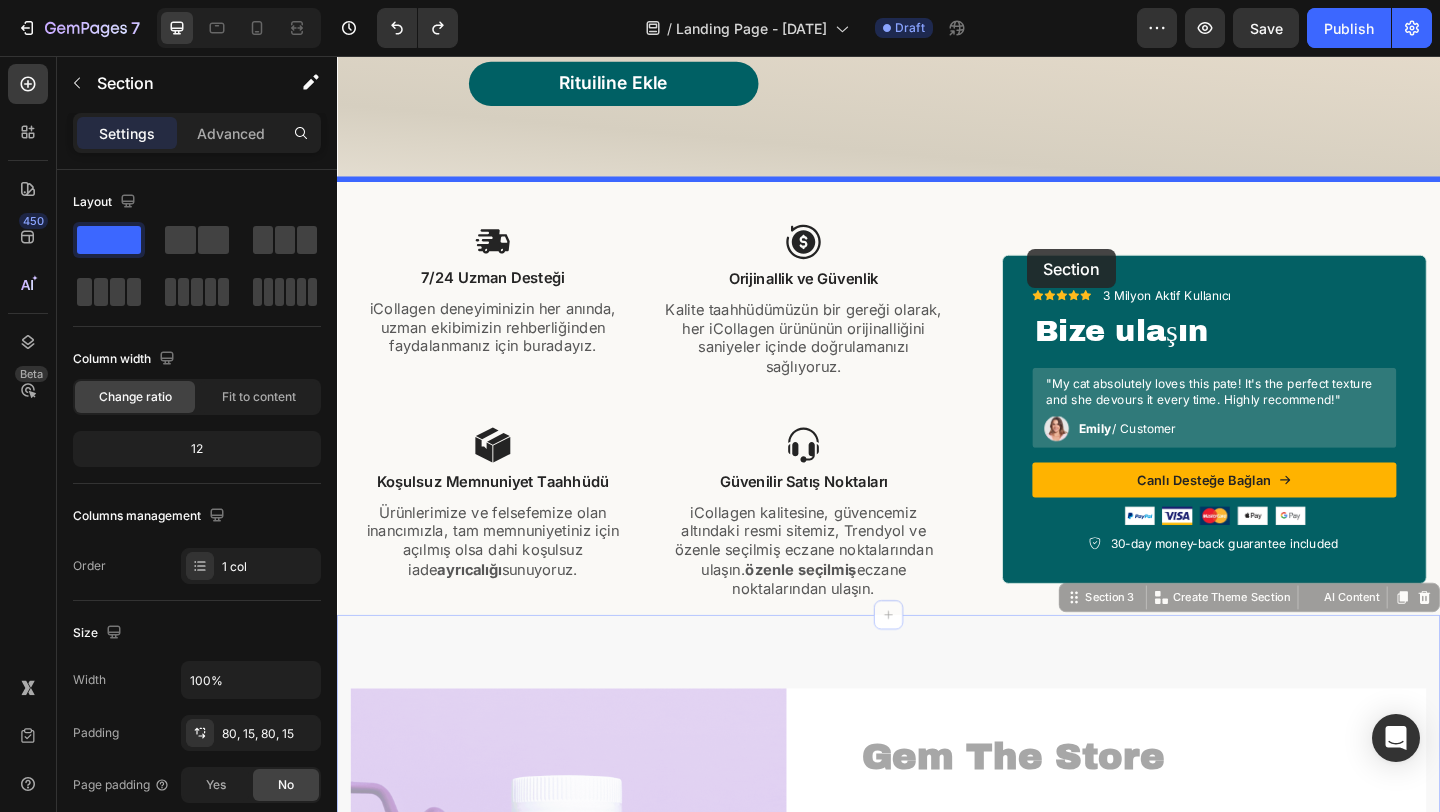 drag, startPoint x: 1154, startPoint y: 627, endPoint x: 1088, endPoint y: 267, distance: 366 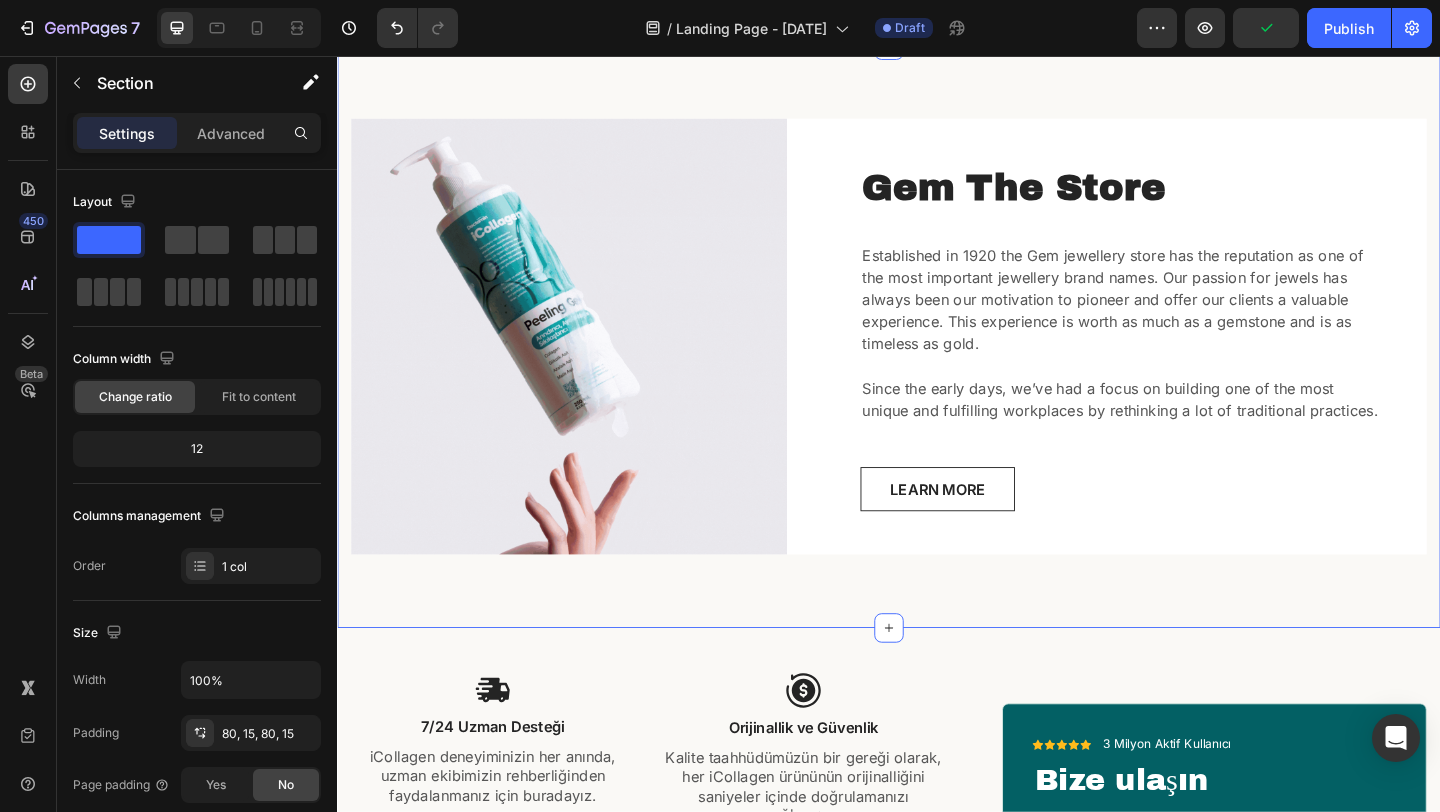 scroll, scrollTop: 440, scrollLeft: 0, axis: vertical 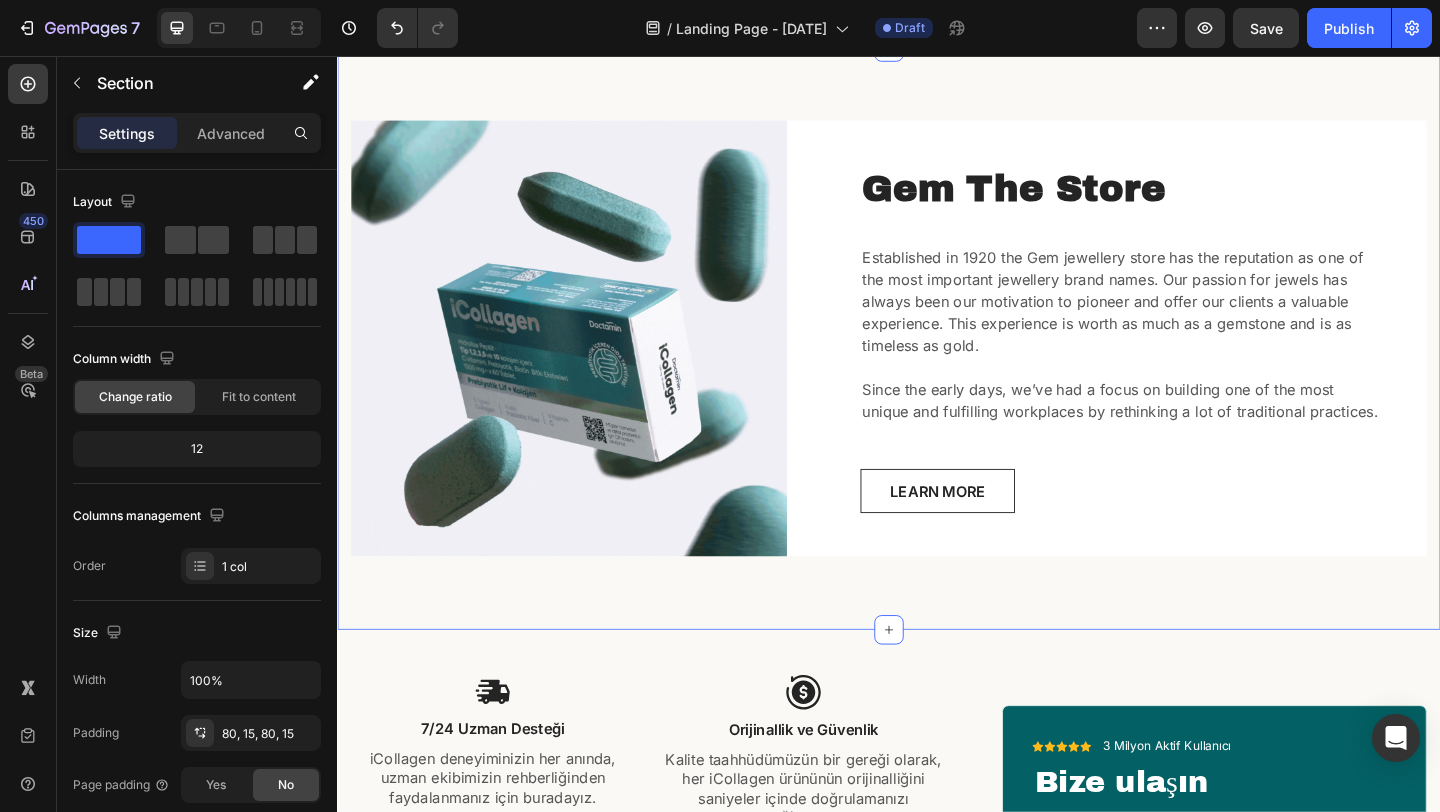click on "Gem The Store Heading Established in 1920 the Gem jewellery store has the reputation as one of the most important jewellery brand names. Our passion for jewels has always been our motivation to pioneer and offer our clients a valuable experience. This experience is worth as much as a gemstone and is as timeless as gold.  Since the early days, we’ve had a focus on building one of the most unique and fulfilling workplaces by rethinking a lot of traditional practices. Text block LEARN MORE Button Row Image Row Section 2" at bounding box center [937, 363] 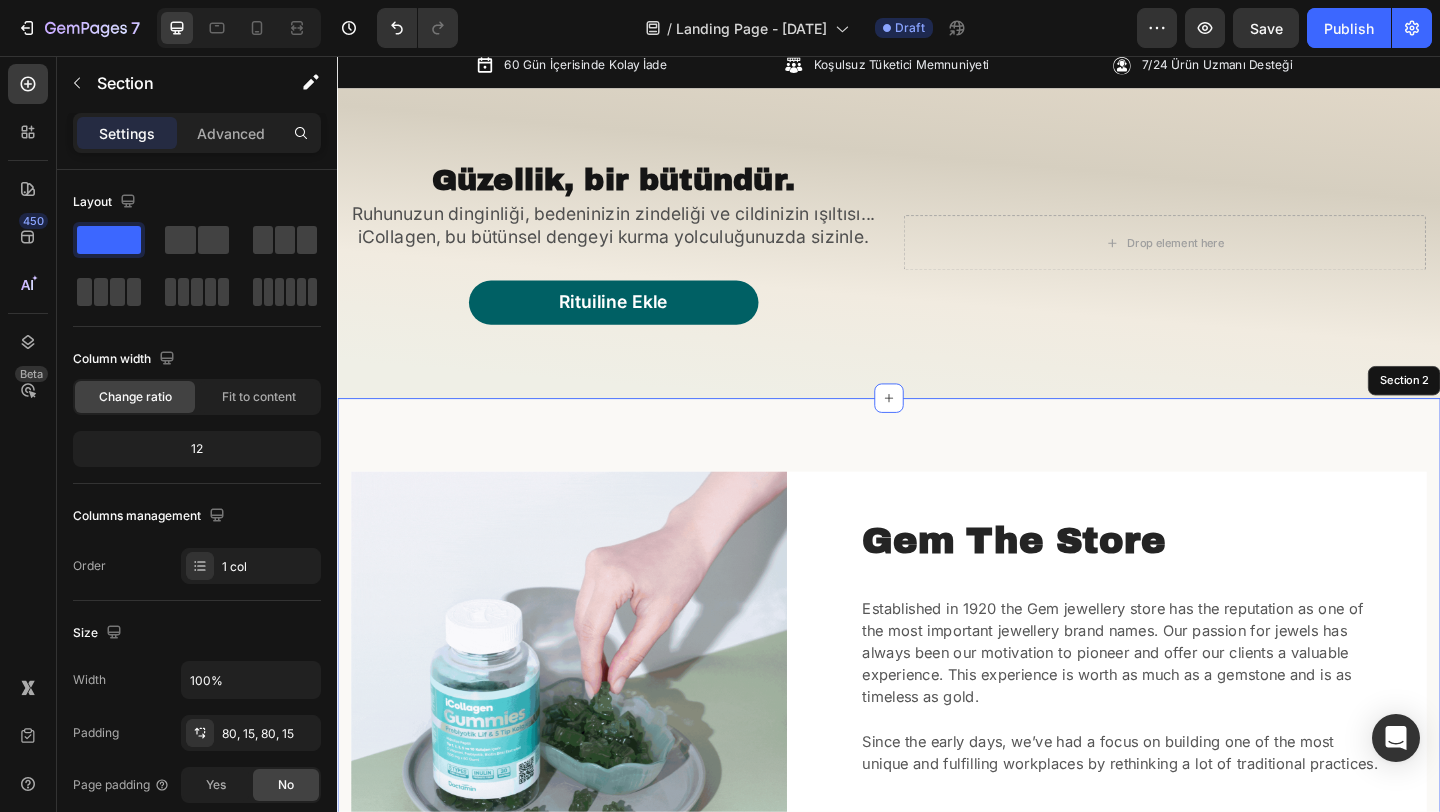scroll, scrollTop: 0, scrollLeft: 0, axis: both 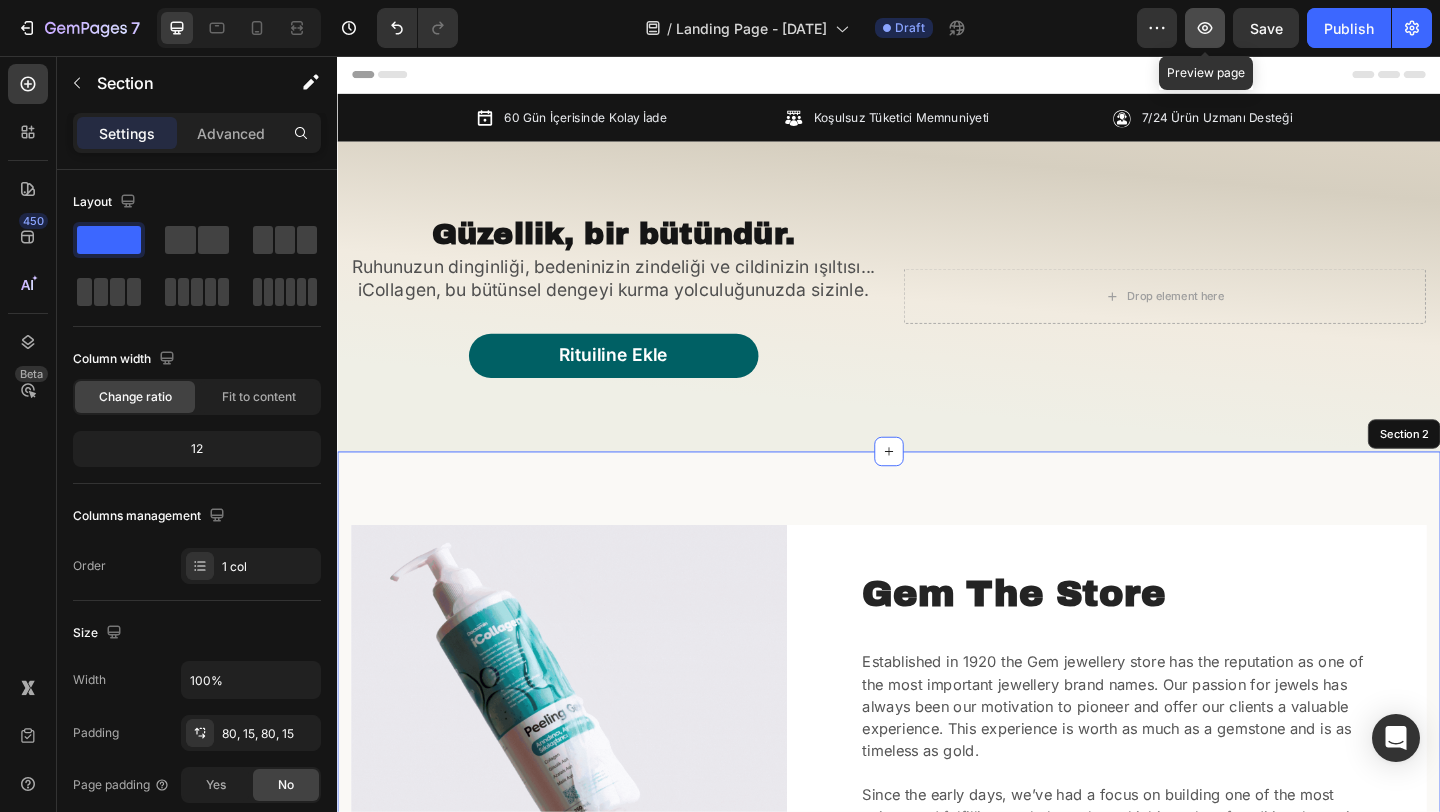 click 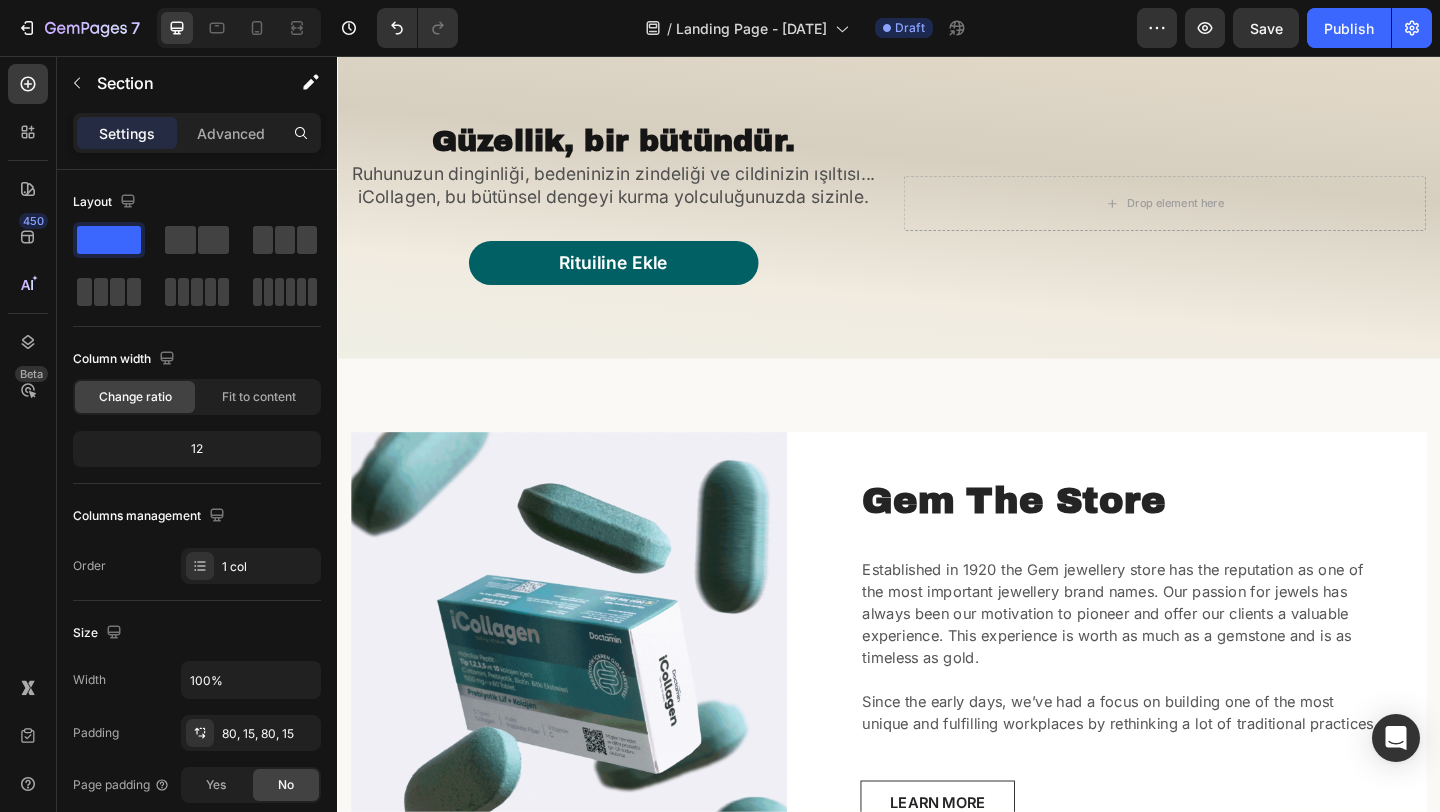 scroll, scrollTop: 0, scrollLeft: 0, axis: both 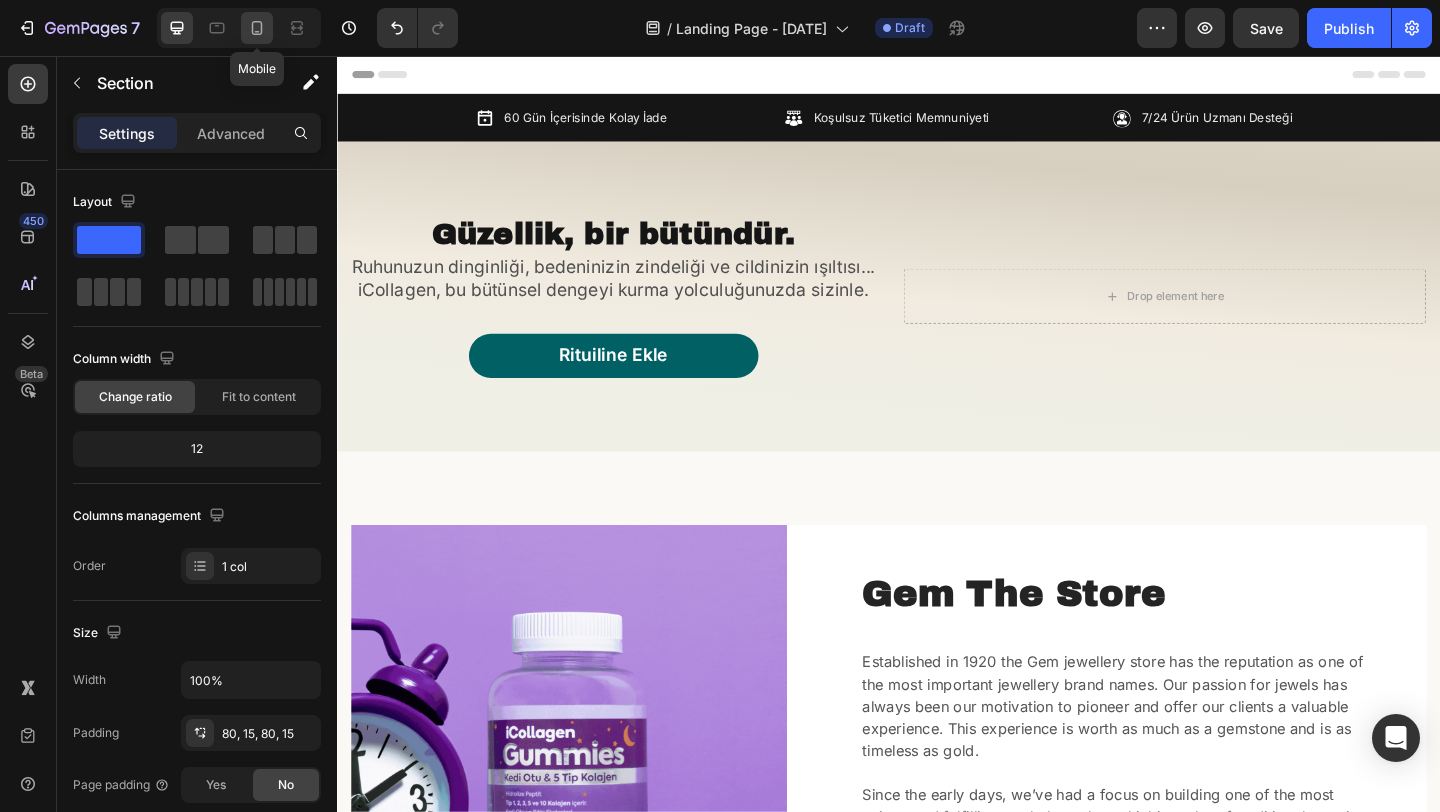 click 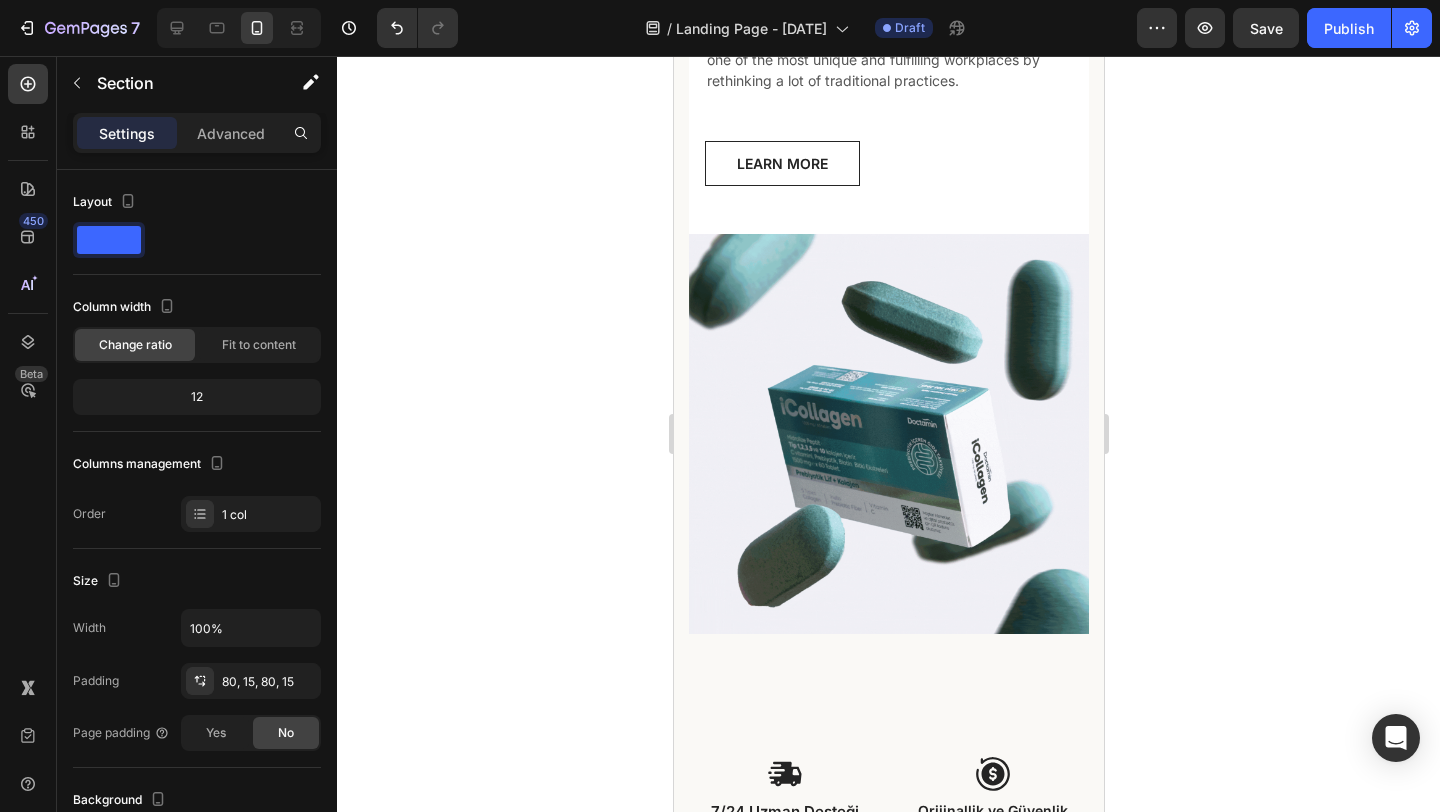 scroll, scrollTop: 1146, scrollLeft: 0, axis: vertical 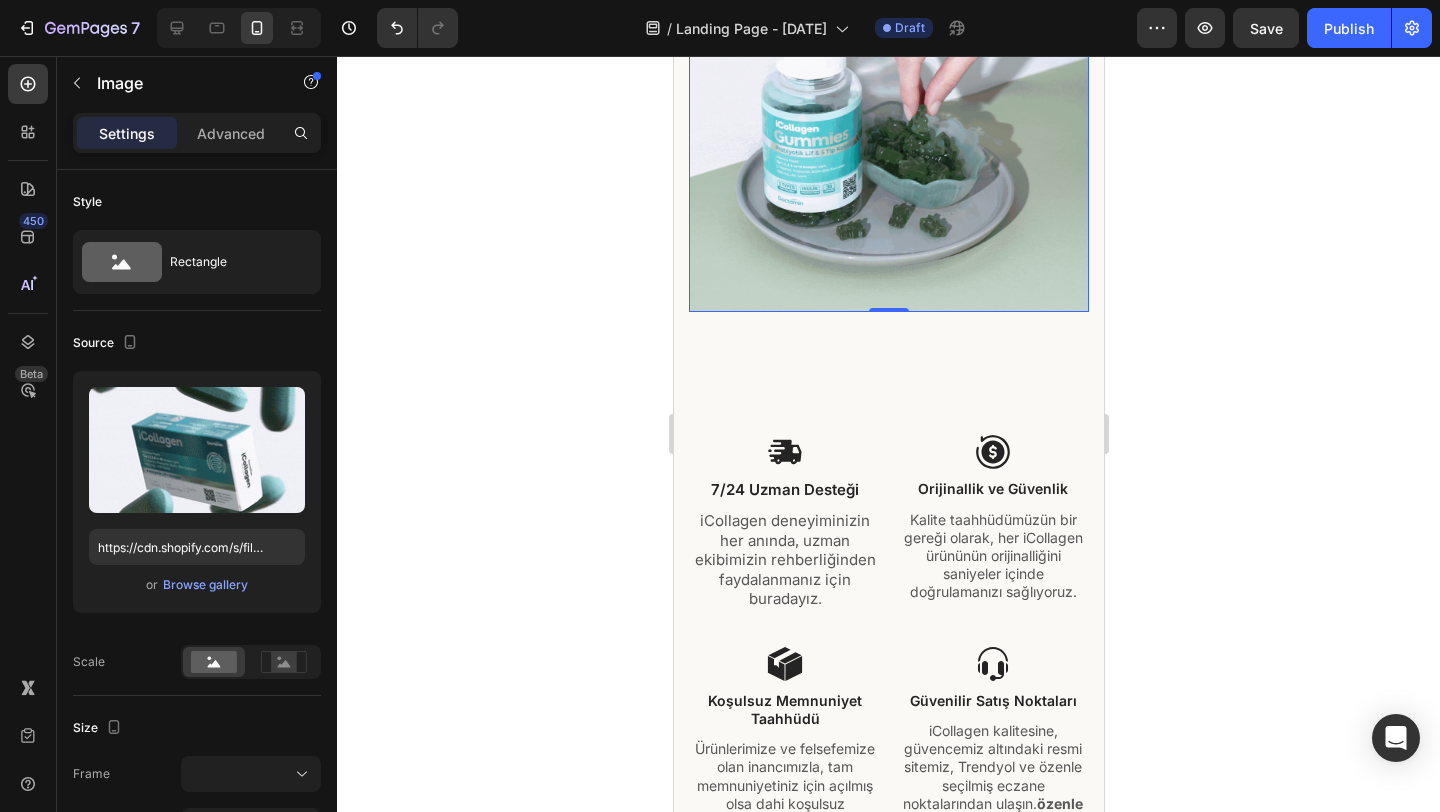 click at bounding box center (888, 112) 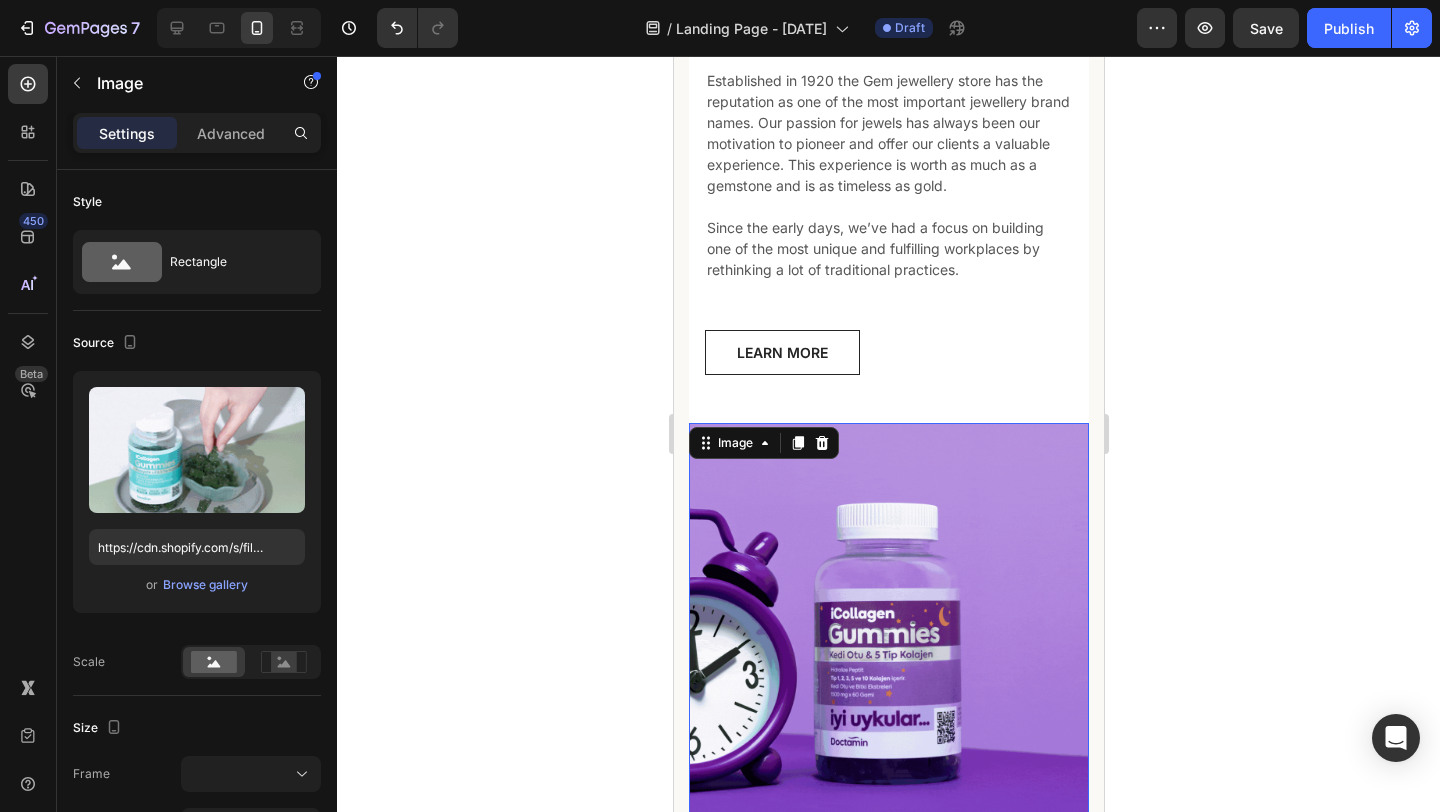 scroll, scrollTop: 618, scrollLeft: 0, axis: vertical 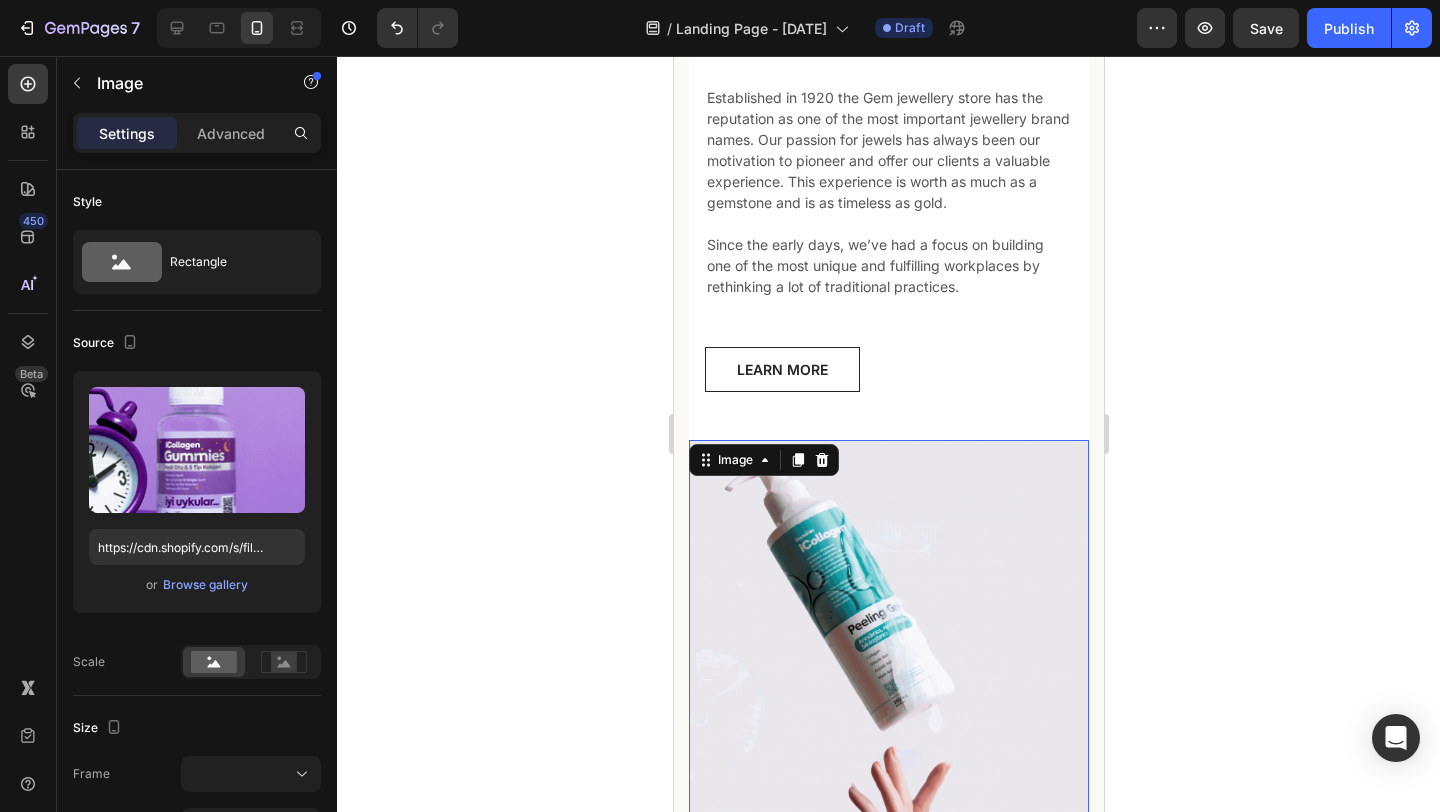 click at bounding box center [888, 640] 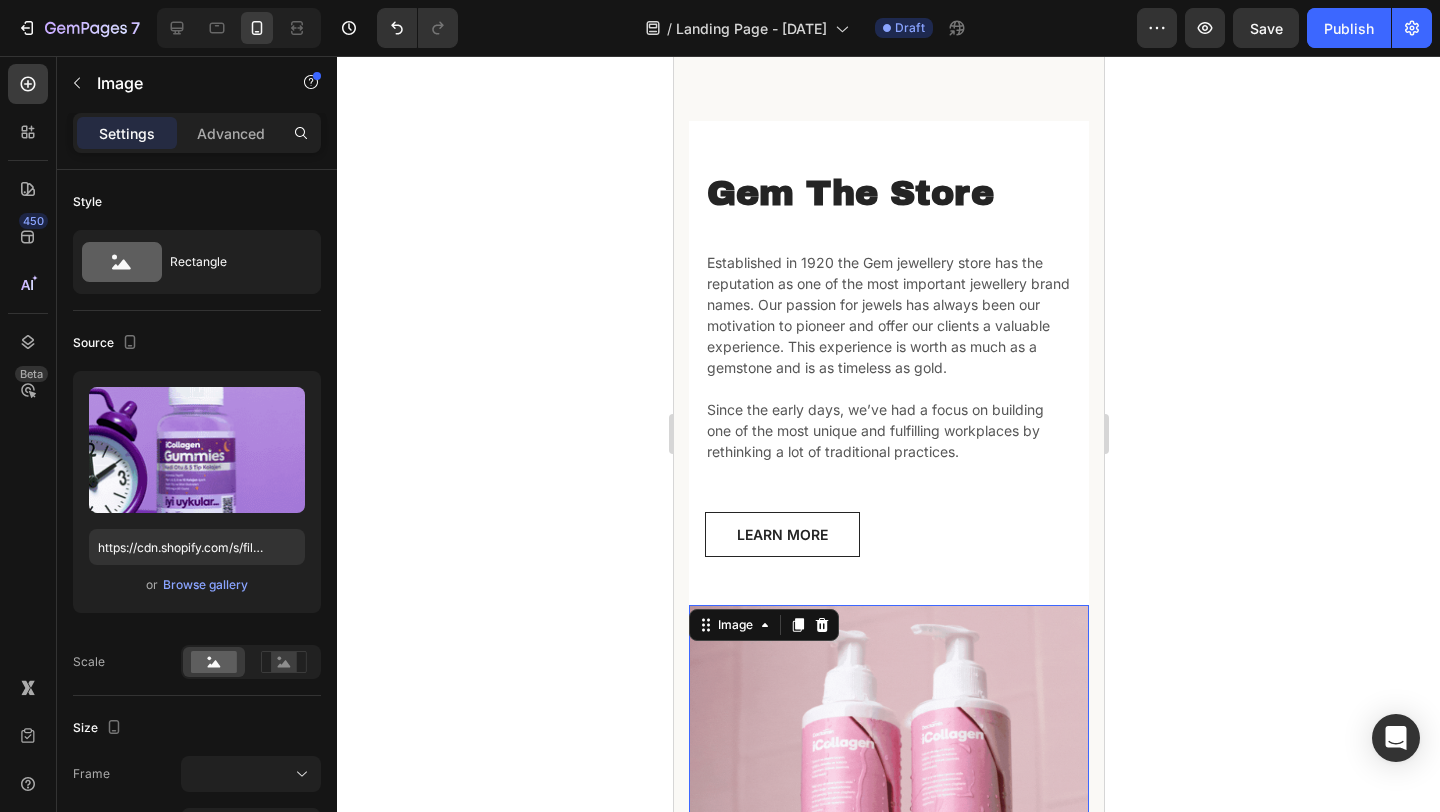 scroll, scrollTop: 377, scrollLeft: 0, axis: vertical 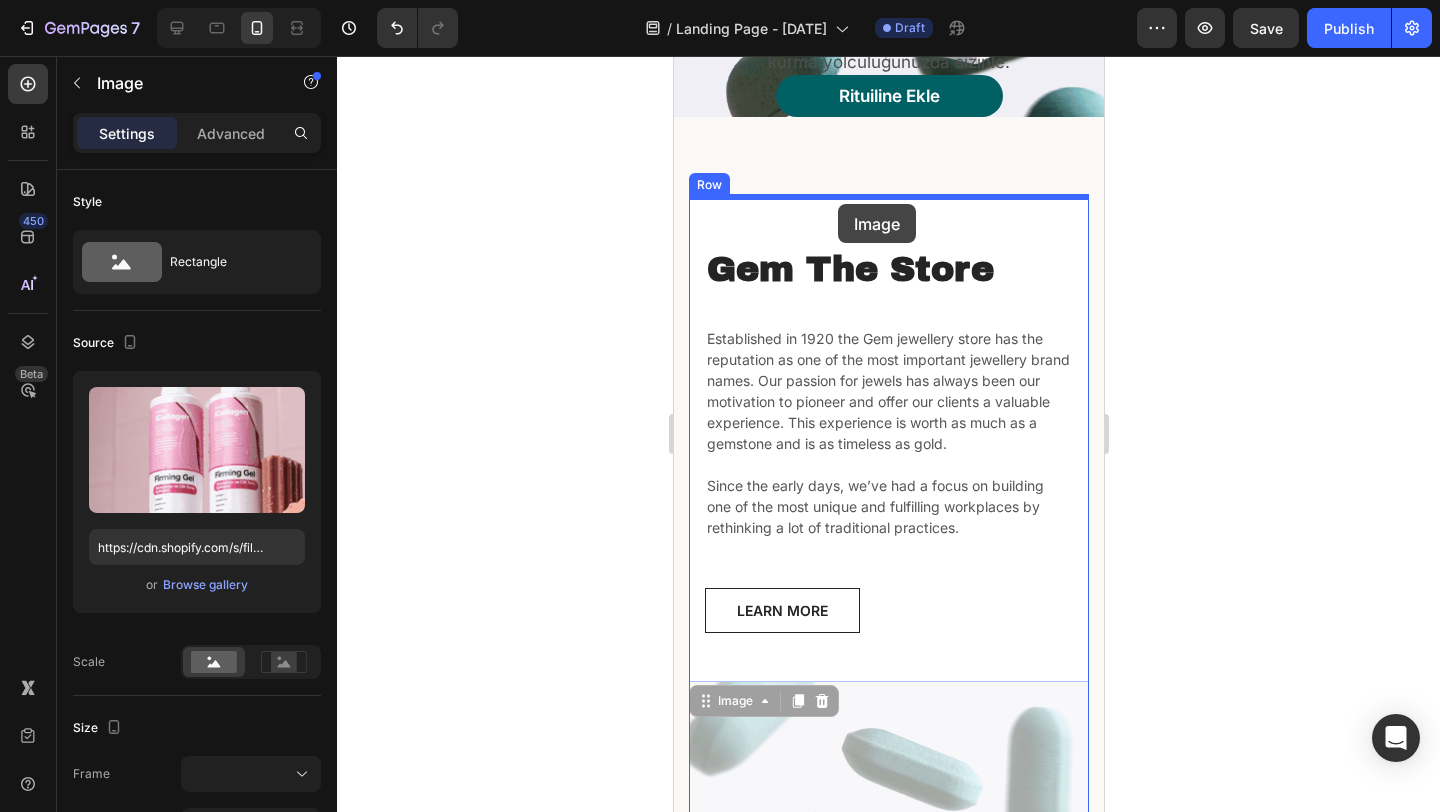 drag, startPoint x: 751, startPoint y: 705, endPoint x: 837, endPoint y: 204, distance: 508.32764 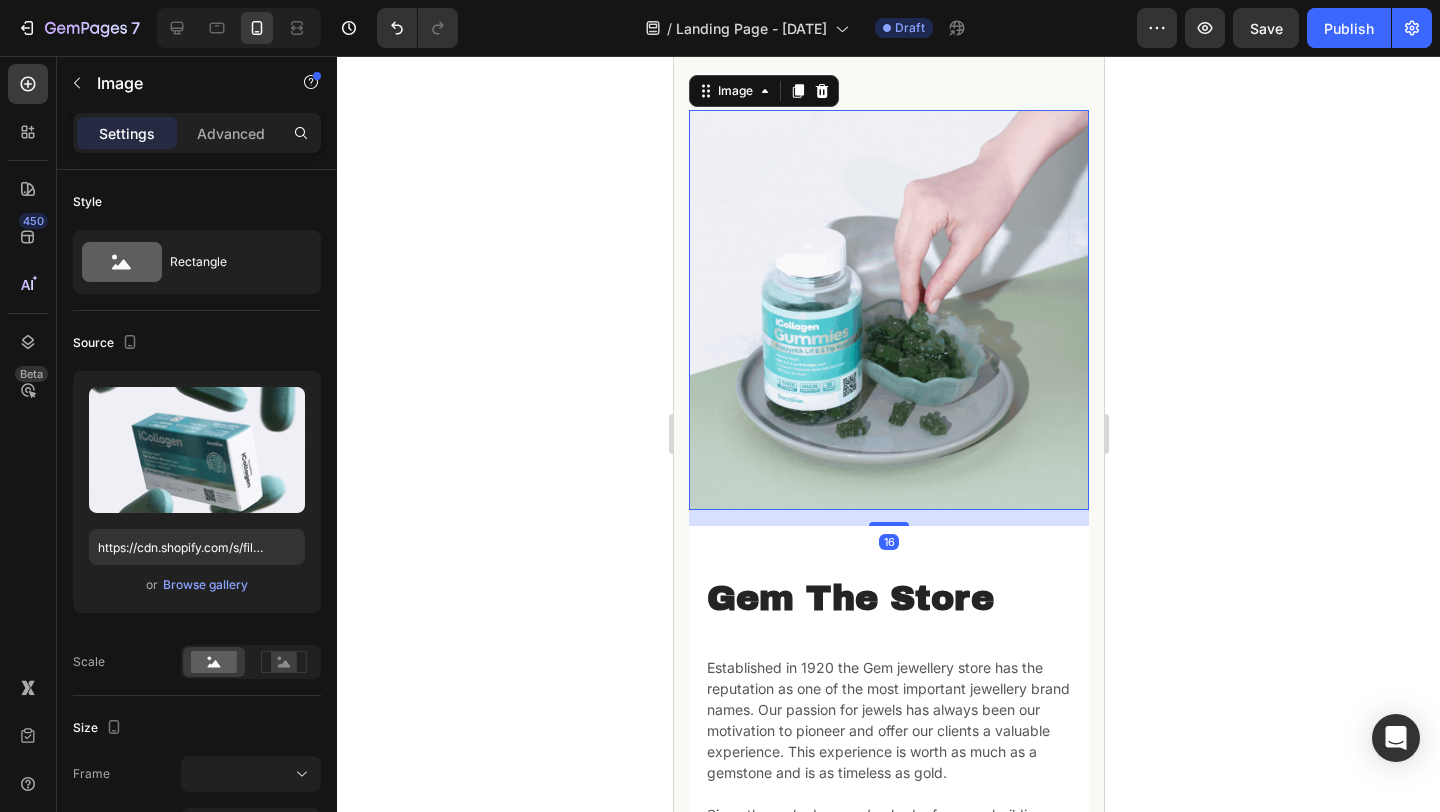 scroll, scrollTop: 465, scrollLeft: 0, axis: vertical 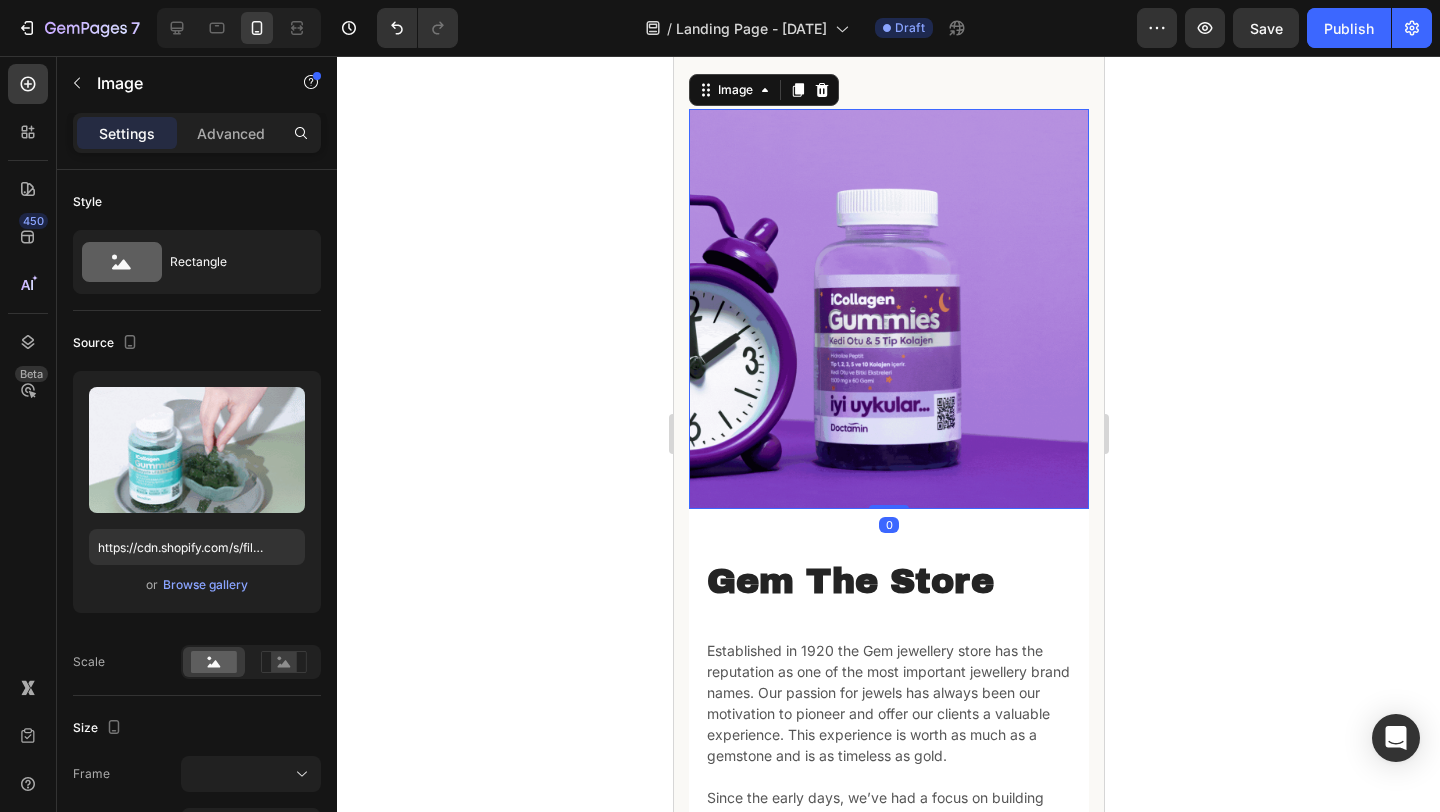 drag, startPoint x: 902, startPoint y: 521, endPoint x: 902, endPoint y: 457, distance: 64 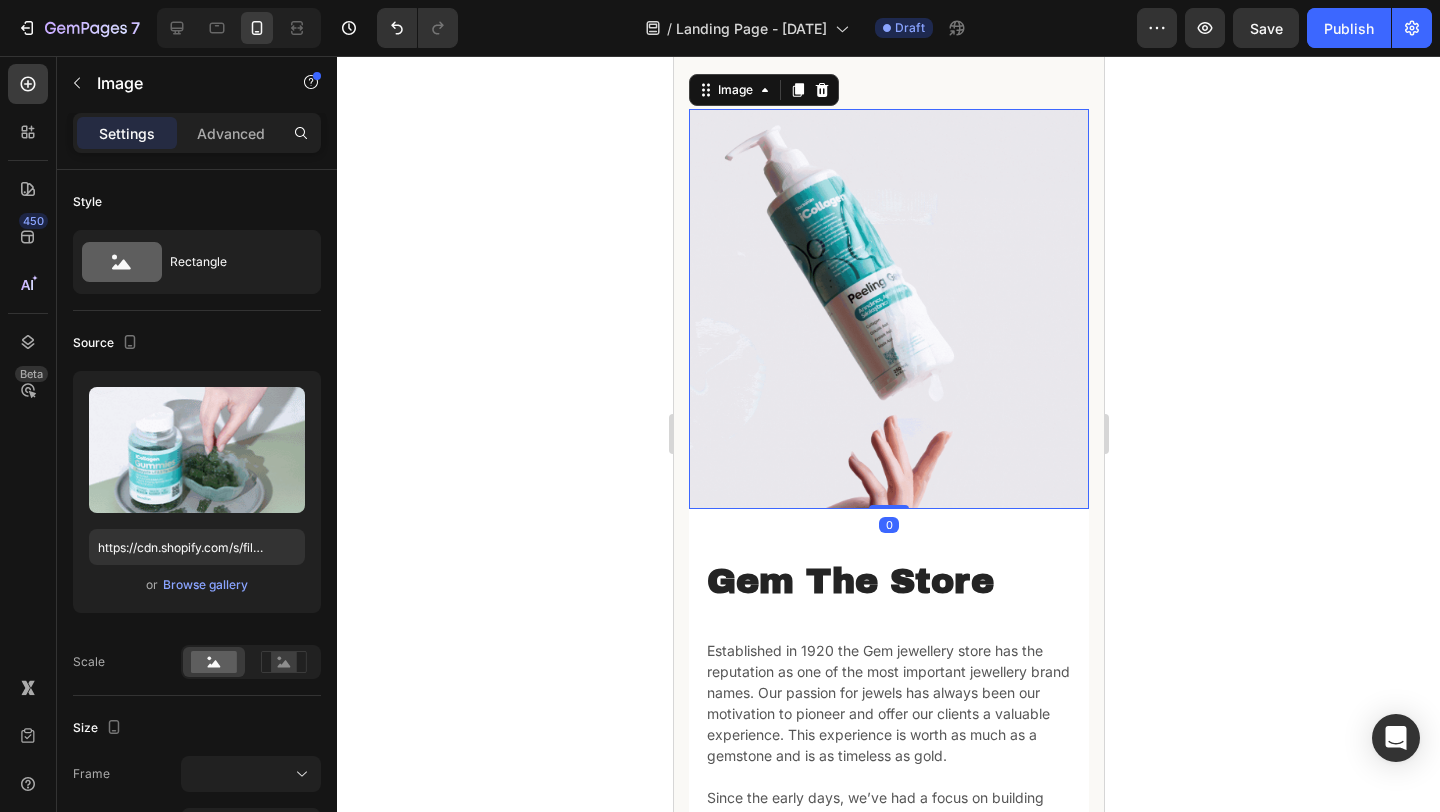 click on "Image   0" at bounding box center [888, 309] 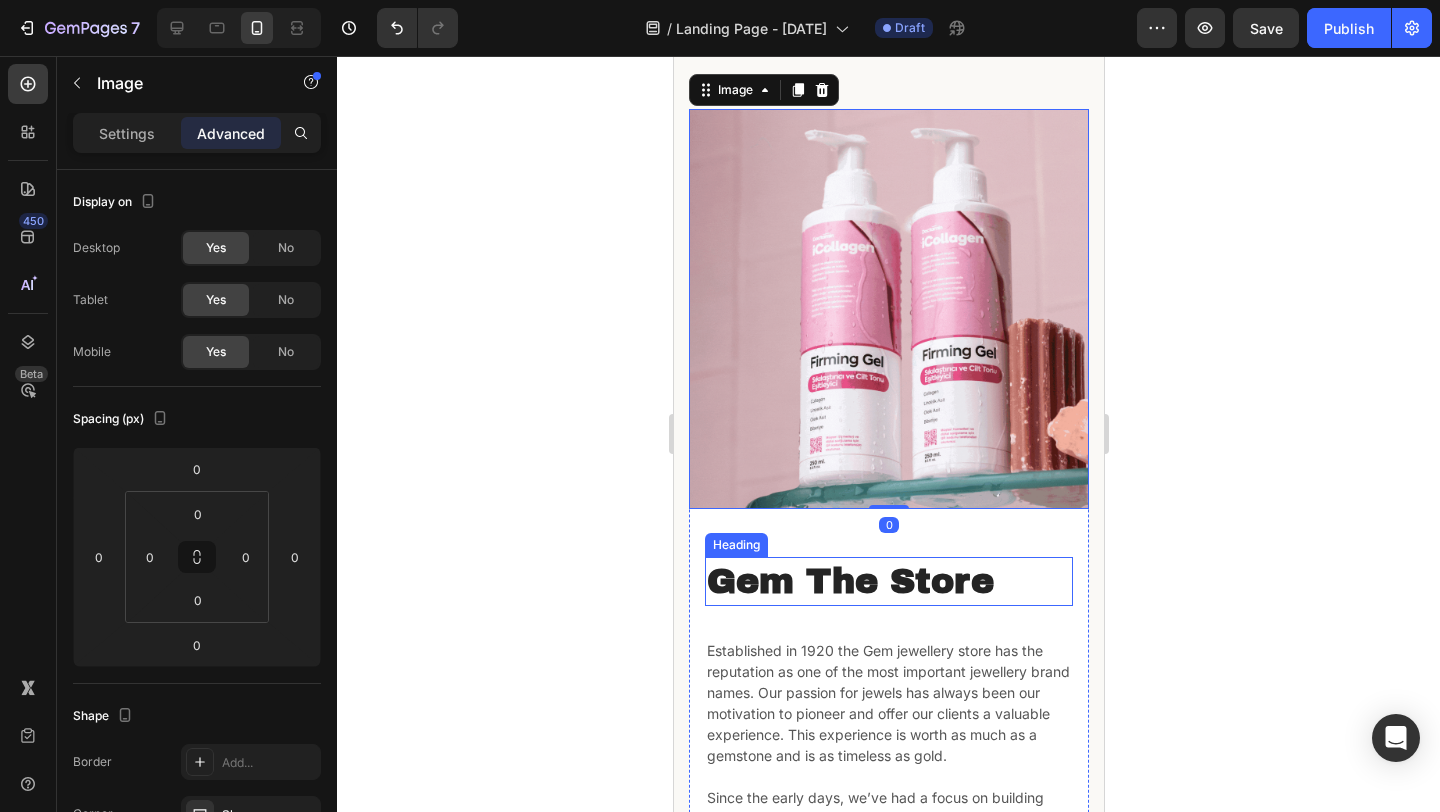 click on "Gem The Store" at bounding box center [888, 582] 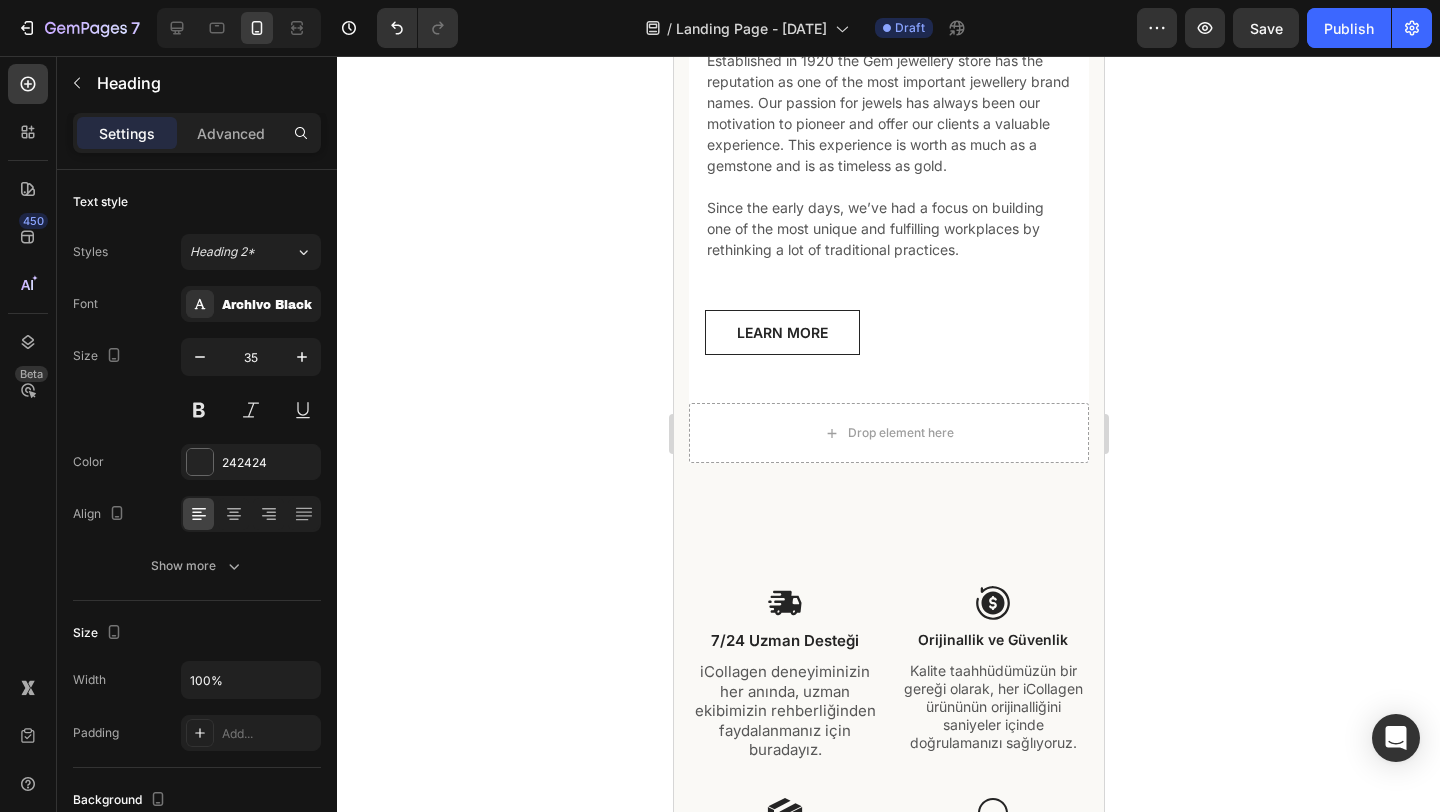 scroll, scrollTop: 1054, scrollLeft: 0, axis: vertical 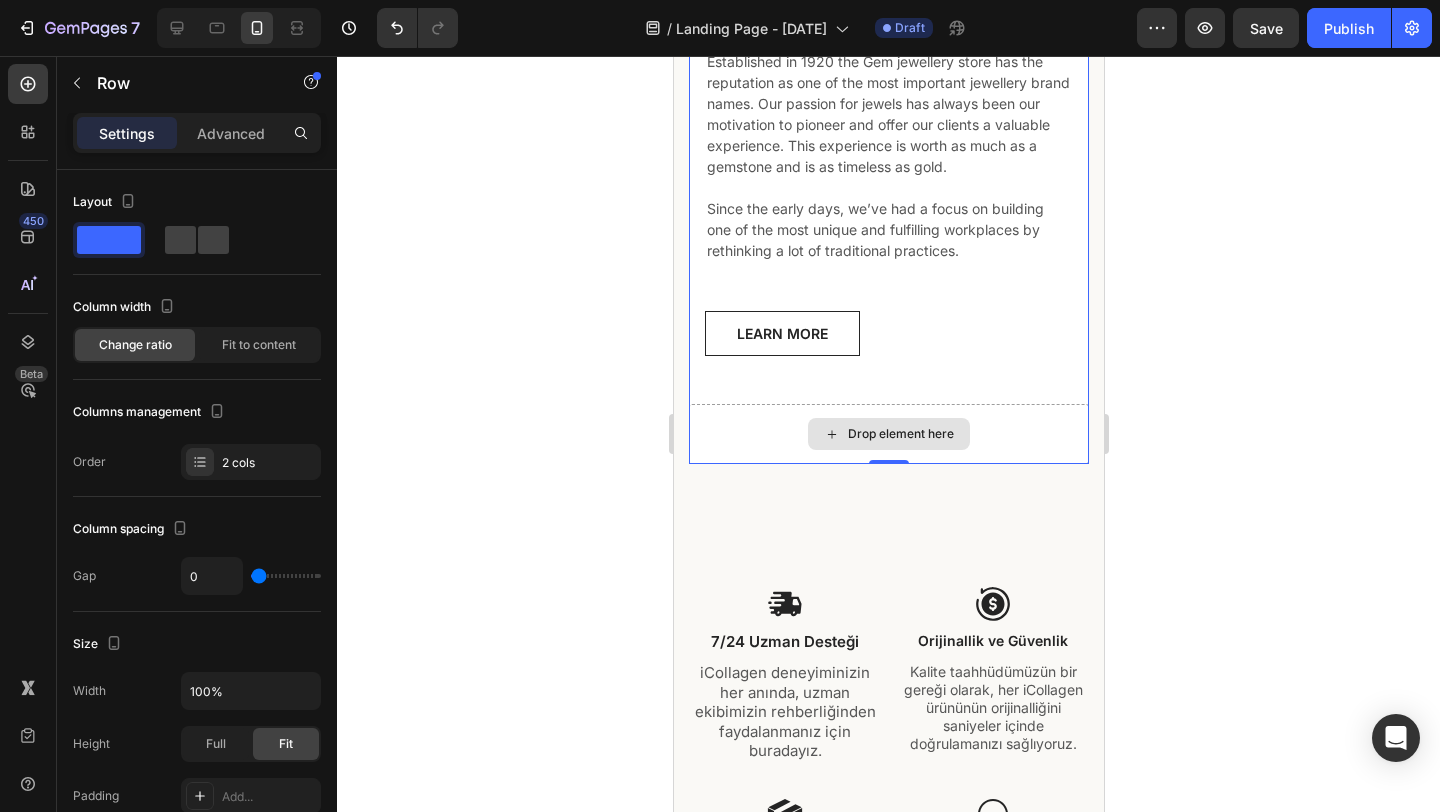click on "Drop element here" at bounding box center (888, 434) 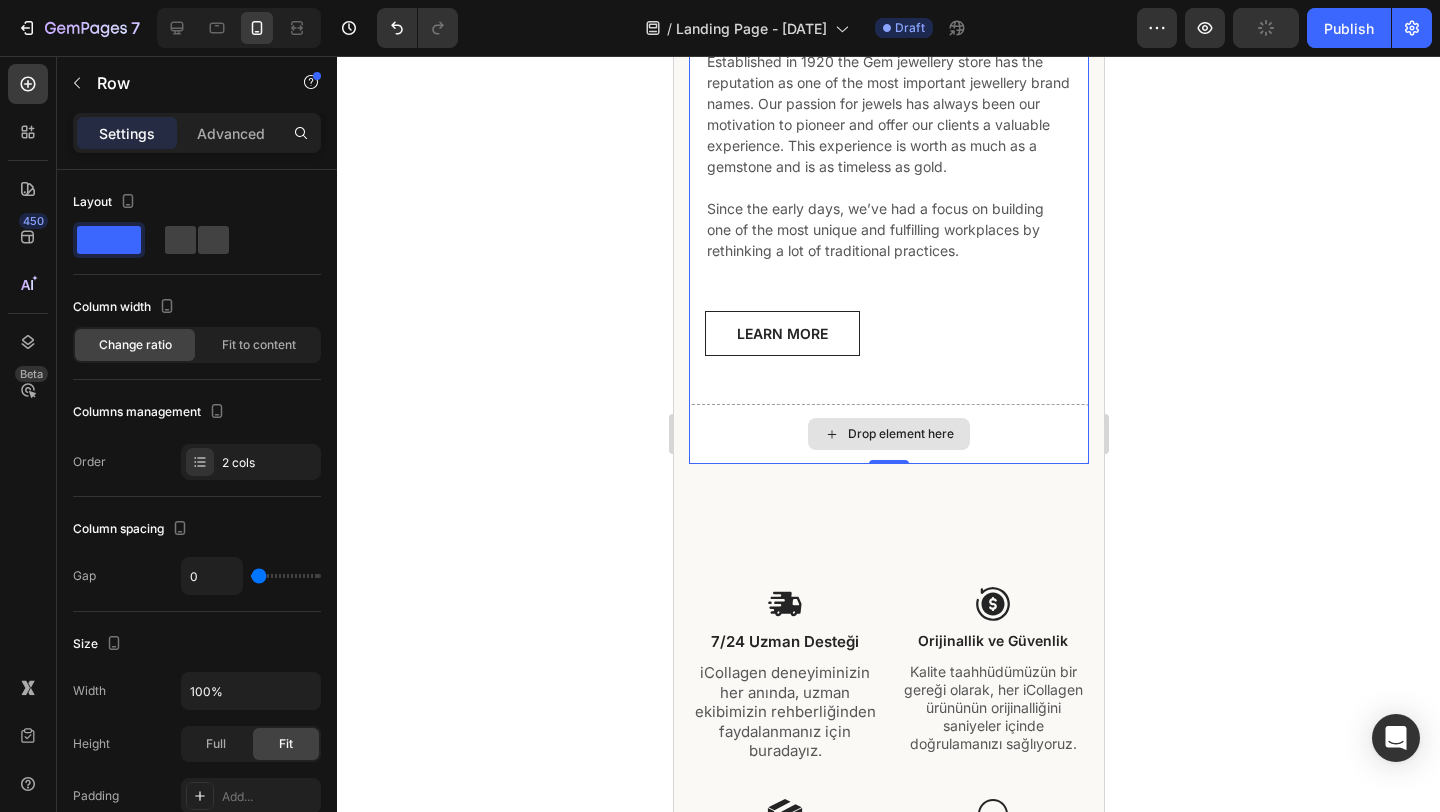 click on "Drop element here" at bounding box center (888, 434) 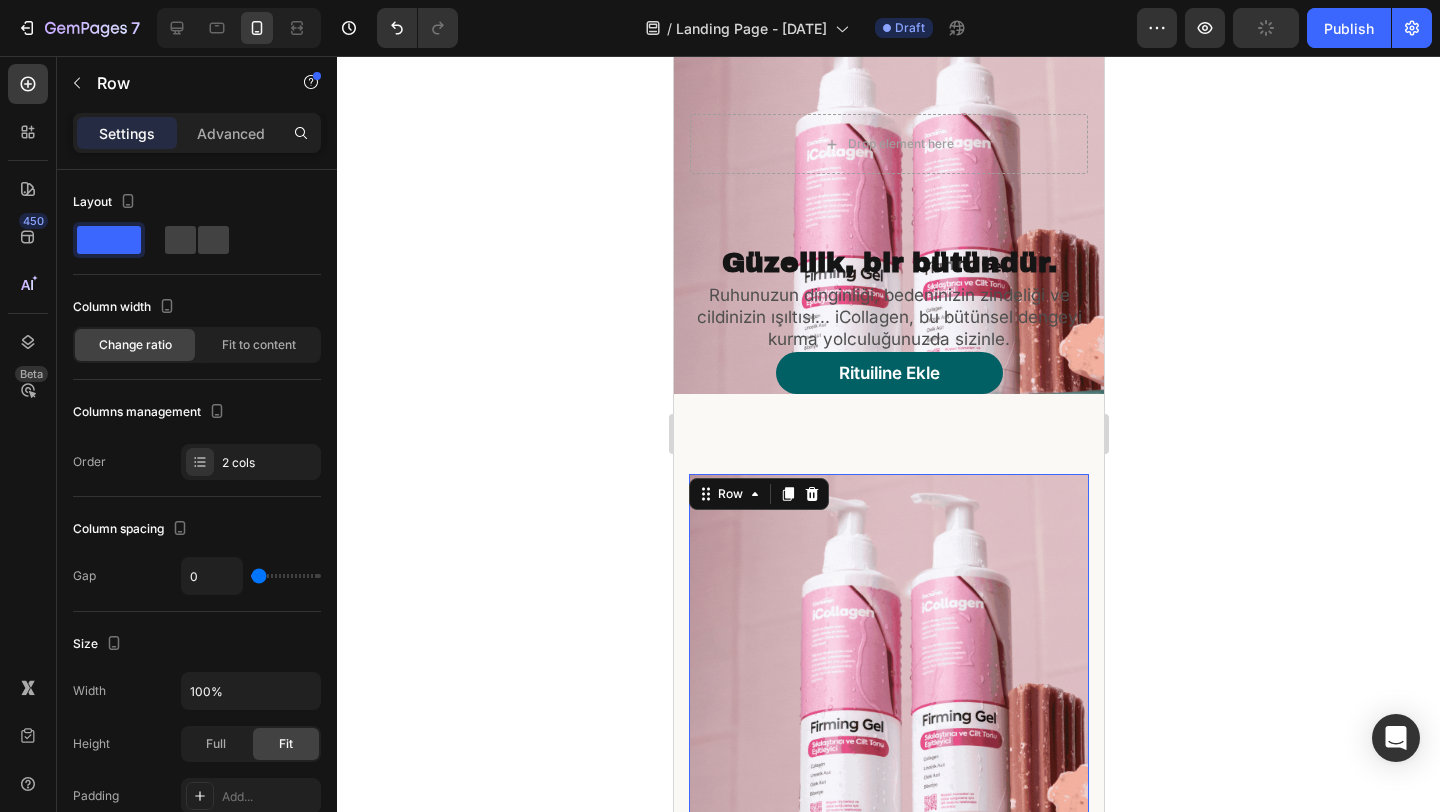 scroll, scrollTop: 0, scrollLeft: 0, axis: both 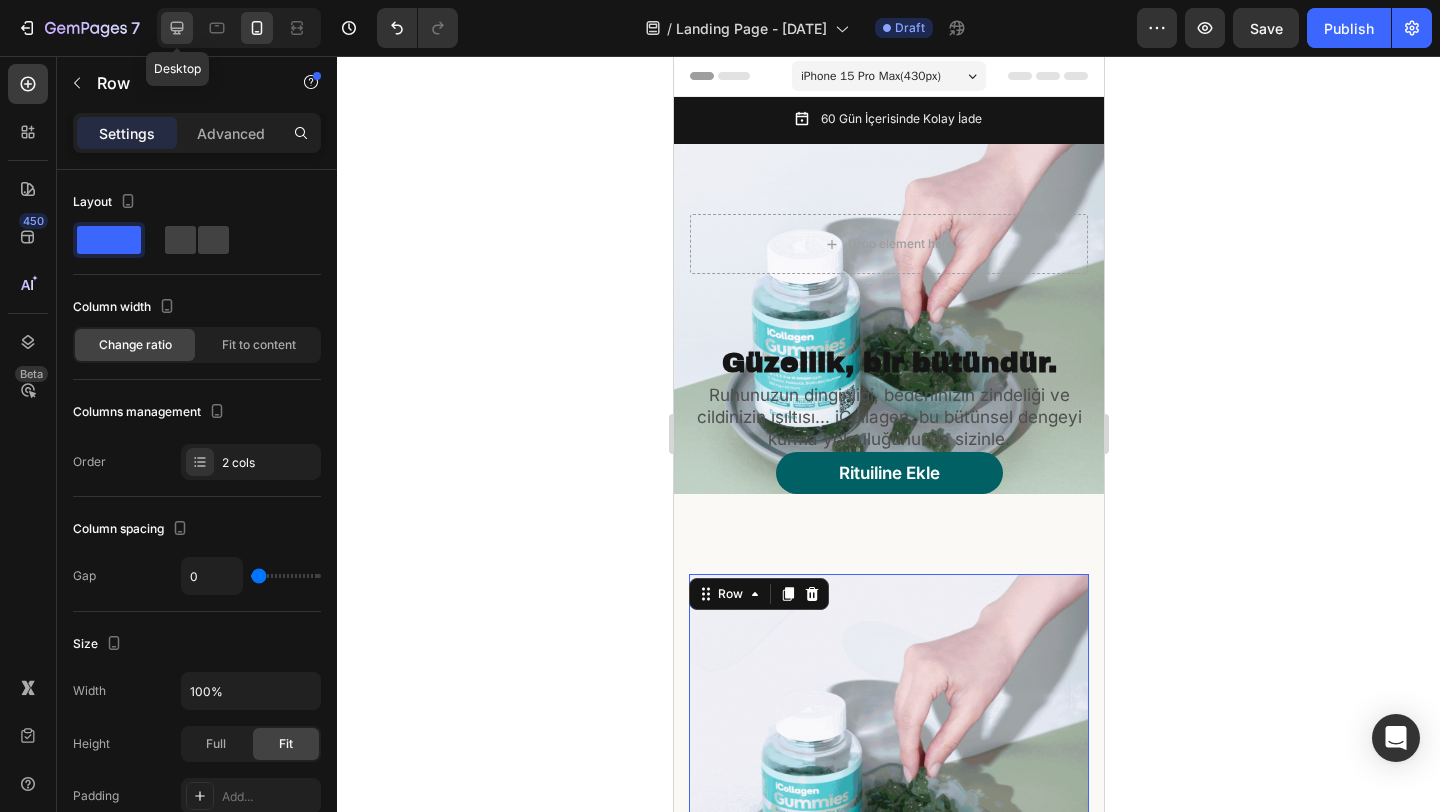 click 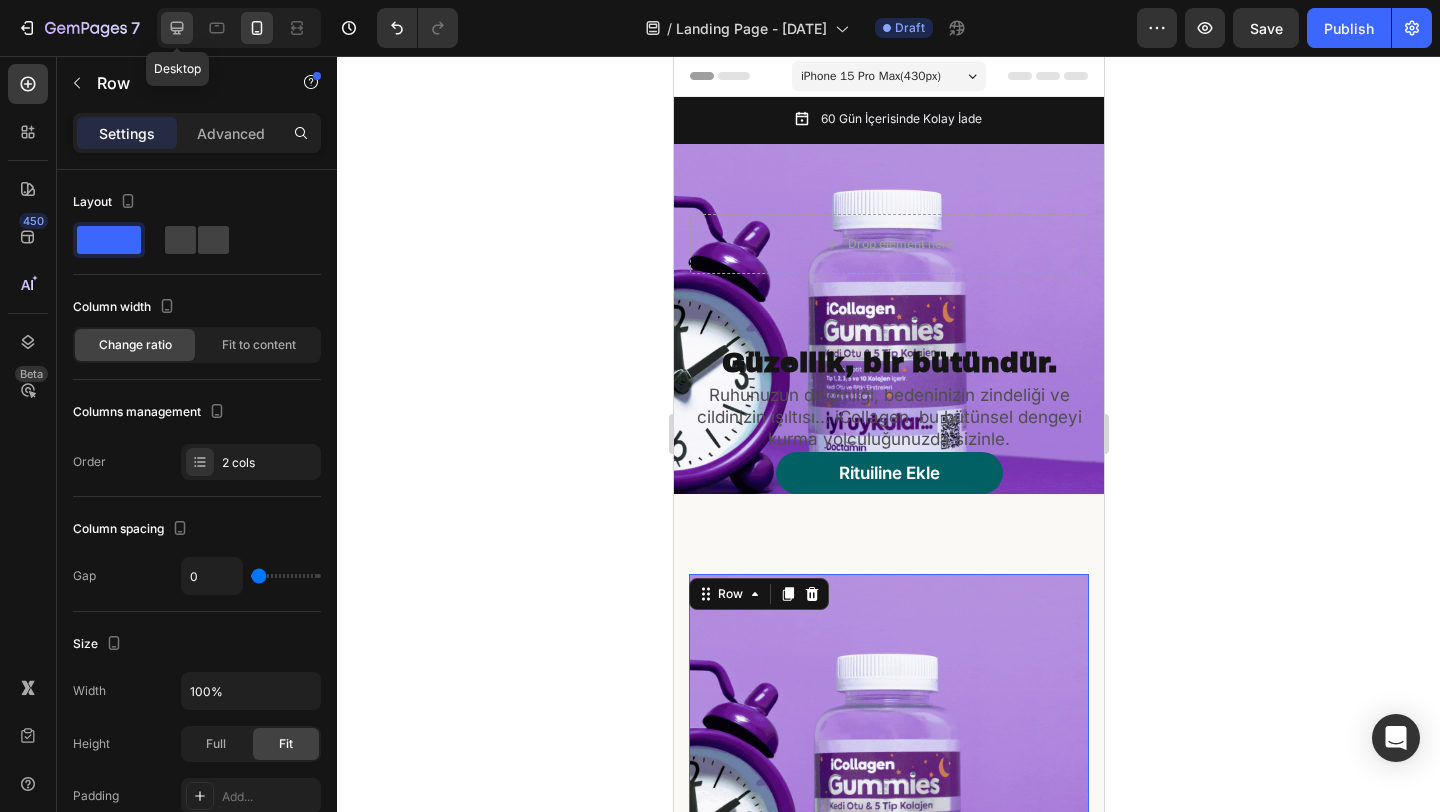 type on "32" 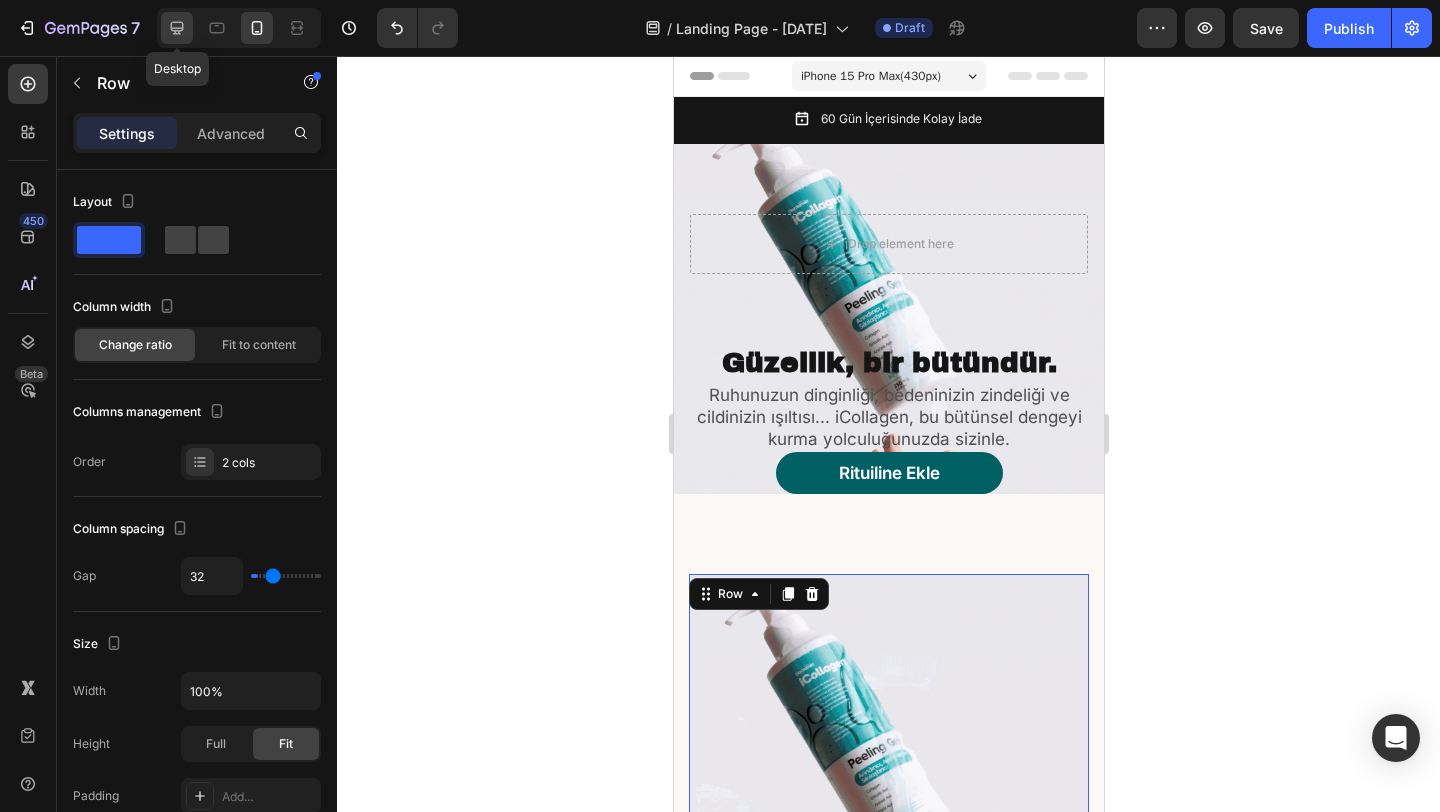 type on "1200" 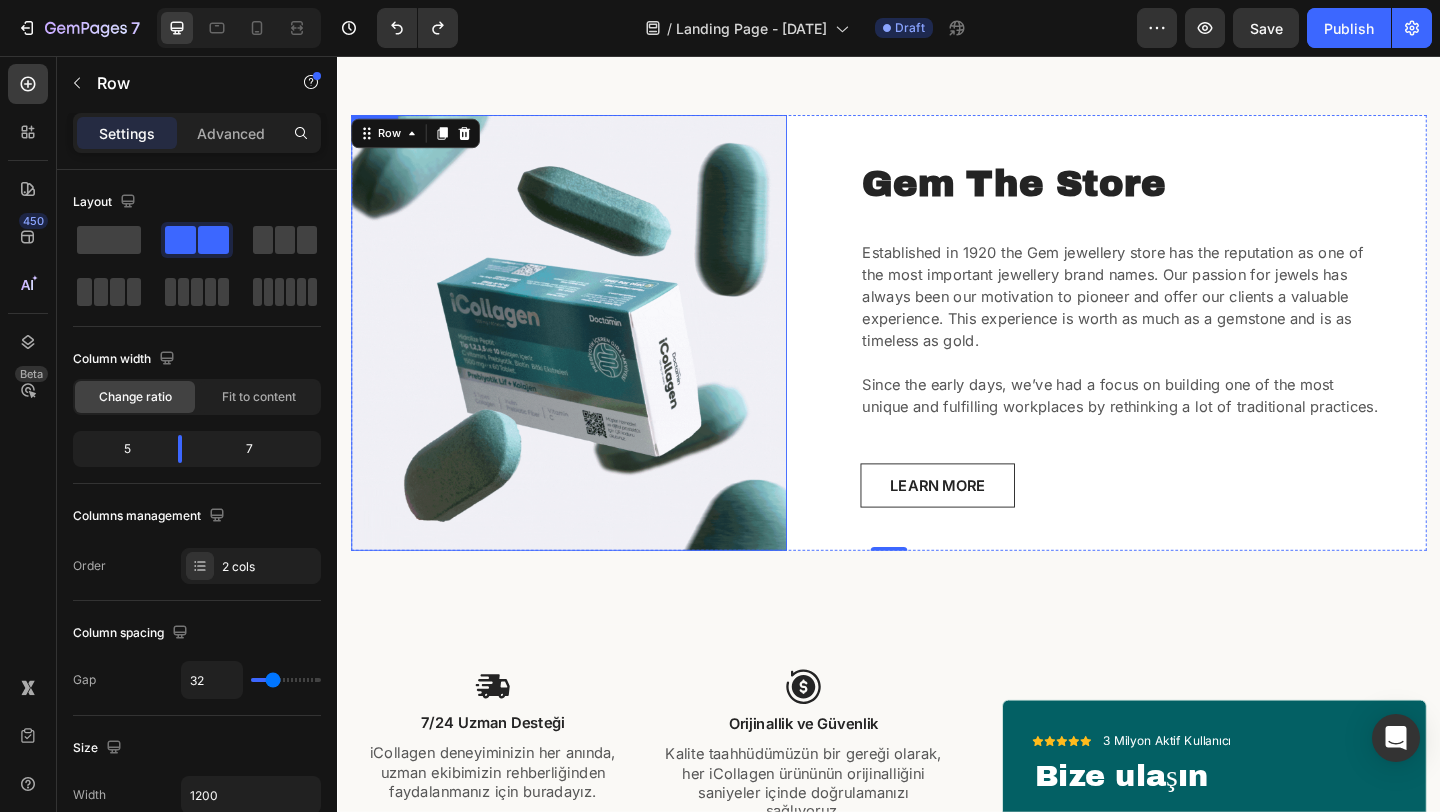 scroll, scrollTop: 0, scrollLeft: 0, axis: both 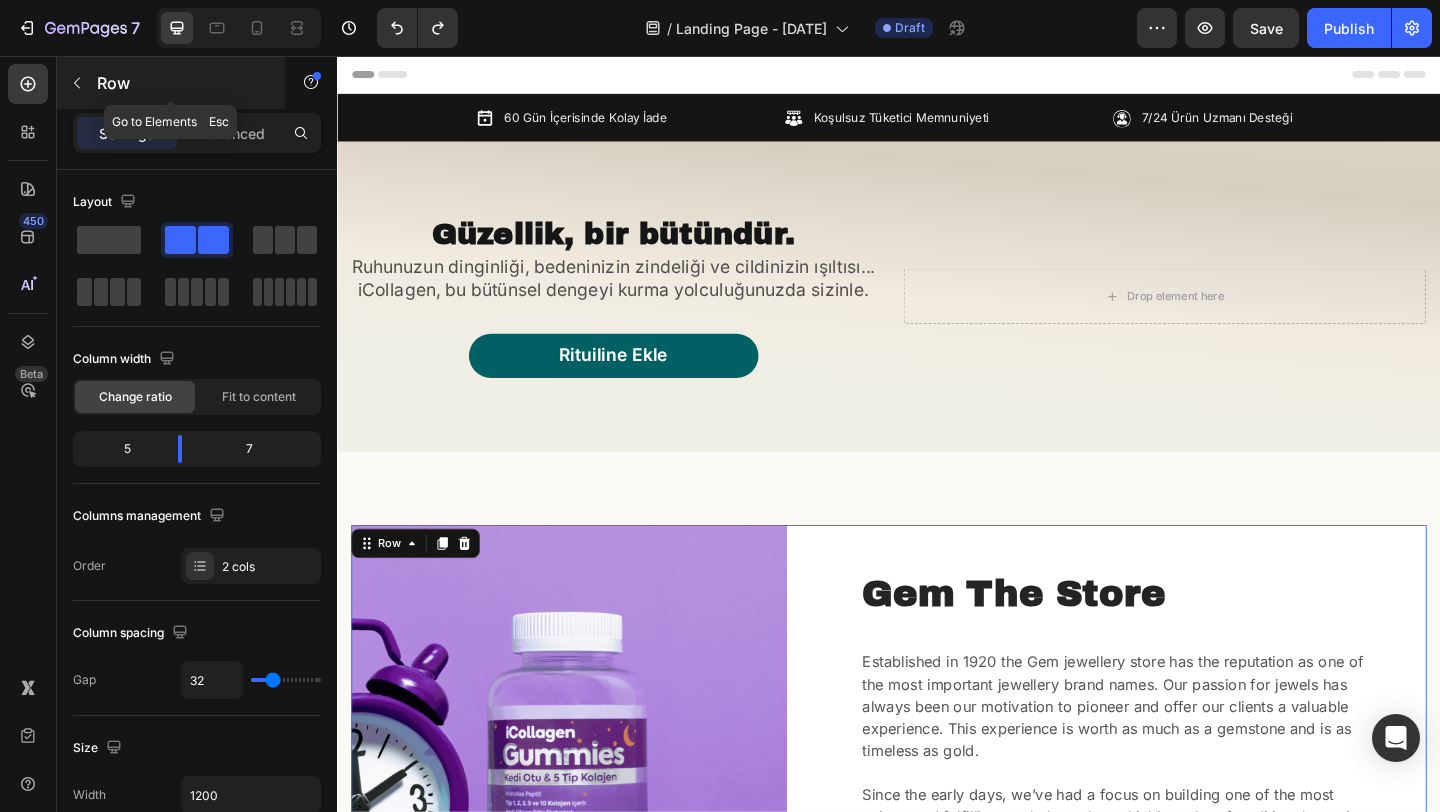 click 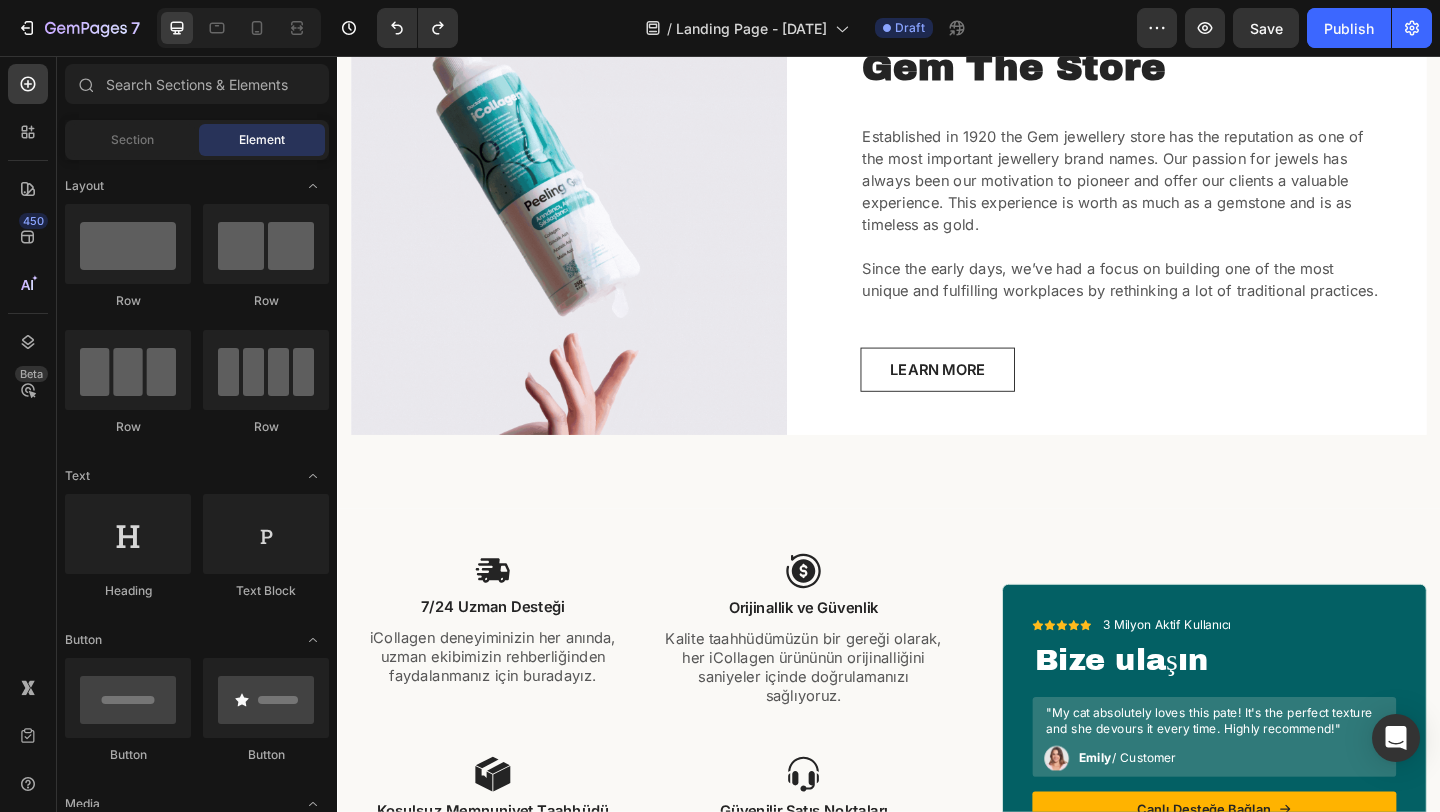 scroll, scrollTop: 799, scrollLeft: 0, axis: vertical 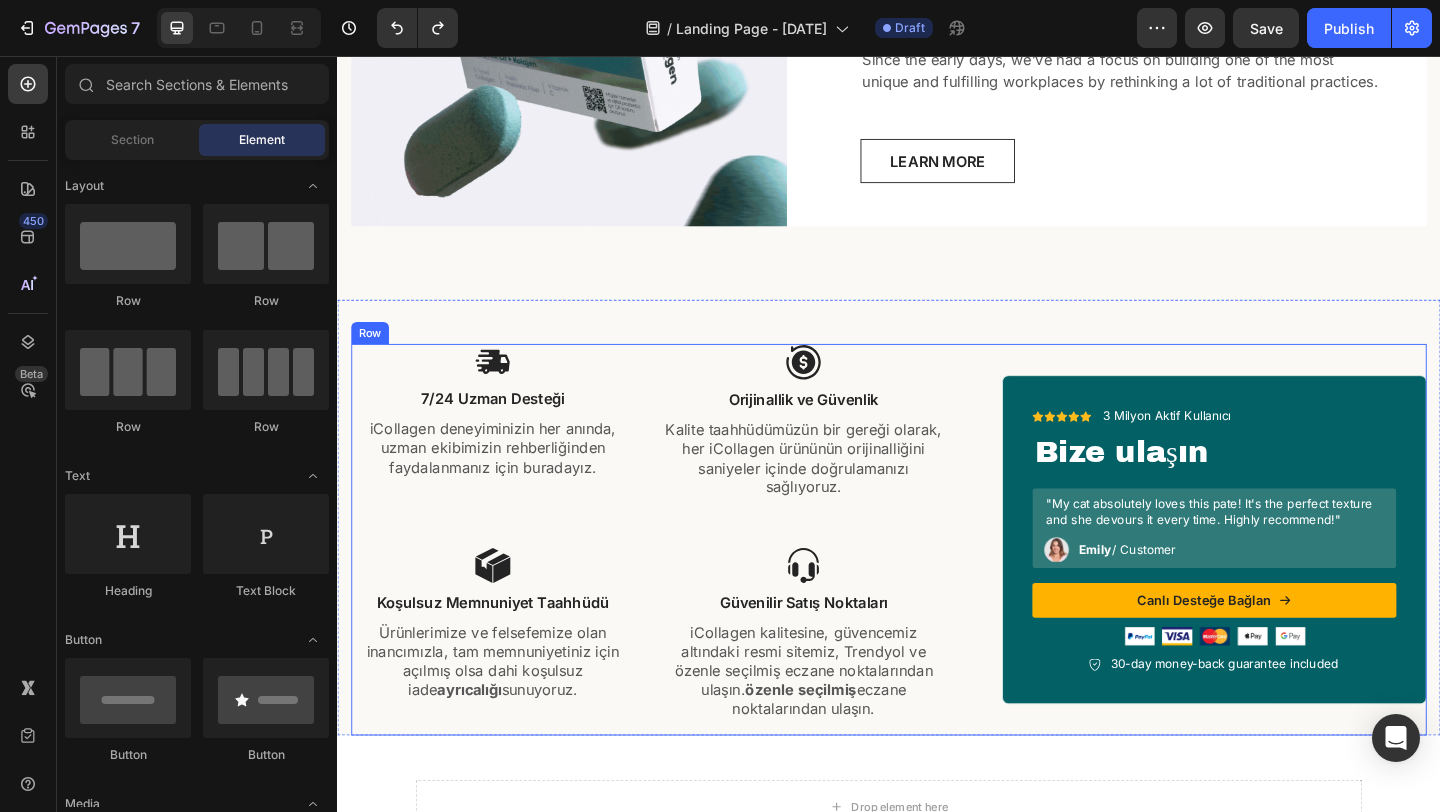 click on "Image 7/24 Uzman Desteği Text Block iCollagen deneyiminizin her anında, uzman ekibimizin rehberliğinden faydalanmanız için buradayız. Text Block Image Orijinallik ve Güvenlik Text Block Kalite taahhüdümüzün bir gereği olarak, her iCollagen ürününün orijinalliğini saniyeler içinde doğrulamanızı sağlıyoruz.   Text Block Row Image Koşulsuz Memnuniyet Taahhüdü Text Block Ürünlerimize ve felsefemize olan inancımızla, tam memnuniyetiniz için açılmış olsa dahi koşulsuz iade  ayrıcalığı  sunuyoruz. Text Block Image Güvenilir Satış Noktaları Text Block iCollagen kalitesine, güvencemiz altındaki resmi sitemiz, Trendyol ve  özenle seçilmiş  eczane noktalarından ulaşın. Text Block Row Row Icon Icon Icon Icon Icon Icon List 3 Milyon Aktif Kullanıcı Text Block Row Bize ulaşın Heading "My cat absolutely loves this pate! It's the perfect texture and she devours it every time. Highly recommend!" Text Block Image Emily  / Customer Text Block Row Row
Image" at bounding box center [937, 582] 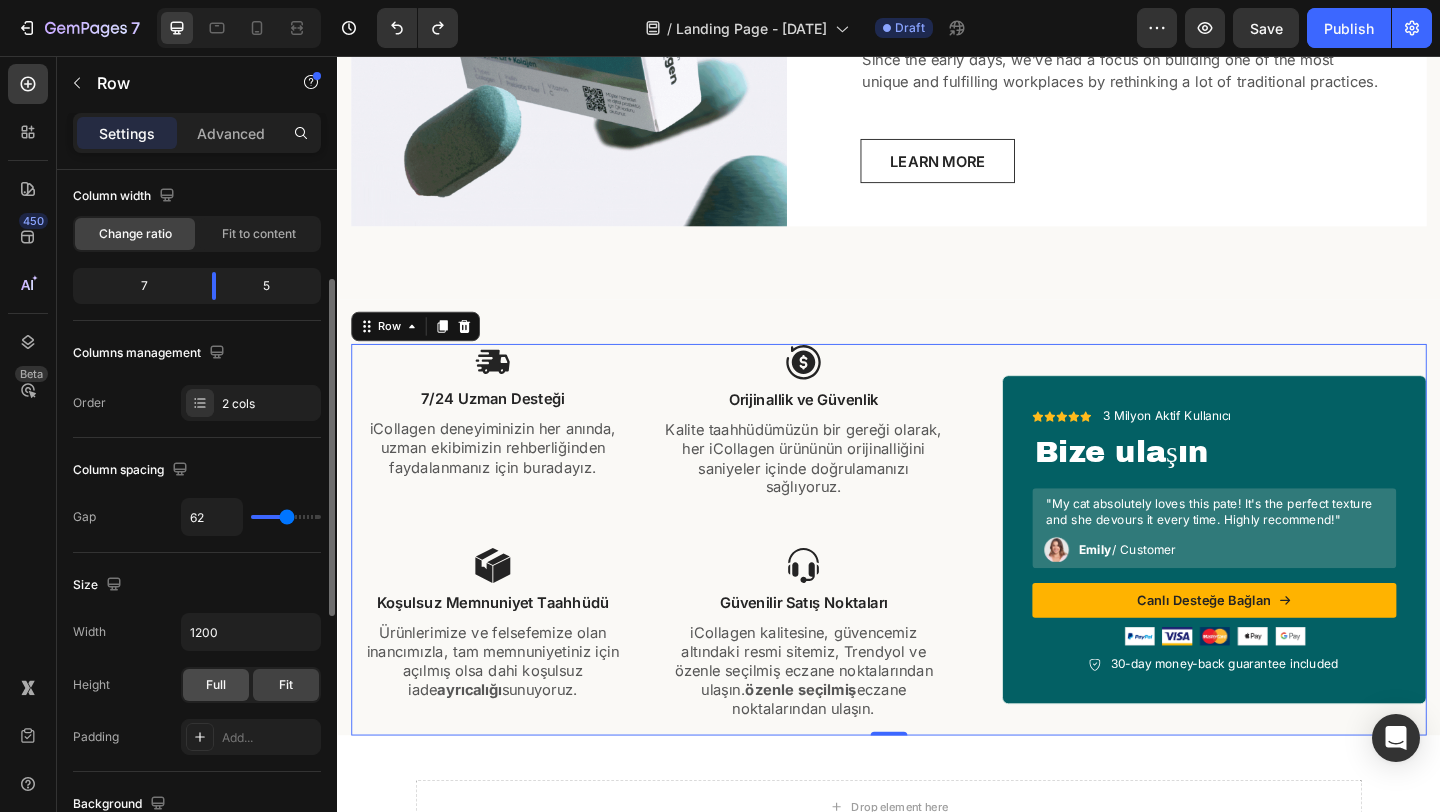scroll, scrollTop: 118, scrollLeft: 0, axis: vertical 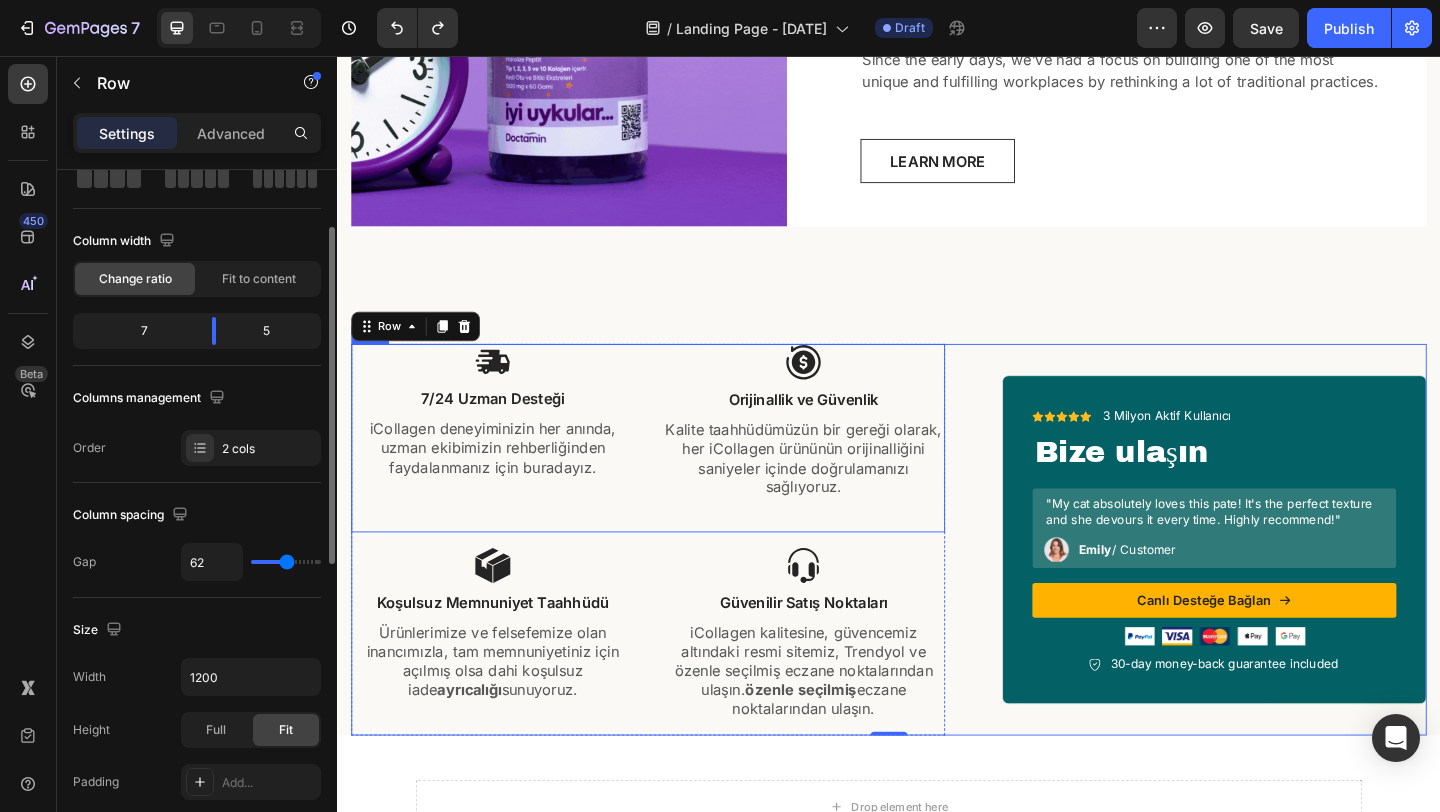 click on "Image 7/24 Uzman Desteği Text Block iCollagen deneyiminizin her anında, uzman ekibimizin rehberliğinden faydalanmanız için buradayız. Text Block Image Orijinallik ve Güvenlik Text Block Kalite taahhüdümüzün bir gereği olarak, her iCollagen ürününün orijinalliğini saniyeler içinde doğrulamanızı sağlıyoruz.   Text Block Row" at bounding box center [675, 471] 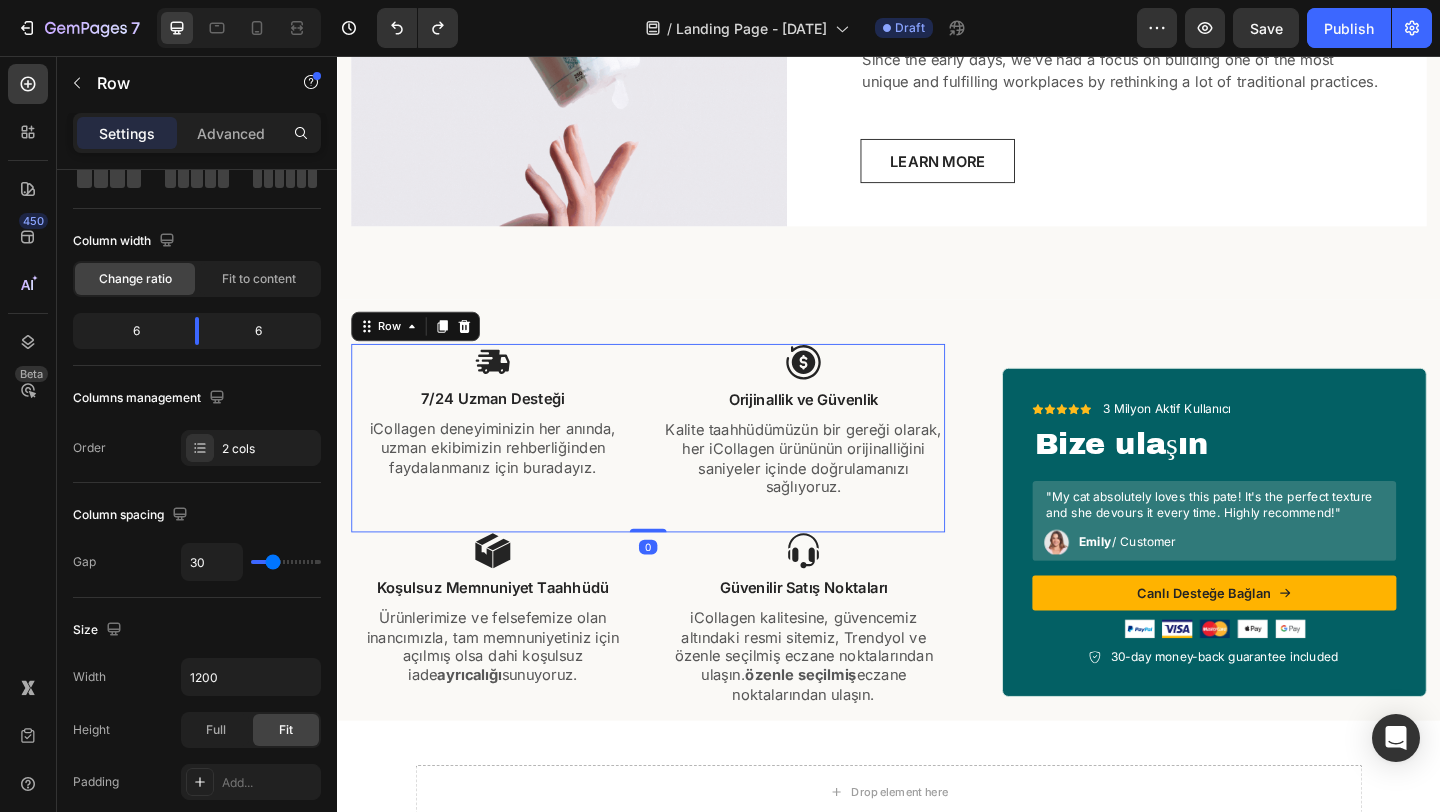 drag, startPoint x: 680, startPoint y: 583, endPoint x: 682, endPoint y: 542, distance: 41.04875 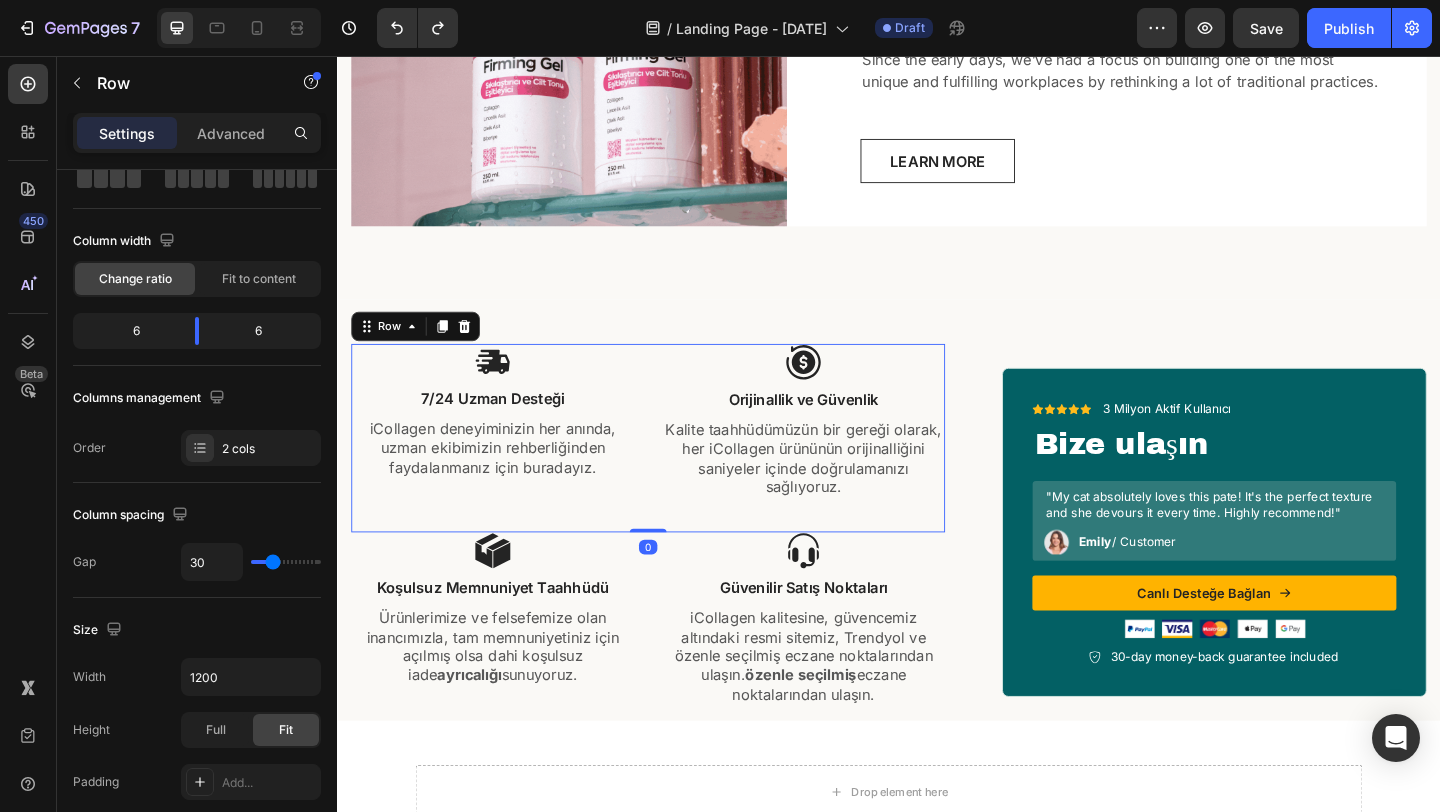 click on "Image 7/24 Uzman Desteği Text Block iCollagen deneyiminizin her anında, uzman ekibimizin rehberliğinden faydalanmanız için buradayız. Text Block Image Orijinallik ve Güvenlik Text Block Kalite taahhüdümüzün bir gereği olarak, her iCollagen ürününün orijinalliğini saniyeler içinde doğrulamanızı sağlıyoruz.   Text Block Row   0" at bounding box center (675, 471) 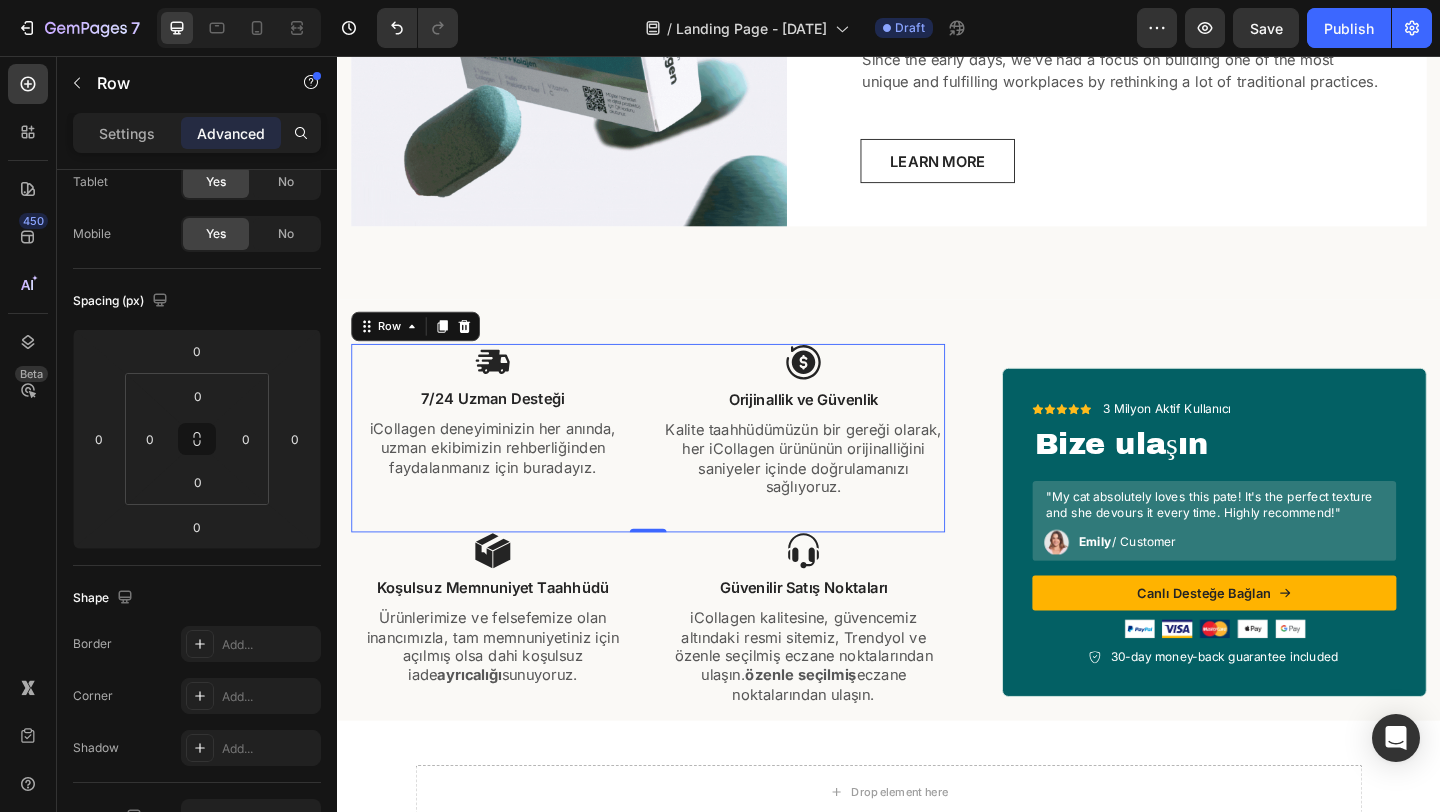 click on "Image 7/24 Uzman Desteği Text Block iCollagen deneyiminizin her anında, uzman ekibimizin rehberliğinden faydalanmanız için buradayız. Text Block" at bounding box center (506, 471) 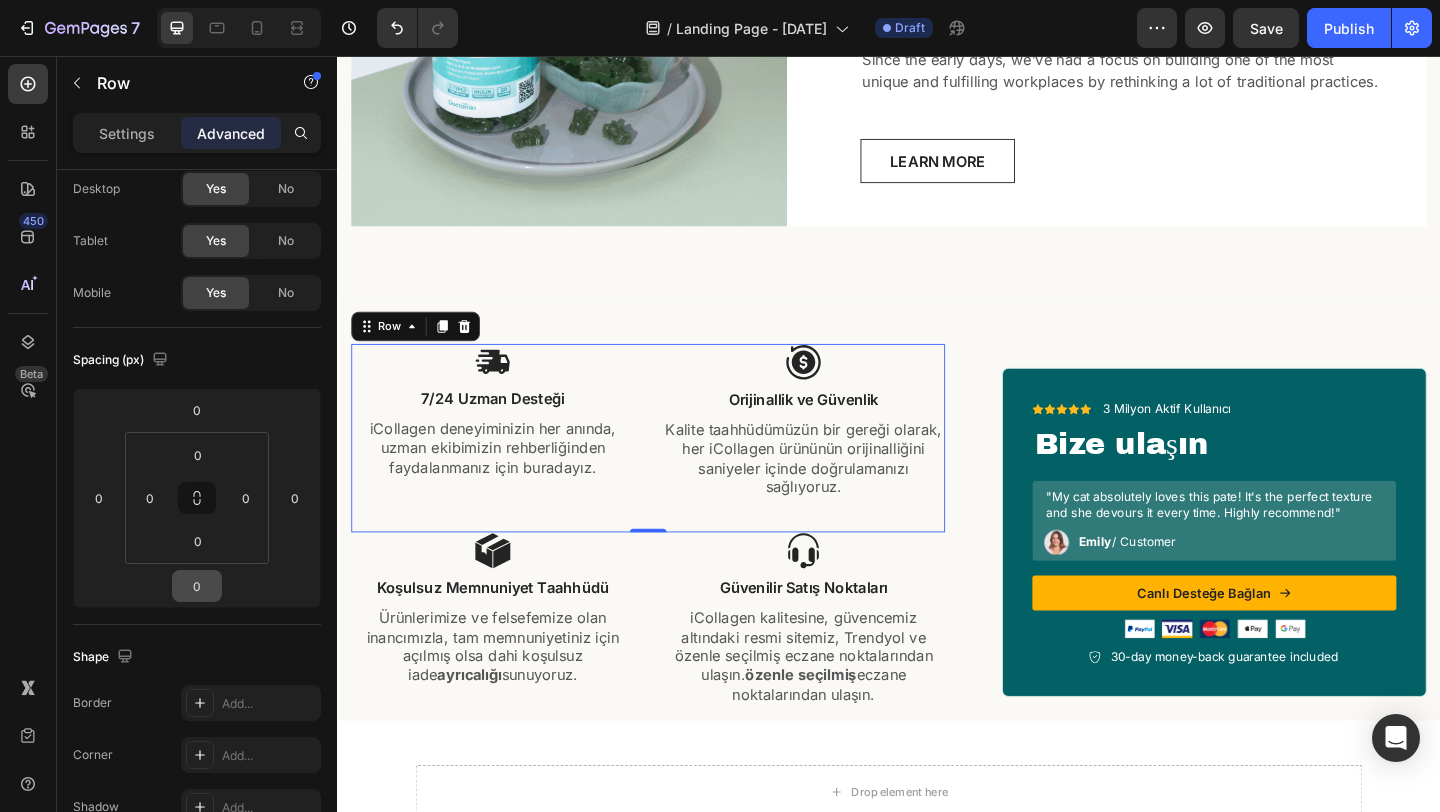 scroll, scrollTop: 0, scrollLeft: 0, axis: both 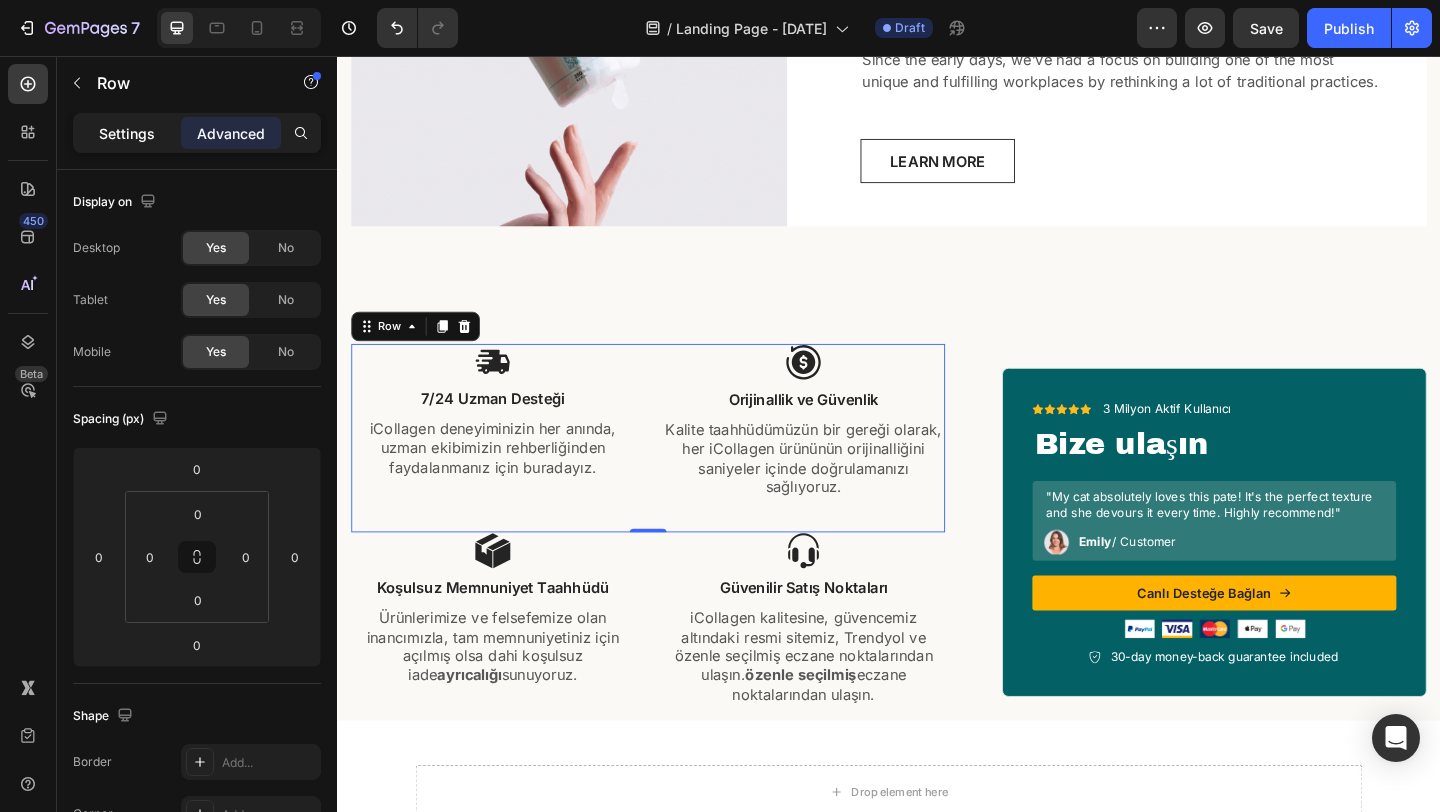 click on "Settings" 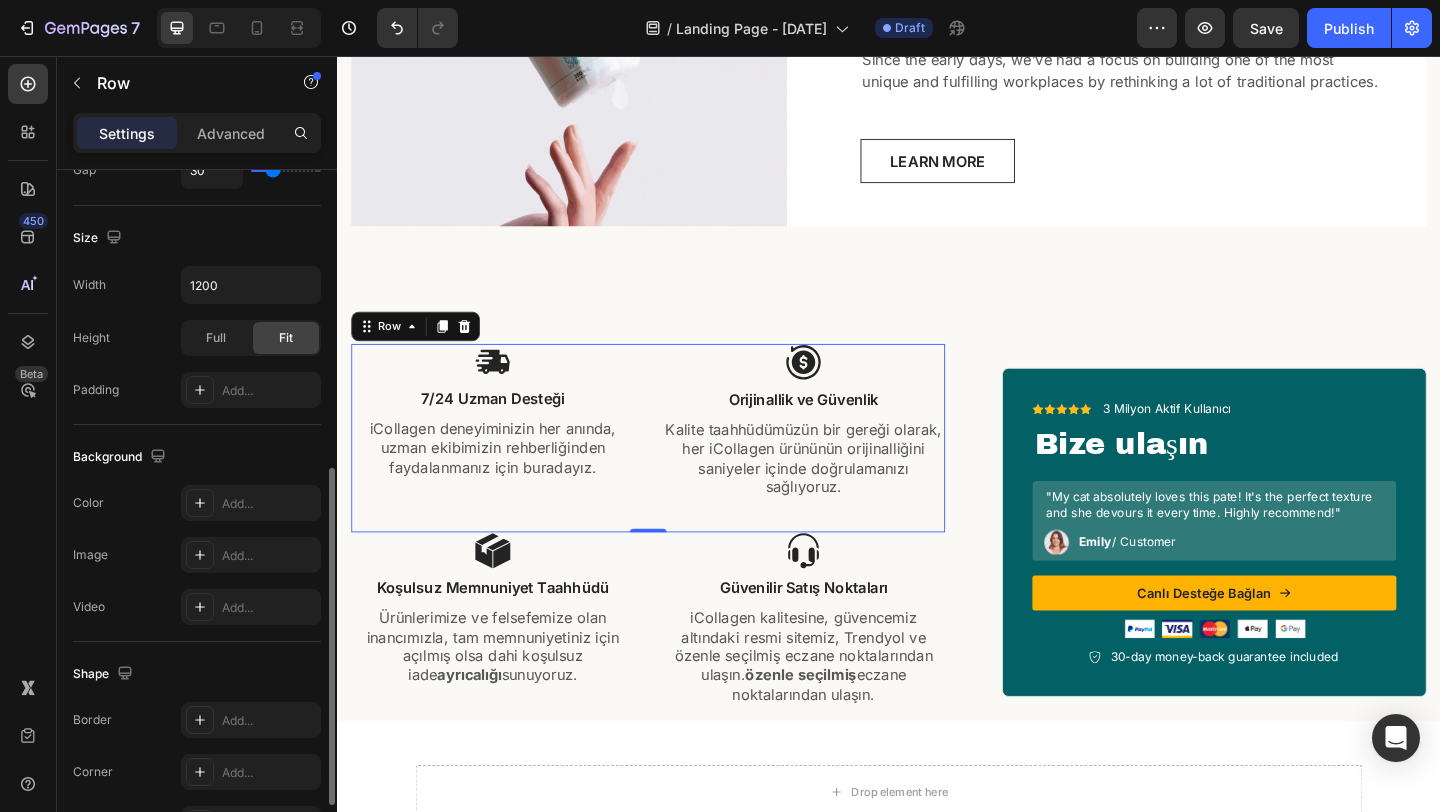 scroll, scrollTop: 549, scrollLeft: 0, axis: vertical 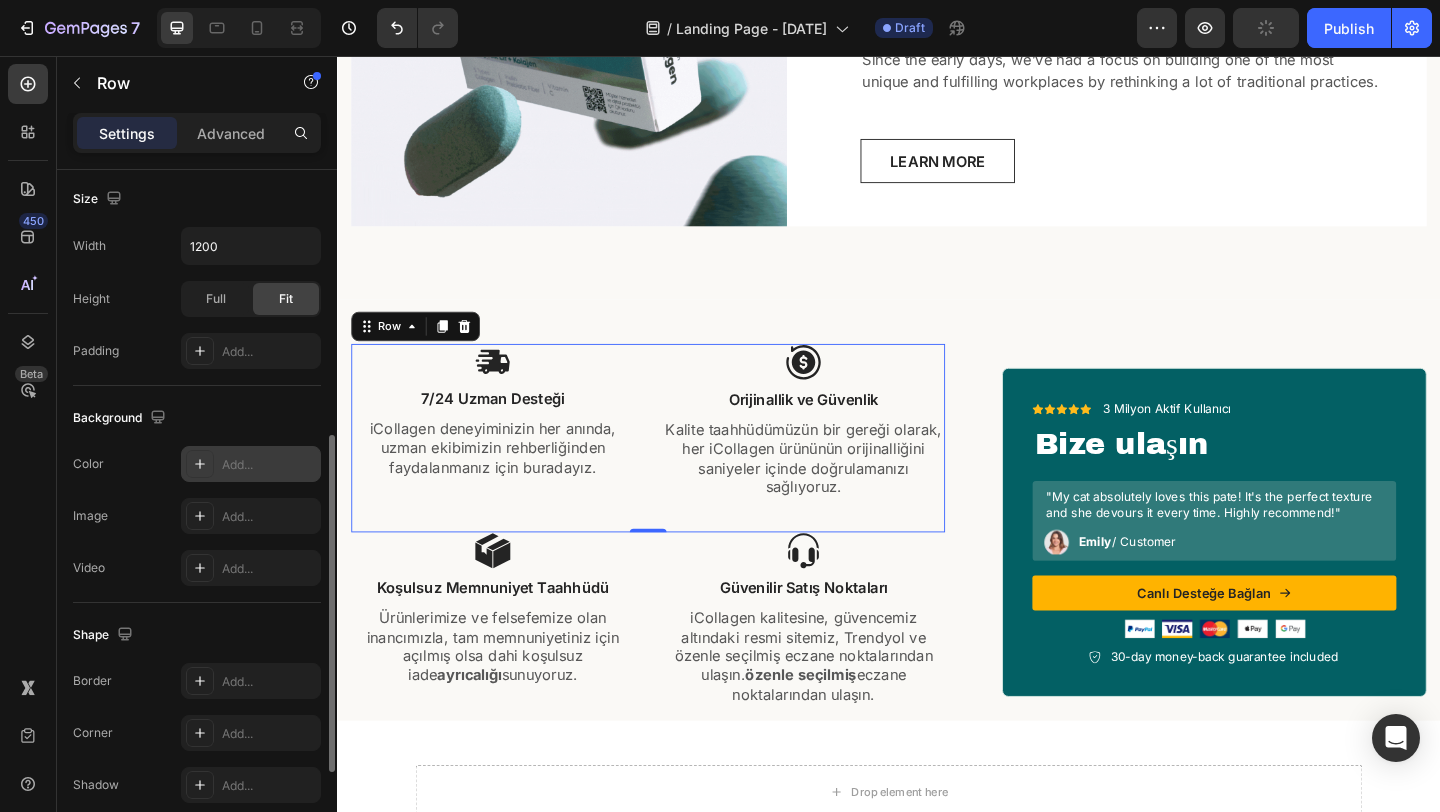 click on "Add..." at bounding box center [251, 464] 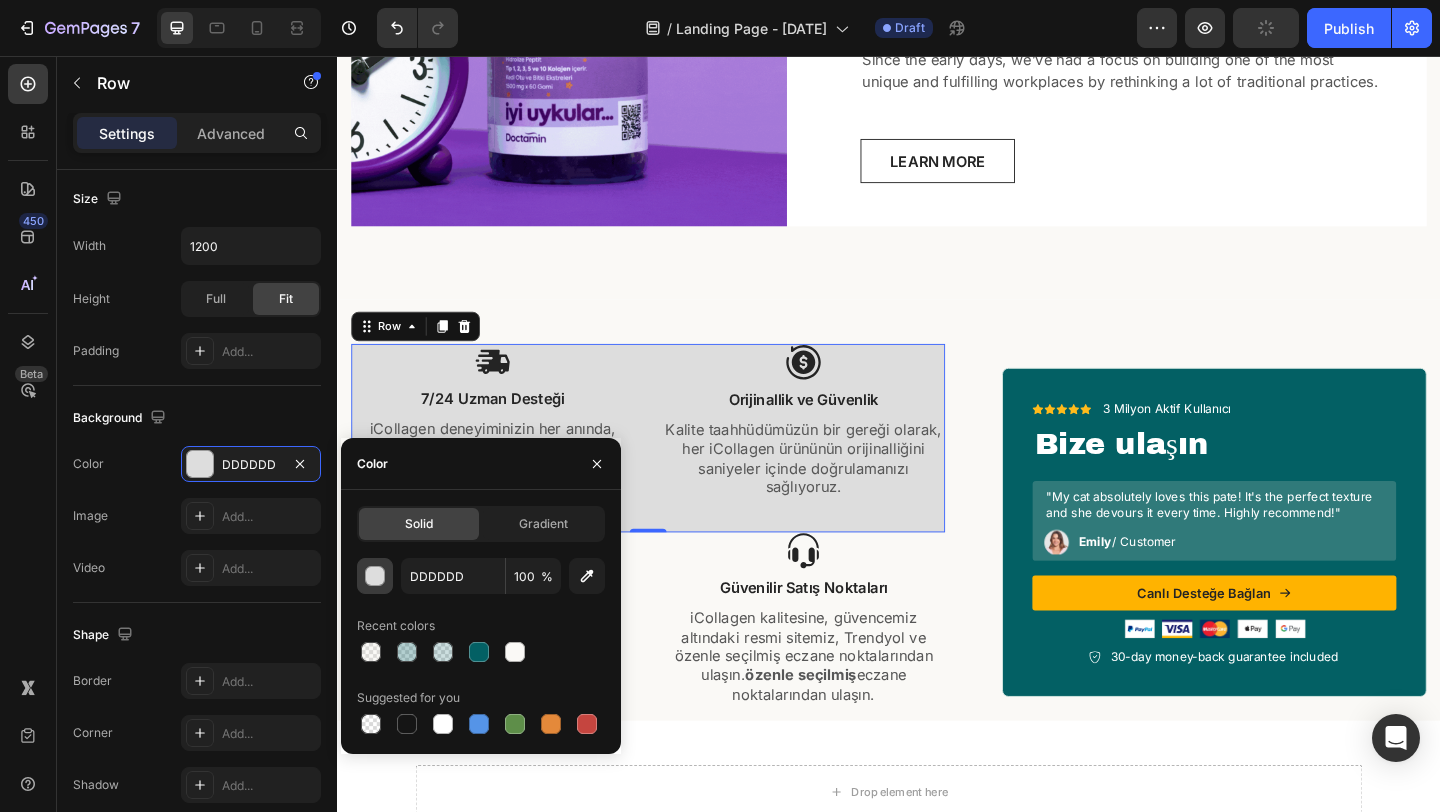 click at bounding box center (375, 576) 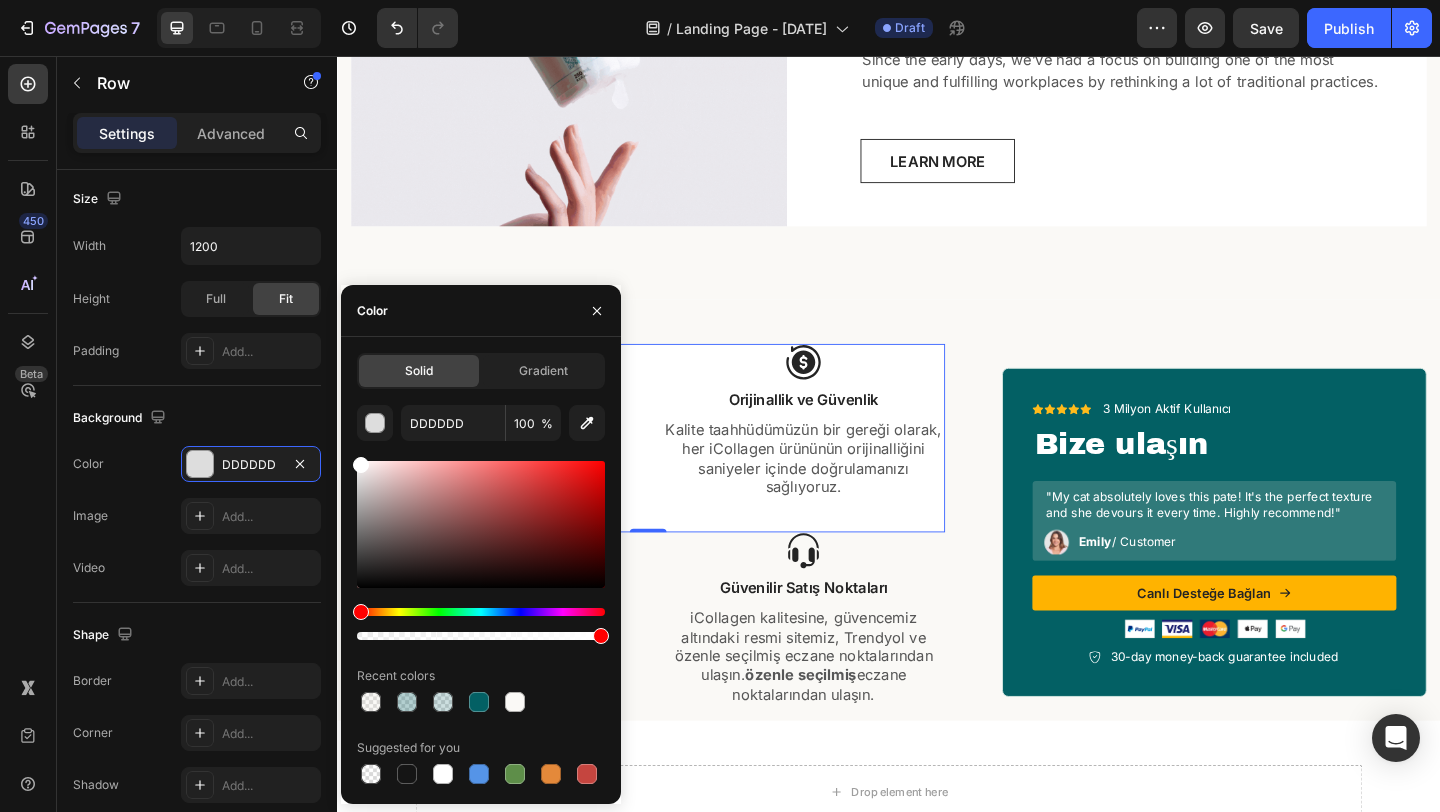 drag, startPoint x: 361, startPoint y: 481, endPoint x: 355, endPoint y: 437, distance: 44.407207 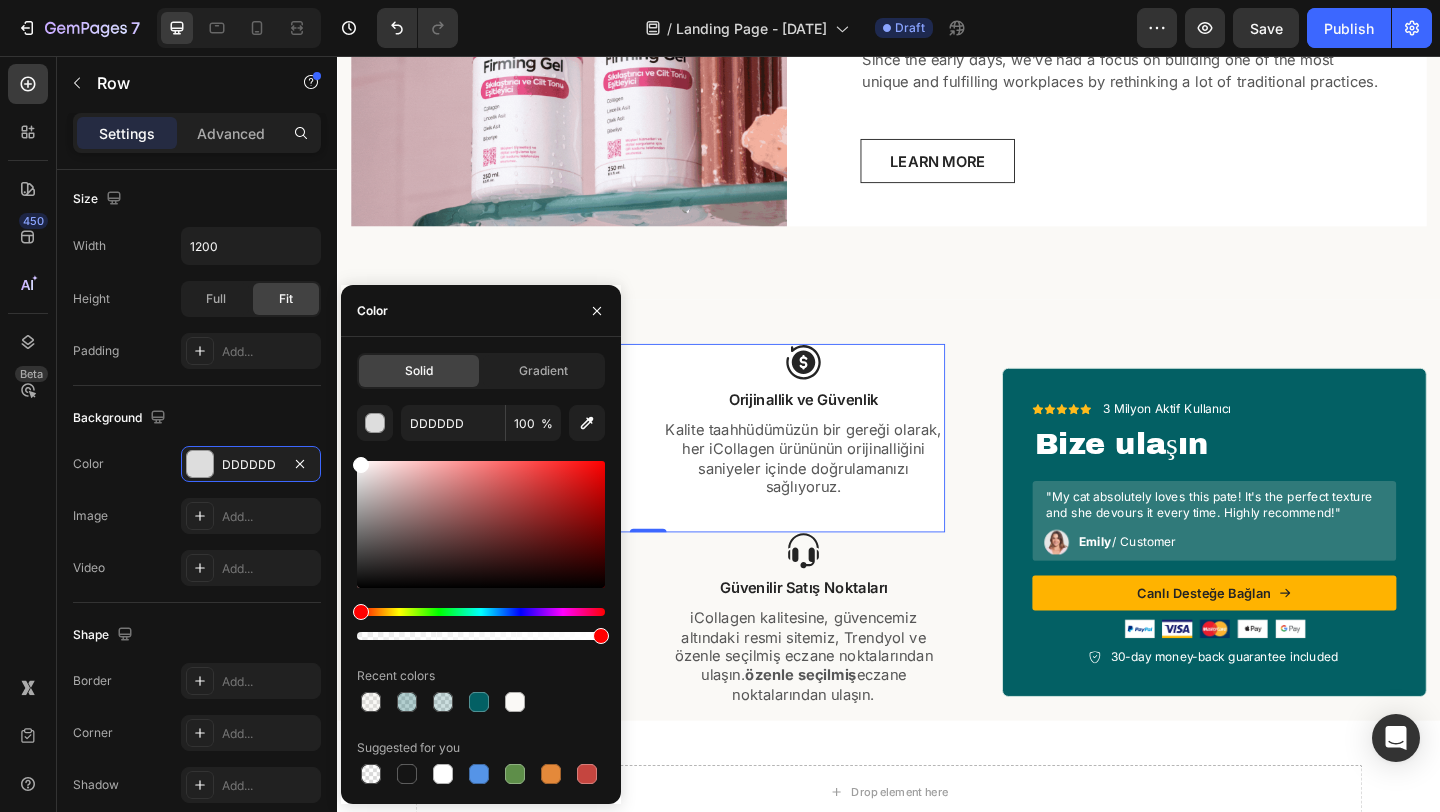 click on "Solid Gradient DDDDDD 100 % Recent colors Suggested for you" at bounding box center (481, 570) 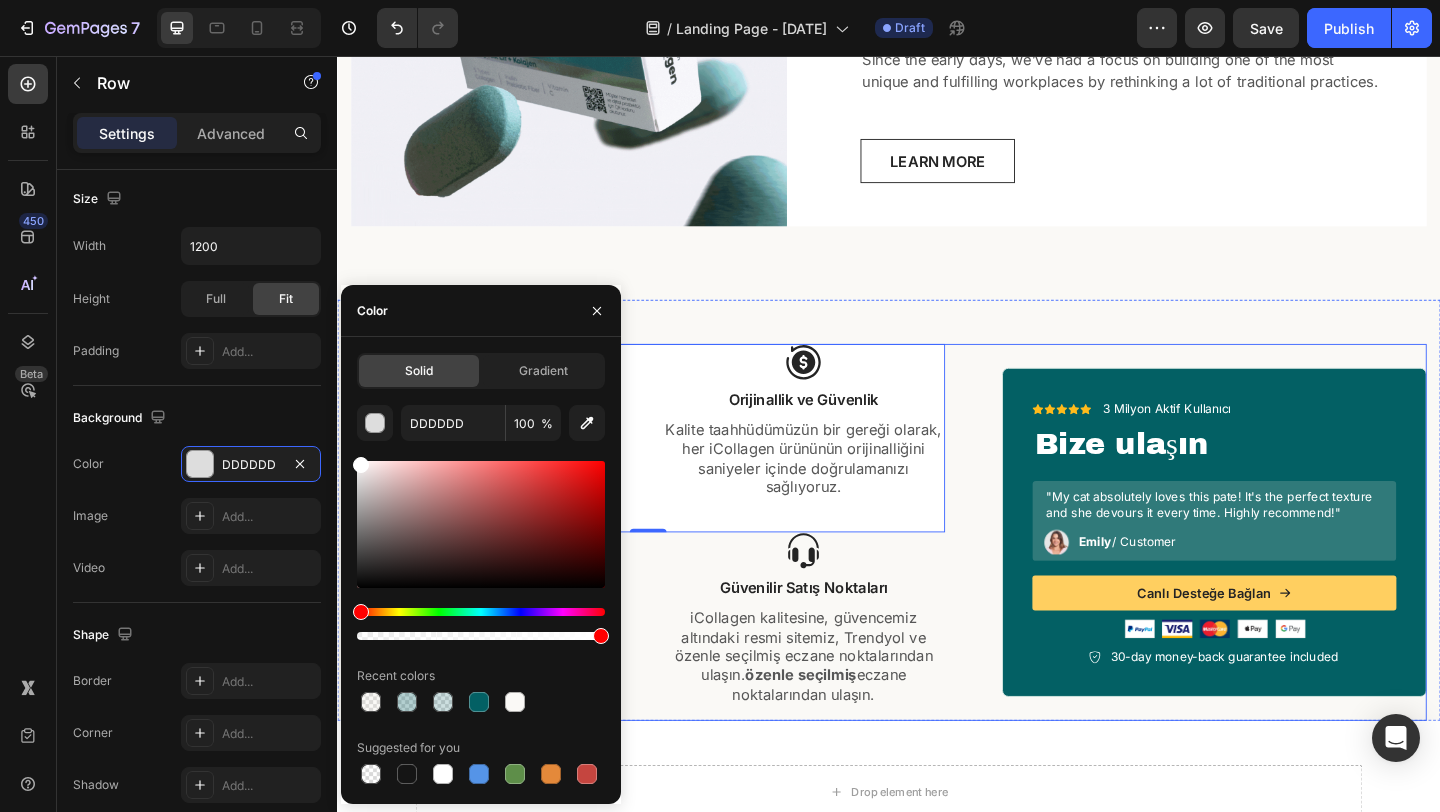 type on "FFFFFF" 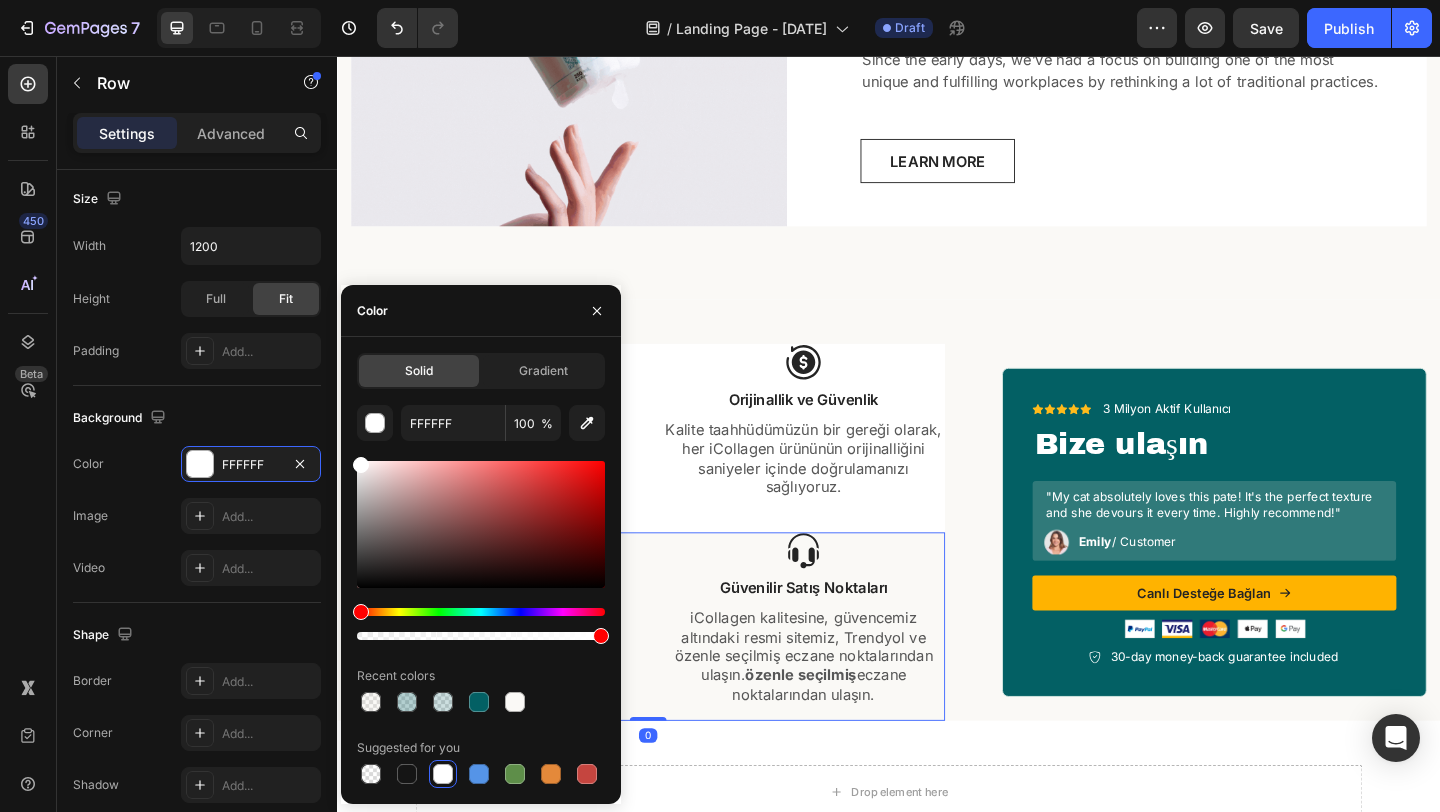 click on "Image Güvenilir Satış Noktaları Text Block iCollagen kalitesine, güvencemiz altındaki resmi sitemiz, Trendyol ve  özenle seçilmiş  eczane noktalarından ulaşın. Text Block" at bounding box center [844, 676] 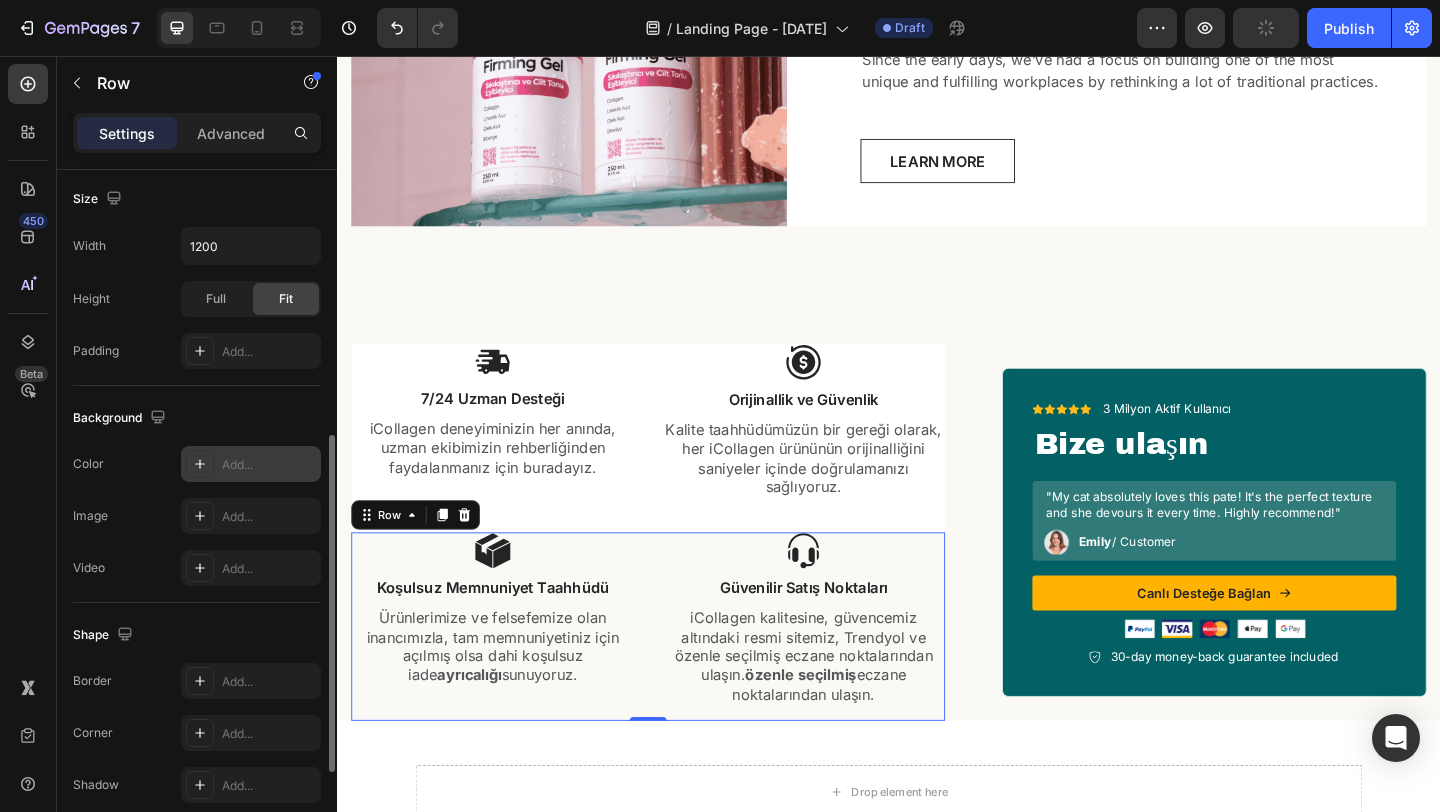 click on "Add..." at bounding box center [269, 465] 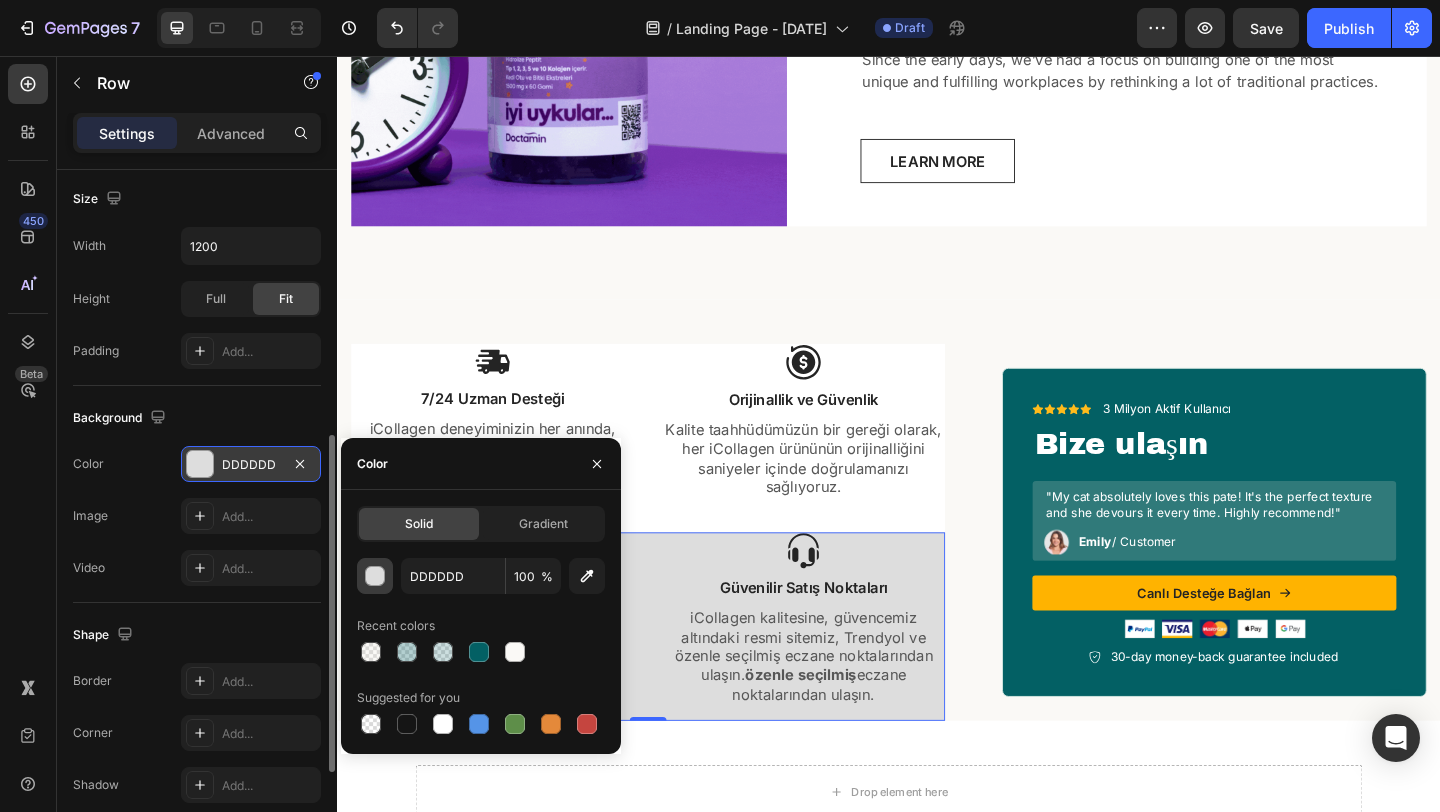 click at bounding box center [375, 576] 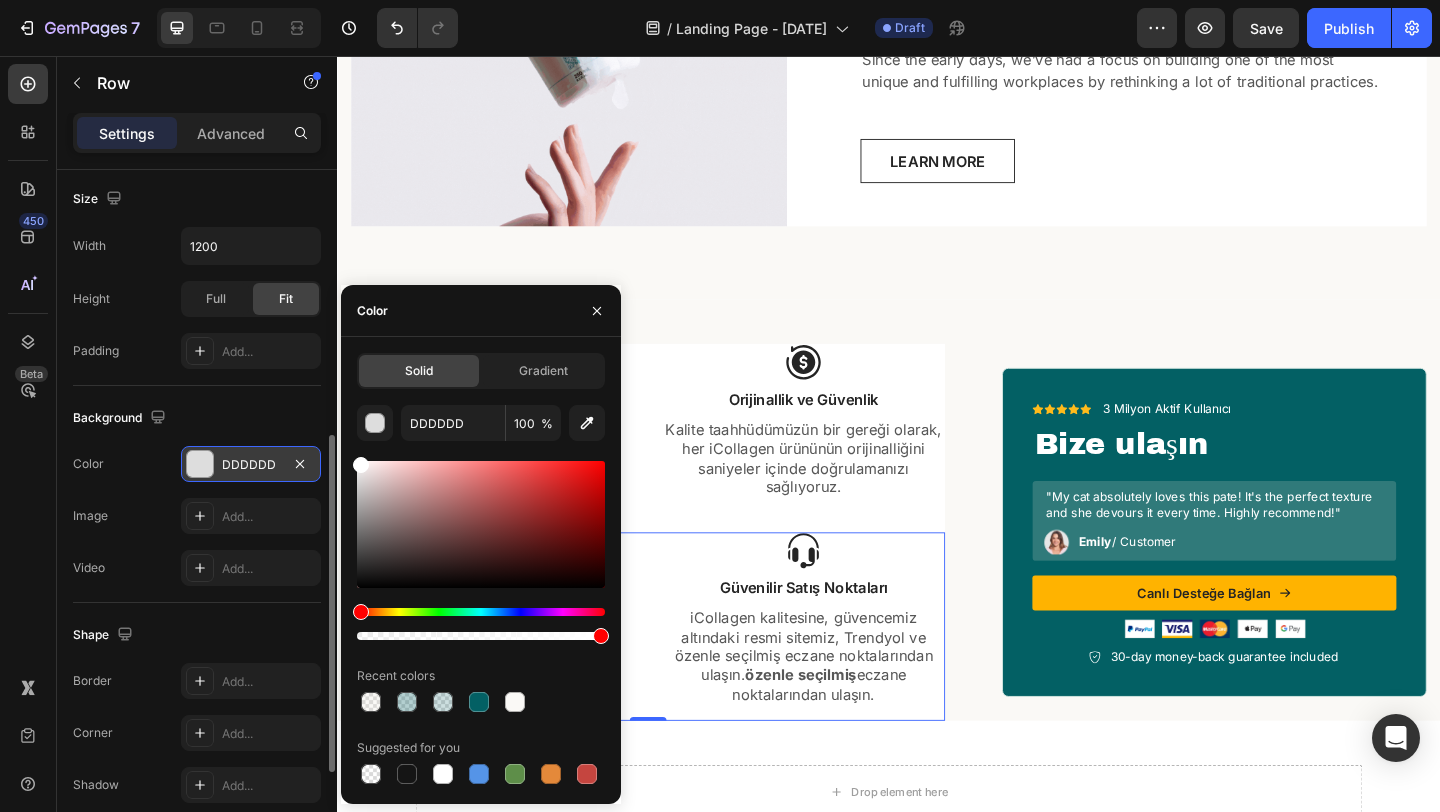 drag, startPoint x: 362, startPoint y: 483, endPoint x: 348, endPoint y: 431, distance: 53.851646 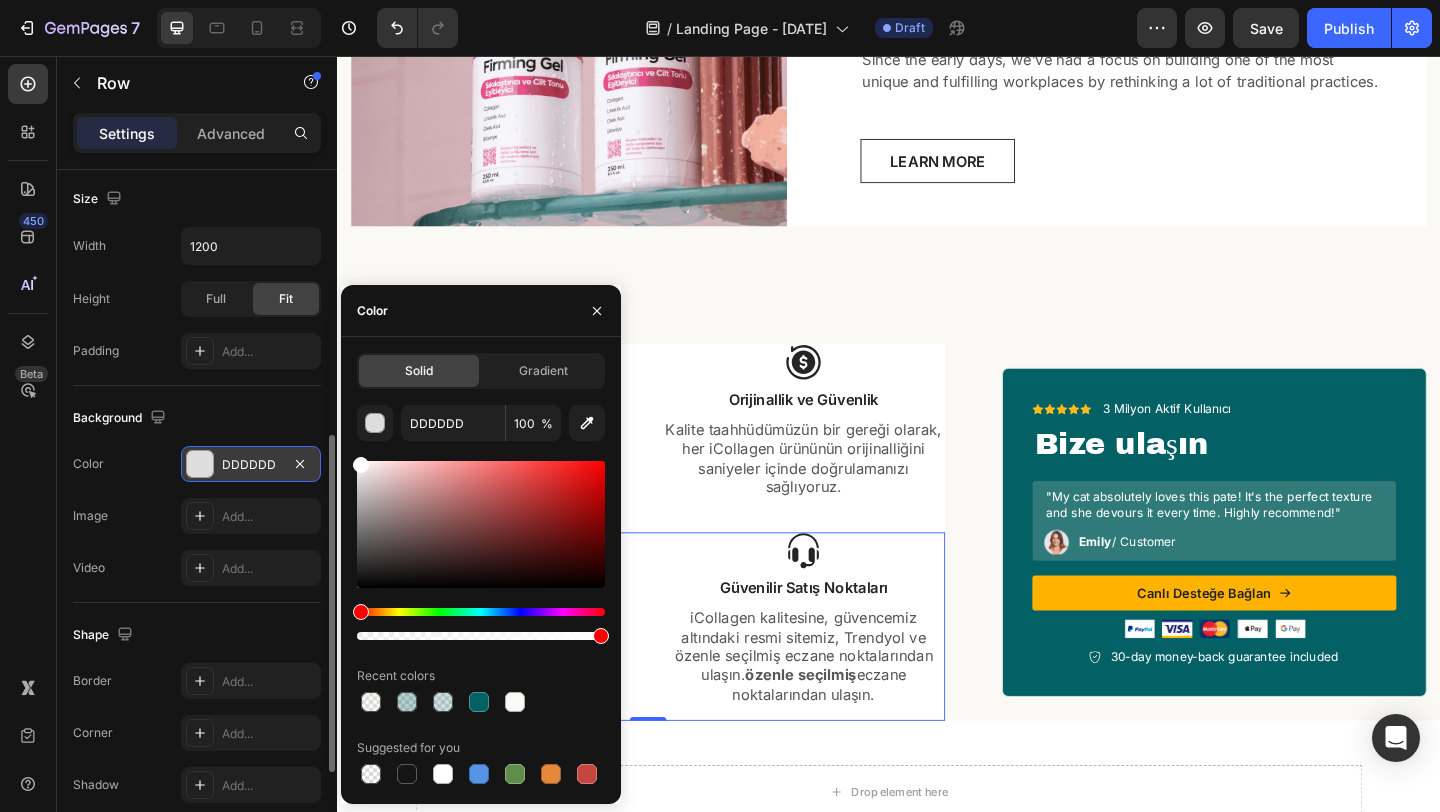 click on "Solid Gradient DDDDDD 100 % Recent colors Suggested for you" at bounding box center [481, 570] 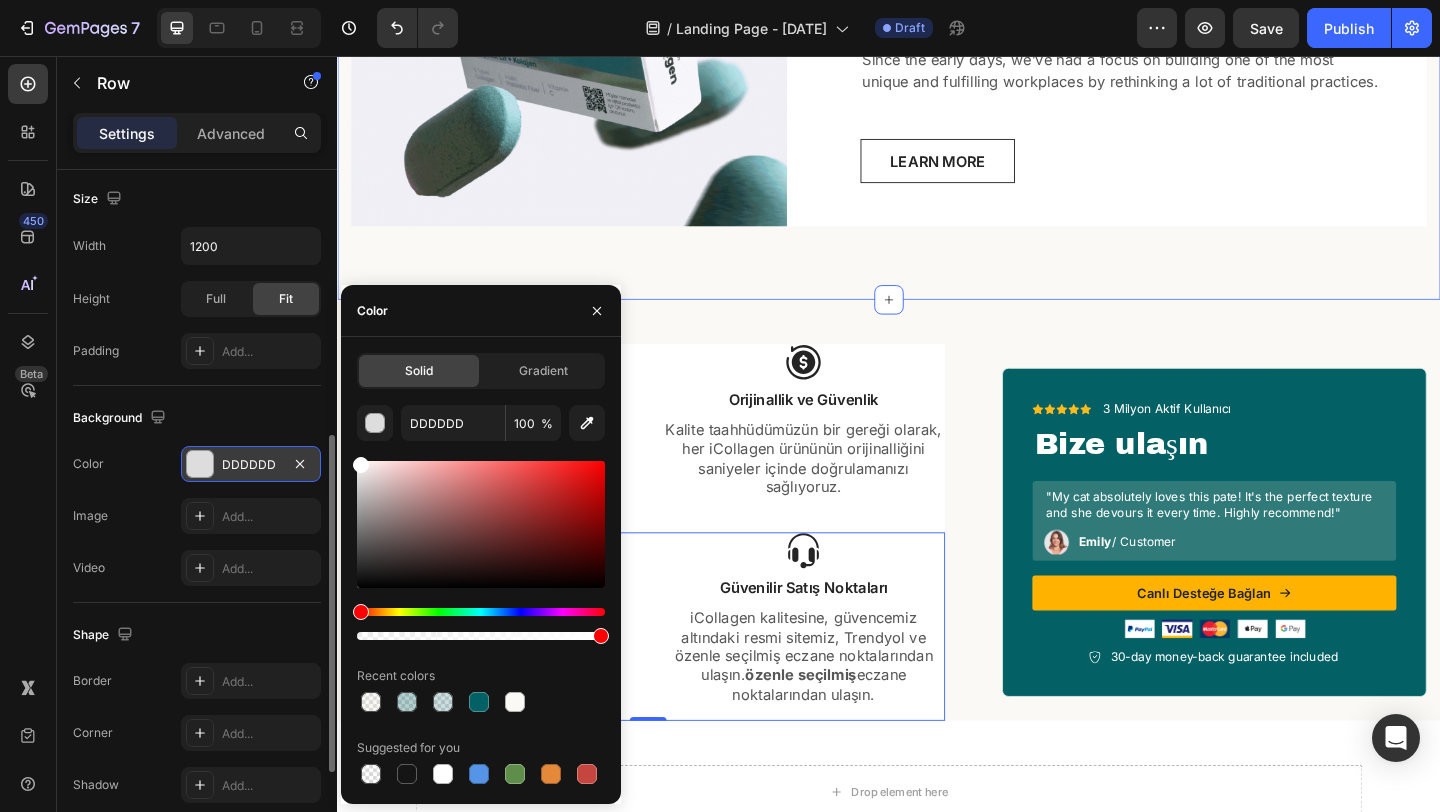 type on "FFFFFF" 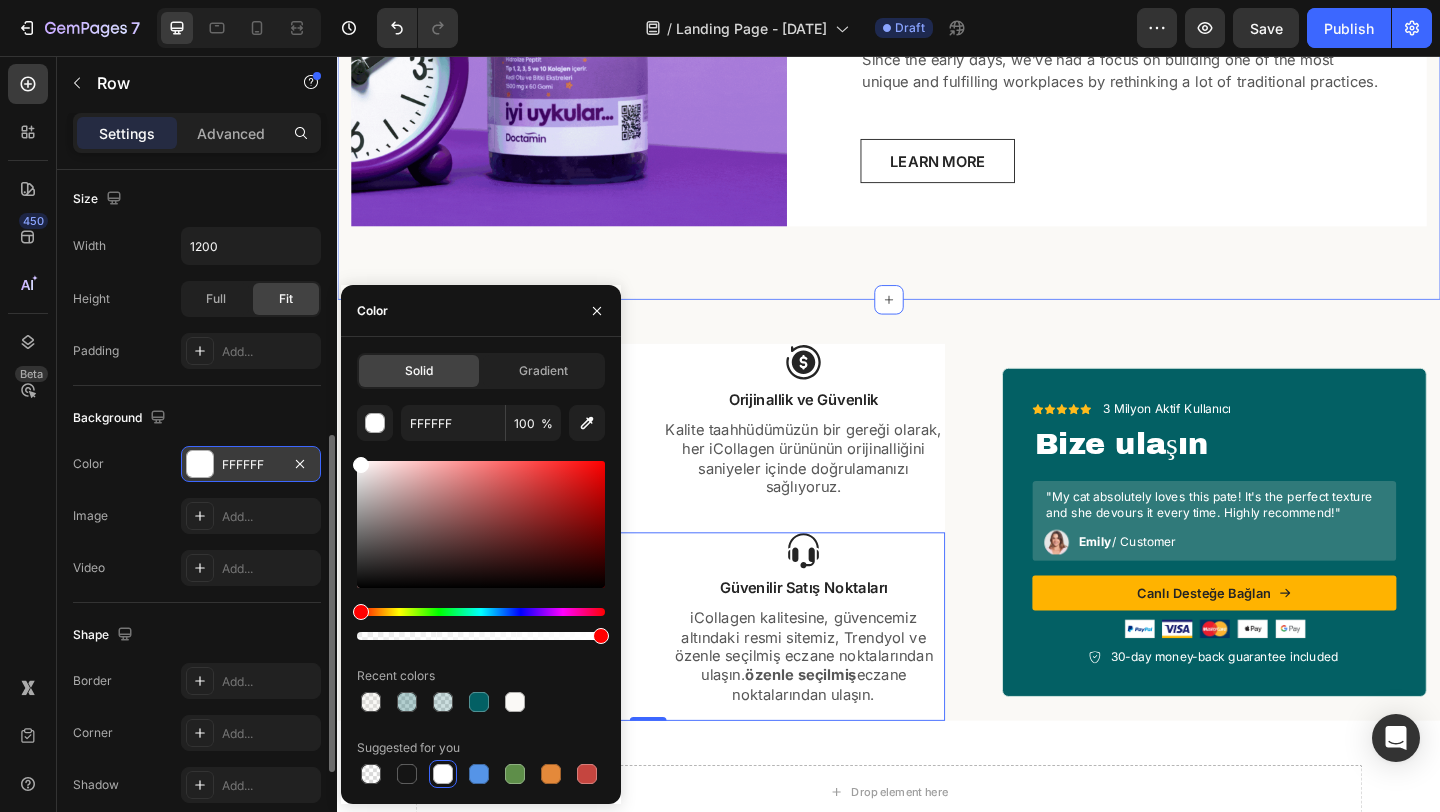 click on "Gem The Store Heading Established in 1920 the Gem jewellery store has the reputation as one of the most important jewellery brand names. Our passion for jewels has always been our motivation to pioneer and offer our clients a valuable experience. This experience is worth as much as a gemstone and is as timeless as gold.  Since the early days, we’ve had a focus on building one of the most unique and fulfilling workplaces by rethinking a lot of traditional practices. Text block LEARN MORE Button Row Image Row Section 2" at bounding box center [937, 4] 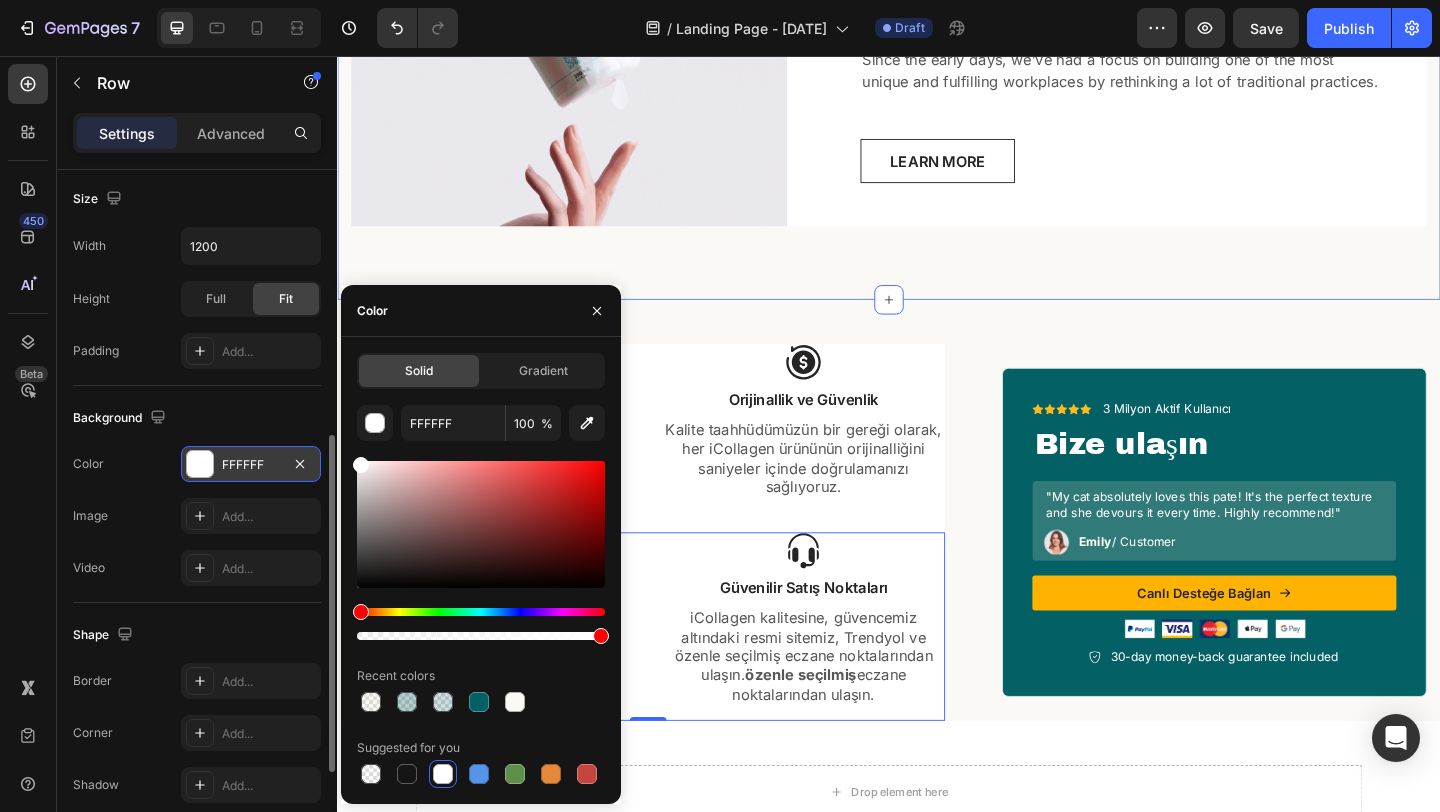 scroll, scrollTop: 0, scrollLeft: 0, axis: both 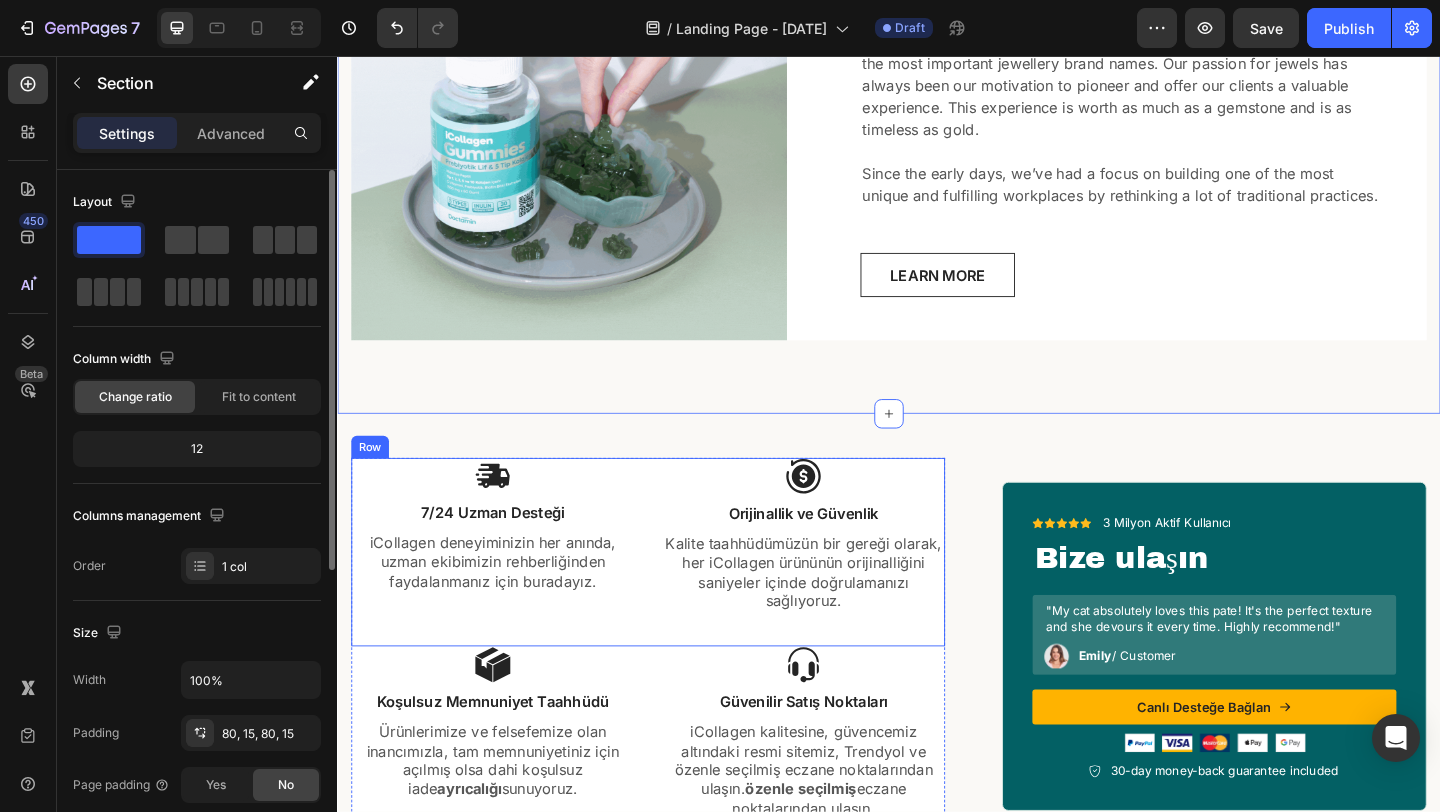 click on "Image 7/24 Uzman Desteği Text Block iCollagen deneyiminizin her anında, uzman ekibimizin rehberliğinden faydalanmanız için buradayız. Text Block Image Orijinallik ve Güvenlik Text Block Kalite taahhüdümüzün bir gereği olarak, her iCollagen ürününün orijinalliğini saniyeler içinde doğrulamanızı sağlıyoruz.   Text Block Row" at bounding box center (675, 595) 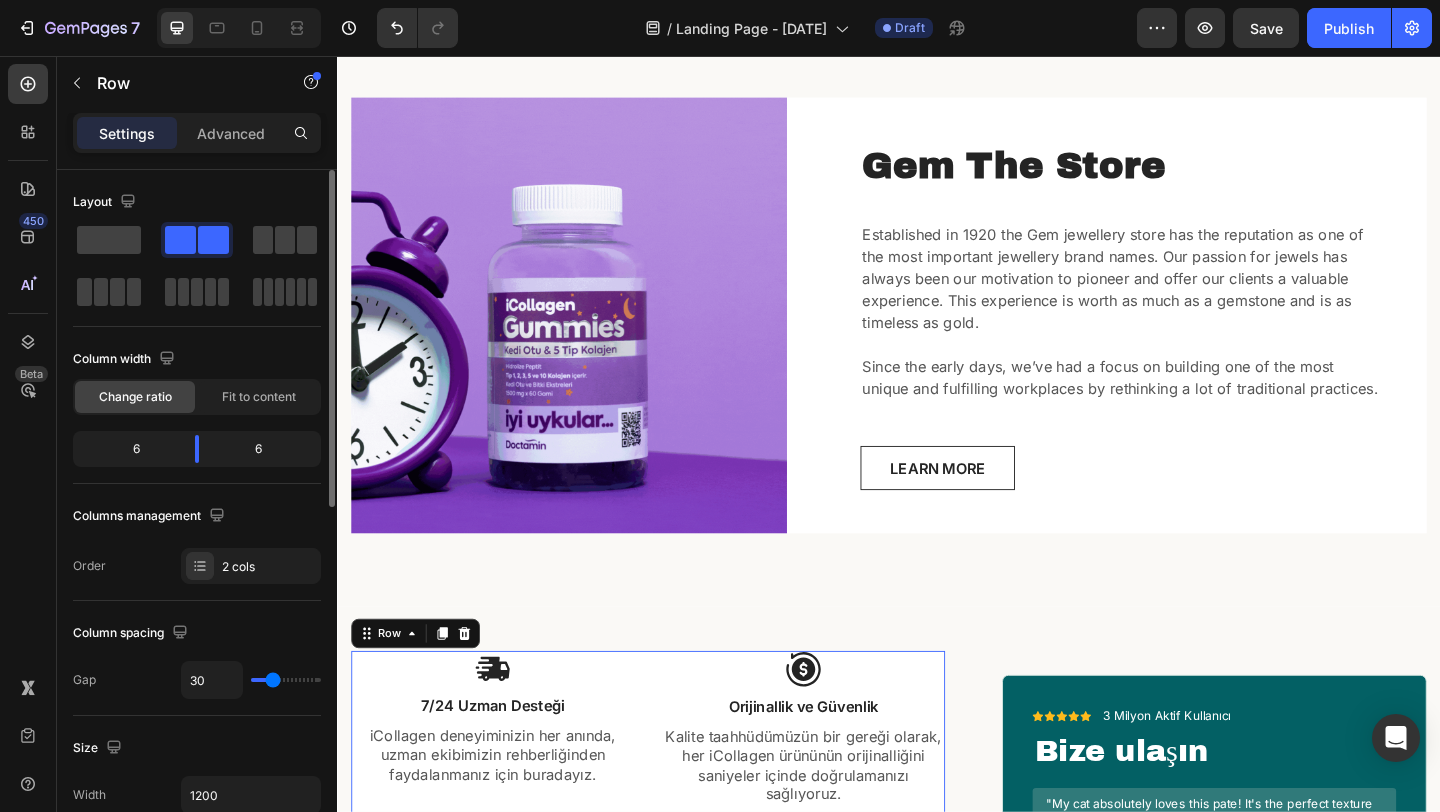 scroll, scrollTop: 408, scrollLeft: 0, axis: vertical 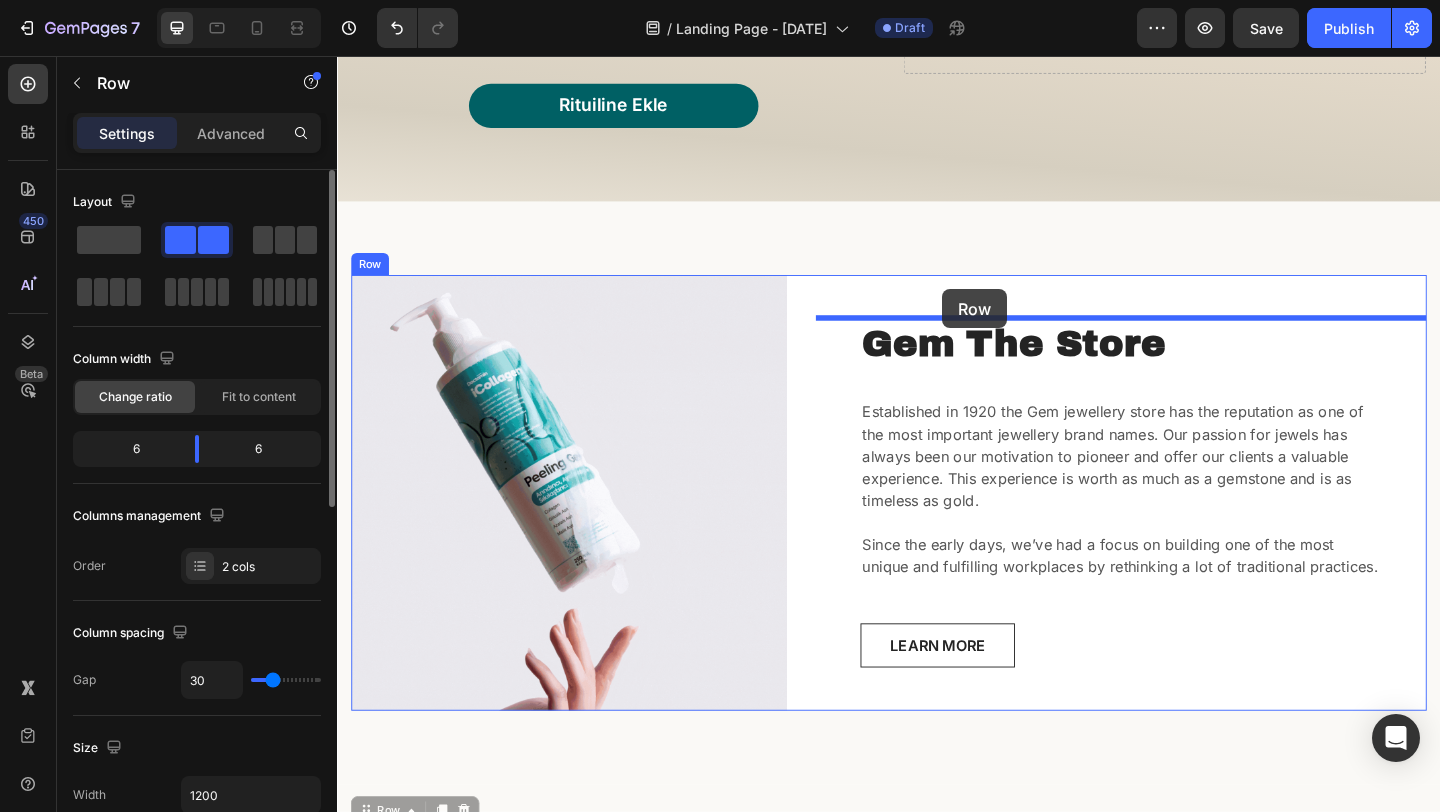 drag, startPoint x: 398, startPoint y: 737, endPoint x: 995, endPoint y: 310, distance: 733.98773 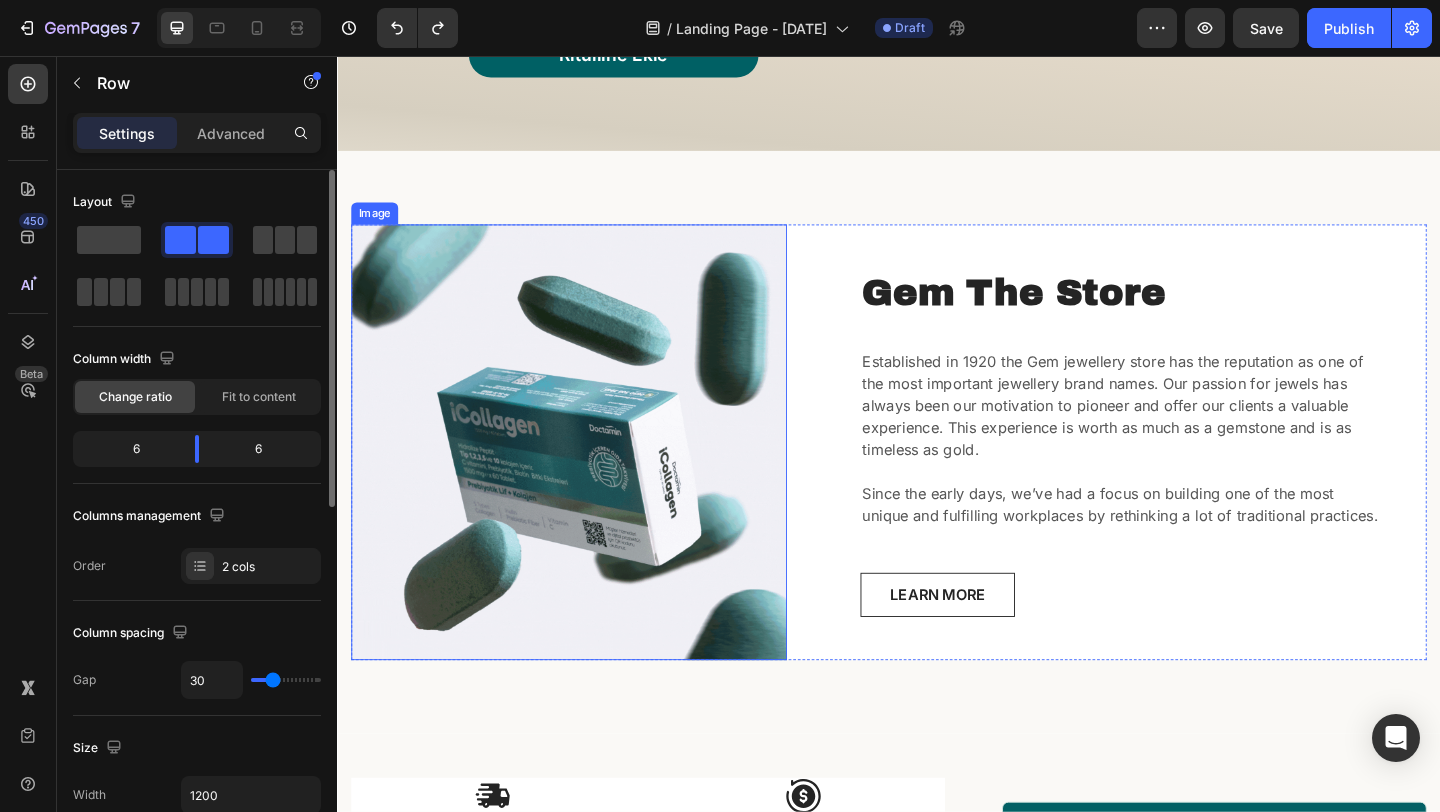 scroll, scrollTop: 588, scrollLeft: 0, axis: vertical 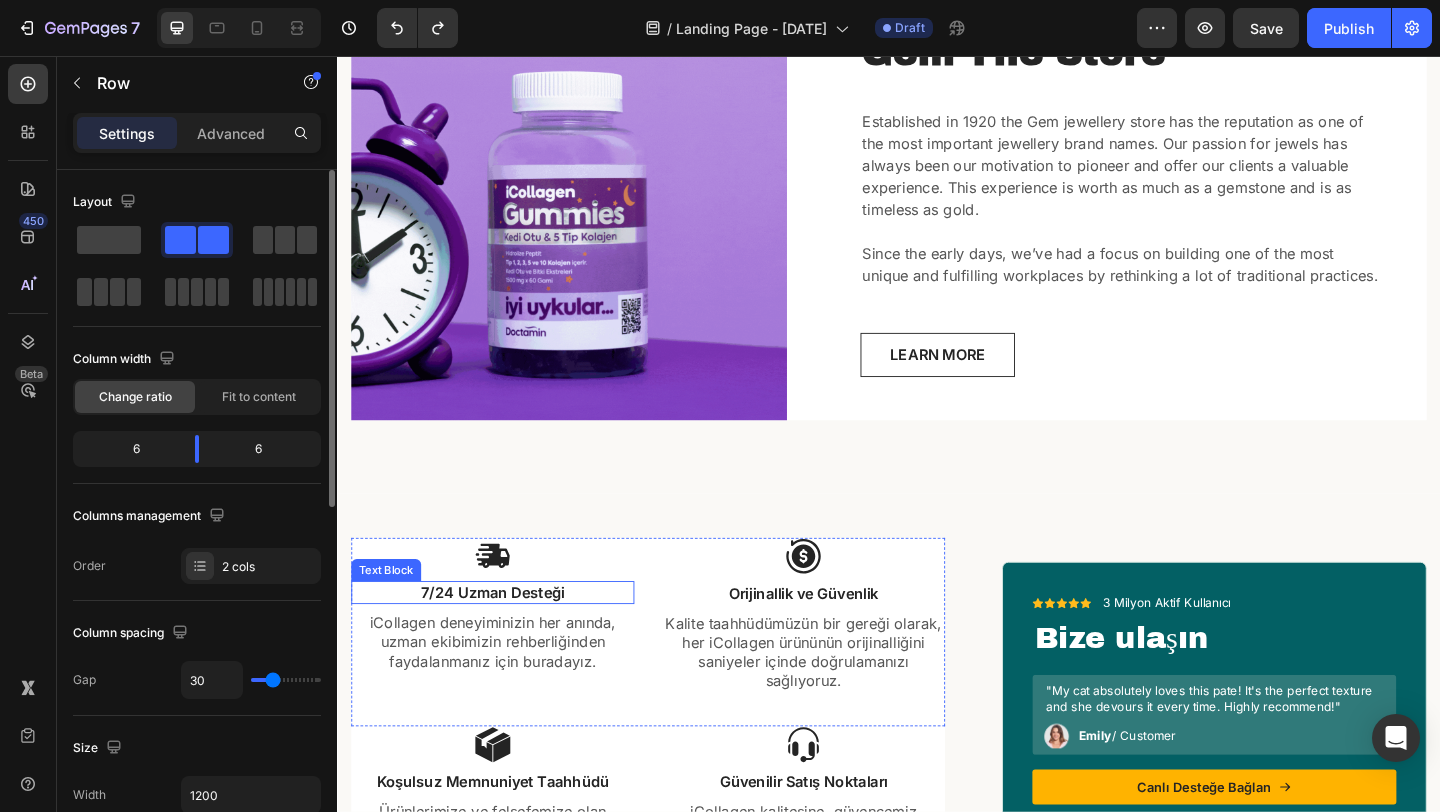 click on "7/24 Uzman Desteği" at bounding box center [506, 639] 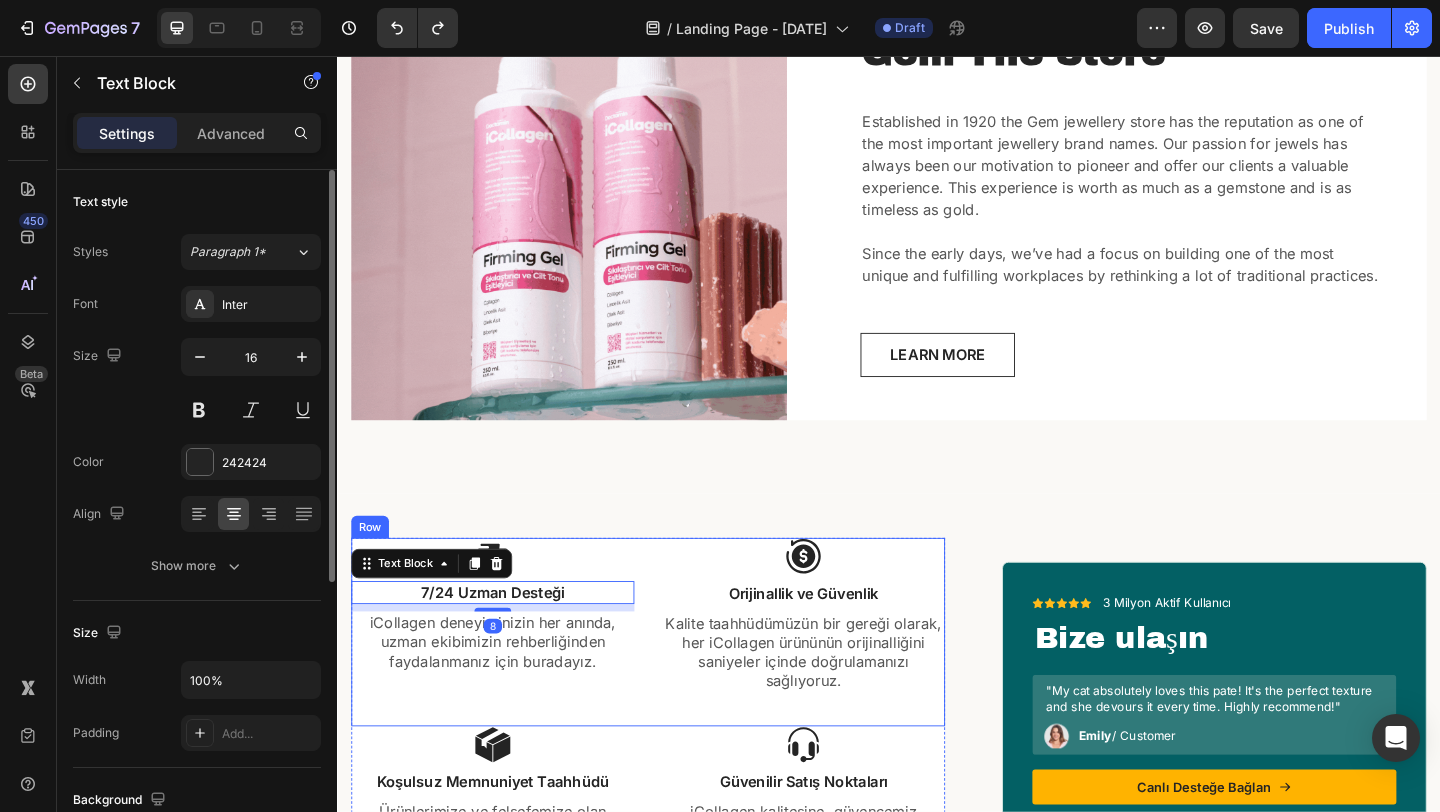 click on "Image Orijinallik ve Güvenlik Text Block Kalite taahhüdümüzün bir gereği olarak, her iCollagen ürününün orijinalliğini saniyeler içinde doğrulamanızı sağlıyoruz.   Text Block" at bounding box center [844, 682] 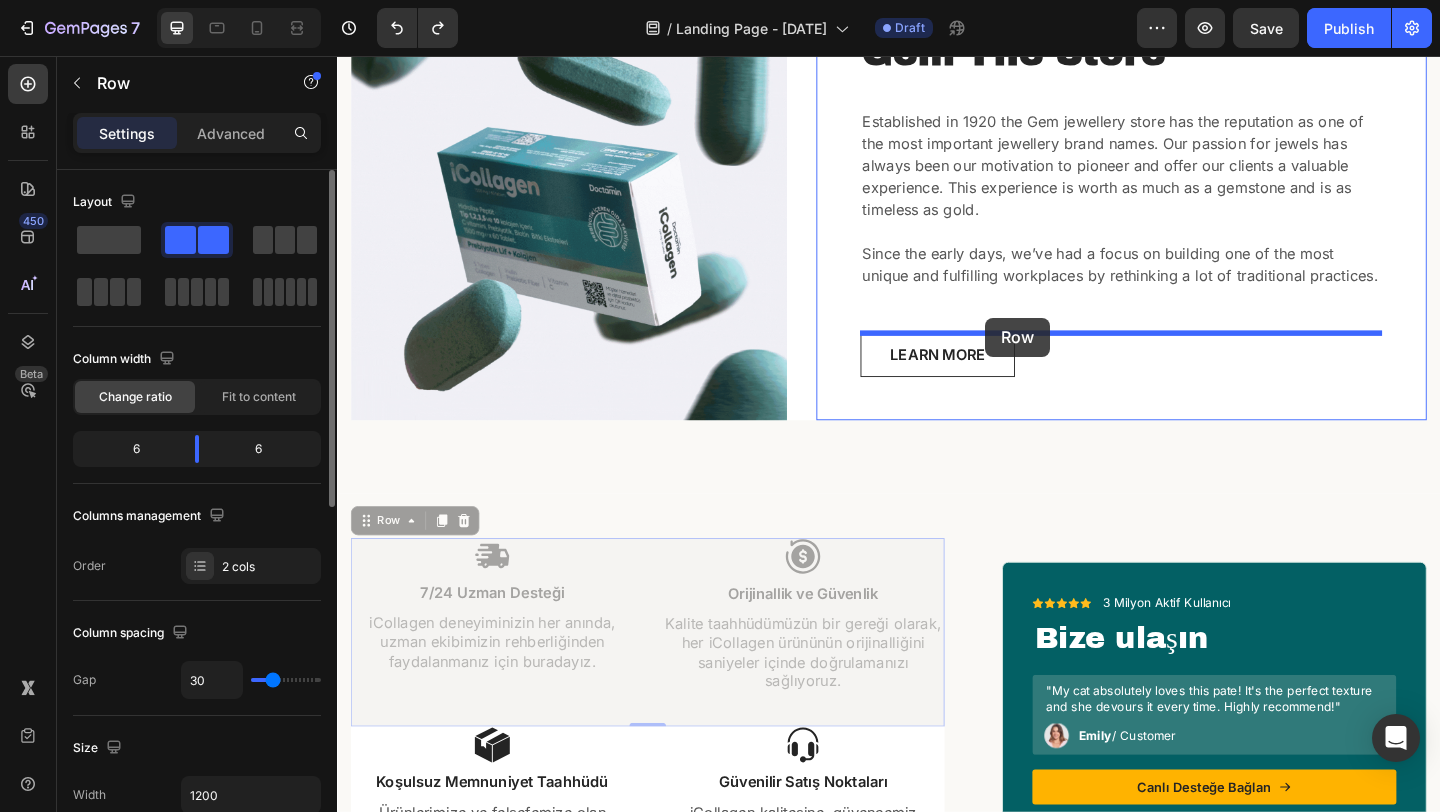 drag, startPoint x: 387, startPoint y: 565, endPoint x: 1042, endPoint y: 341, distance: 692.24347 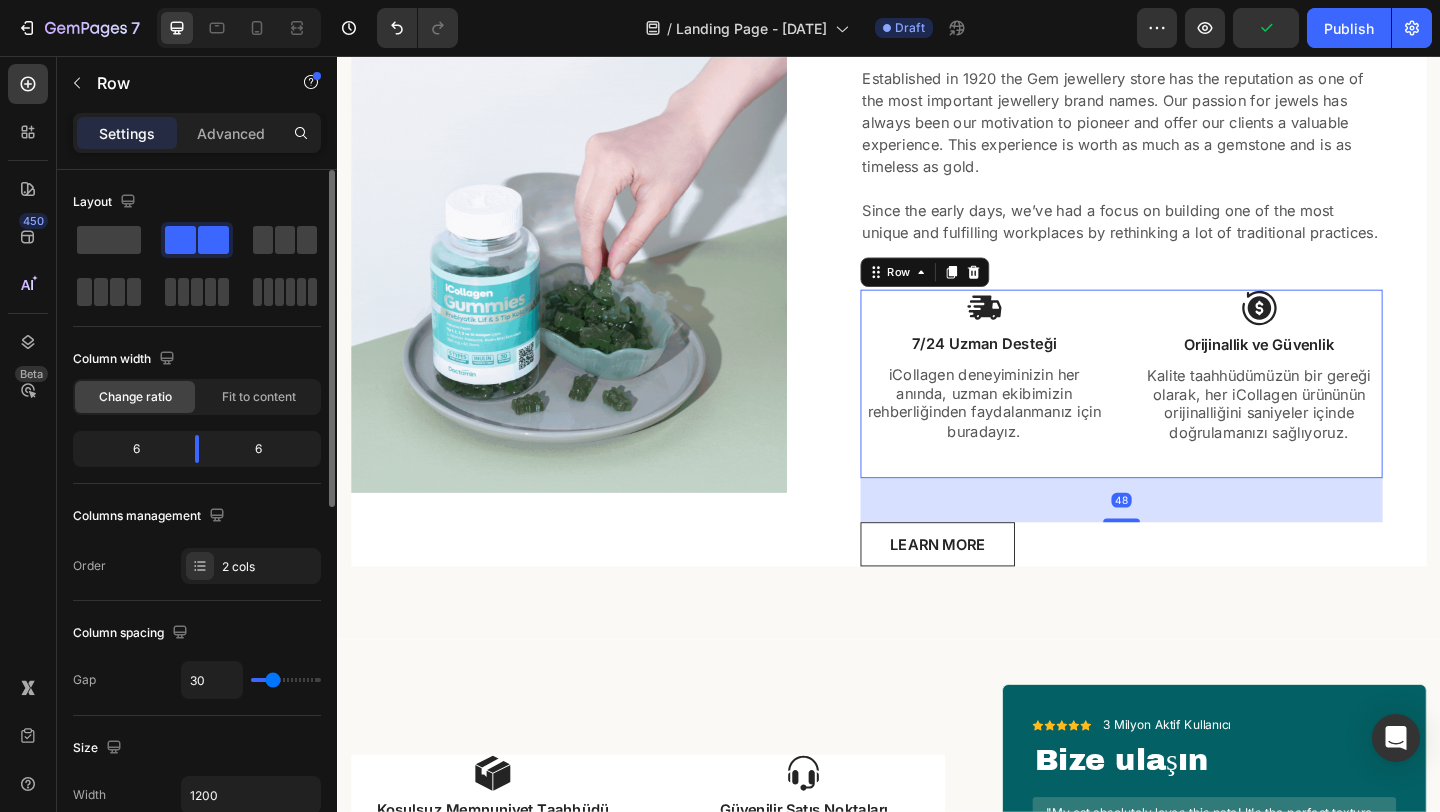 scroll, scrollTop: 541, scrollLeft: 0, axis: vertical 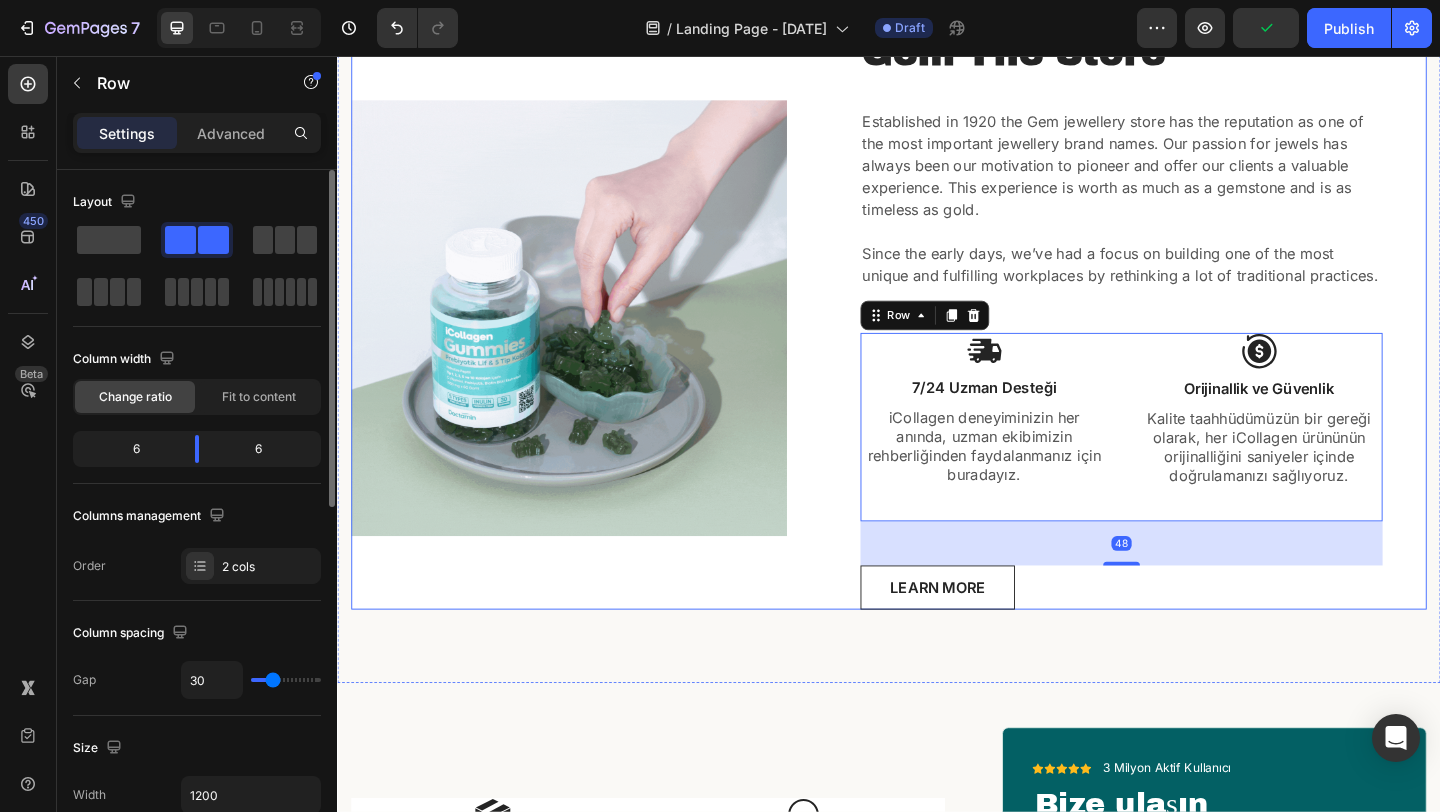 click on "Gem The Store Heading Established in 1920 the Gem jewellery store has the reputation as one of the most important jewellery brand names. Our passion for jewels has always been our motivation to pioneer and offer our clients a valuable experience. This experience is worth as much as a gemstone and is as timeless as gold.  Since the early days, we’ve had a focus on building one of the most unique and fulfilling workplaces by rethinking a lot of traditional practices. Text block Image 7/24 Uzman Desteği Text Block iCollagen deneyiminizin her anında, uzman ekibimizin rehberliğinden faydalanmanız için buradayız. Text Block Image Orijinallik ve Güvenlik Text Block Kalite taahhüdümüzün bir gereği olarak, her iCollagen ürününün orijinalliğini saniyeler içinde doğrulamanızı sağlıyoruz.   Text Block Row   48 LEARN MORE Button Row Image Row" at bounding box center (937, 341) 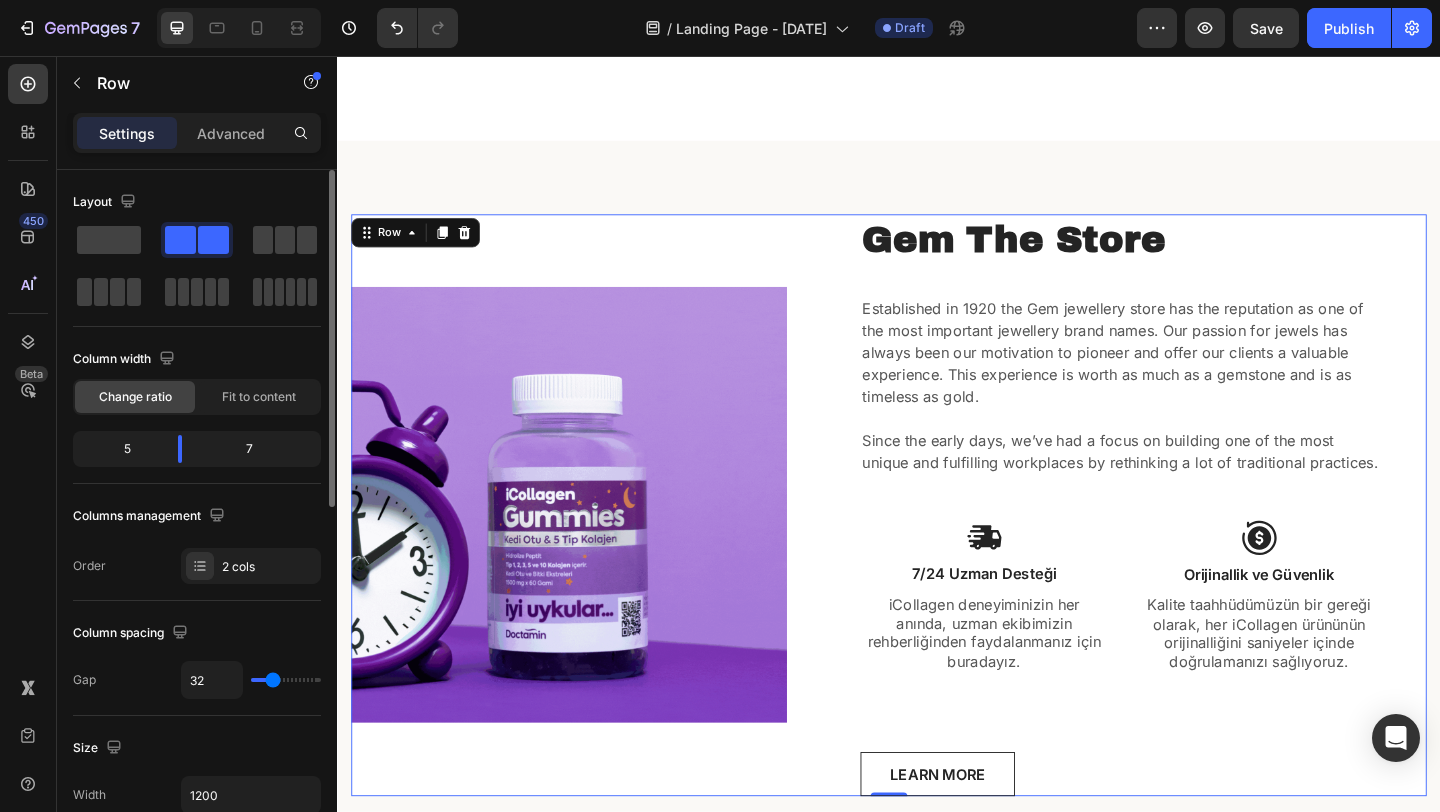 scroll, scrollTop: 492, scrollLeft: 0, axis: vertical 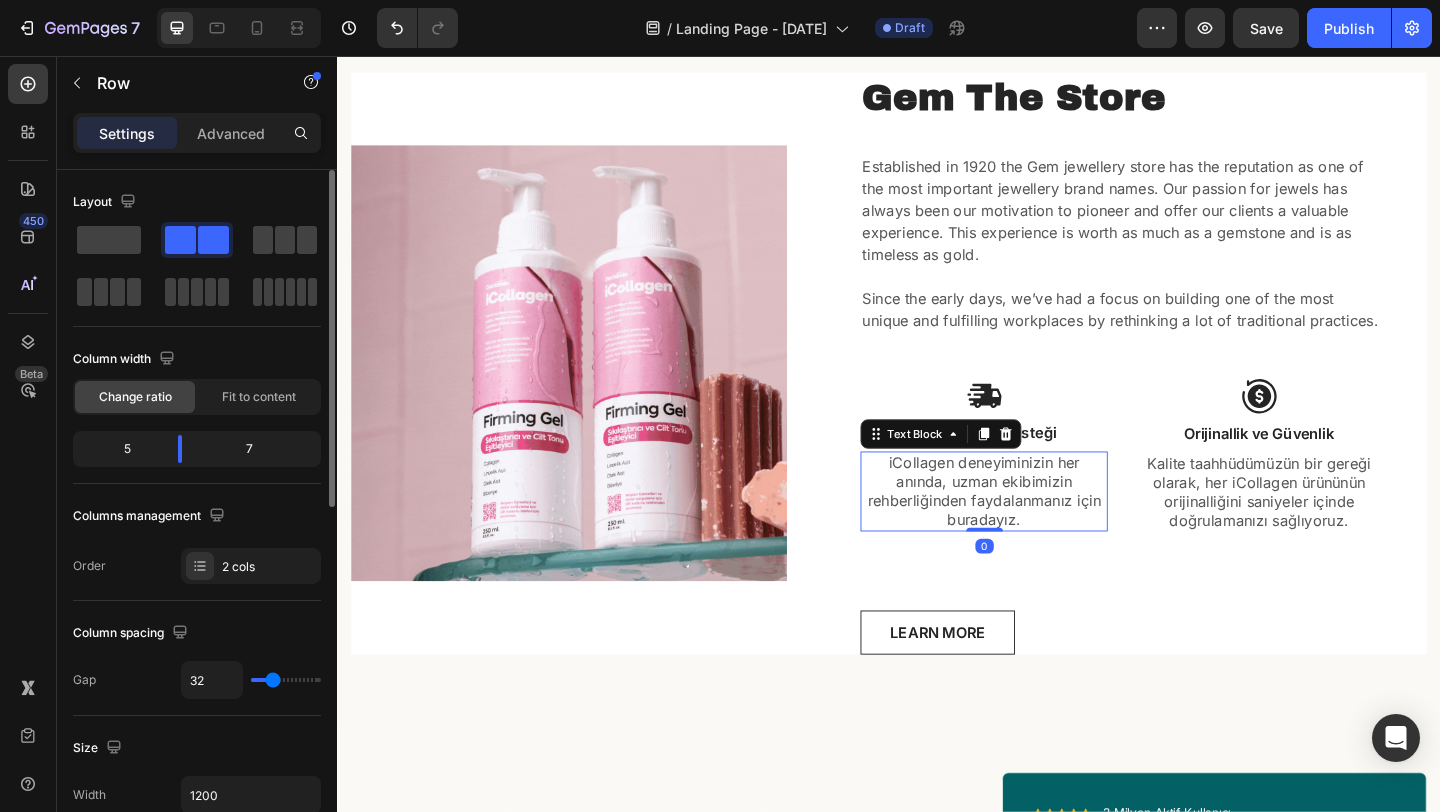 click on "iCollagen deneyiminizin her anında, uzman ekibimizin rehberliğinden faydalanmanız için buradayız." at bounding box center (1040, 529) 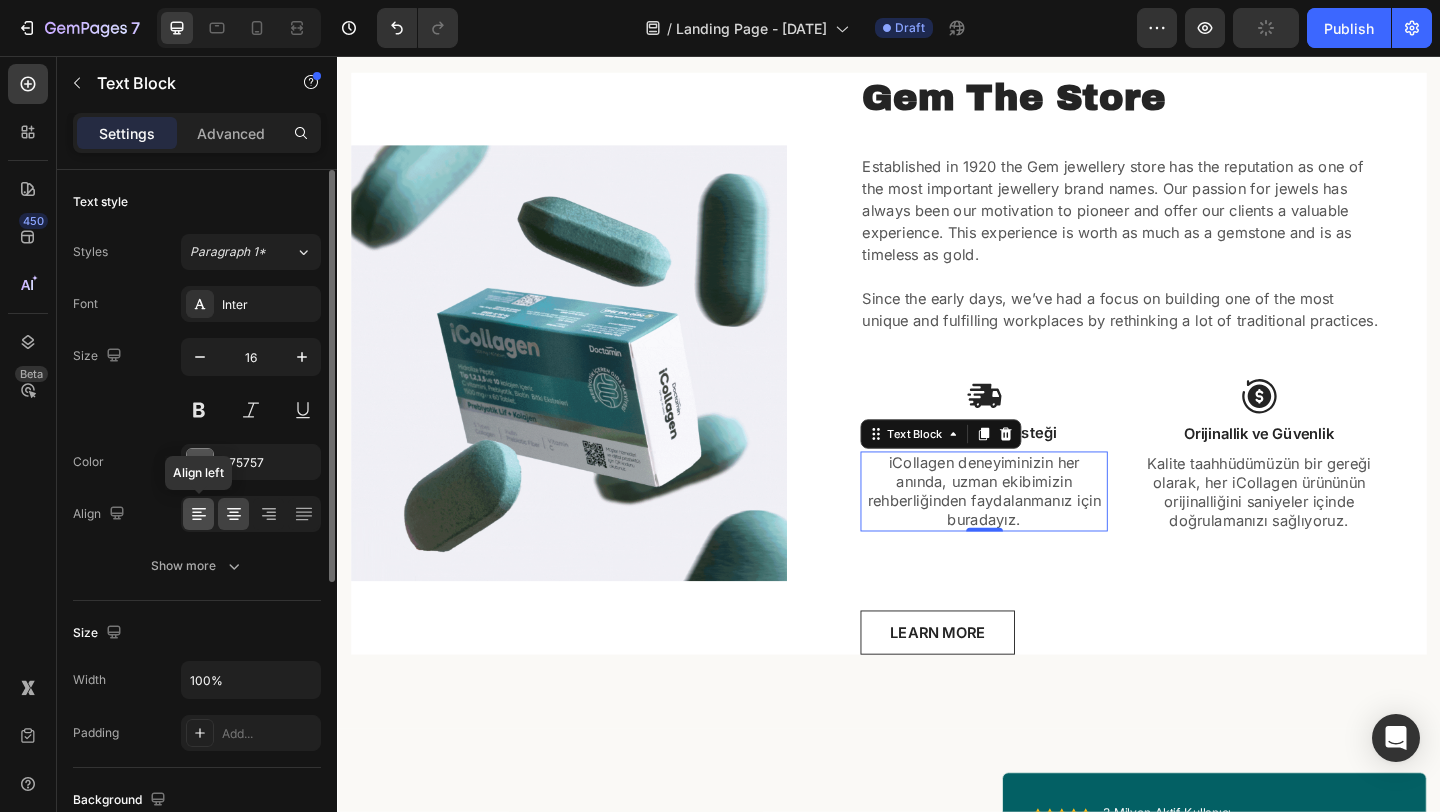 click 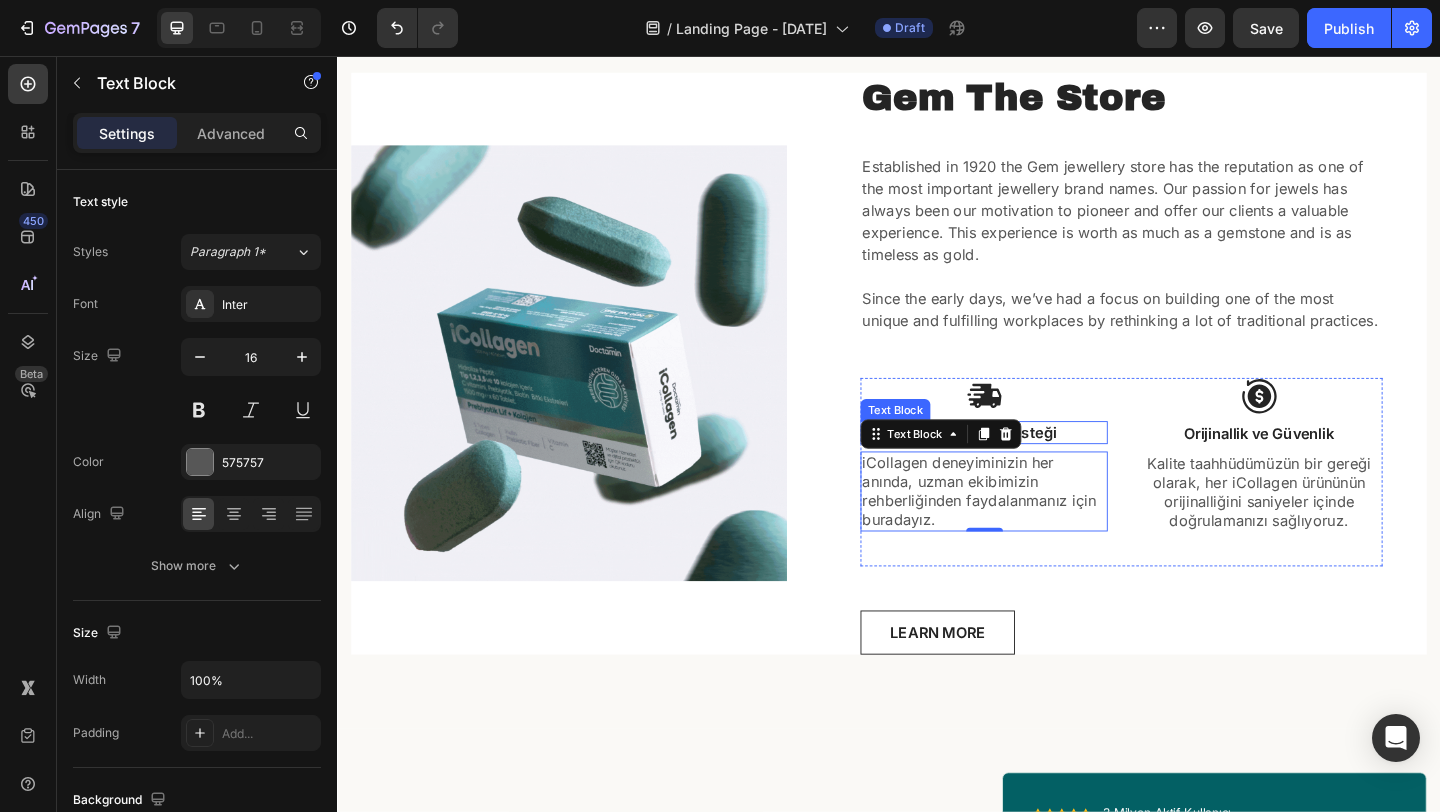 click on "7/24 Uzman Desteği" at bounding box center [1040, 465] 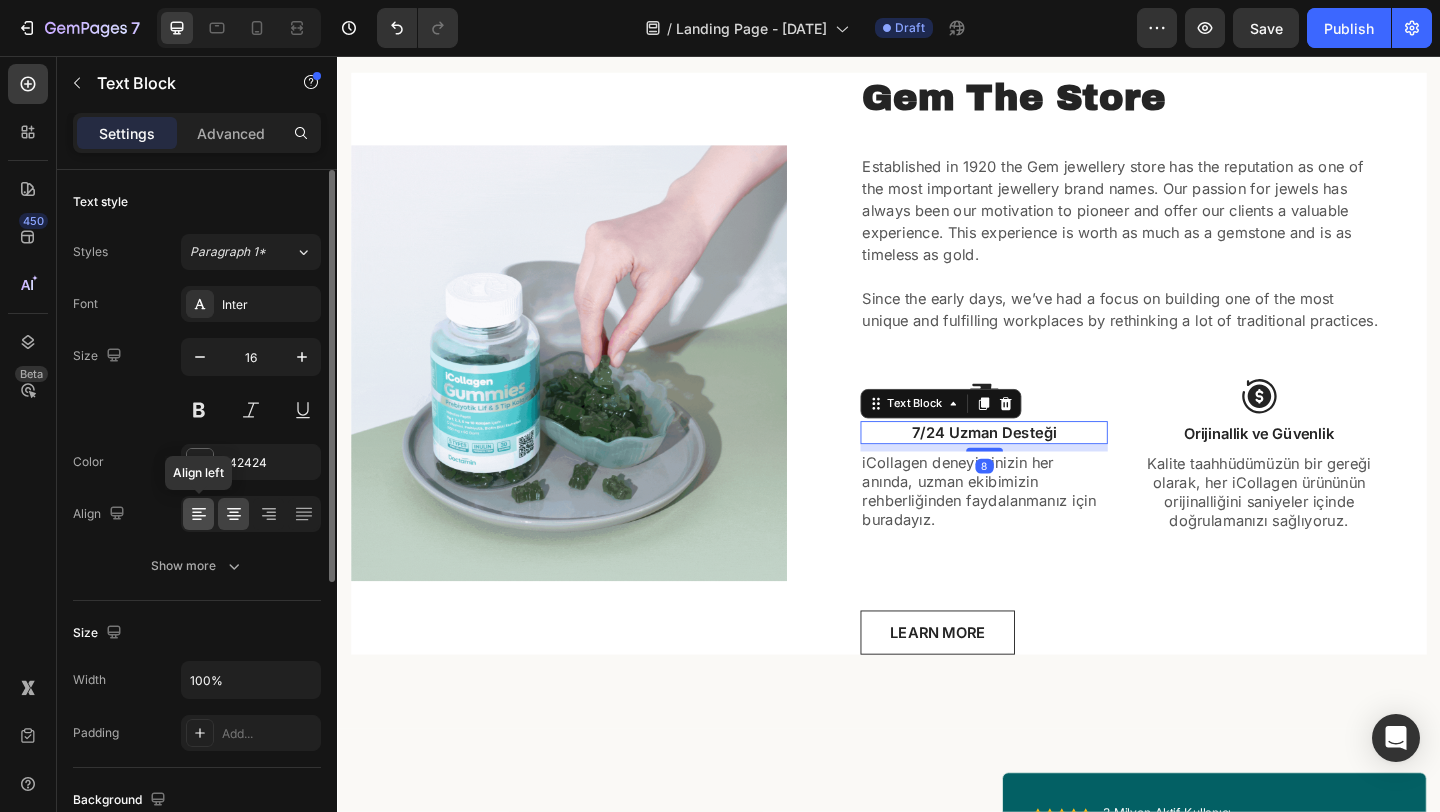 click 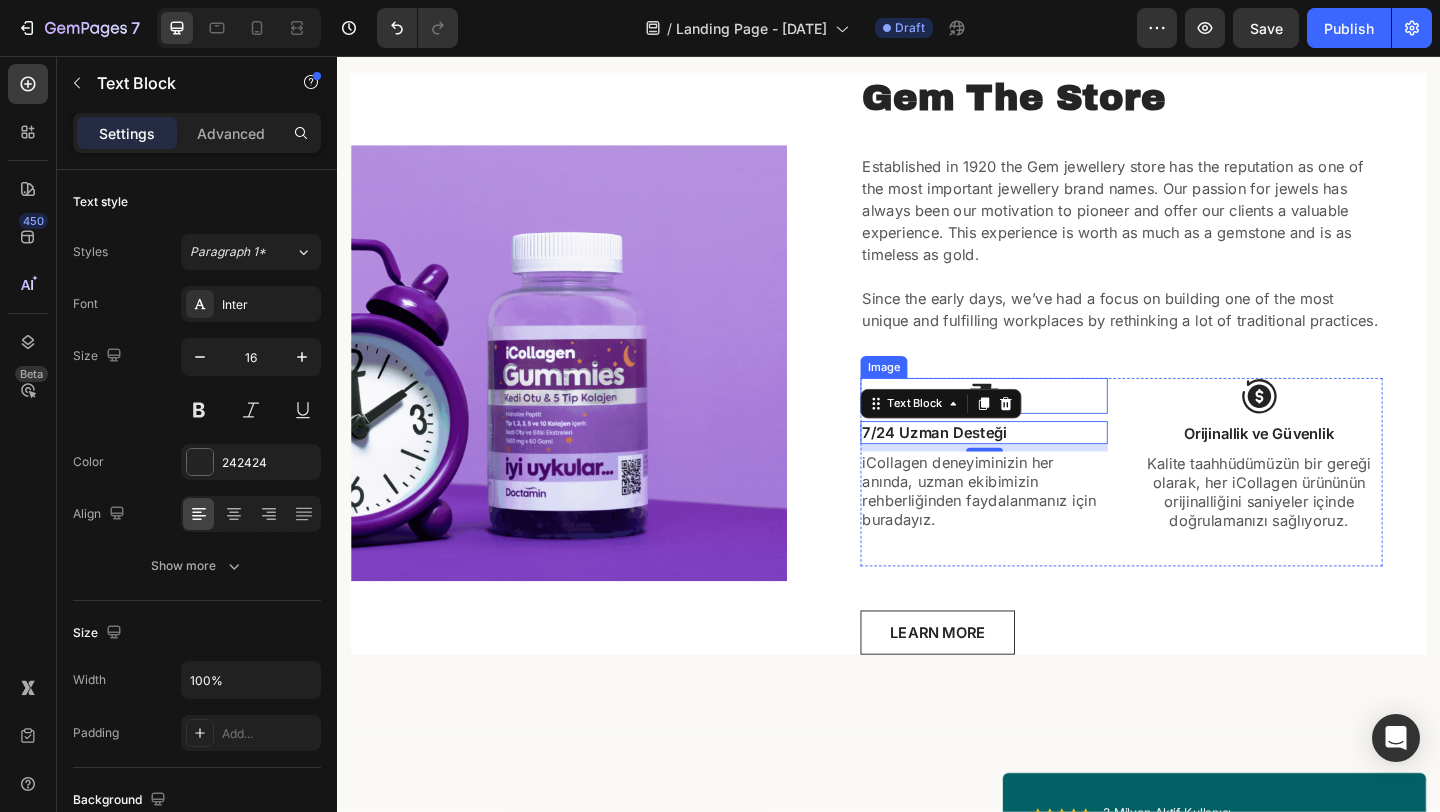 click at bounding box center (1040, 425) 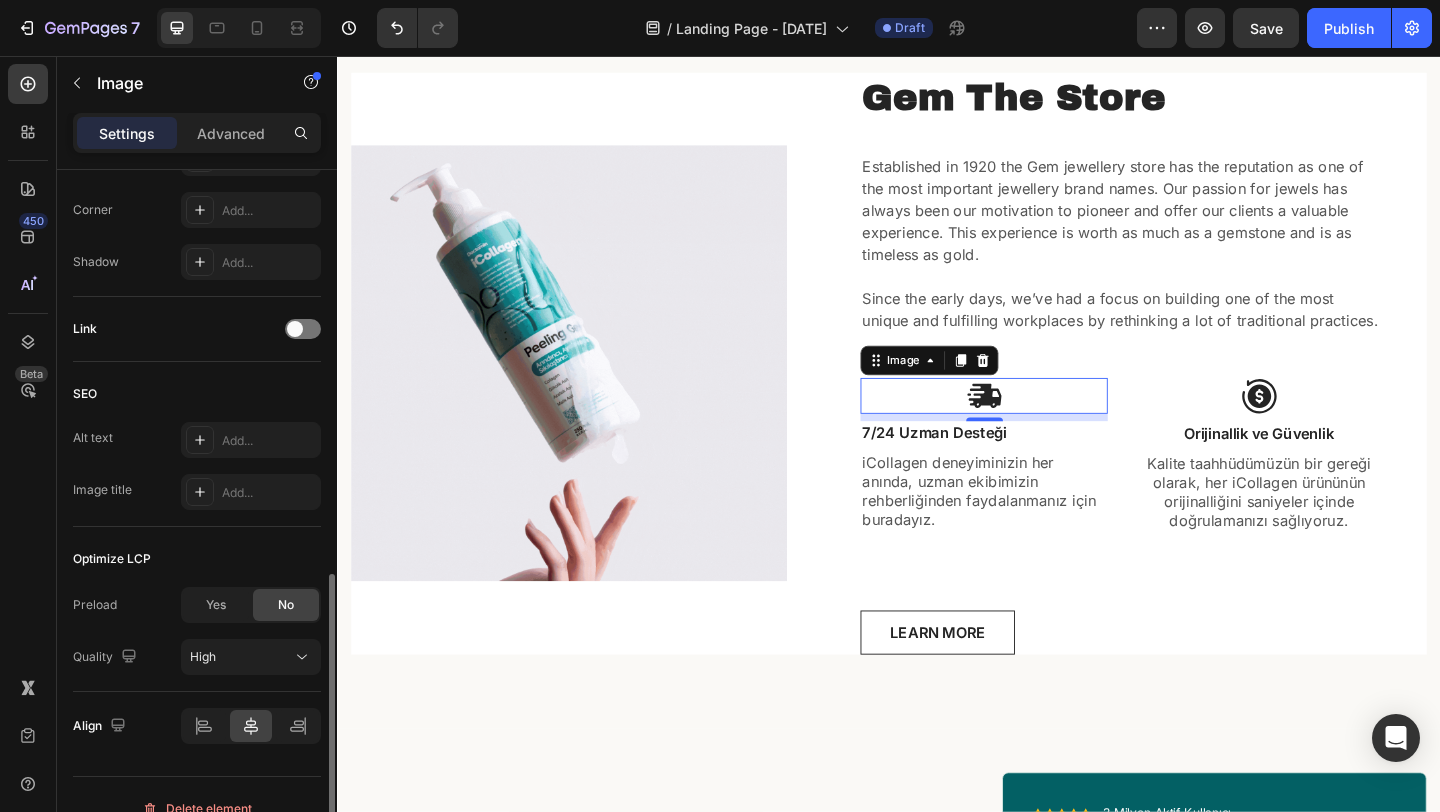 scroll, scrollTop: 811, scrollLeft: 0, axis: vertical 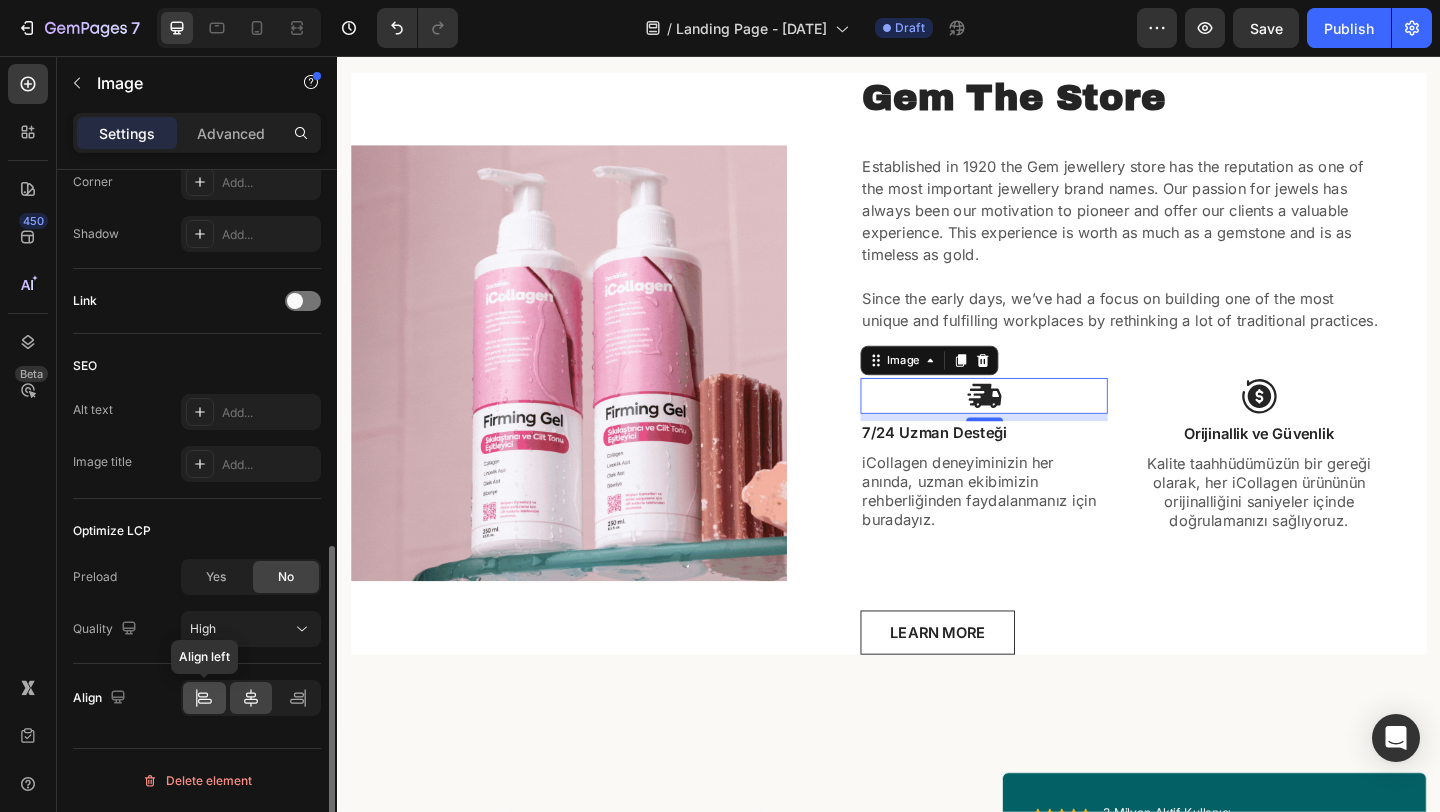 click 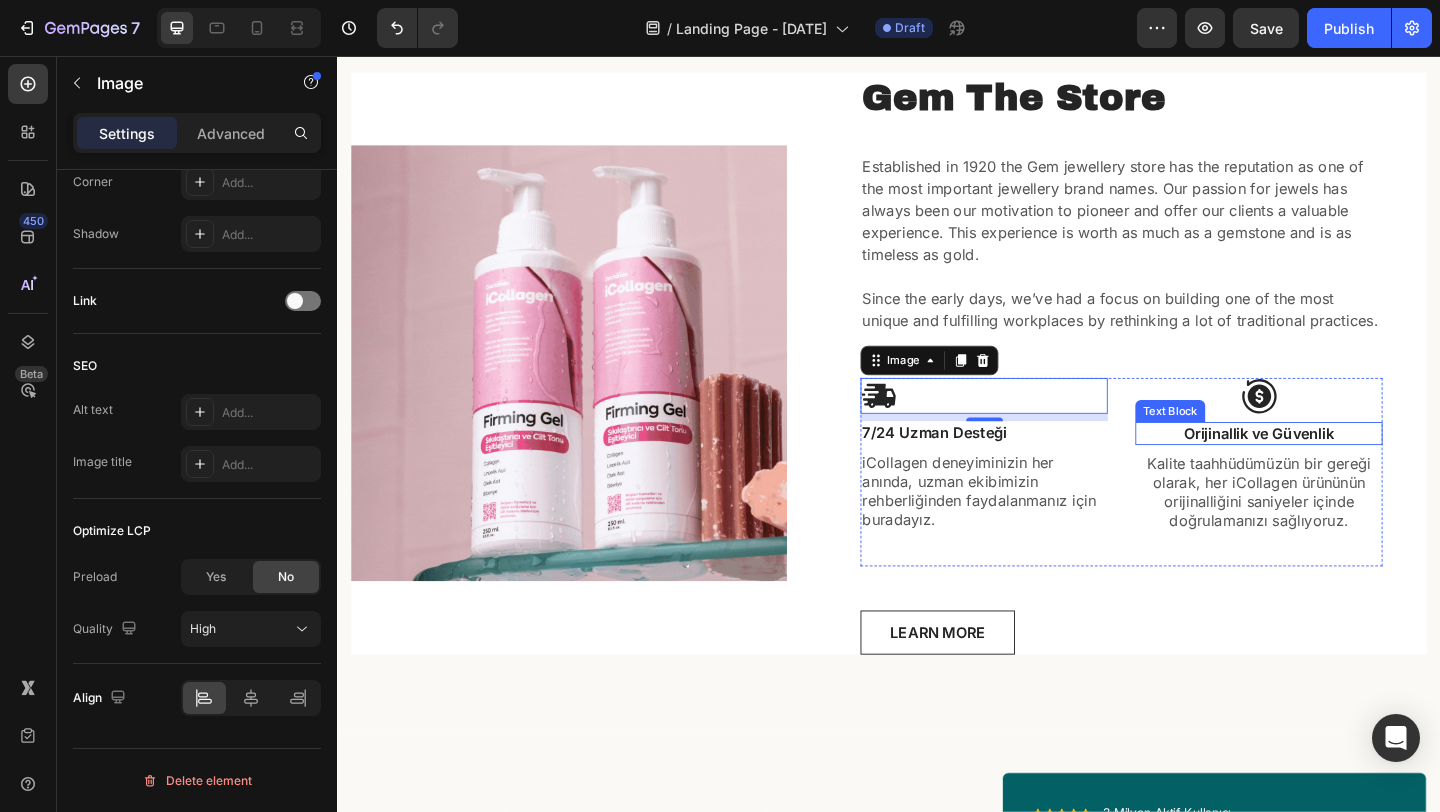 scroll, scrollTop: 486, scrollLeft: 0, axis: vertical 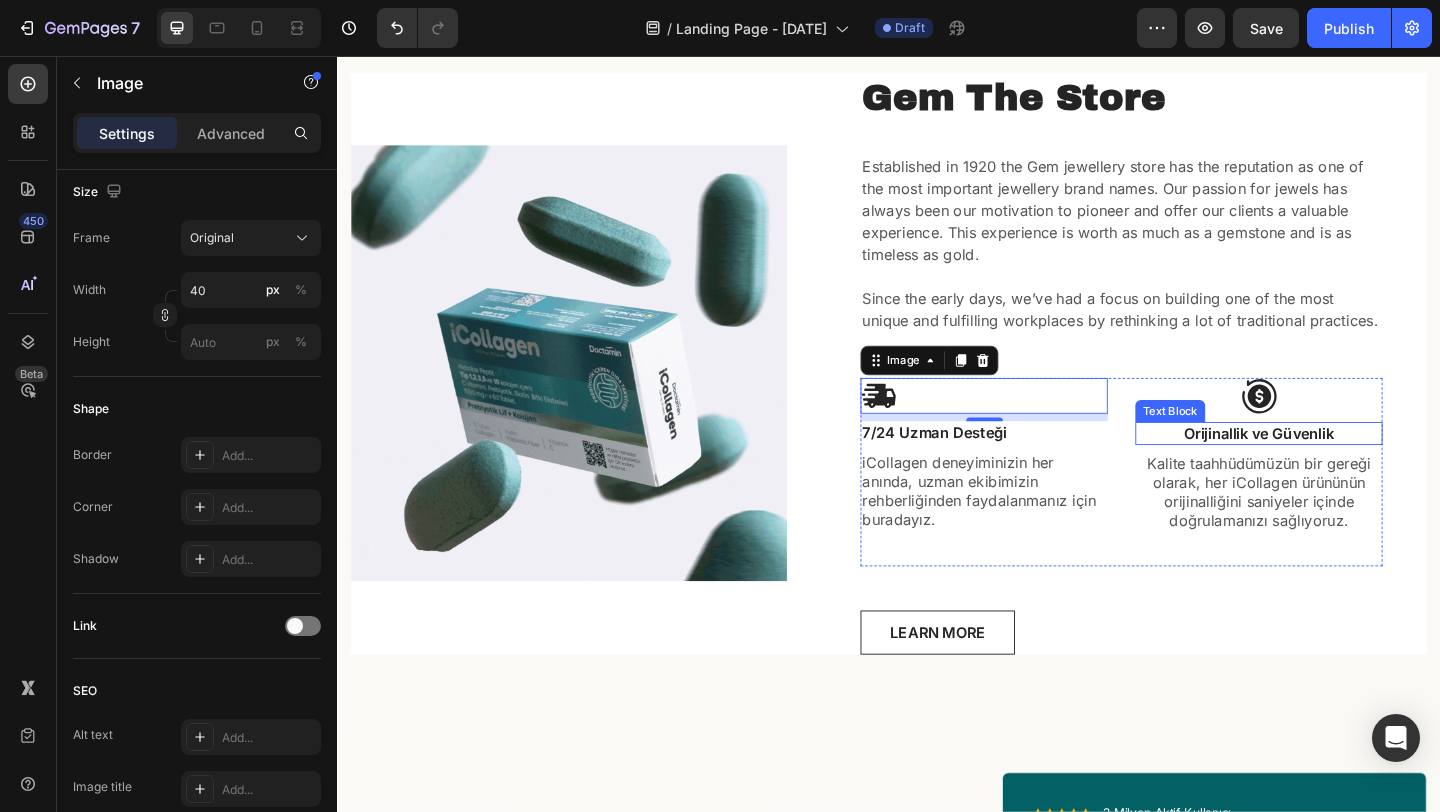 click on "Orijinallik ve Güvenlik" at bounding box center [1339, 466] 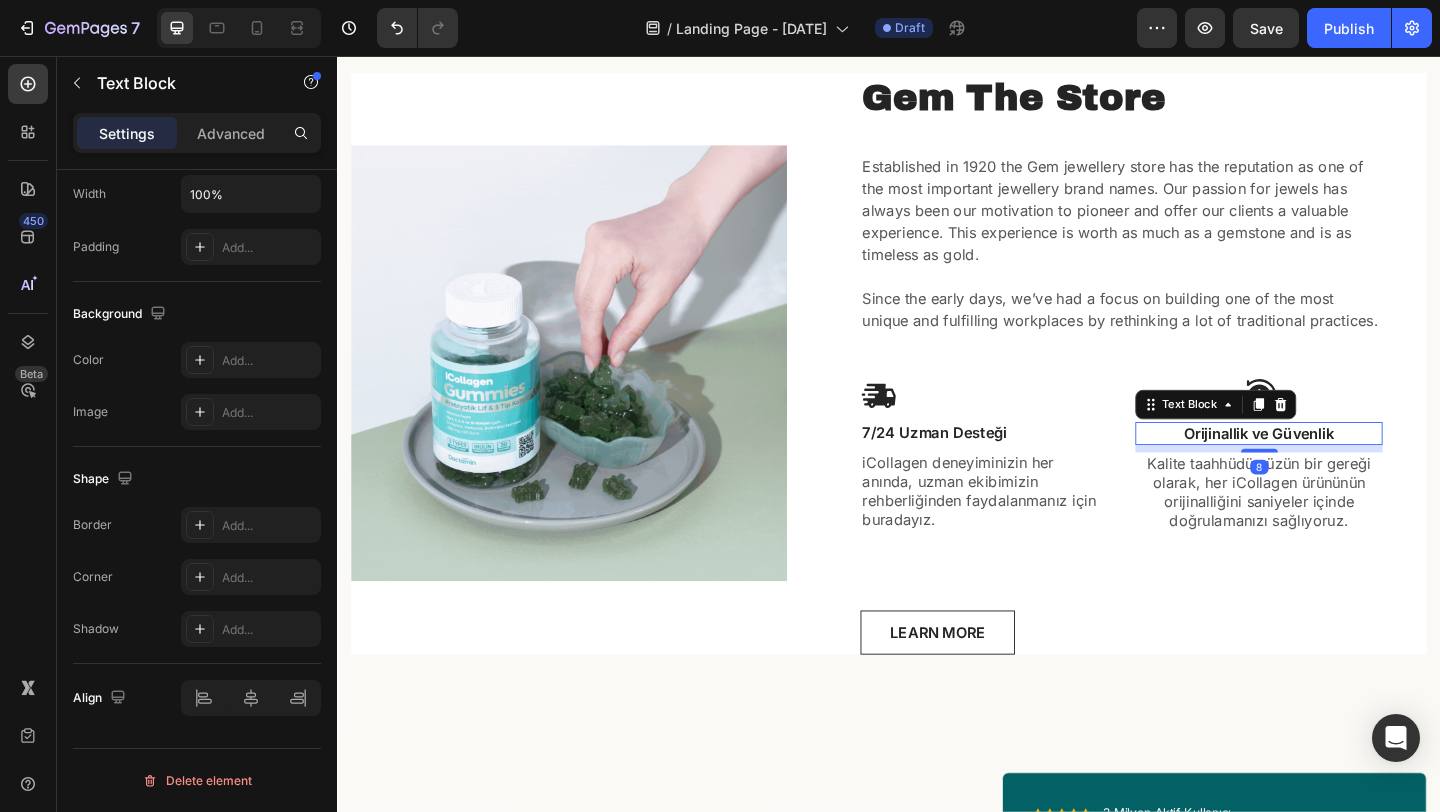 scroll, scrollTop: 0, scrollLeft: 0, axis: both 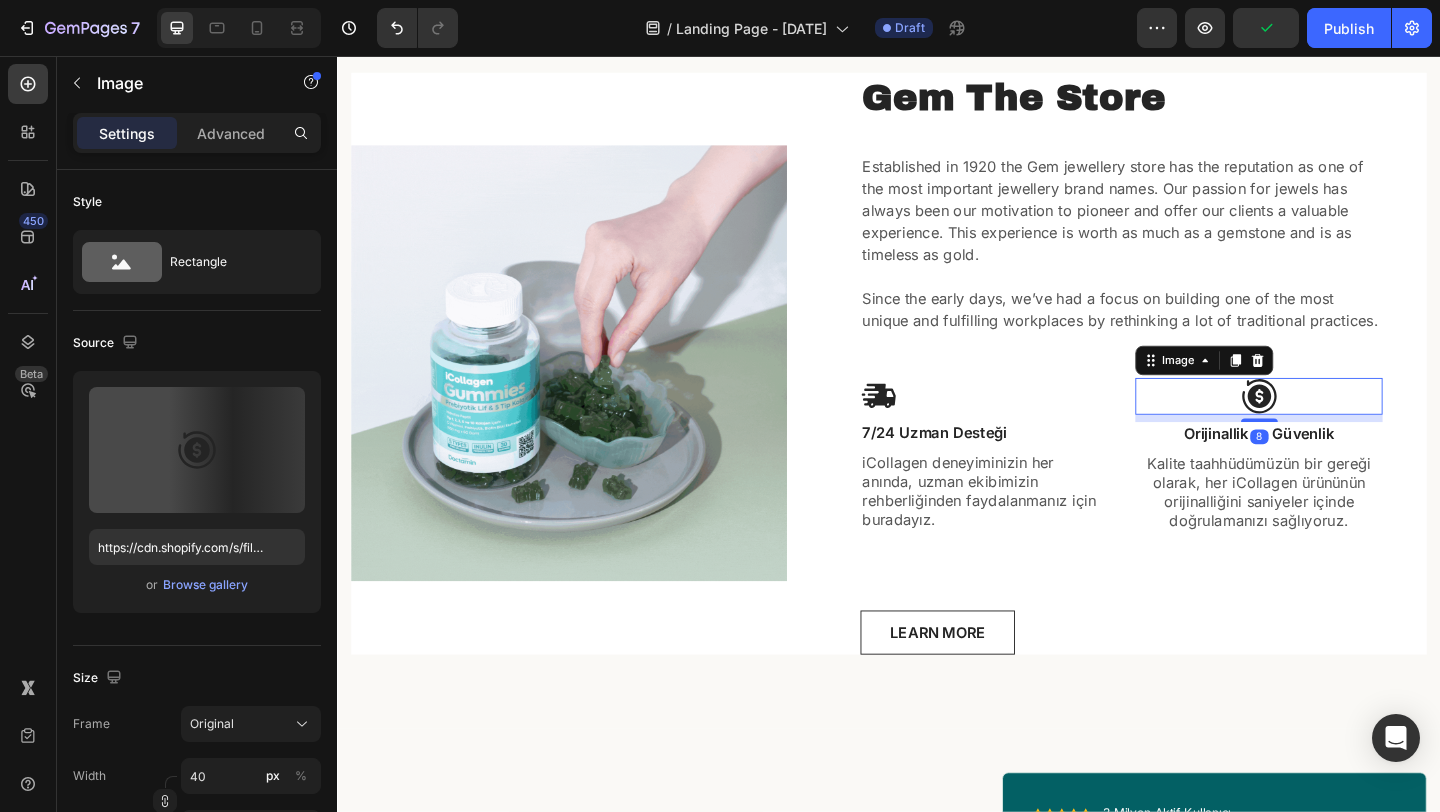 click at bounding box center (1340, 426) 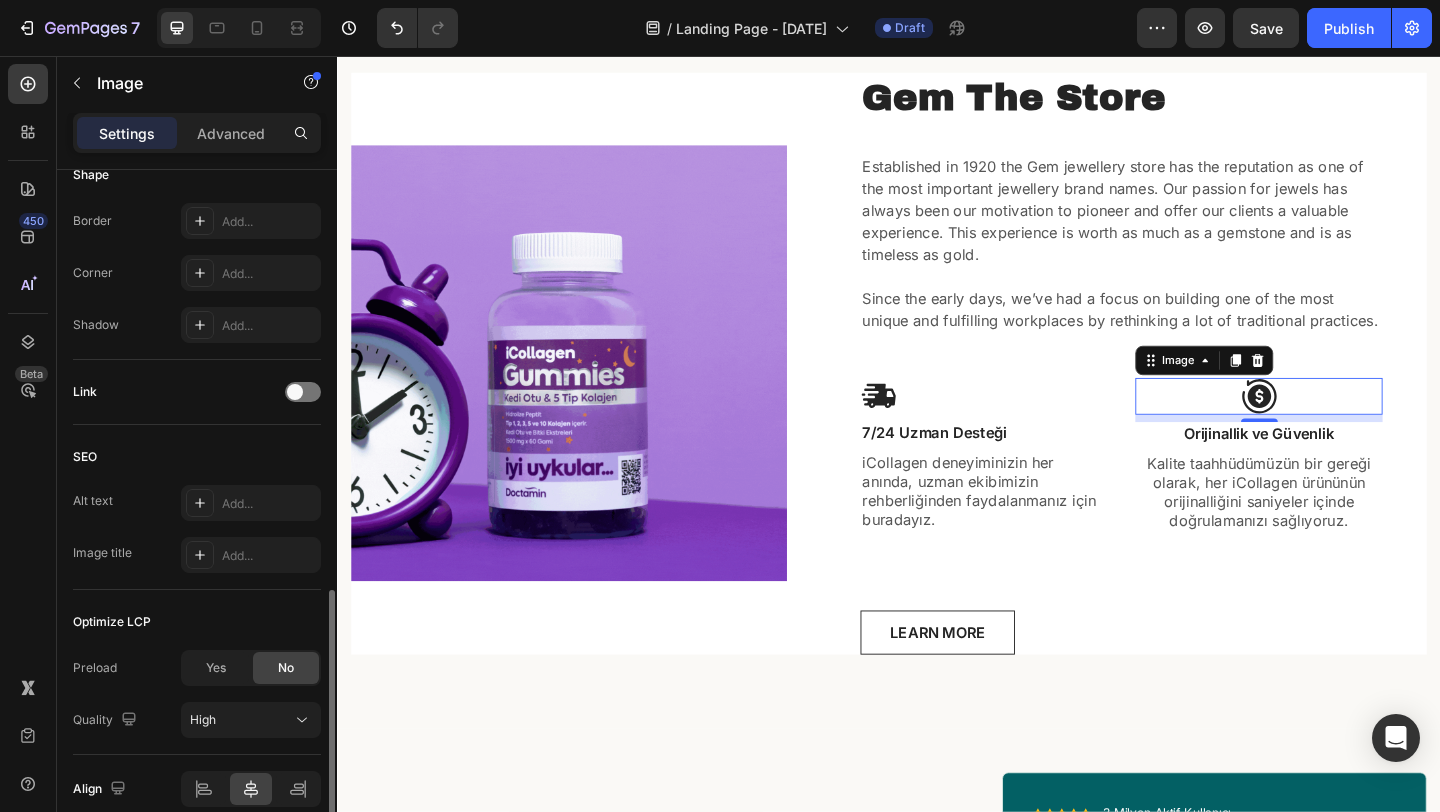 scroll, scrollTop: 811, scrollLeft: 0, axis: vertical 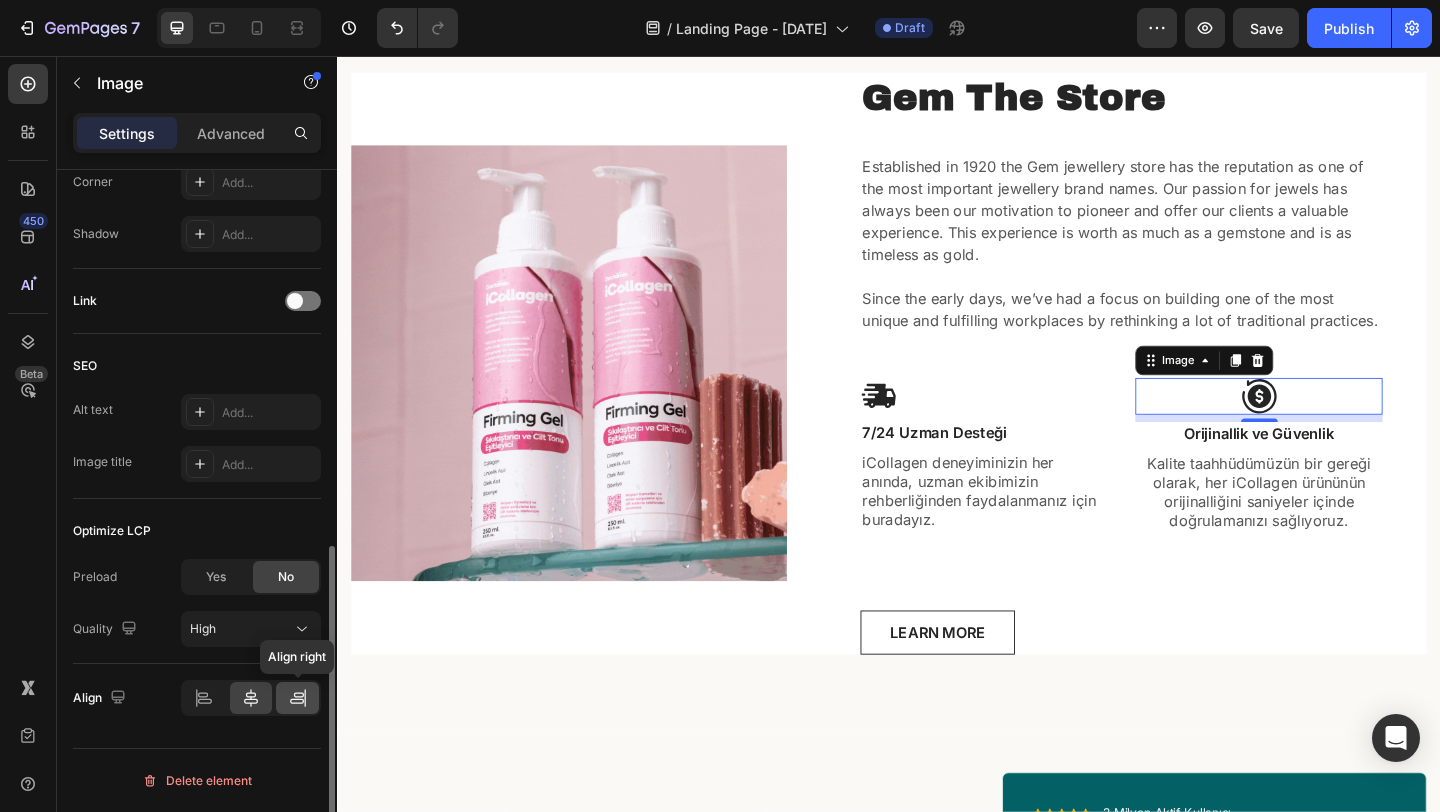 click 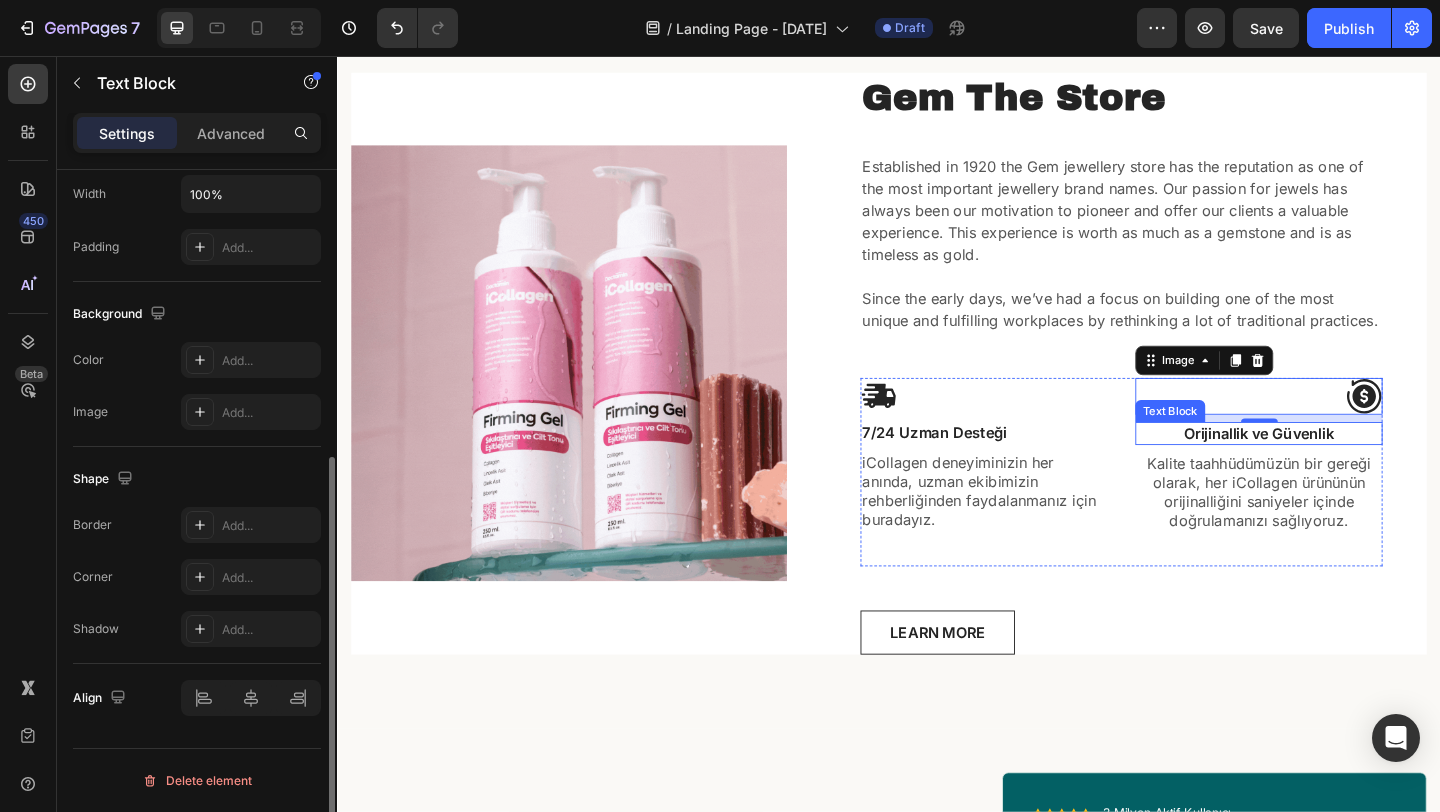 click on "Orijinallik ve Güvenlik" at bounding box center [1339, 466] 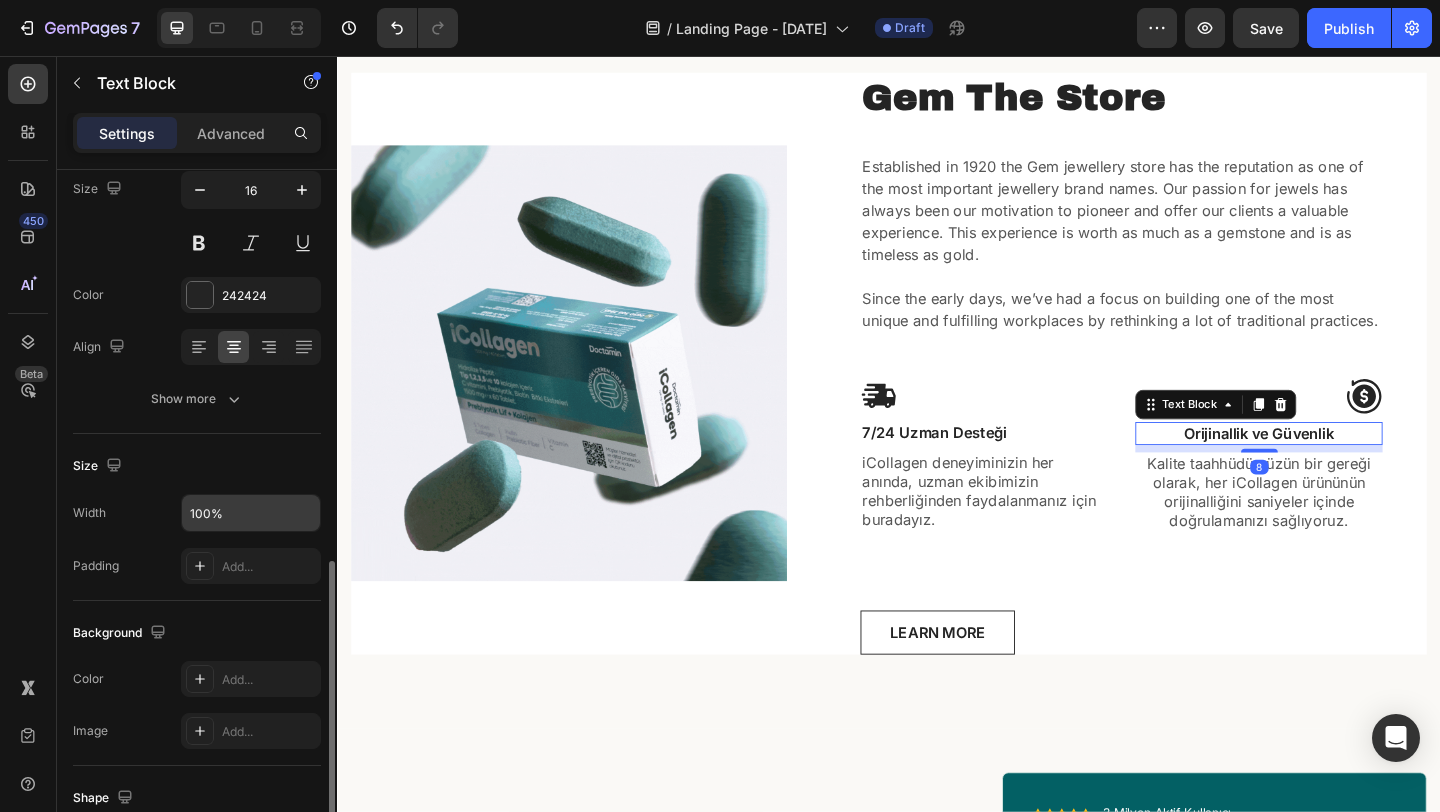 scroll, scrollTop: 0, scrollLeft: 0, axis: both 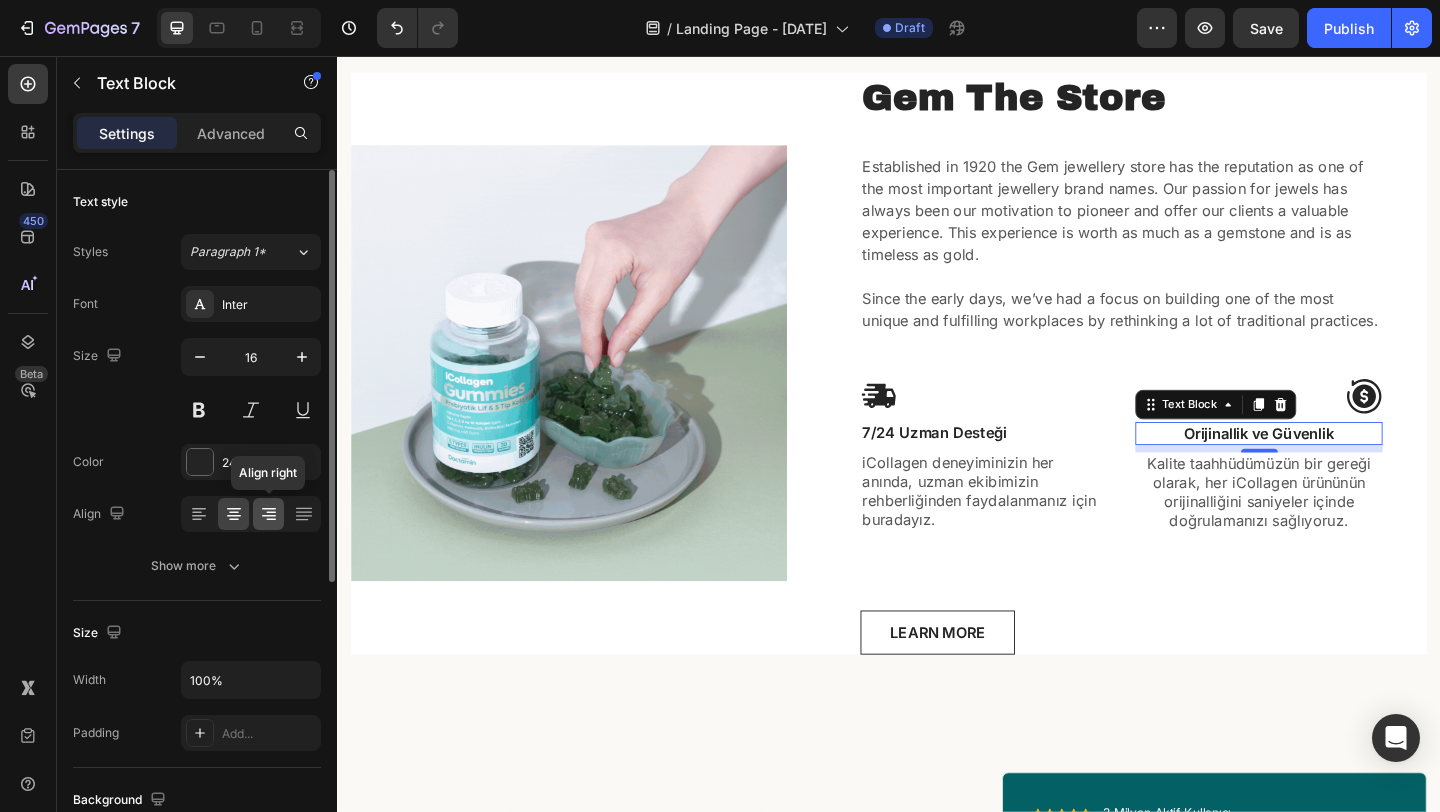 click 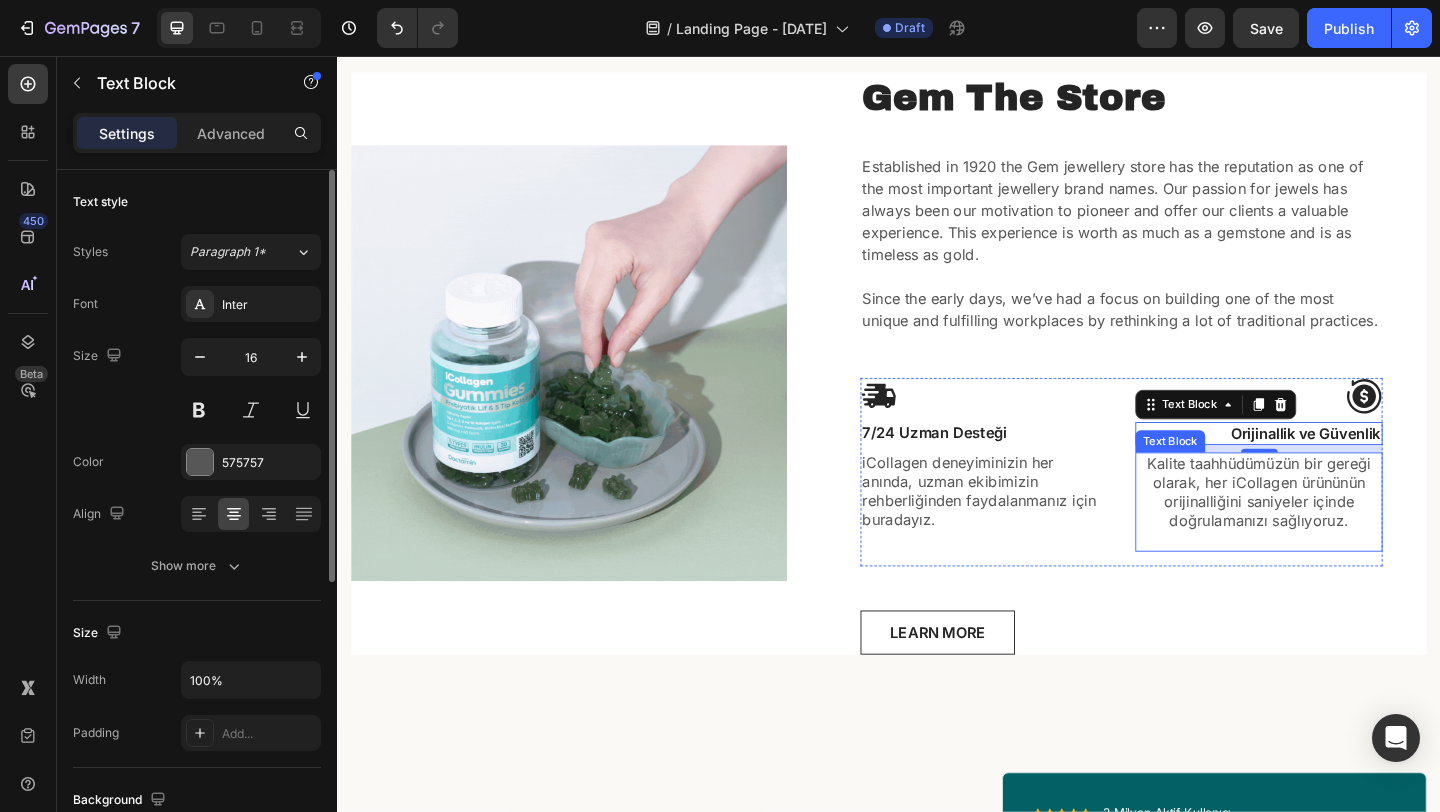 click on "Kalite taahhüdümüzün bir gereği olarak, her iCollagen ürününün orijinalliğini saniyeler içinde doğrulamanızı sağlıyoruz." at bounding box center [1339, 530] 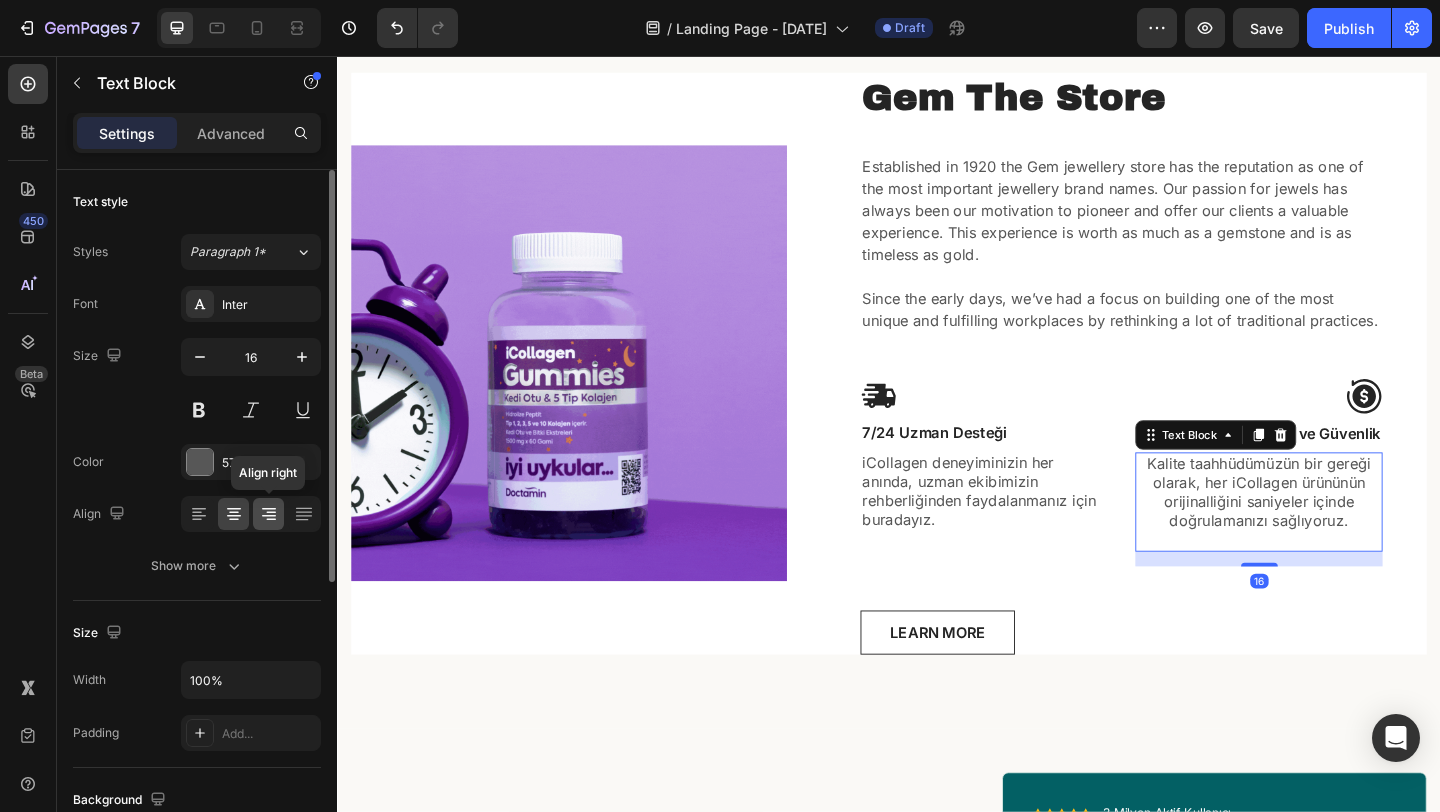 click 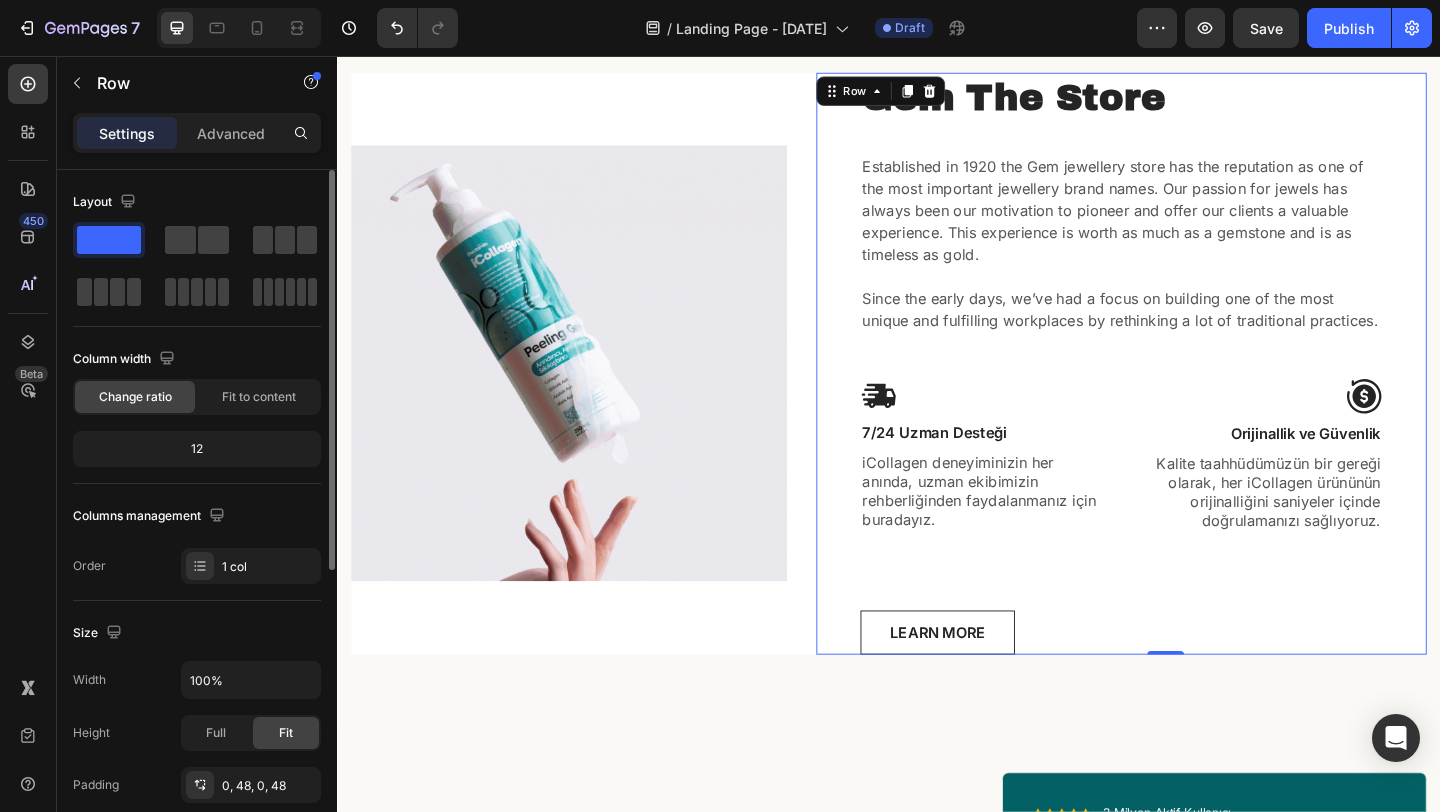 click on "Gem The Store Heading Established in 1920 the Gem jewellery store has the reputation as one of the most important jewellery brand names. Our passion for jewels has always been our motivation to pioneer and offer our clients a valuable experience. This experience is worth as much as a gemstone and is as timeless as gold.  Since the early days, we’ve had a focus on building one of the most unique and fulfilling workplaces by rethinking a lot of traditional practices. Text block Image 7/24 Uzman Desteği Text Block iCollagen deneyiminizin her anında, uzman ekibimizin rehberliğinden faydalanmanız için buradayız. Text Block Image Orijinallik ve Güvenlik Text Block Kalite taahhüdümüzün bir gereği olarak, her iCollagen ürününün orijinalliğini saniyeler içinde doğrulamanızı sağlıyoruz.   Text Block Row LEARN MORE Button" at bounding box center (1190, 390) 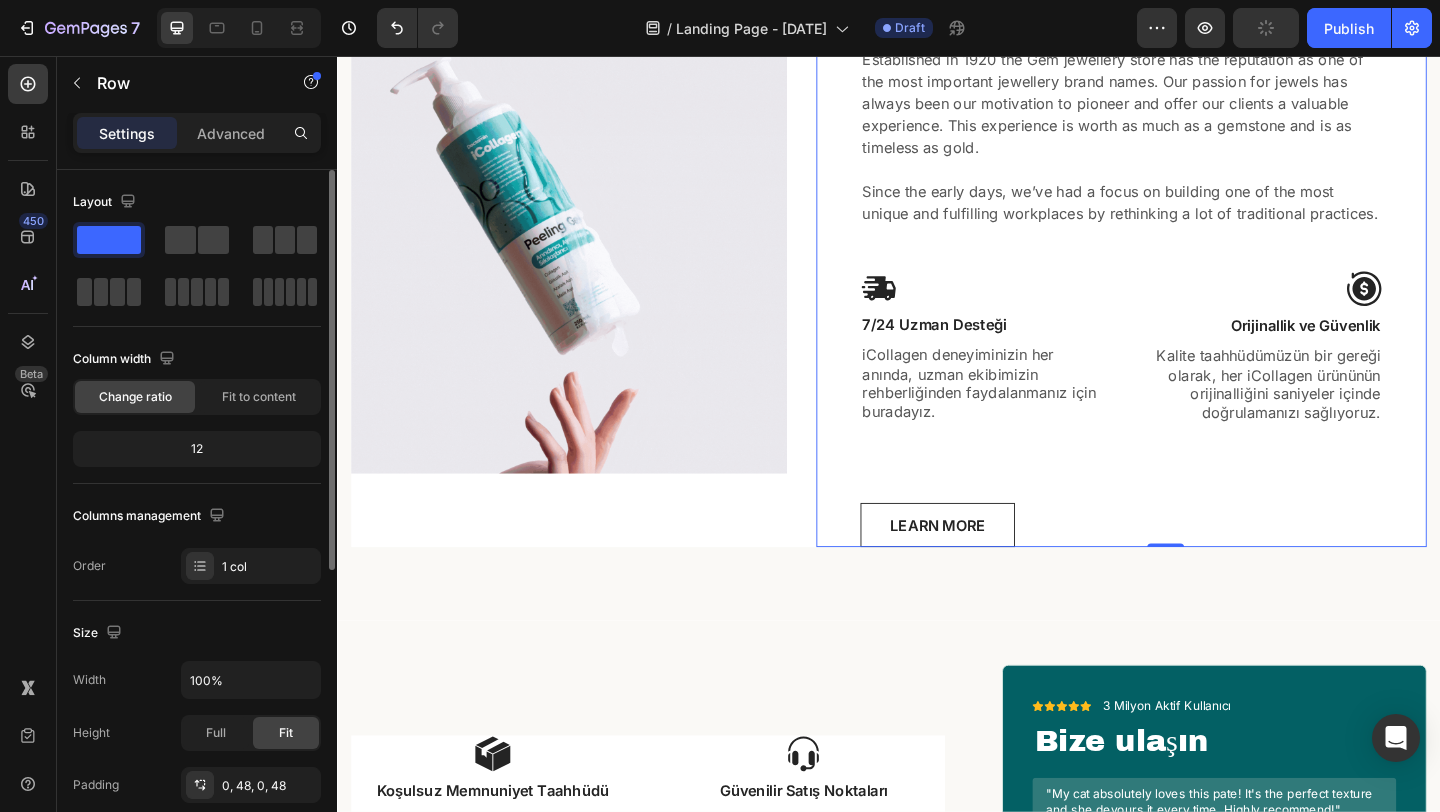 scroll, scrollTop: 673, scrollLeft: 0, axis: vertical 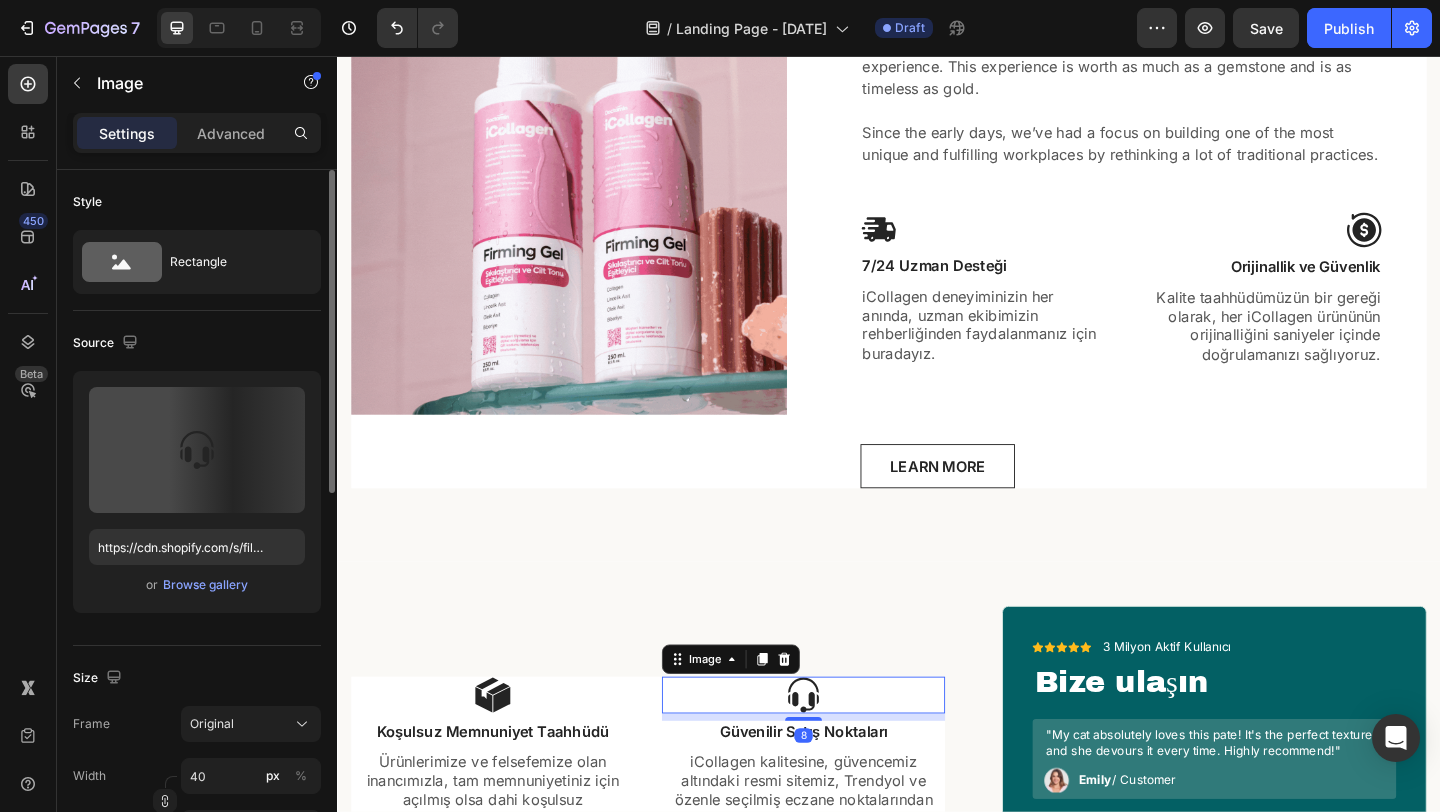 click at bounding box center (844, 751) 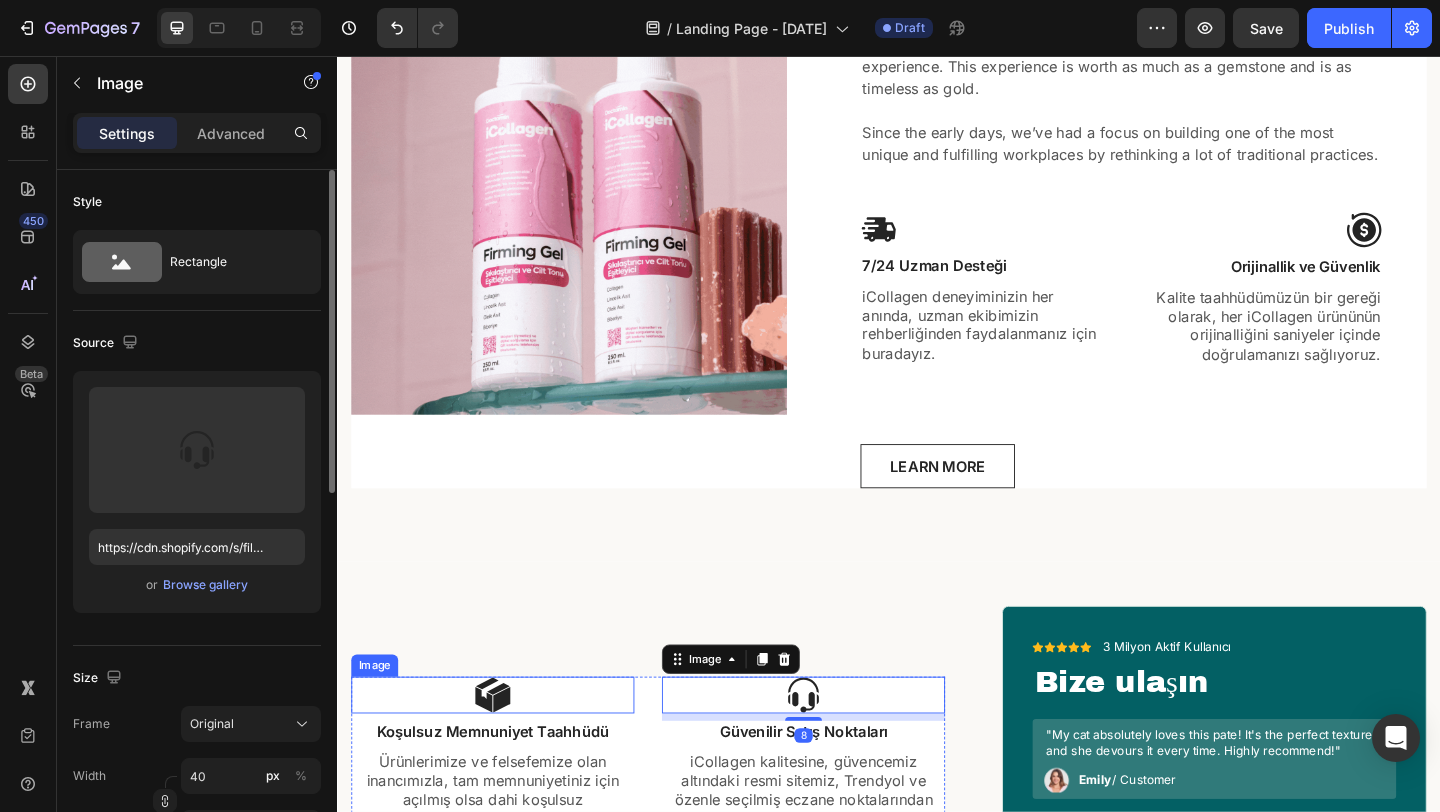 click at bounding box center [506, 751] 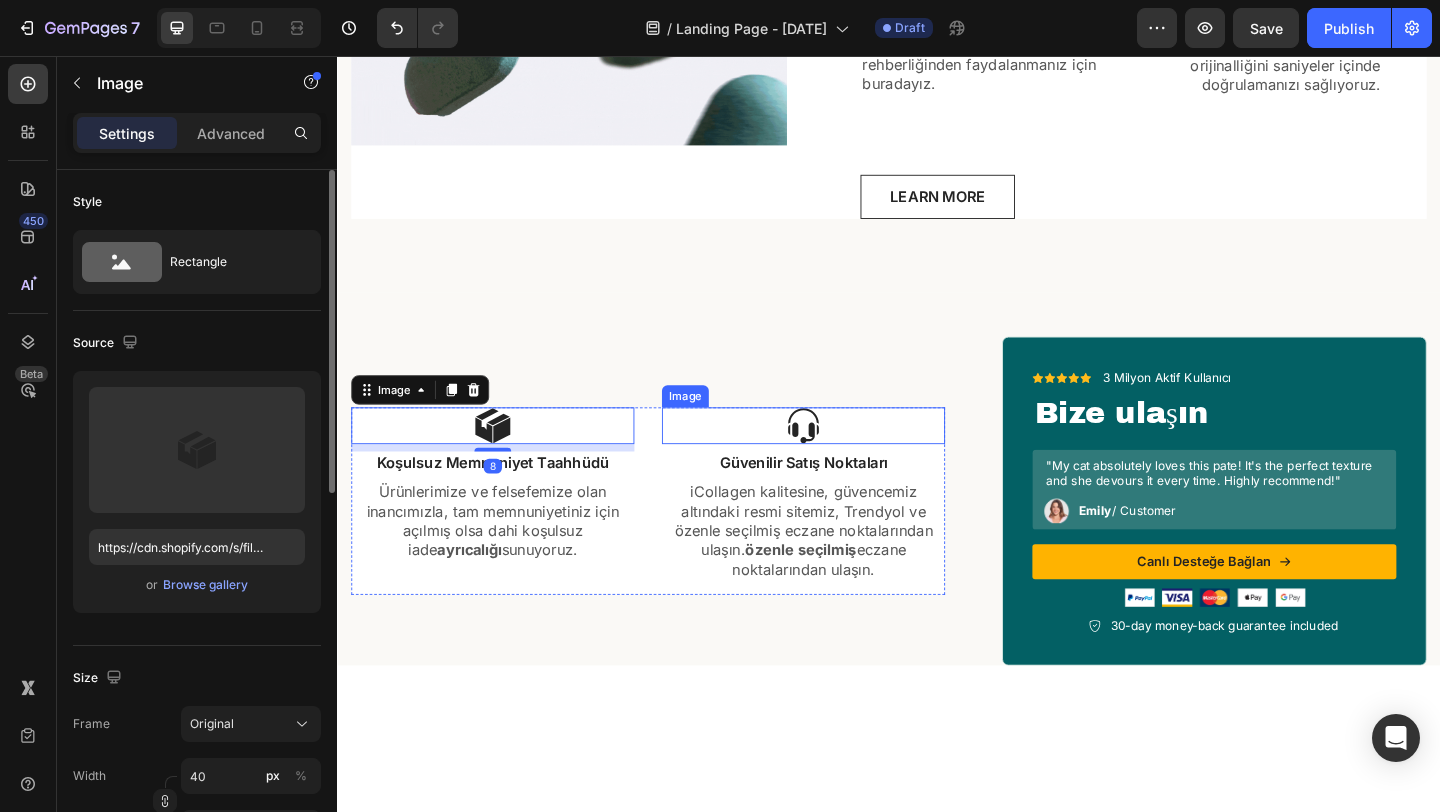 scroll, scrollTop: 997, scrollLeft: 0, axis: vertical 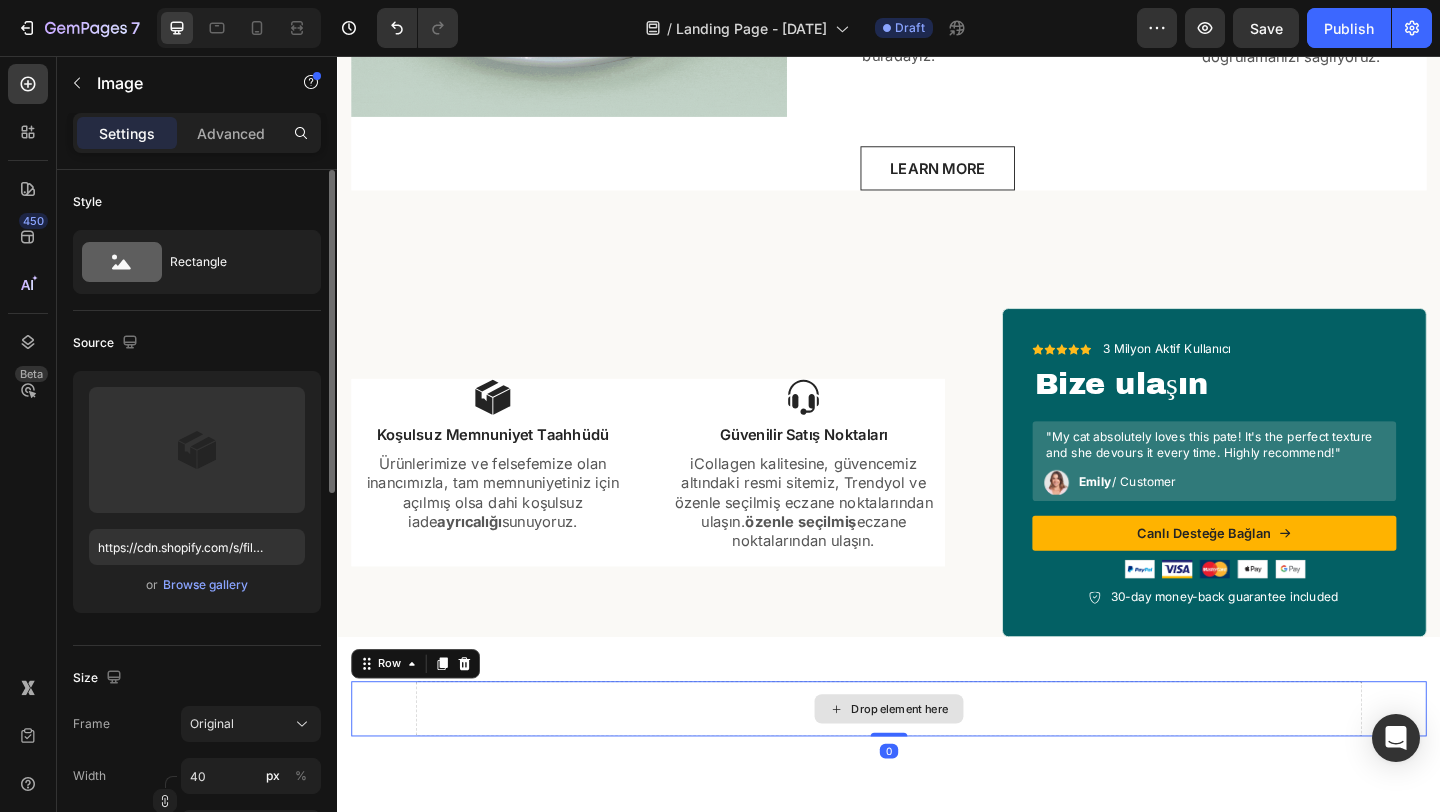 click on "Drop element here" at bounding box center (937, 766) 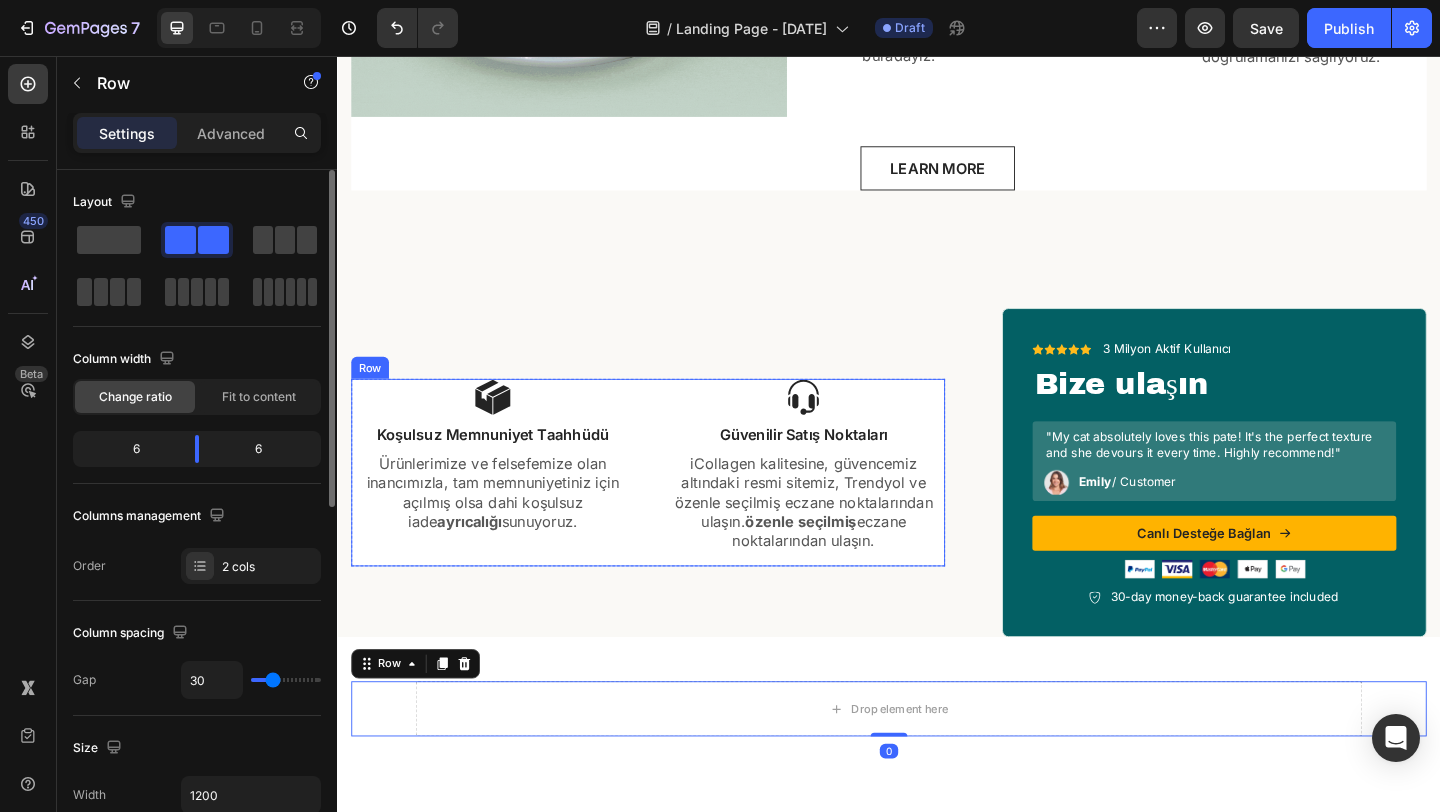 click on "Image Güvenilir Satış Noktaları Text Block iCollagen kalitesine, güvencemiz altındaki resmi sitemiz, Trendyol ve  özenle seçilmiş  eczane noktalarından ulaşın. Text Block" at bounding box center [844, 509] 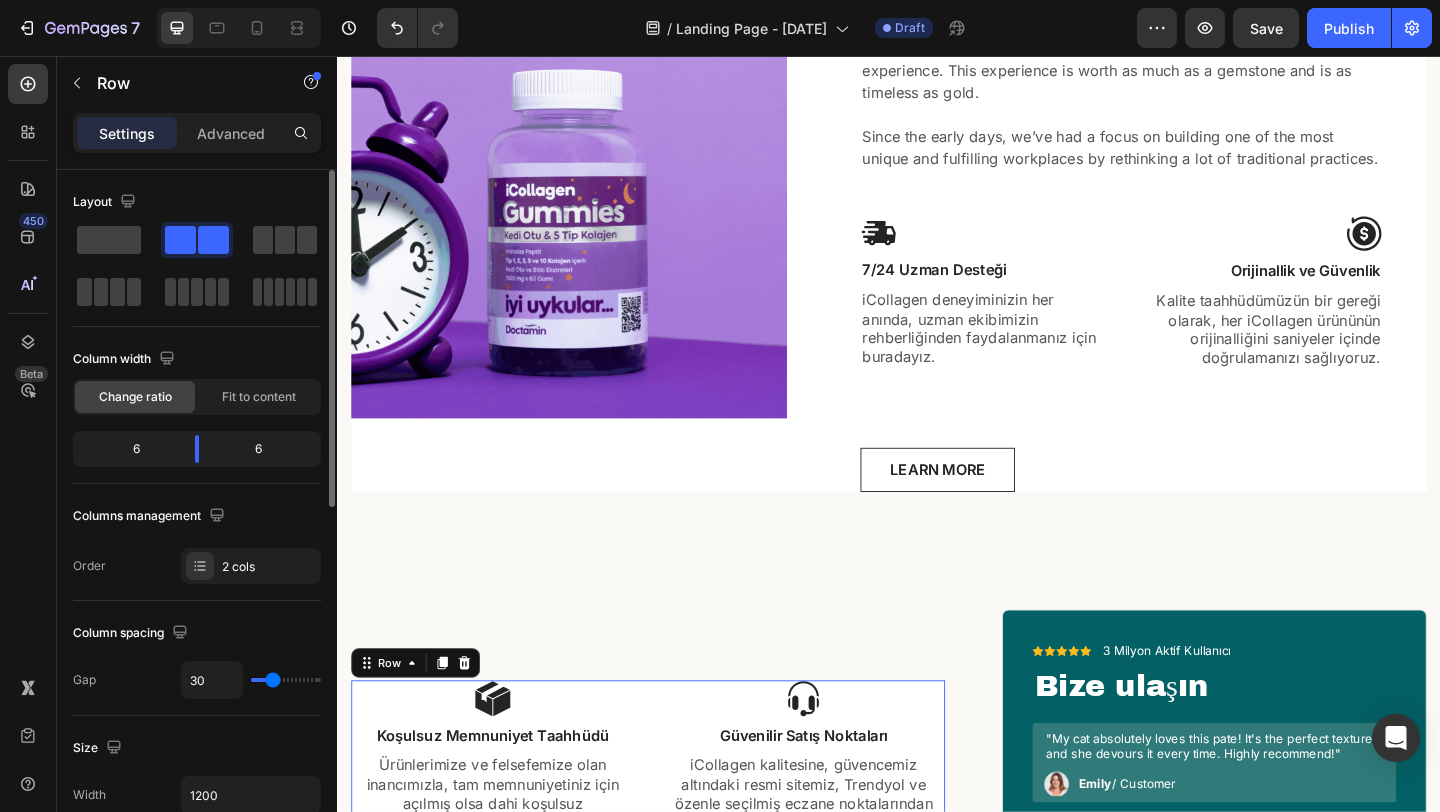 scroll, scrollTop: 640, scrollLeft: 0, axis: vertical 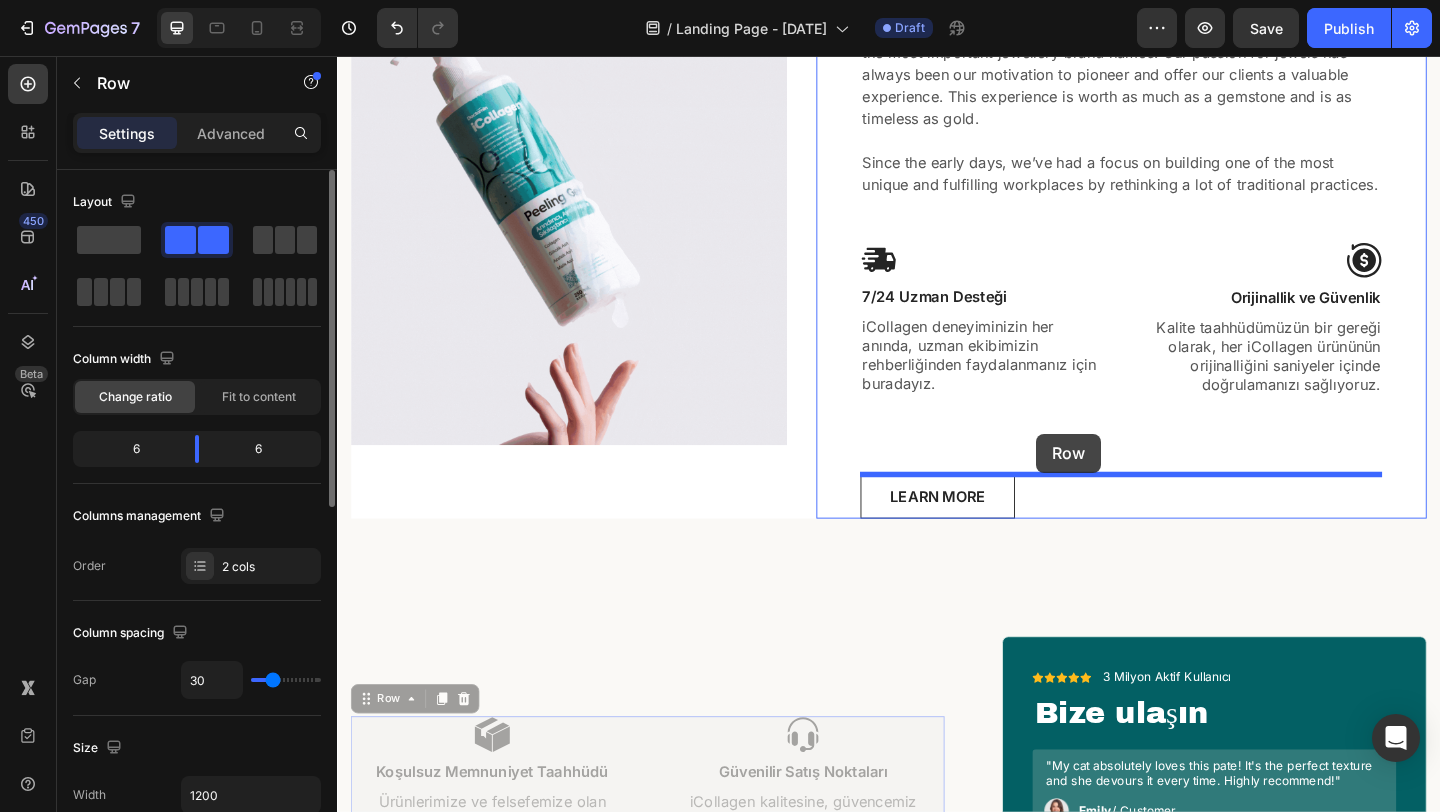 drag, startPoint x: 389, startPoint y: 763, endPoint x: 1097, endPoint y: 467, distance: 767.3852 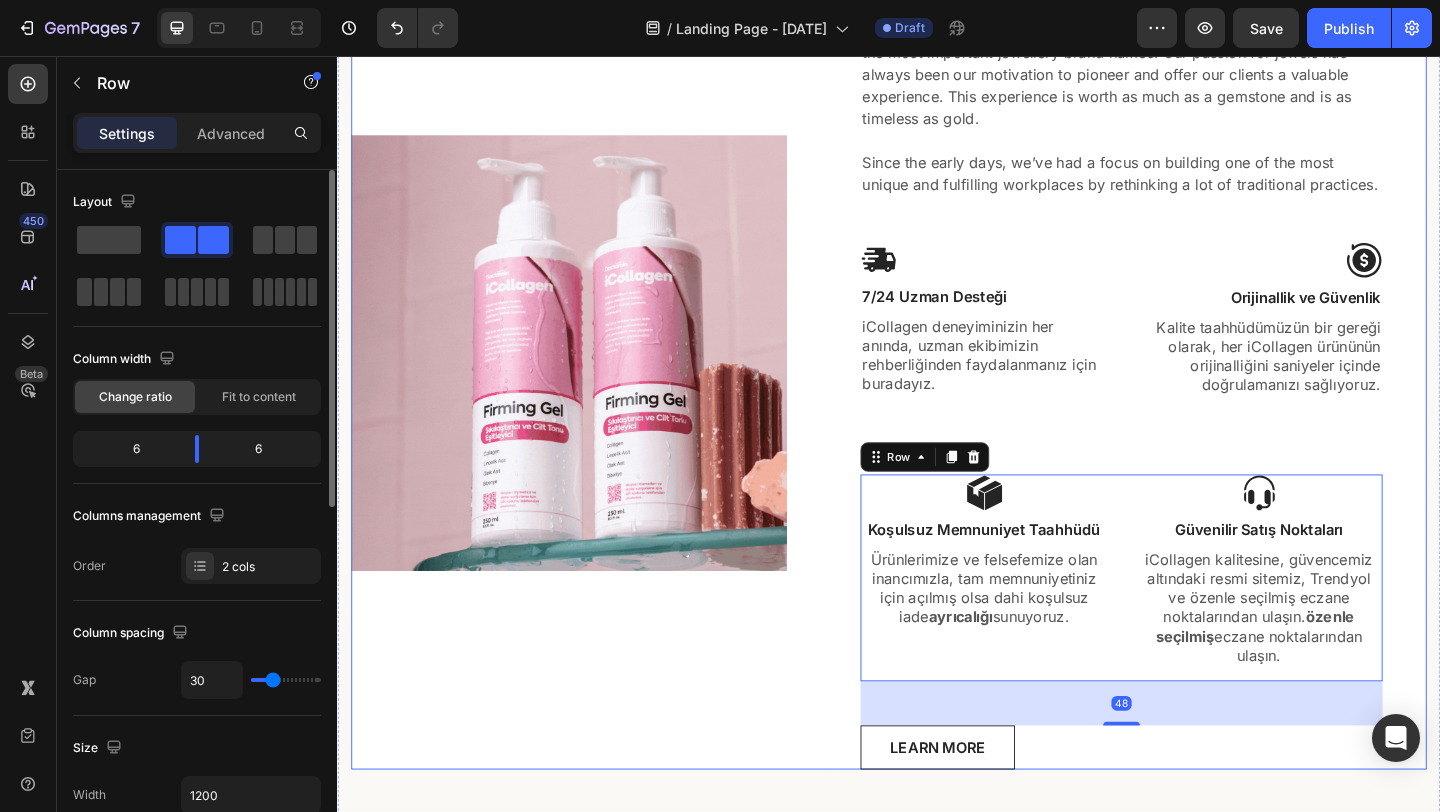 click on "Image" at bounding box center (589, 379) 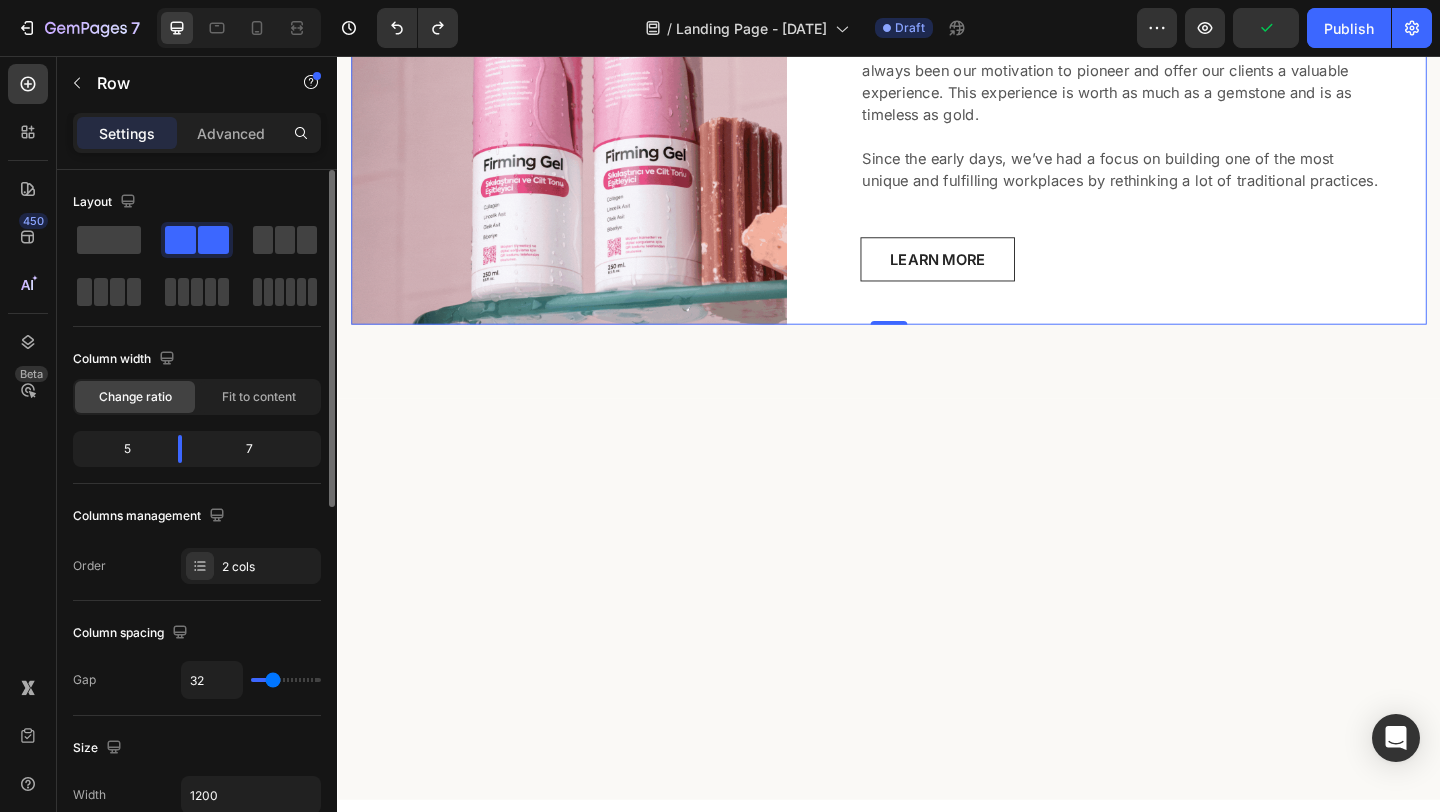 scroll, scrollTop: 754, scrollLeft: 0, axis: vertical 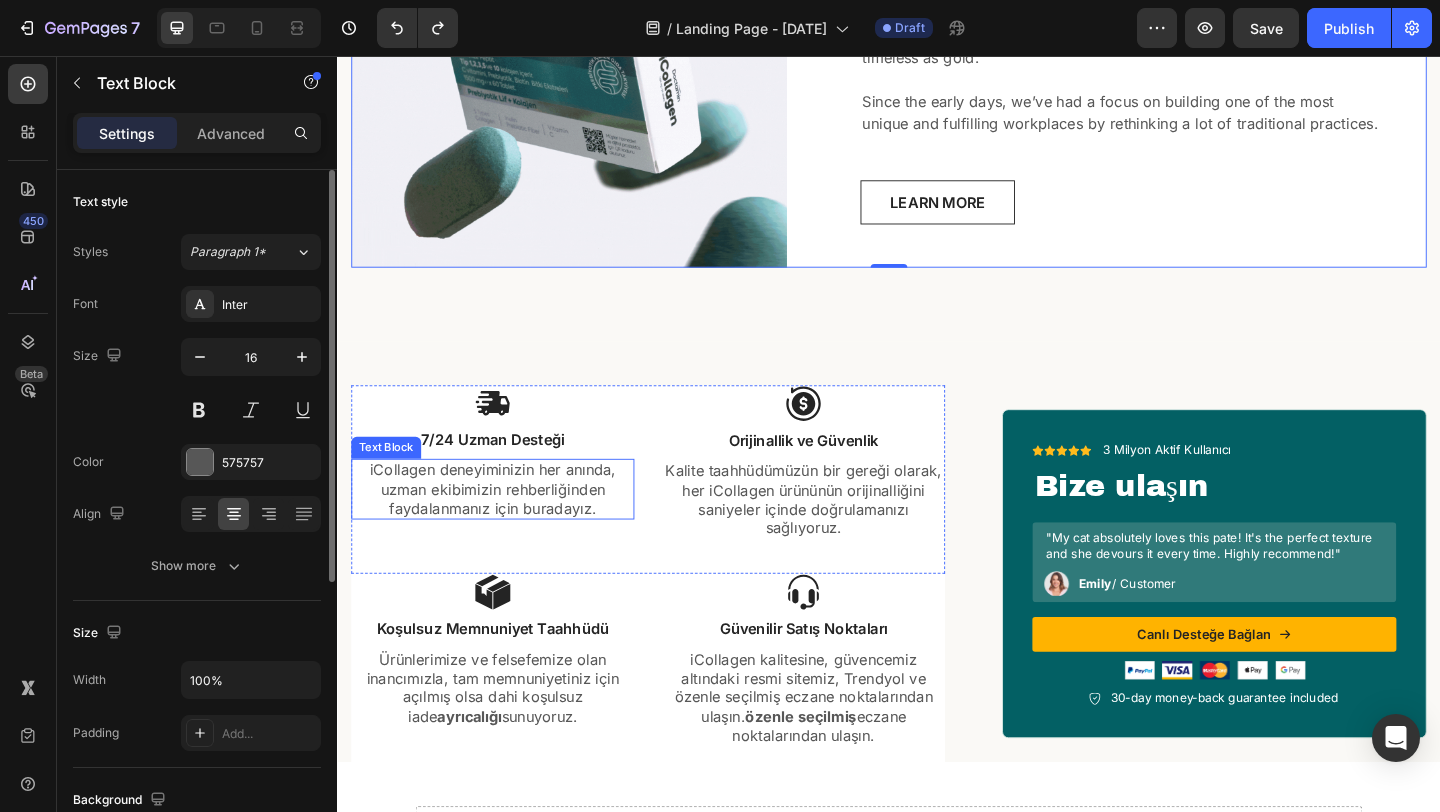 click on "iCollagen deneyiminizin her anında, uzman ekibimizin rehberliğinden faydalanmanız için buradayız." at bounding box center (506, 527) 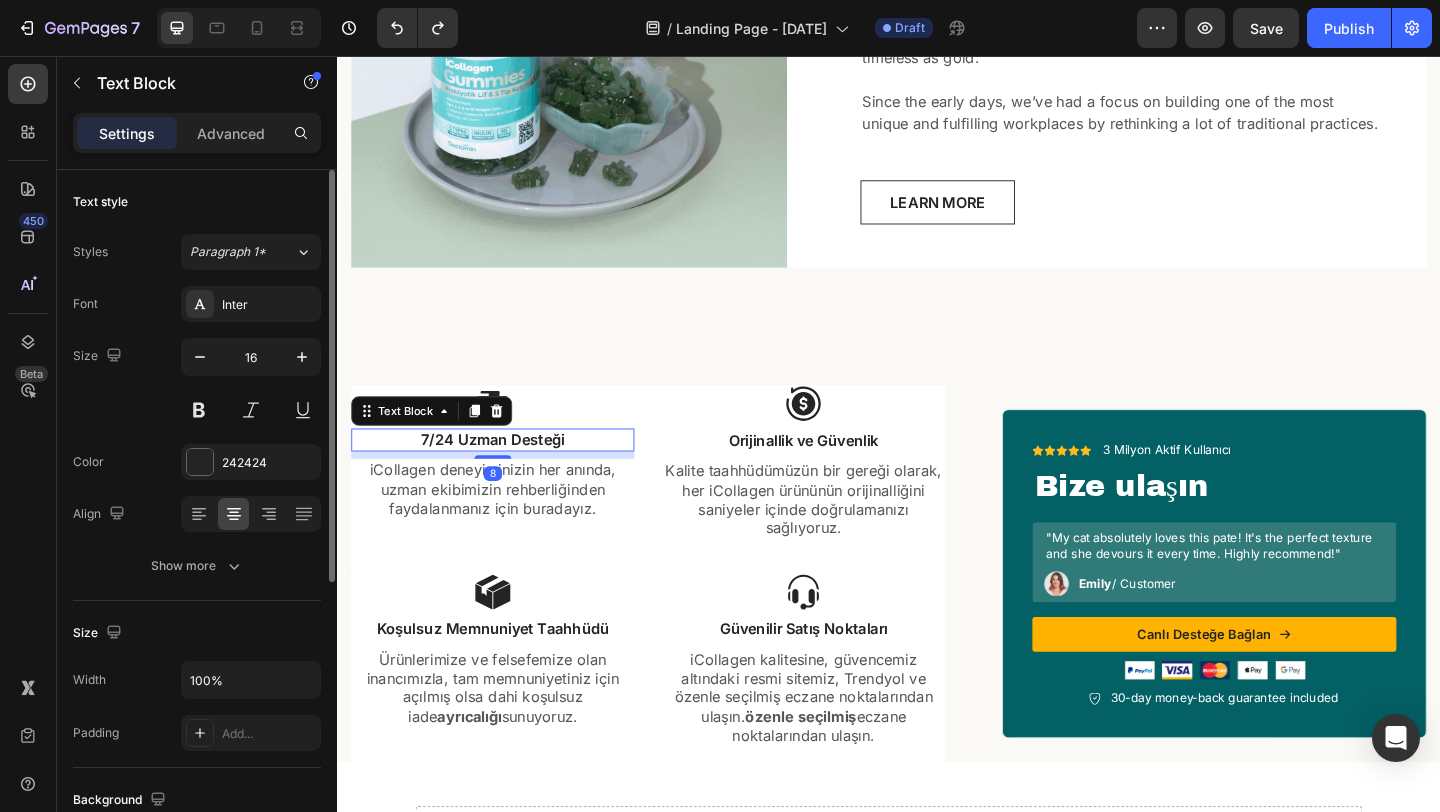 click on "7/24 Uzman Desteği" at bounding box center [506, 473] 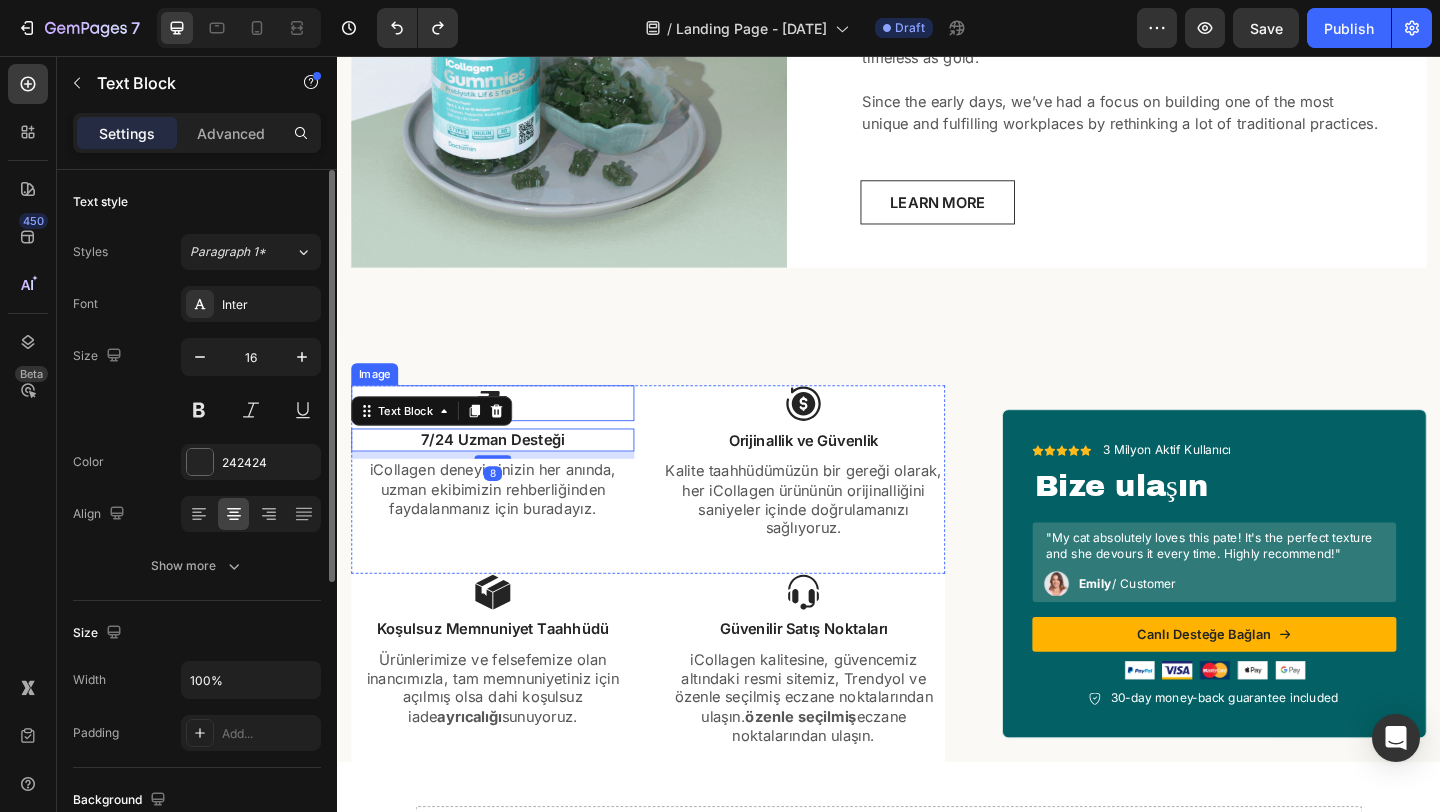click at bounding box center (506, 433) 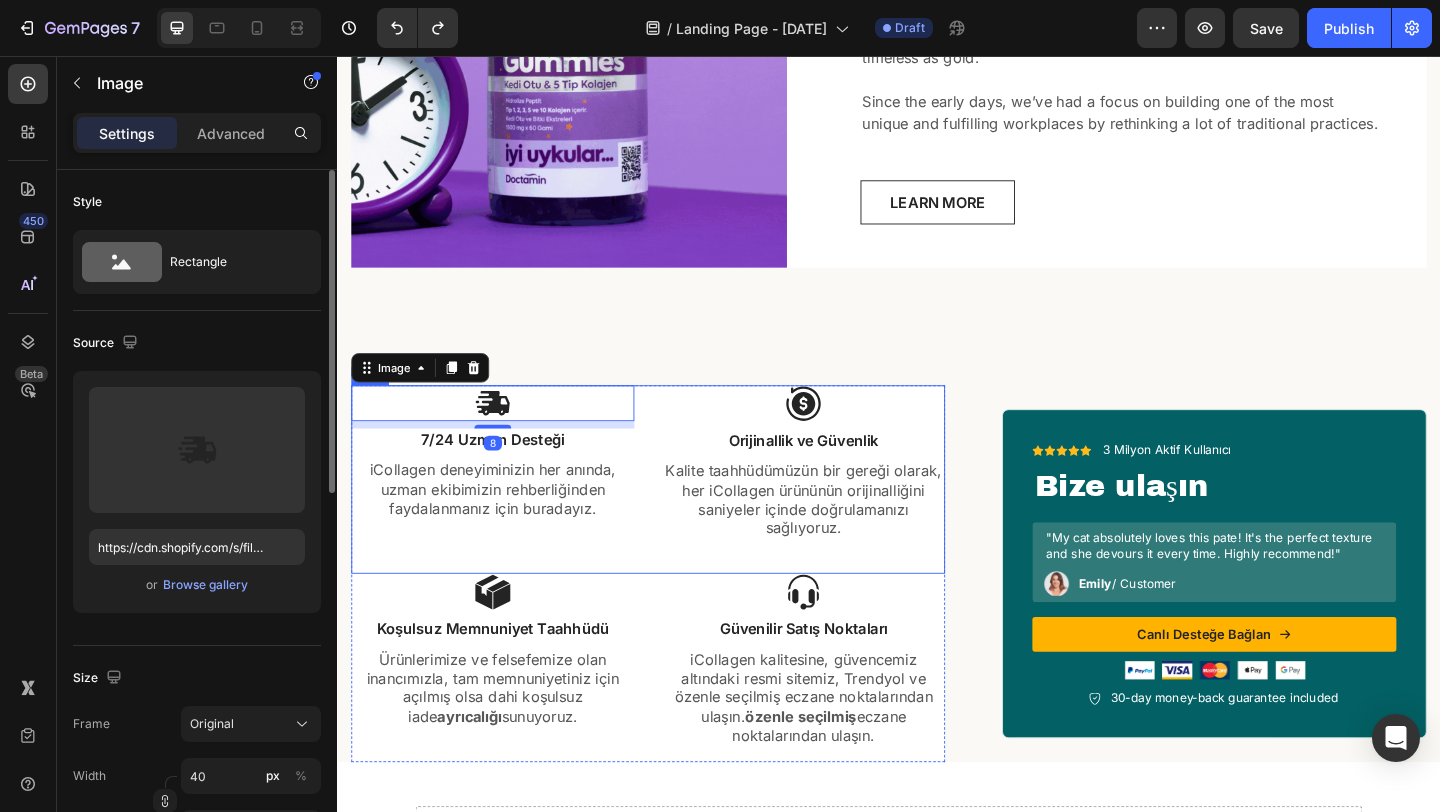 click on "iCollagen deneyiminizin her anında, uzman ekibimizin rehberliğinden faydalanmanız için buradayız." at bounding box center [506, 527] 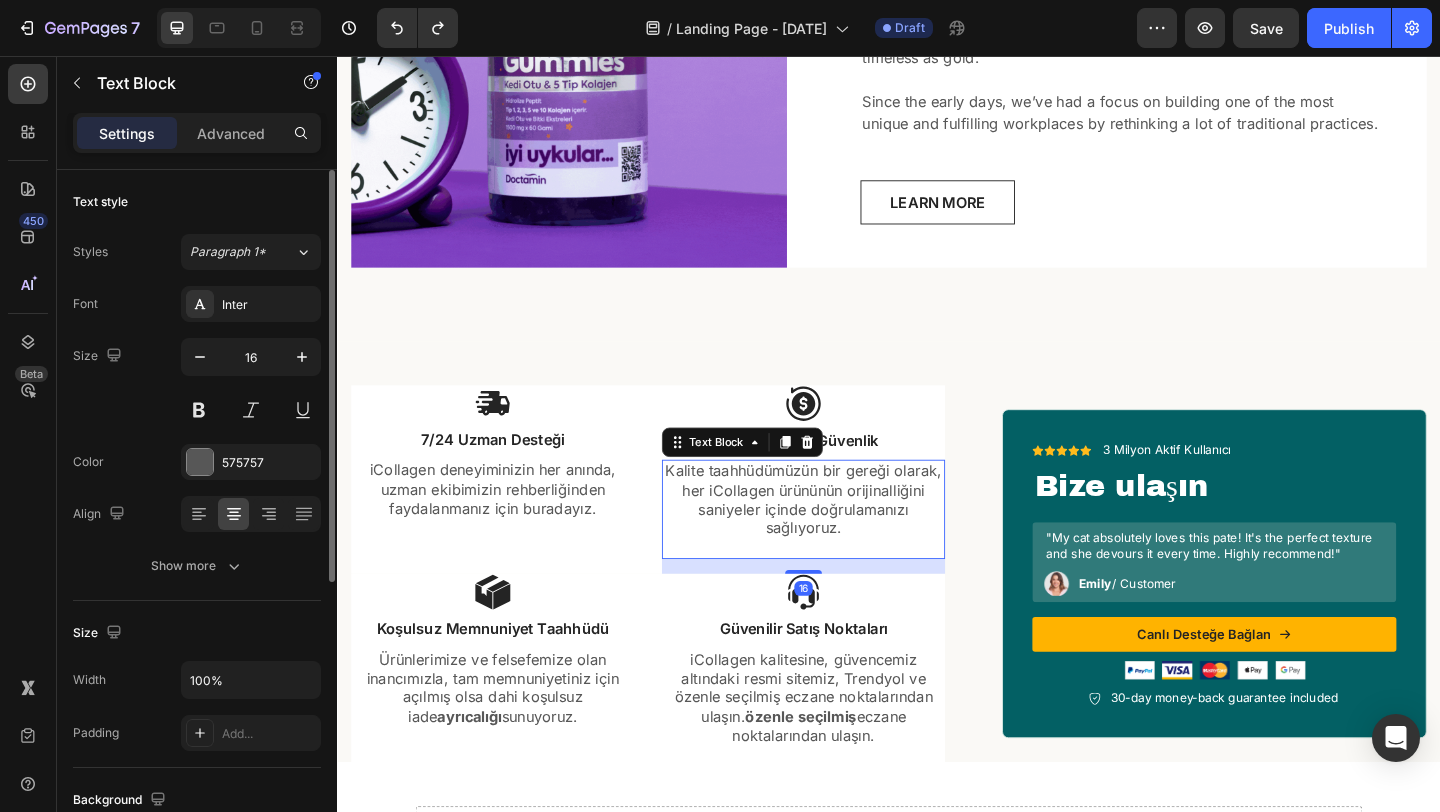 click on "Kalite taahhüdümüzün bir gereği olarak, her iCollagen ürününün orijinalliğini saniyeler içinde doğrulamanızı sağlıyoruz." at bounding box center [844, 538] 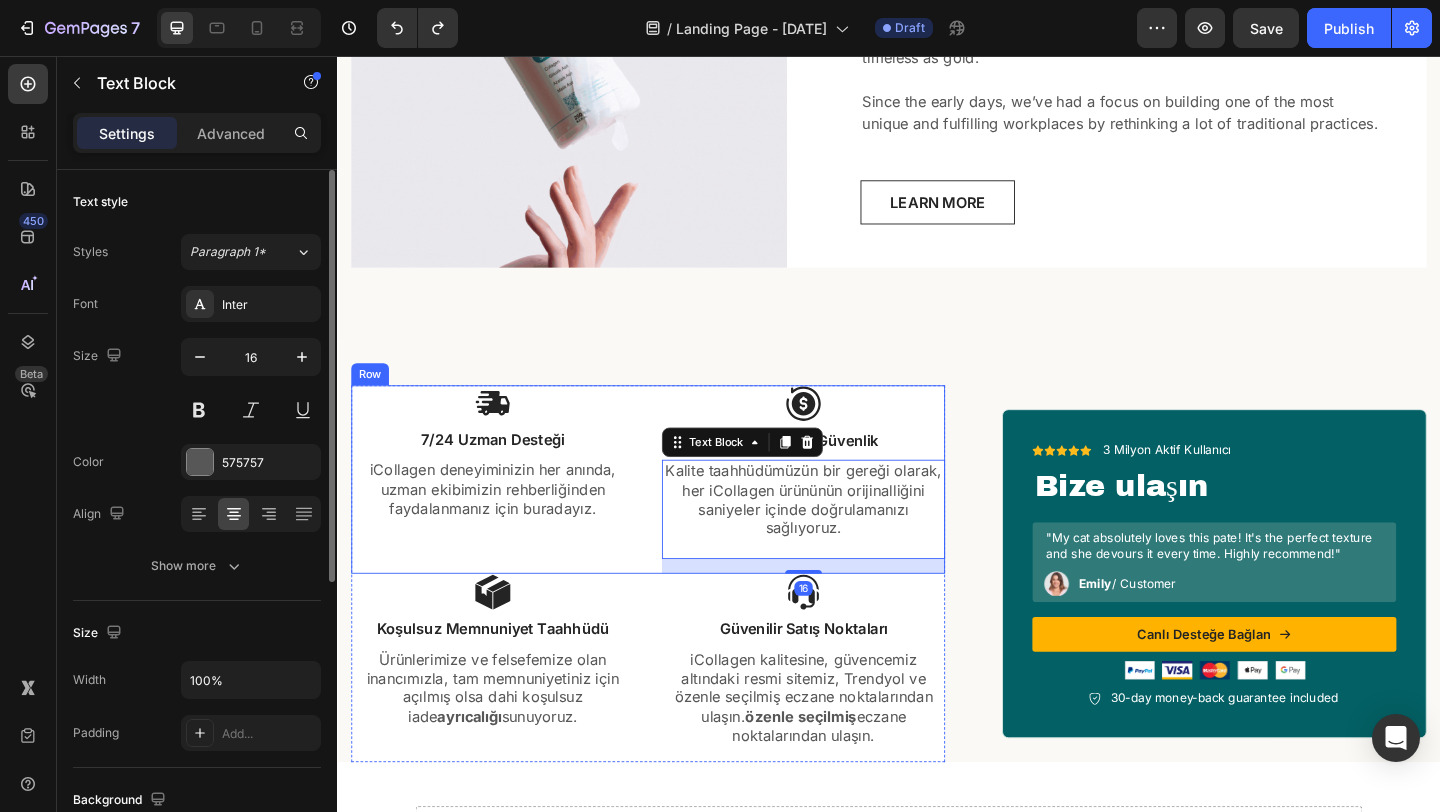click on "Image 7/24 Uzman Desteği Text Block iCollagen deneyiminizin her anında, uzman ekibimizin rehberliğinden faydalanmanız için buradayız. Text Block" at bounding box center (506, 516) 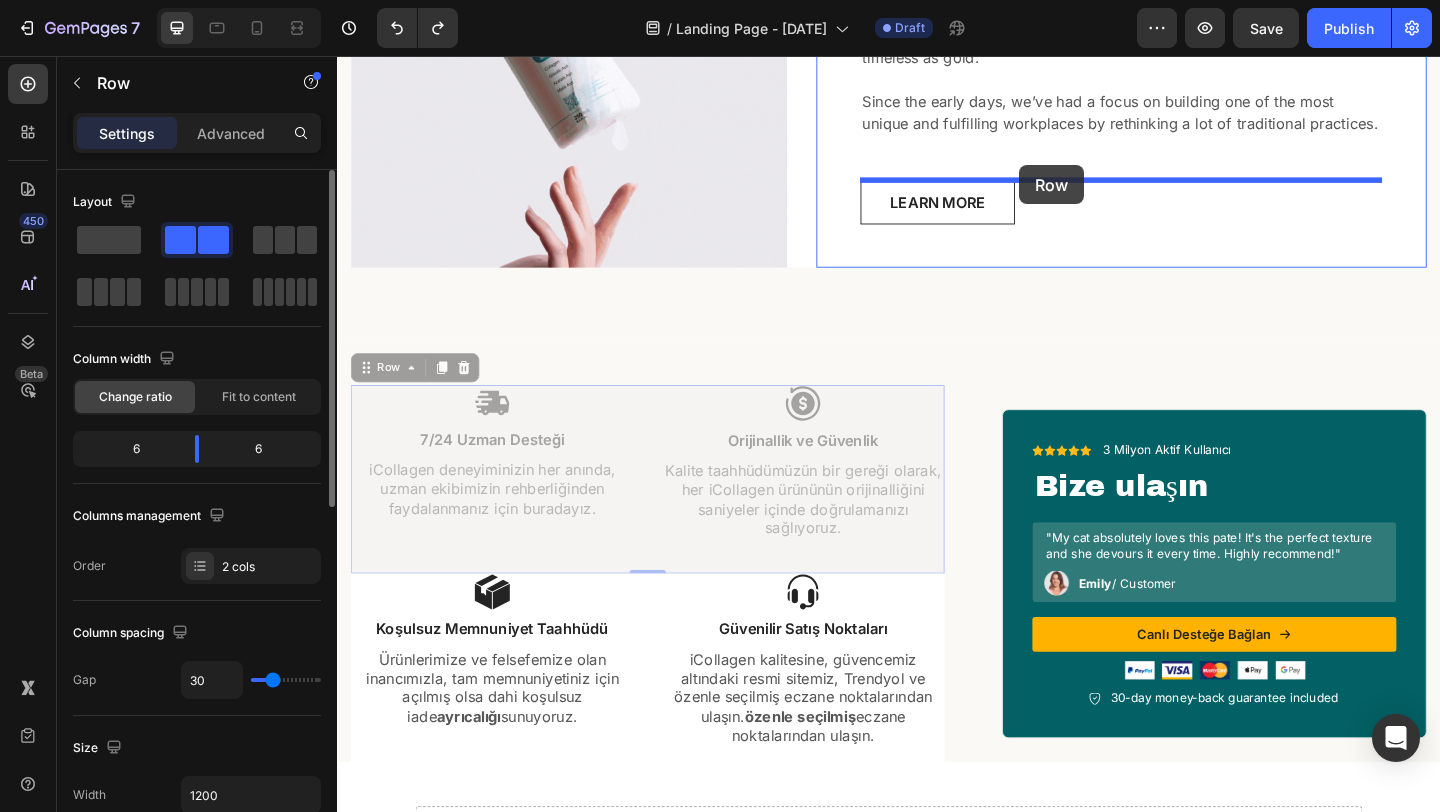 drag, startPoint x: 401, startPoint y: 399, endPoint x: 1079, endPoint y: 175, distance: 714.0448 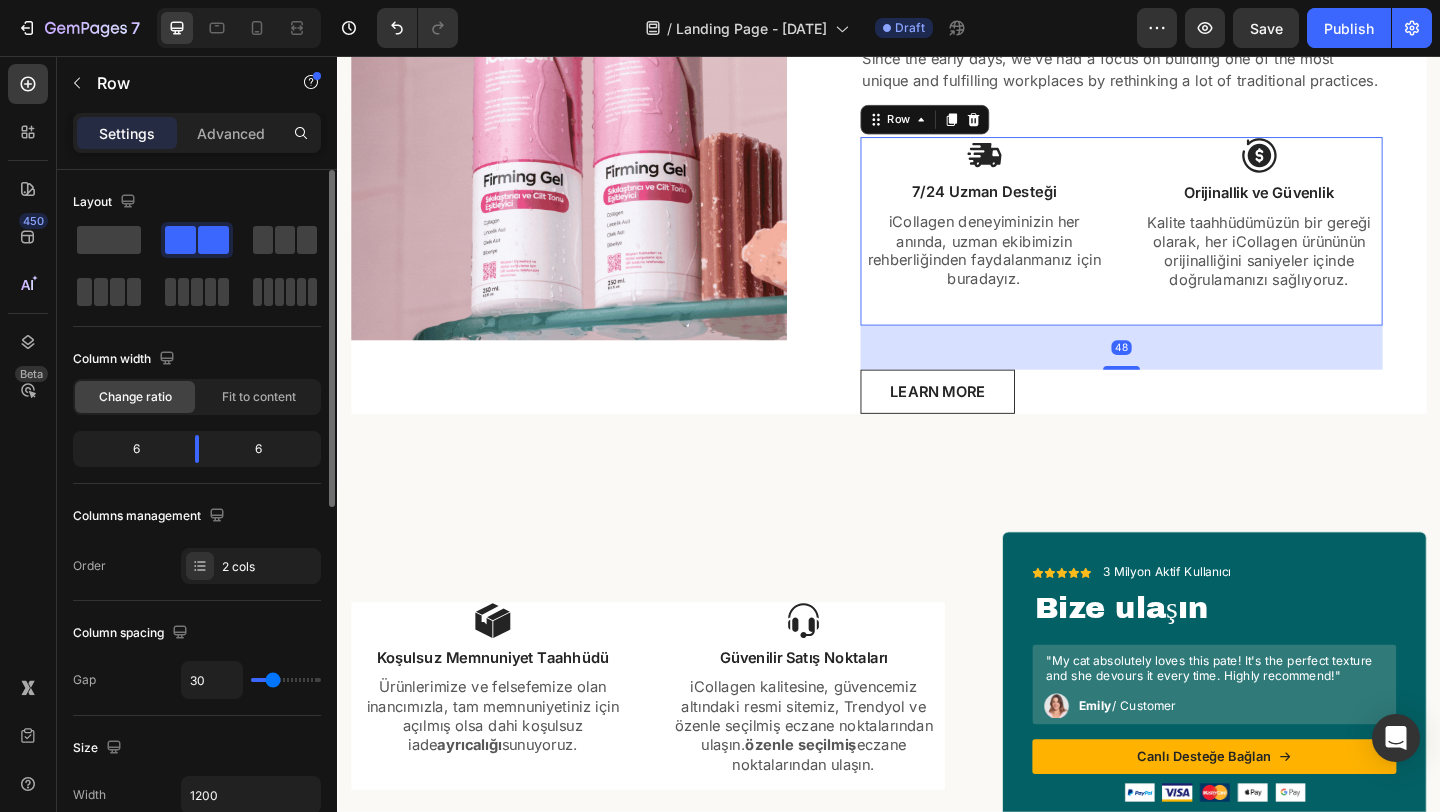scroll, scrollTop: 707, scrollLeft: 0, axis: vertical 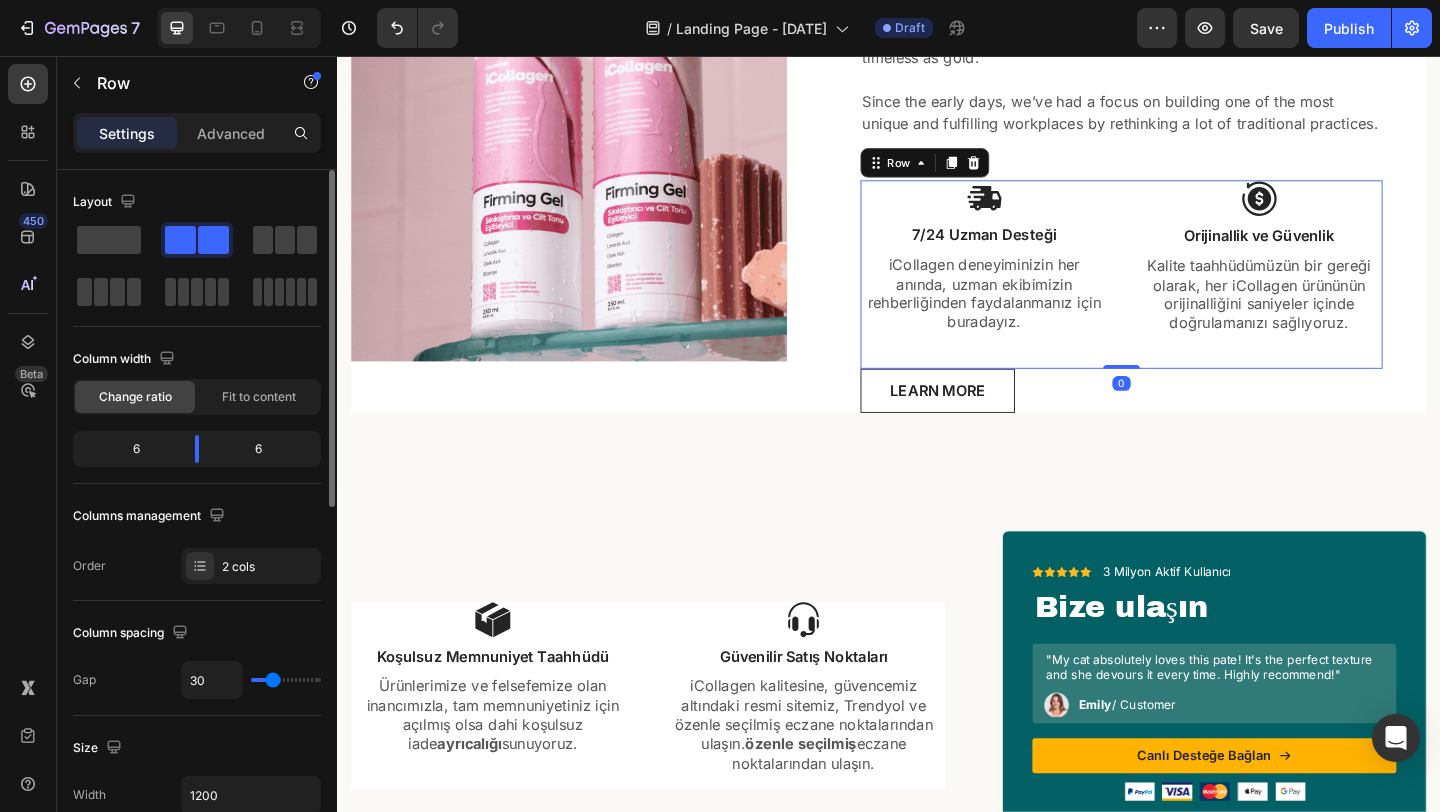 drag, startPoint x: 1199, startPoint y: 439, endPoint x: 1207, endPoint y: 350, distance: 89.358826 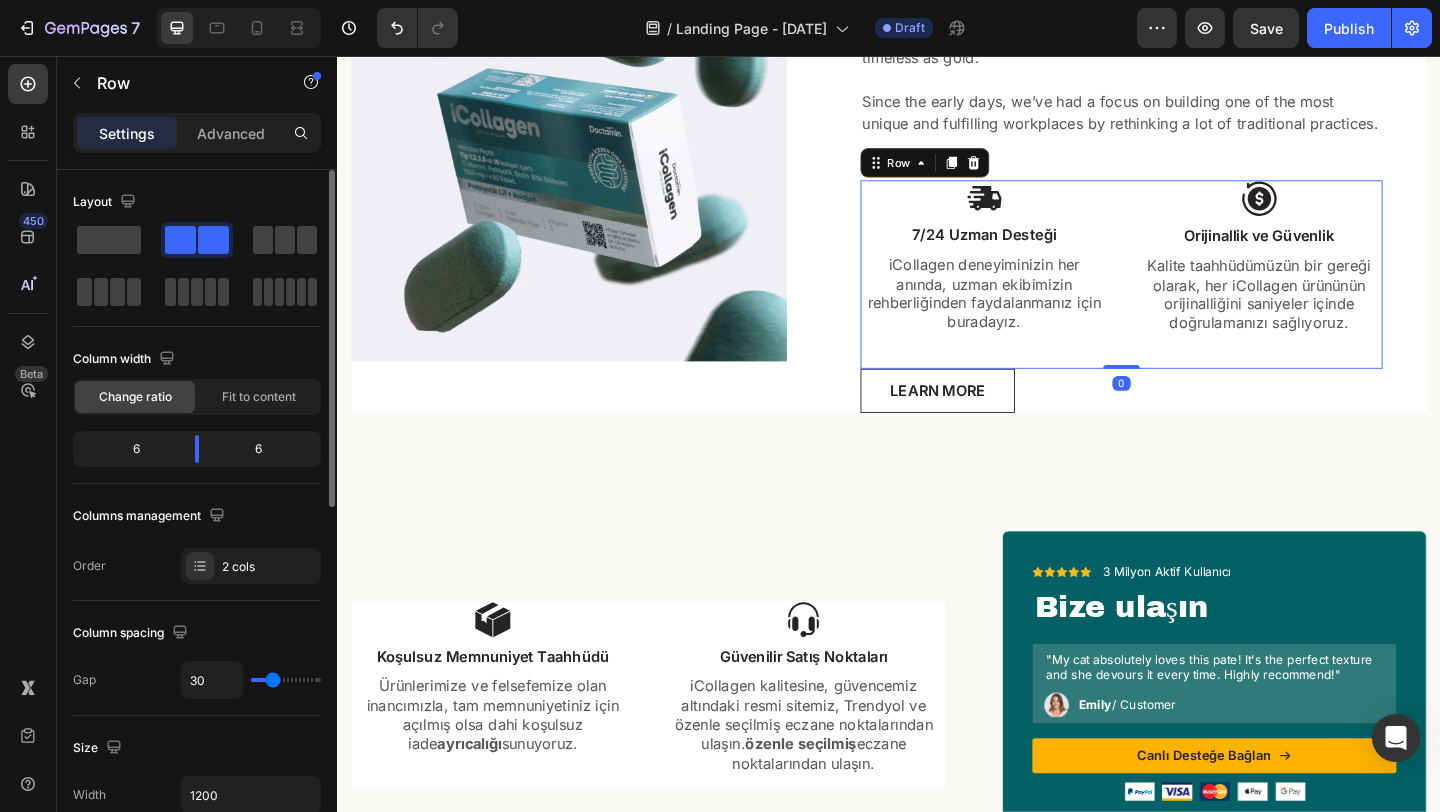 click on "Image 7/24 Uzman Desteği Text Block iCollagen deneyiminizin her anında, uzman ekibimizin rehberliğinden faydalanmanız için buradayız. Text Block Image Orijinallik ve Güvenlik Text Block Kalite taahhüdümüzün bir gereği olarak, her iCollagen ürününün orijinalliğini saniyeler içinde doğrulamanızı sağlıyoruz.   Text Block Row   0" at bounding box center [1190, 293] 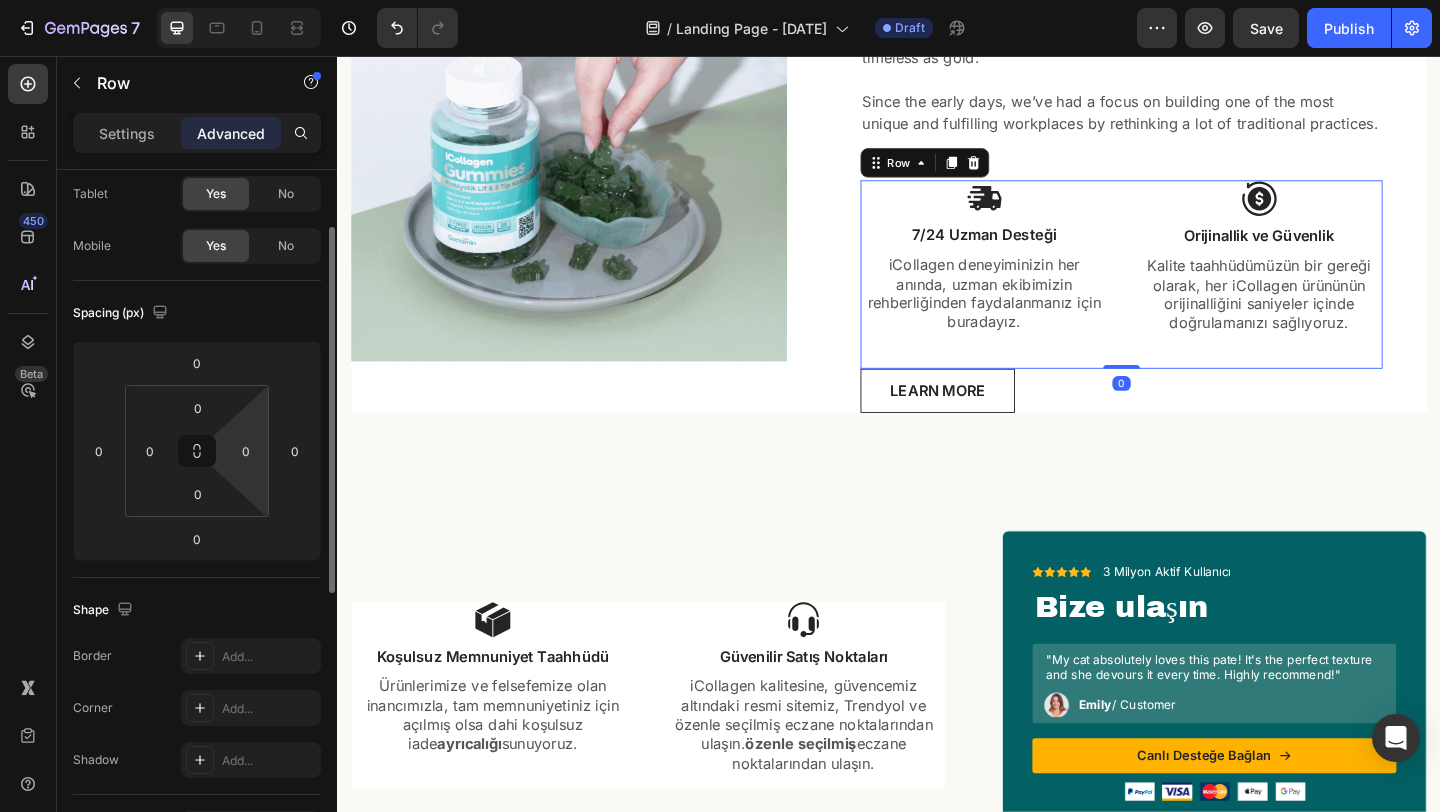 scroll, scrollTop: 107, scrollLeft: 0, axis: vertical 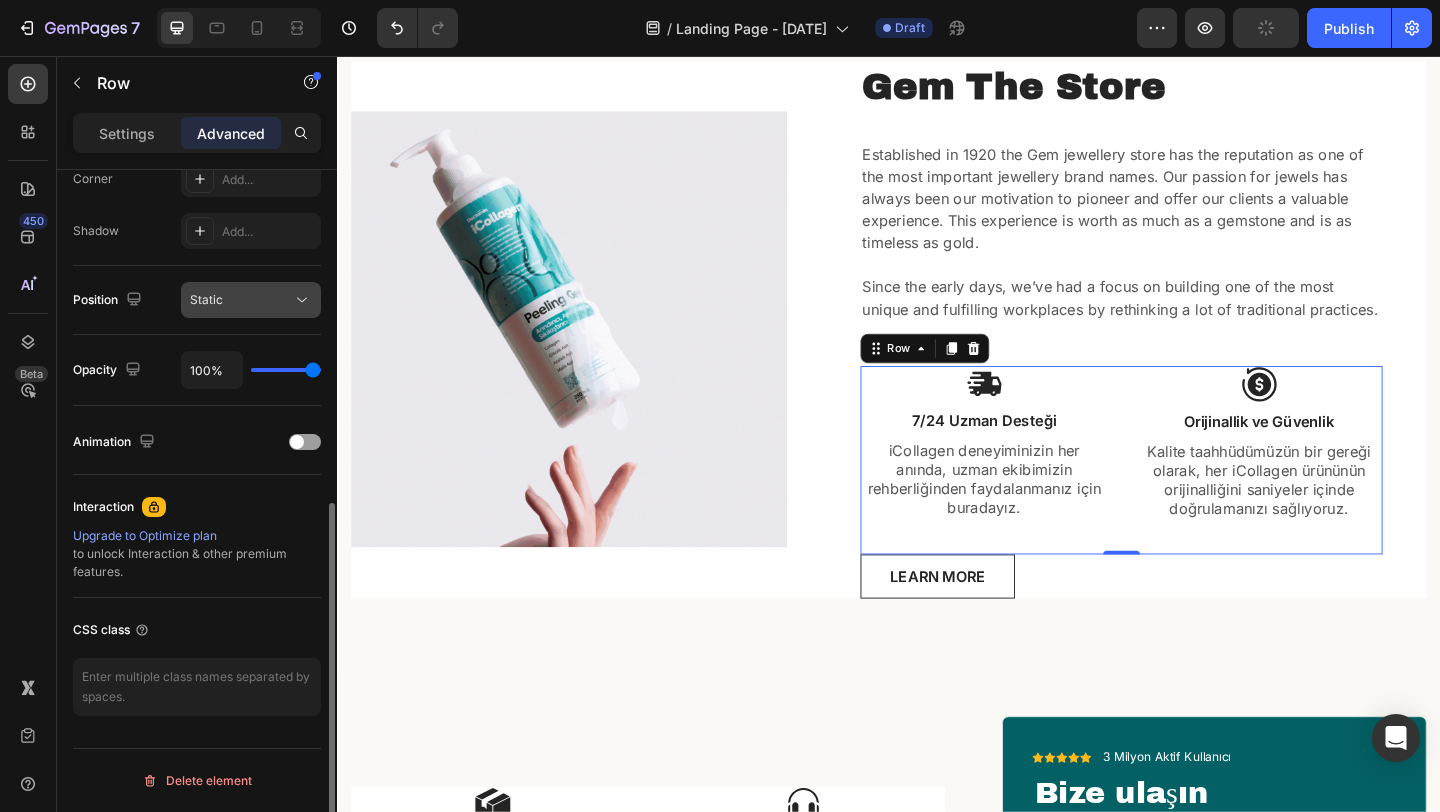 click on "Static" at bounding box center (241, 300) 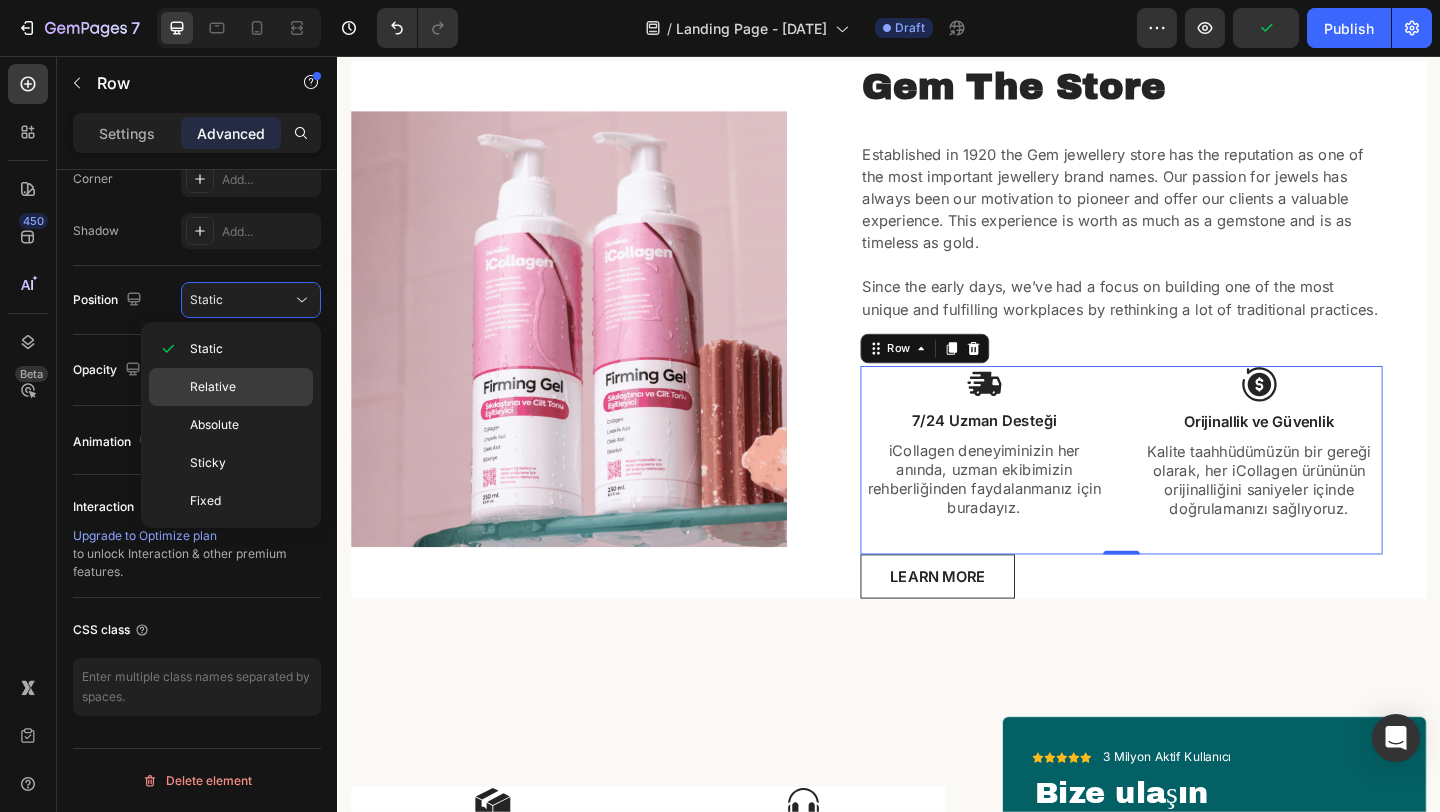 click on "Relative" at bounding box center [247, 387] 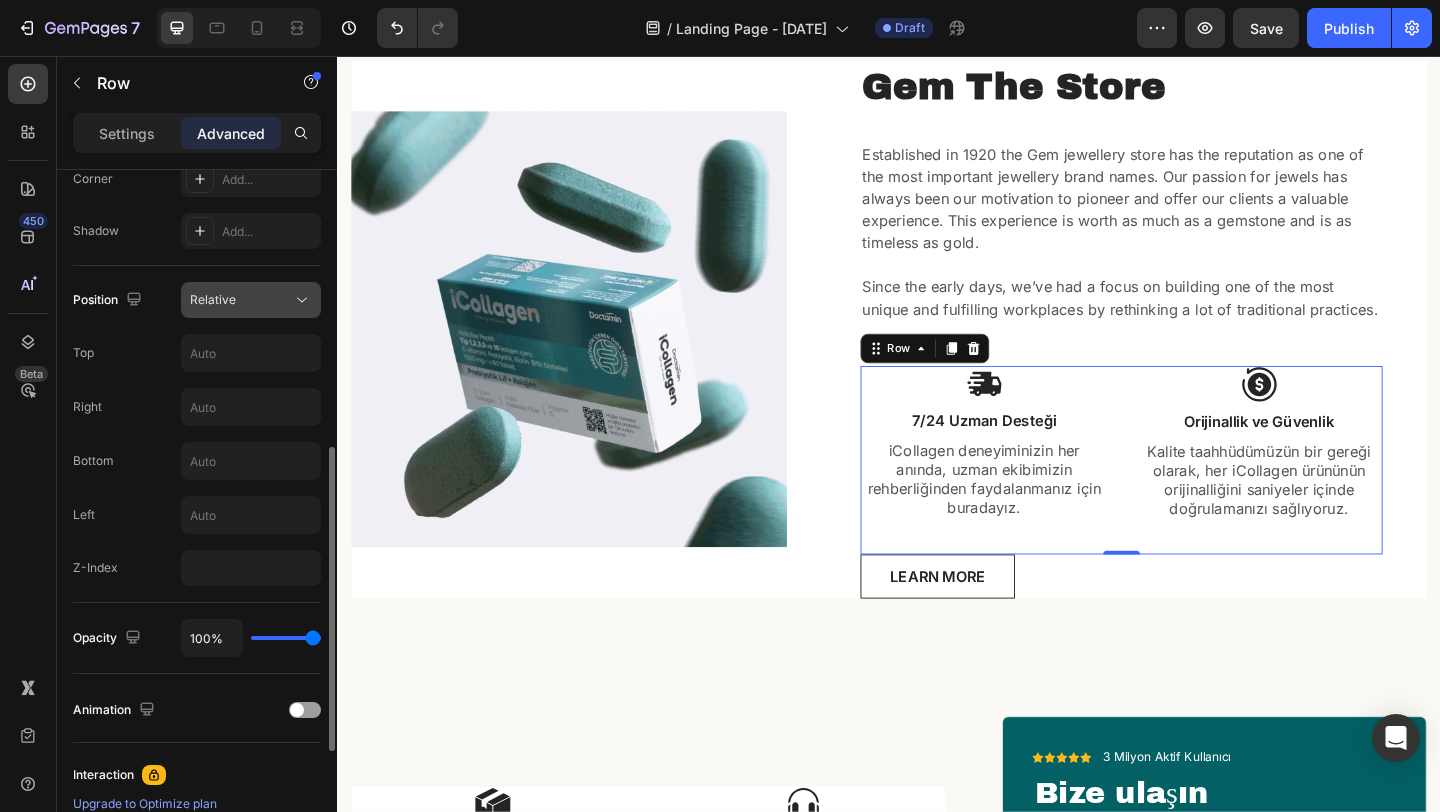 click on "Relative" at bounding box center [241, 300] 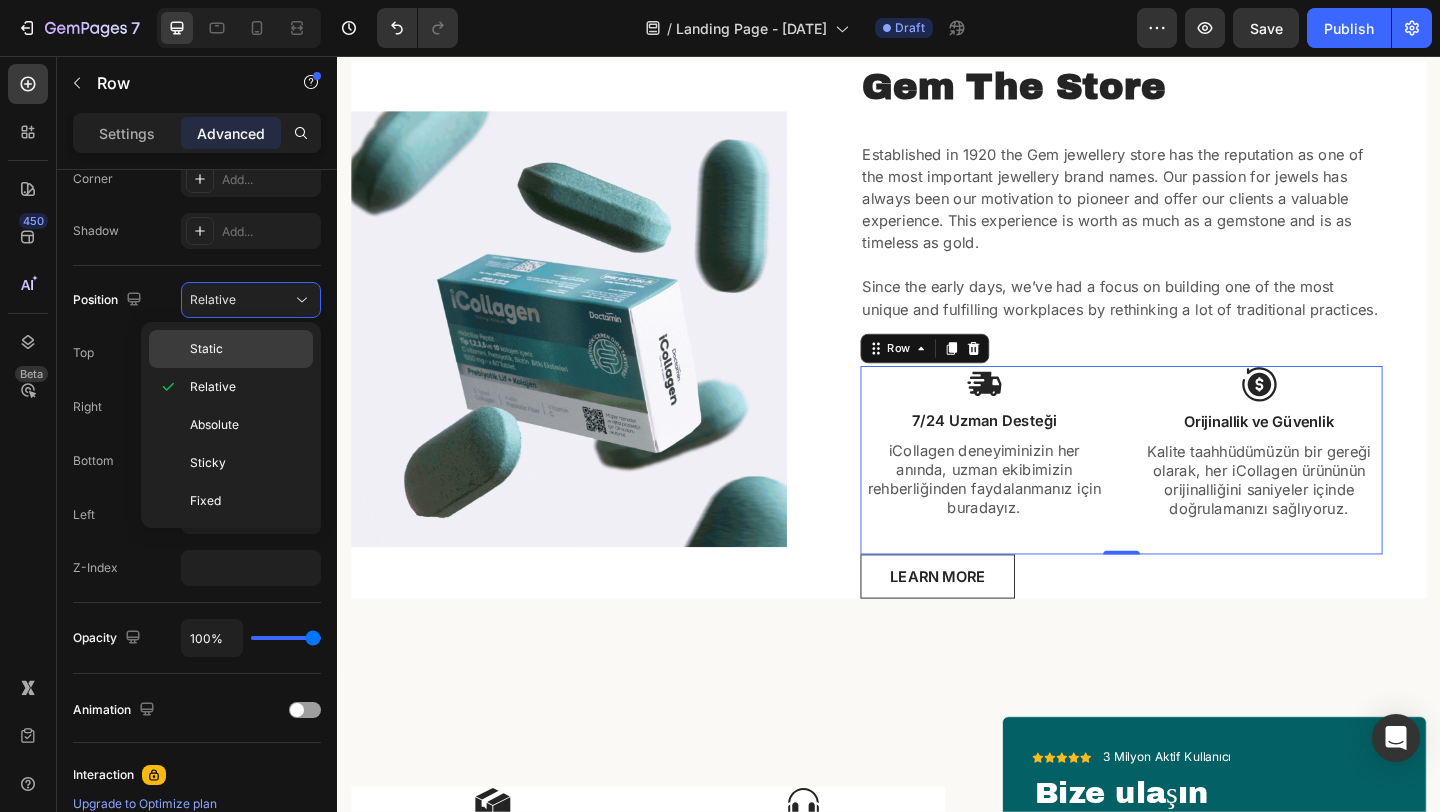 click on "Static" at bounding box center (247, 349) 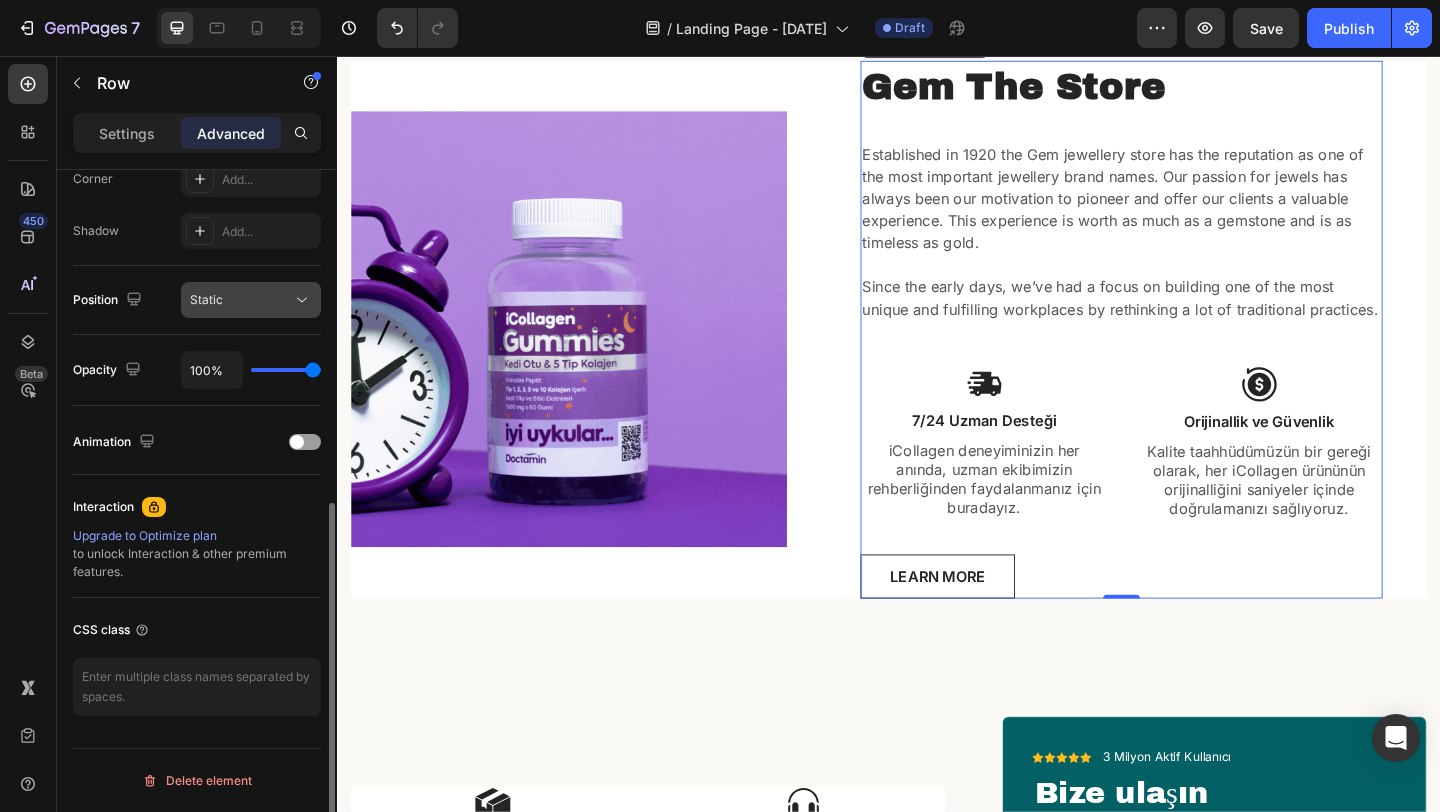 click on "Static" at bounding box center (241, 300) 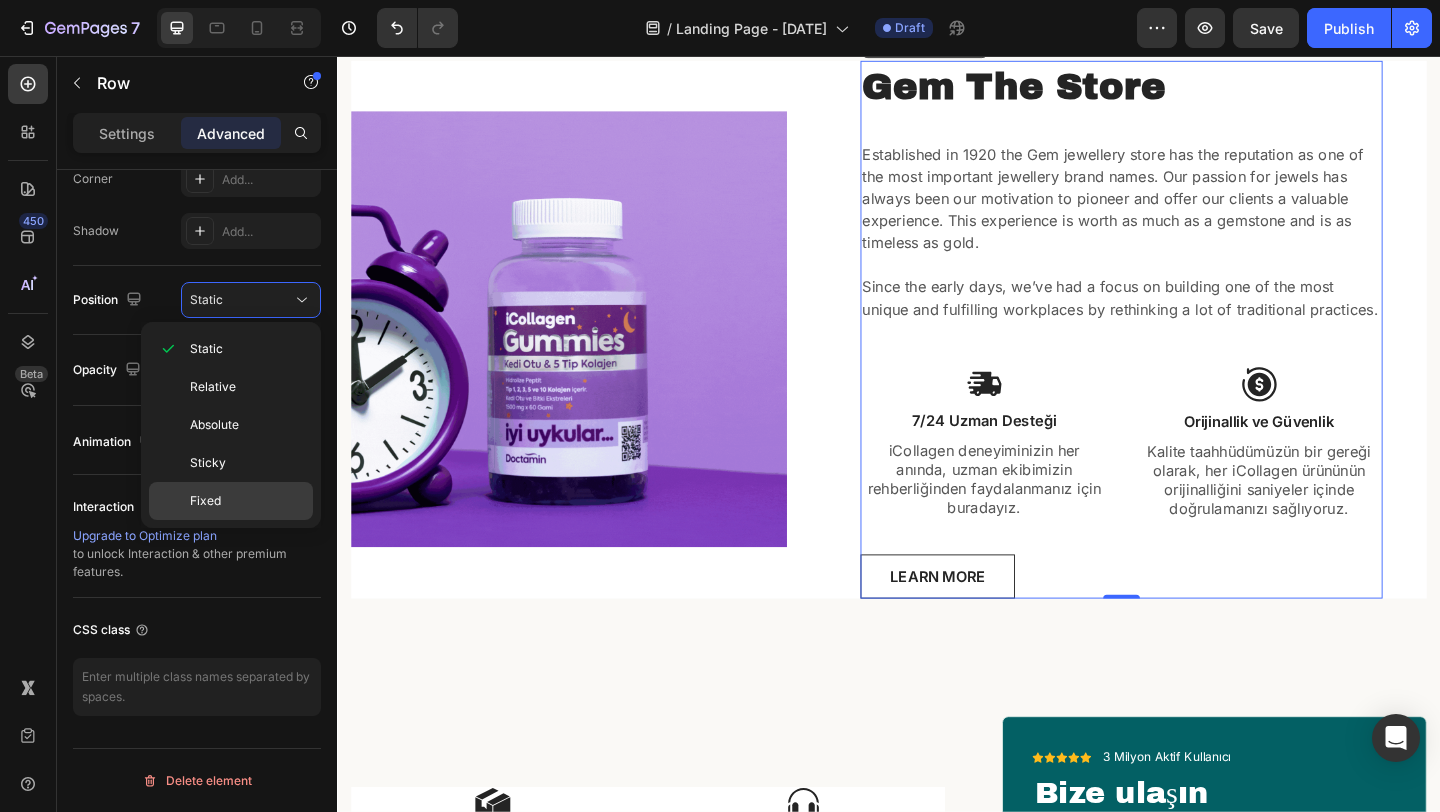 click on "Fixed" 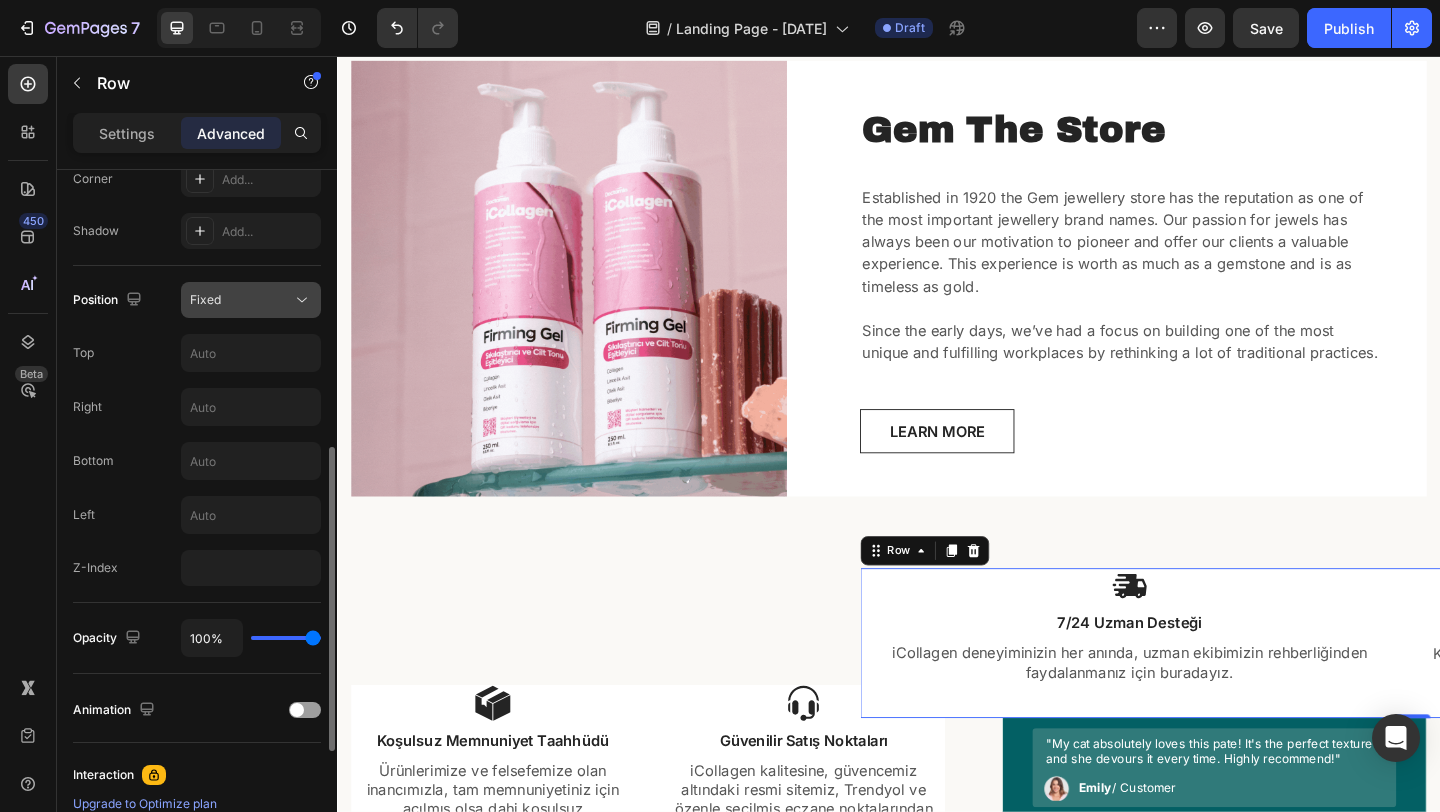 click on "Fixed" at bounding box center [241, 300] 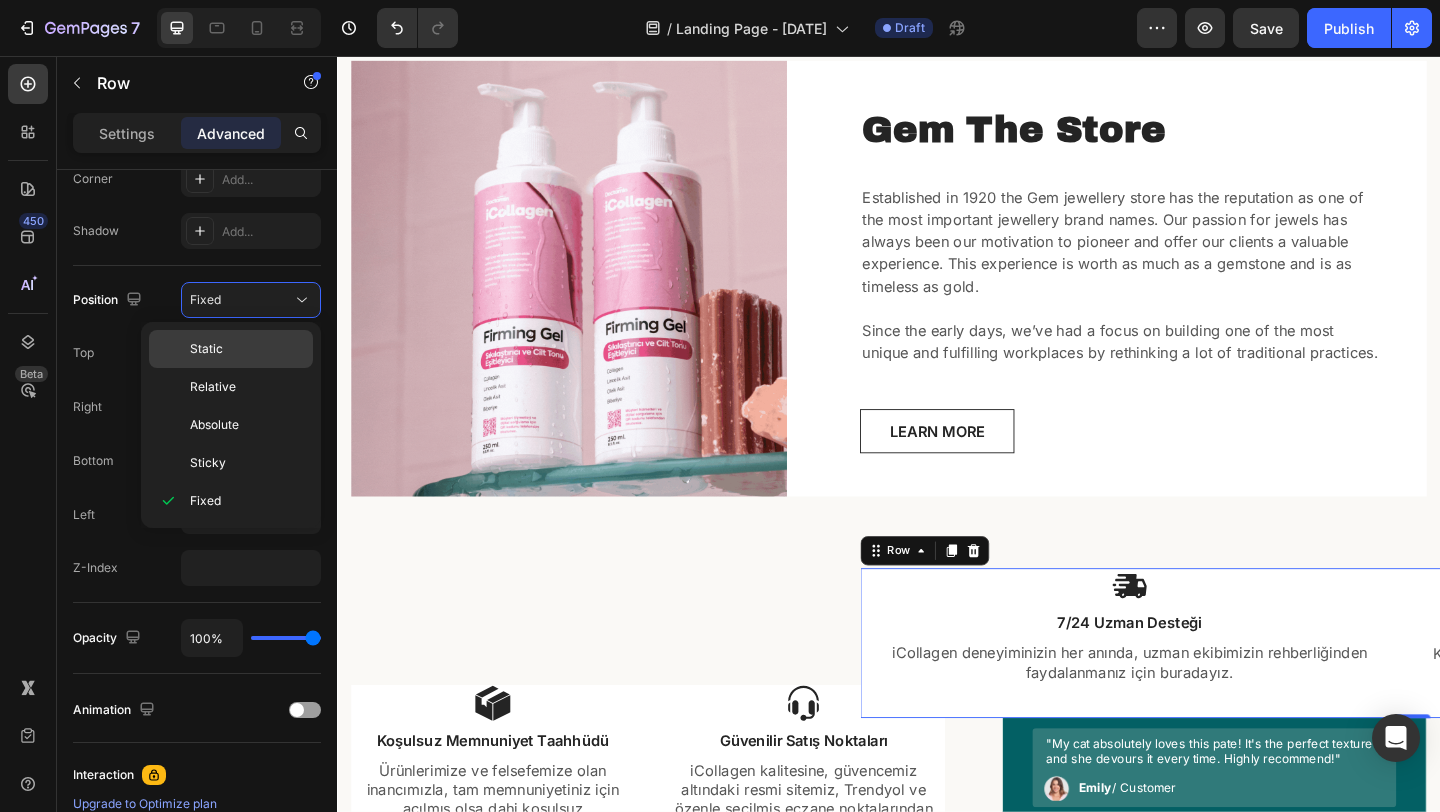 click on "Static" at bounding box center [247, 349] 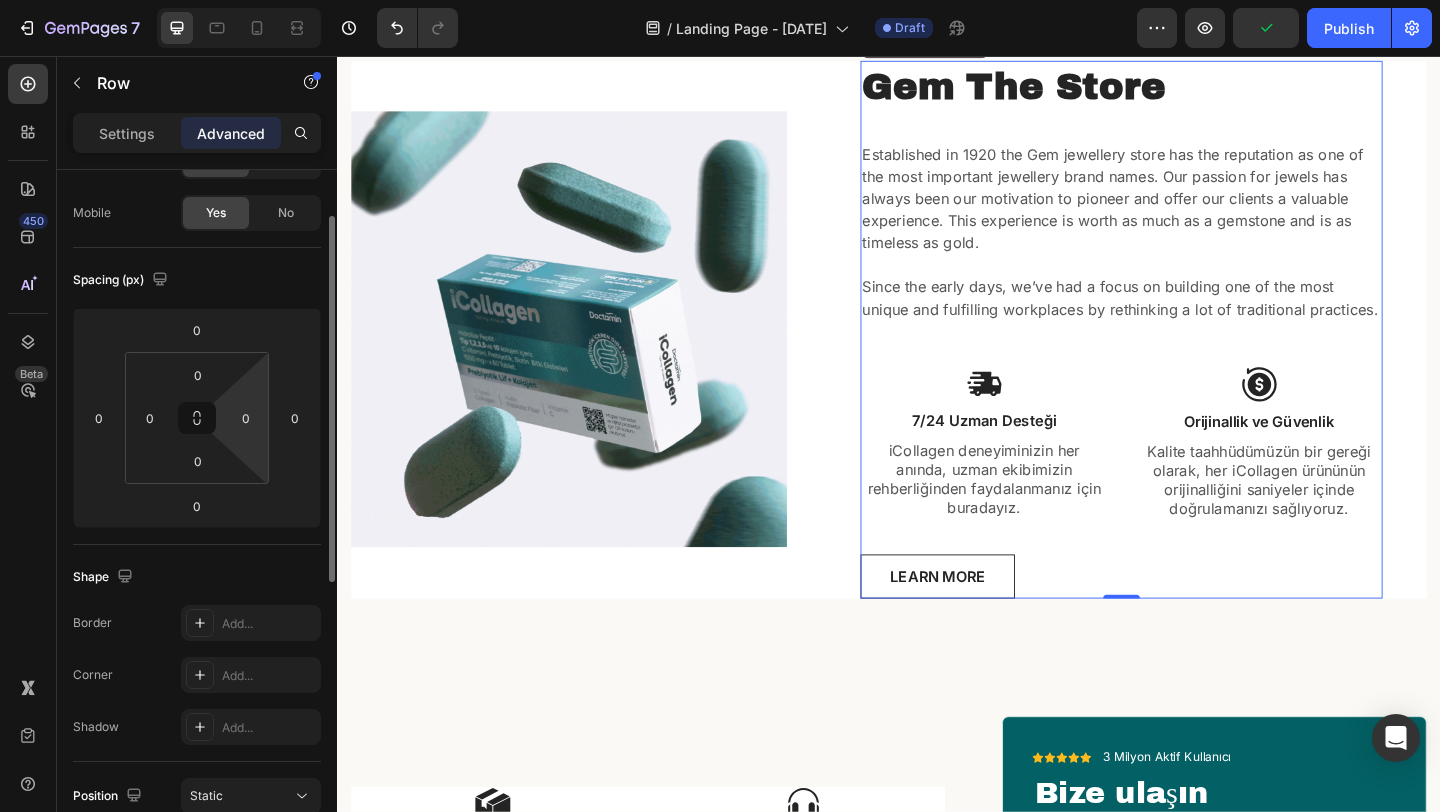 scroll, scrollTop: 0, scrollLeft: 0, axis: both 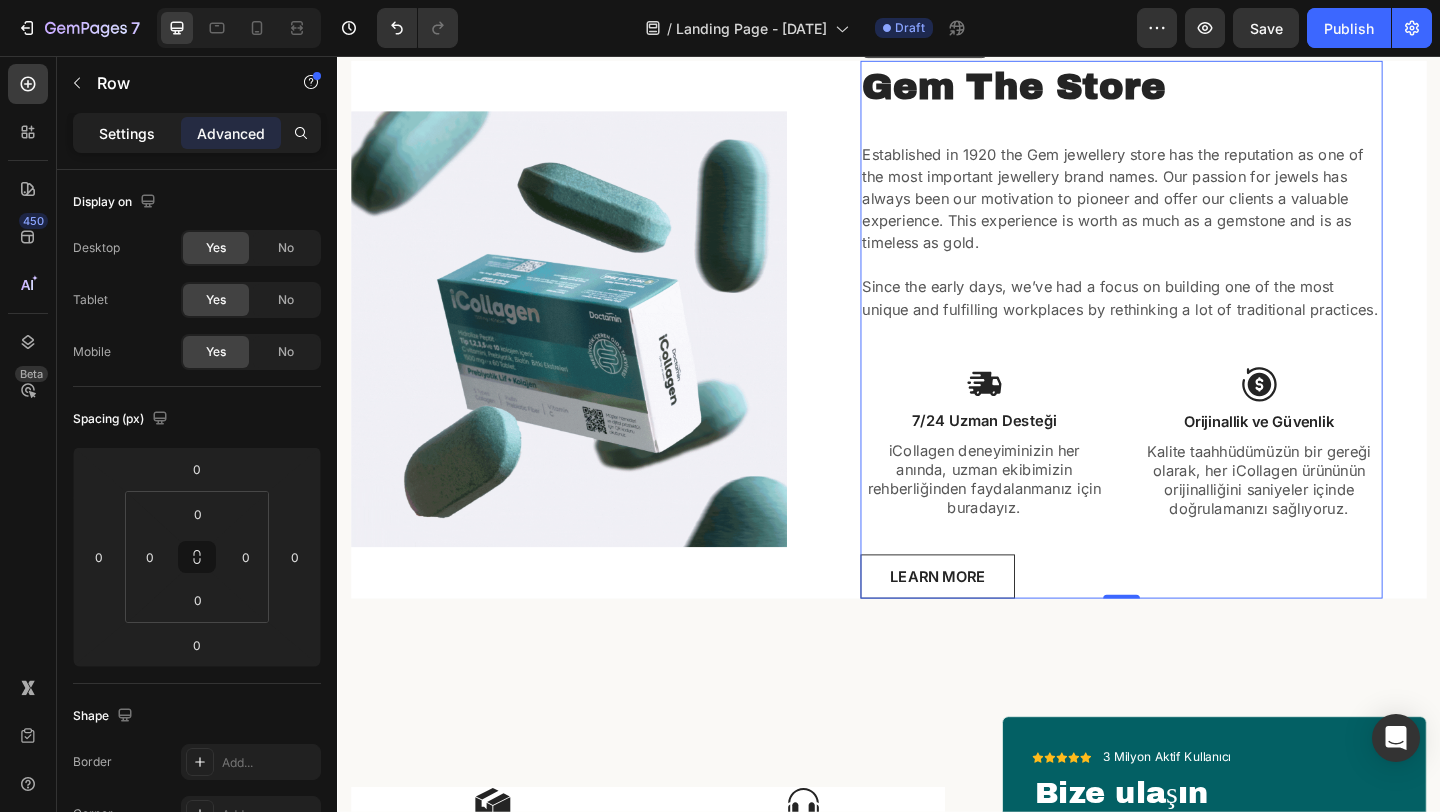 click on "Settings" 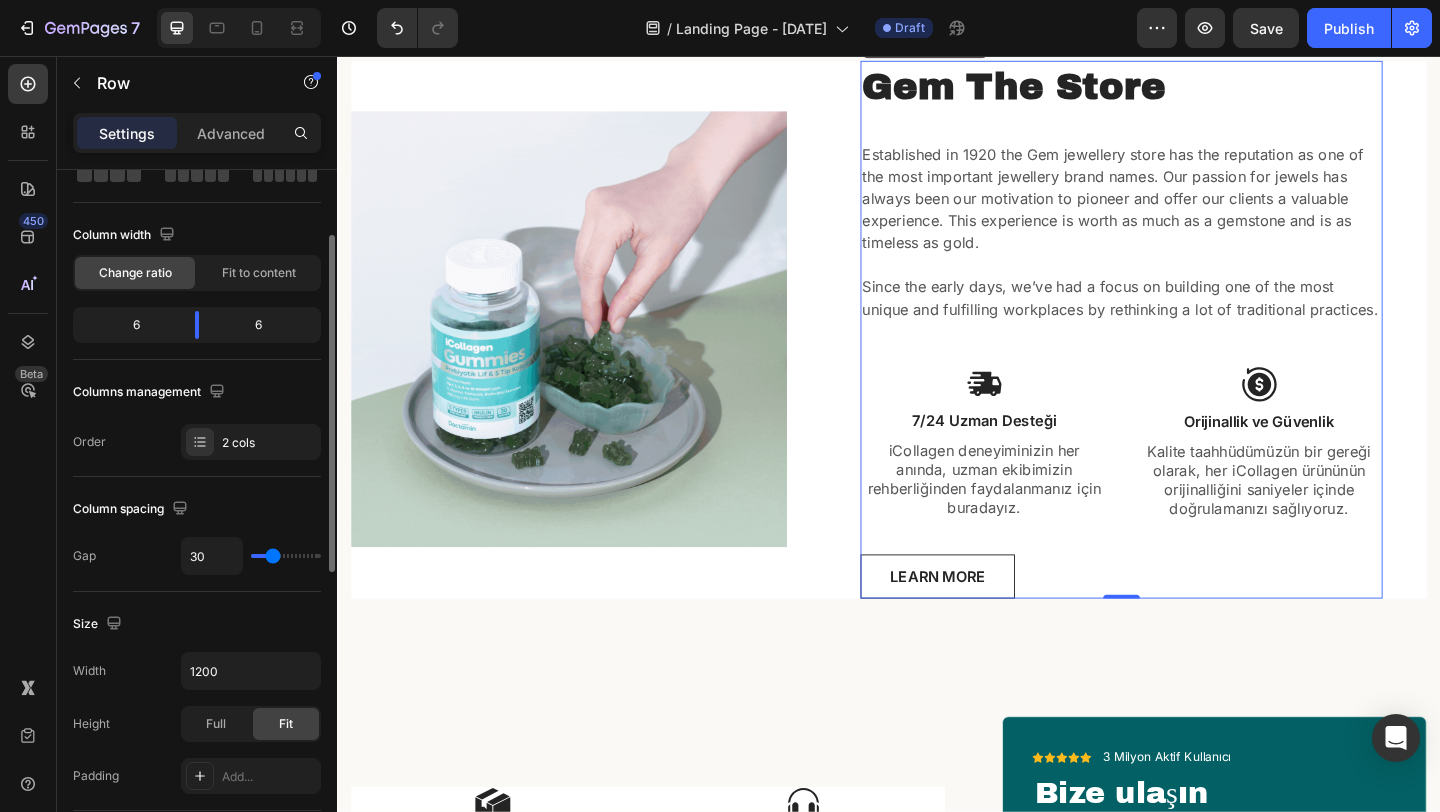 scroll, scrollTop: 128, scrollLeft: 0, axis: vertical 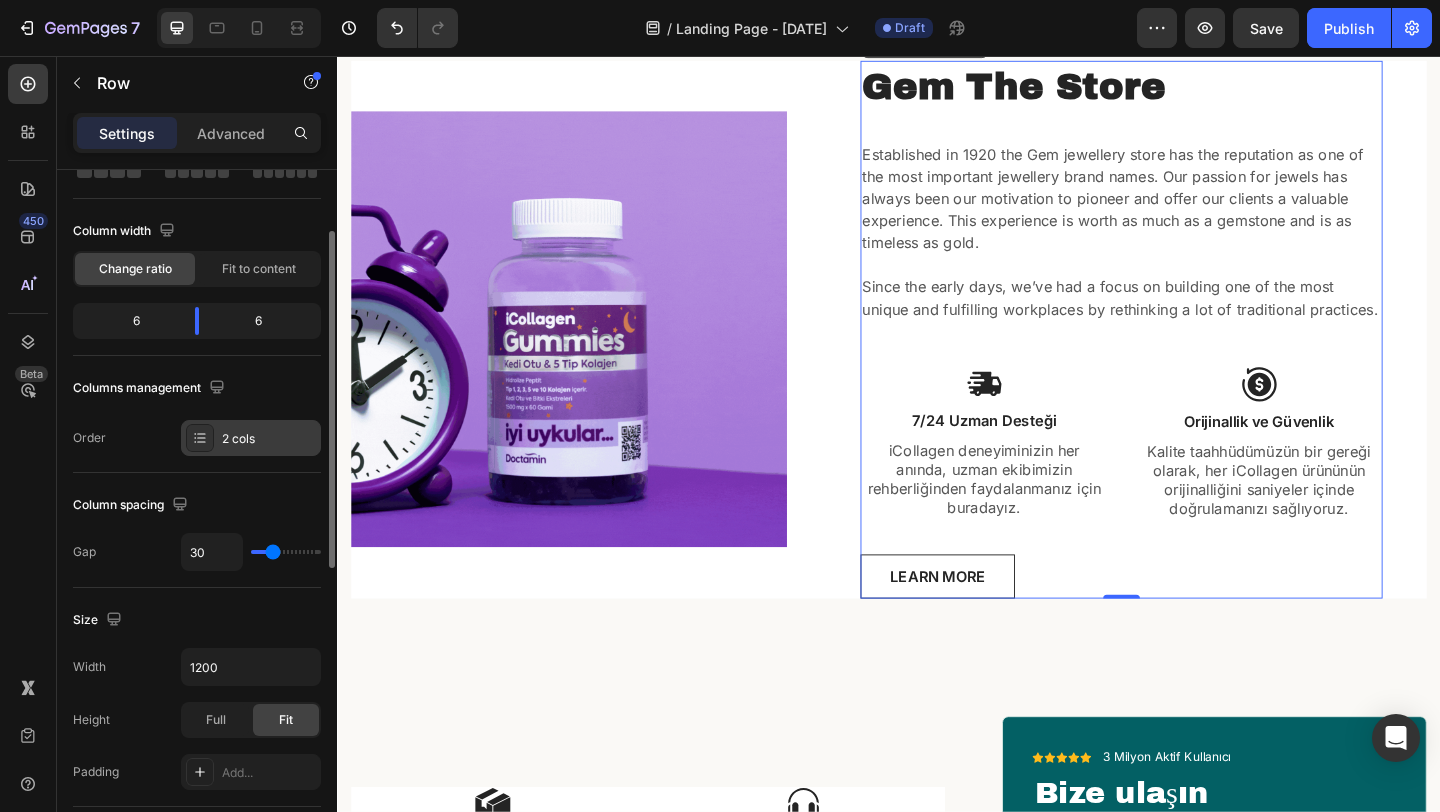 click on "2 cols" at bounding box center (269, 439) 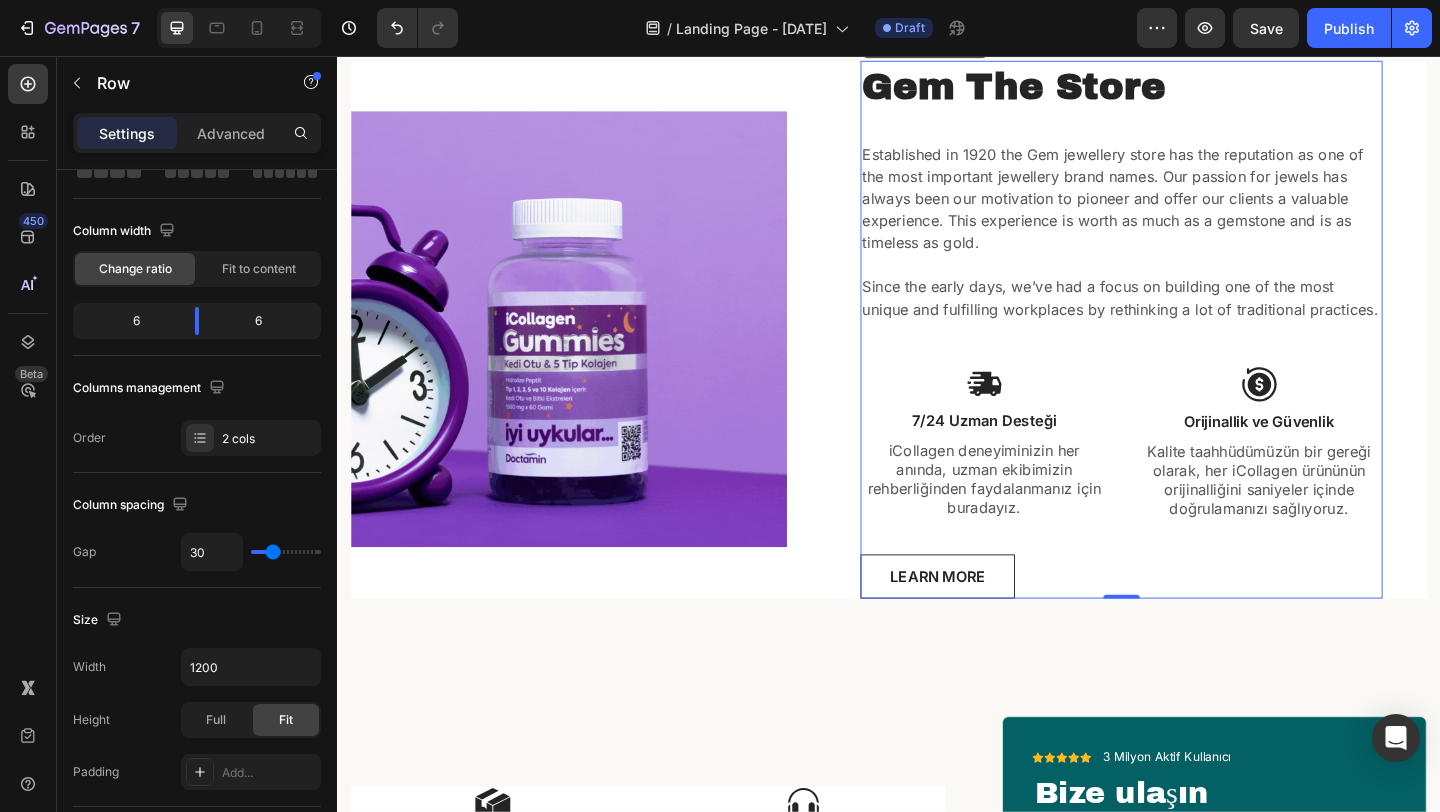 click on "Column spacing Gap 30" 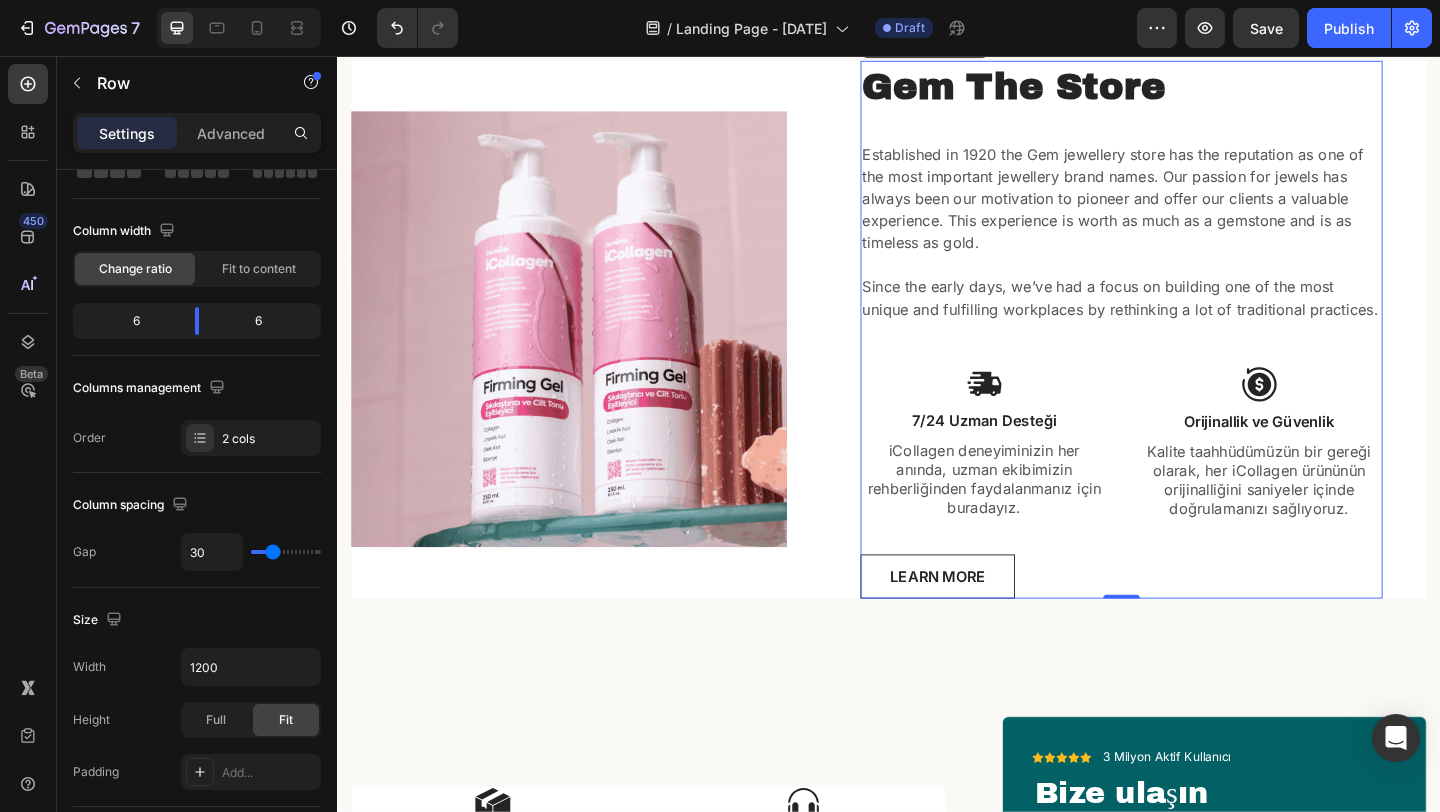 type on "33" 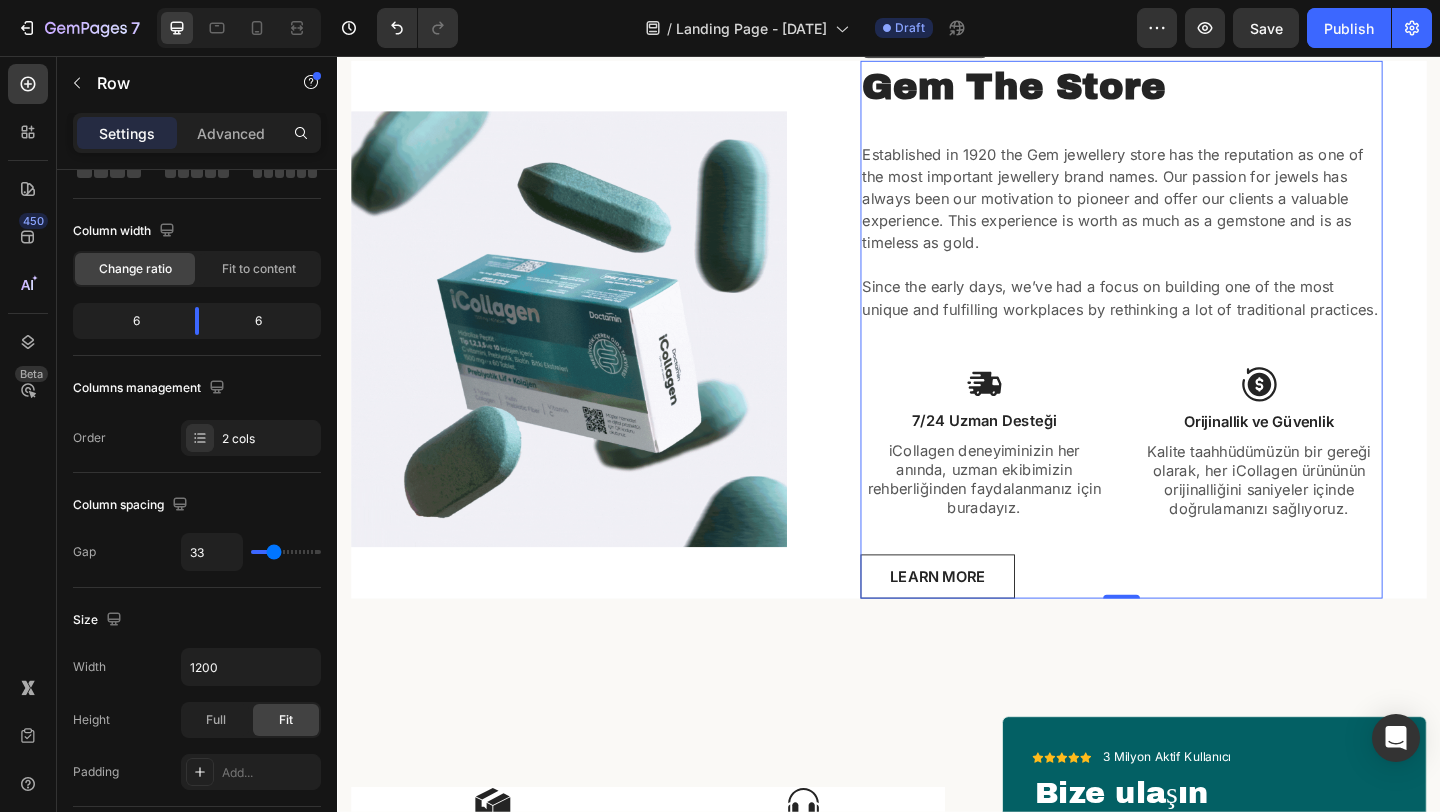 type on "28" 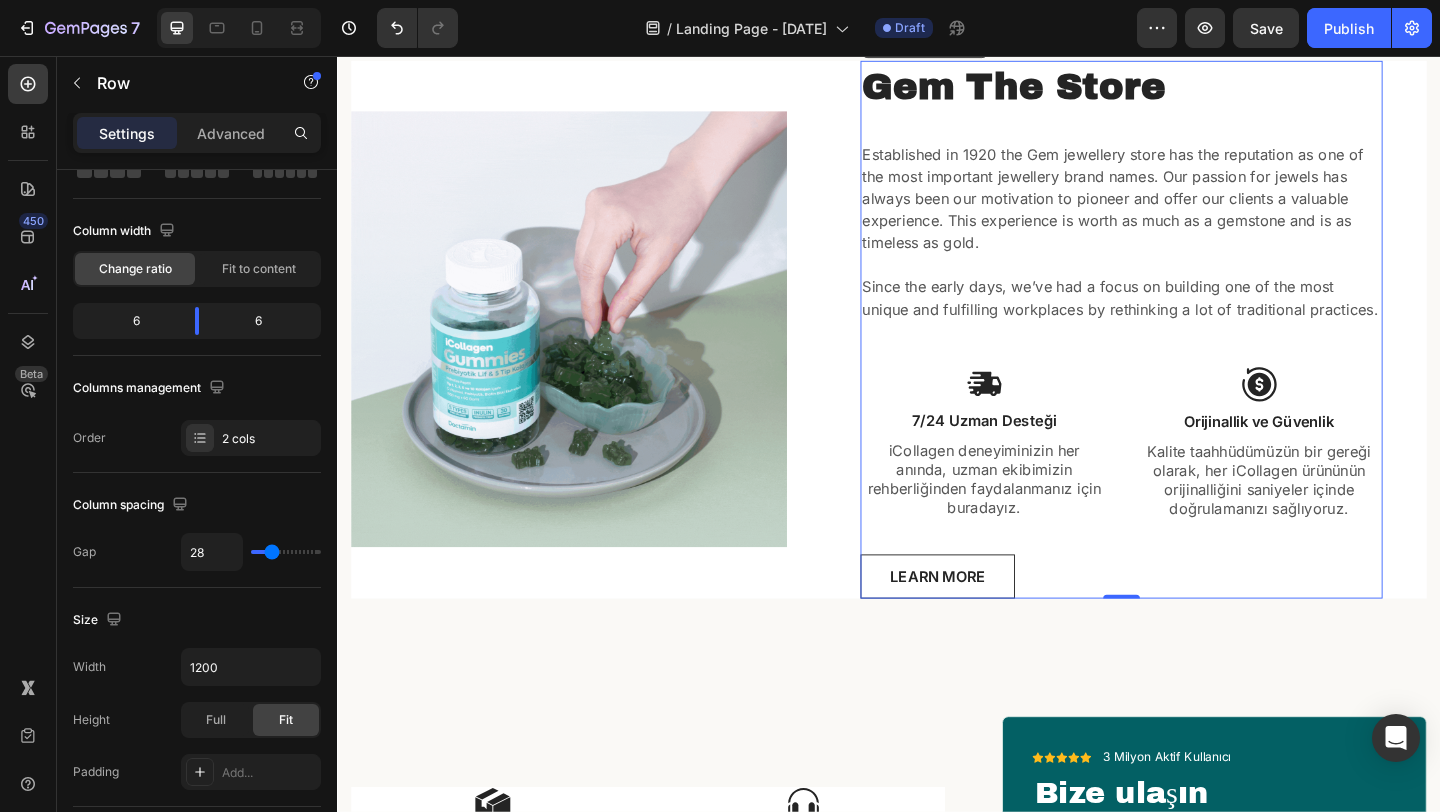 type on "21" 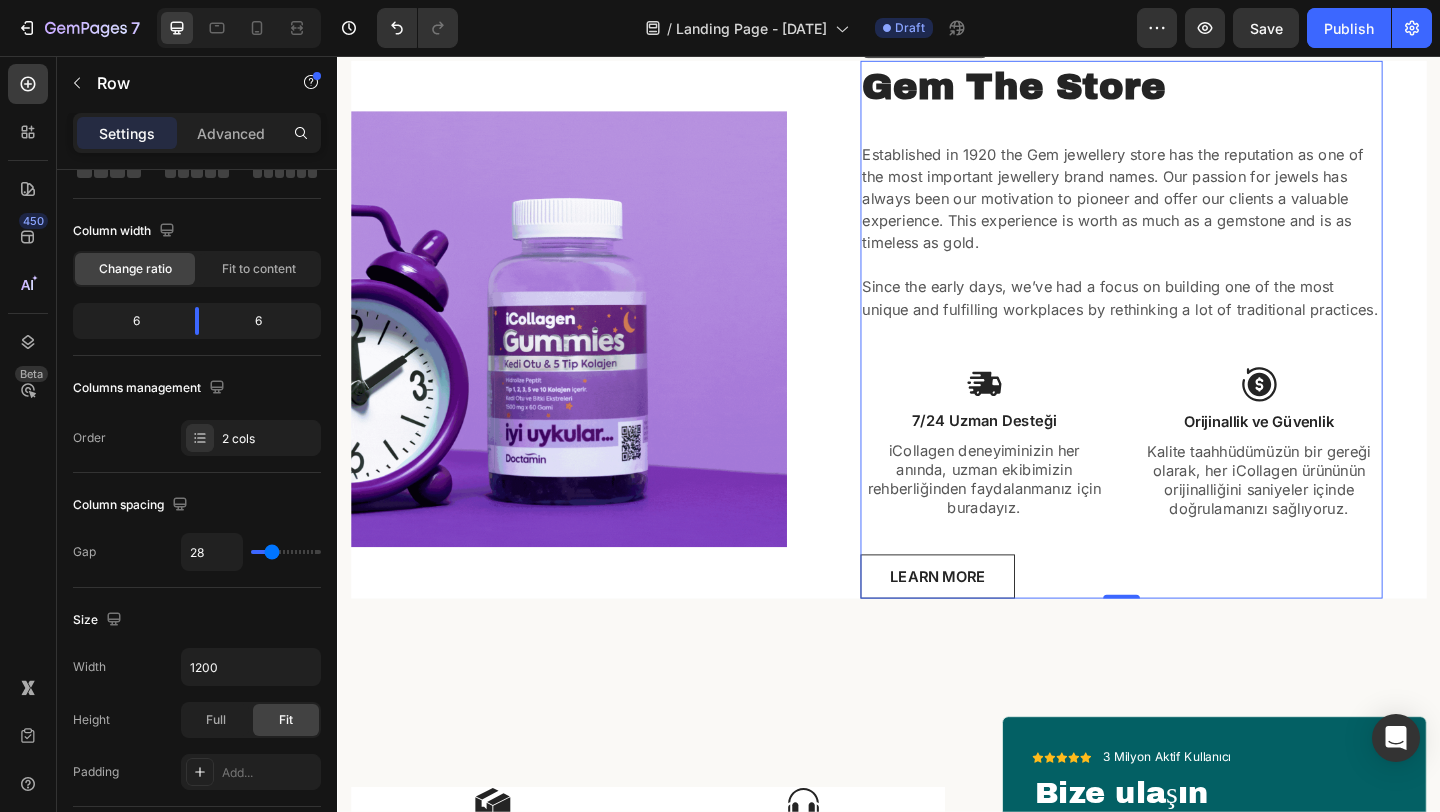 type on "21" 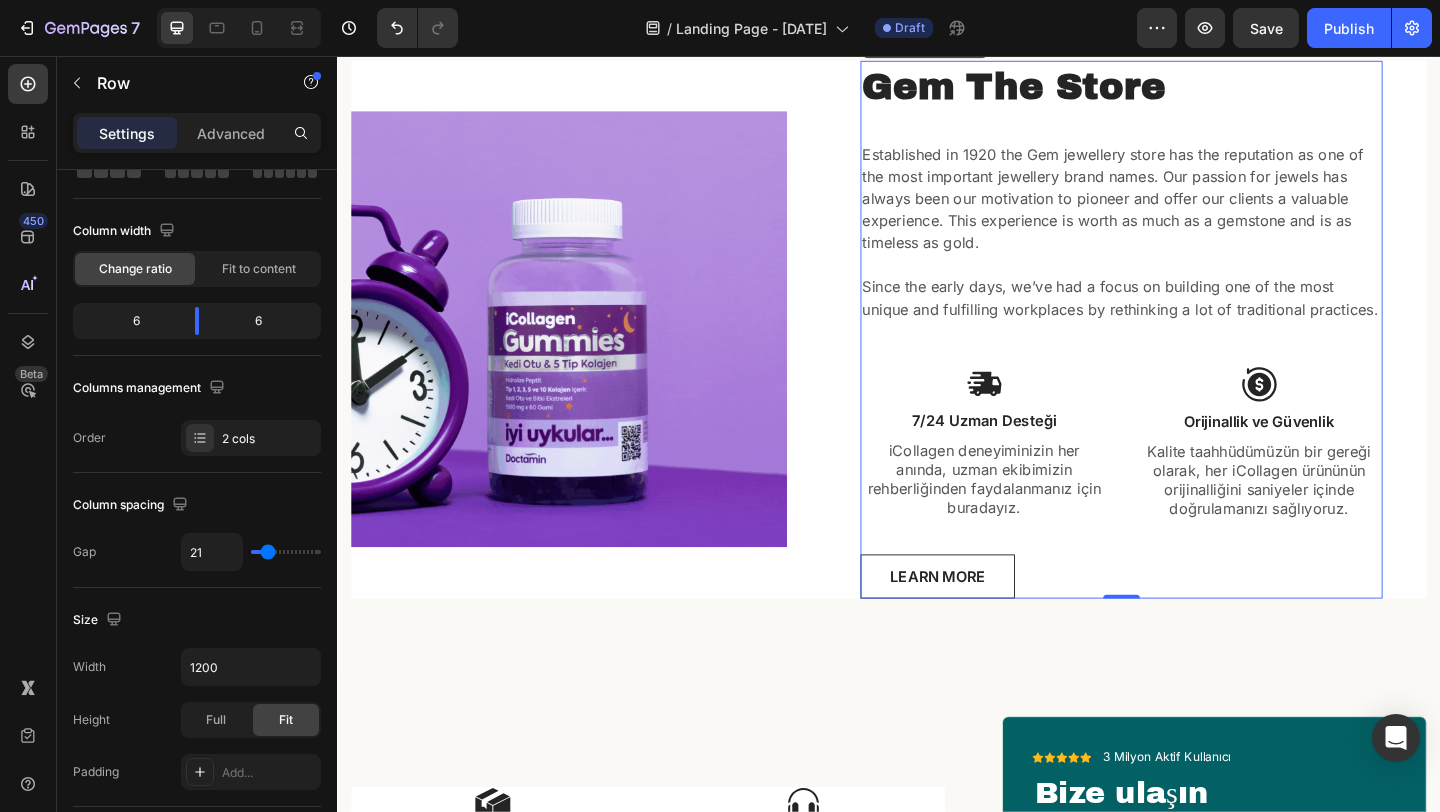 type on "14" 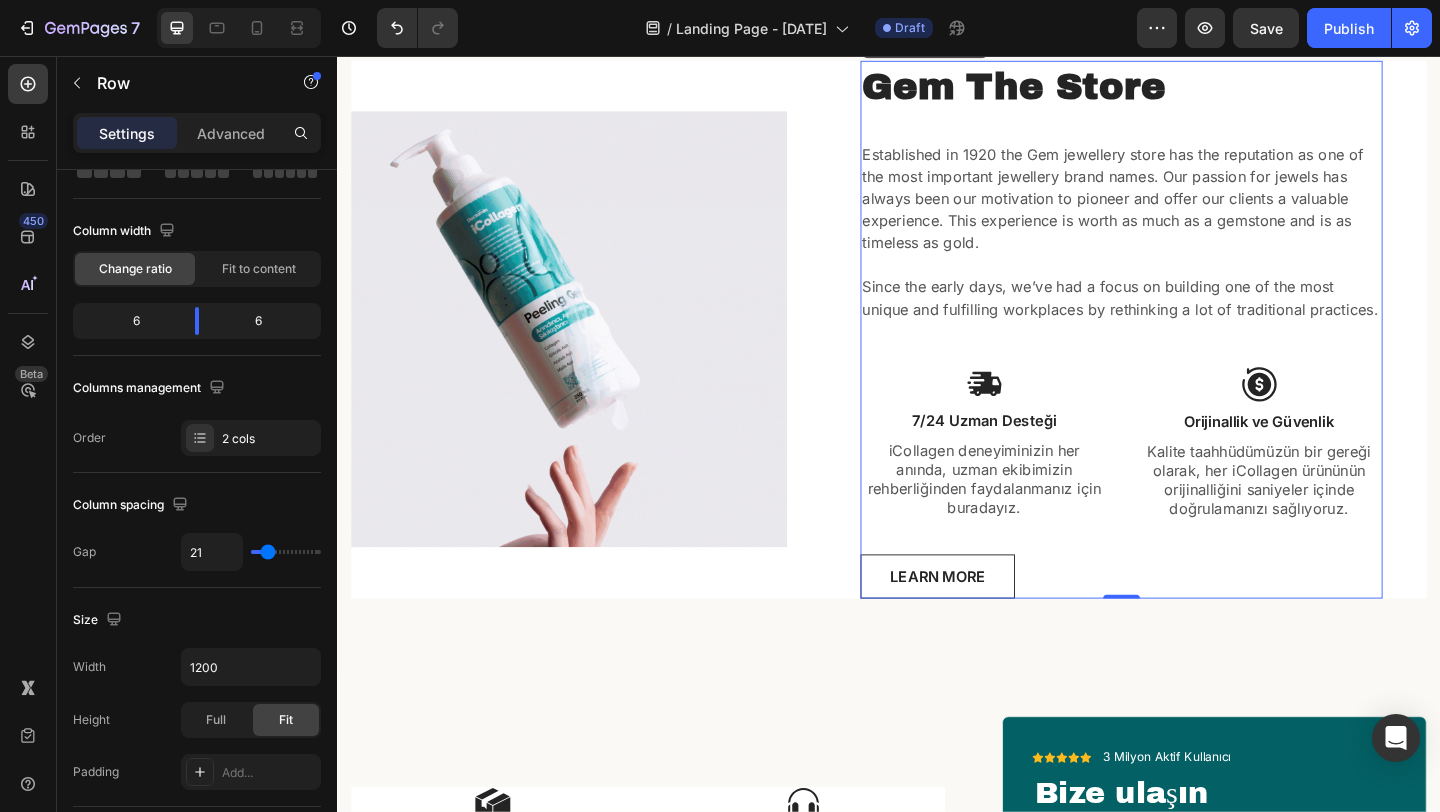 type on "14" 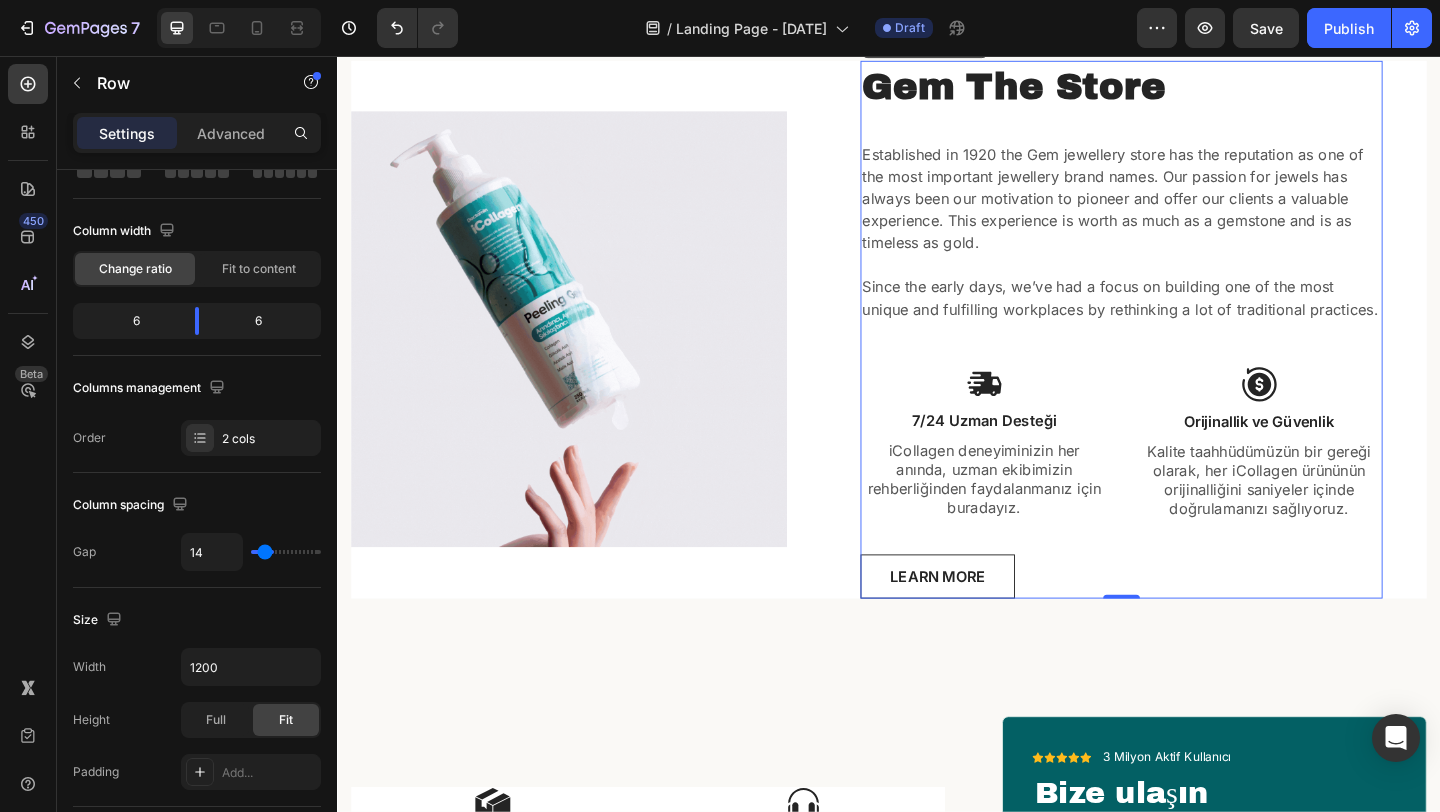 type on "11" 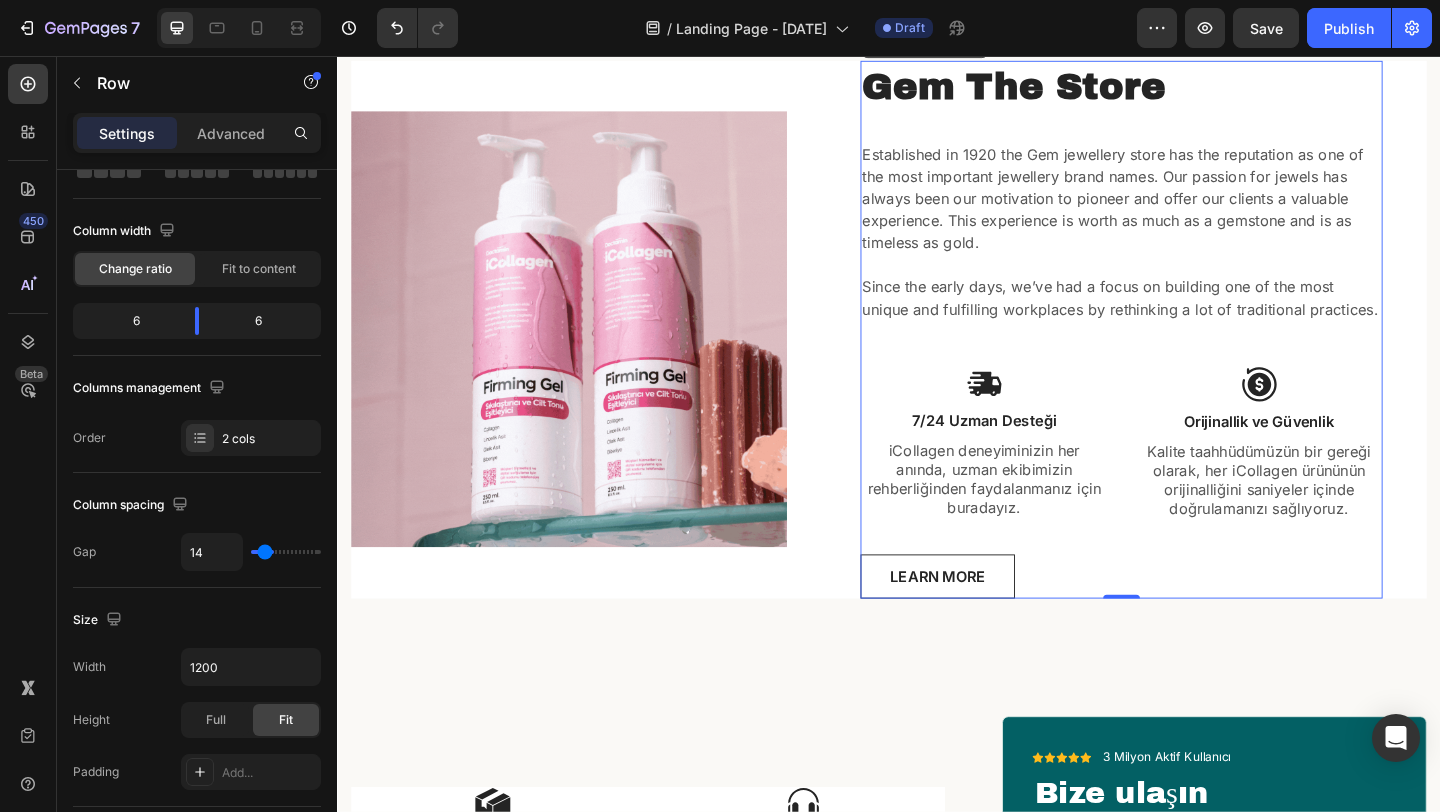 type on "11" 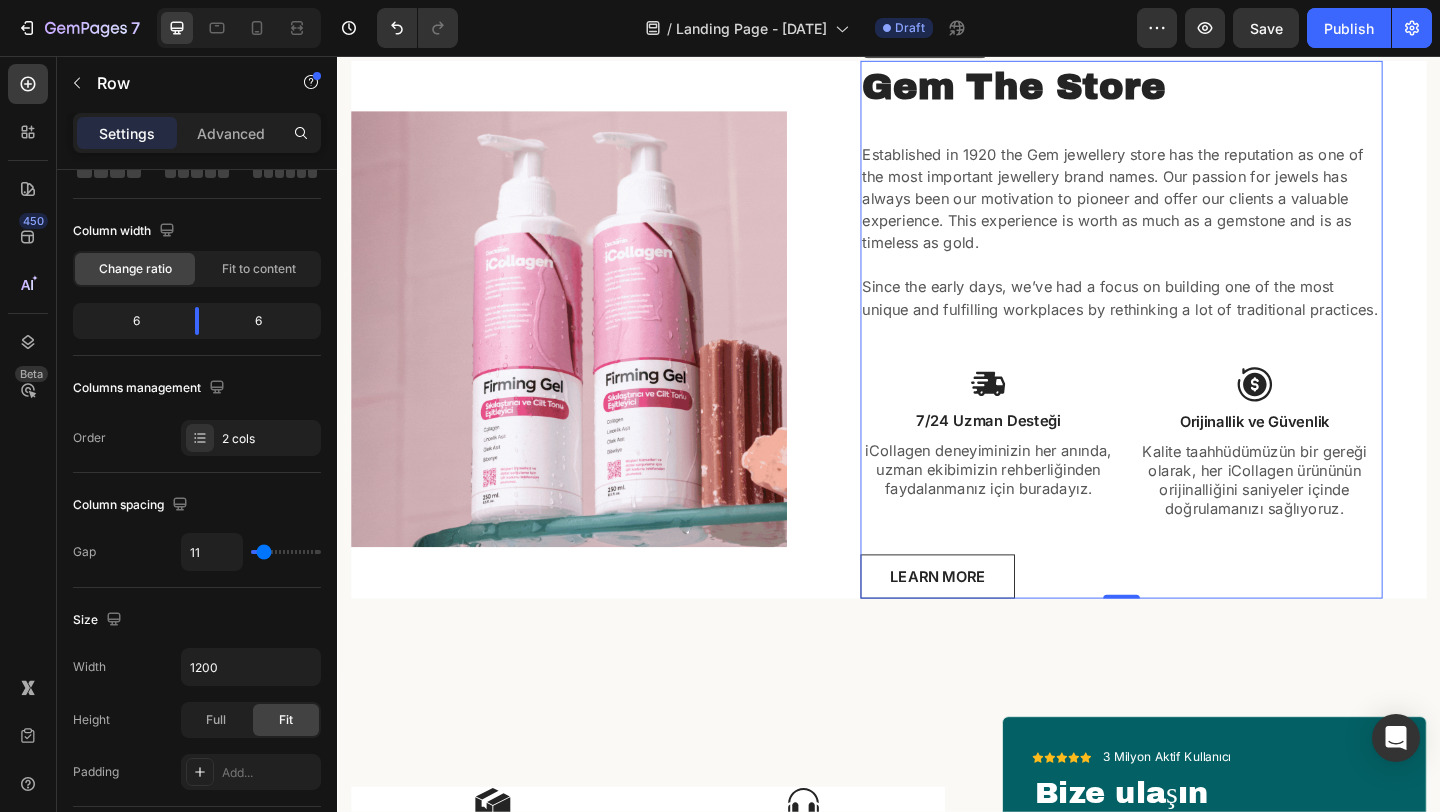 type on "10" 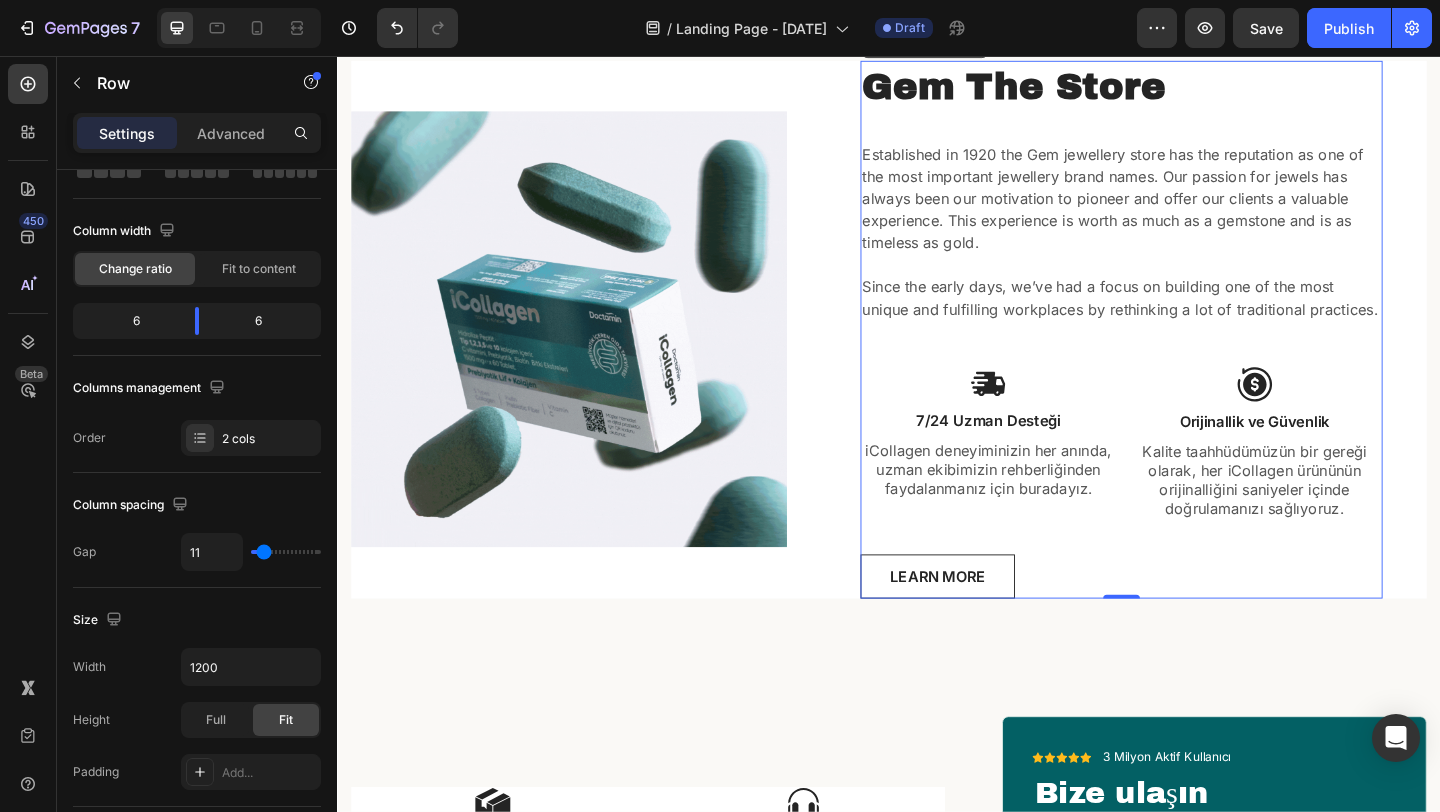 type on "10" 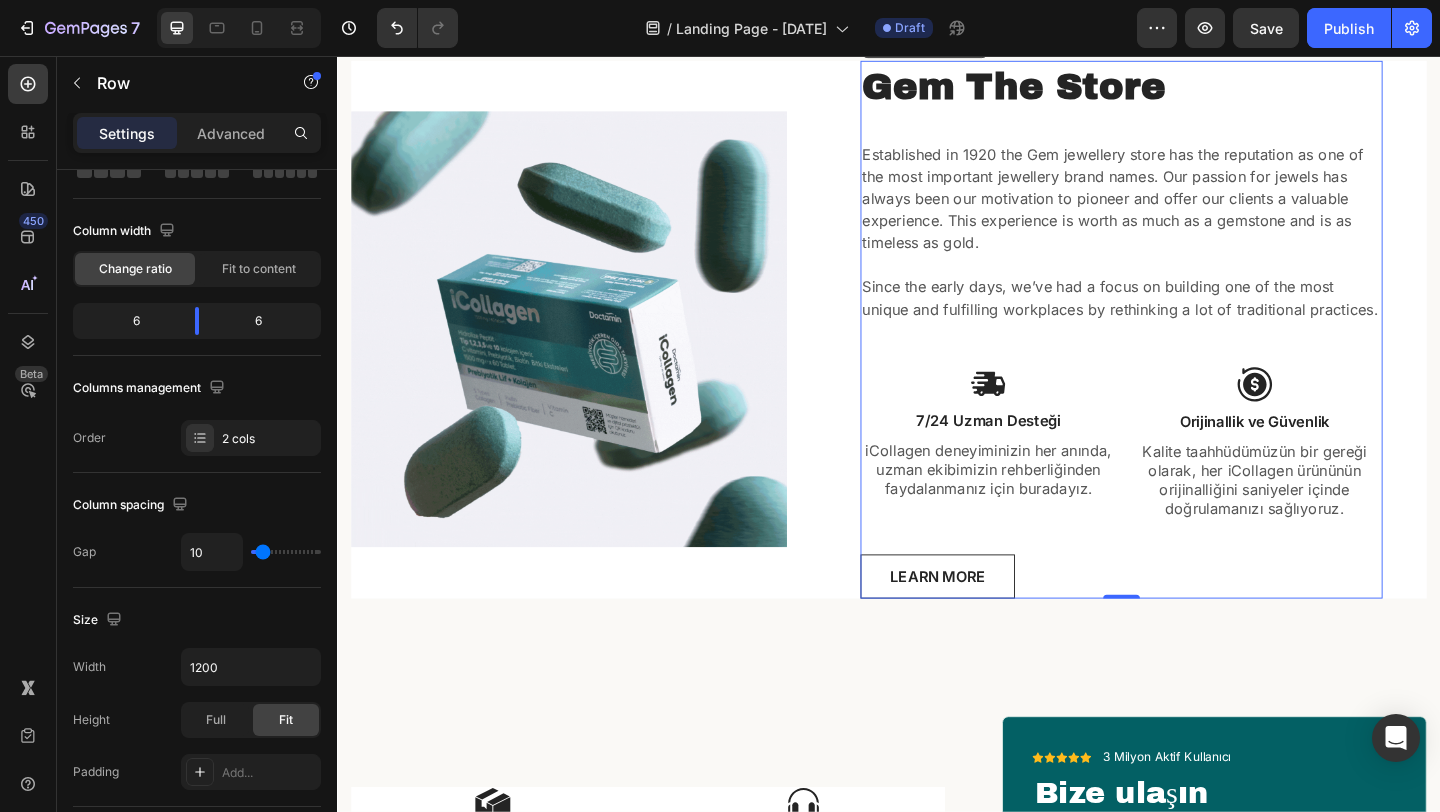 type on "7" 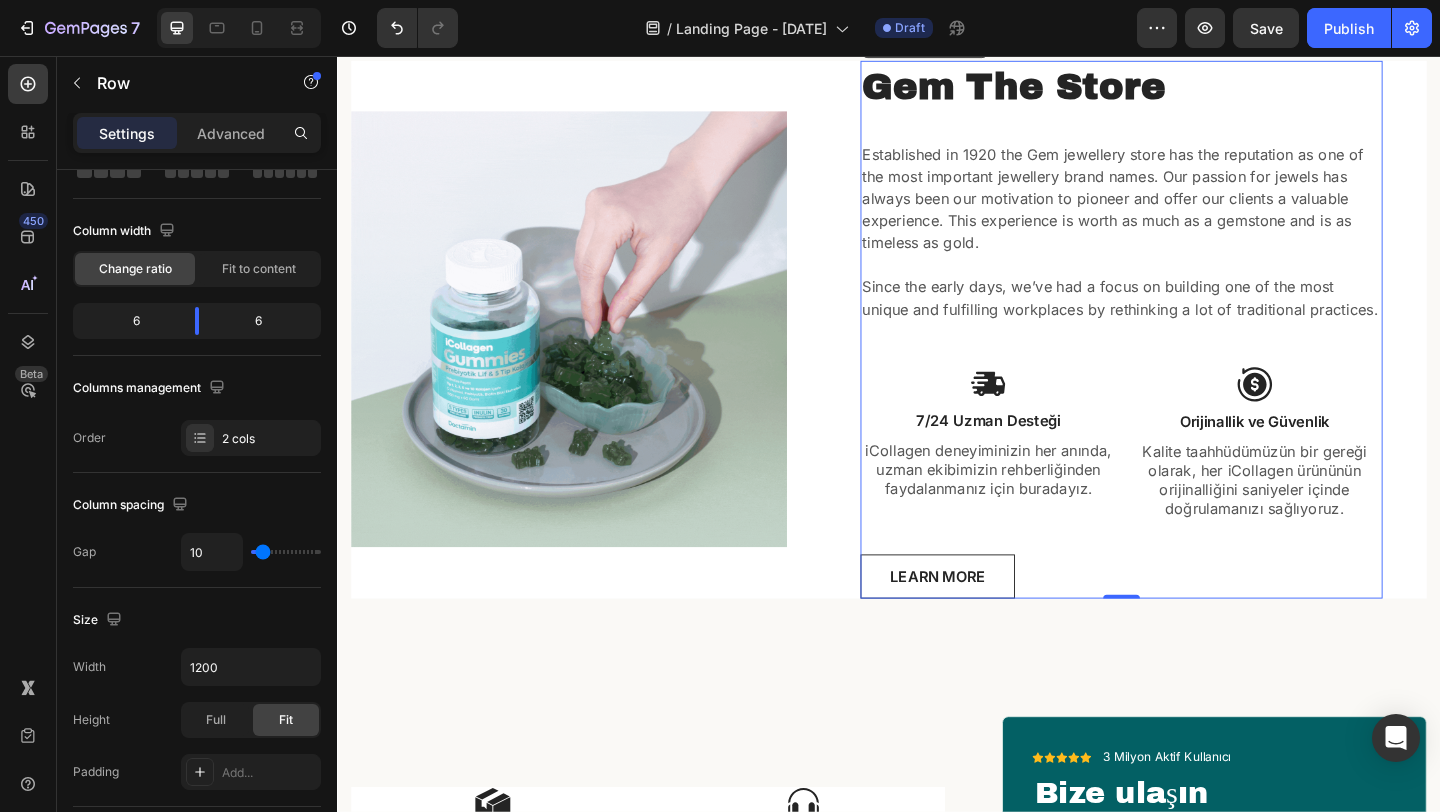 type on "7" 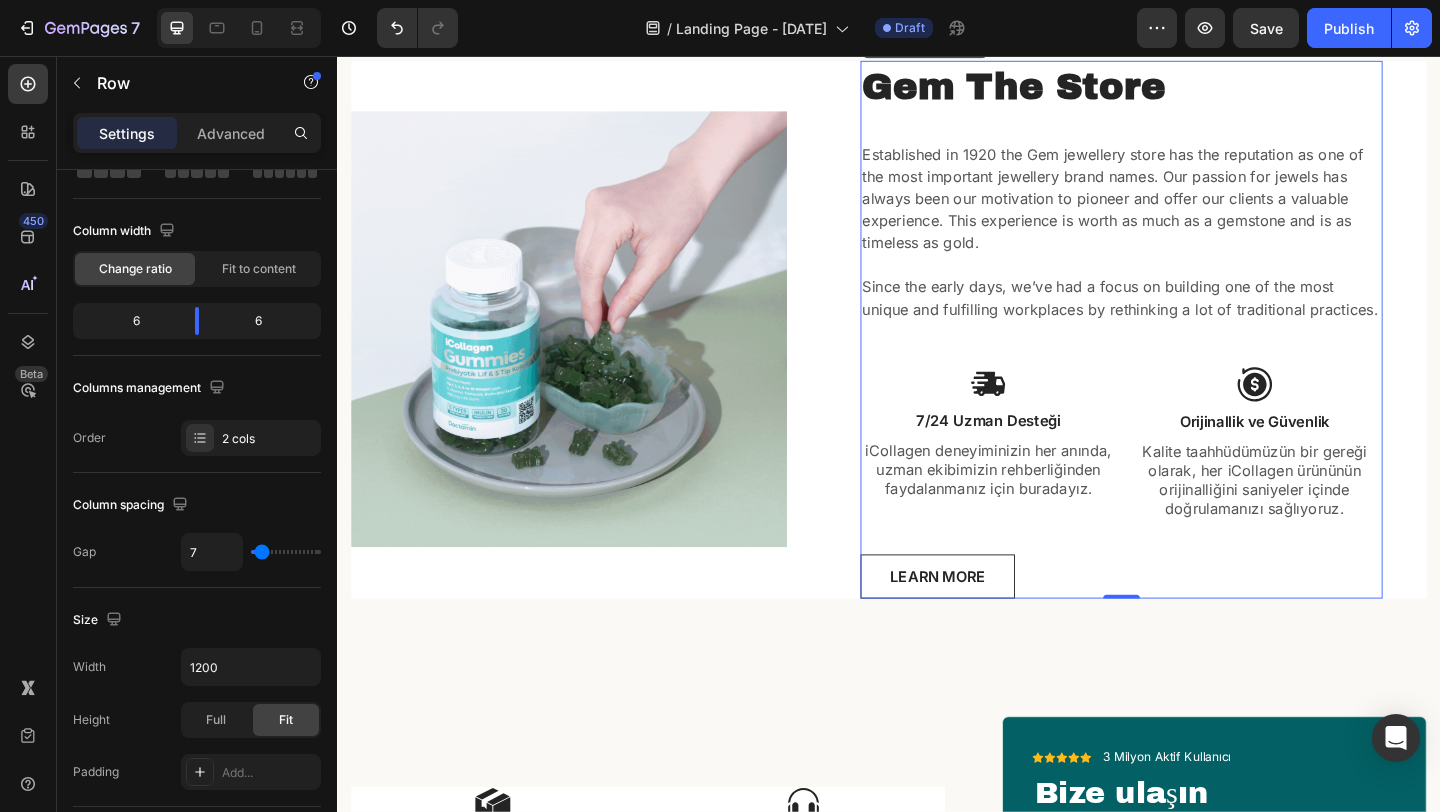 type on "0" 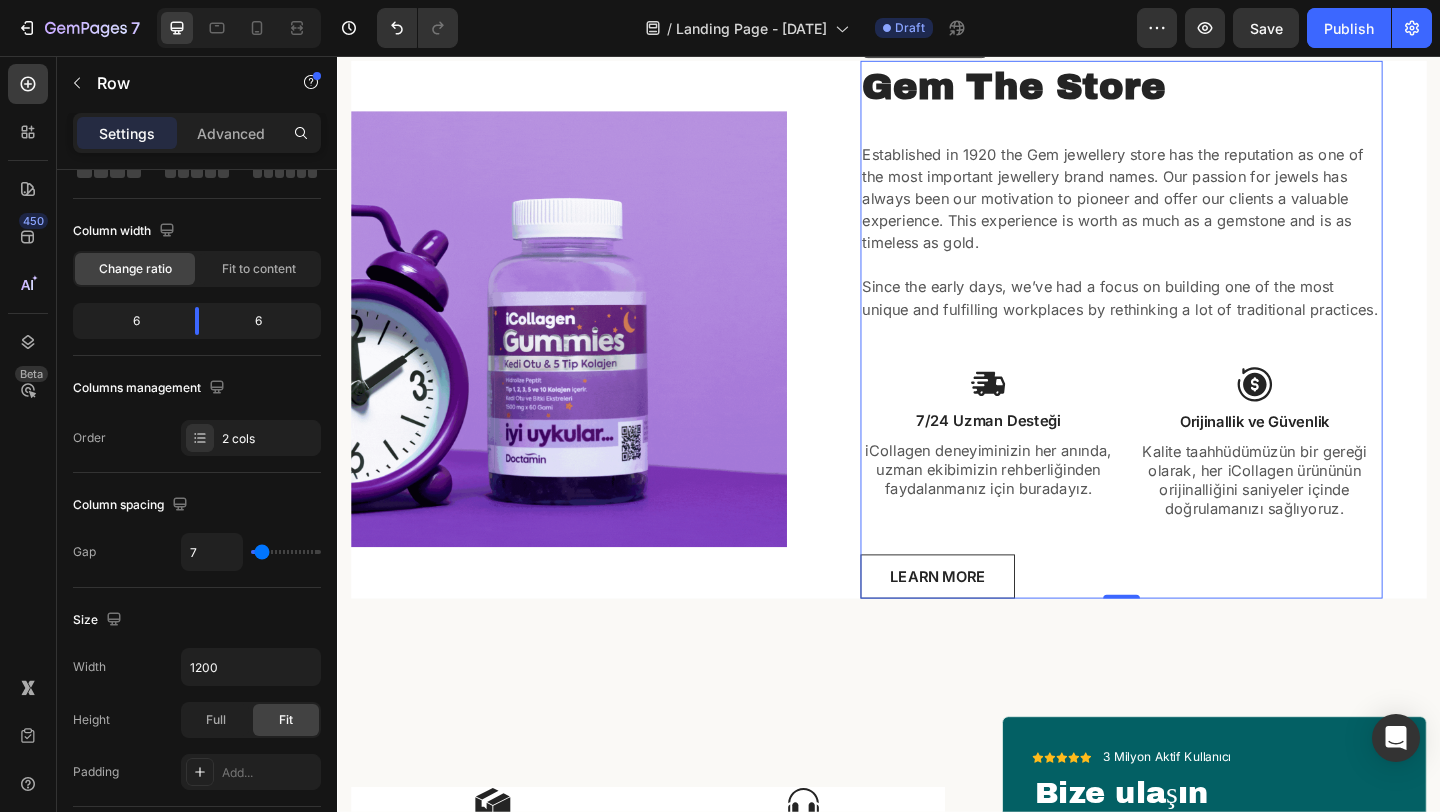 type on "0" 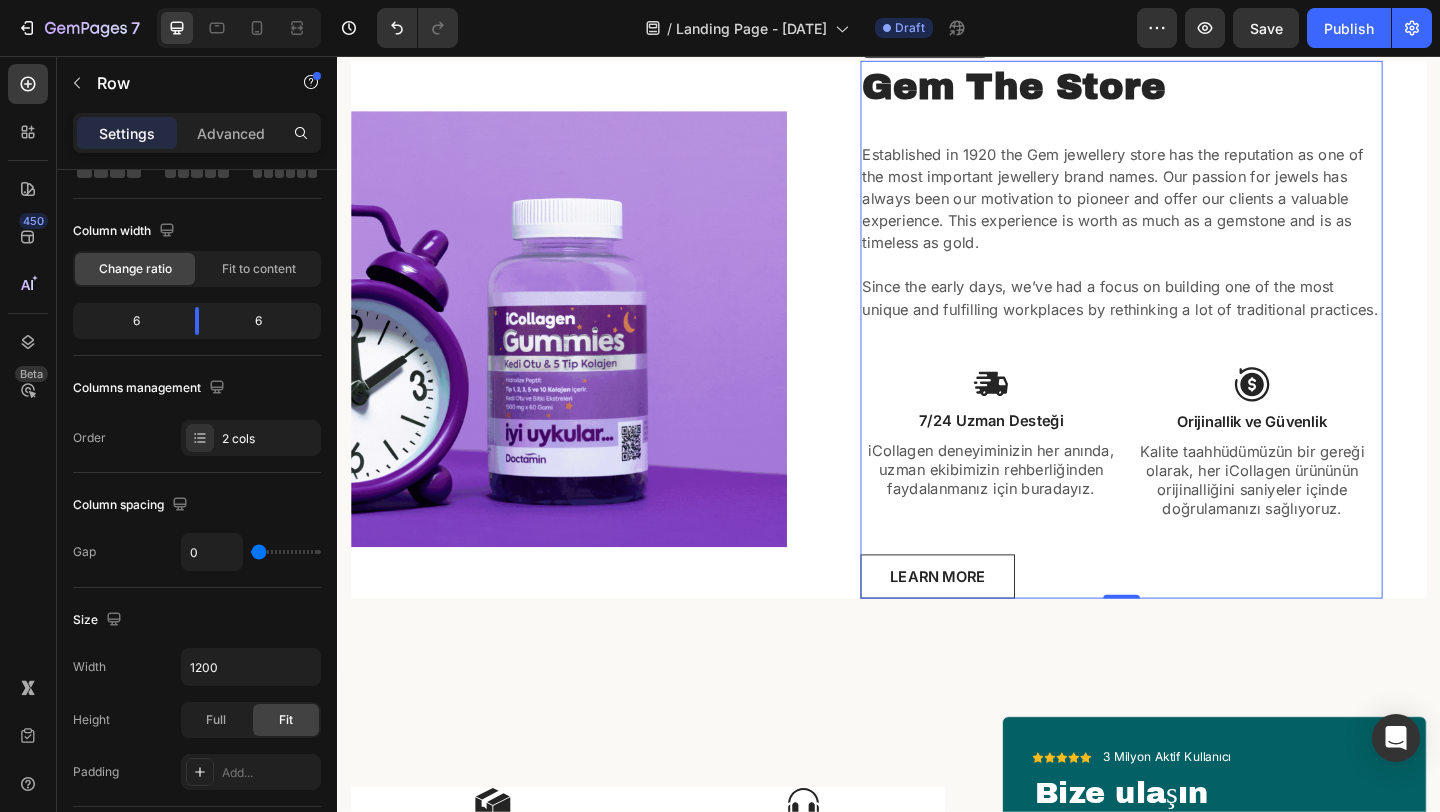 type on "8" 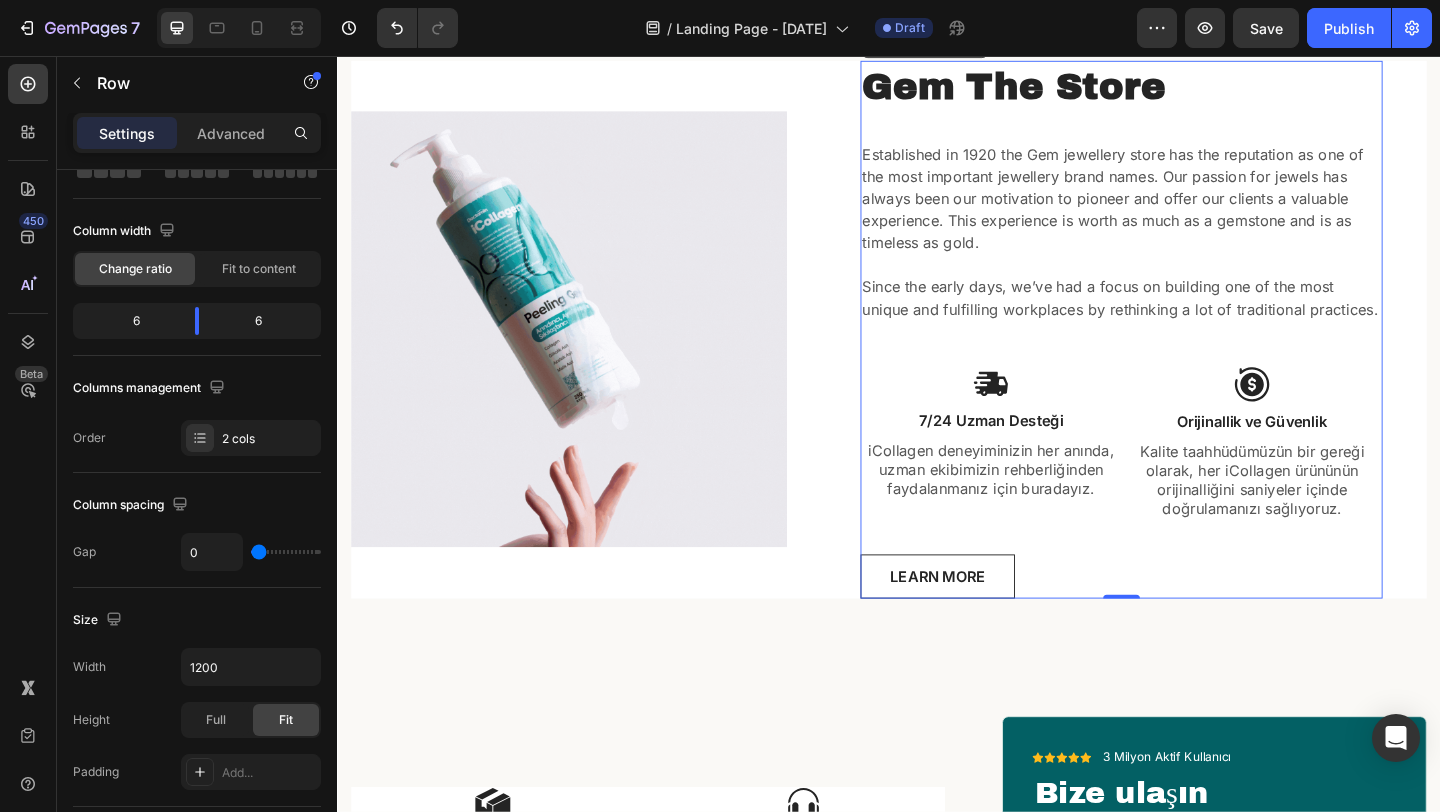 type on "8" 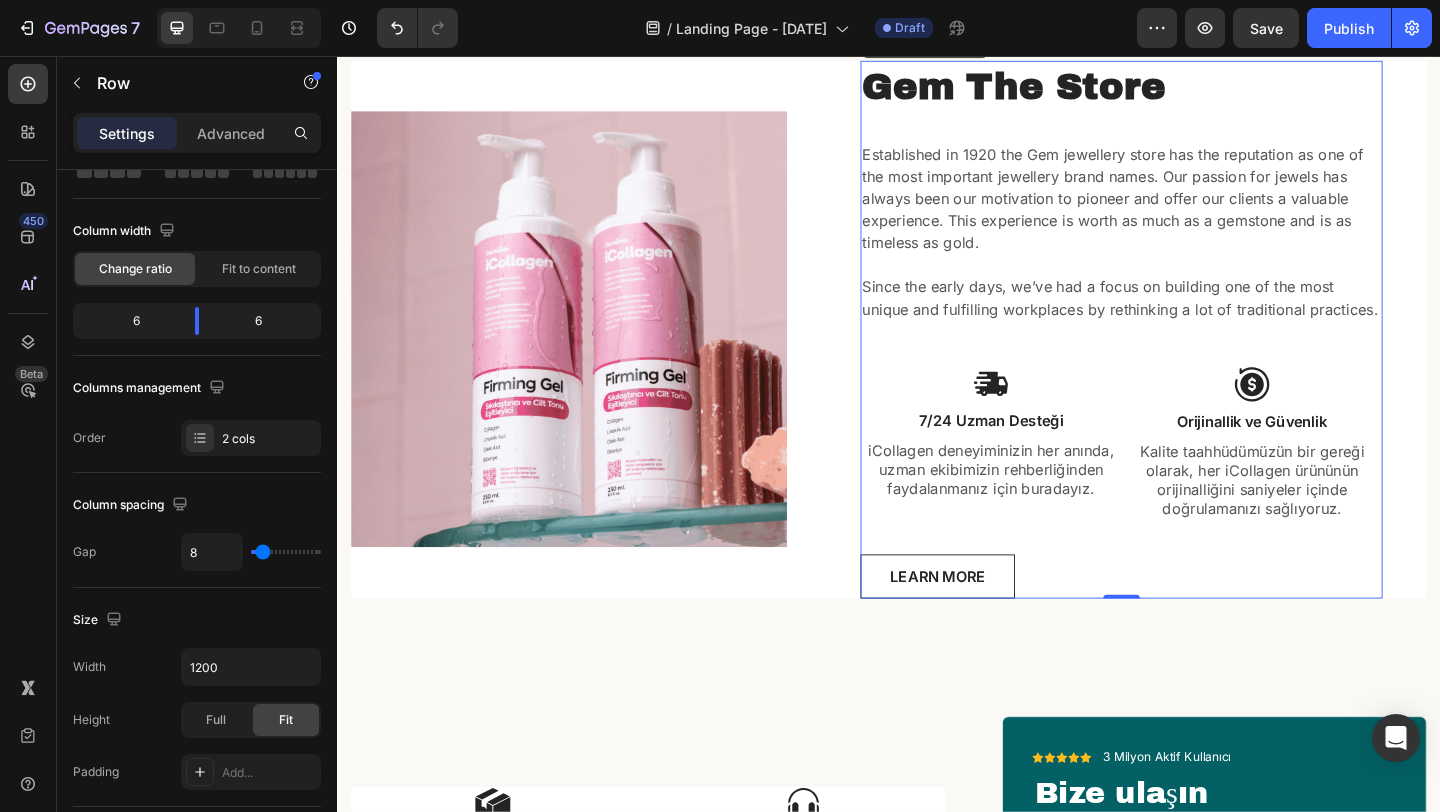type on "60" 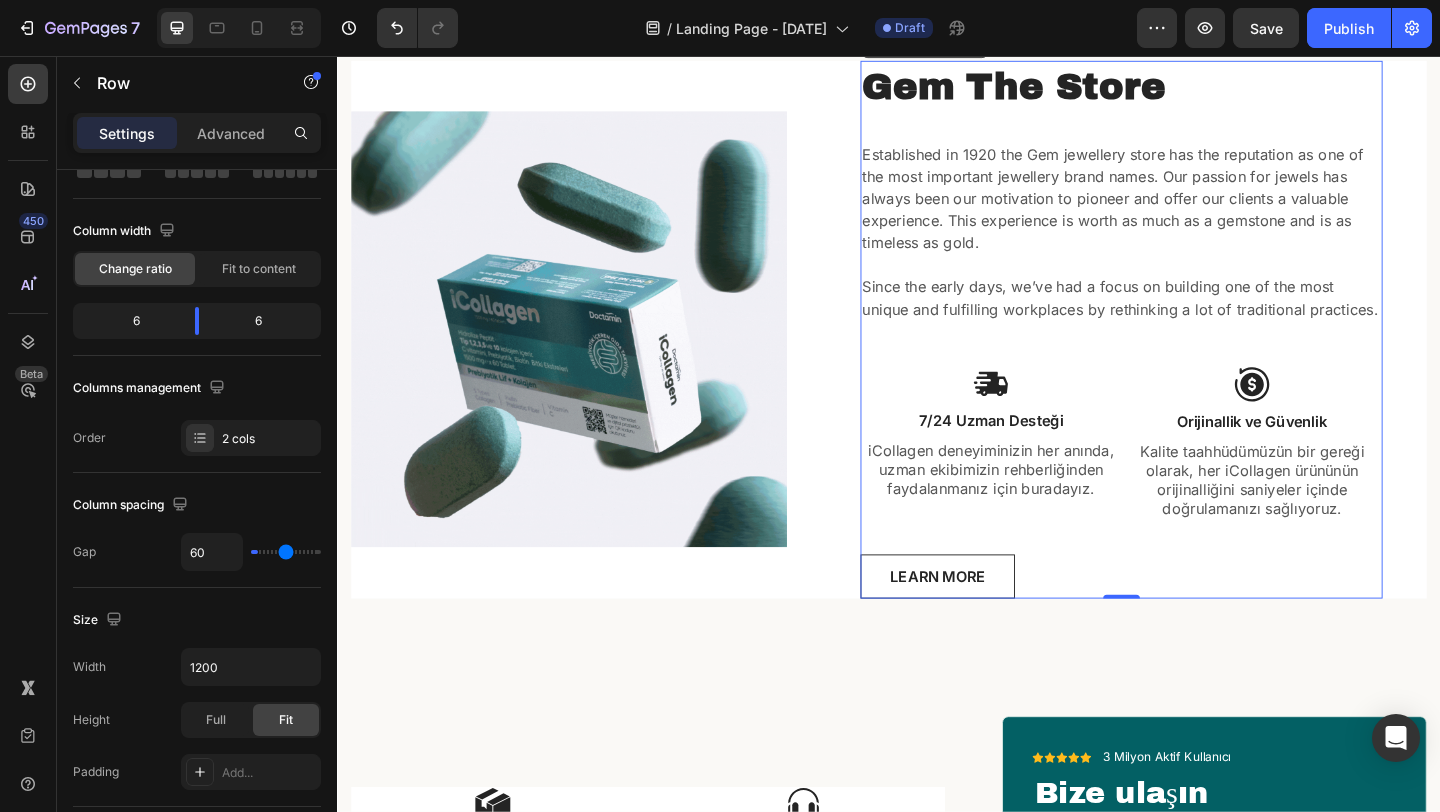 type on "82" 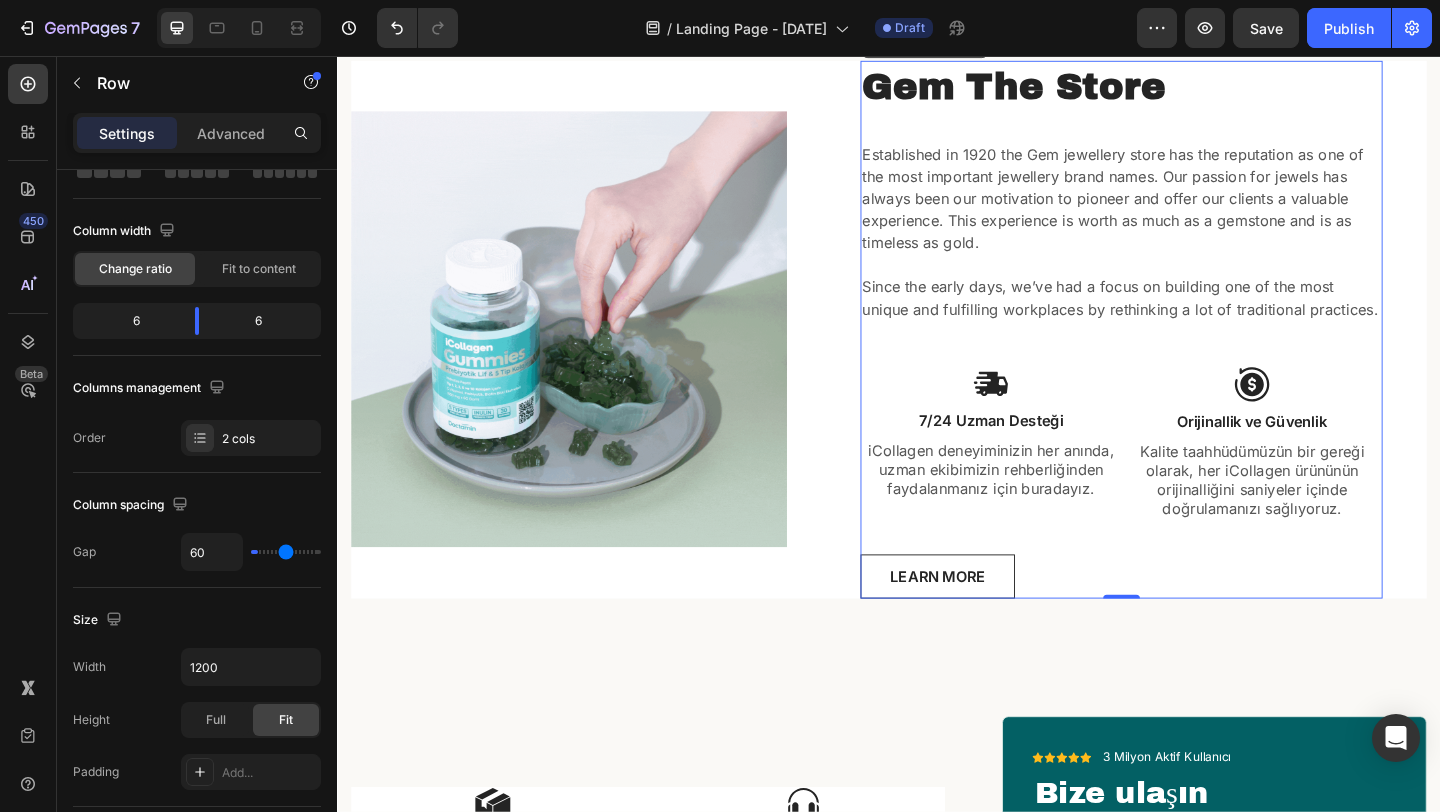 type on "82" 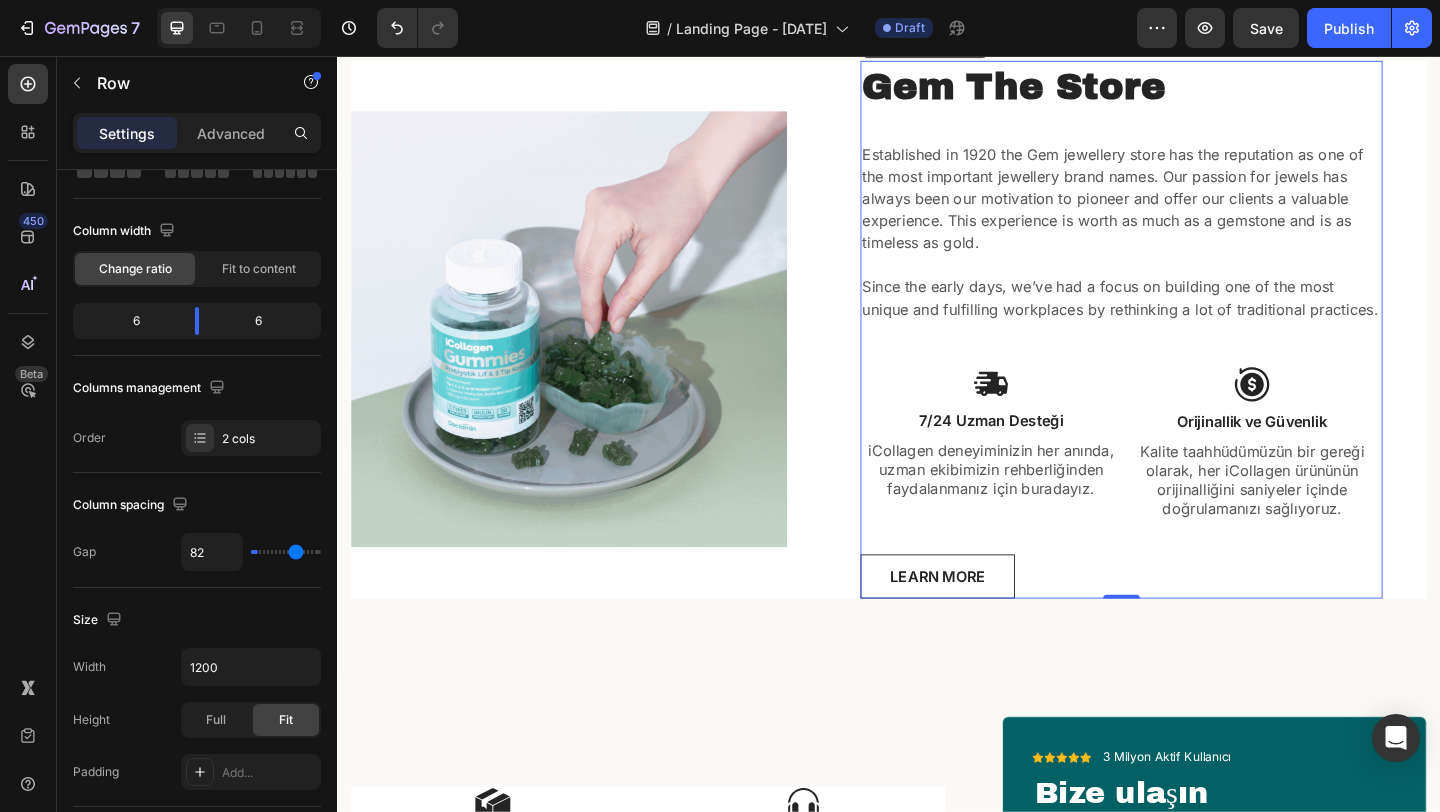 type on "109" 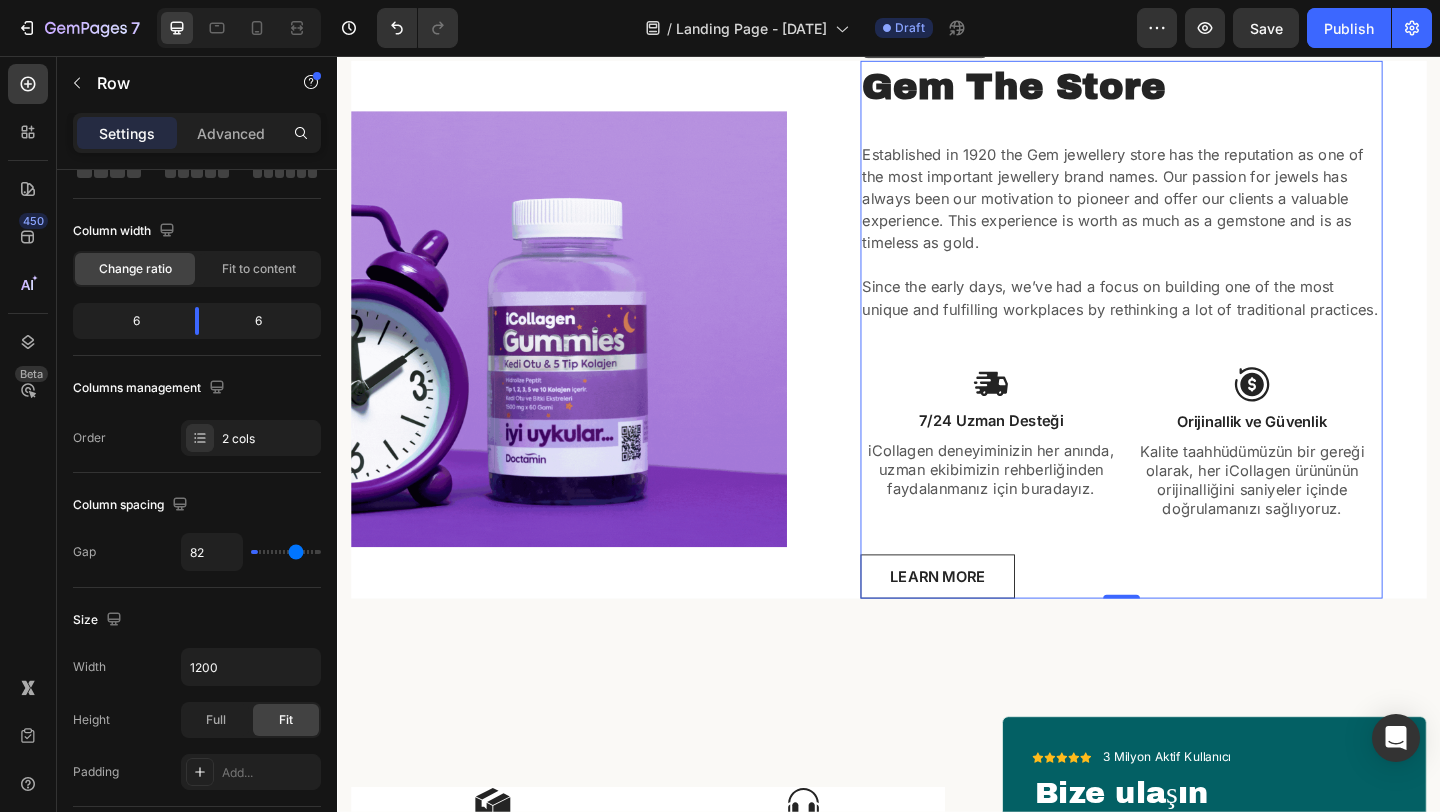 type on "109" 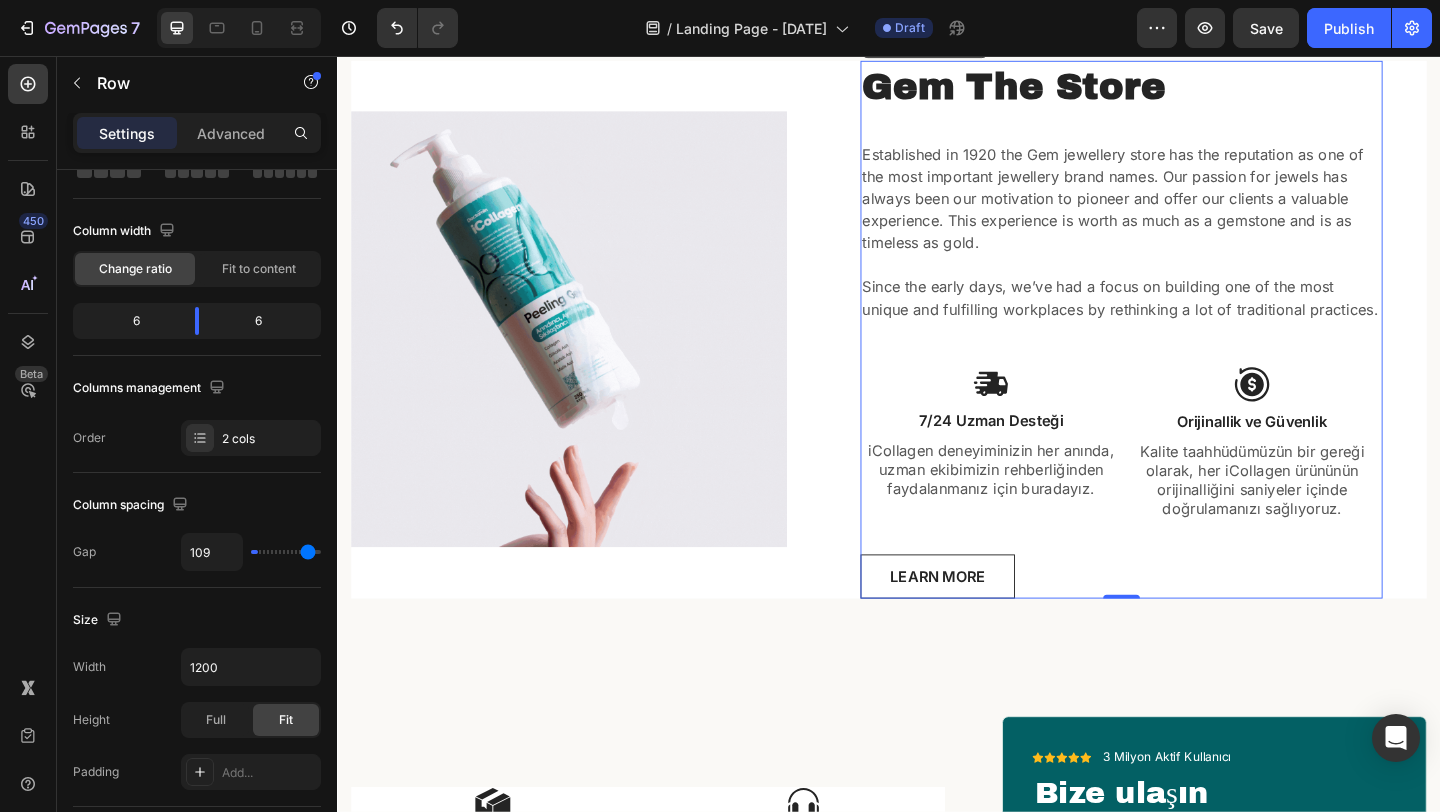 type on "120" 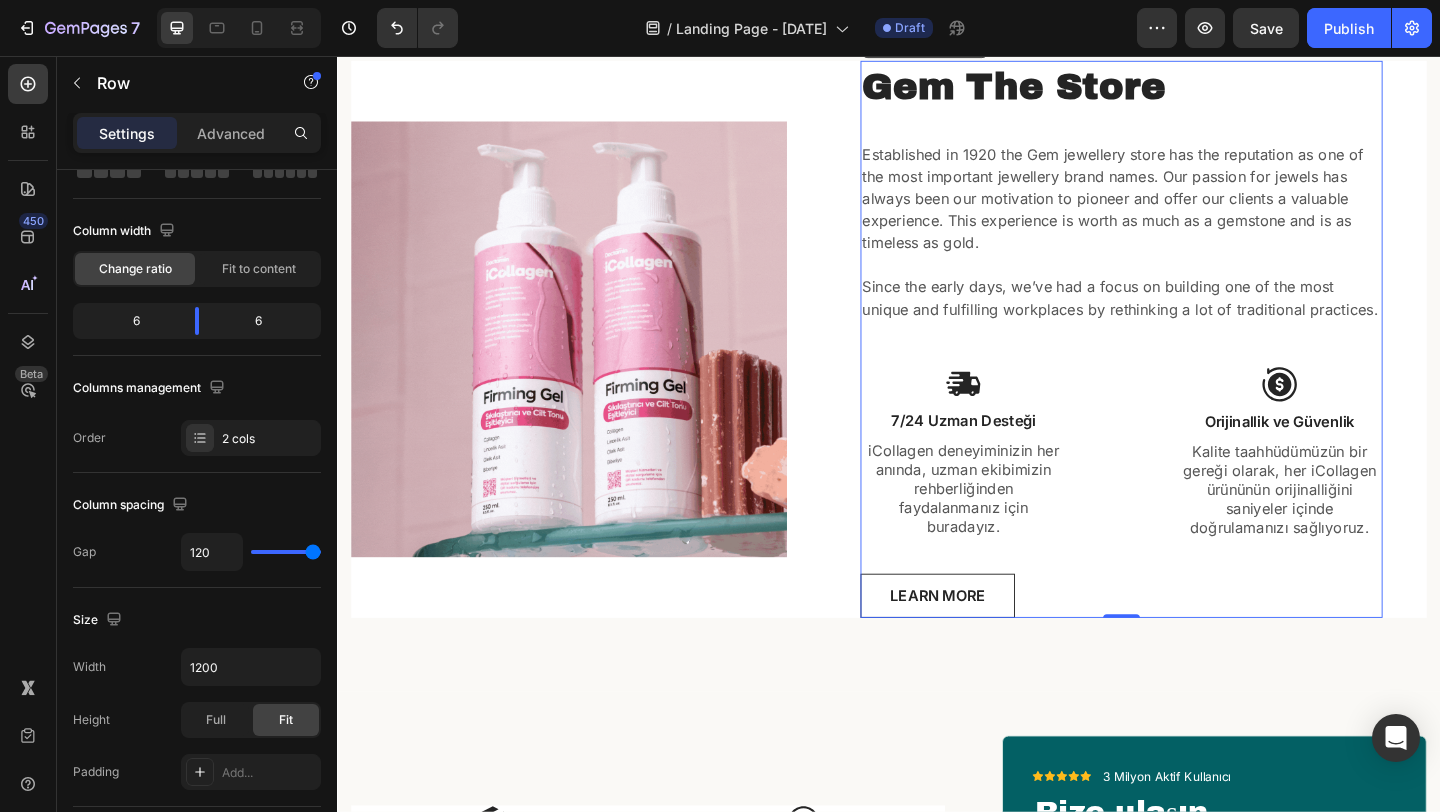 type on "93" 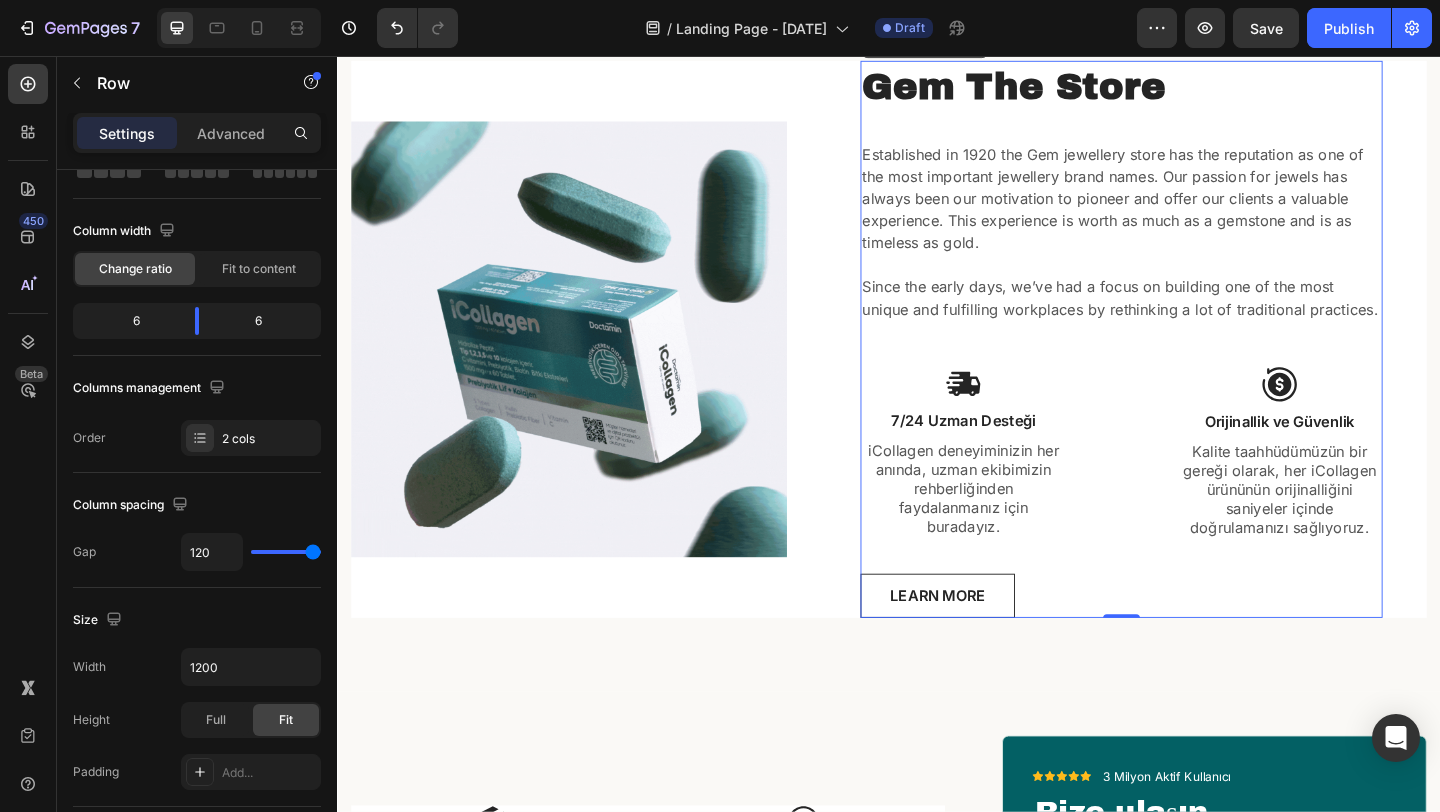 type on "93" 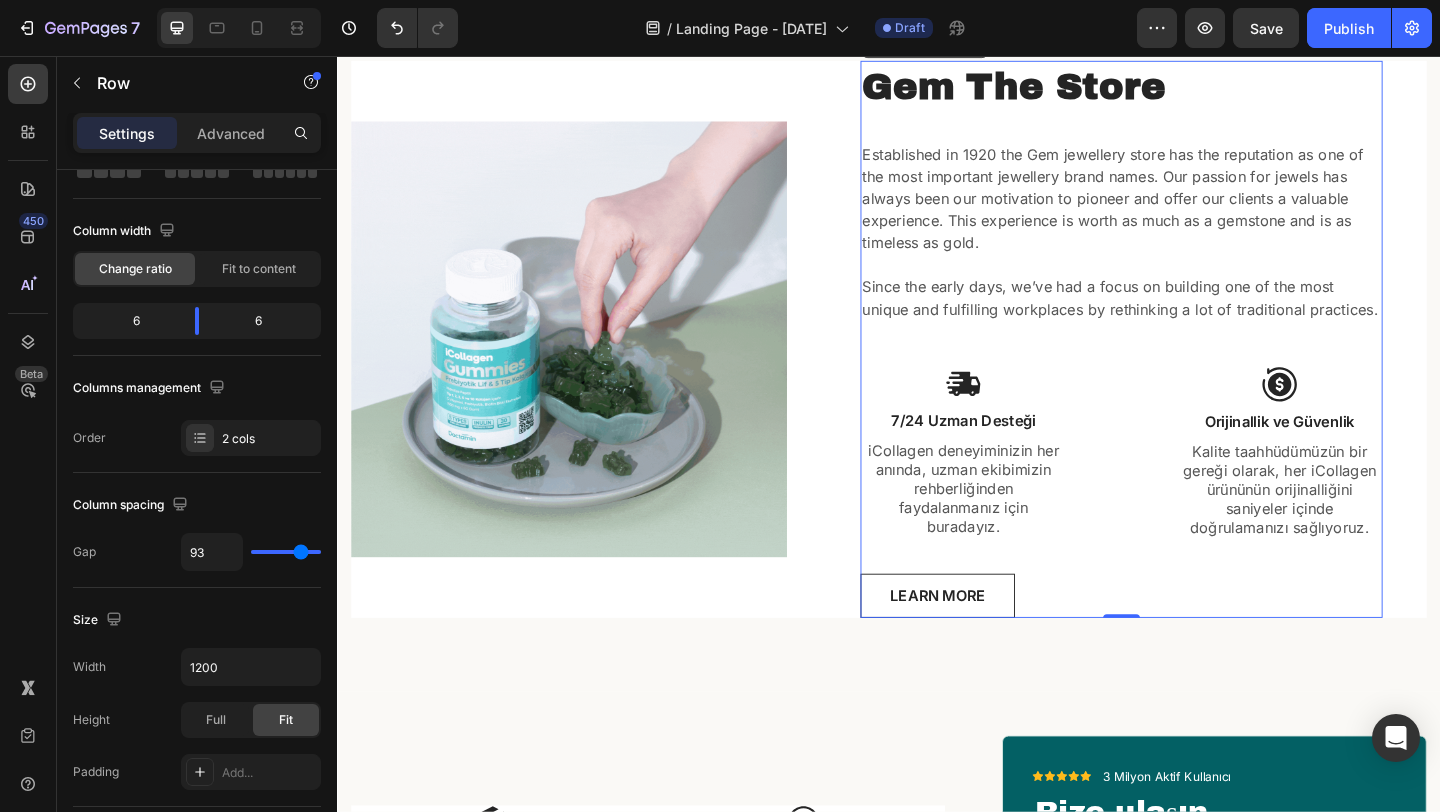 type on "0" 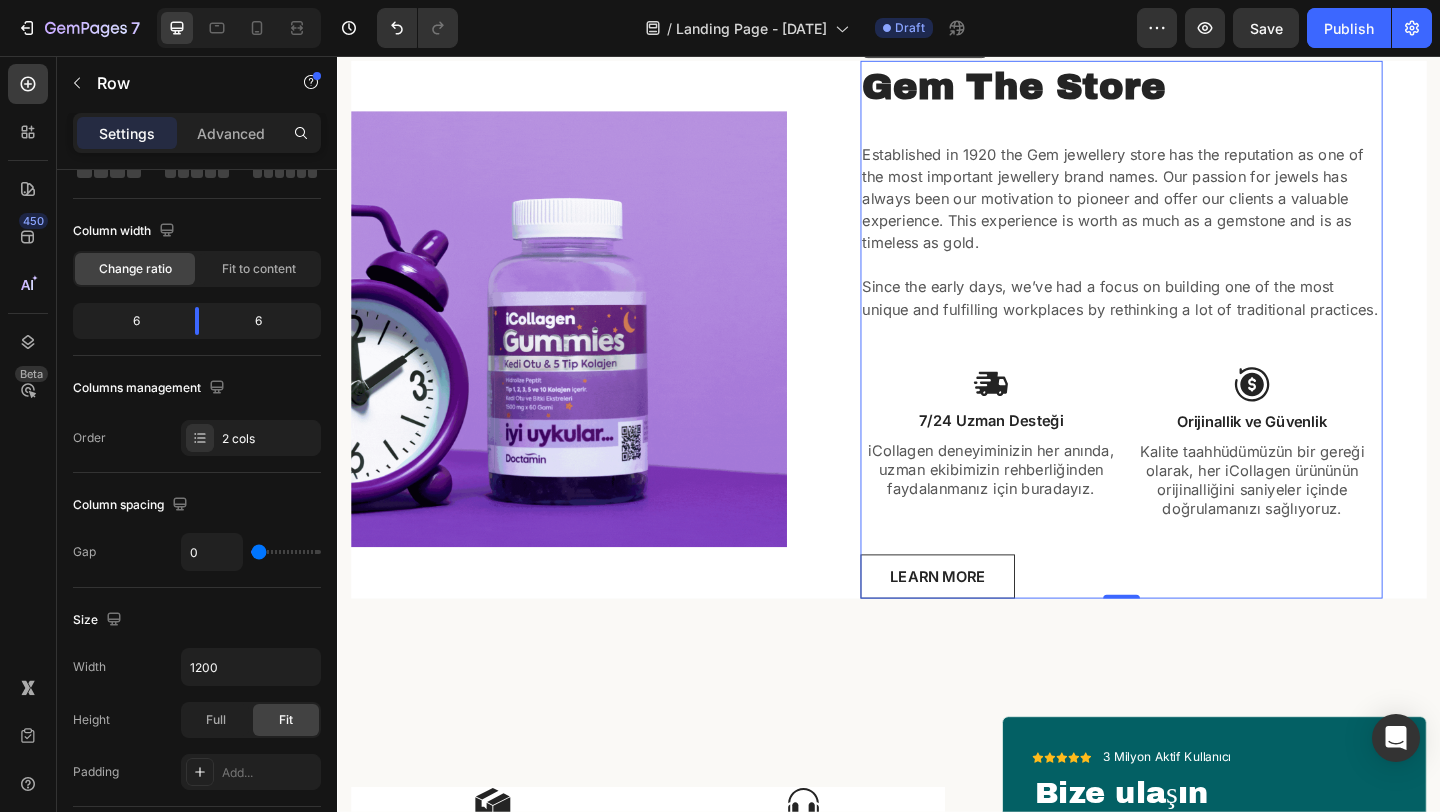 type on "12" 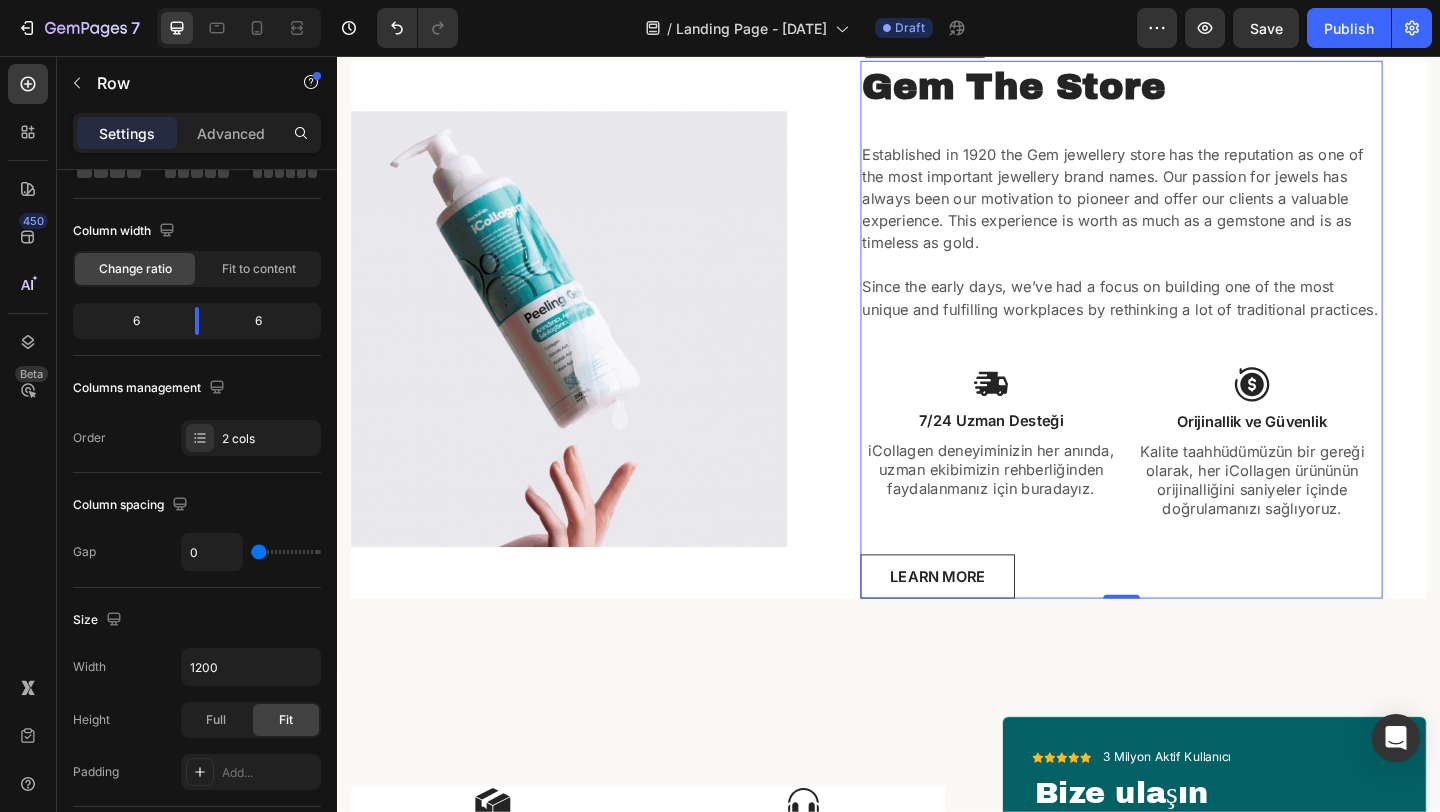 type on "12" 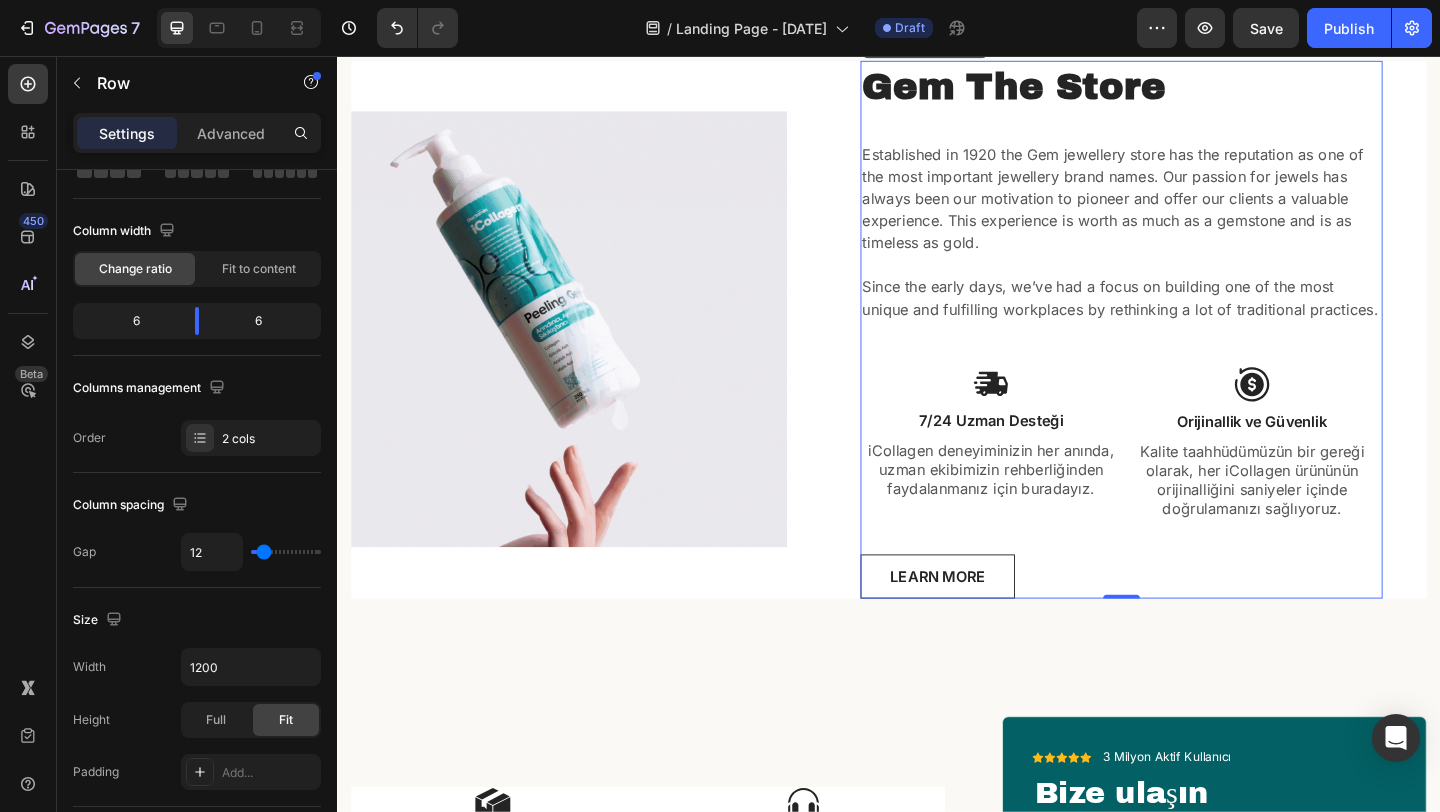 type on "37" 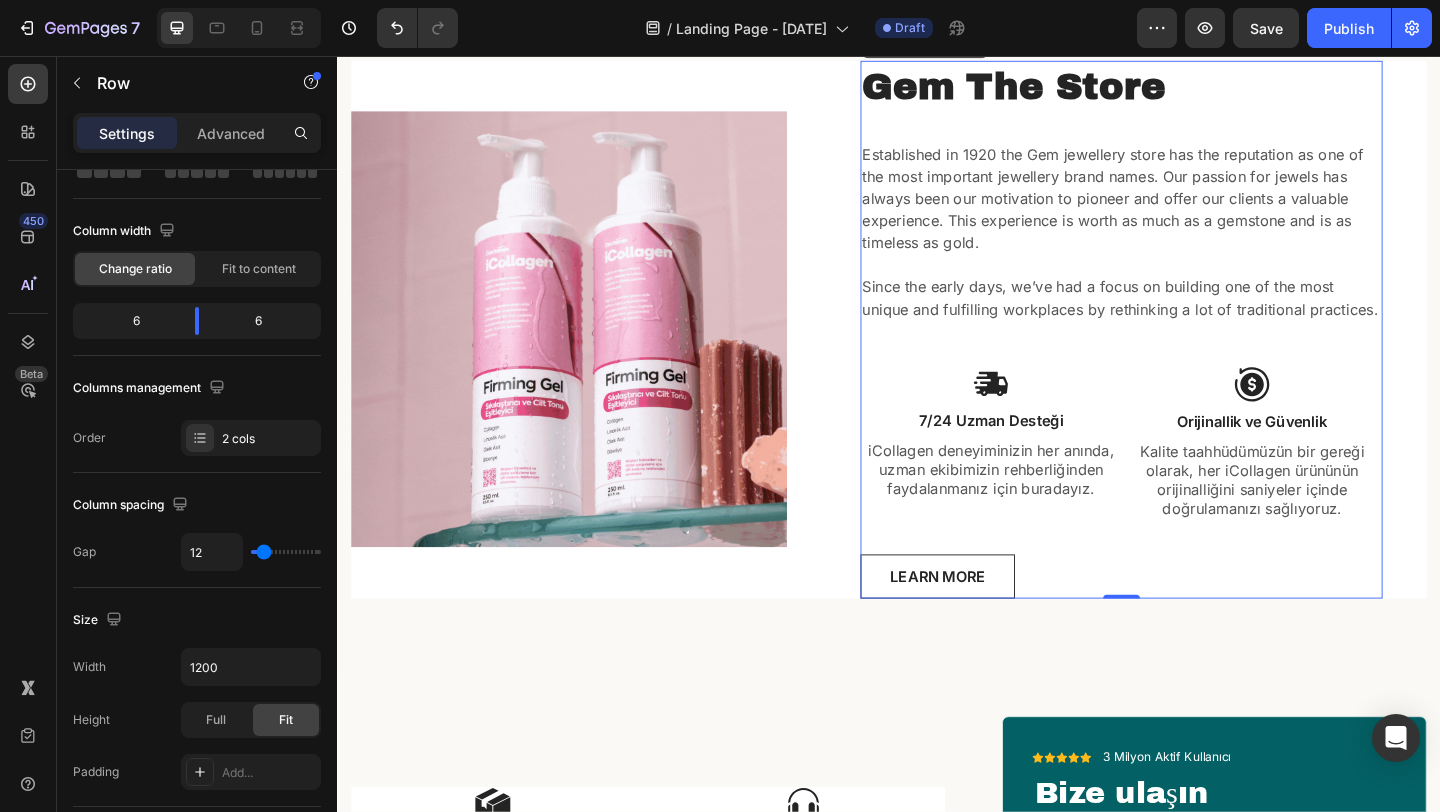 type on "37" 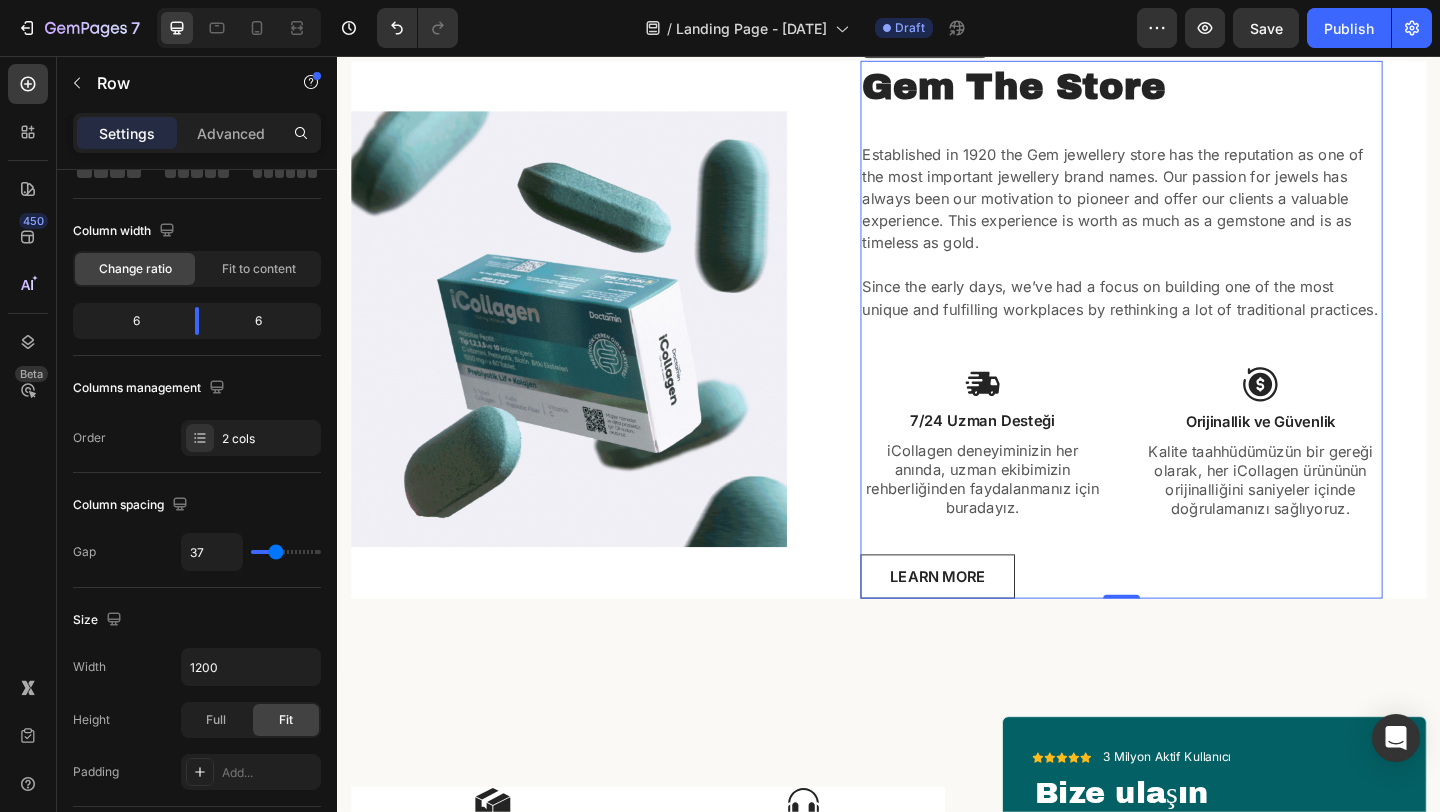 type on "40" 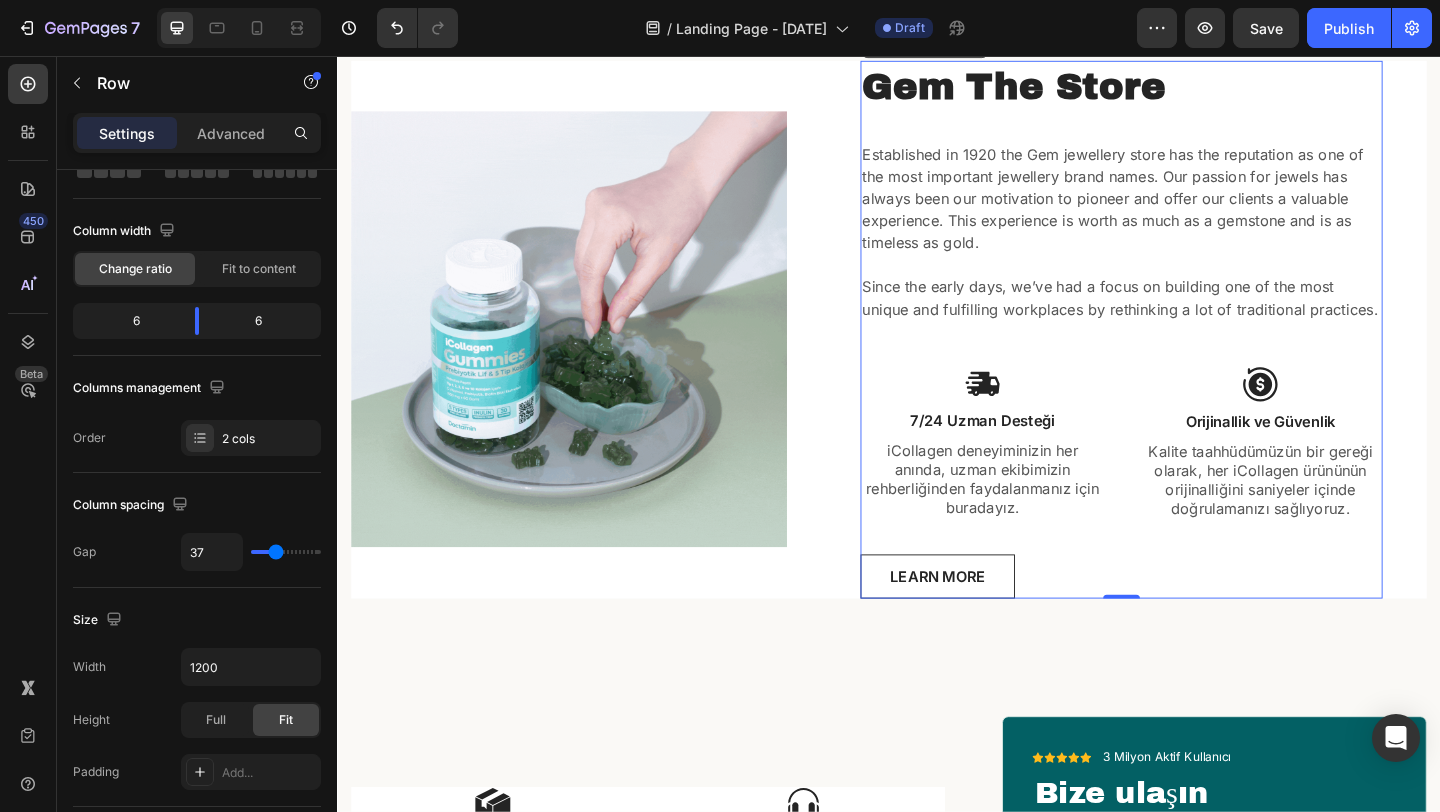 type on "40" 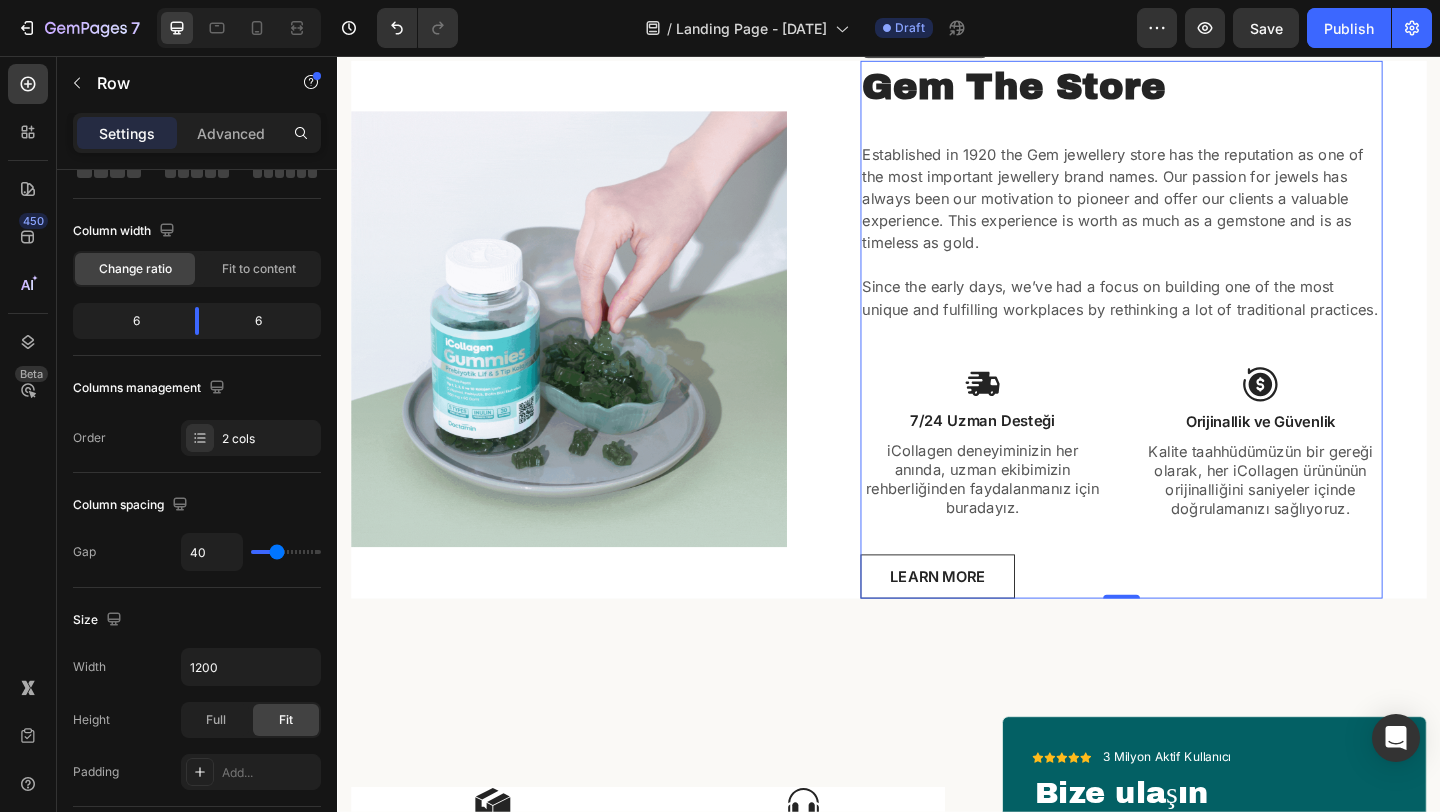type on "41" 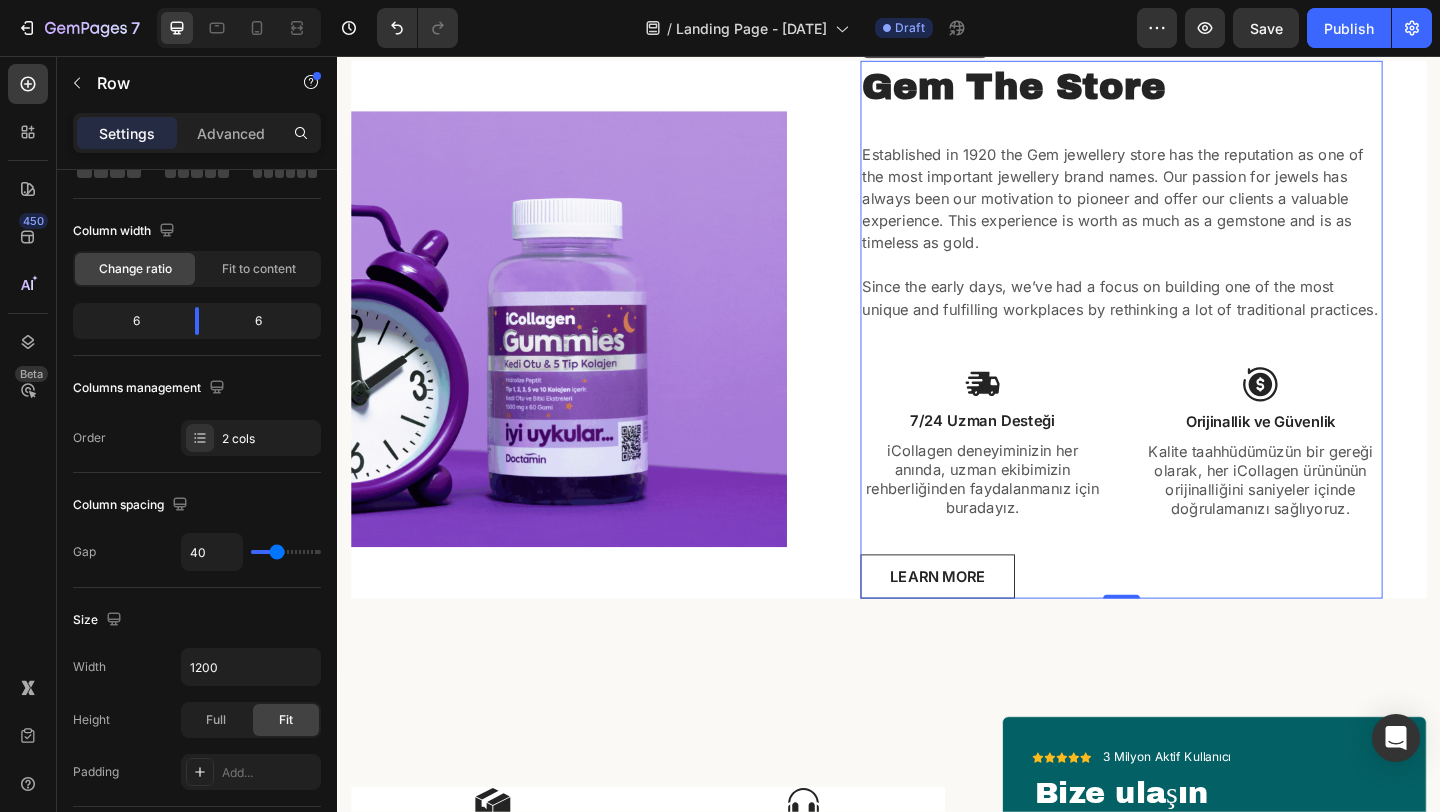 type on "41" 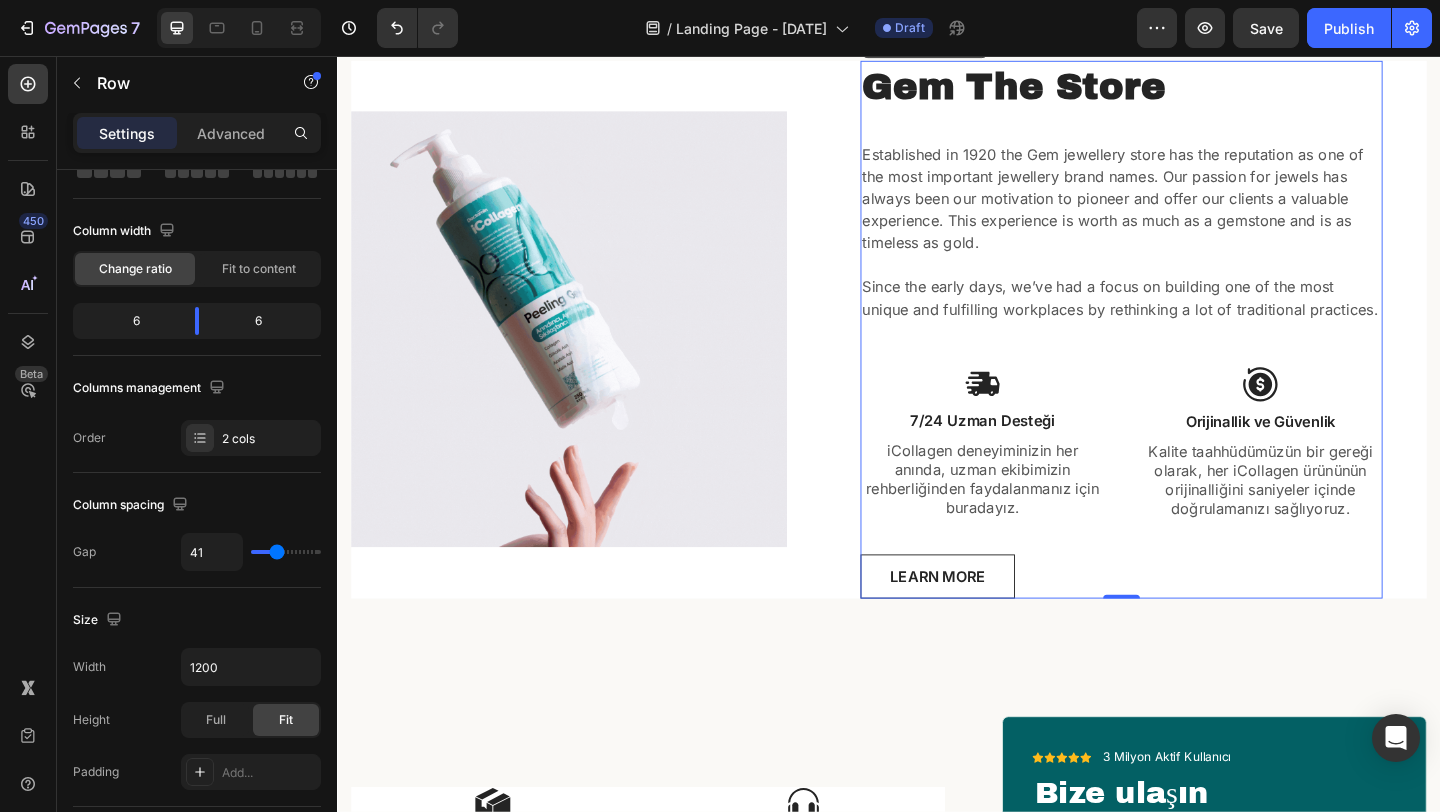 type on "42" 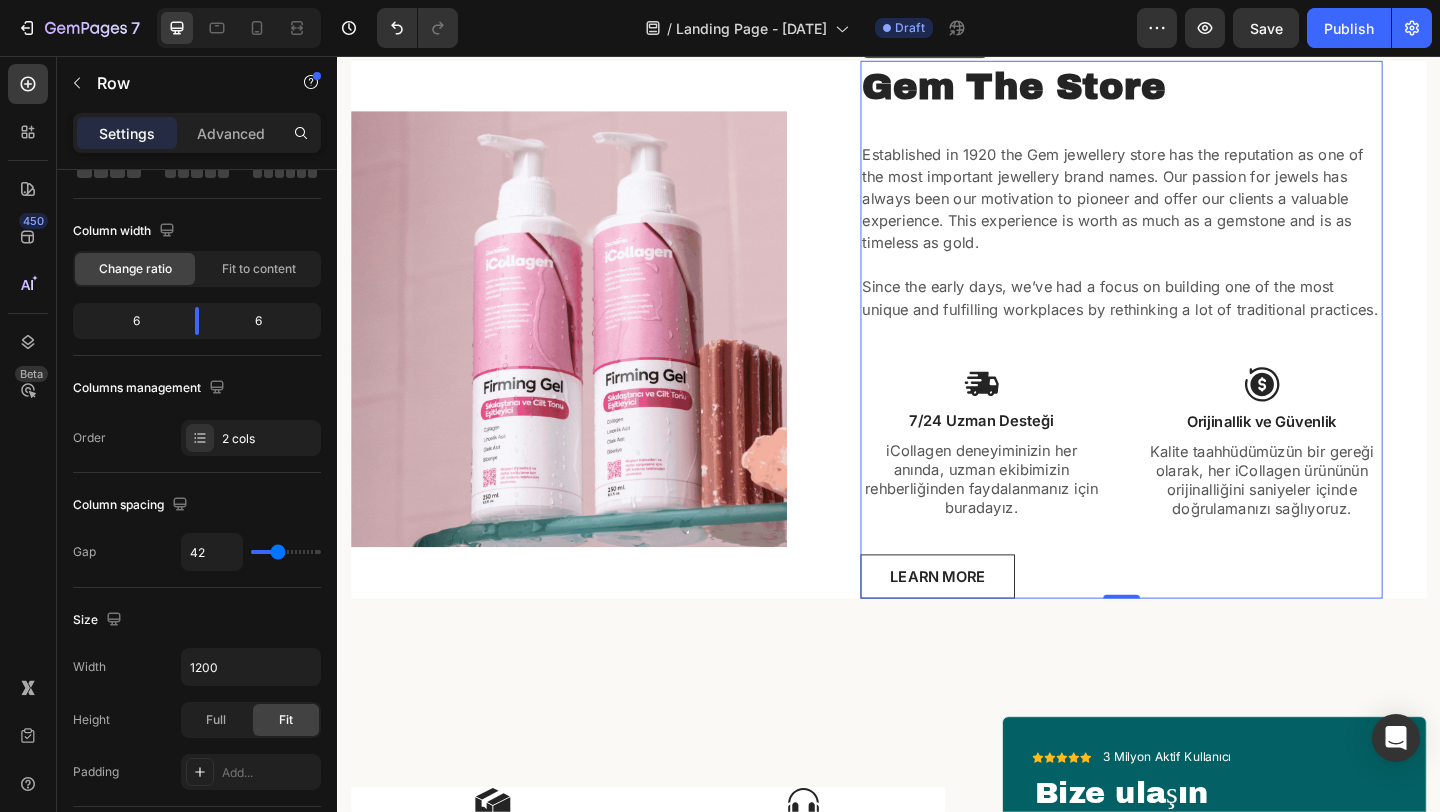 type on "44" 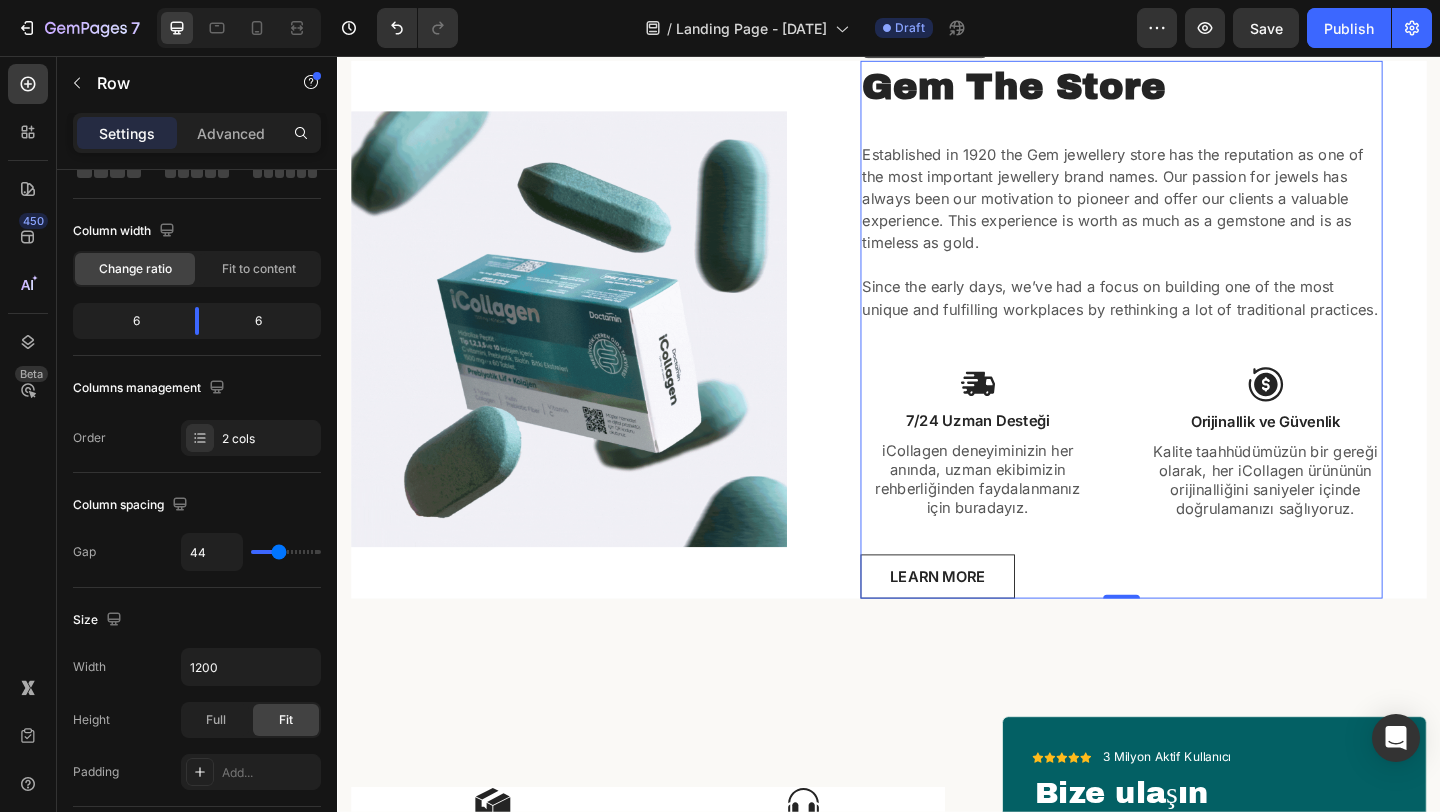 type on "58" 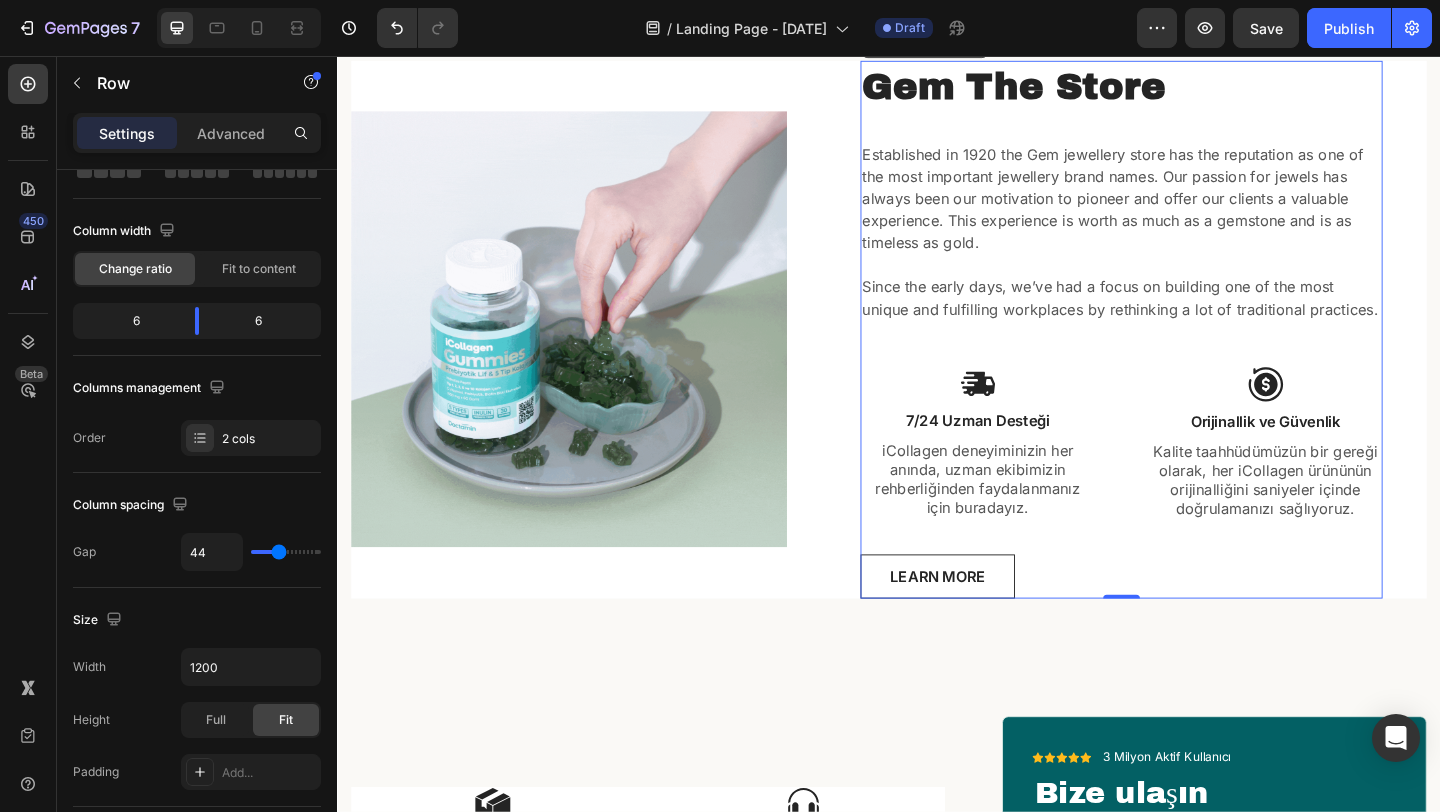 type on "58" 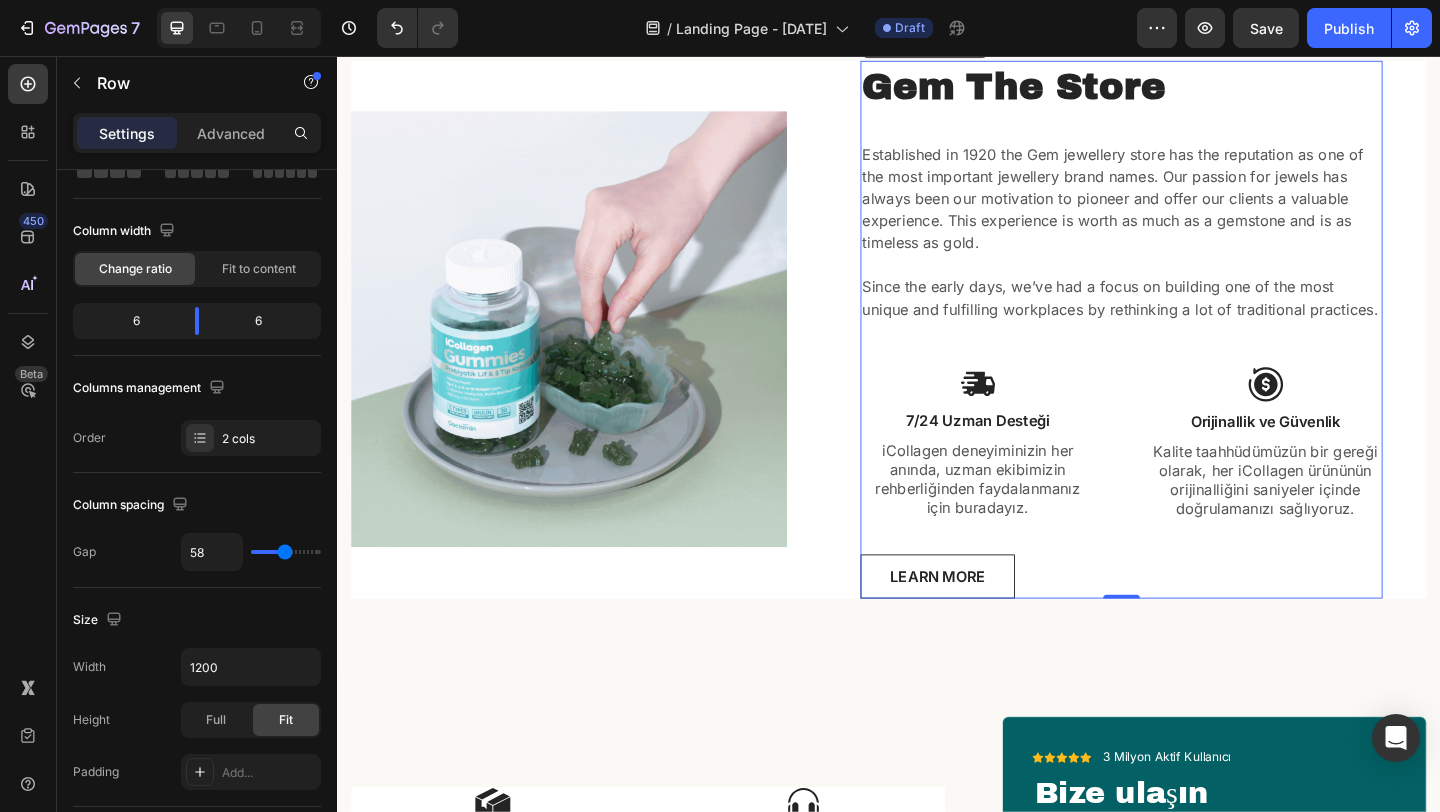 type on "70" 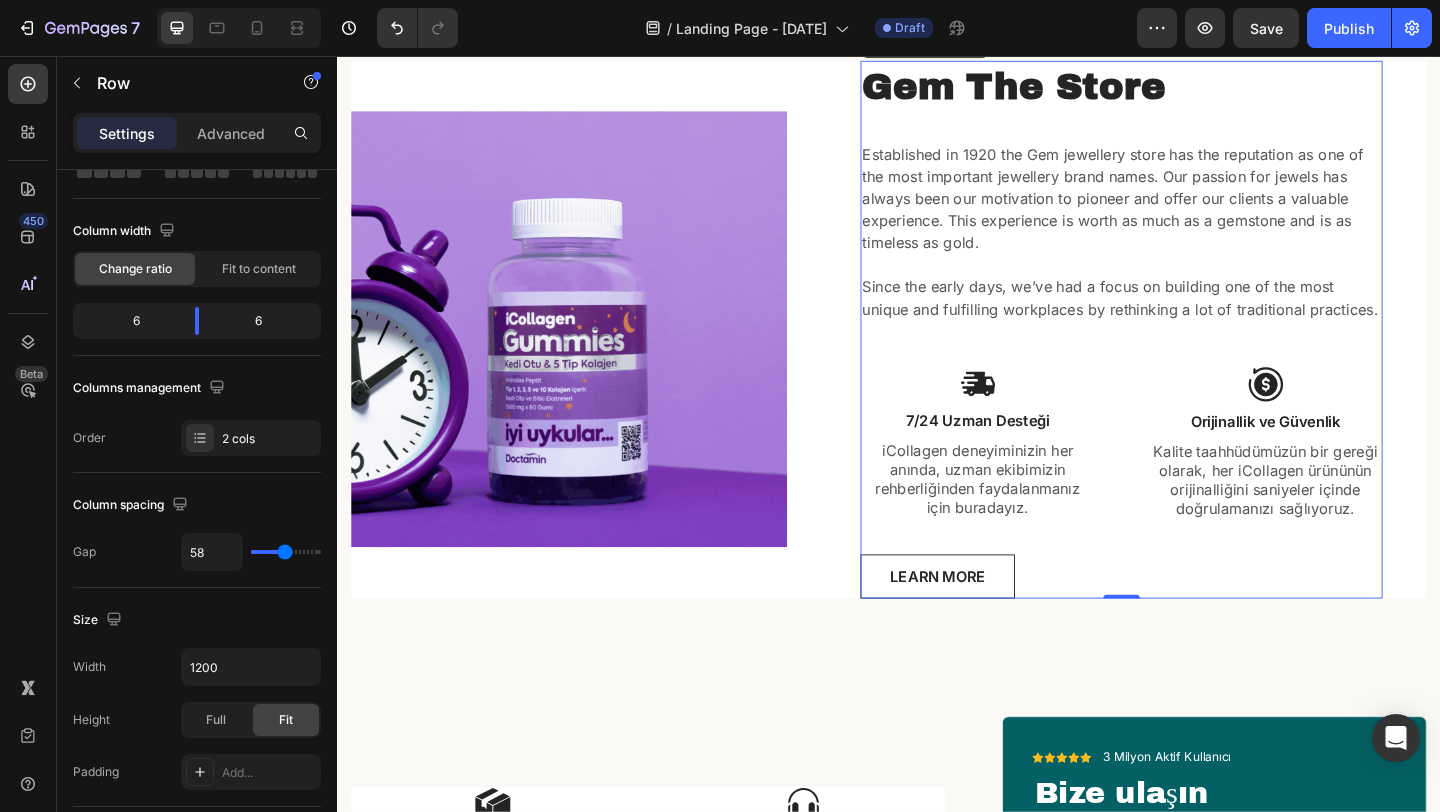 type on "70" 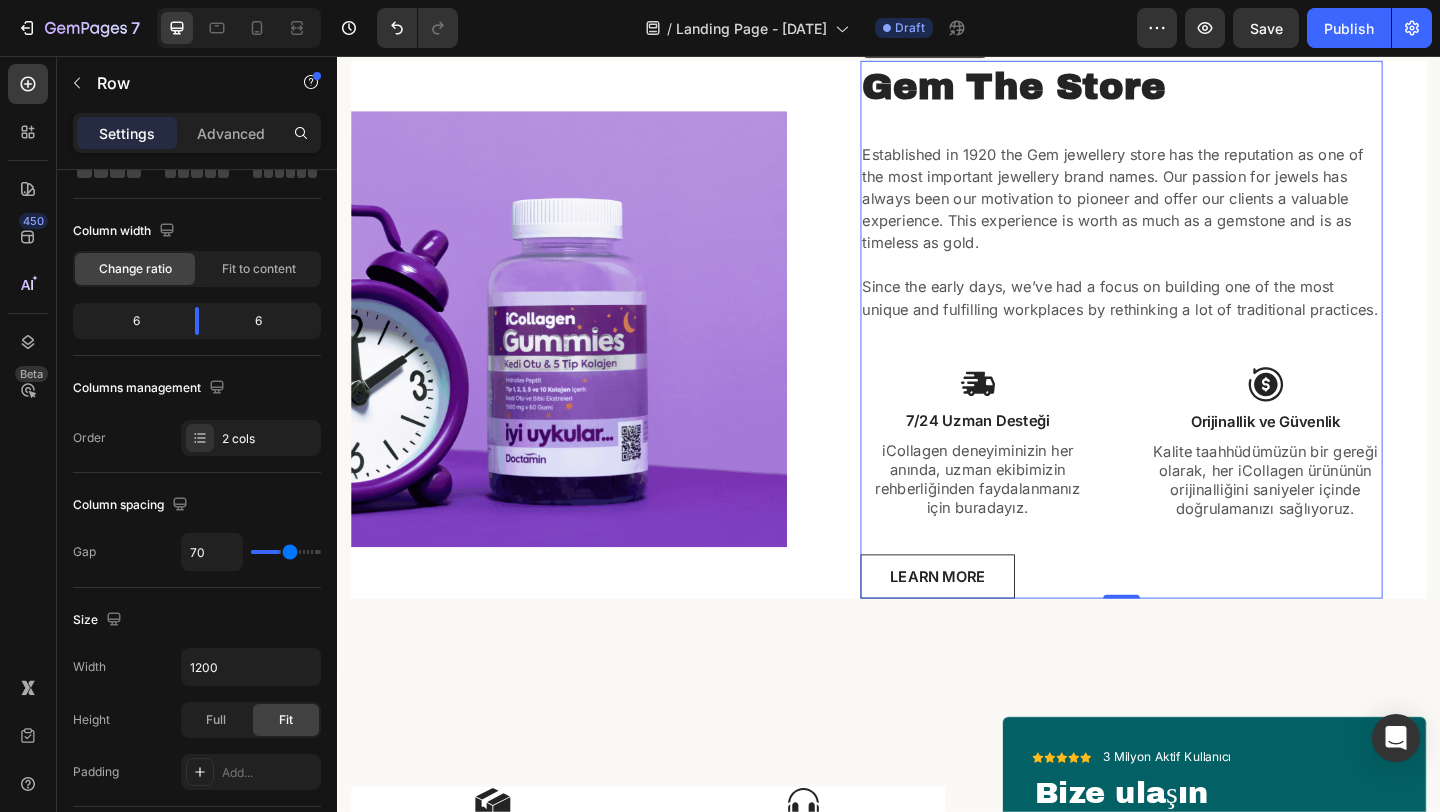 type on "83" 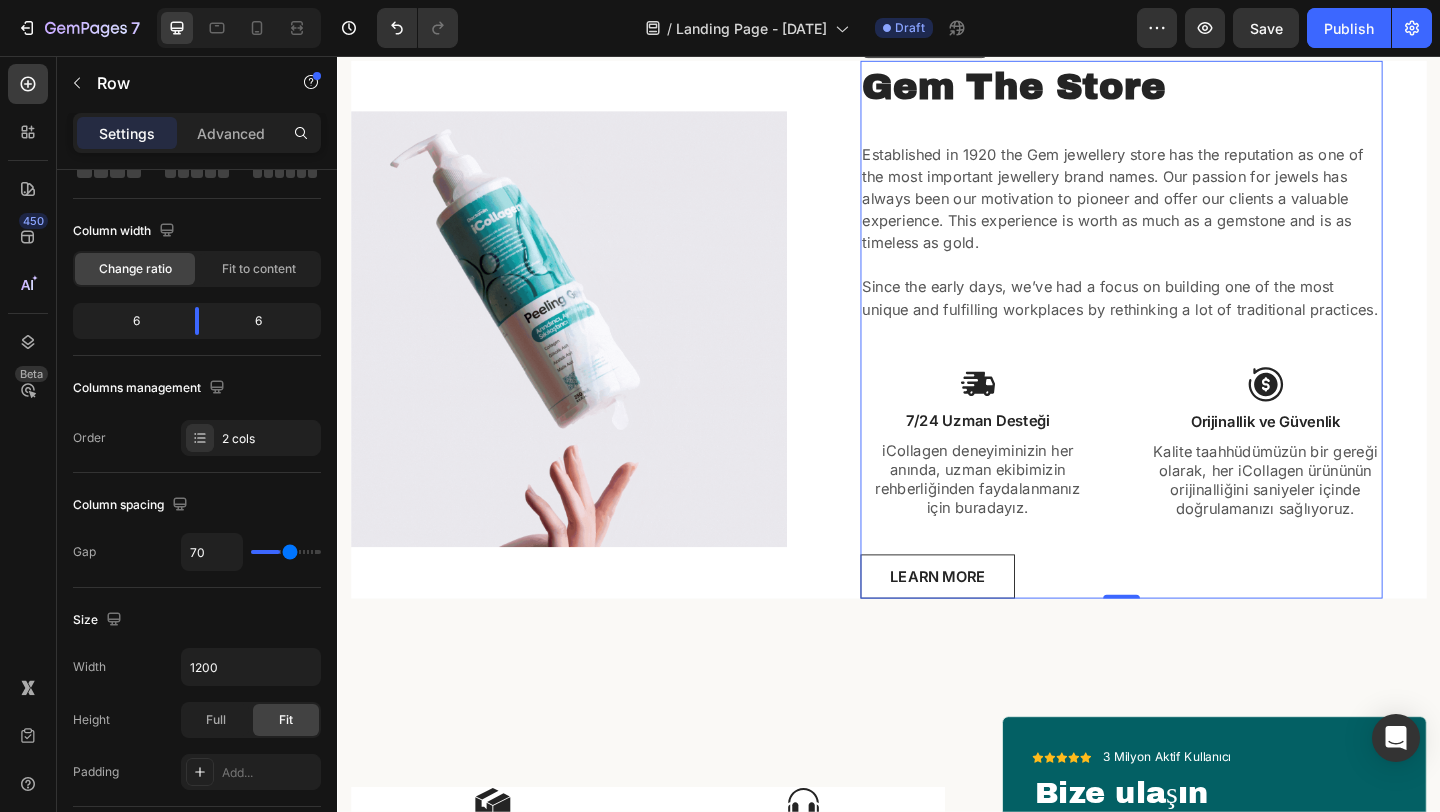 type on "83" 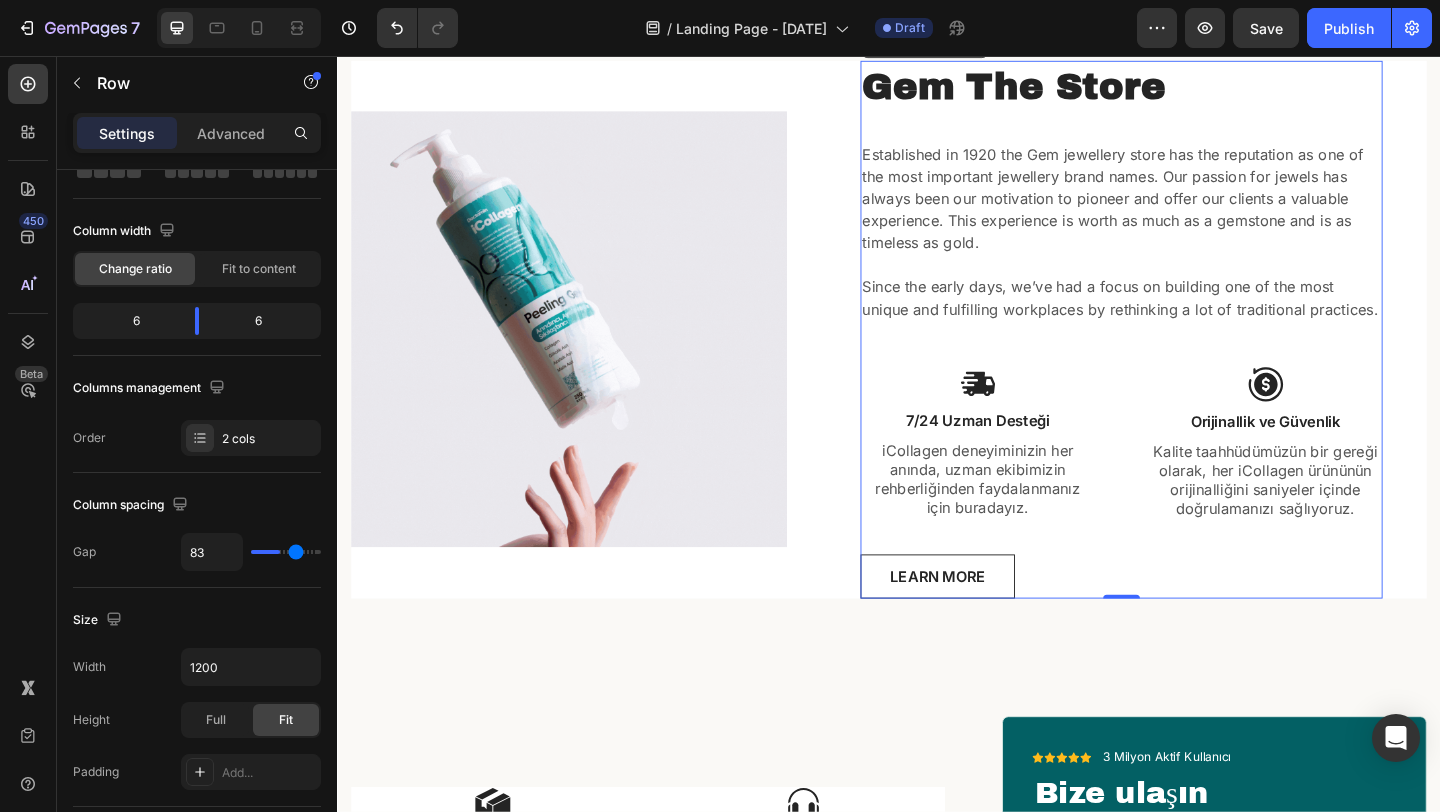 type on "94" 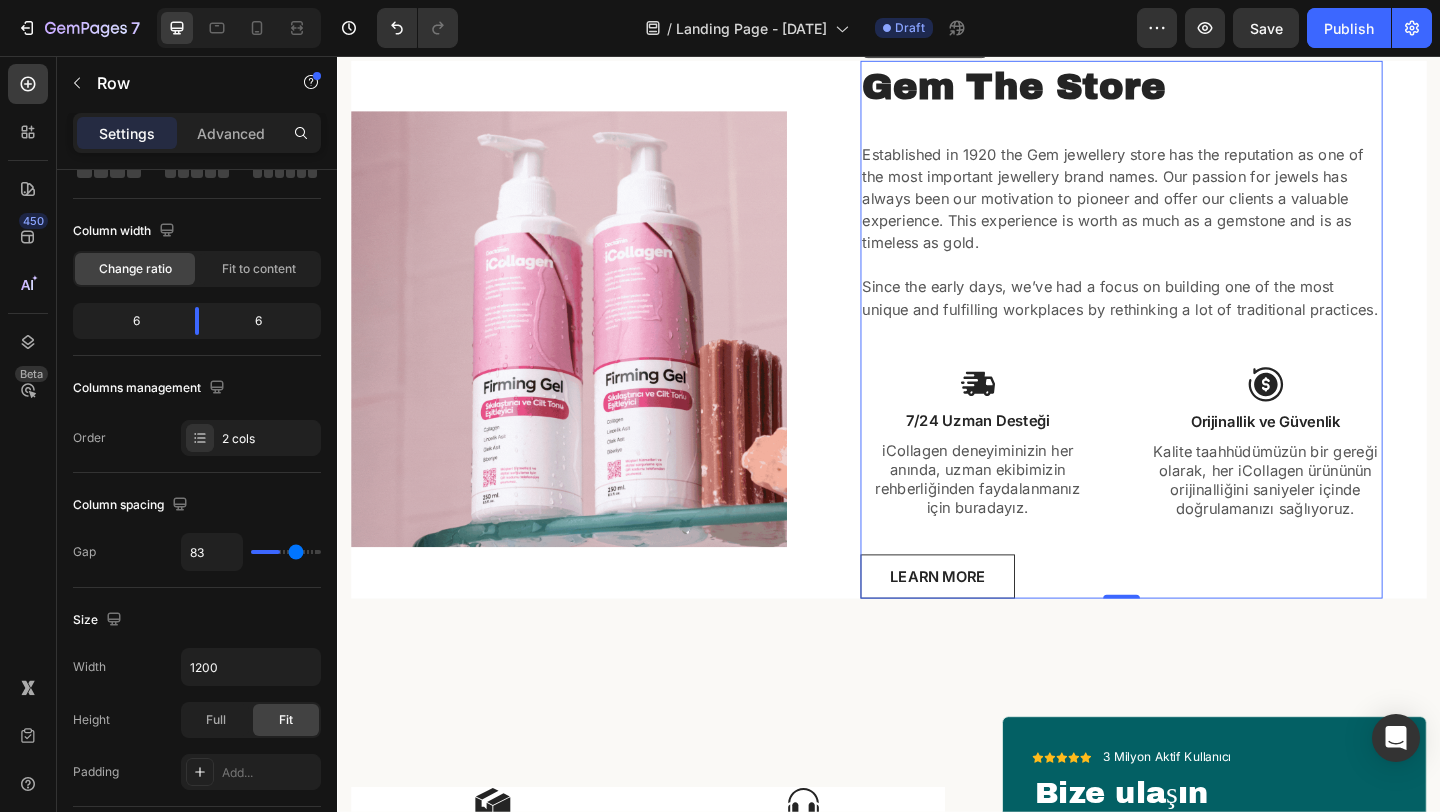 type on "94" 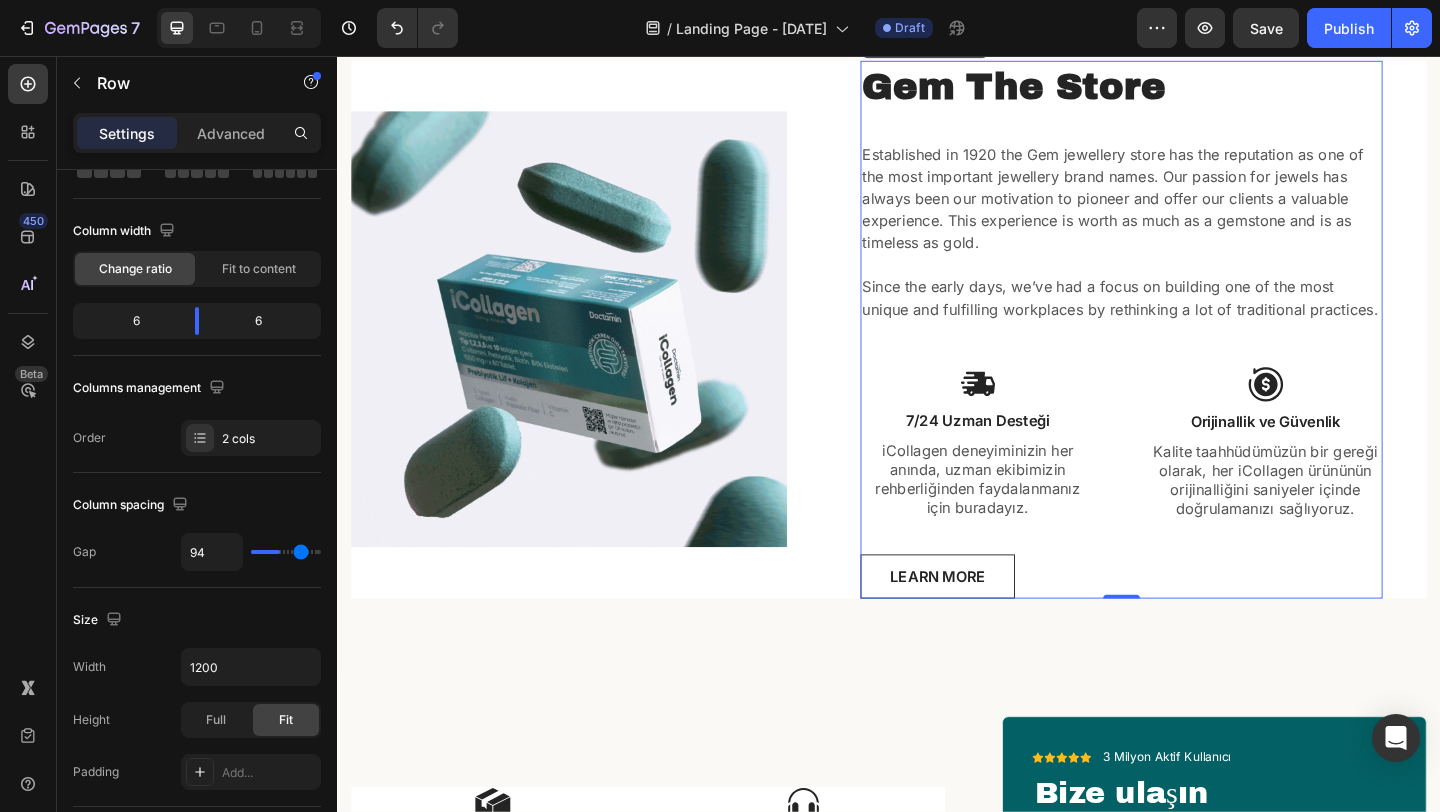 type on "102" 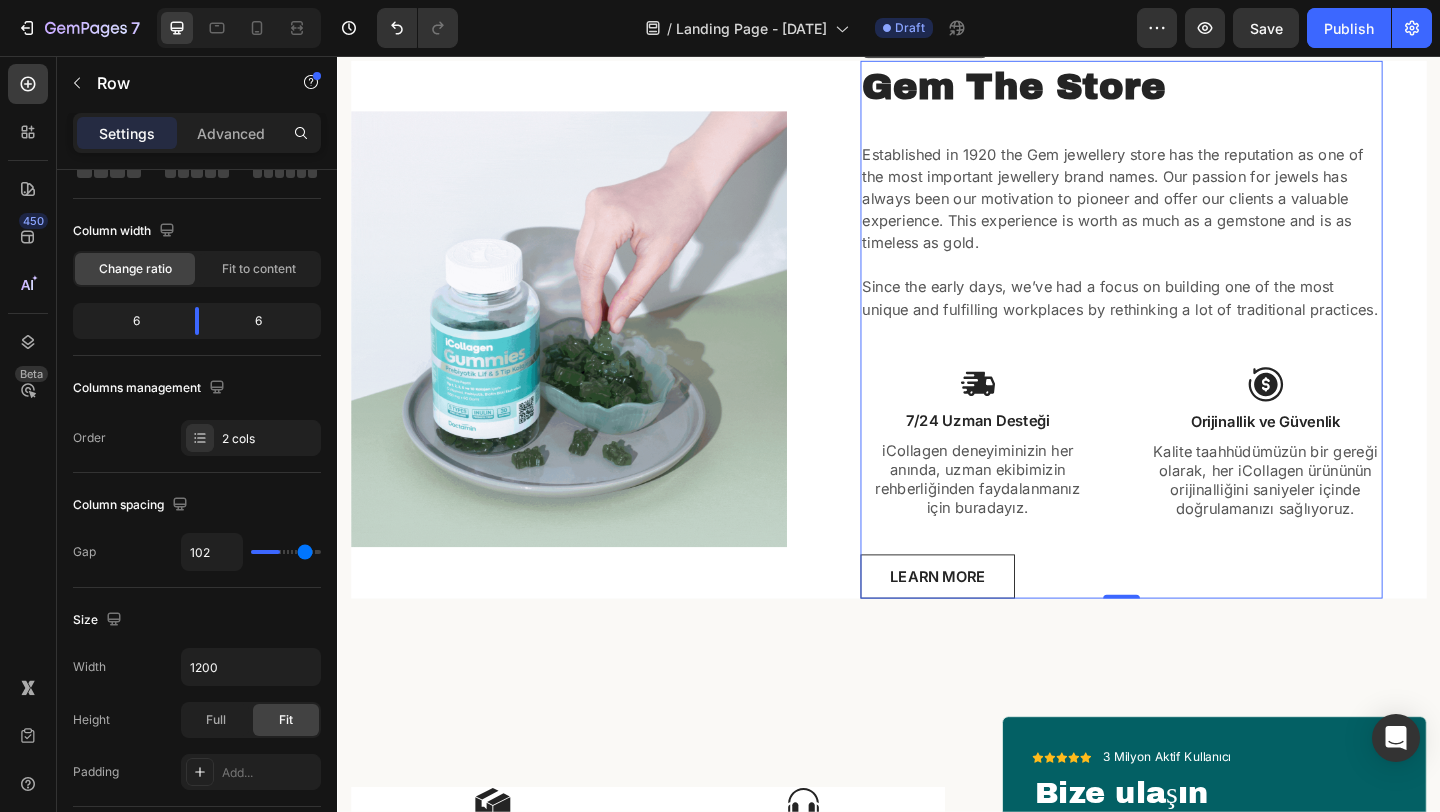 type on "106" 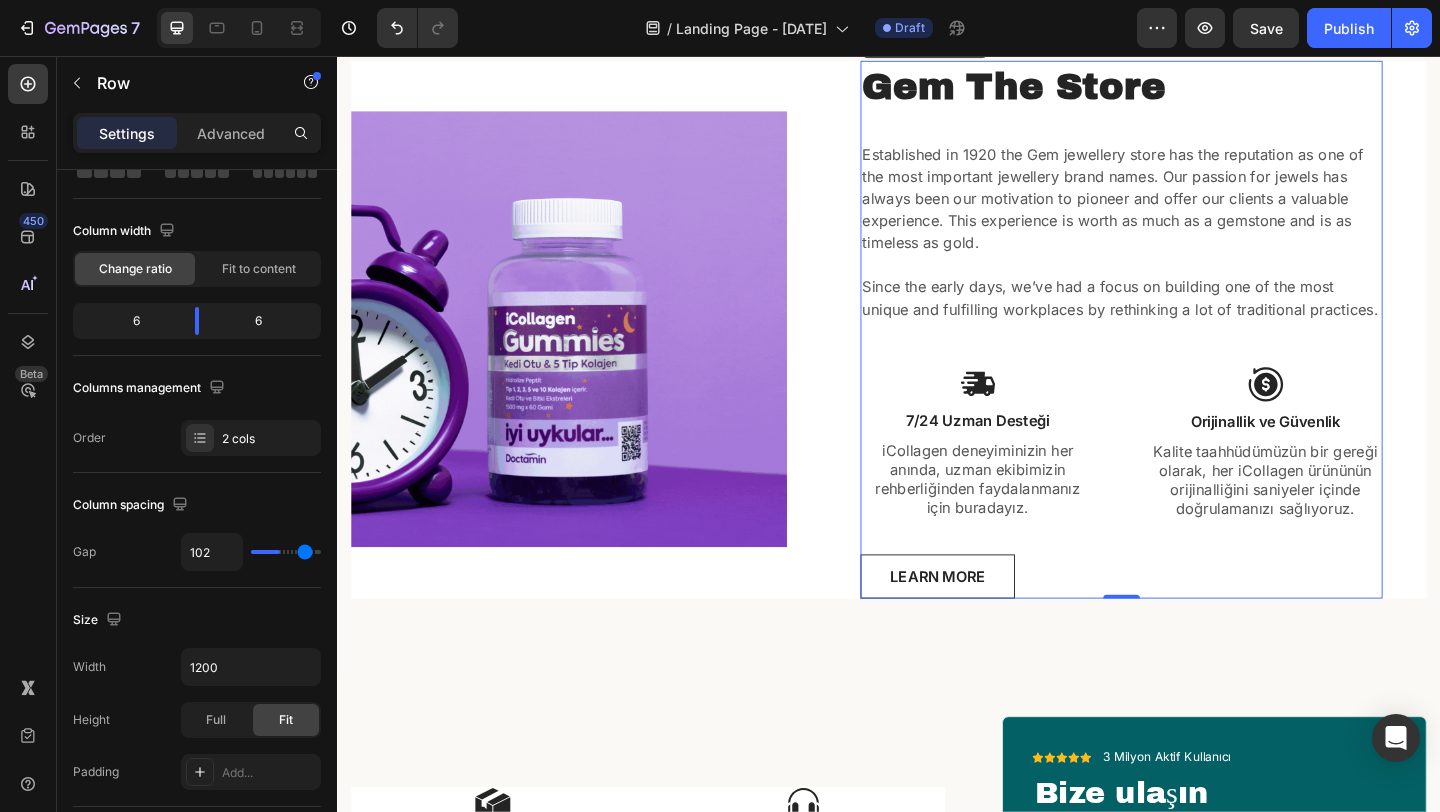 type on "106" 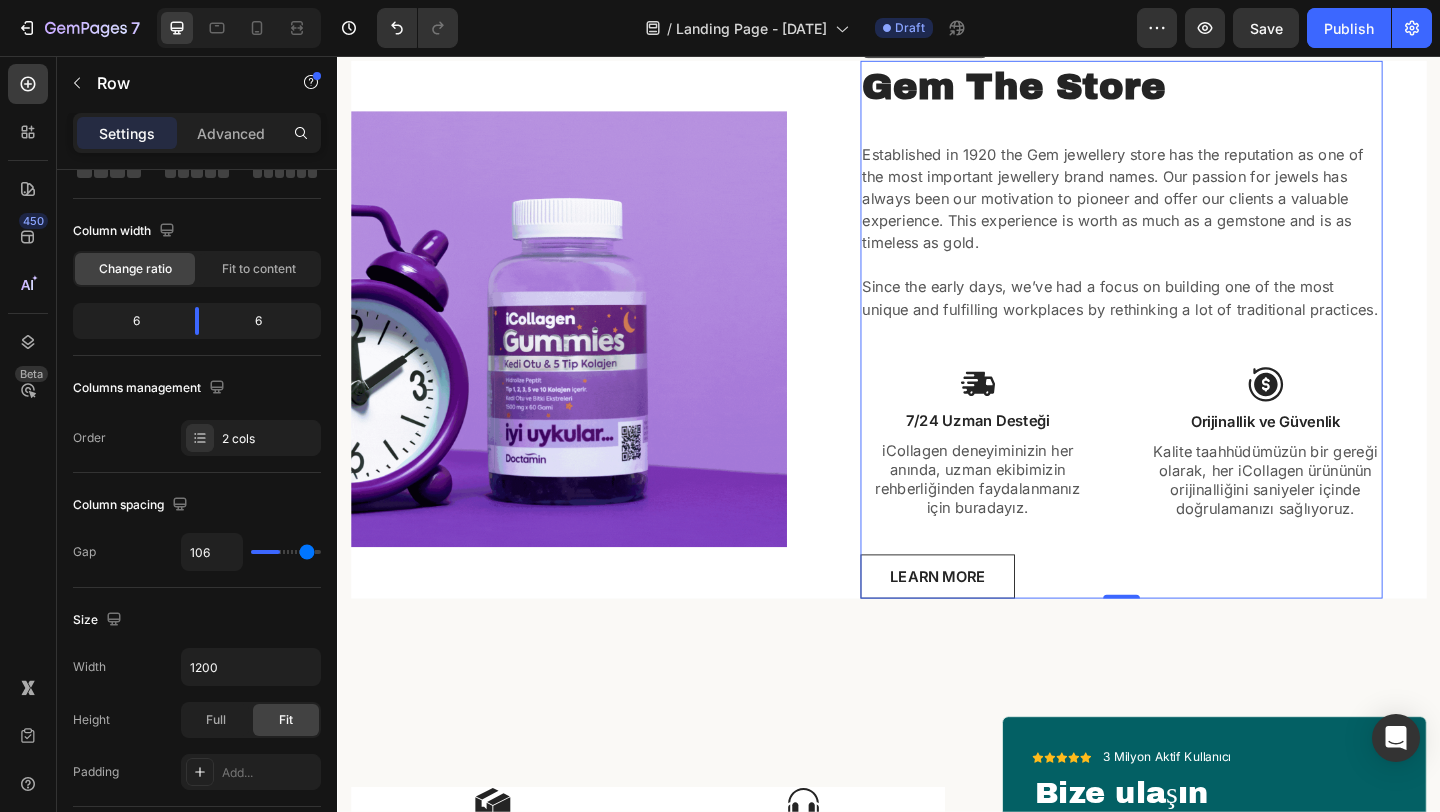 type on "108" 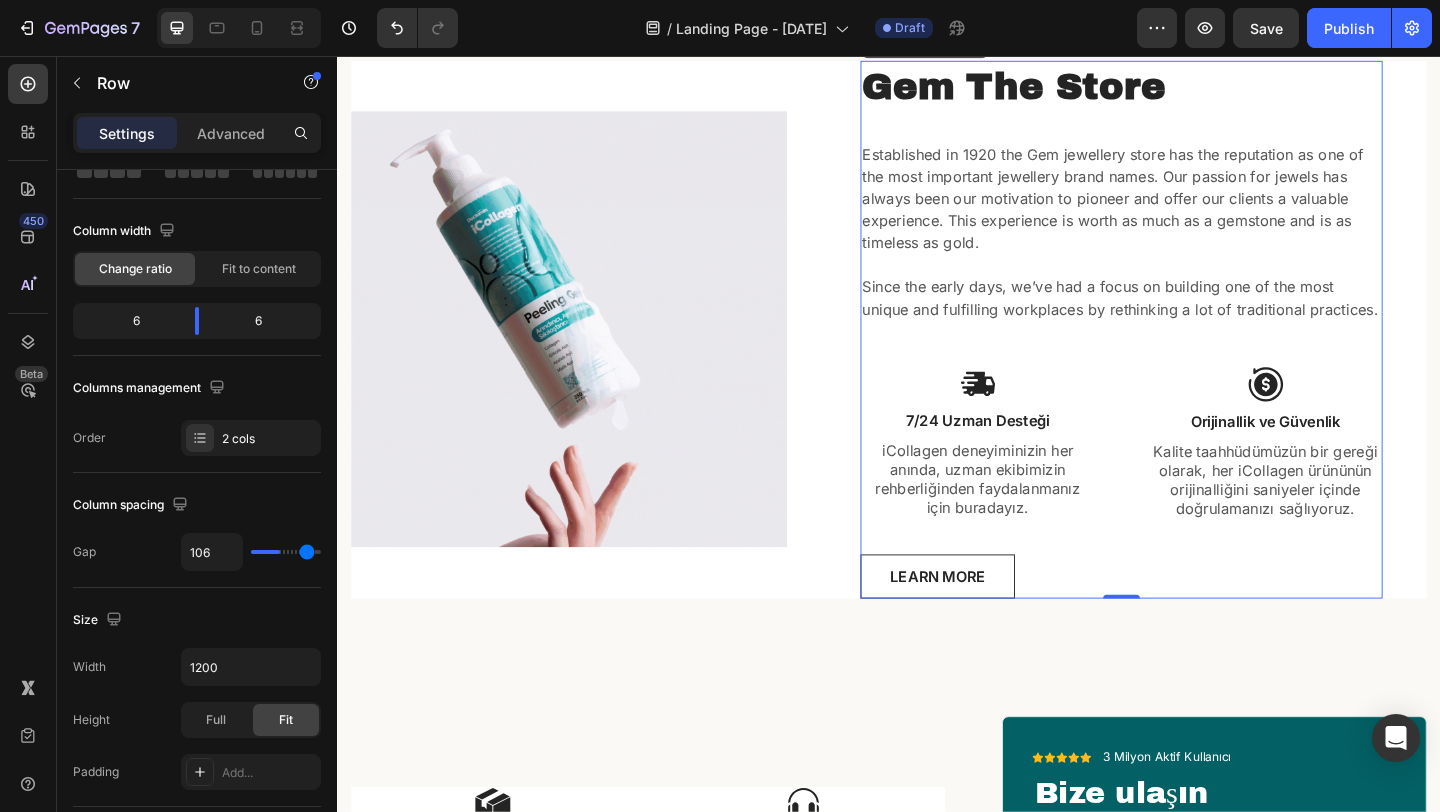 type on "108" 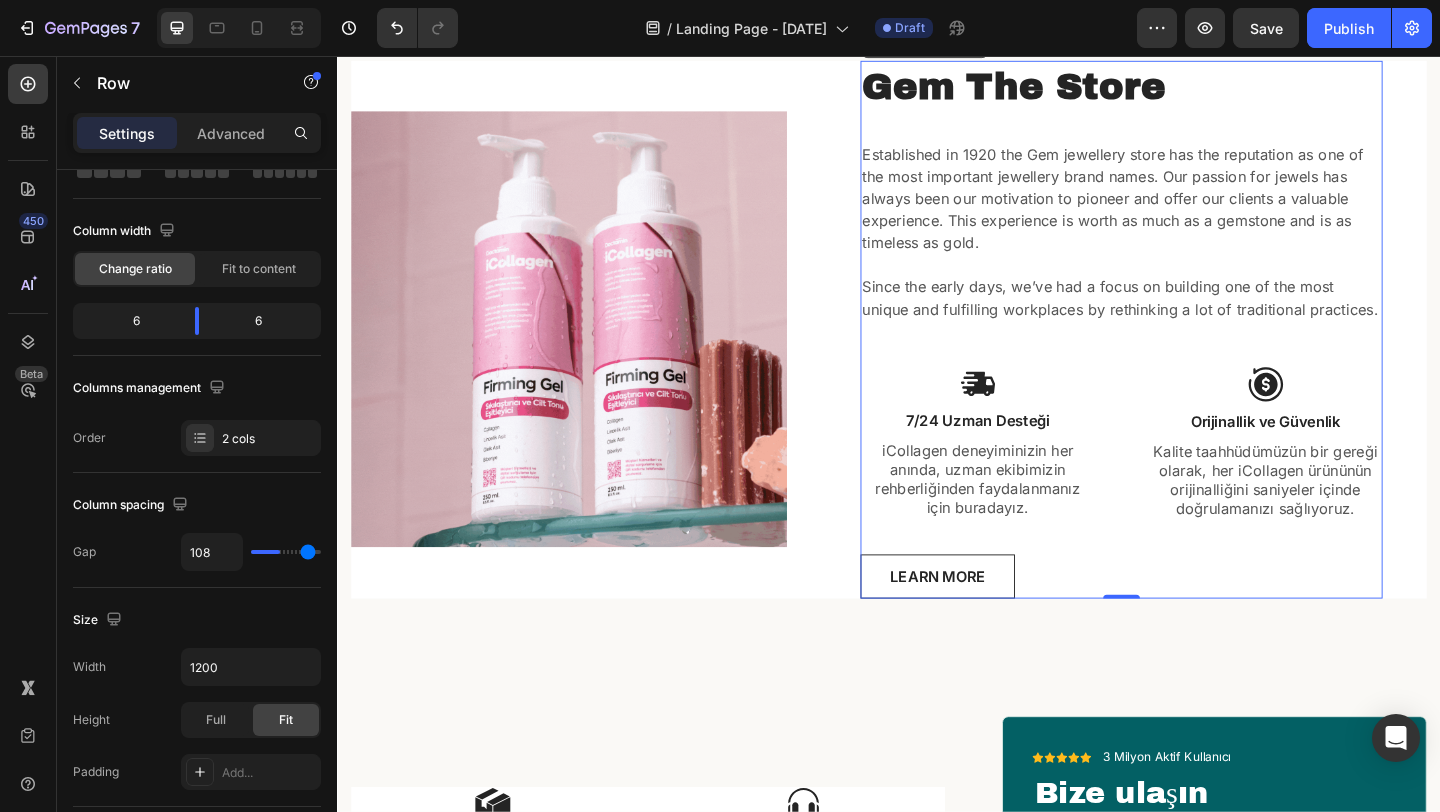 type on "109" 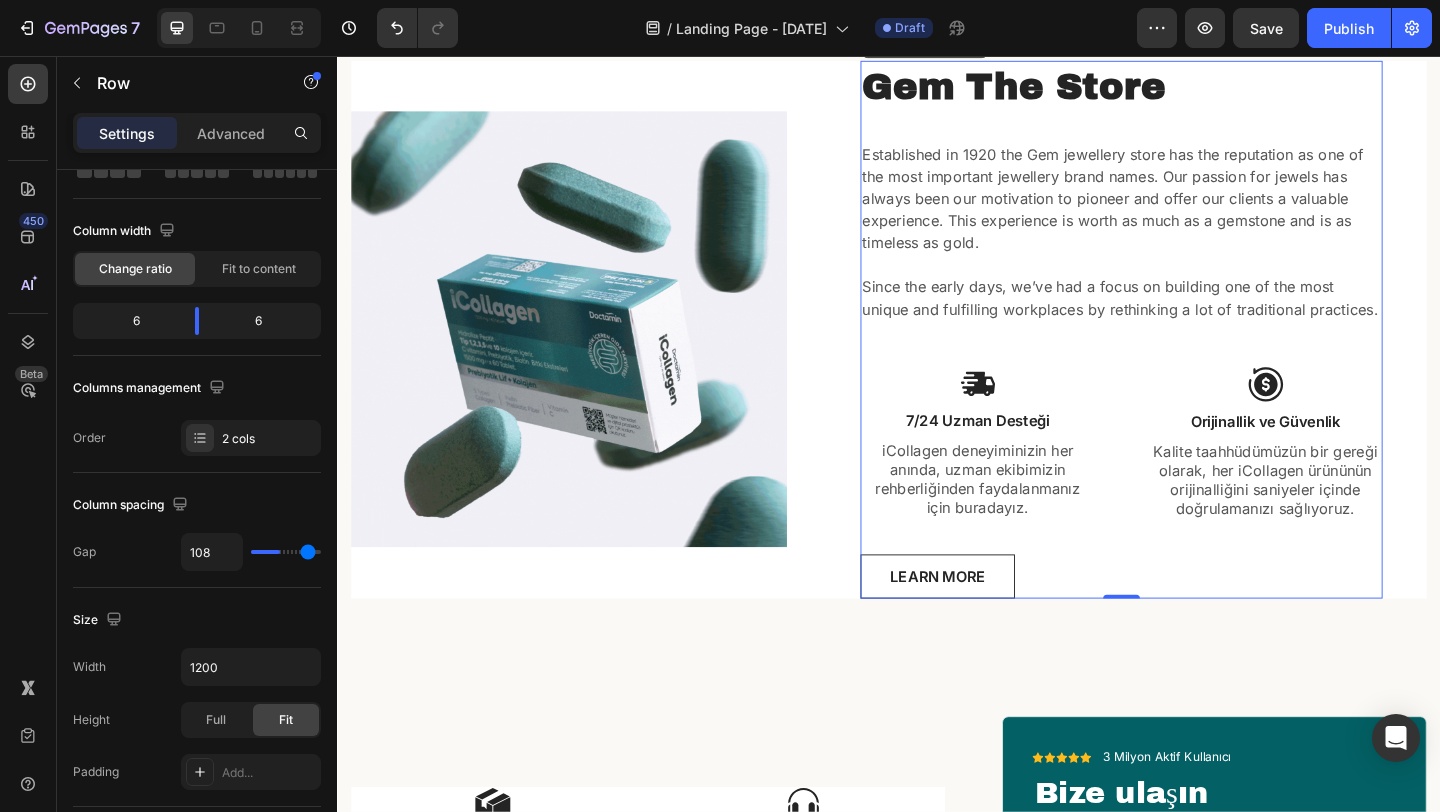 type on "109" 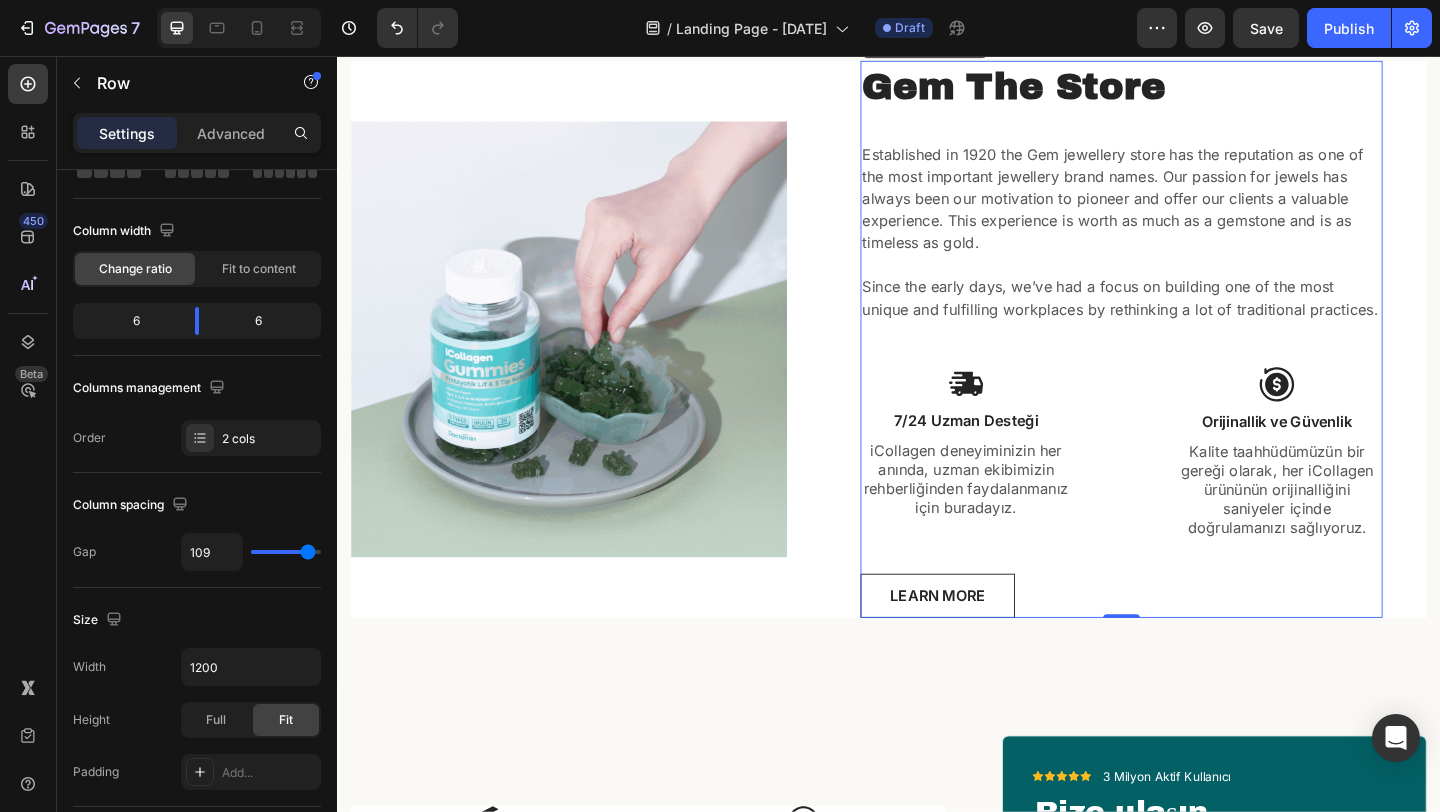 type on "108" 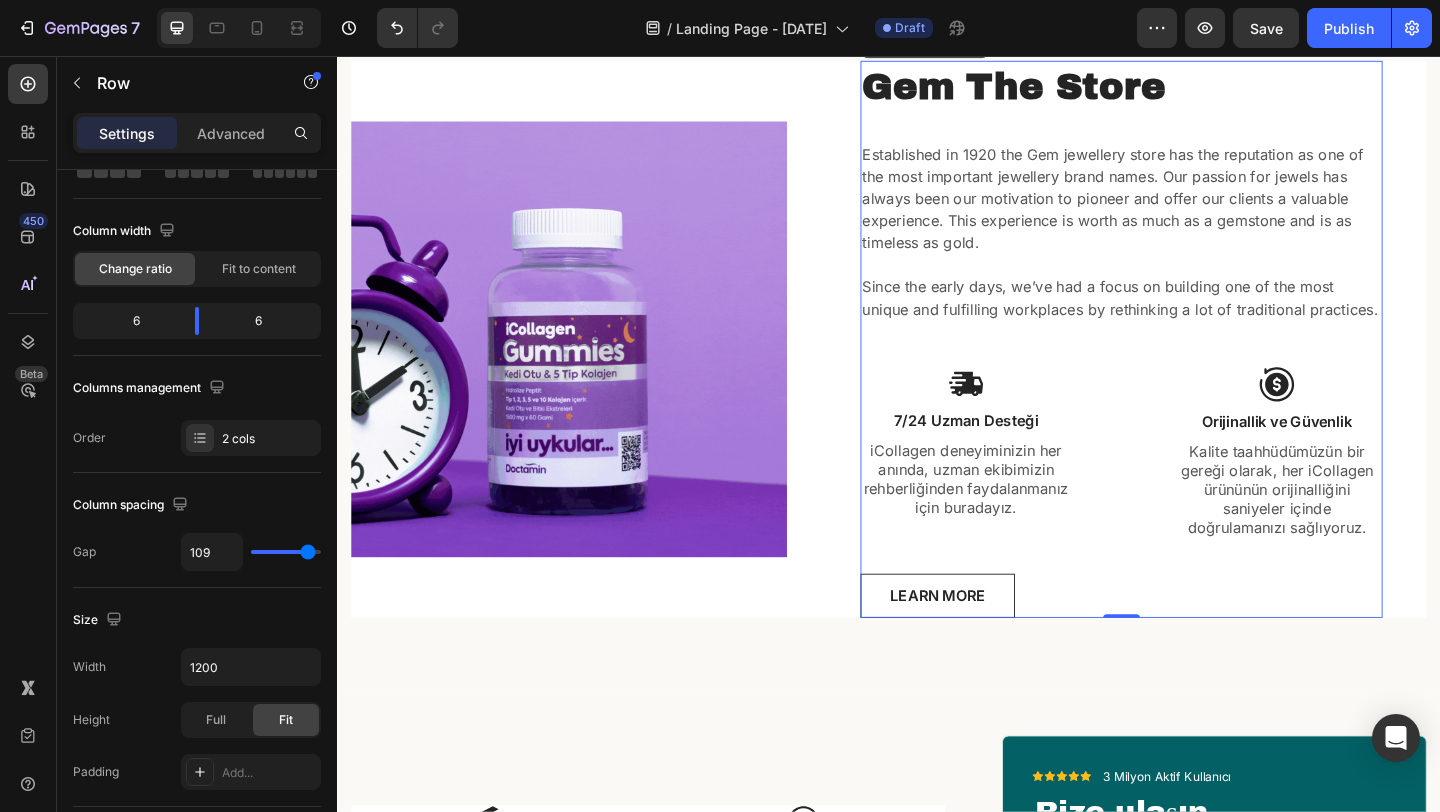 type on "108" 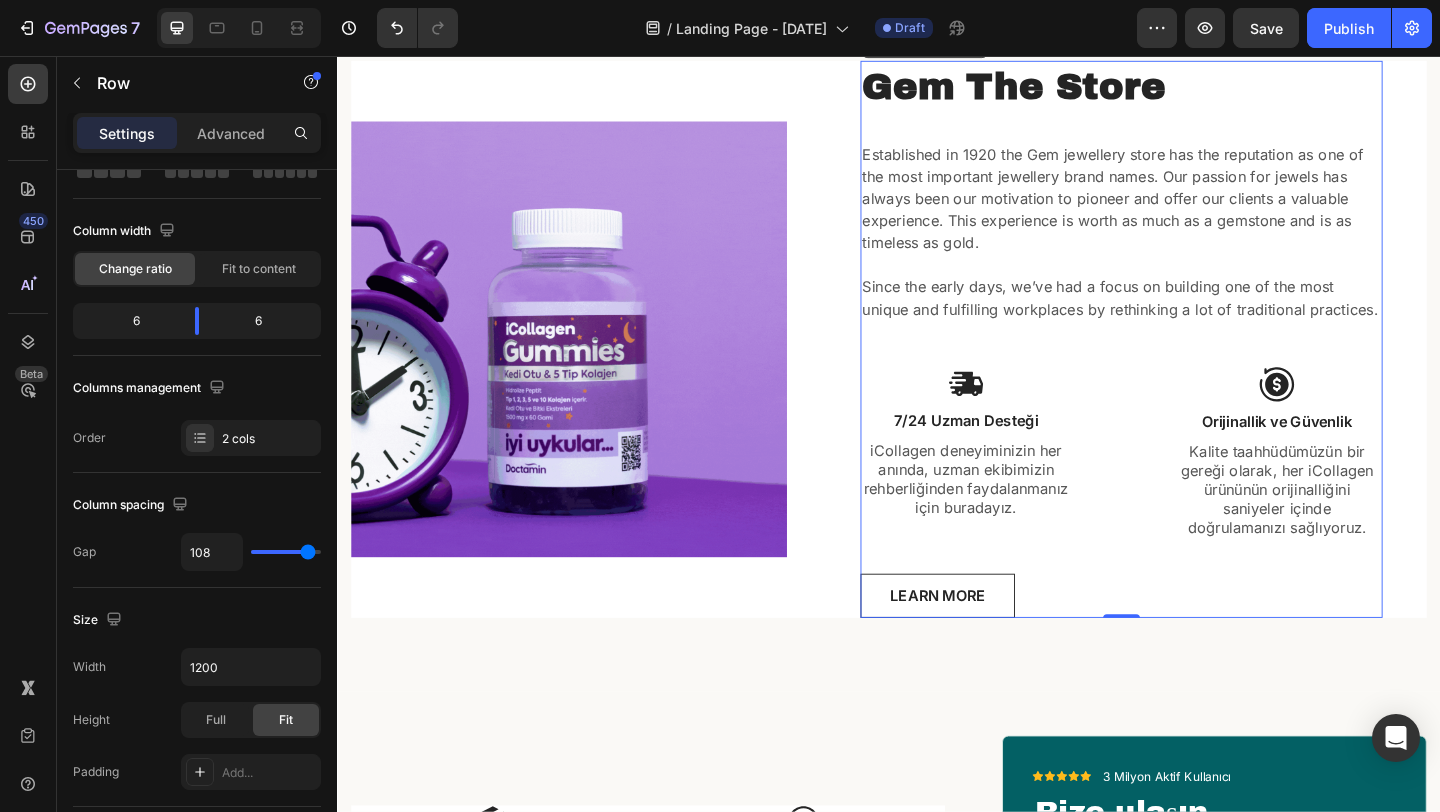type on "107" 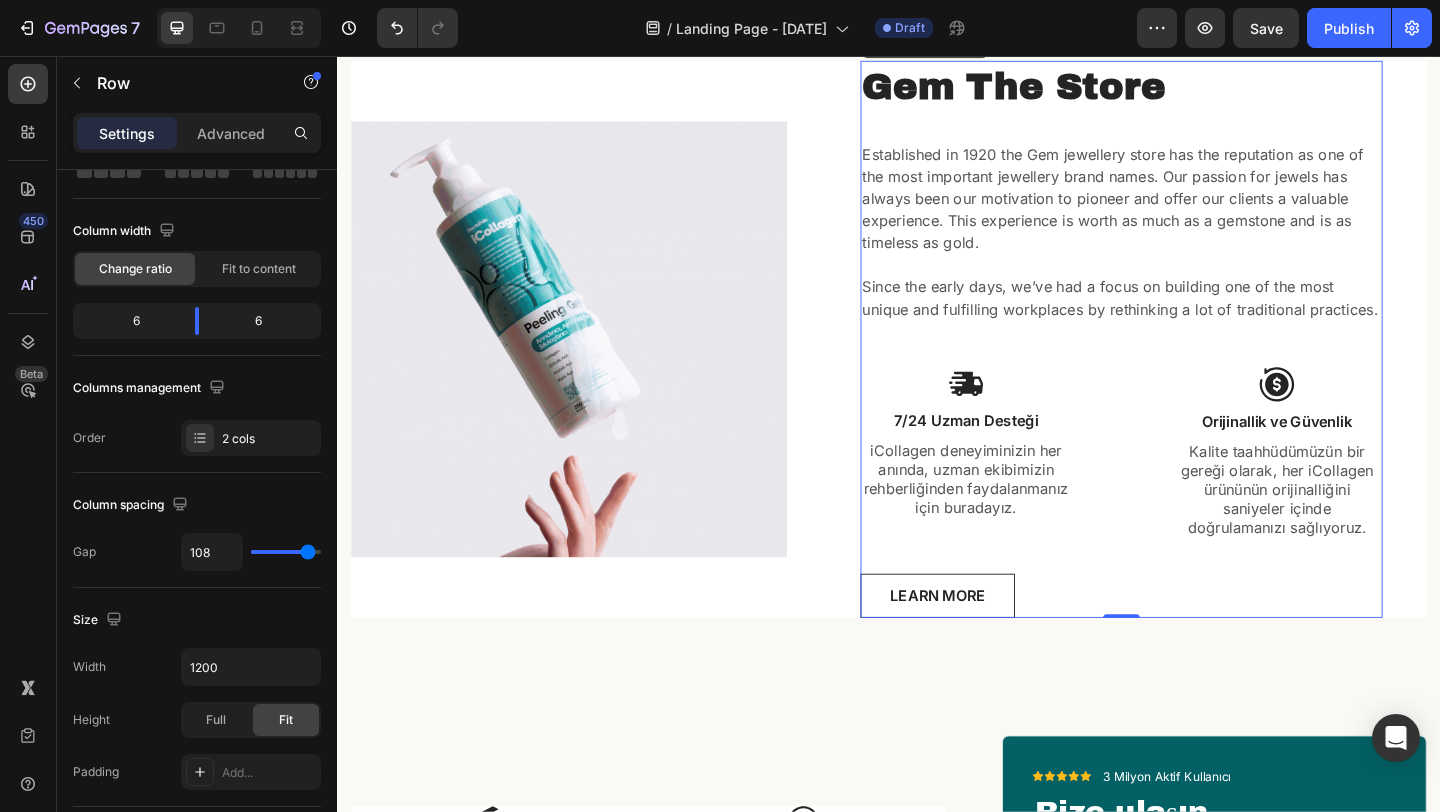 type on "107" 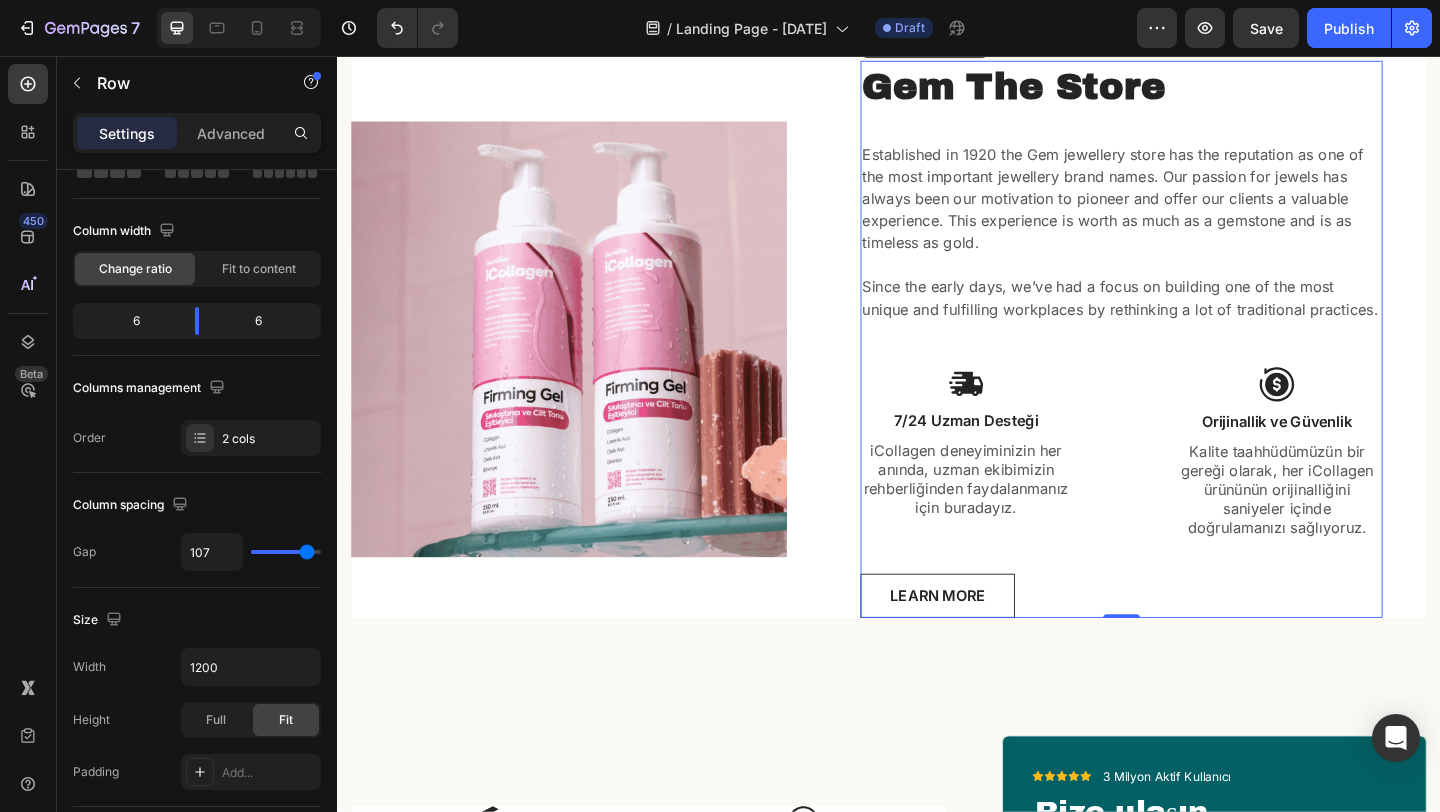 type on "106" 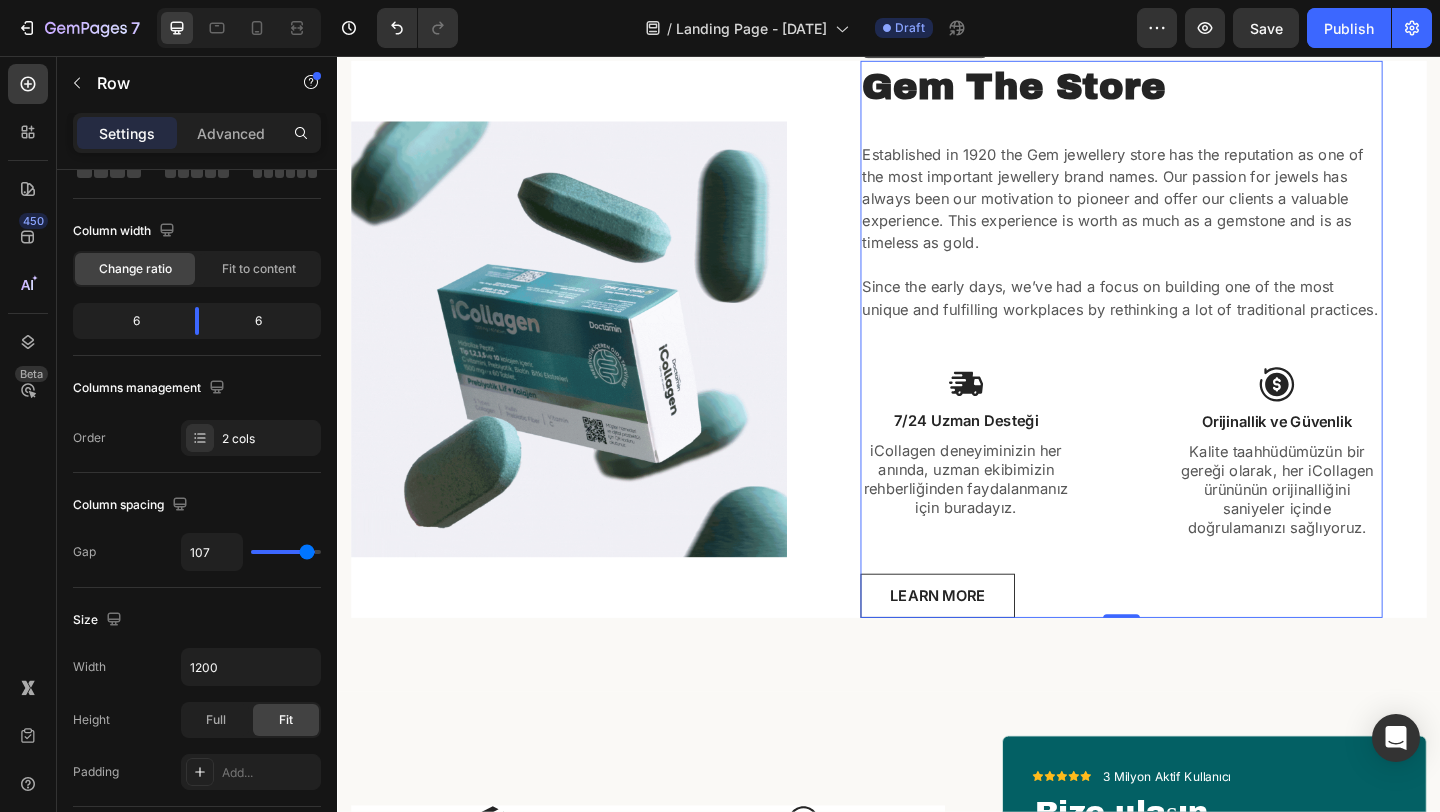 type on "106" 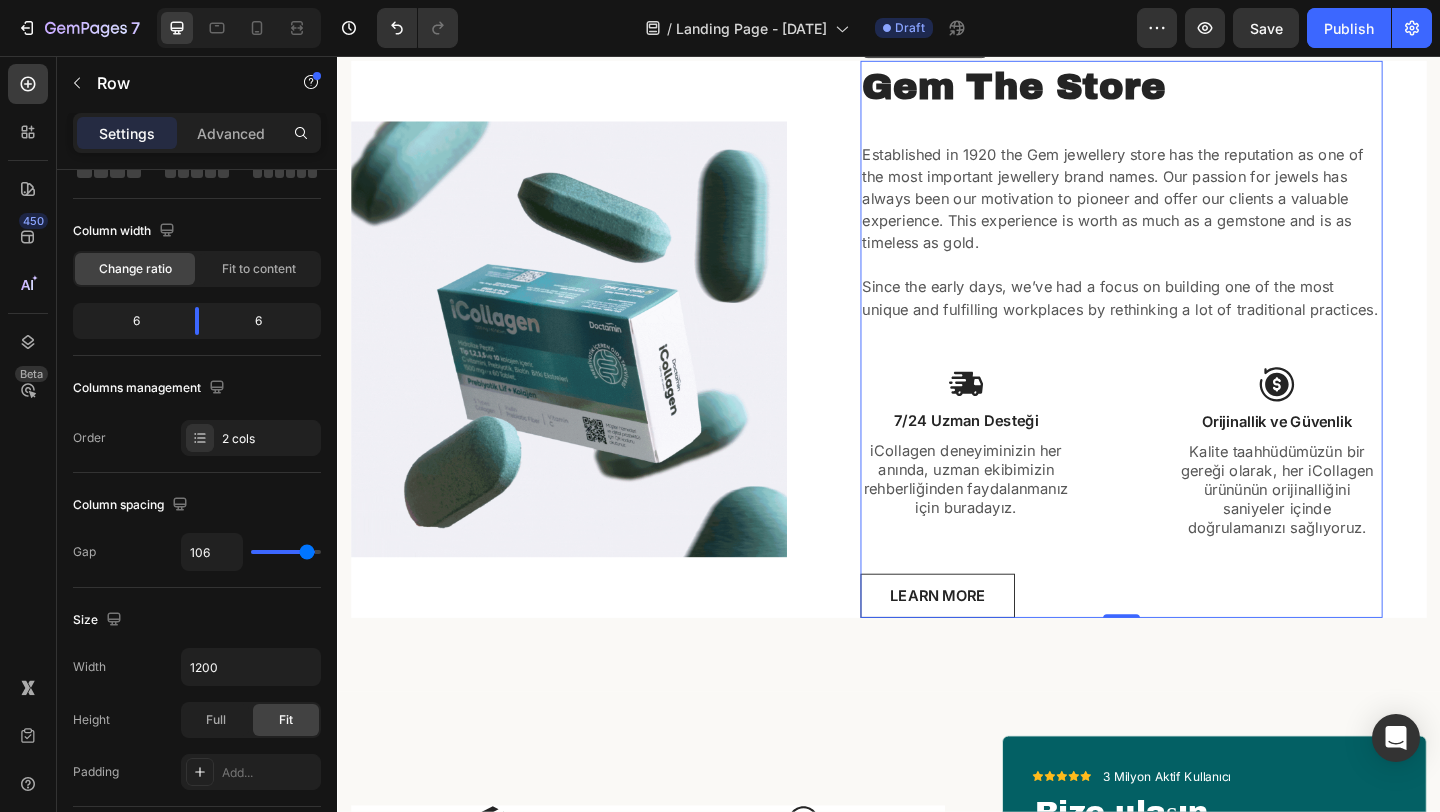 type on "105" 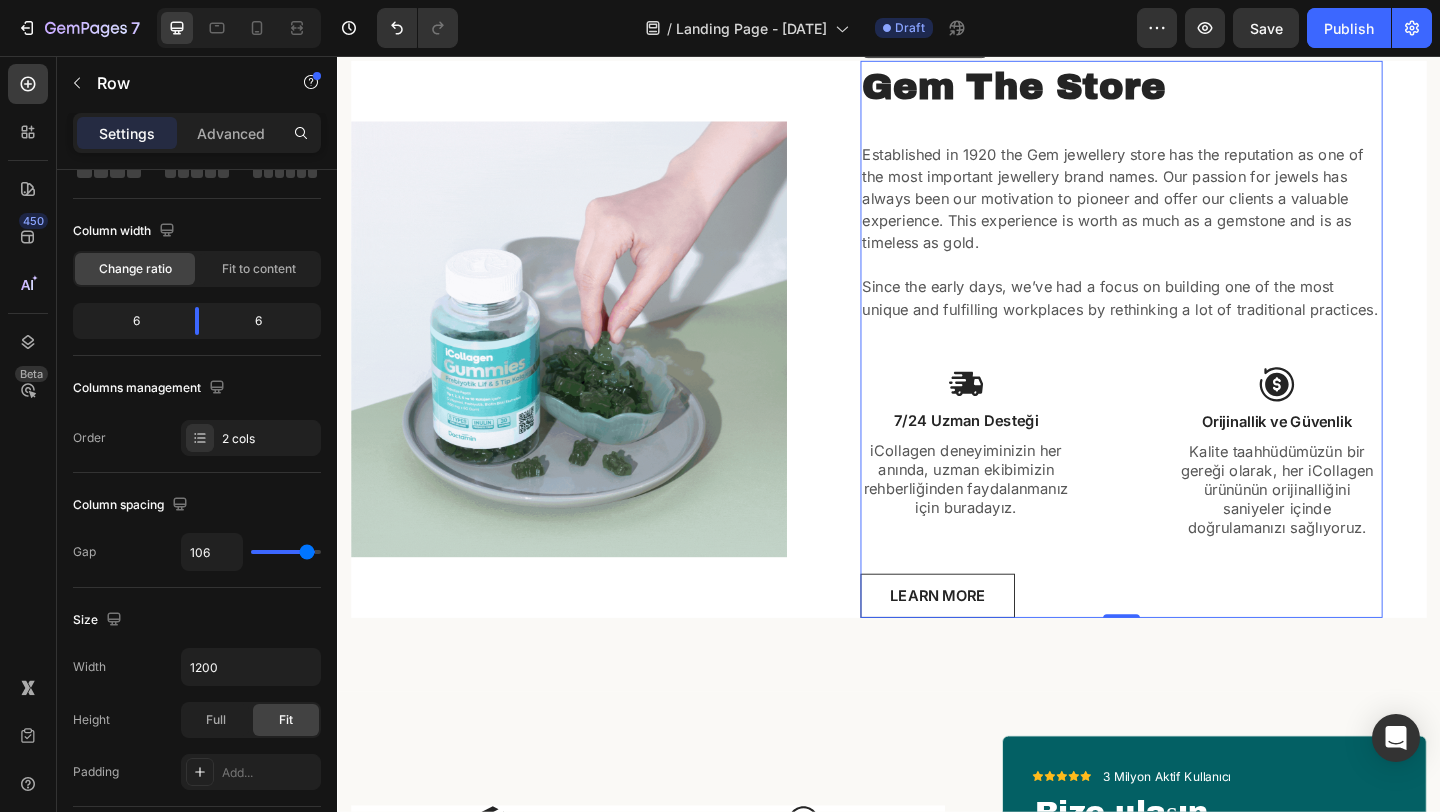 type on "105" 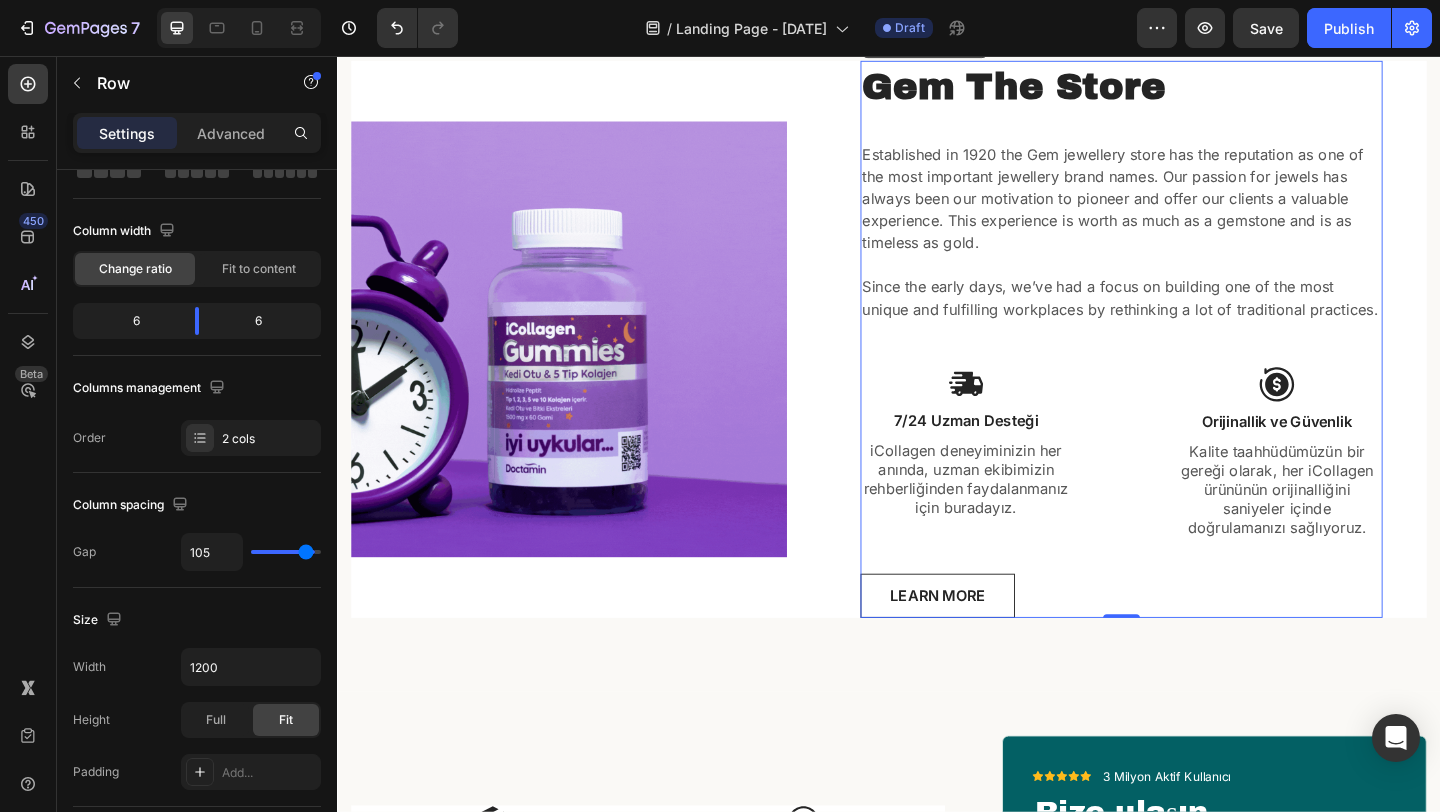 type on "104" 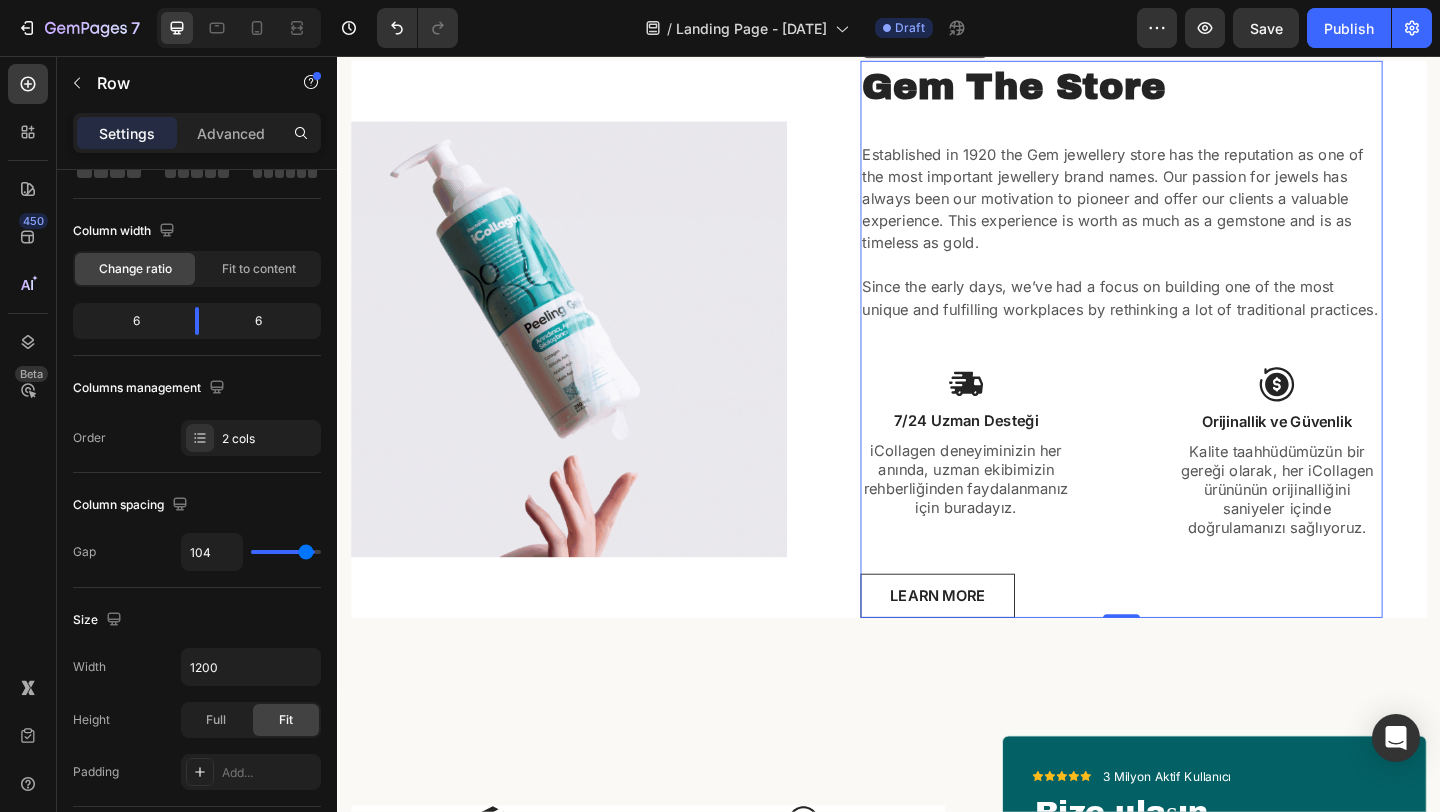 type on "102" 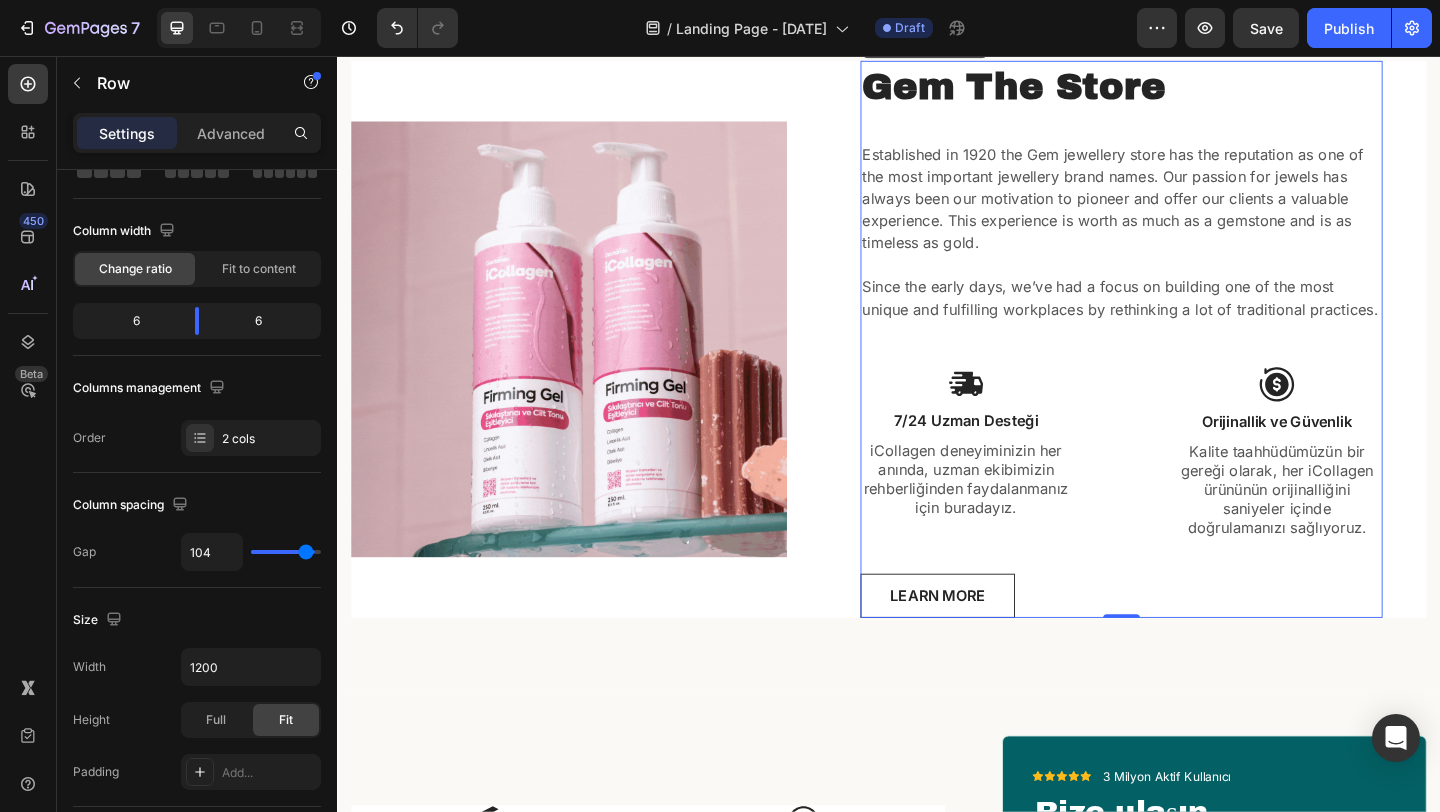 type on "102" 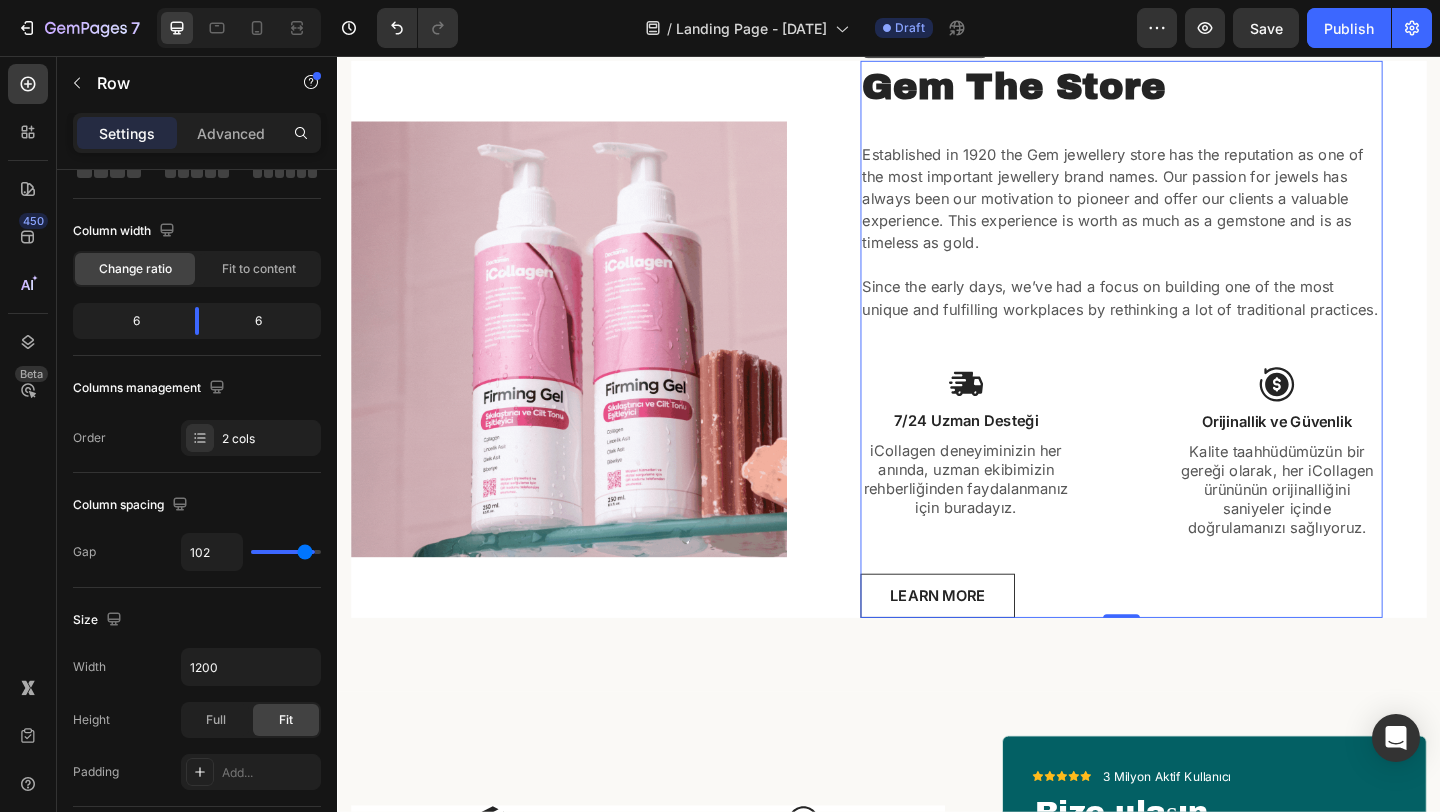 type on "98" 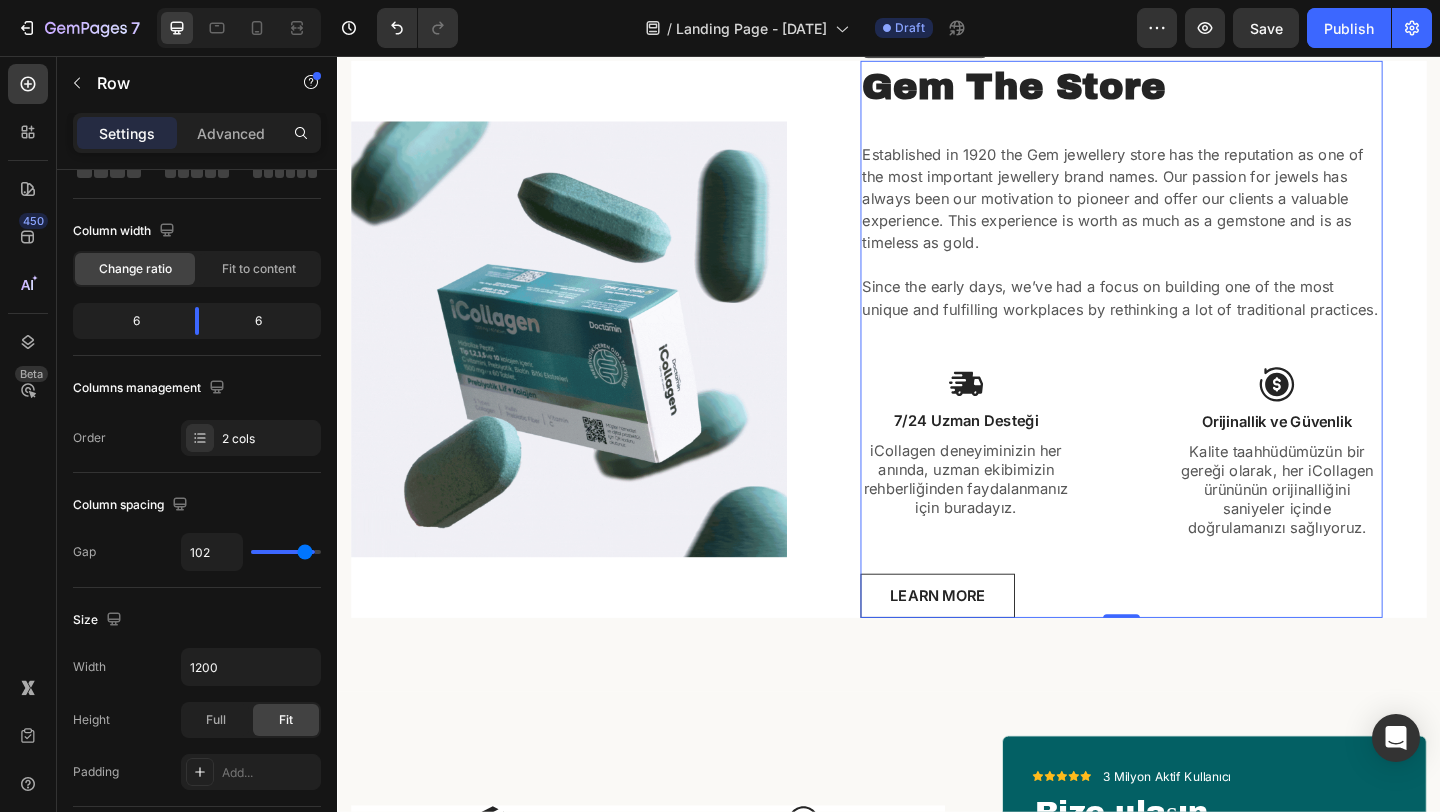 type on "98" 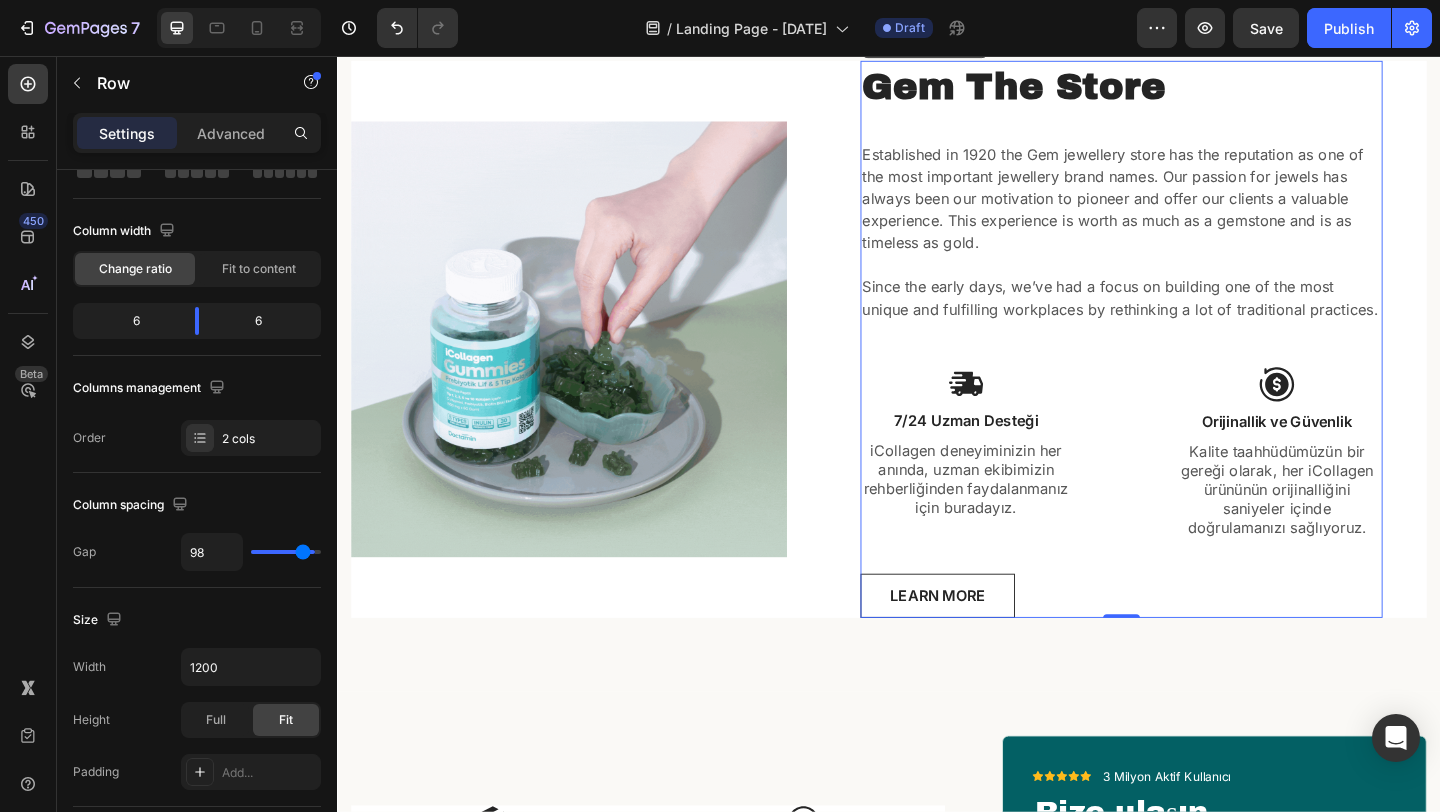 type on "91" 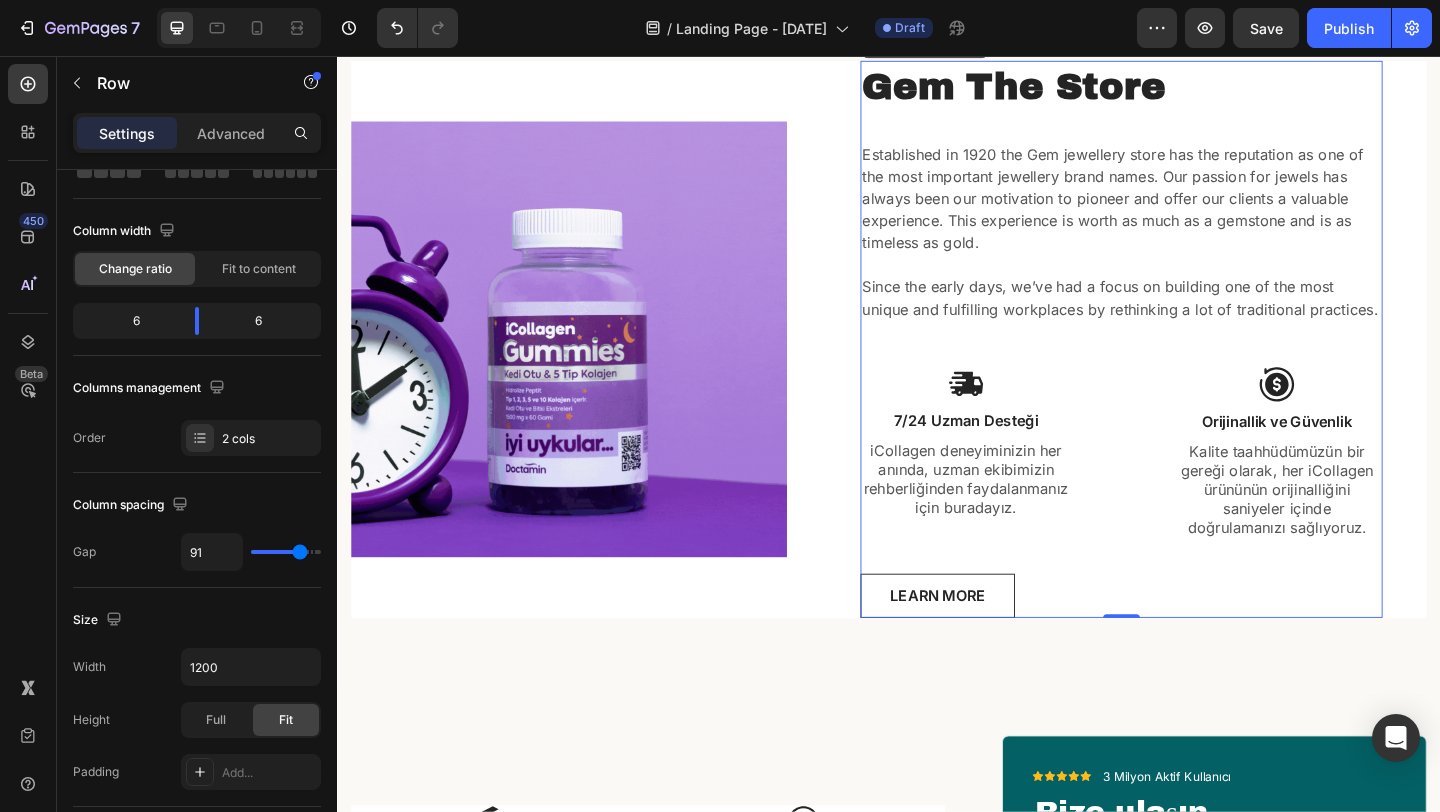 type on "82" 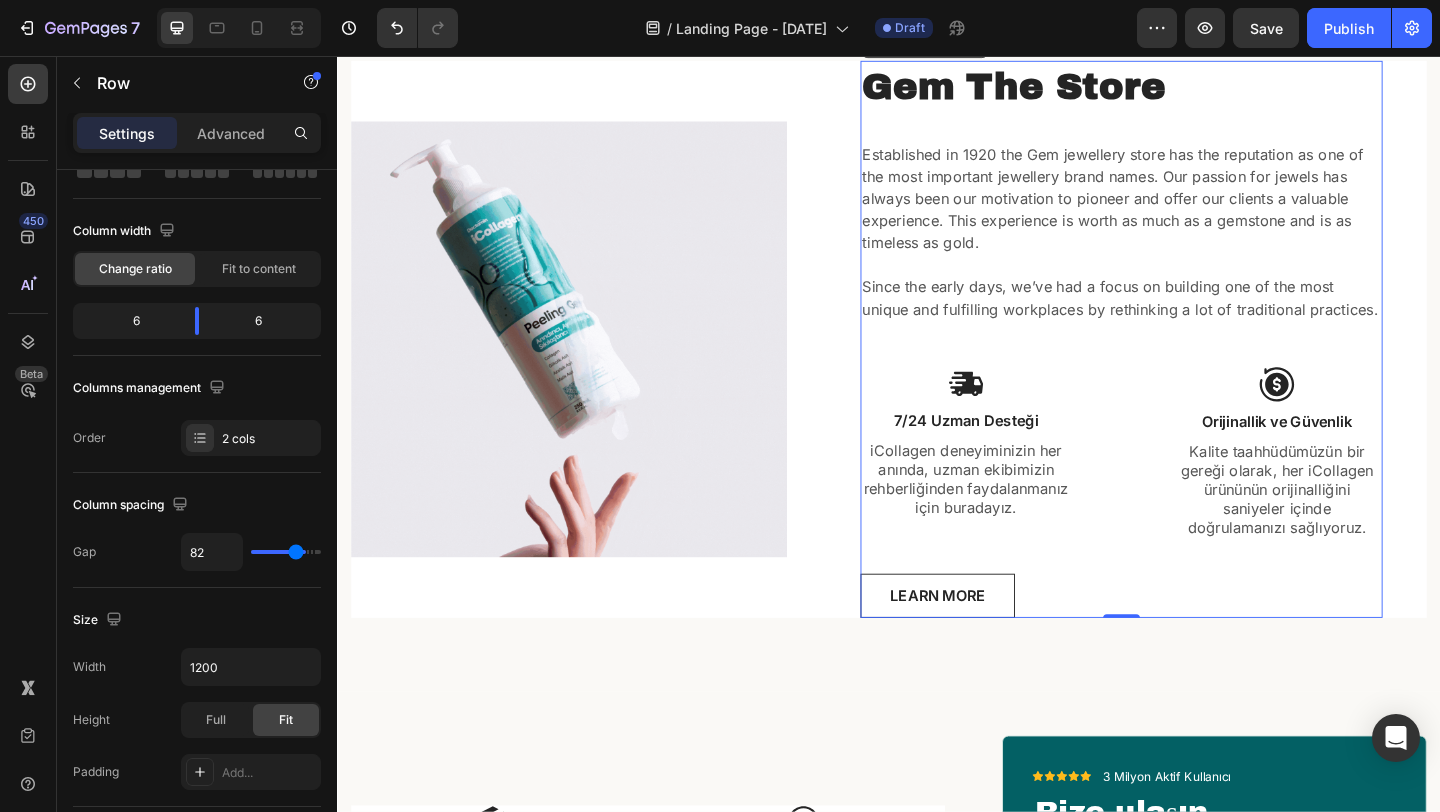 type on "73" 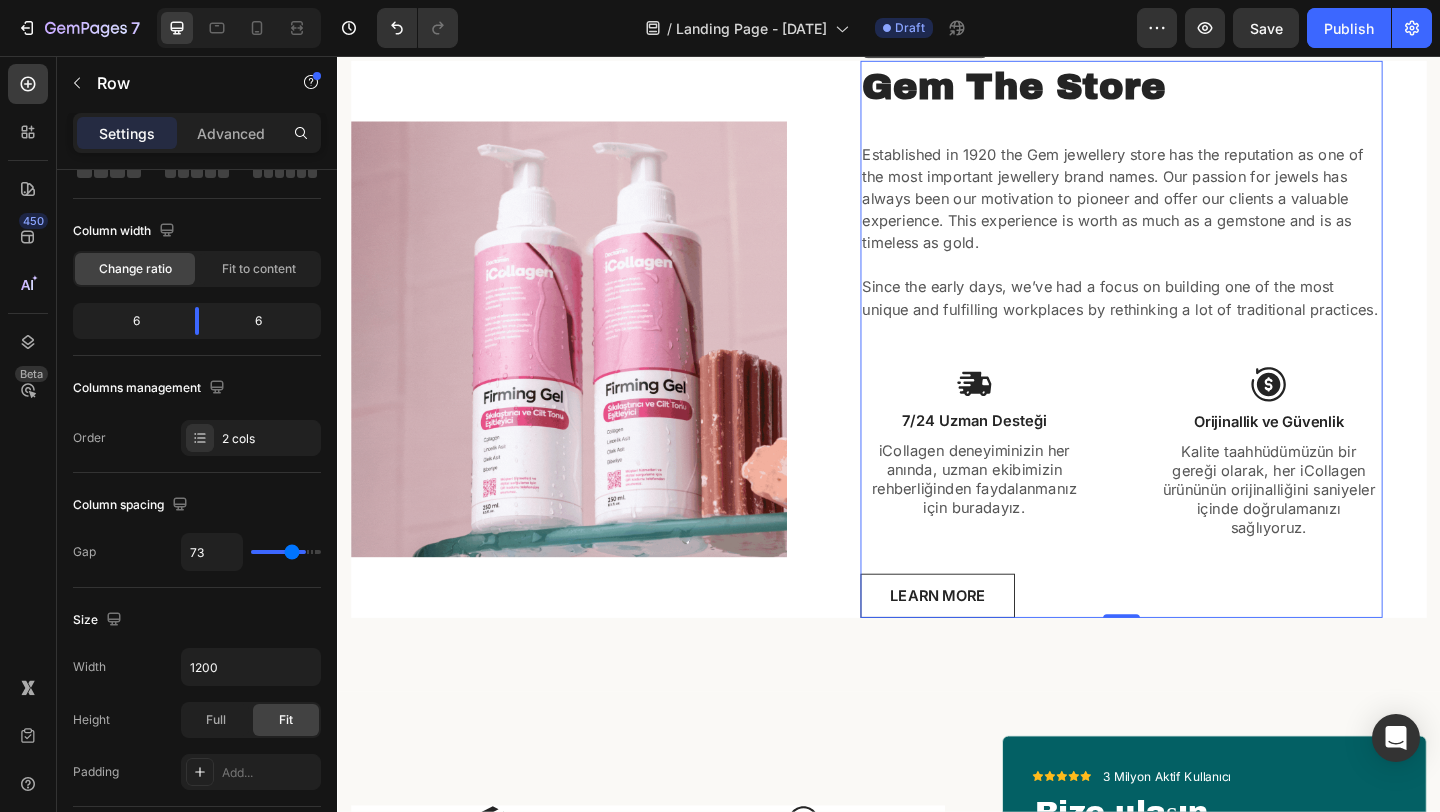 type on "65" 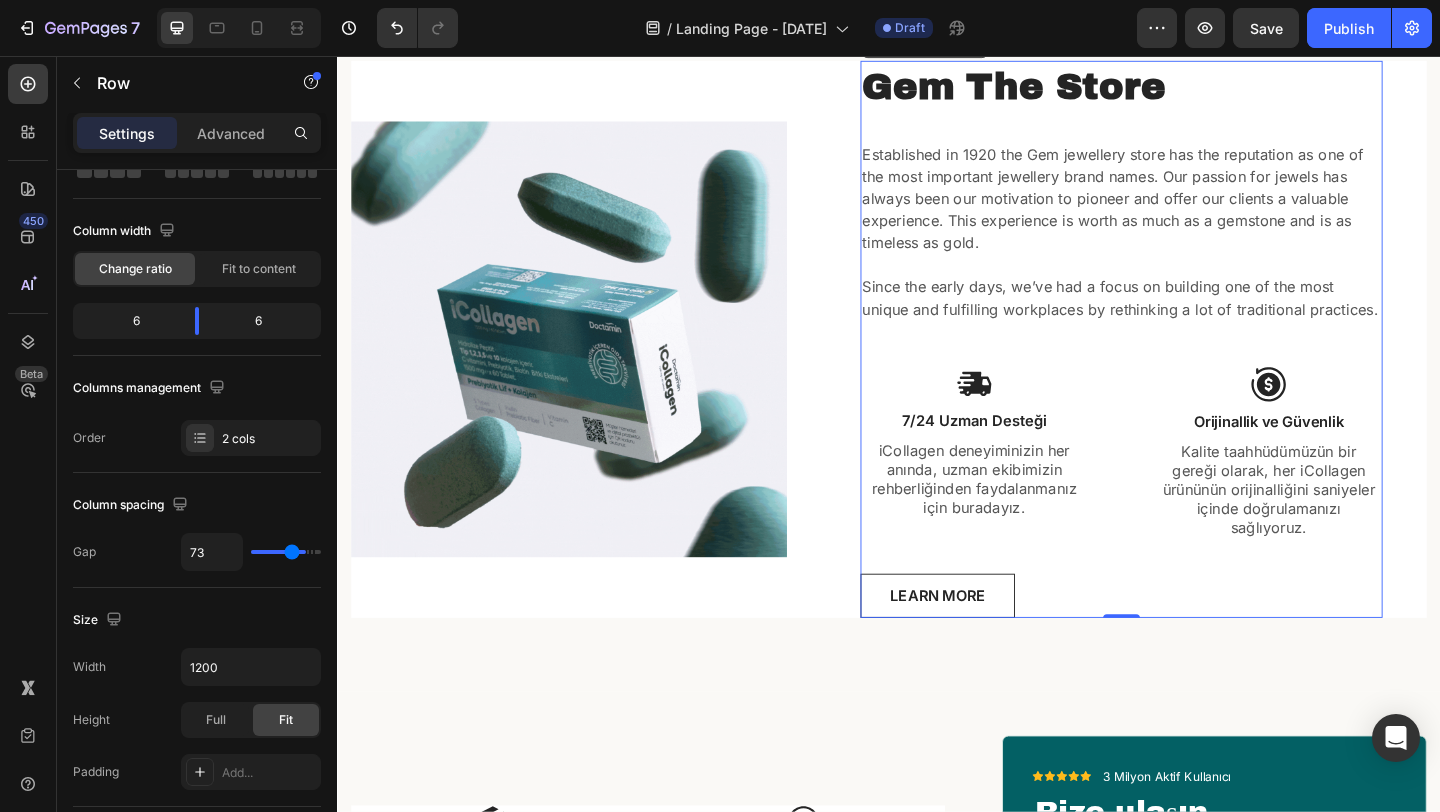 type on "65" 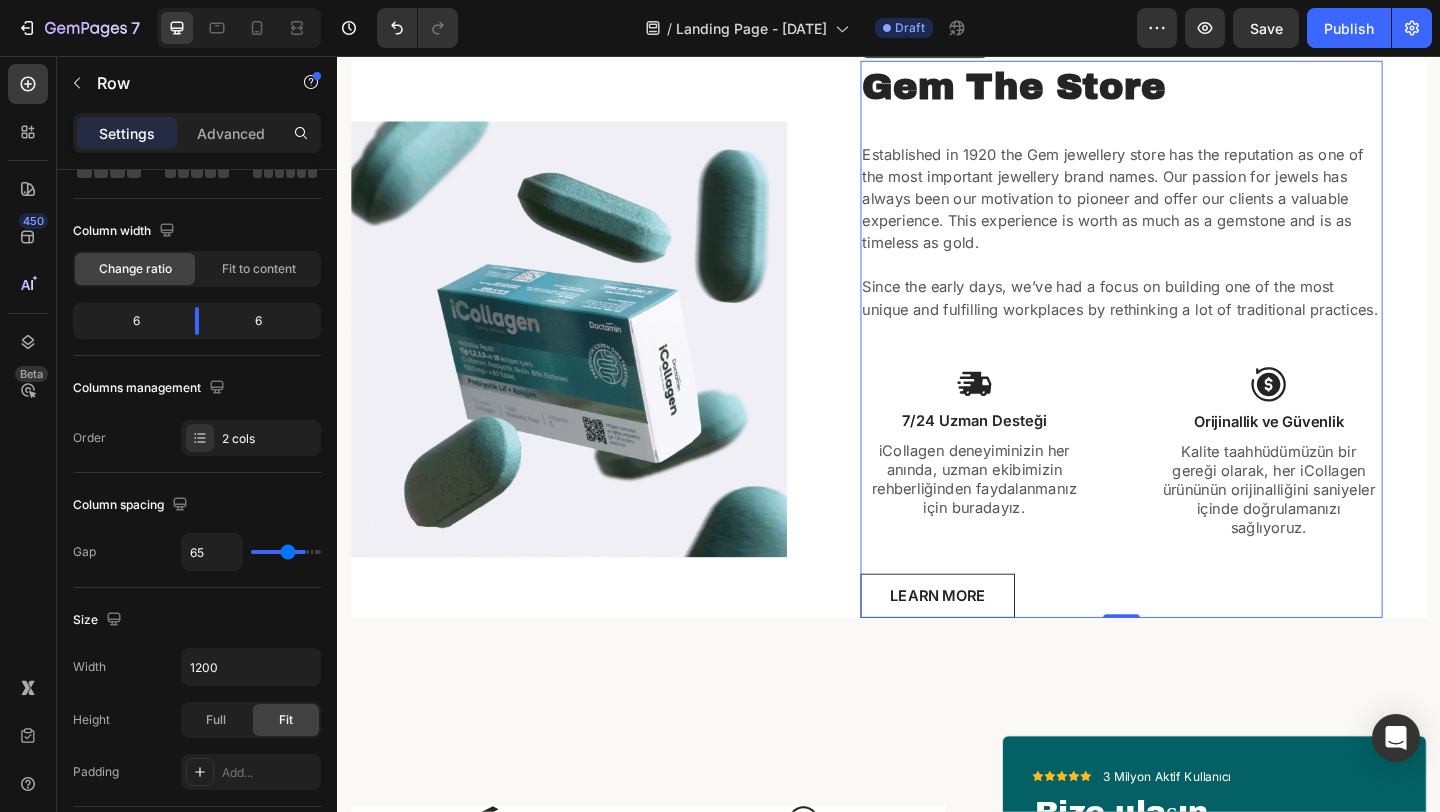 type on "58" 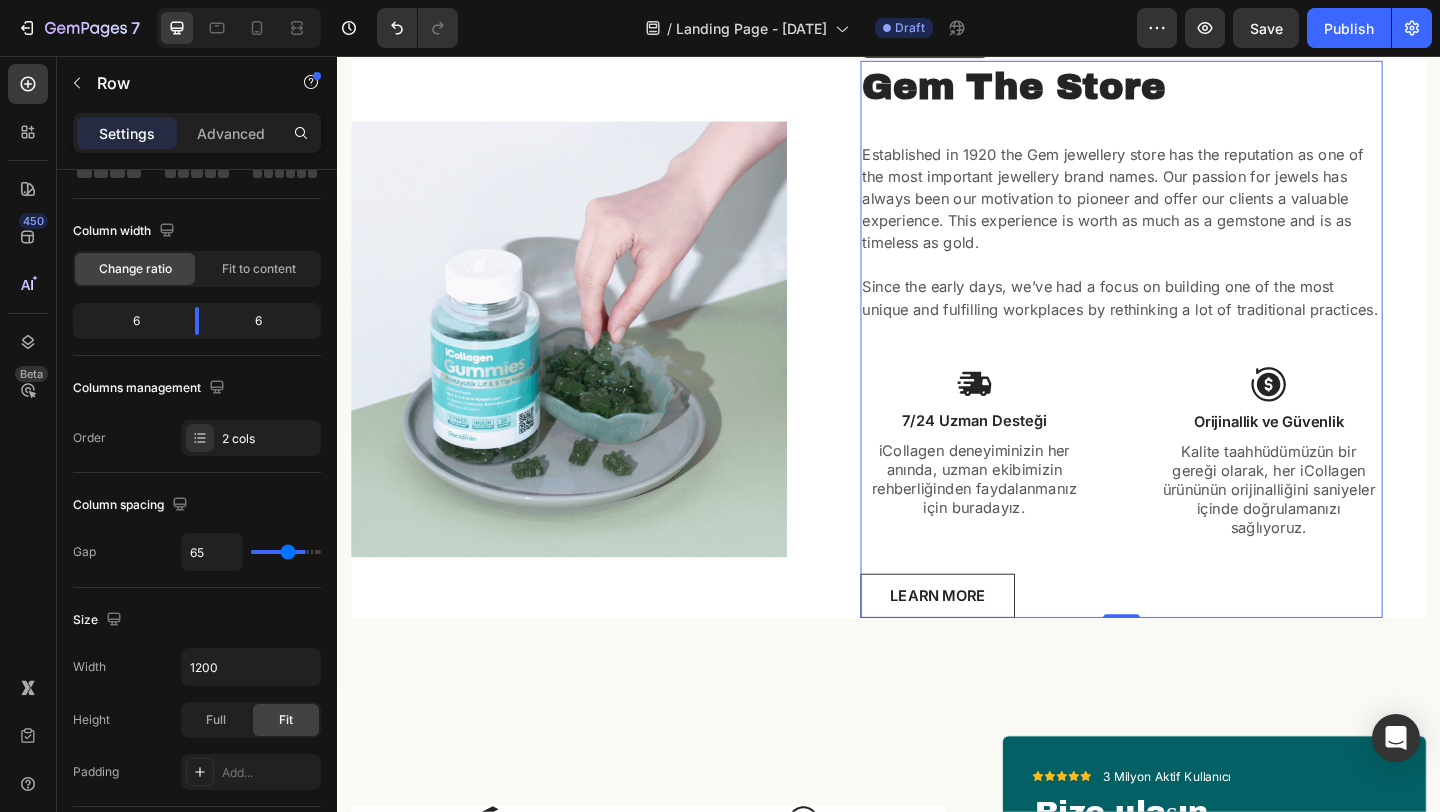 type on "58" 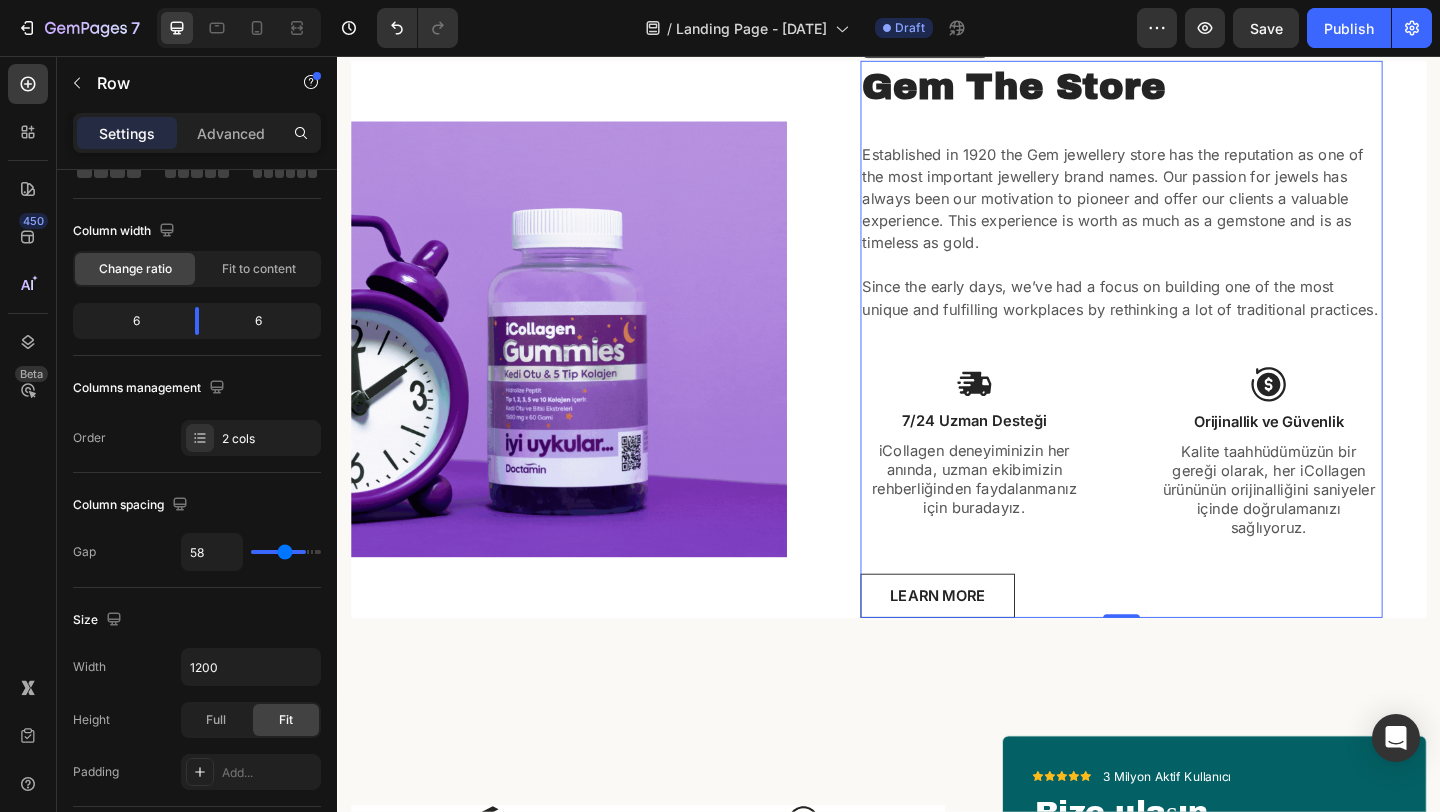 type on "52" 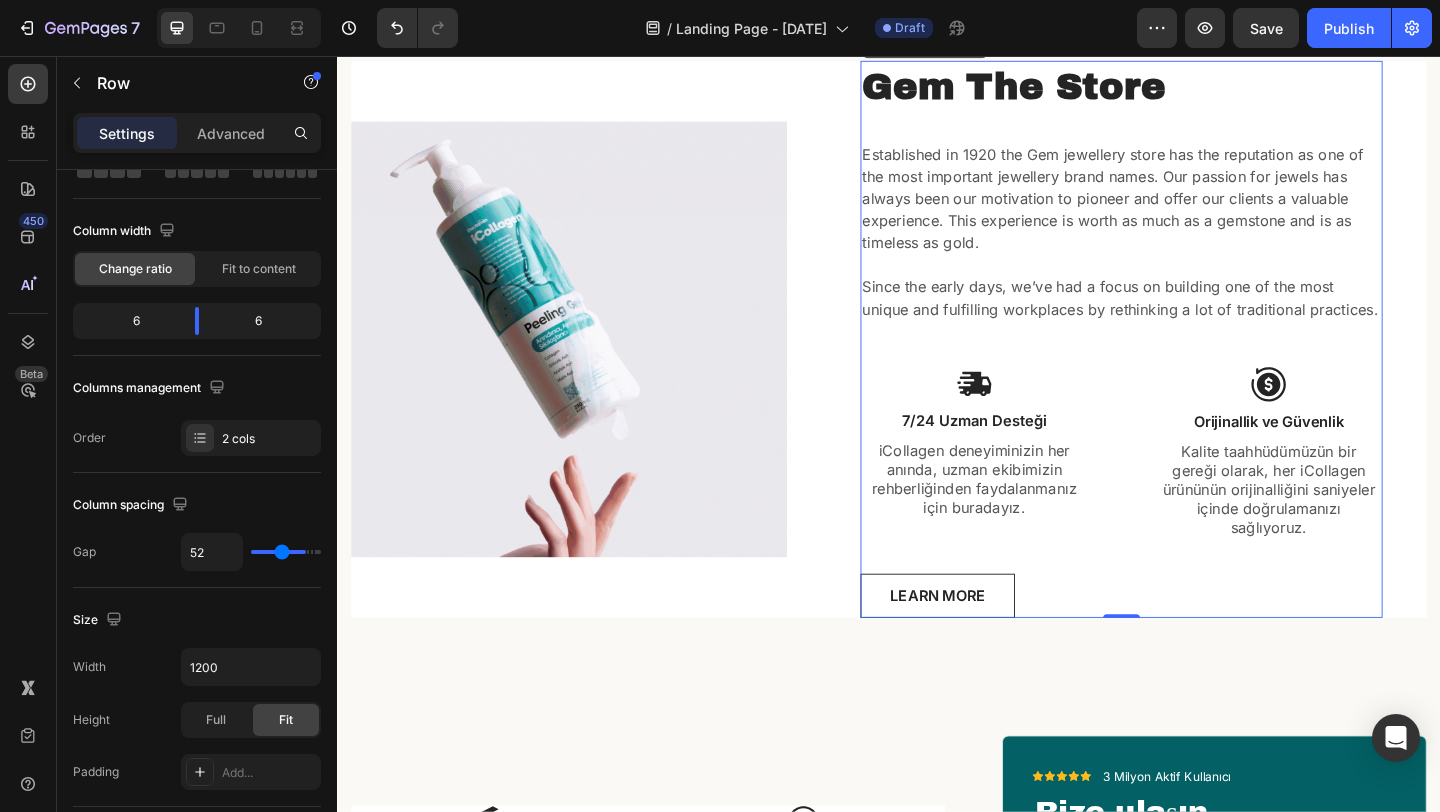 type on "43" 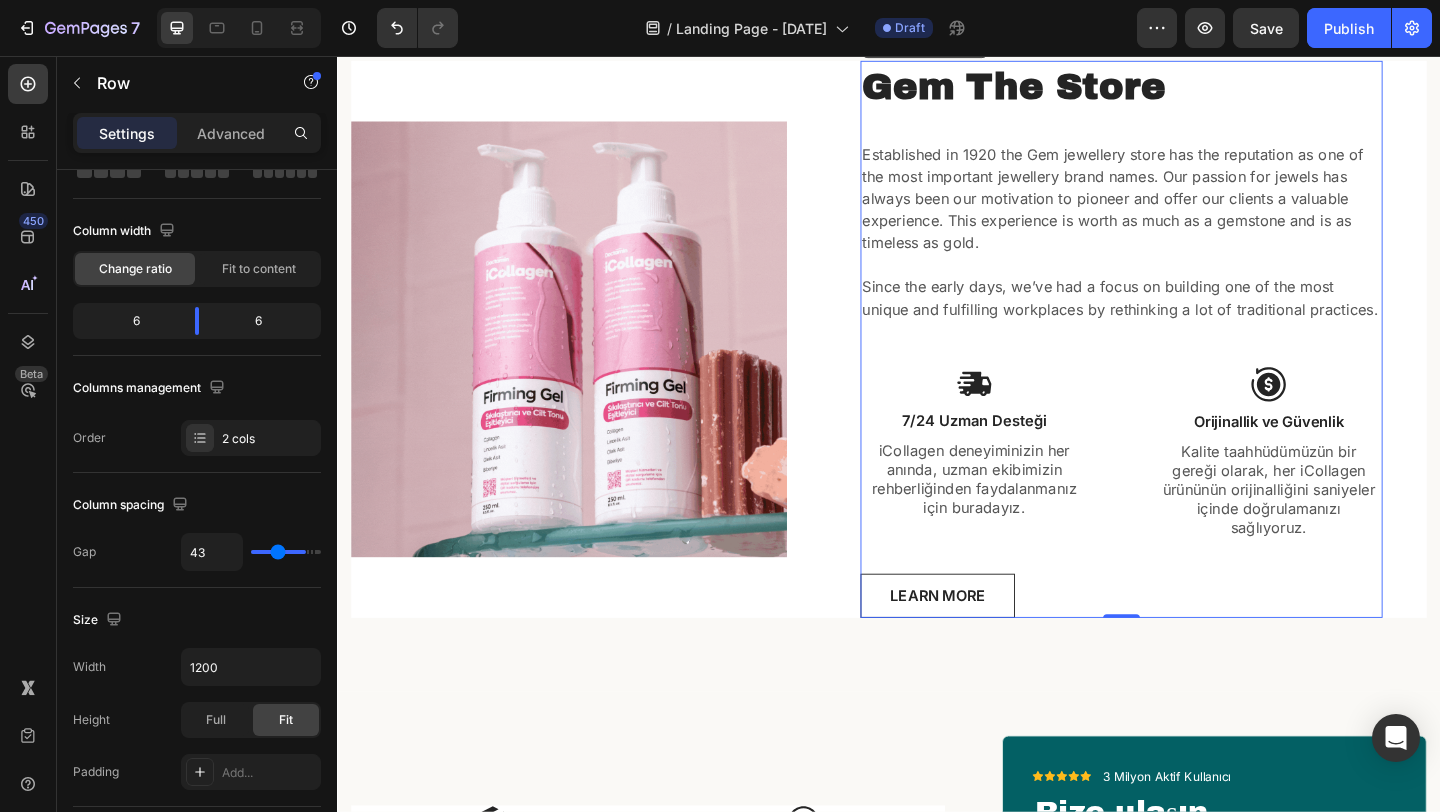 type on "34" 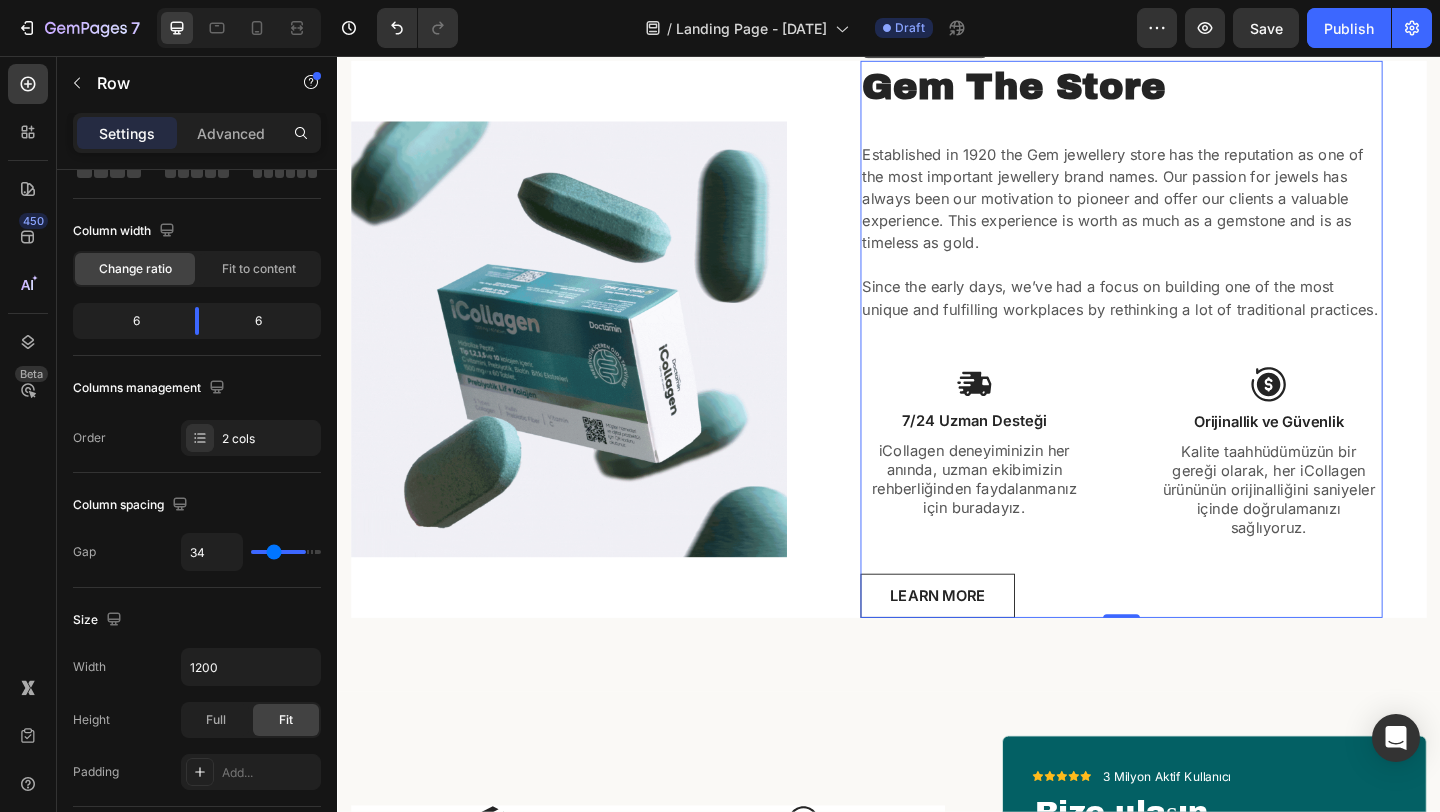 type on "23" 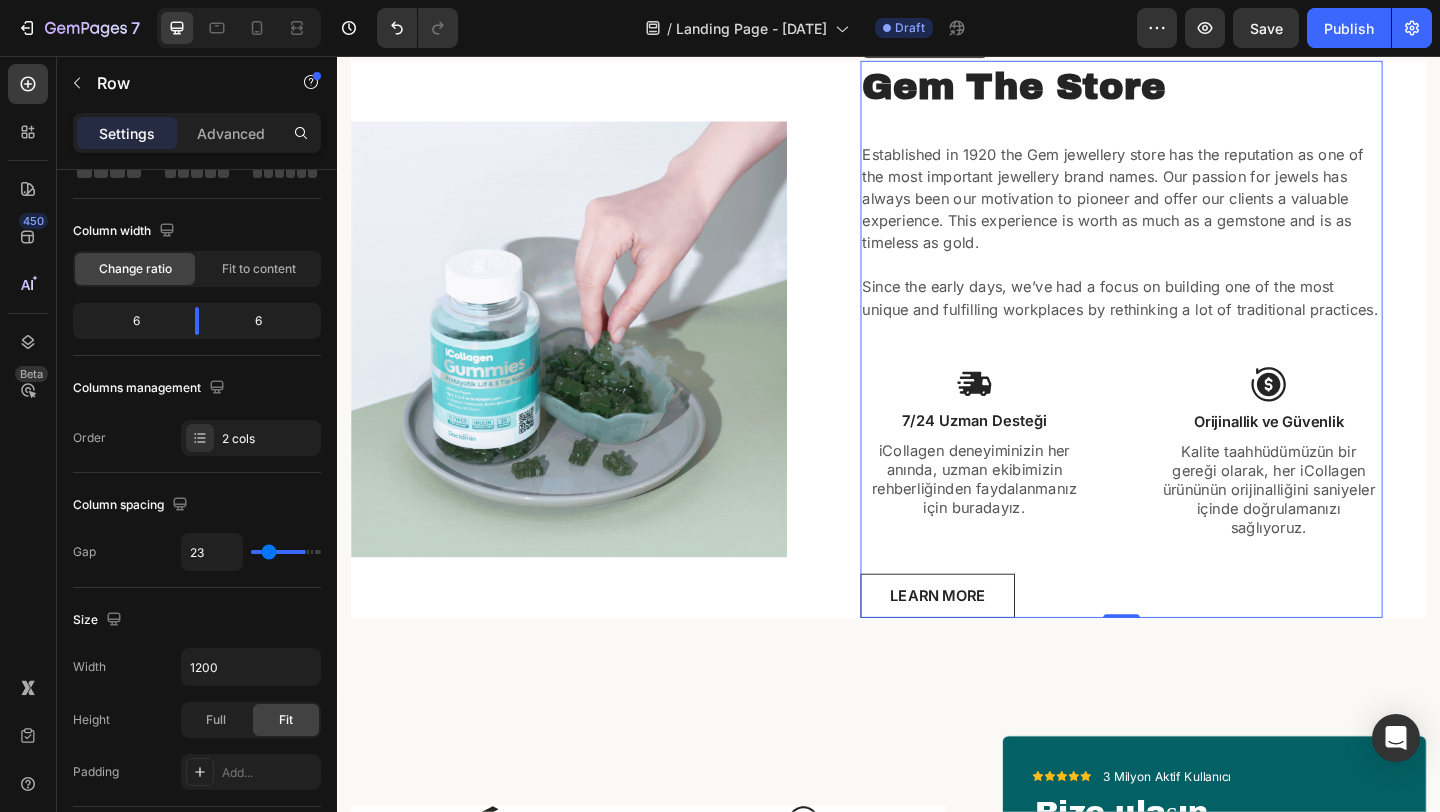 type on "13" 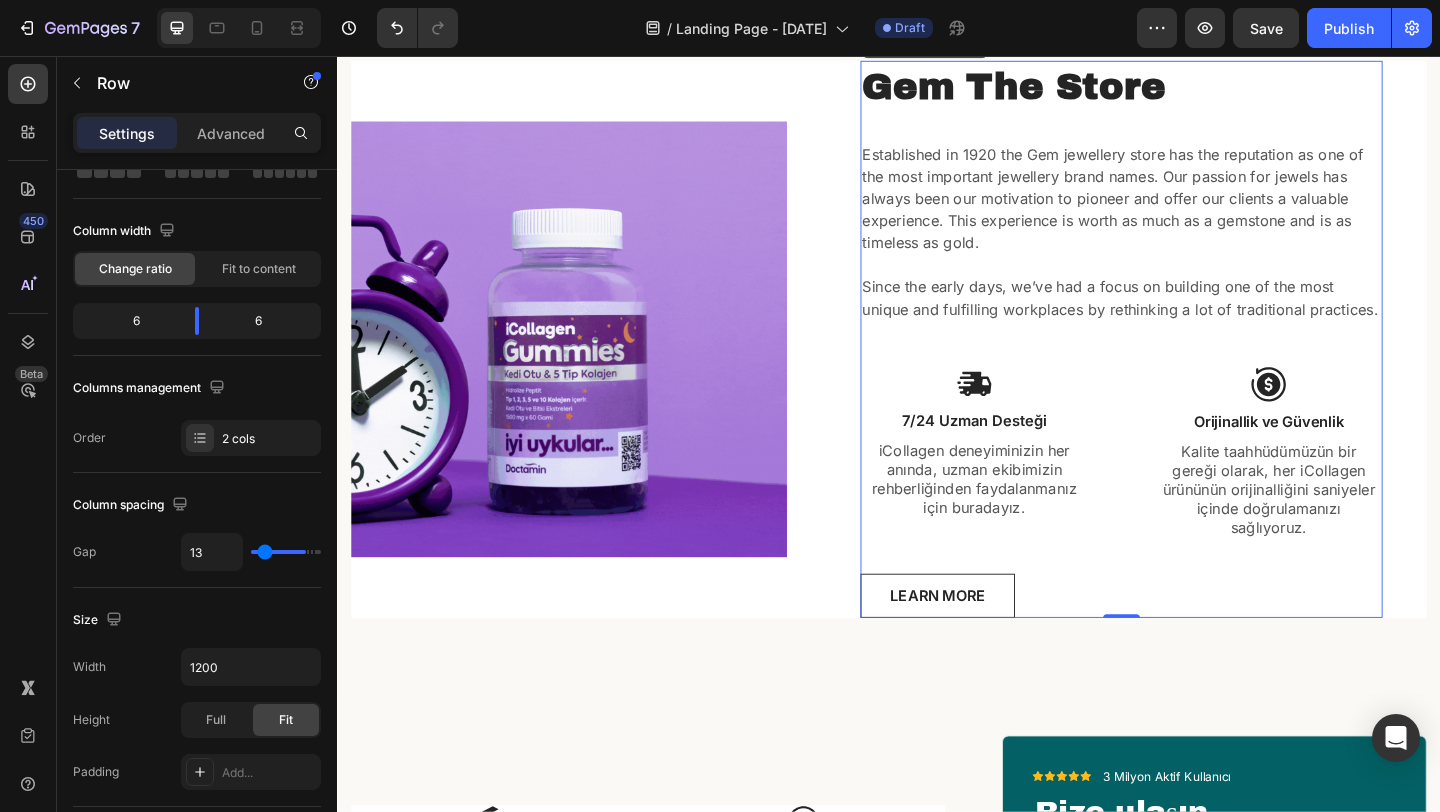 type on "4" 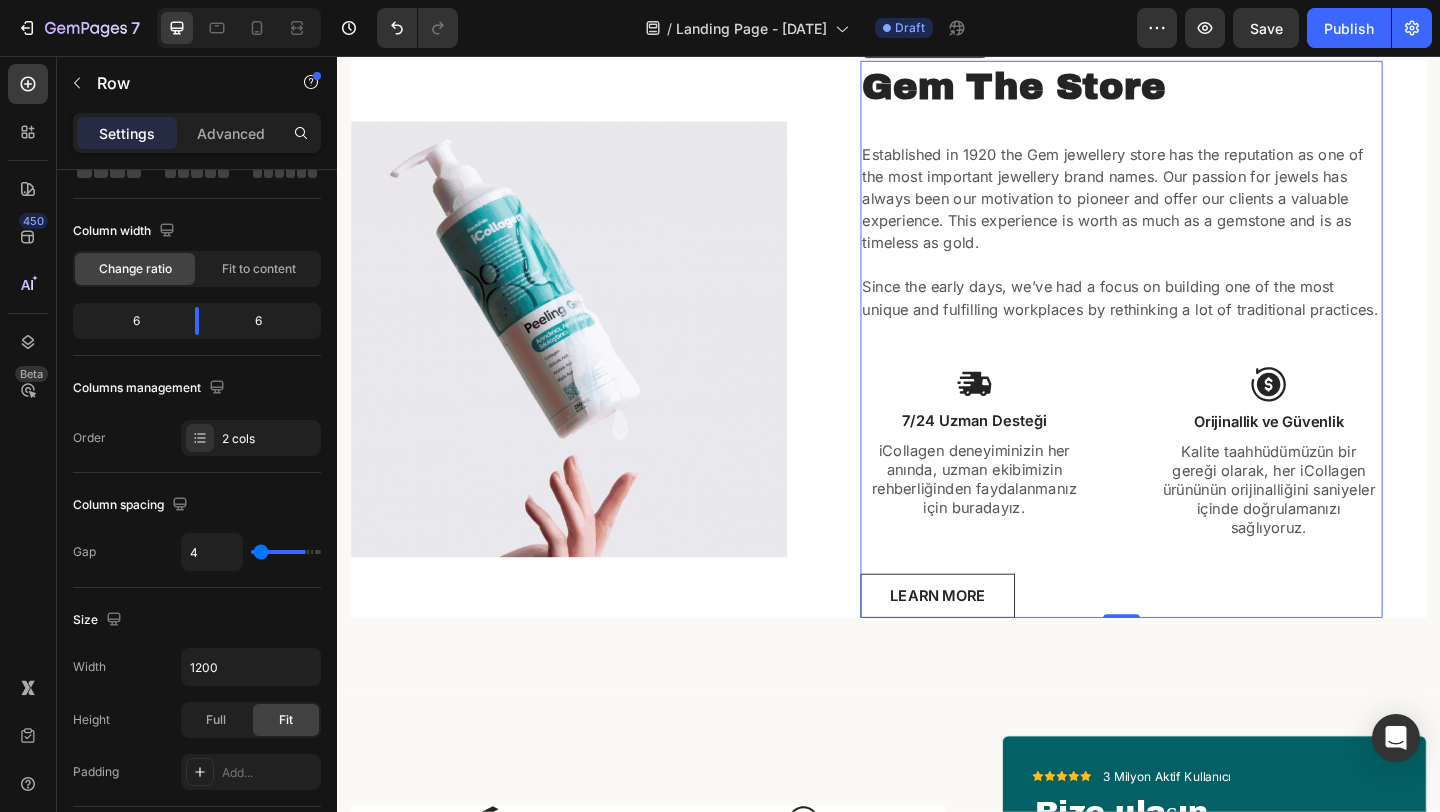 type on "0" 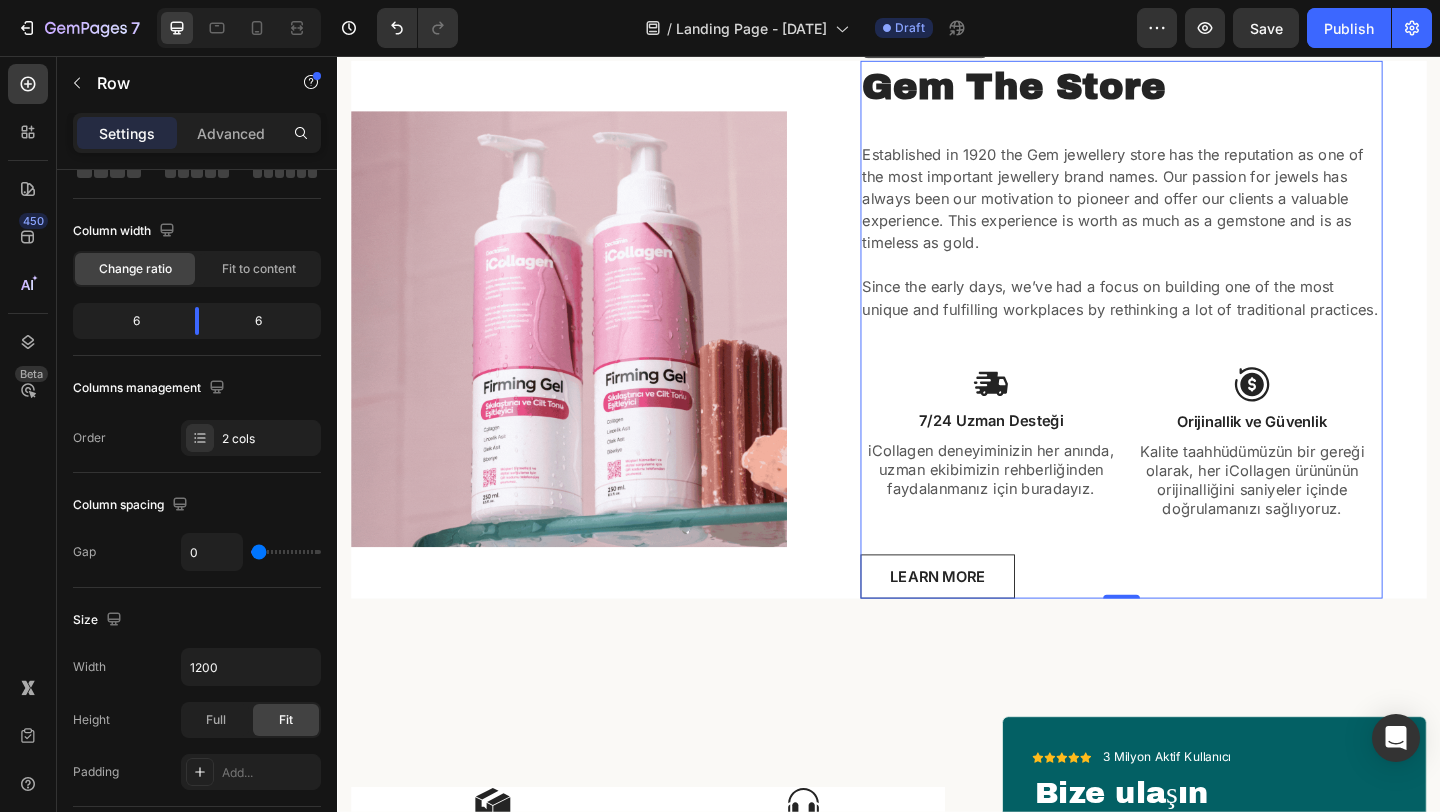 type on "14" 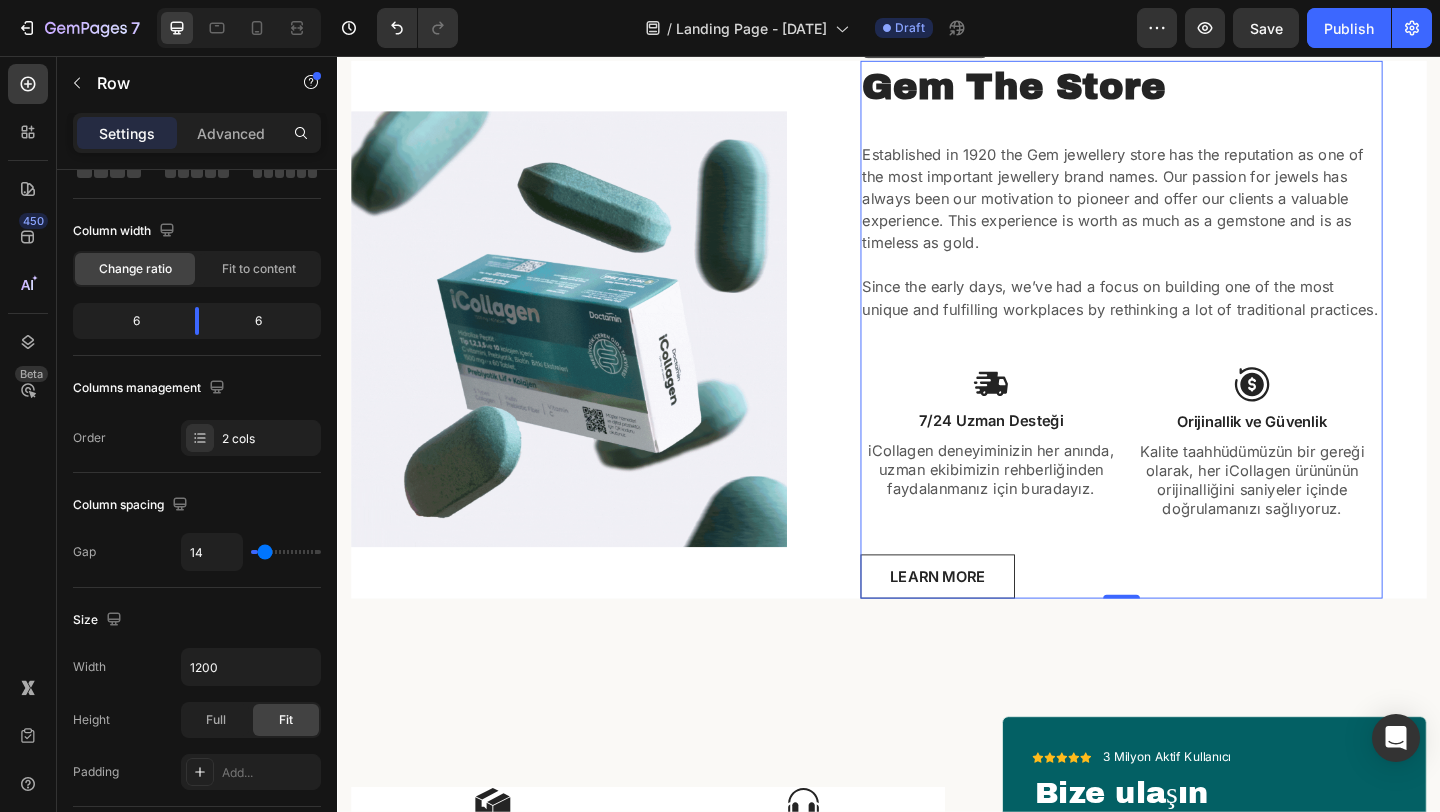type on "49" 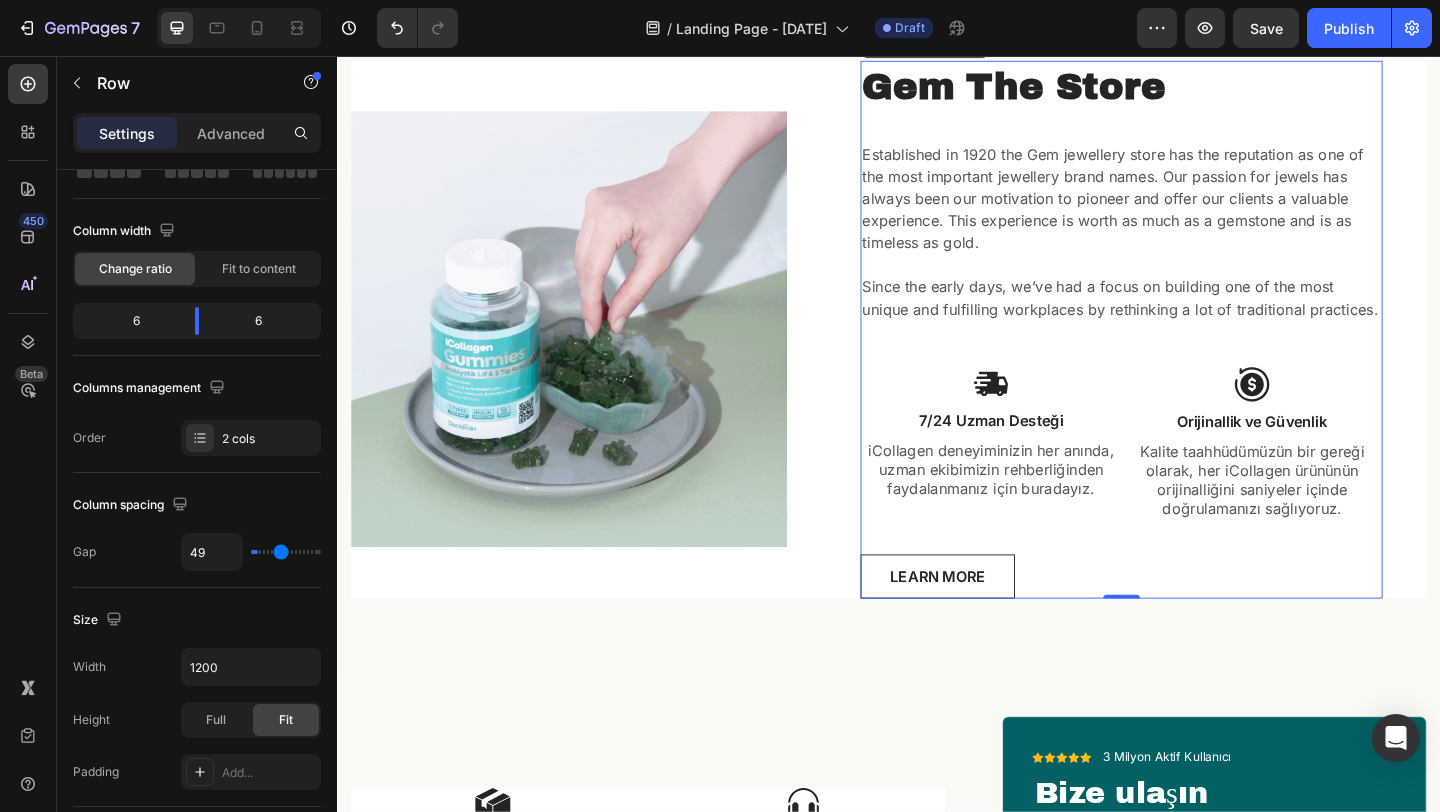 type on "55" 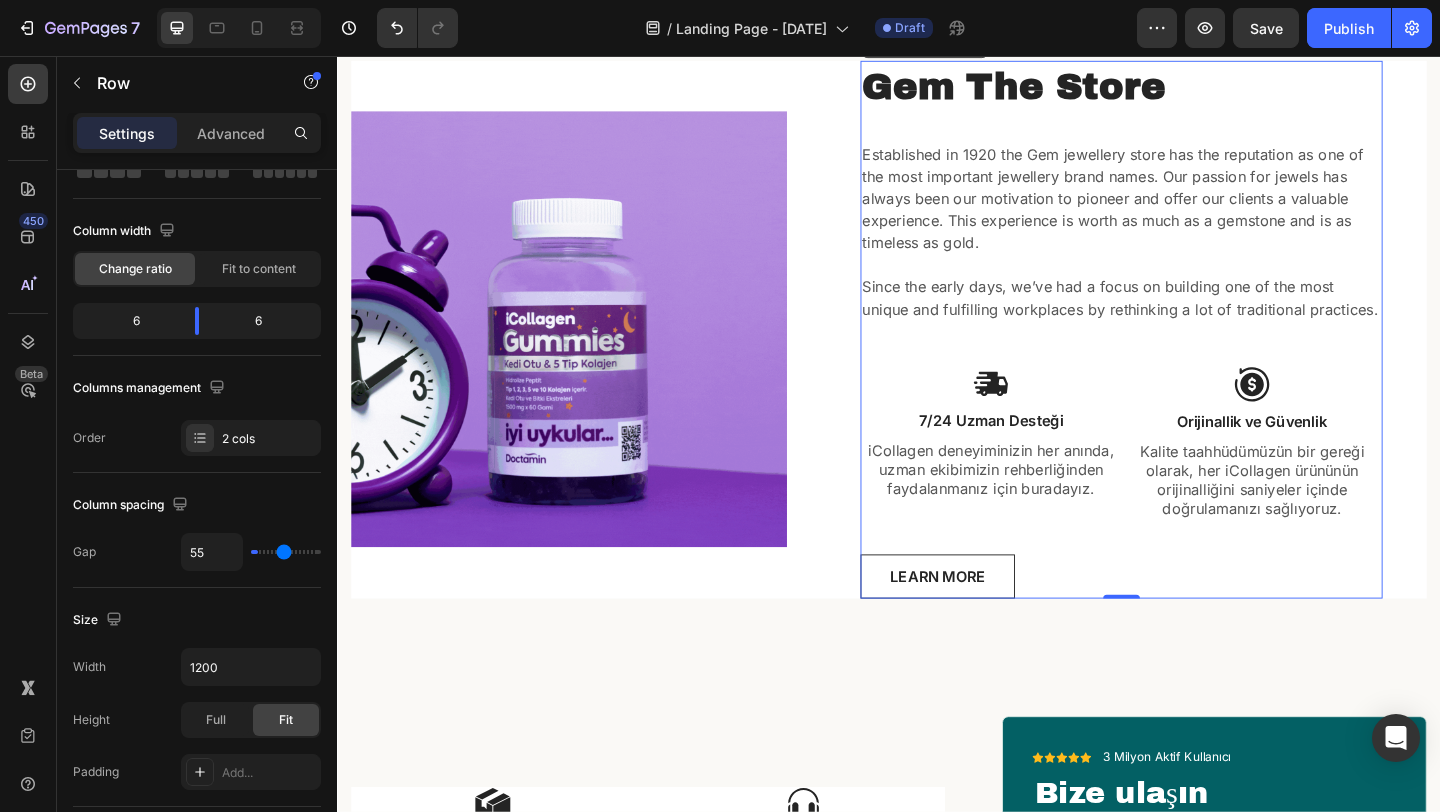 type on "62" 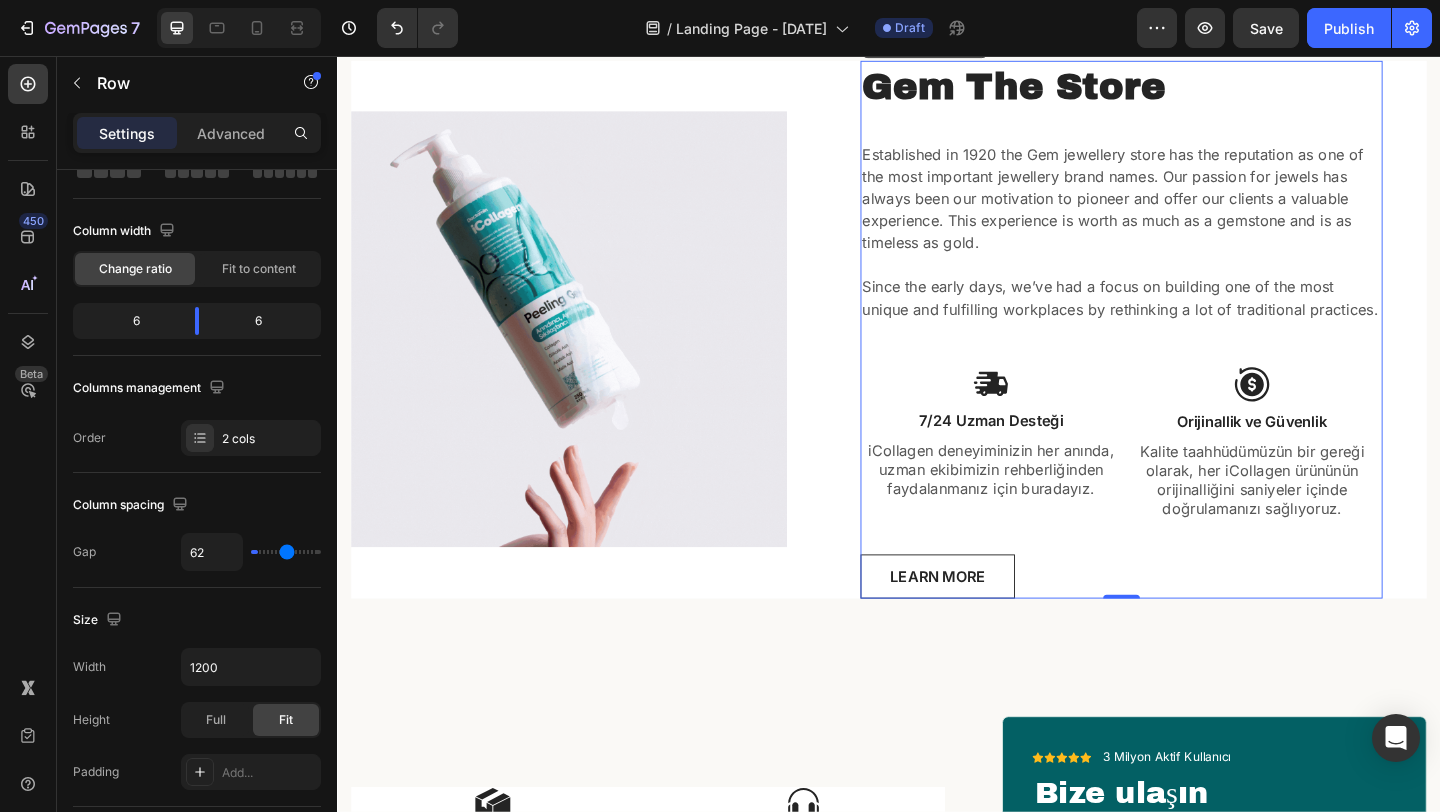 type on "66" 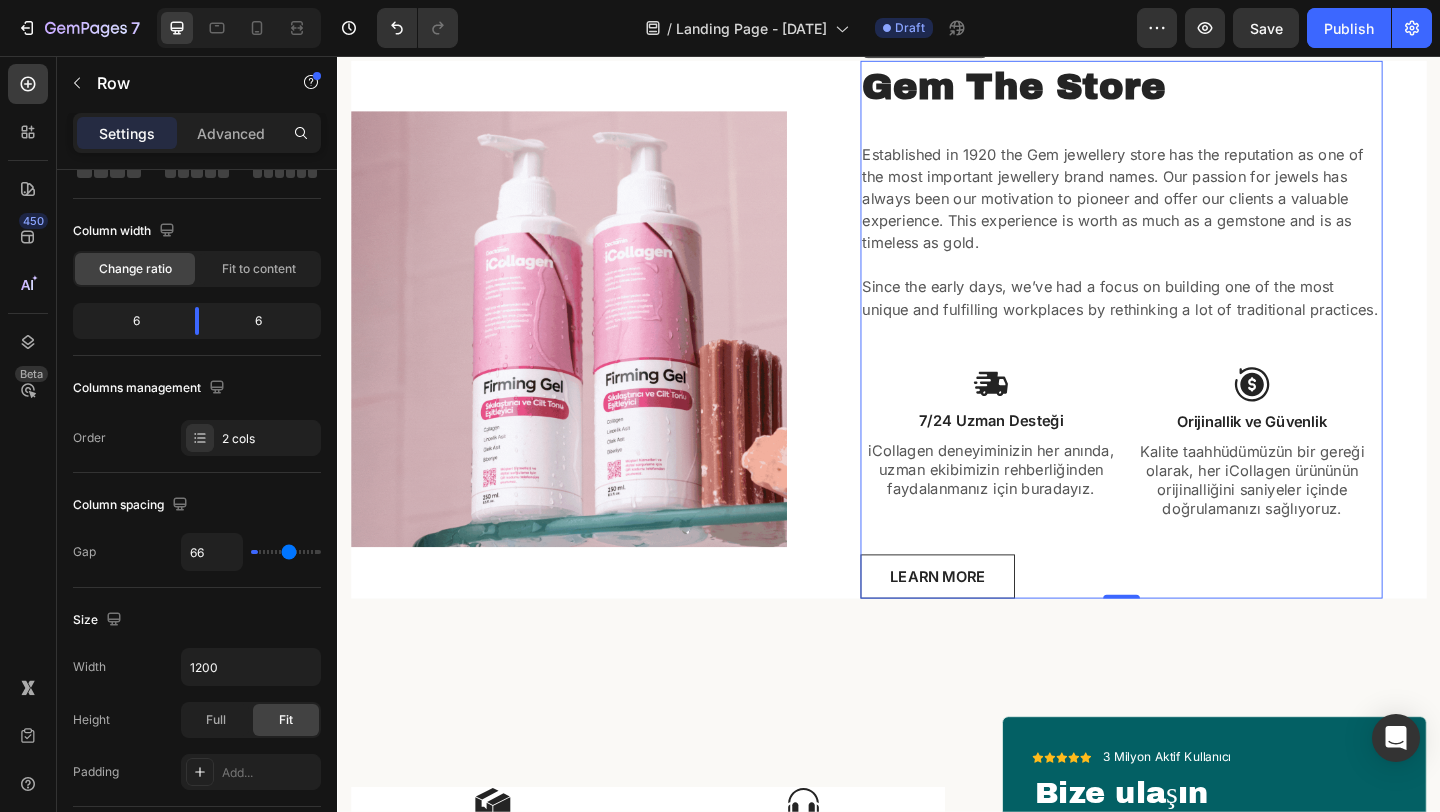 type on "73" 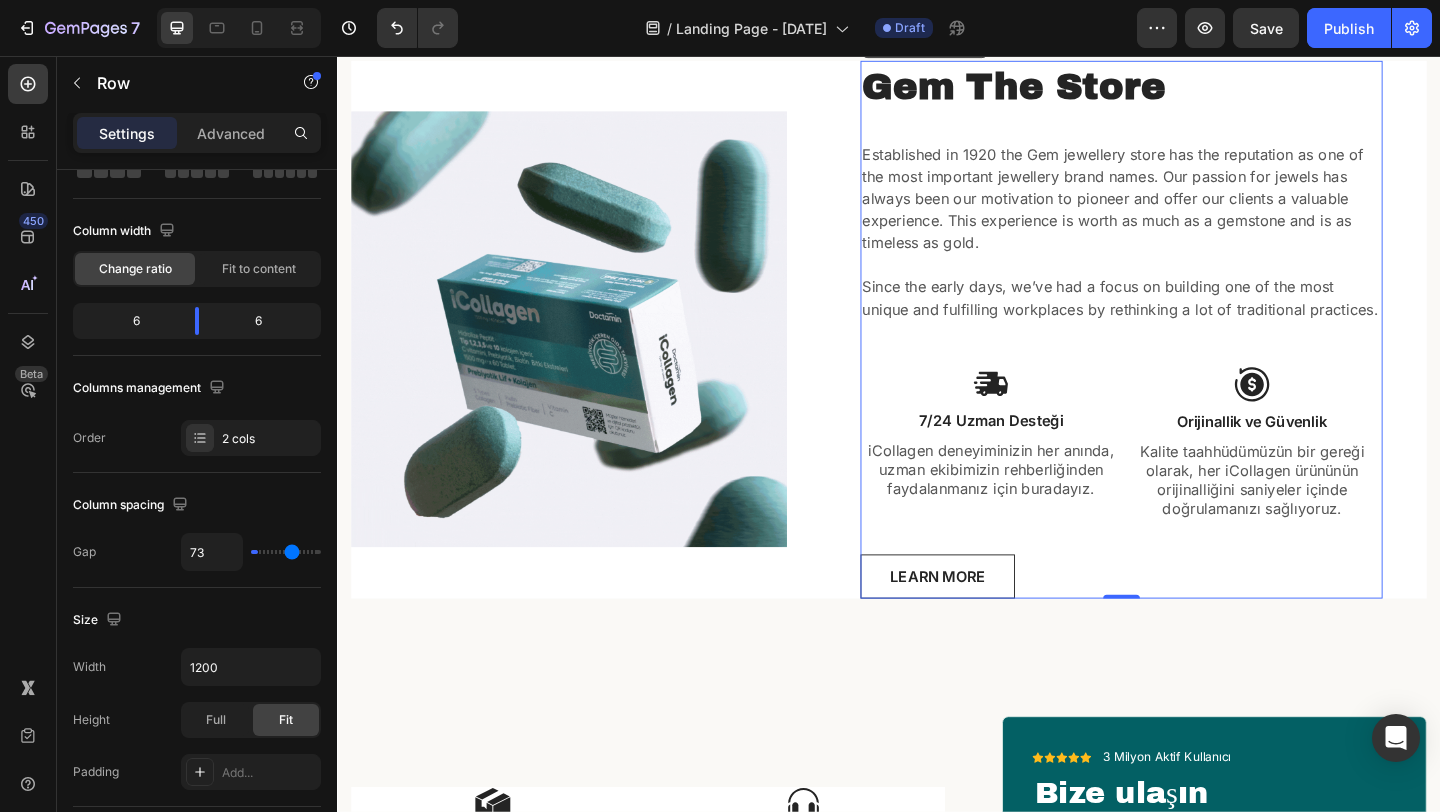 type on "83" 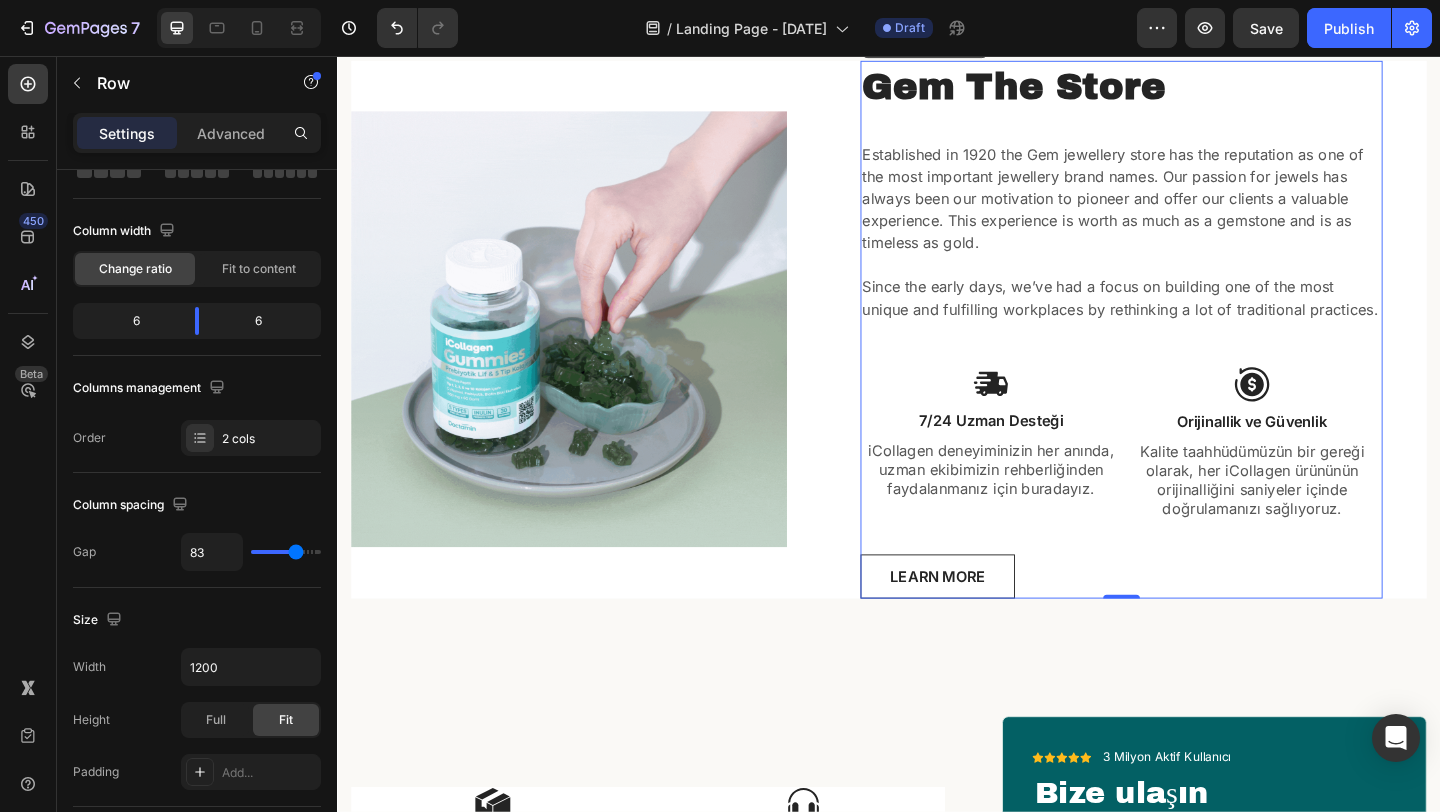 type on "92" 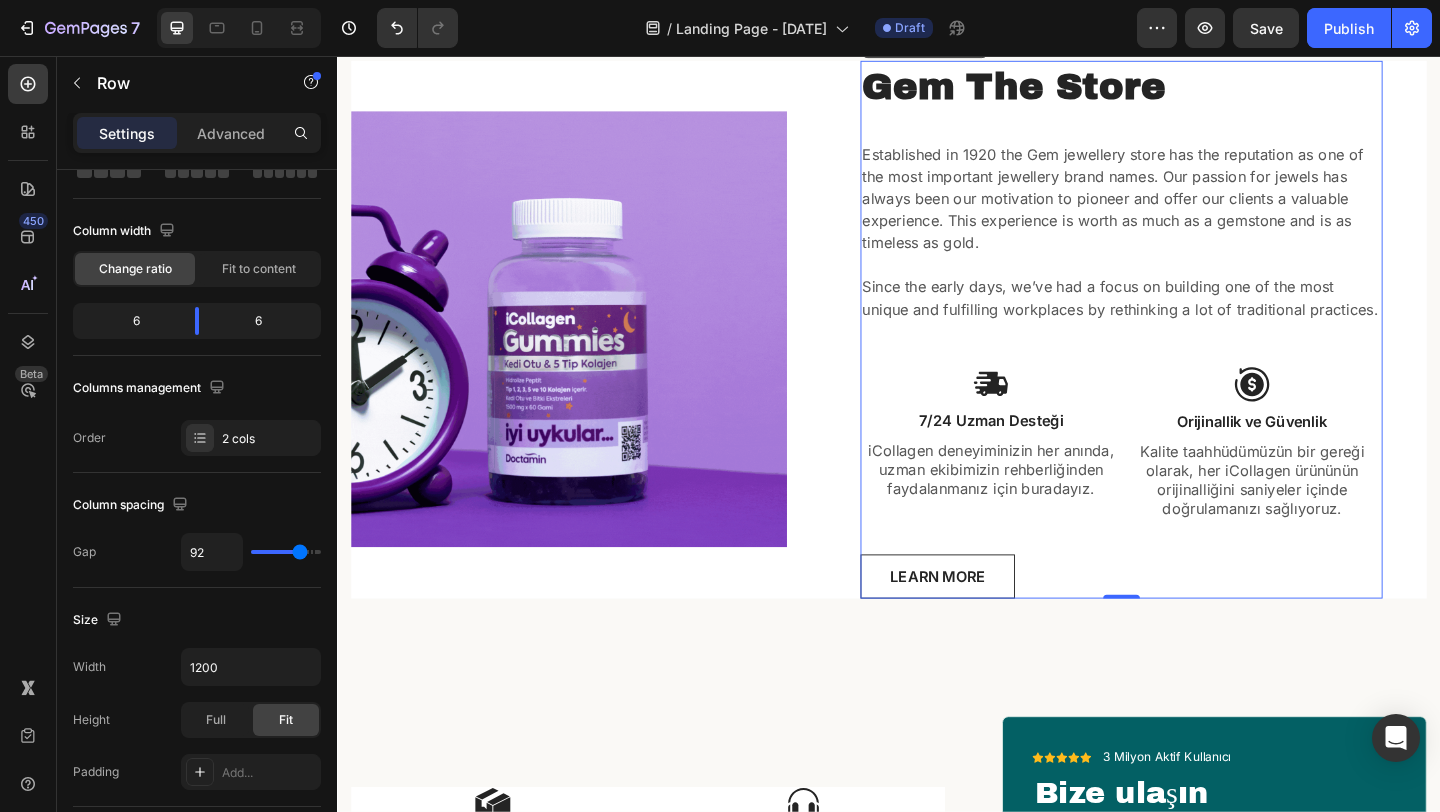 type on "102" 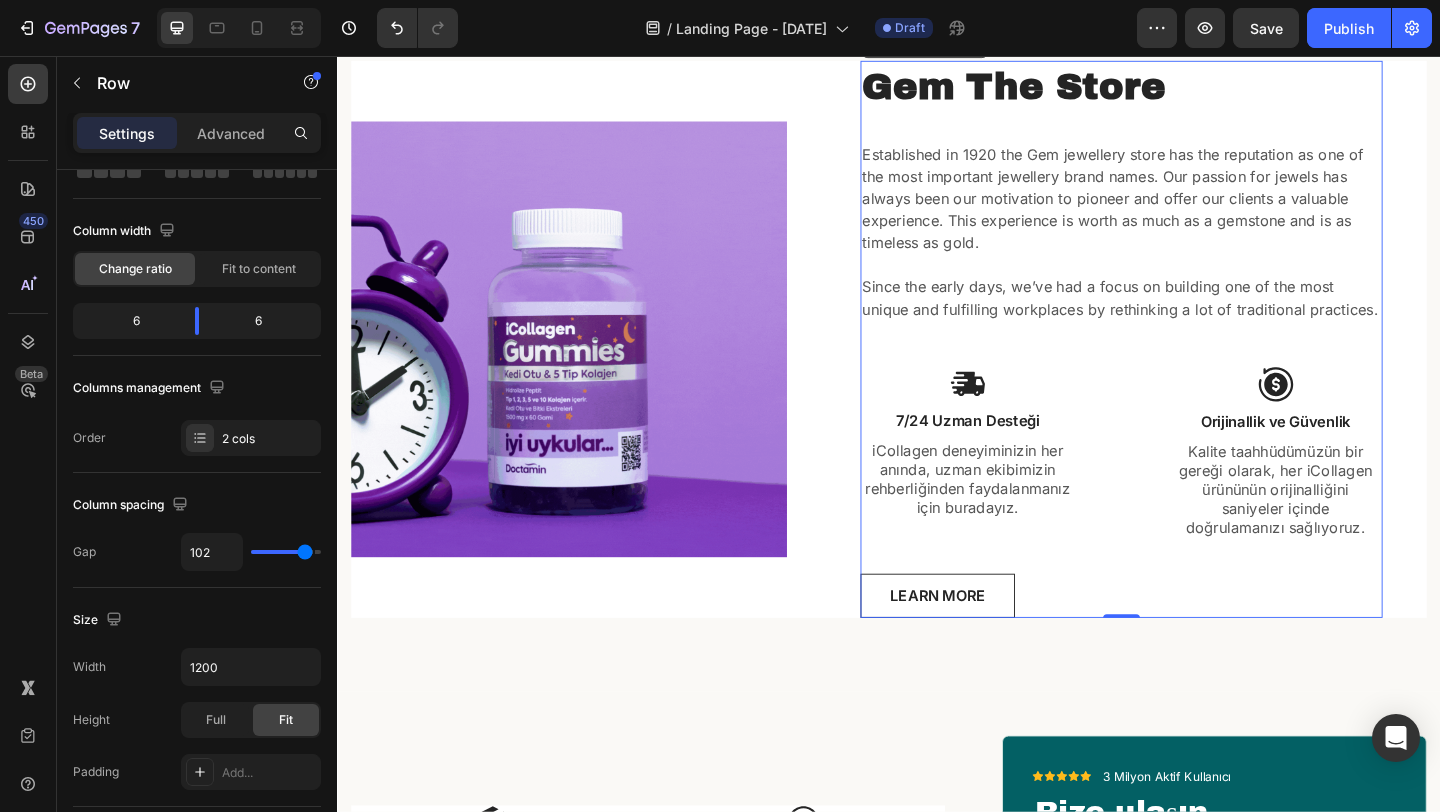 type on "112" 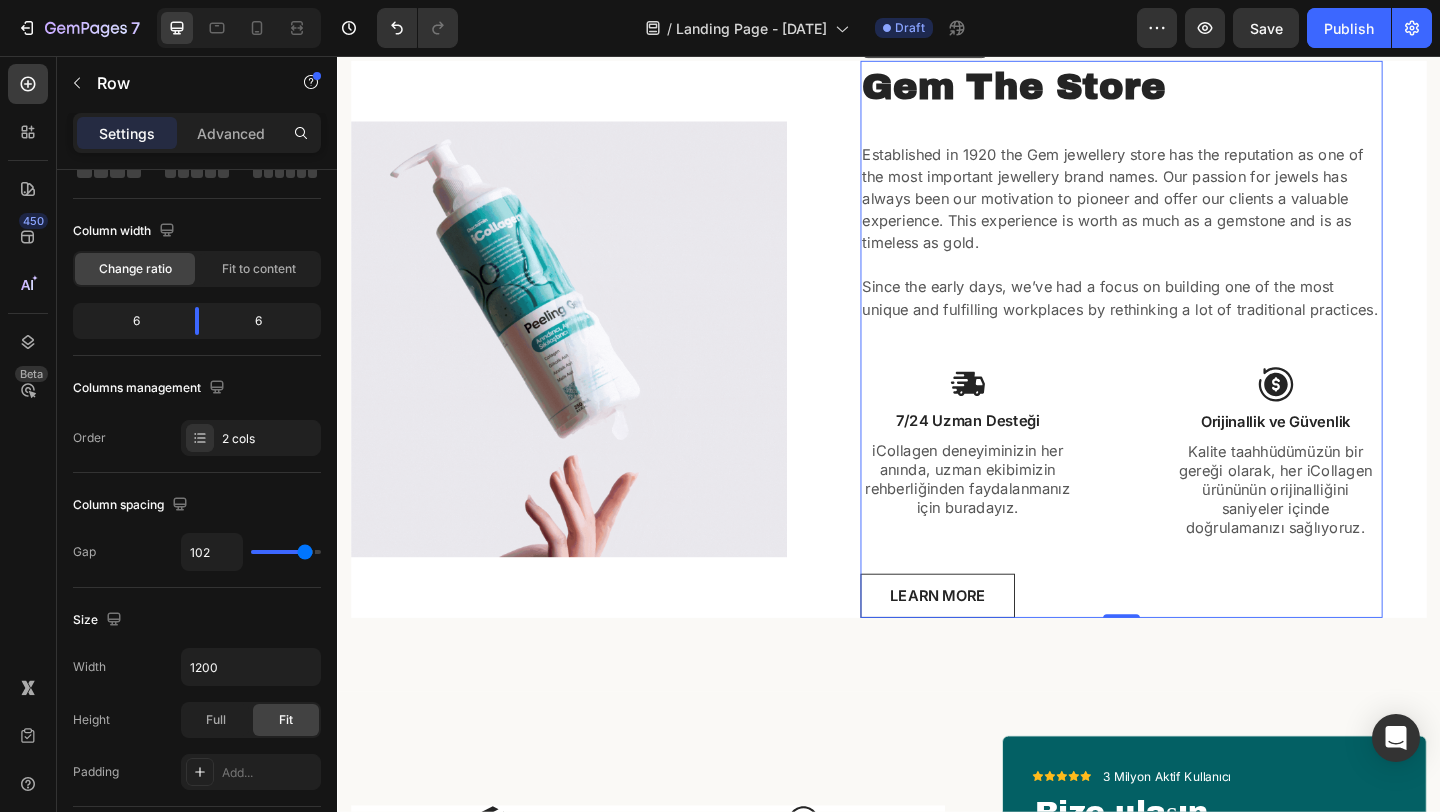 type on "112" 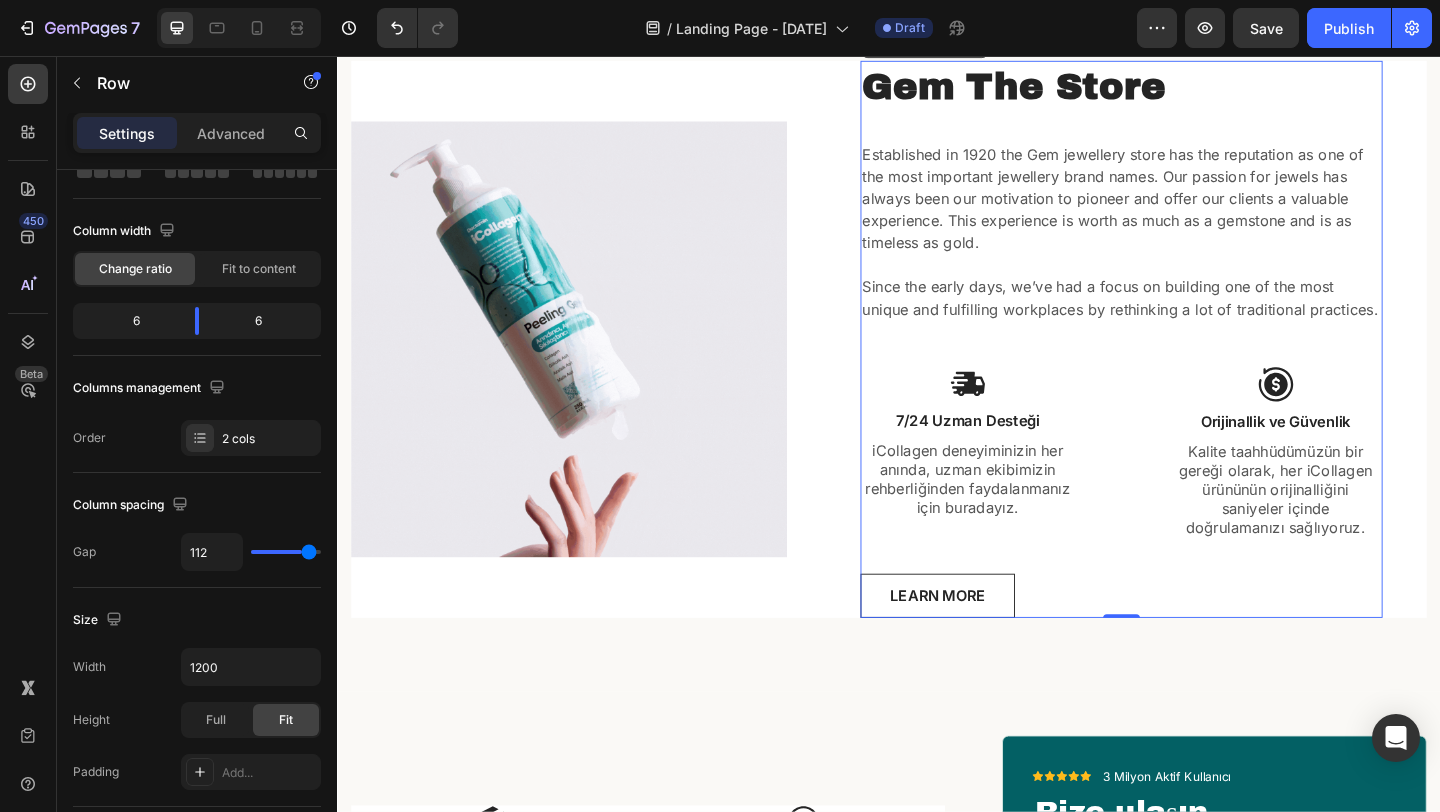 type on "119" 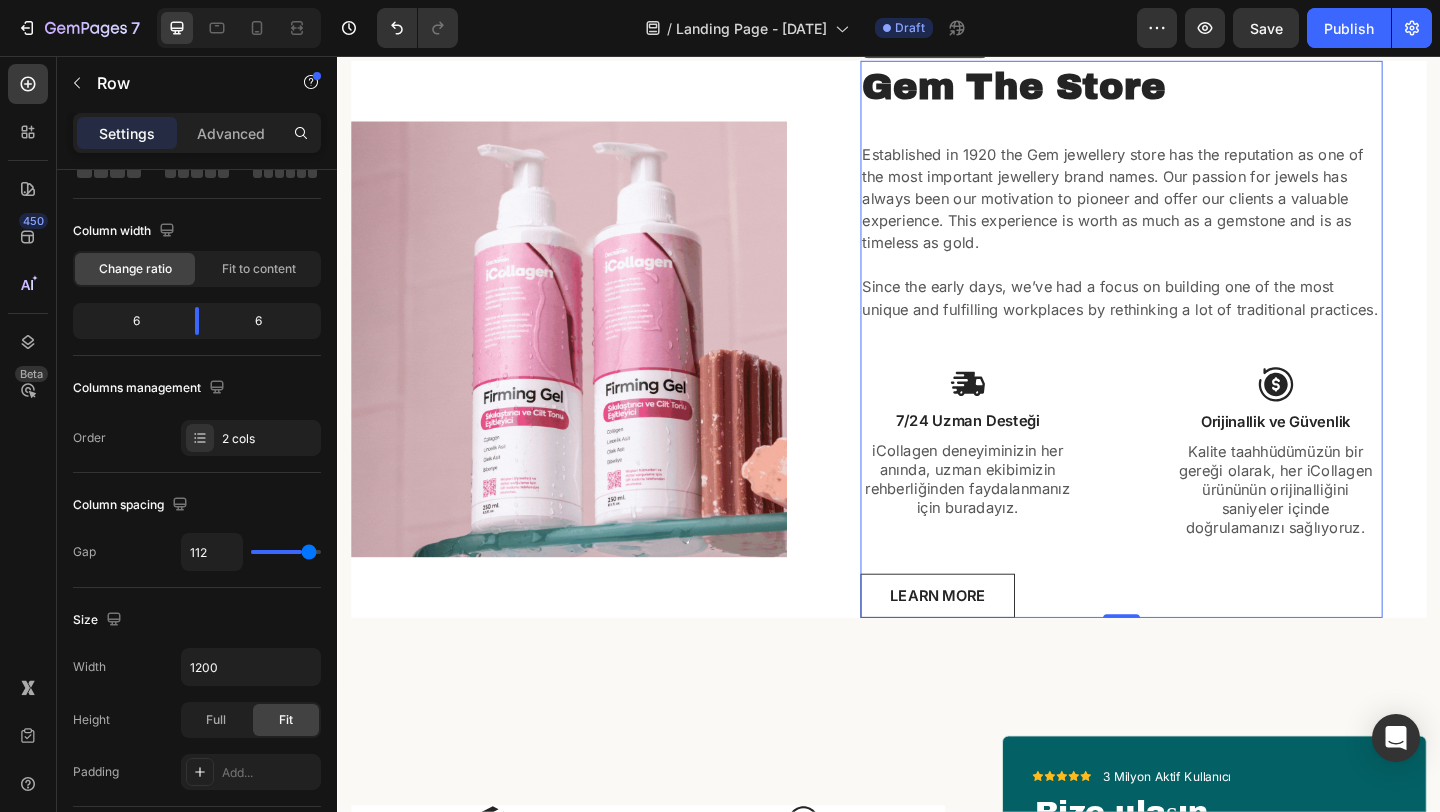 type on "119" 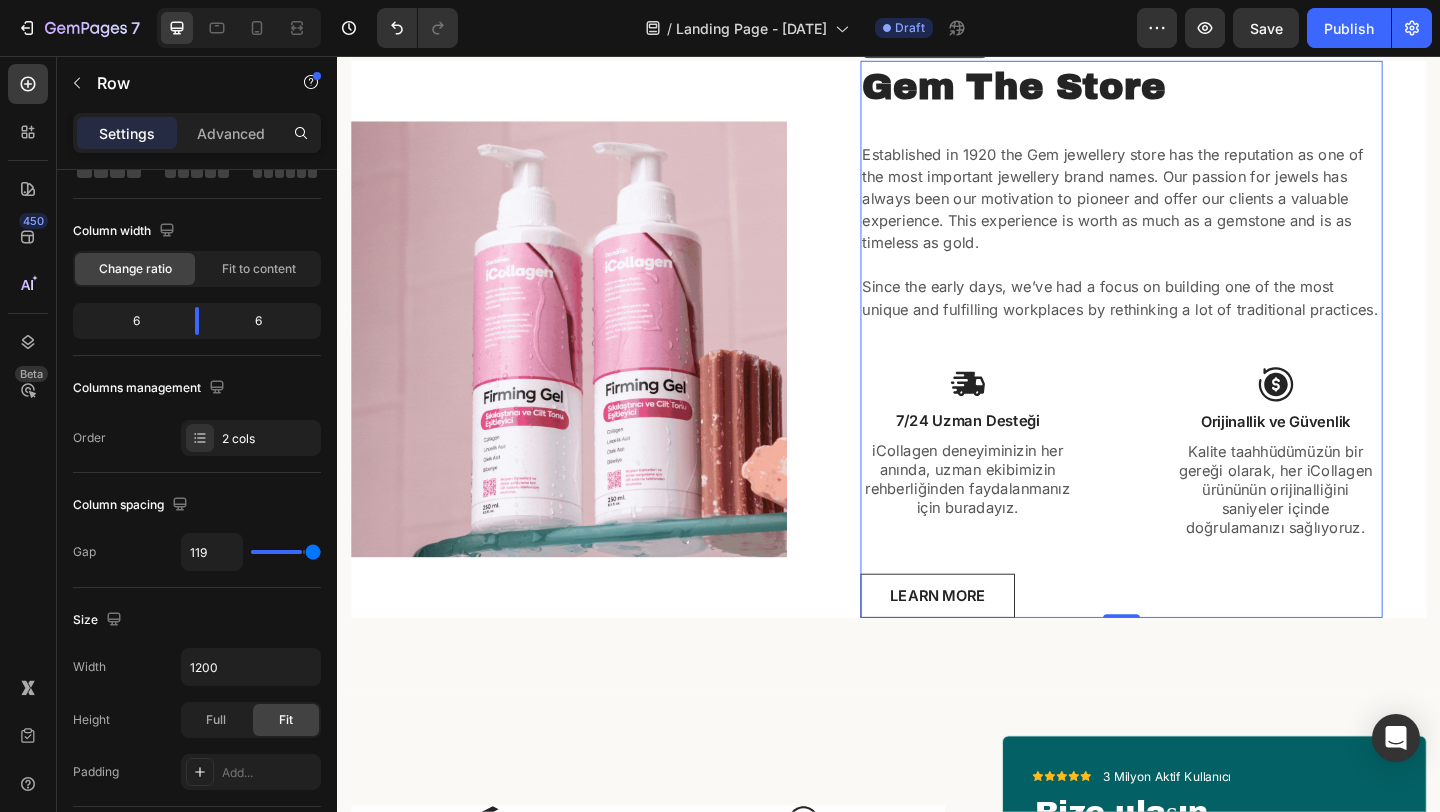type on "120" 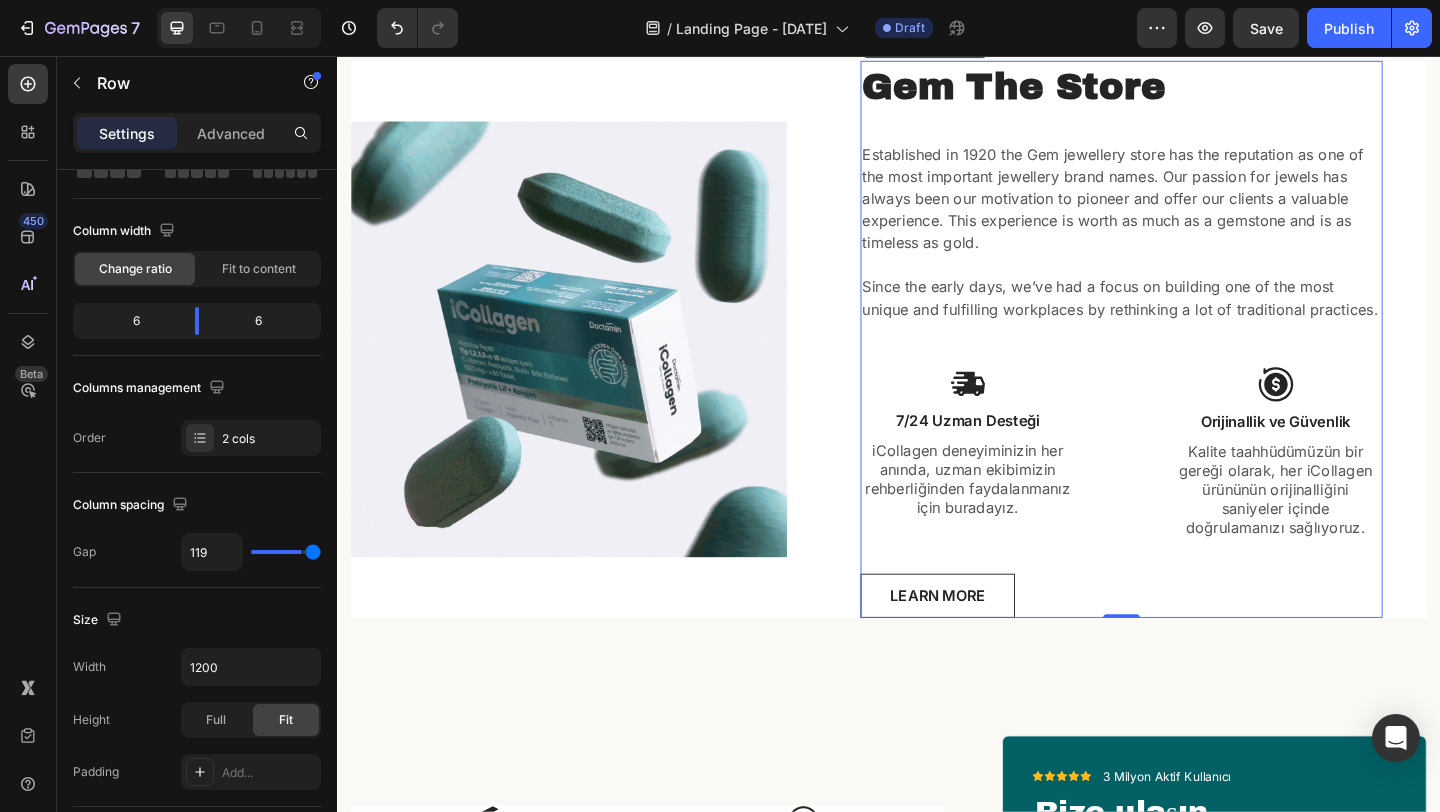 type on "120" 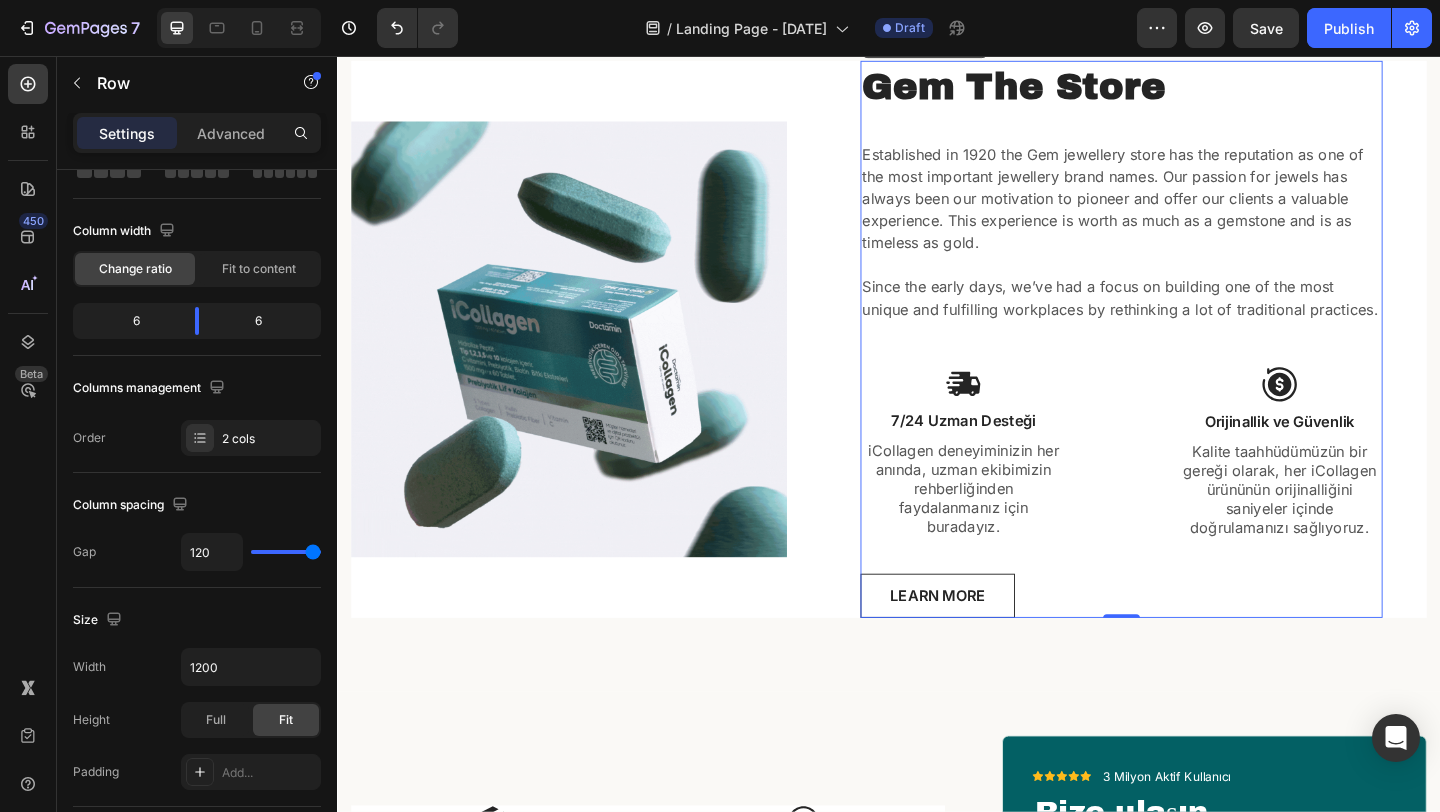 type on "119" 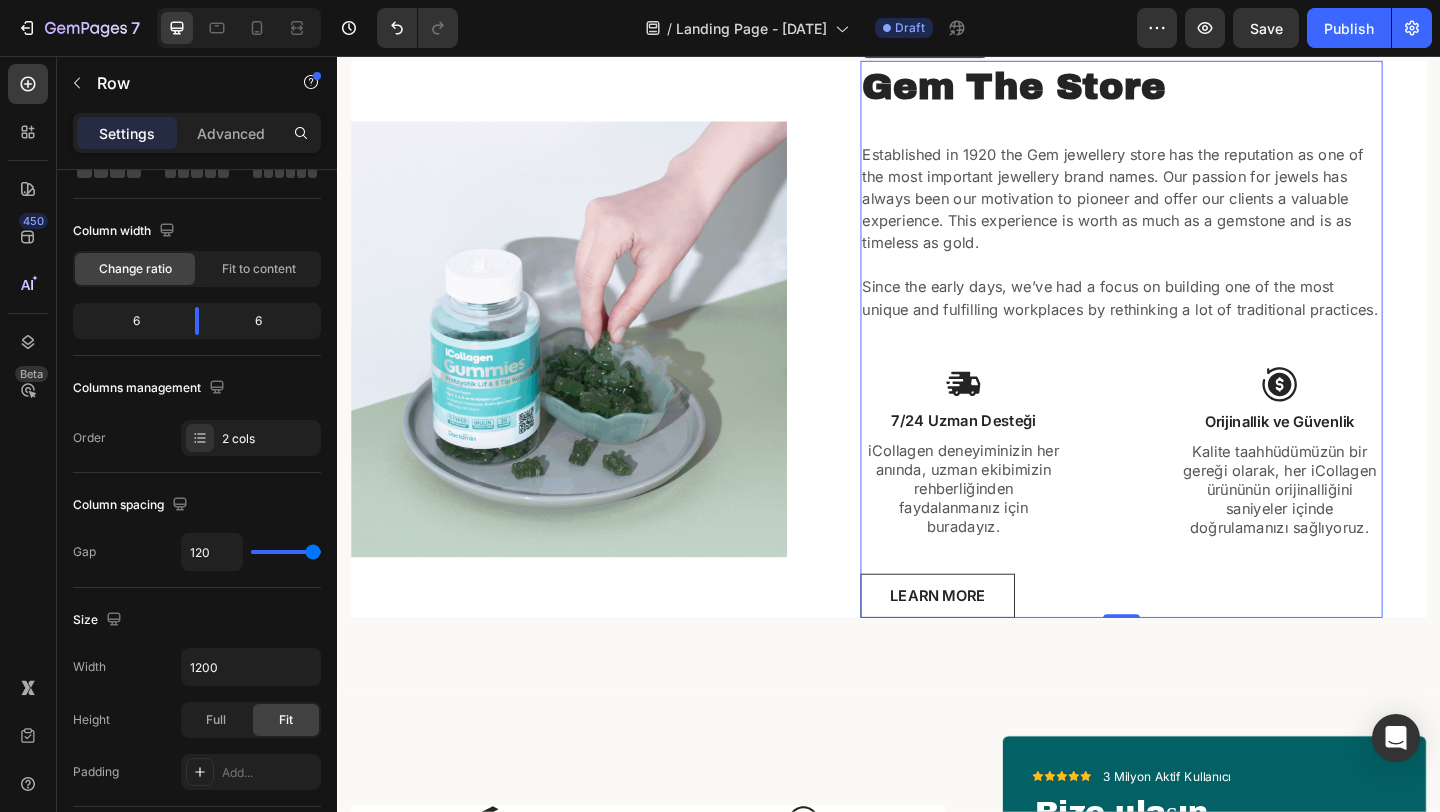 type on "119" 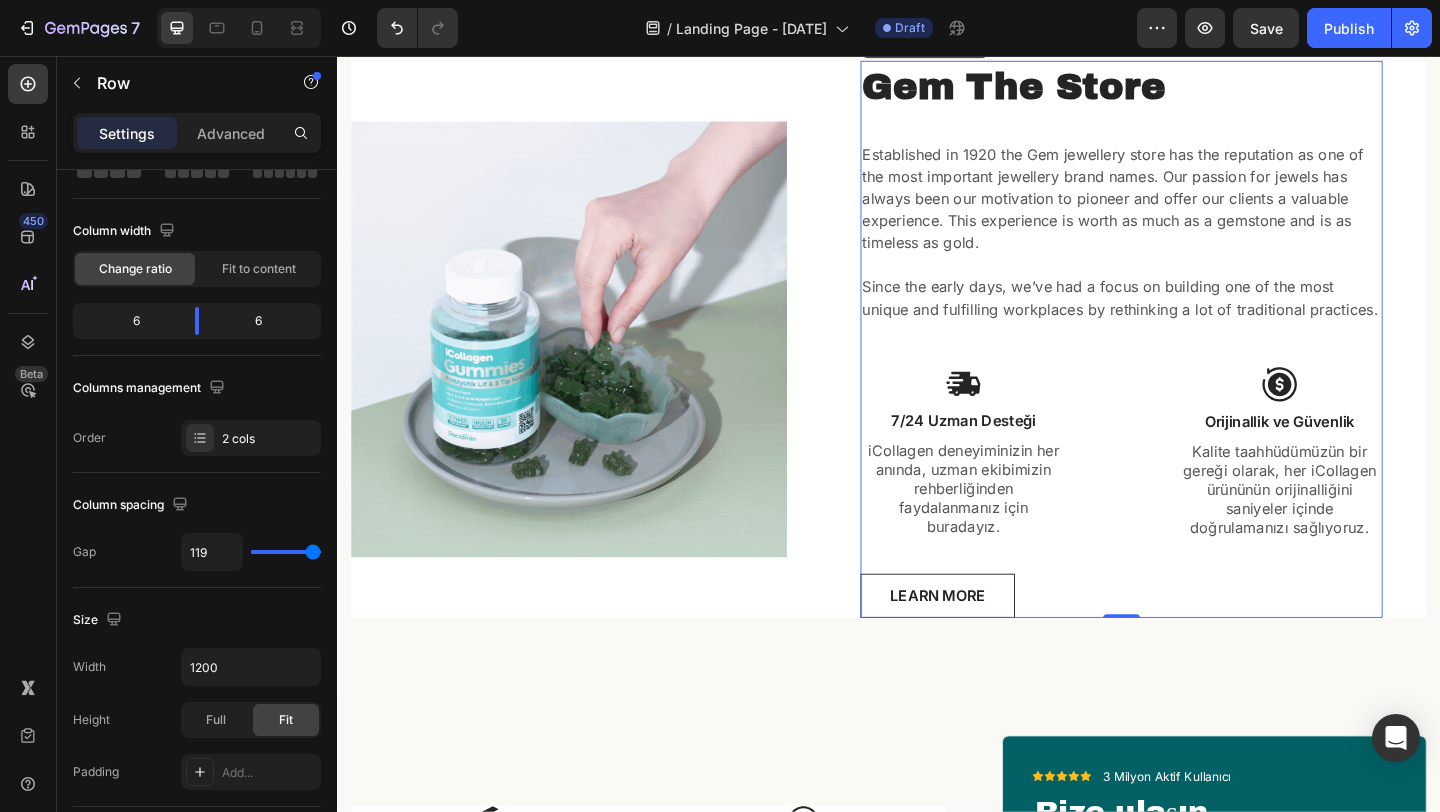 type on "112" 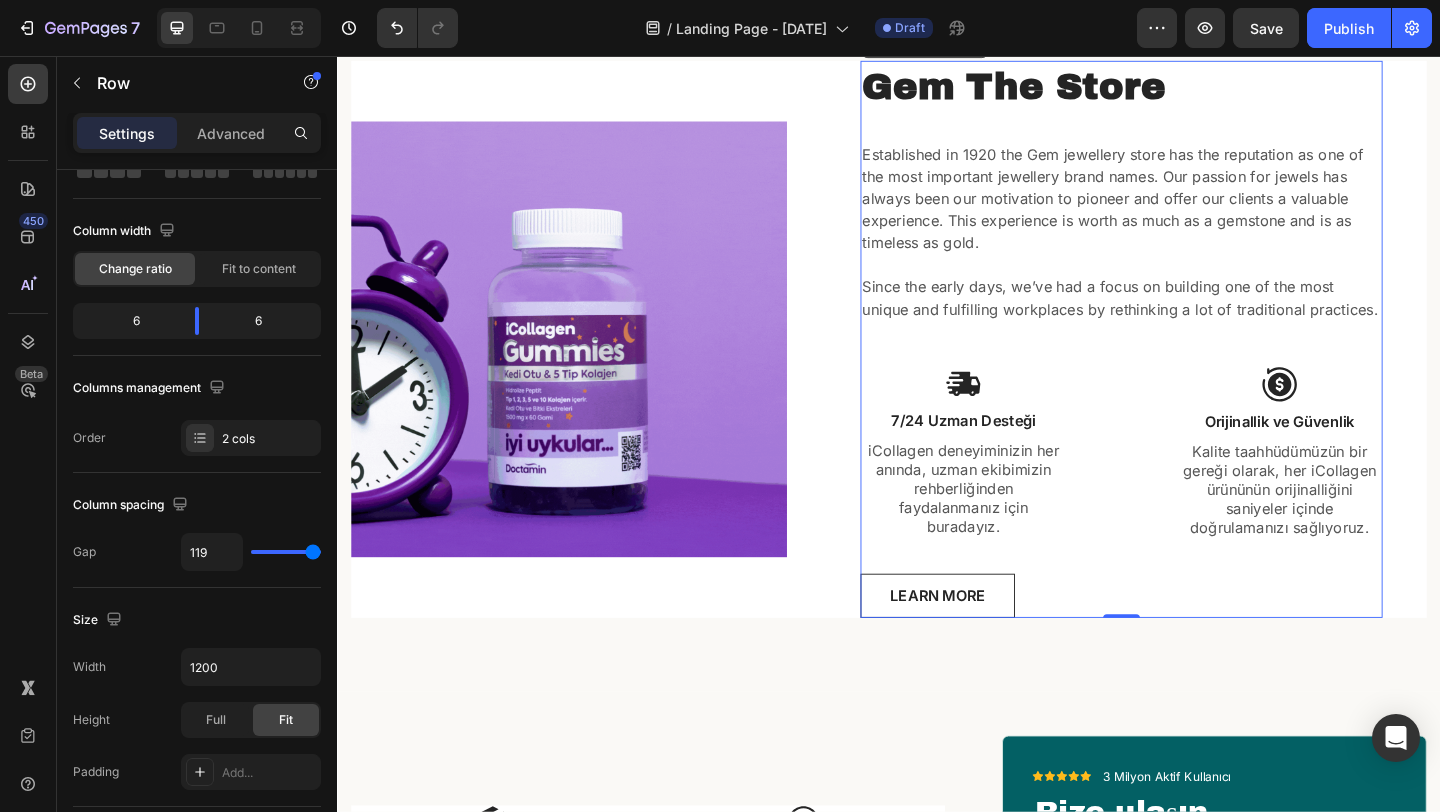 type on "112" 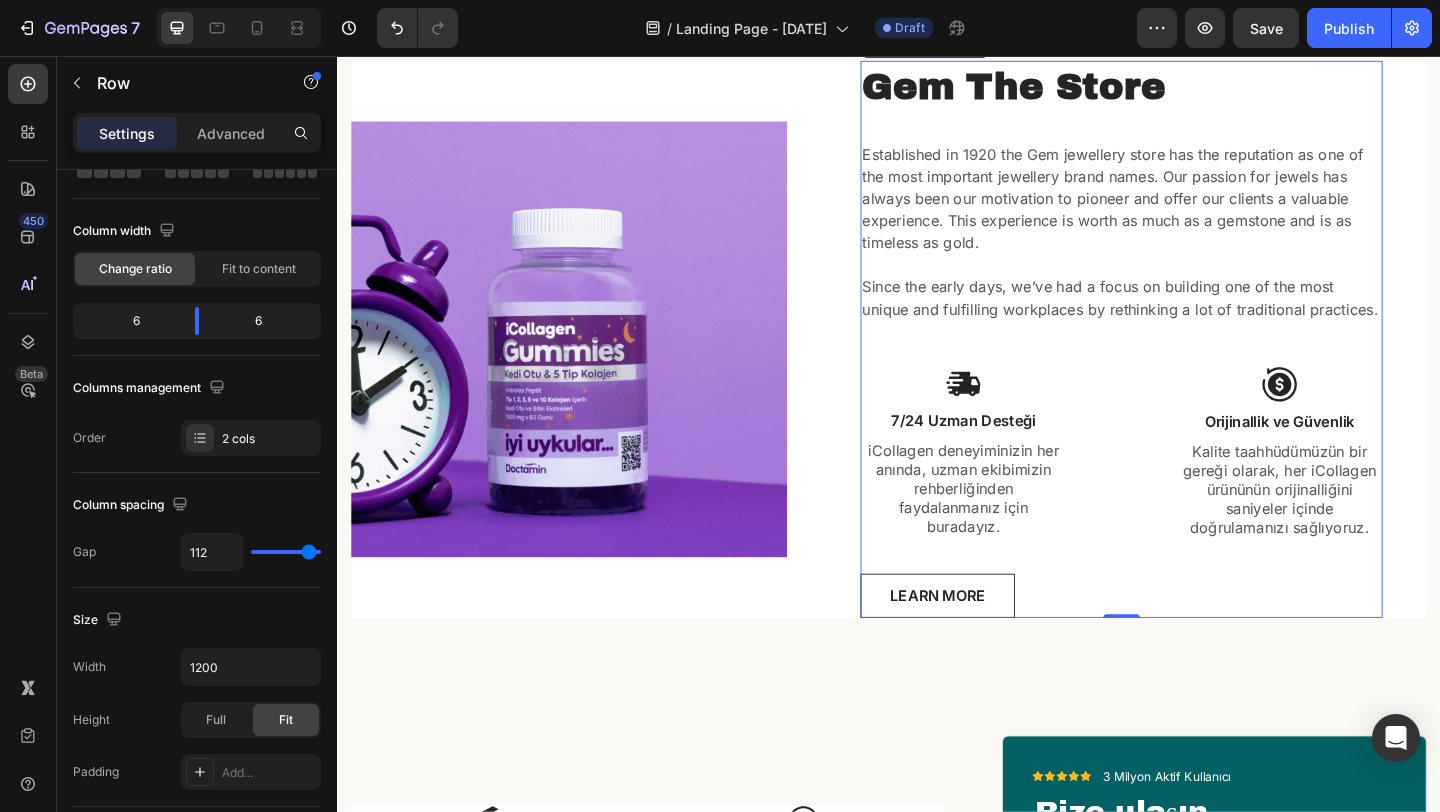 type on "106" 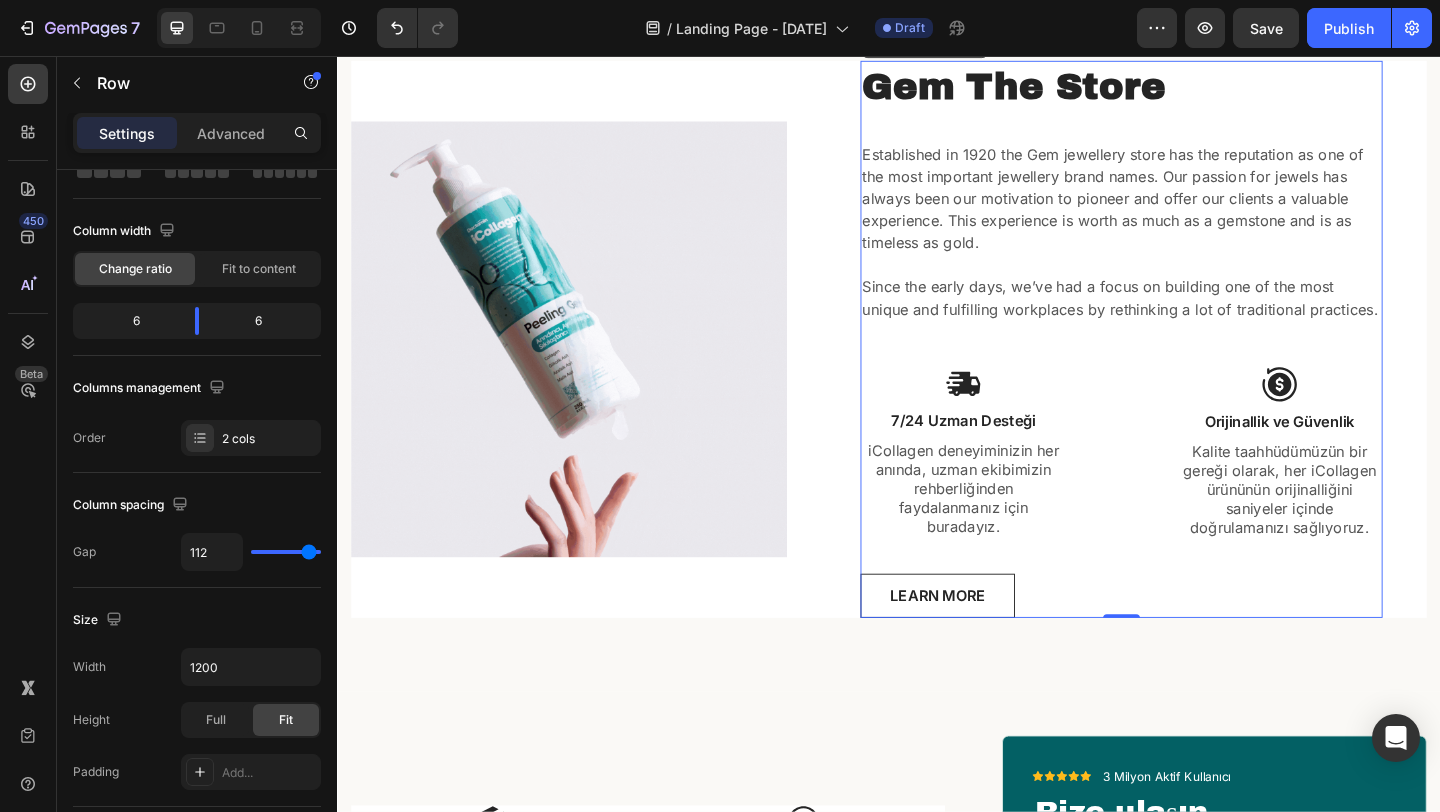 type on "106" 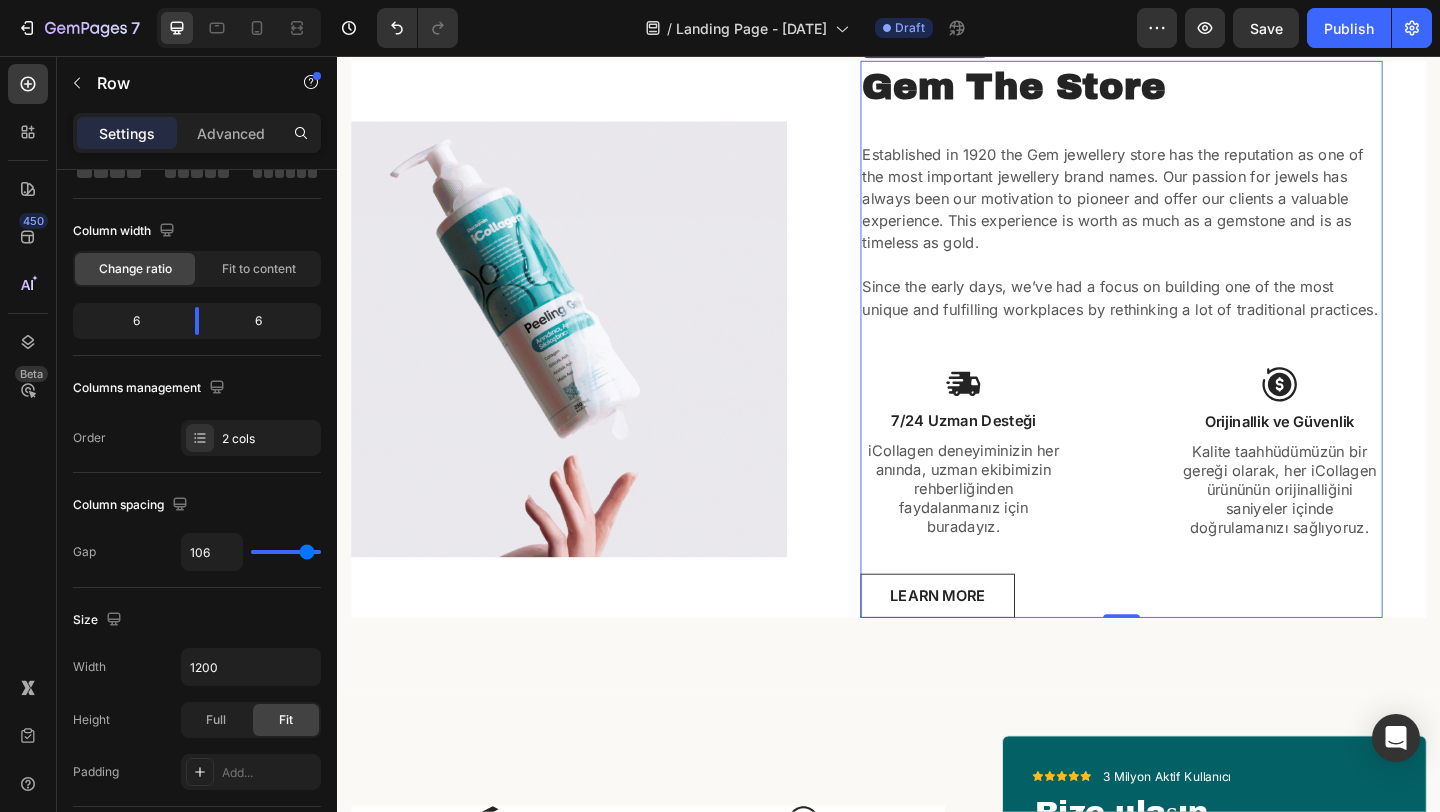 type on "101" 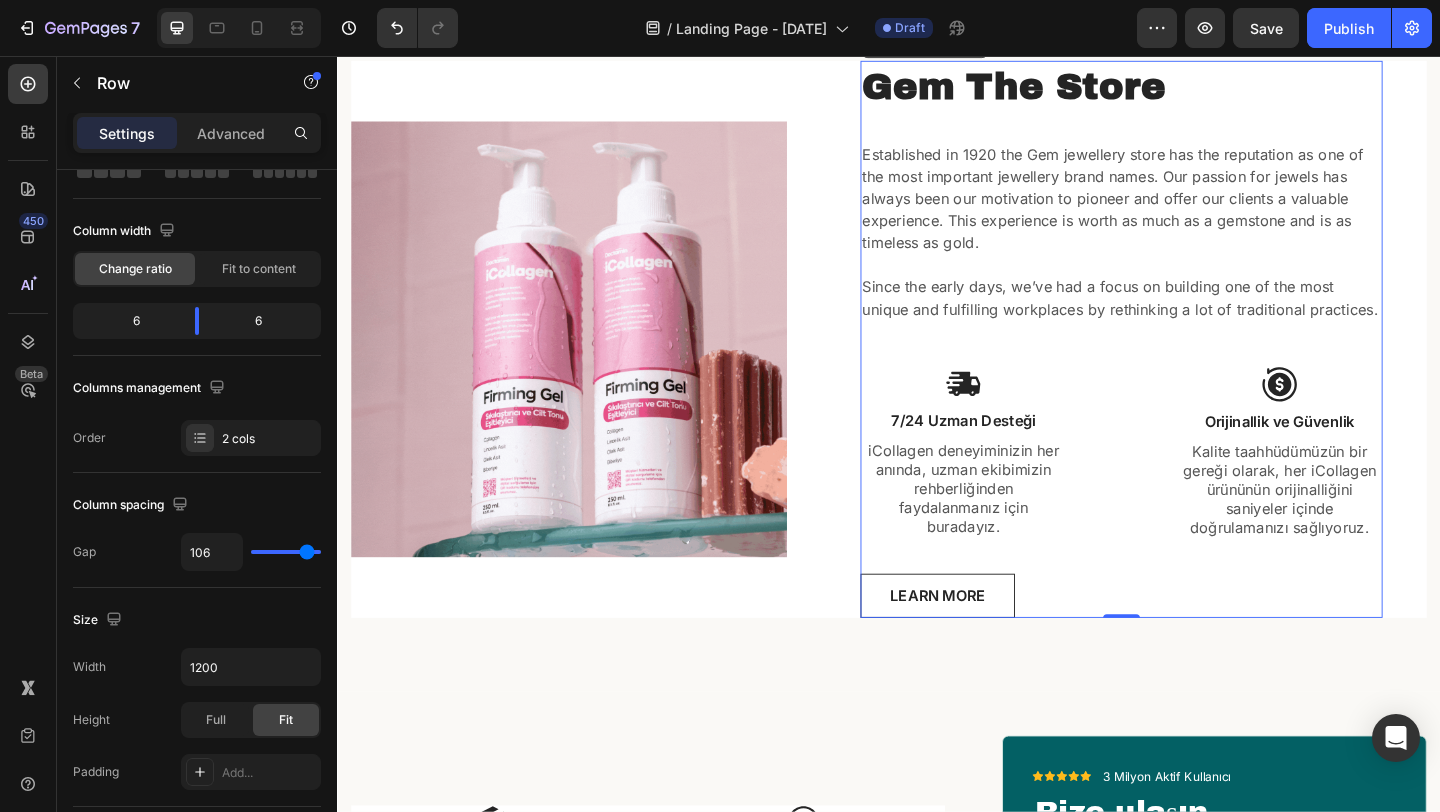 type on "101" 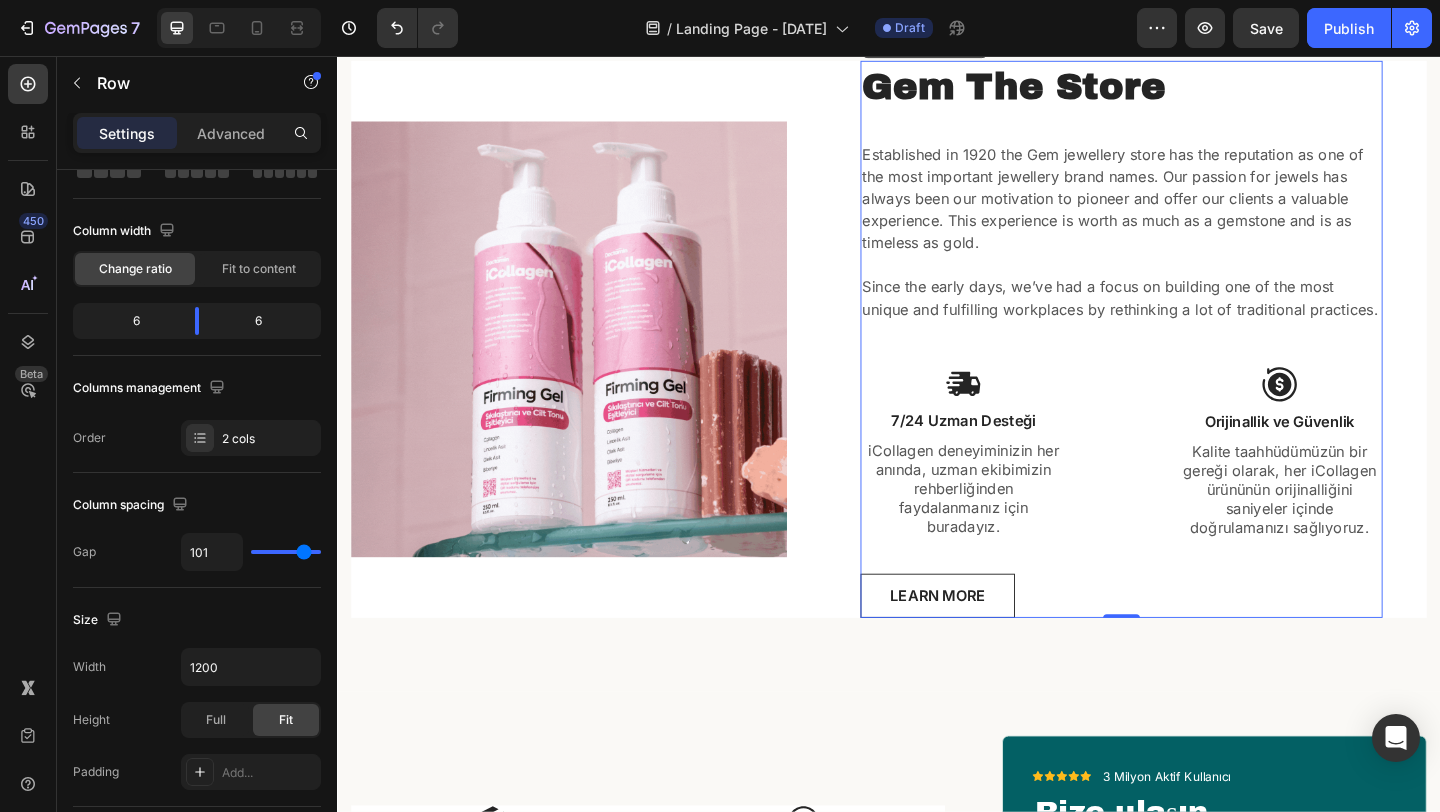 type on "95" 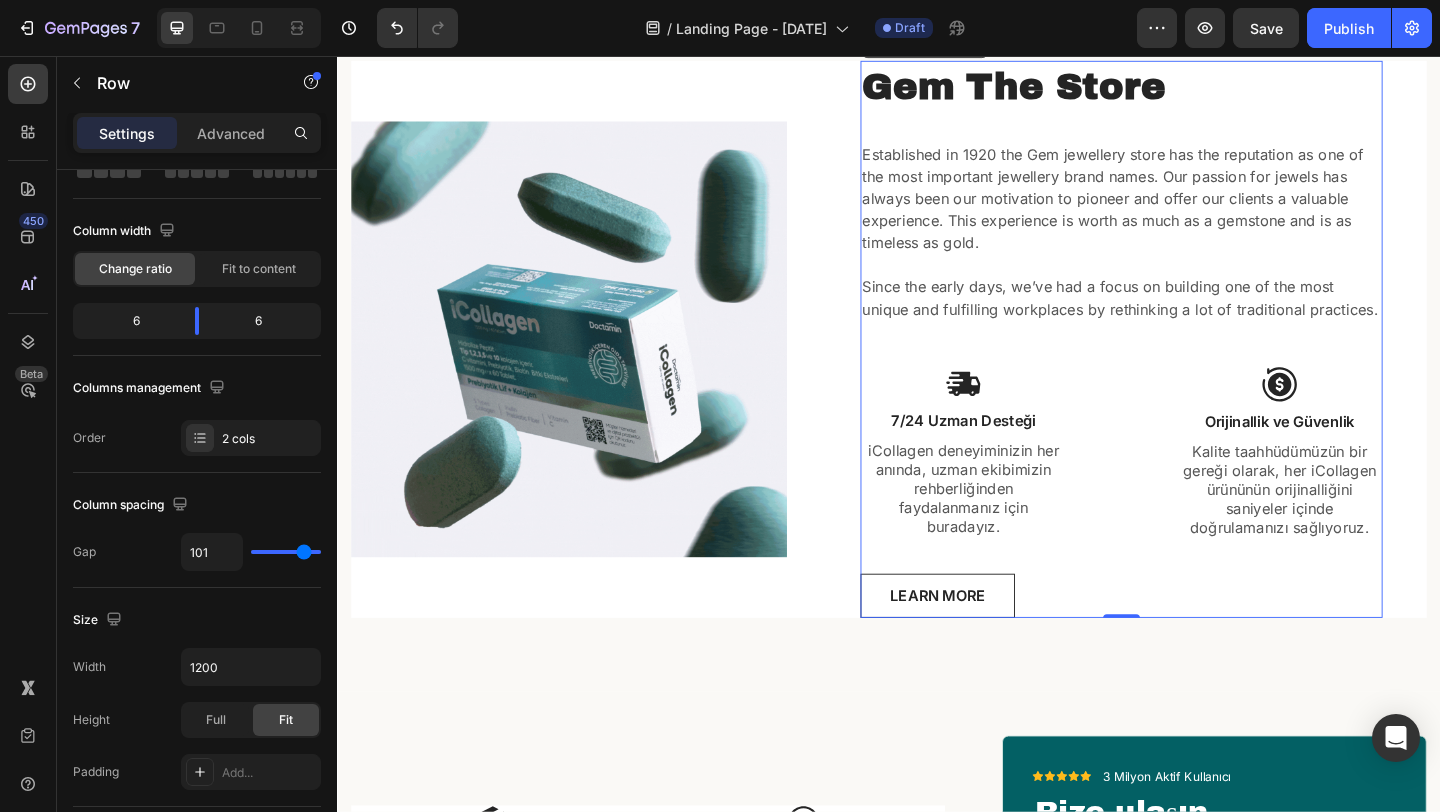 type on "95" 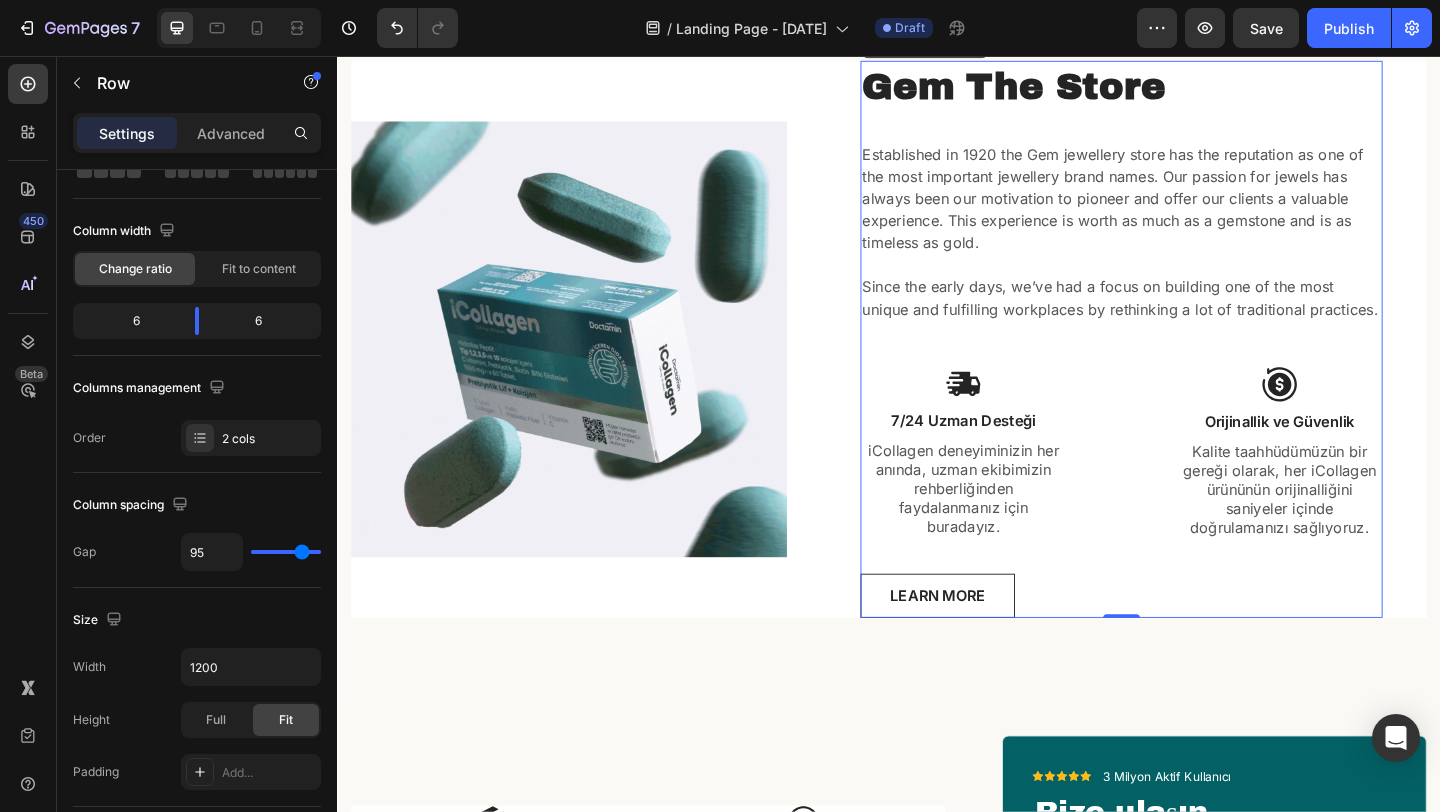 type on "92" 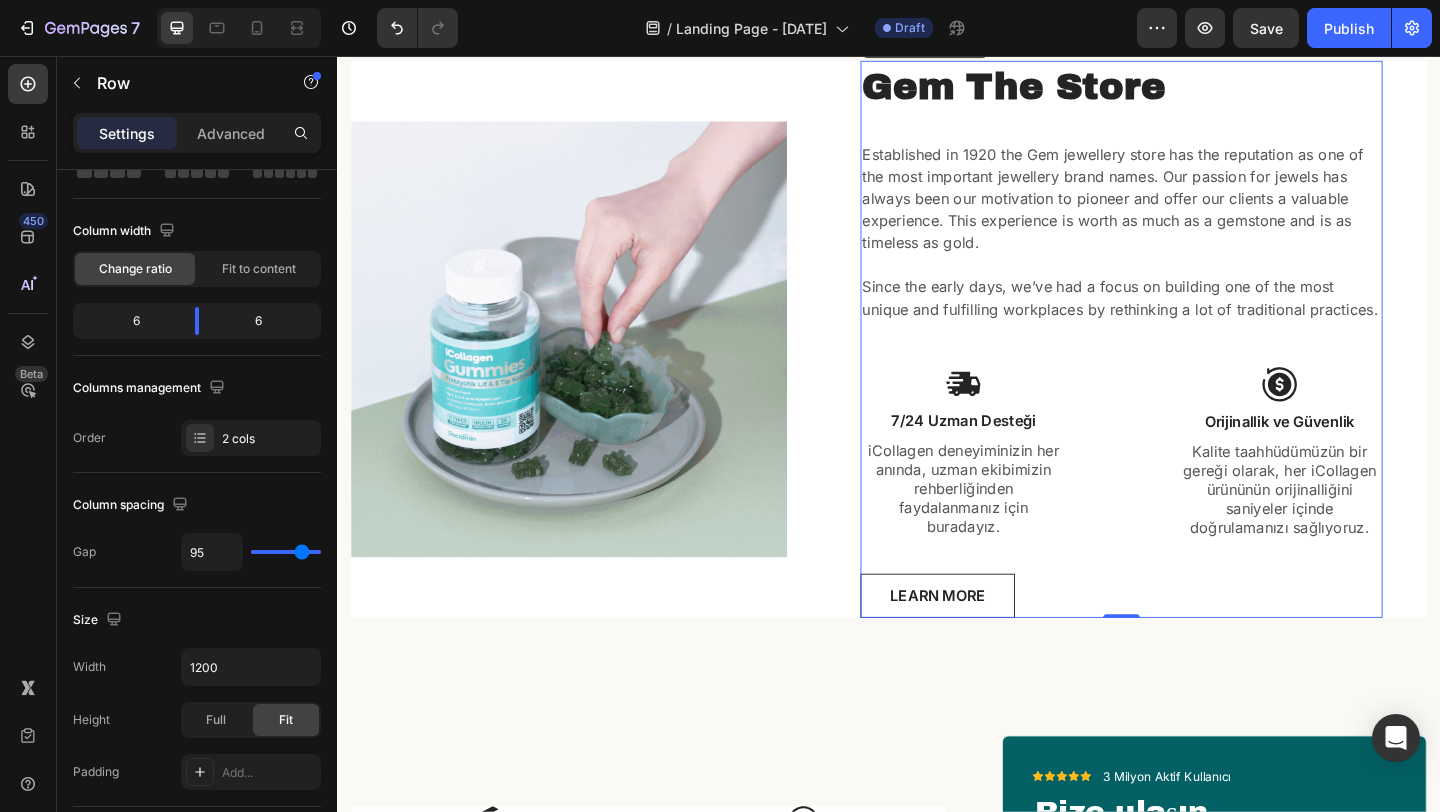 type on "92" 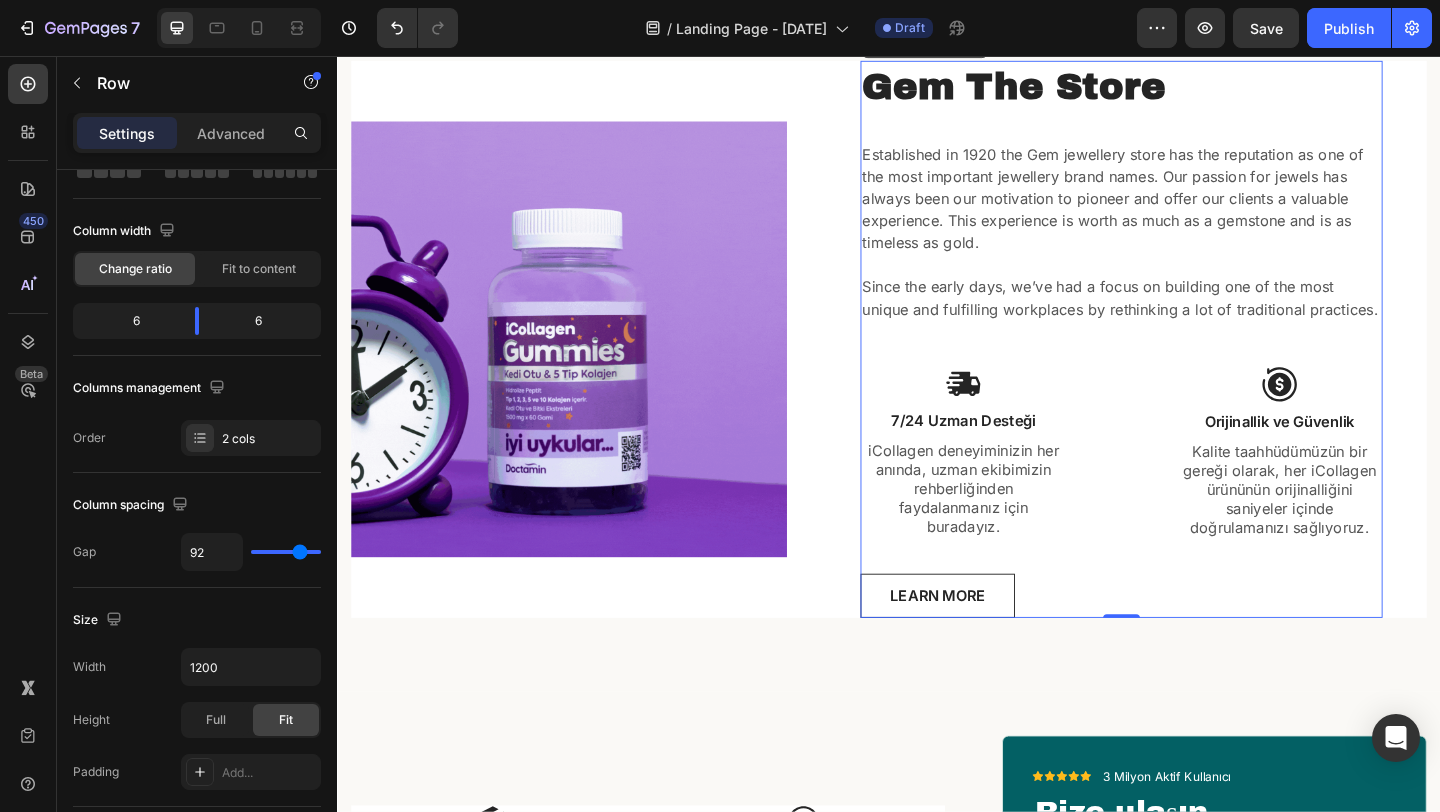 type on "89" 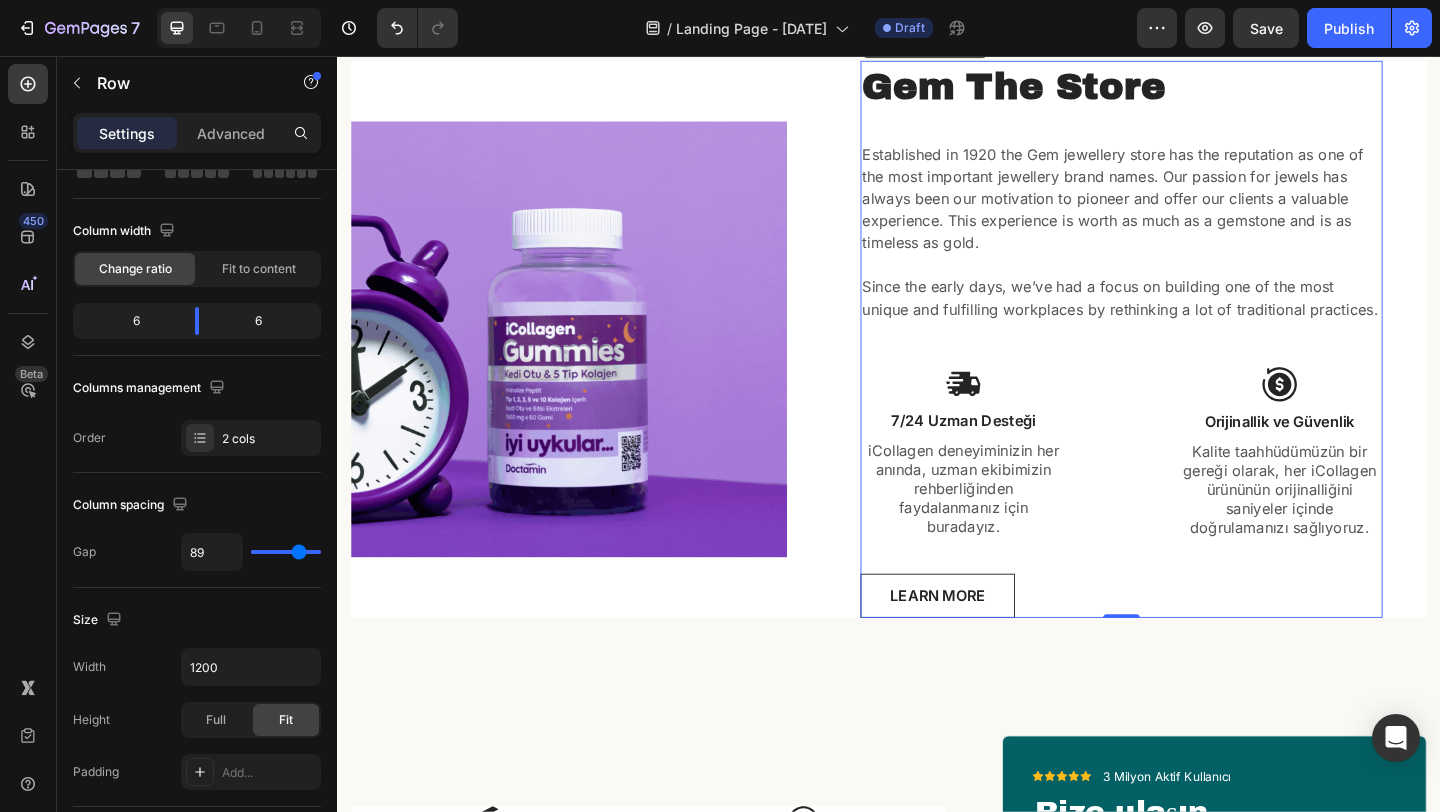 type on "88" 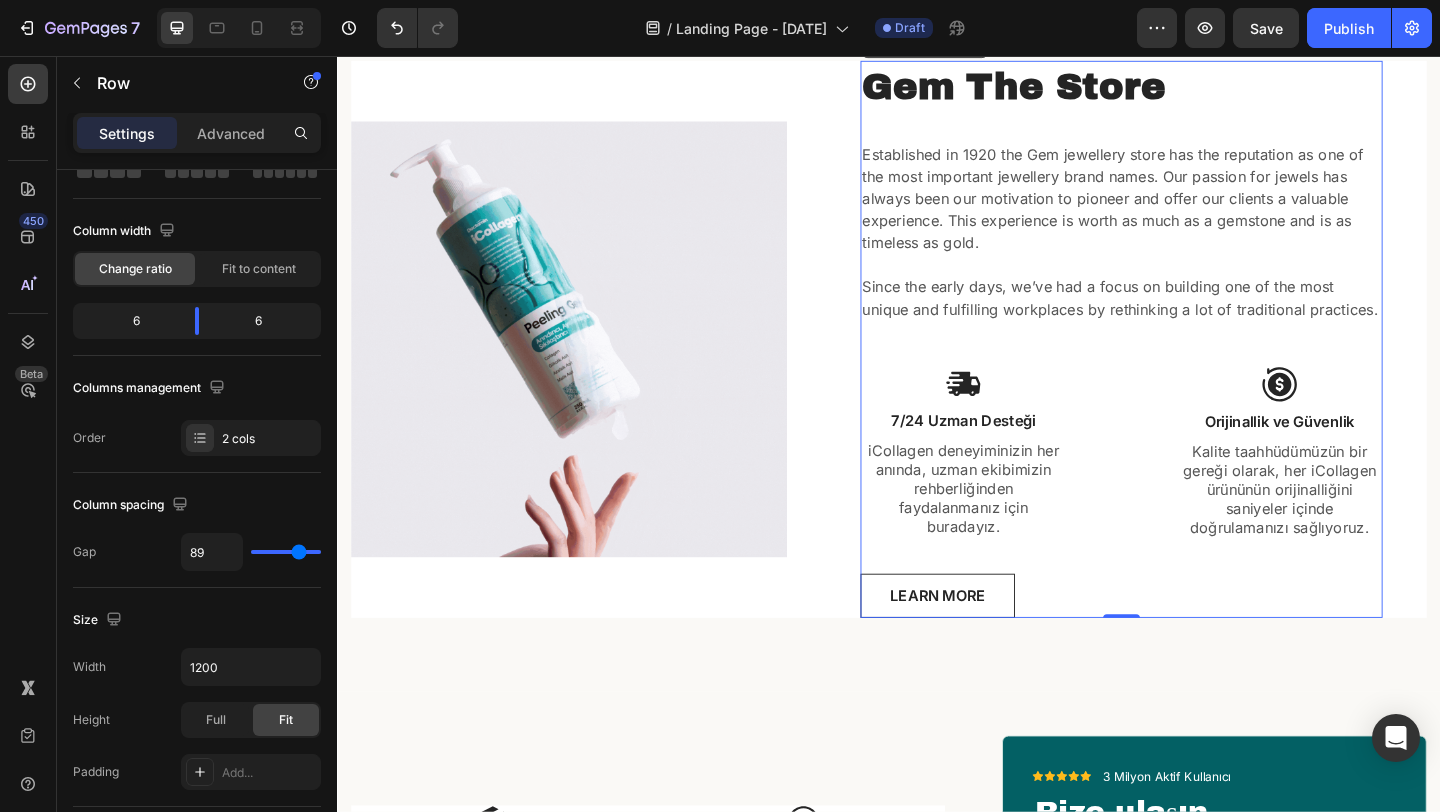 type on "88" 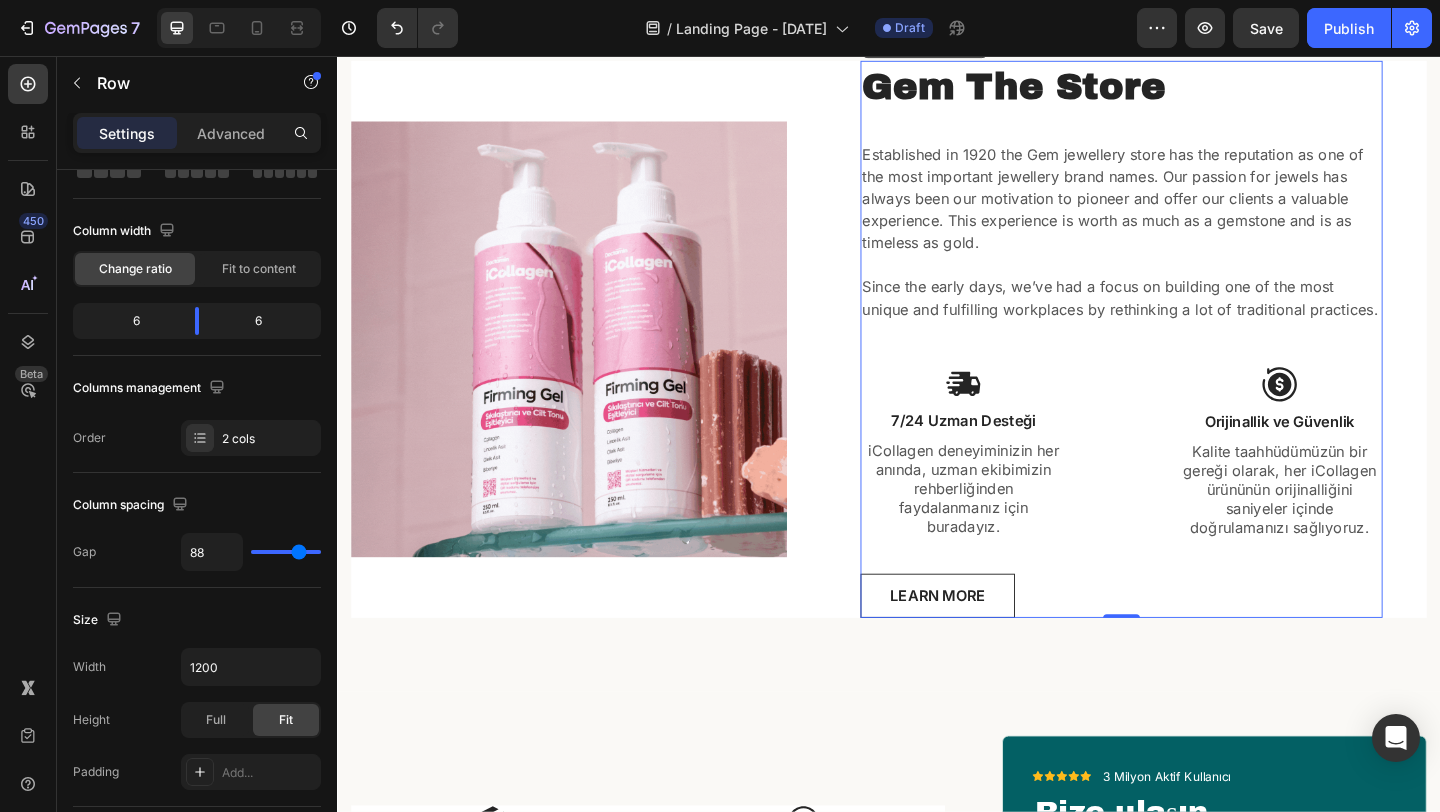 type on "87" 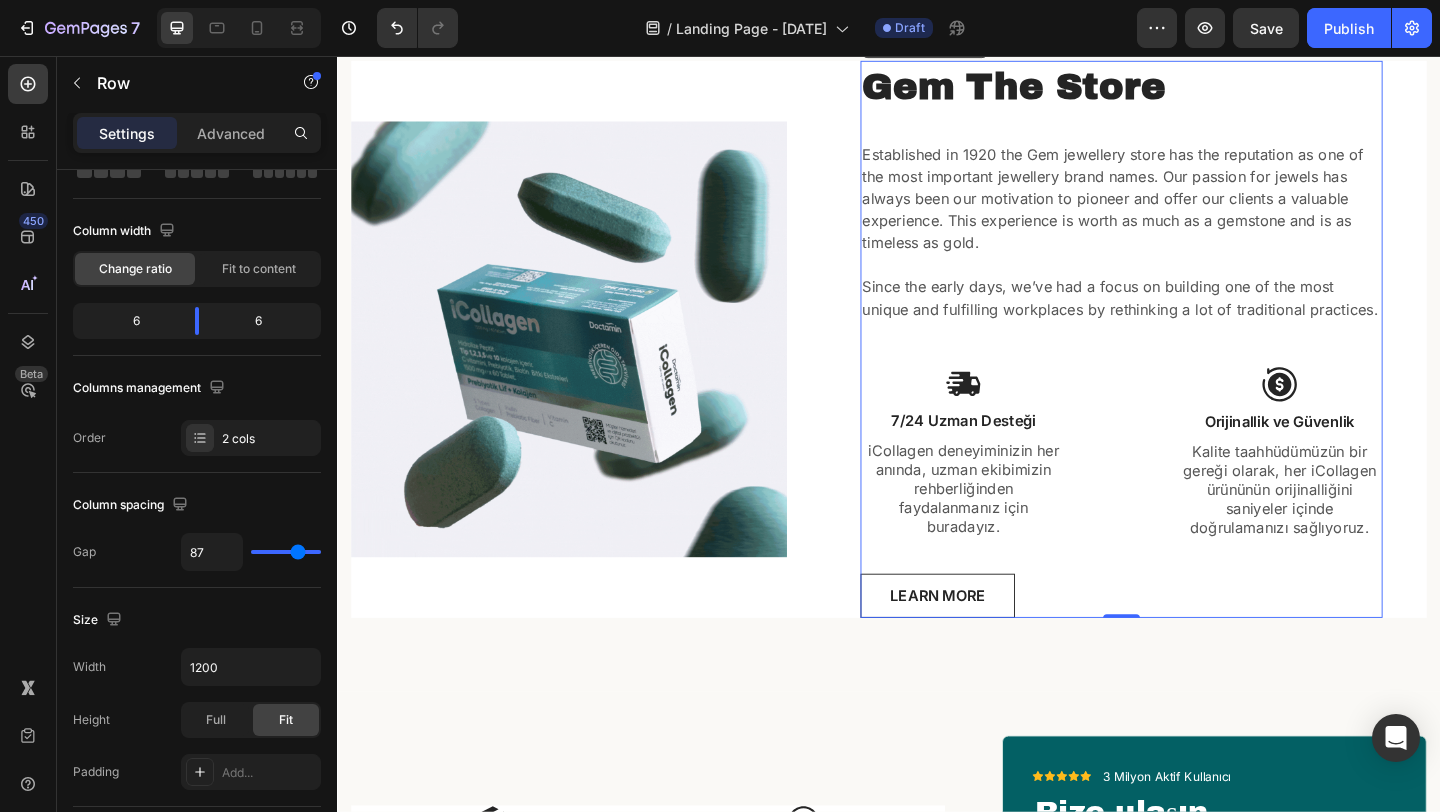 type on "86" 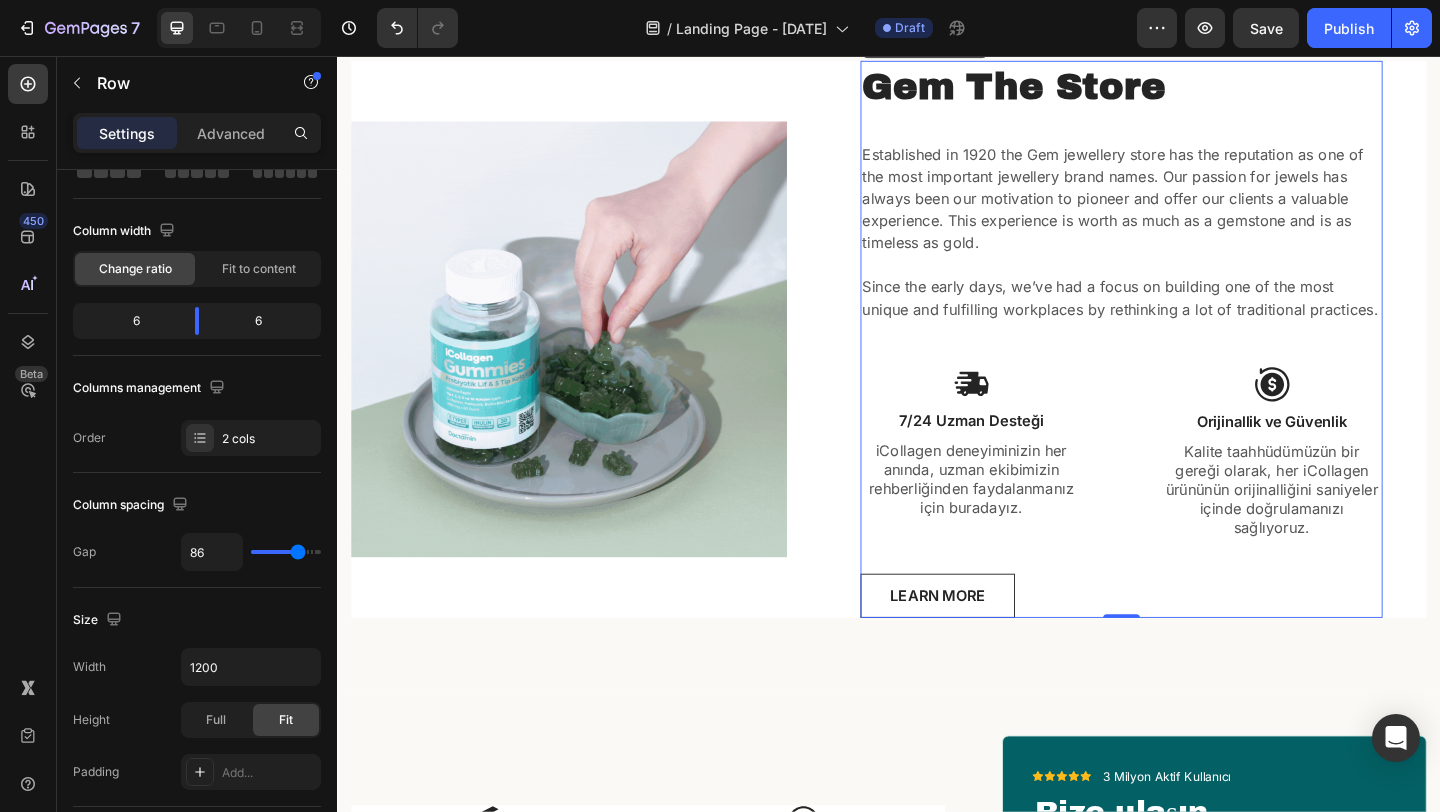 type on "84" 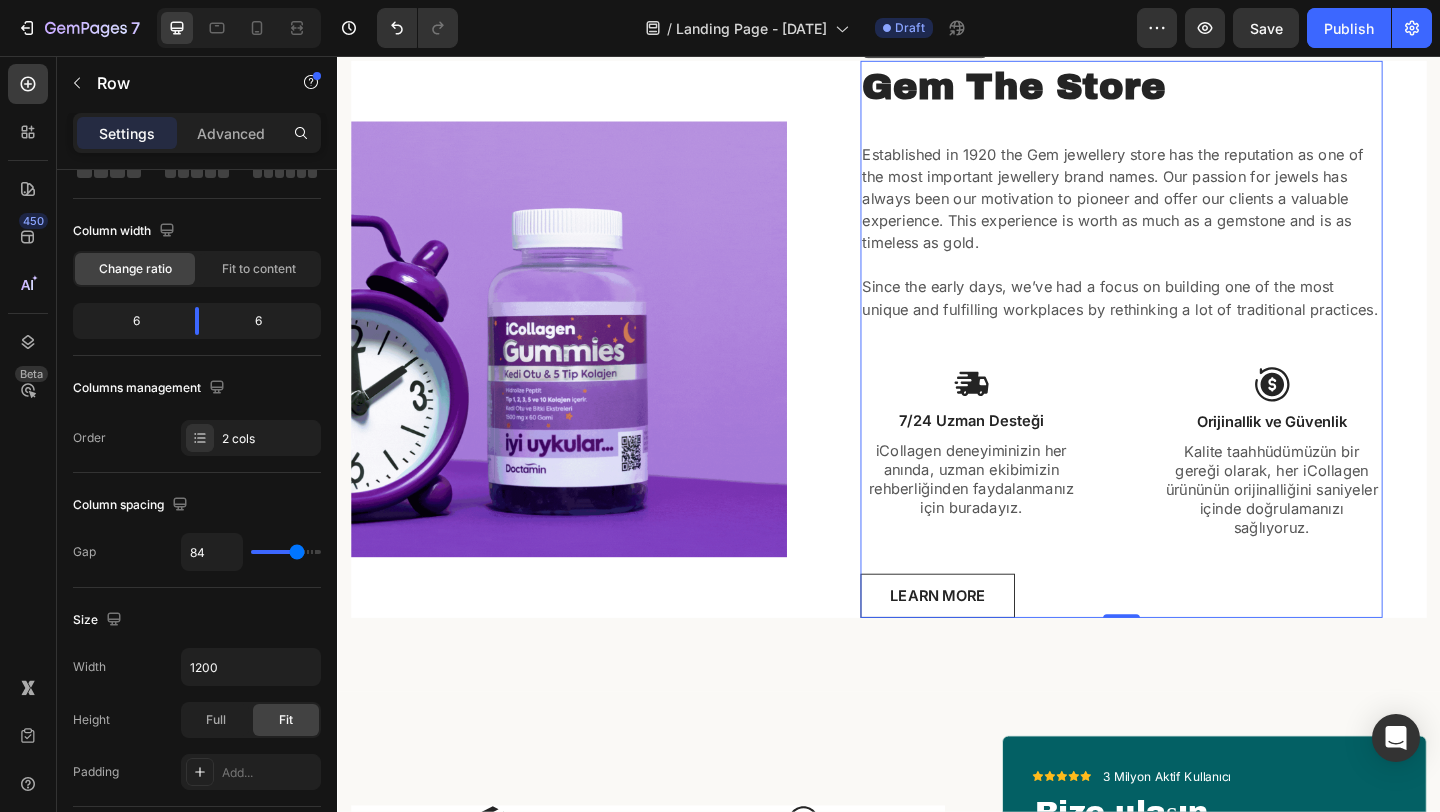 type on "80" 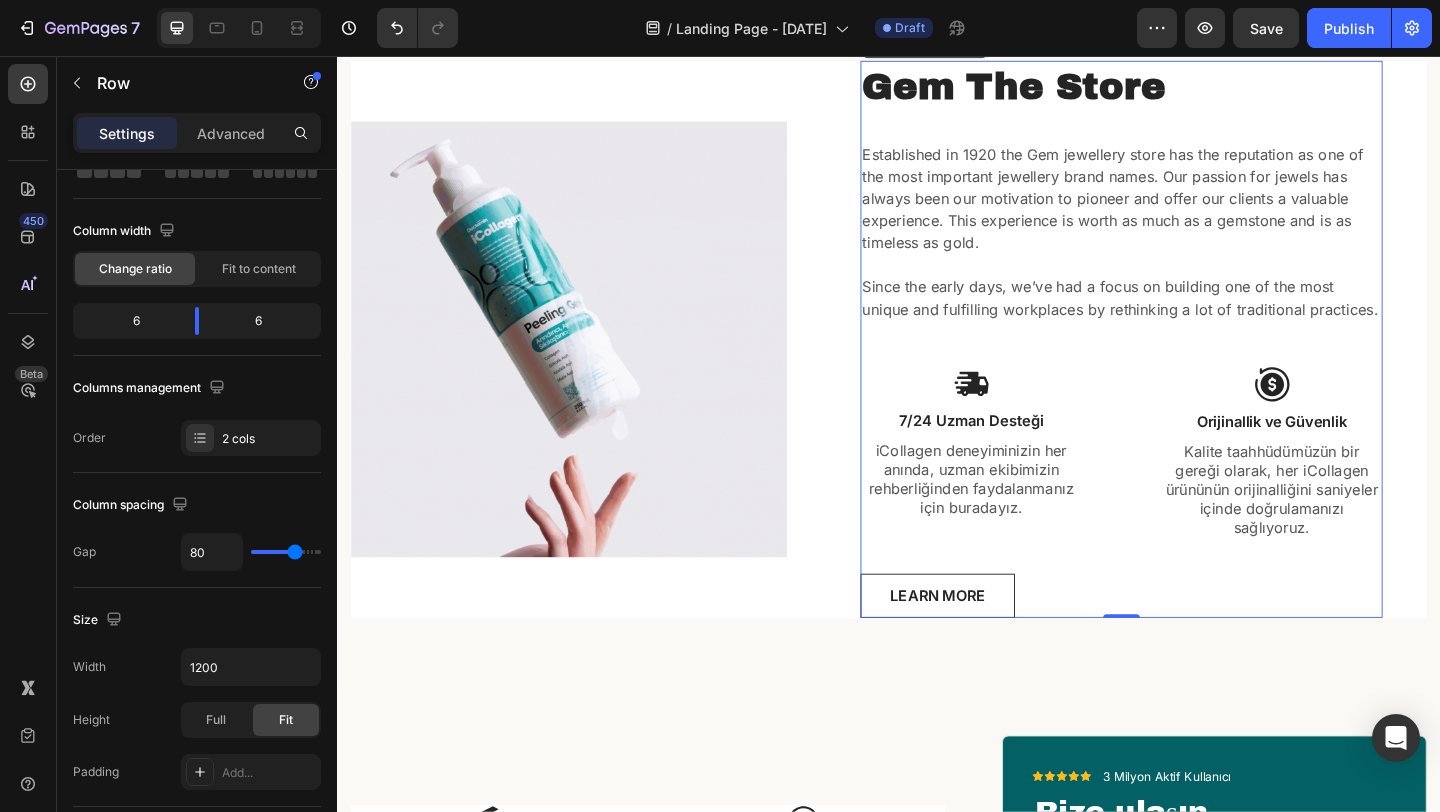 type on "72" 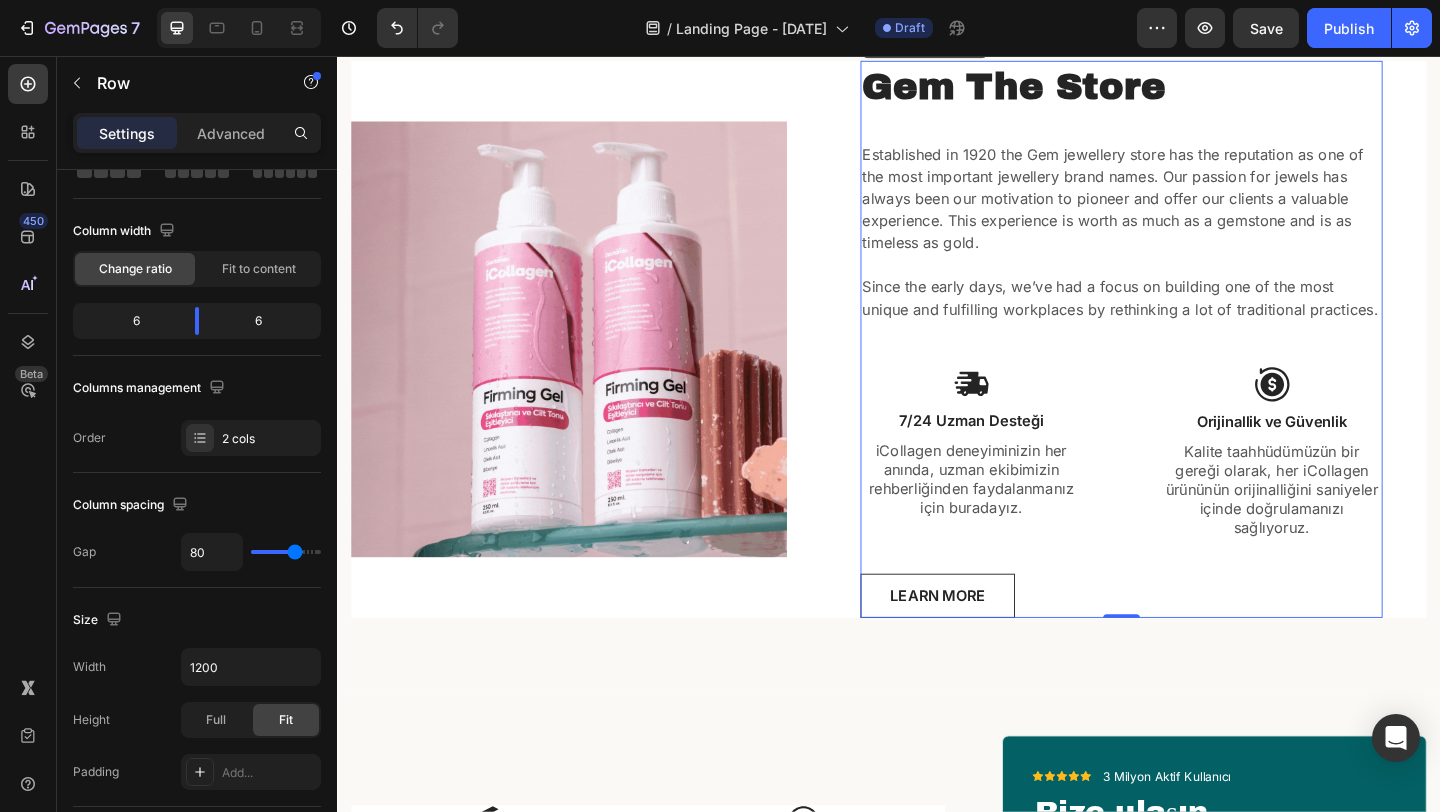 type on "72" 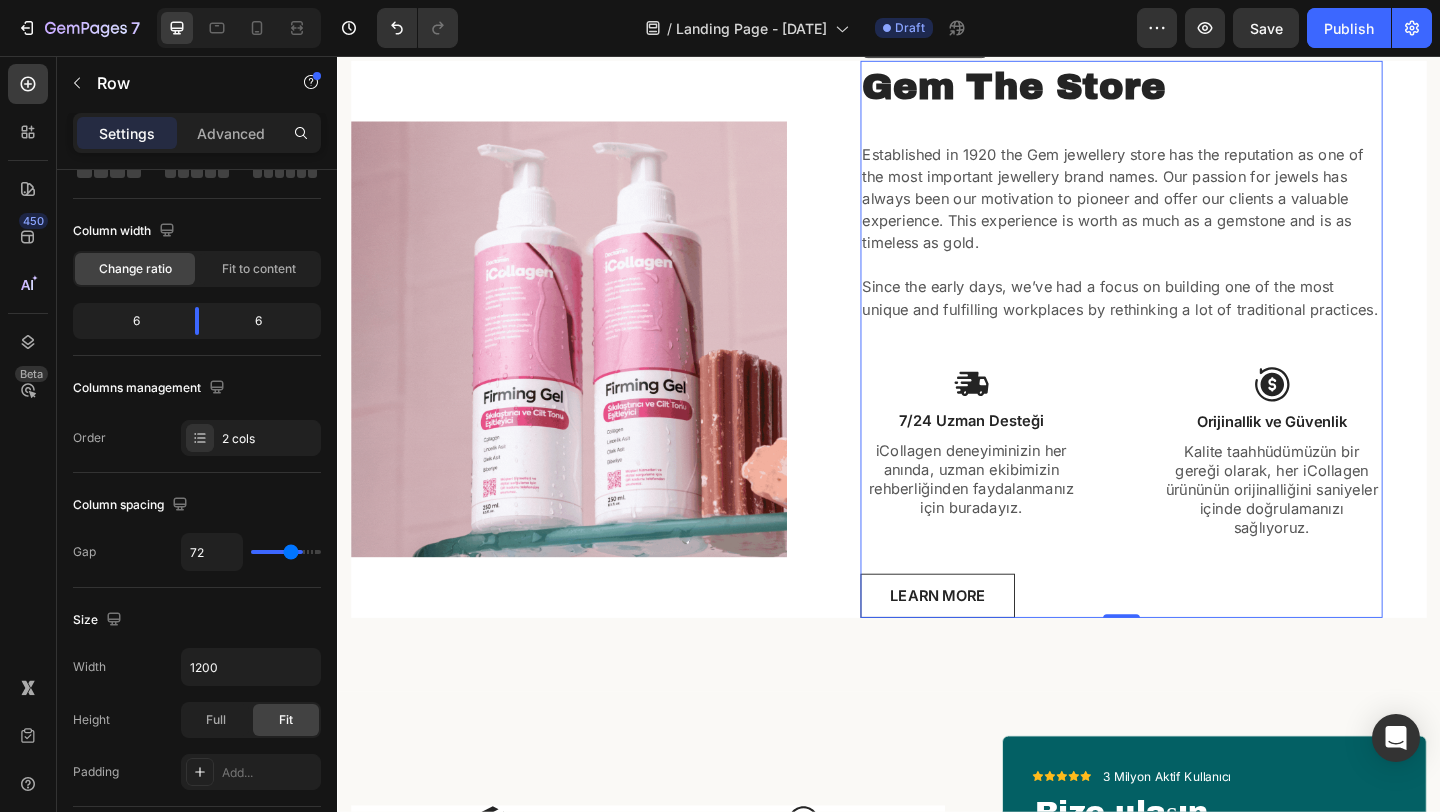 type on "64" 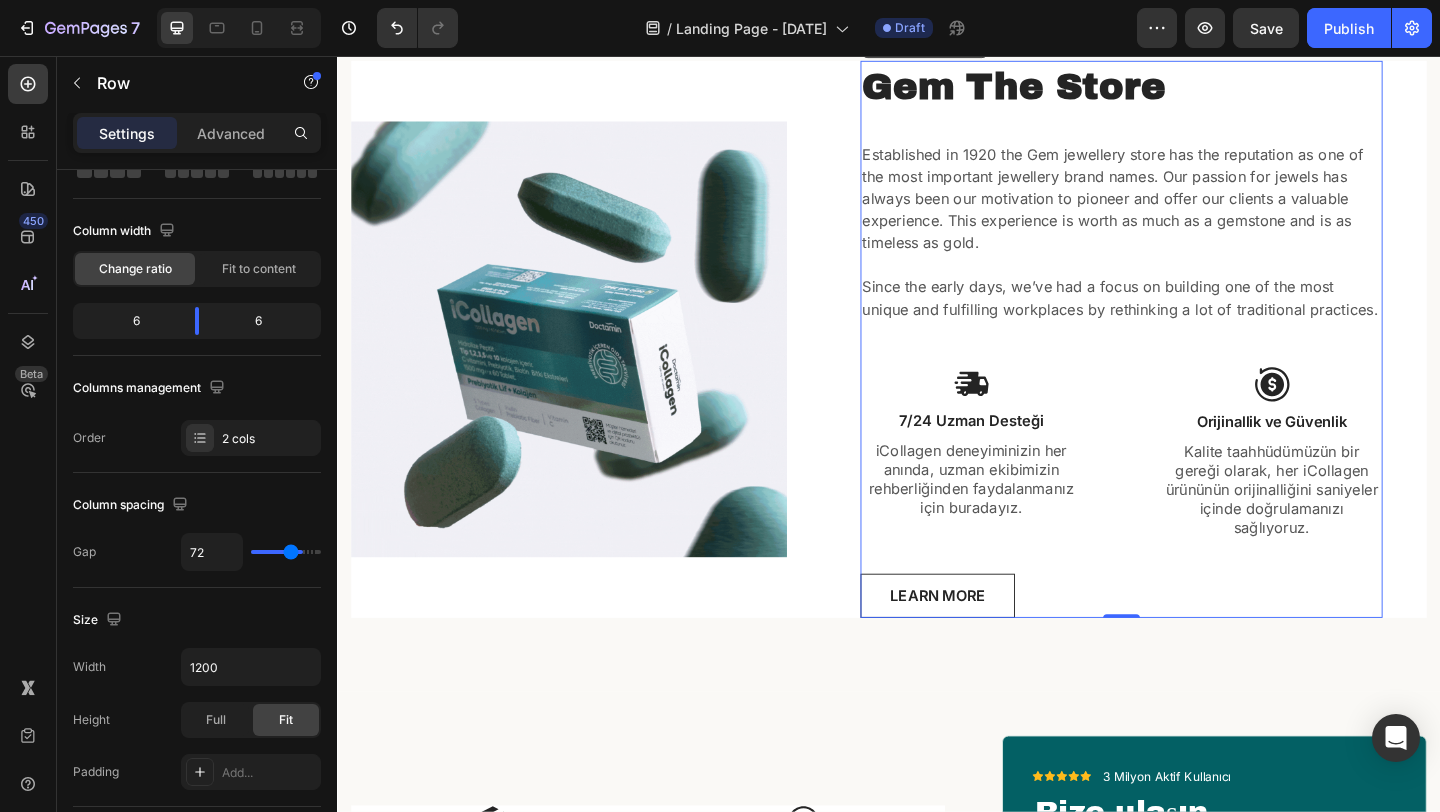 type on "64" 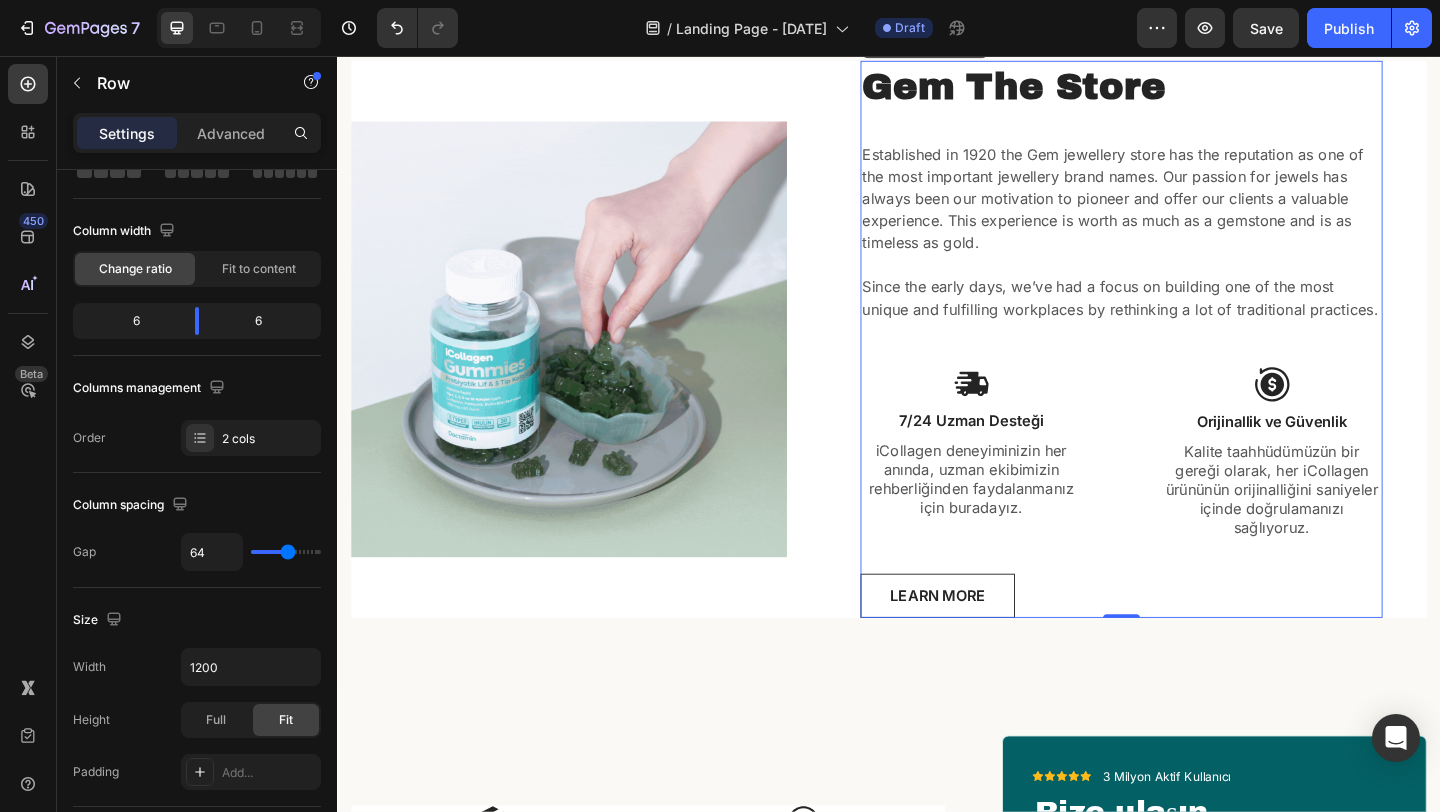 type on "56" 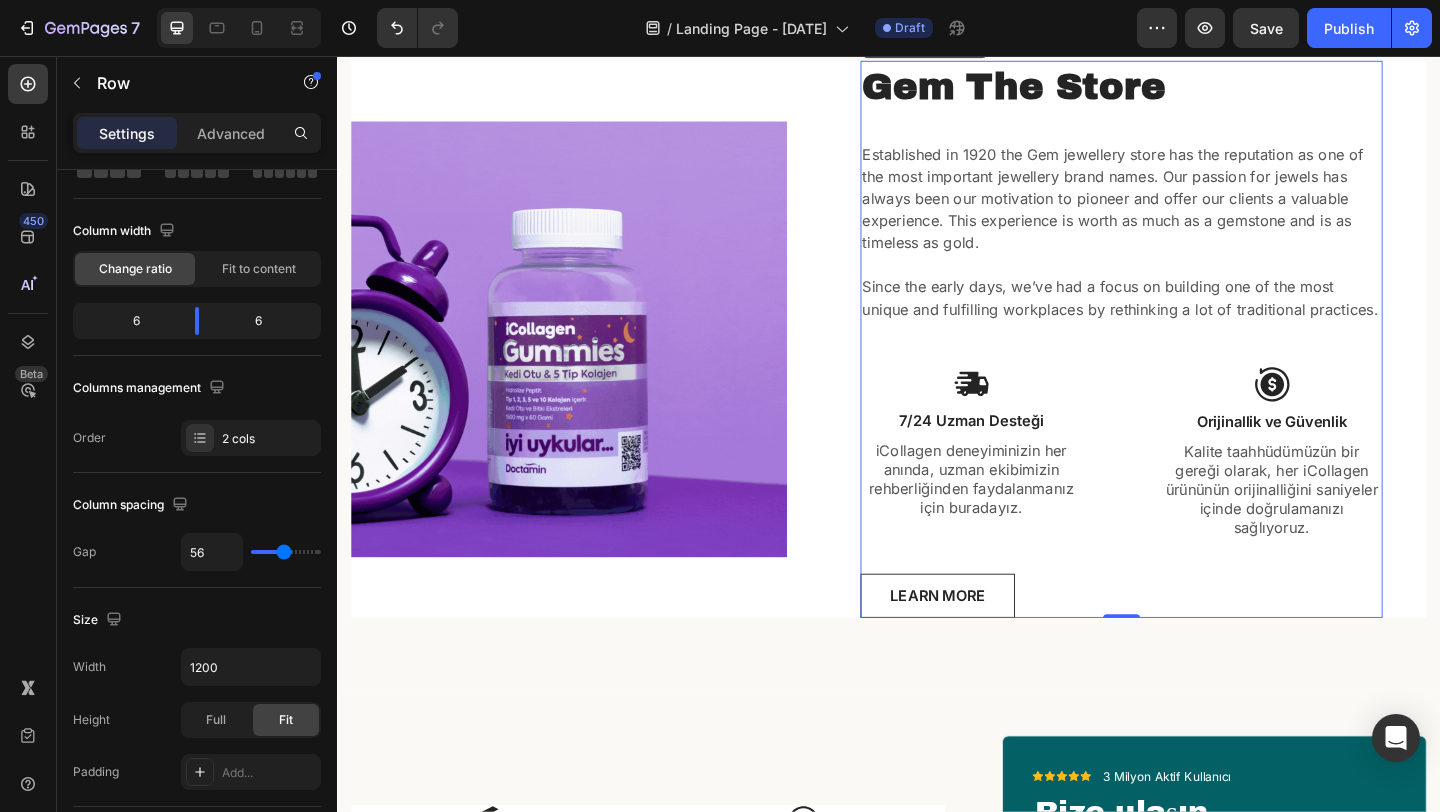 type on "51" 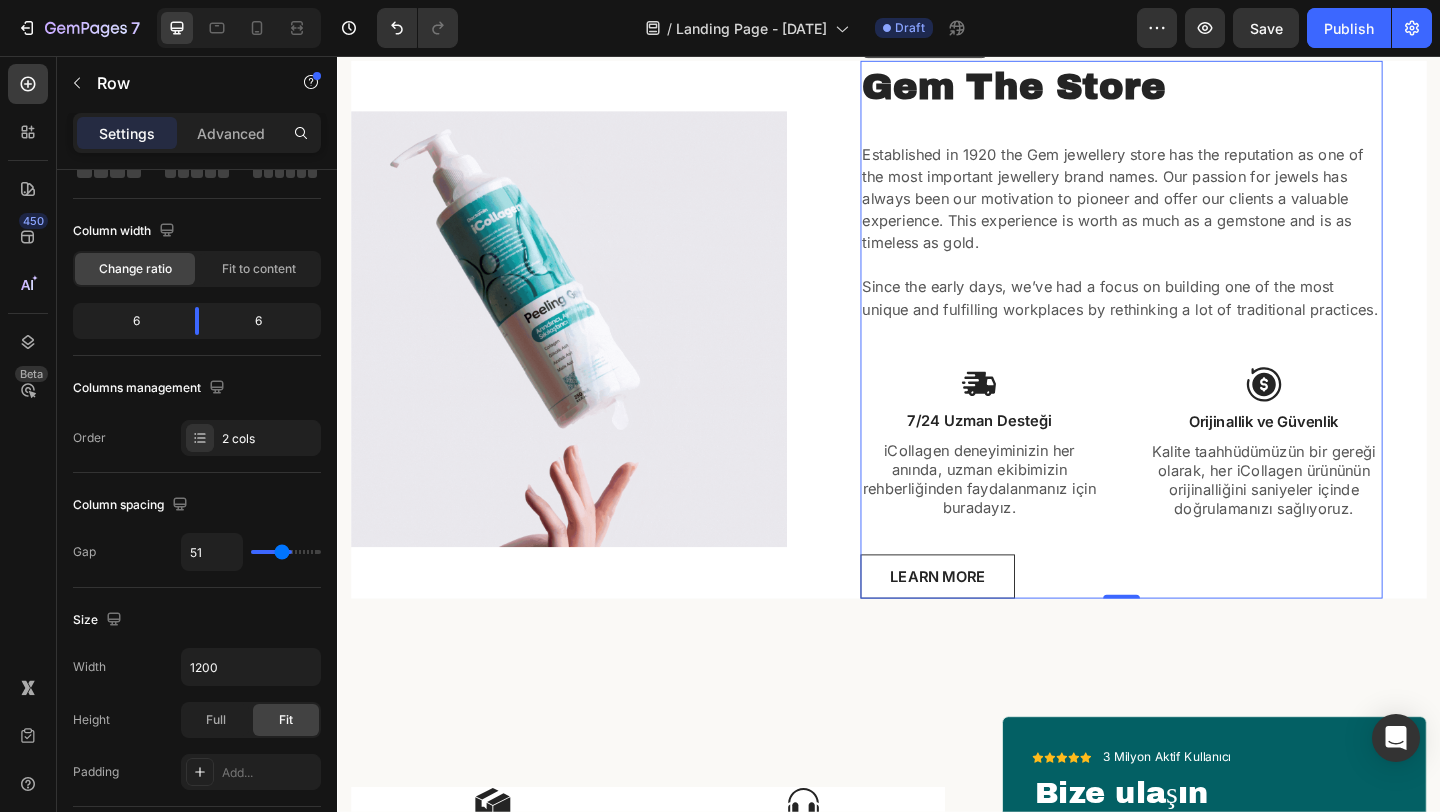 type on "48" 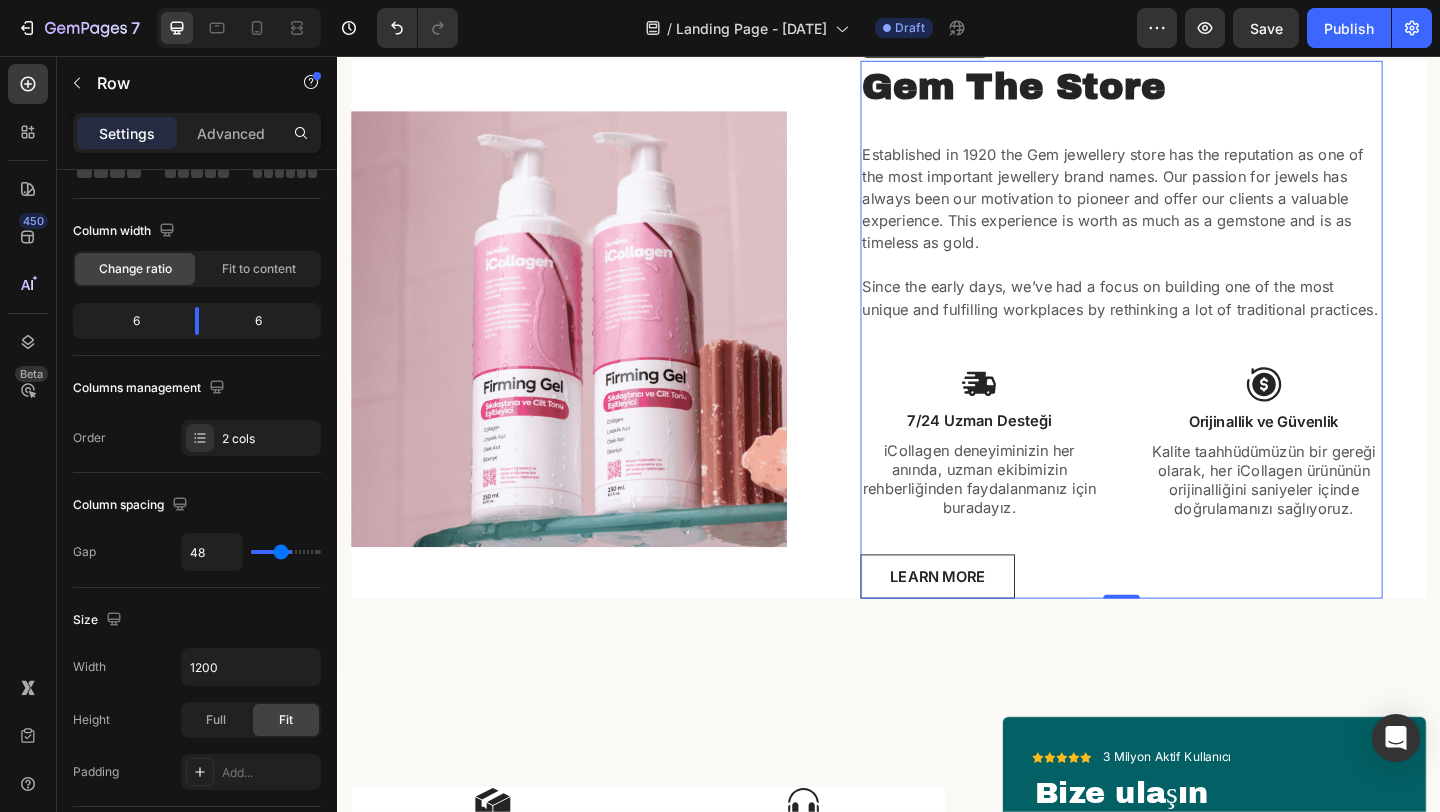 type on "47" 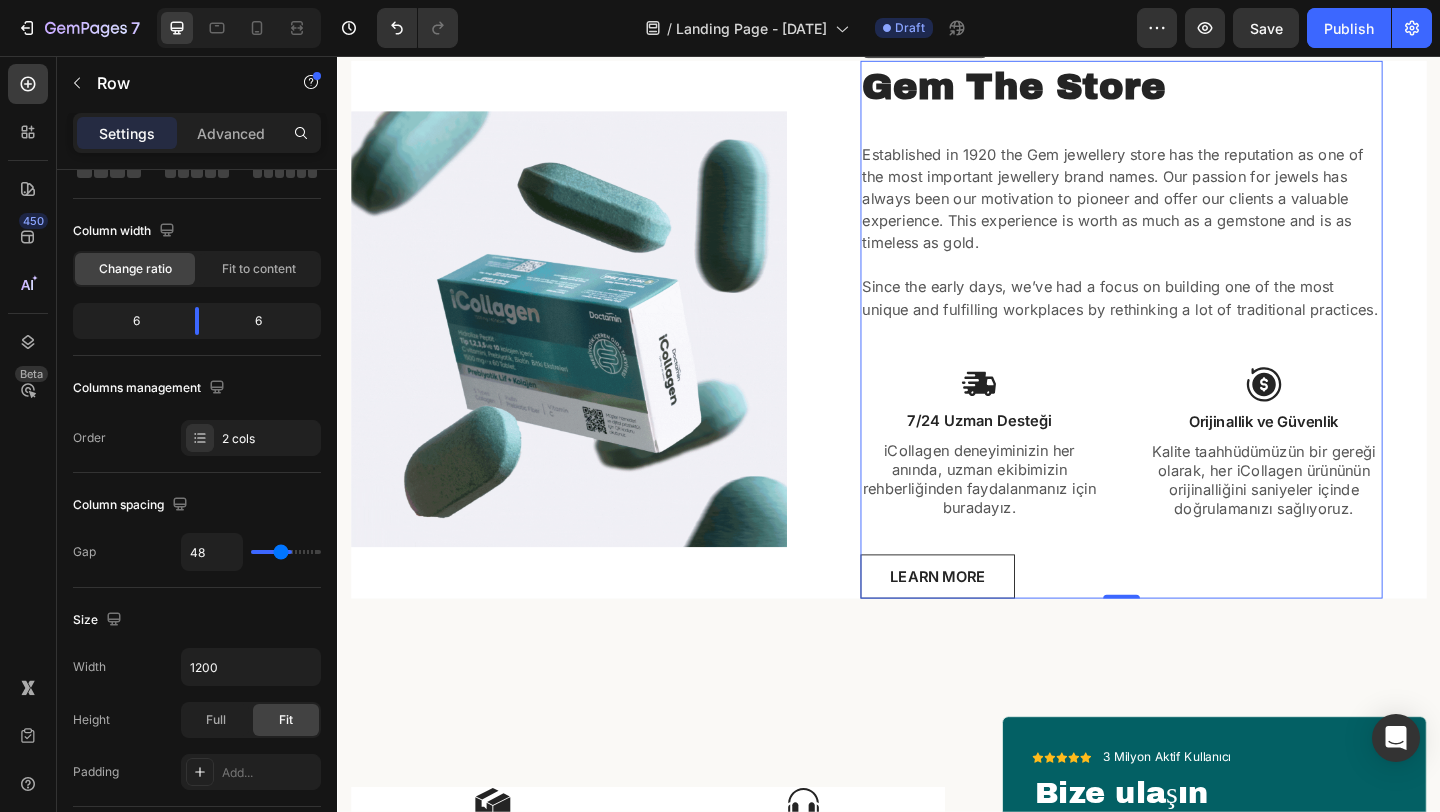 type on "47" 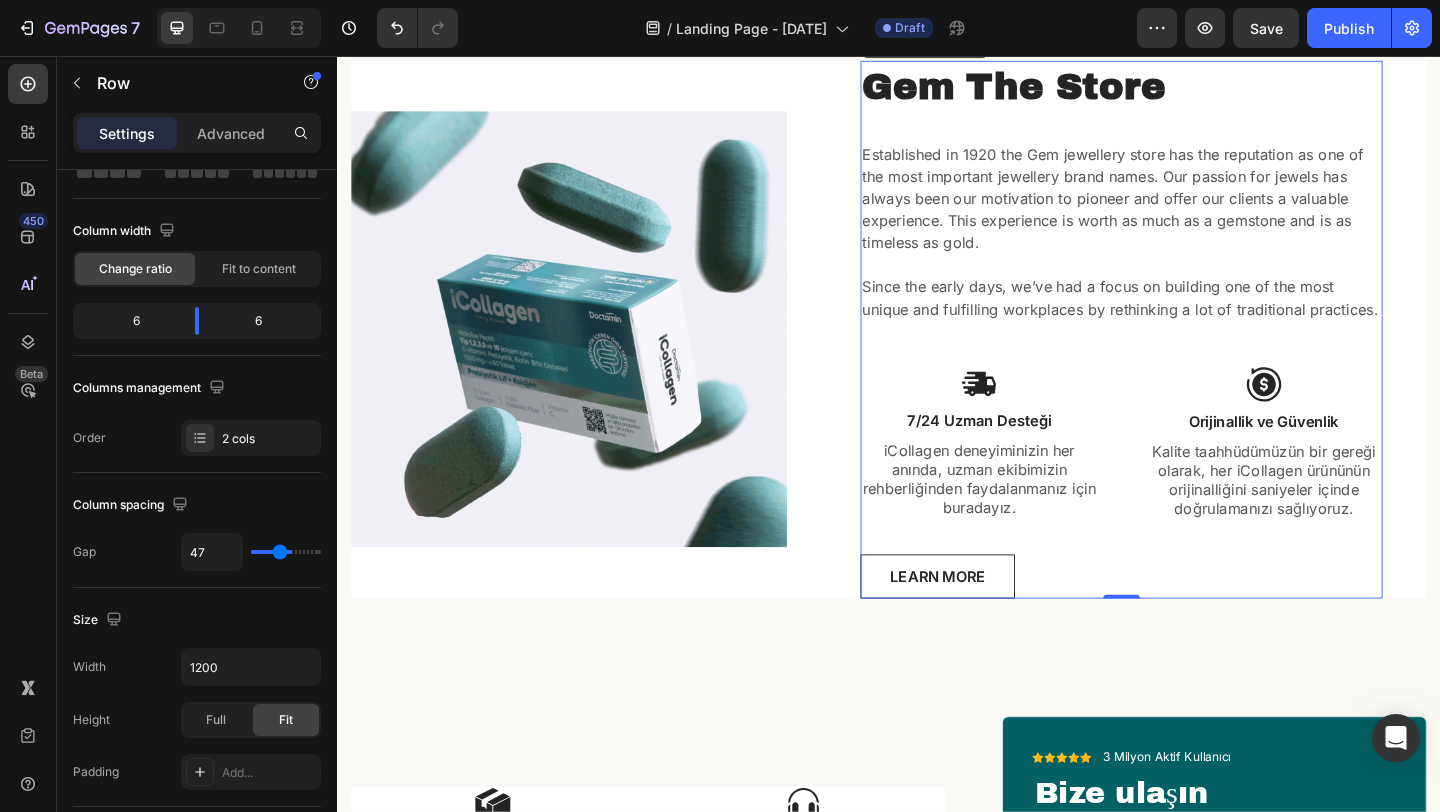 type on "45" 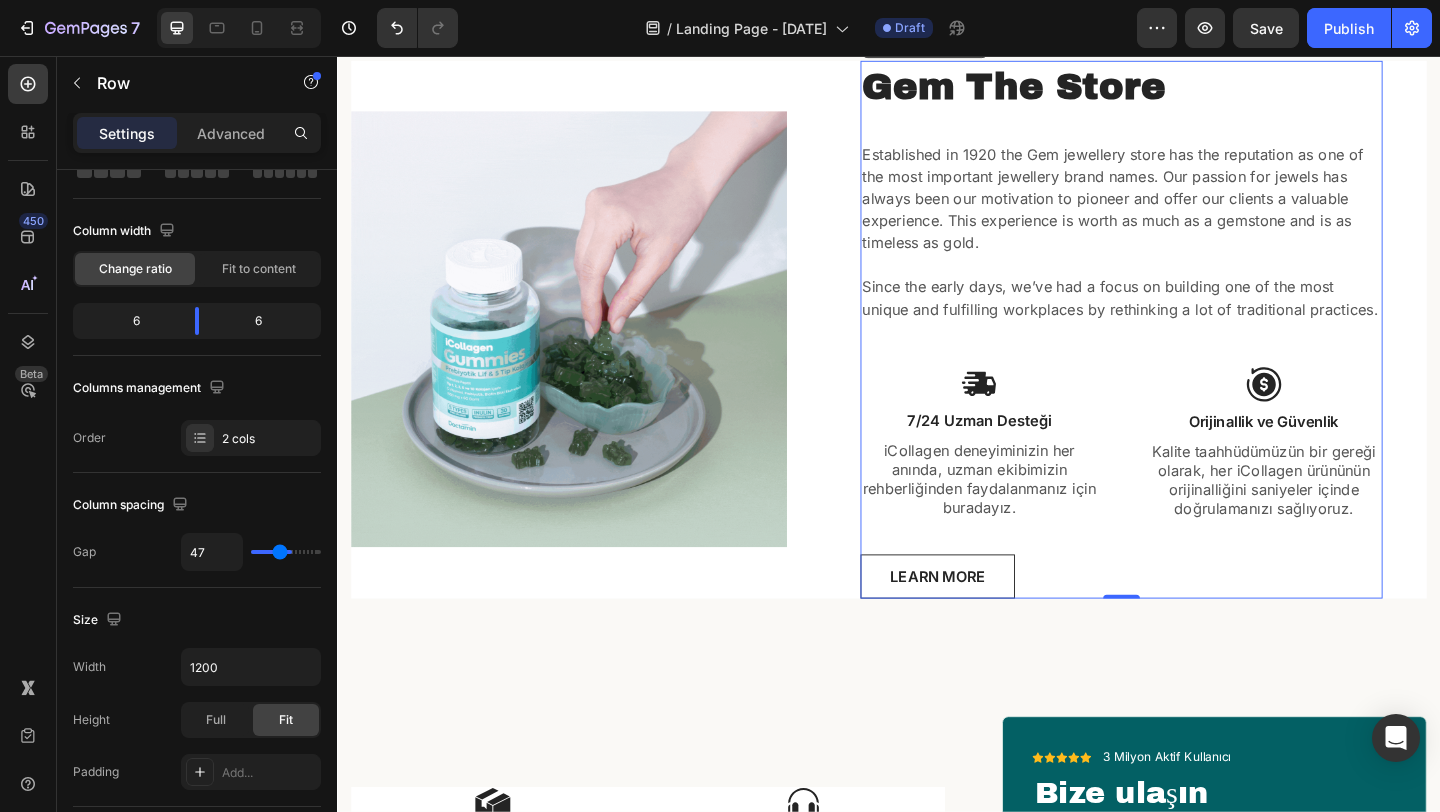type on "45" 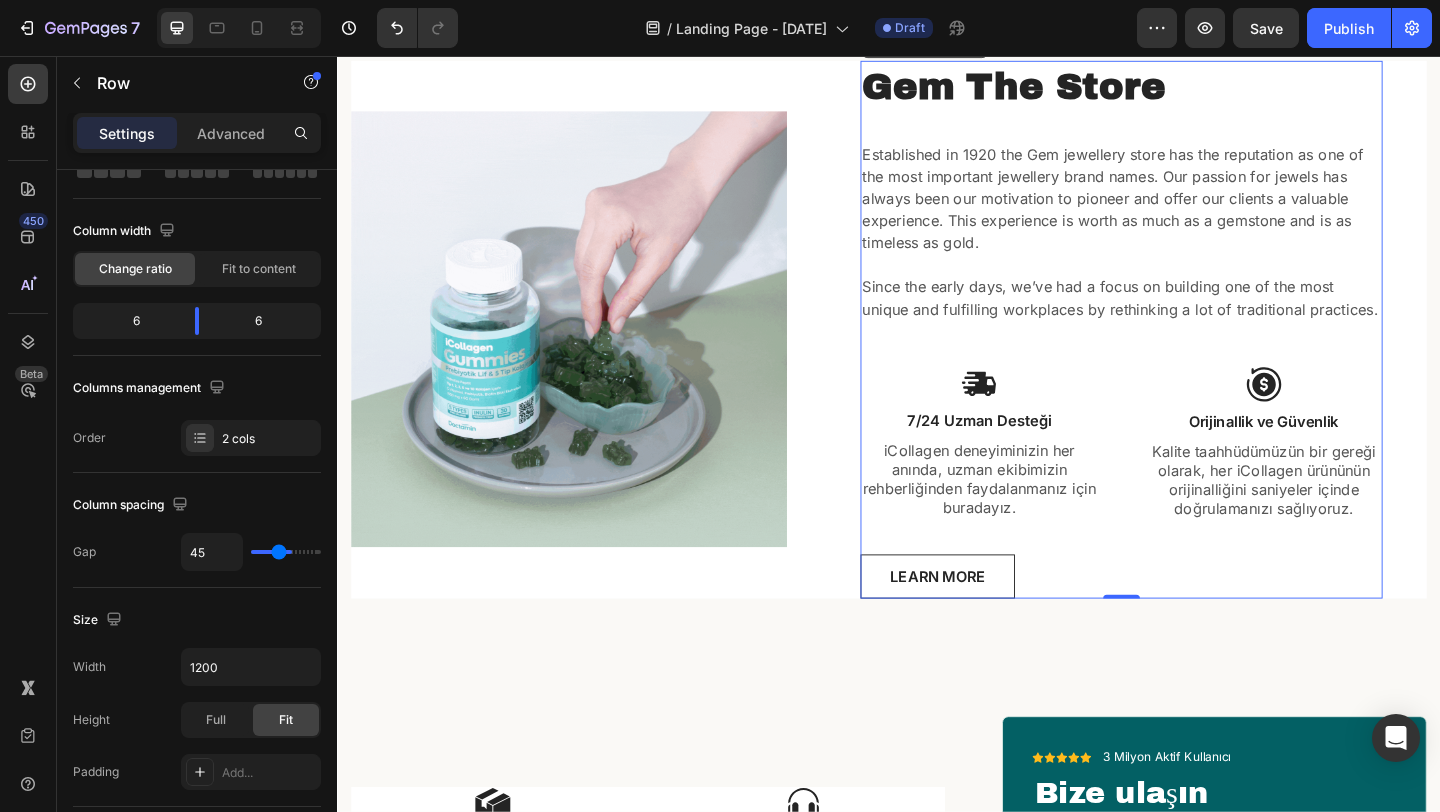 type on "43" 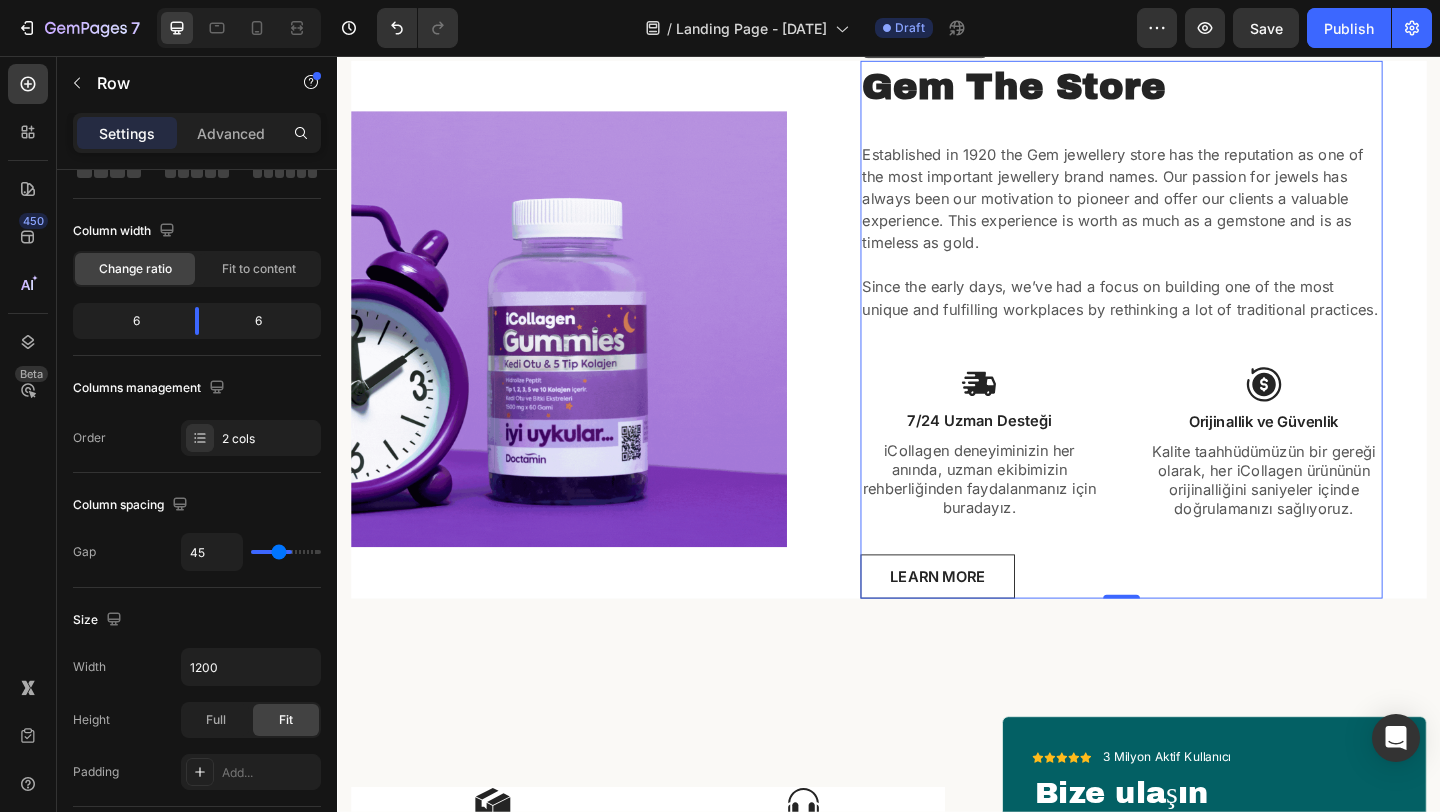 type on "43" 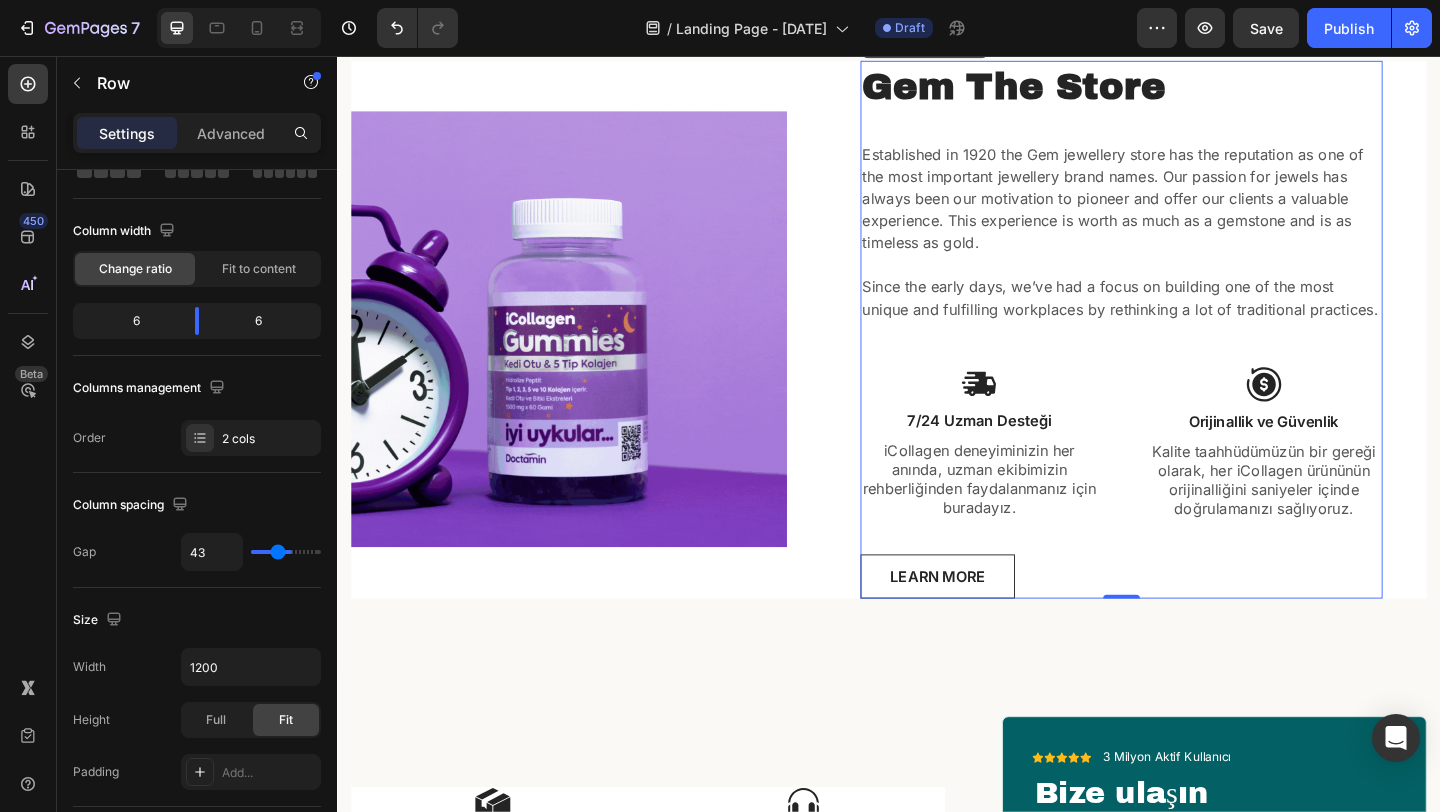 type on "37" 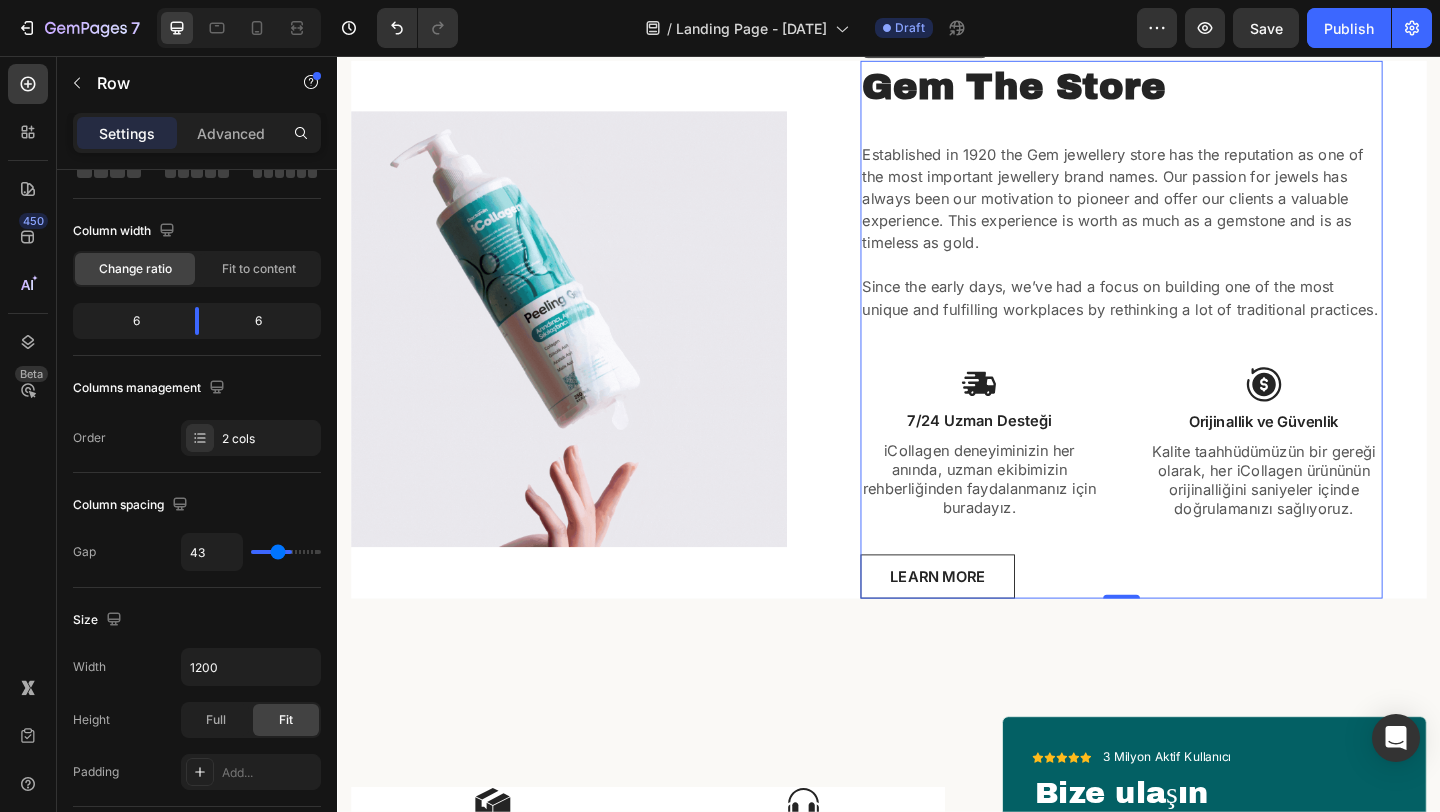 type on "37" 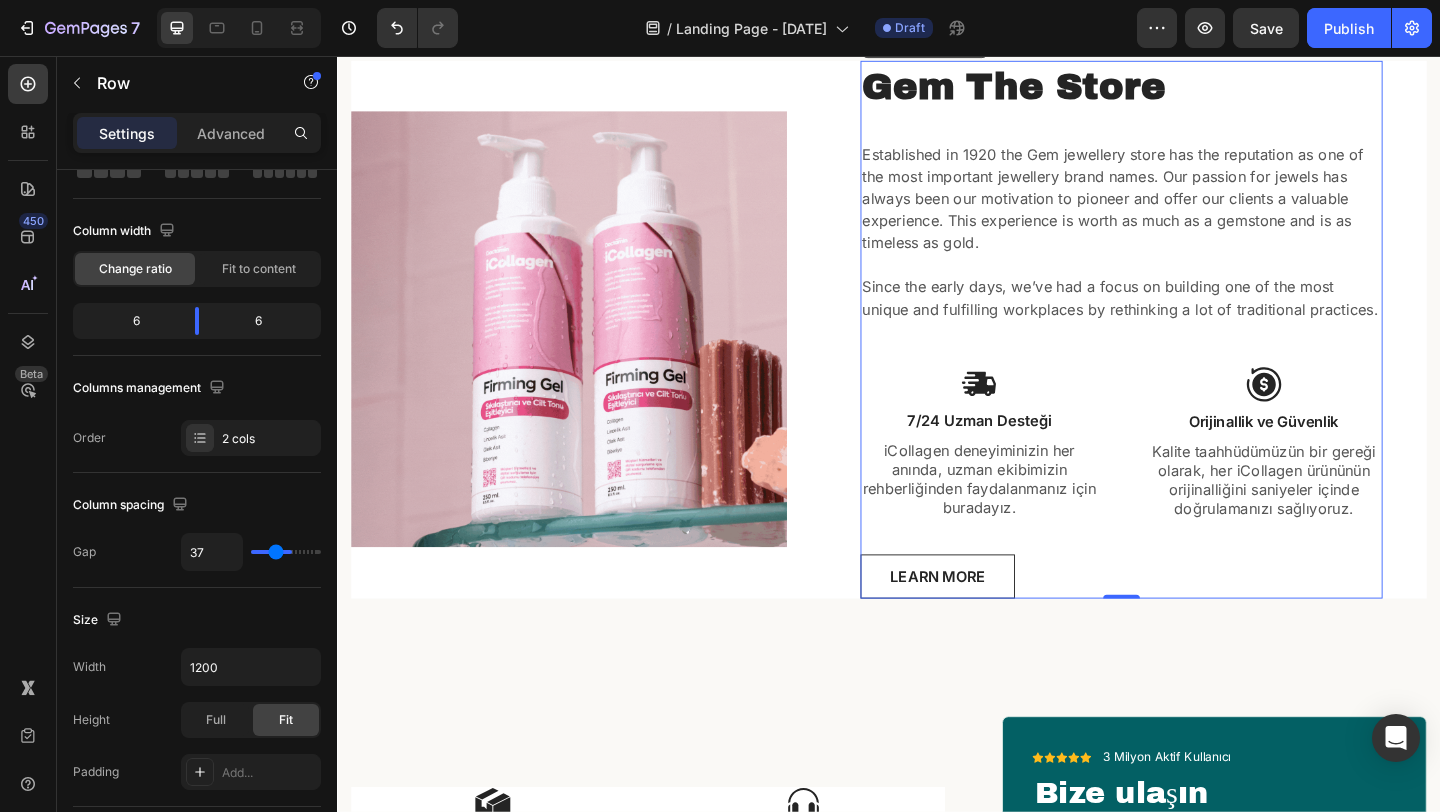 type on "28" 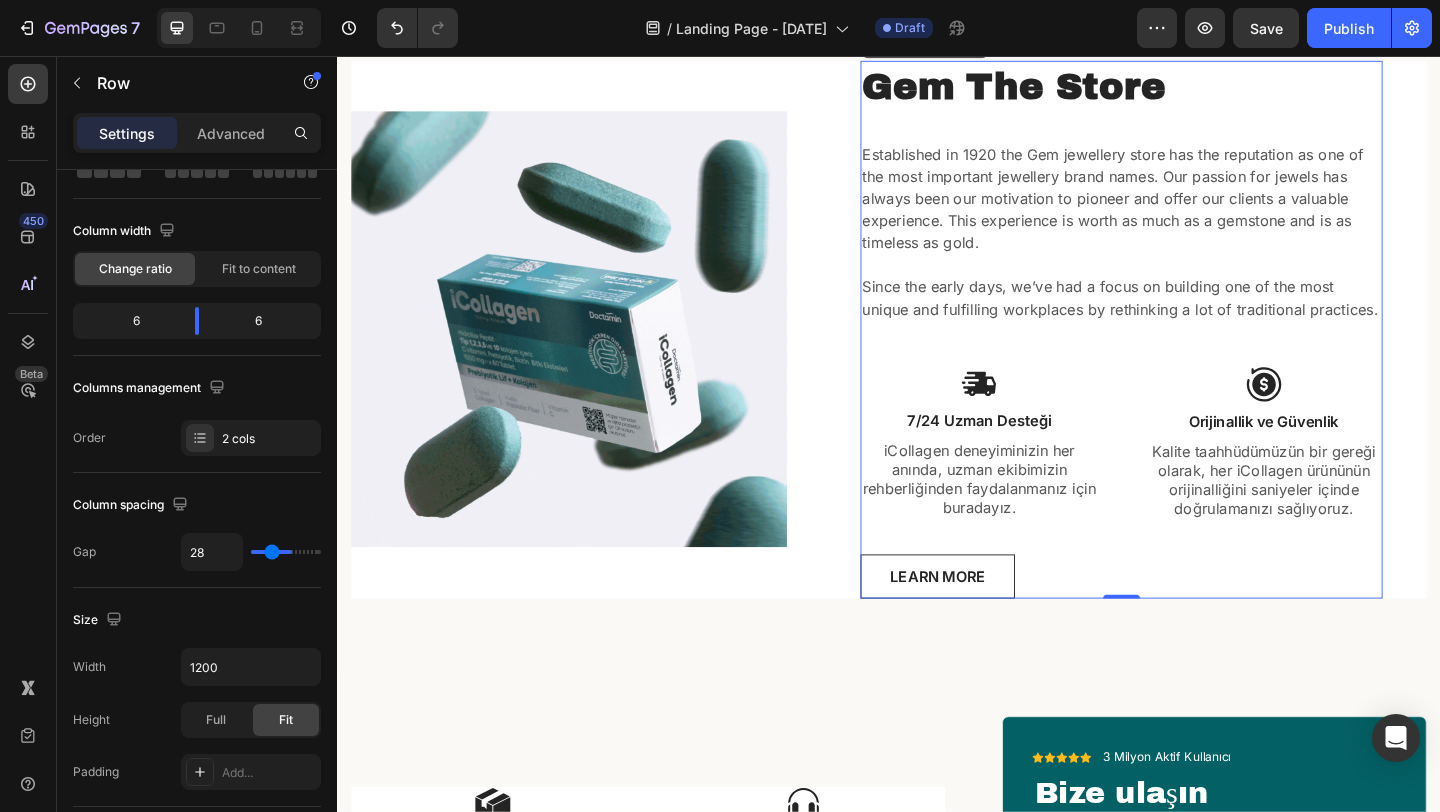 type on "14" 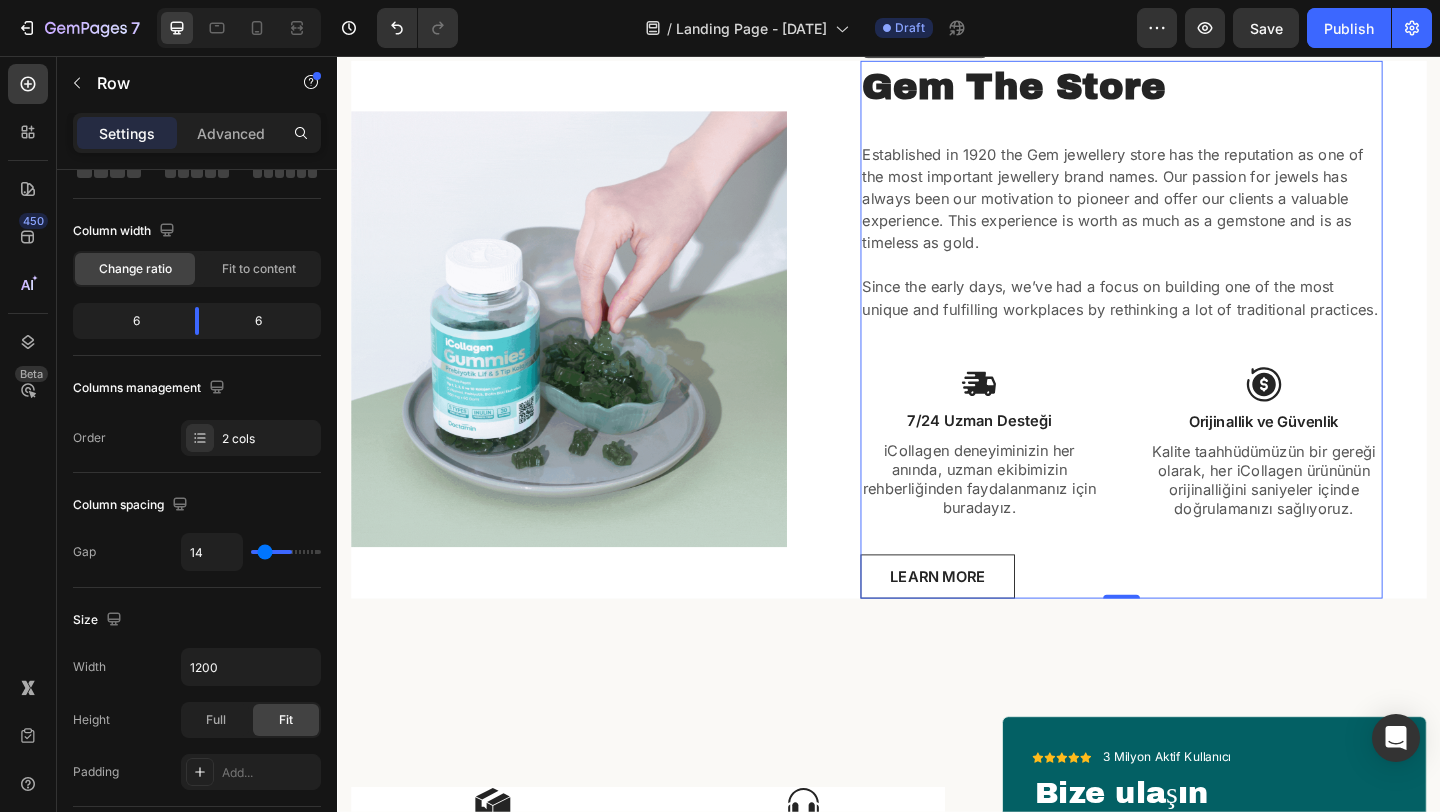 type on "0" 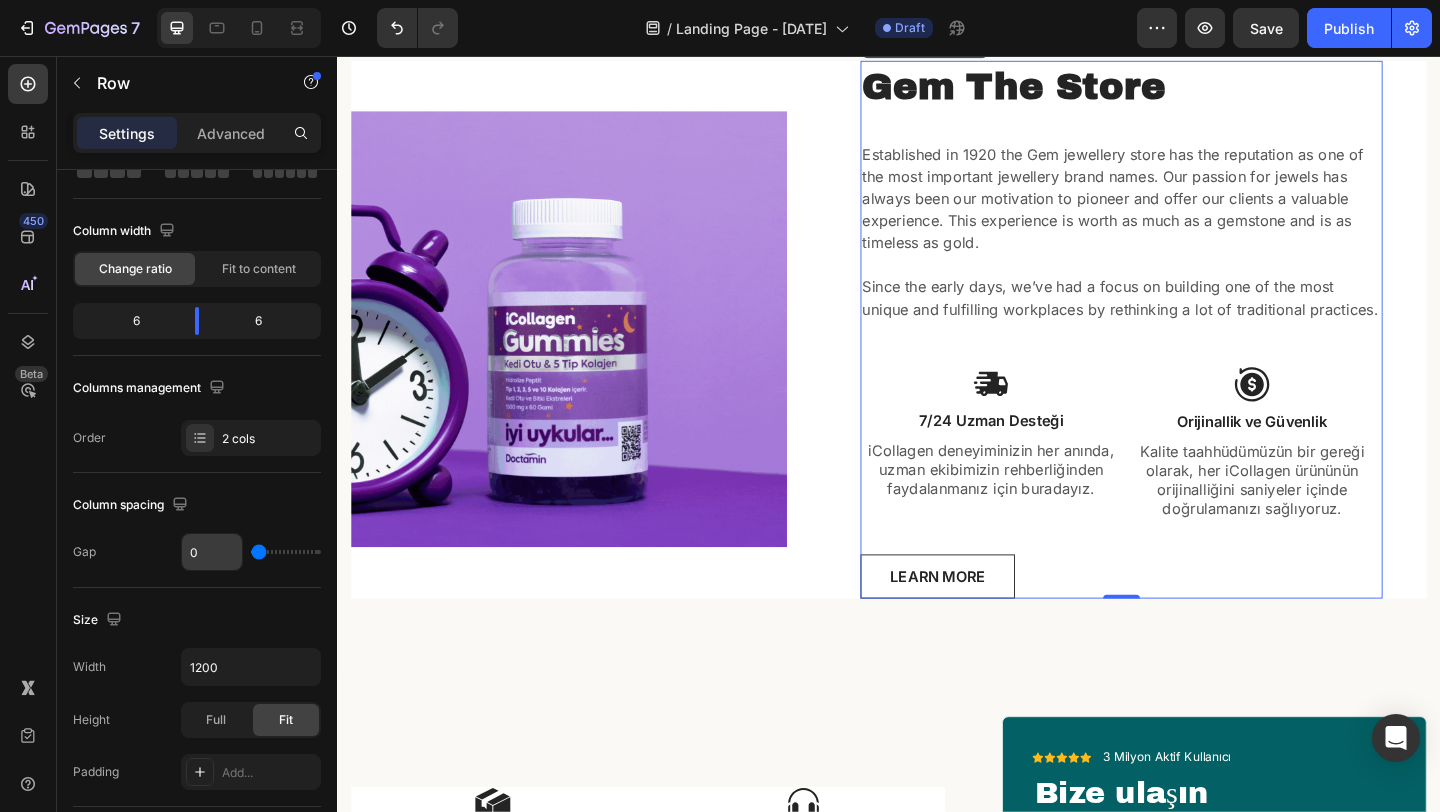 drag, startPoint x: 275, startPoint y: 556, endPoint x: 218, endPoint y: 556, distance: 57 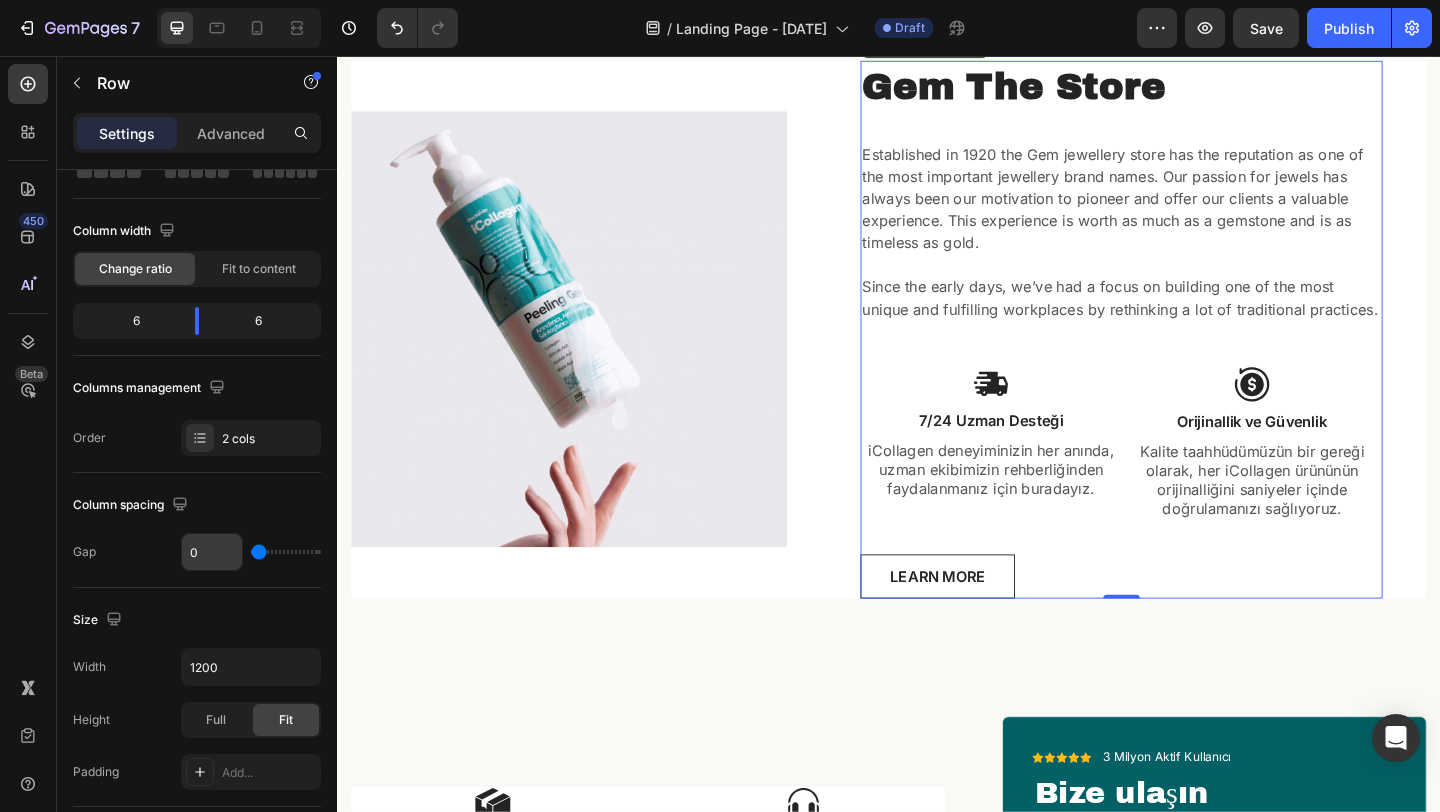 type on "0" 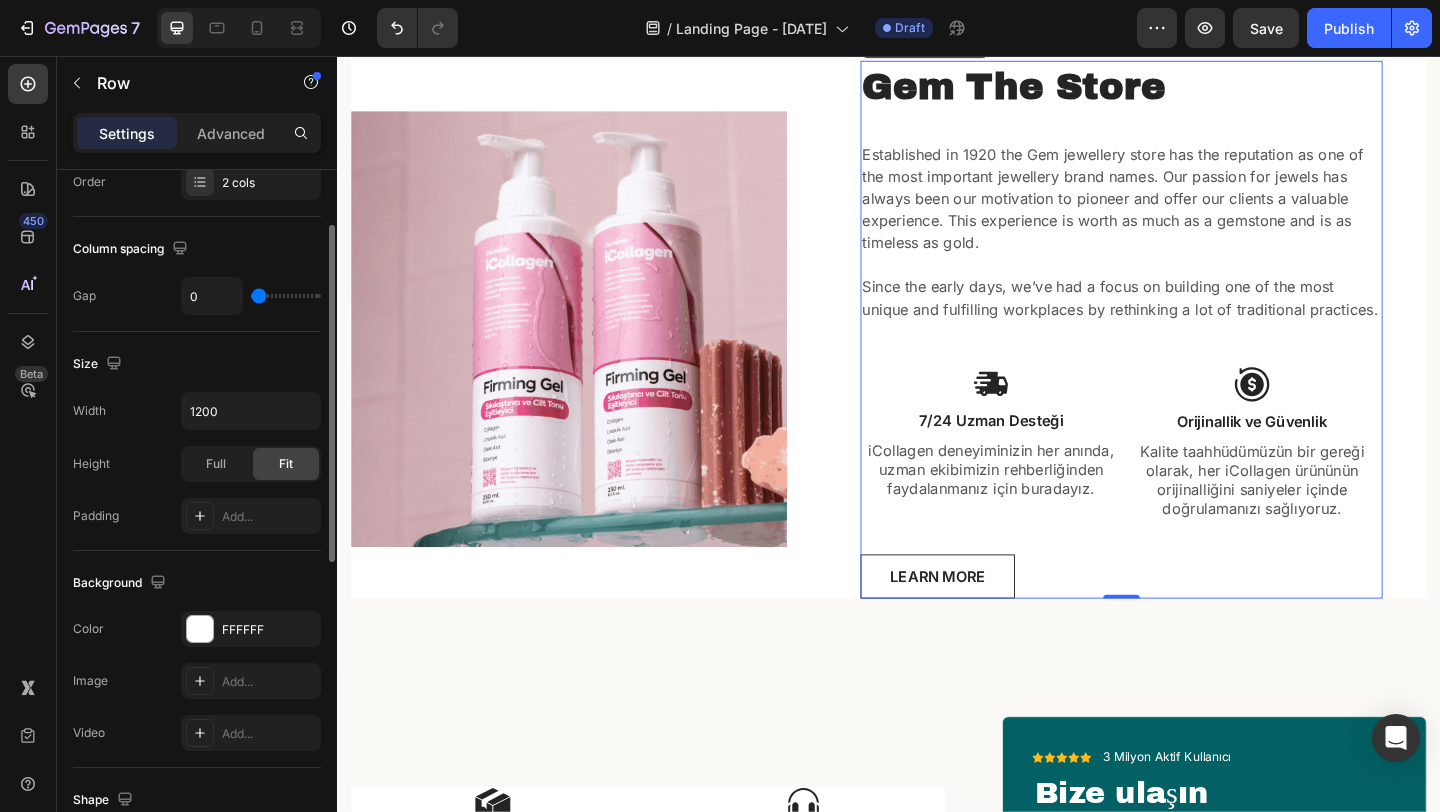 scroll, scrollTop: 388, scrollLeft: 0, axis: vertical 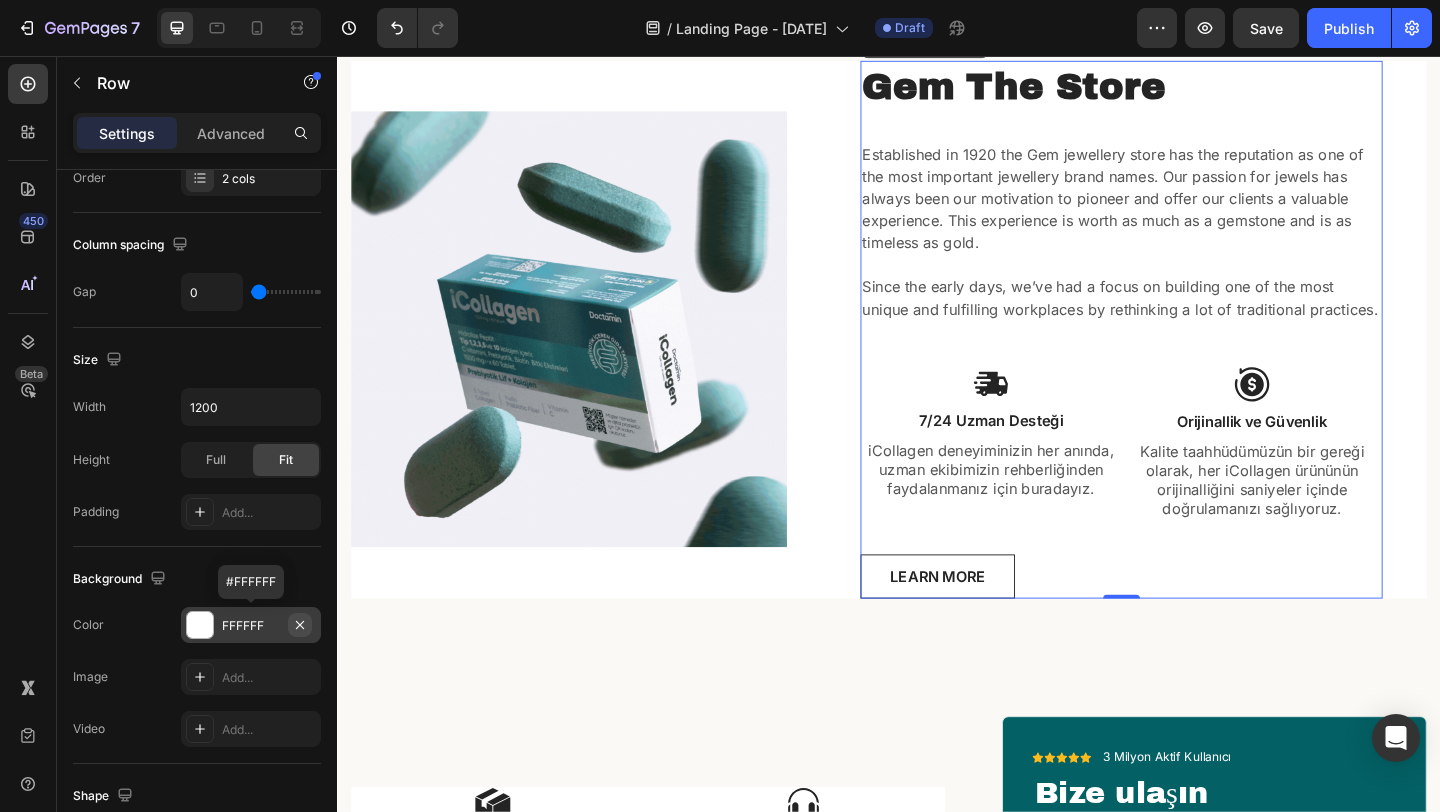 click 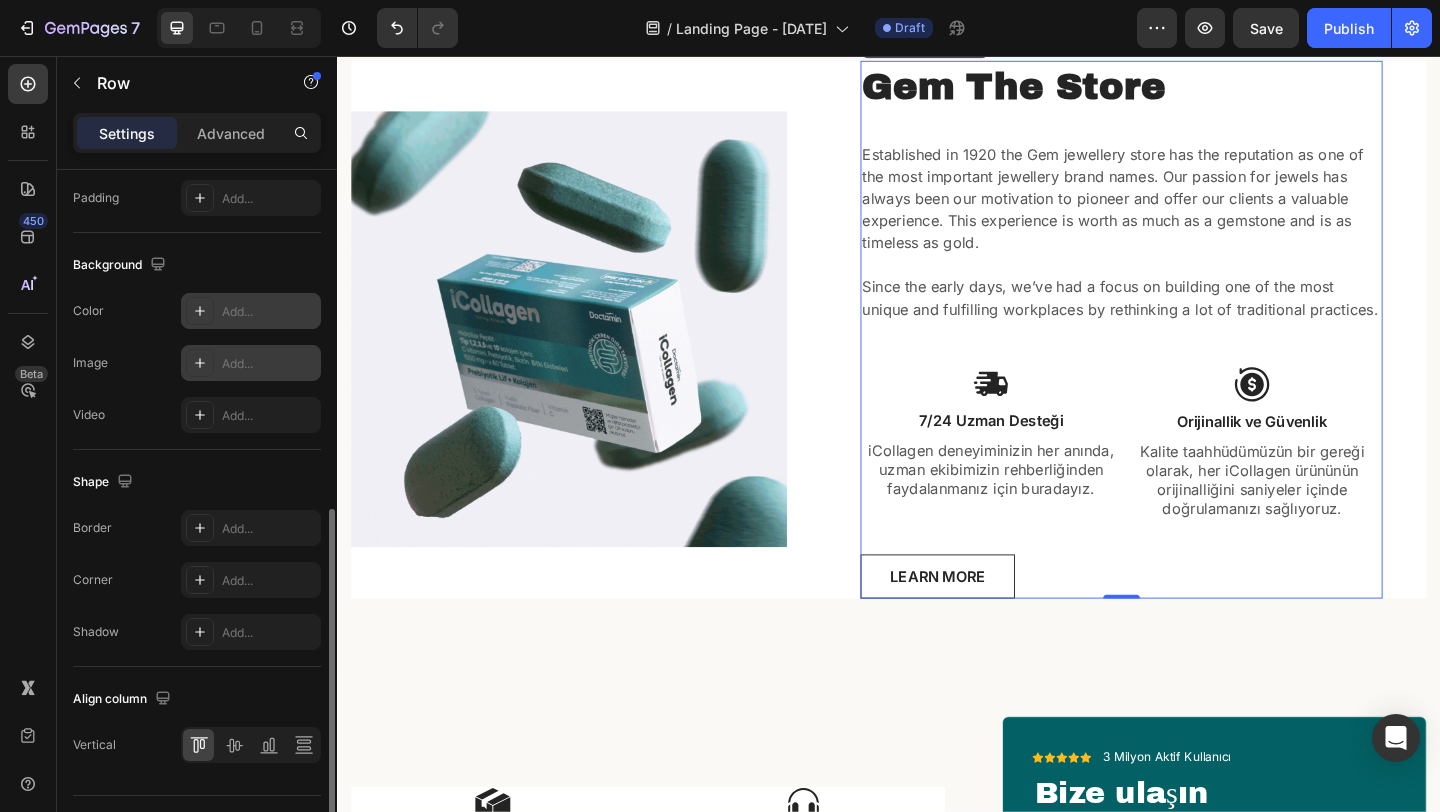 scroll, scrollTop: 749, scrollLeft: 0, axis: vertical 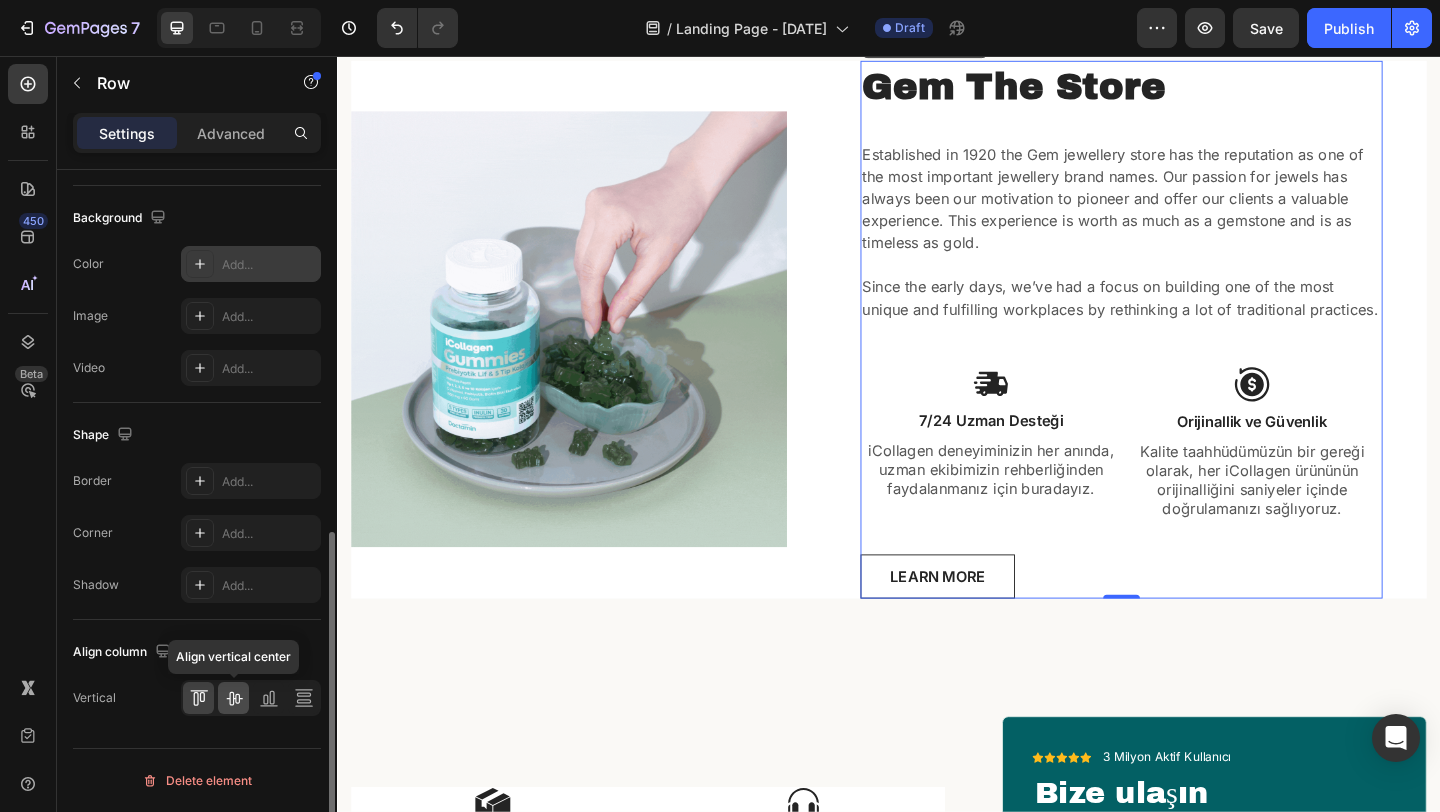 click 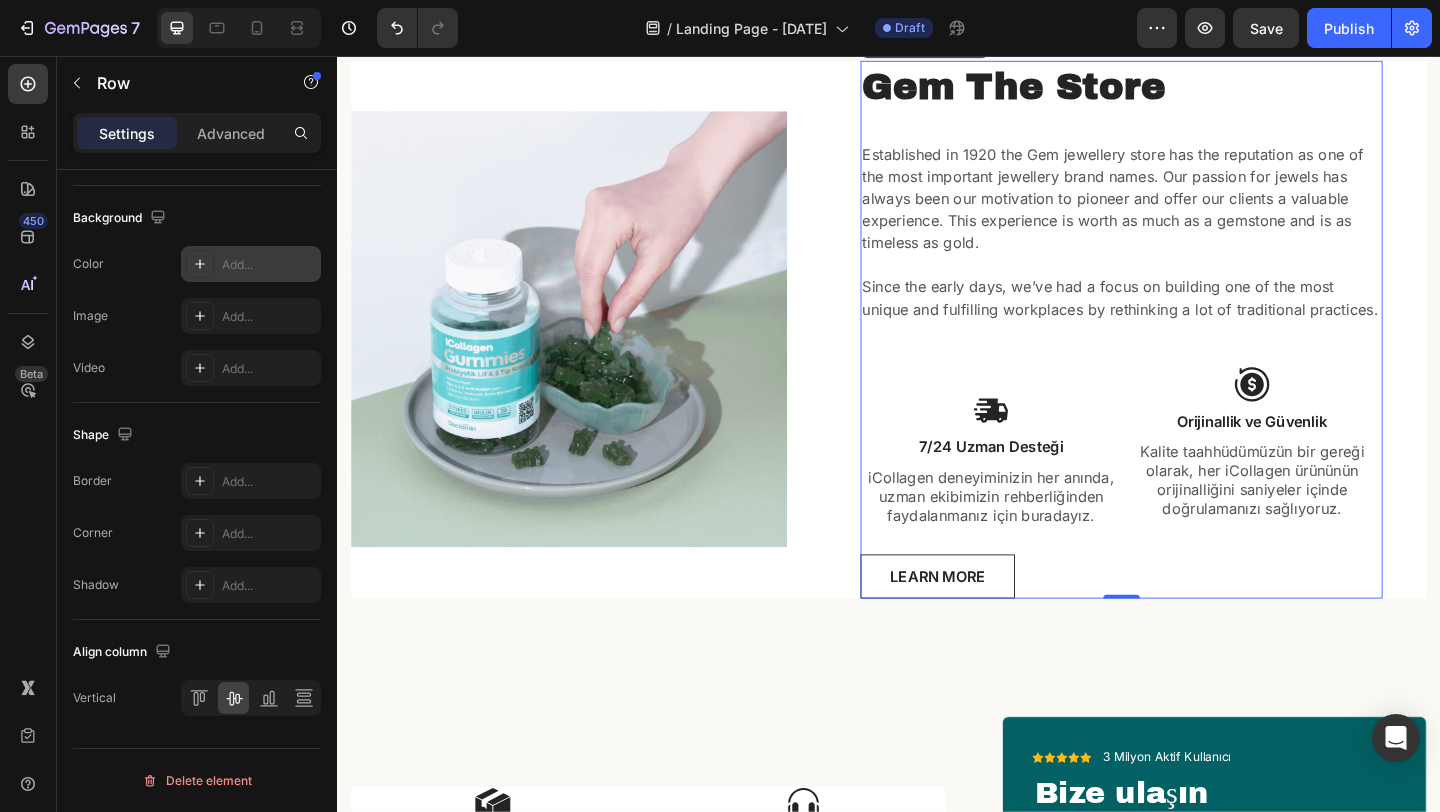click at bounding box center (251, 698) 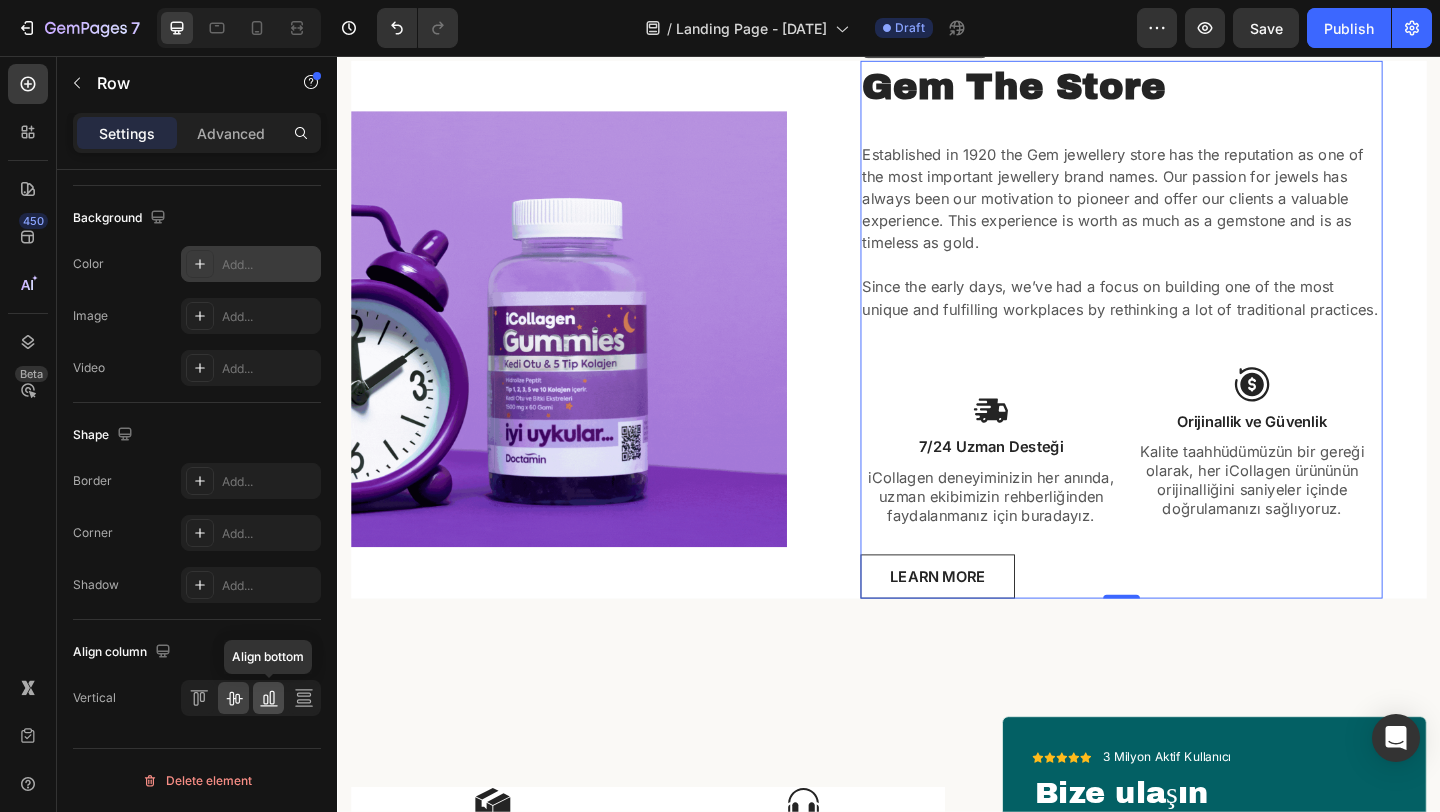 click 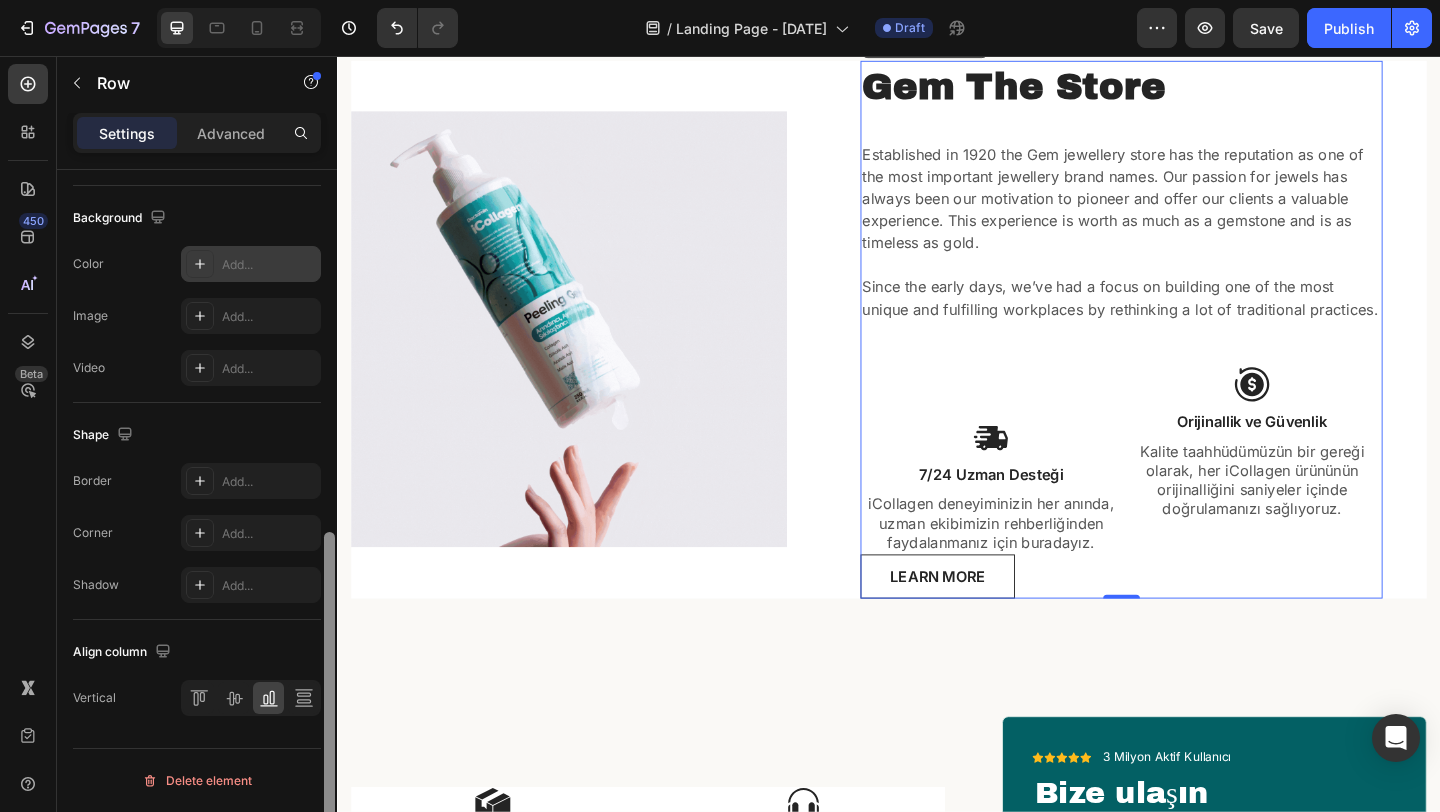 click at bounding box center [329, 519] 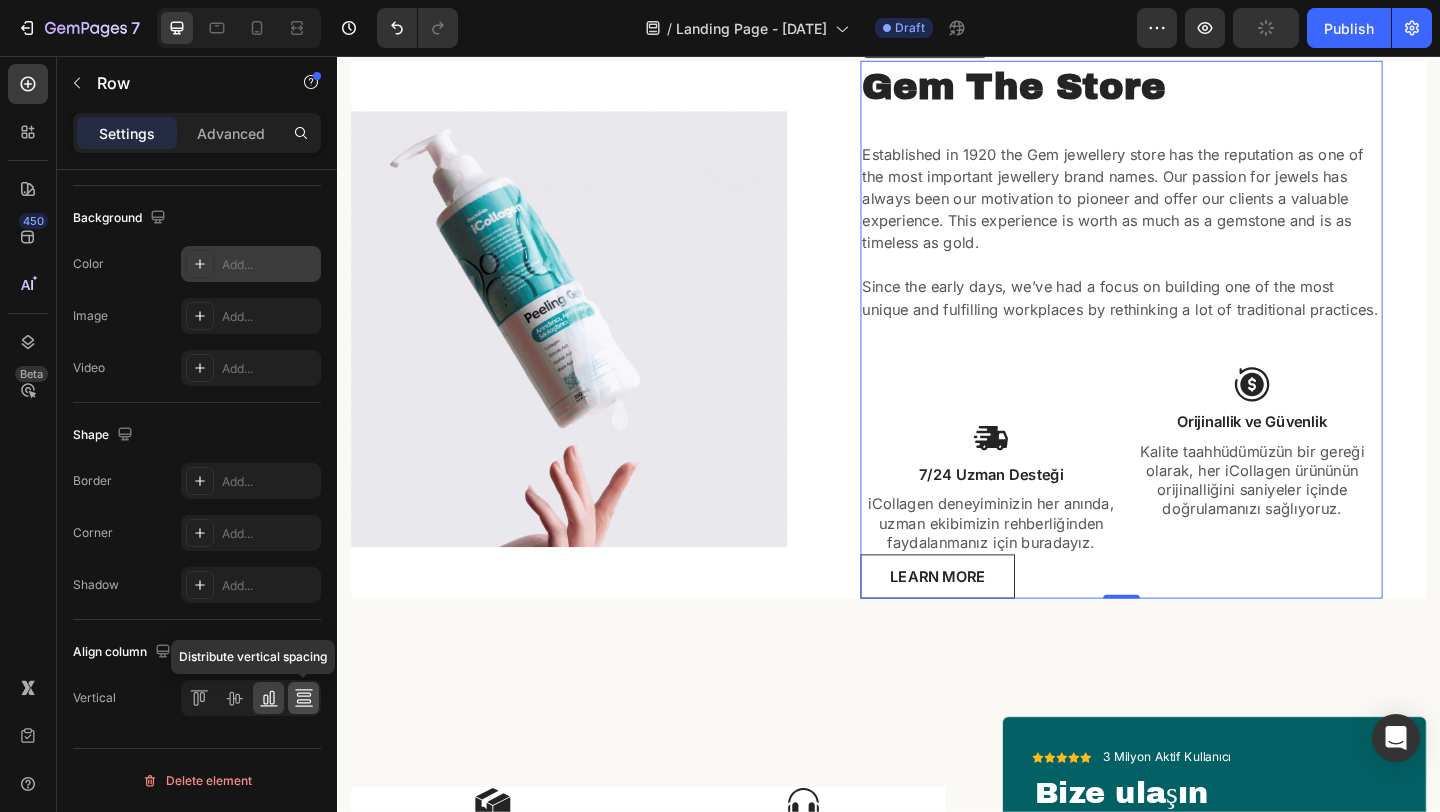 click 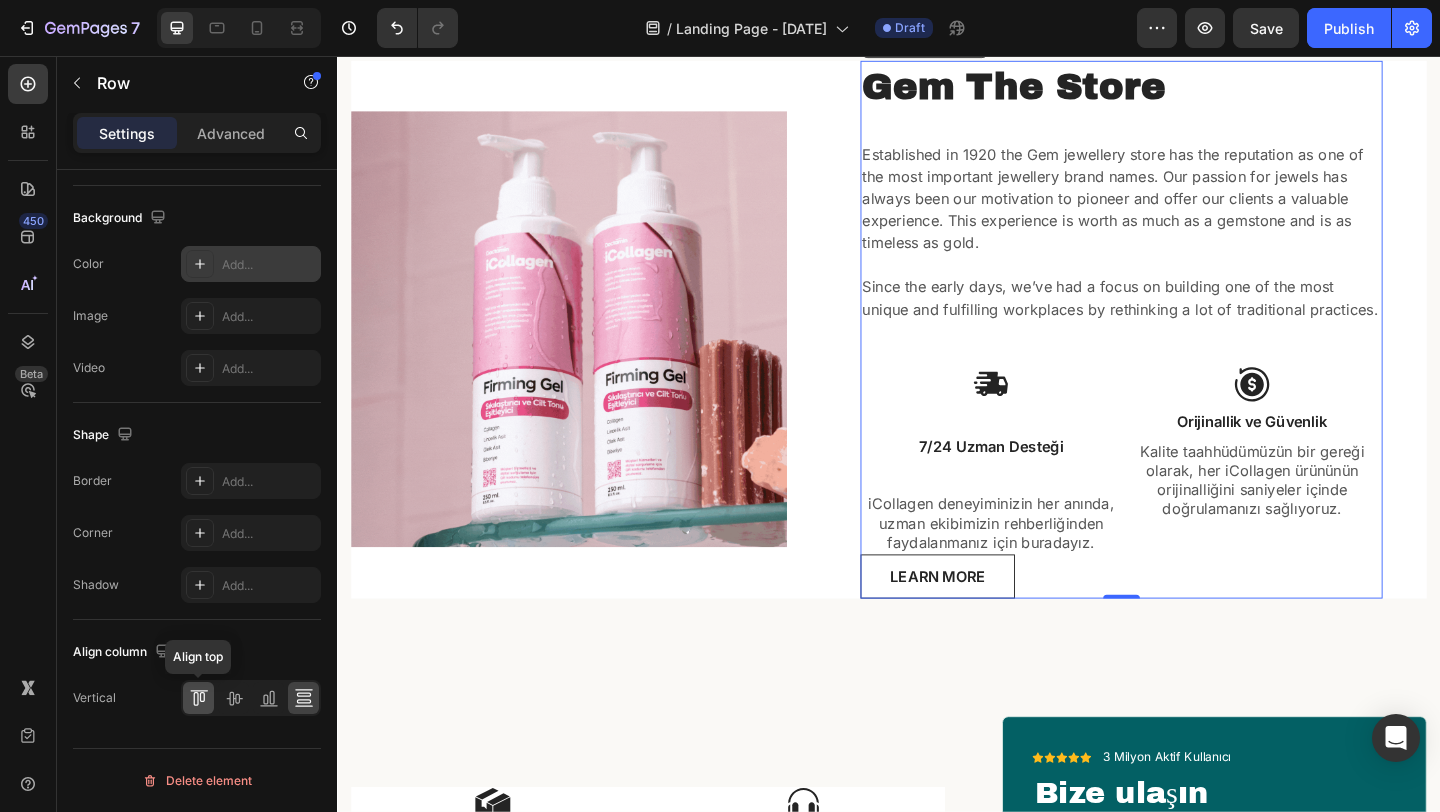click 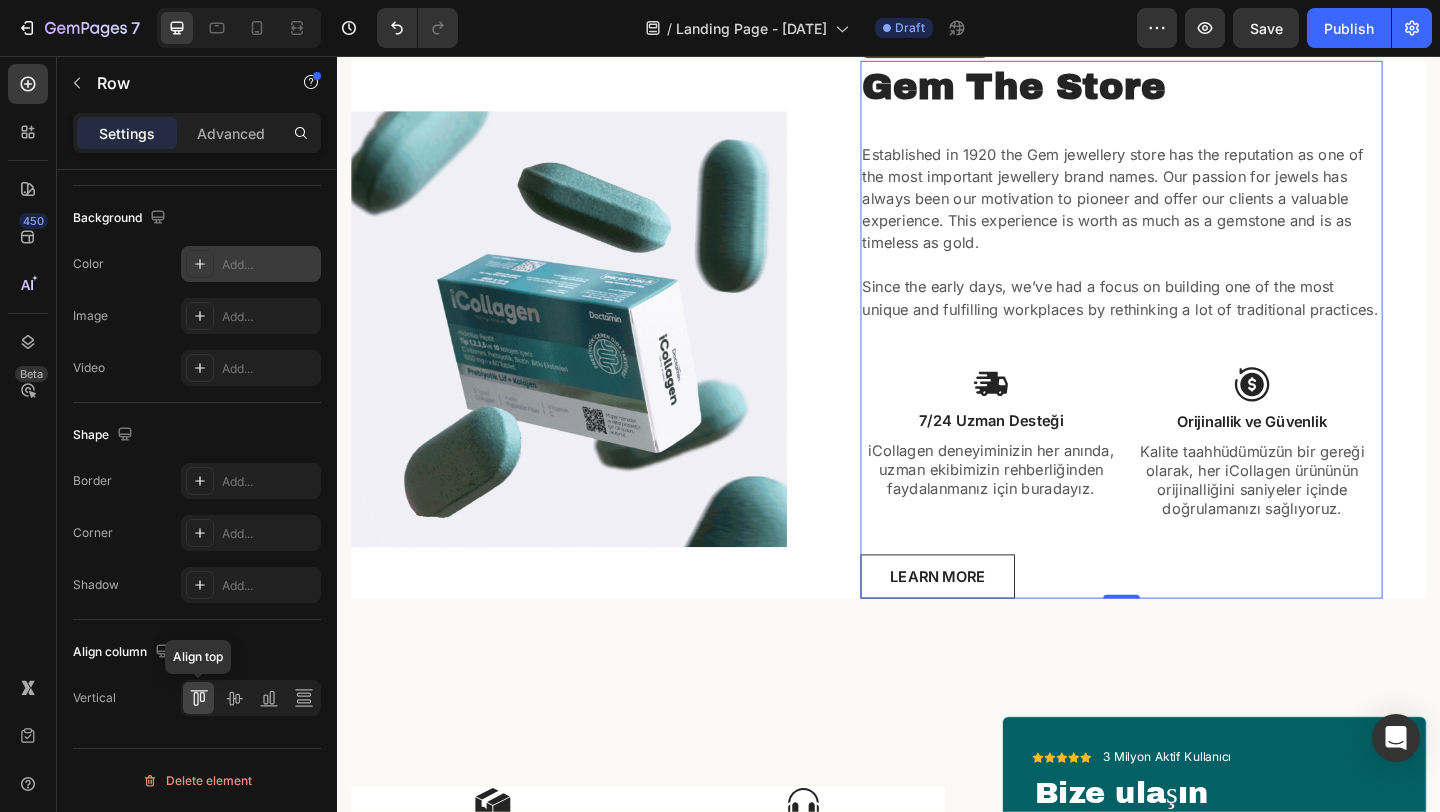click 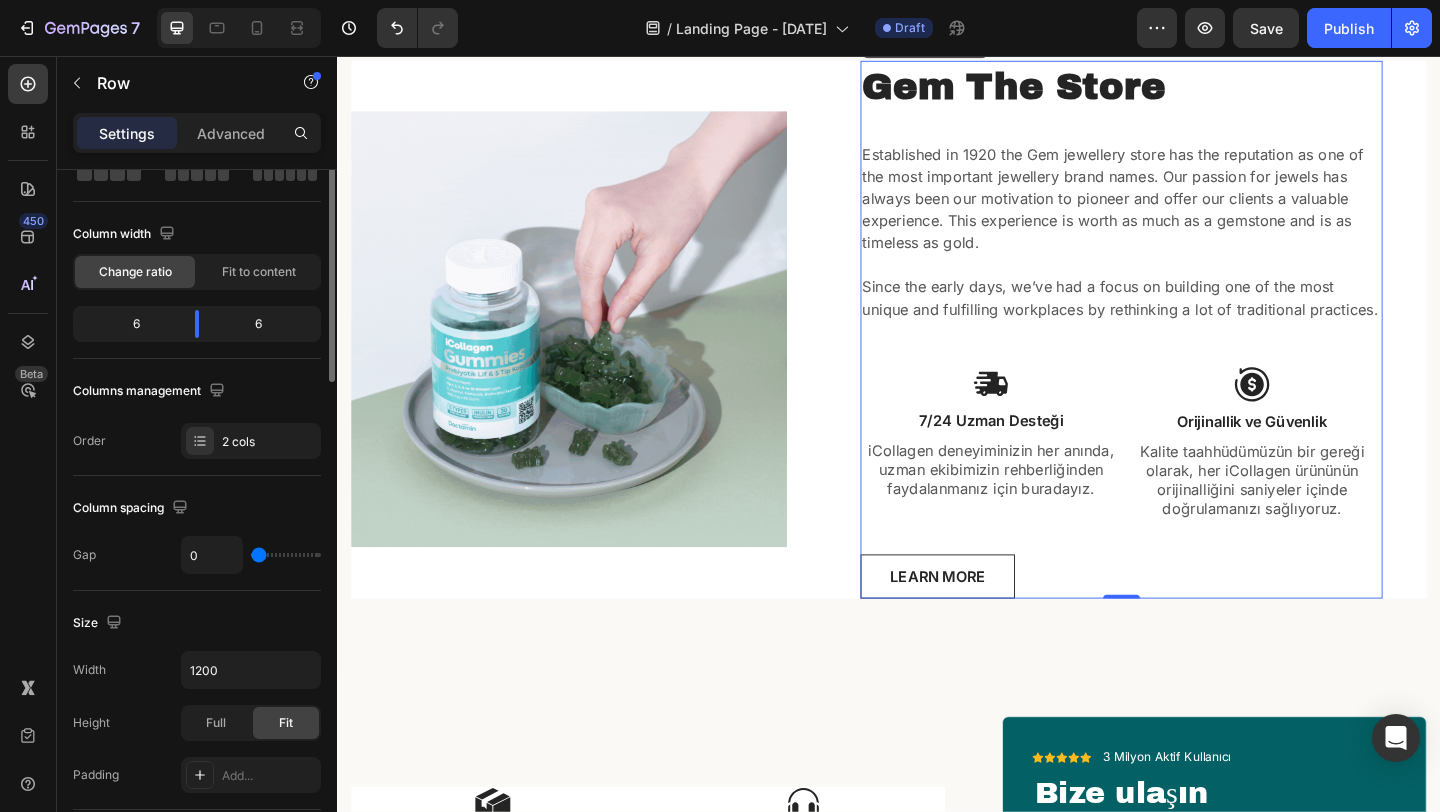 scroll, scrollTop: 0, scrollLeft: 0, axis: both 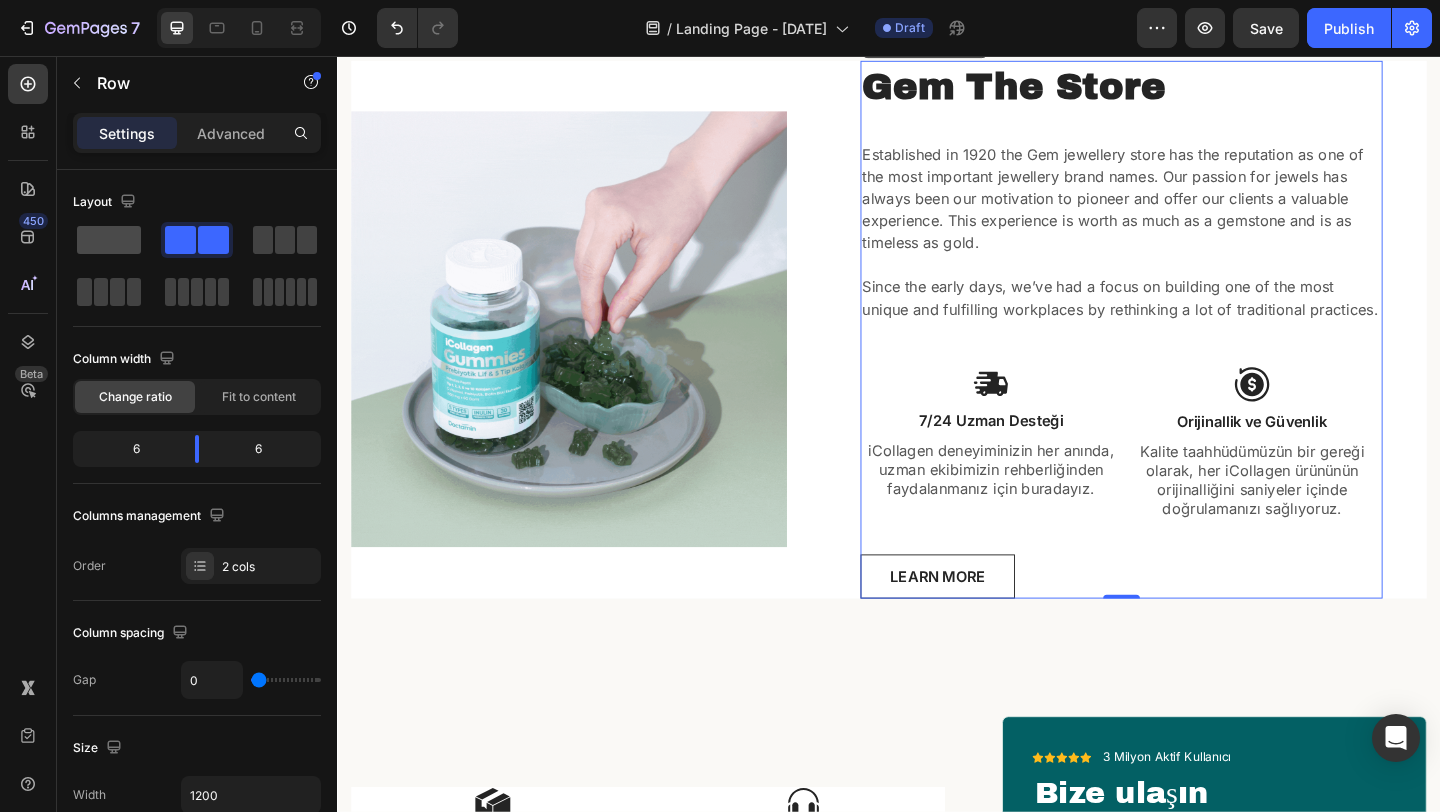 click 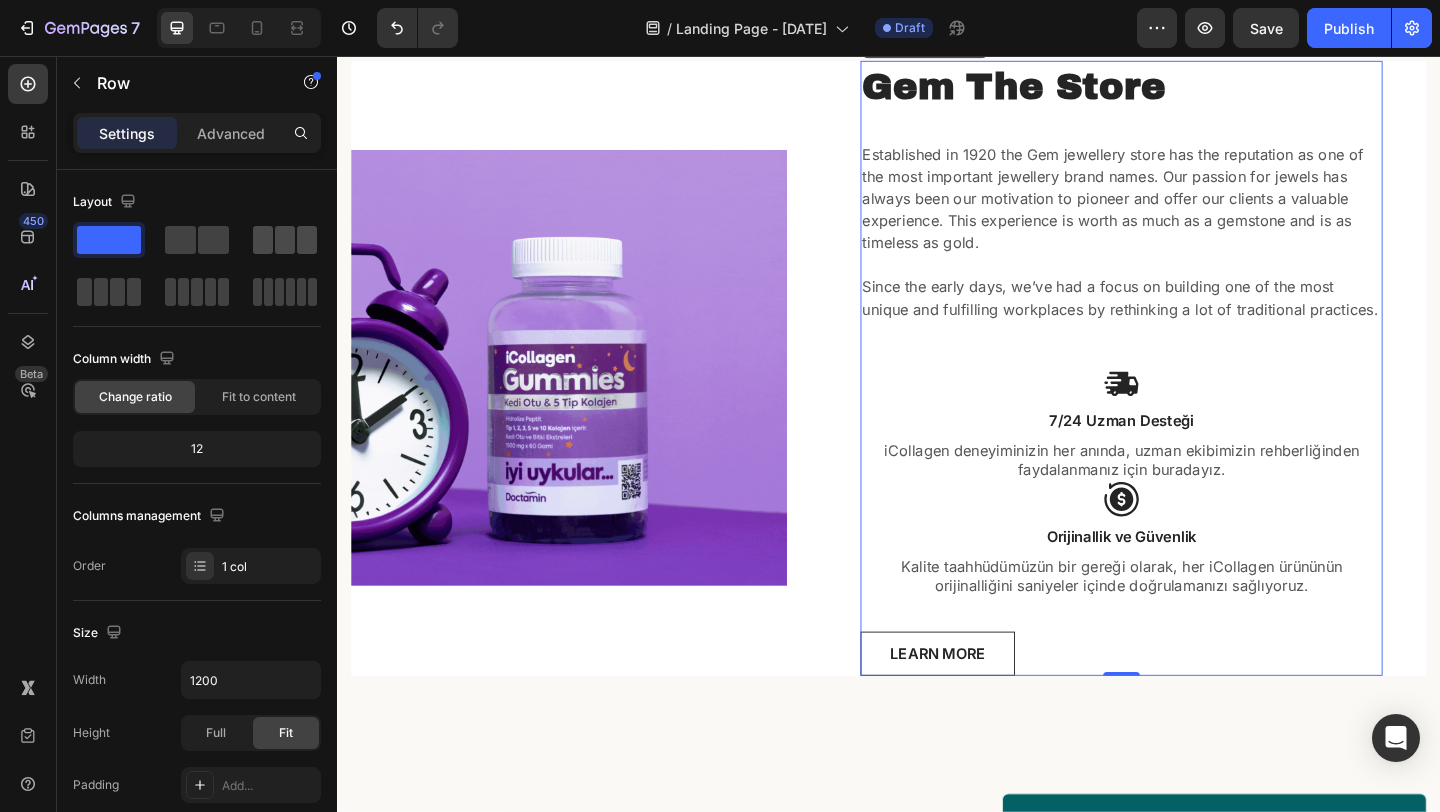 click 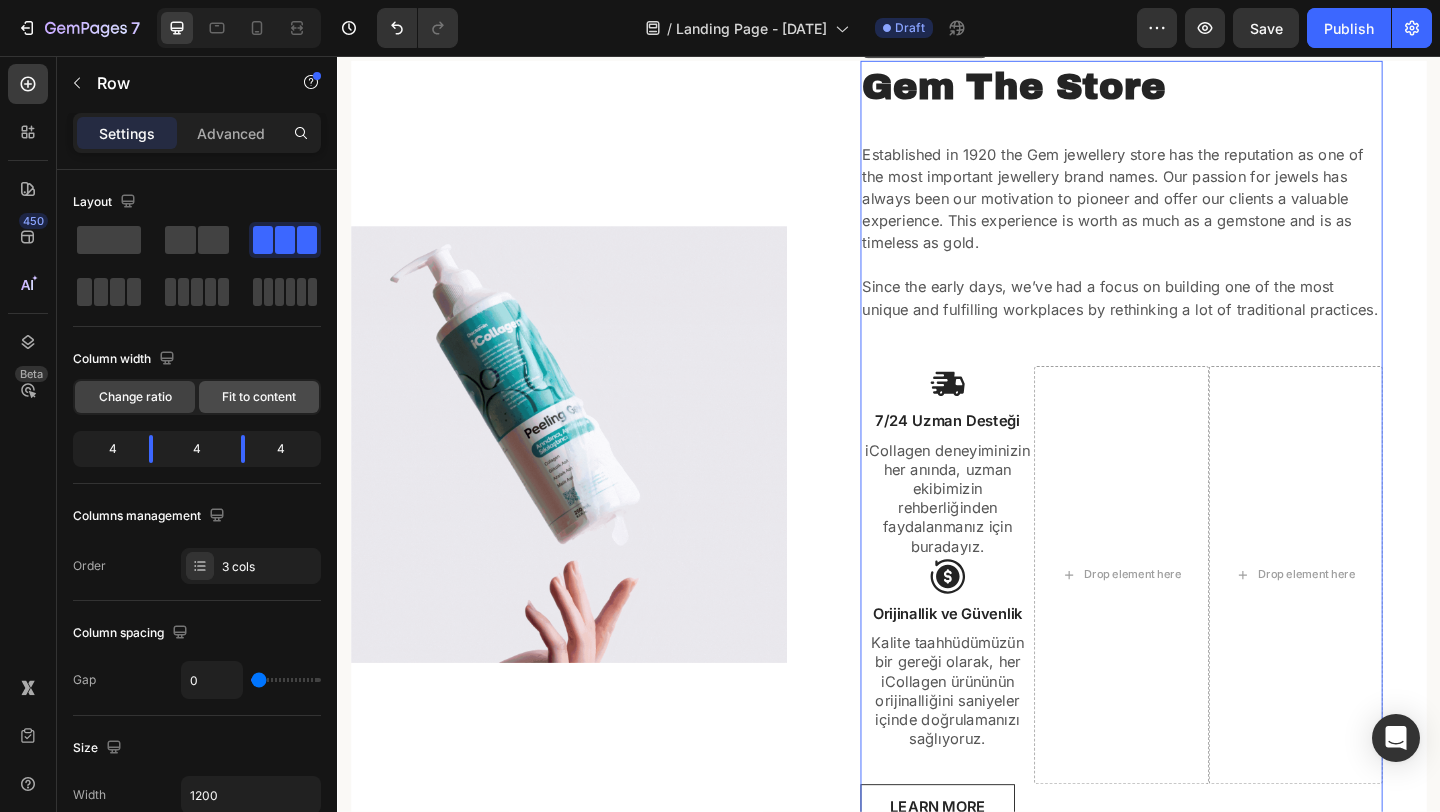 click on "Fit to content" 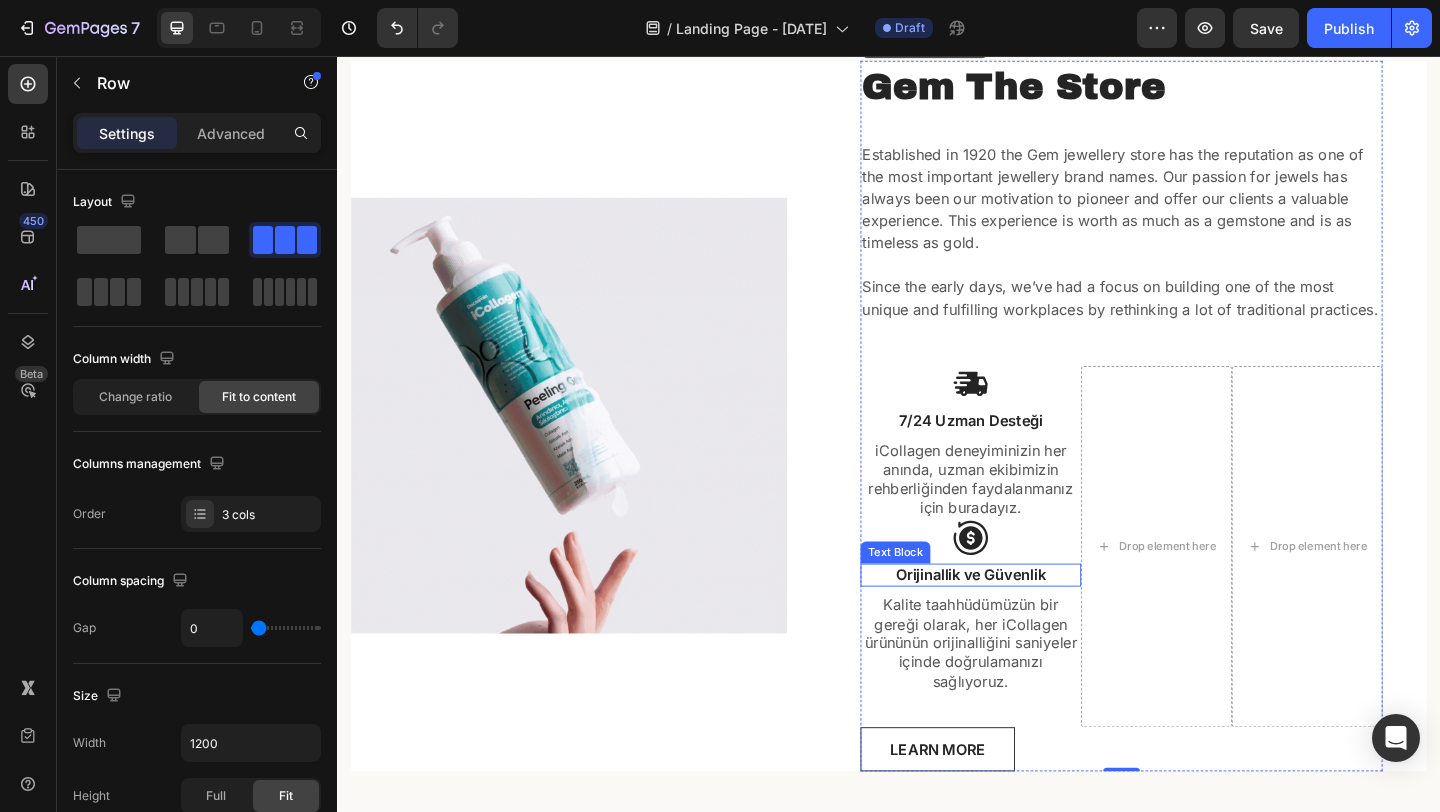 click on "Orijinallik ve Güvenlik" at bounding box center (1026, 620) 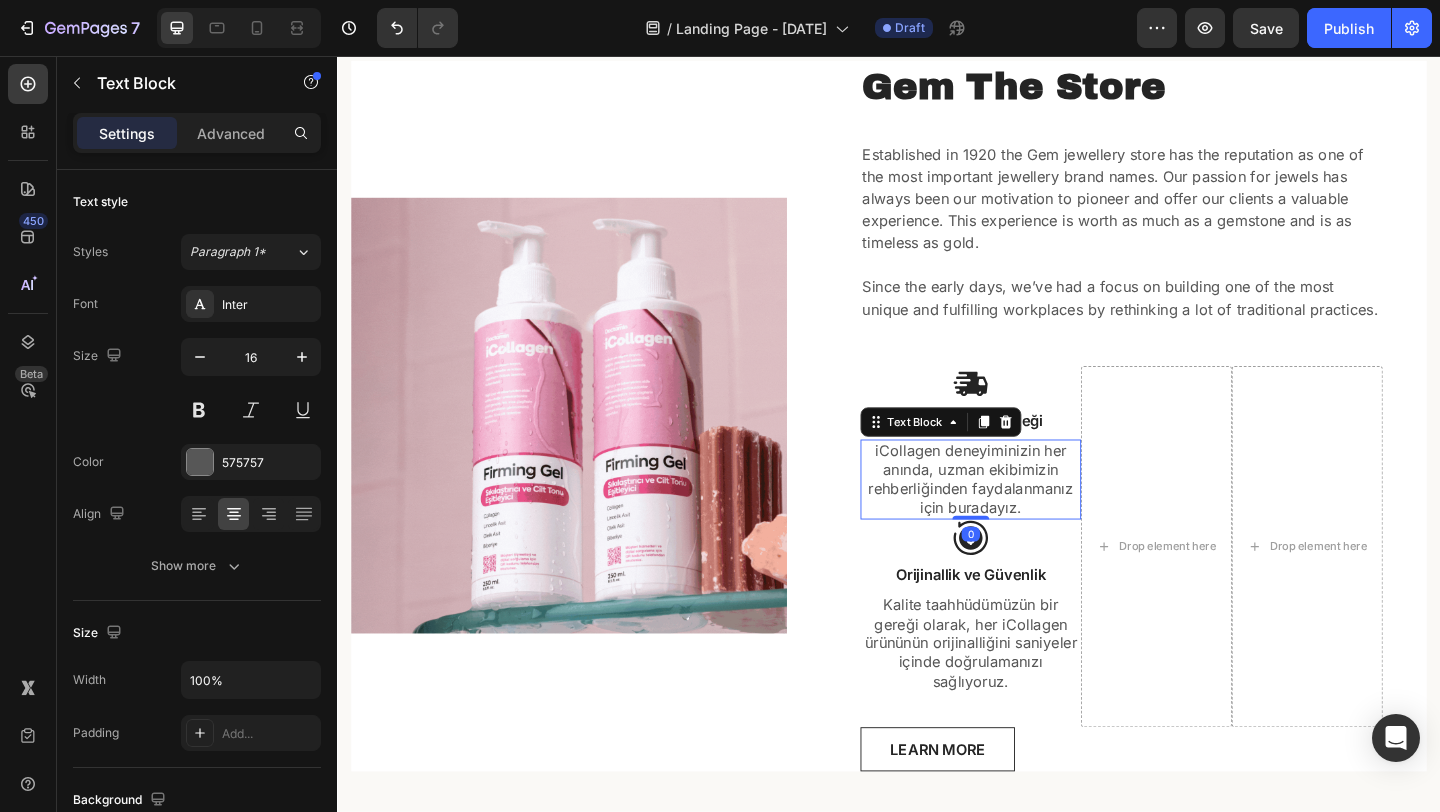 click on "iCollagen deneyiminizin her anında, uzman ekibimizin rehberliğinden faydalanmanız için buradayız. Text Block   0" at bounding box center (1026, 516) 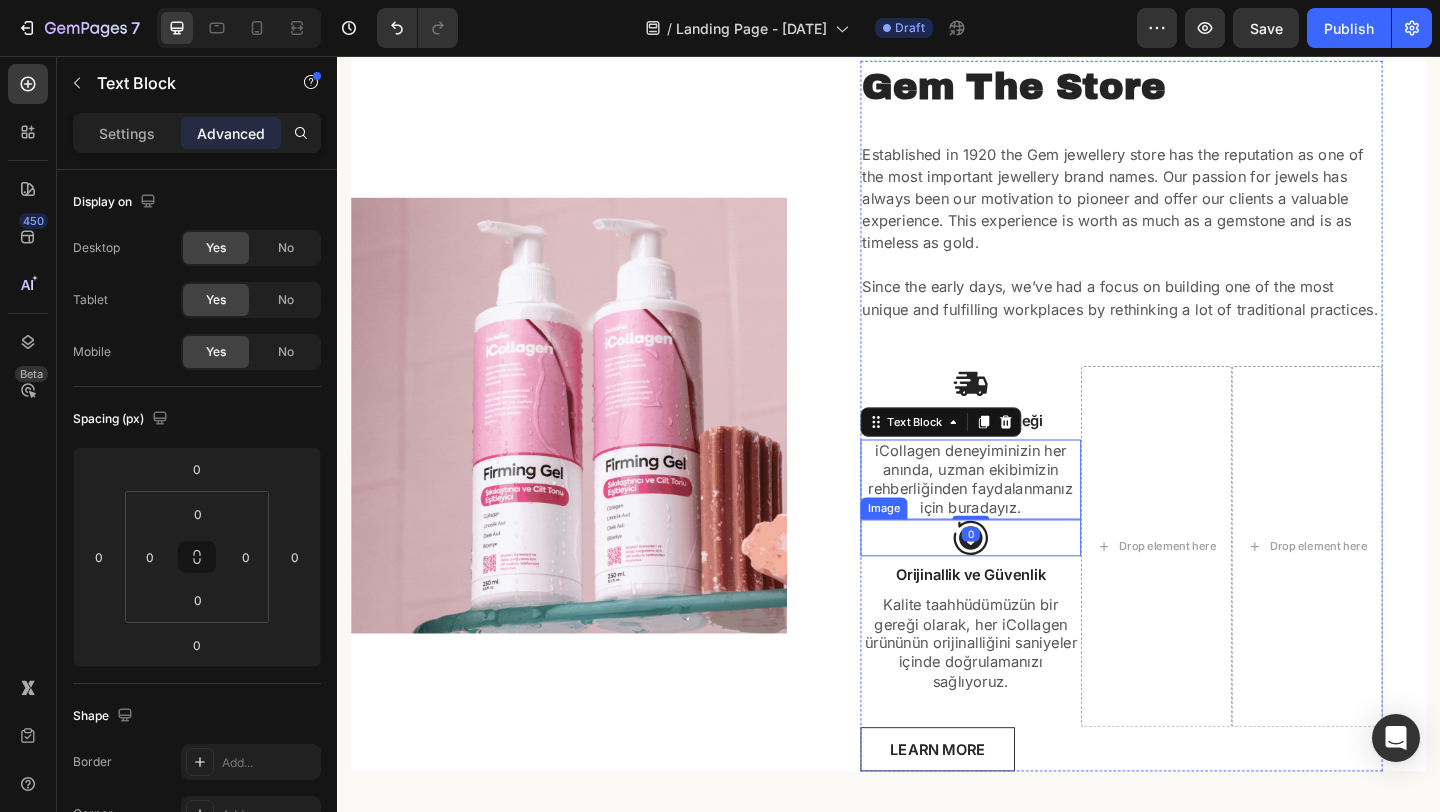 click at bounding box center (1026, 580) 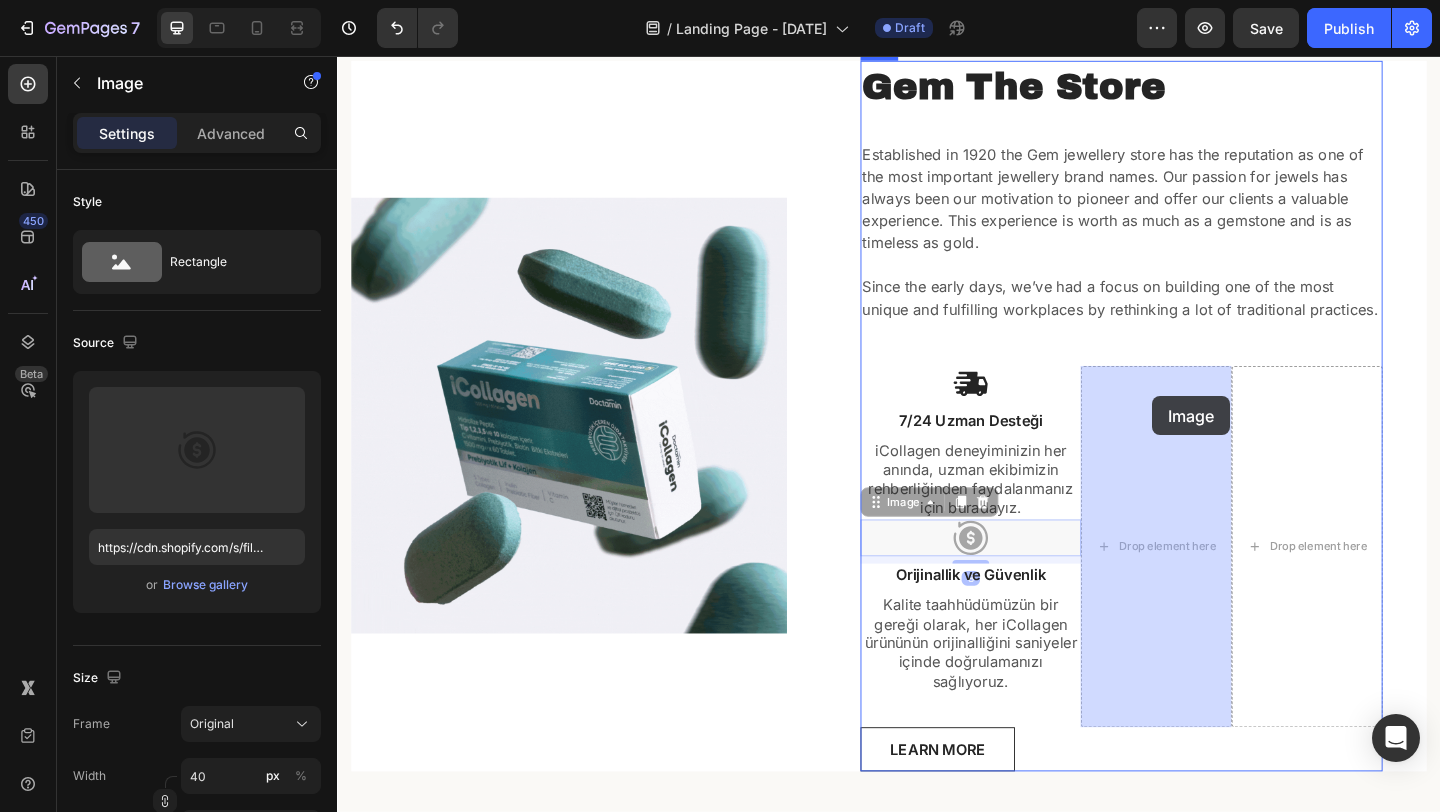 drag, startPoint x: 972, startPoint y: 547, endPoint x: 1224, endPoint y: 426, distance: 279.54428 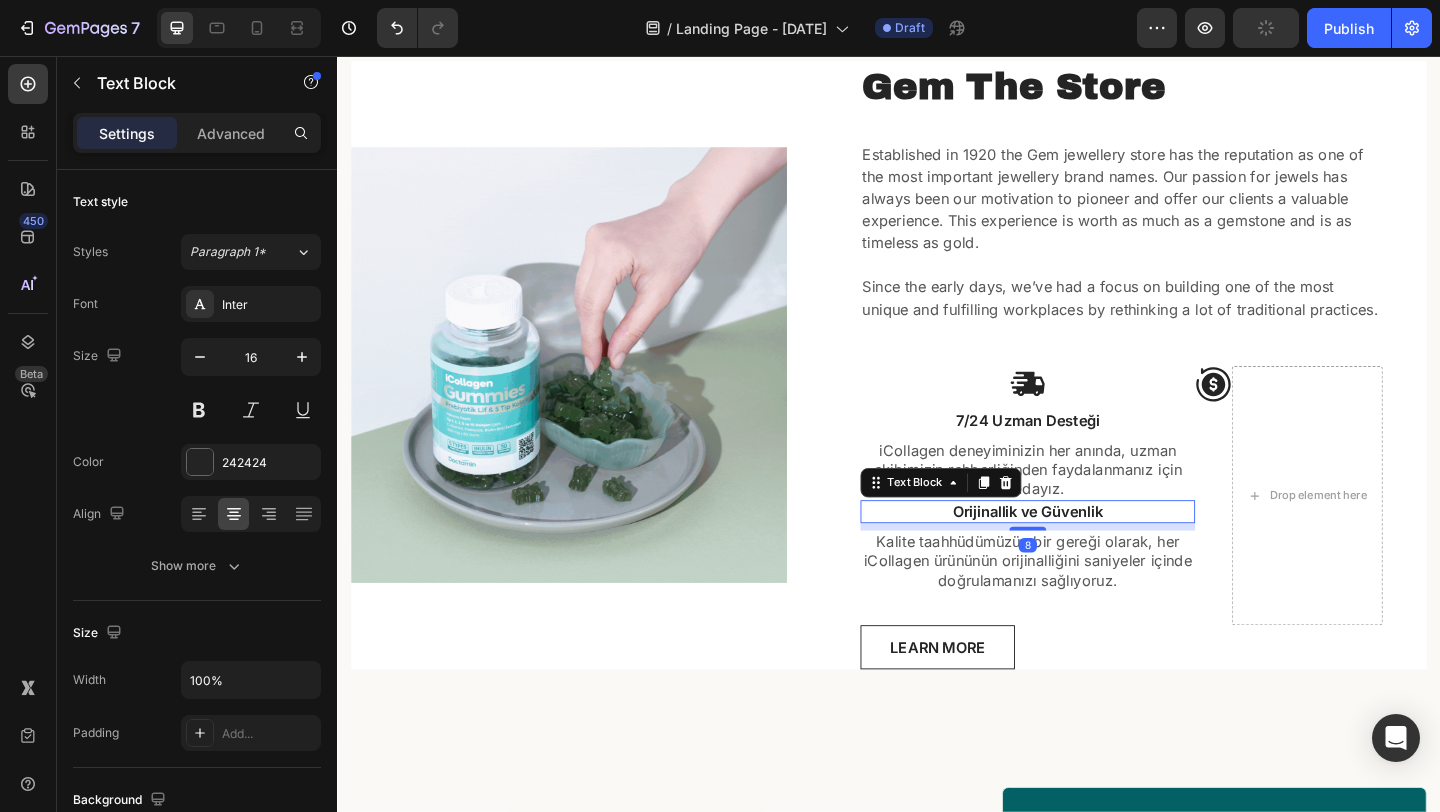 click on "Orijinallik ve Güvenlik" at bounding box center [1088, 551] 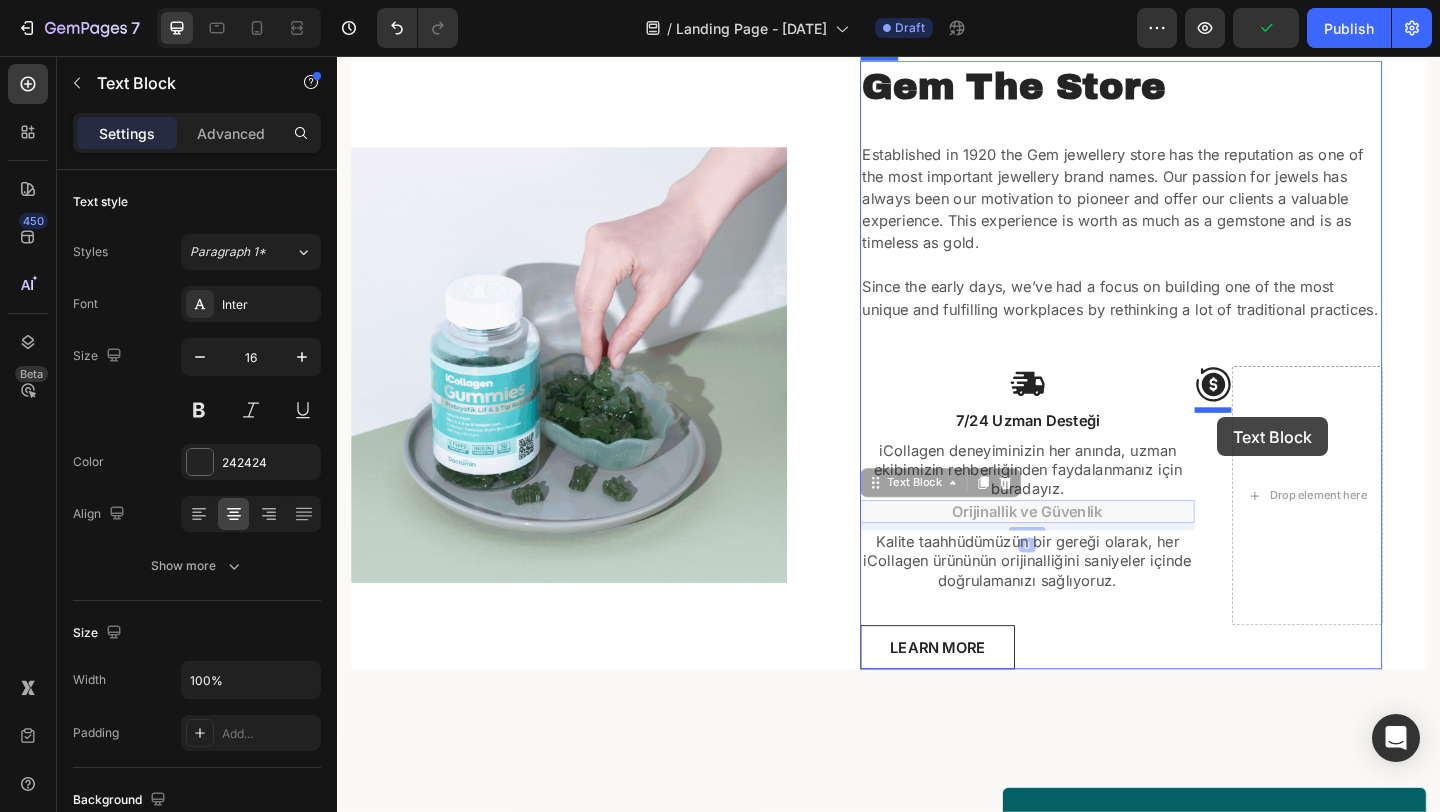 drag, startPoint x: 968, startPoint y: 525, endPoint x: 1294, endPoint y: 449, distance: 334.7417 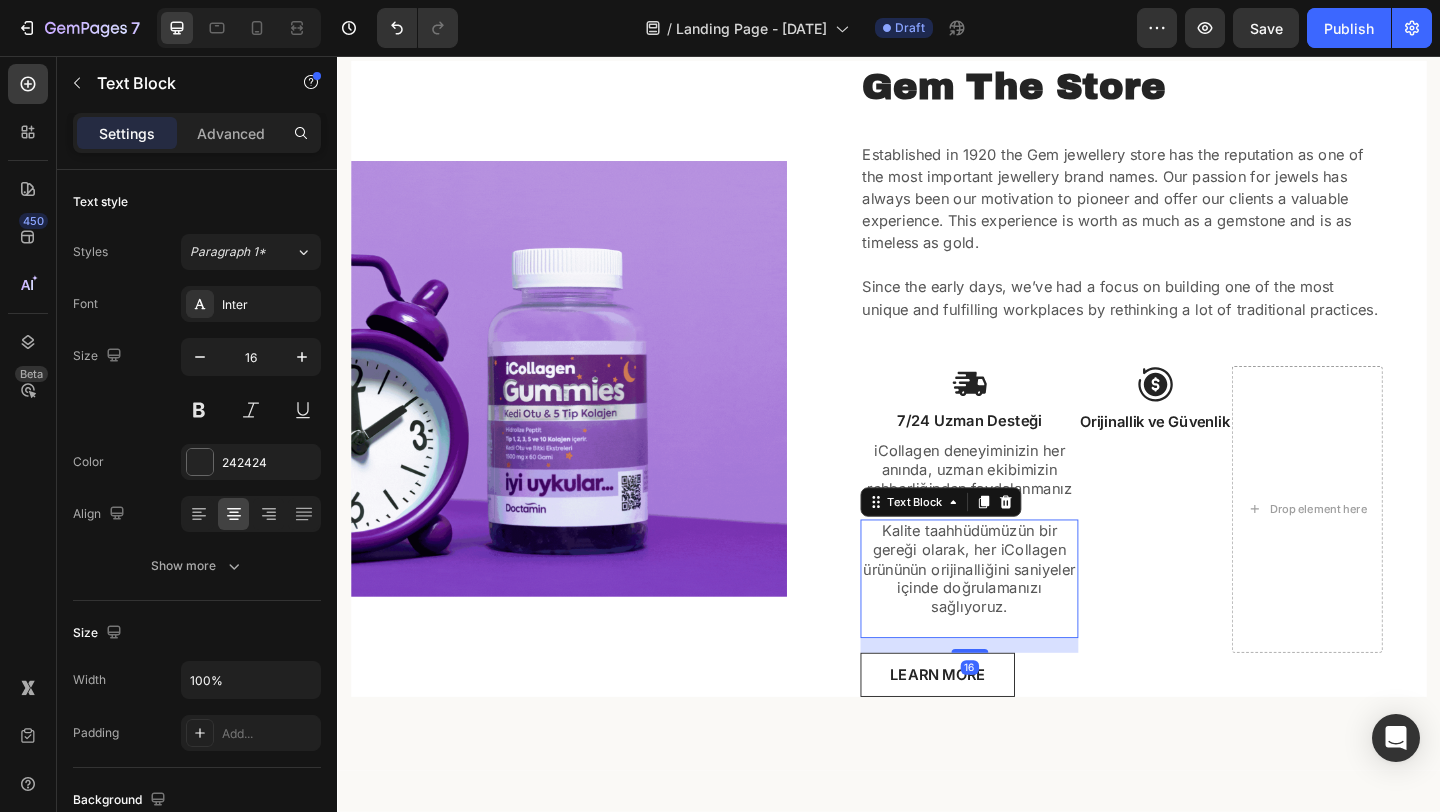 click on "Kalite taahhüdümüzün bir gereği olarak, her iCollagen ürününün orijinalliğini saniyeler içinde doğrulamanızı sağlıyoruz." at bounding box center [1024, 614] 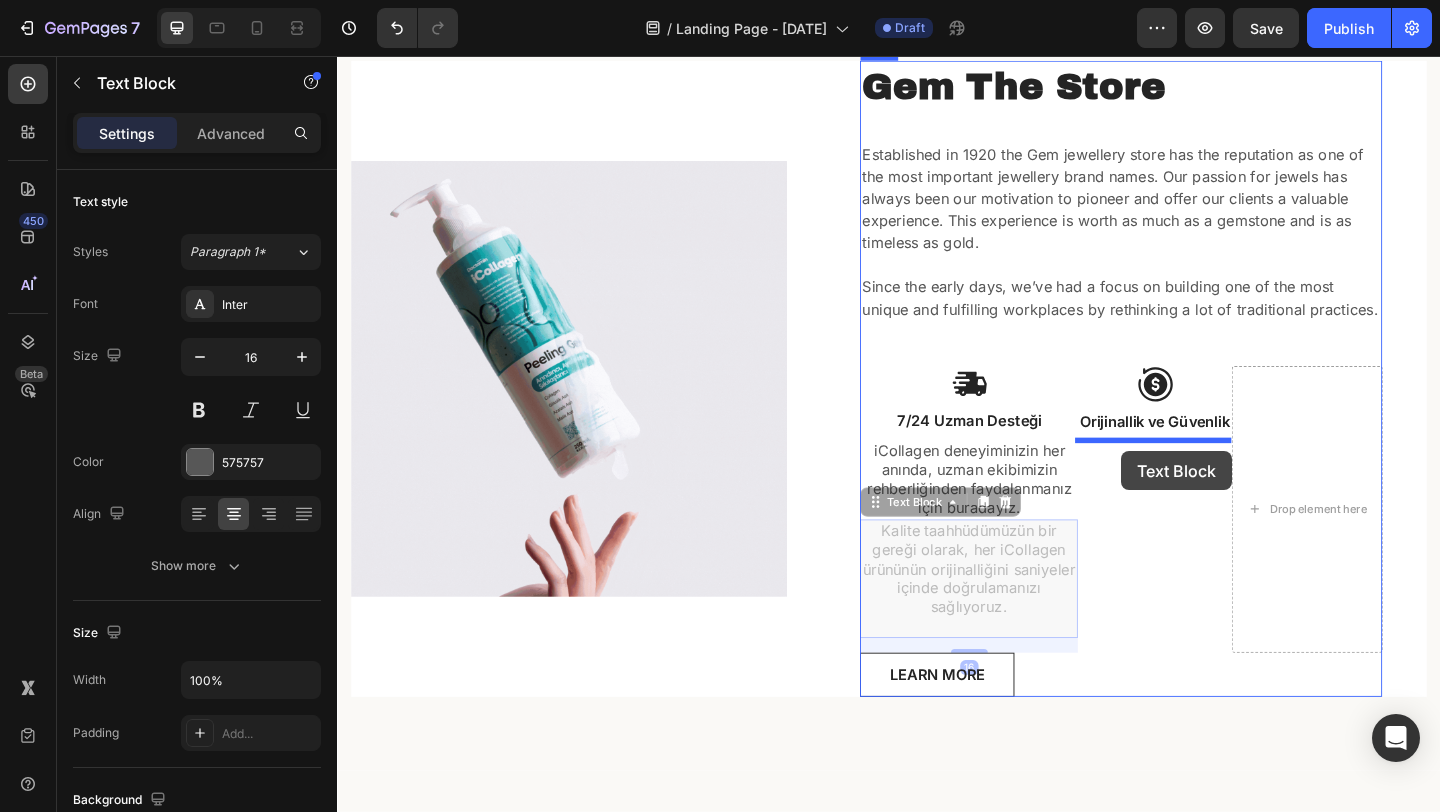 drag, startPoint x: 959, startPoint y: 547, endPoint x: 1190, endPoint y: 486, distance: 238.9184 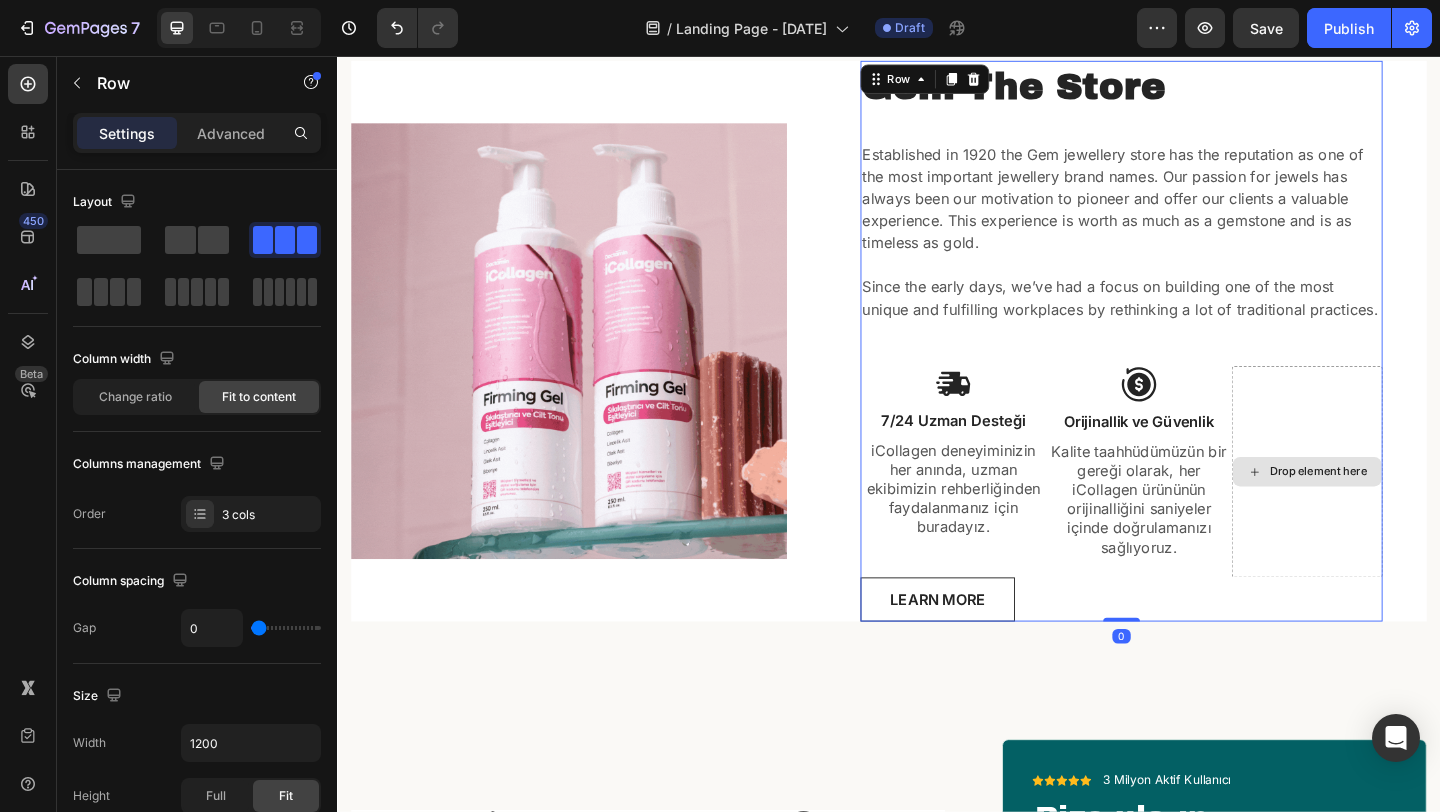 click on "Drop element here" at bounding box center (1392, 508) 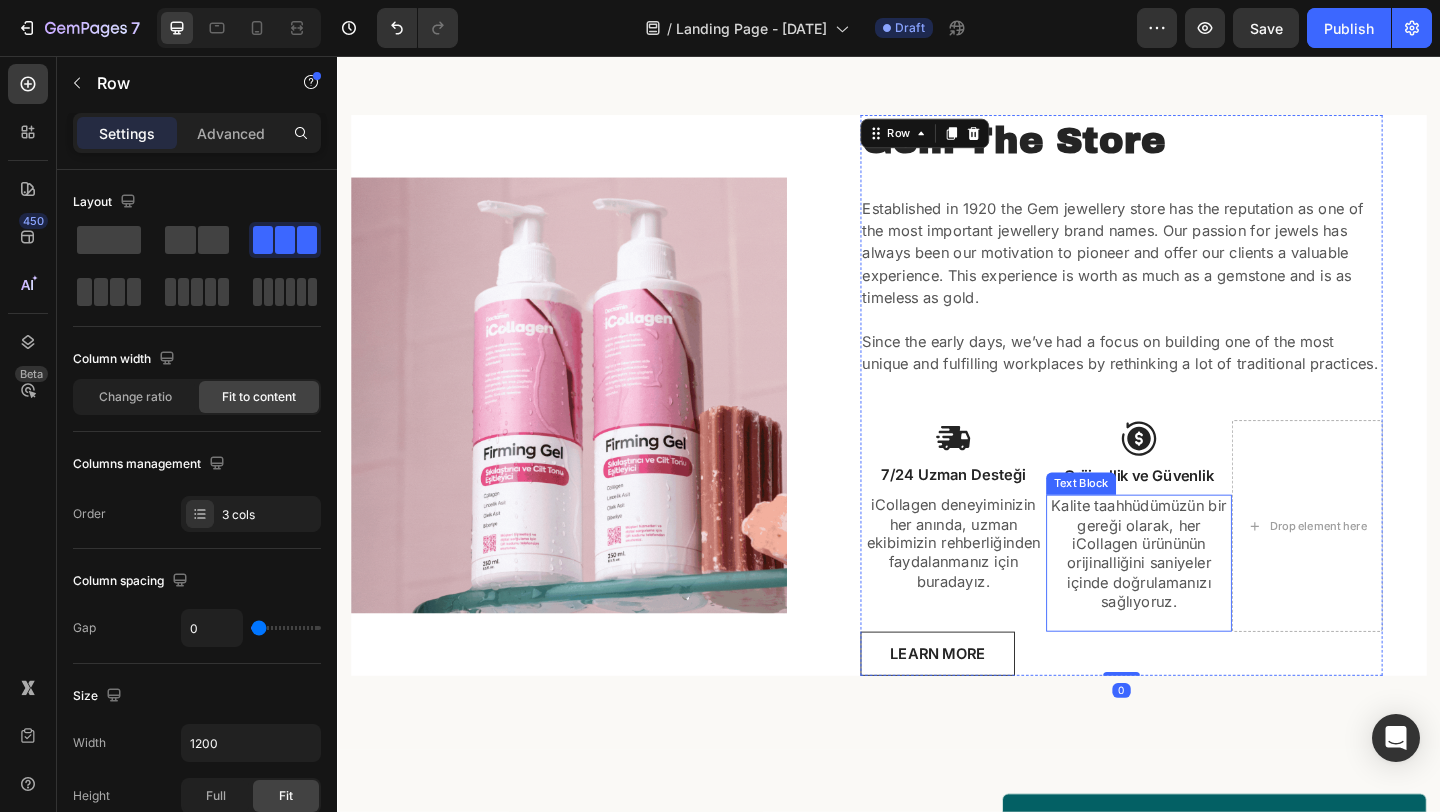 scroll, scrollTop: 330, scrollLeft: 0, axis: vertical 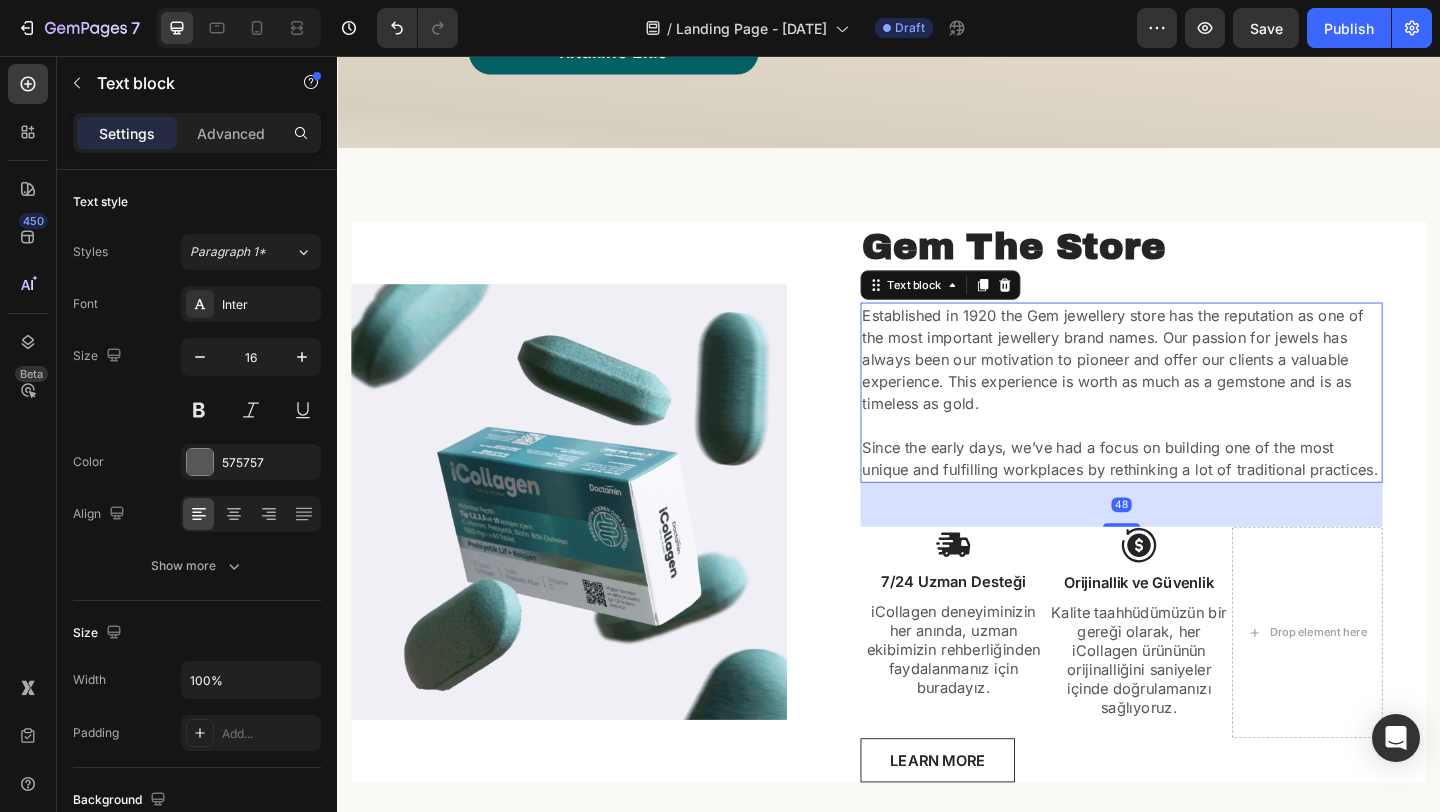 click on "Established in 1920 the Gem jewellery store has the reputation as one of the most important jewellery brand names. Our passion for jewels has always been our motivation to pioneer and offer our clients a valuable experience. This experience is worth as much as a gemstone and is as timeless as gold.  Since the early days, we’ve had a focus on building one of the most unique and fulfilling workplaces by rethinking a lot of traditional practices." at bounding box center [1190, 422] 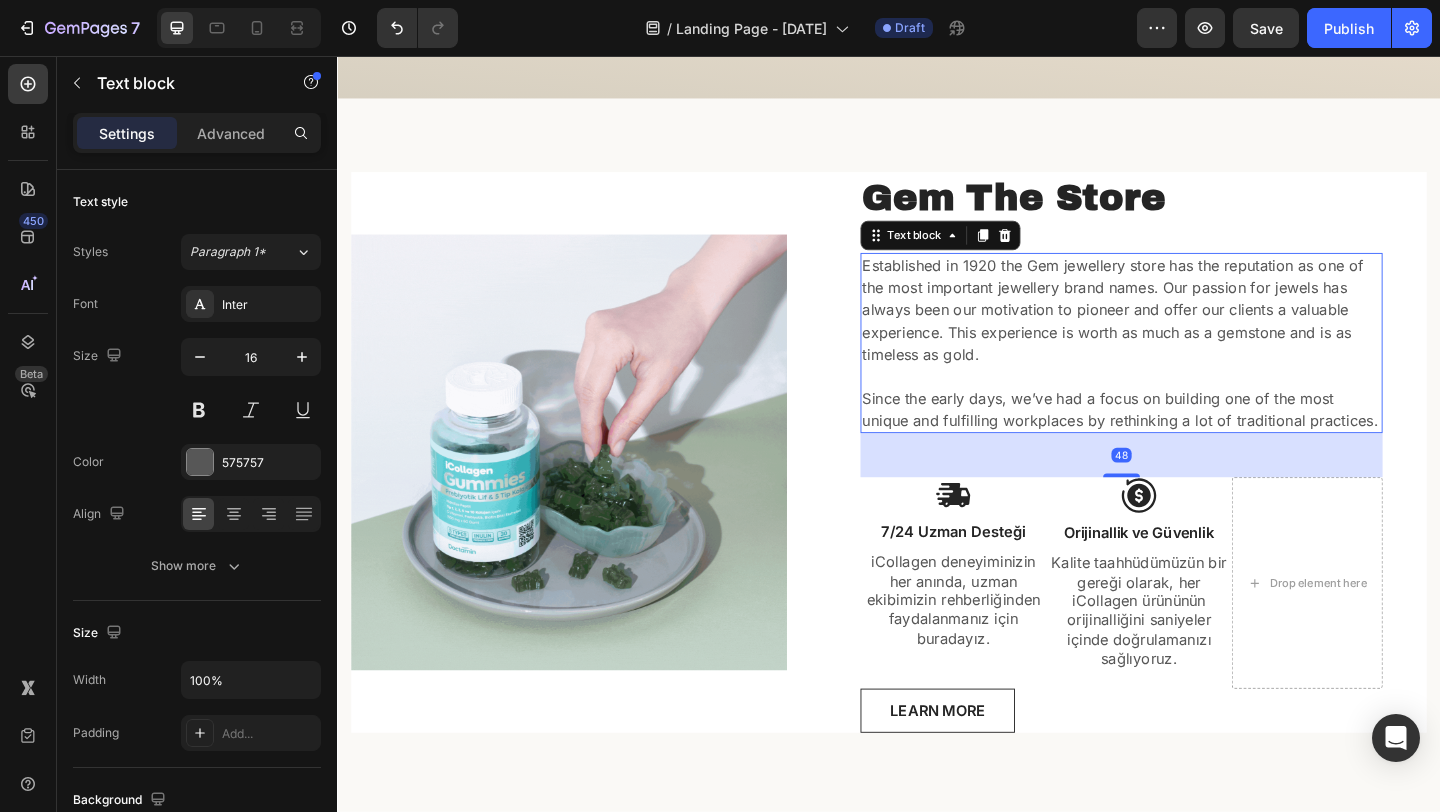 scroll, scrollTop: 409, scrollLeft: 0, axis: vertical 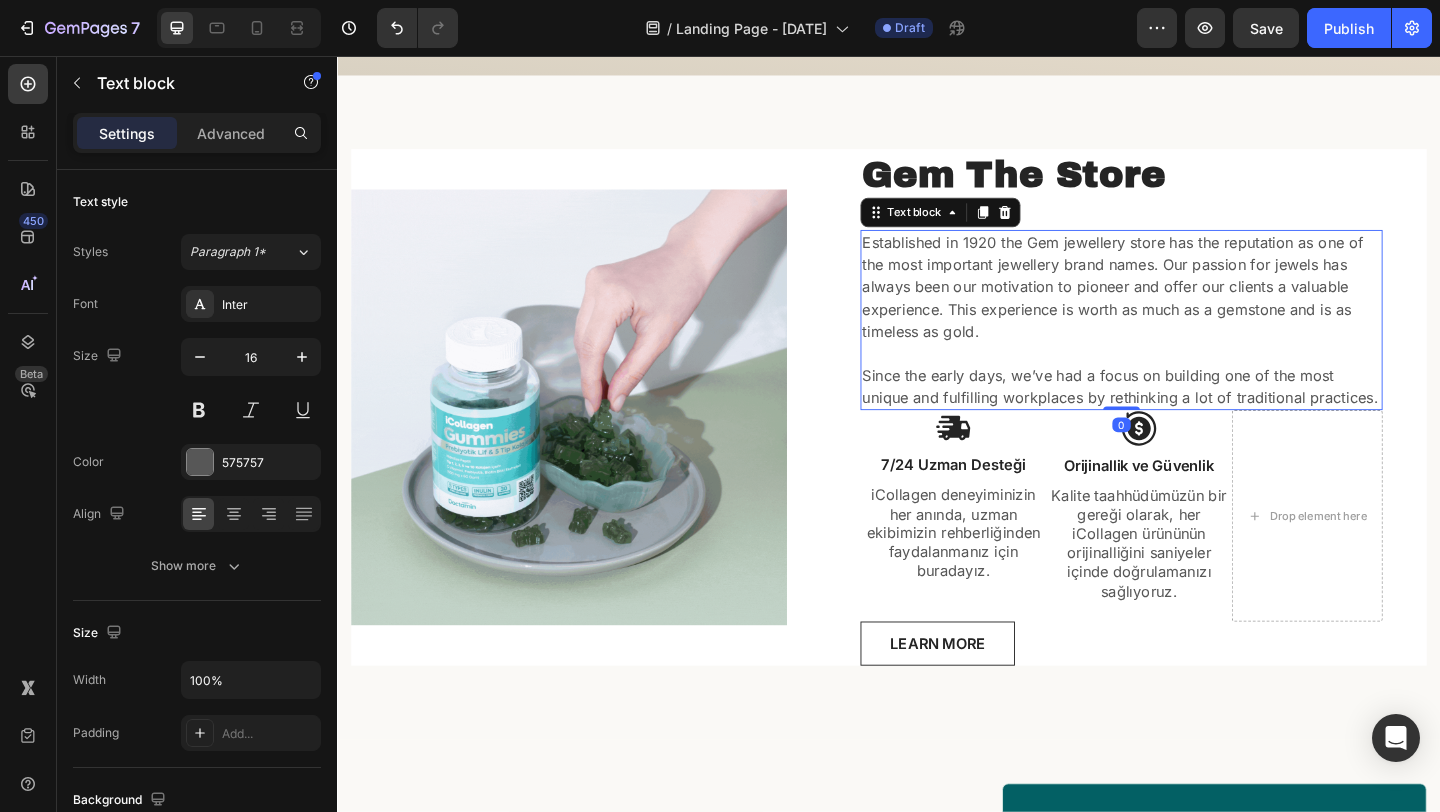drag, startPoint x: 1185, startPoint y: 484, endPoint x: 1193, endPoint y: 409, distance: 75.42546 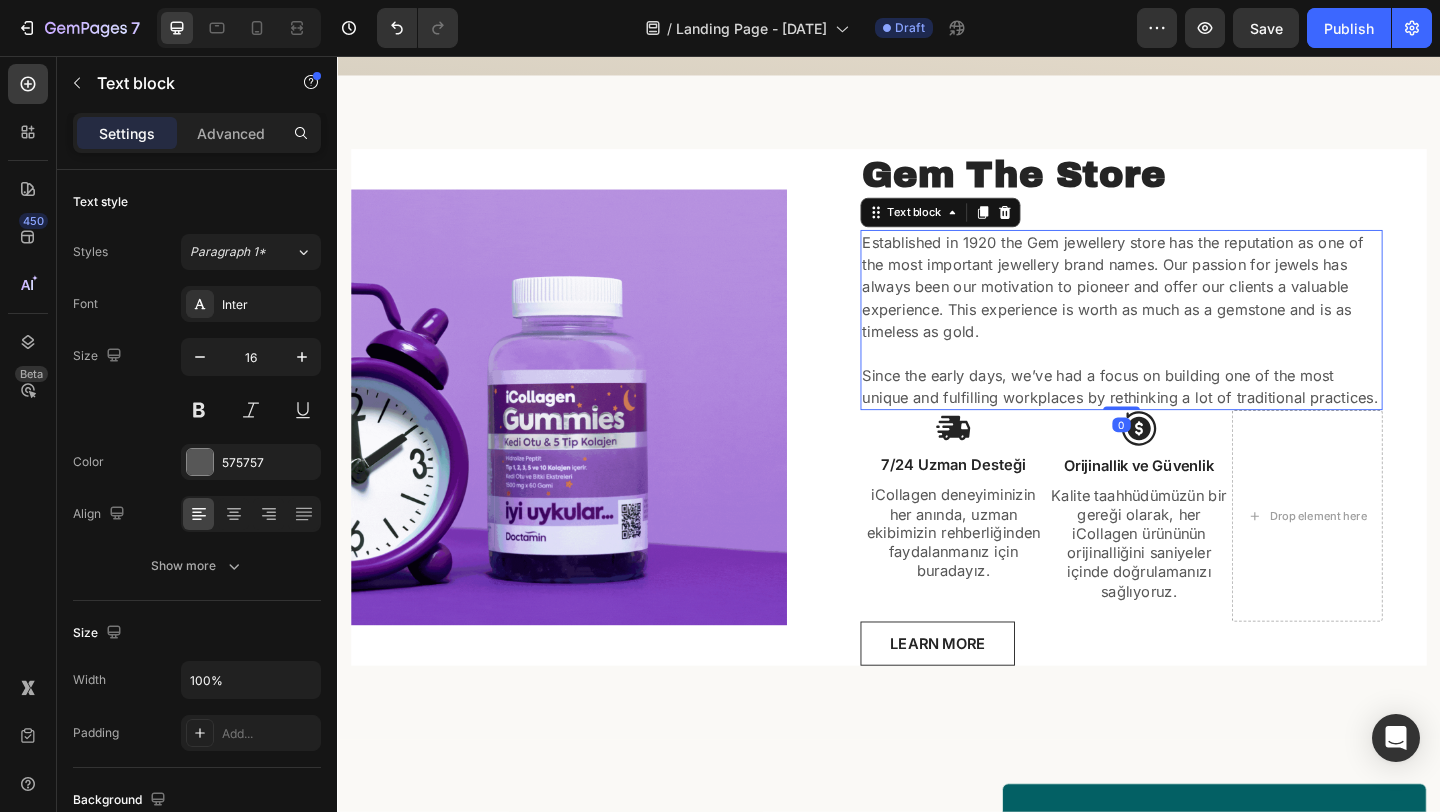 click on "Established in 1920 the Gem jewellery store has the reputation as one of the most important jewellery brand names. Our passion for jewels has always been our motivation to pioneer and offer our clients a valuable experience. This experience is worth as much as a gemstone and is as timeless as gold.  Since the early days, we’ve had a focus on building one of the most unique and fulfilling workplaces by rethinking a lot of traditional practices. Text block   0" at bounding box center (1190, 343) 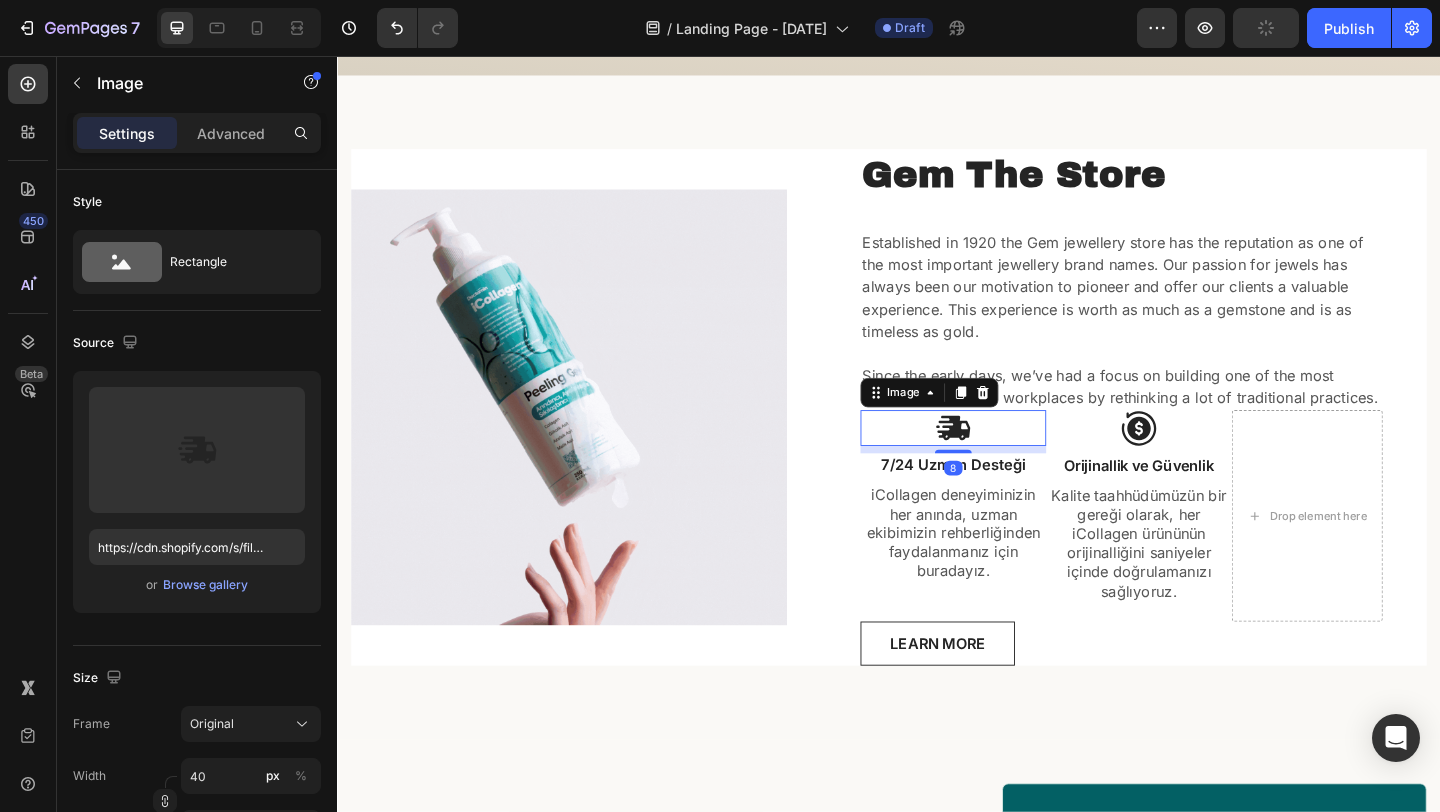 click at bounding box center [1007, 460] 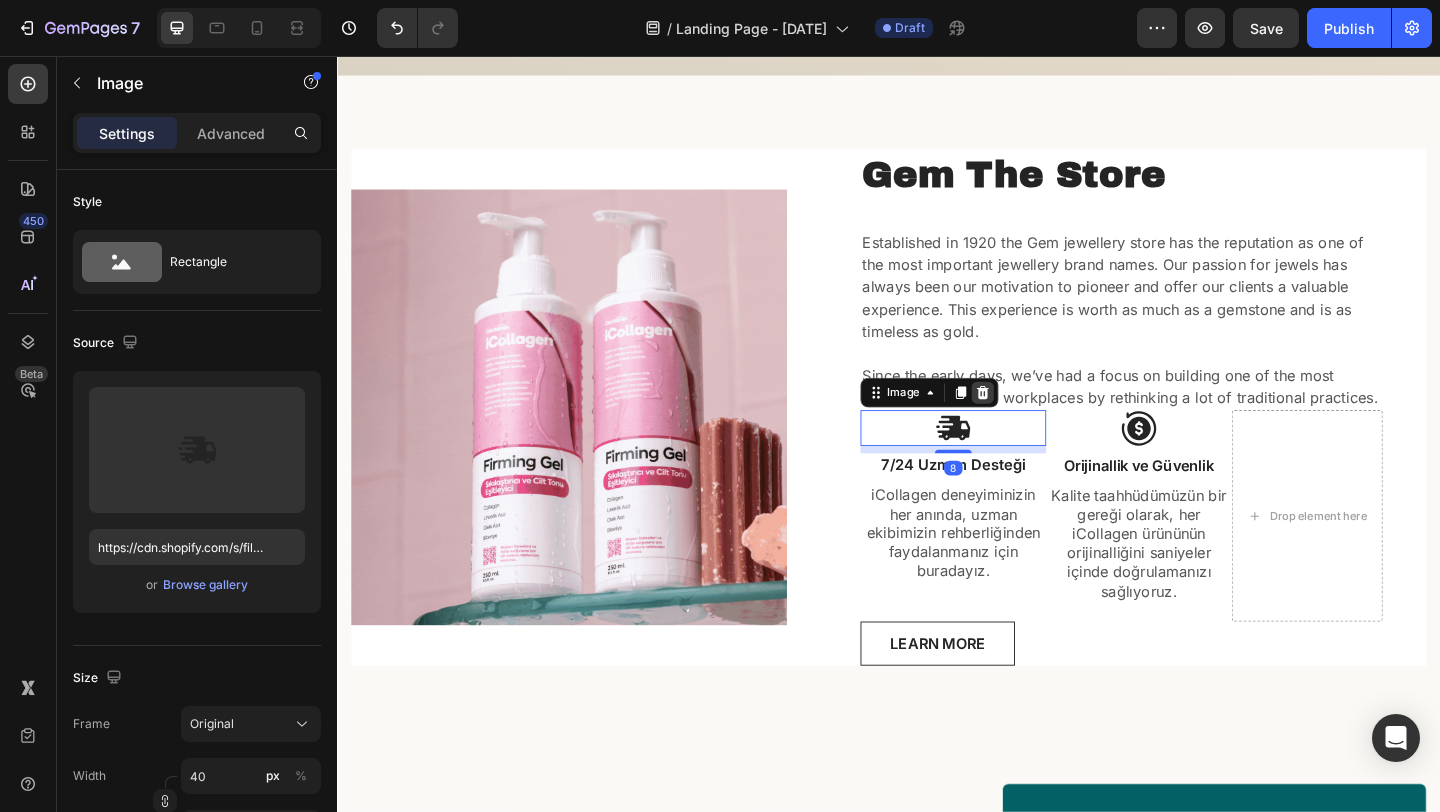 click 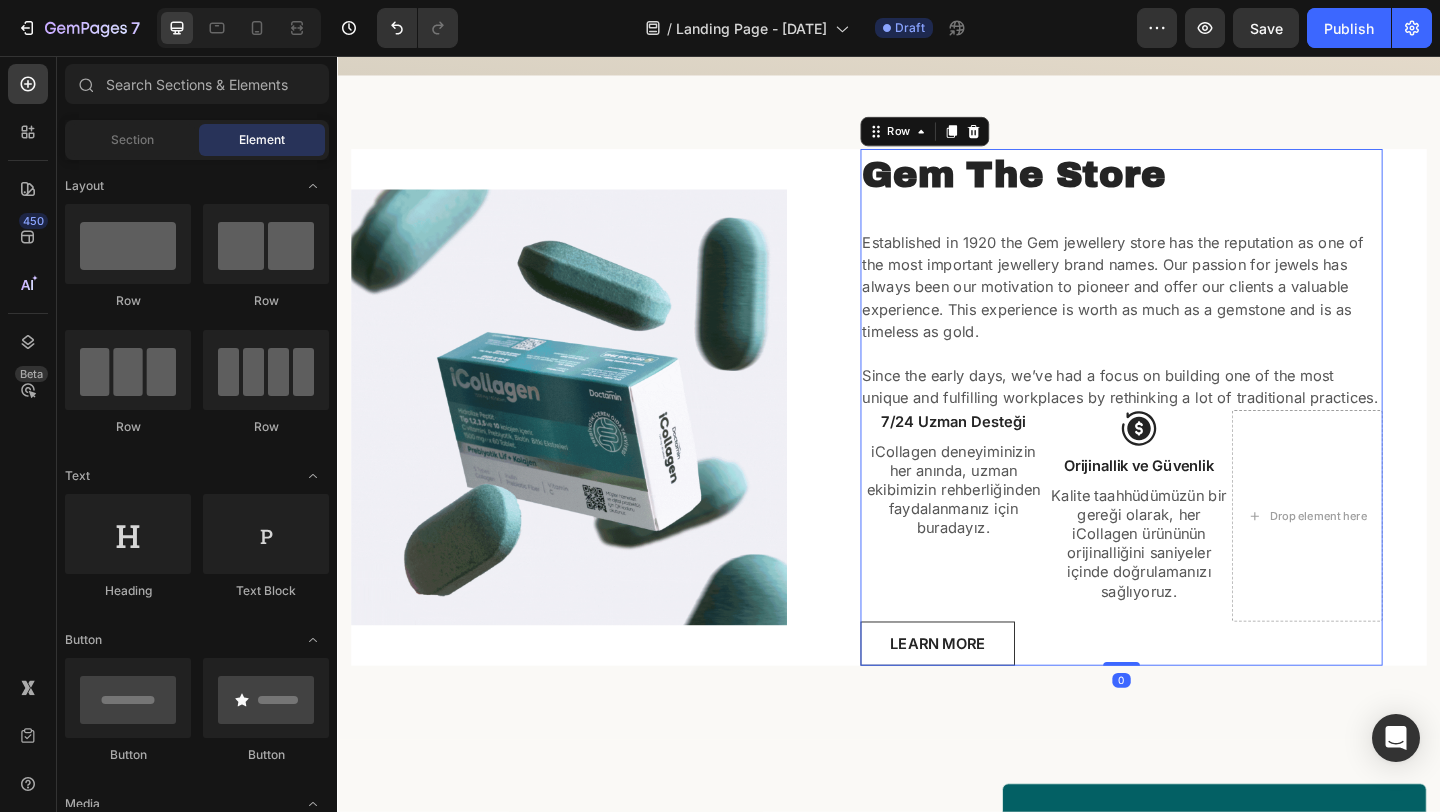 click on "7/24 Uzman Desteği Text Block iCollagen deneyiminizin her anında, uzman ekibimizin rehberliğinden faydalanmanız için buradayız. Text Block" at bounding box center [1007, 556] 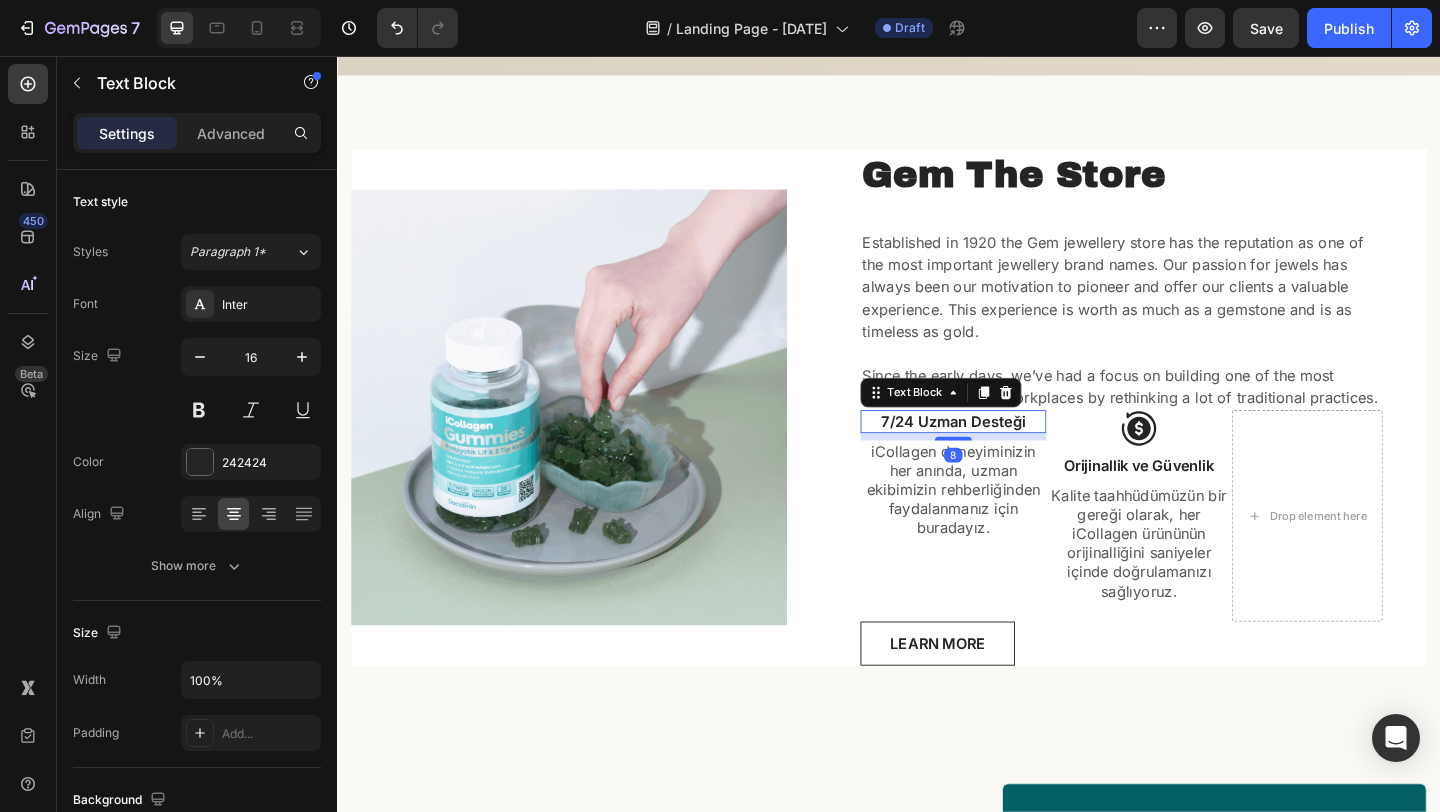 click on "7/24 Uzman Desteği" at bounding box center (1007, 453) 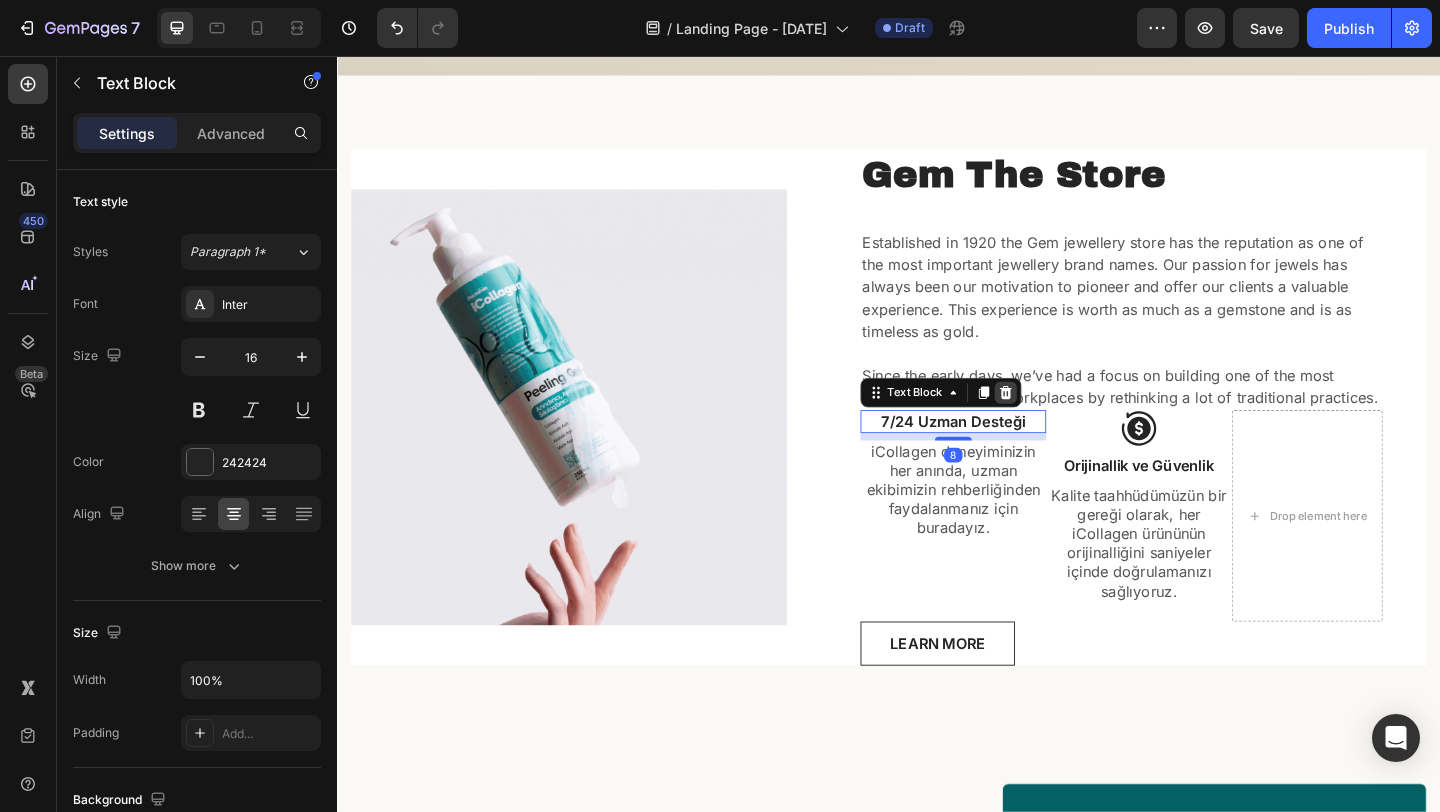 click at bounding box center [1064, 422] 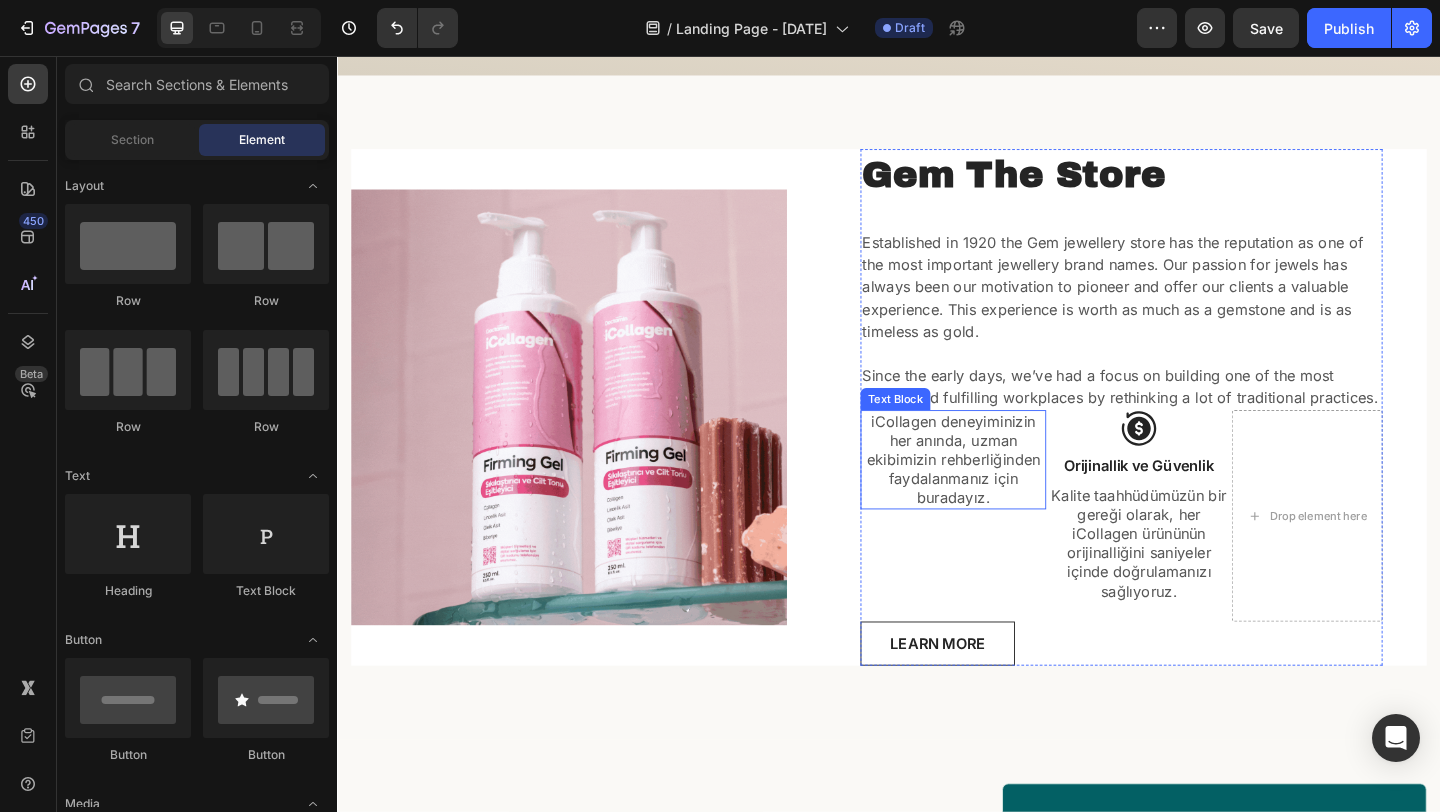 click on "iCollagen deneyiminizin her anında, uzman ekibimizin rehberliğinden faydalanmanız için buradayız." at bounding box center [1007, 495] 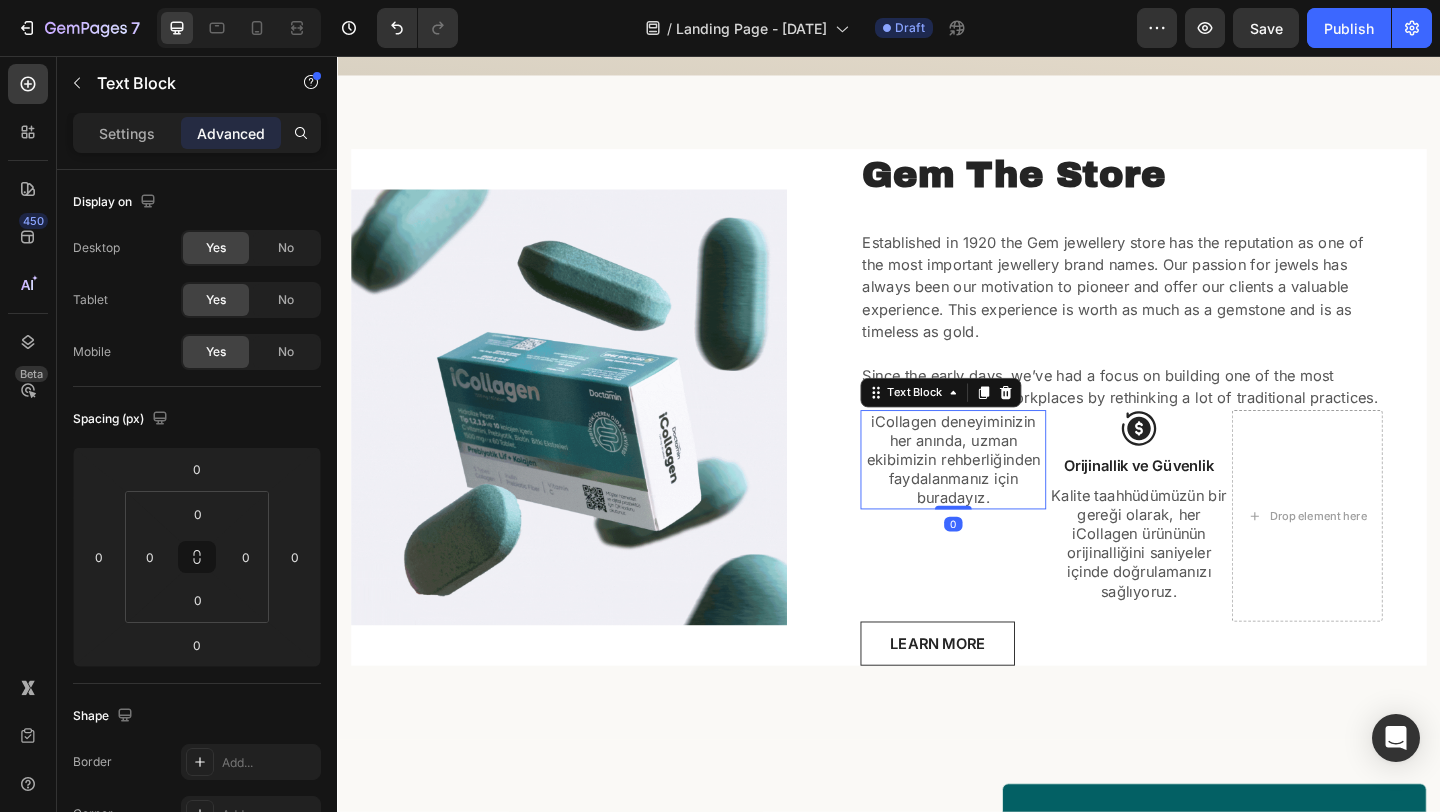 click on "Text Block" at bounding box center (993, 422) 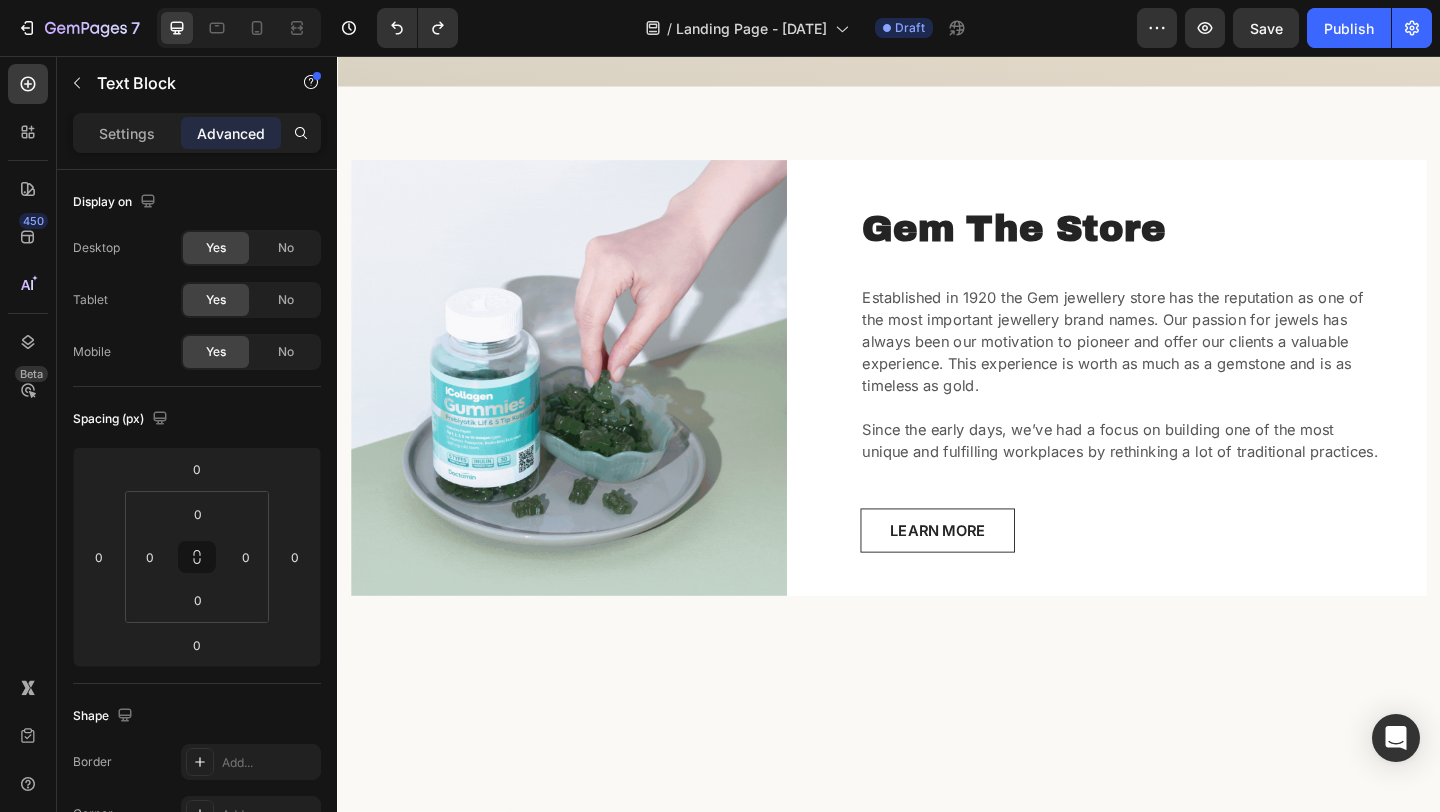 scroll, scrollTop: 241, scrollLeft: 0, axis: vertical 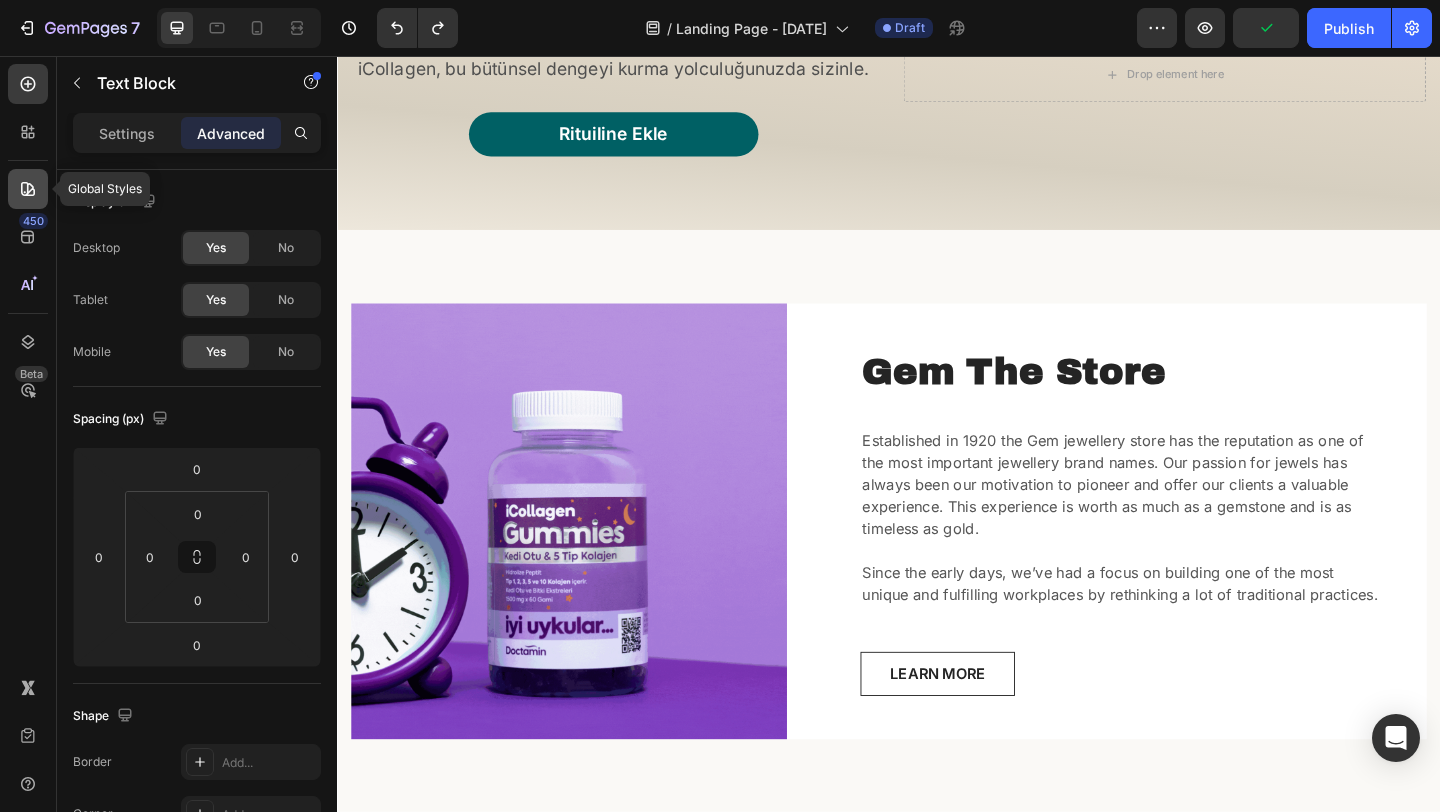 click 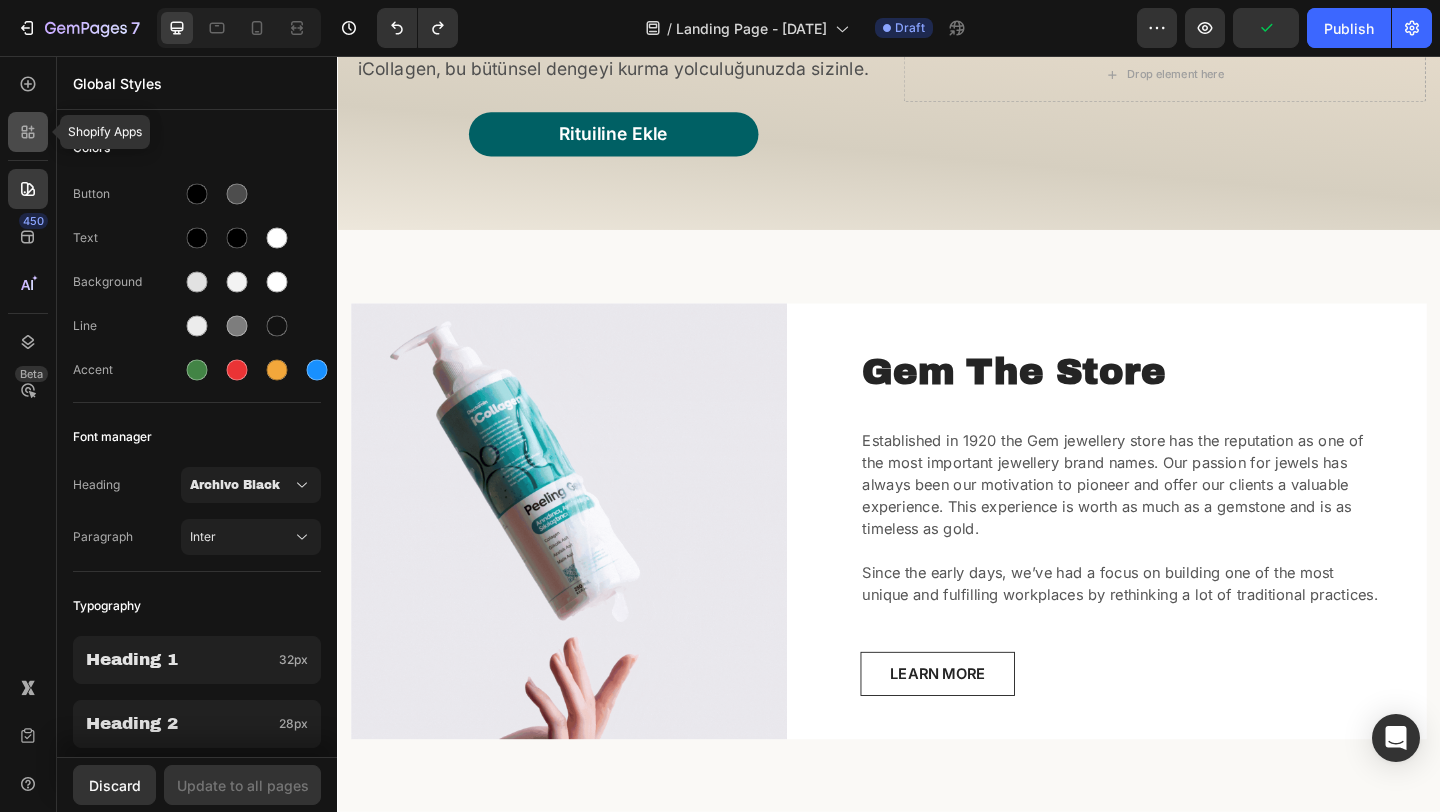 click 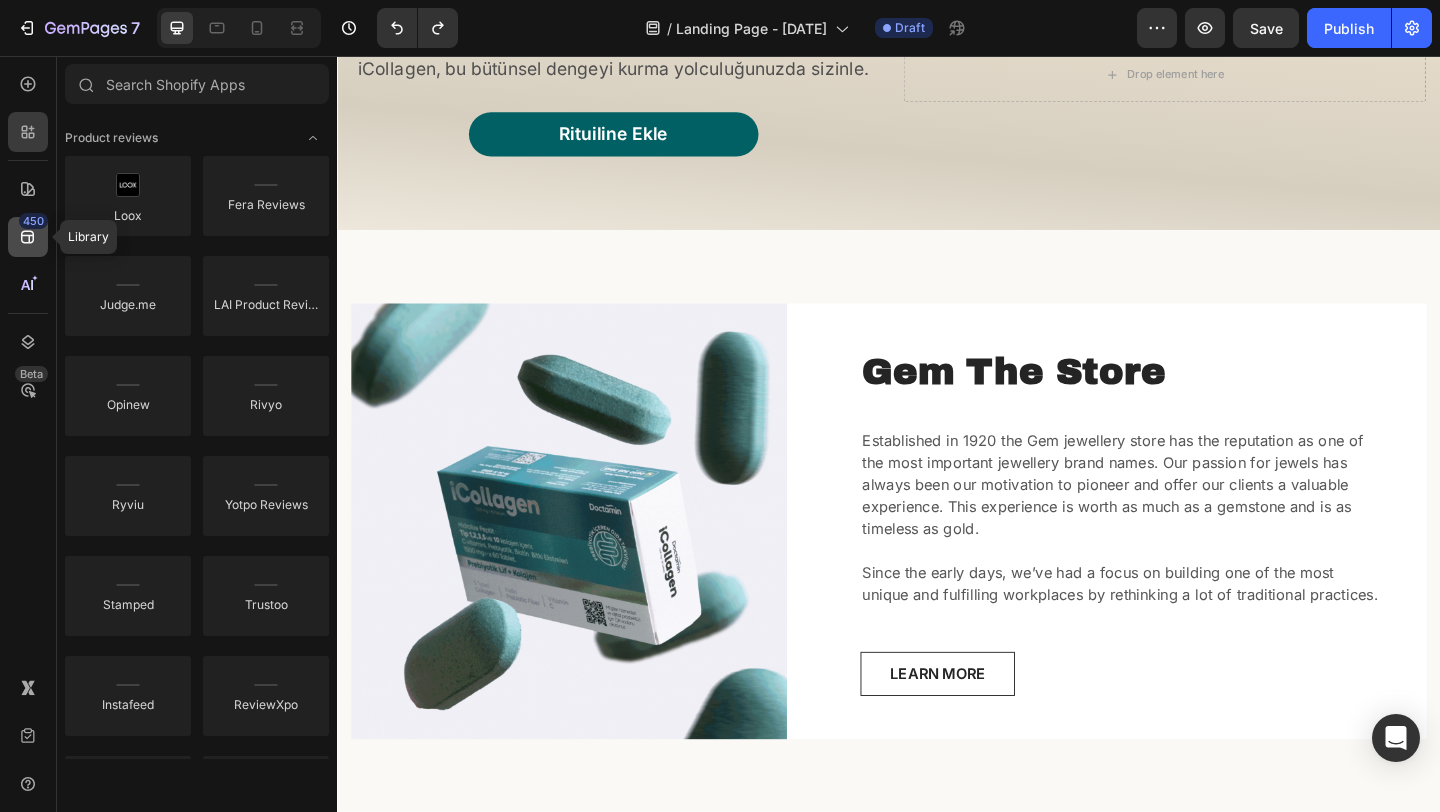 click on "450" 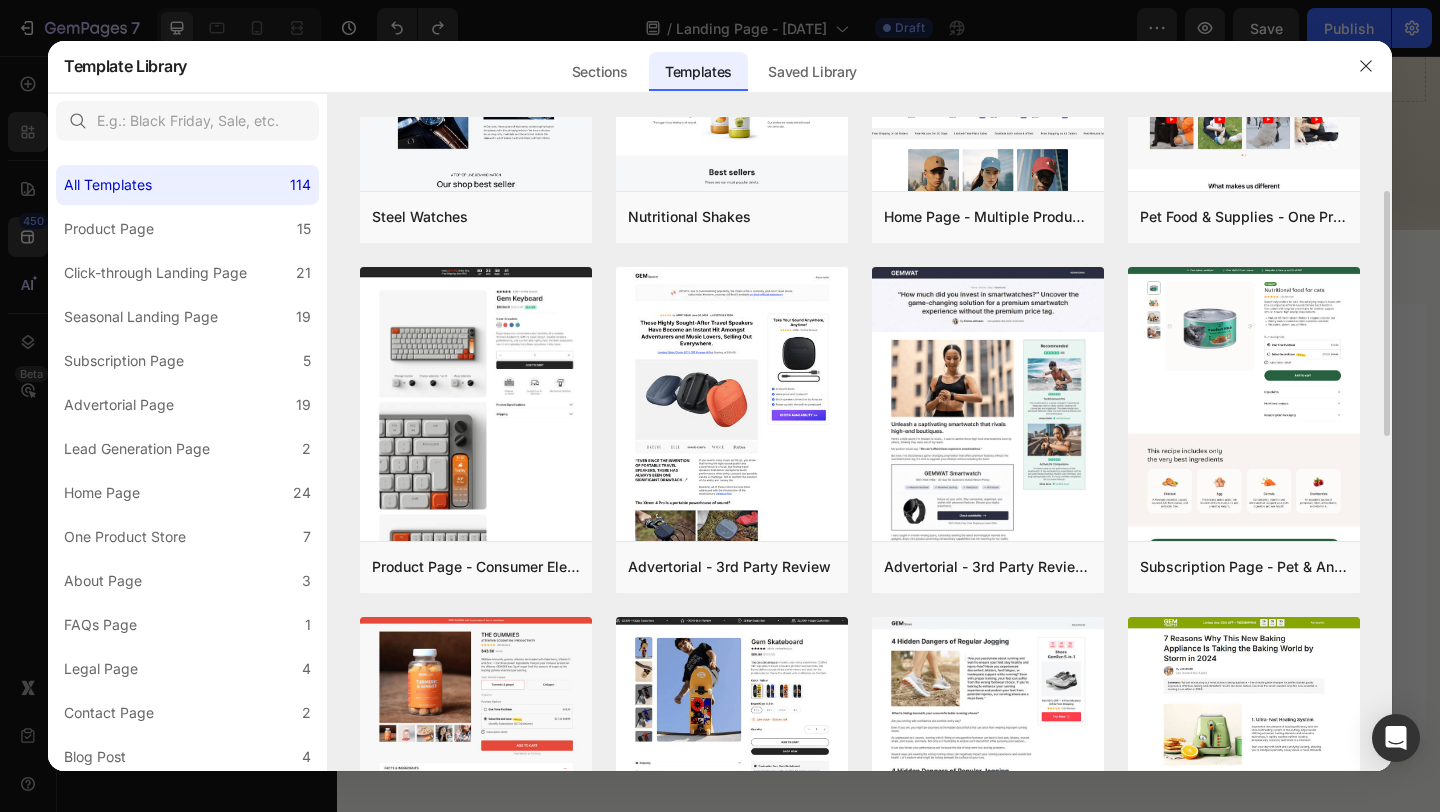 scroll, scrollTop: 202, scrollLeft: 0, axis: vertical 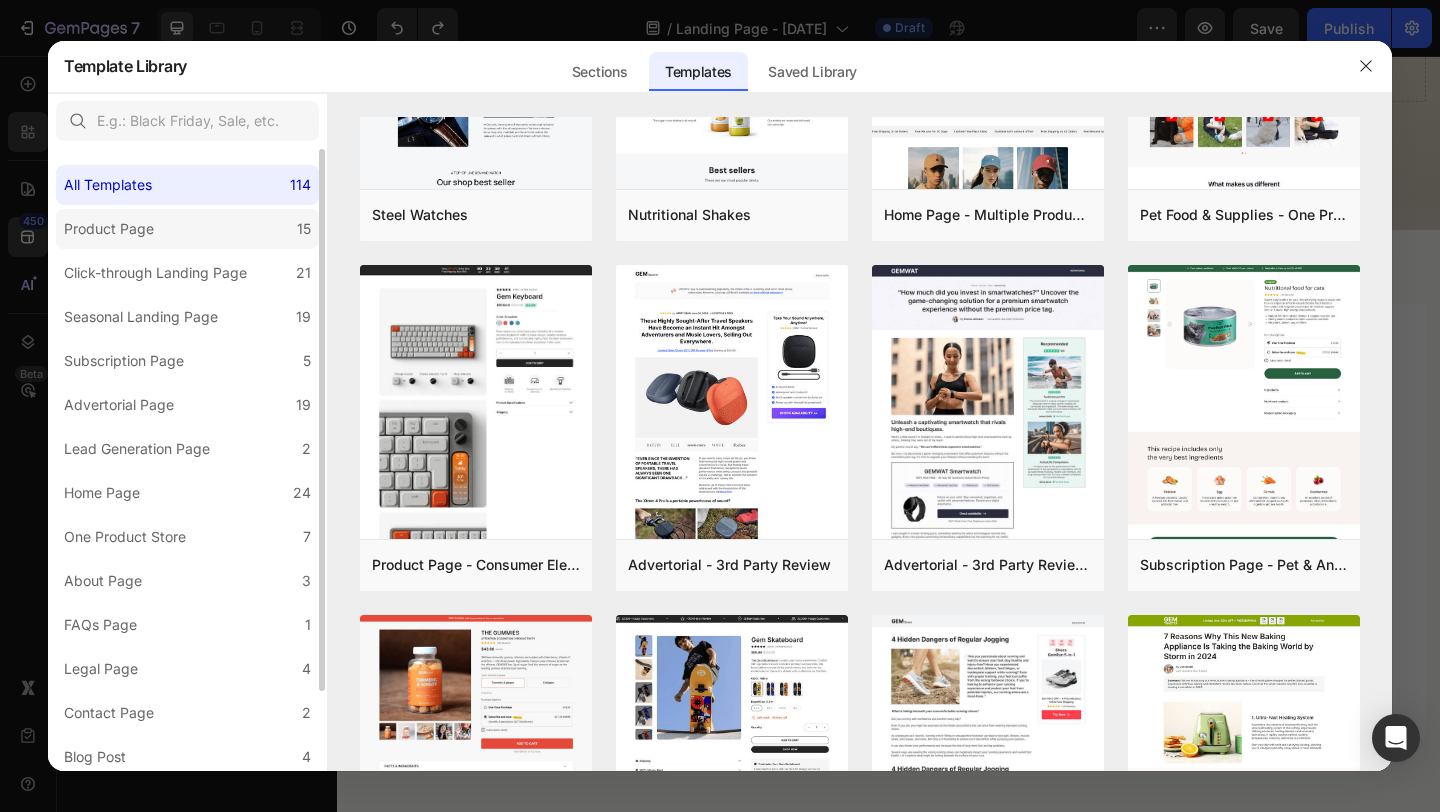 click on "Product Page 15" 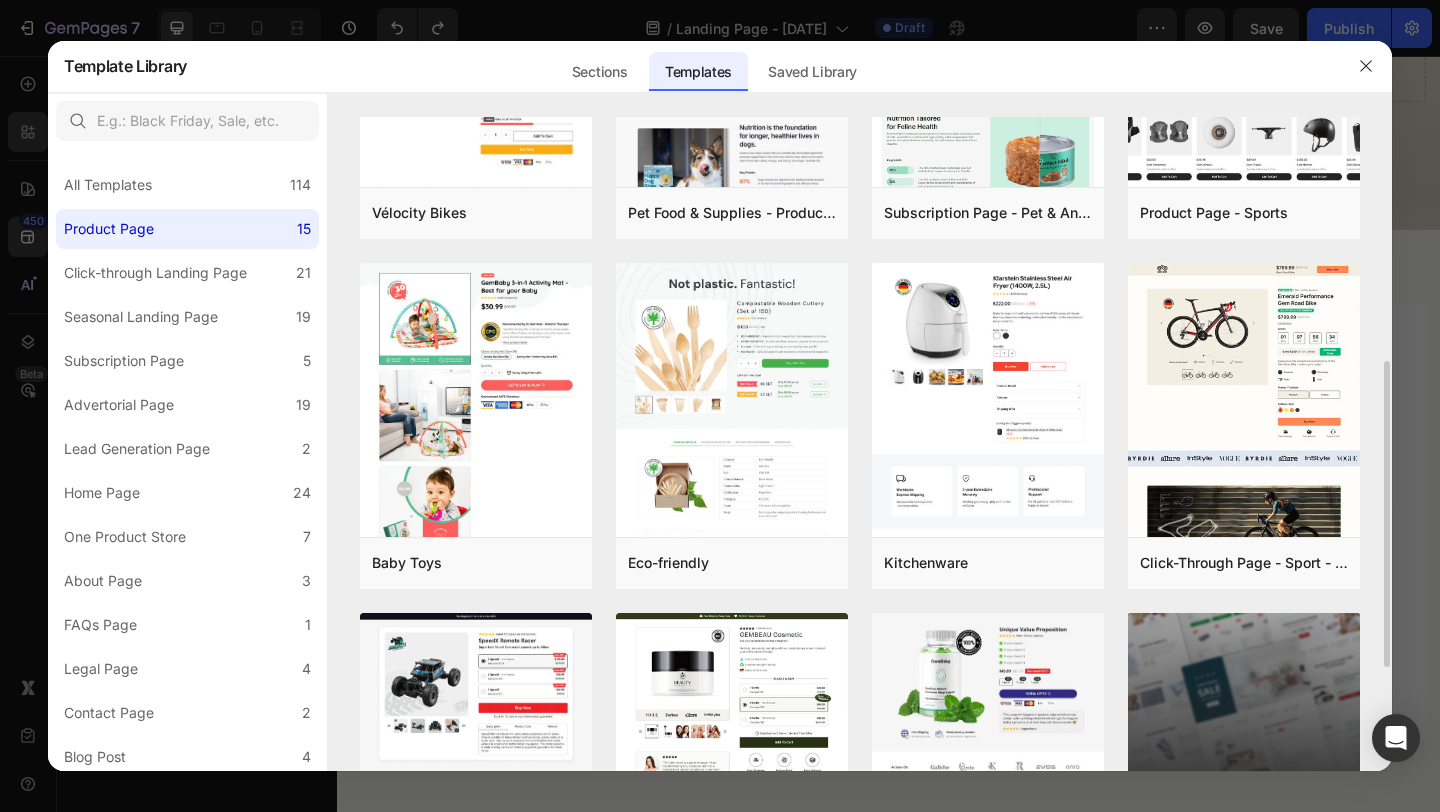 scroll, scrollTop: 544, scrollLeft: 0, axis: vertical 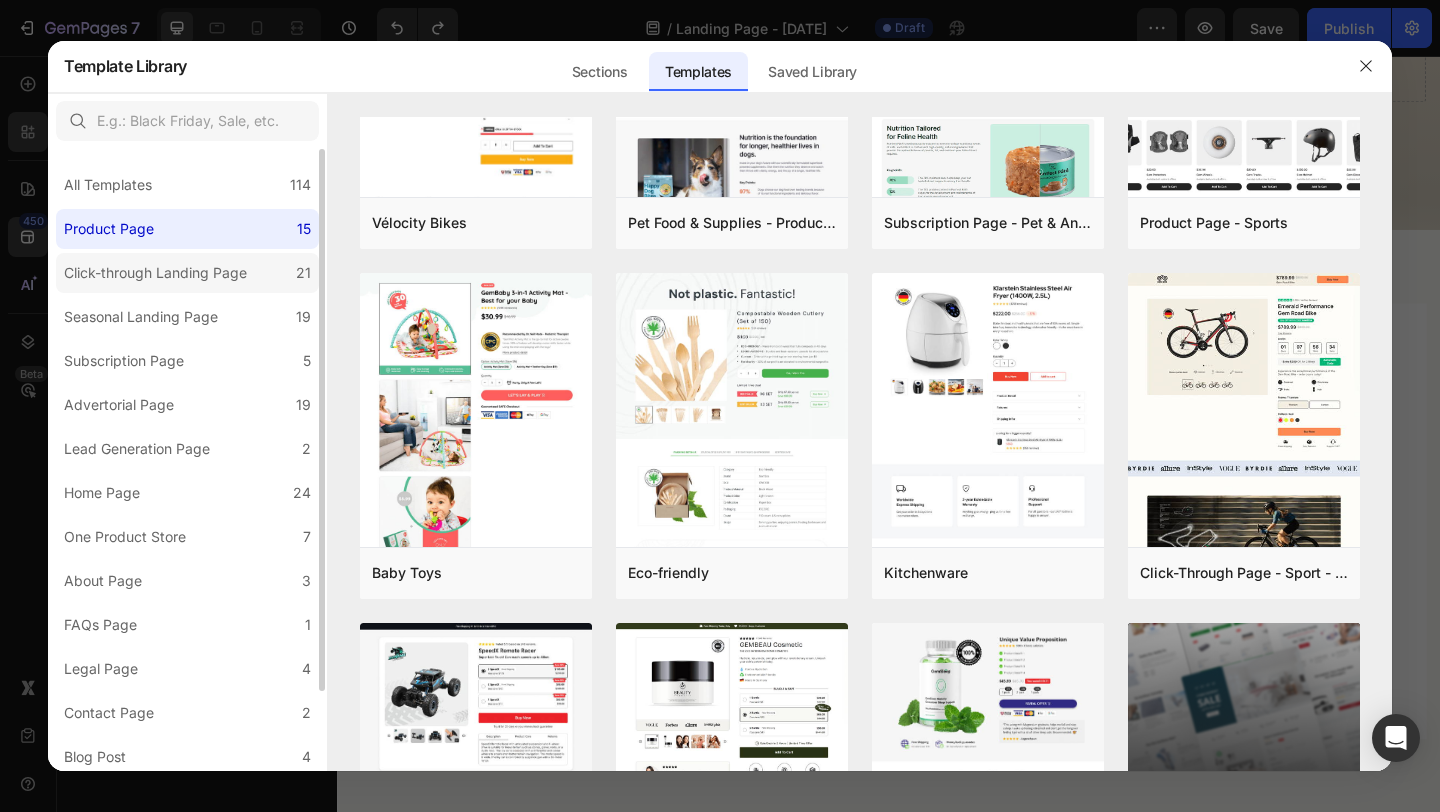 click on "Click-through Landing Page" at bounding box center (155, 273) 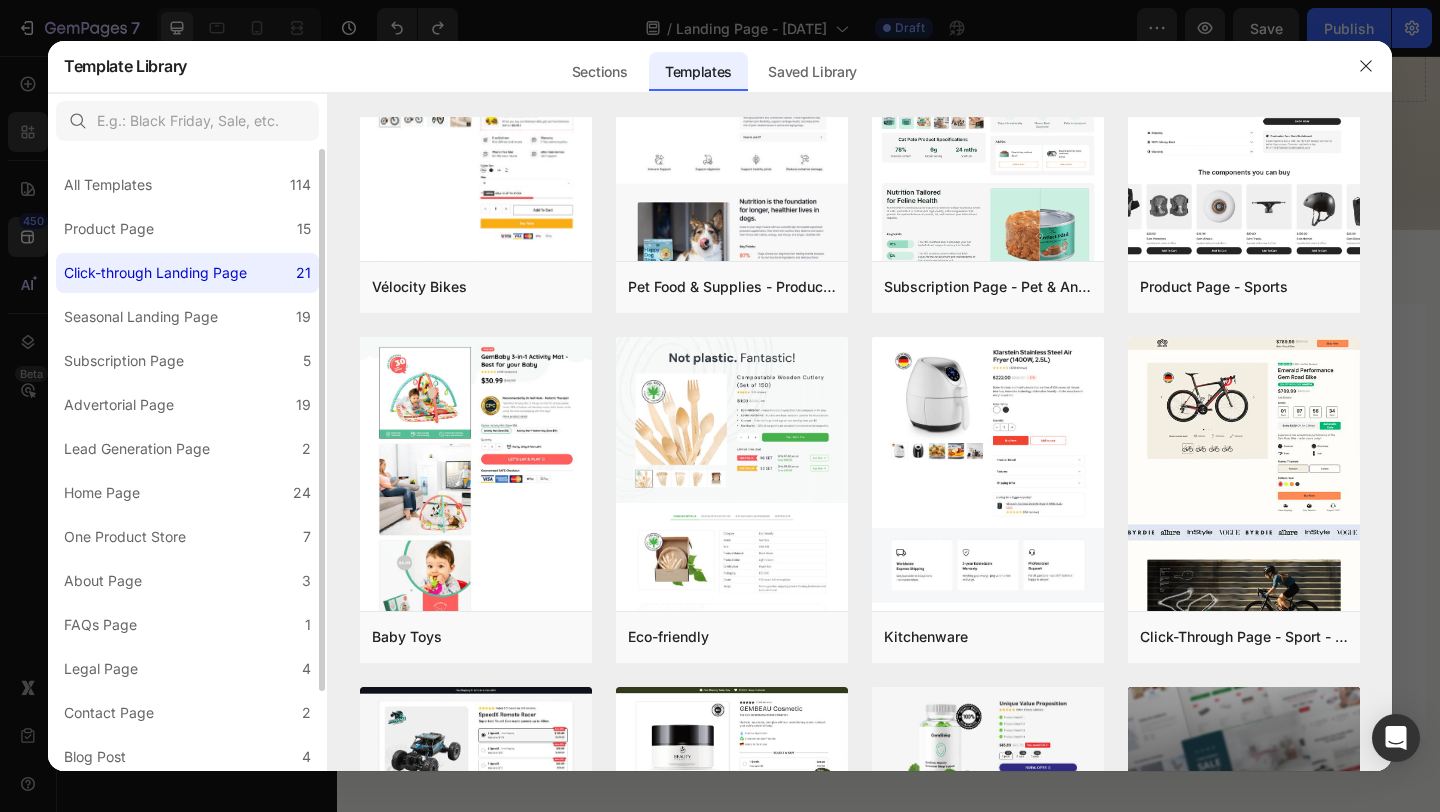 scroll, scrollTop: 0, scrollLeft: 0, axis: both 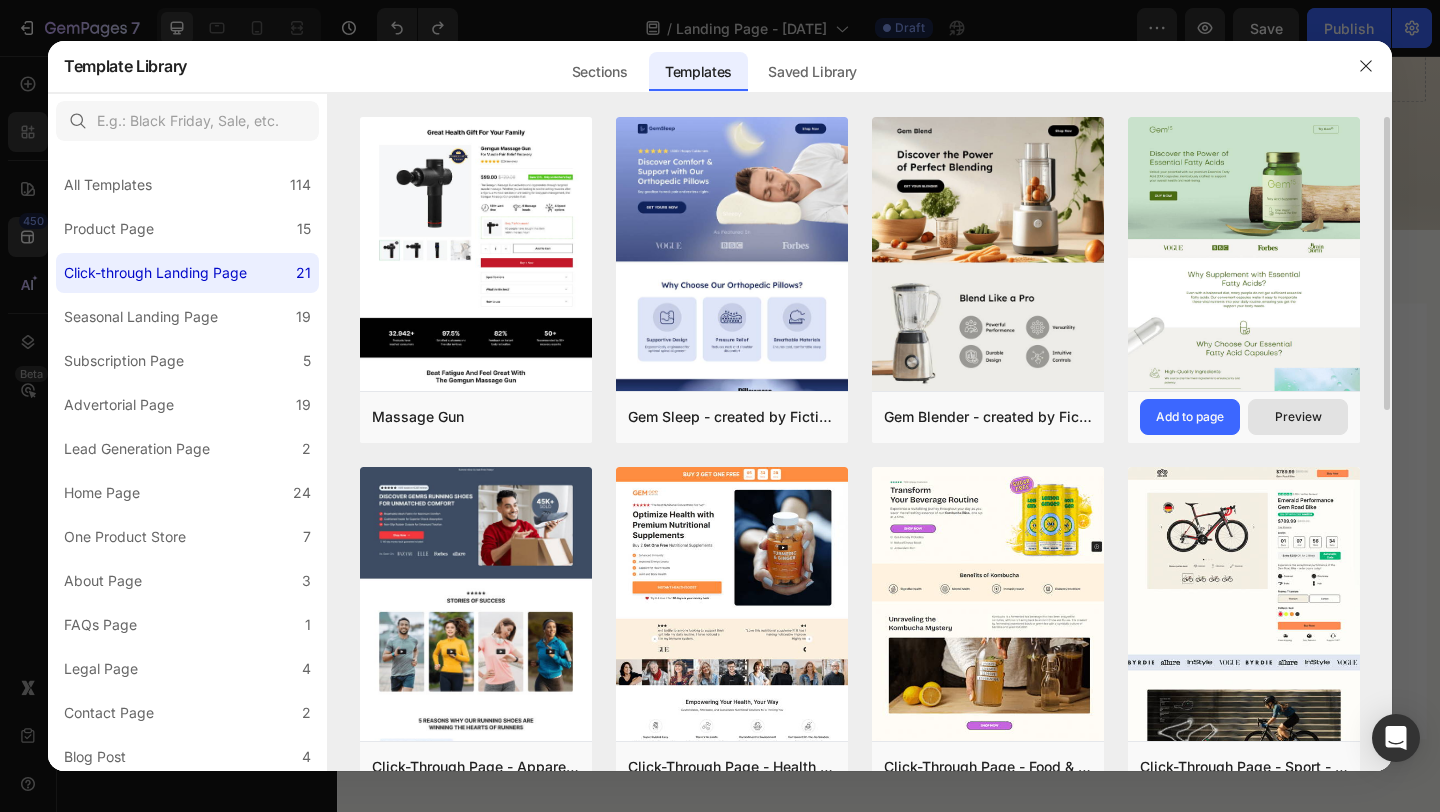 click on "Preview" at bounding box center (1298, 417) 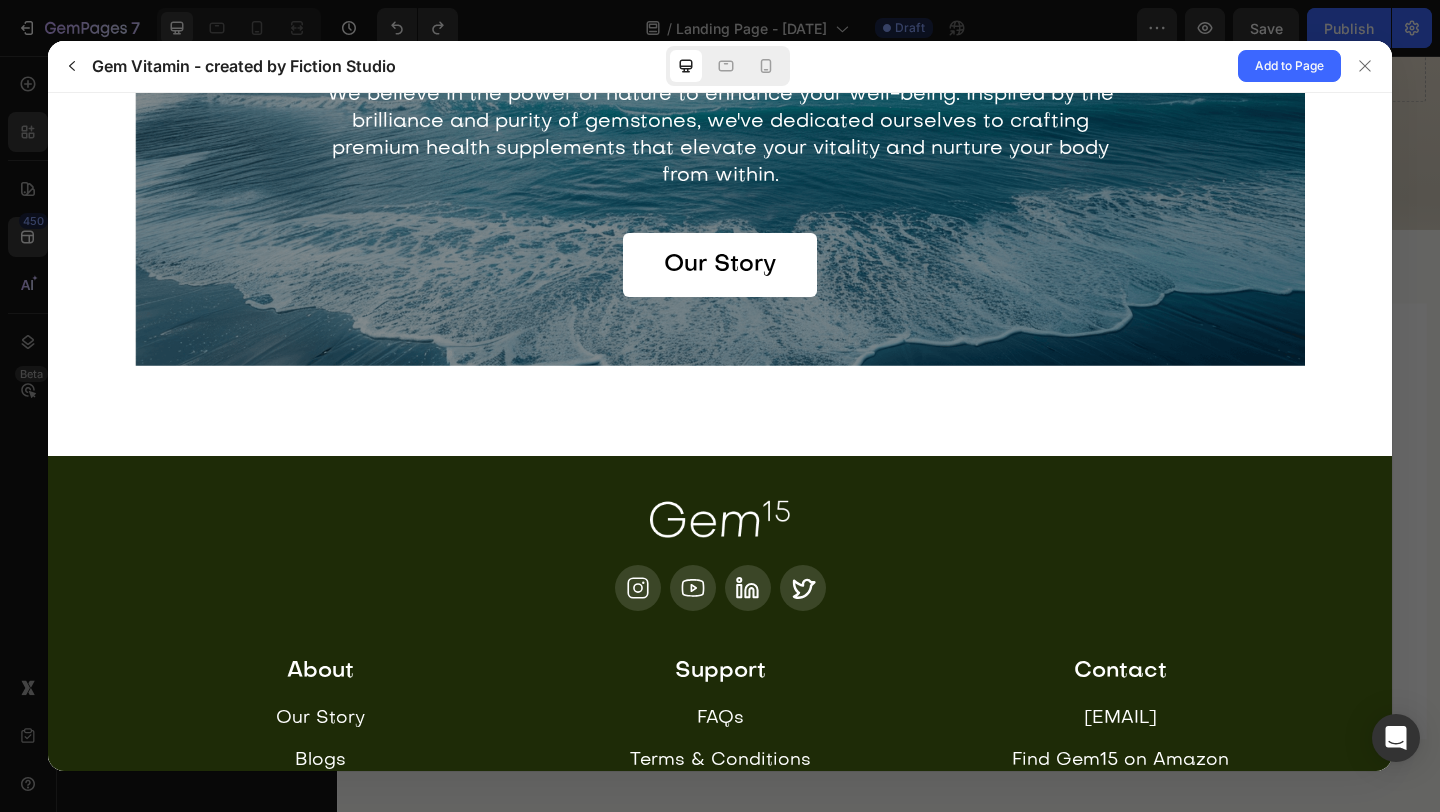 scroll, scrollTop: 5385, scrollLeft: 0, axis: vertical 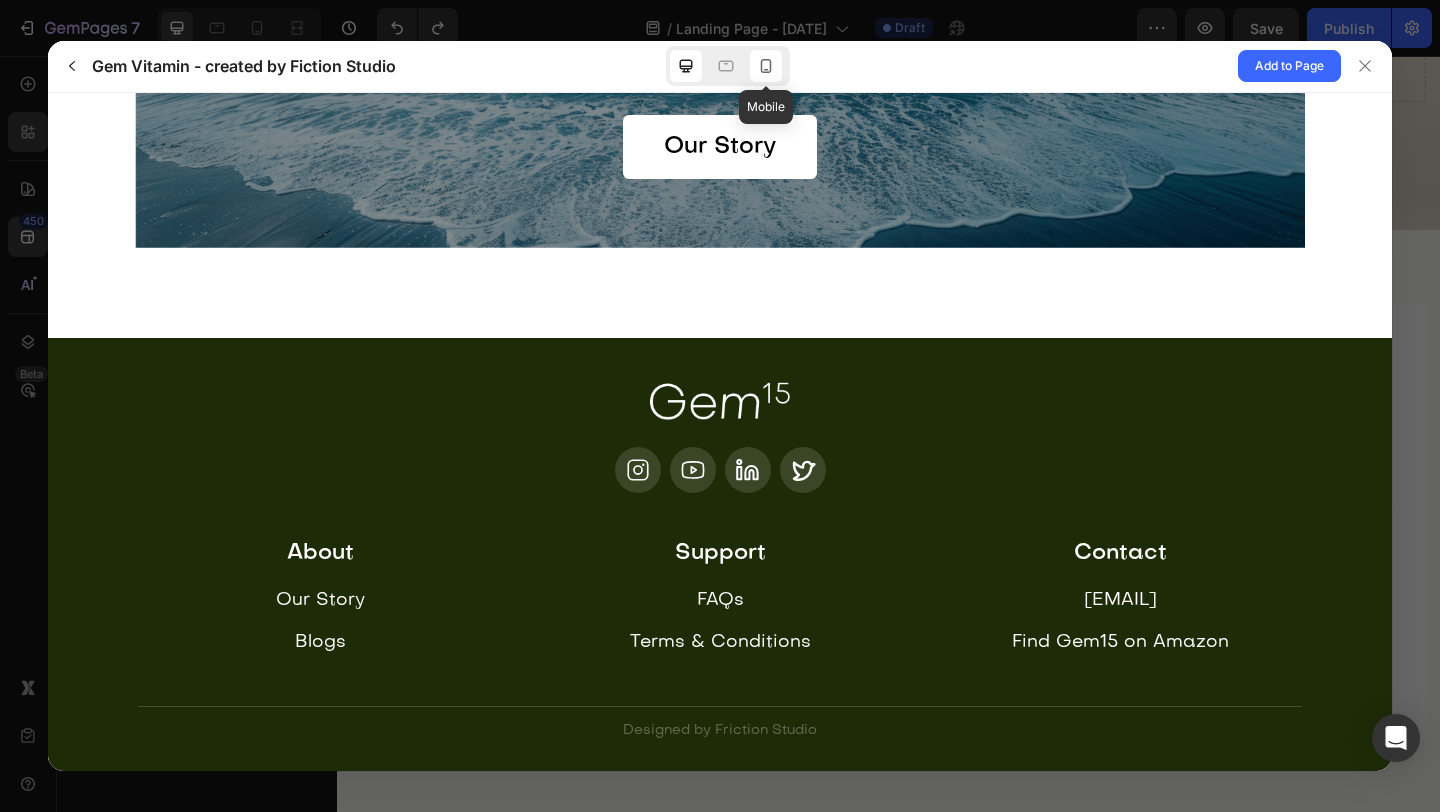 click 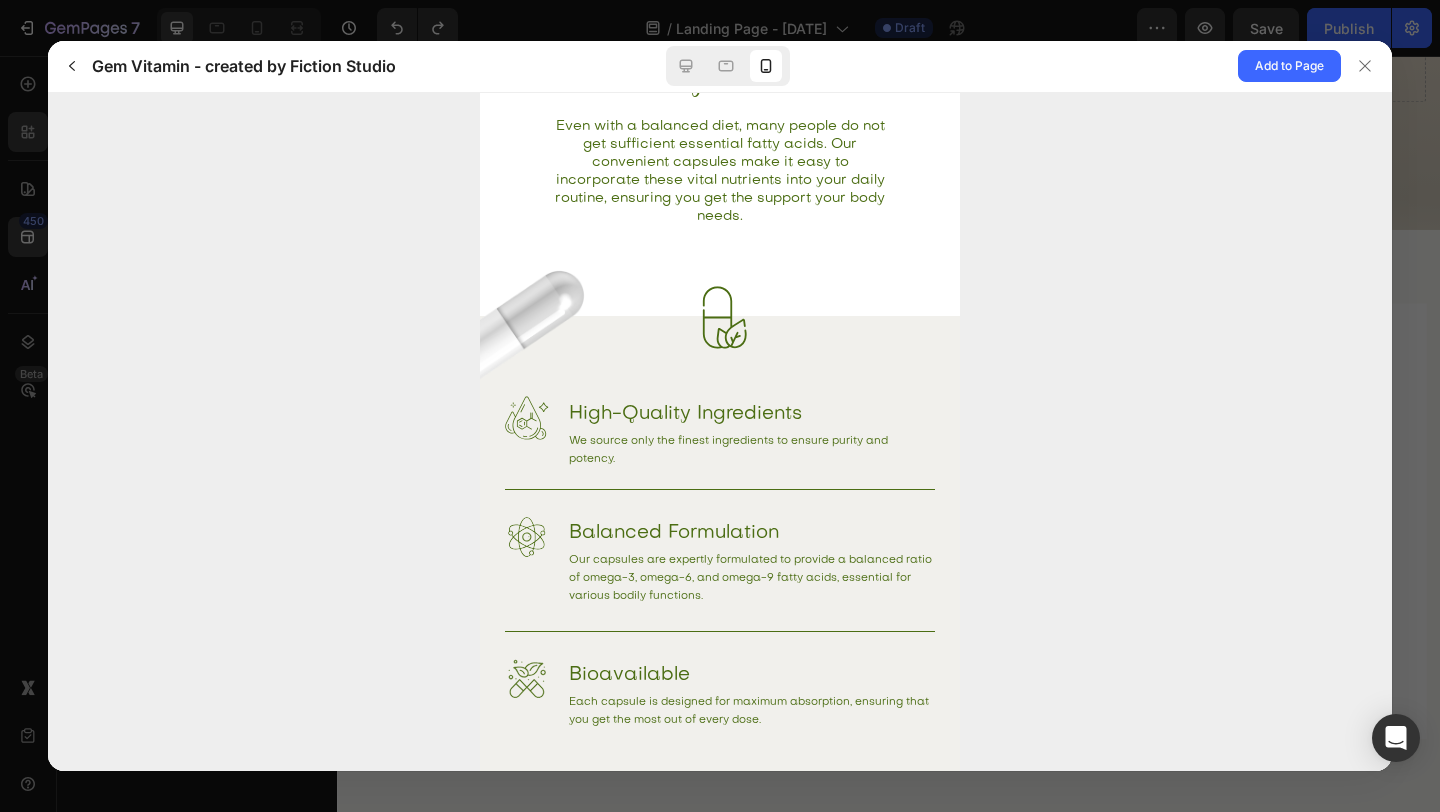 scroll, scrollTop: 1088, scrollLeft: 0, axis: vertical 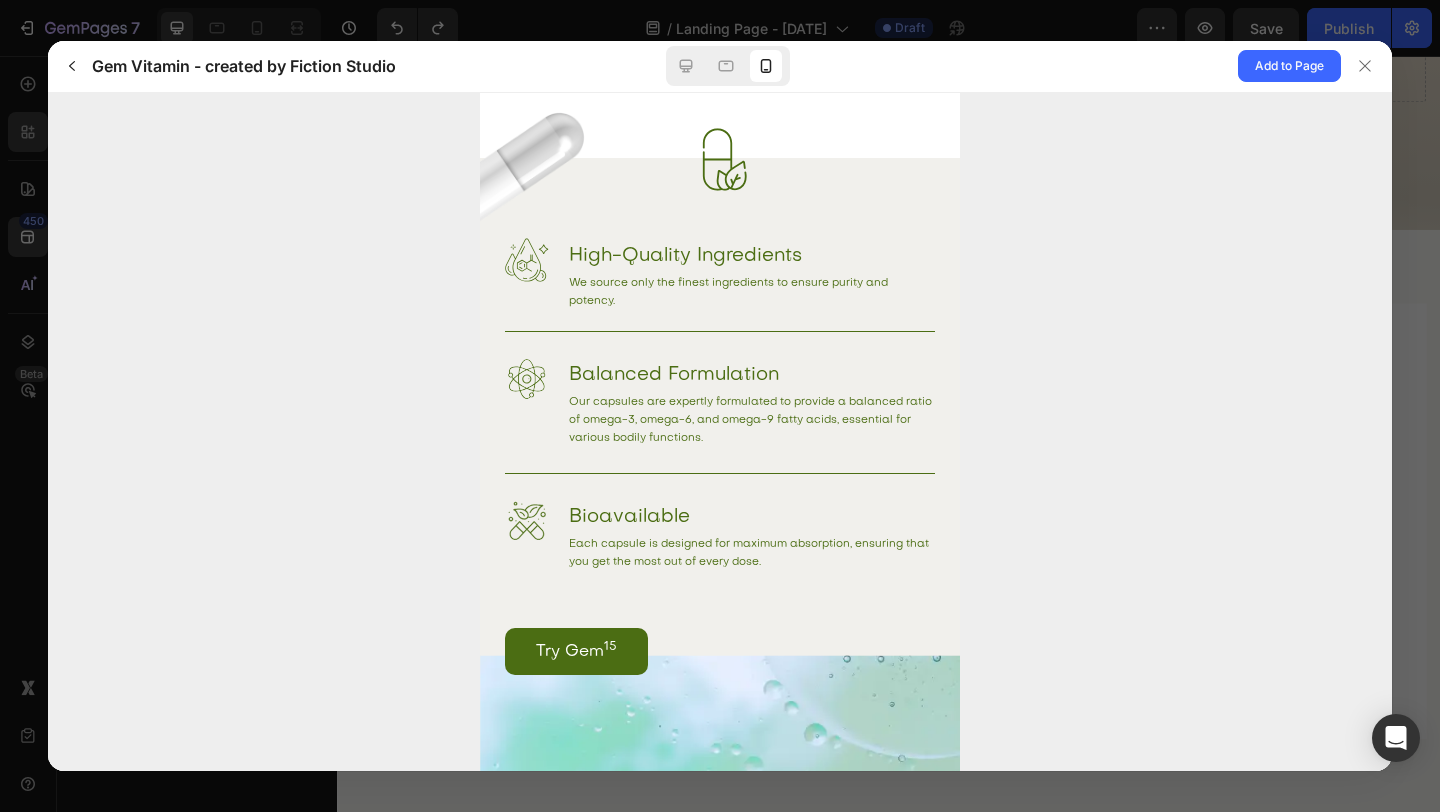 click on "We source only the finest ingredients to ensure purity and potency." at bounding box center (752, 292) 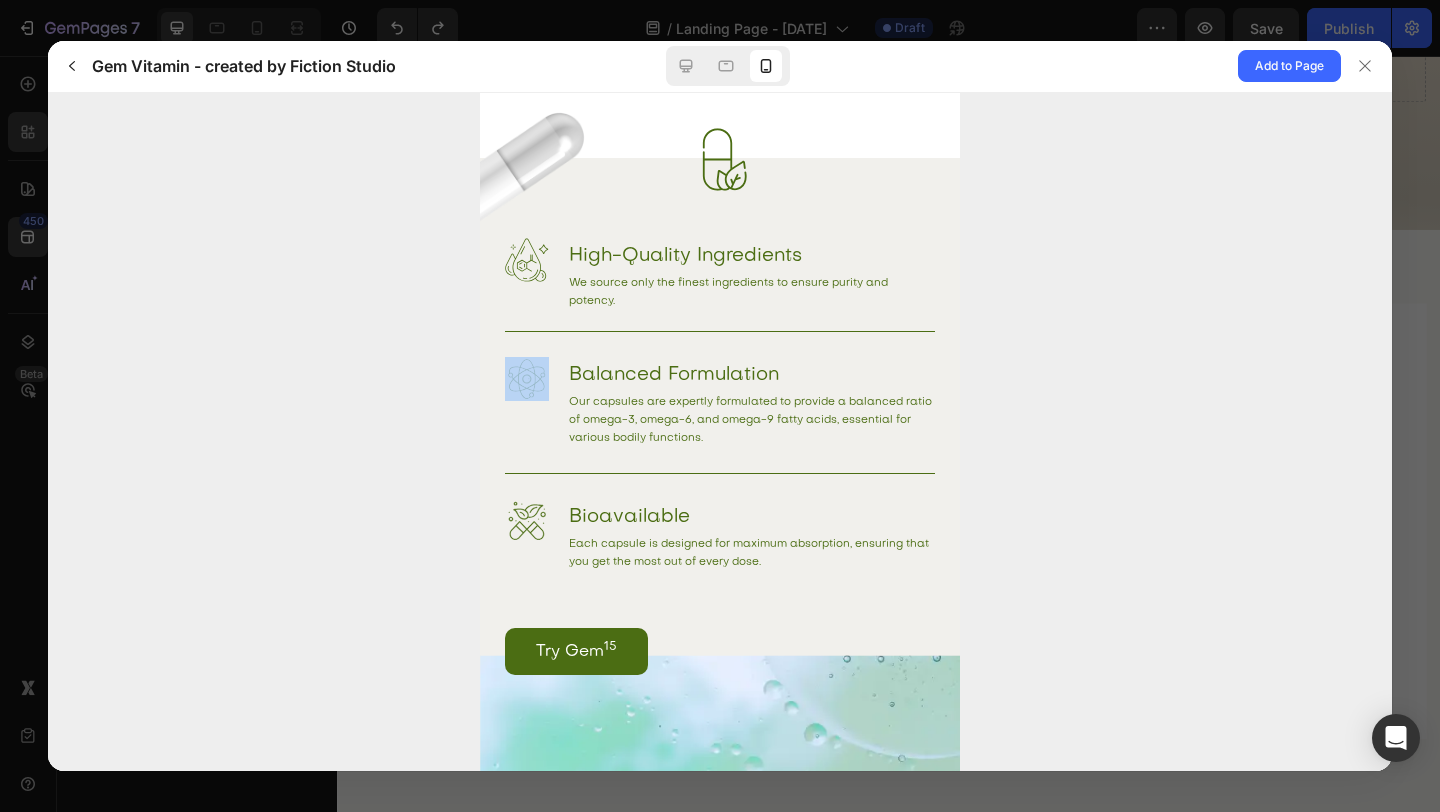 click on "We source only the finest ingredients to ensure purity and potency." at bounding box center (752, 292) 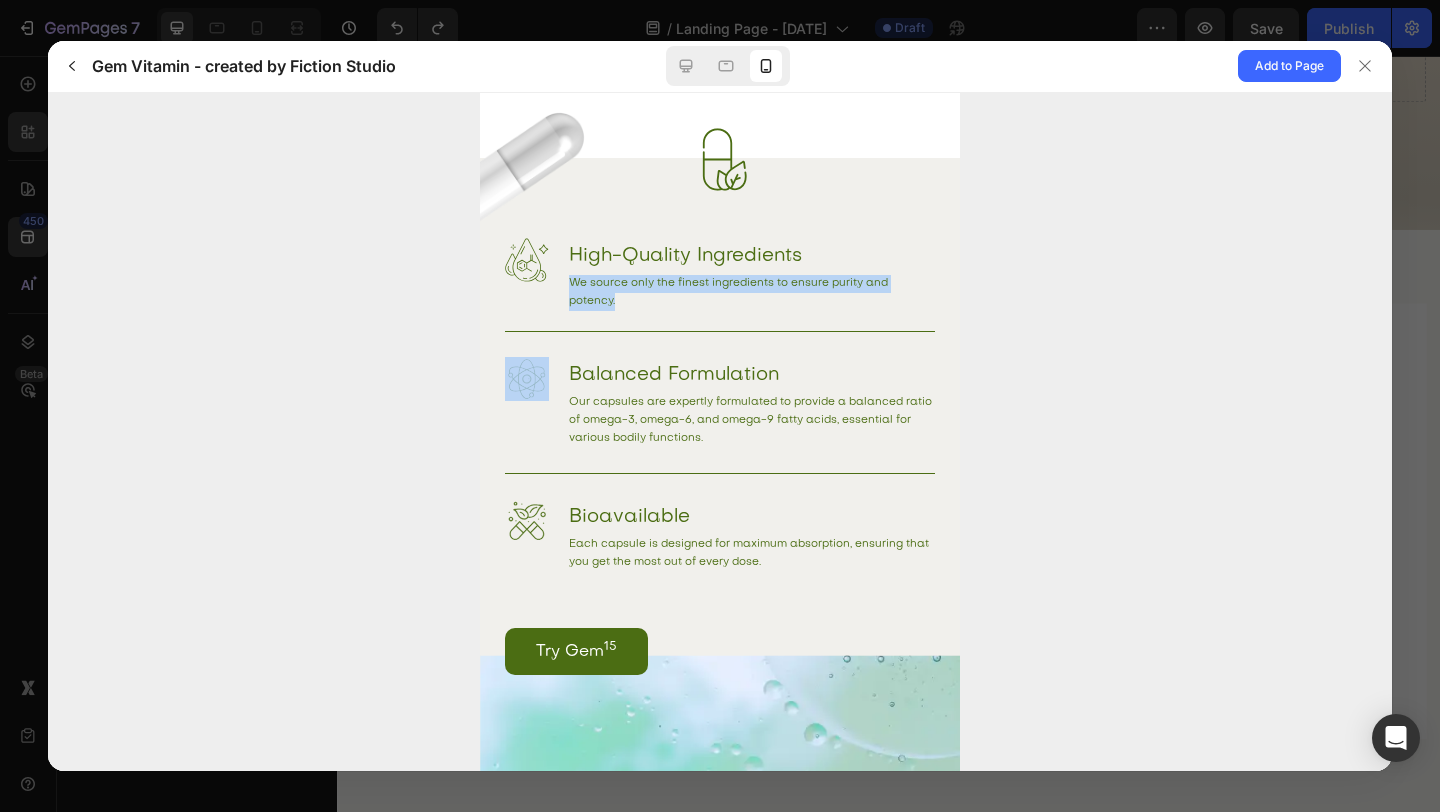 click on "We source only the finest ingredients to ensure purity and potency." at bounding box center [752, 292] 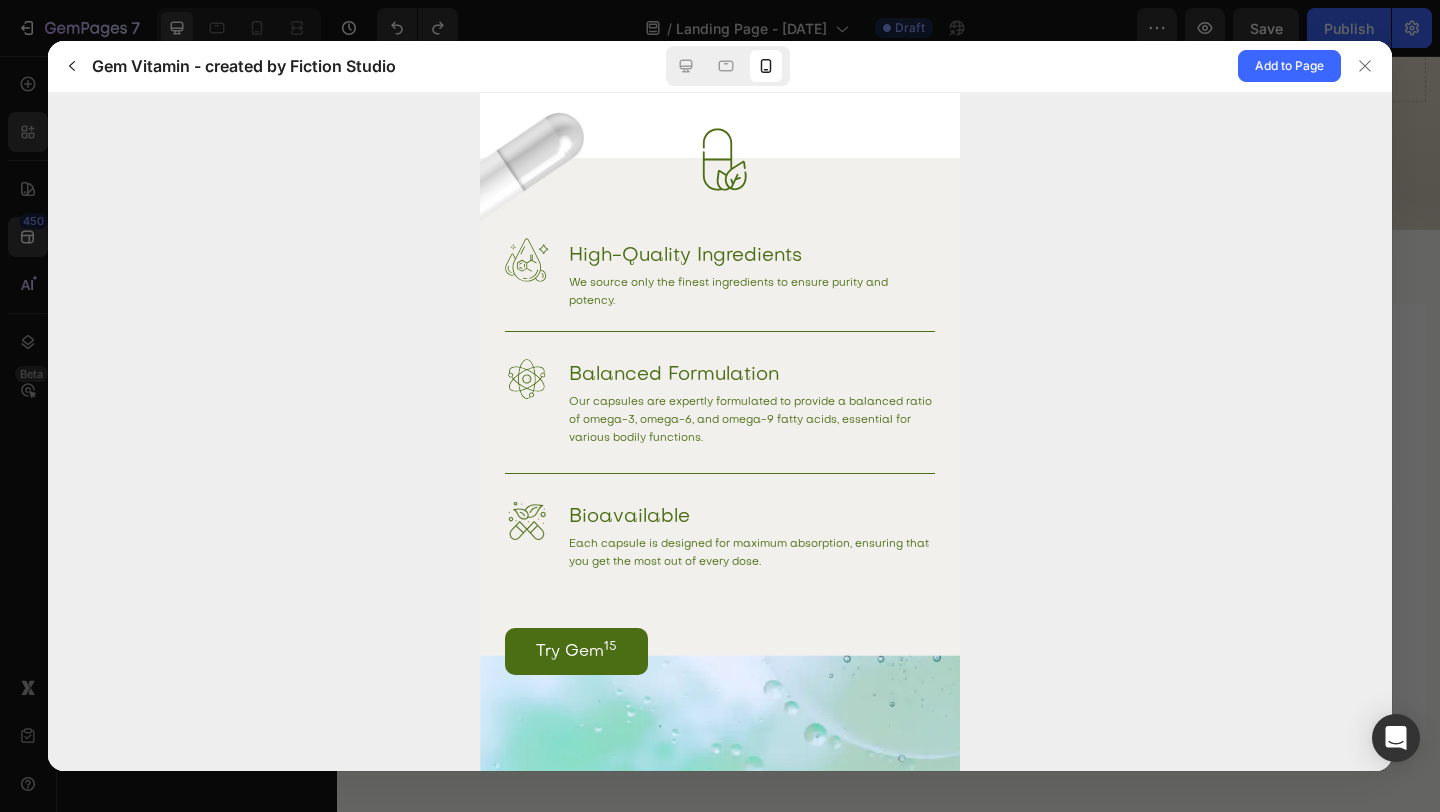 click on "We source only the finest ingredients to ensure purity and potency." at bounding box center (728, 291) 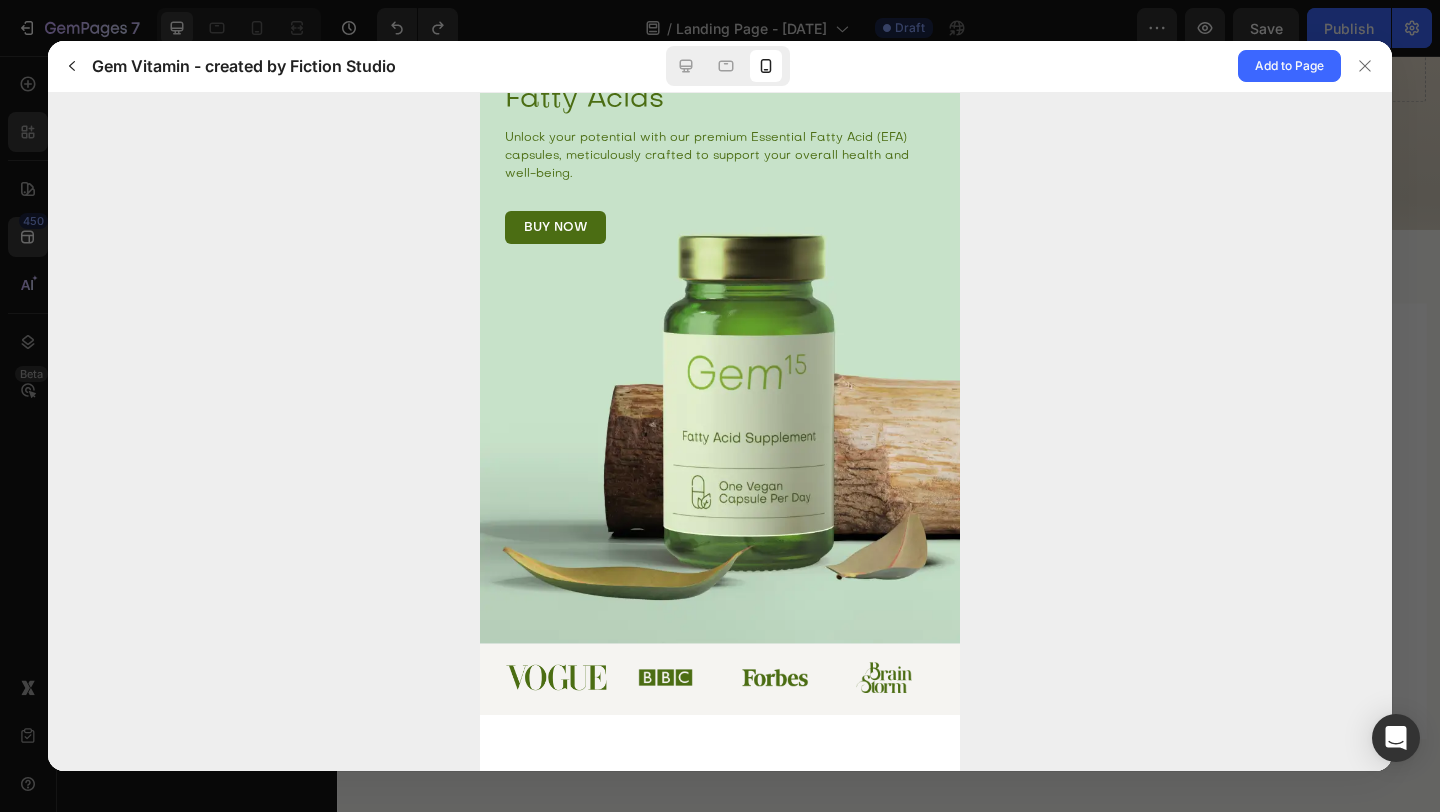 scroll, scrollTop: 0, scrollLeft: 0, axis: both 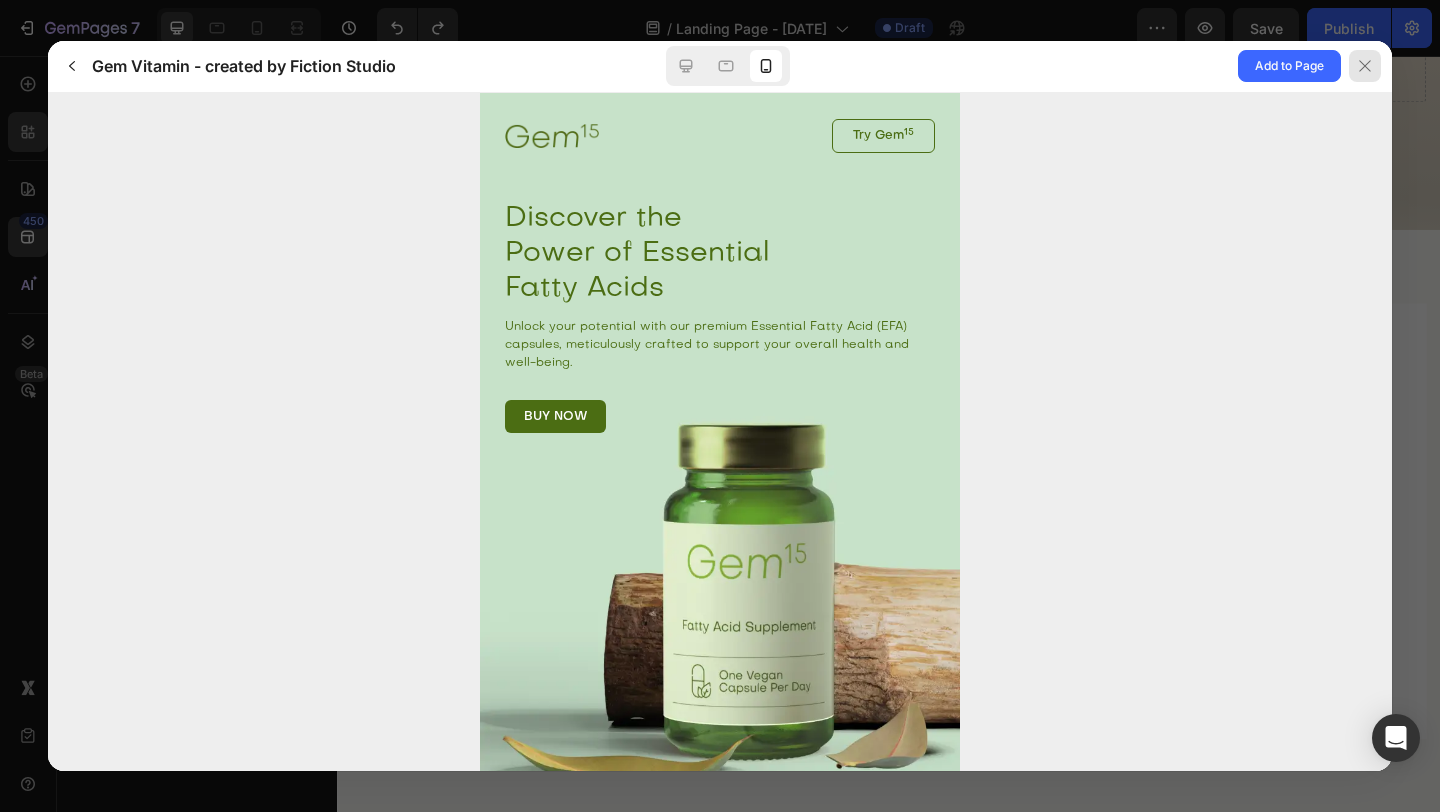 click 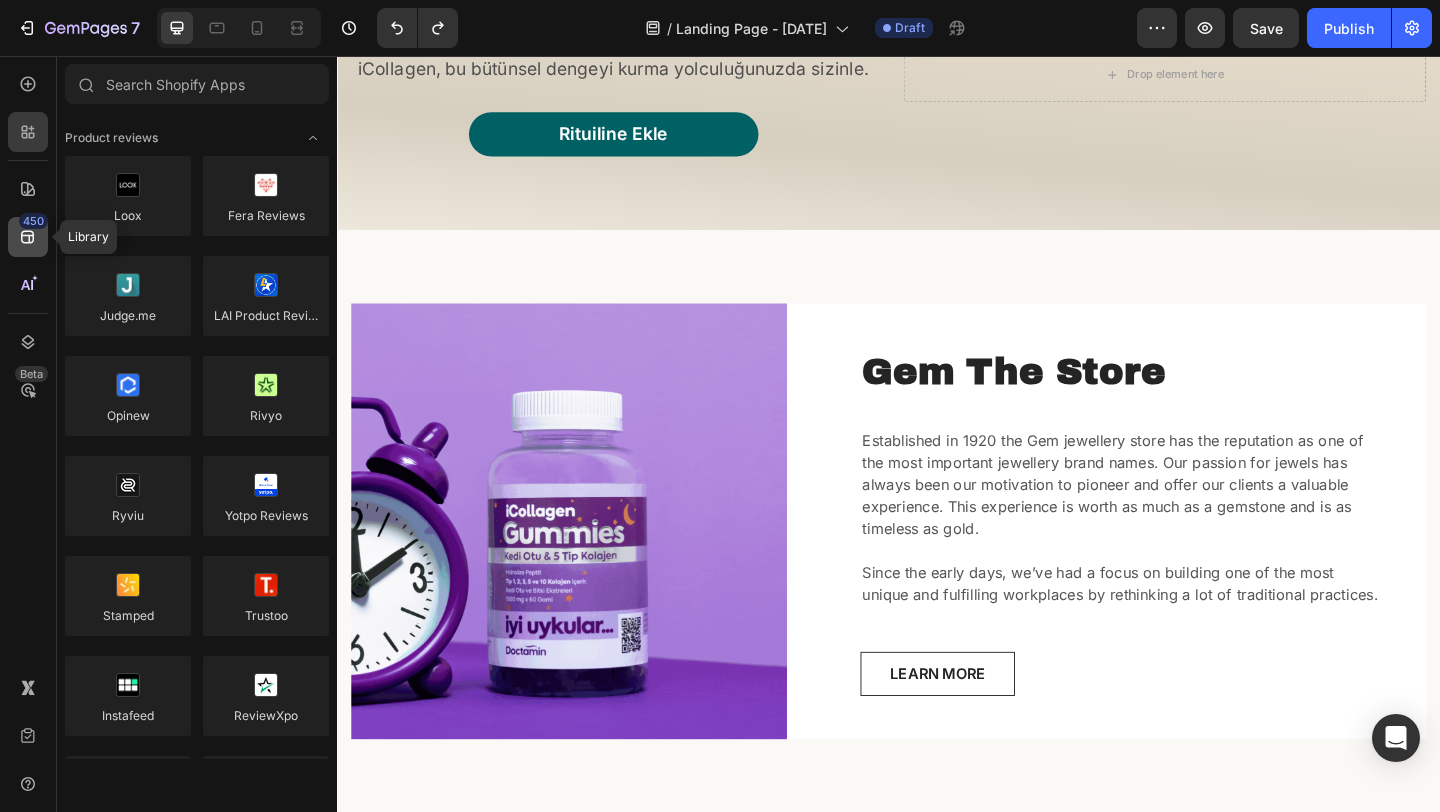 click on "450" 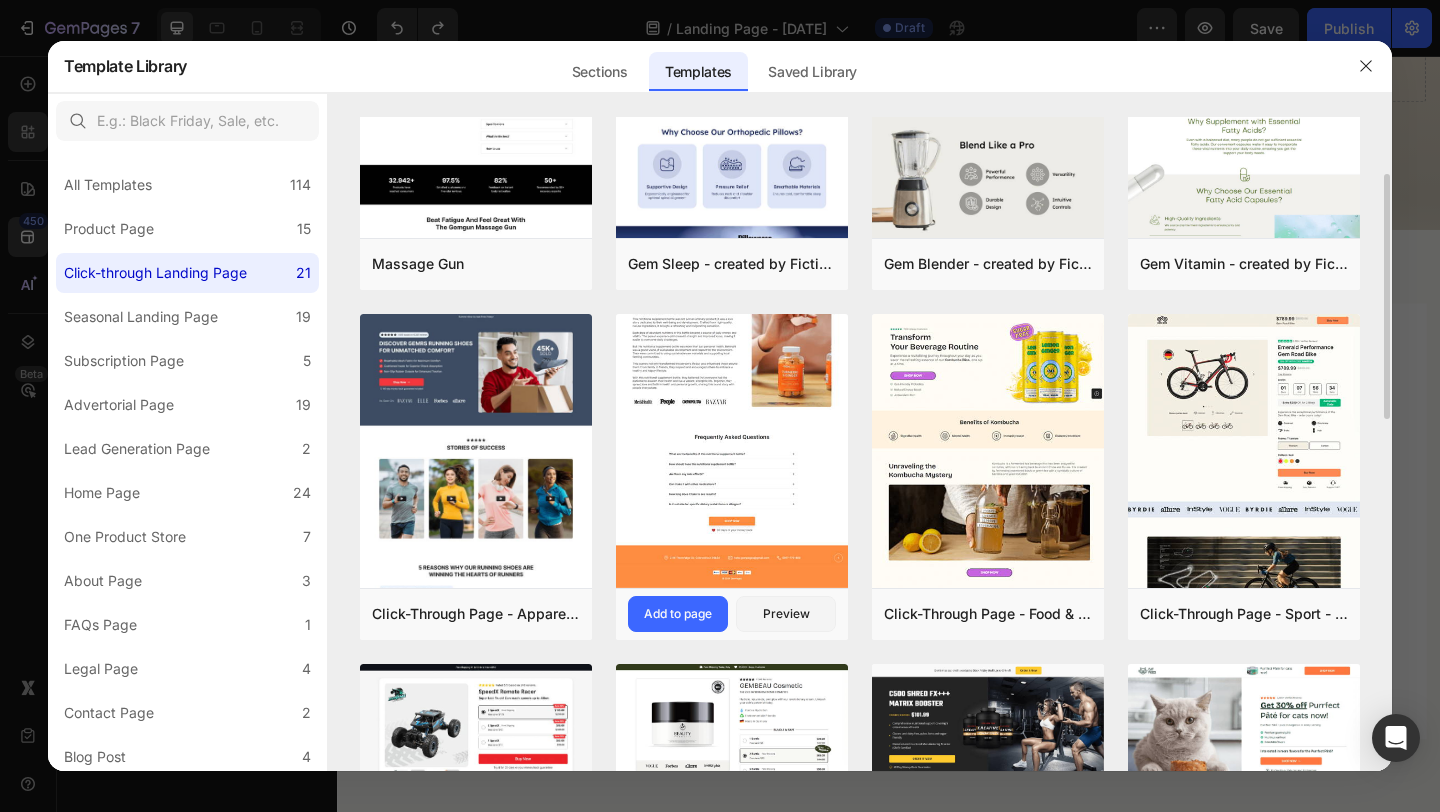 scroll, scrollTop: 152, scrollLeft: 0, axis: vertical 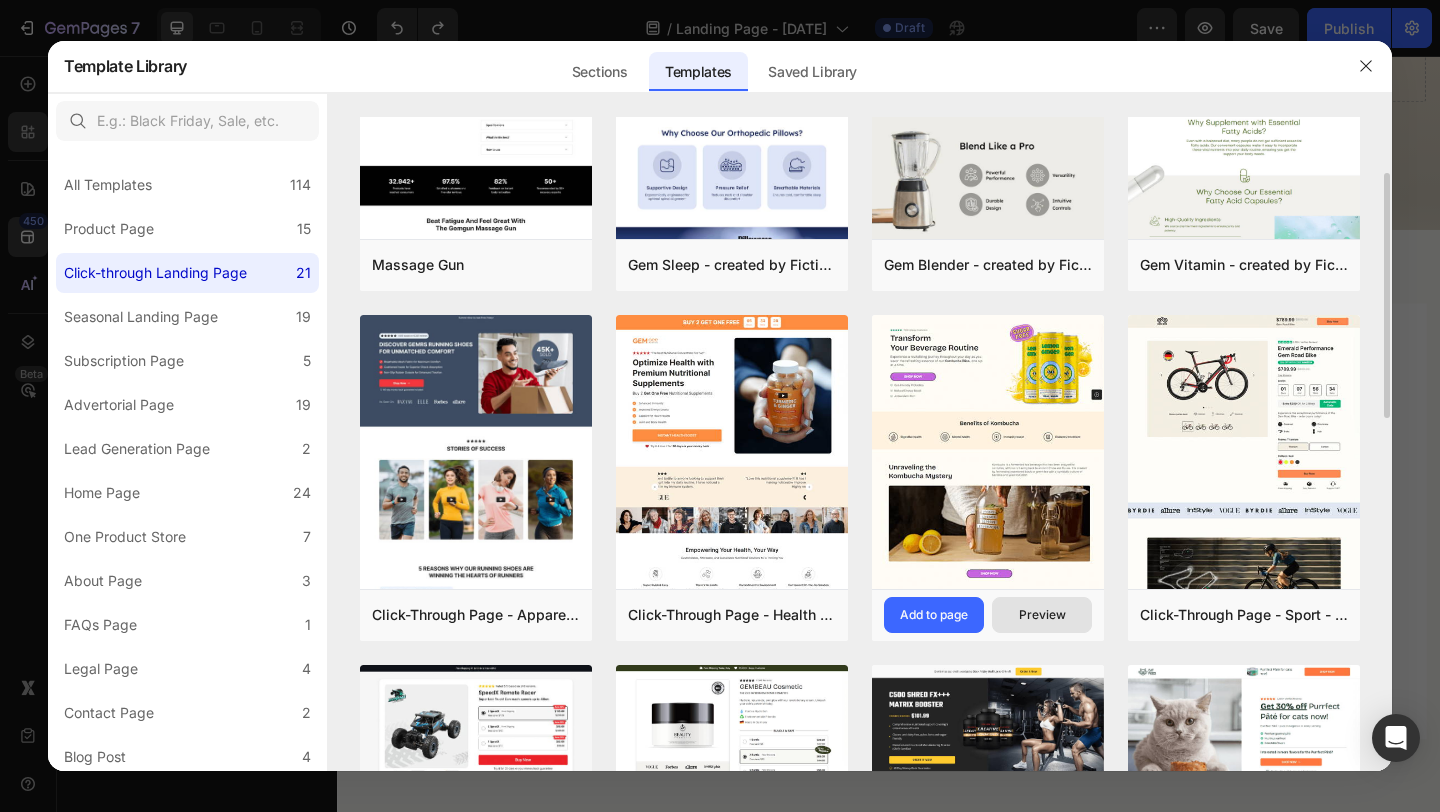 click on "Preview" at bounding box center (1042, 615) 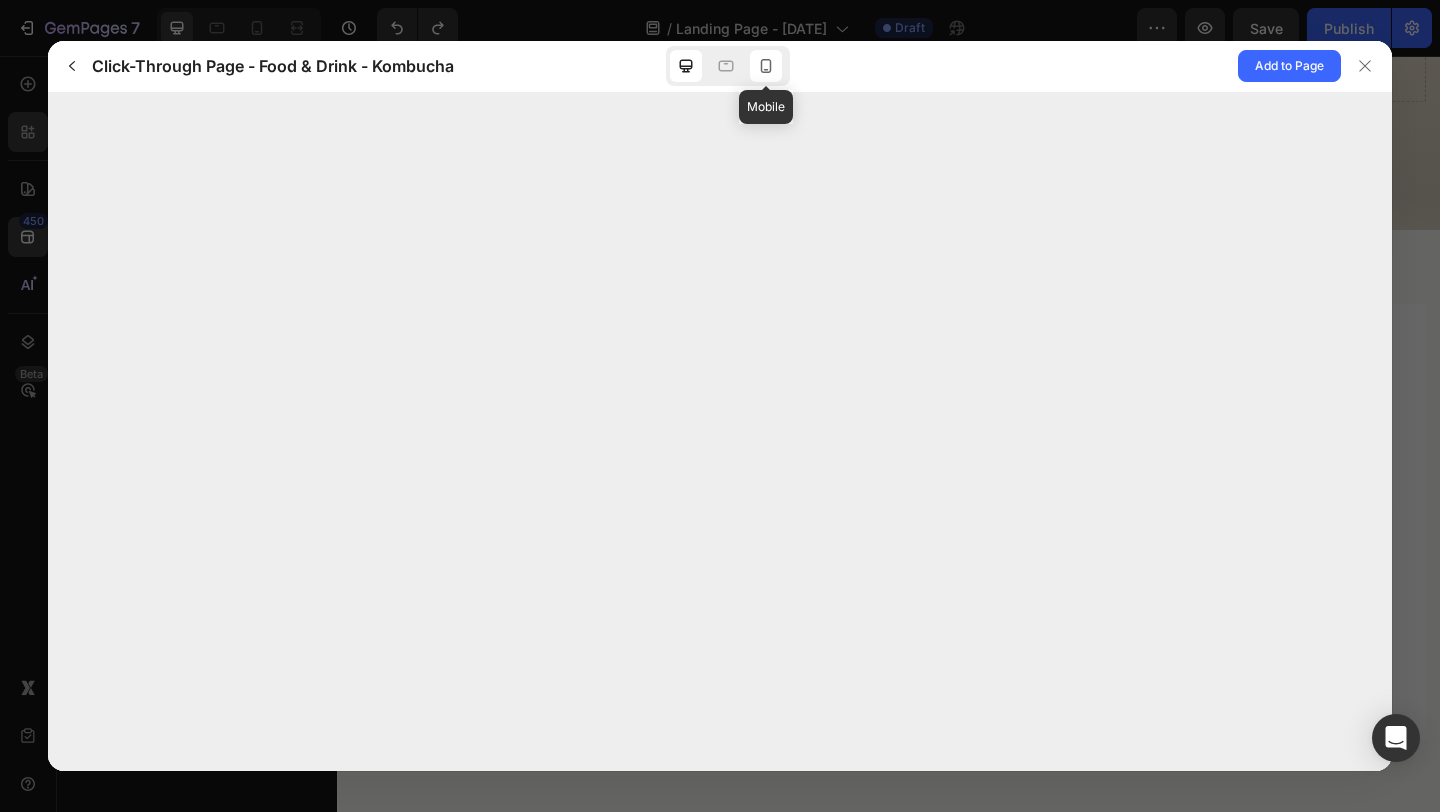 click 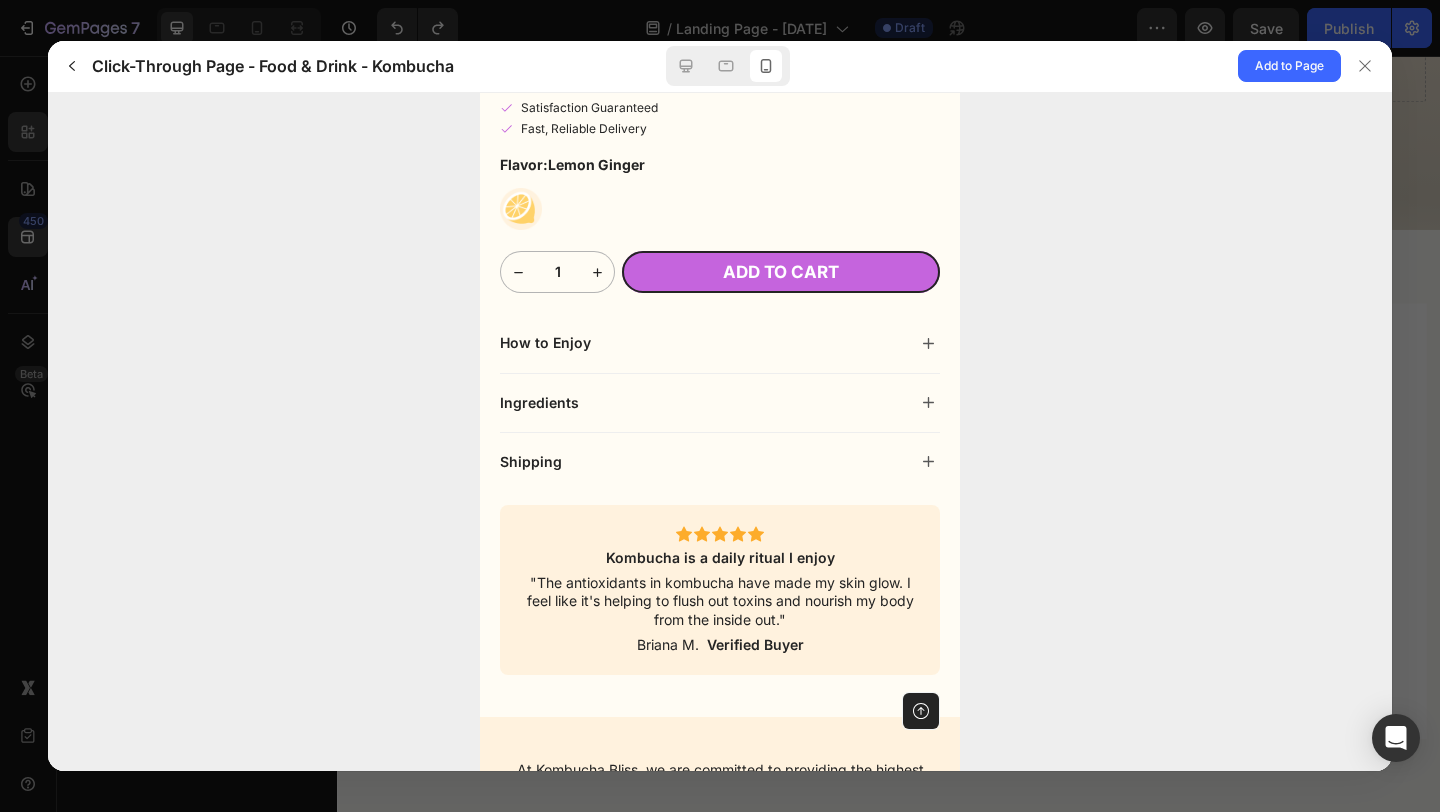 scroll, scrollTop: 5652, scrollLeft: 0, axis: vertical 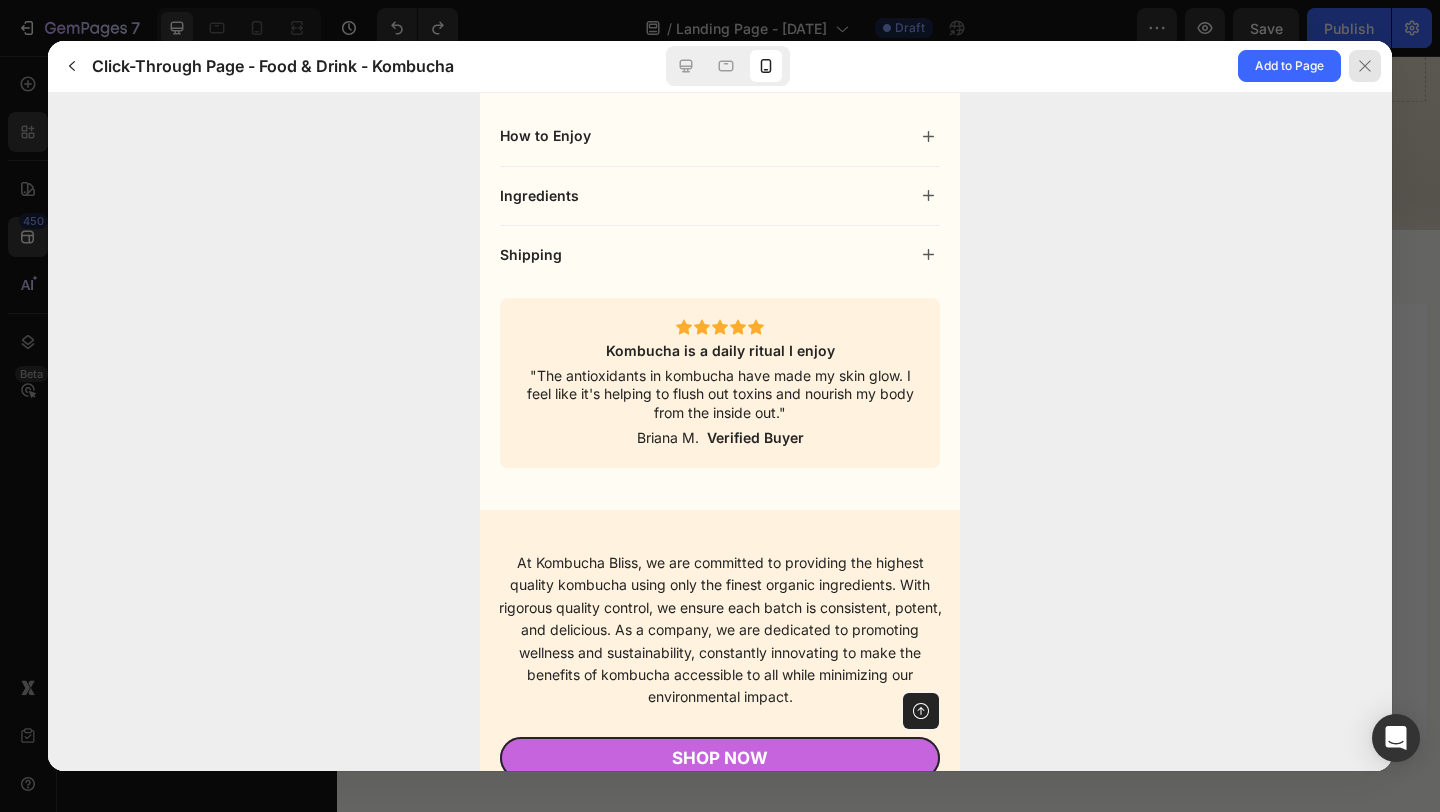 click 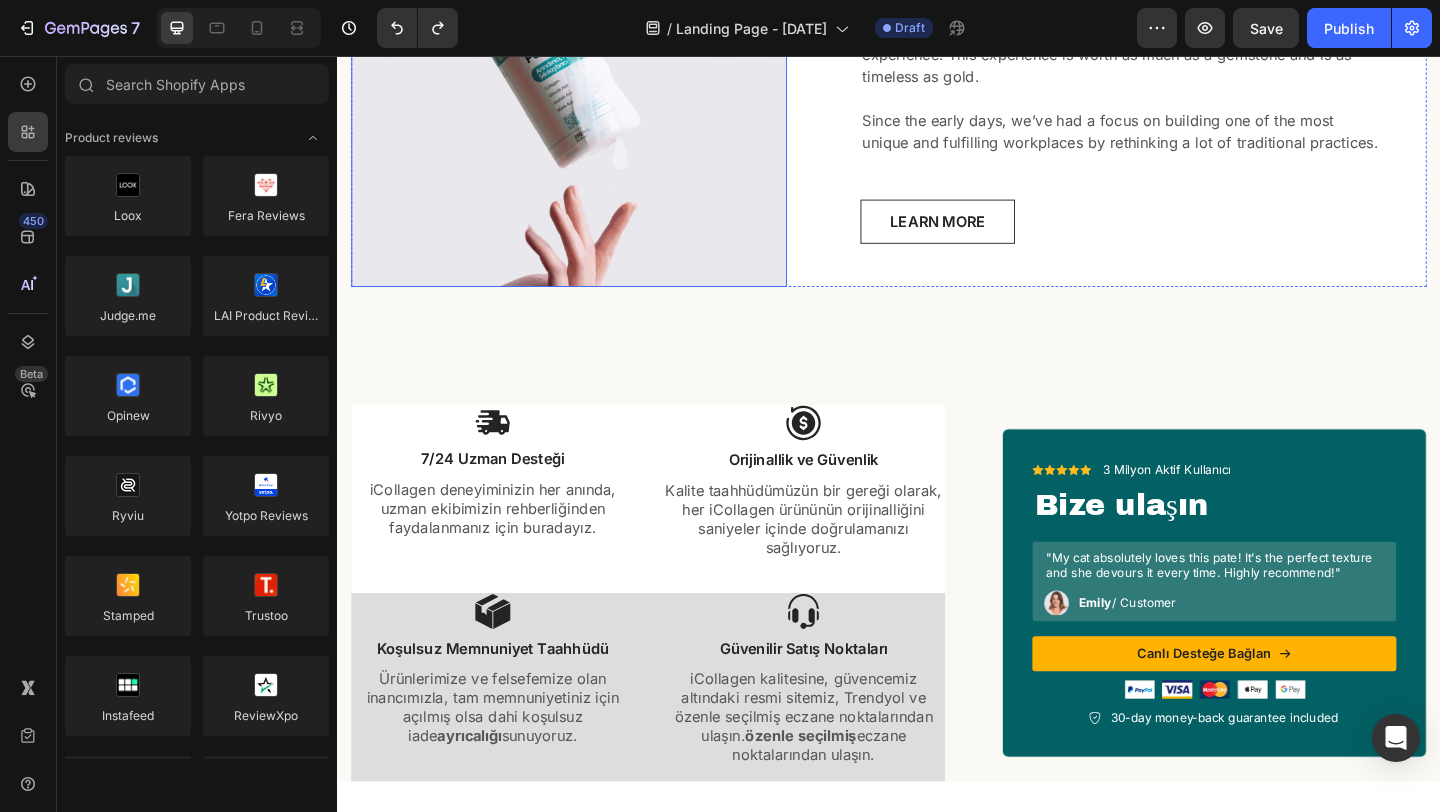 scroll, scrollTop: 736, scrollLeft: 0, axis: vertical 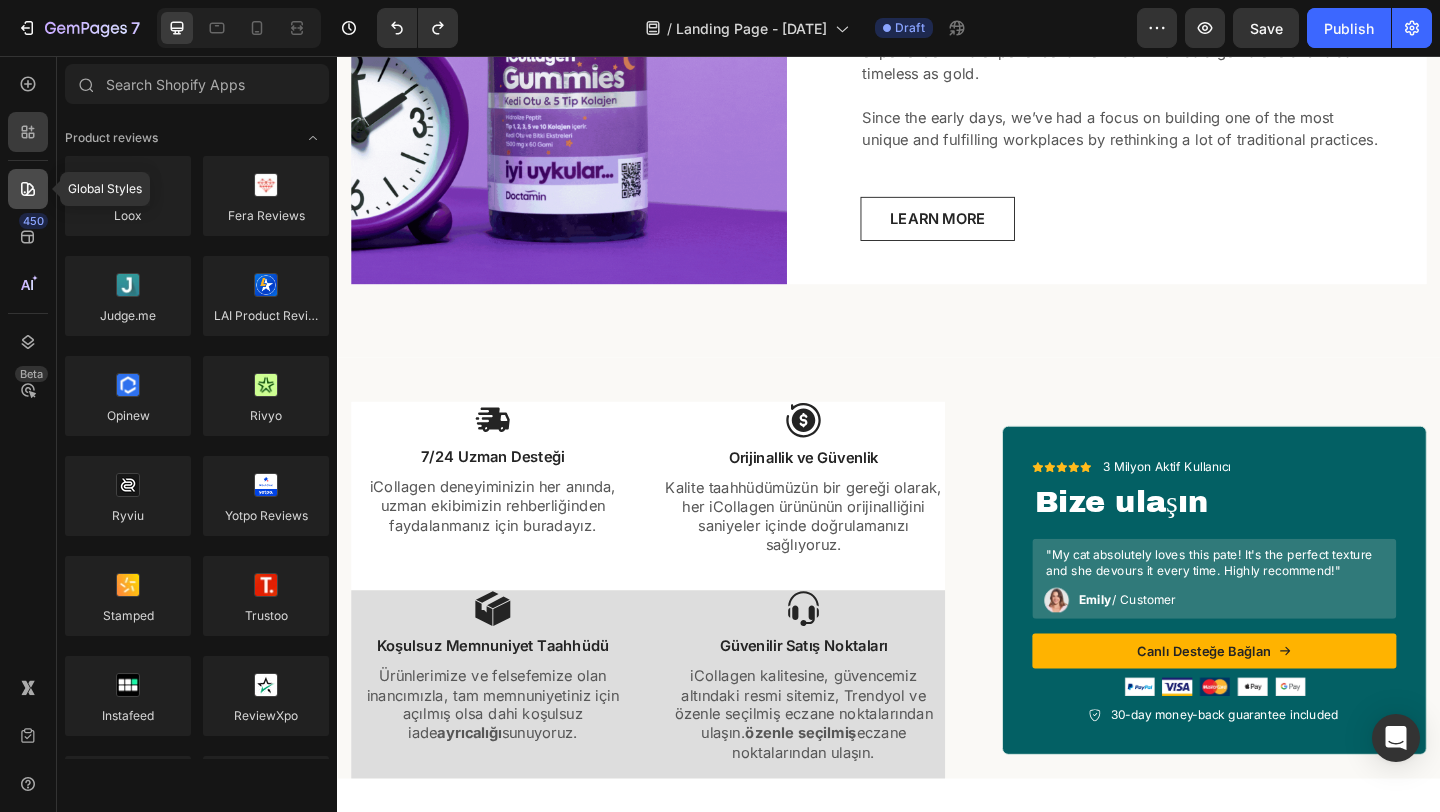 click 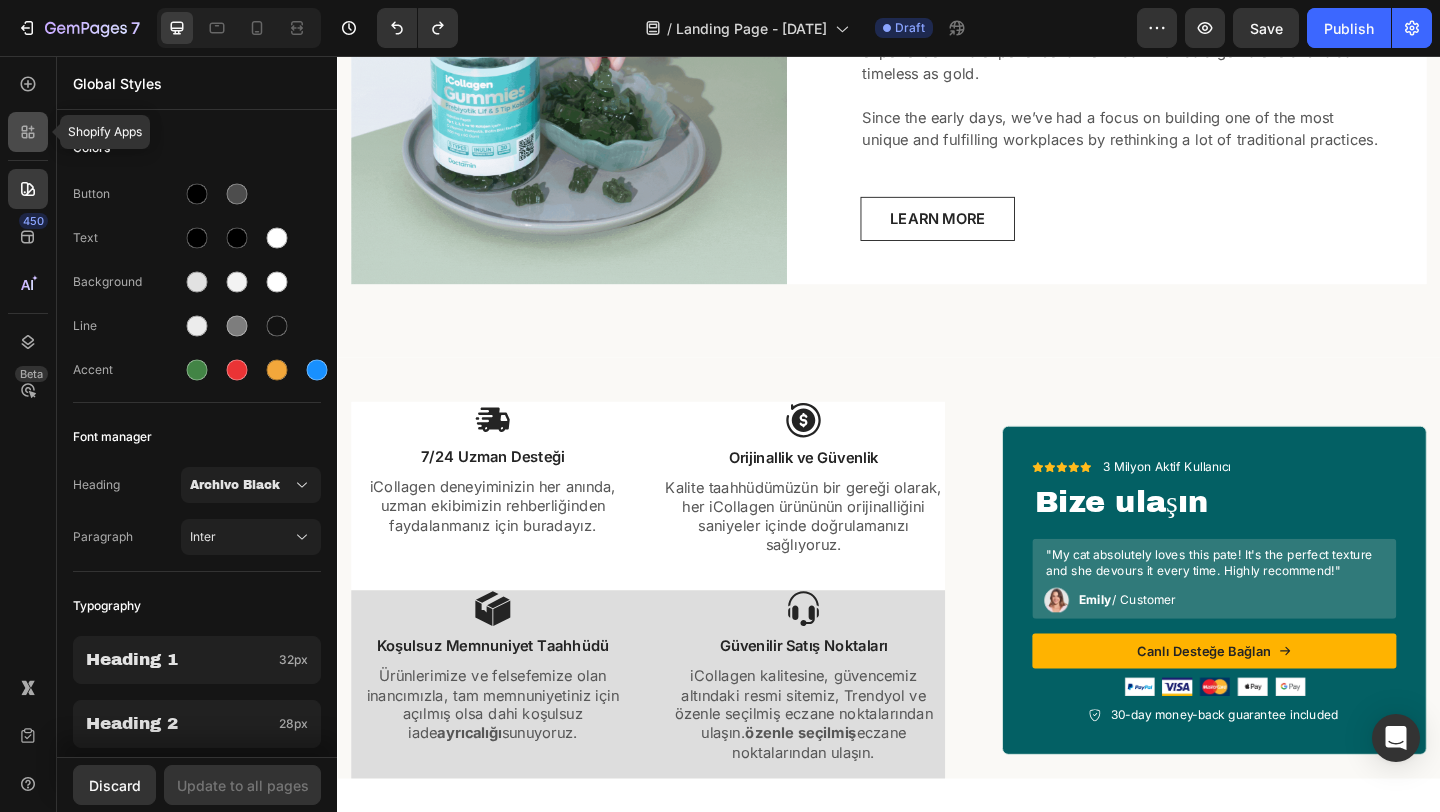 click 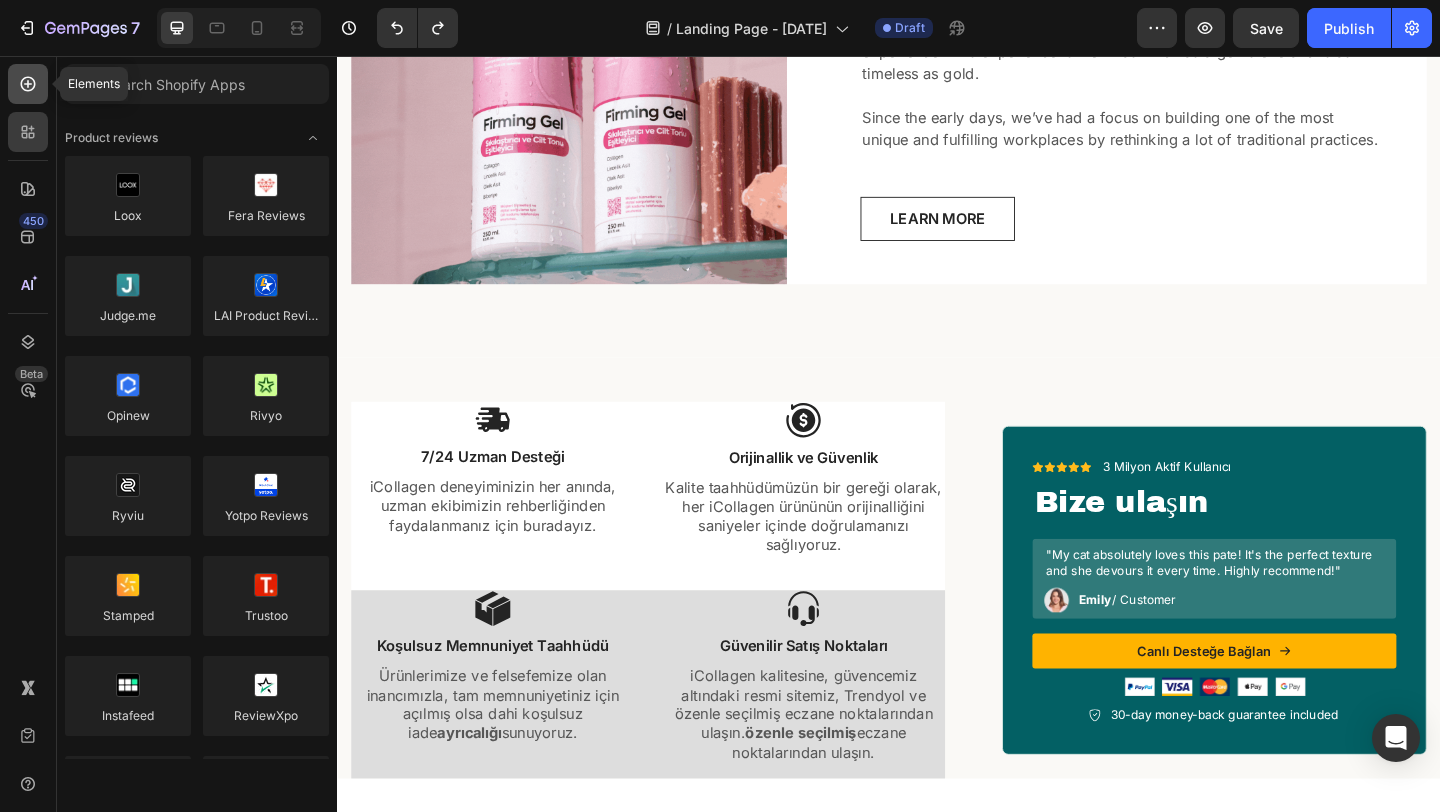 click 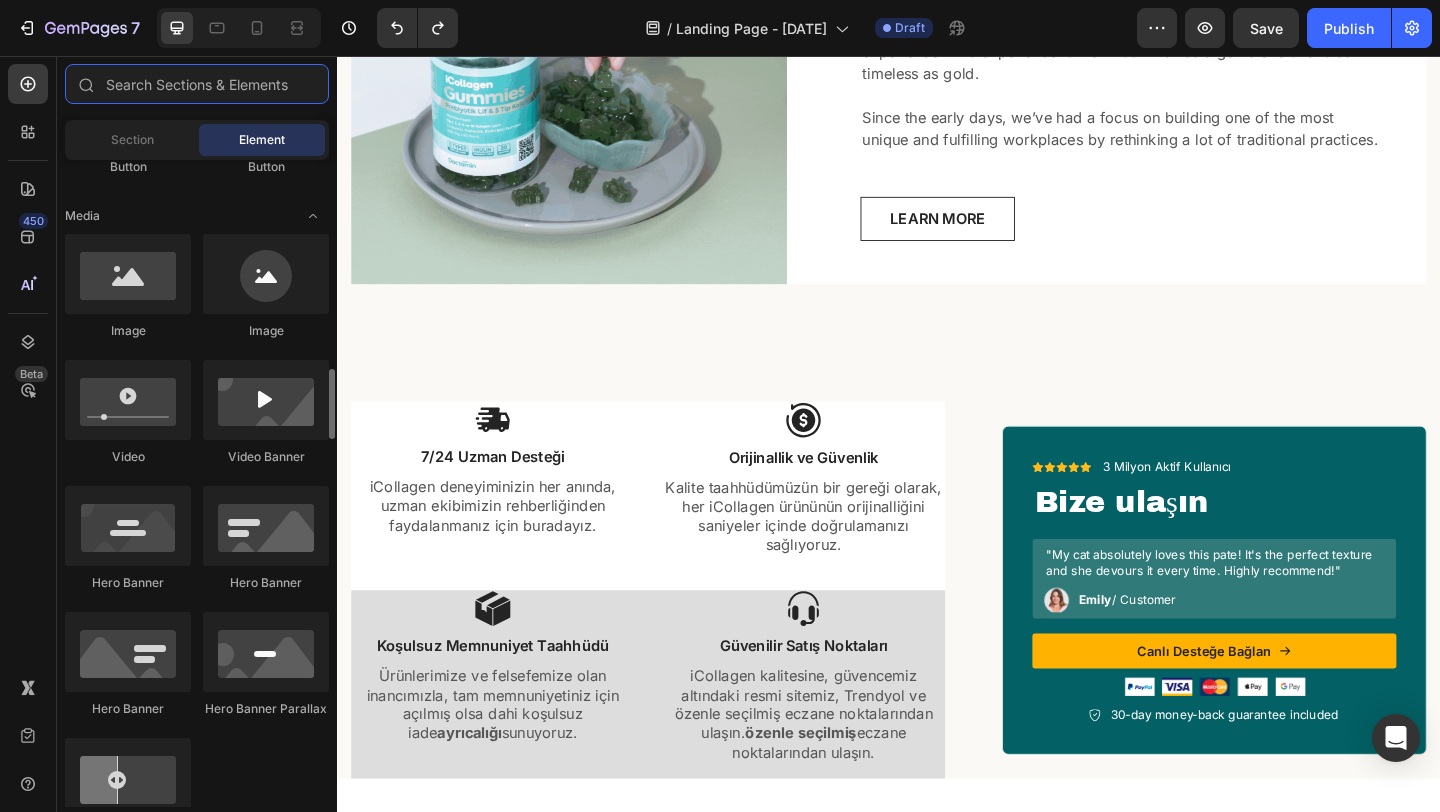 scroll, scrollTop: 948, scrollLeft: 0, axis: vertical 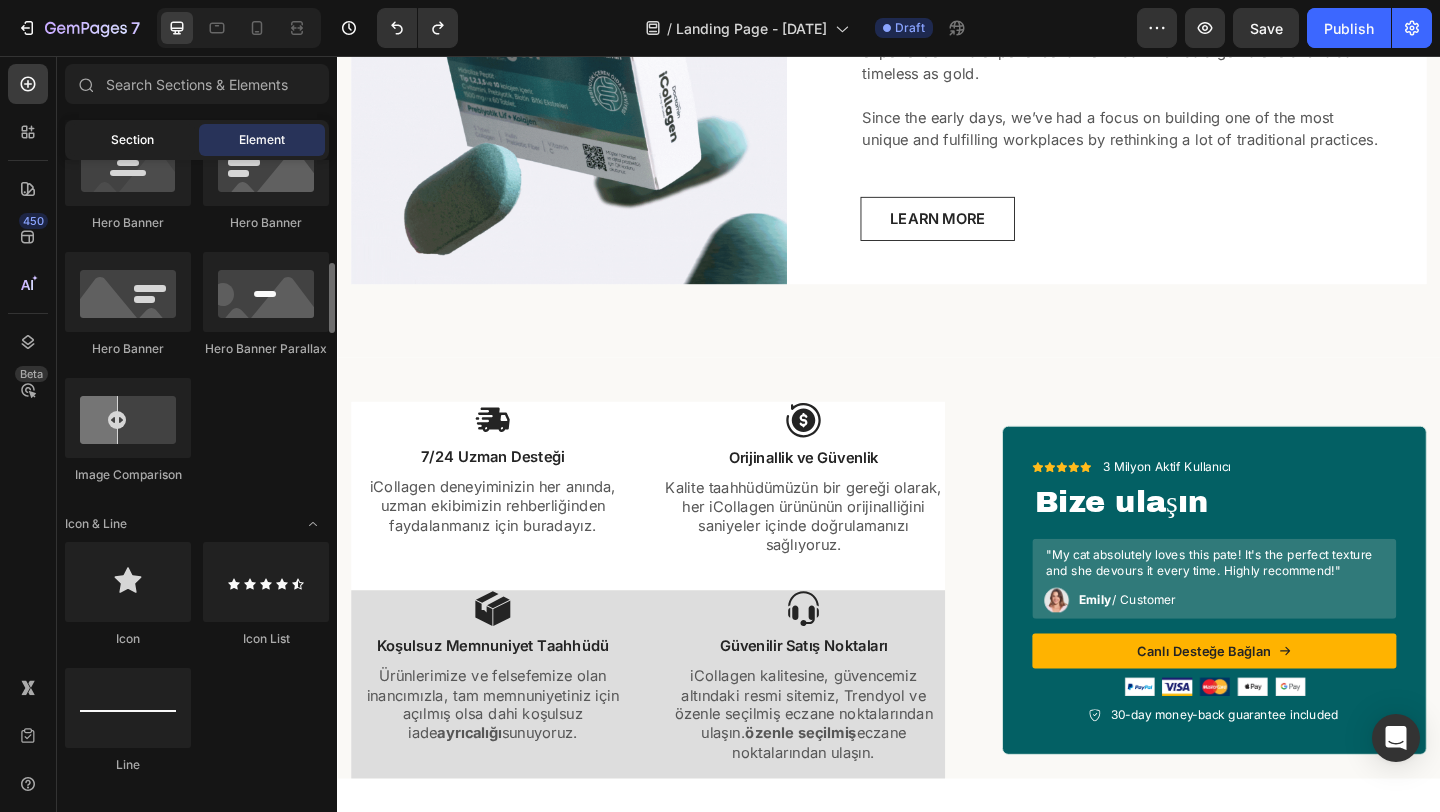 click on "Section" 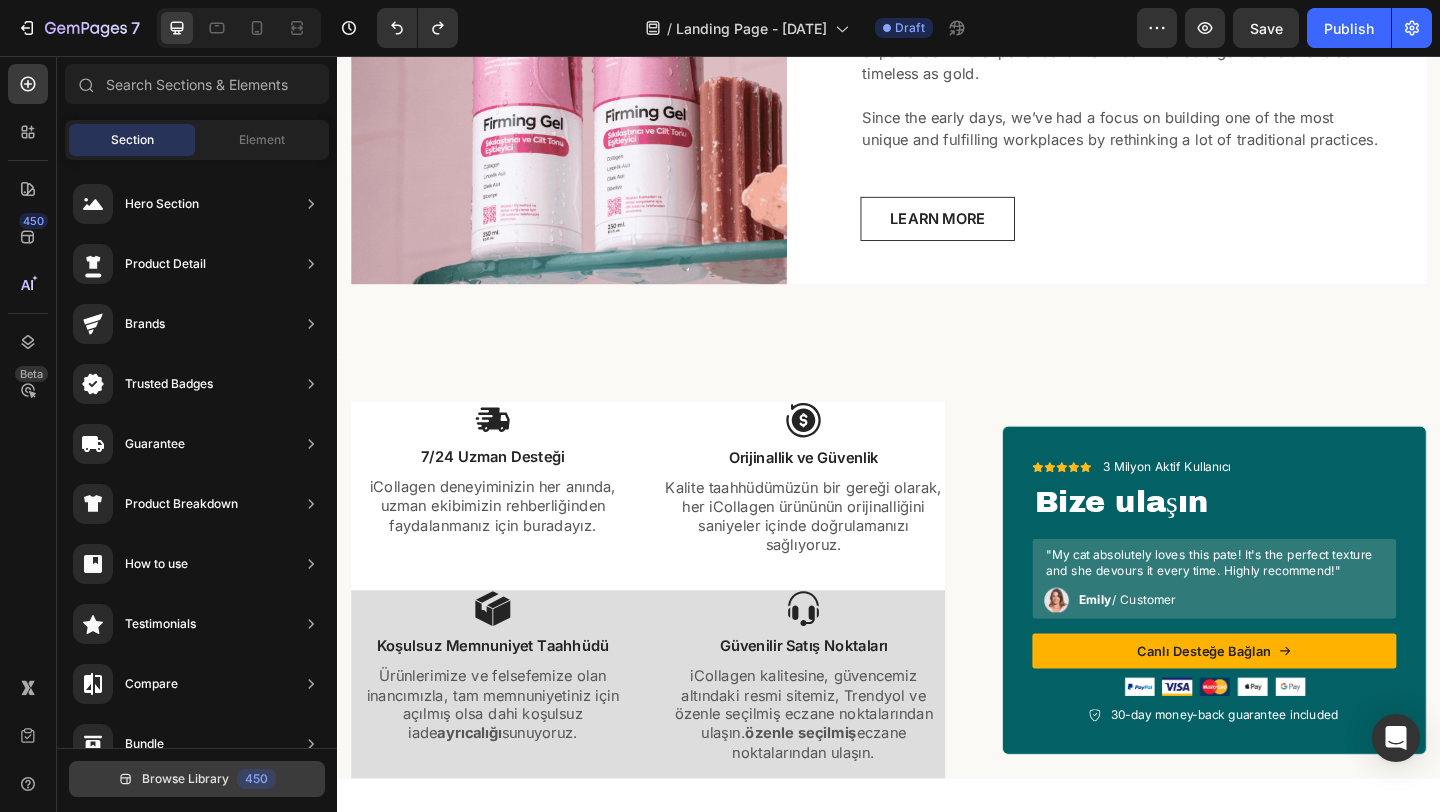 click on "Browse Library 450" at bounding box center [197, 779] 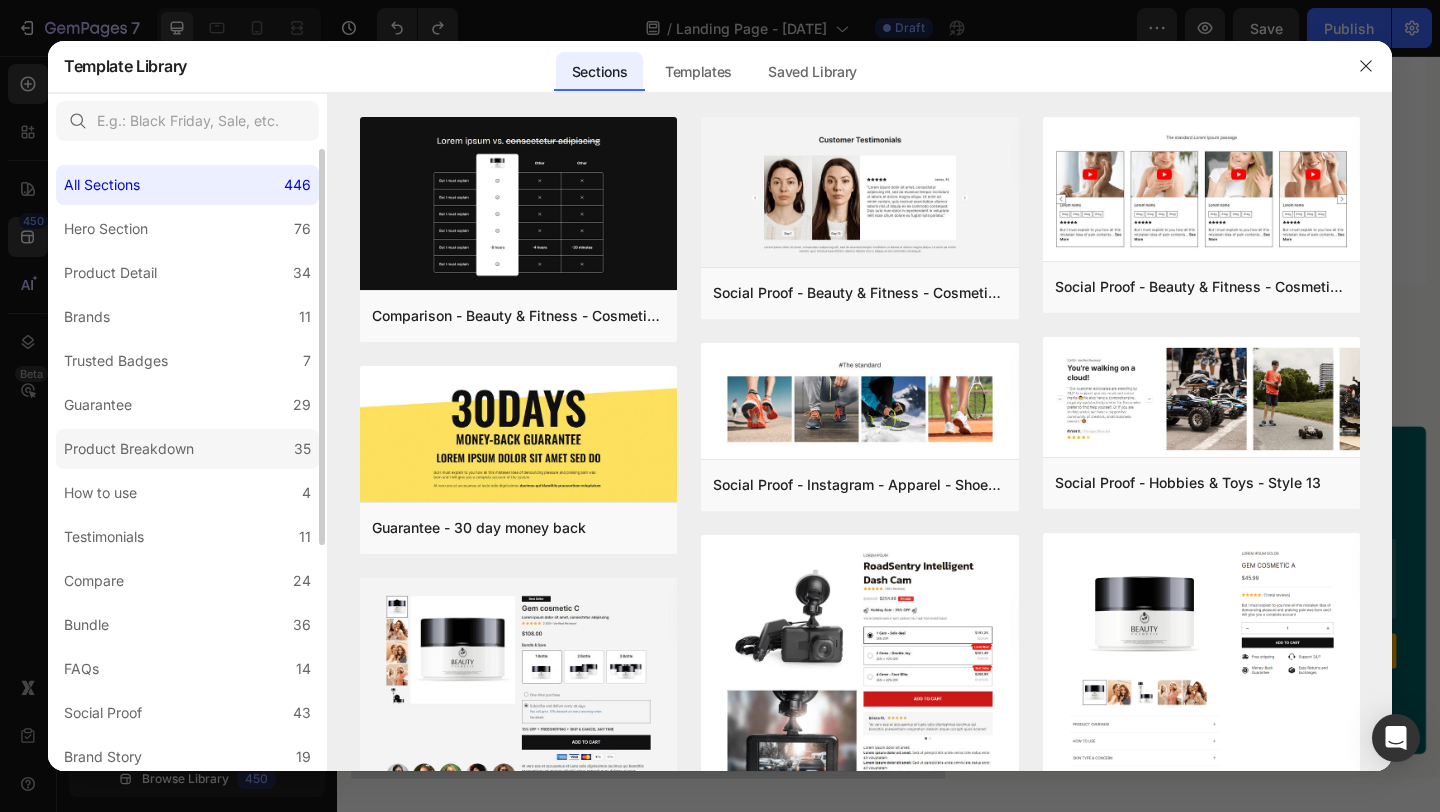 click on "Product Breakdown 35" 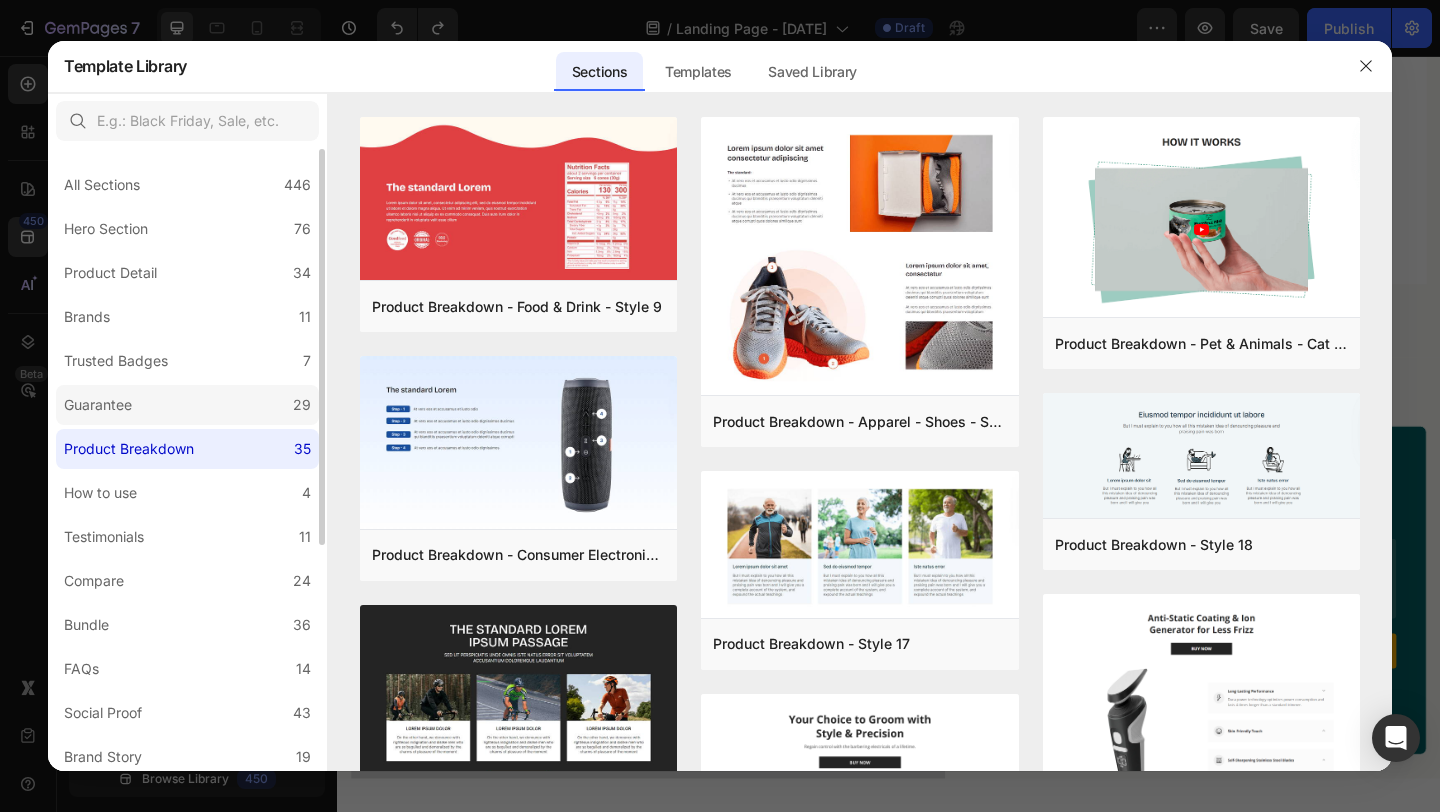 click on "Guarantee 29" 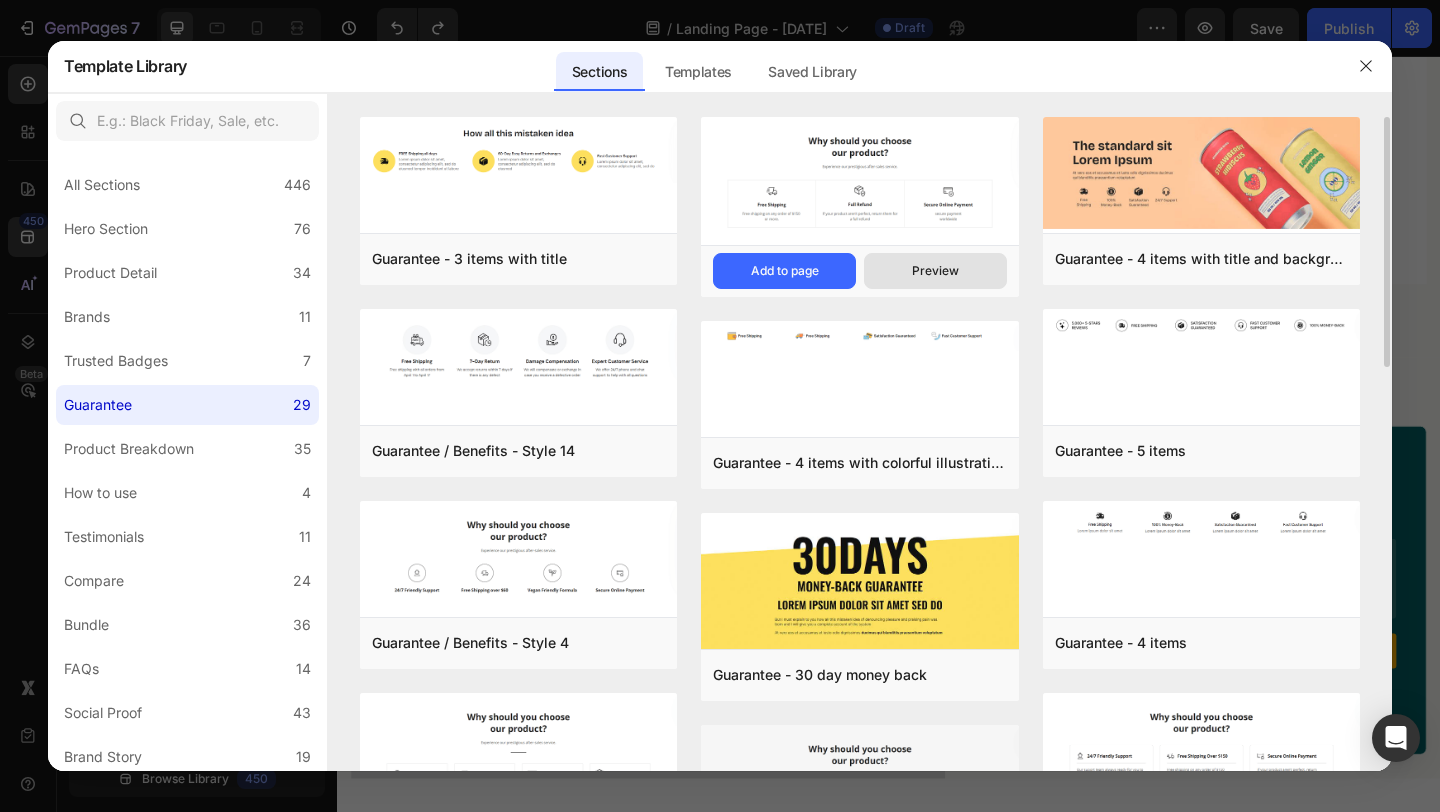 click on "Preview" at bounding box center (935, 271) 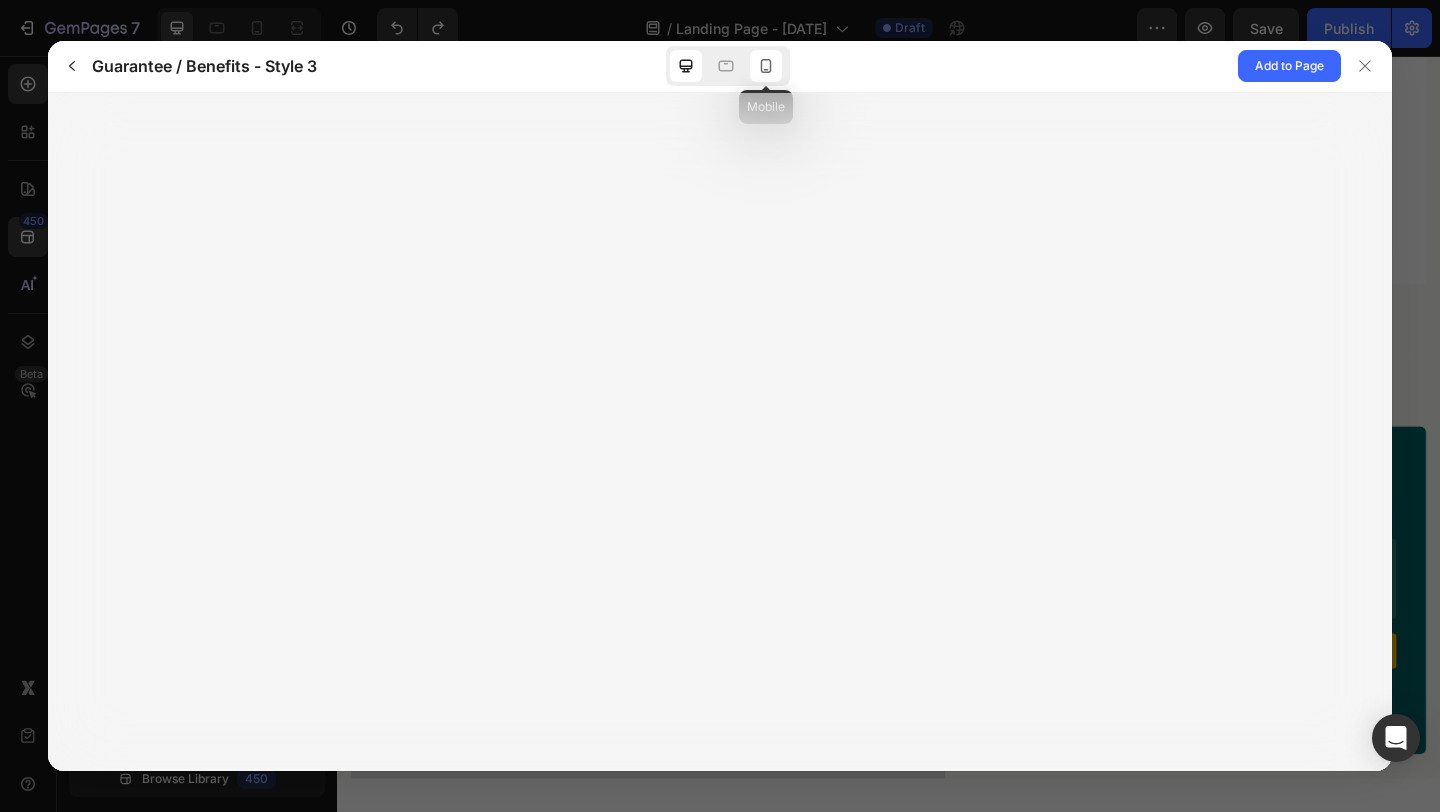 click 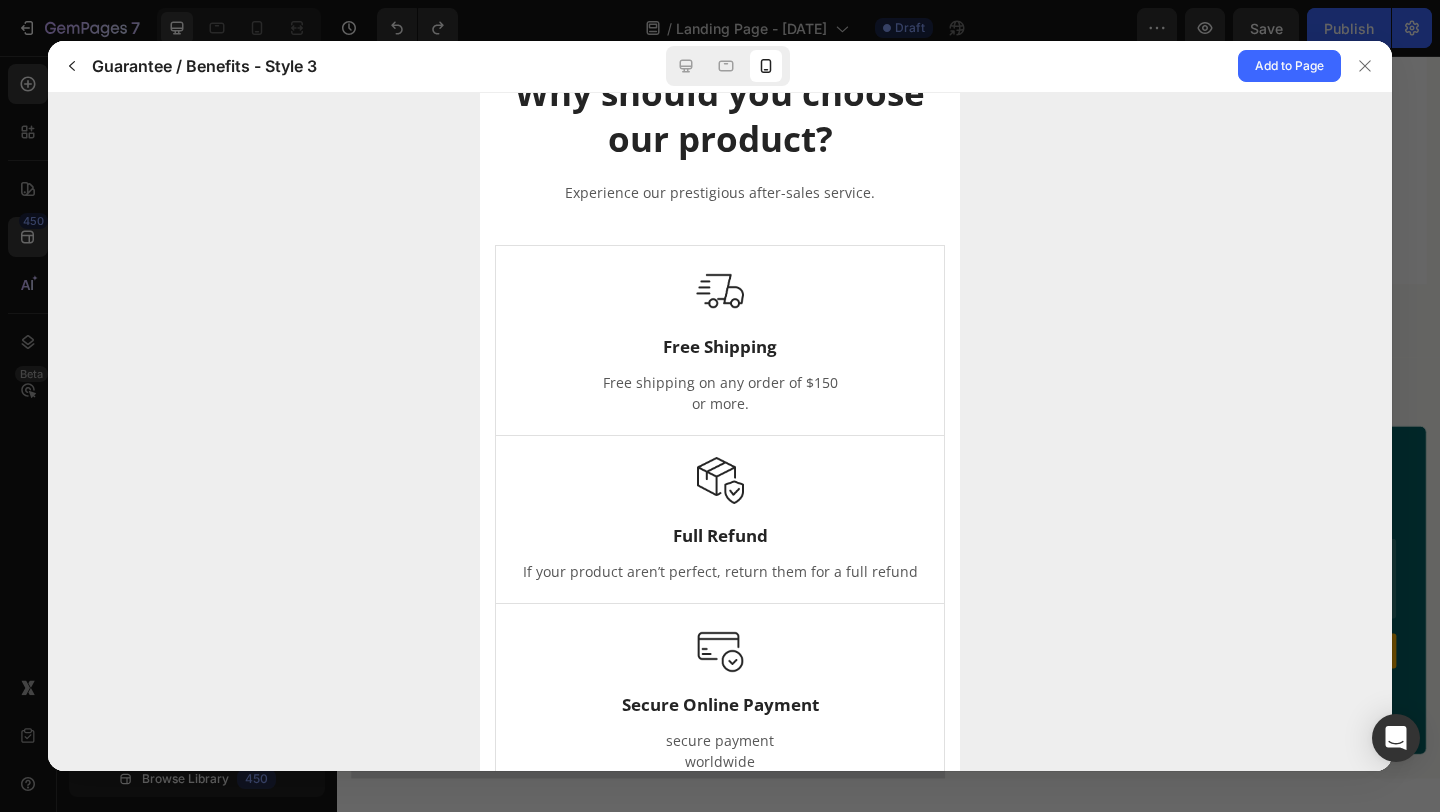 scroll, scrollTop: 0, scrollLeft: 0, axis: both 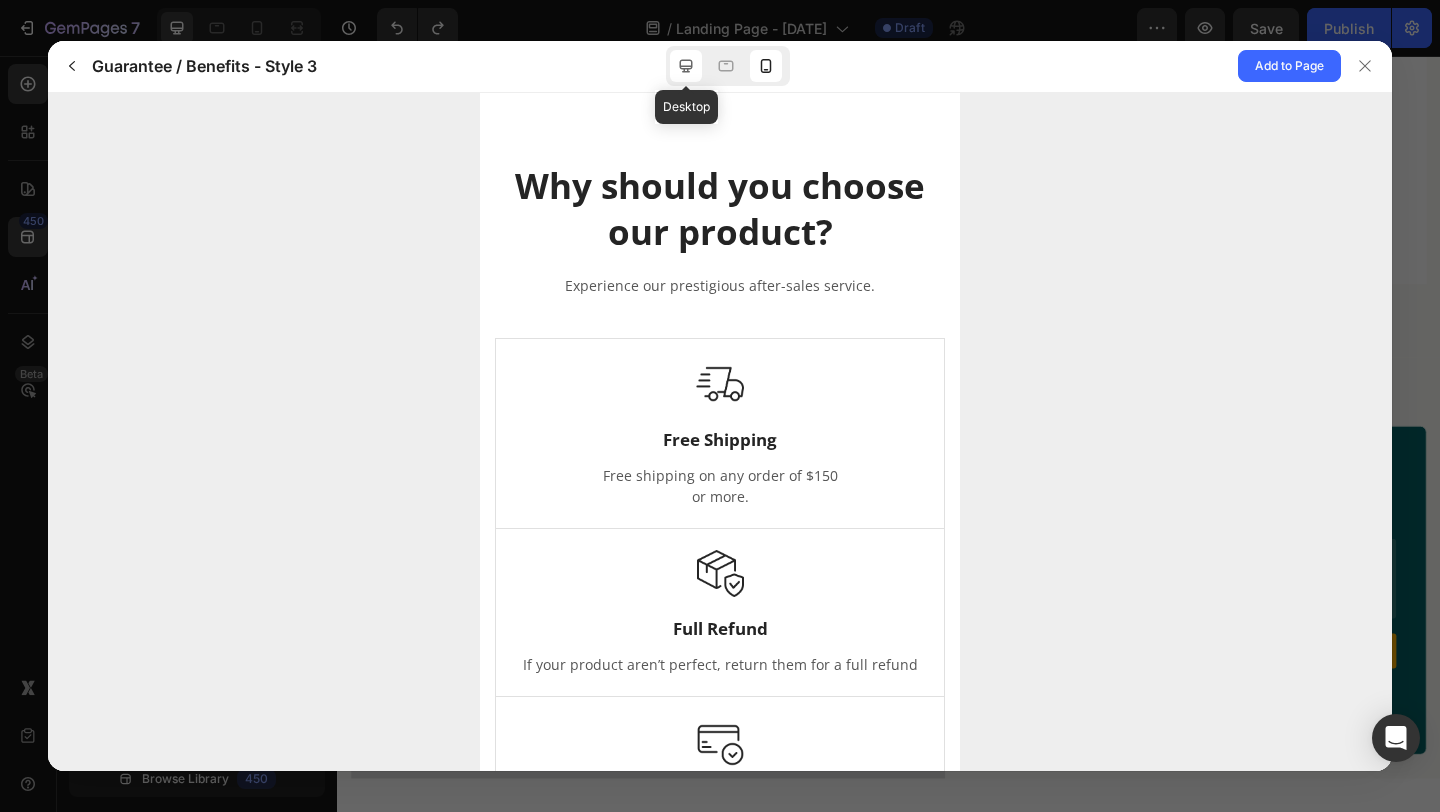 click 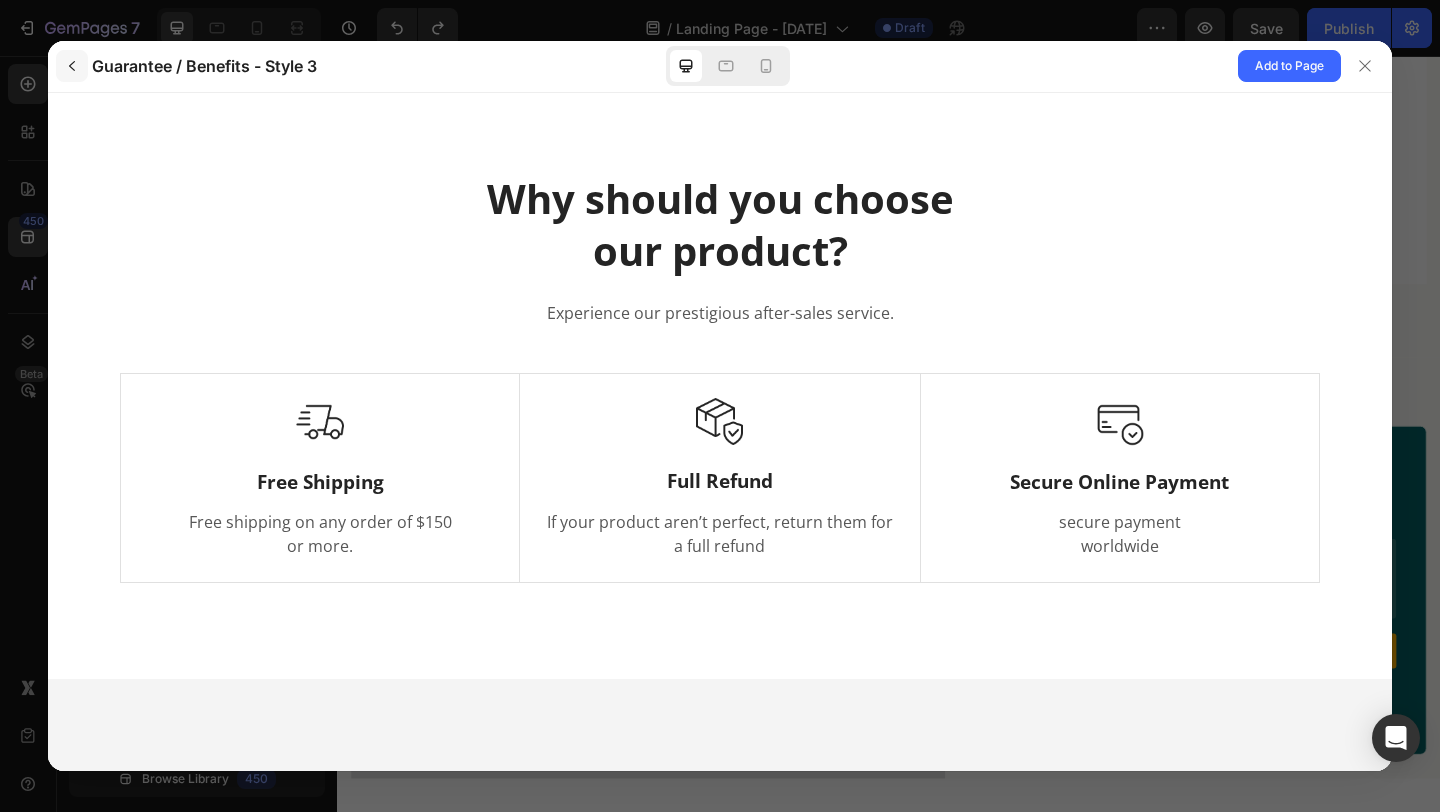 click 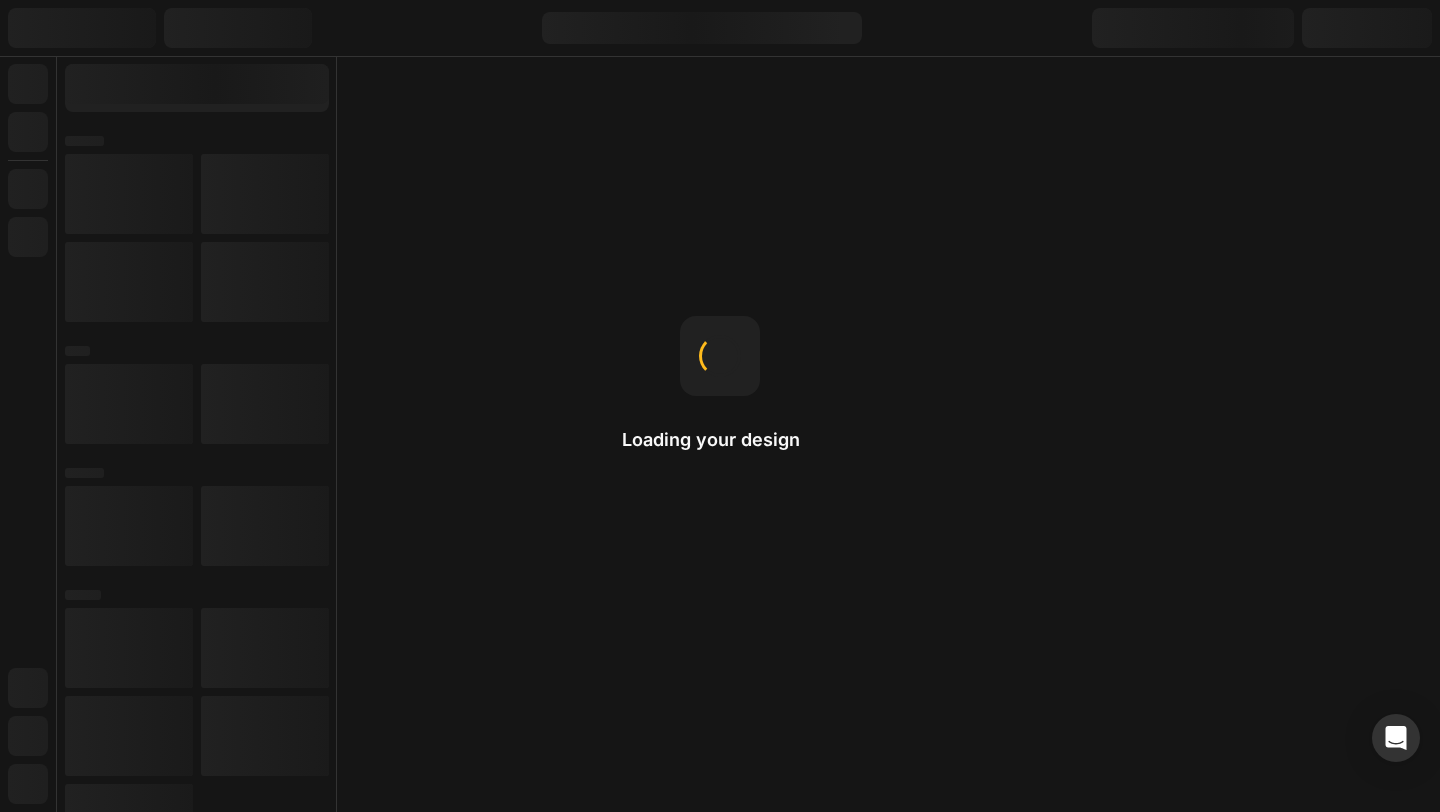 scroll, scrollTop: 0, scrollLeft: 0, axis: both 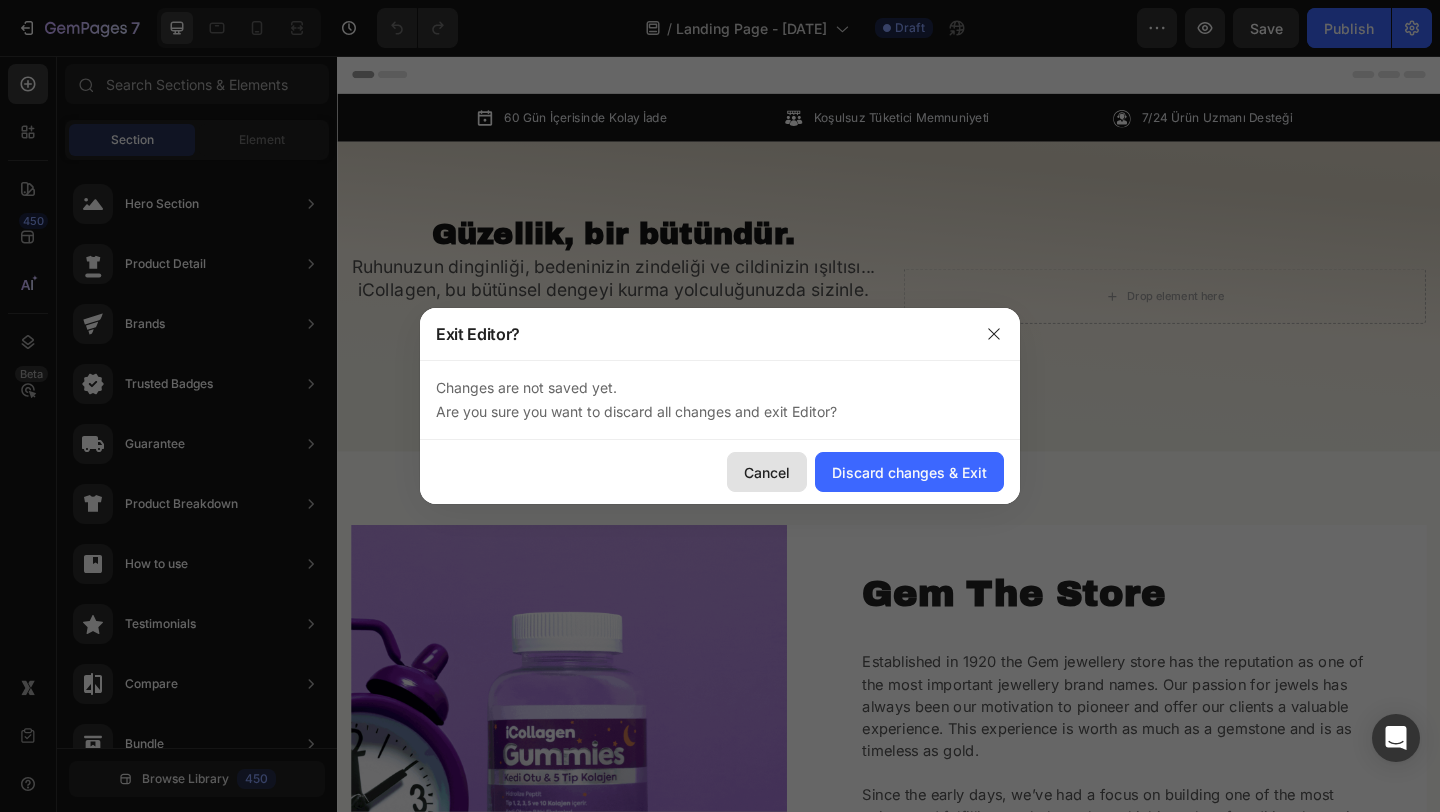click on "Cancel" 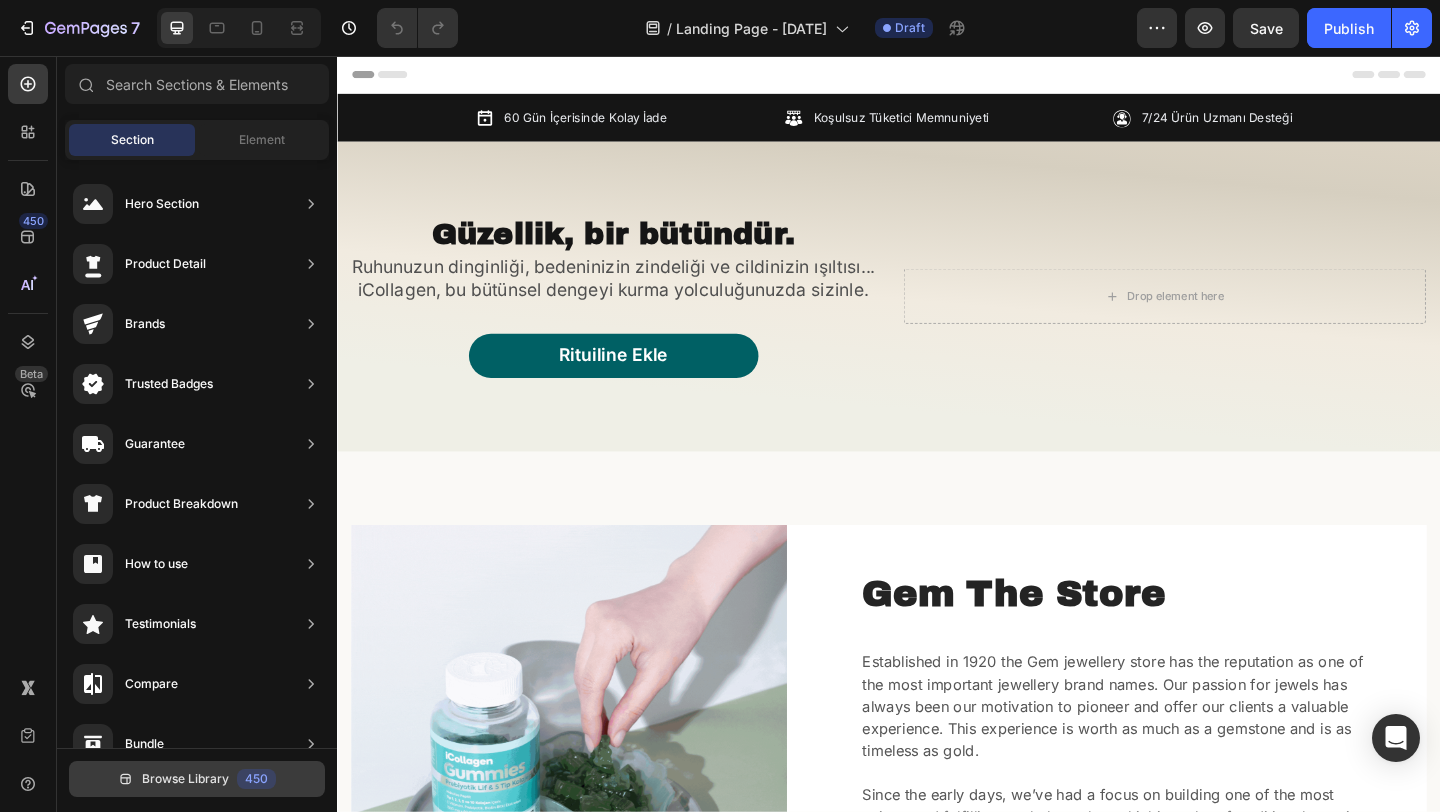 click on "Browse Library 450" at bounding box center (197, 779) 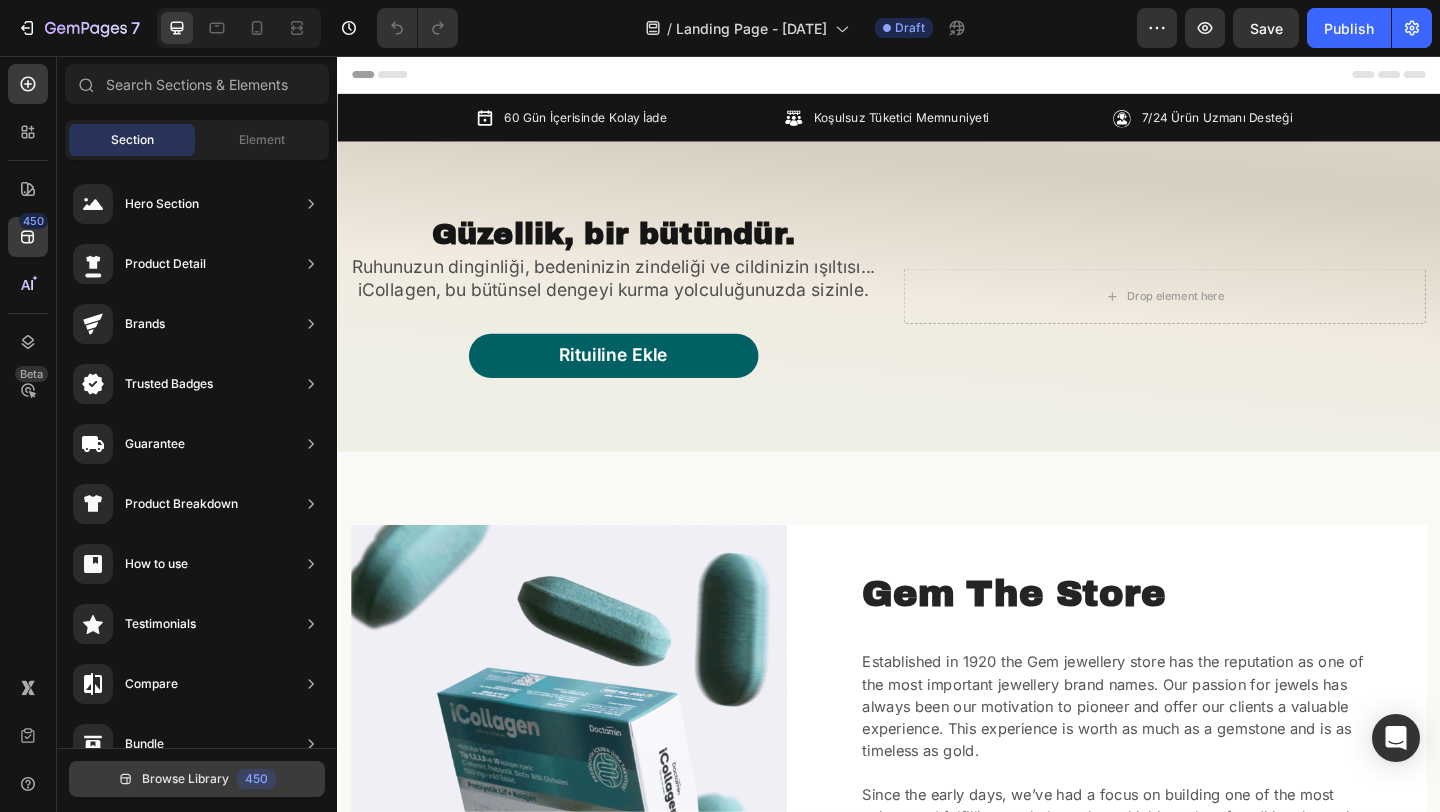 click on "450" at bounding box center (256, 779) 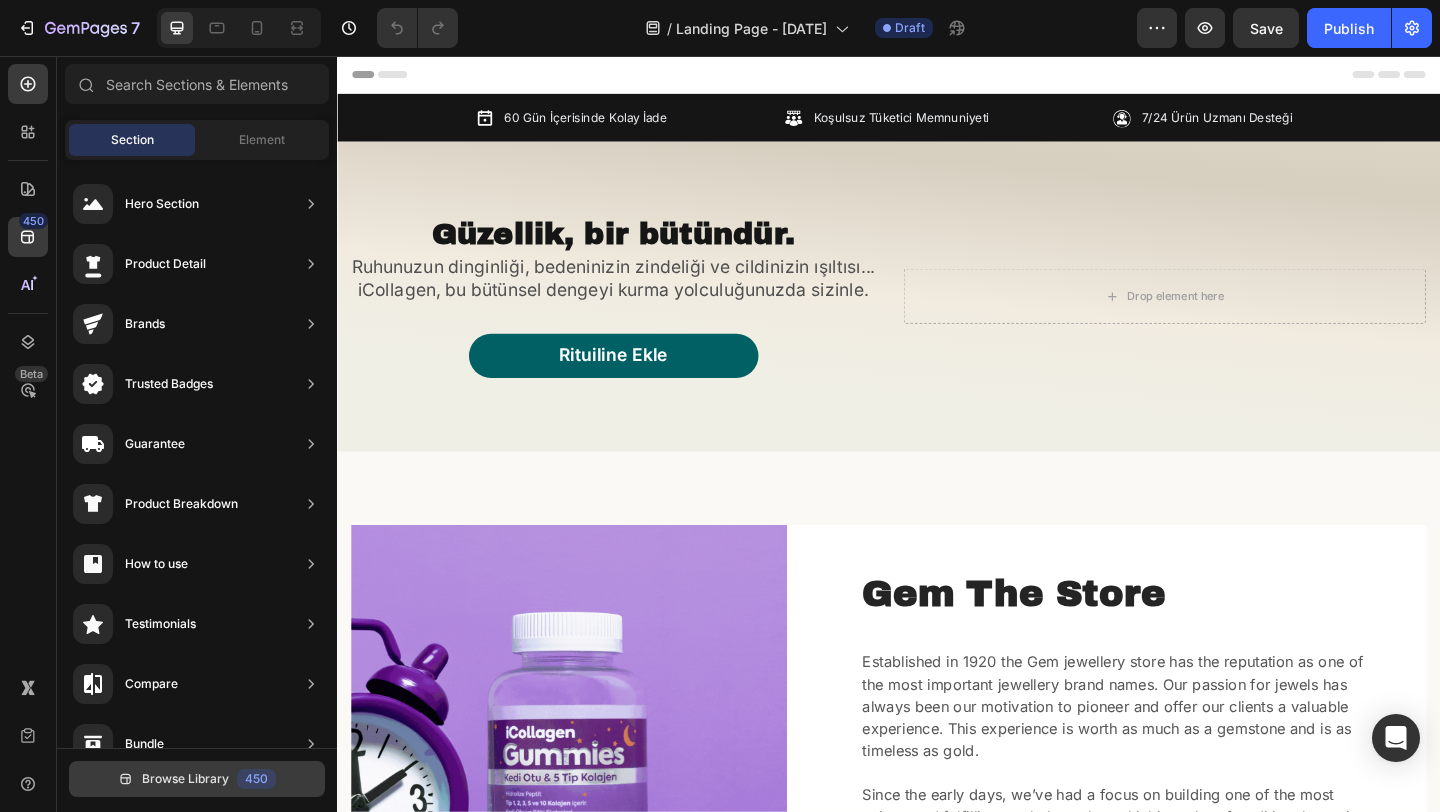 click on "450" at bounding box center [256, 779] 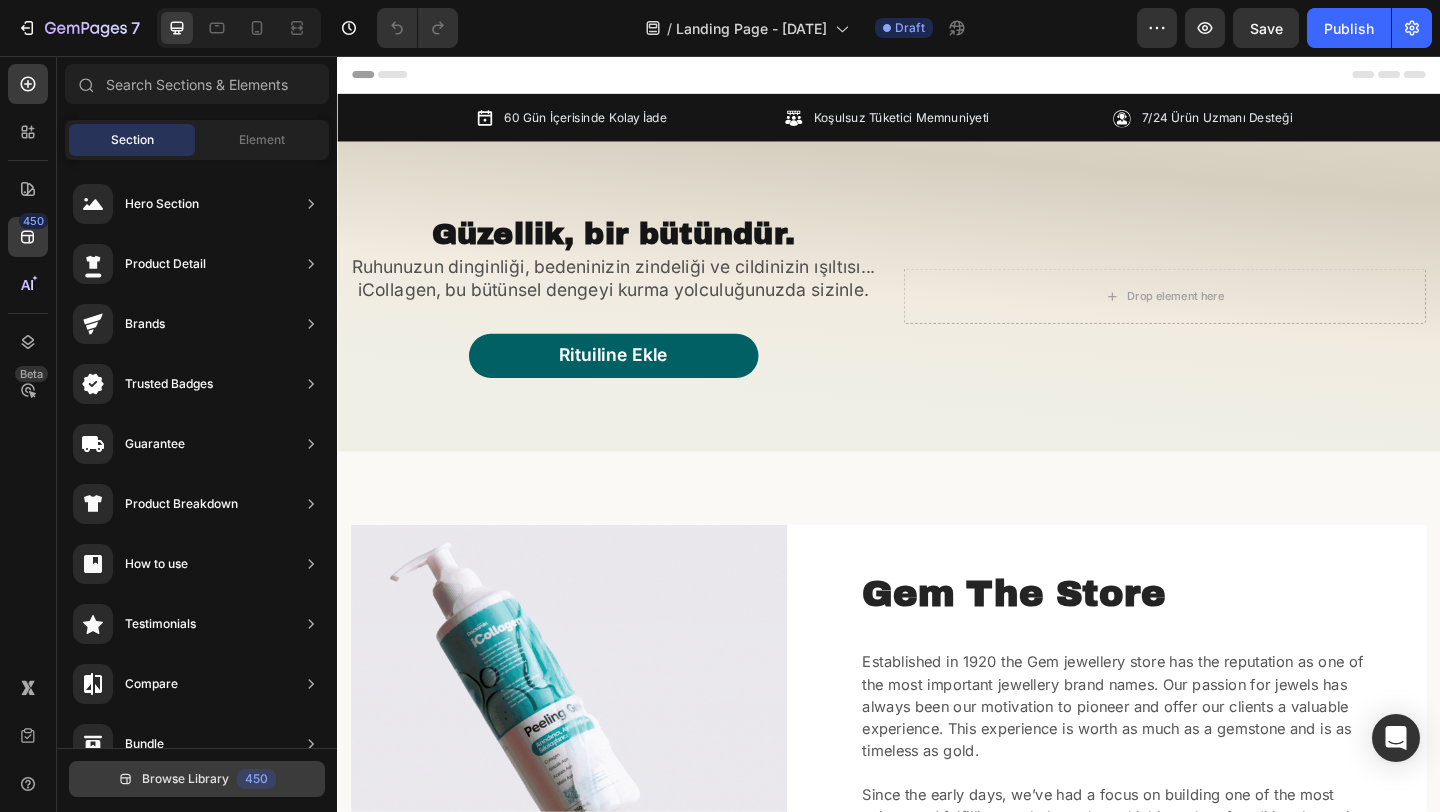 click on "450" at bounding box center [256, 779] 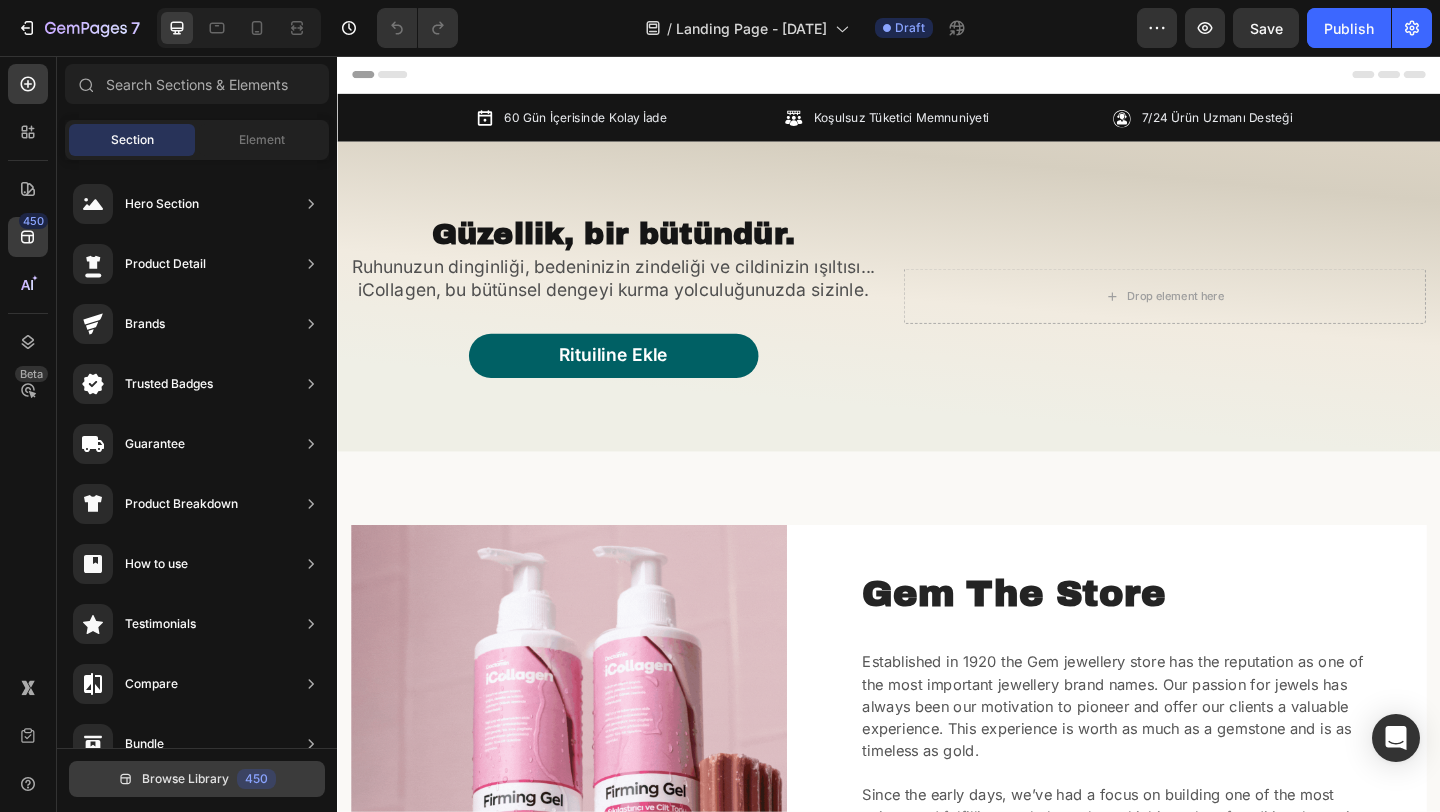 click on "450" at bounding box center (256, 779) 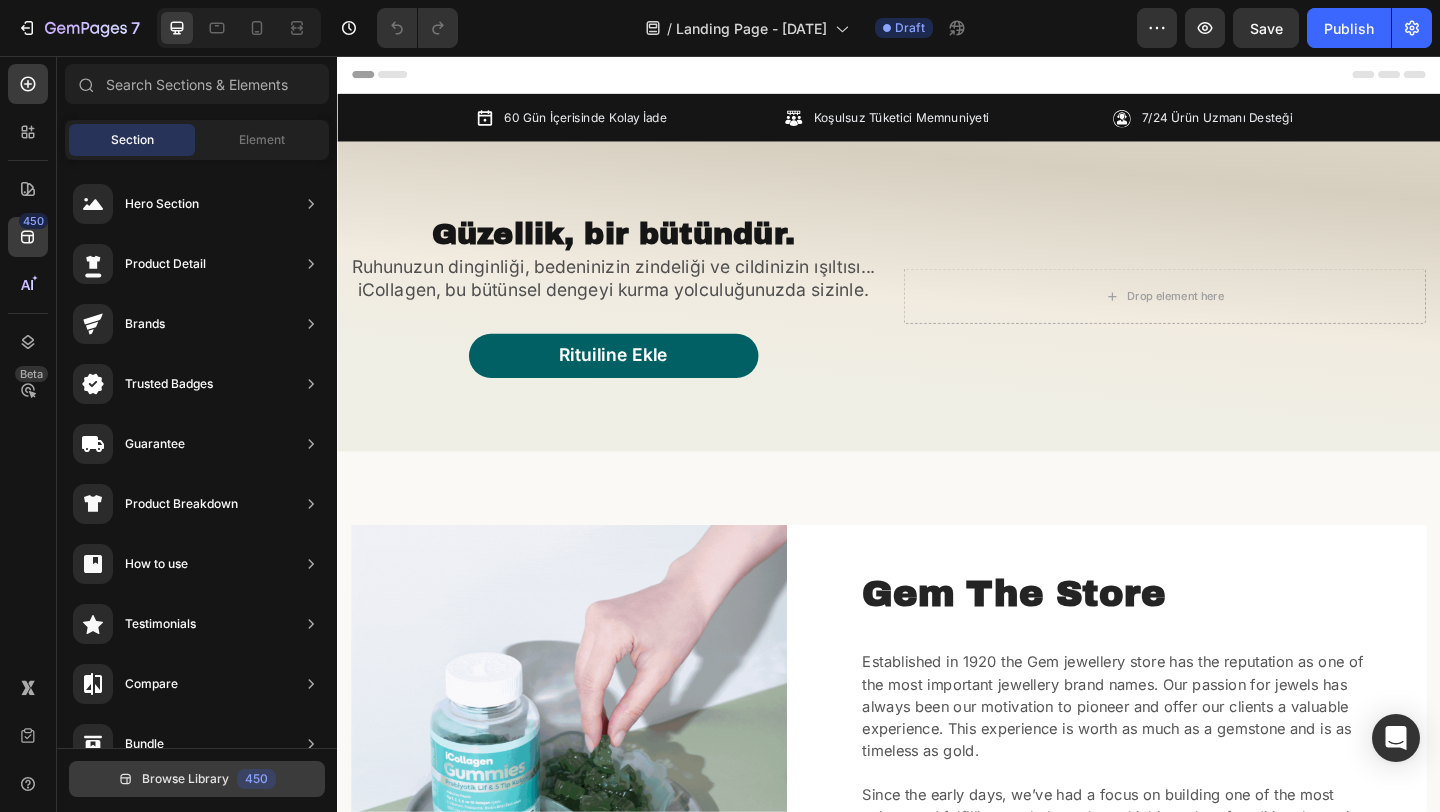click on "450" at bounding box center (256, 779) 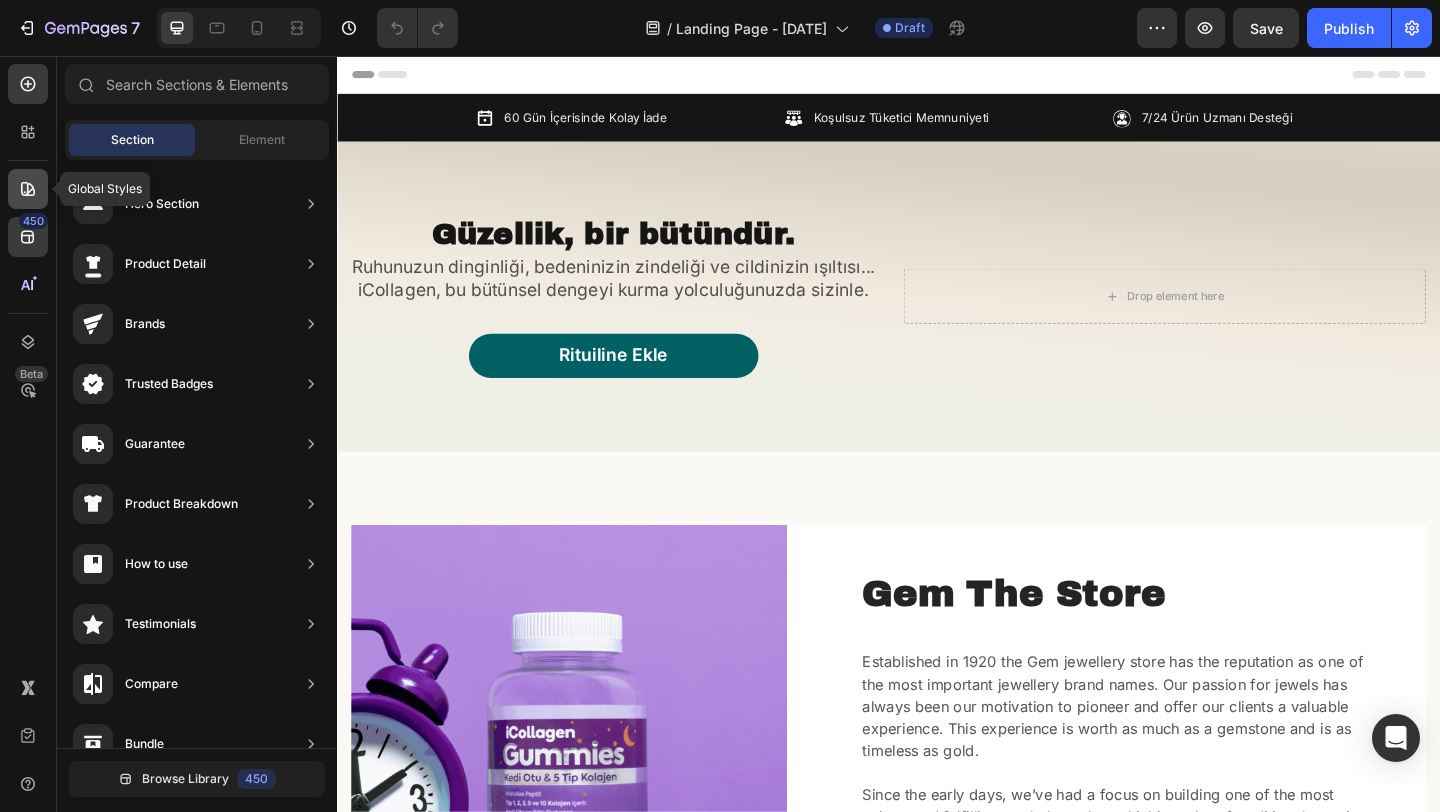click 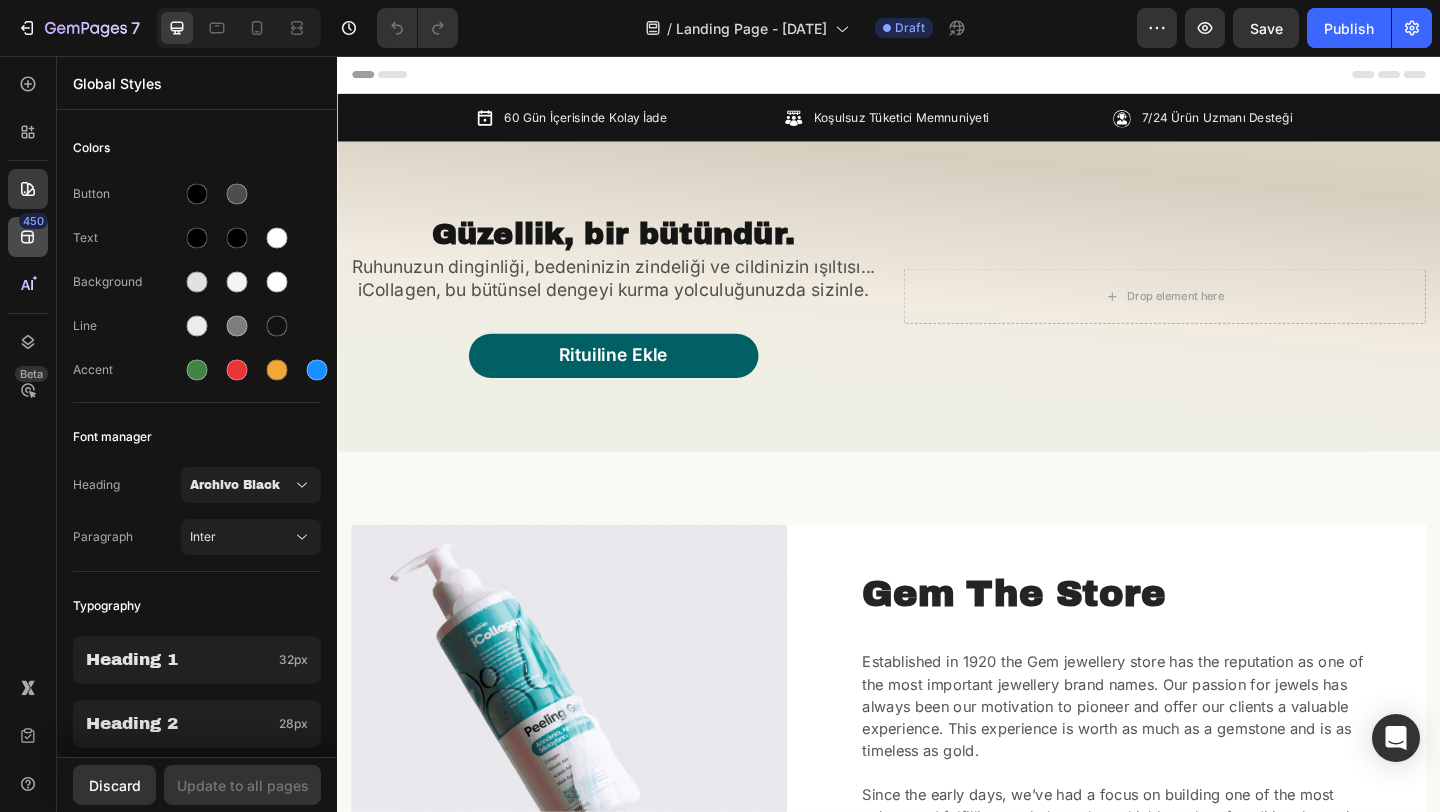click on "450" at bounding box center [33, 221] 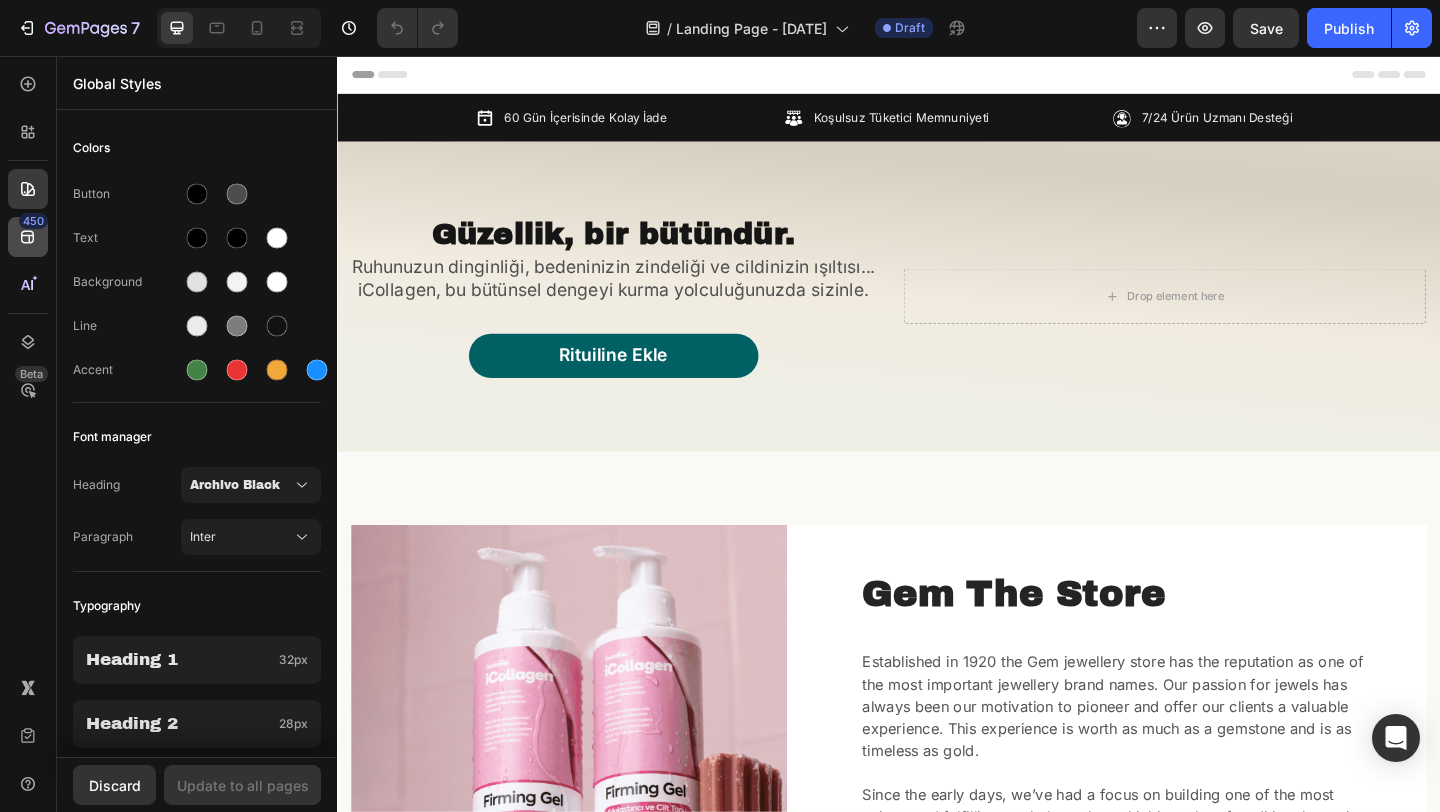 click on "450" at bounding box center (33, 221) 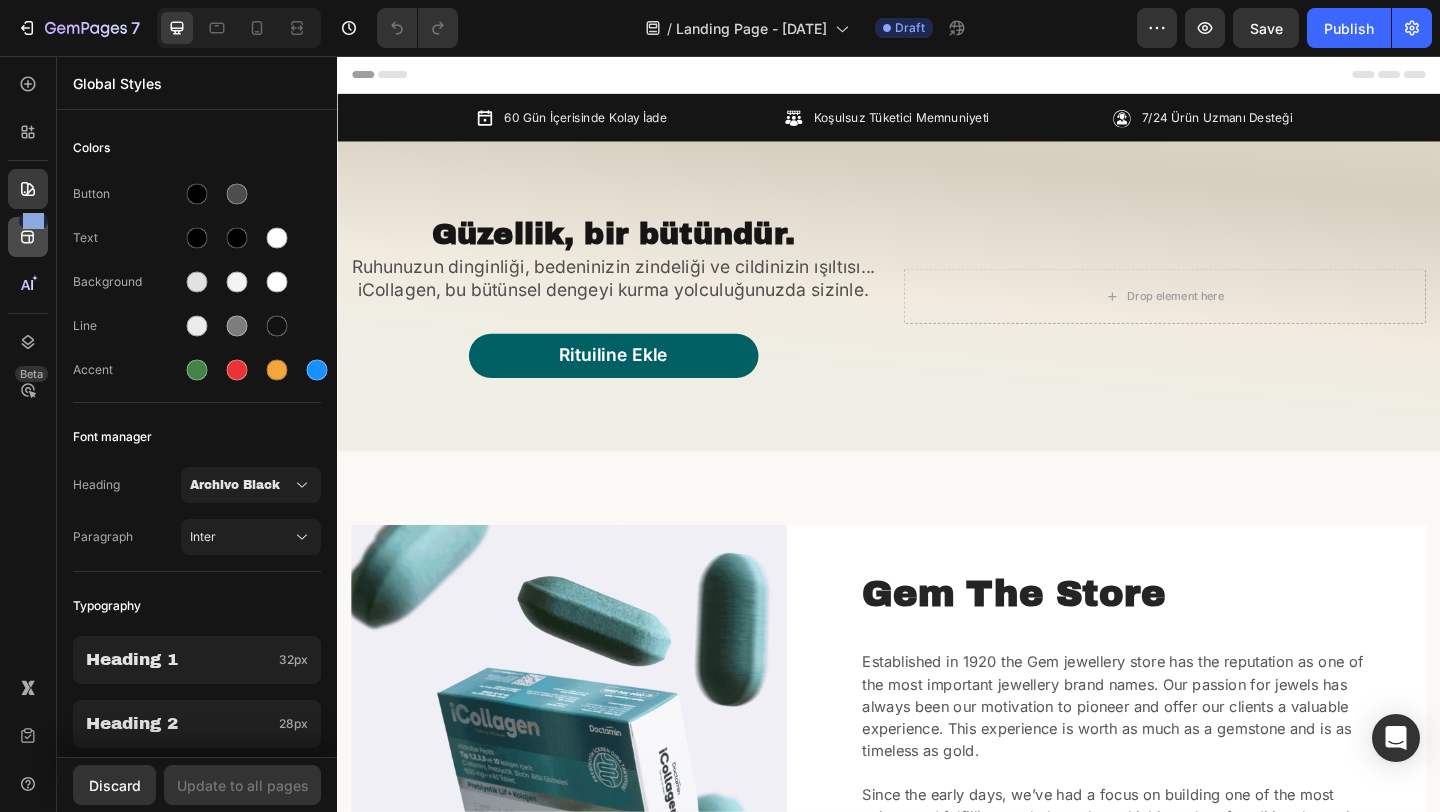 click on "450" at bounding box center (33, 221) 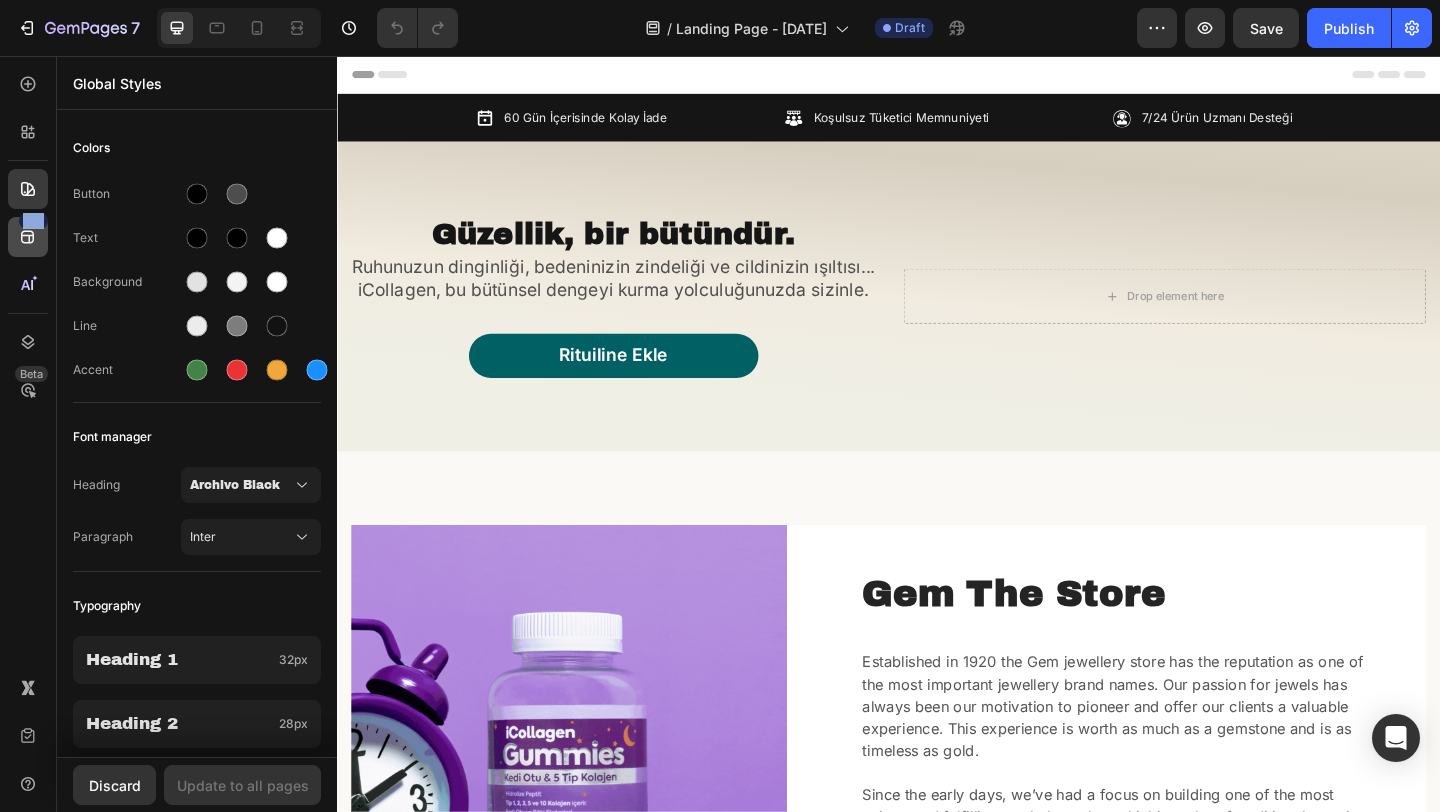 click on "450" at bounding box center (33, 221) 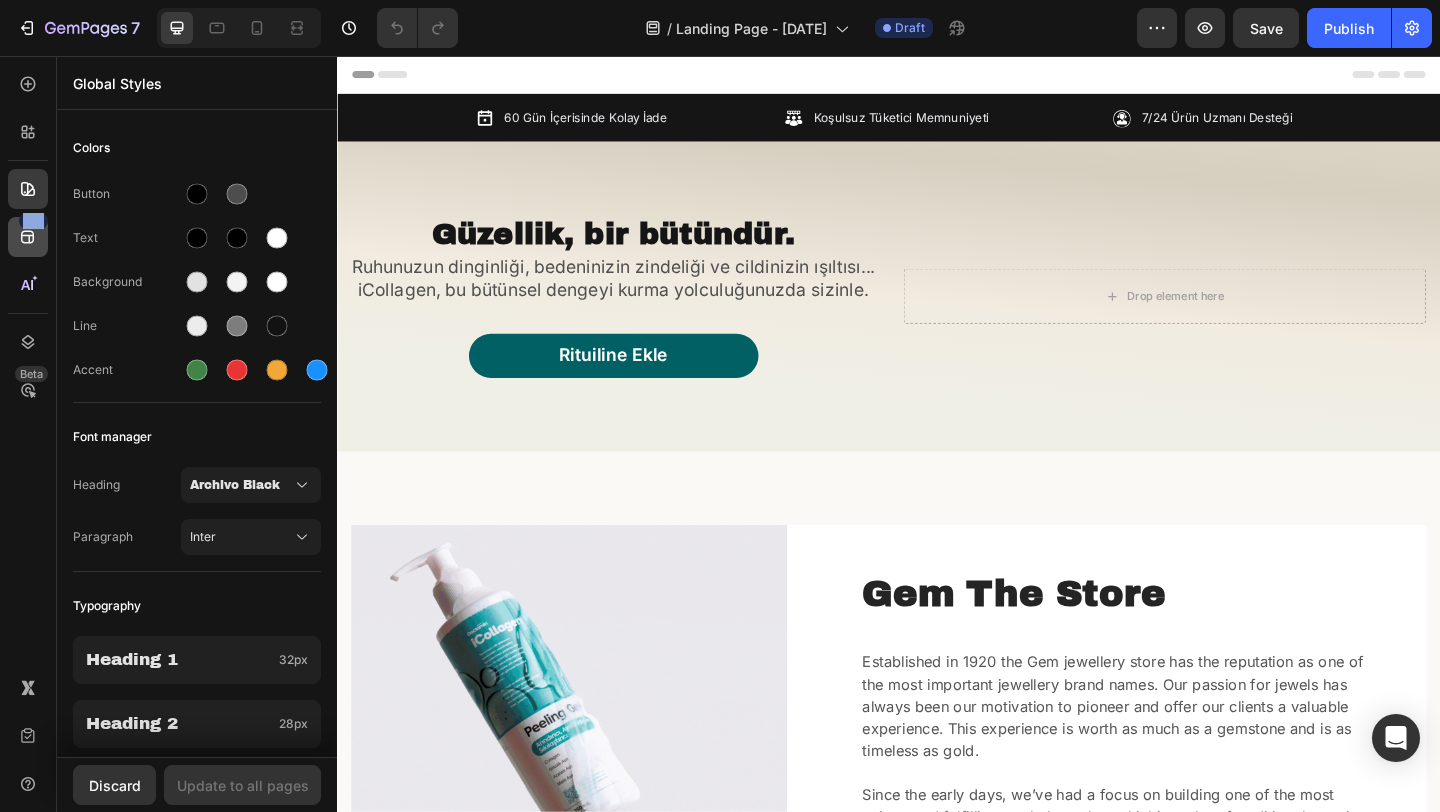 click on "450" at bounding box center (33, 221) 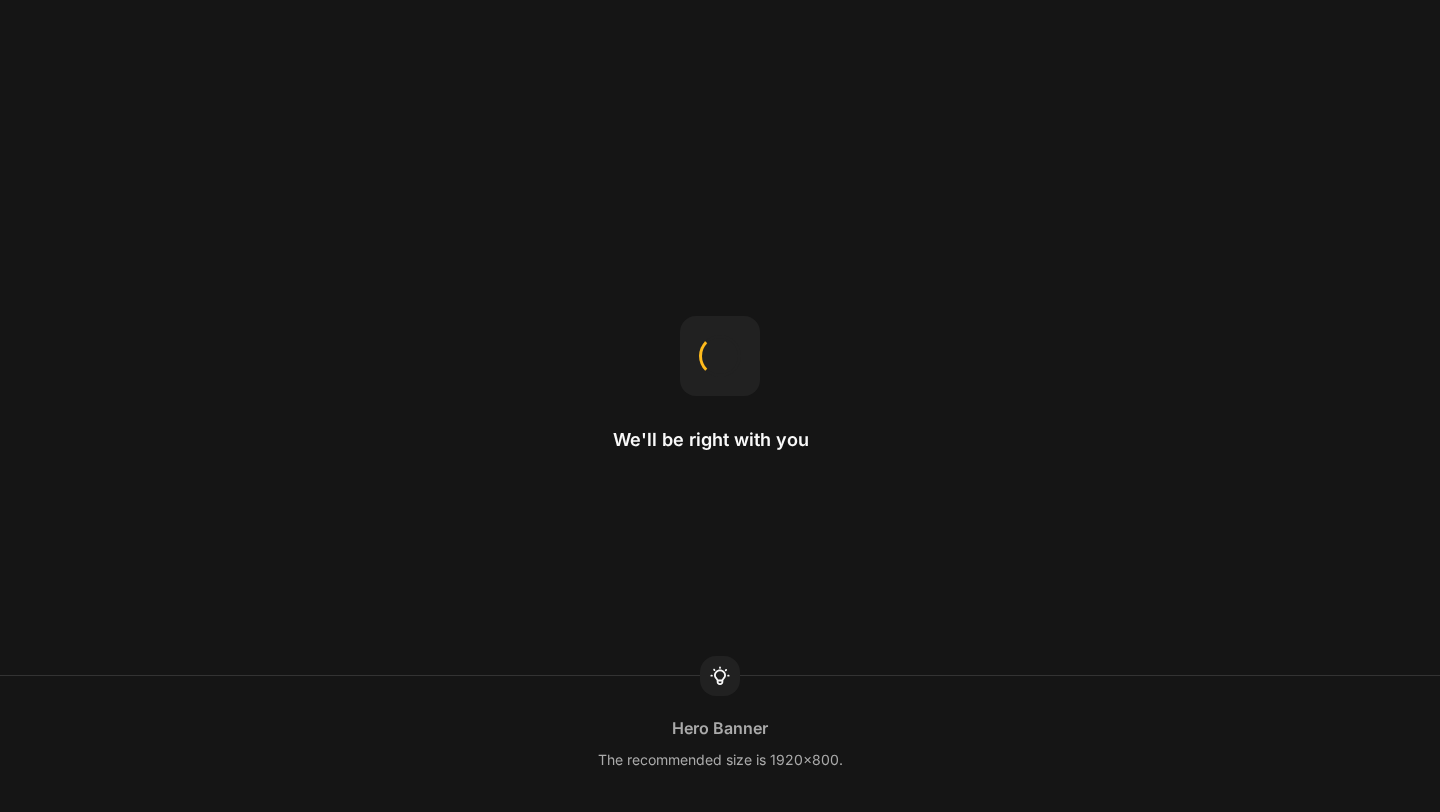 scroll, scrollTop: 0, scrollLeft: 0, axis: both 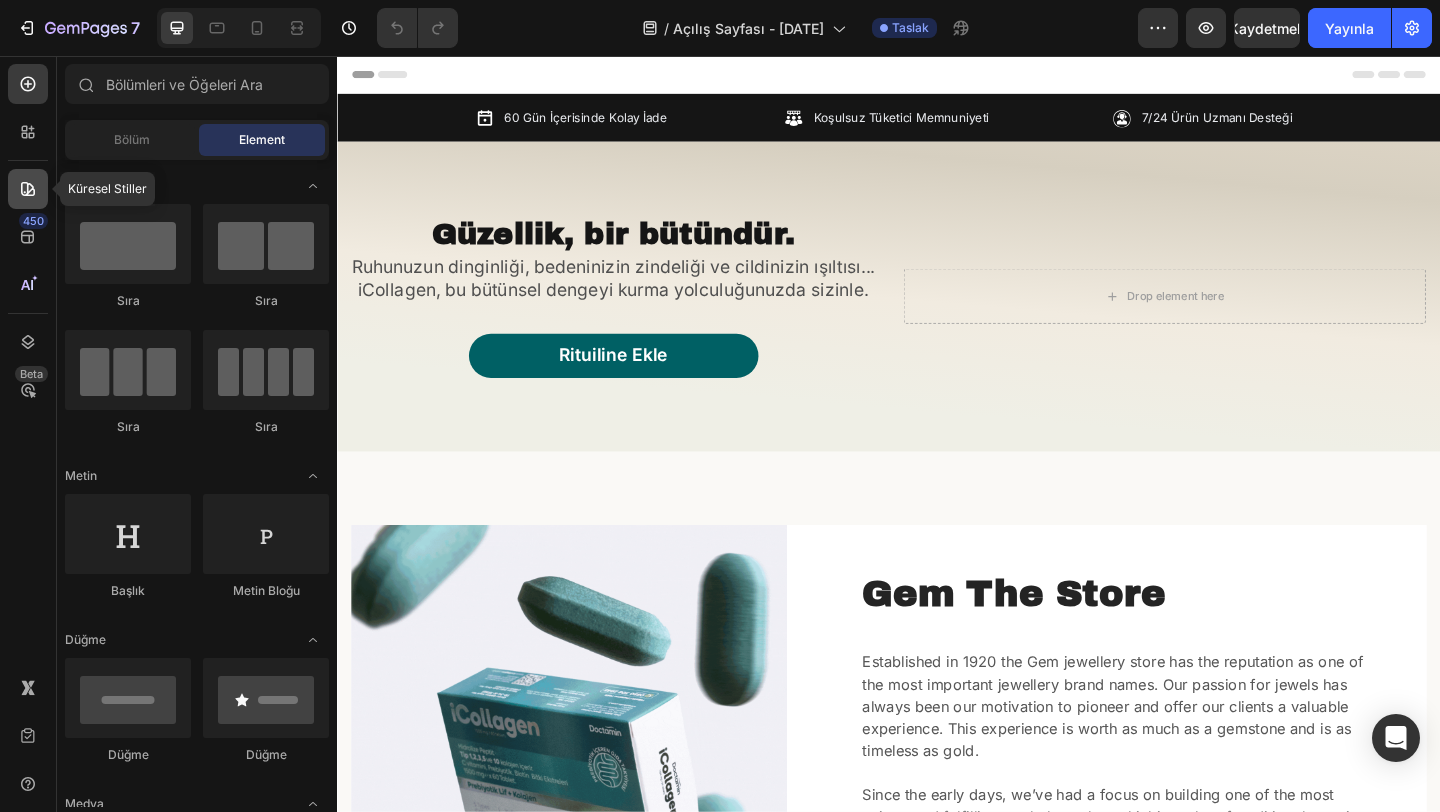 click 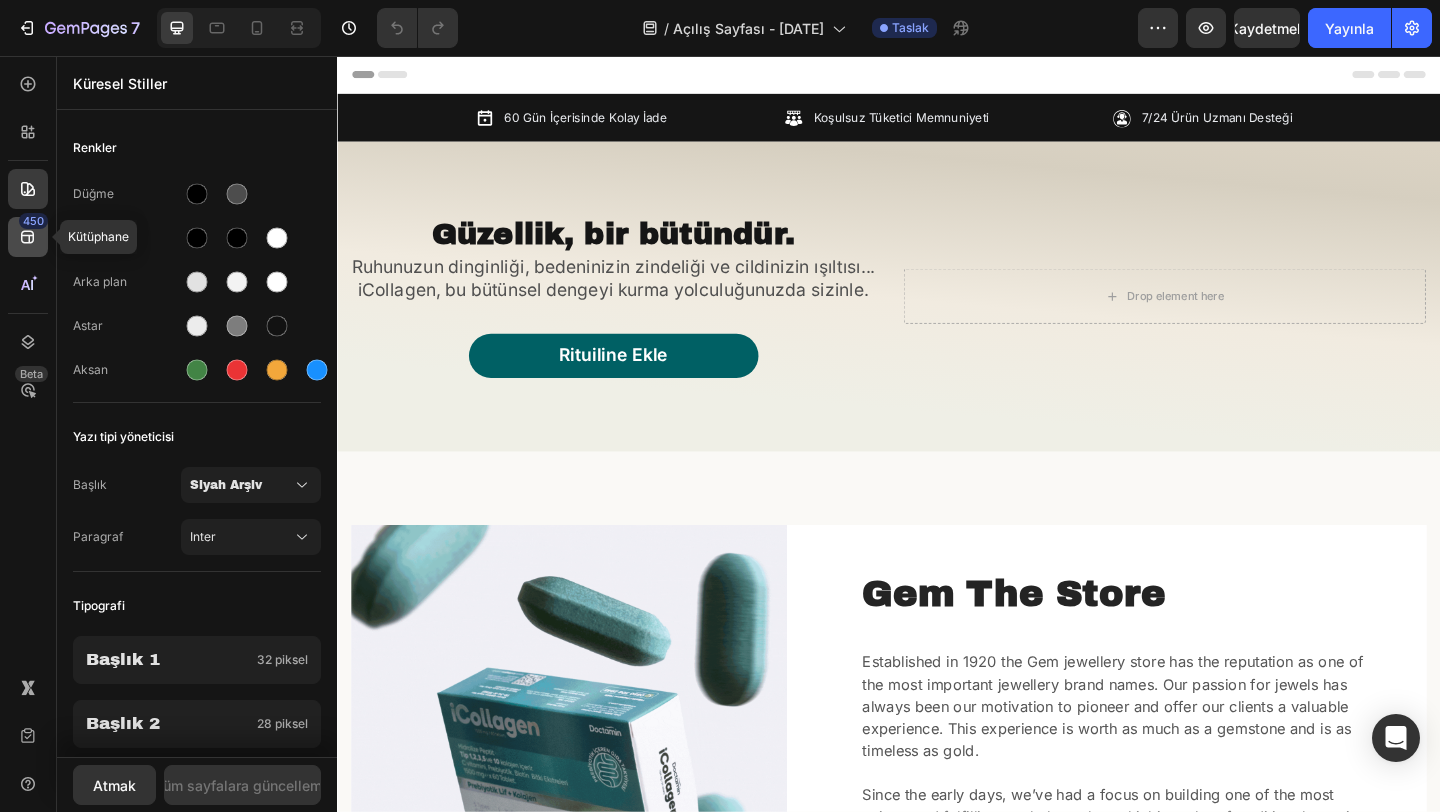 click on "450" at bounding box center [33, 221] 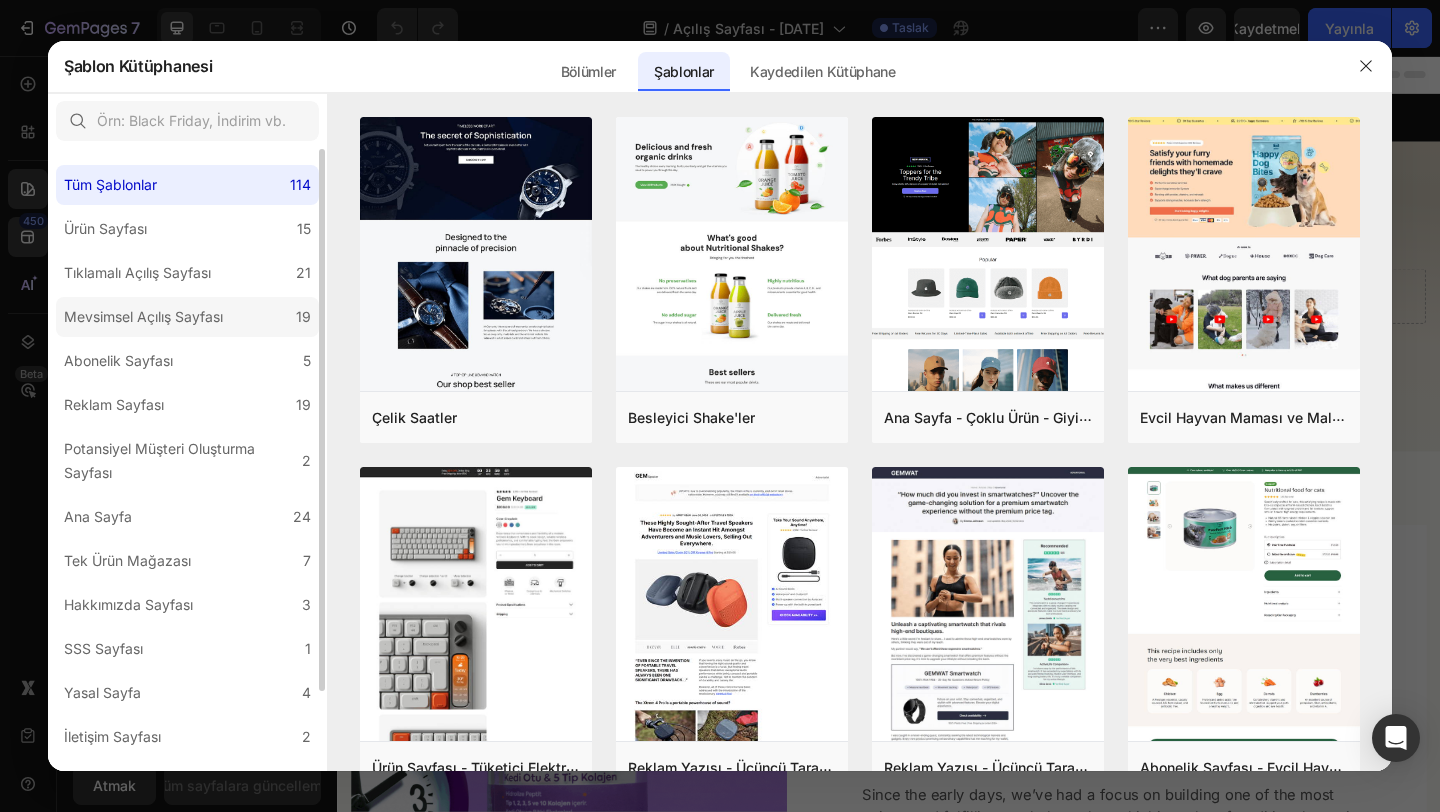 click on "Mevsimsel Açılış Sayfası" at bounding box center (143, 317) 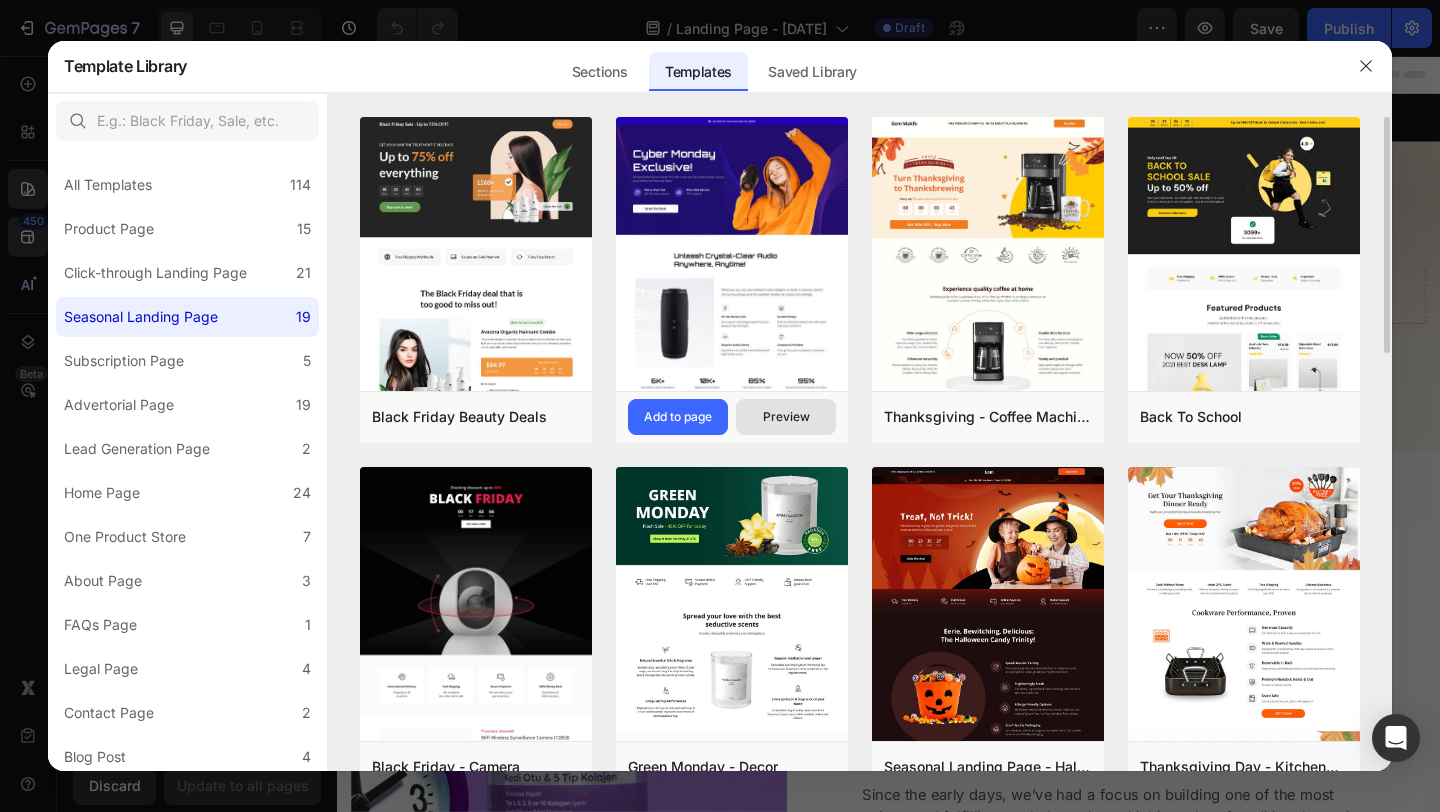 click on "Preview" at bounding box center (786, 417) 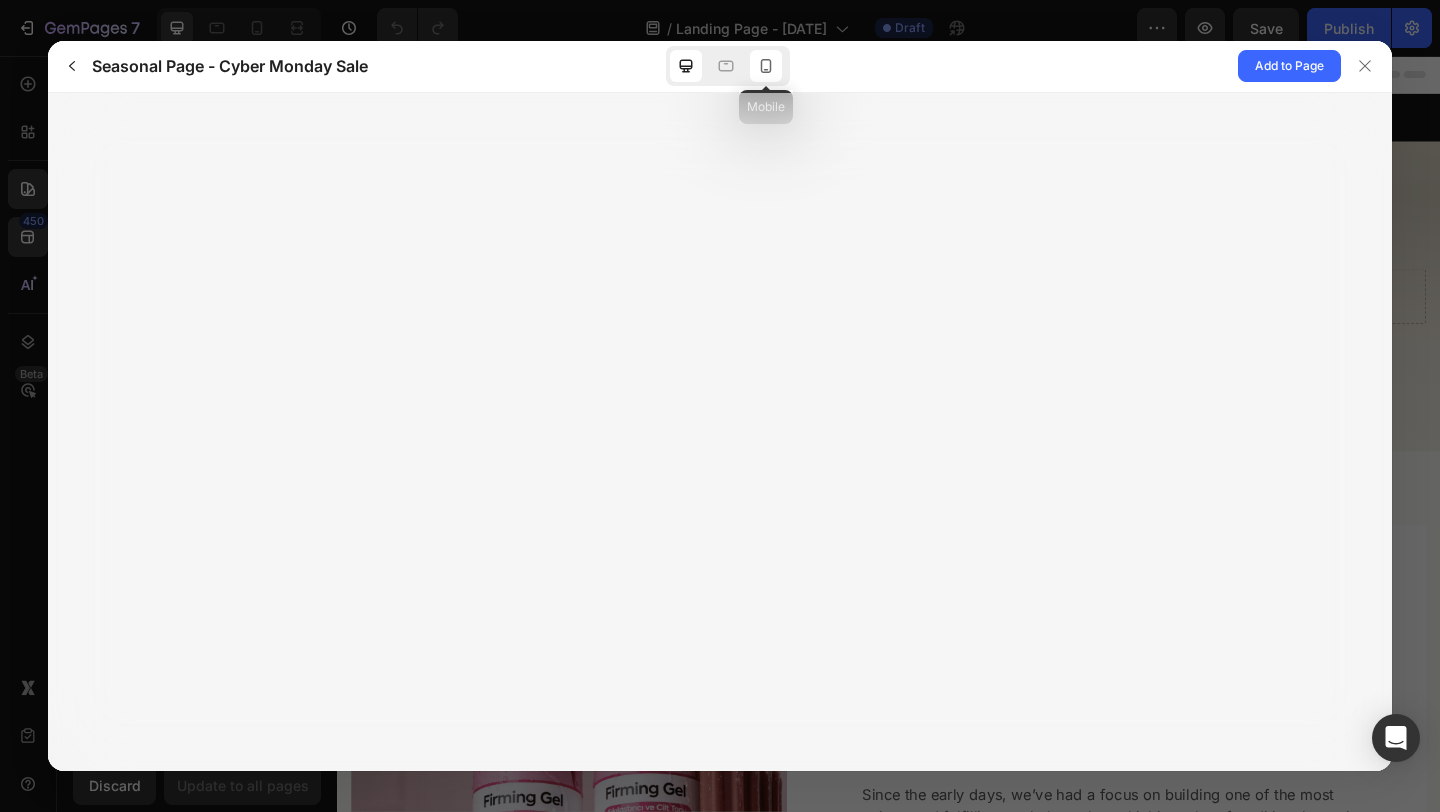 click 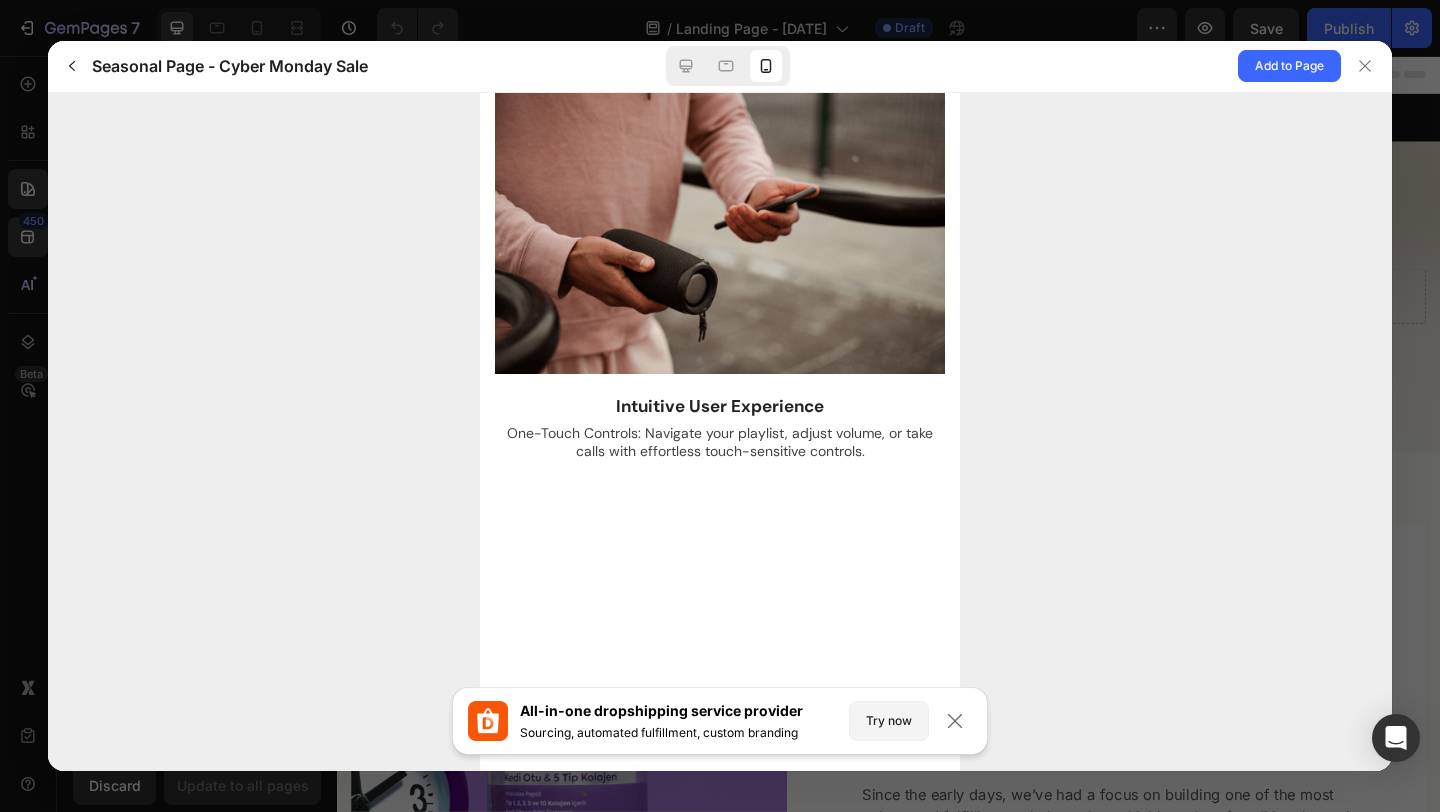 scroll, scrollTop: 4215, scrollLeft: 0, axis: vertical 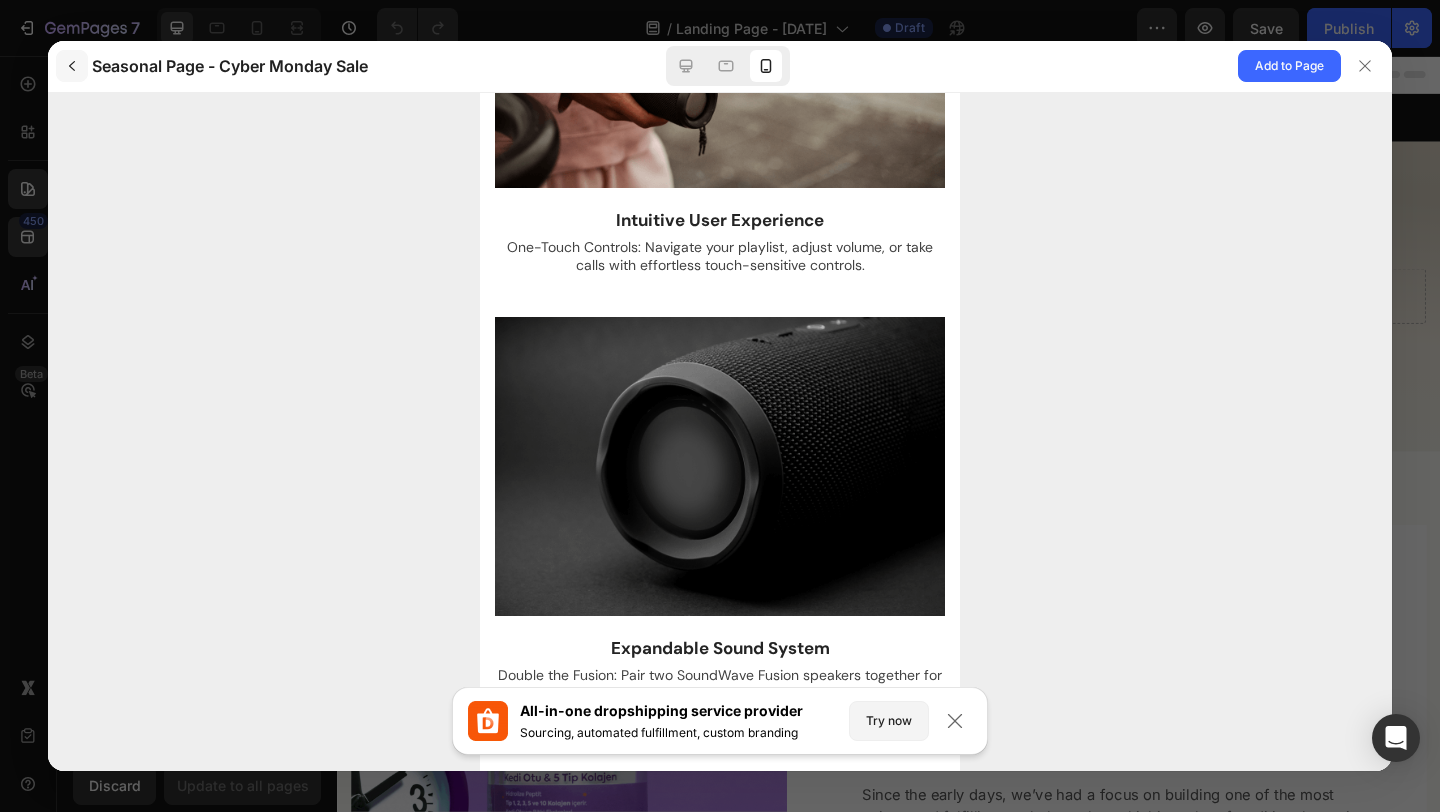 click at bounding box center [72, 66] 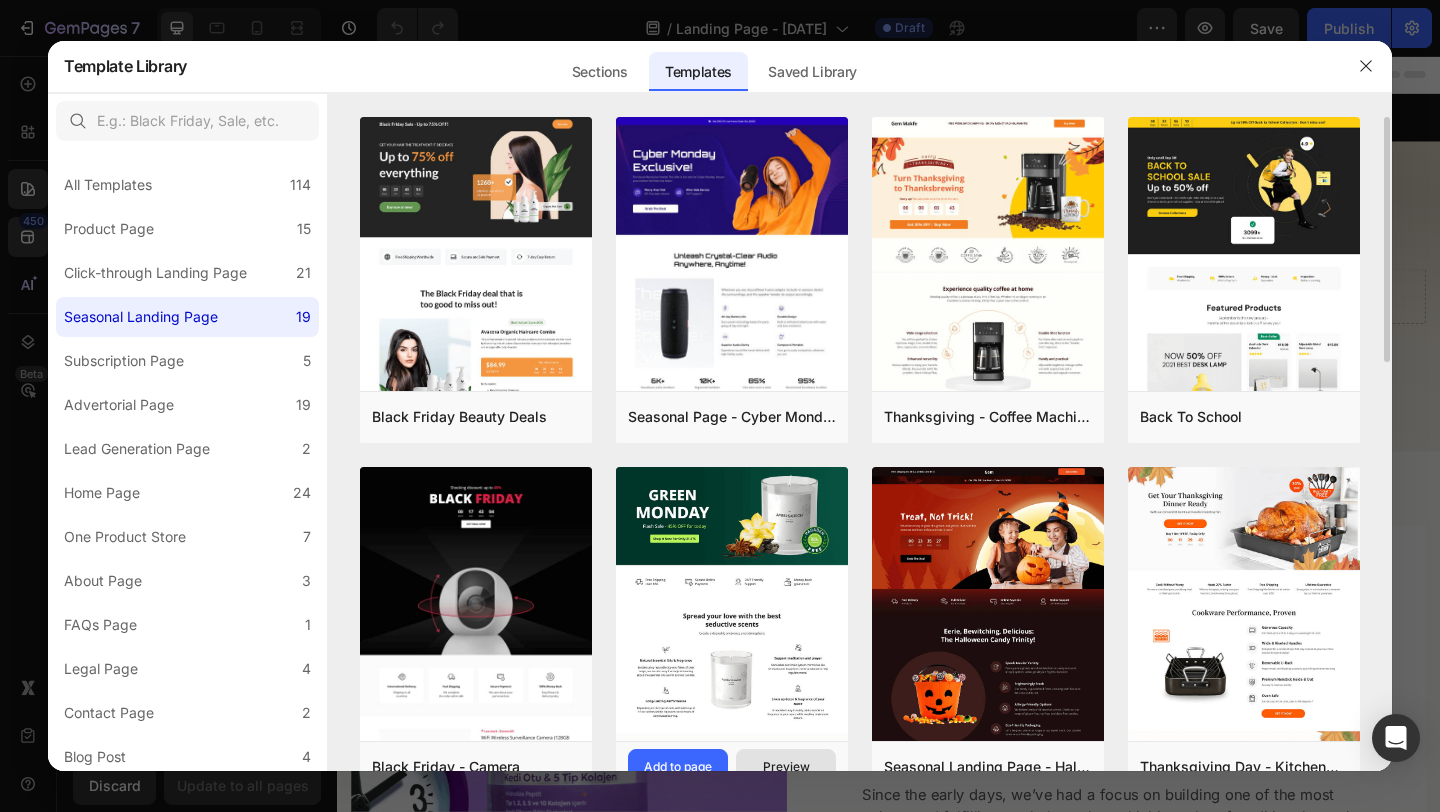 click on "Preview" at bounding box center (786, 767) 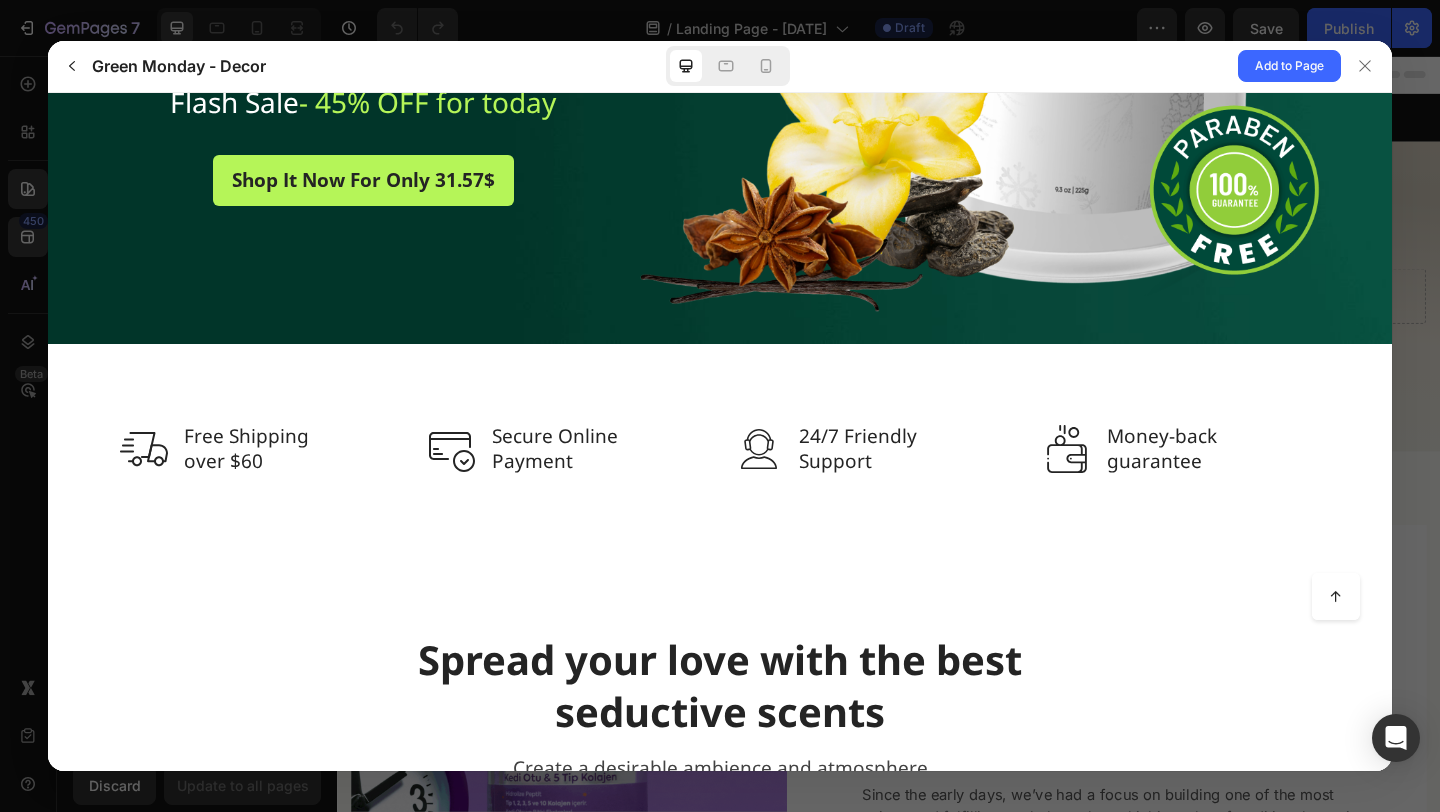 scroll, scrollTop: 541, scrollLeft: 0, axis: vertical 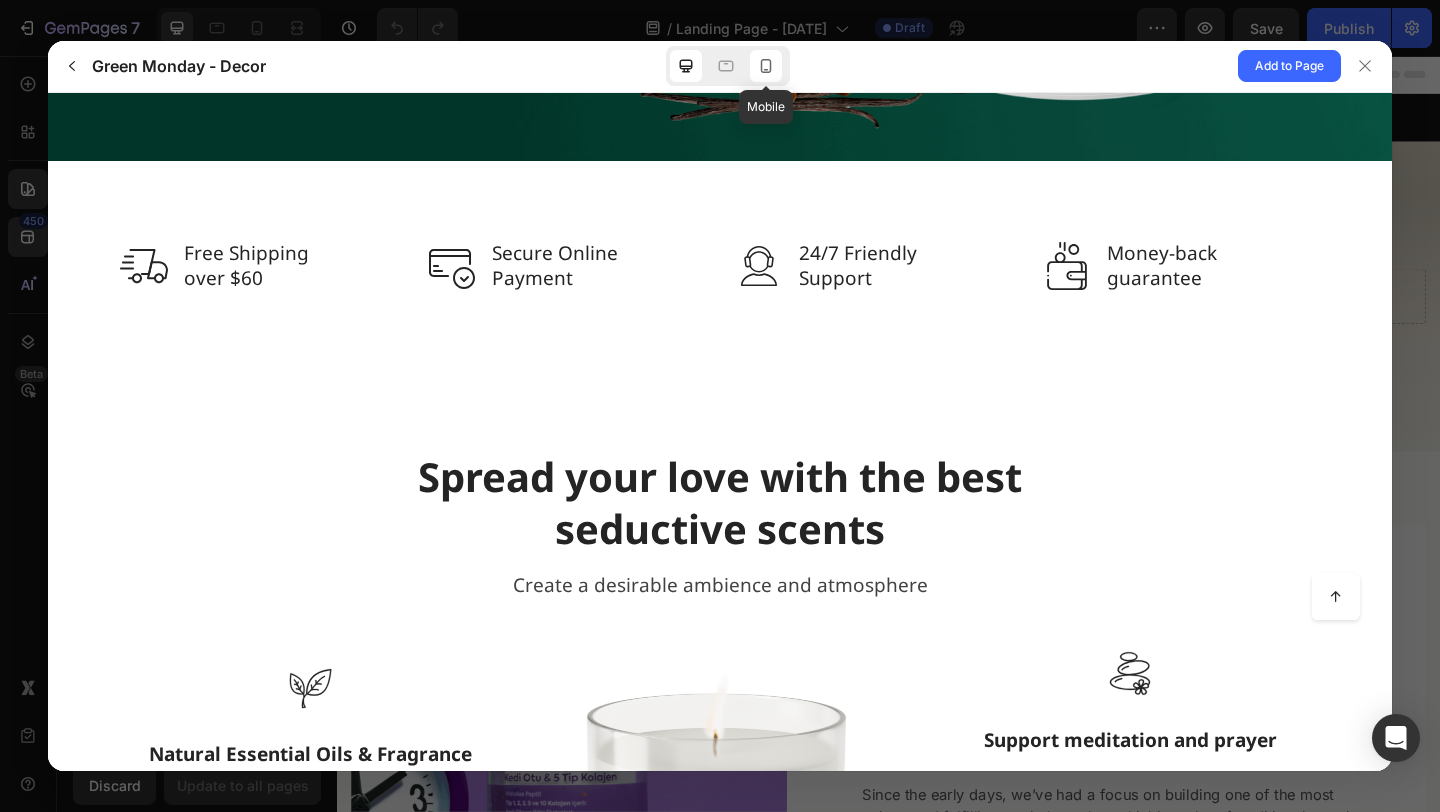 drag, startPoint x: 766, startPoint y: 65, endPoint x: 286, endPoint y: 11, distance: 483.02795 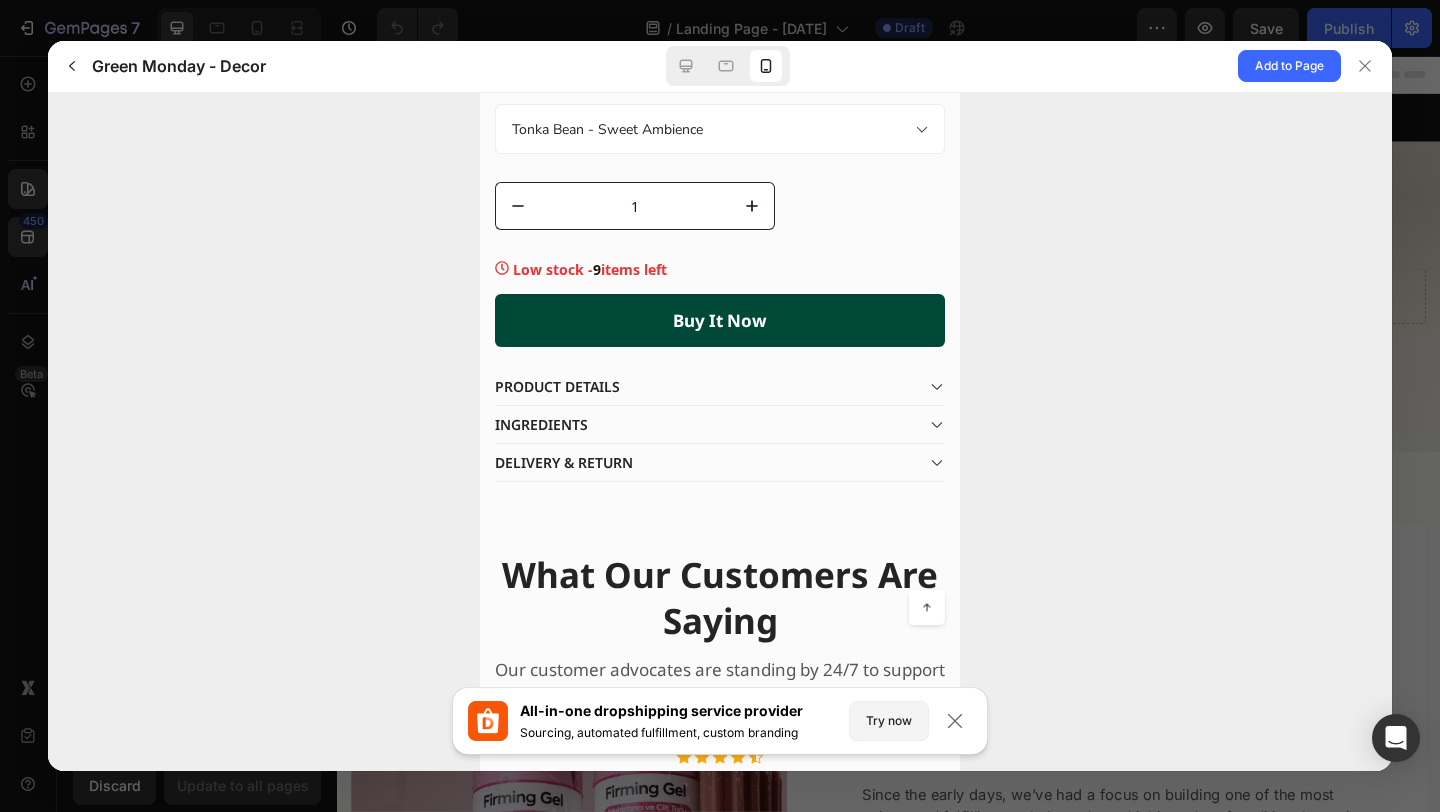 scroll, scrollTop: 4131, scrollLeft: 0, axis: vertical 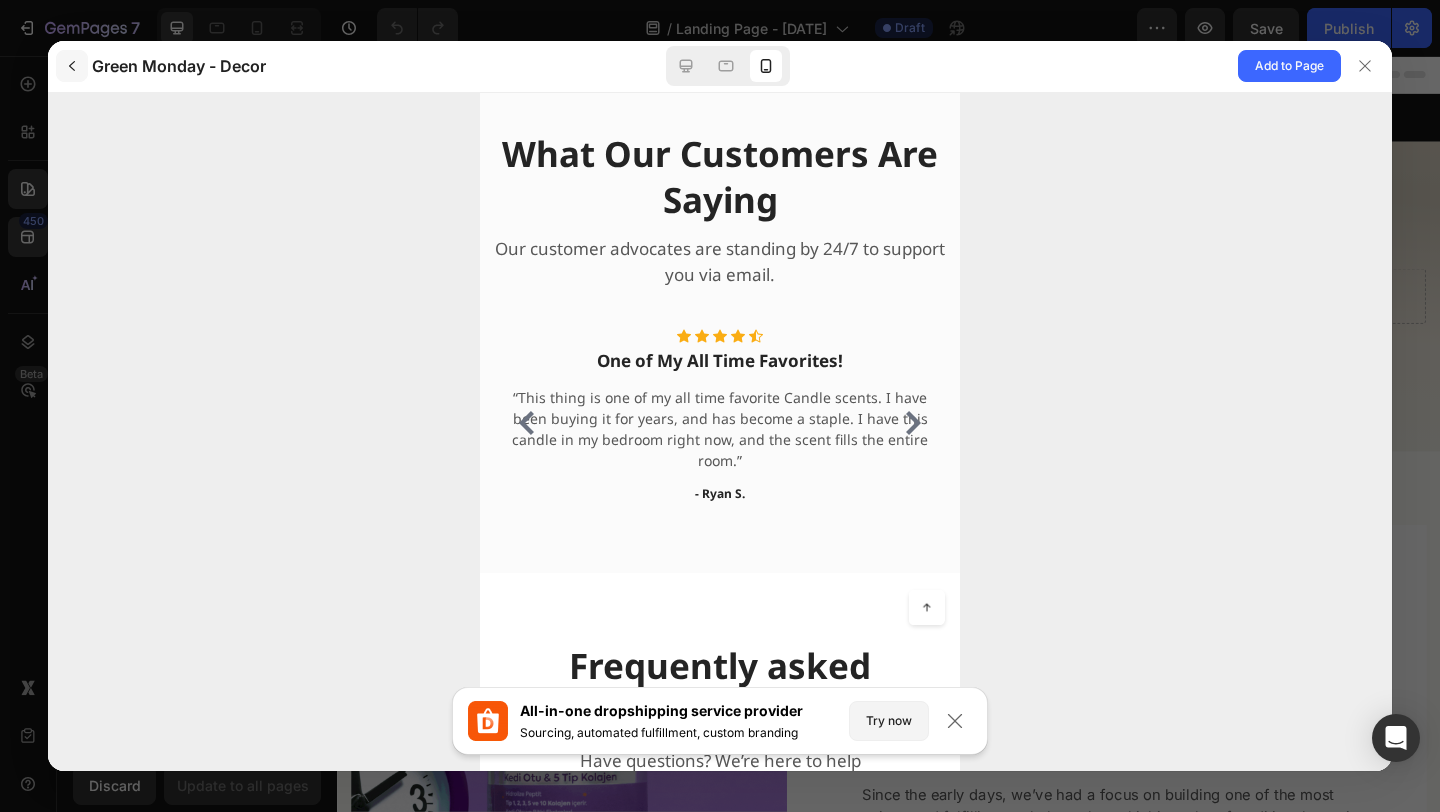 click at bounding box center (72, 66) 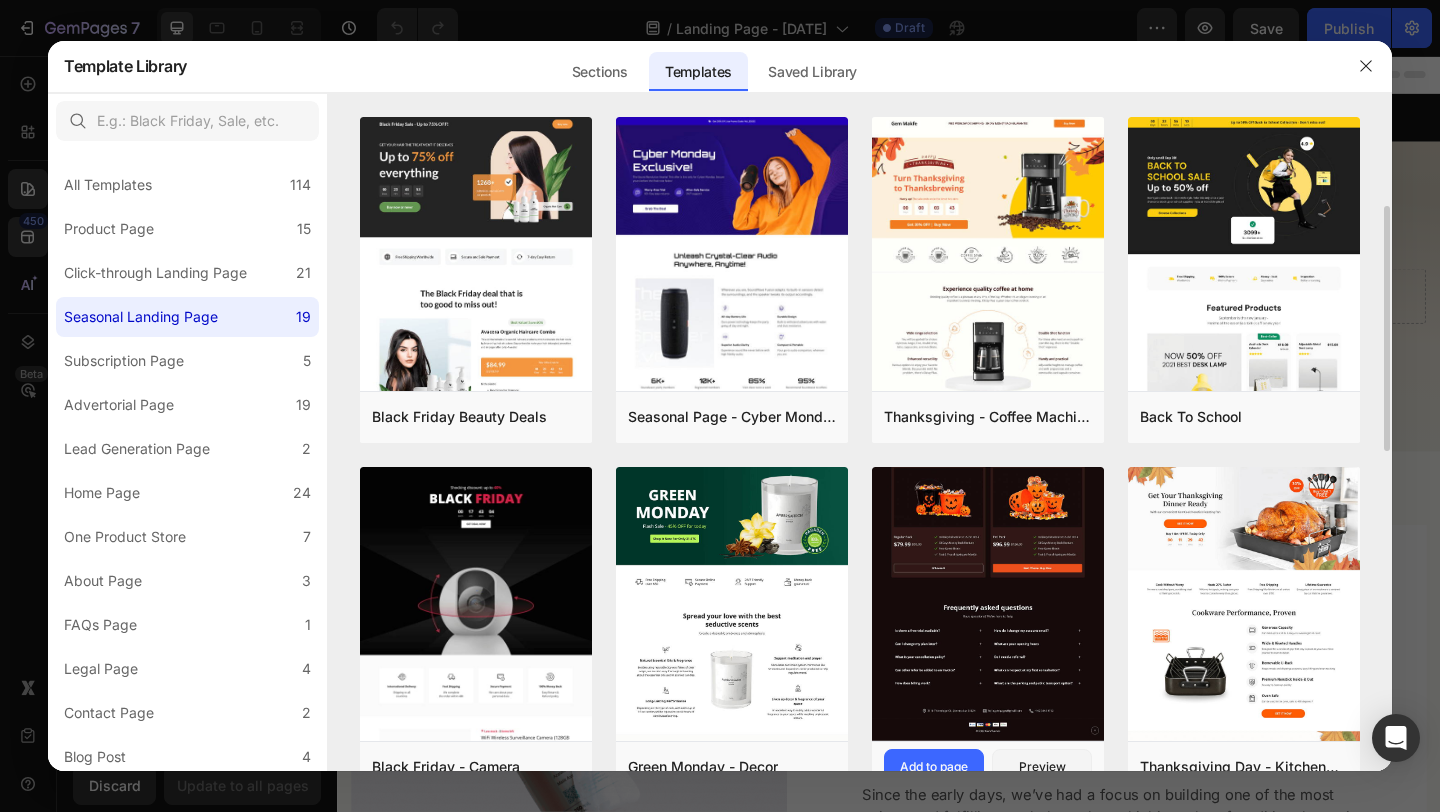 scroll, scrollTop: 145, scrollLeft: 0, axis: vertical 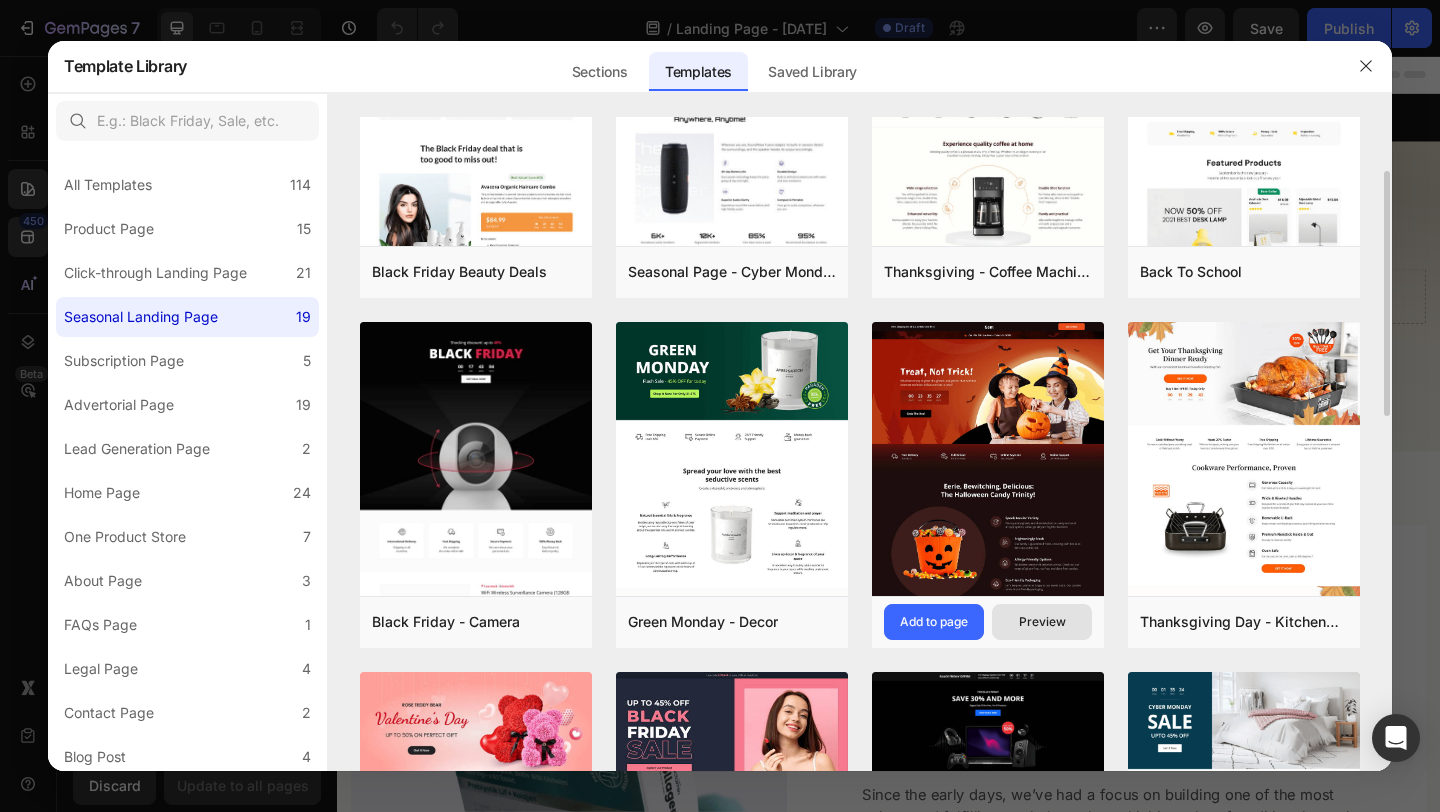 click on "Preview" at bounding box center [1042, 622] 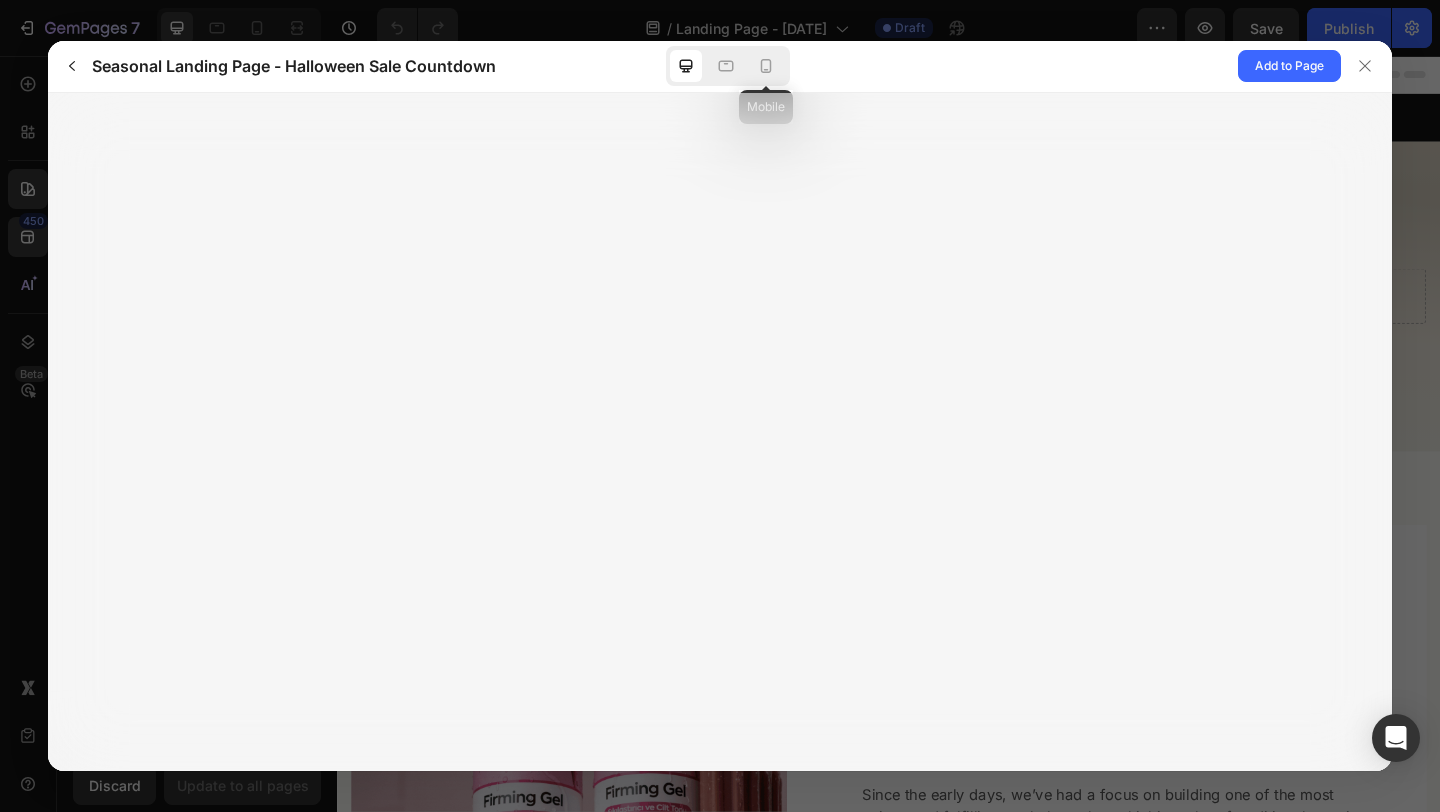 drag, startPoint x: 761, startPoint y: 65, endPoint x: 761, endPoint y: 92, distance: 27 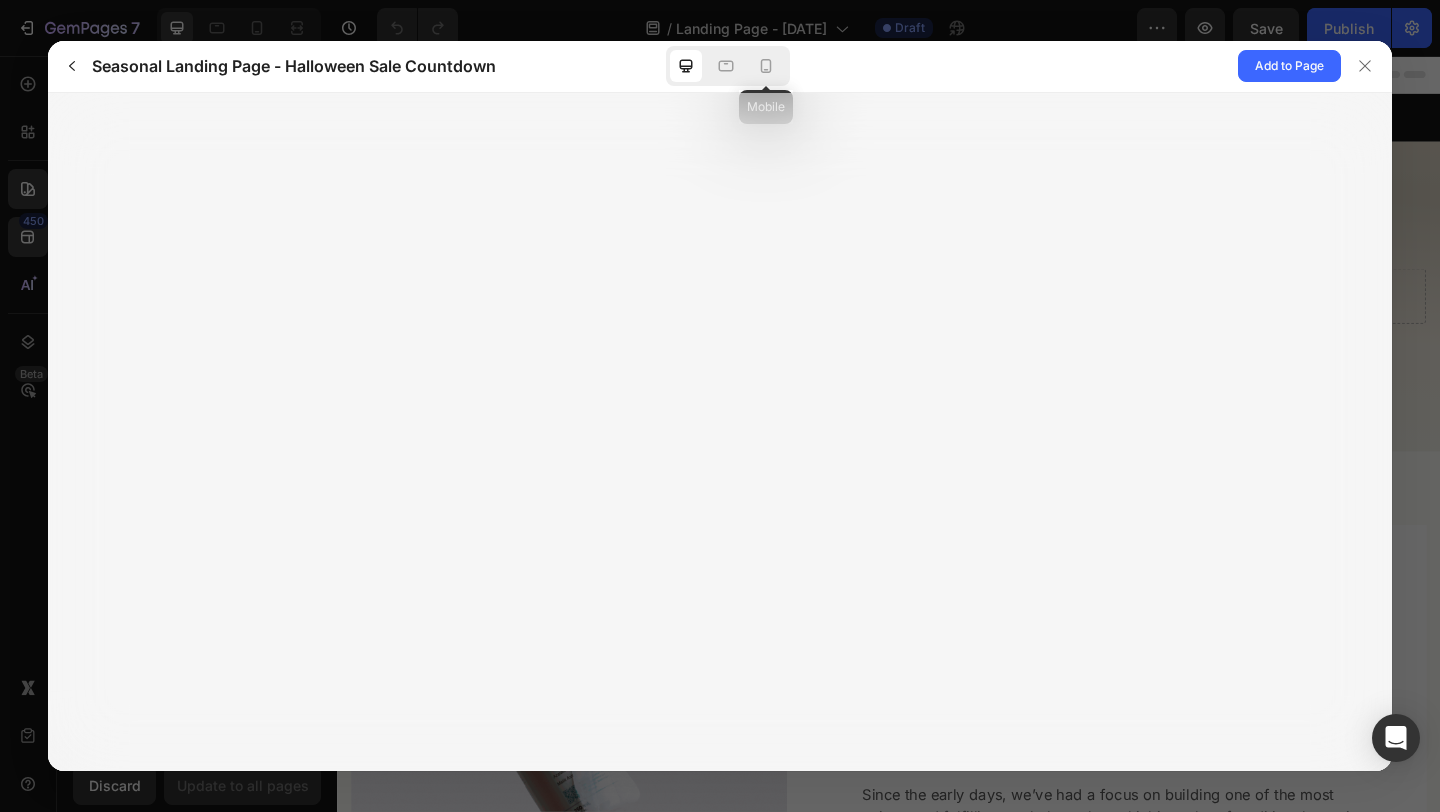 click 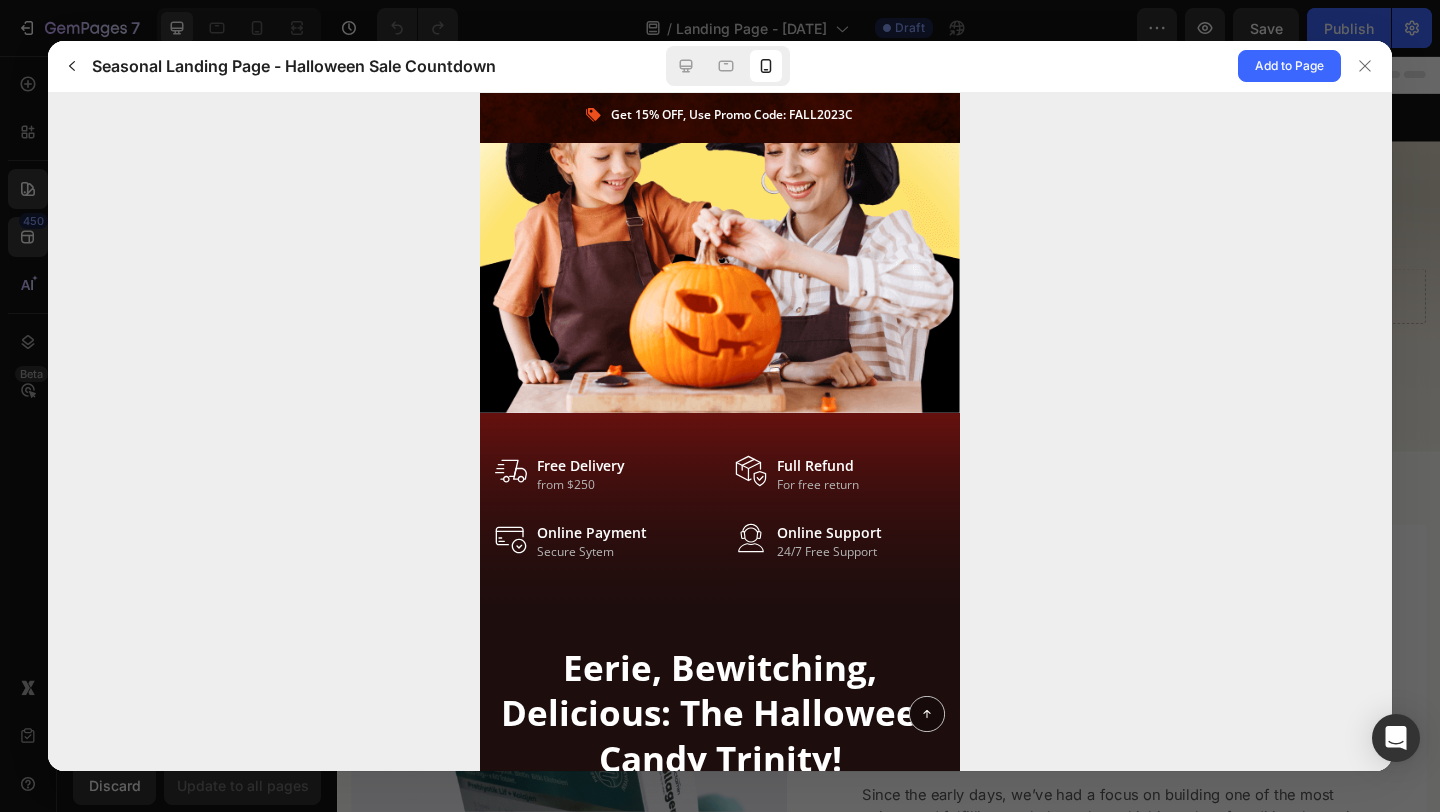 scroll, scrollTop: 604, scrollLeft: 0, axis: vertical 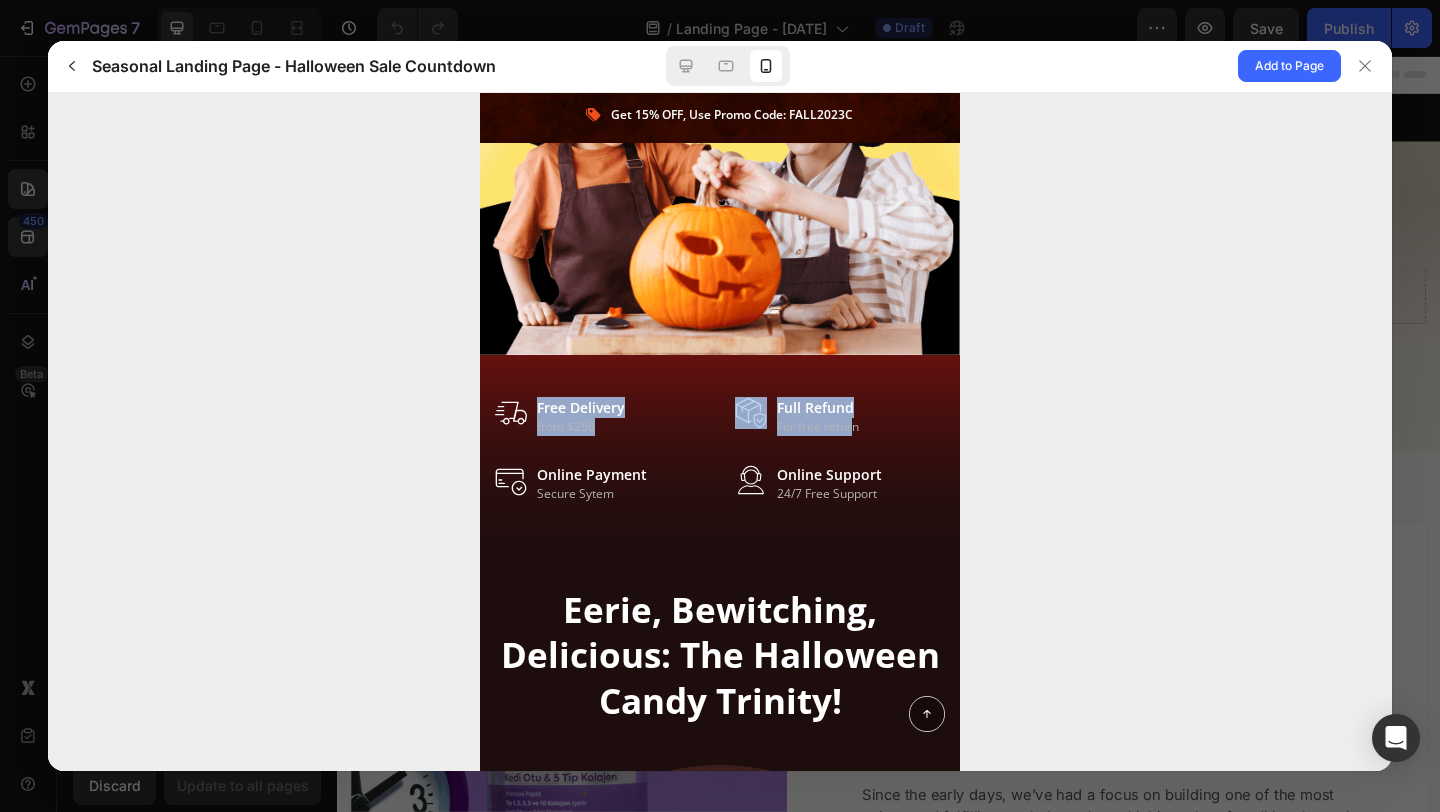 drag, startPoint x: 537, startPoint y: 402, endPoint x: 929, endPoint y: 432, distance: 393.14627 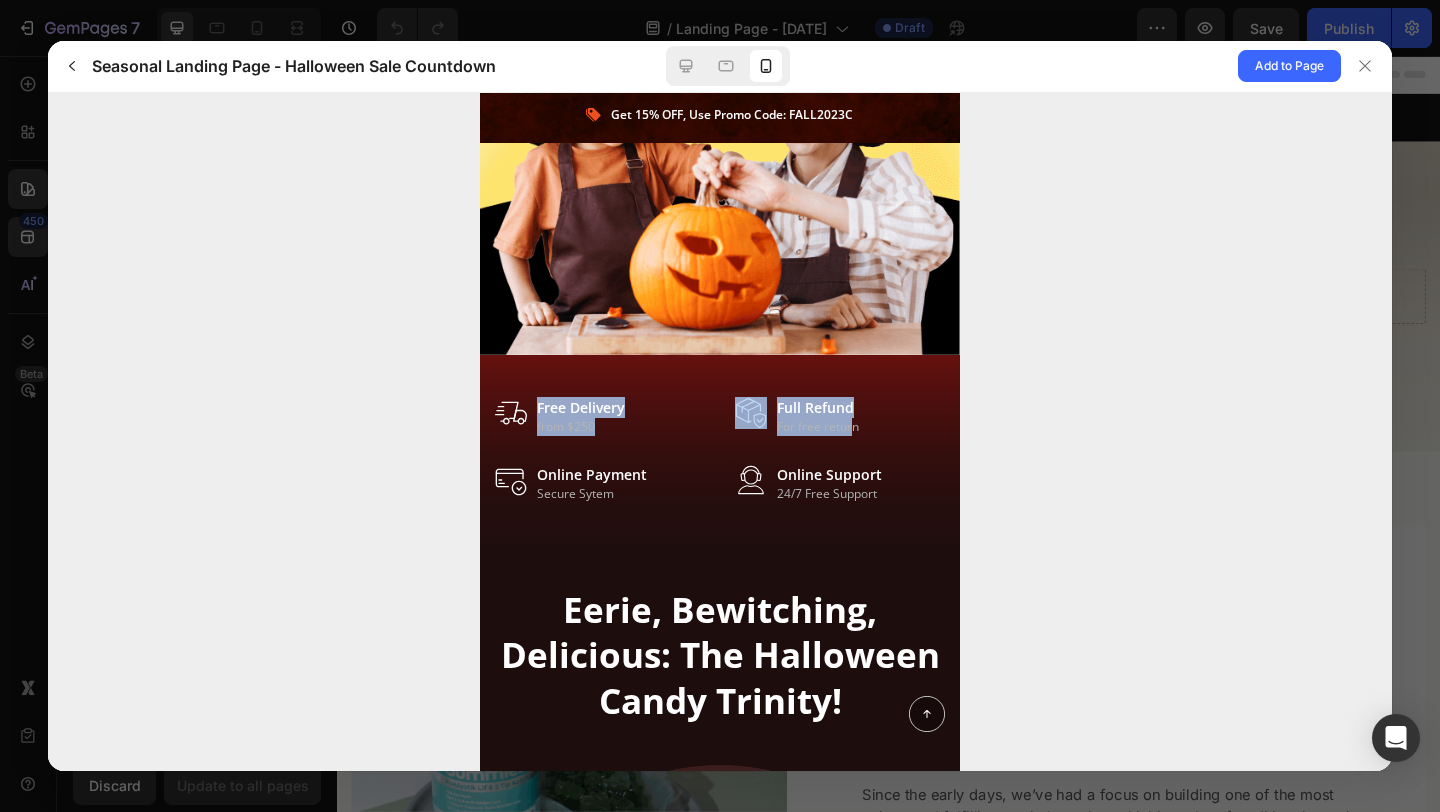 click on "Free Delivery
from $250
Full Refund
For free return
Online Payment
Secure Sytem" at bounding box center (720, 449) 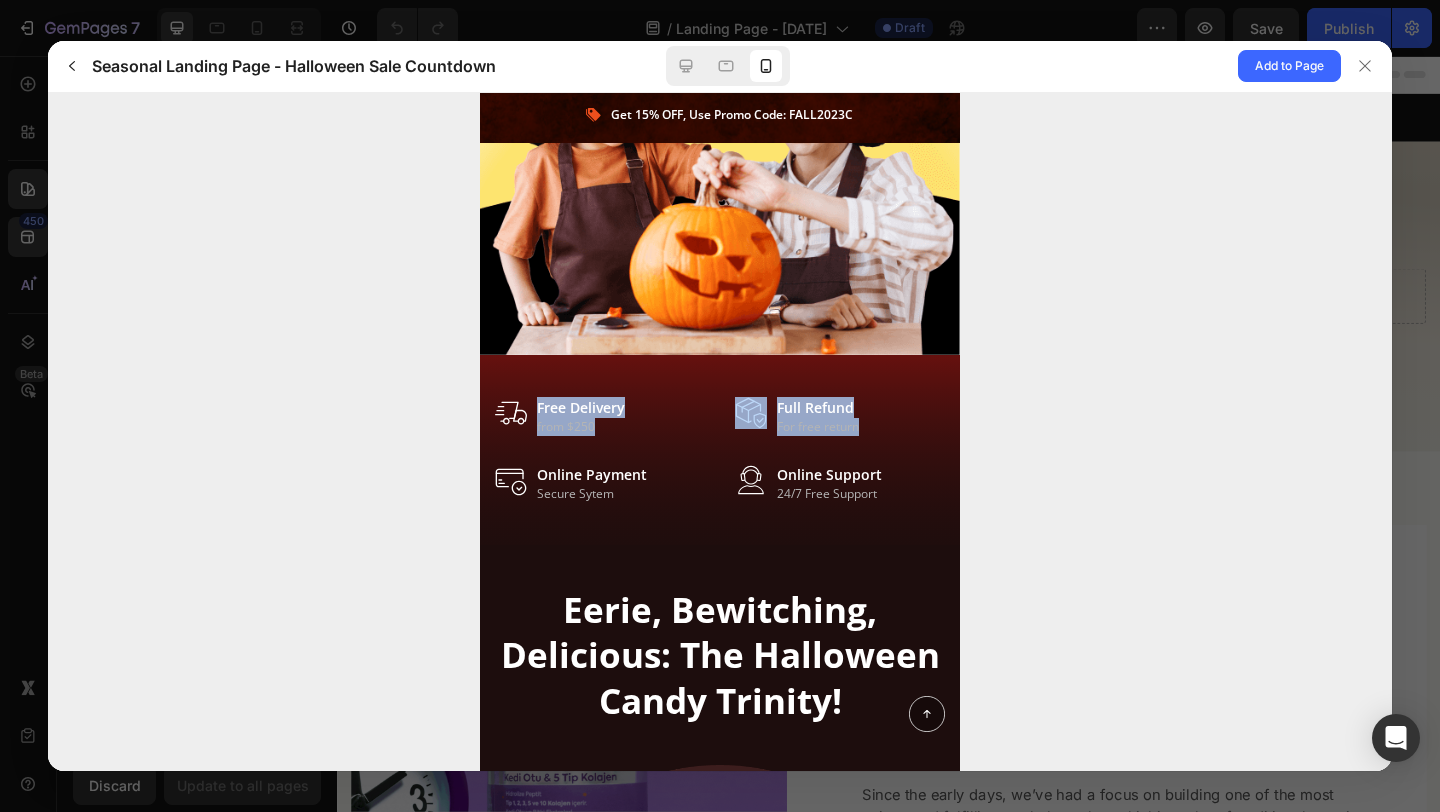 click on "Full Refund
For free return" at bounding box center [840, 415] 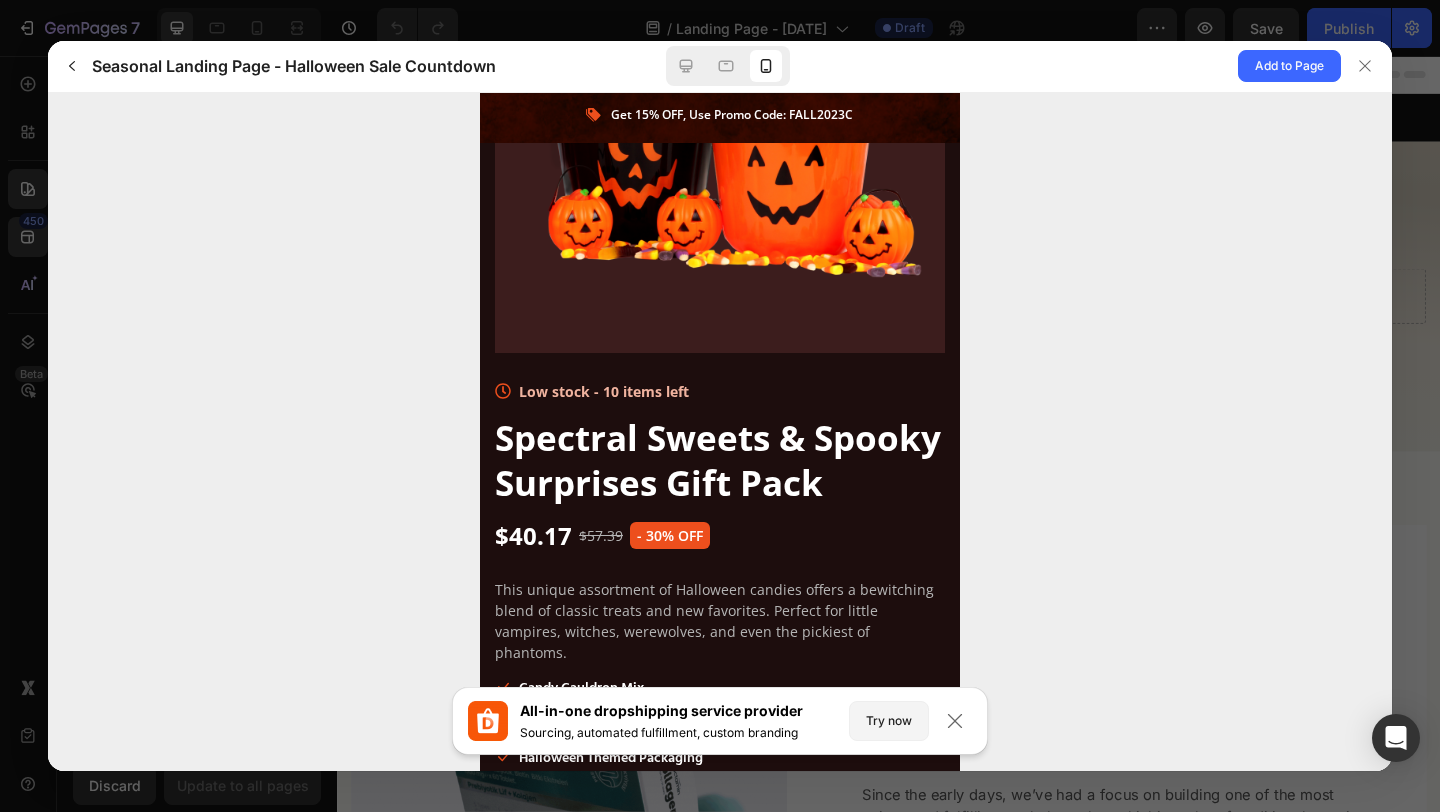 scroll, scrollTop: 3123, scrollLeft: 0, axis: vertical 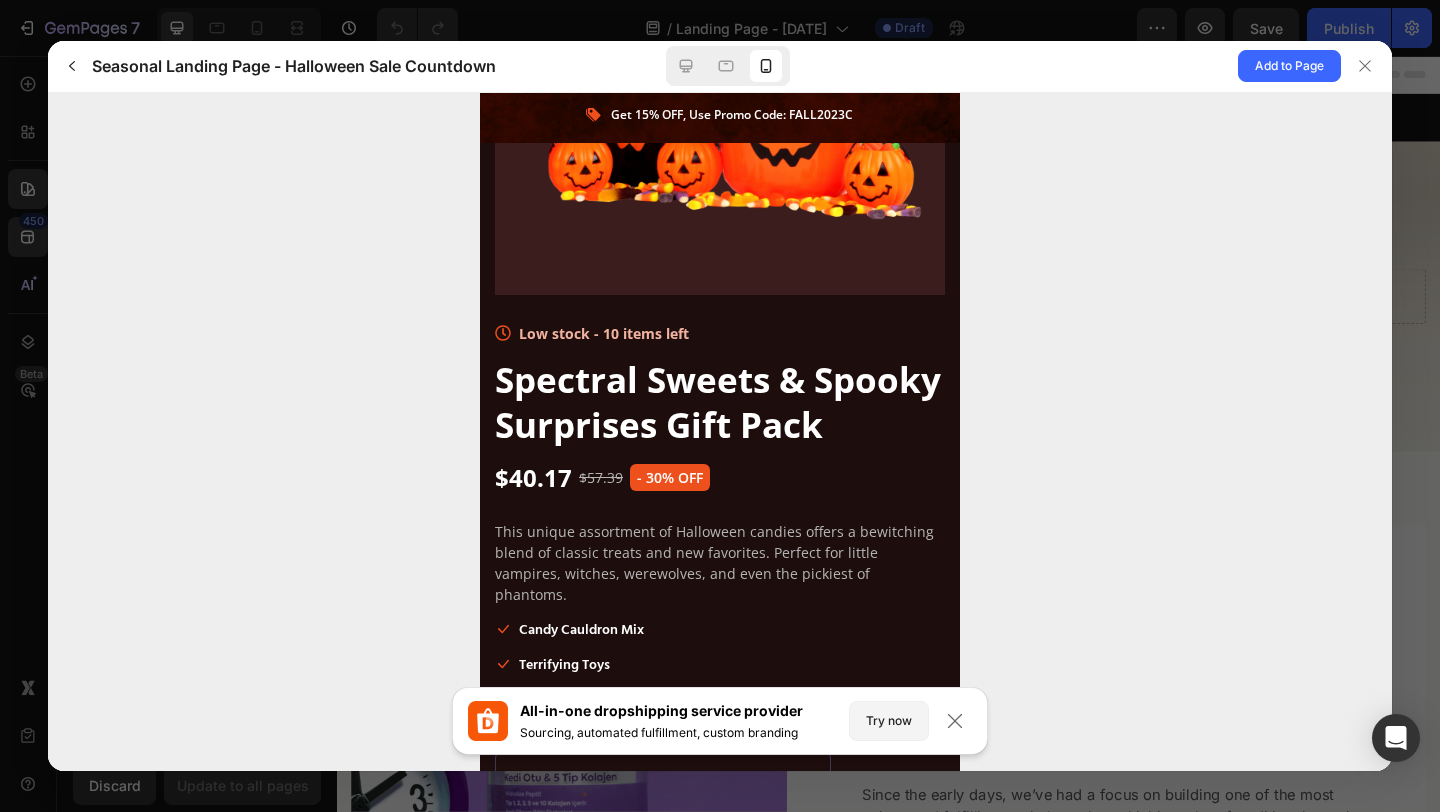 click on "$[PRICE]
$[PRICE]
- [PERCENTAGE]% off" at bounding box center (720, 476) 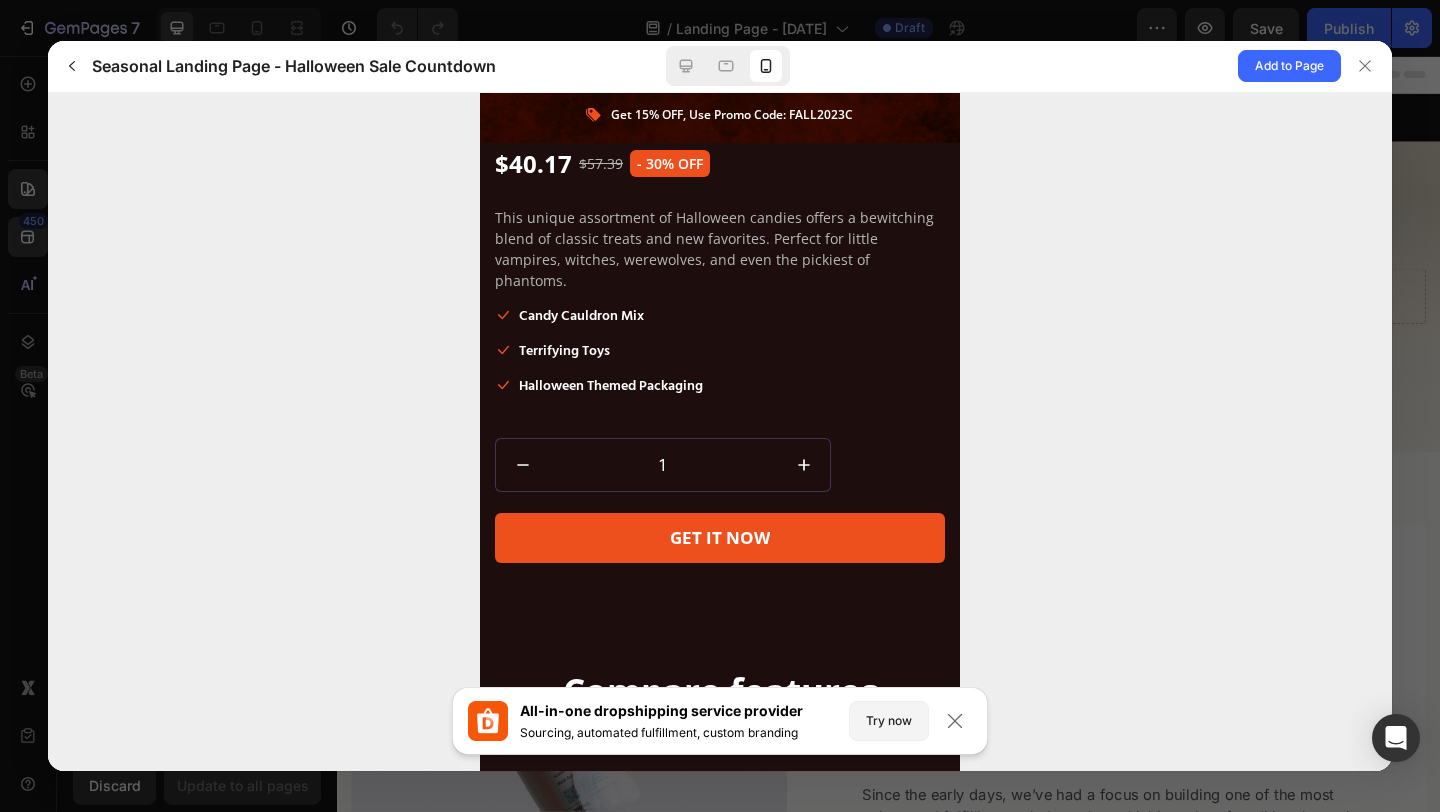 scroll, scrollTop: 3550, scrollLeft: 0, axis: vertical 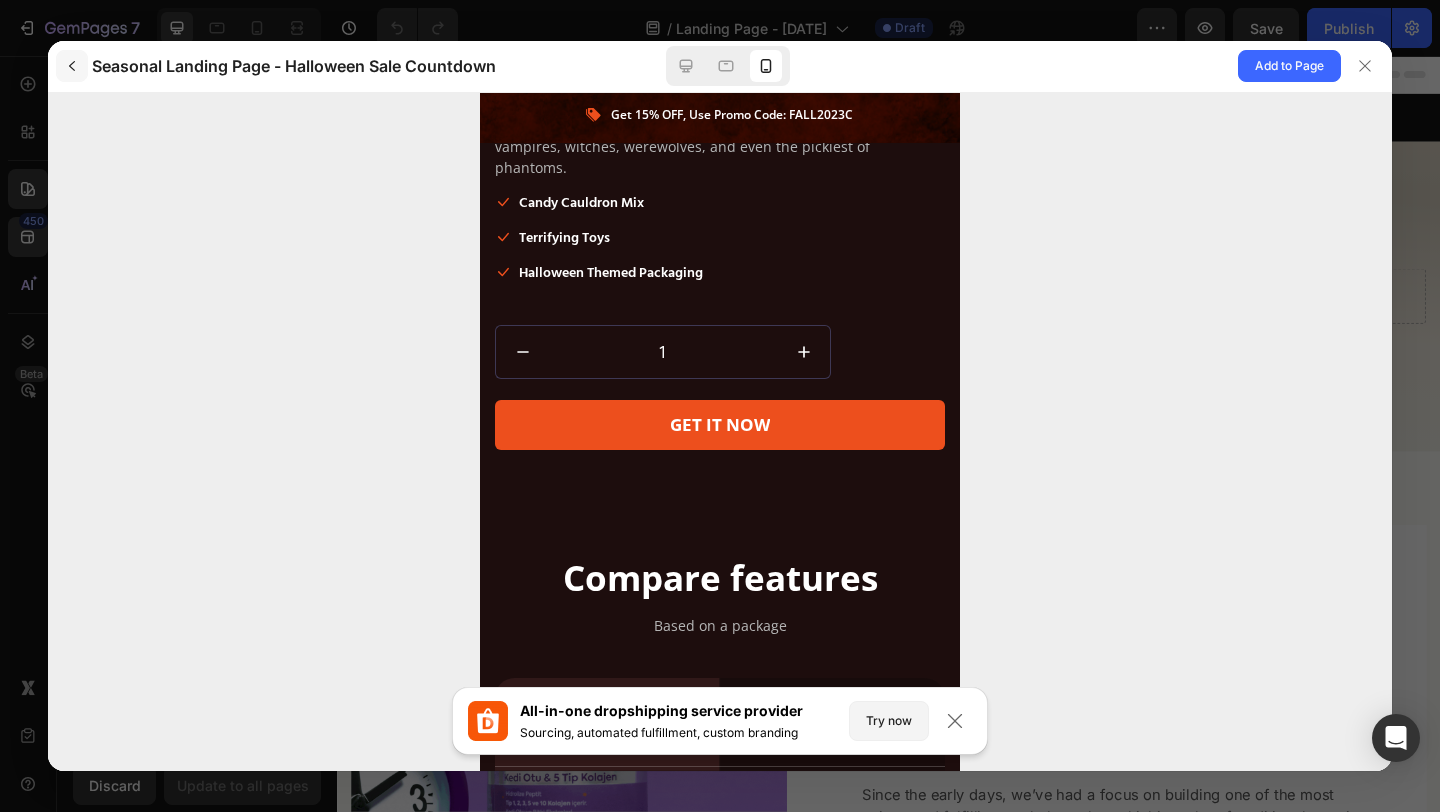 click 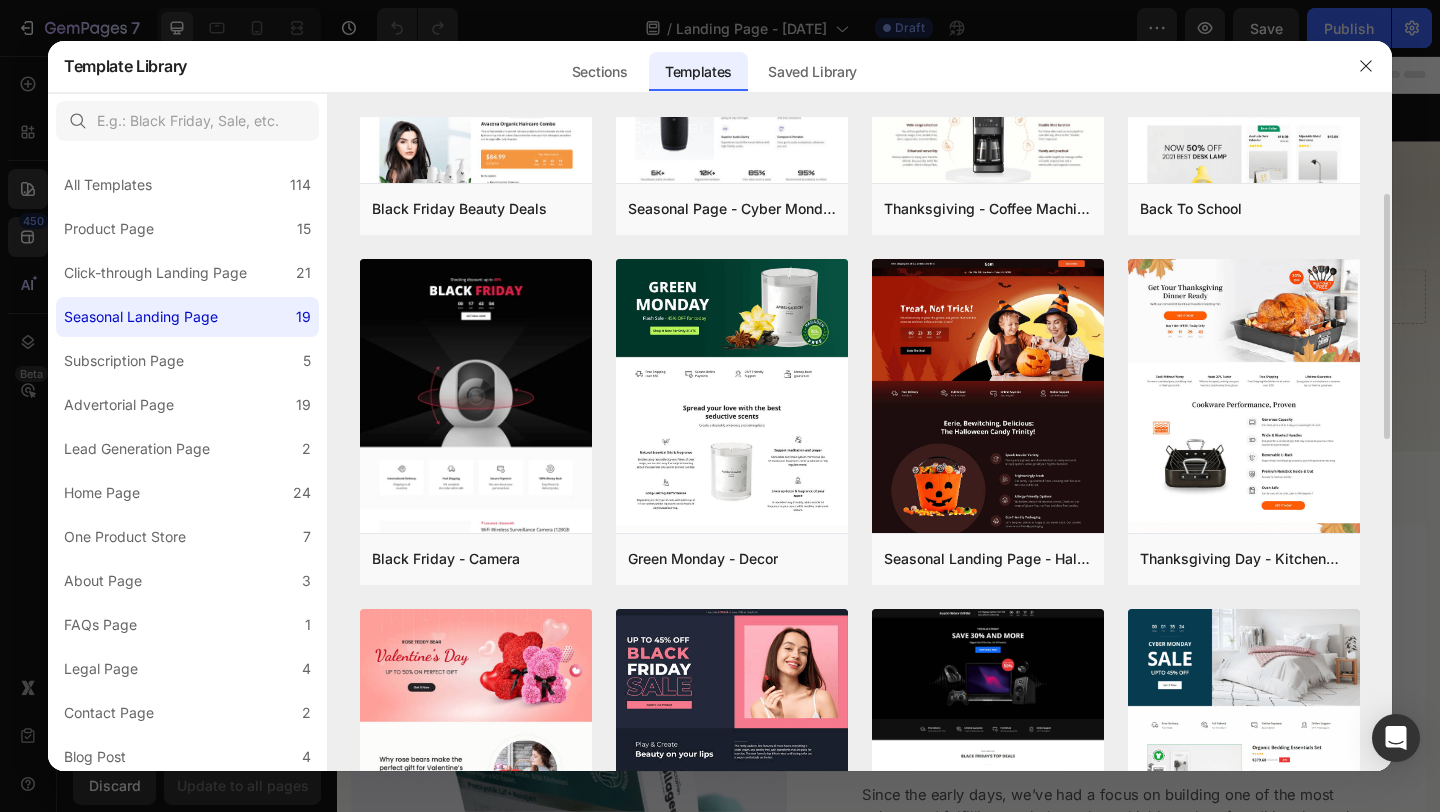scroll, scrollTop: 209, scrollLeft: 0, axis: vertical 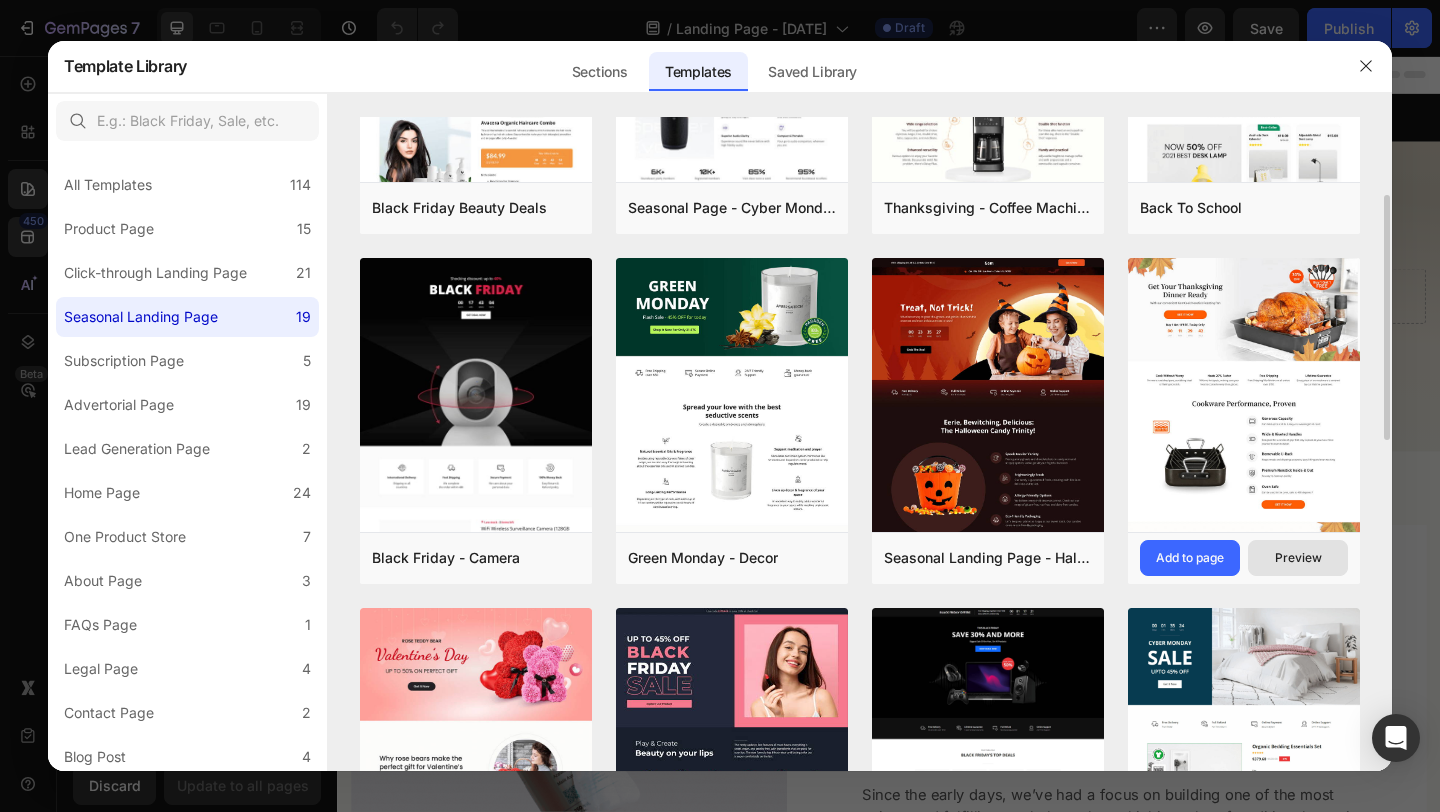 click on "Preview" at bounding box center [1298, 558] 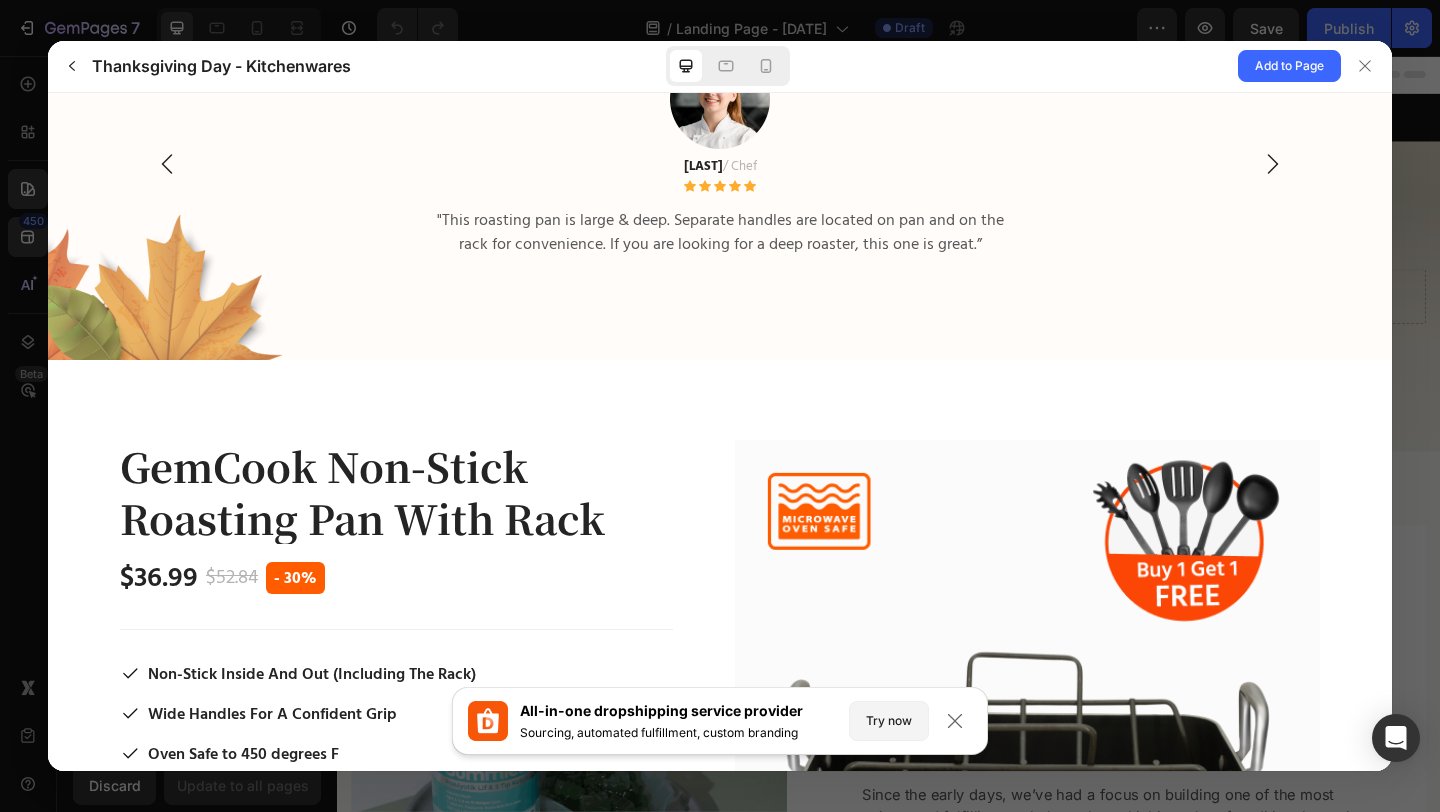 scroll, scrollTop: 2243, scrollLeft: 0, axis: vertical 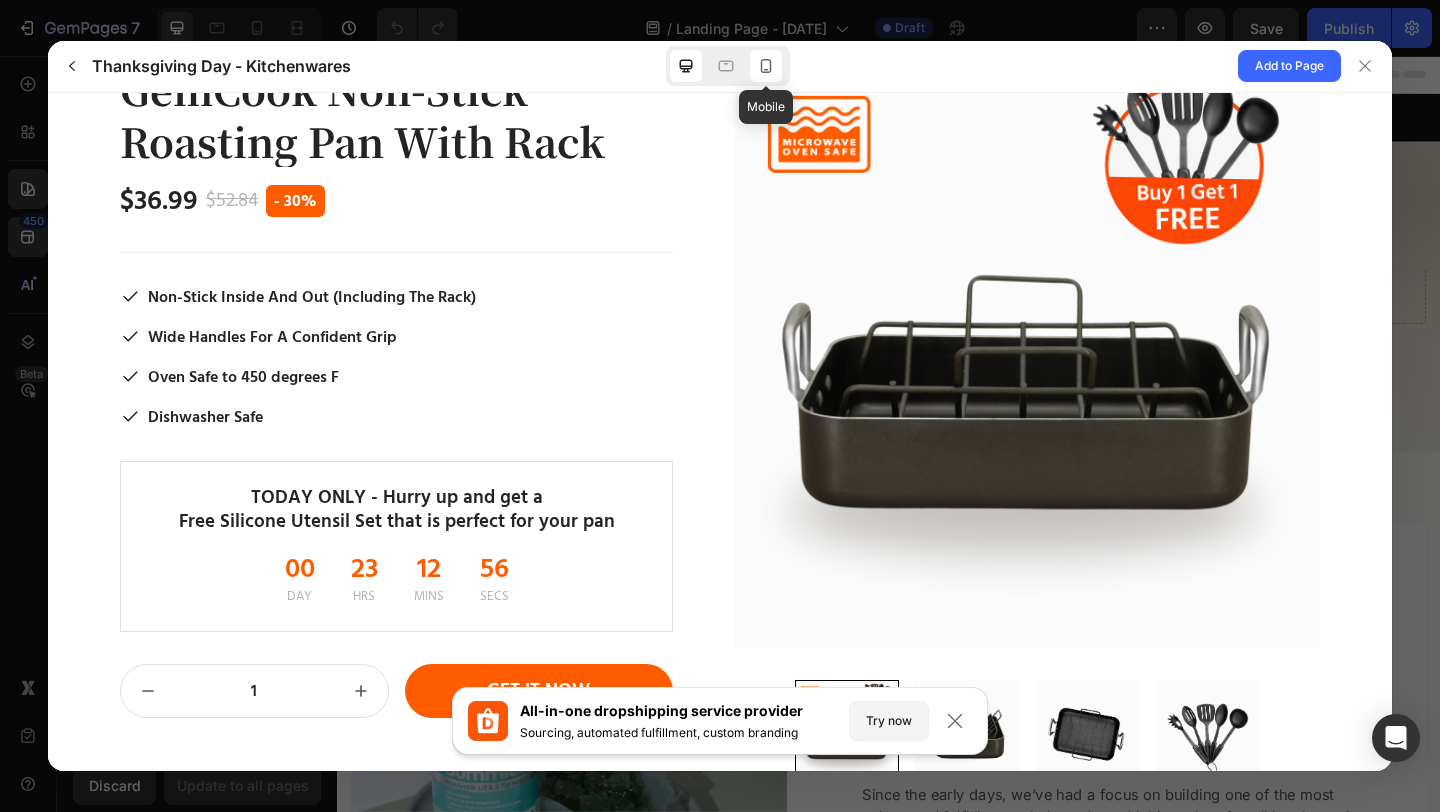 click 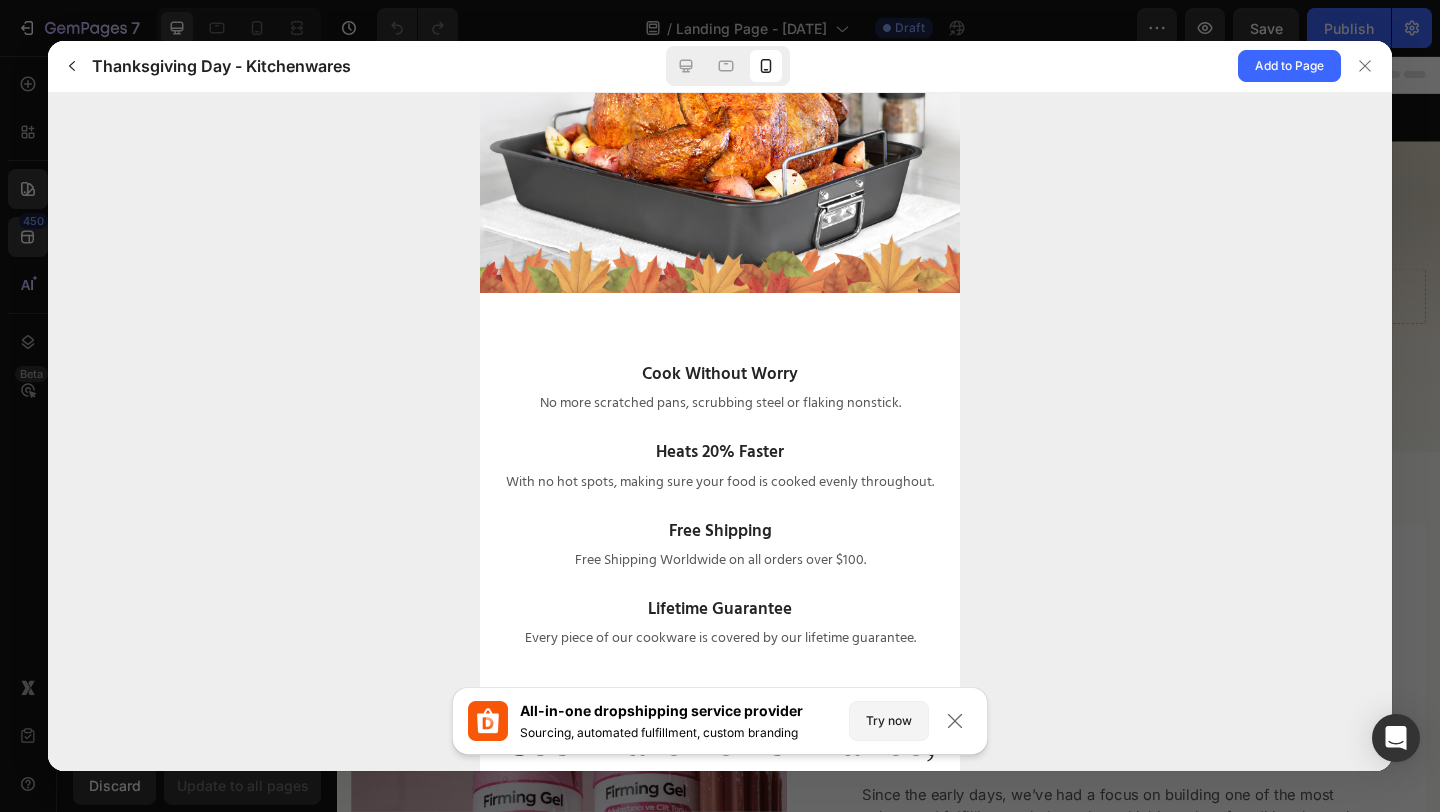 scroll, scrollTop: 863, scrollLeft: 0, axis: vertical 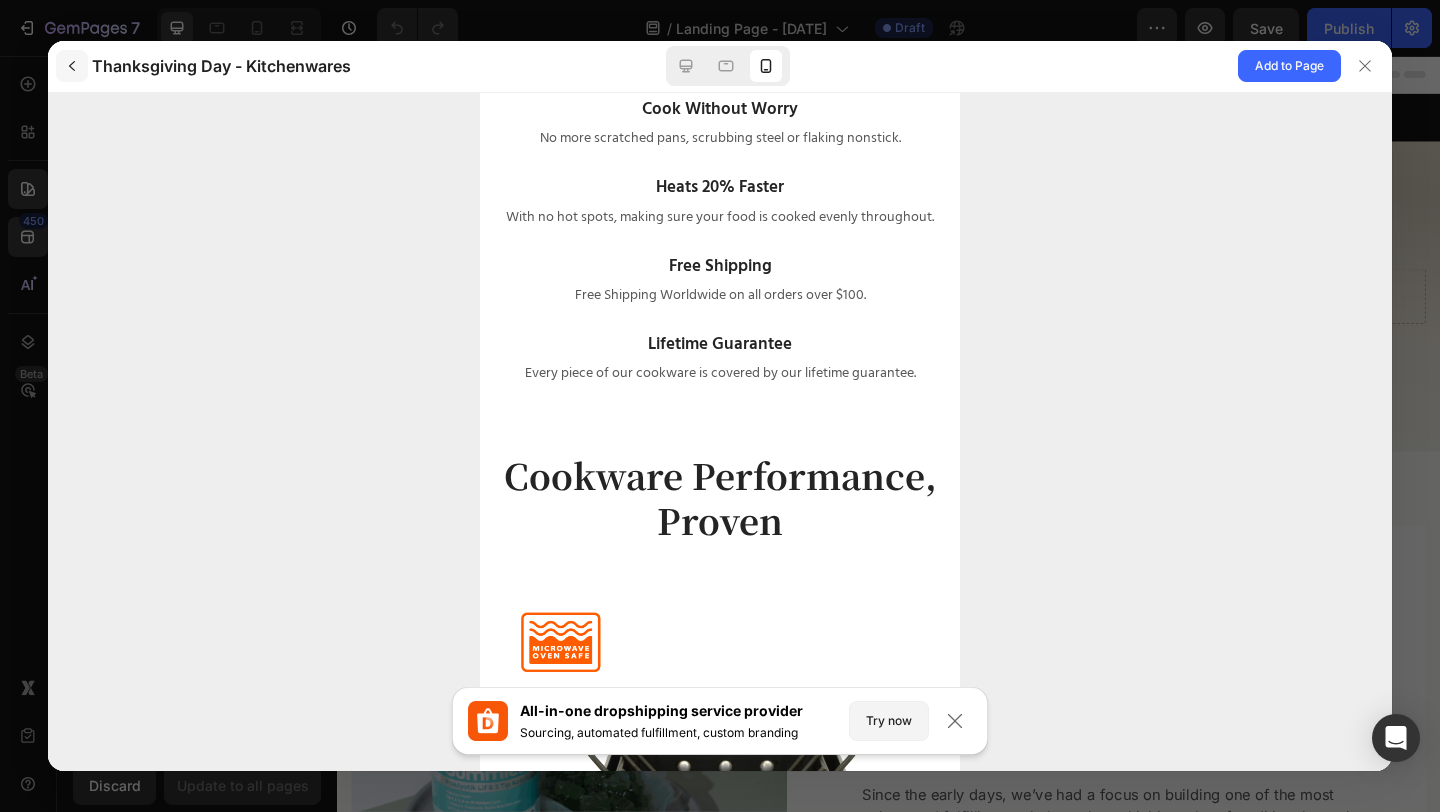 click at bounding box center (72, 66) 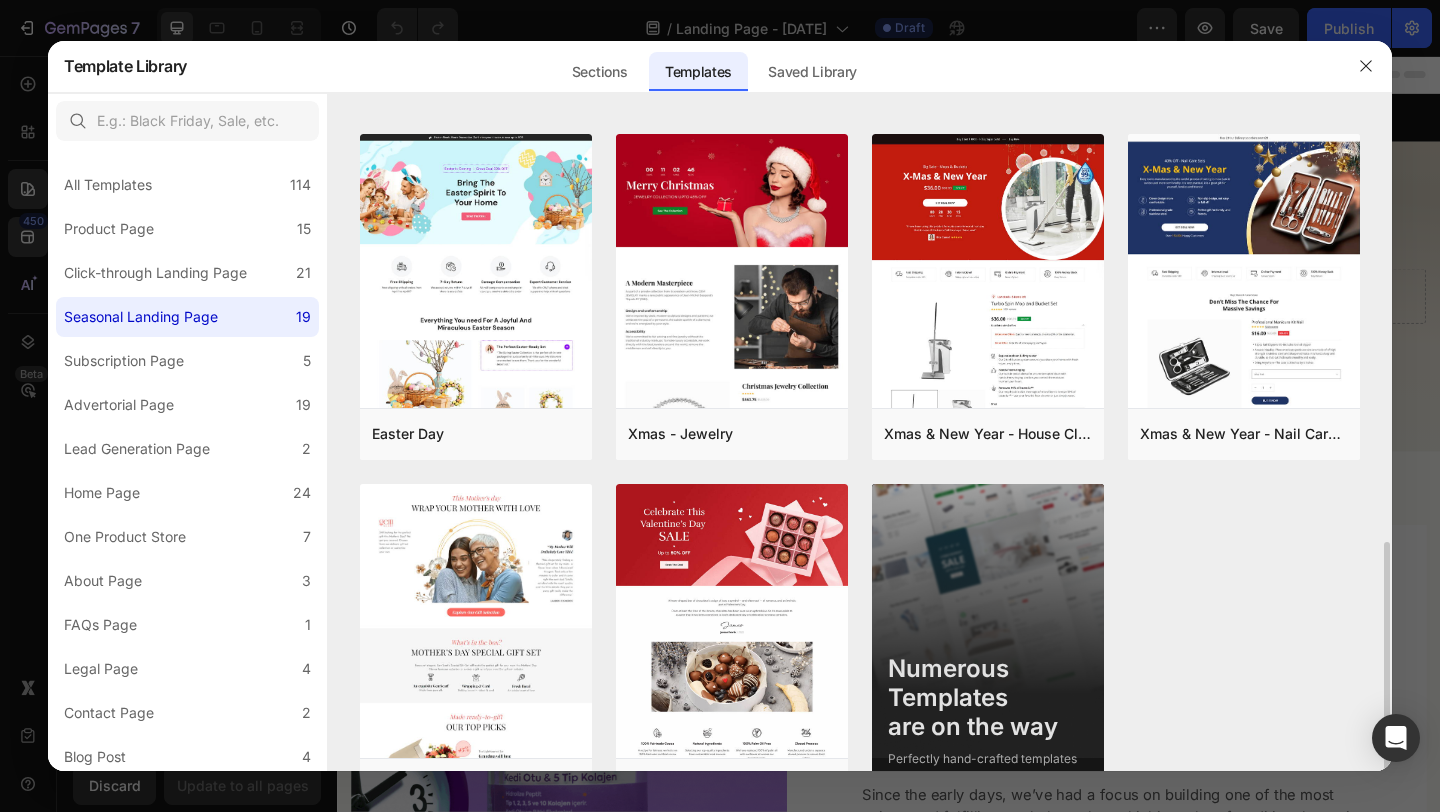 scroll, scrollTop: 1095, scrollLeft: 0, axis: vertical 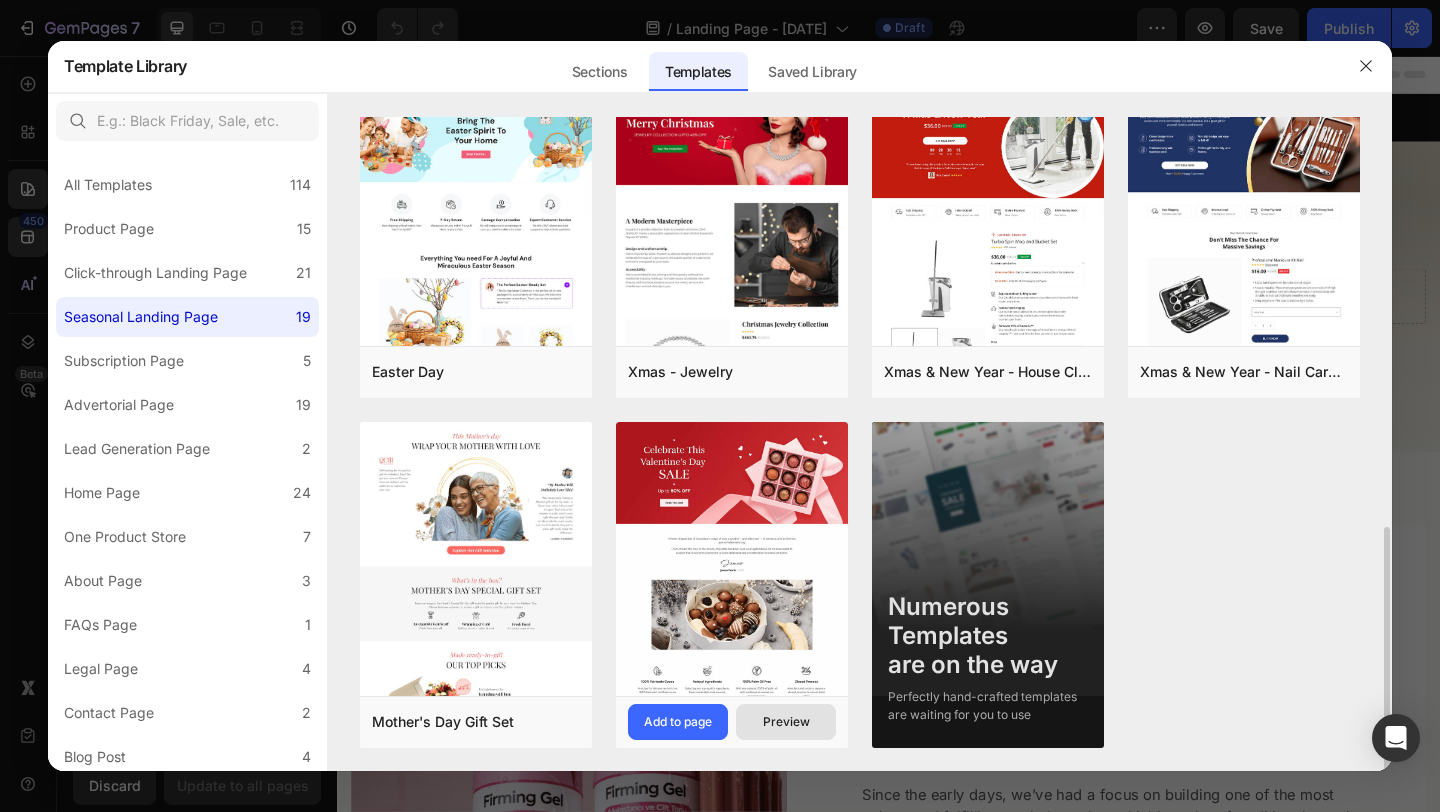 click on "Preview" at bounding box center (786, 722) 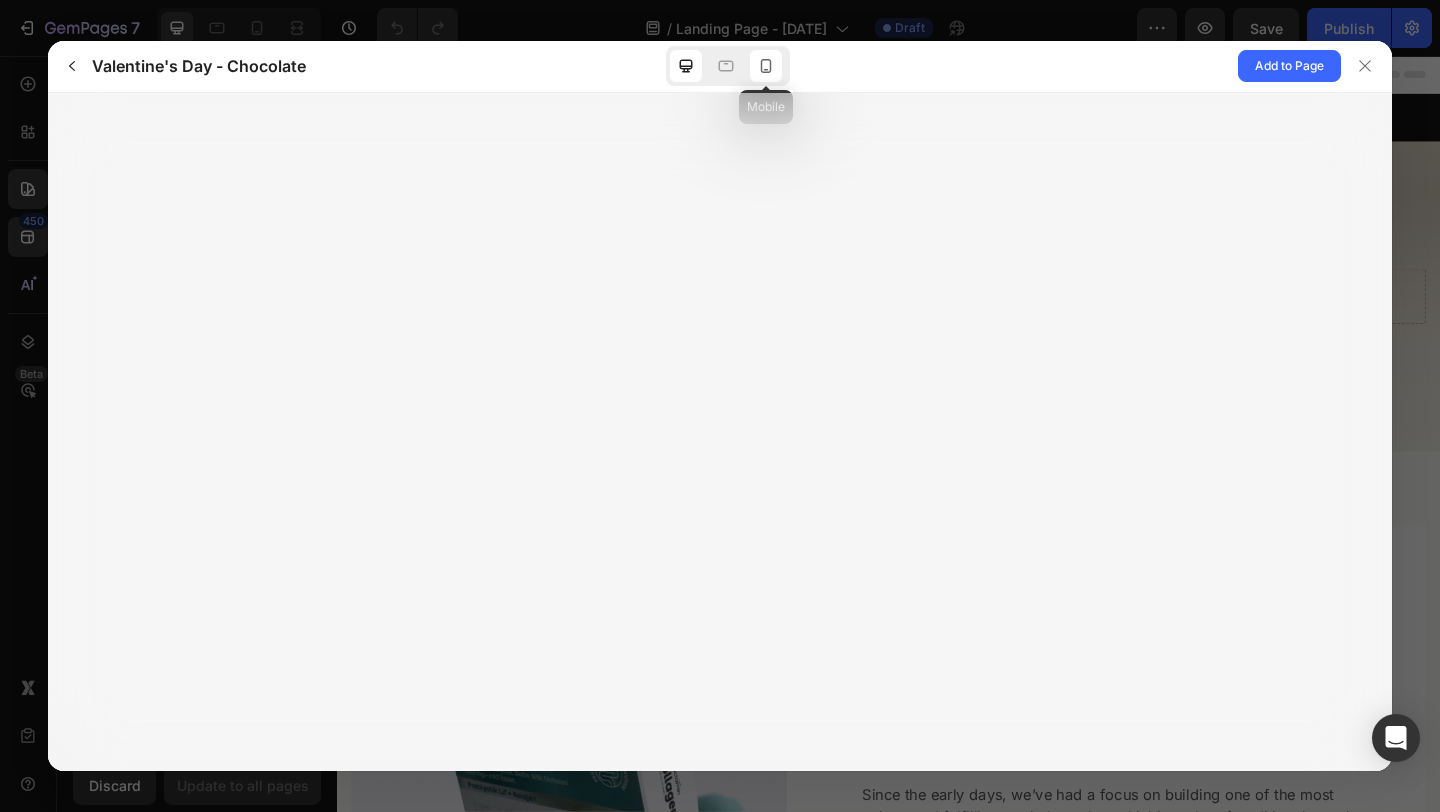 click 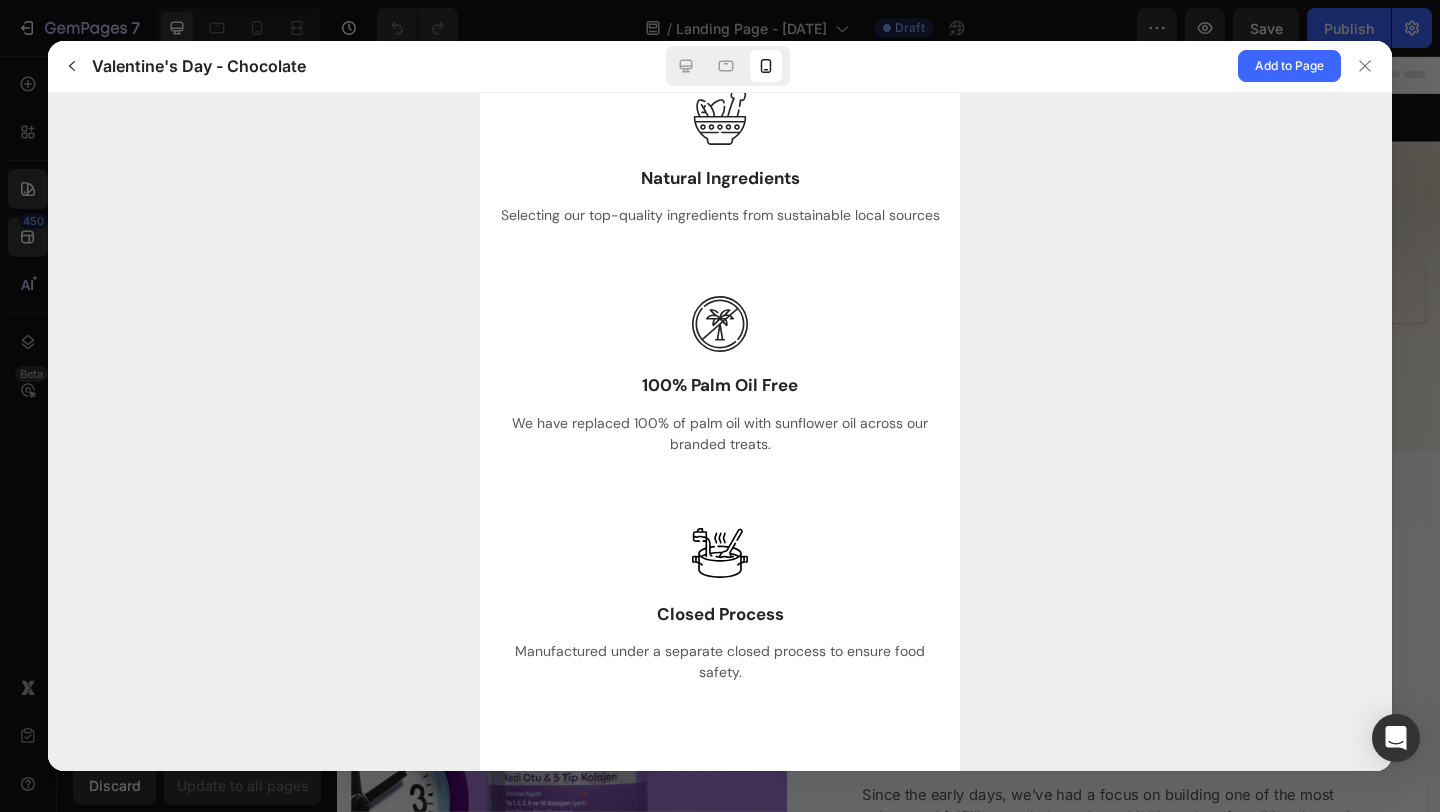scroll, scrollTop: 1656, scrollLeft: 0, axis: vertical 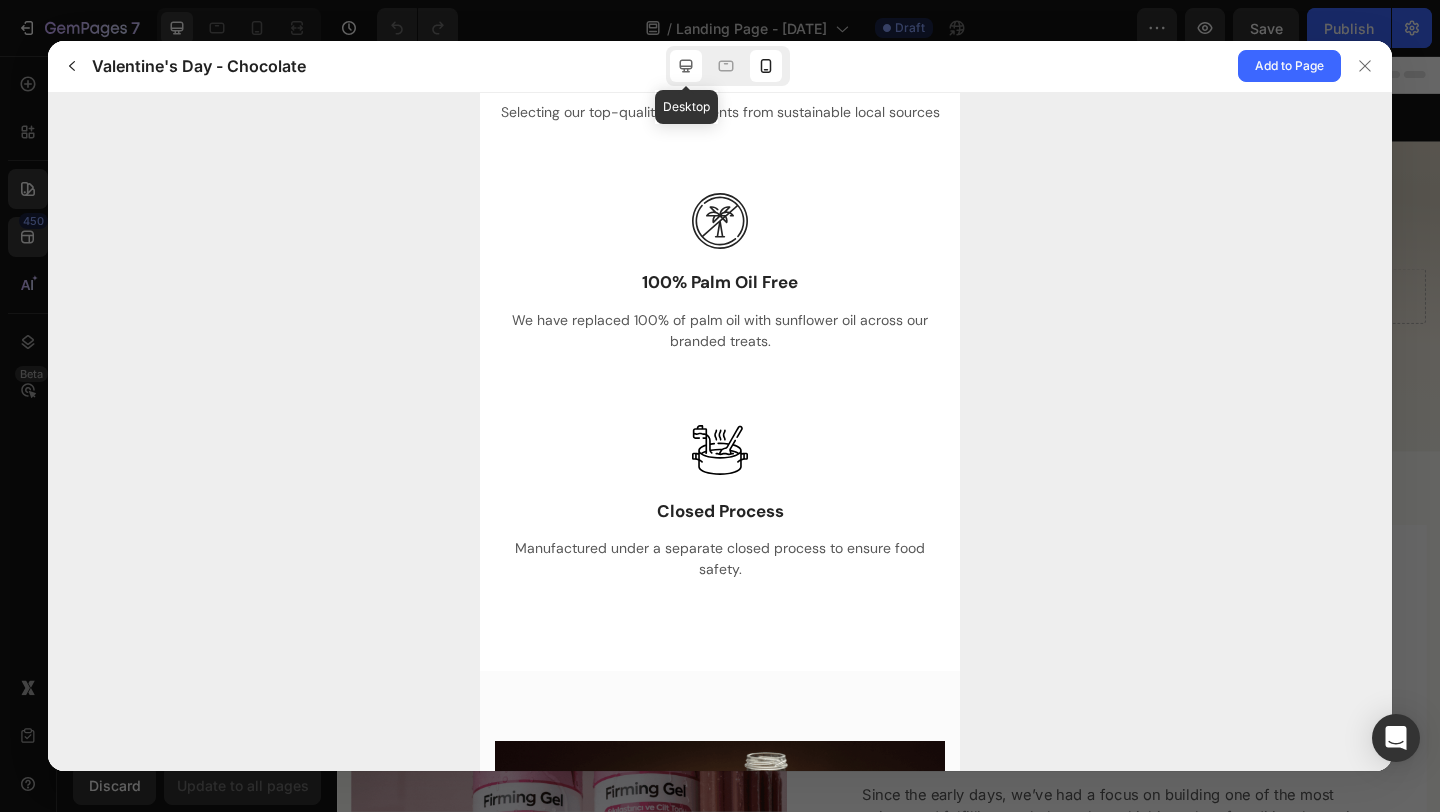 click 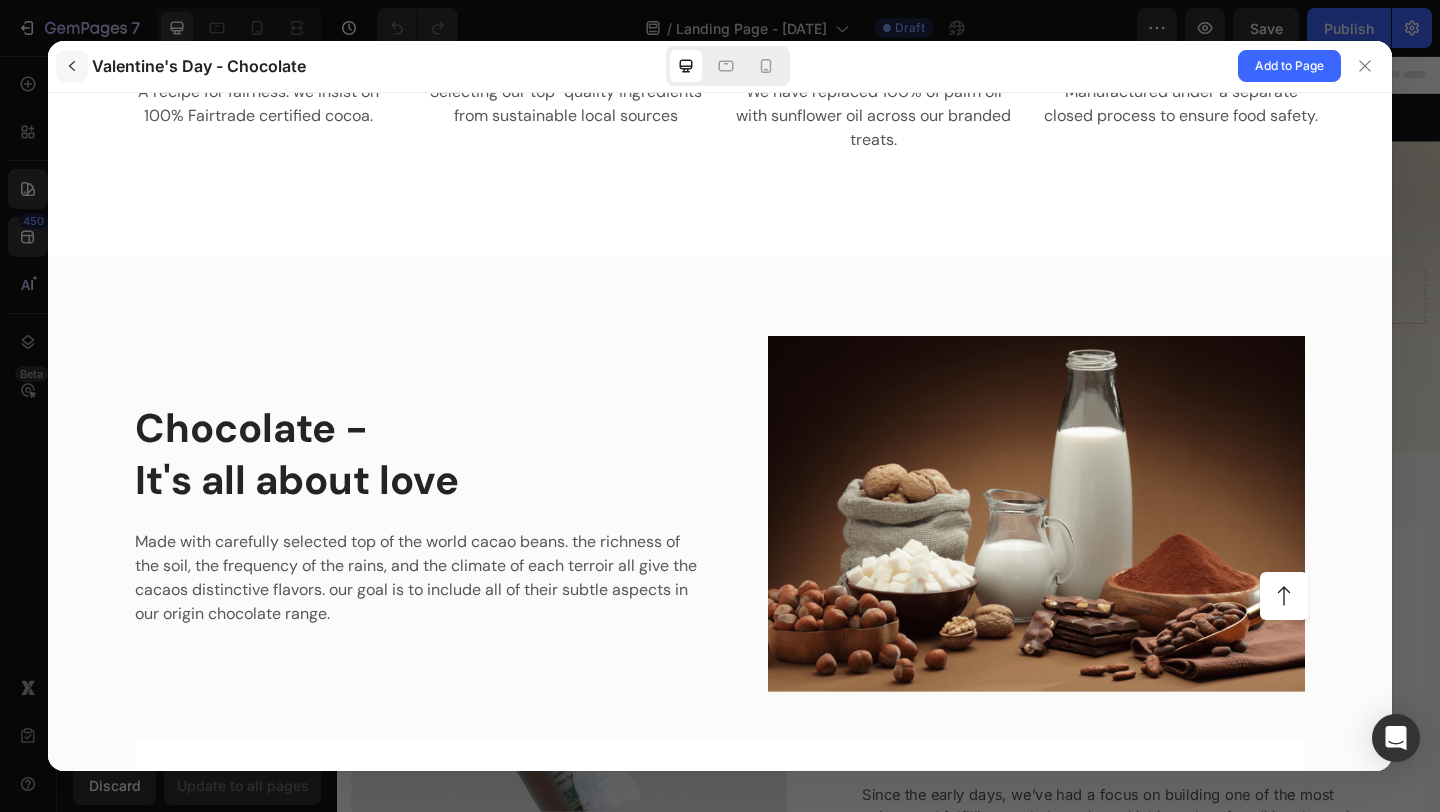 click 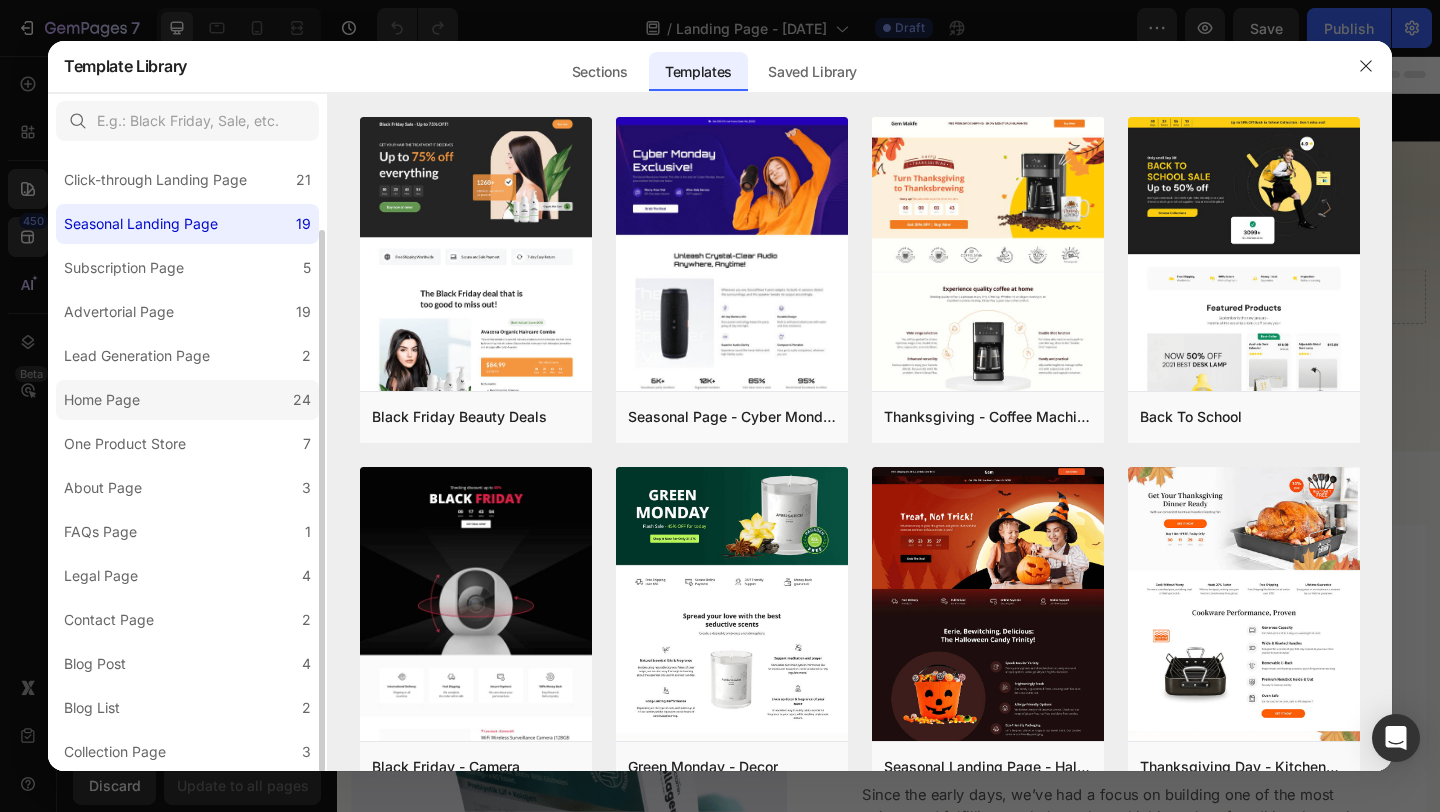 scroll, scrollTop: 0, scrollLeft: 0, axis: both 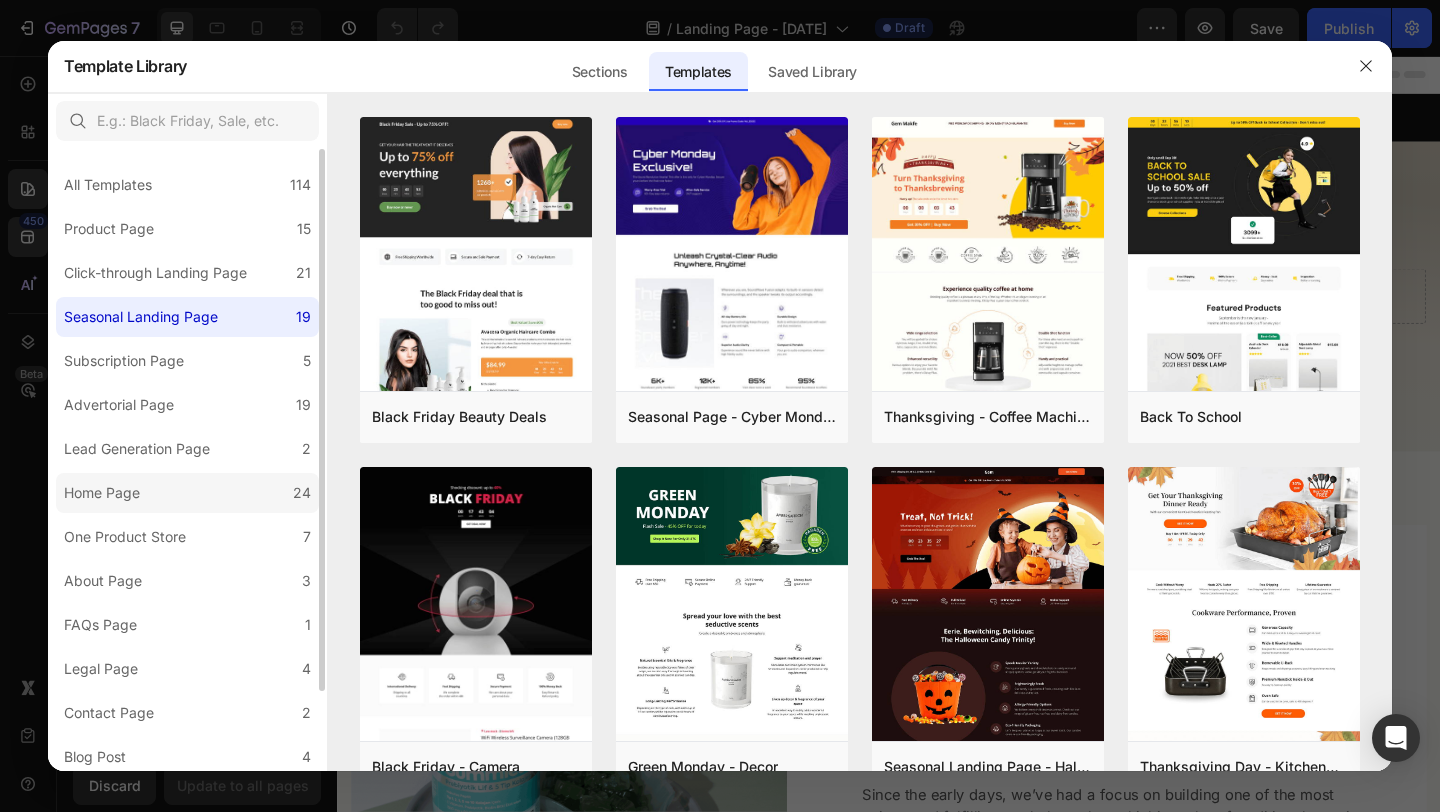 click on "Home Page 24" 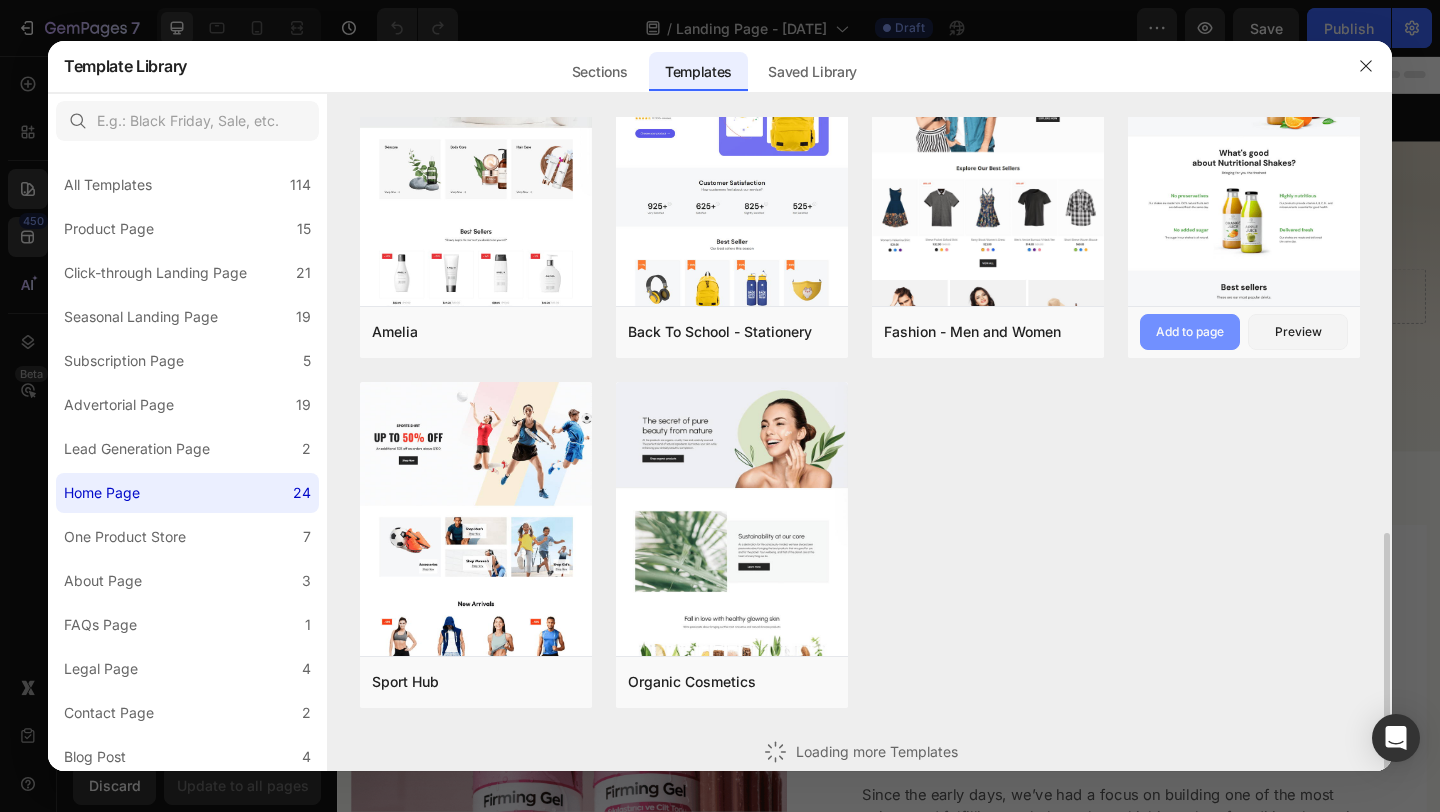 scroll, scrollTop: 735, scrollLeft: 0, axis: vertical 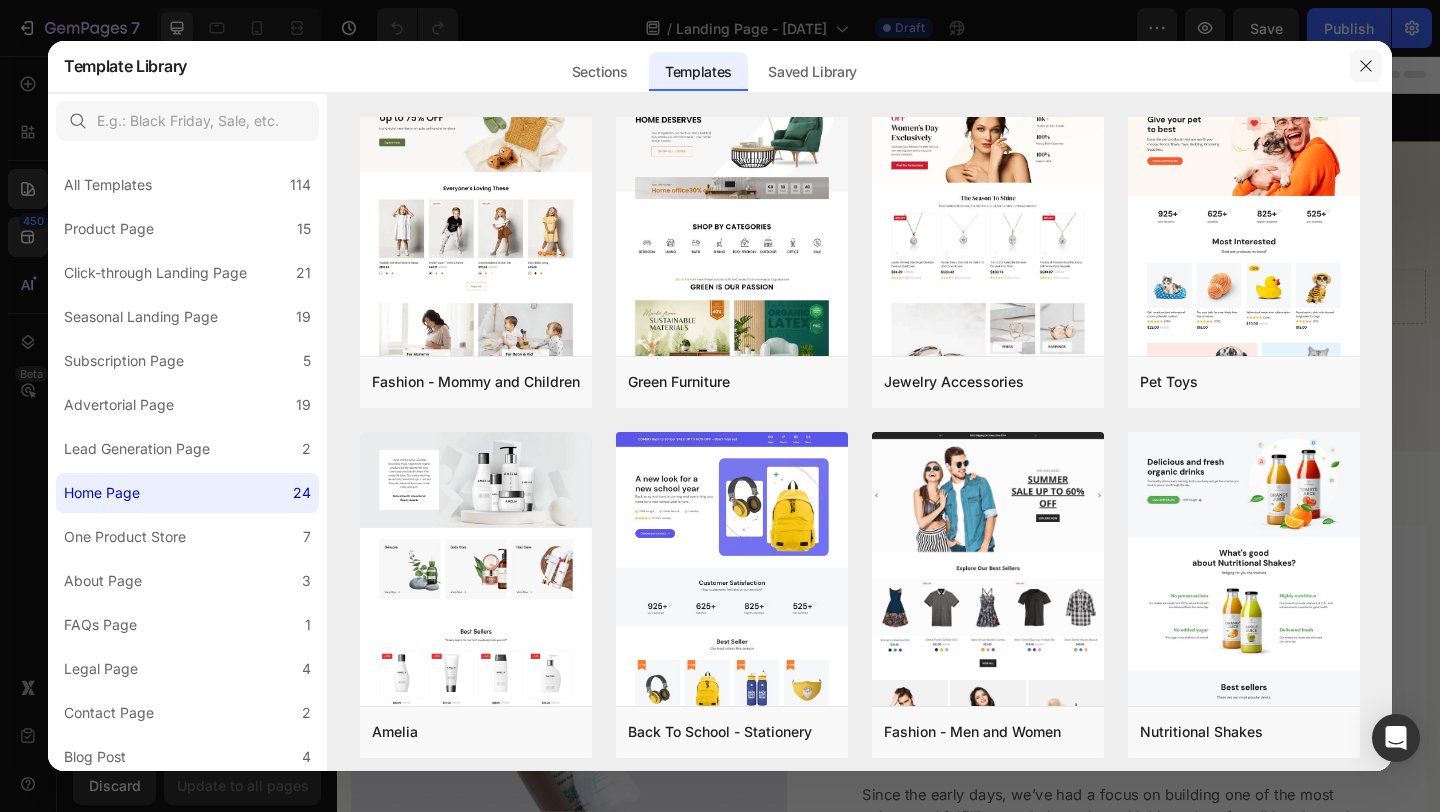 click 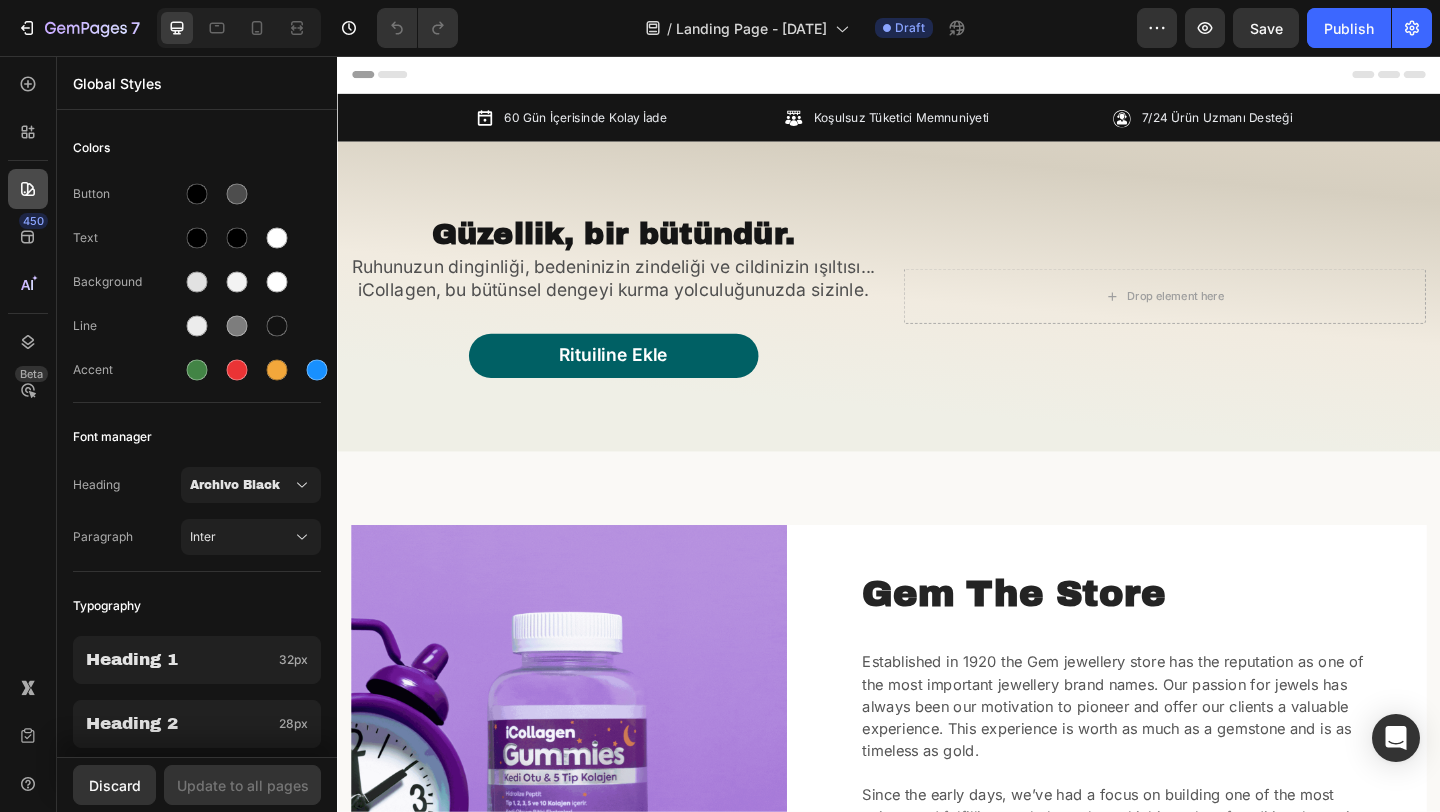 click 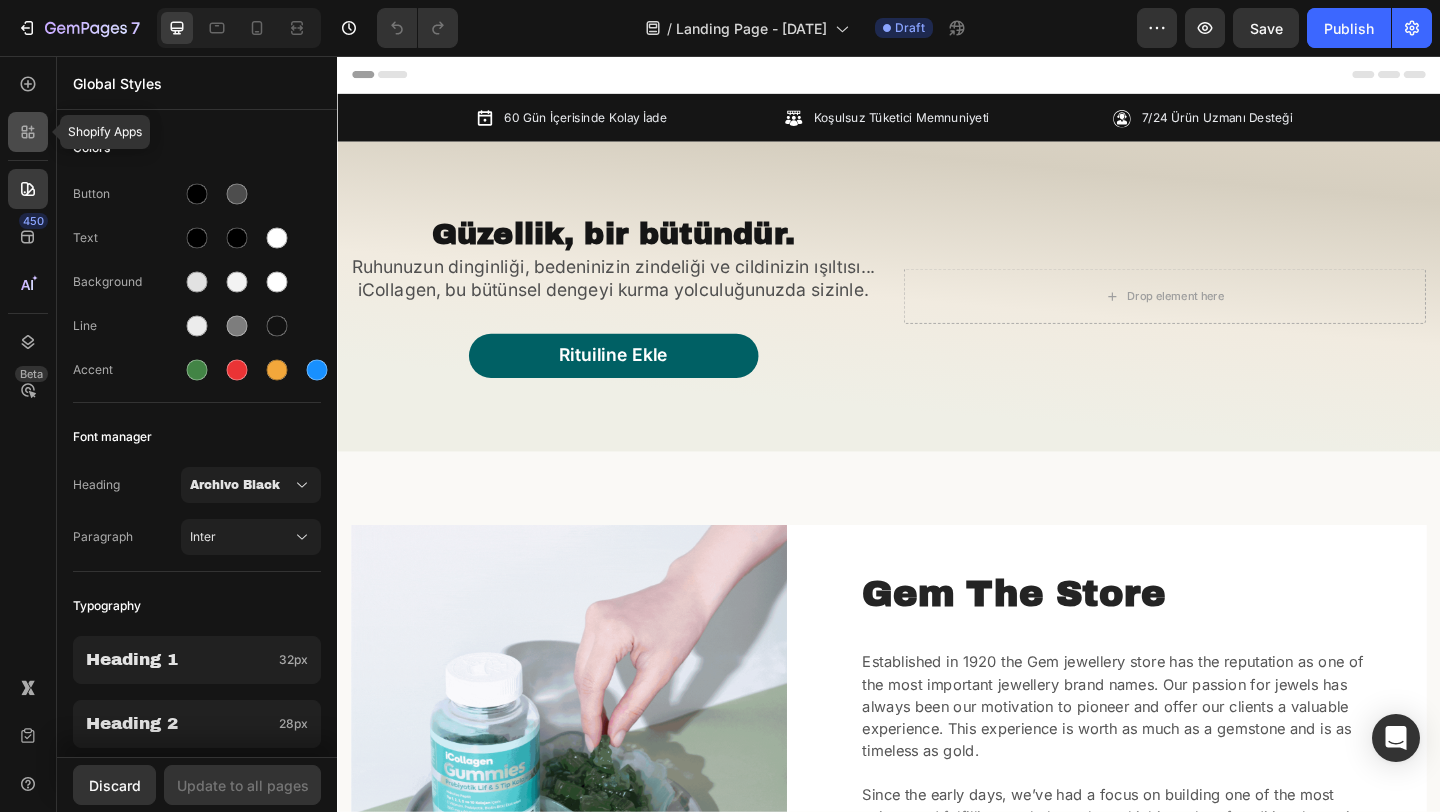 click 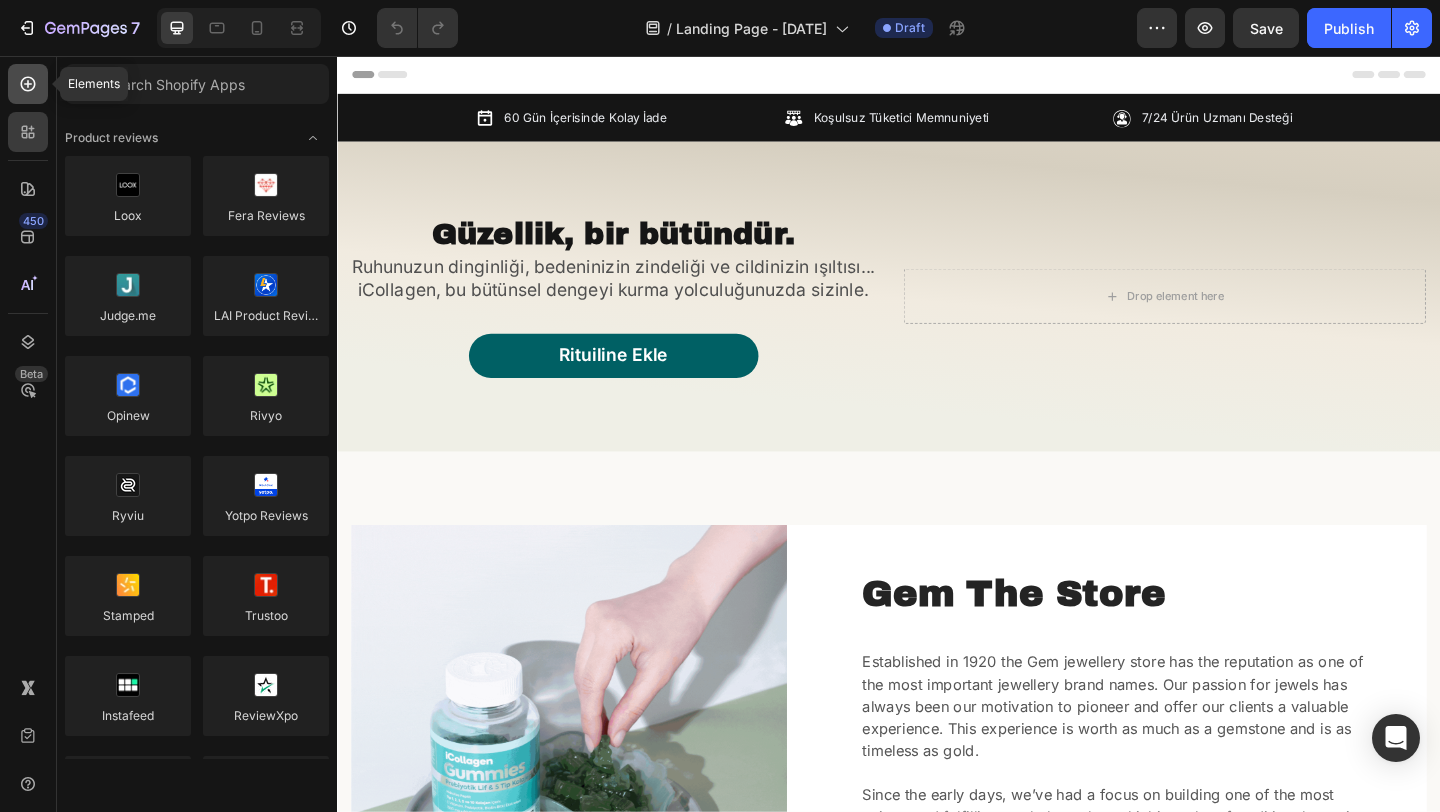click 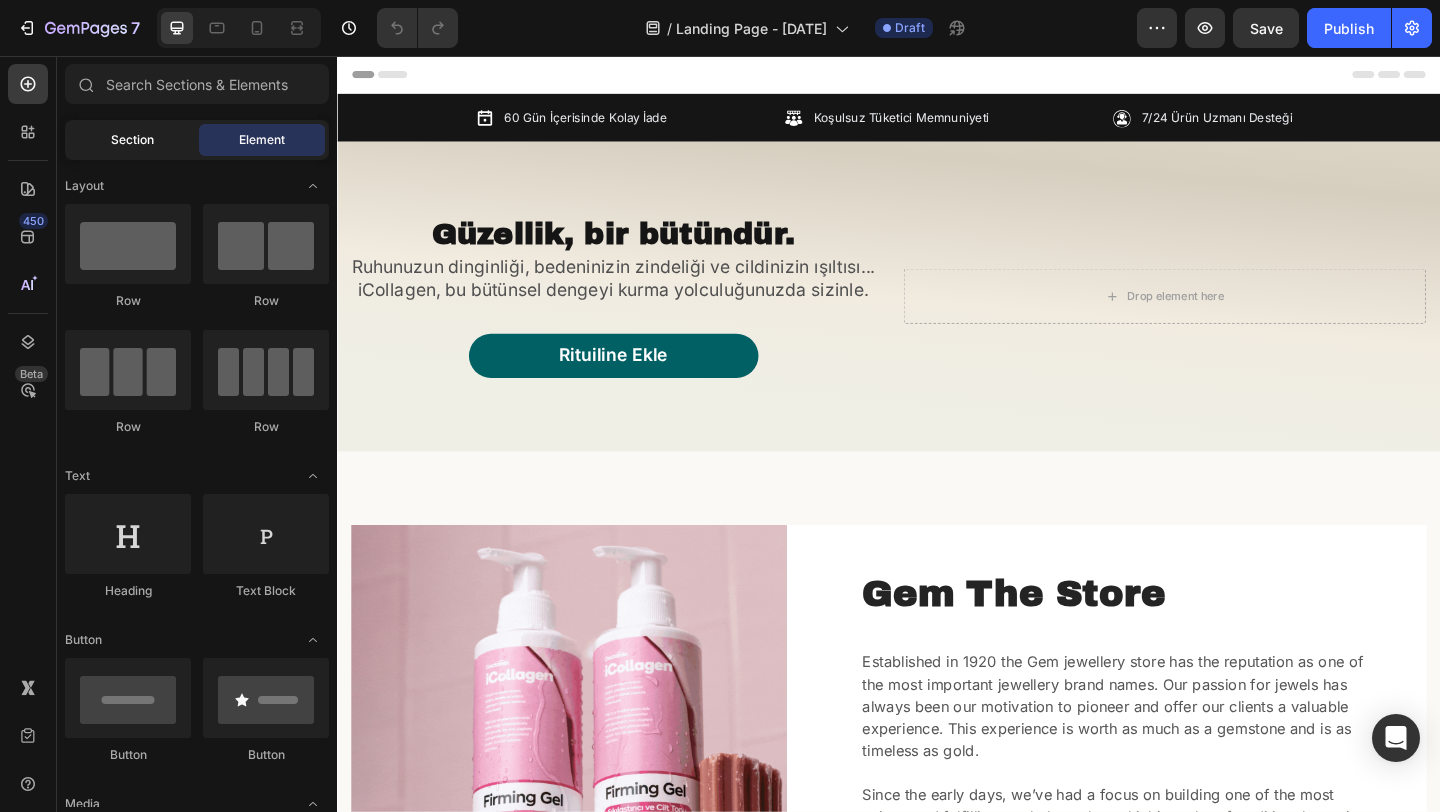 click on "Section" at bounding box center [132, 140] 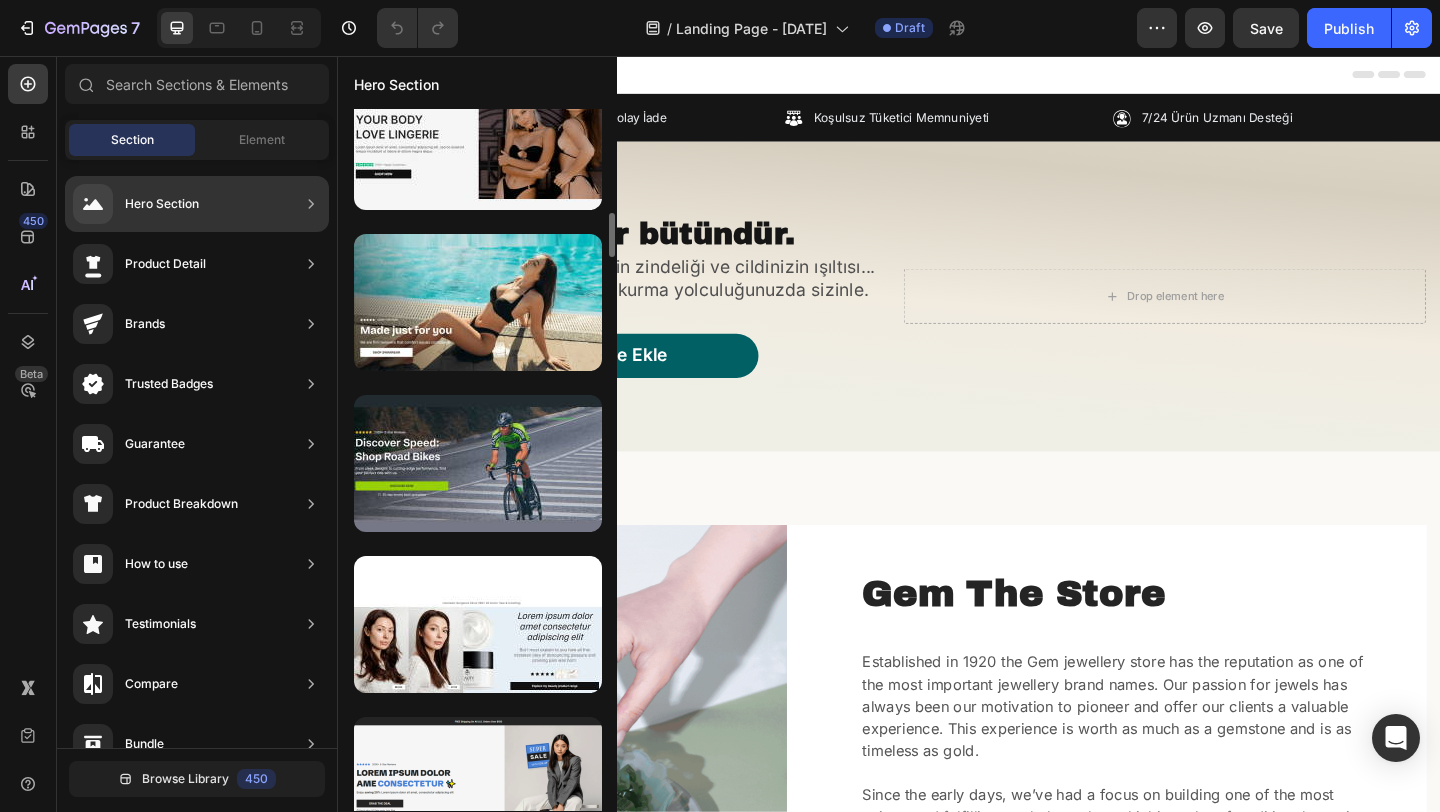 scroll, scrollTop: 1654, scrollLeft: 0, axis: vertical 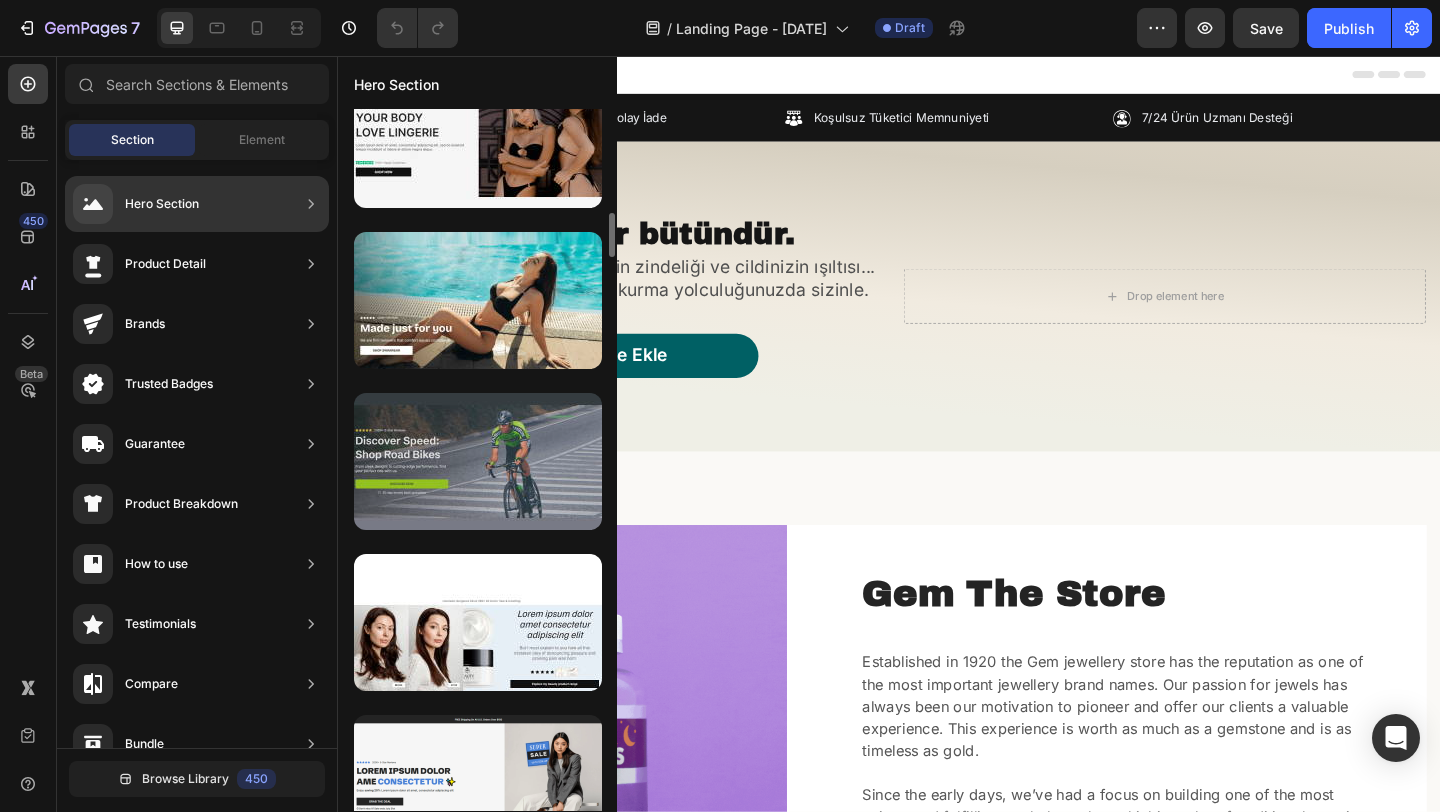 click at bounding box center (478, 461) 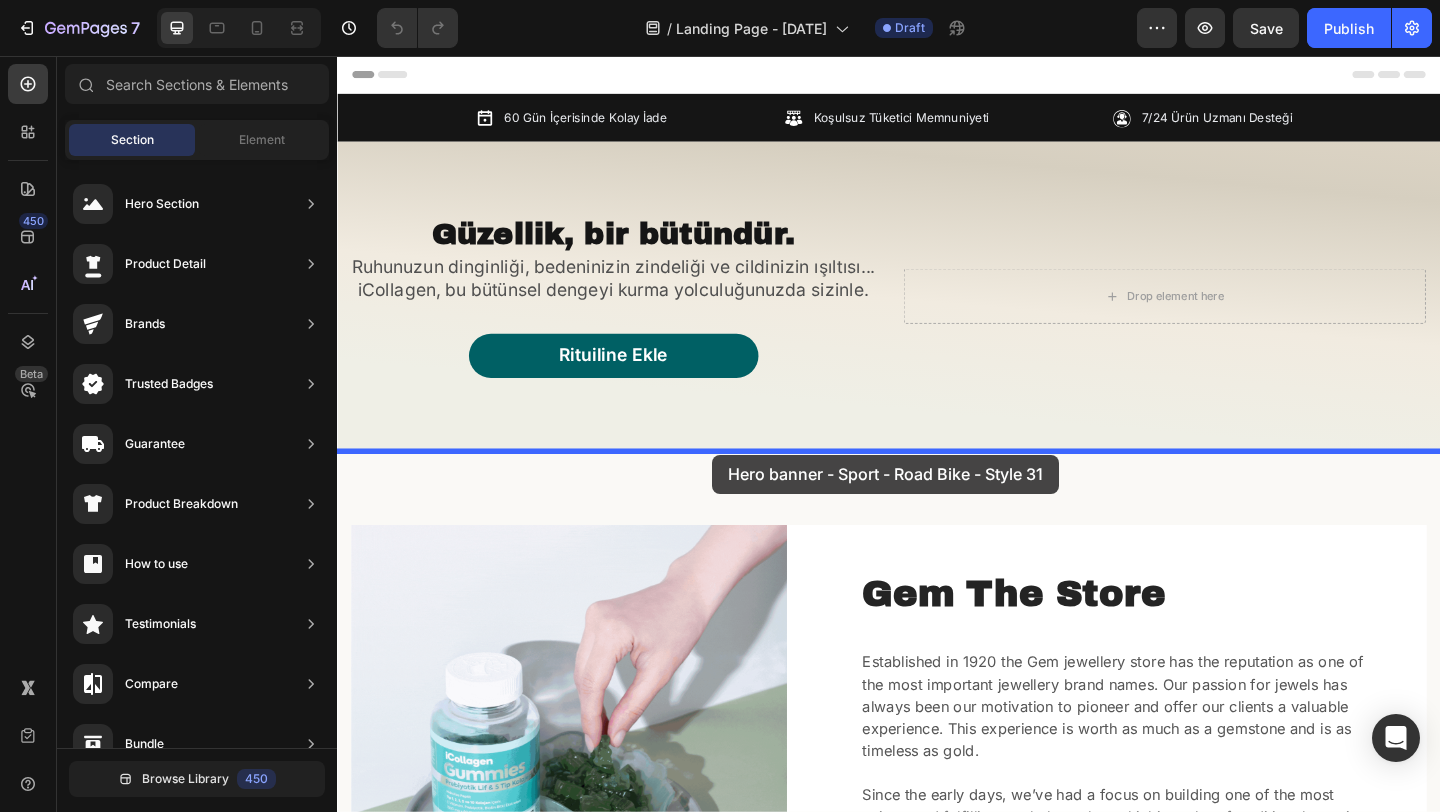 drag, startPoint x: 841, startPoint y: 524, endPoint x: 743, endPoint y: 490, distance: 103.73042 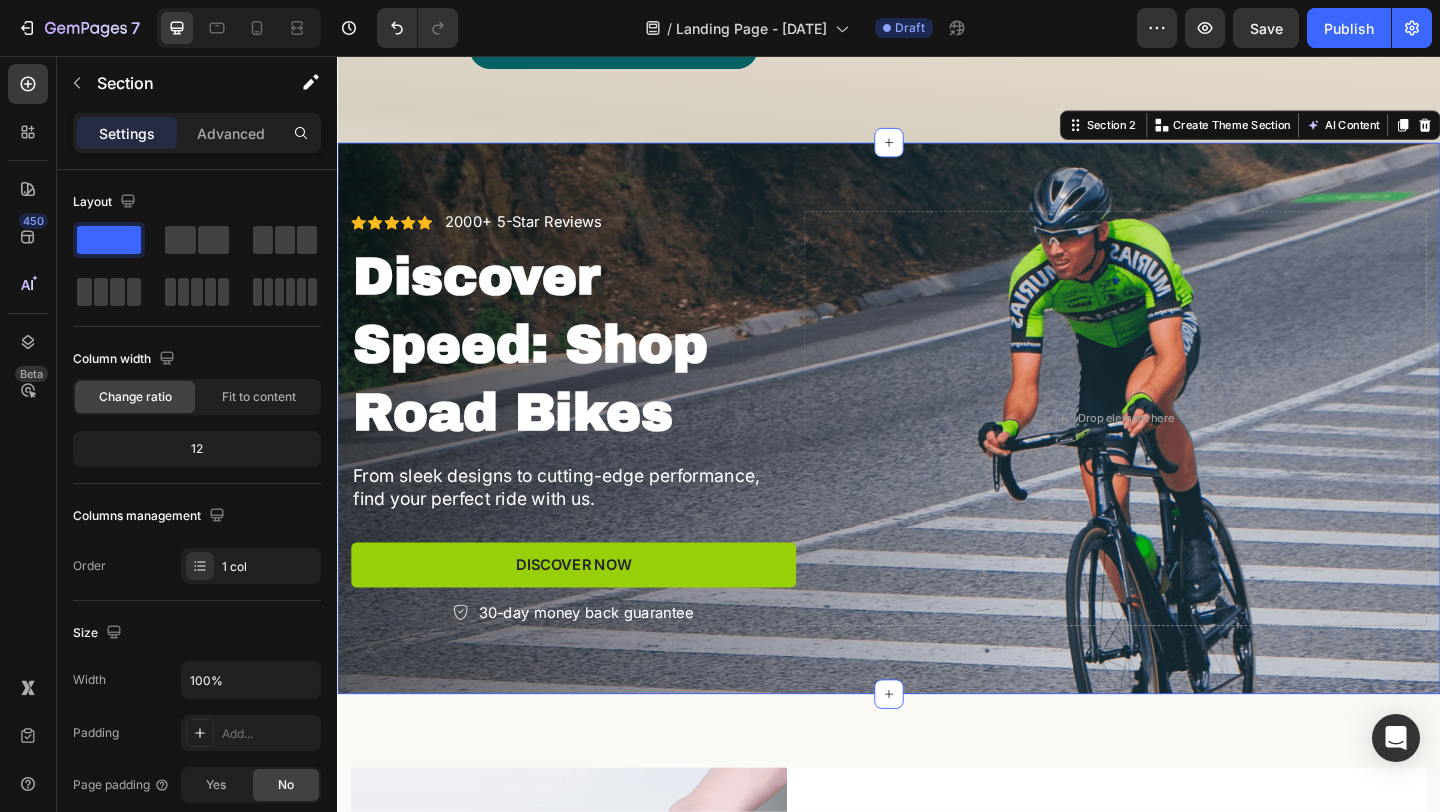 scroll, scrollTop: 360, scrollLeft: 0, axis: vertical 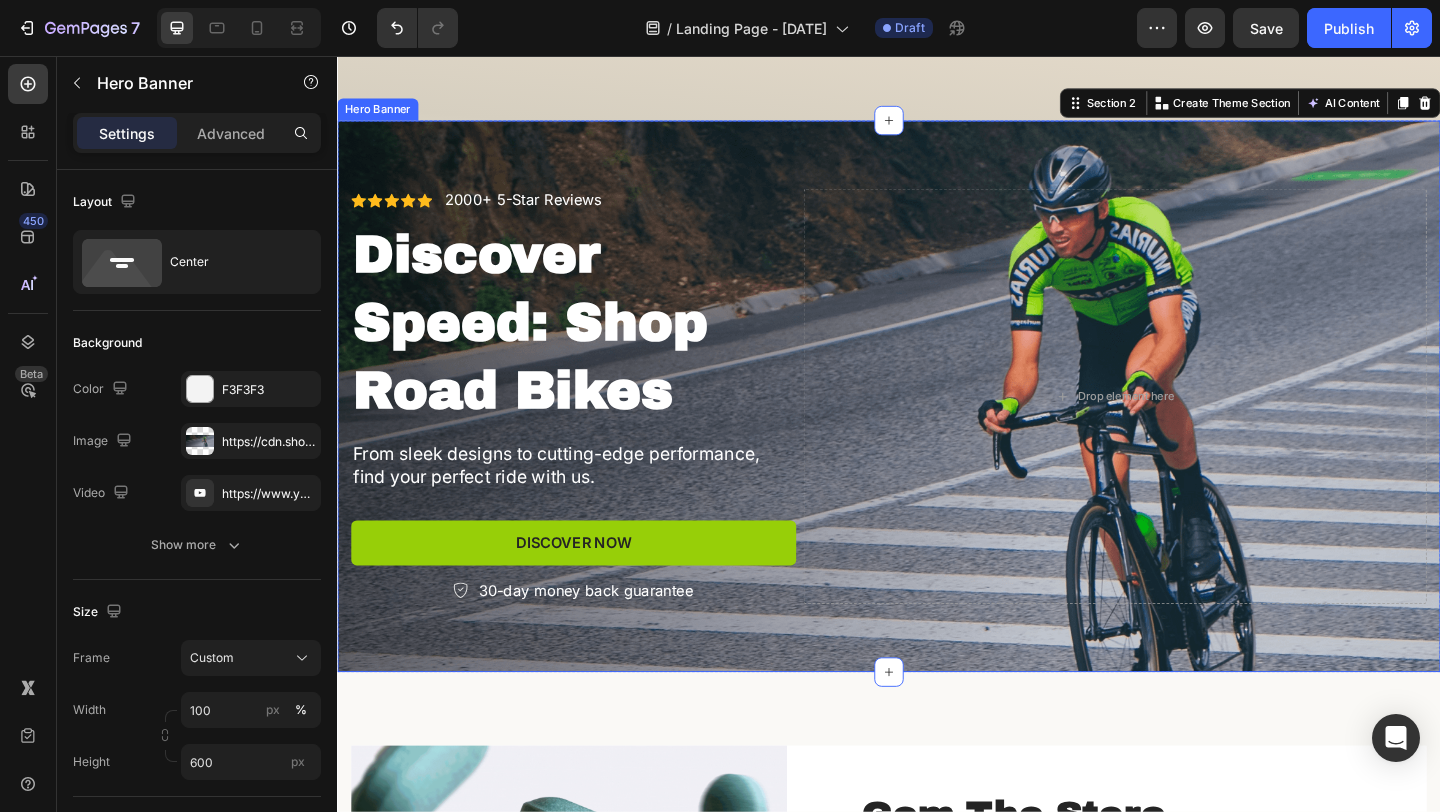 click at bounding box center [937, 426] 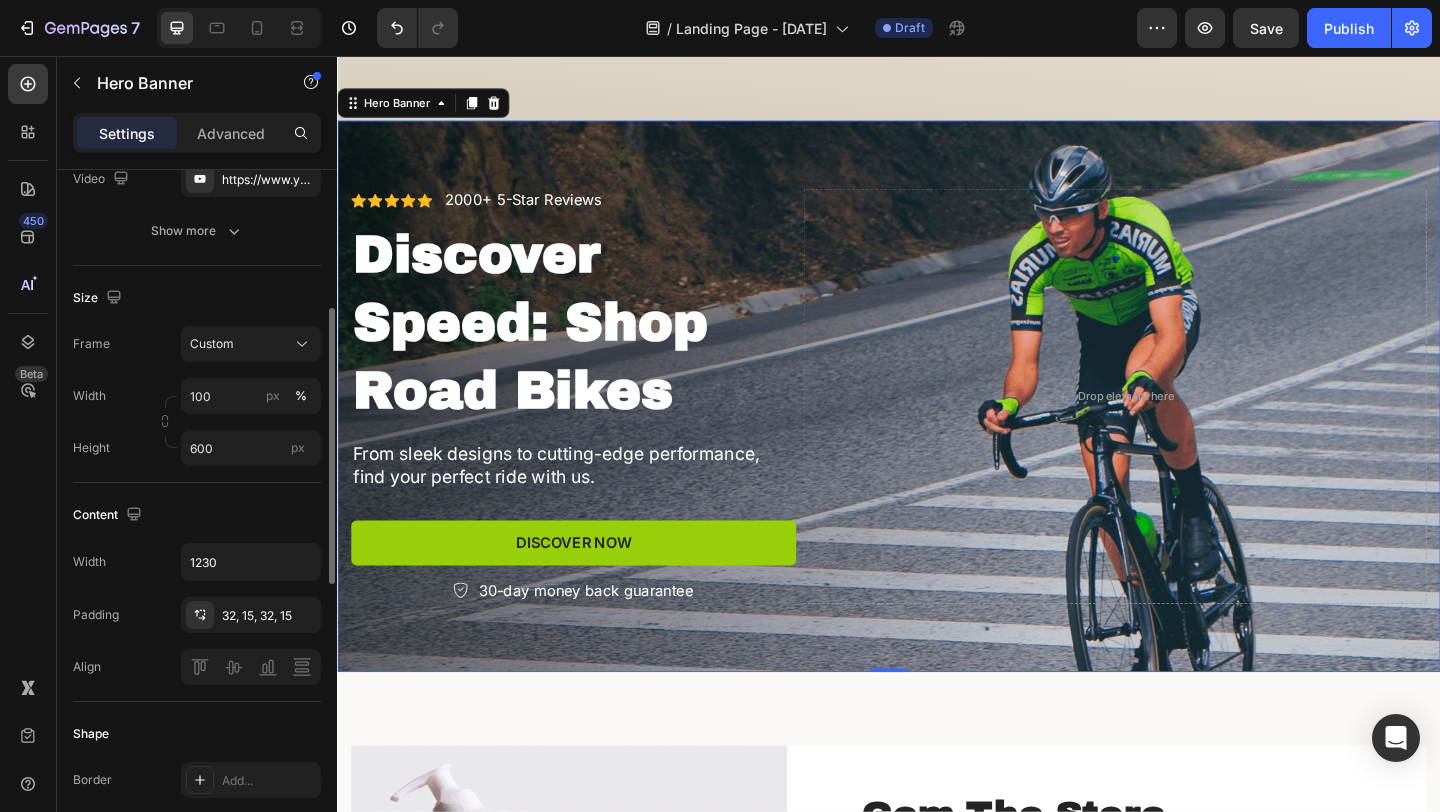 scroll, scrollTop: 324, scrollLeft: 0, axis: vertical 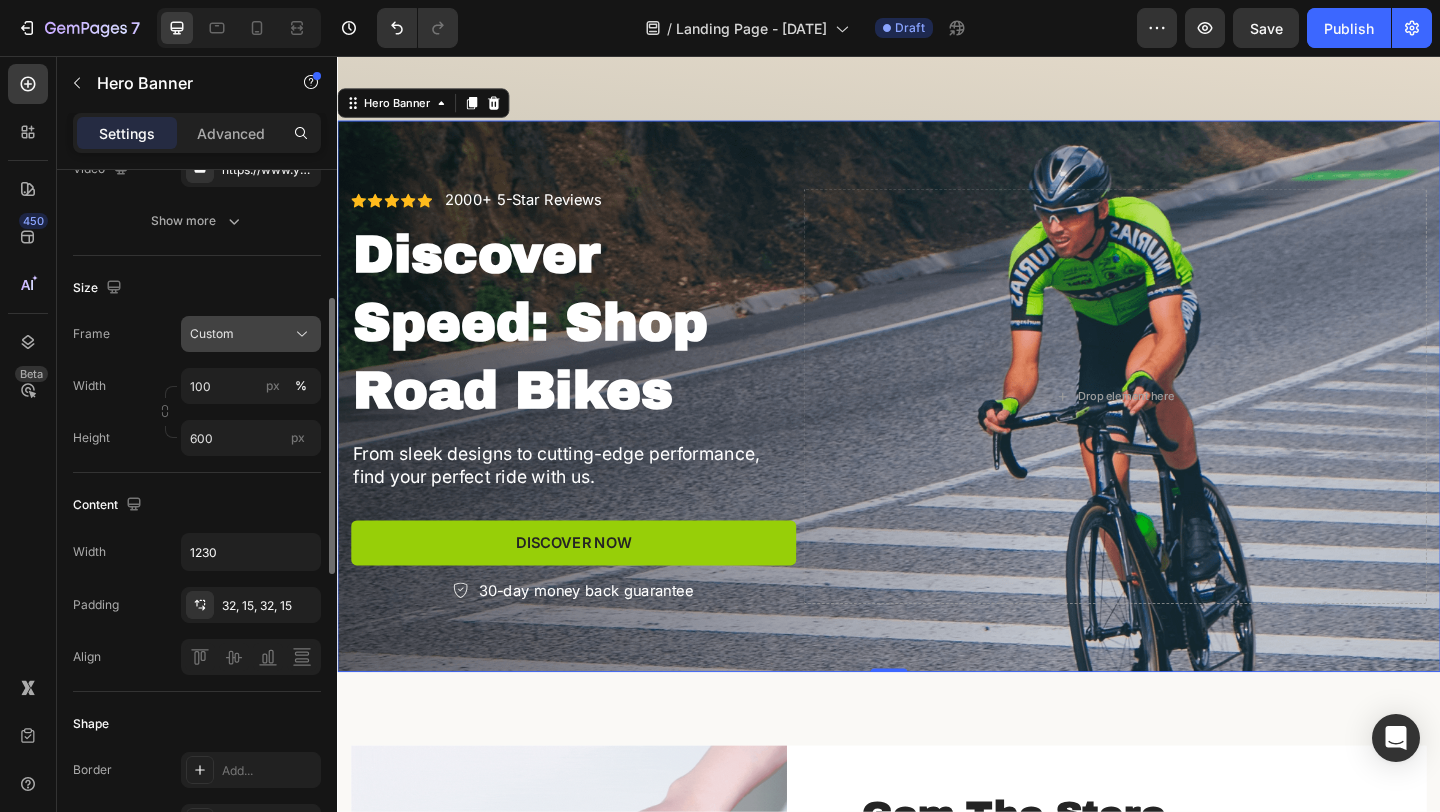 click on "Custom" at bounding box center [212, 334] 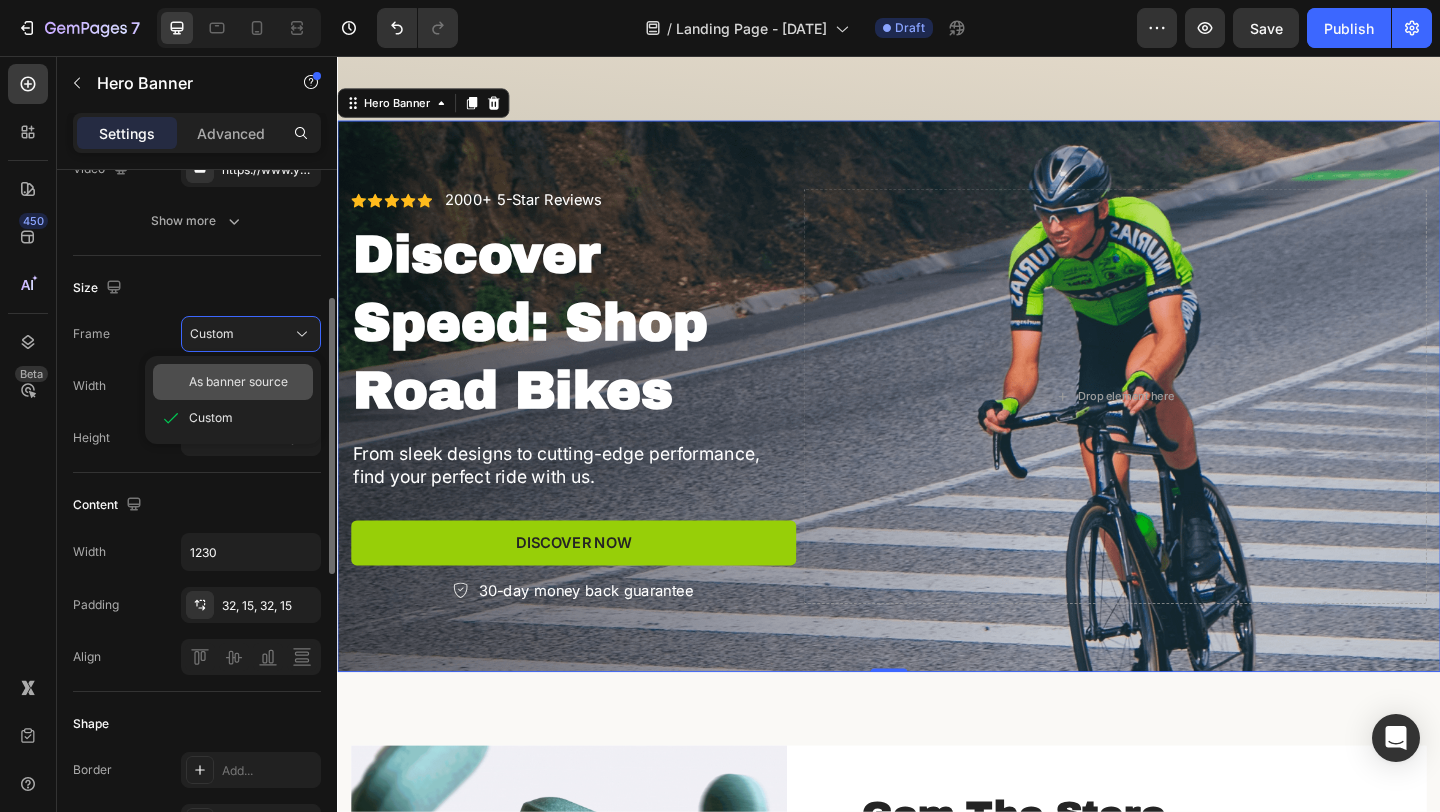 click on "As banner source" at bounding box center [238, 382] 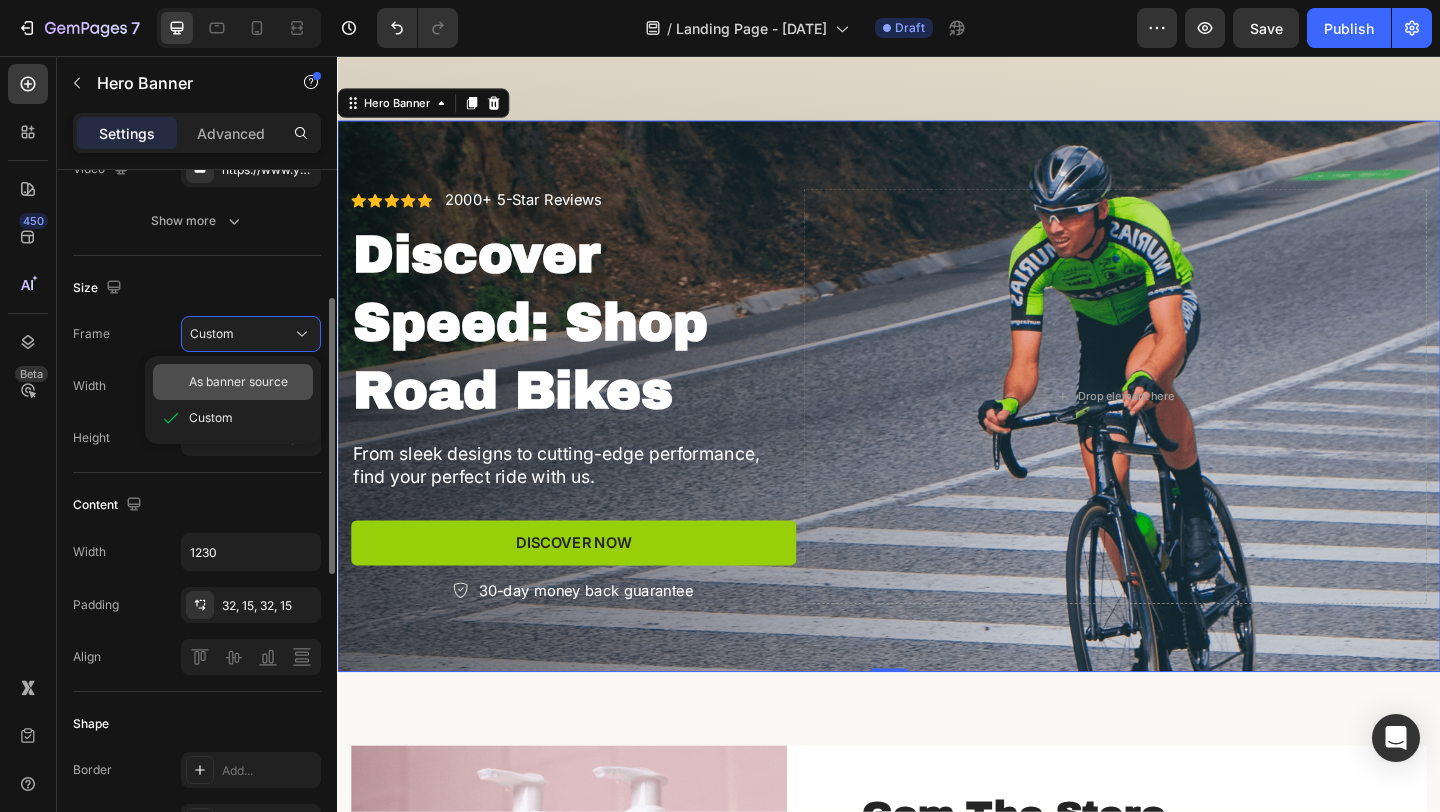 type 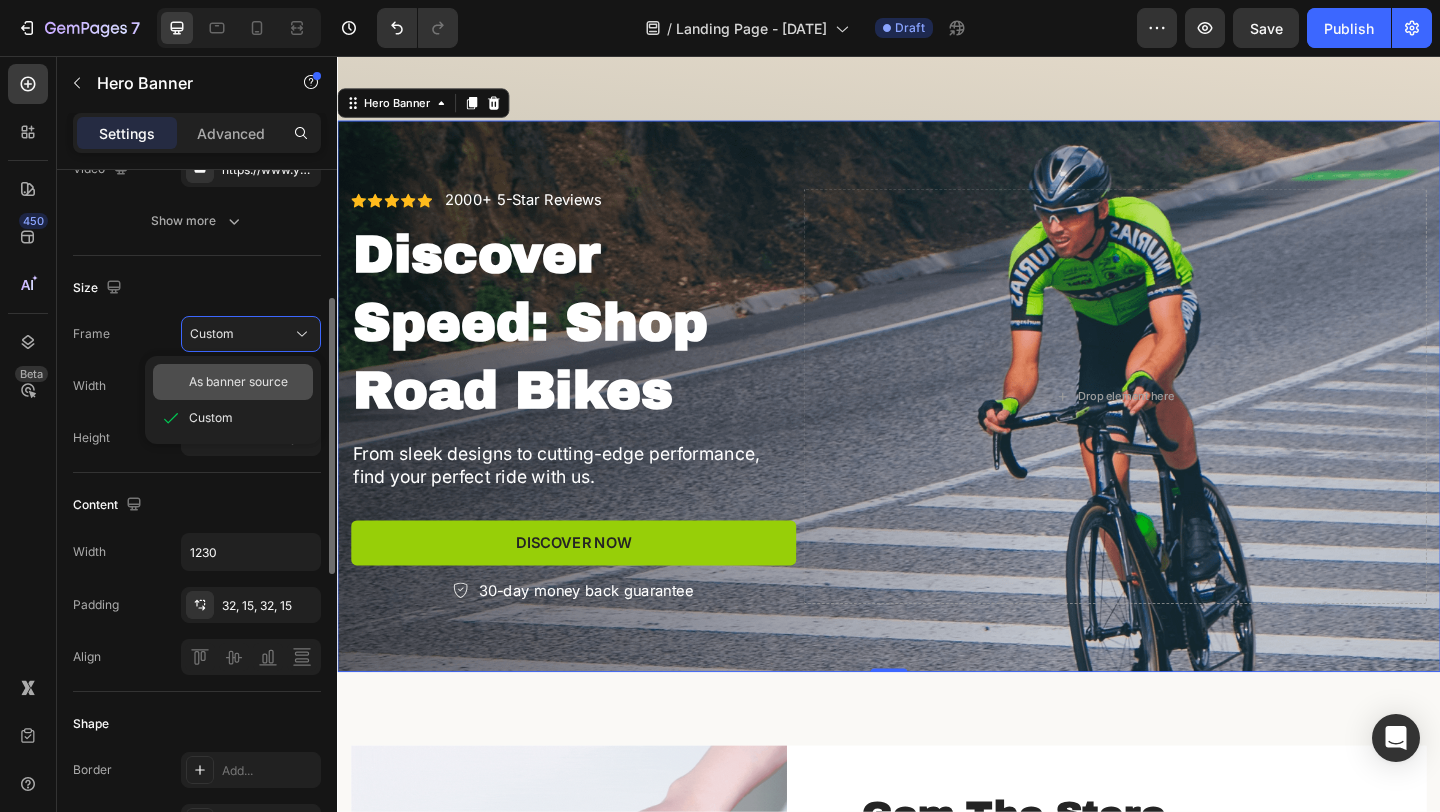 type 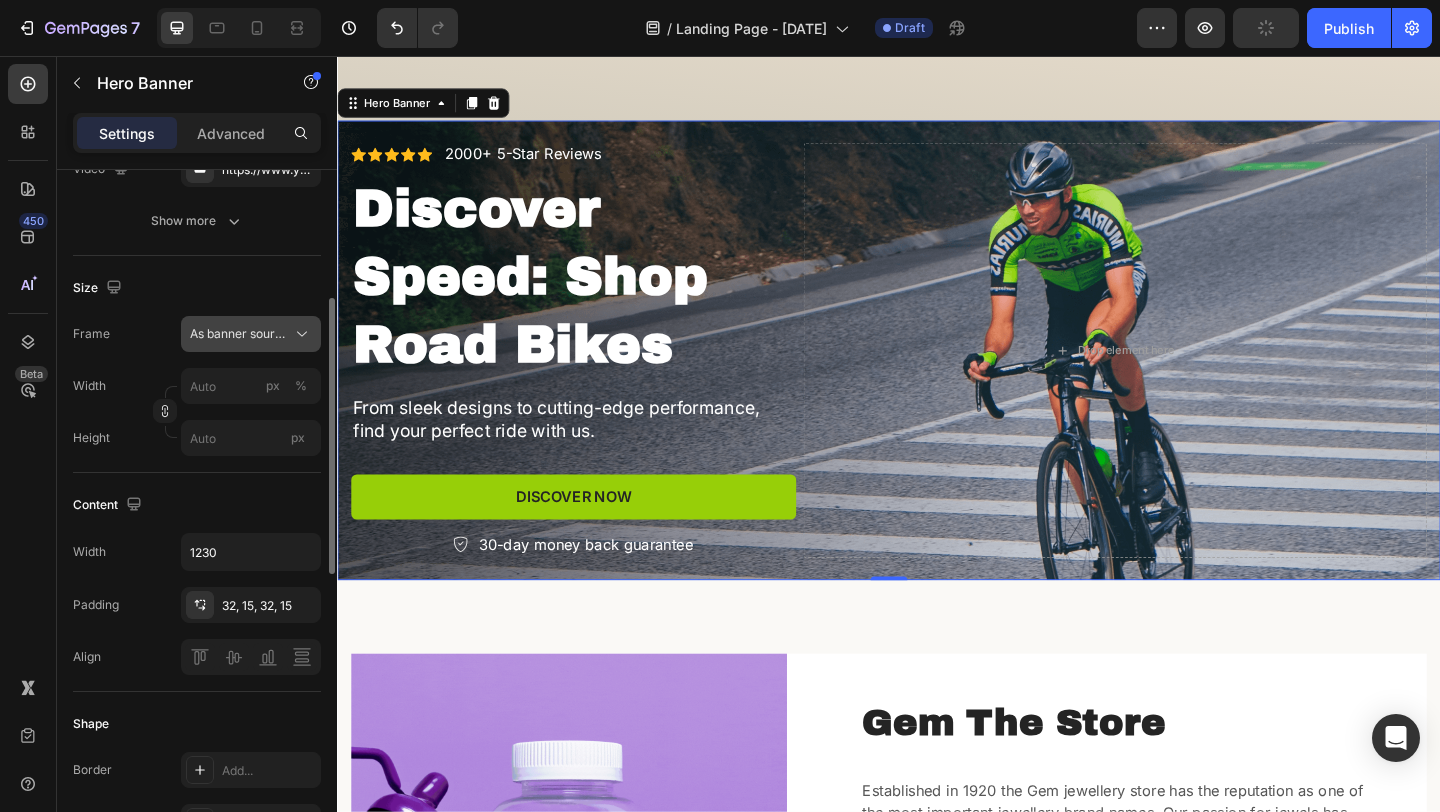 click on "As banner source" at bounding box center (239, 334) 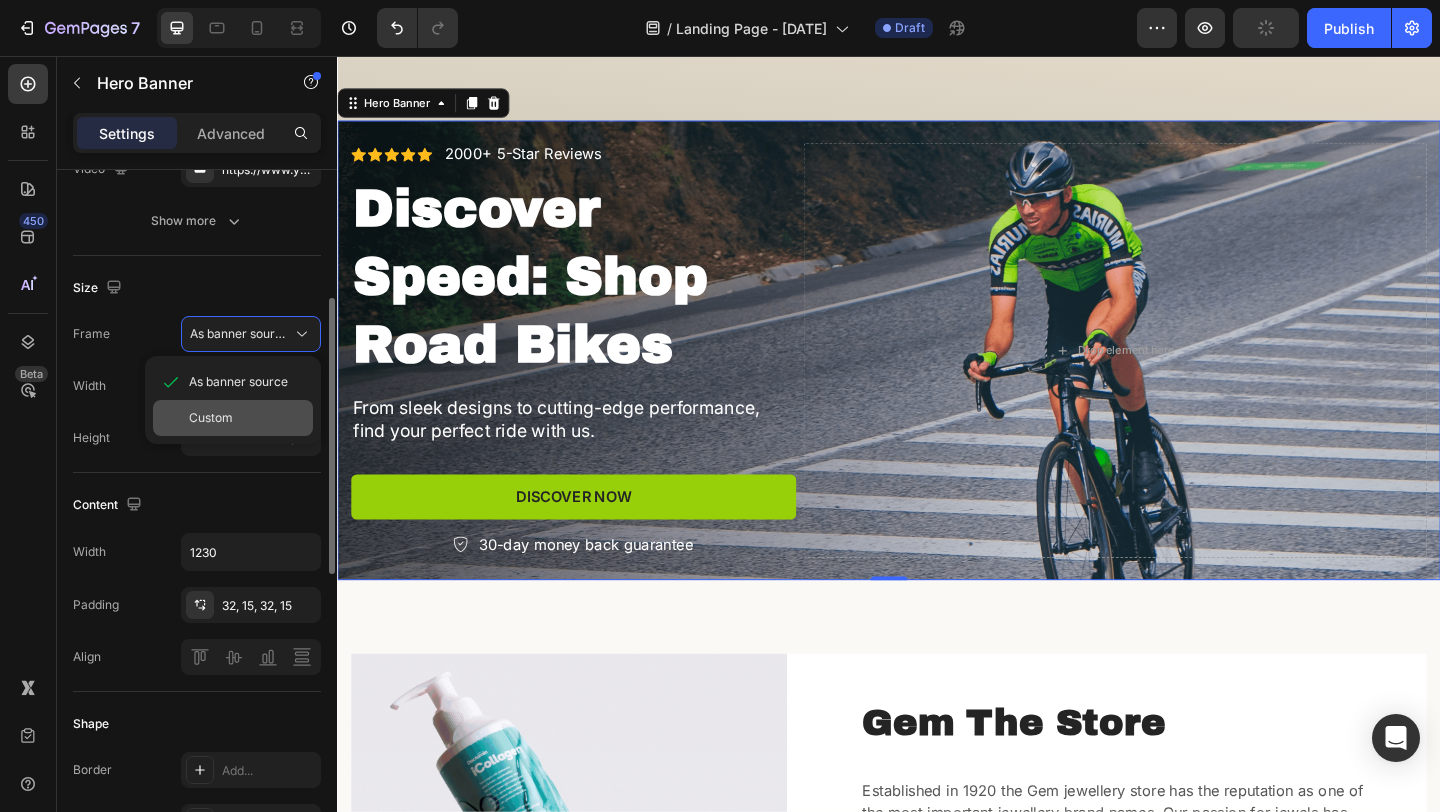 click on "Custom" at bounding box center [211, 418] 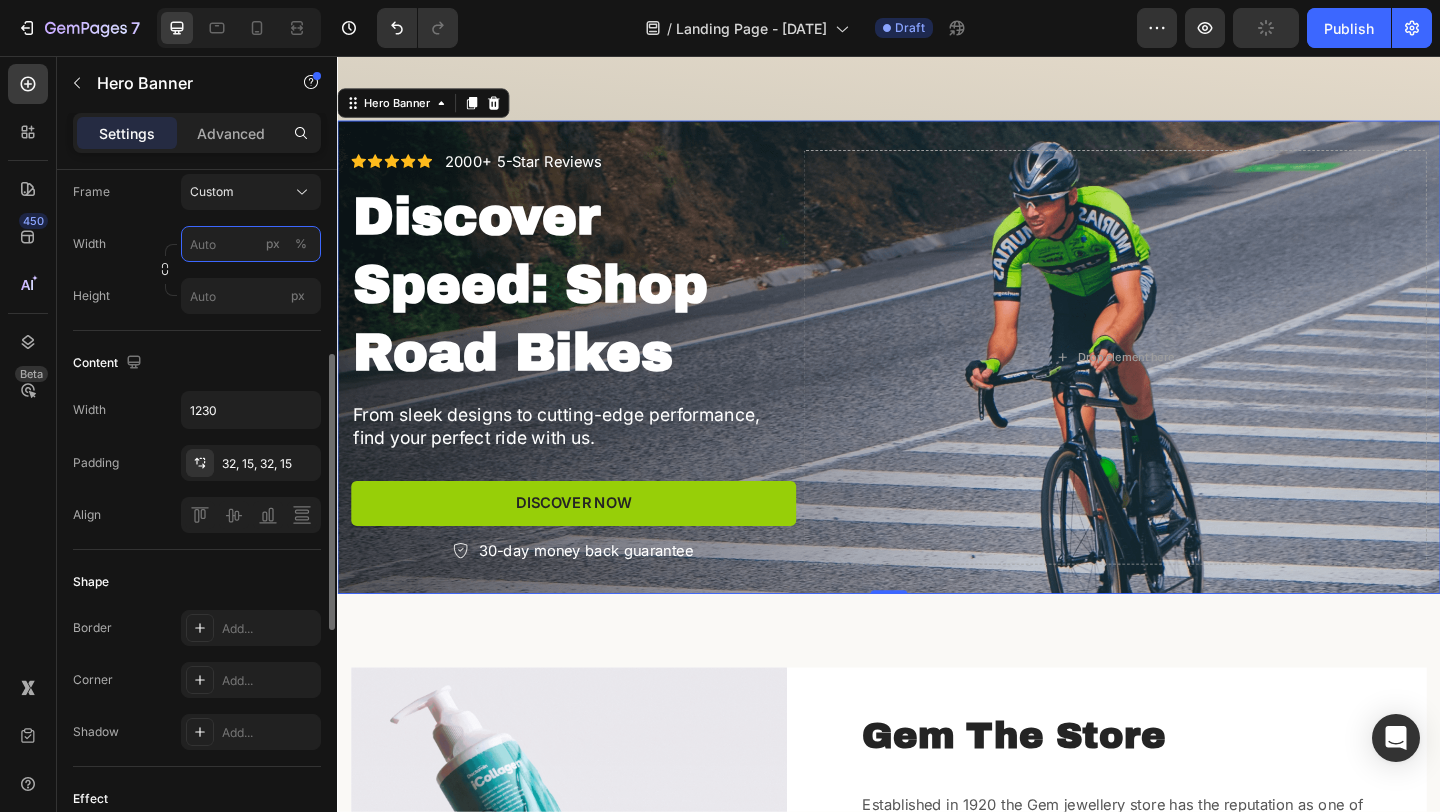 scroll, scrollTop: 468, scrollLeft: 0, axis: vertical 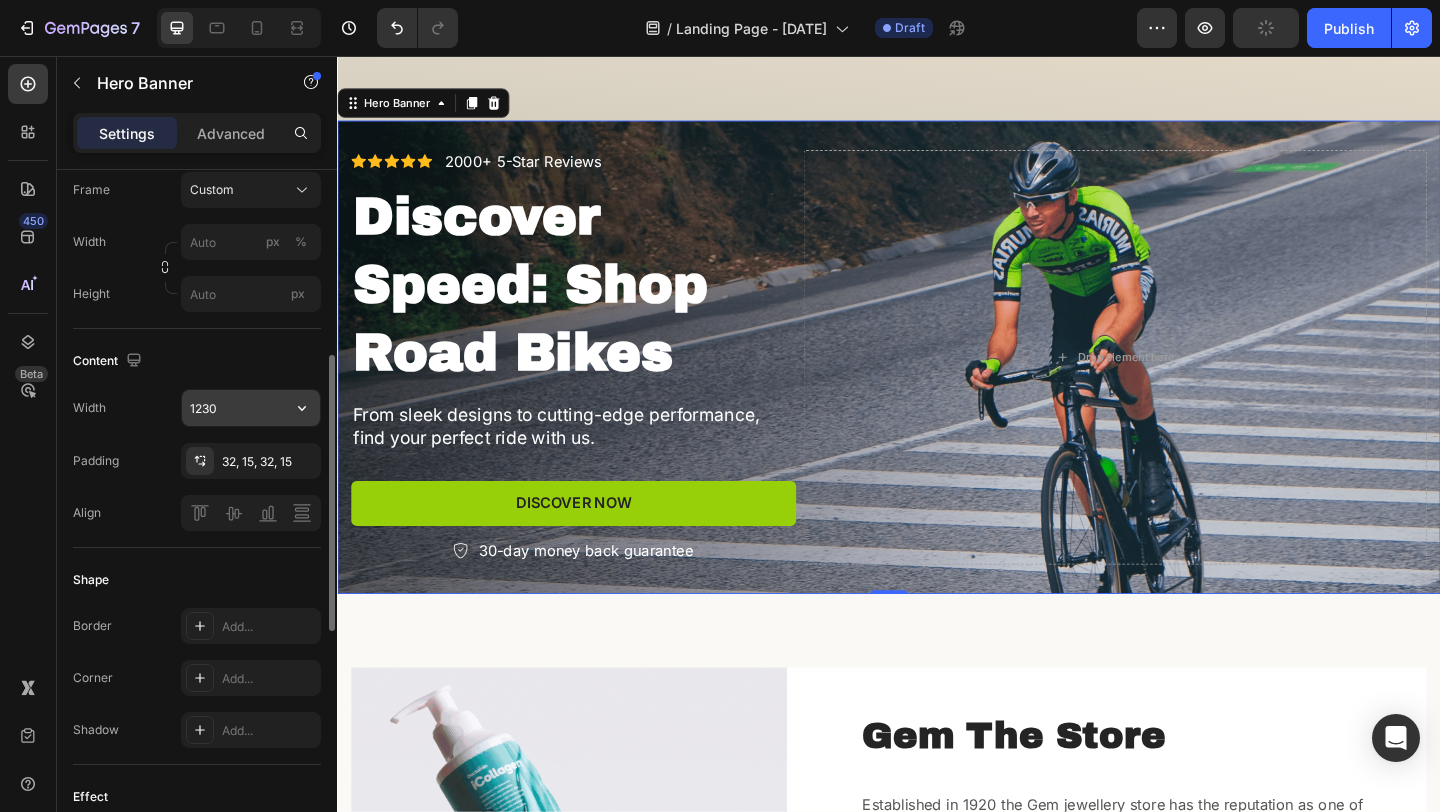 click on "1230" at bounding box center (251, 408) 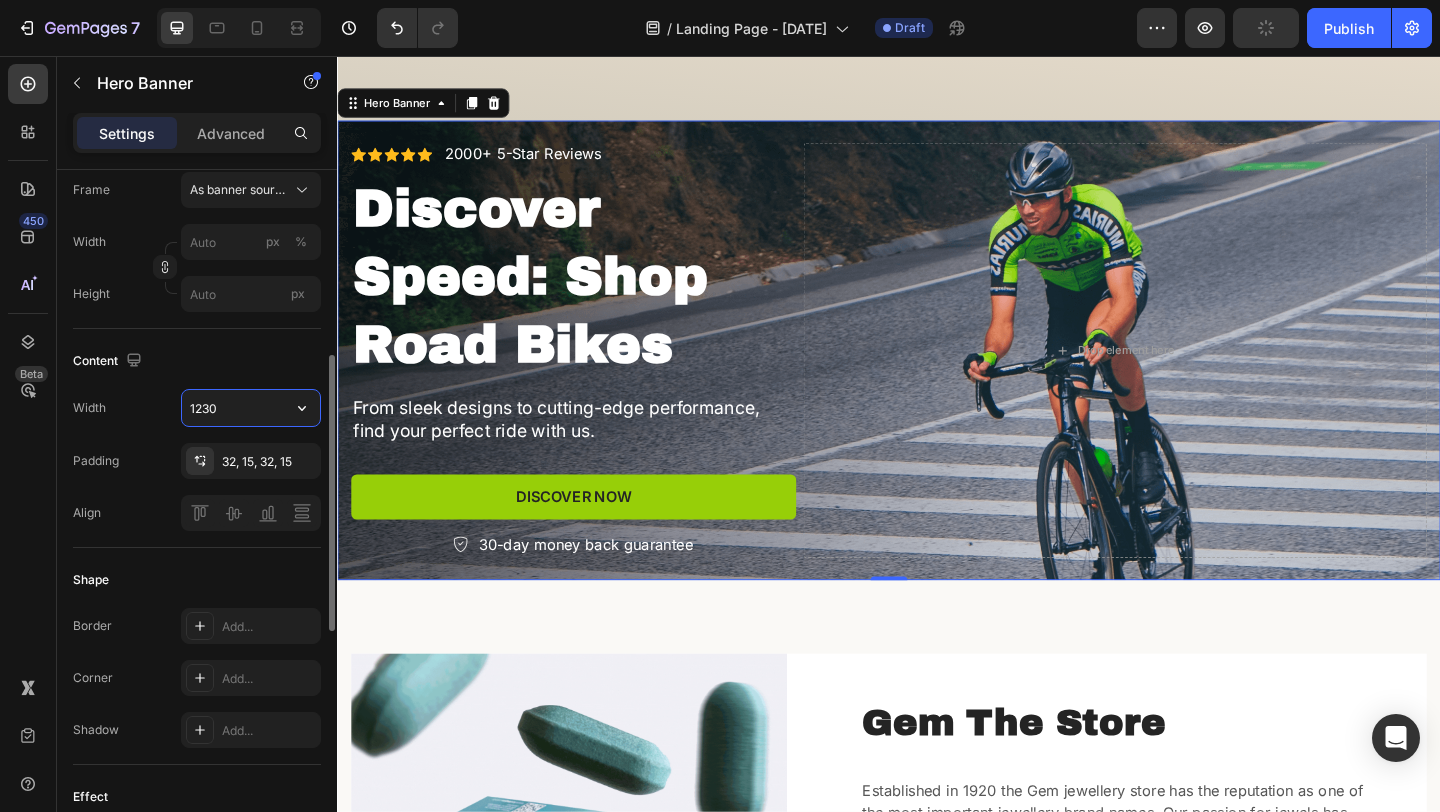 click on "1230" at bounding box center [251, 408] 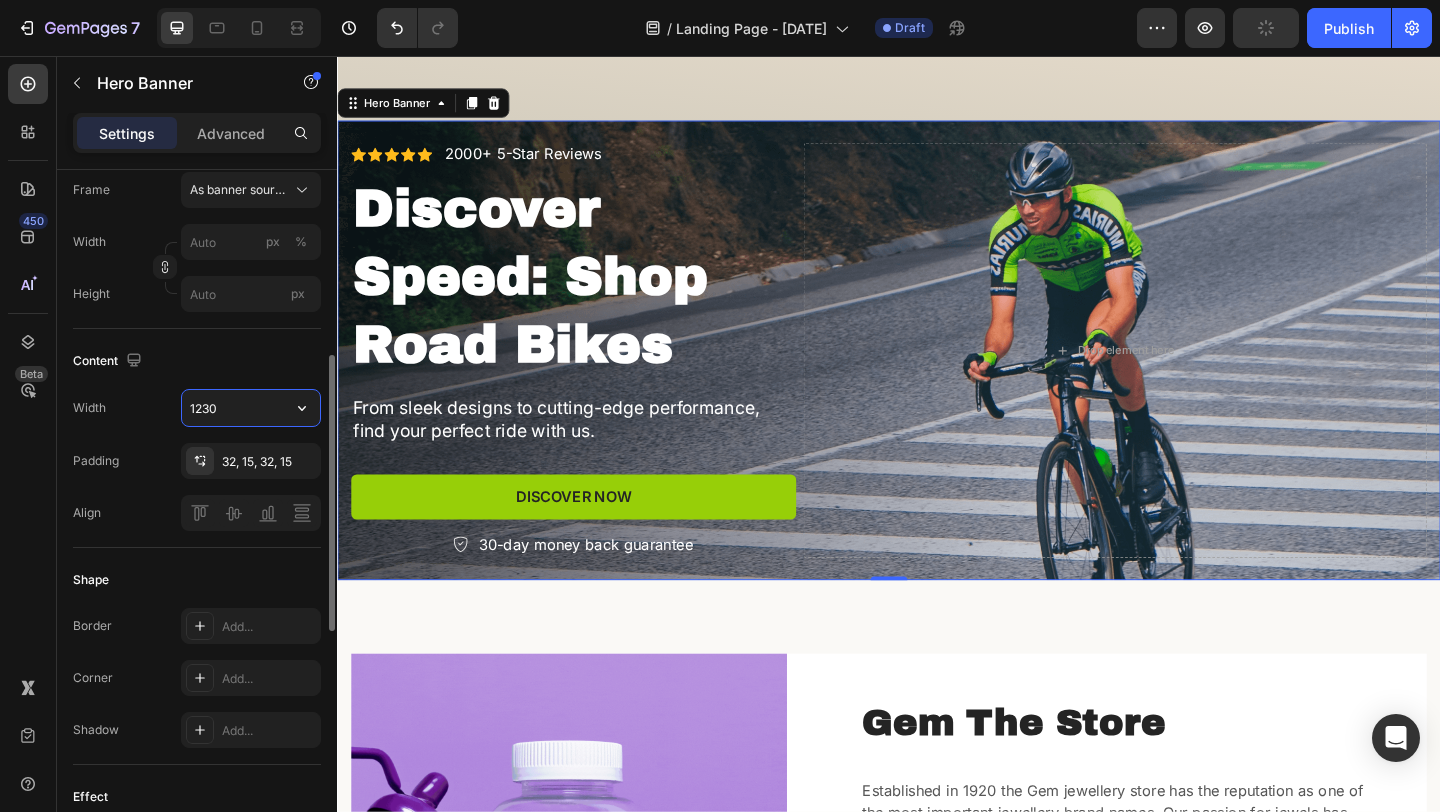 click on "1230" at bounding box center [251, 408] 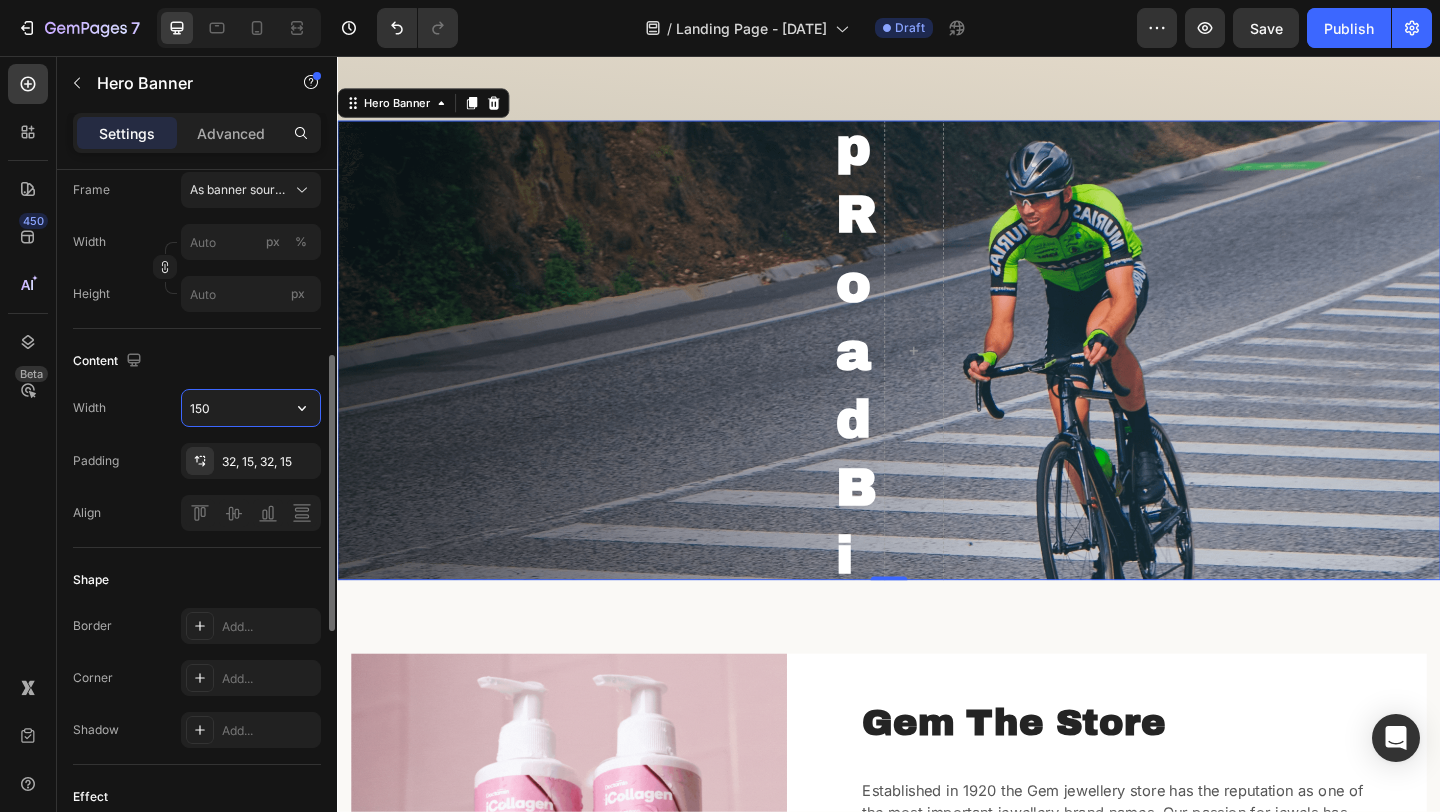 type on "1230" 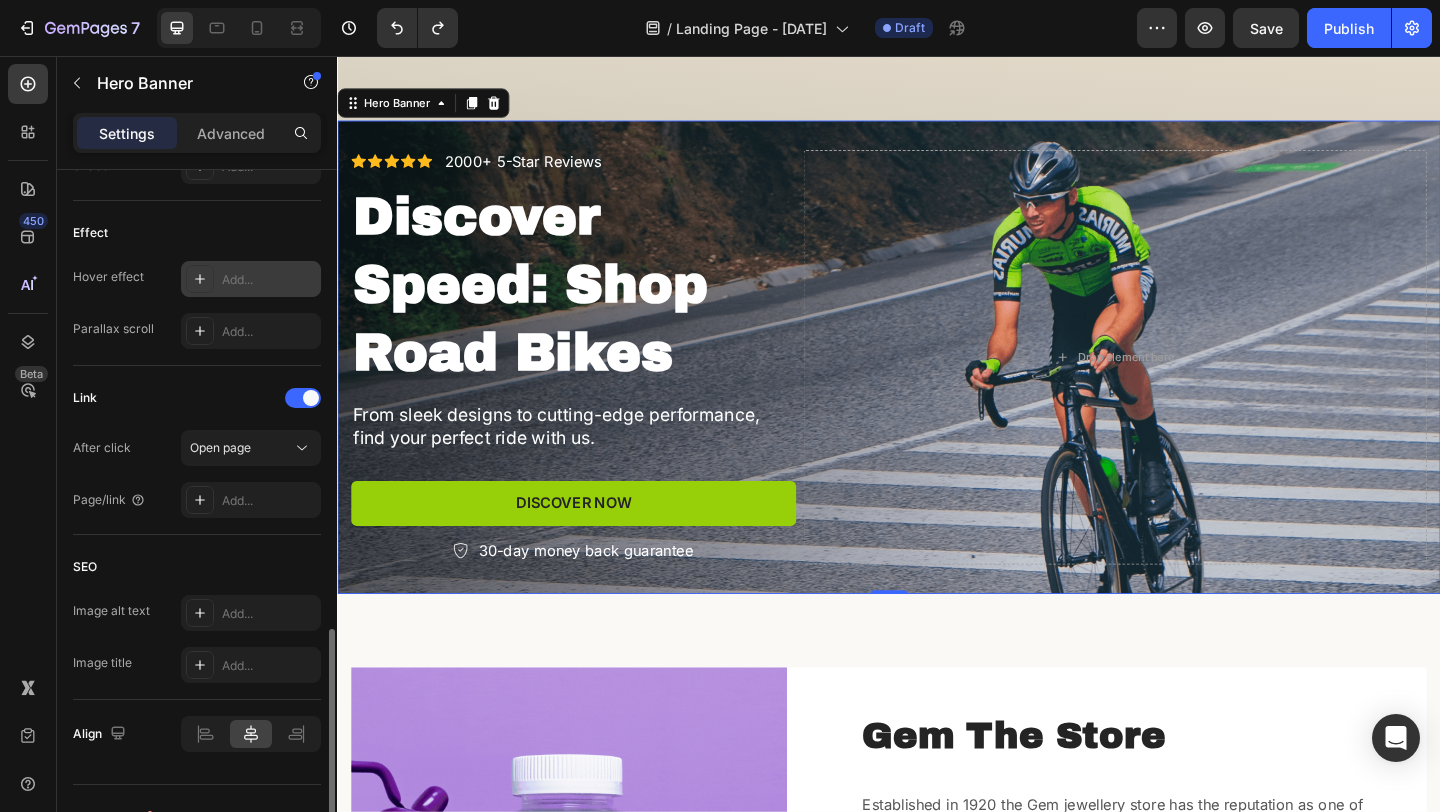 scroll, scrollTop: 1068, scrollLeft: 0, axis: vertical 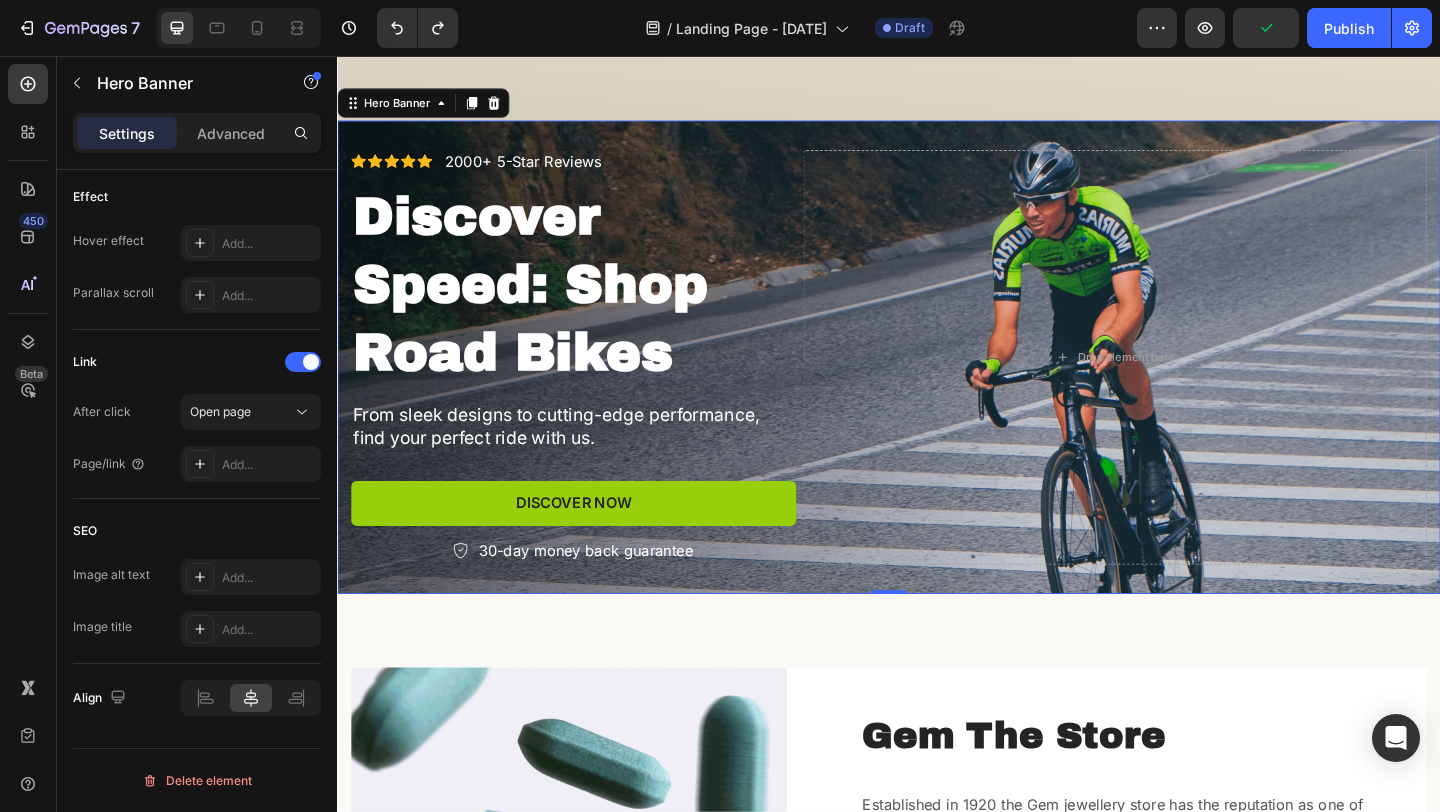 click on "Icon Icon Icon Icon Icon Icon List 2000+ 5-Star Reviews Text Block Row Discover Speed: Shop Road Bikes Heading From sleek designs to cutting-edge performance, find your perfect ride with us. Text Block Discover Now Button
30-day money back guarantee Item List Row
Drop element here Row" at bounding box center [937, 383] 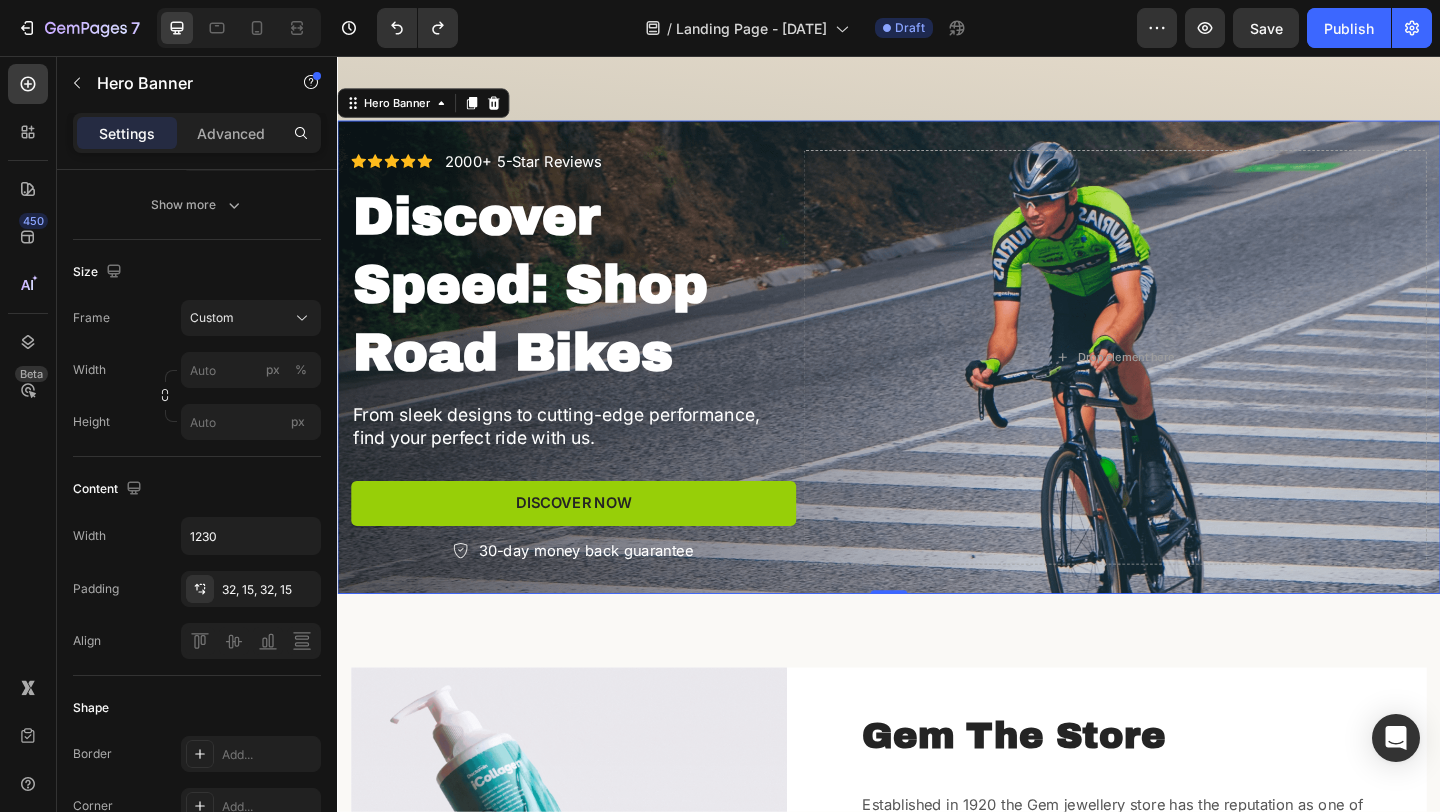 scroll, scrollTop: 15, scrollLeft: 0, axis: vertical 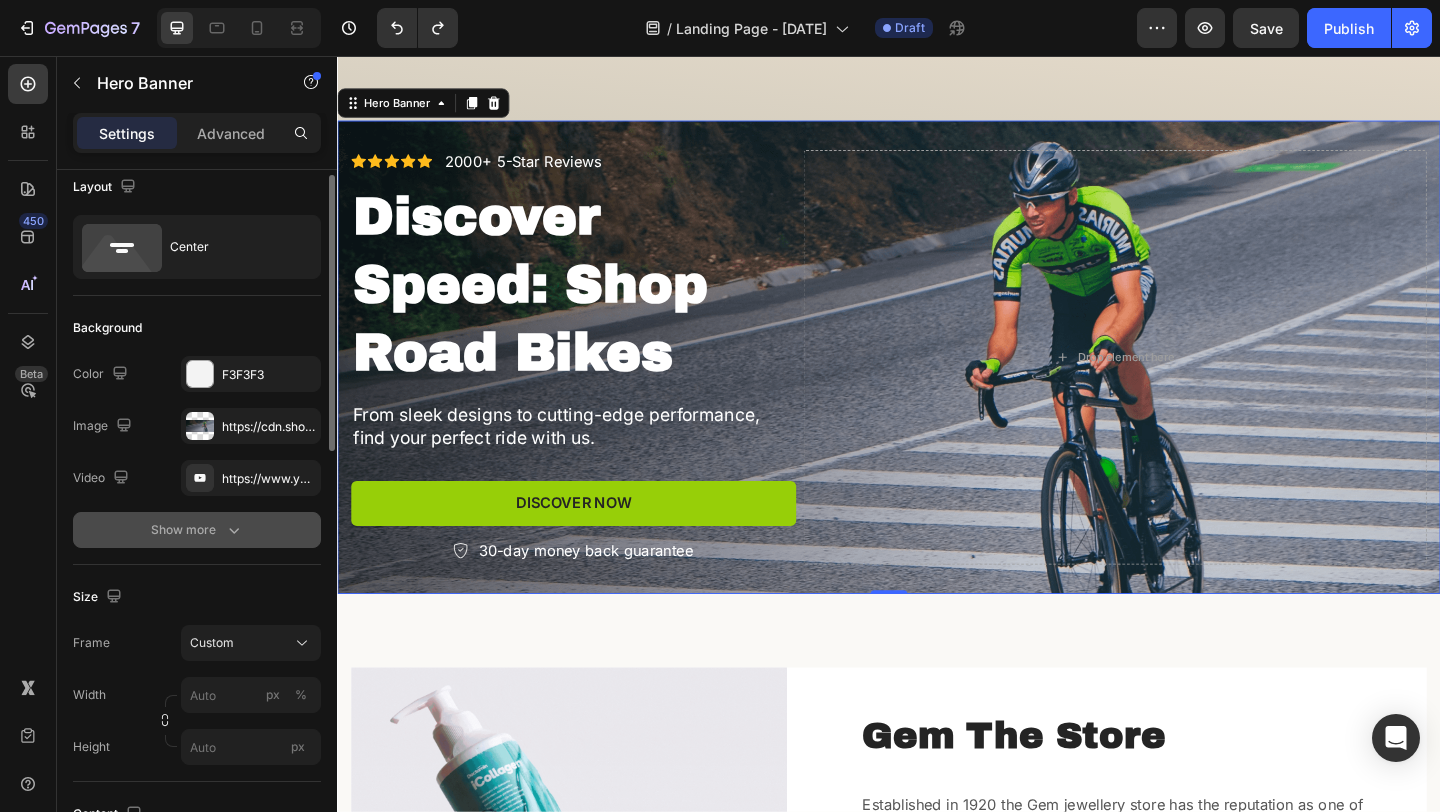 click on "Show more" at bounding box center (197, 530) 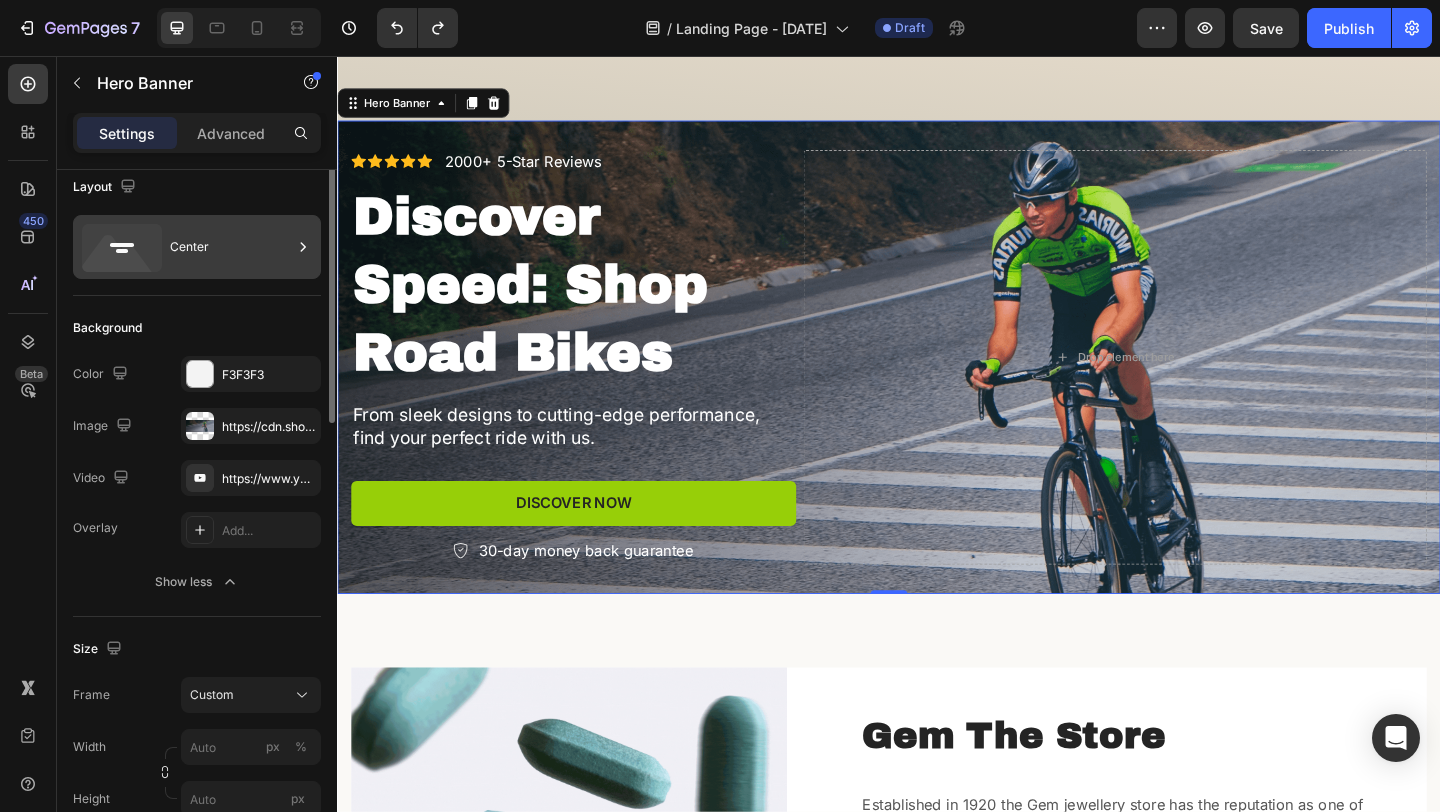 scroll, scrollTop: 0, scrollLeft: 0, axis: both 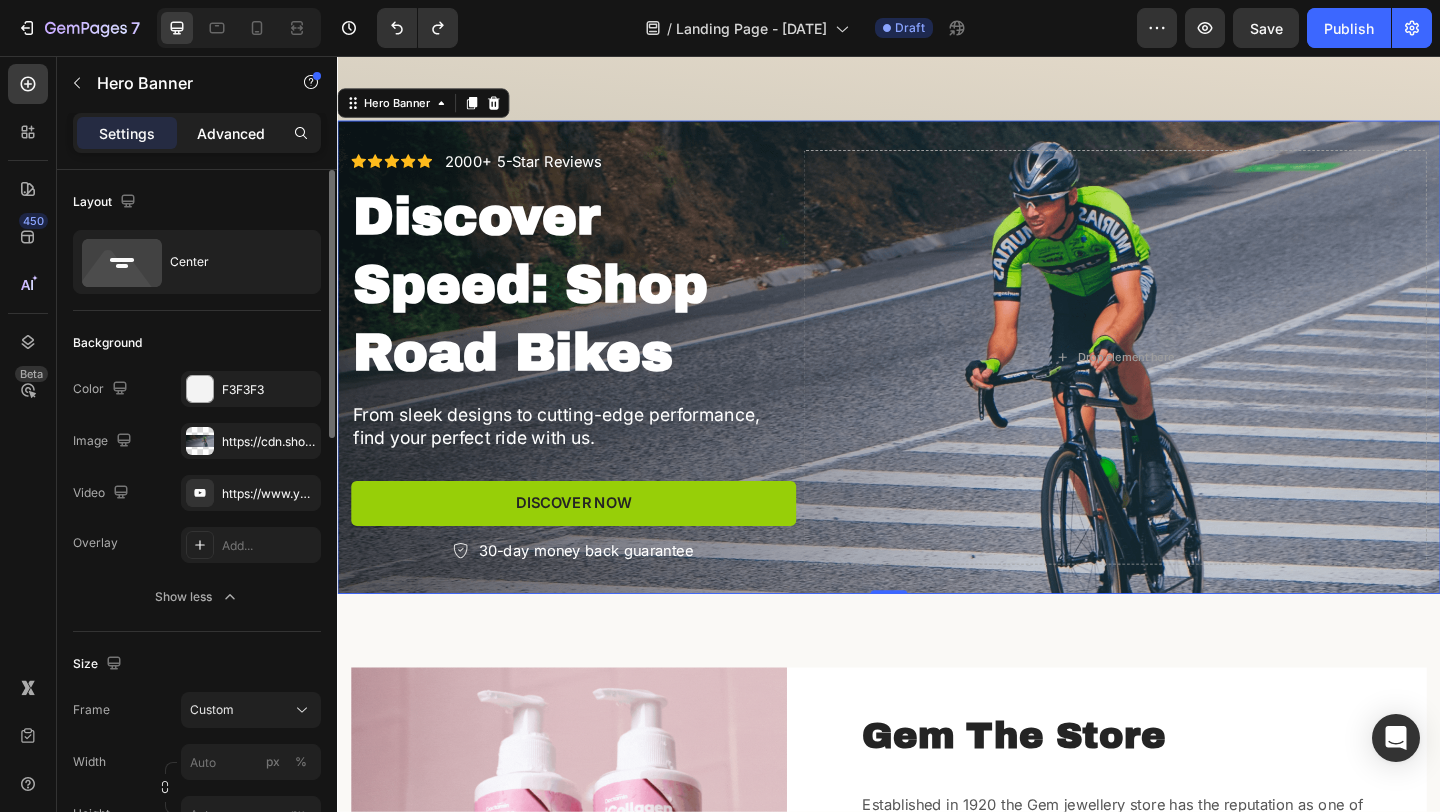 click on "Advanced" 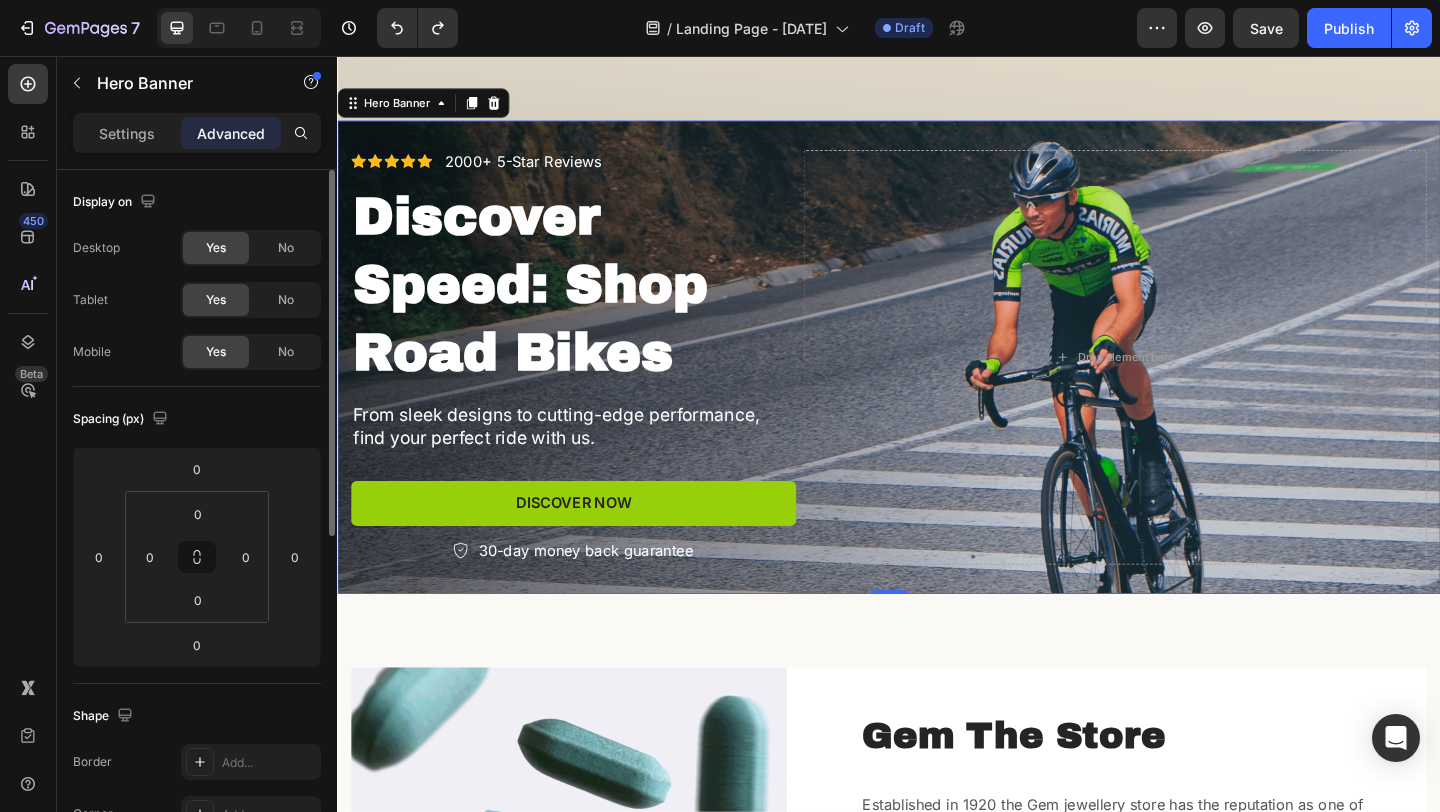 click on "Advanced" at bounding box center [231, 133] 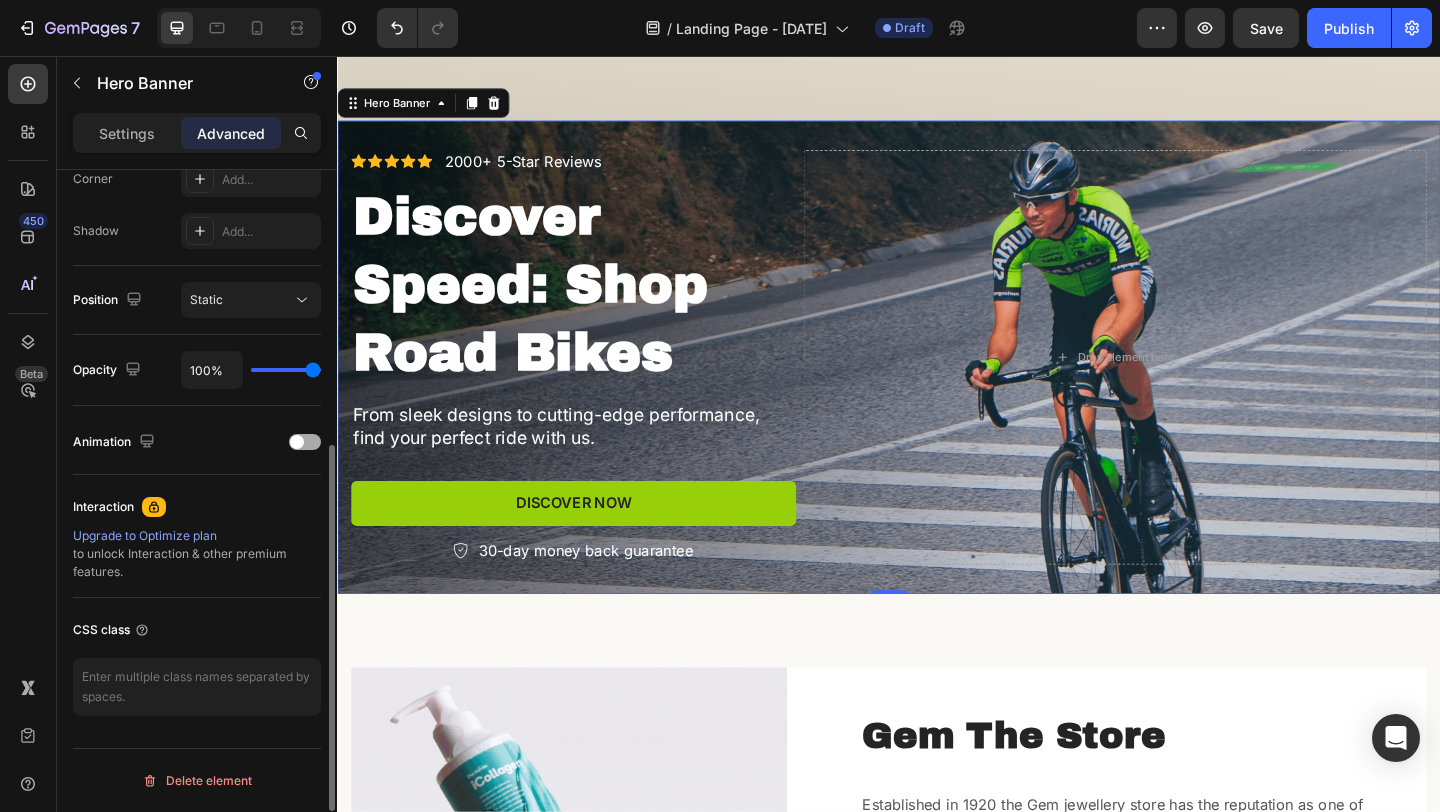 scroll, scrollTop: 0, scrollLeft: 0, axis: both 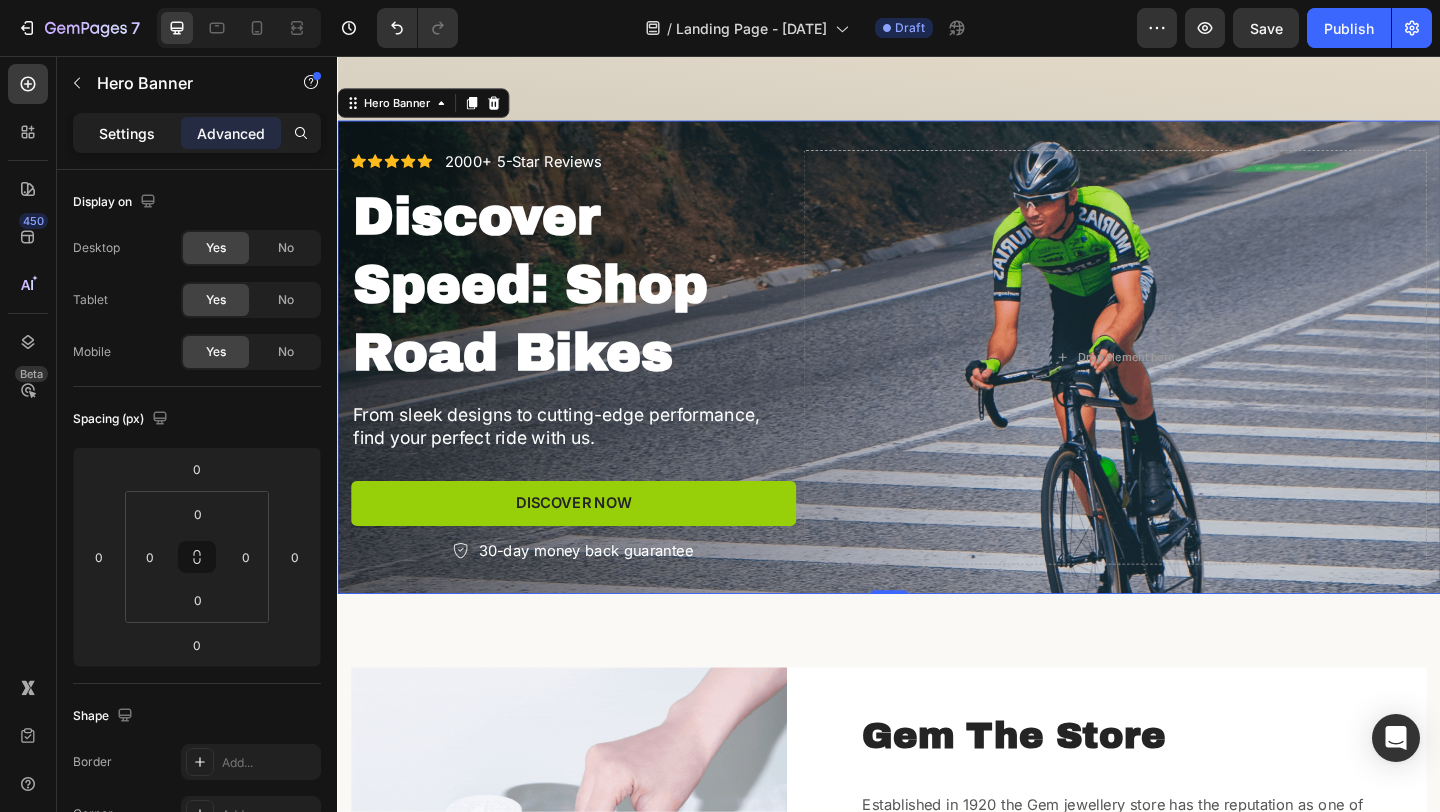 click on "Settings" at bounding box center (127, 133) 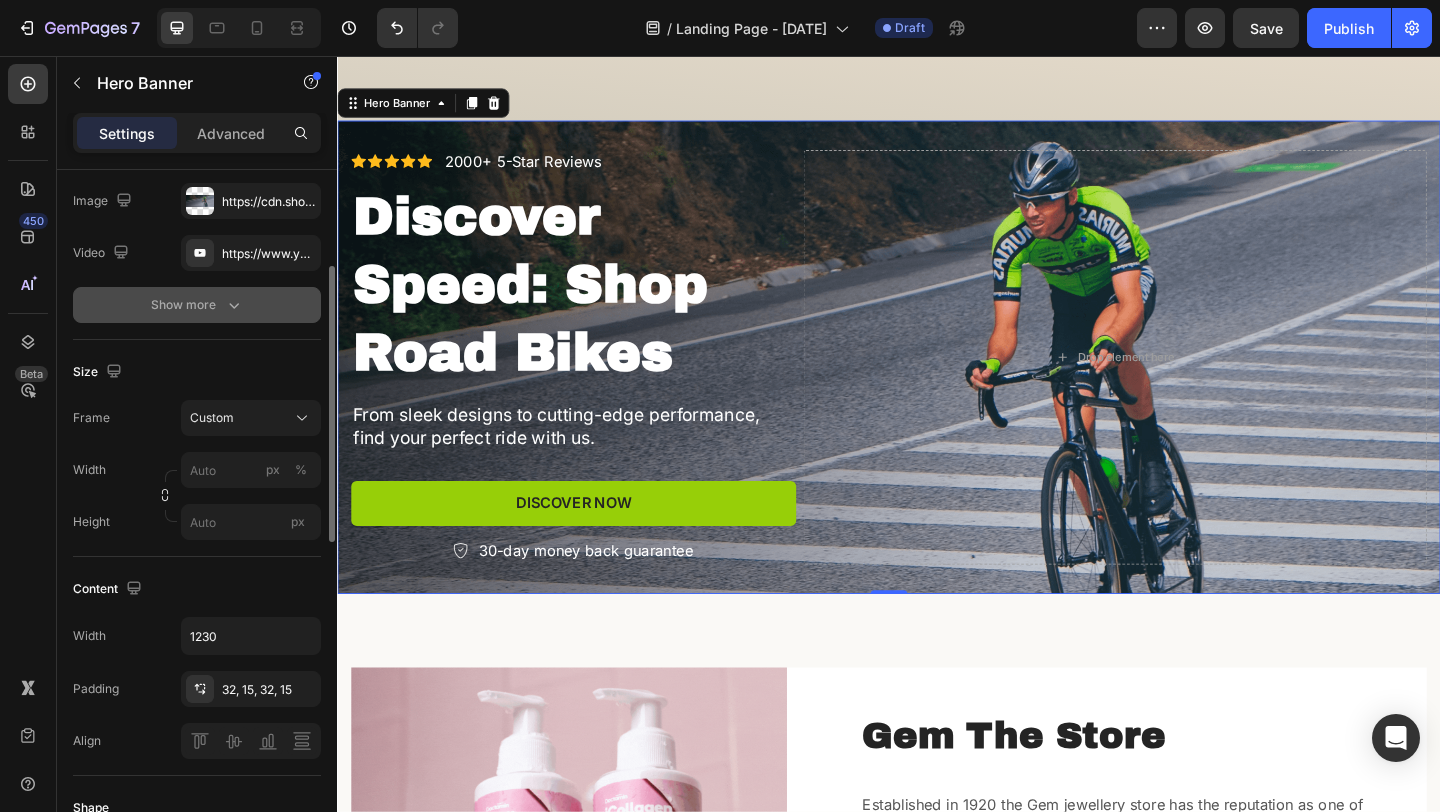 scroll, scrollTop: 241, scrollLeft: 0, axis: vertical 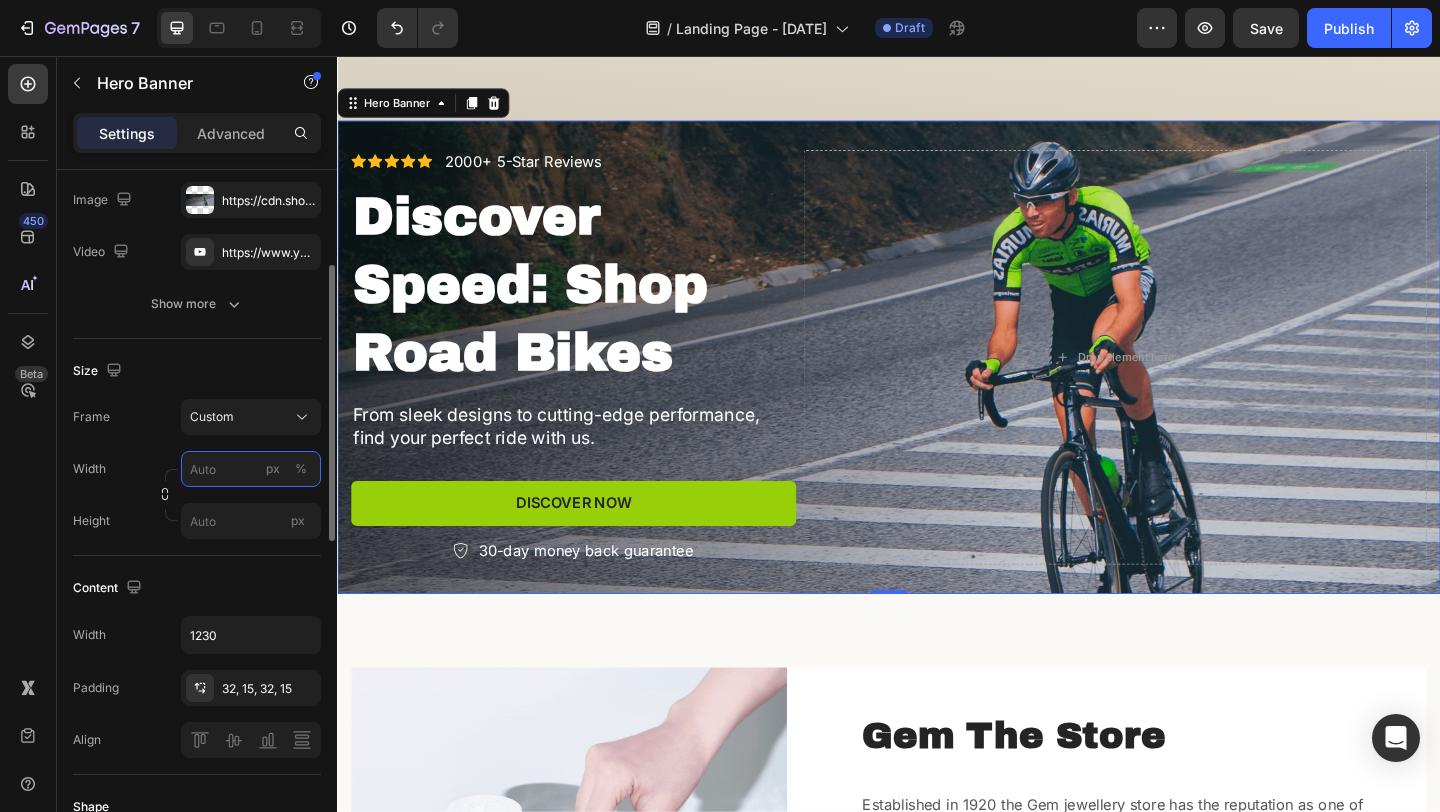 click on "px %" at bounding box center (251, 469) 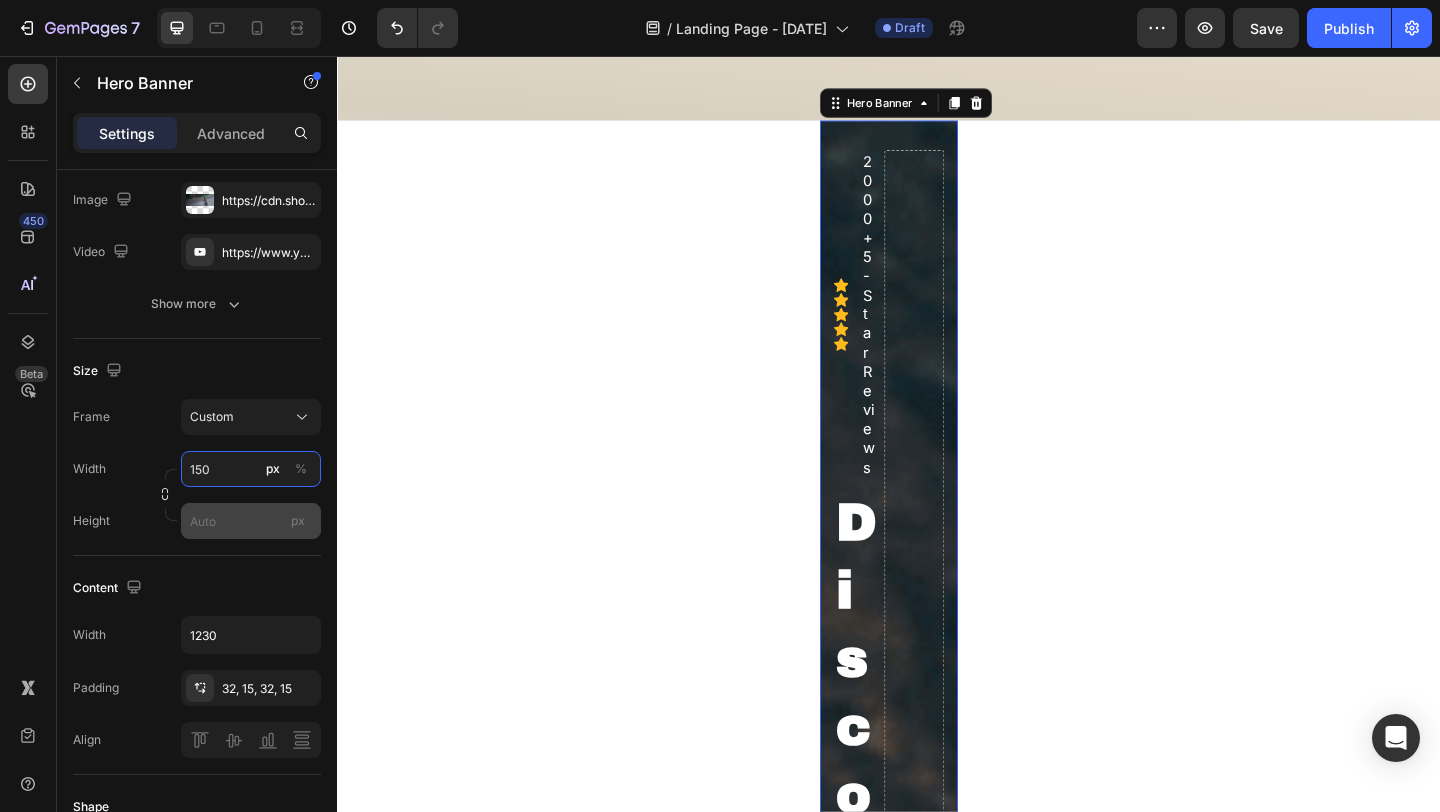 type on "150" 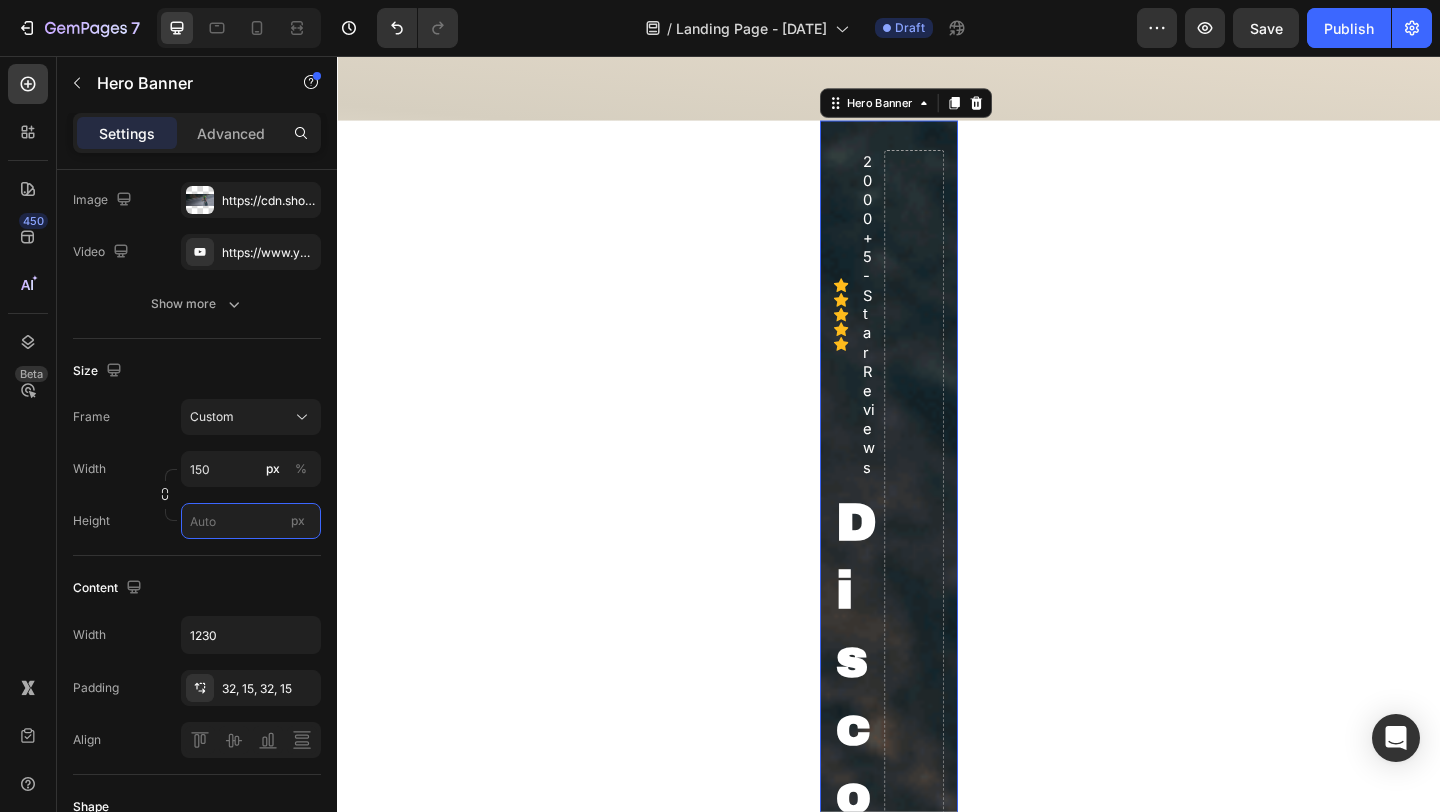 click on "px" at bounding box center [251, 521] 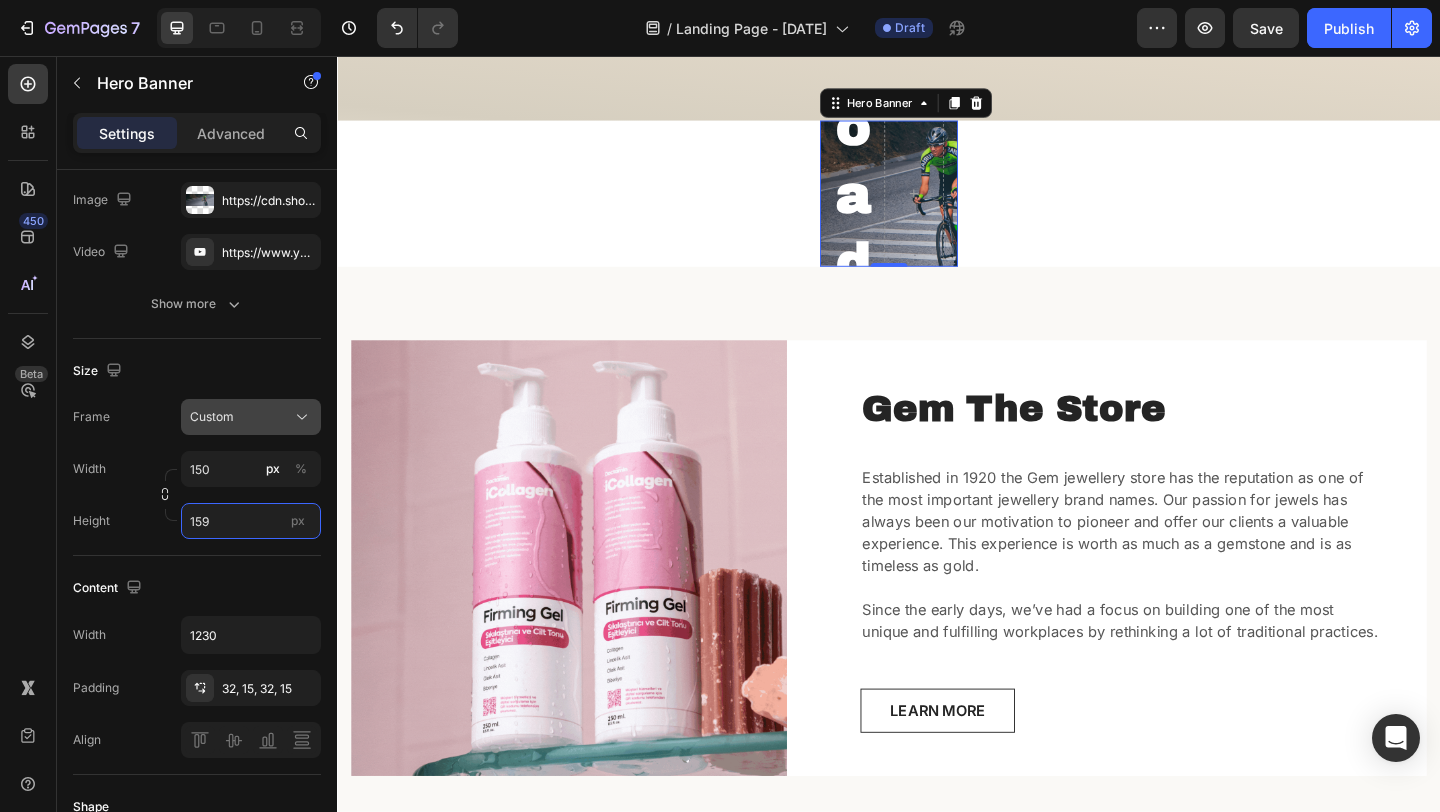 type on "159" 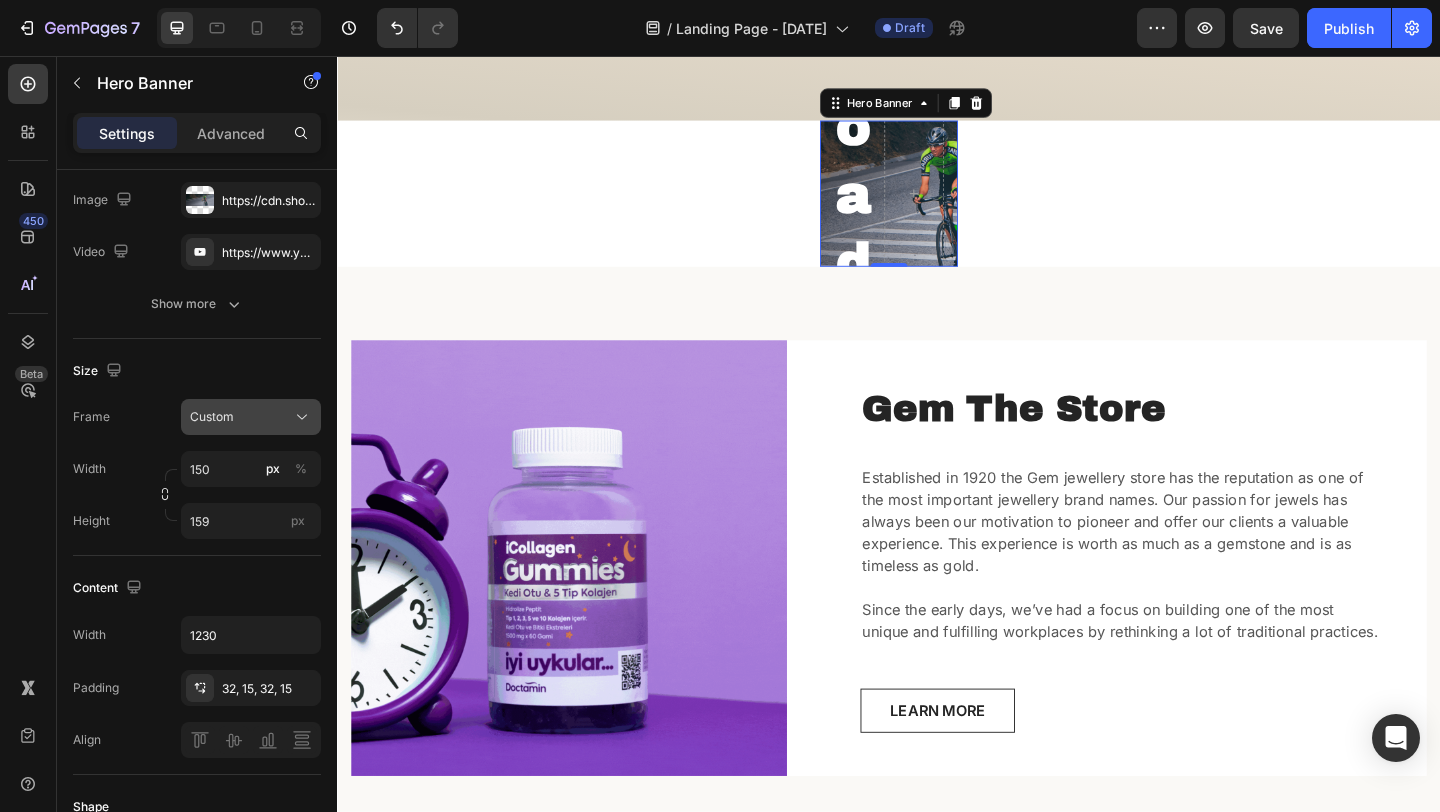click on "Custom" 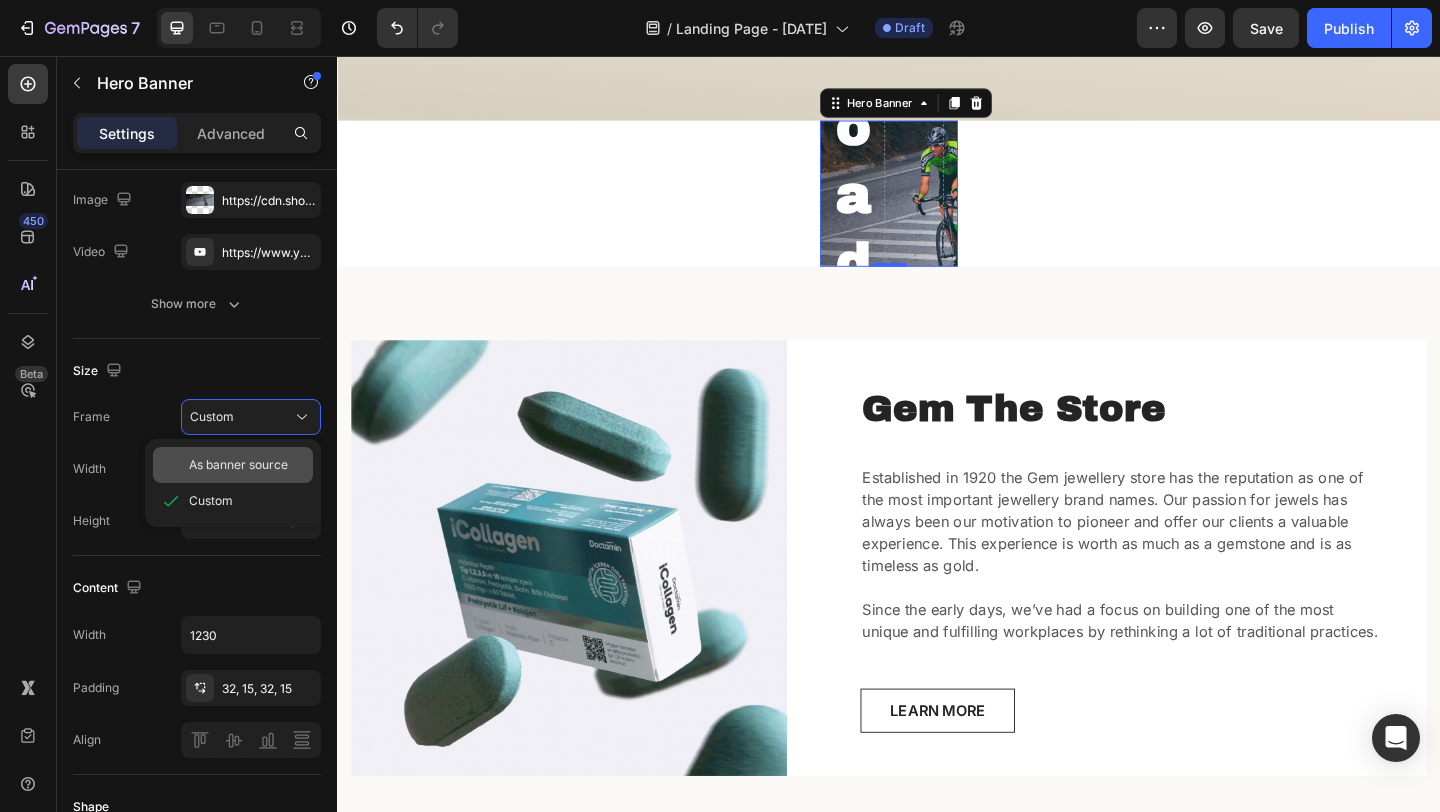 click on "As banner source" 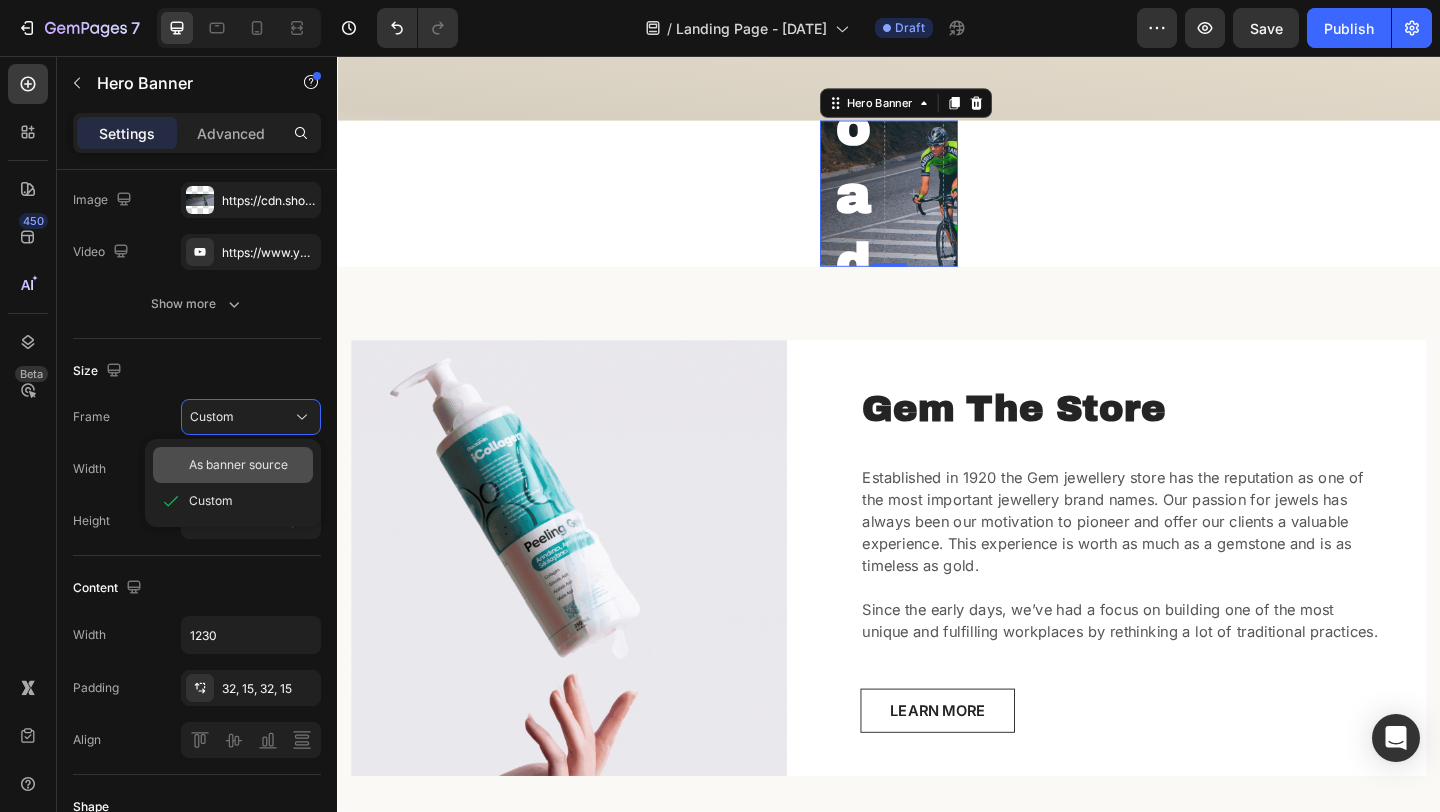 type 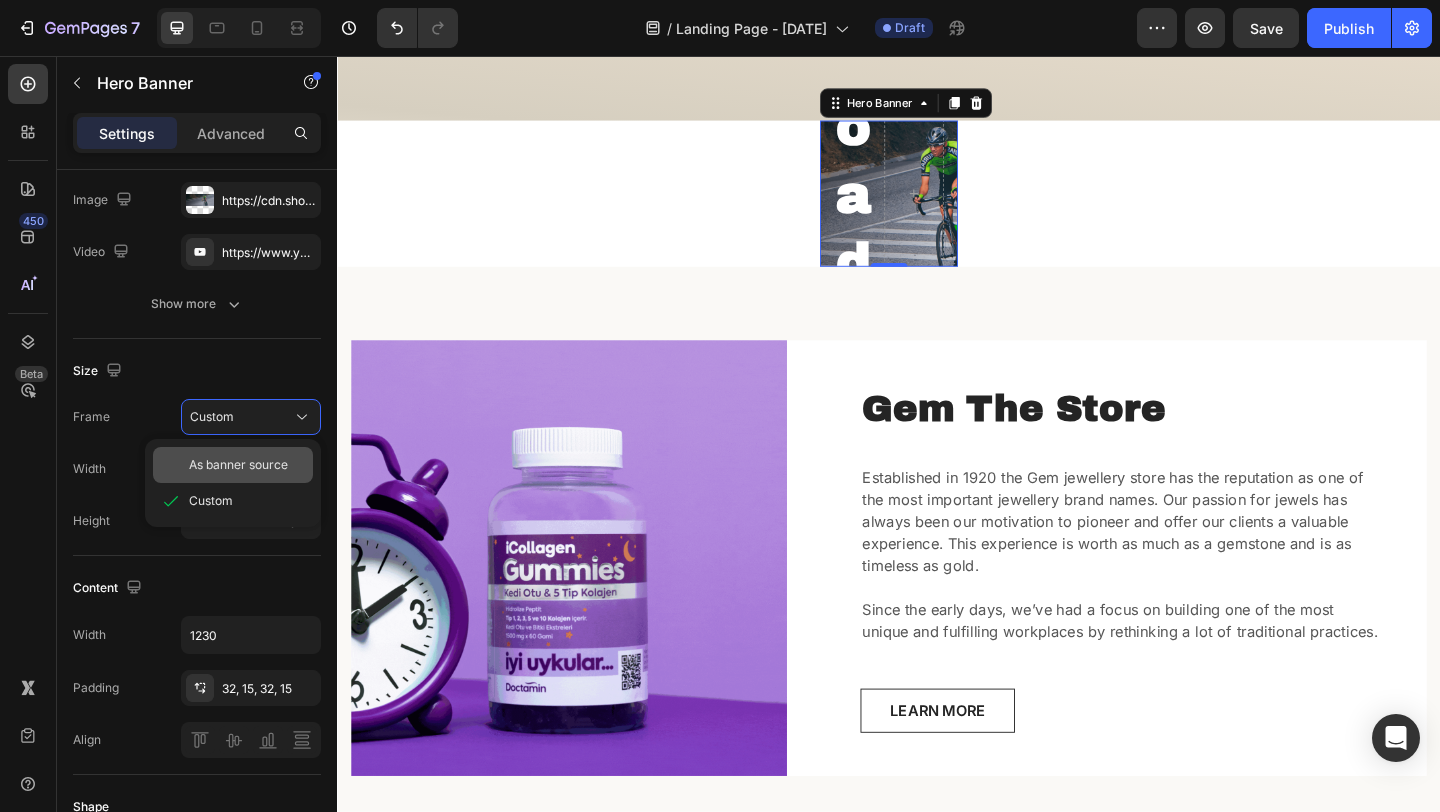 type 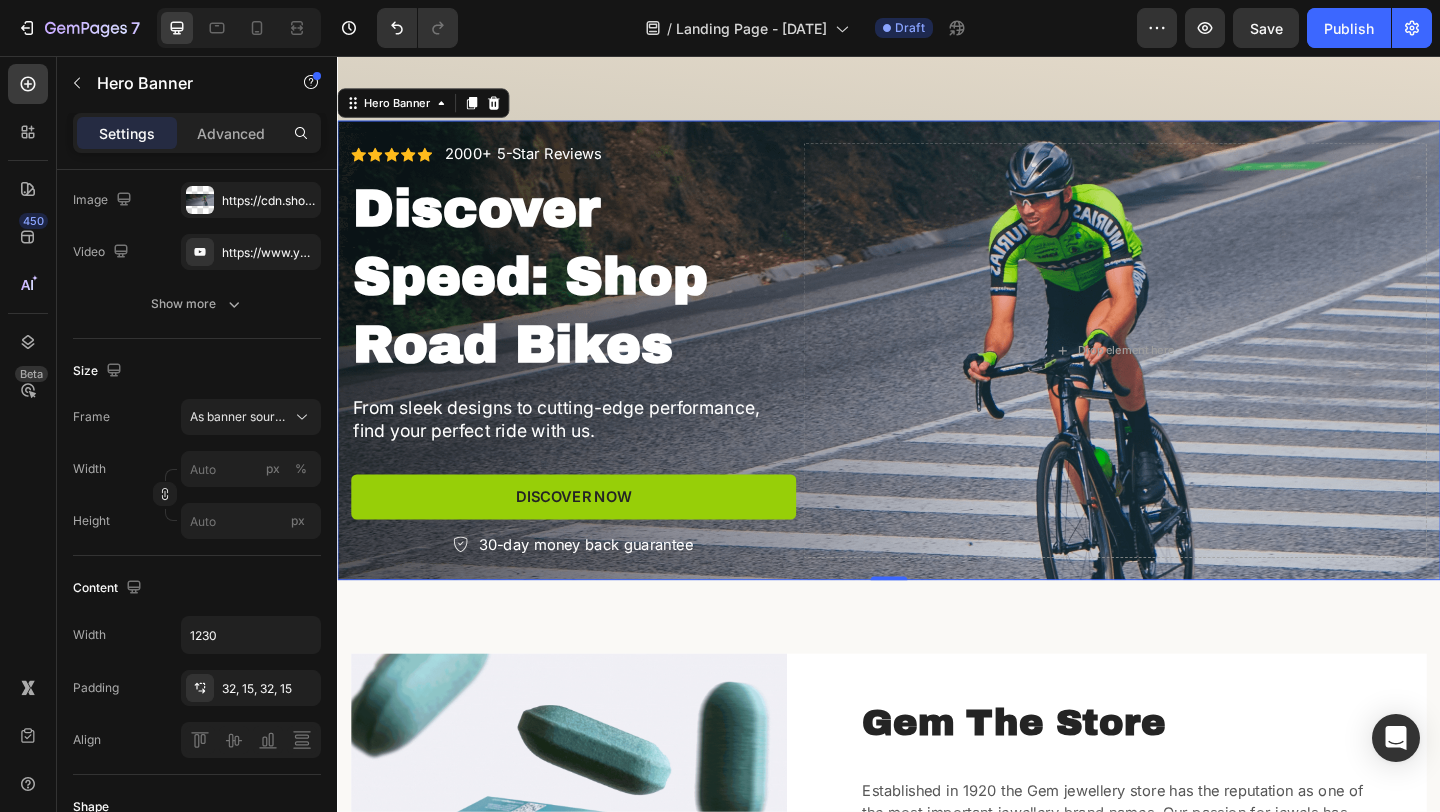 click on "Hero Banner" at bounding box center [430, 107] 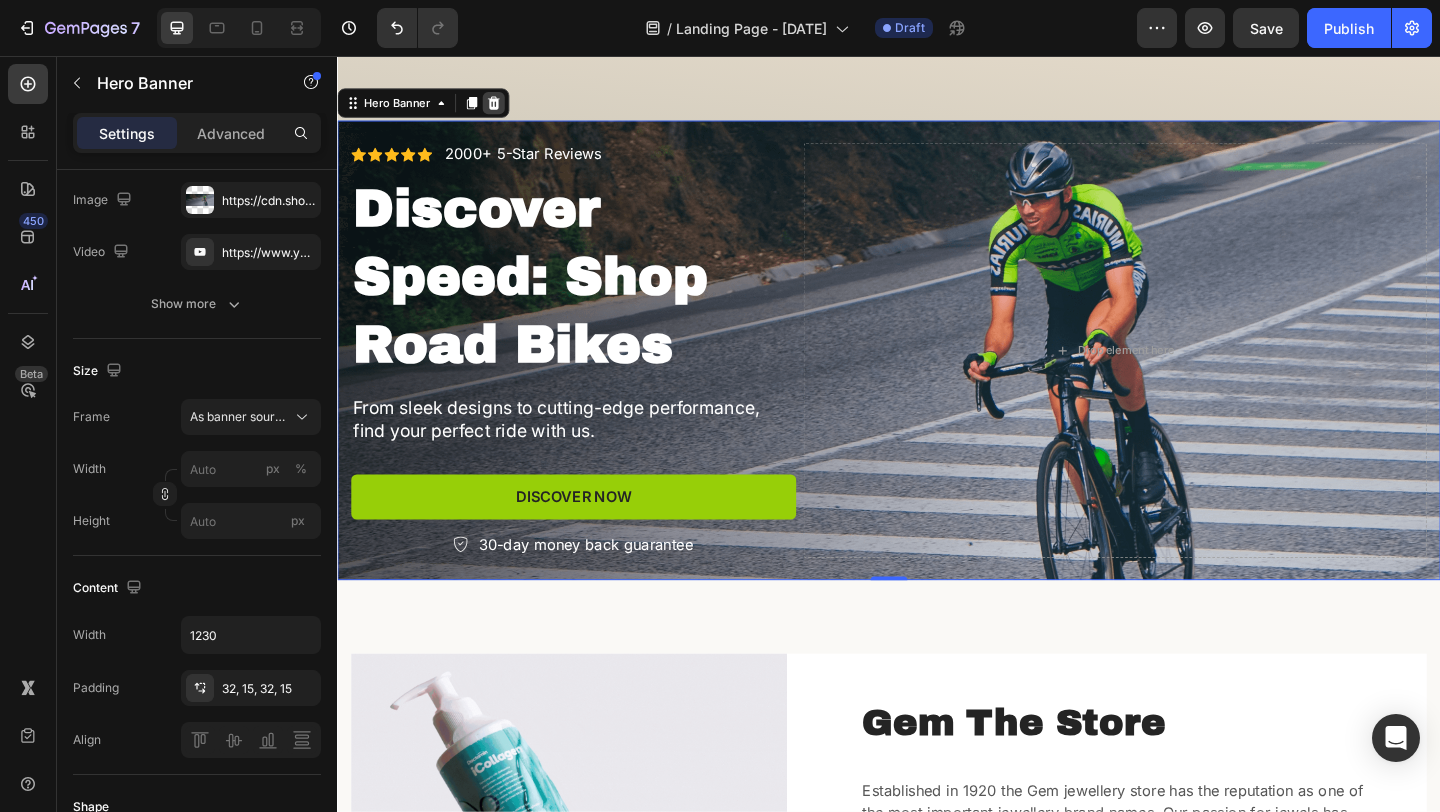 click 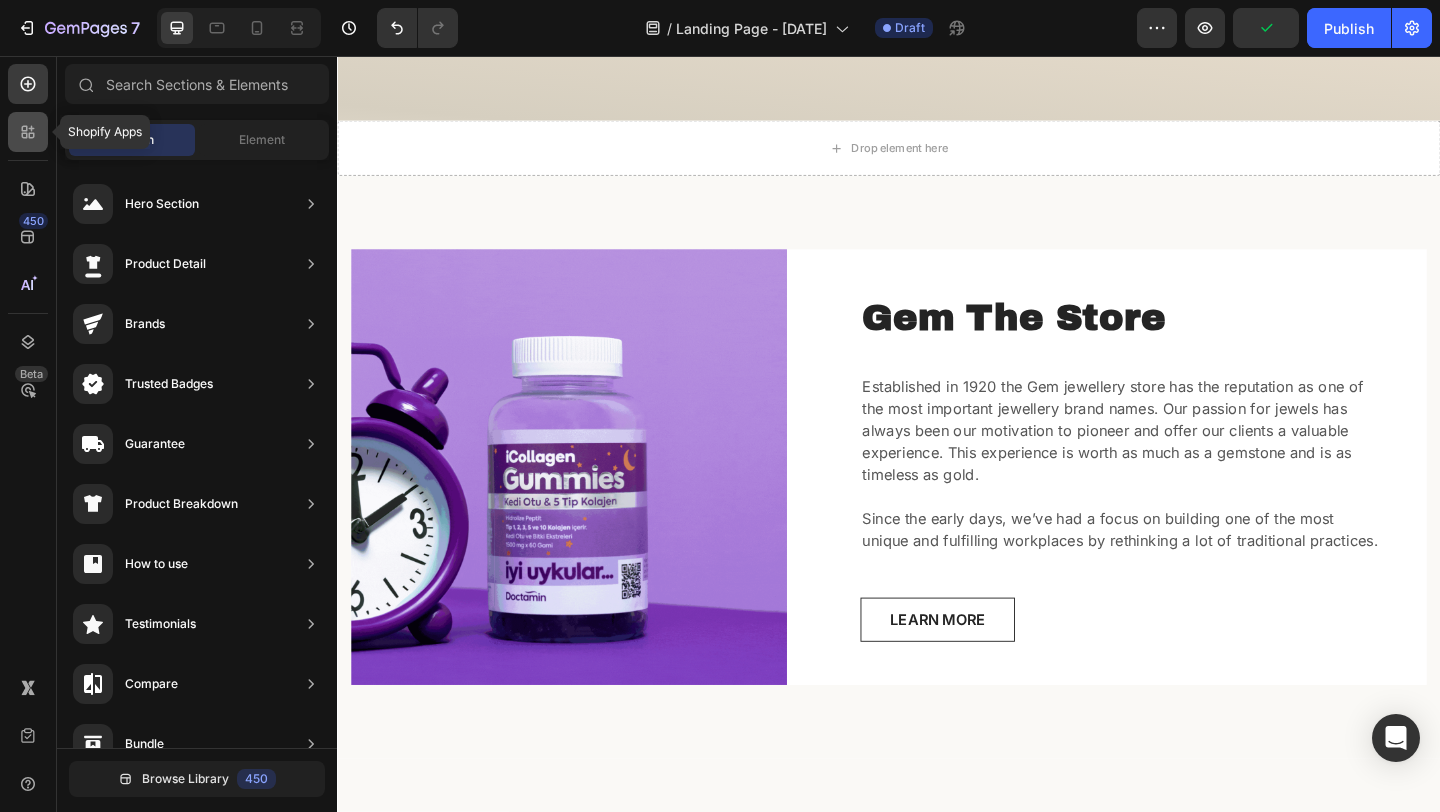 click 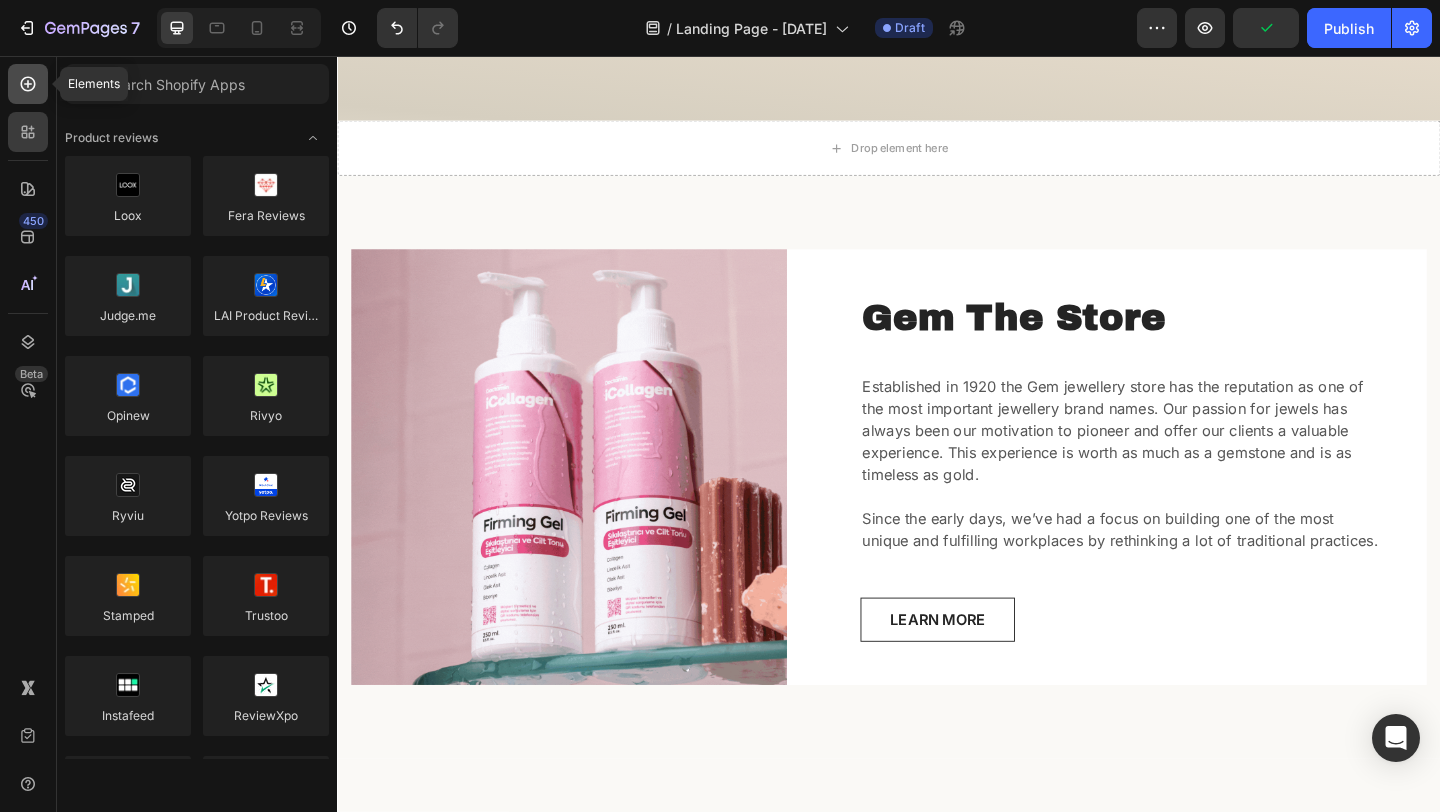 click 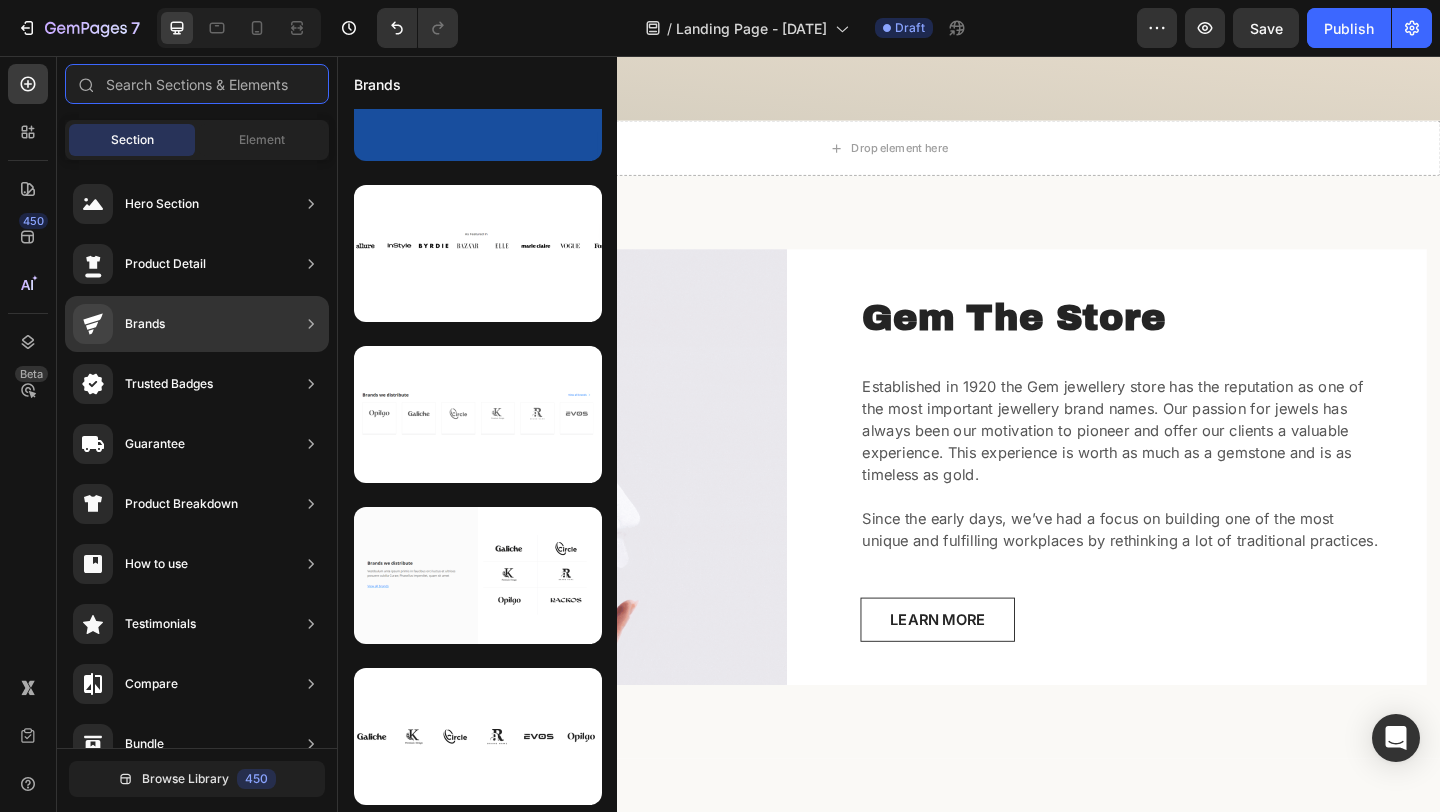 scroll, scrollTop: 91, scrollLeft: 0, axis: vertical 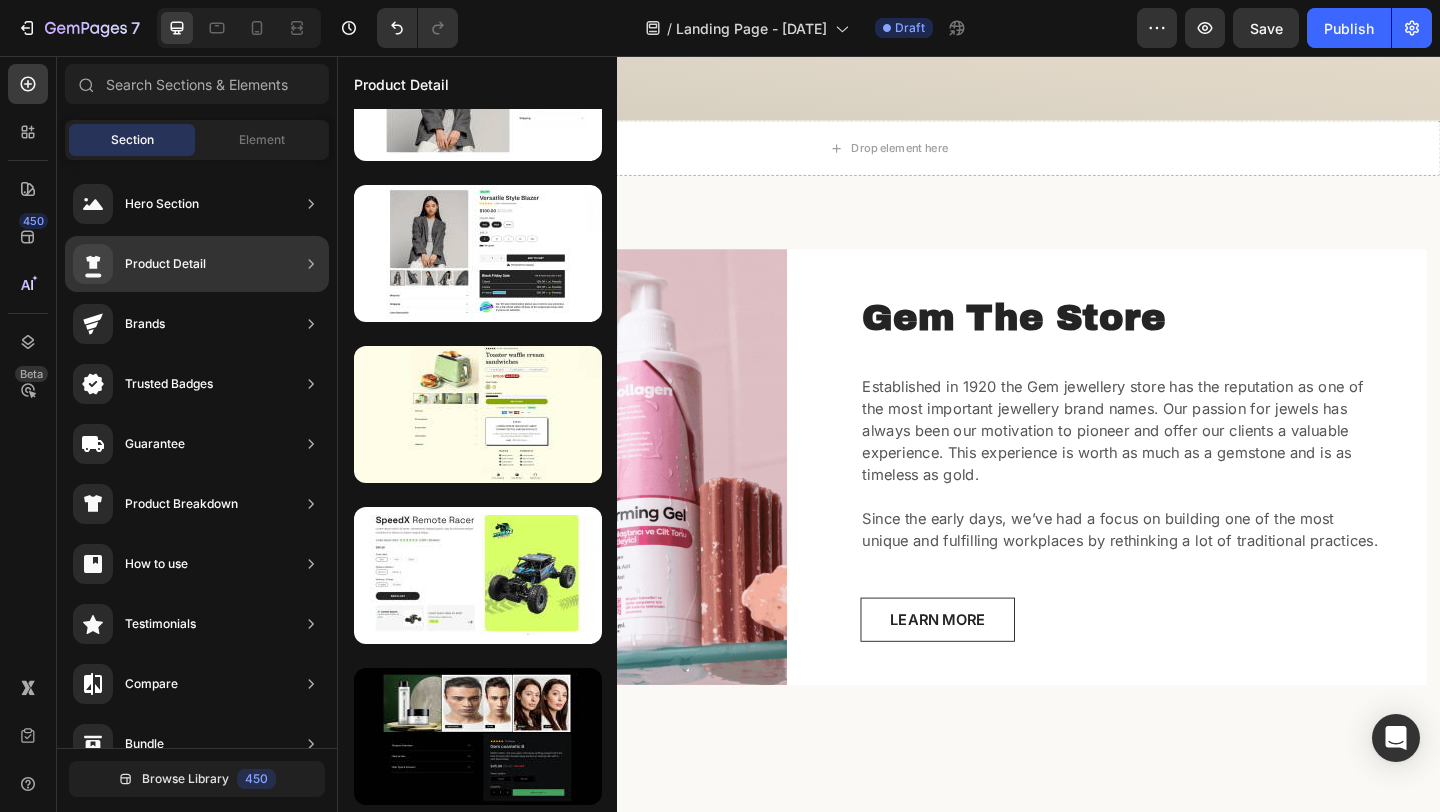 click on "Product Detail" 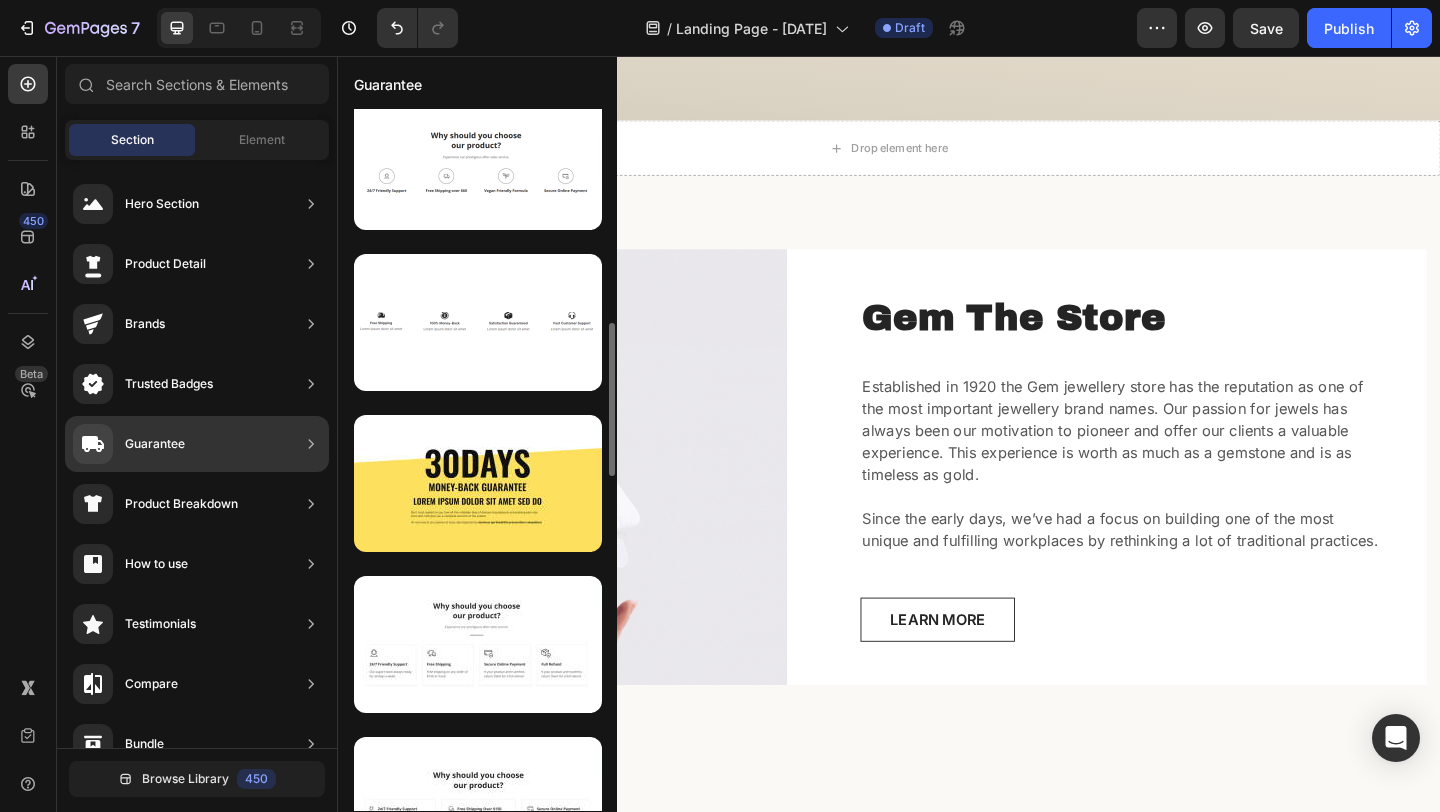 scroll, scrollTop: 986, scrollLeft: 0, axis: vertical 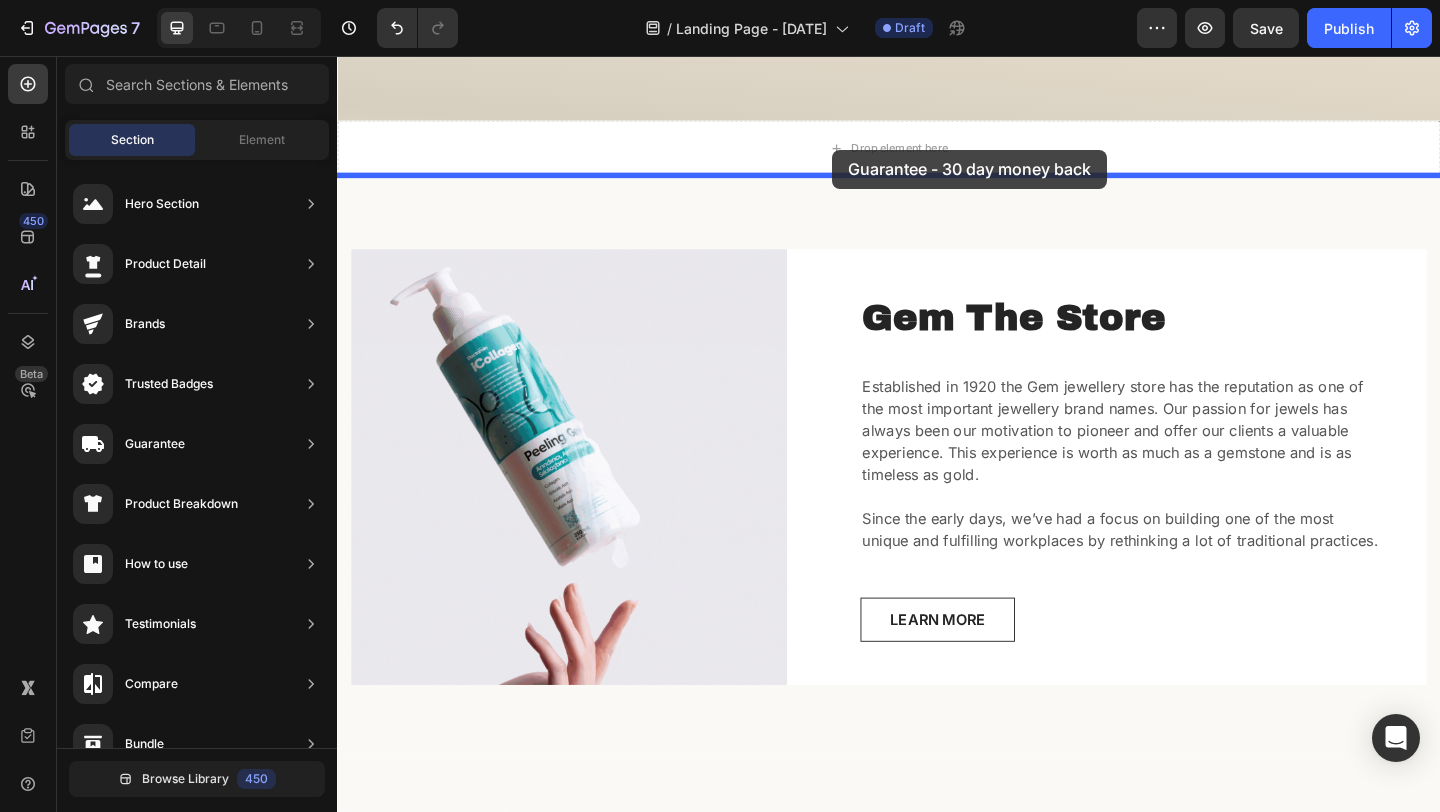 drag, startPoint x: 833, startPoint y: 554, endPoint x: 874, endPoint y: 160, distance: 396.1275 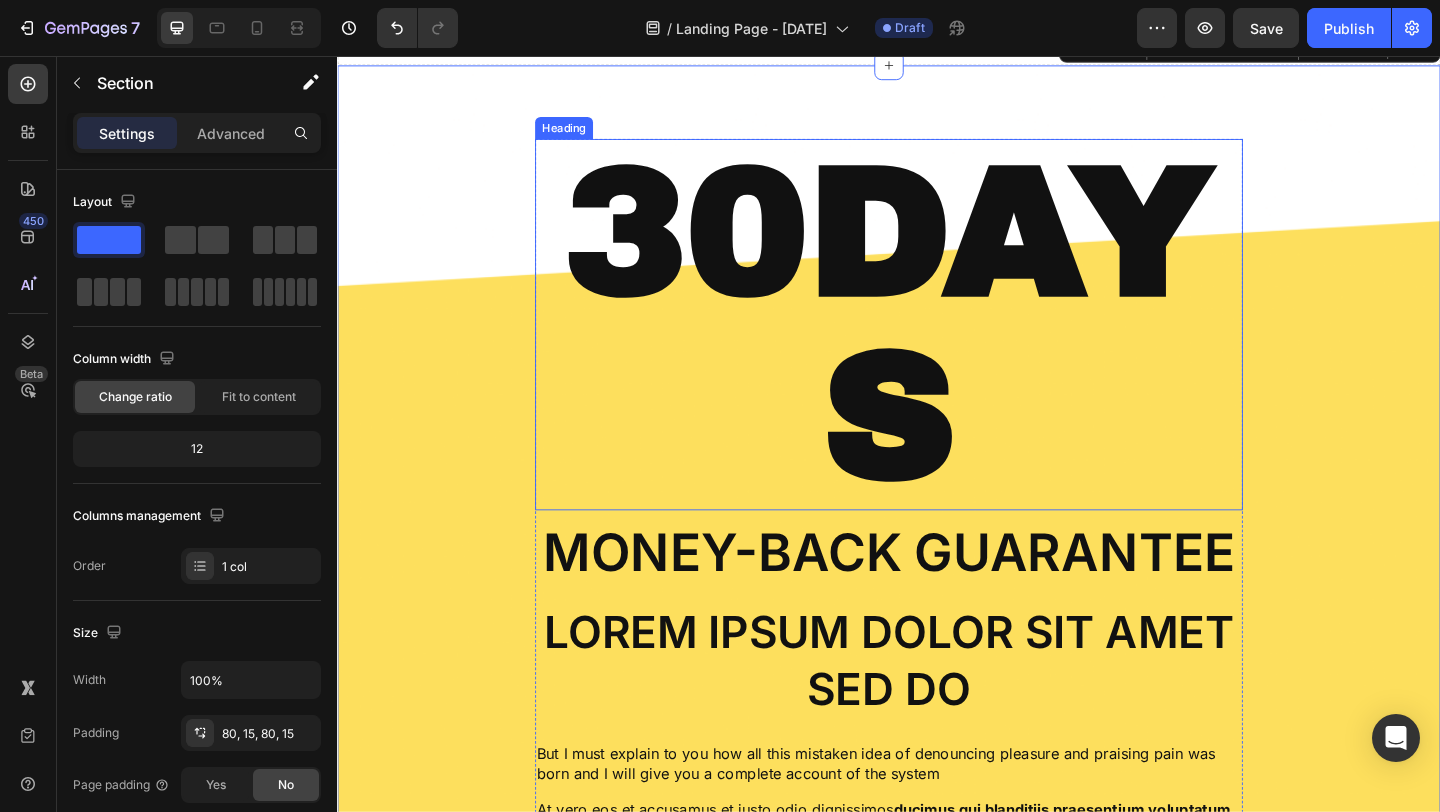 scroll, scrollTop: 482, scrollLeft: 0, axis: vertical 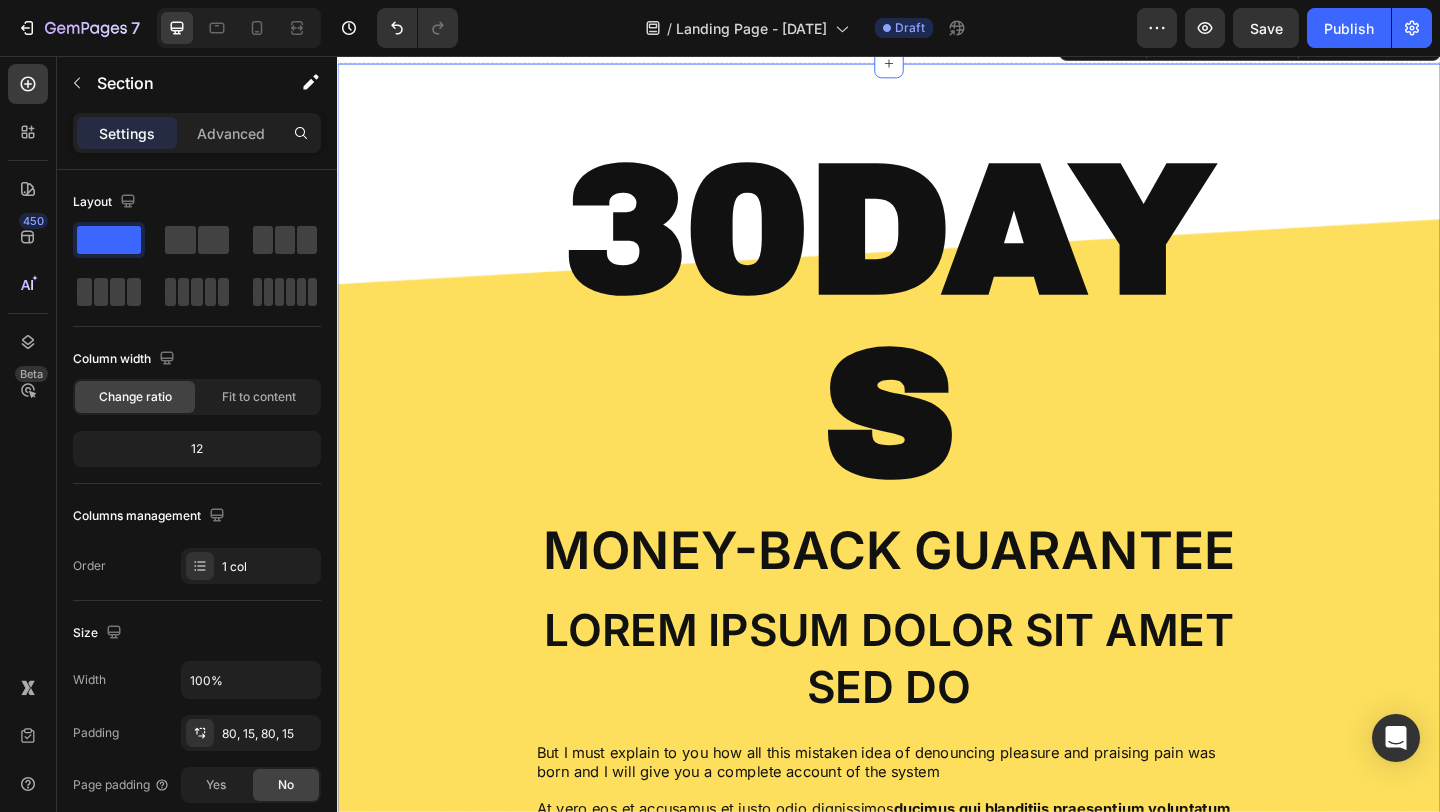 click on "30DAYS Heading Money-Back Guarantee Text Block Lorem ipsum dolor sit amet sed do Text Block But I must explain to you how all this mistaken idea of denouncing pleasure and praising pain was born and I will give you a complete account of the system Text Block At vero eos et accusamus et iusto odio dignissimos  ducimus qui blanditiis praesentium voluptatum Text Block Row" at bounding box center (937, 515) 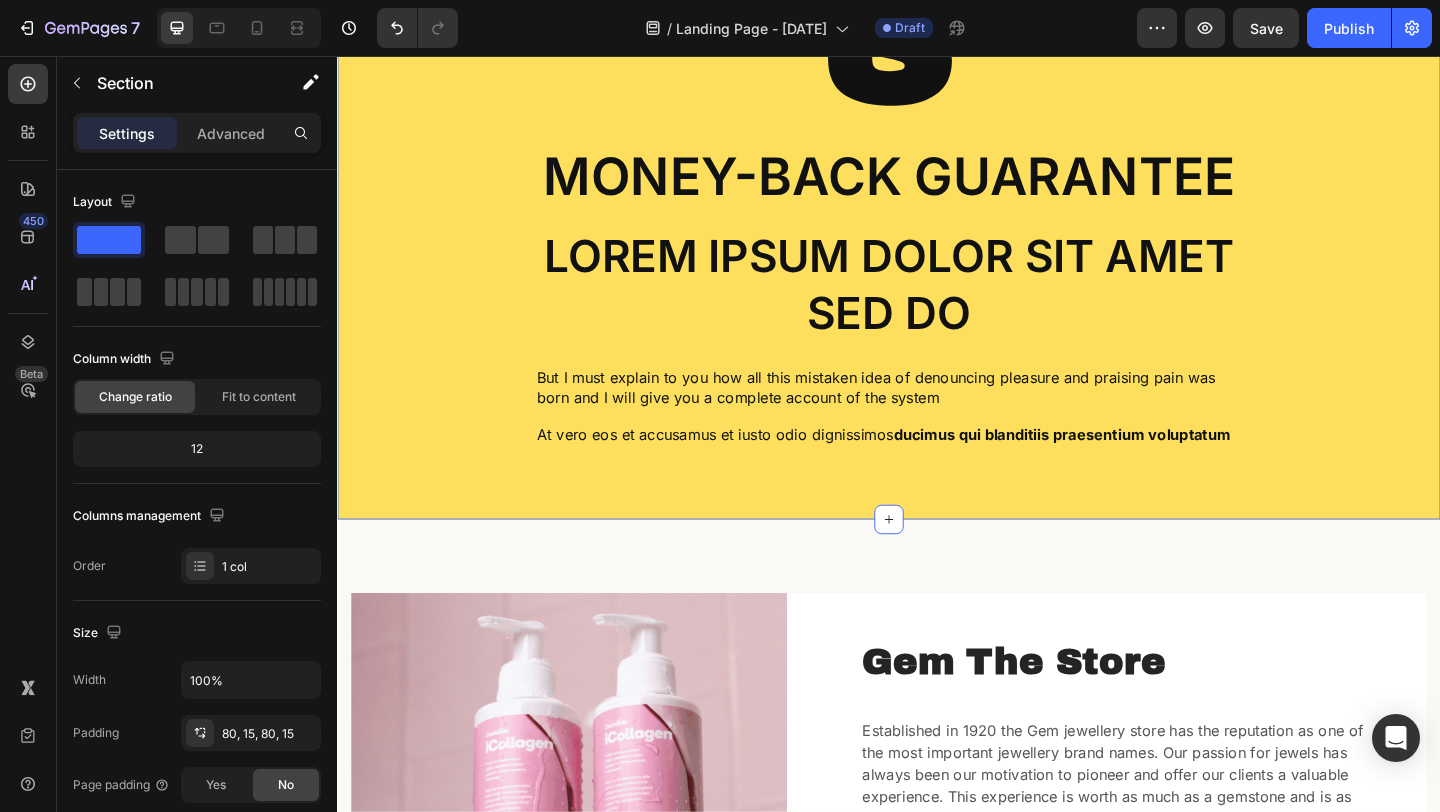 scroll, scrollTop: 894, scrollLeft: 0, axis: vertical 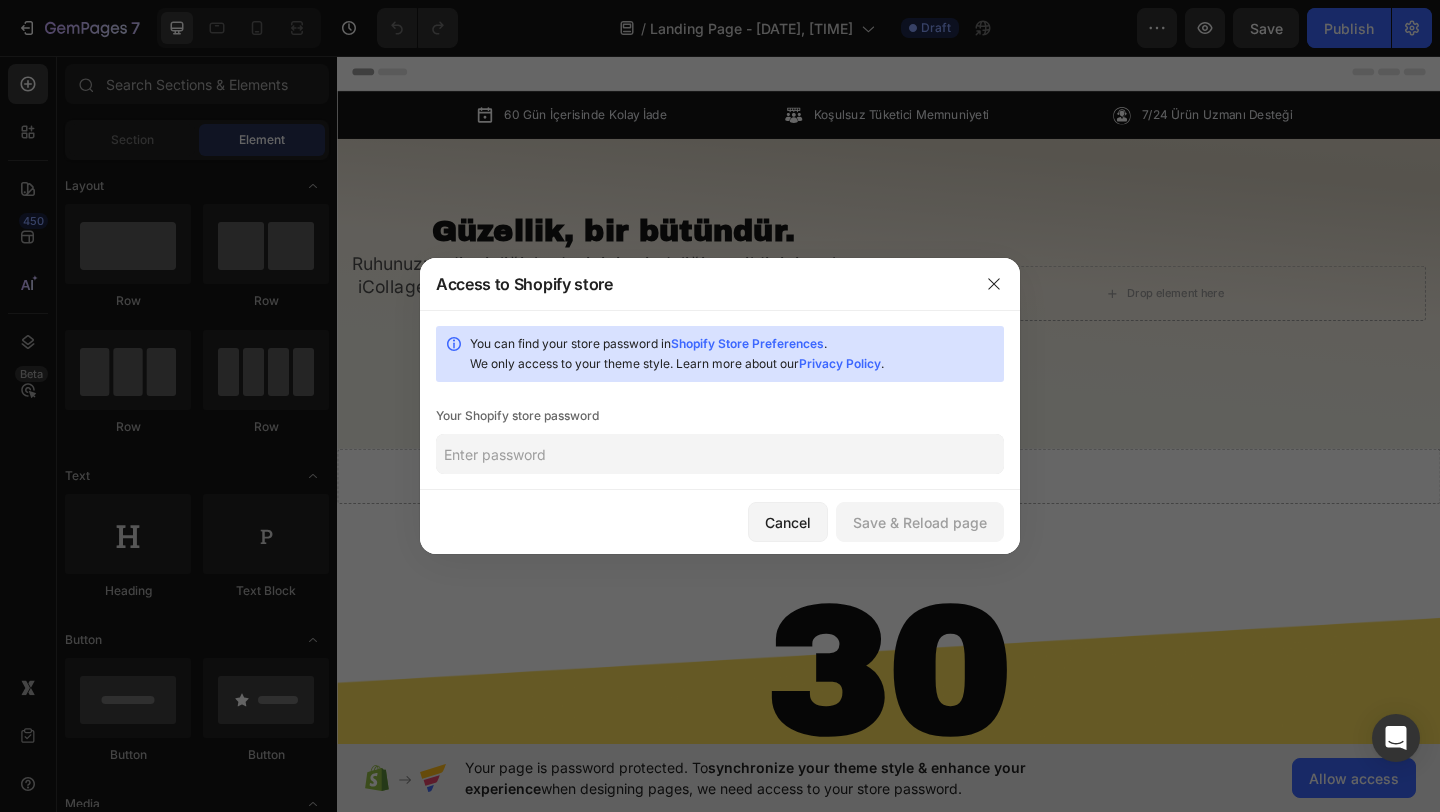 paste on "teedew" 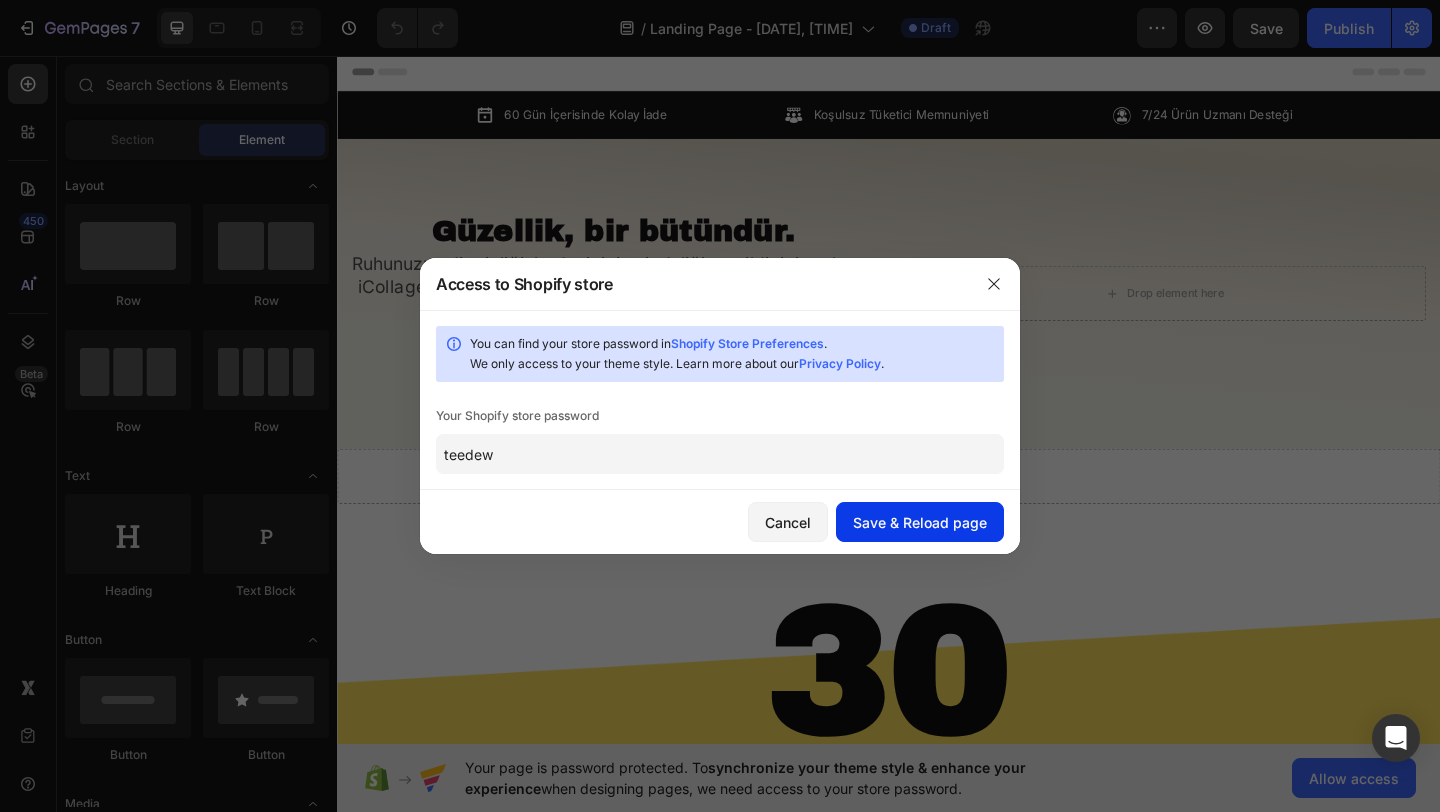 type on "teedew" 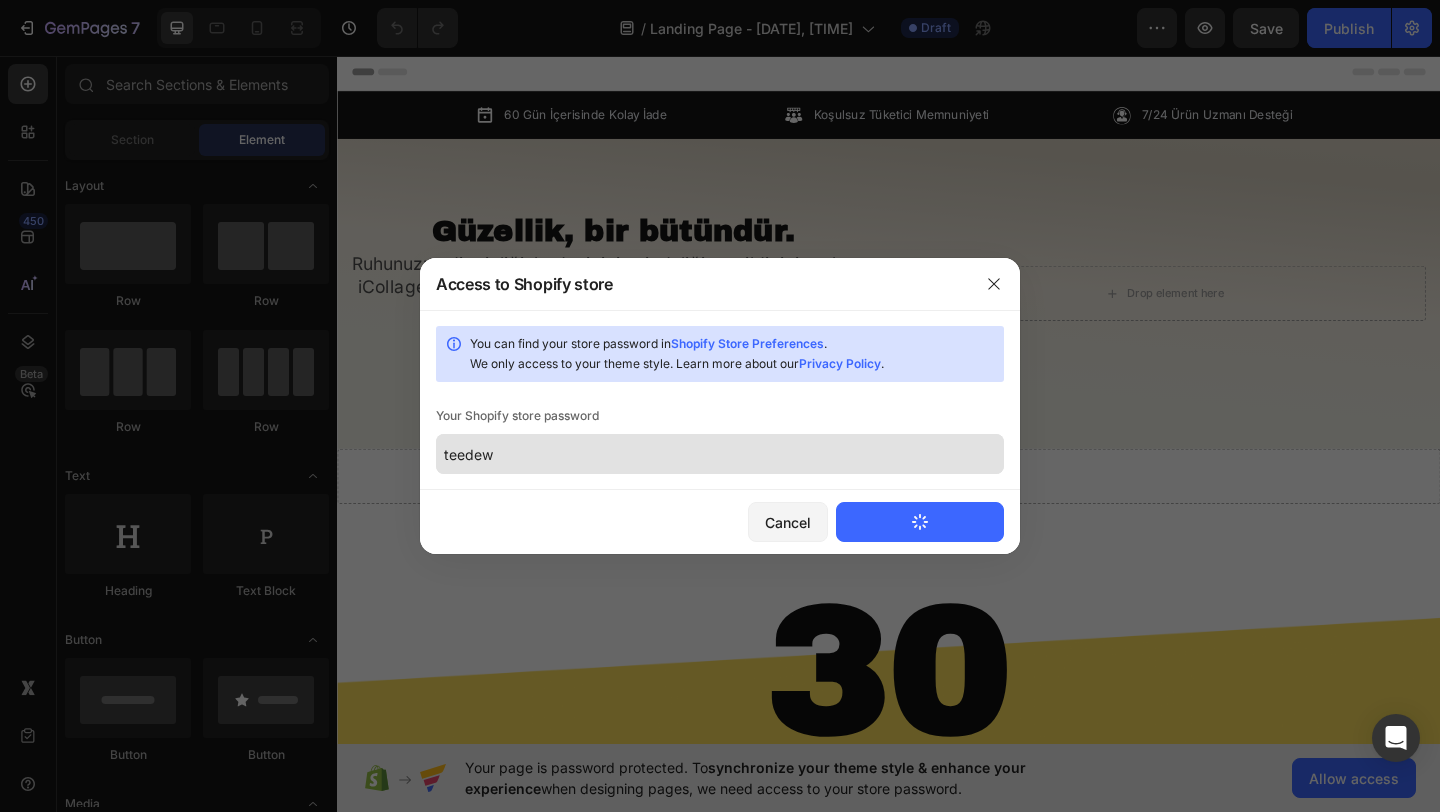 type 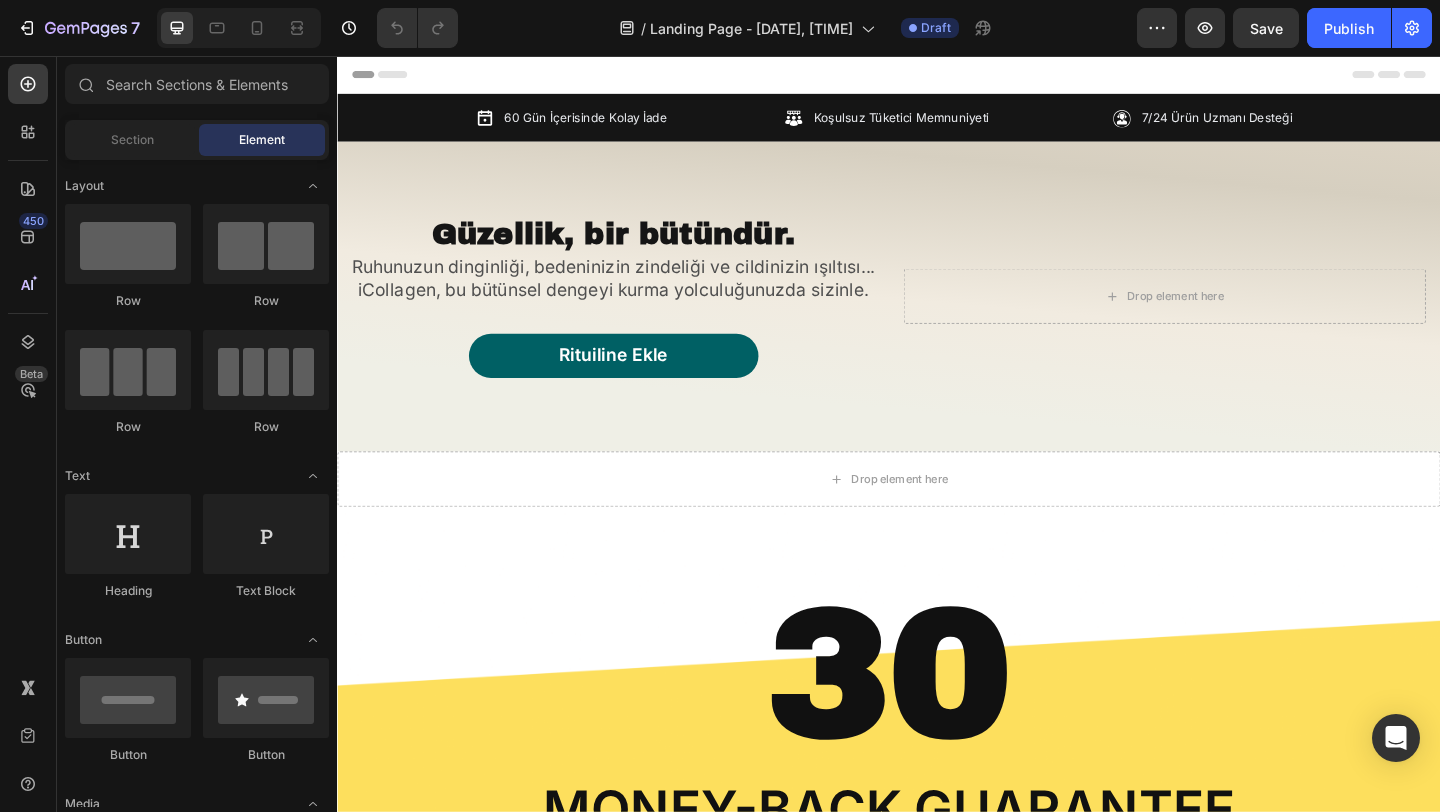 scroll, scrollTop: 0, scrollLeft: 0, axis: both 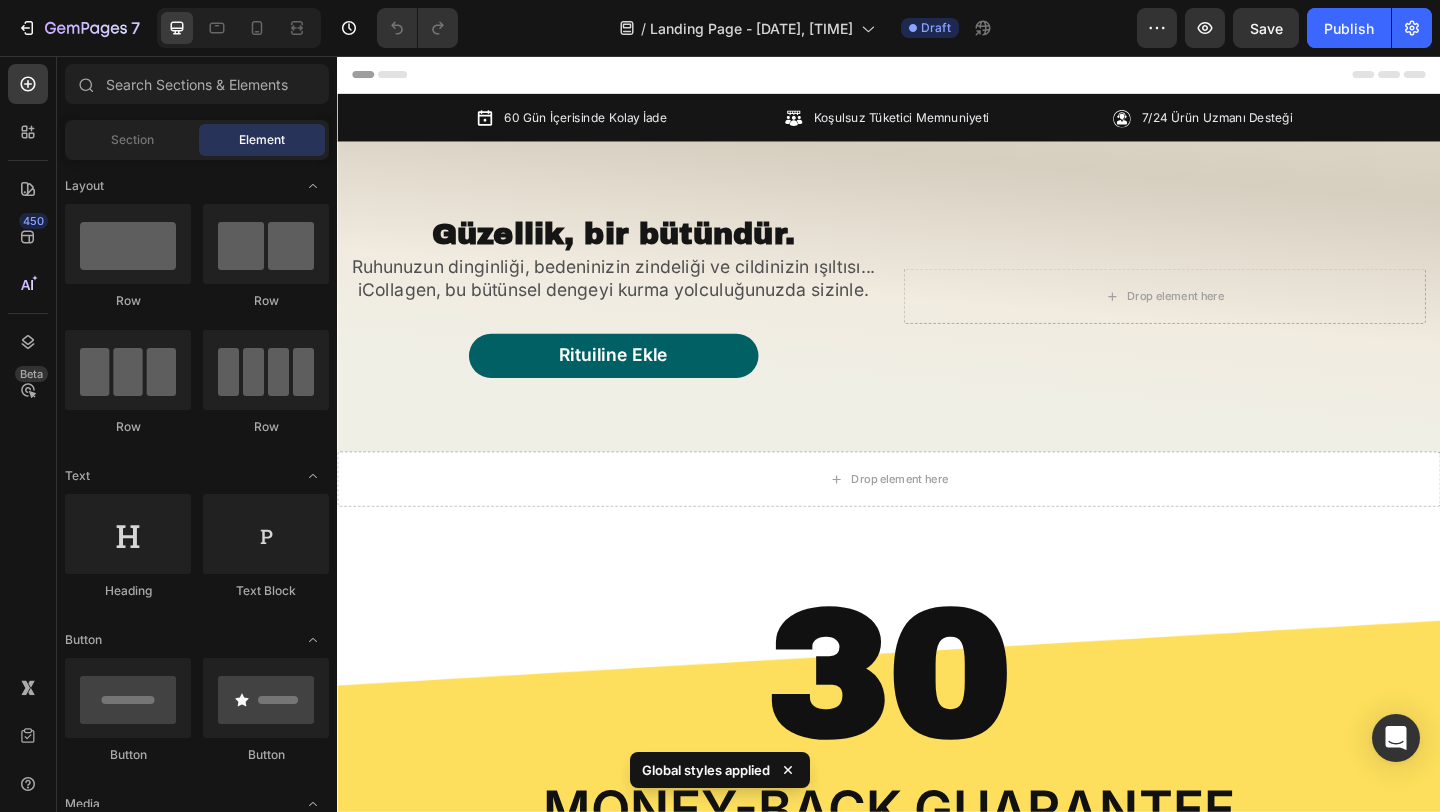 click on "Güzellik, bir bütündür. Heading Ruhunuzun dinginliği, bedeninizin zindeliği ve cildinizin ışıltısı... iCollagen, bu bütünsel dengeyi kurma yolculuğunuzda sizinle. Text Block Rituiline Ekle Button" at bounding box center [637, 318] 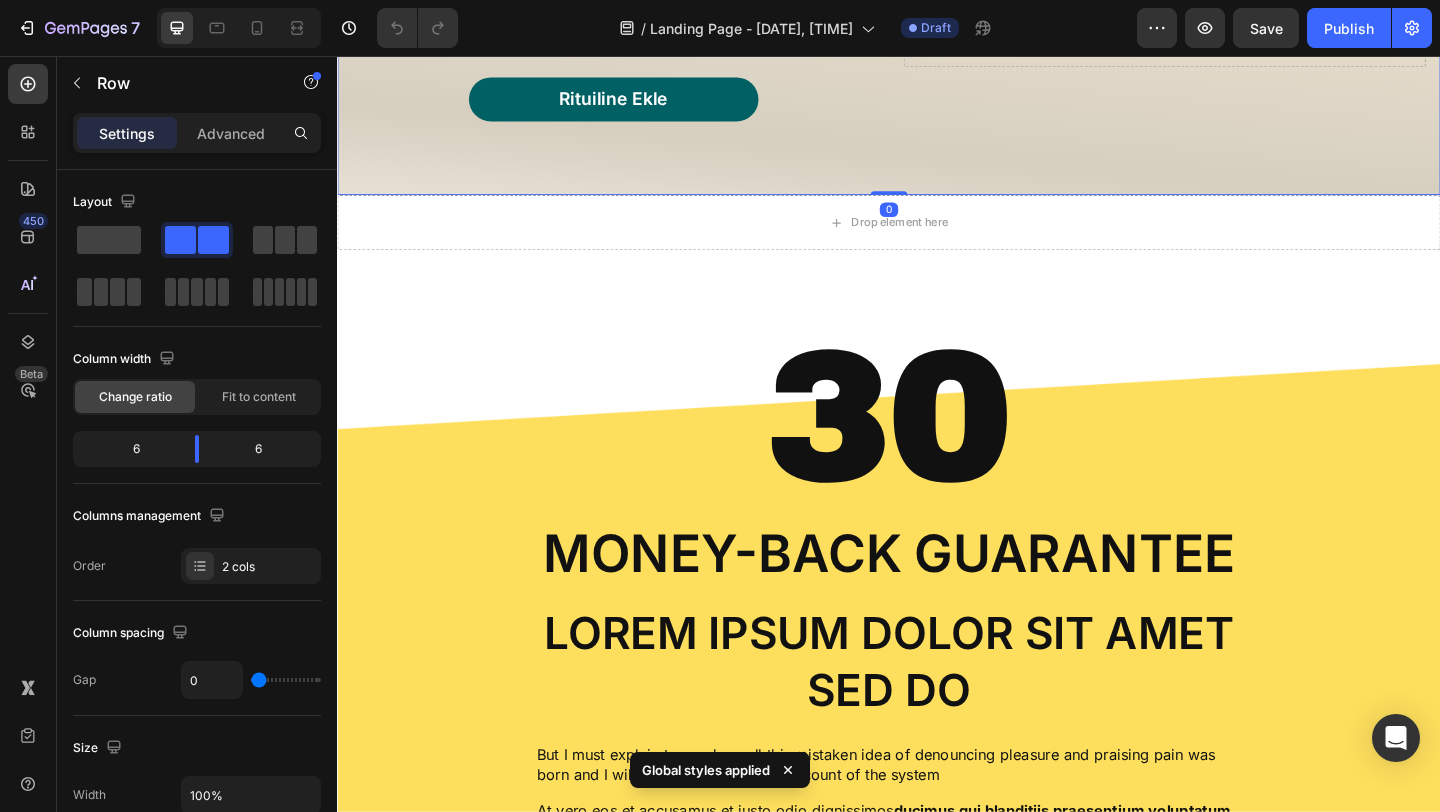 scroll, scrollTop: 286, scrollLeft: 0, axis: vertical 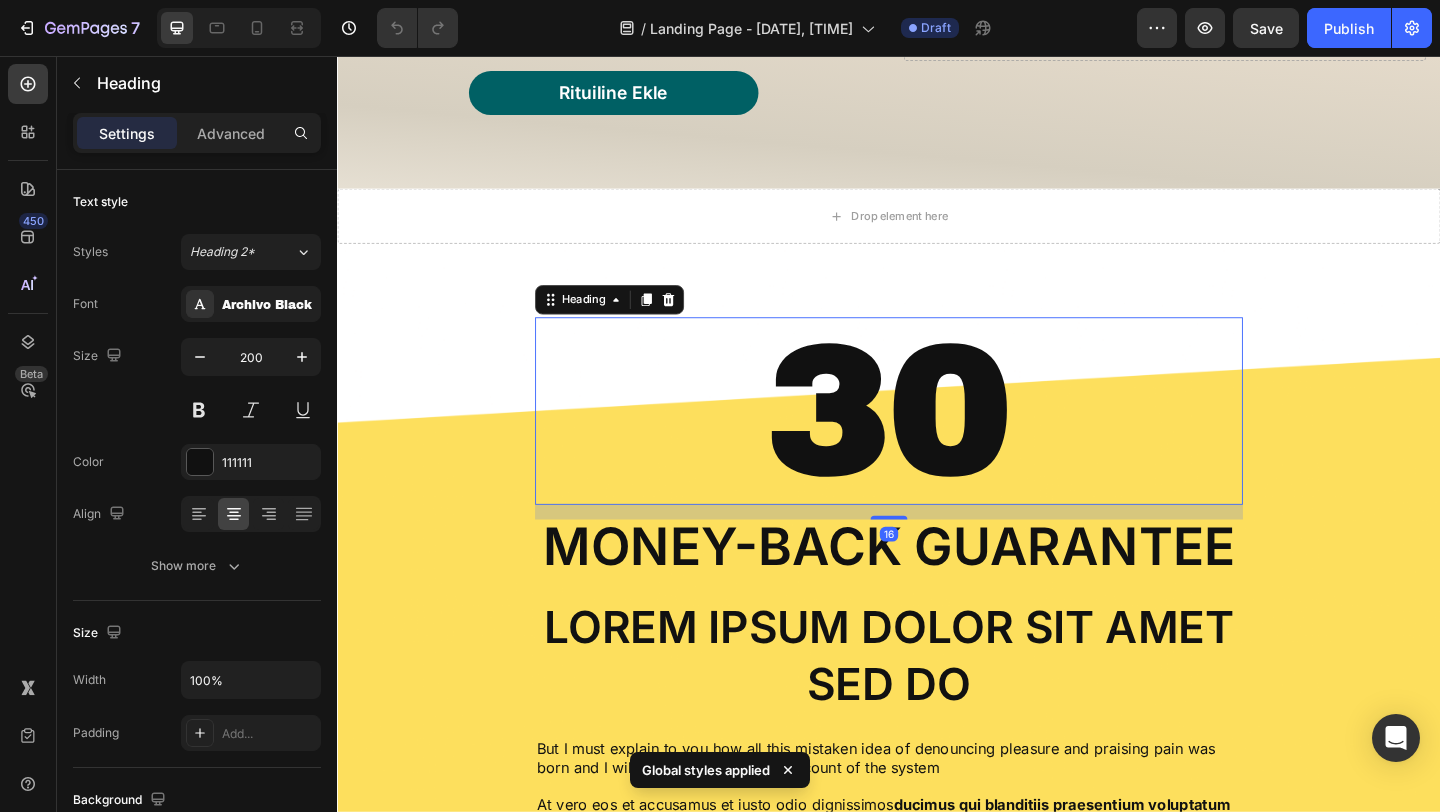 click on "30" at bounding box center (937, 442) 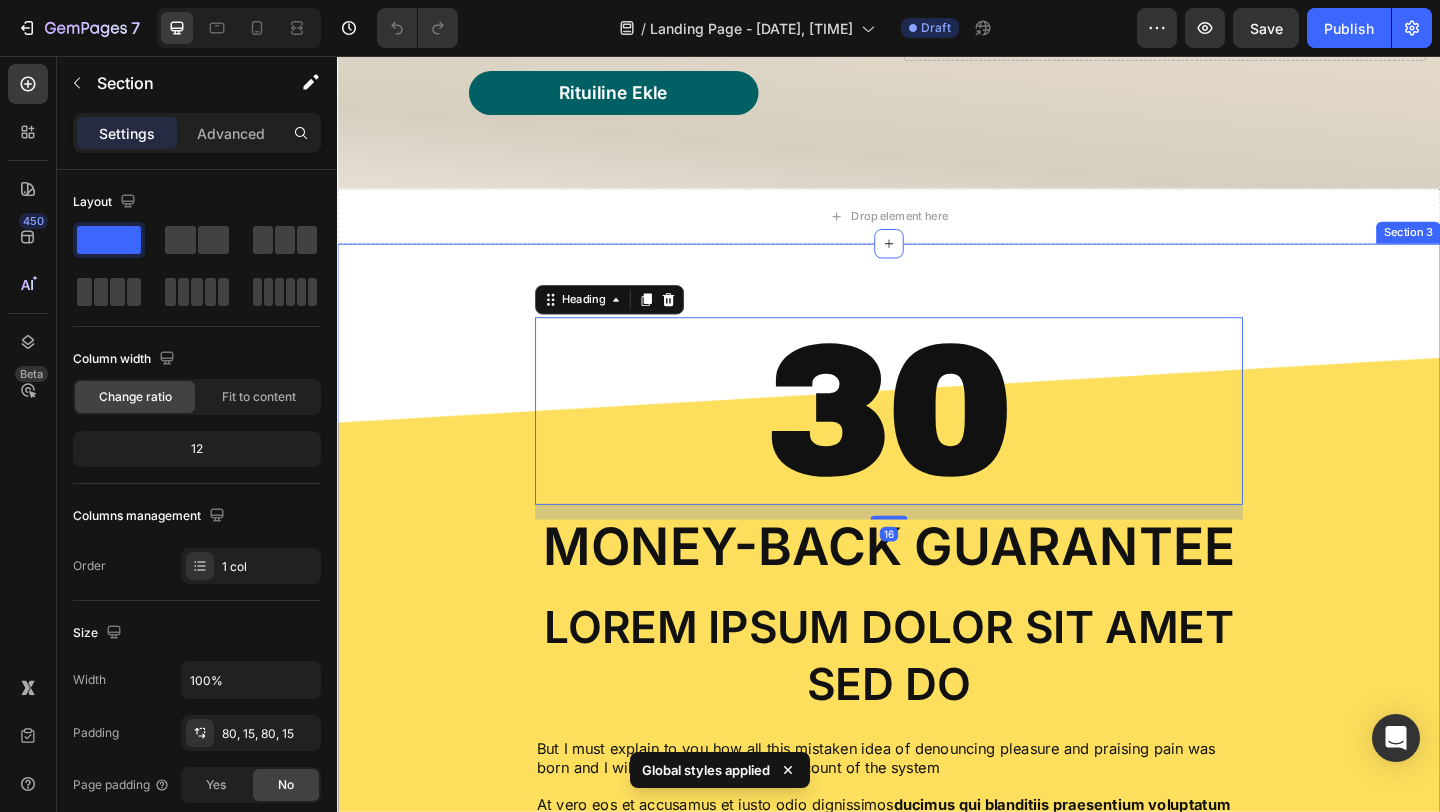 click on "30 Heading   16 Money-Back Guarantee Text Block Lorem ipsum dolor sit amet sed do Text Block But I must explain to you how all this mistaken idea of denouncing pleasure and praising pain was born and I will give you a complete account of the system Text Block At vero eos et accusamus et iusto odio dignissimos  ducimus qui blanditiis praesentium voluptatum Text Block Row" at bounding box center (937, 611) 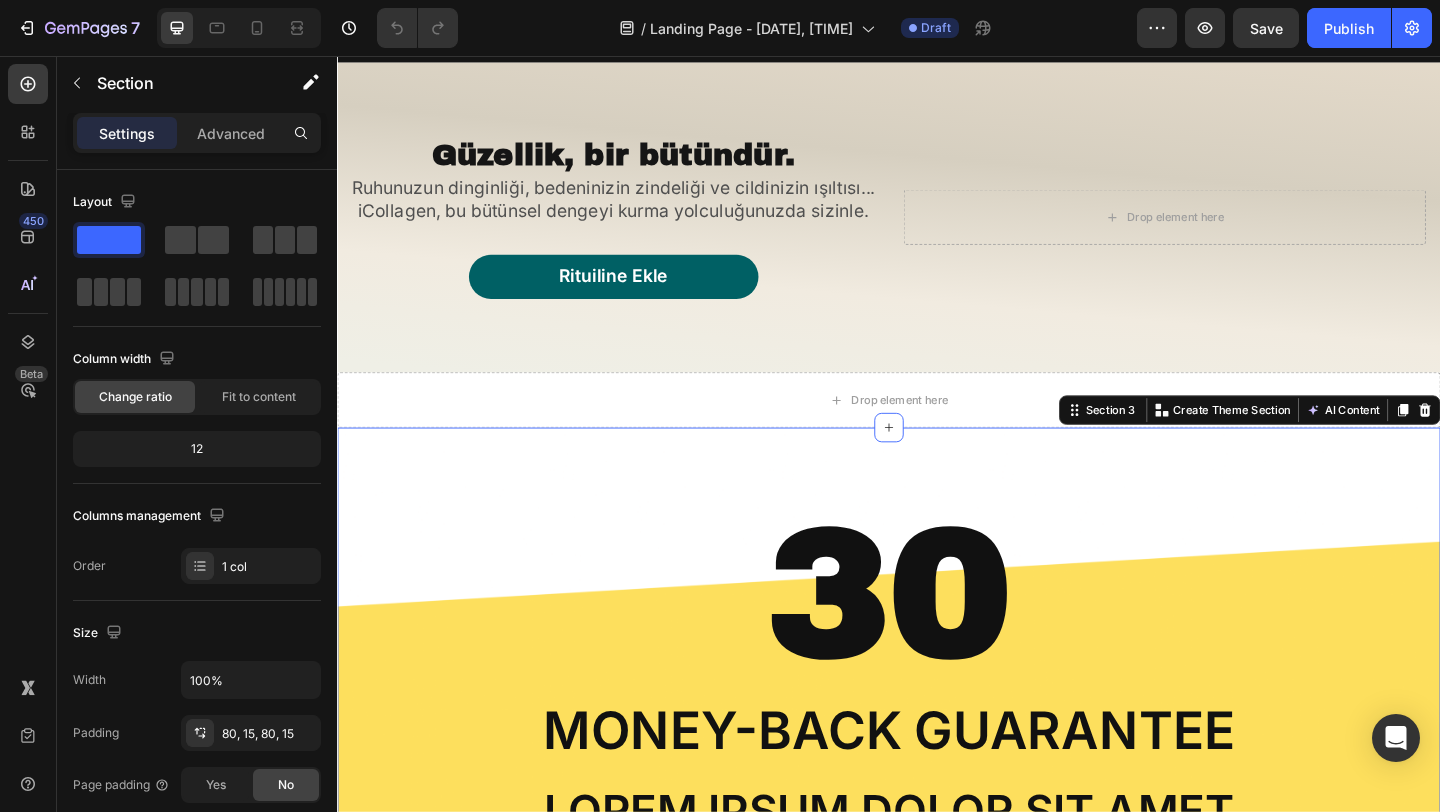 scroll, scrollTop: 0, scrollLeft: 0, axis: both 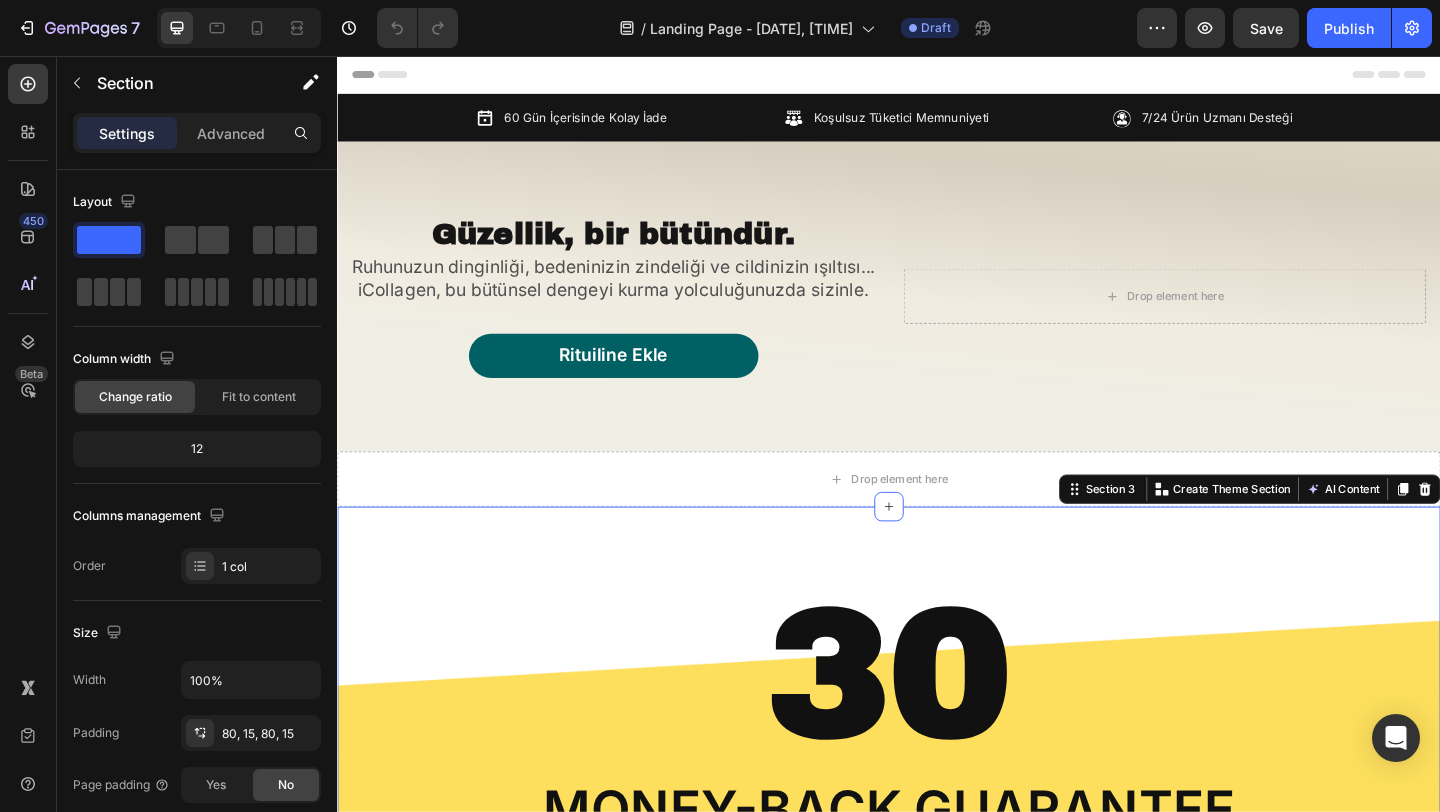 click on "Section 3   You can create reusable sections Create Theme Section AI Content Write with GemAI What would you like to describe here? Tone and Voice Persuasive Product iCollagen İyi Uykular Kolajen Jelibonu - Kedi Otu & 5 Tip Kolajen Show more Generate" at bounding box center (1329, 527) 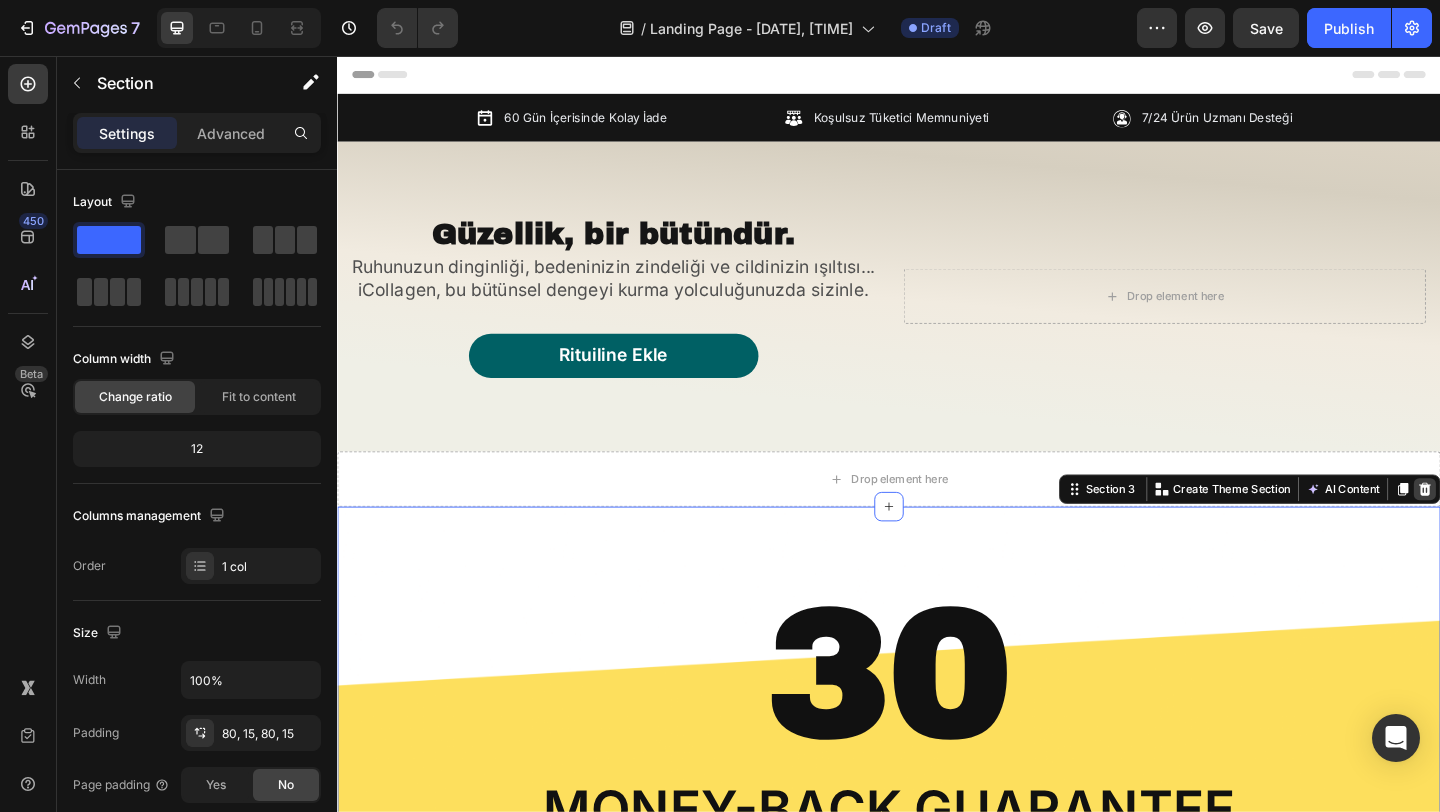 click 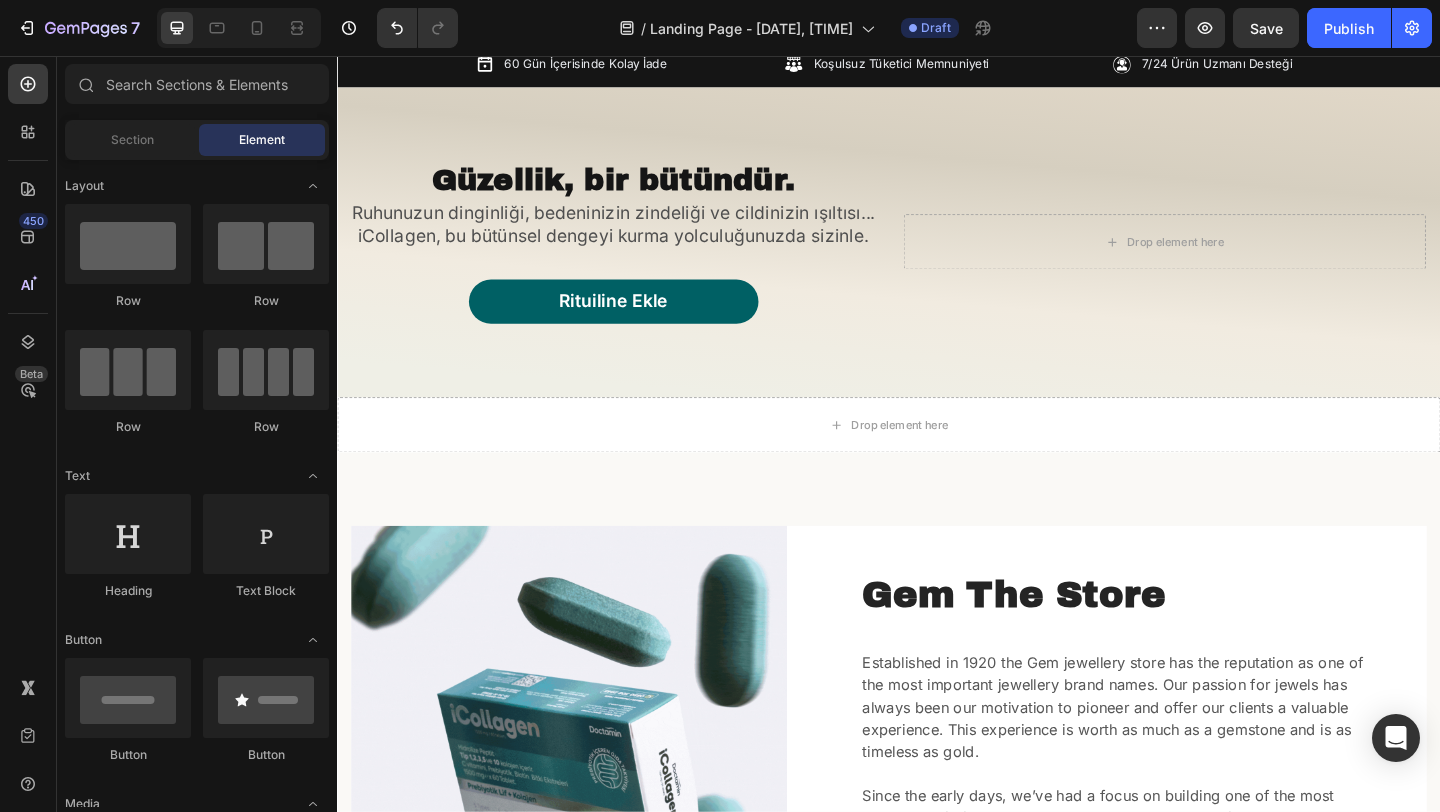 scroll, scrollTop: 0, scrollLeft: 0, axis: both 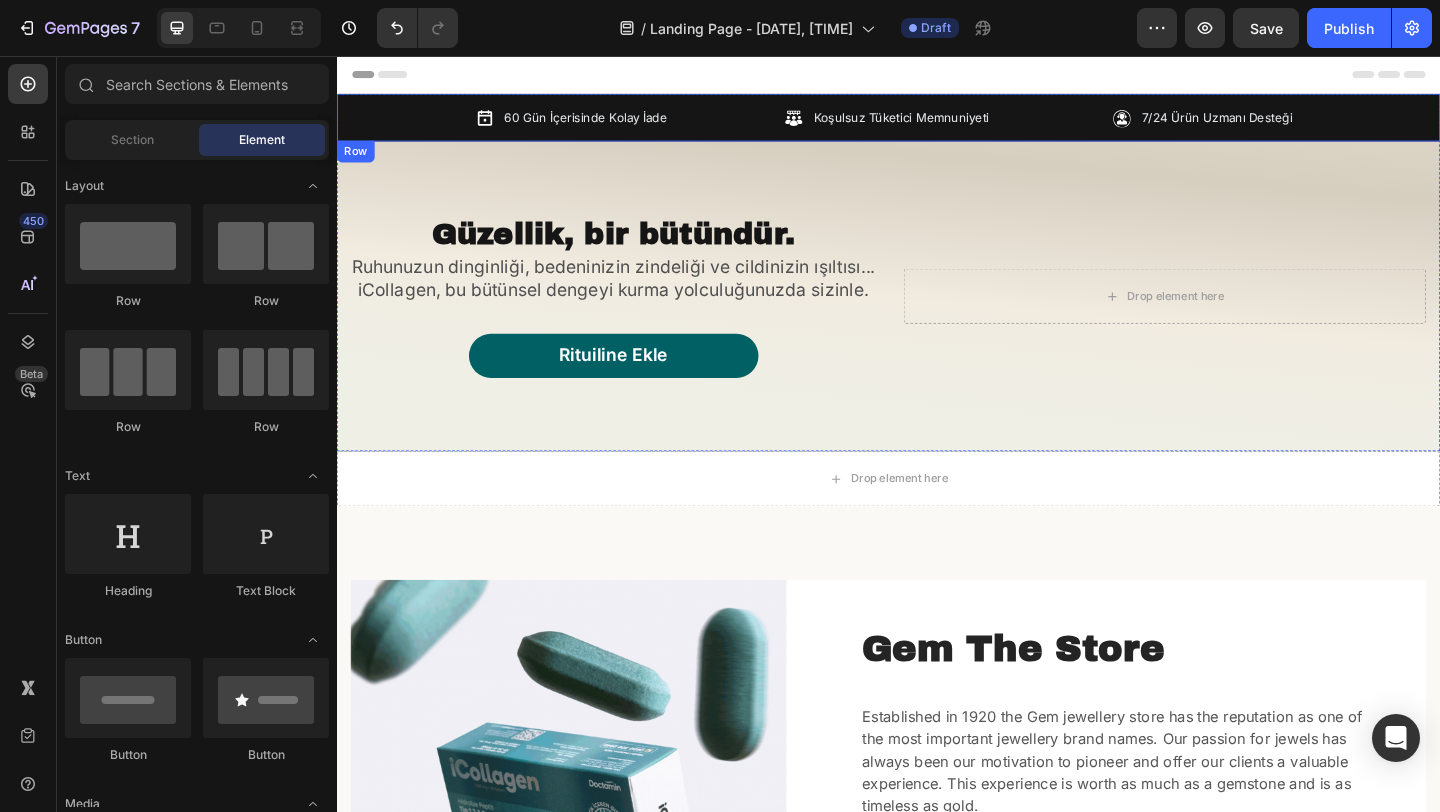 click on "60 Gün İçerisinde Kolay İade Item List Koşulsuz Tüketici Memnuniyeti Item List 7/24 Ürün Uzmanı Desteği Item List Carousel" at bounding box center (937, 124) 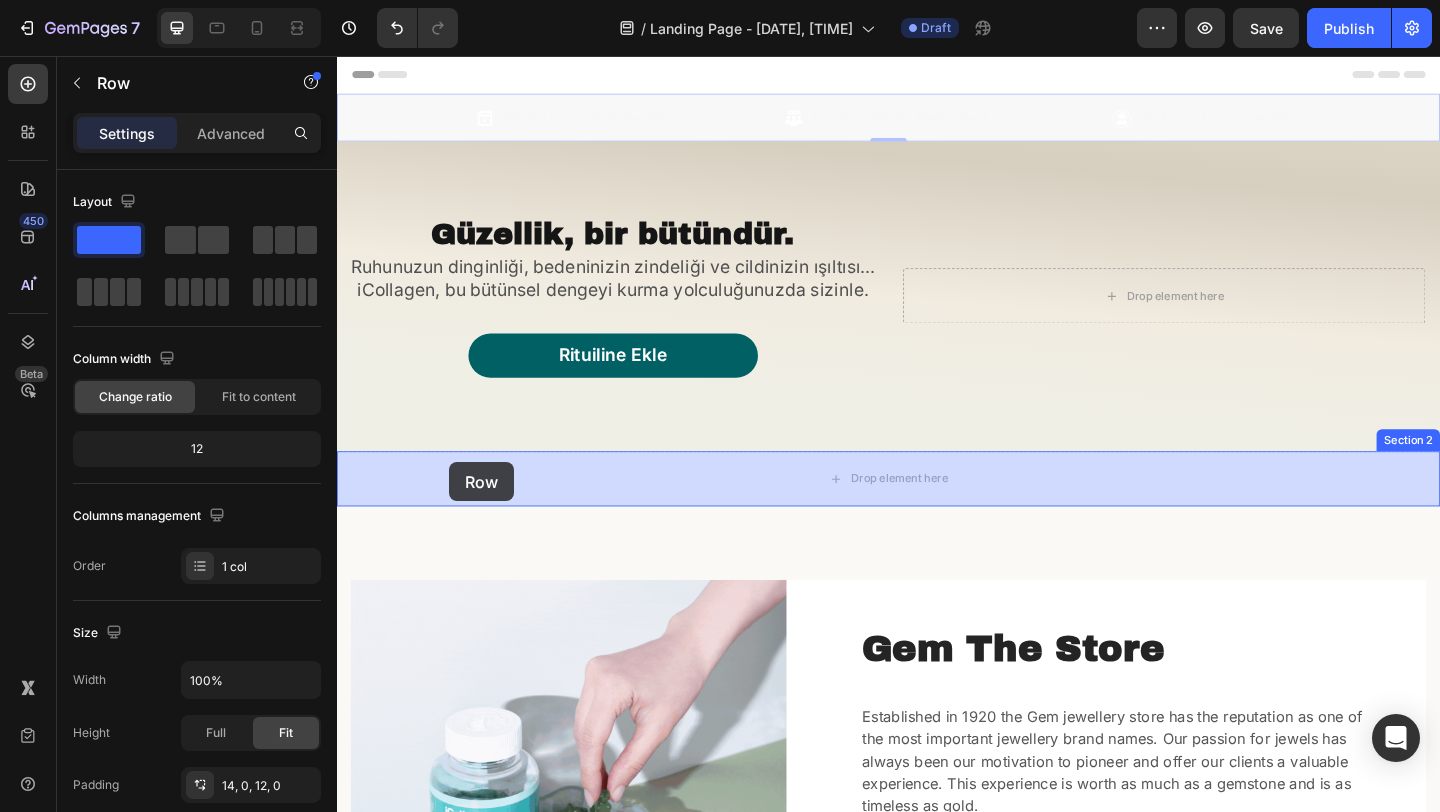drag, startPoint x: 382, startPoint y: 166, endPoint x: 458, endPoint y: 493, distance: 335.71567 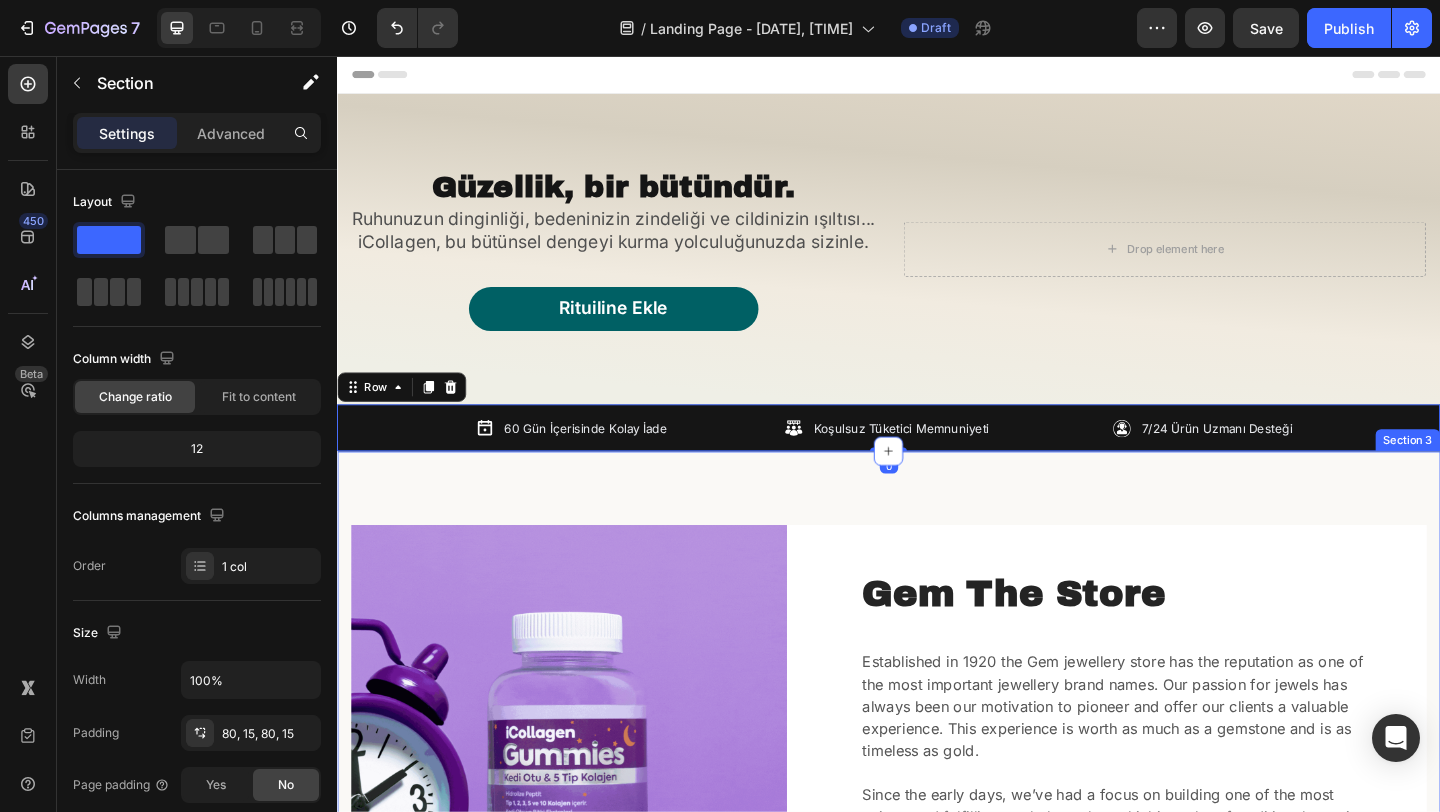 click on "Gem The Store Heading Established in 1920 the Gem jewellery store has the reputation as one of the most important jewellery brand names. Our passion for jewels has always been our motivation to pioneer and offer our clients a valuable experience. This experience is worth as much as a gemstone and is as timeless as gold.  Since the early days, we’ve had a focus on building one of the most unique and fulfilling workplaces by rethinking a lot of traditional practices. Text block LEARN MORE Button Row Image Row Section 3" at bounding box center [937, 803] 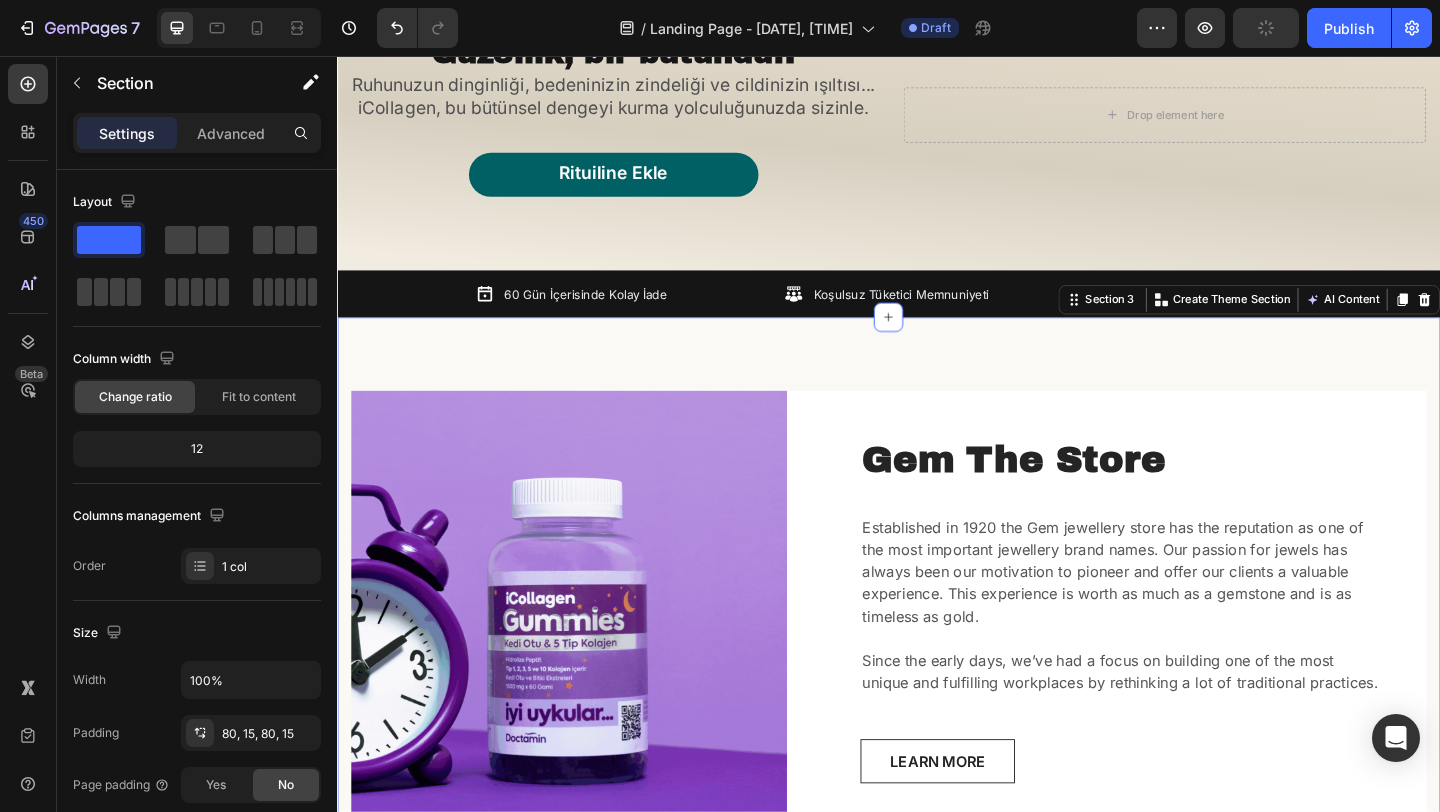 scroll, scrollTop: 0, scrollLeft: 0, axis: both 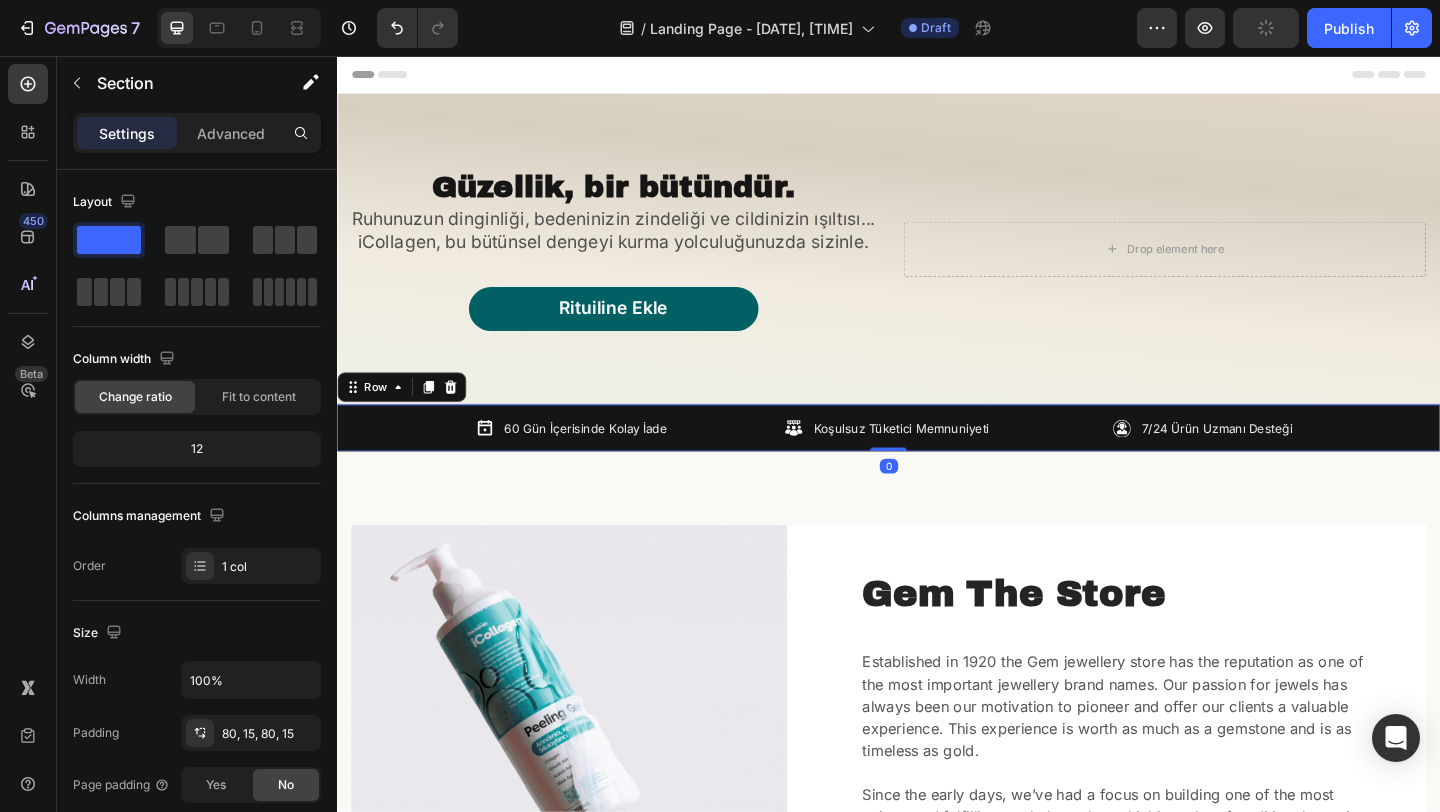 click on "60 Gün İçerisinde Kolay İade Item List Koşulsuz Tüketici Memnuniyeti Item List 7/24 Ürün Uzmanı Desteği Item List Carousel Row   0" at bounding box center (937, 461) 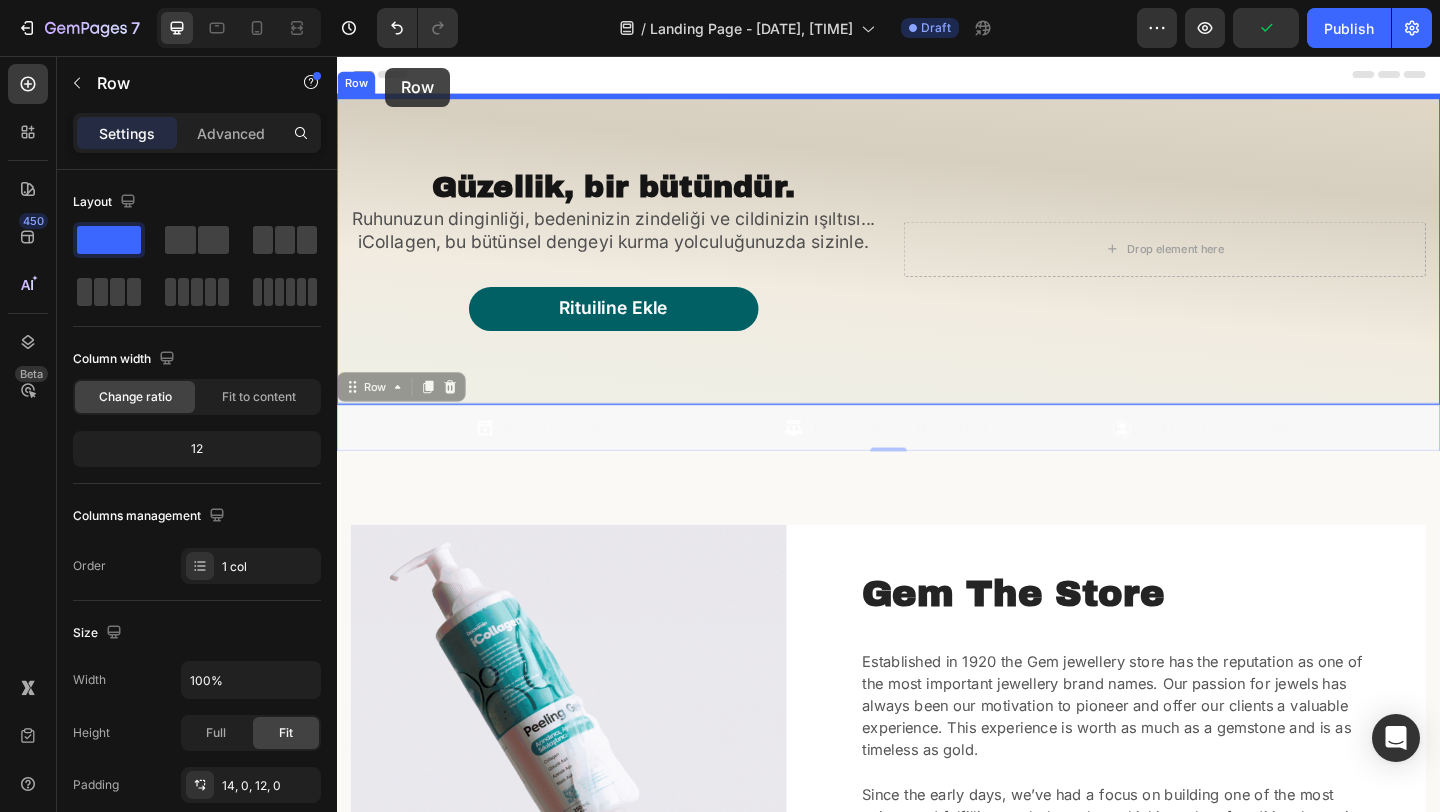 drag, startPoint x: 360, startPoint y: 415, endPoint x: 389, endPoint y: 71, distance: 345.2202 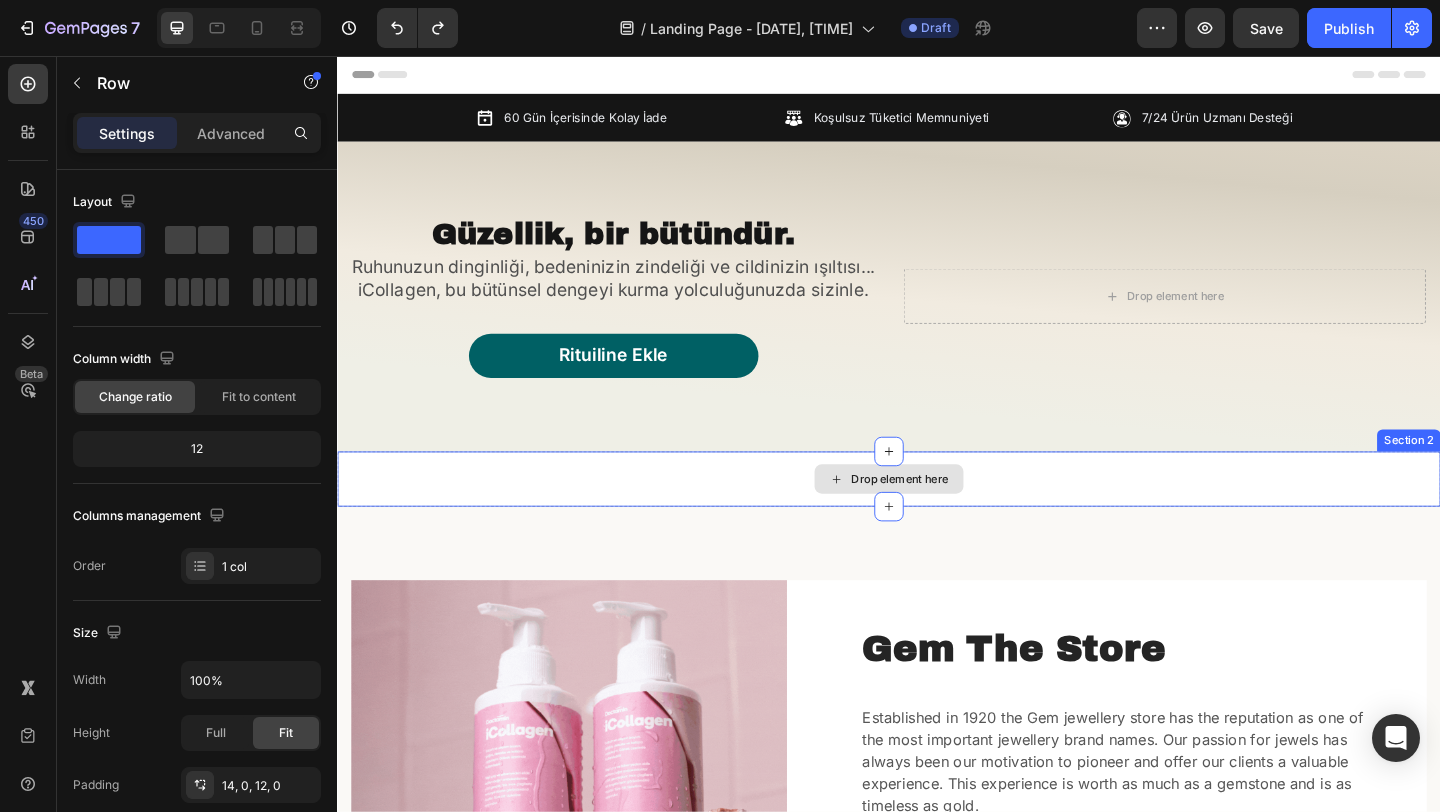 click on "Drop element here" at bounding box center (937, 516) 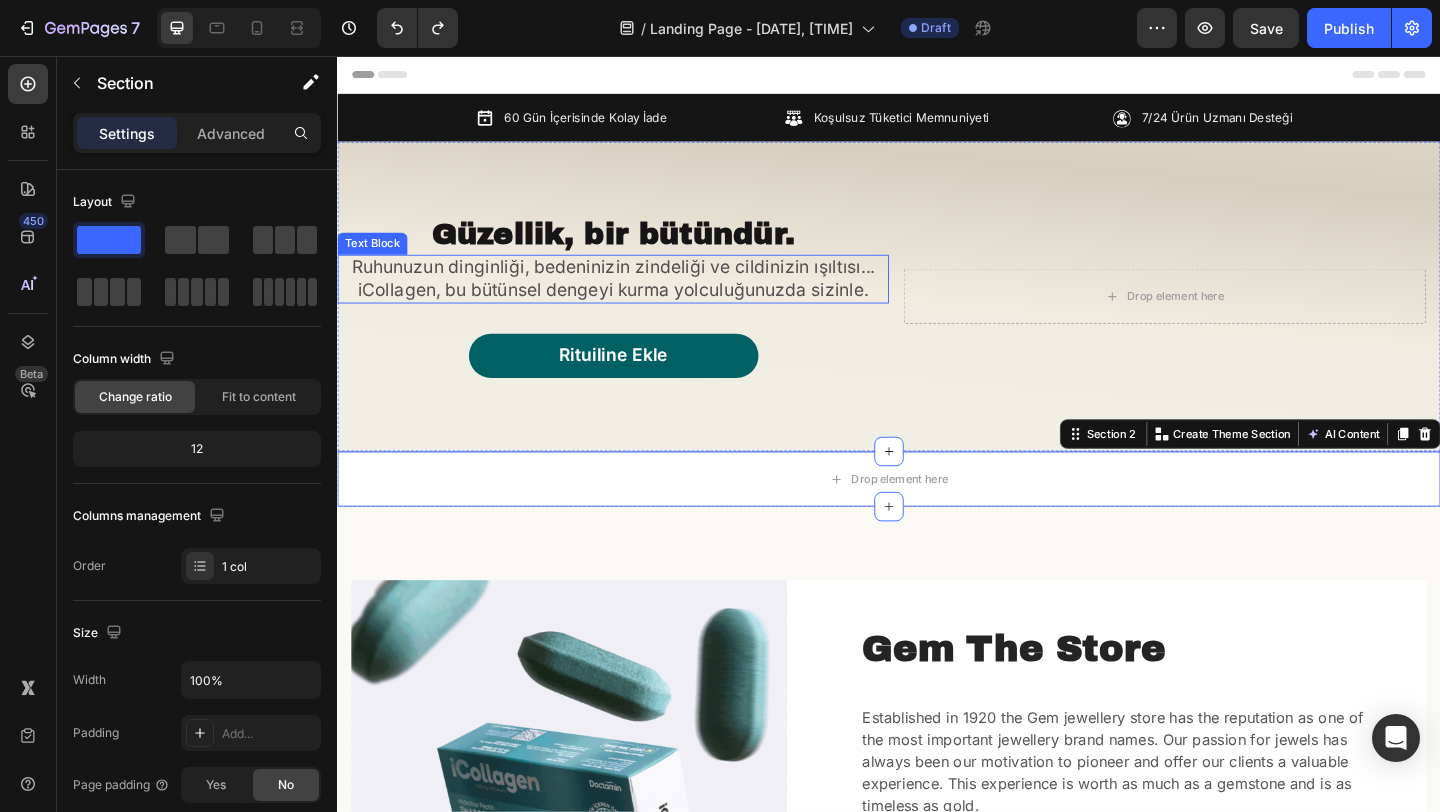click on "Ruhunuzun dinginliği, bedeninizin zindeliği ve cildinizin ışıltısı... iCollagen, bu bütünsel dengeyi kurma yolculuğunuzda sizinle." at bounding box center [637, 298] 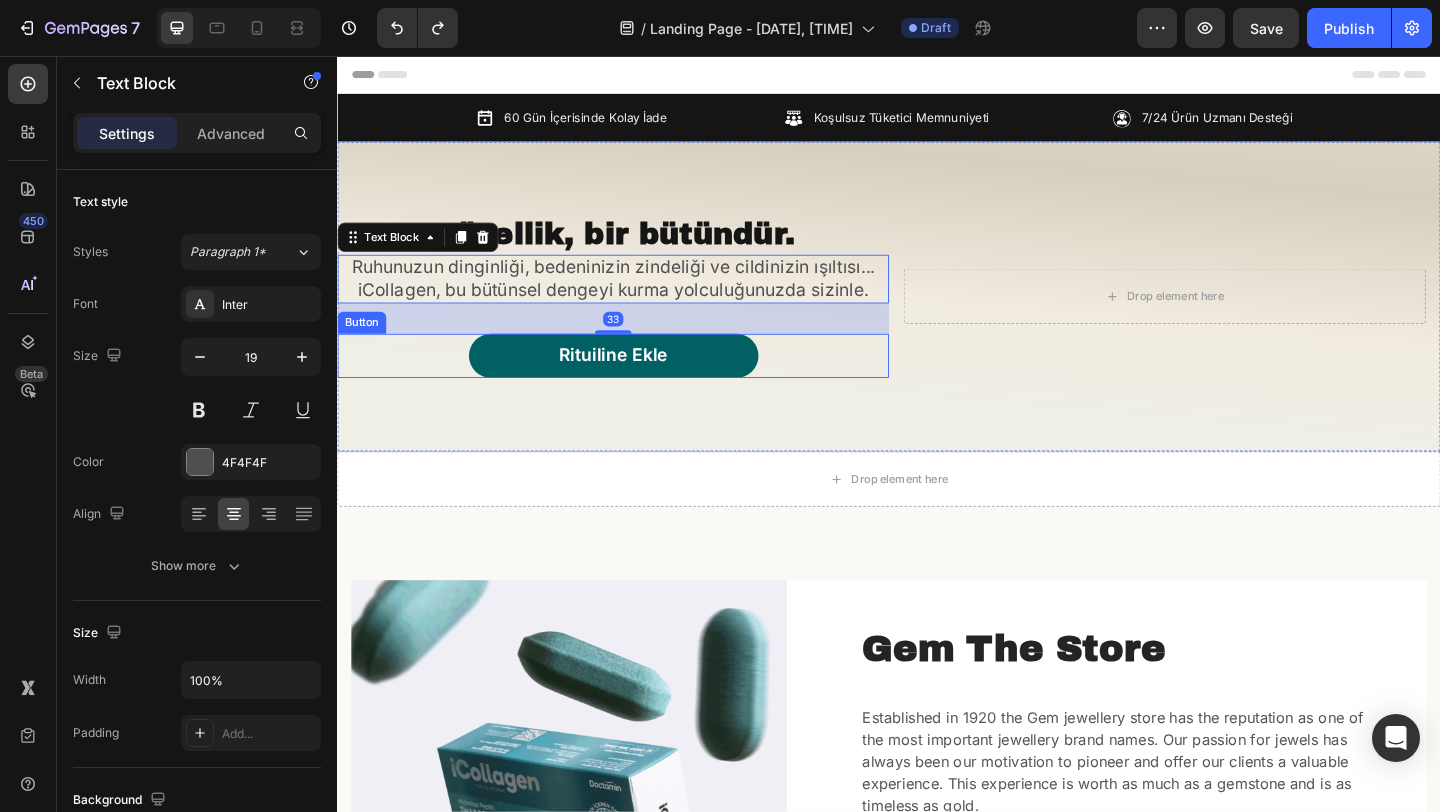 click on "Rituiline Ekle Button" at bounding box center (637, 382) 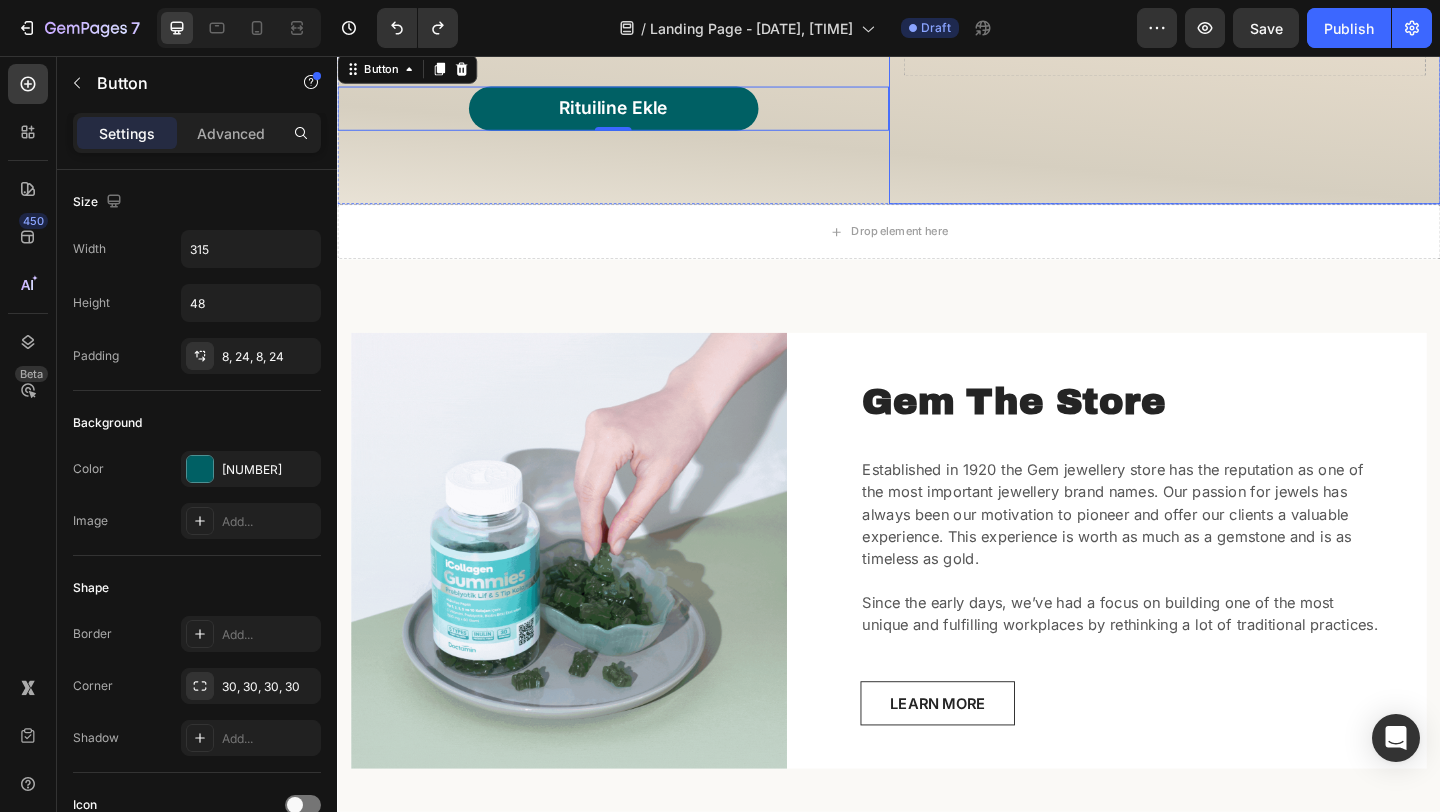 scroll, scrollTop: 390, scrollLeft: 0, axis: vertical 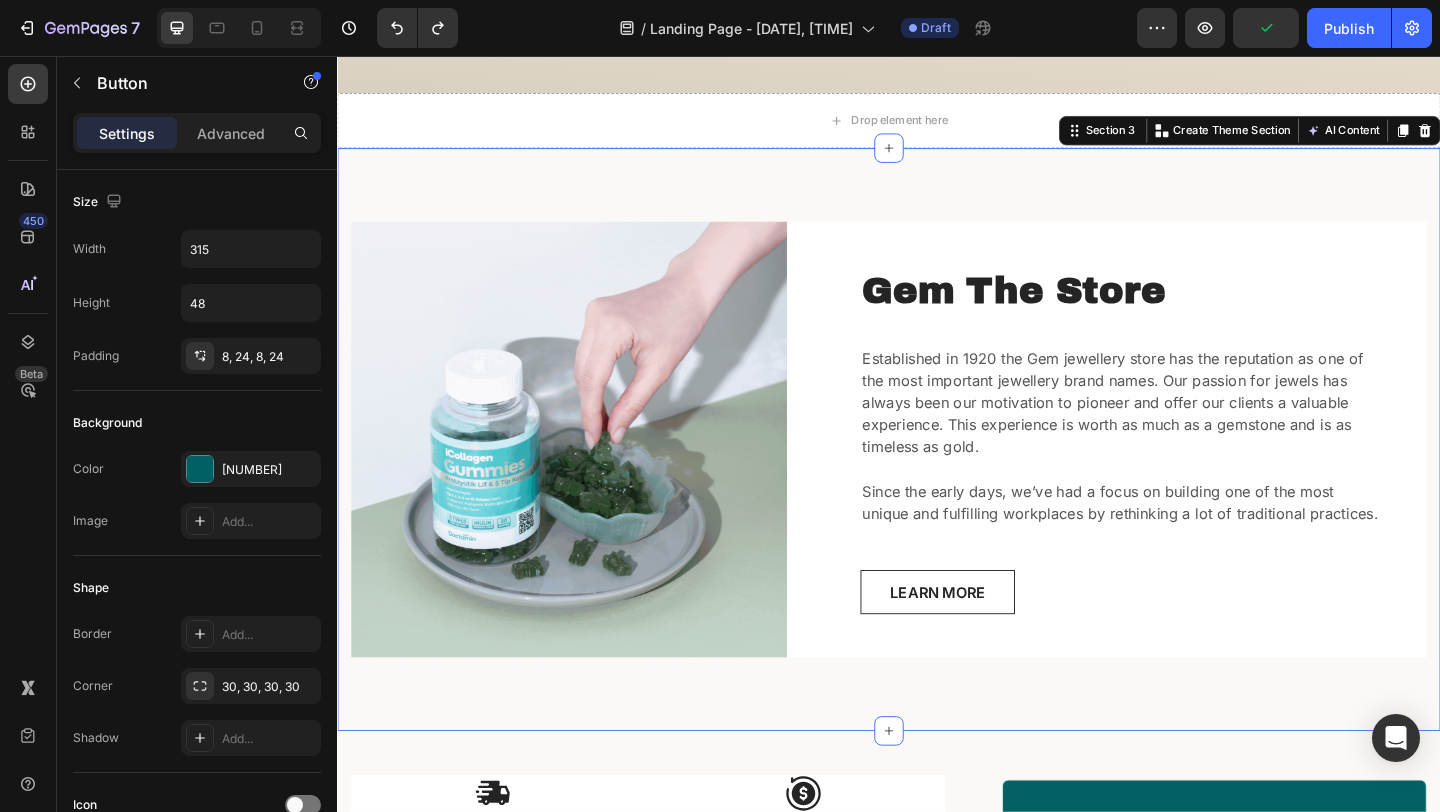 click on "Gem The Store Heading Established in 1920 the Gem jewellery store has the reputation as one of the most important jewellery brand names. Our passion for jewels has always been our motivation to pioneer and offer our clients a valuable experience. This experience is worth as much as a gemstone and is as timeless as gold.  Since the early days, we’ve had a focus on building one of the most unique and fulfilling workplaces by rethinking a lot of traditional practices. Text block LEARN MORE Button Row Image Row Section 3   You can create reusable sections Create Theme Section AI Content Write with GemAI What would you like to describe here? Tone and Voice Persuasive Product iCollagen İyi Uykular Kolajen Jelibonu - Kedi Otu & 5 Tip Kolajen Show more Generate" at bounding box center (937, 473) 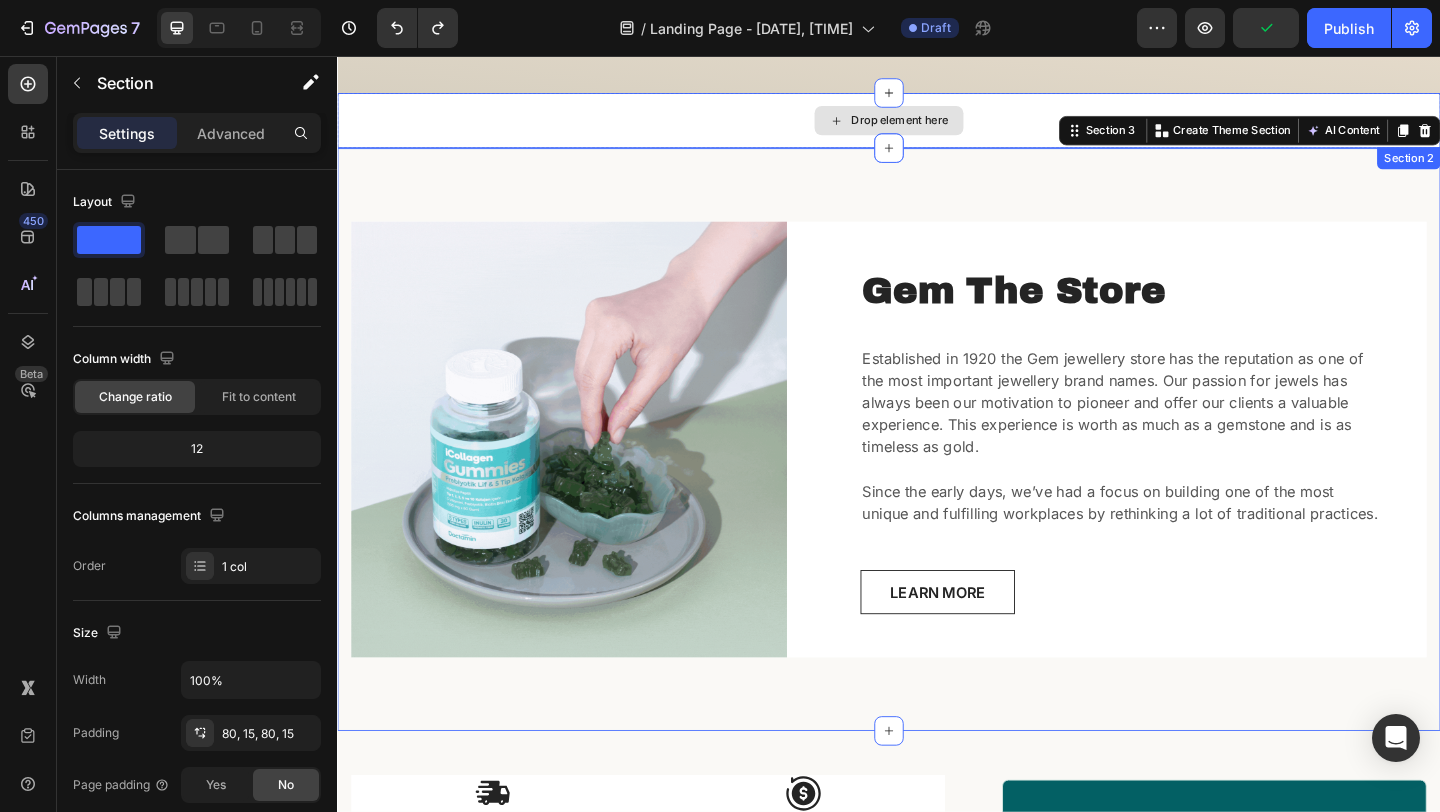click on "Drop element here" at bounding box center [937, 126] 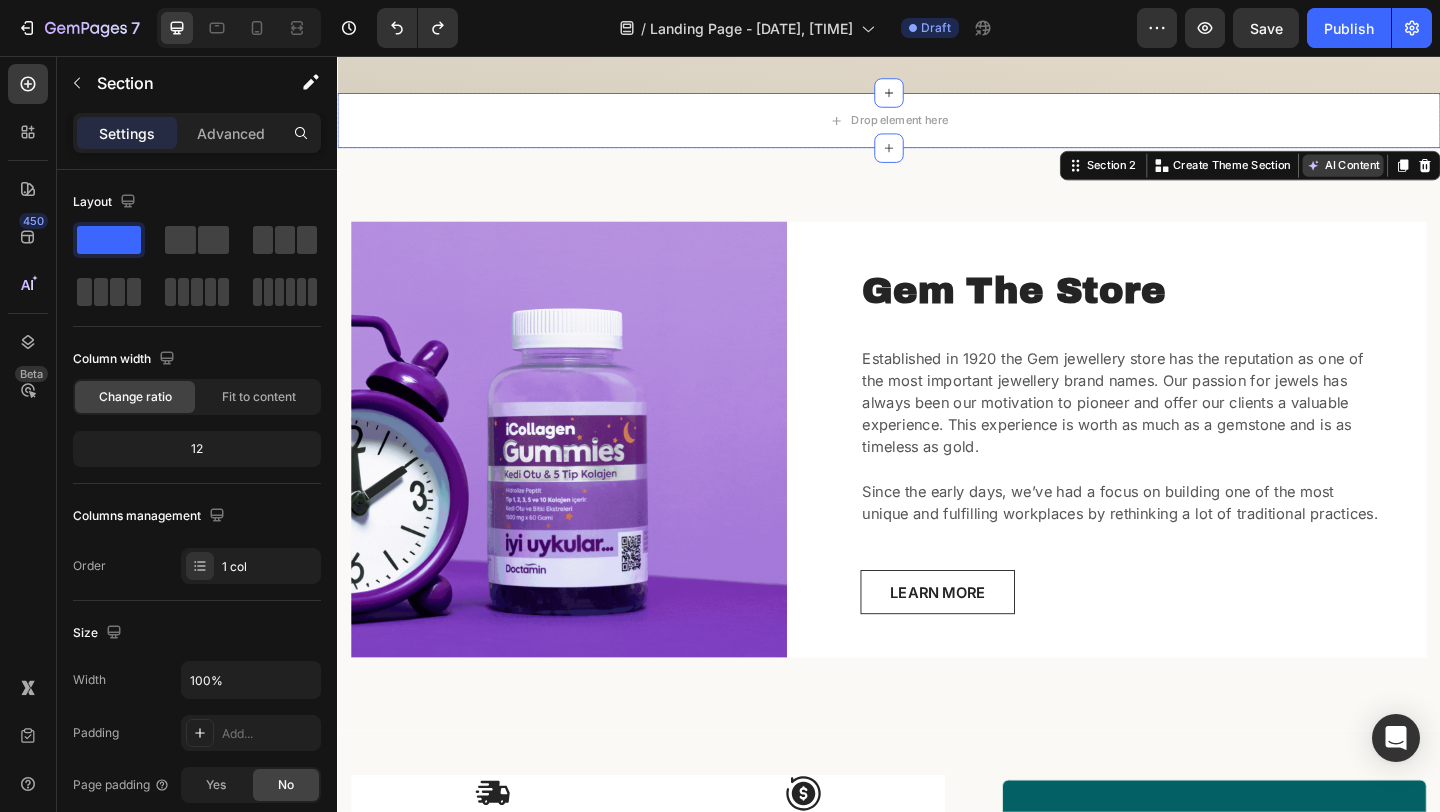 click 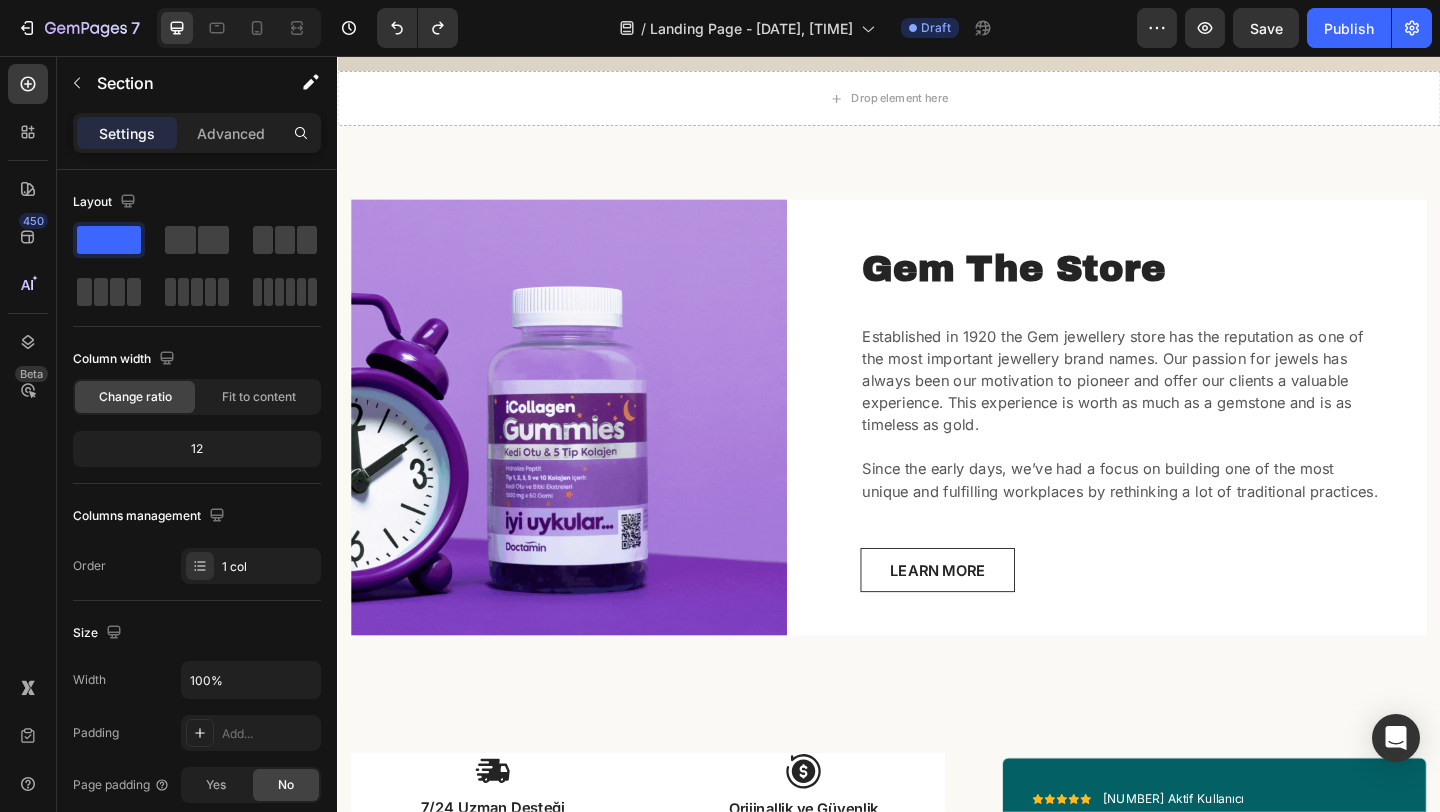 scroll, scrollTop: 143, scrollLeft: 0, axis: vertical 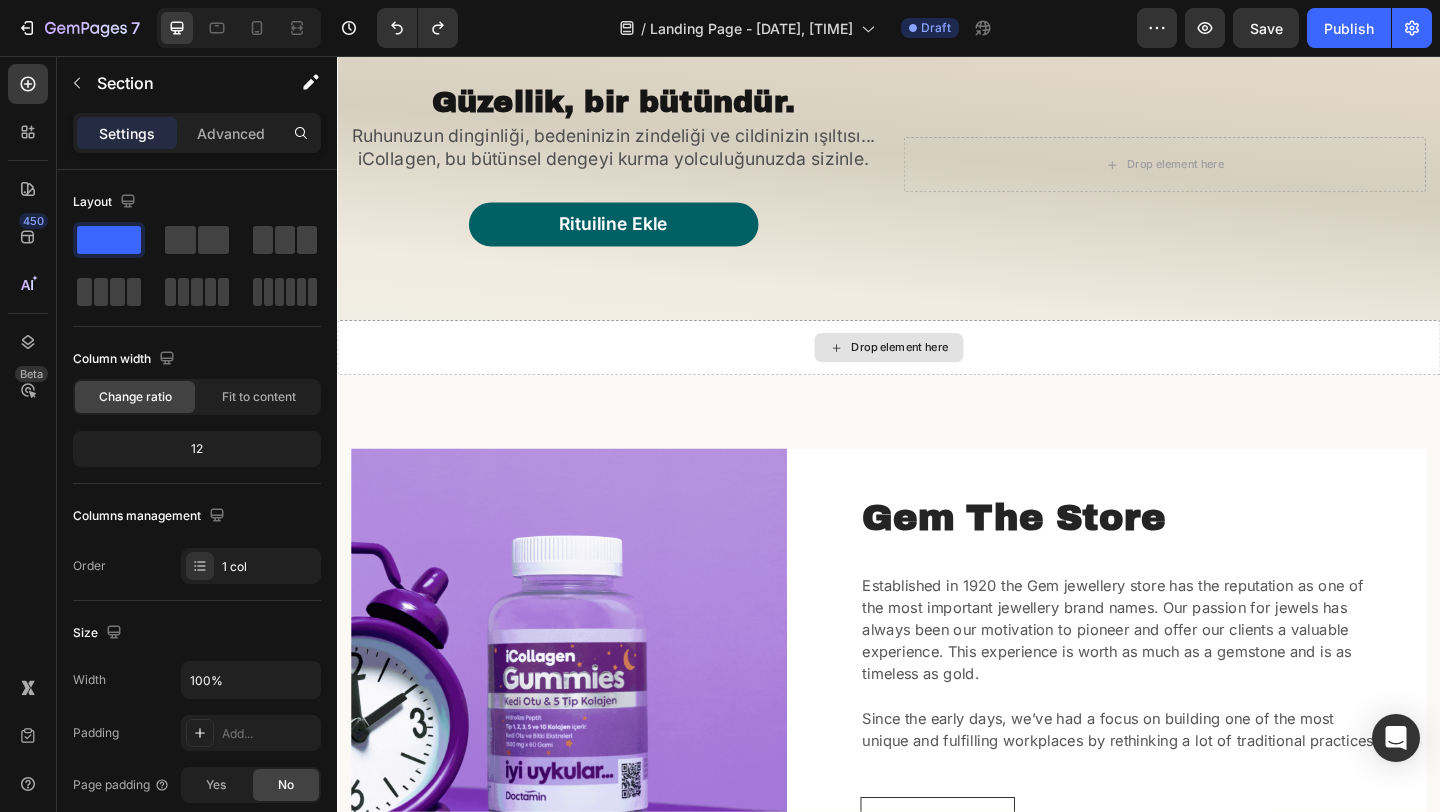 click on "Drop element here" at bounding box center [937, 373] 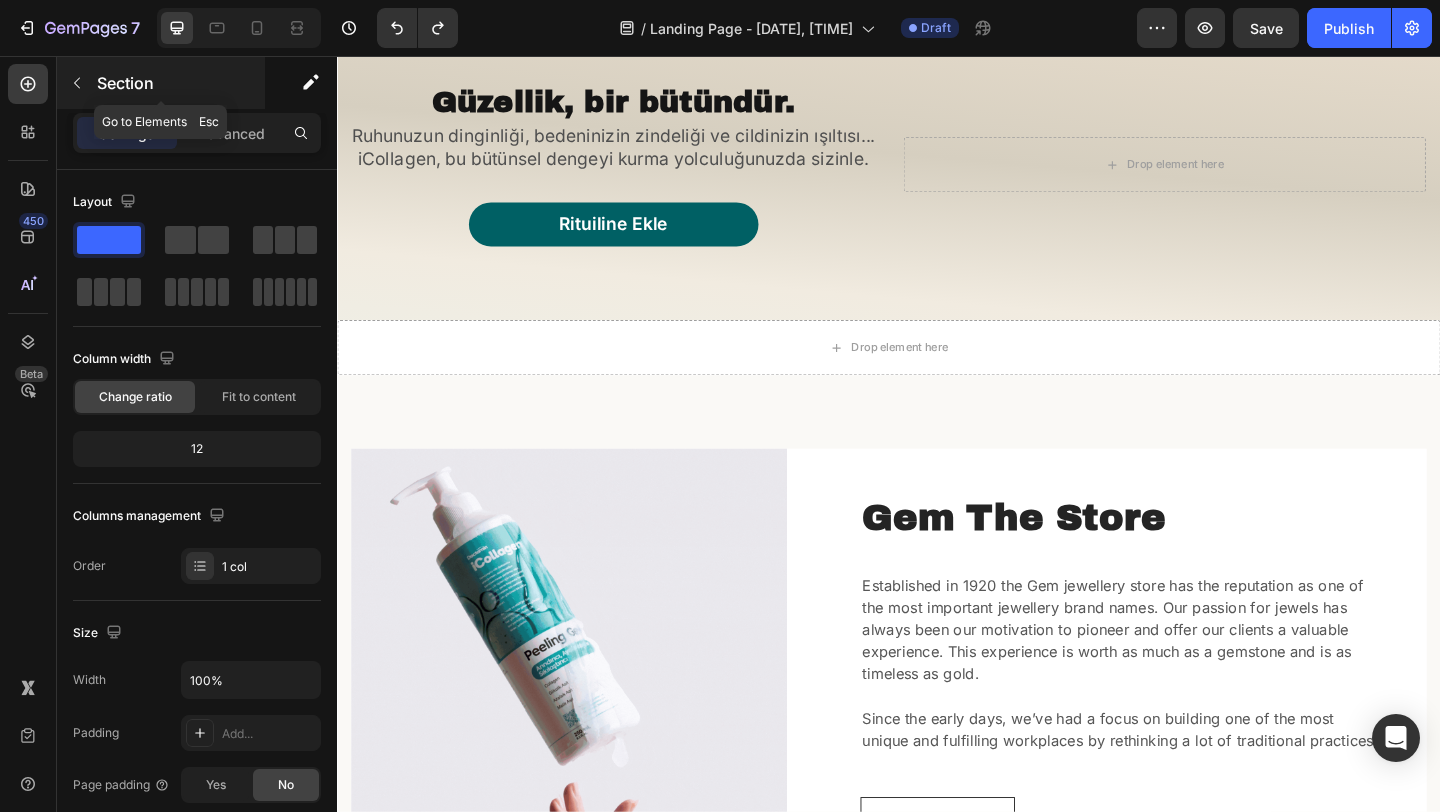 click 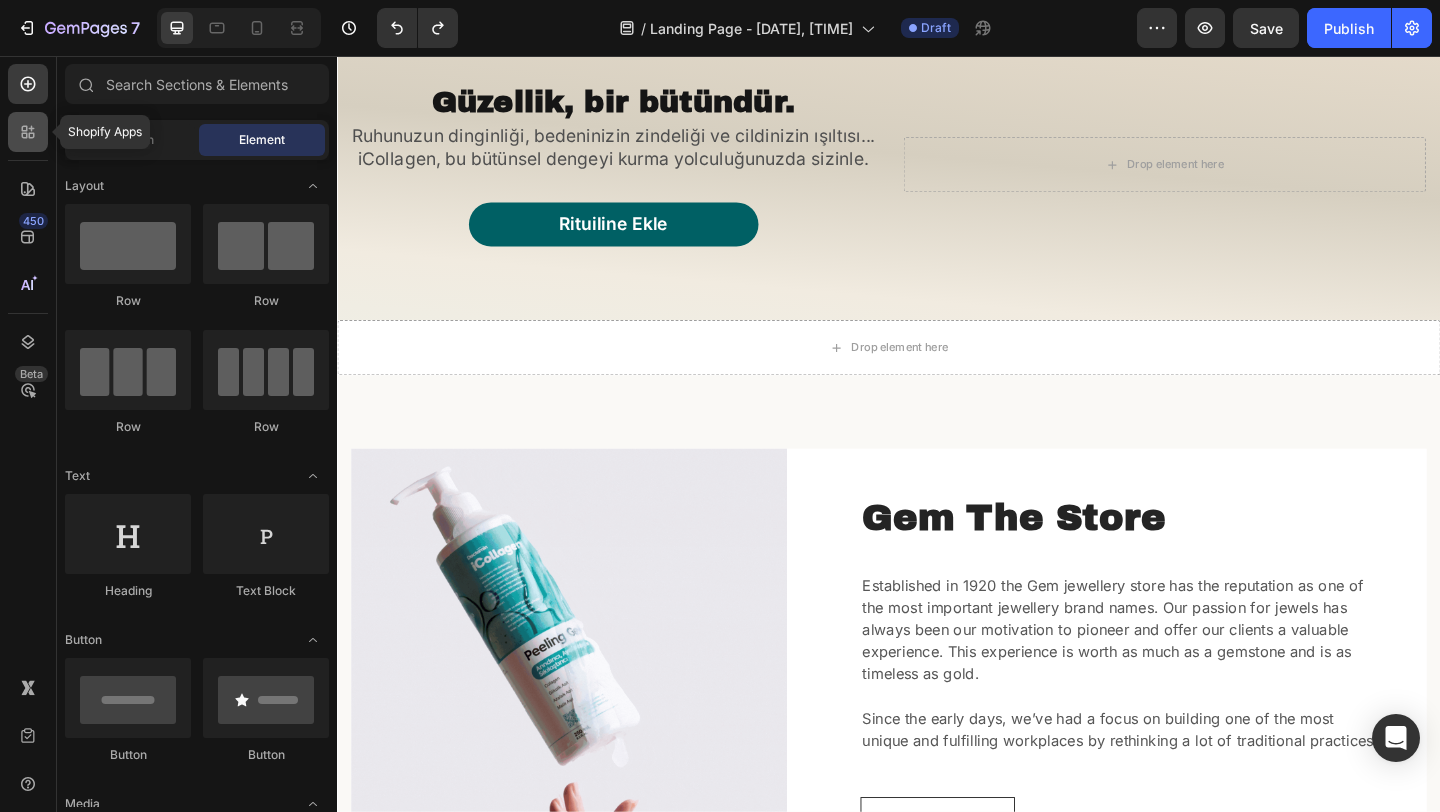 click 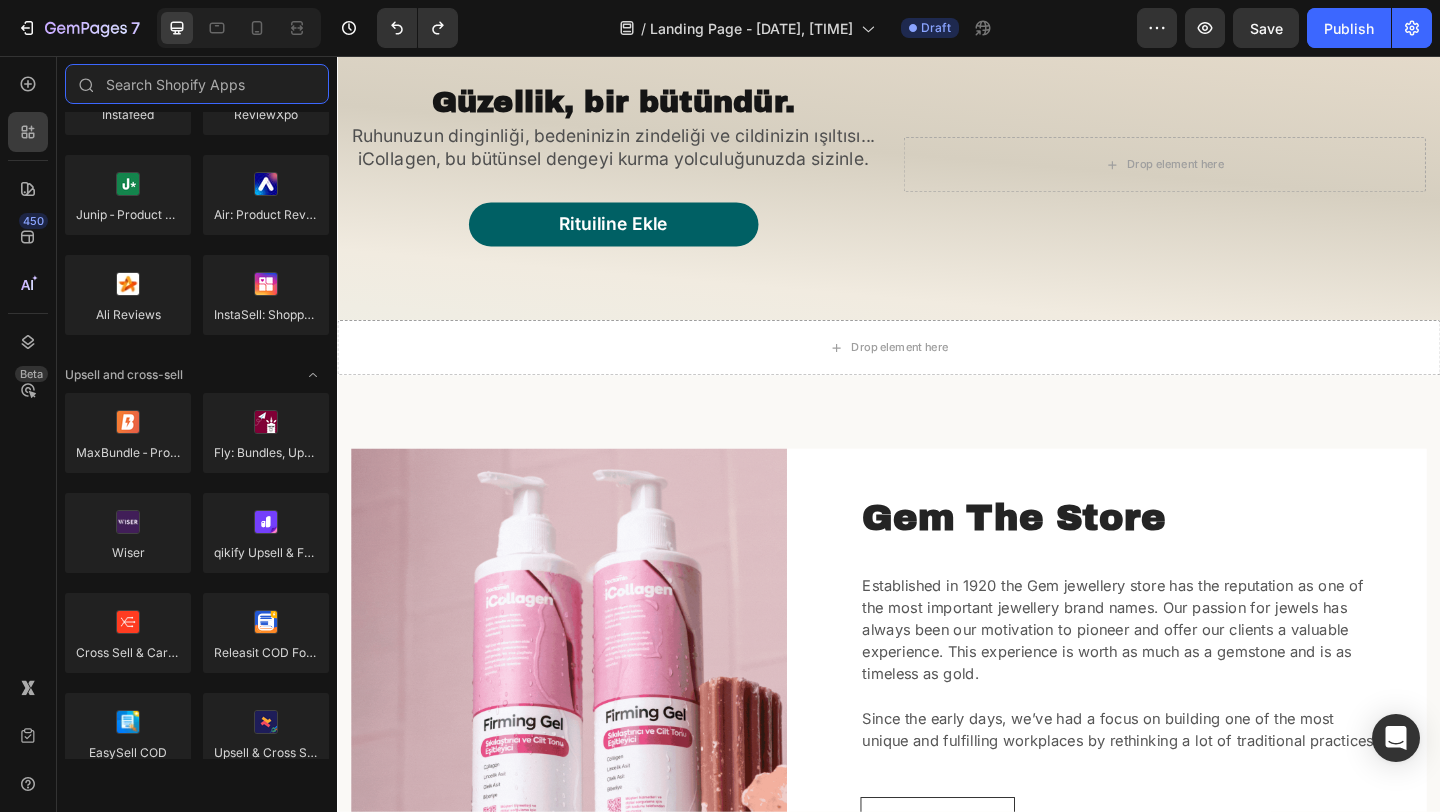 scroll, scrollTop: 689, scrollLeft: 0, axis: vertical 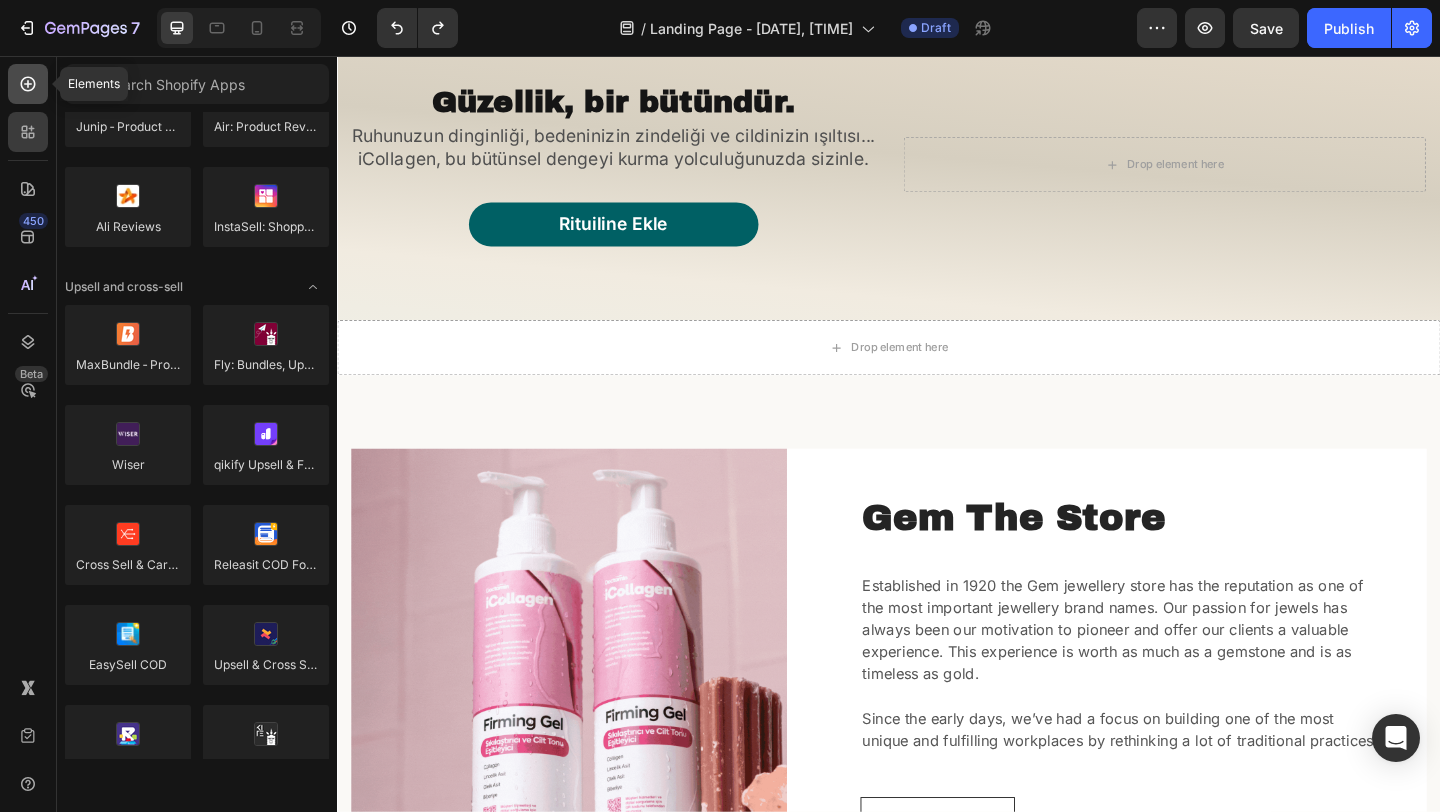 click 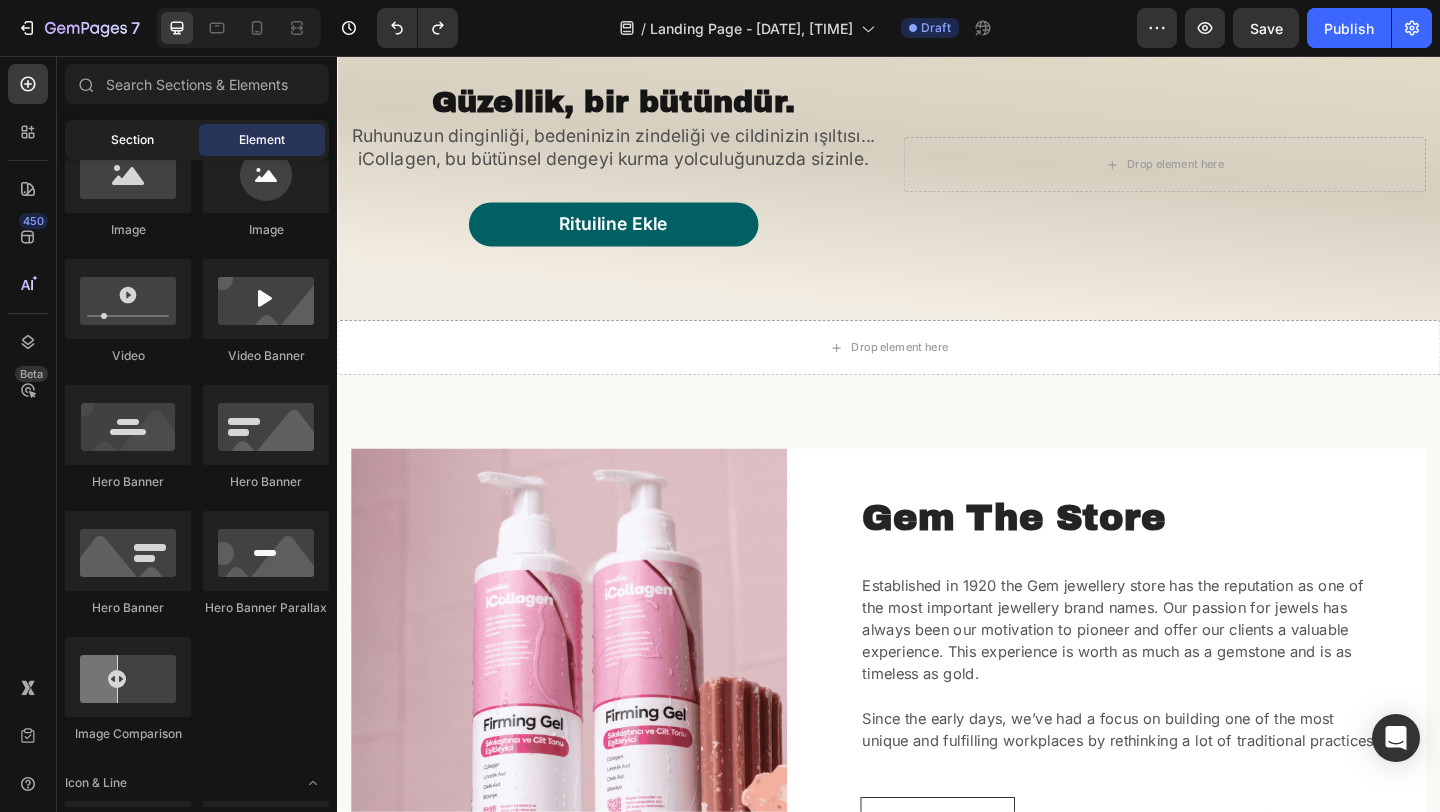 click on "Section" at bounding box center (132, 140) 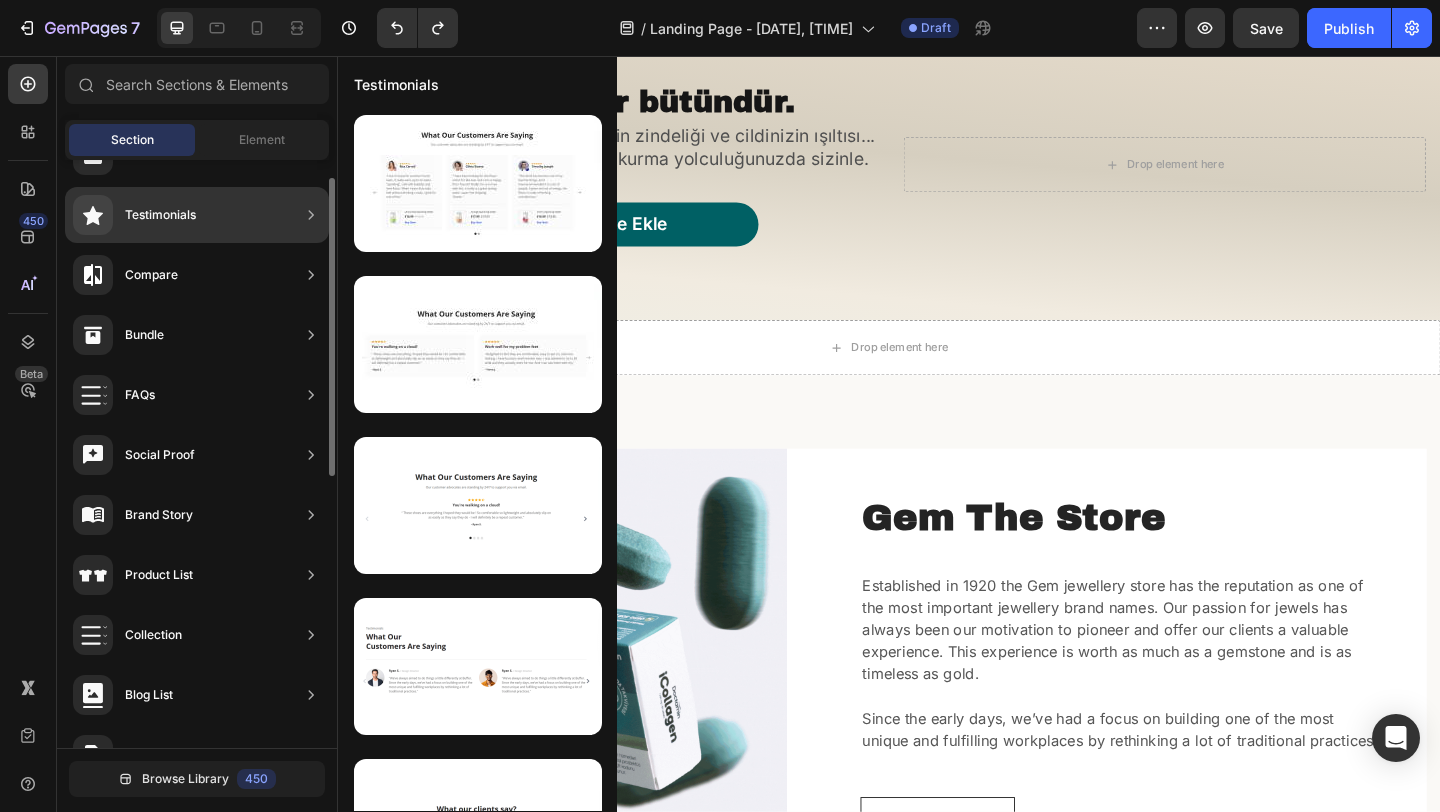 scroll, scrollTop: 572, scrollLeft: 0, axis: vertical 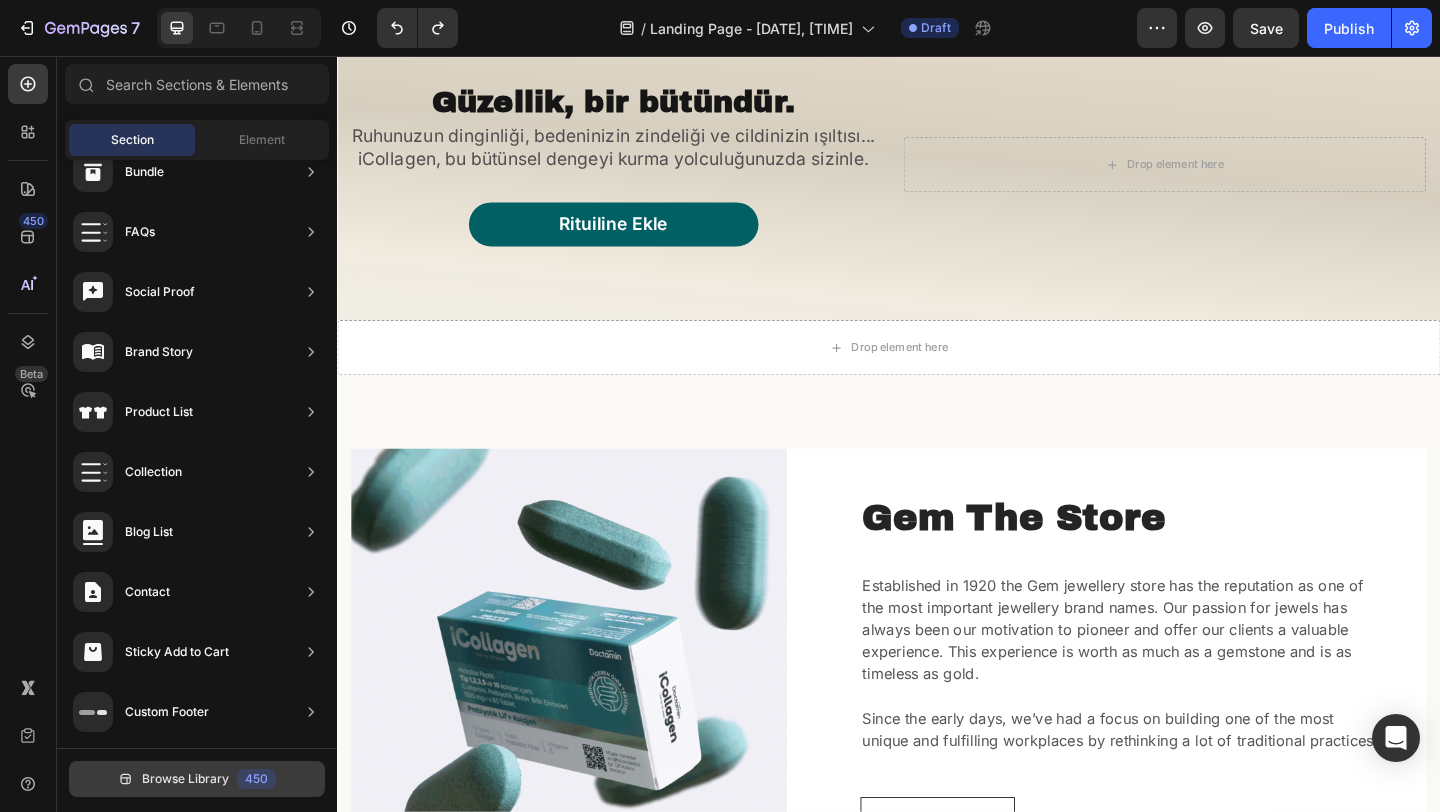 click on "Browse Library" at bounding box center [185, 779] 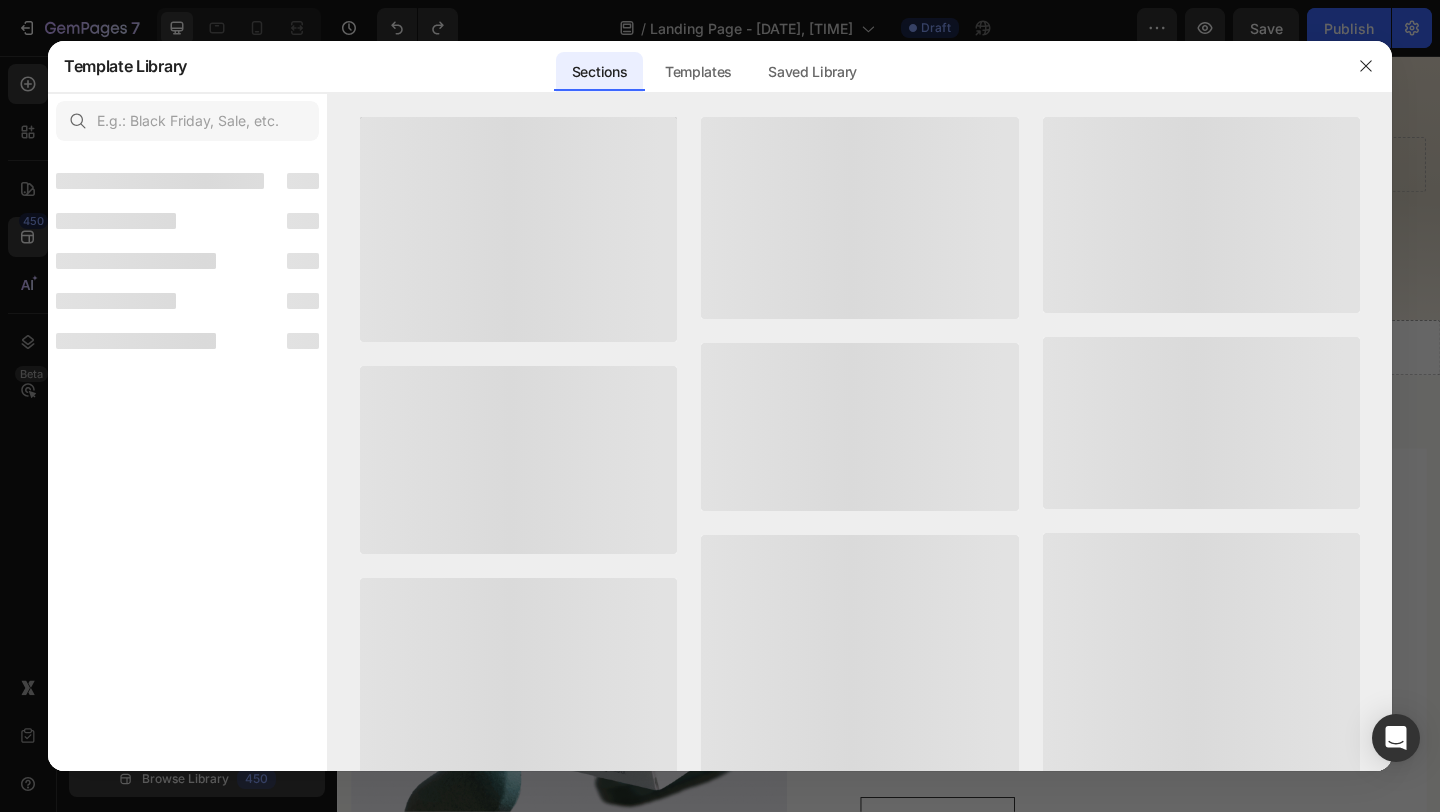 scroll, scrollTop: 548, scrollLeft: 0, axis: vertical 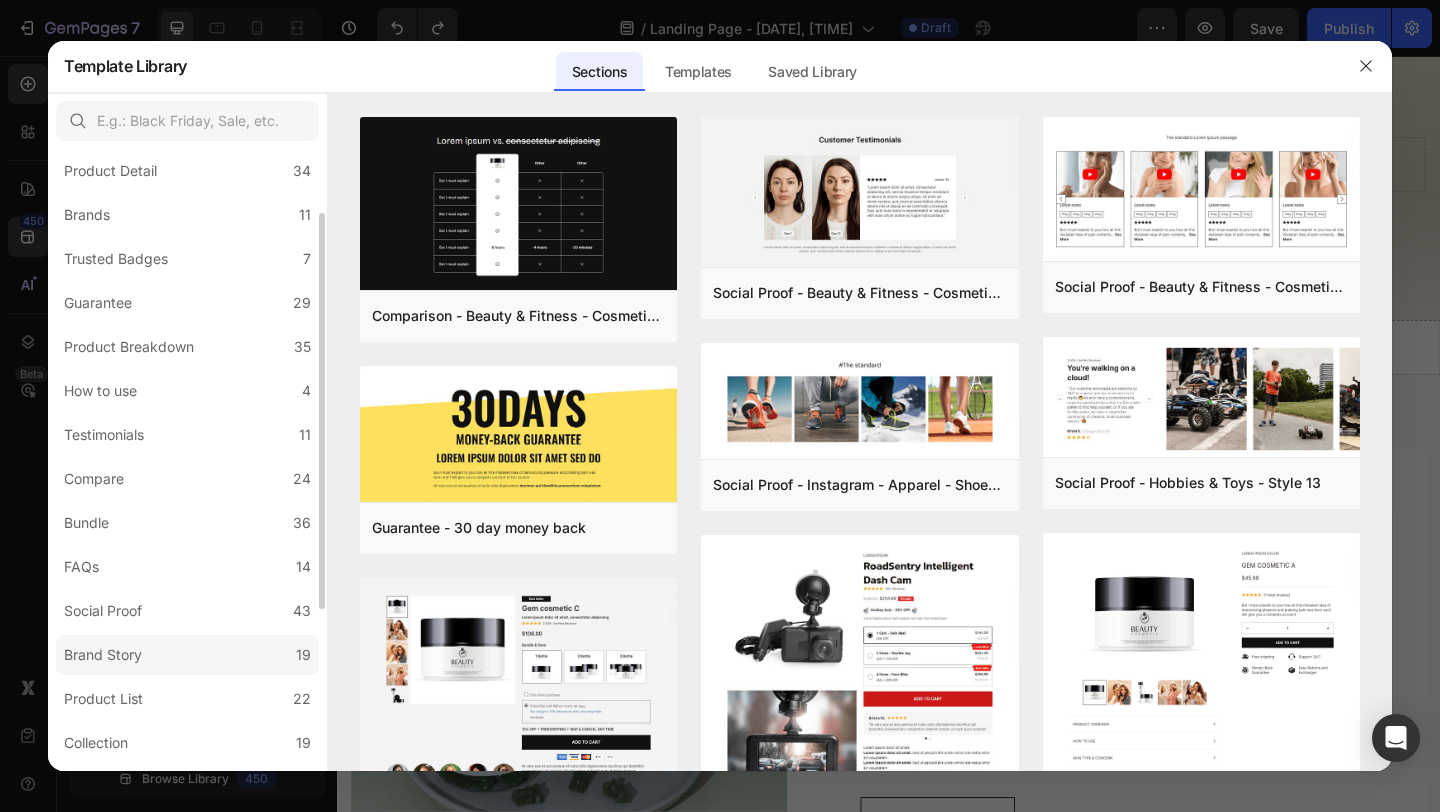 click on "How to use 4" 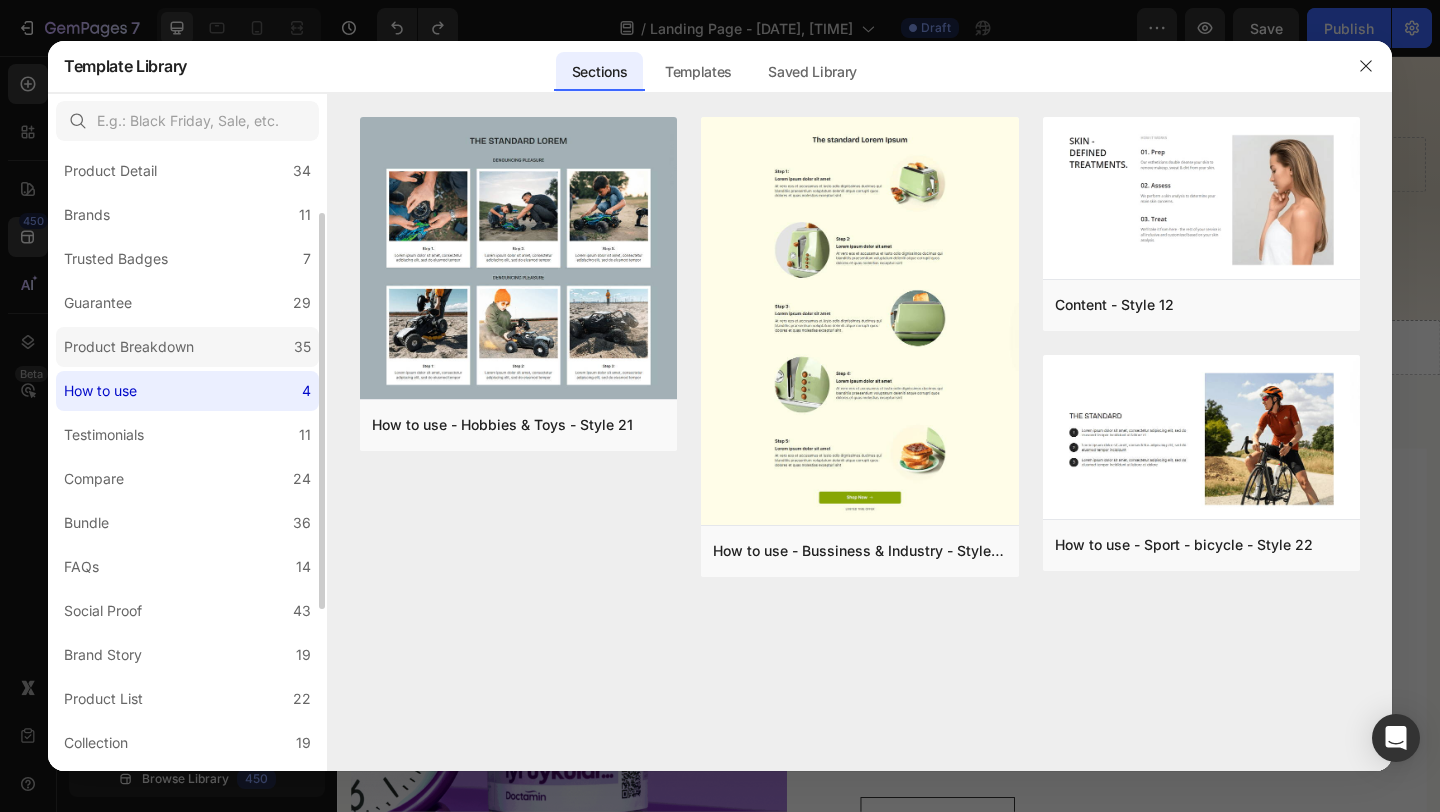 click on "Product Breakdown 35" 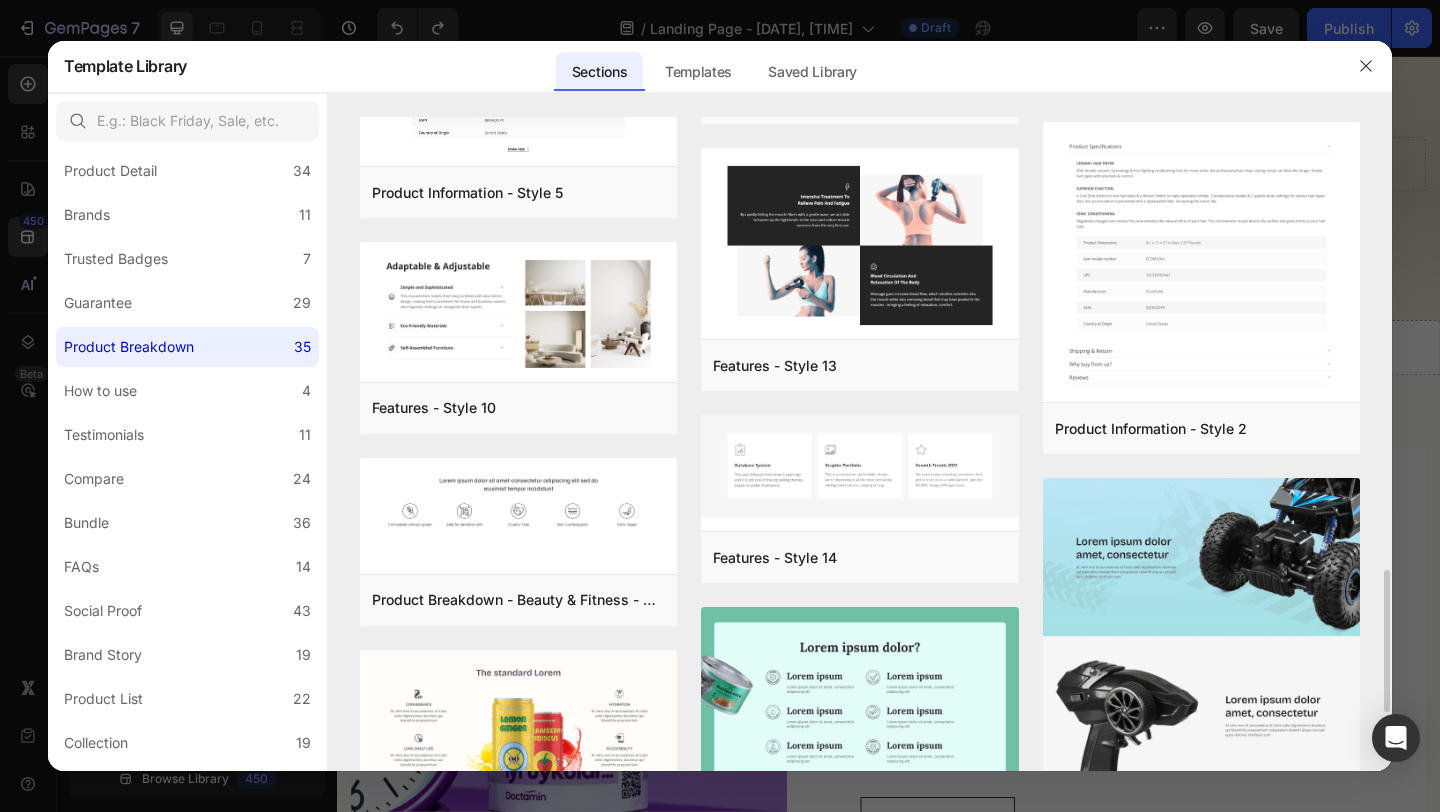 scroll, scrollTop: 1869, scrollLeft: 0, axis: vertical 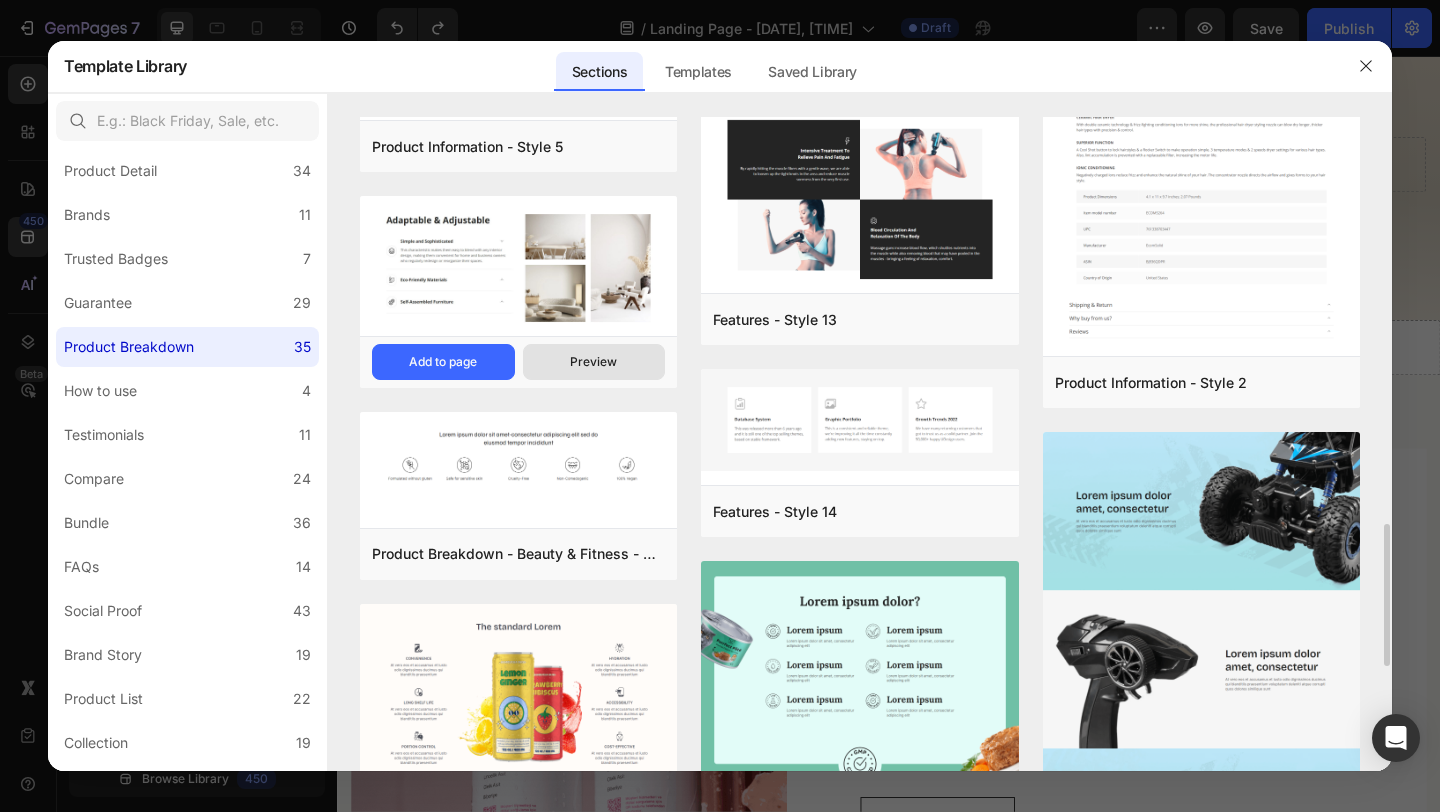 click on "Preview" at bounding box center [593, 362] 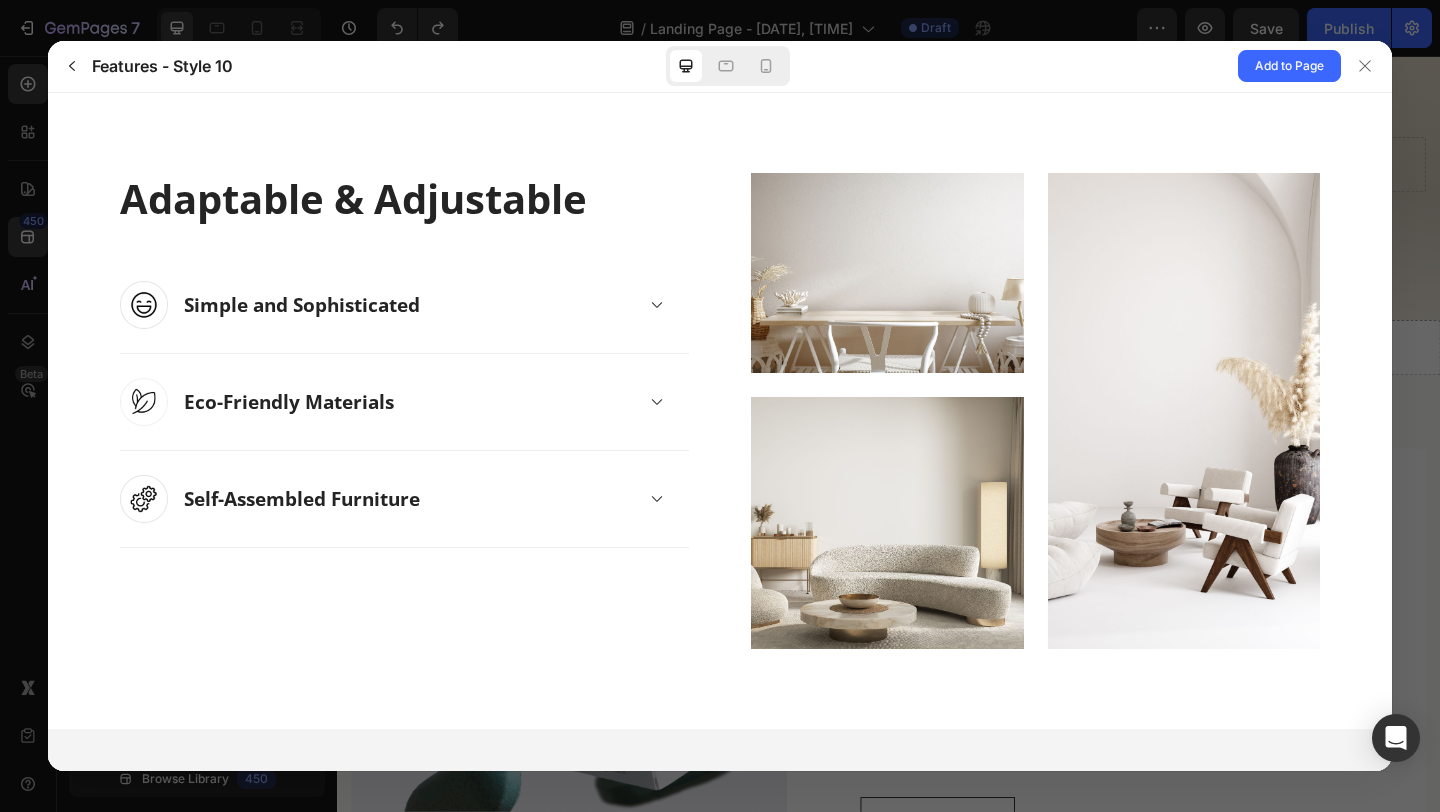 scroll, scrollTop: 0, scrollLeft: 0, axis: both 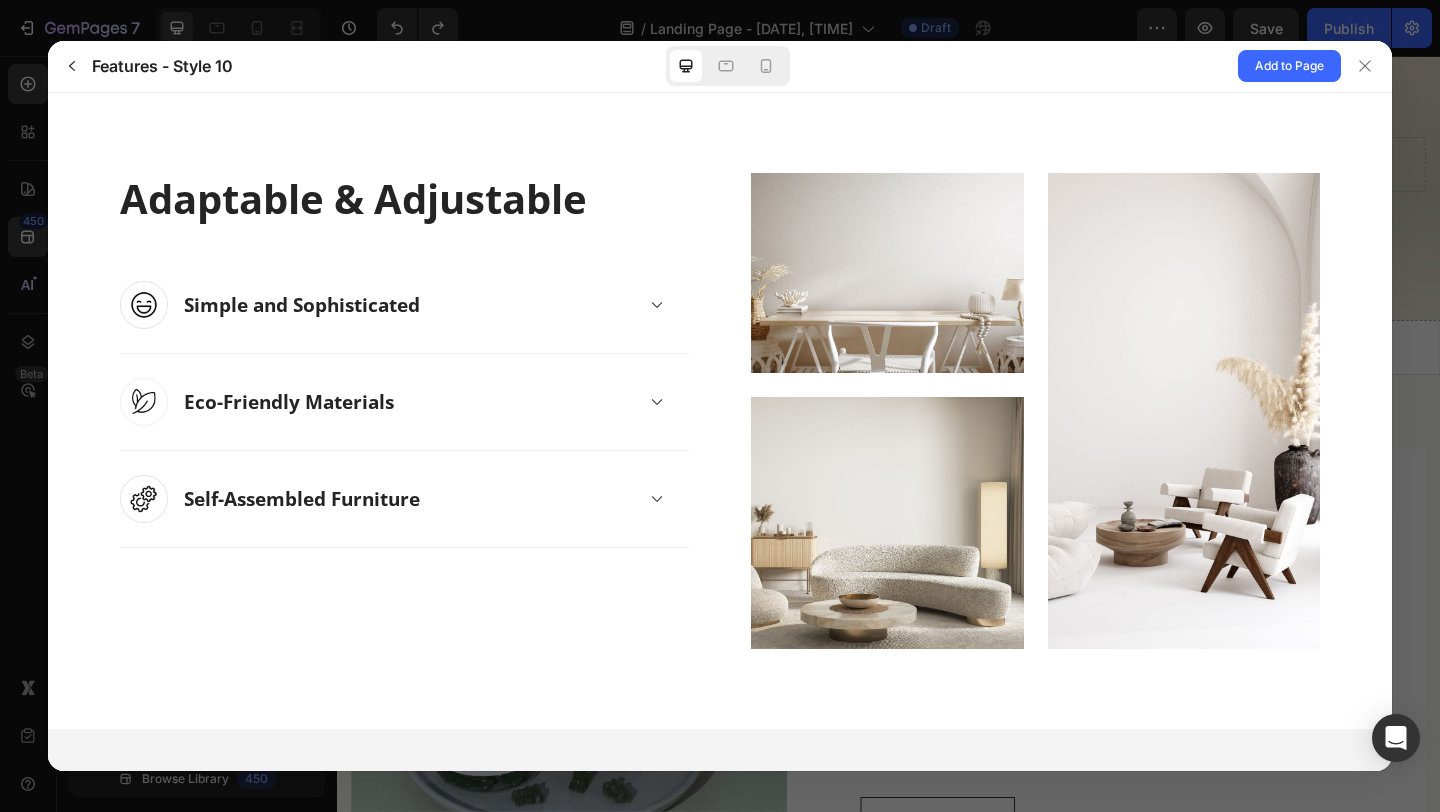 click on "Simple and Sophisticated" at bounding box center (302, 304) 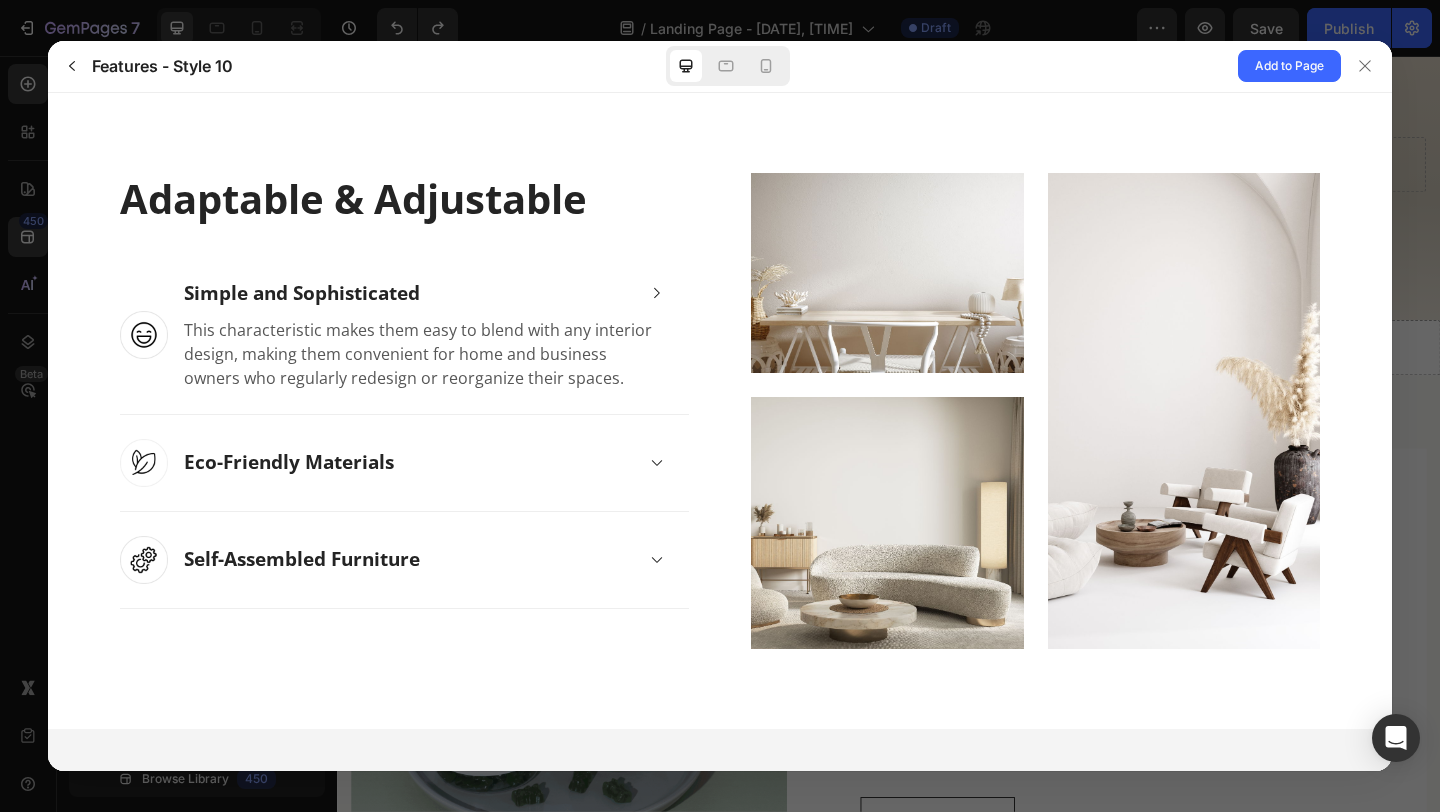 click on "Simple and Sophisticated" at bounding box center (302, 292) 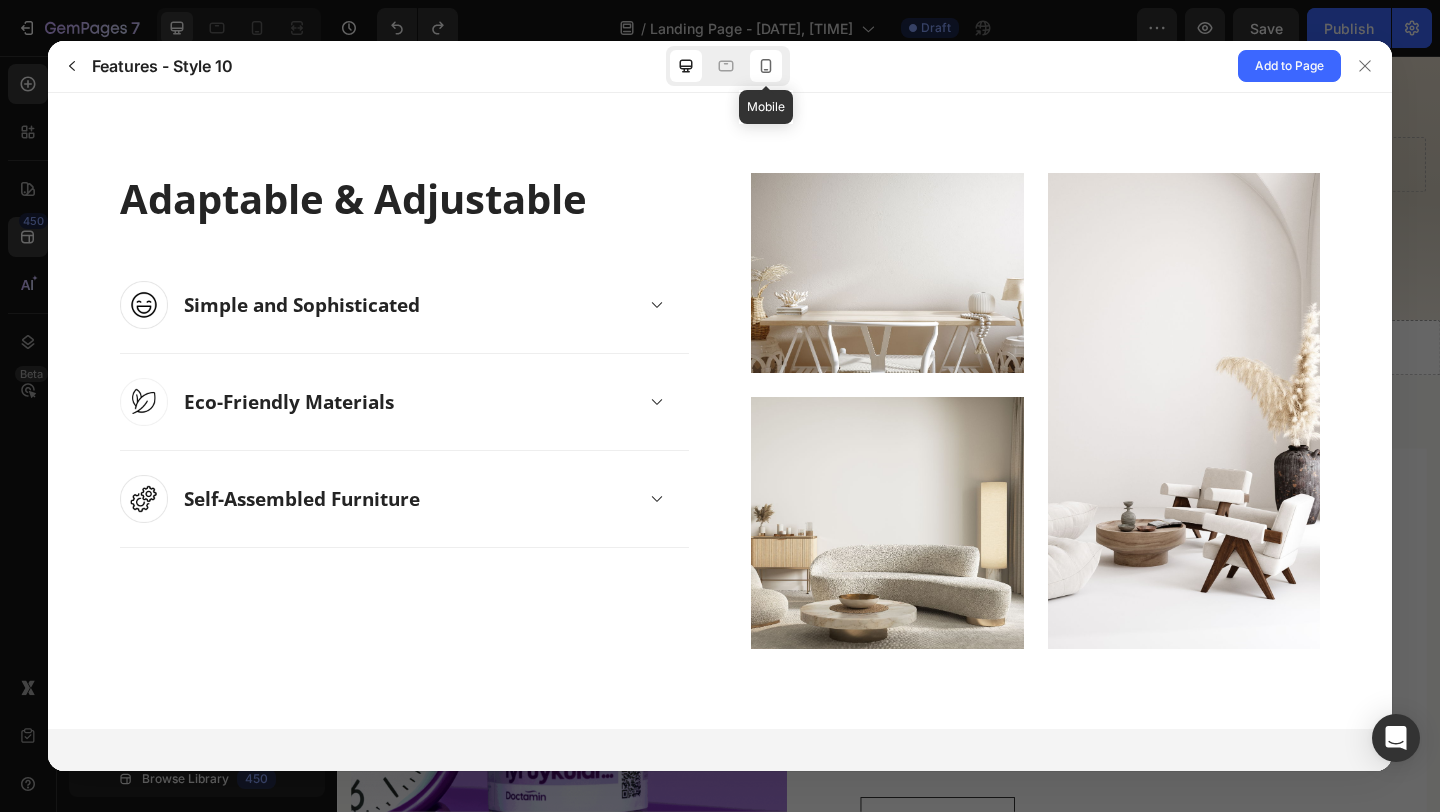 click 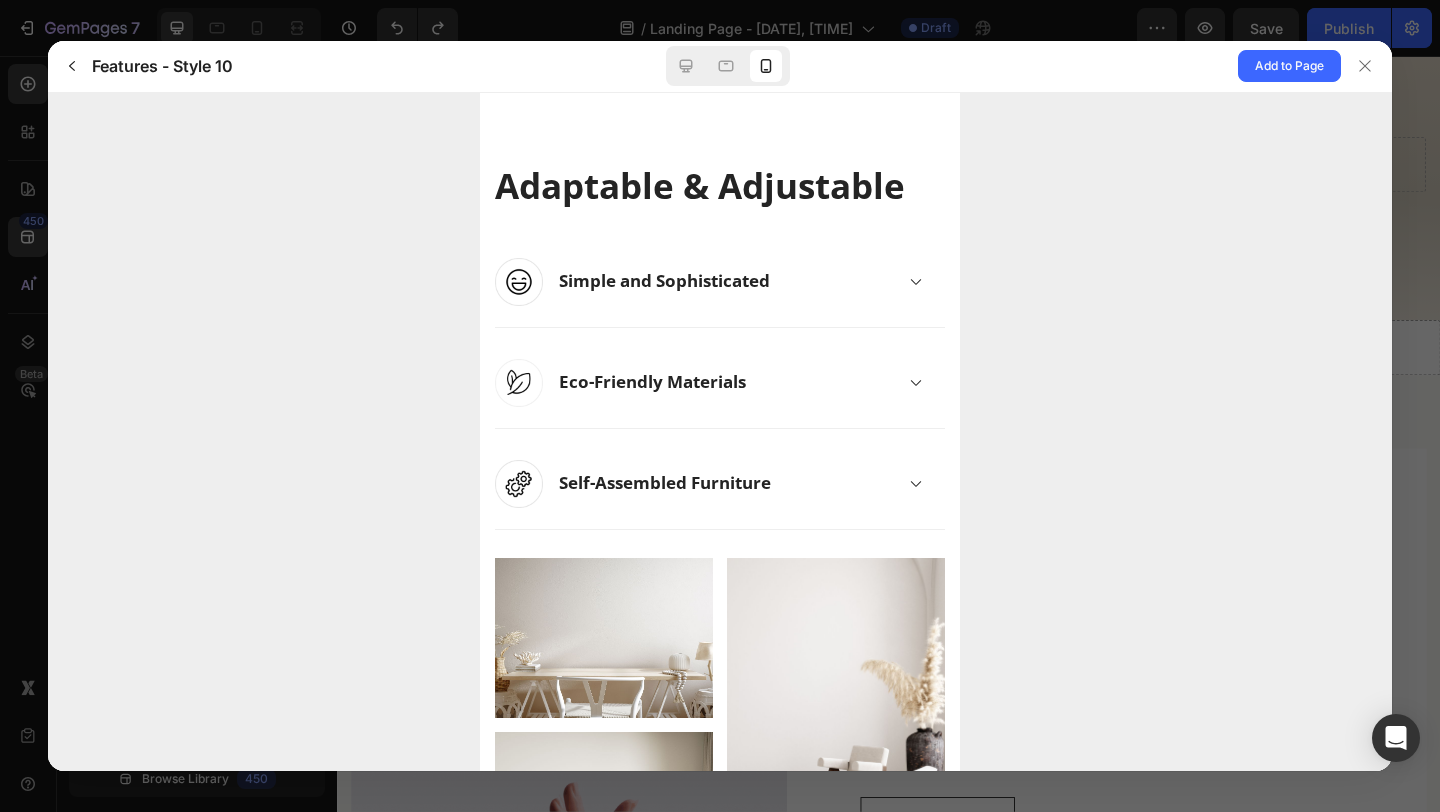 click 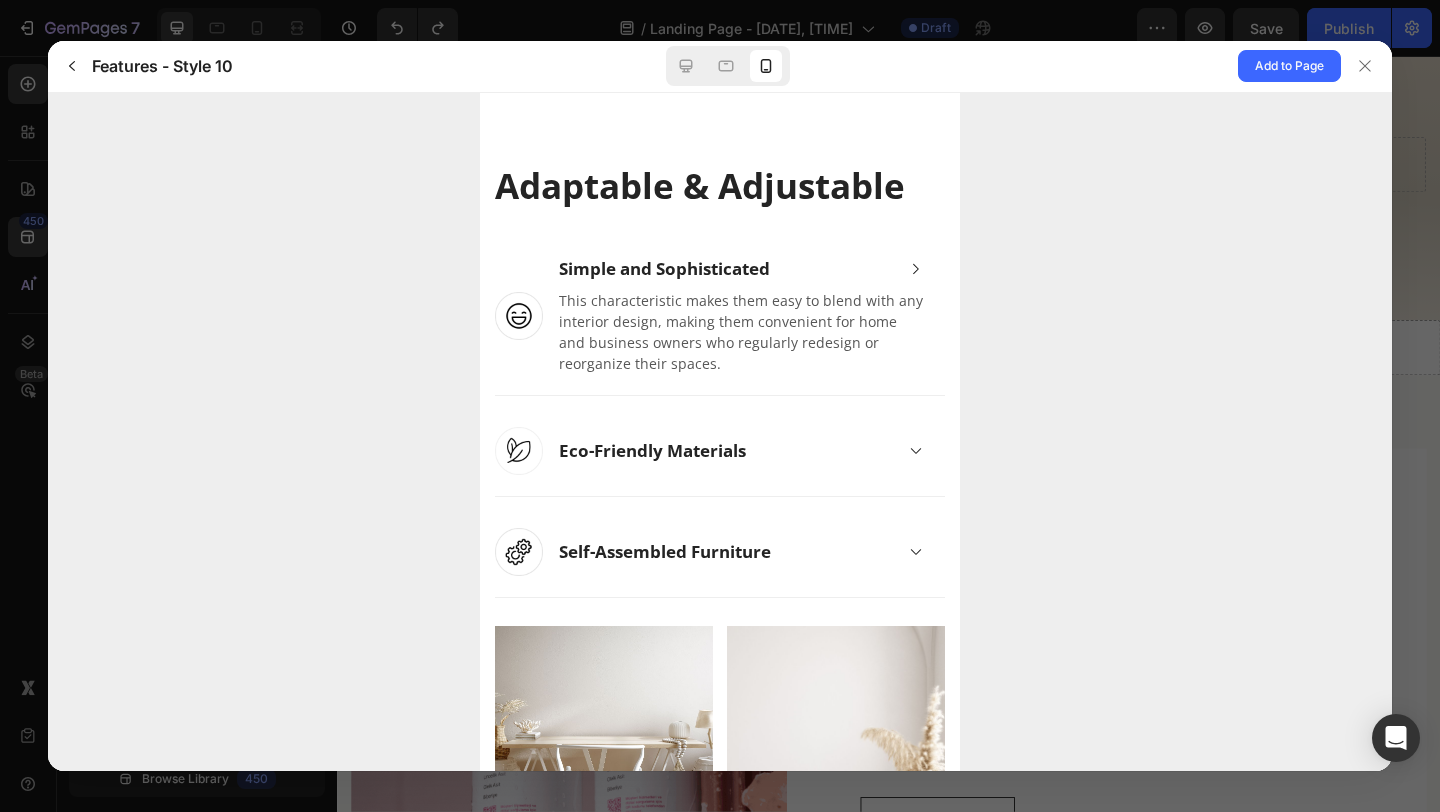 click on "This characteristic makes them easy to blend with any interior design, making them convenient for home and business owners who regularly redesign or reorganize their spaces." at bounding box center [741, 326] 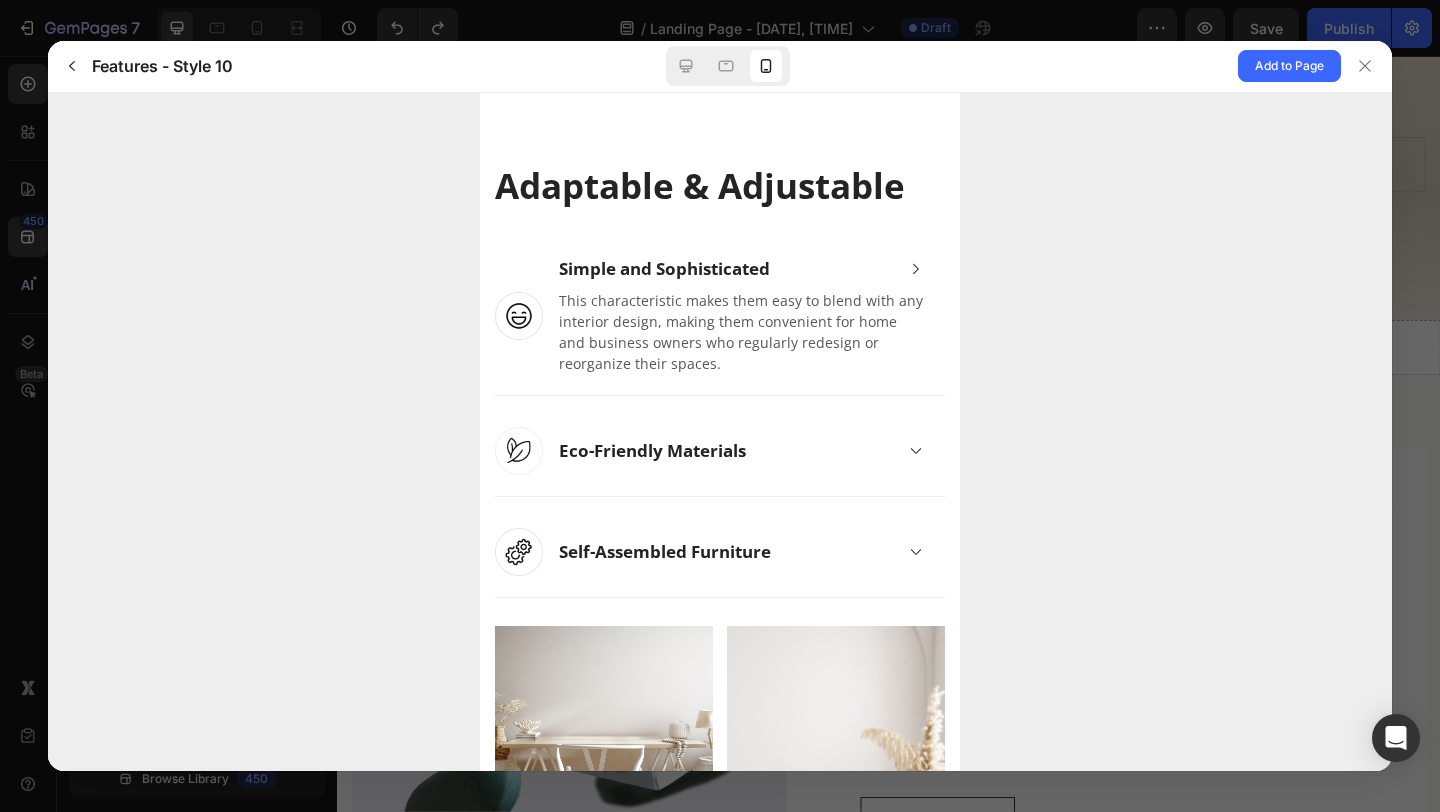 click on "Simple and Sophisticated" at bounding box center [741, 268] 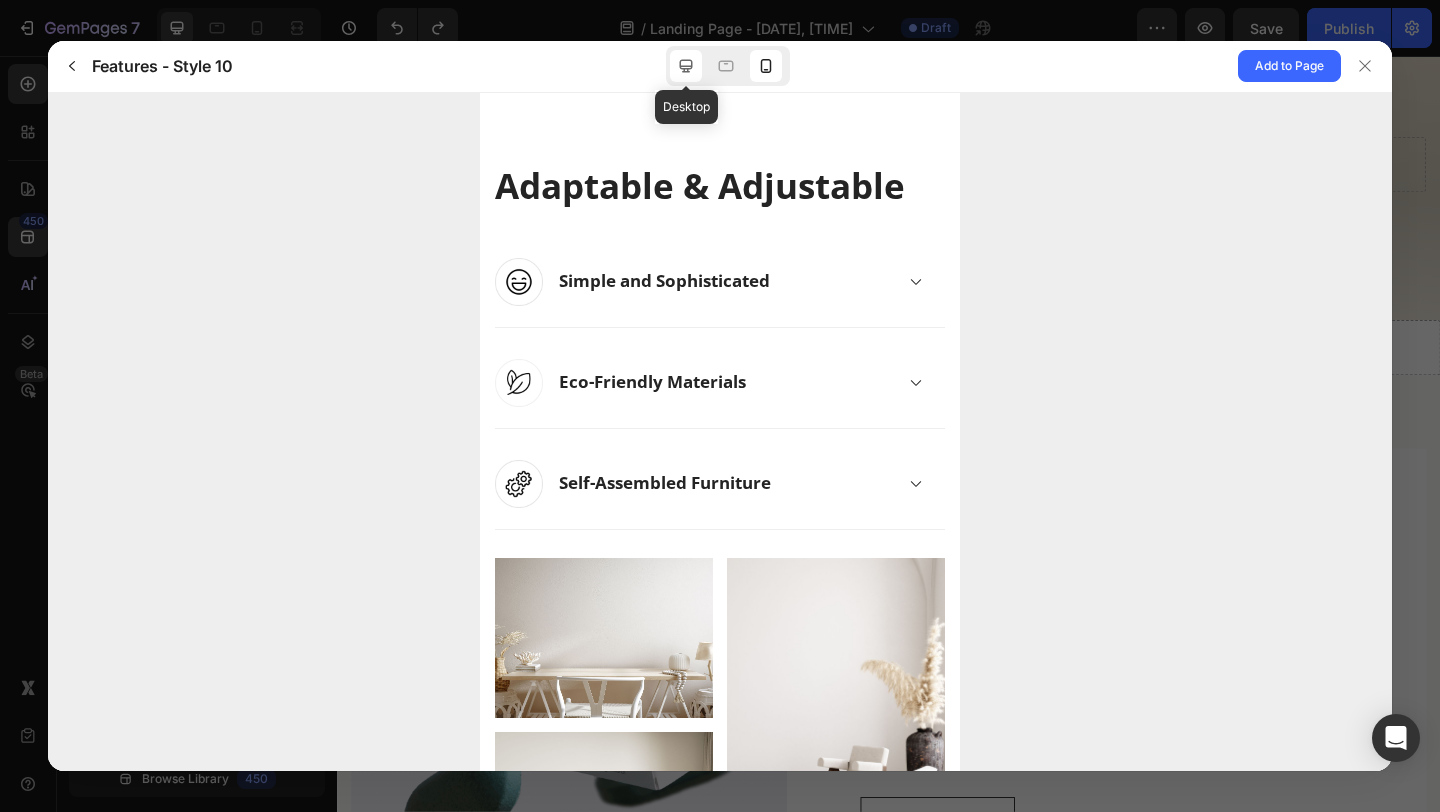click 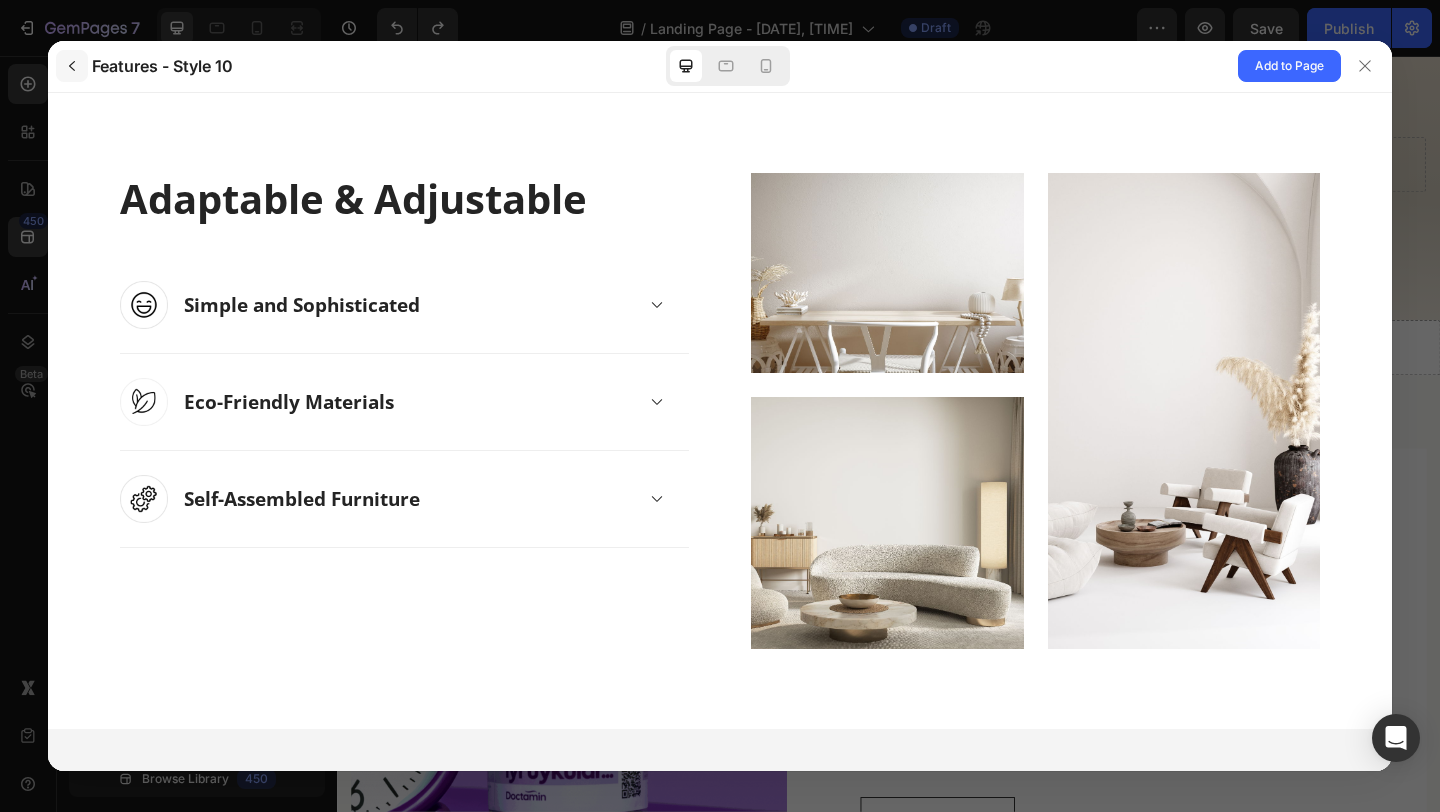click 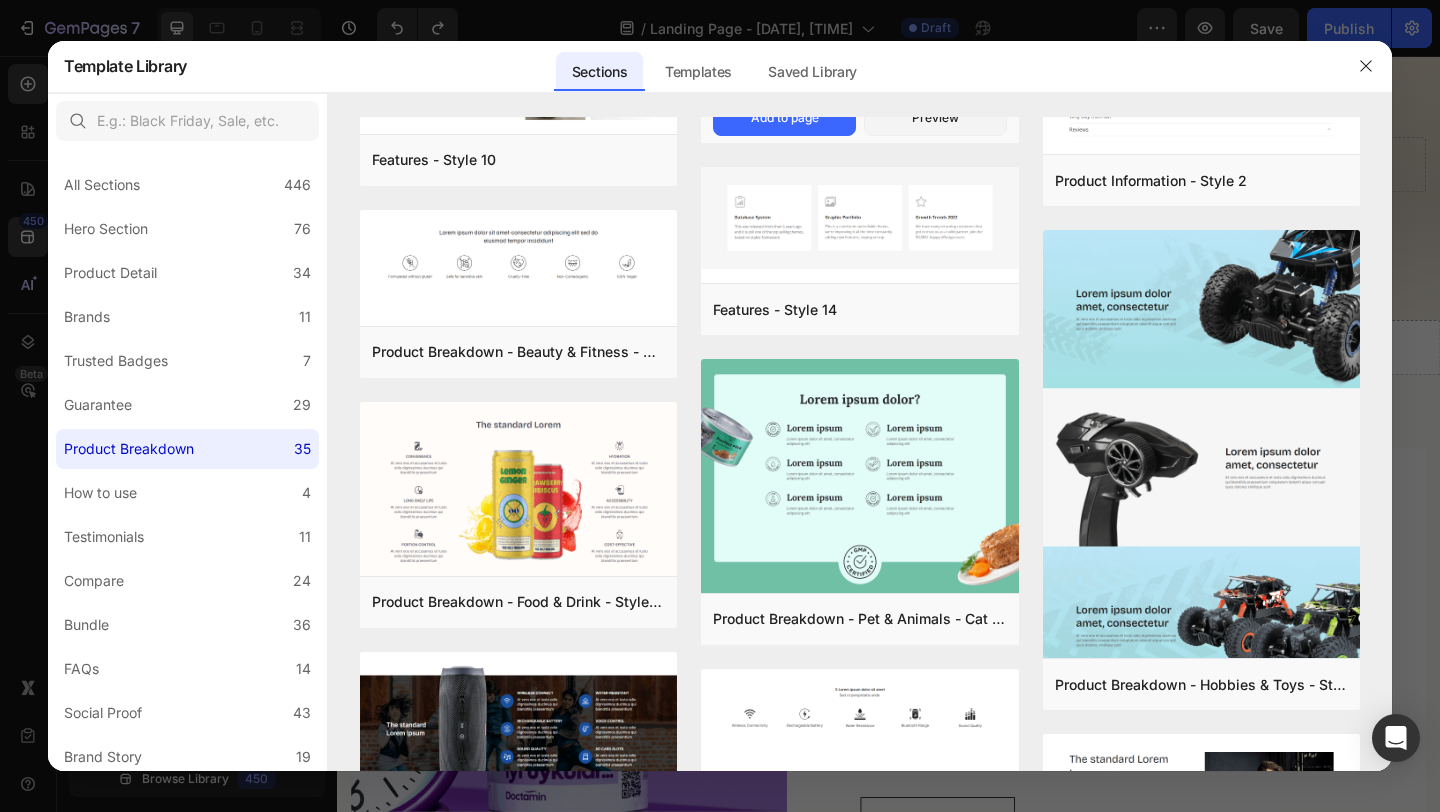 scroll, scrollTop: 2352, scrollLeft: 0, axis: vertical 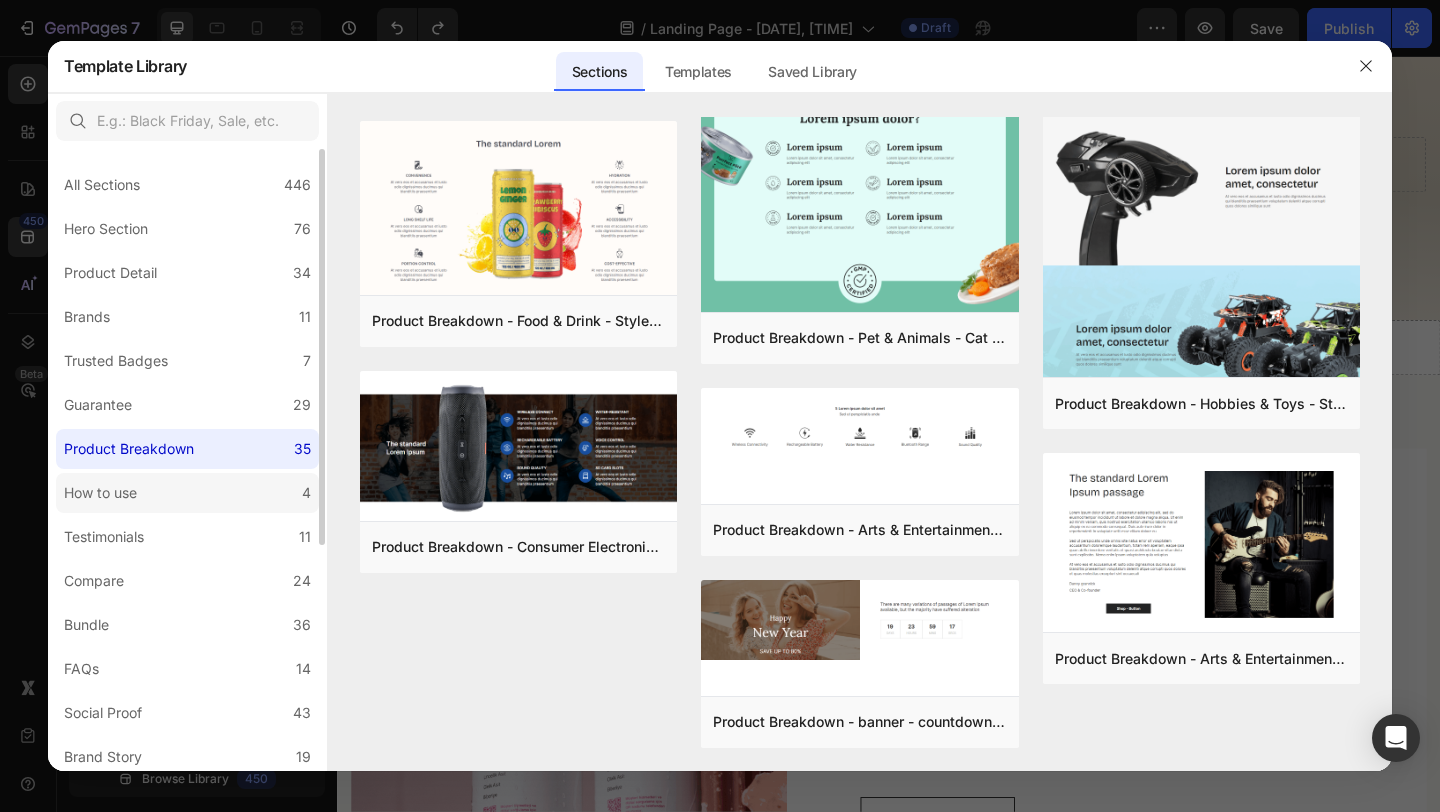 click on "How to use 4" 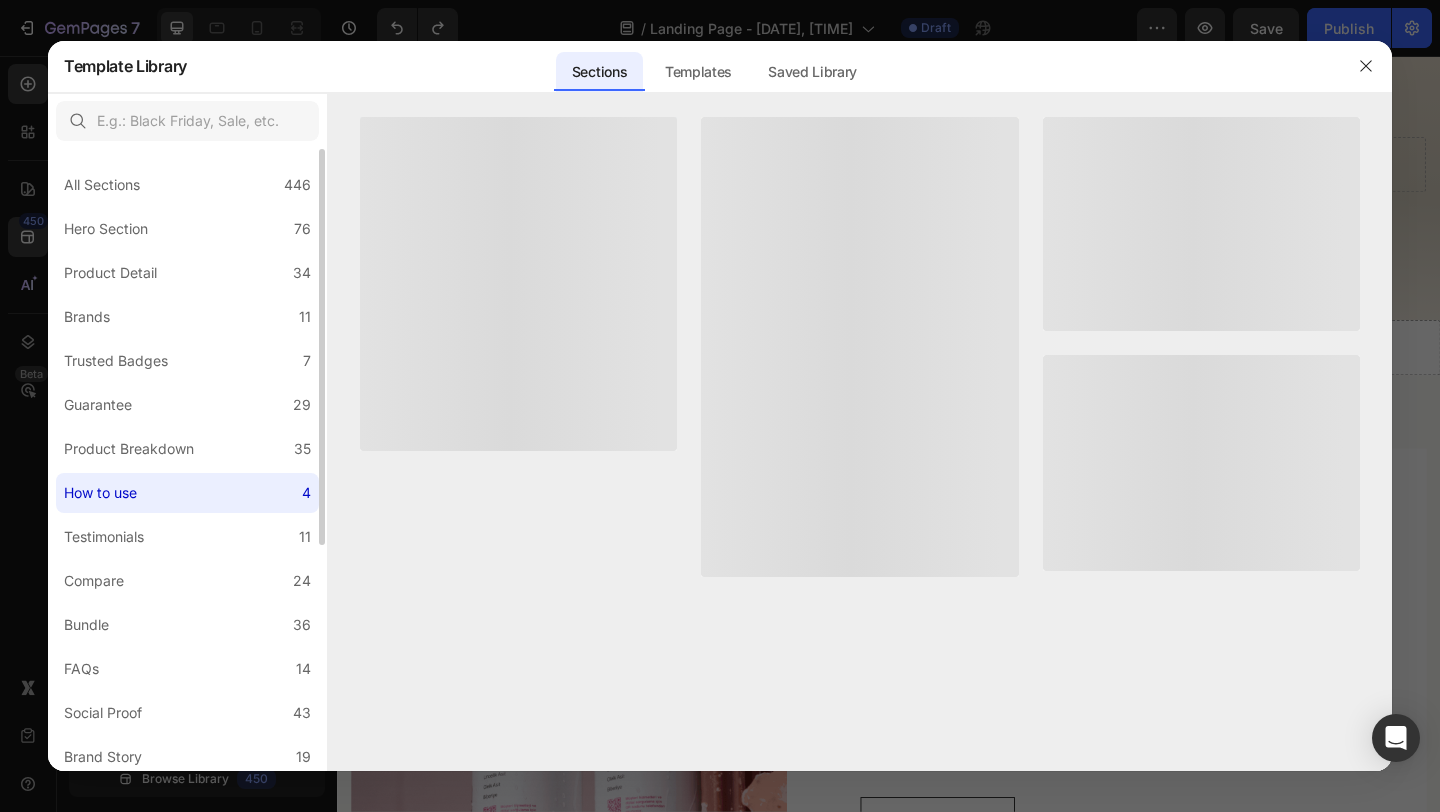 scroll, scrollTop: 0, scrollLeft: 0, axis: both 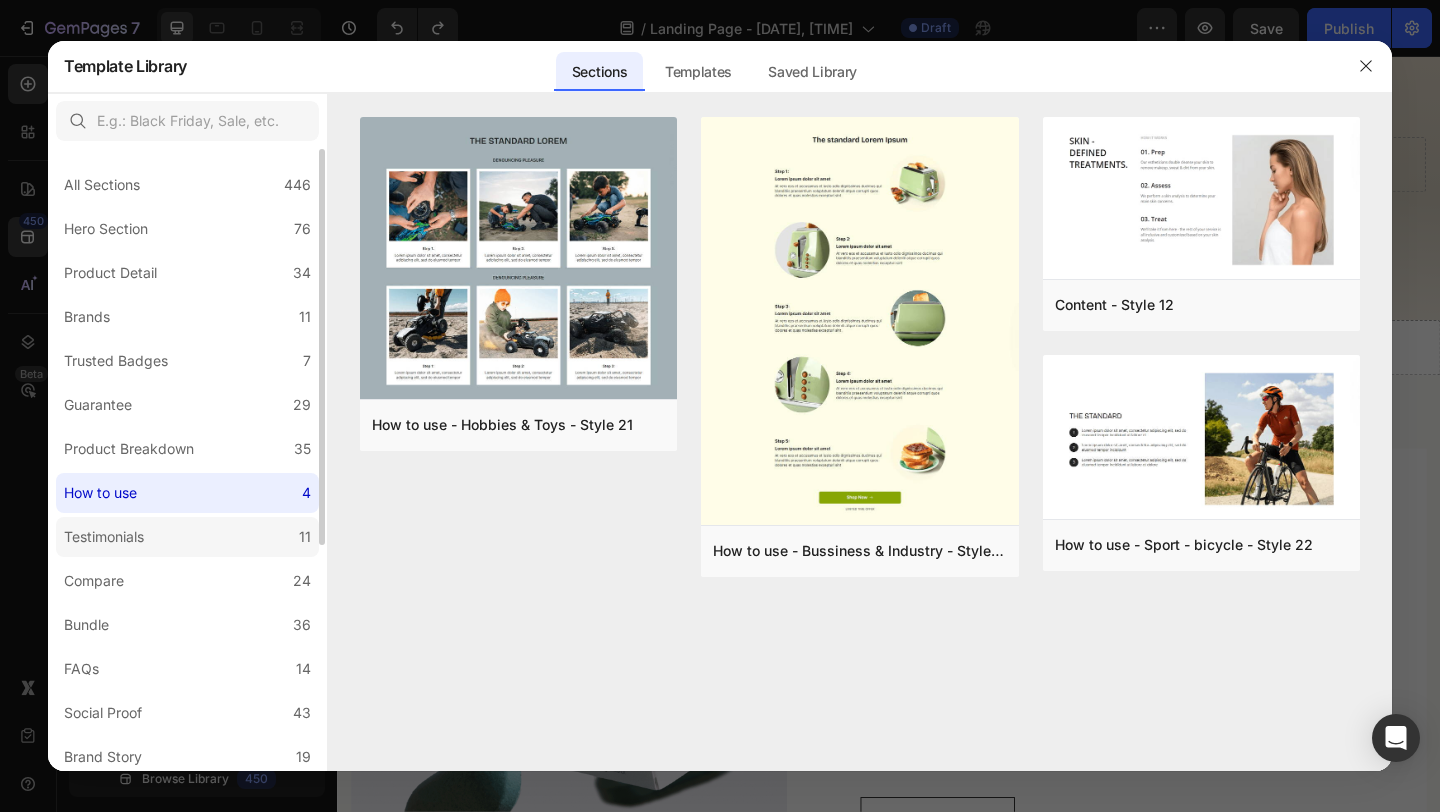 click on "Testimonials 11" 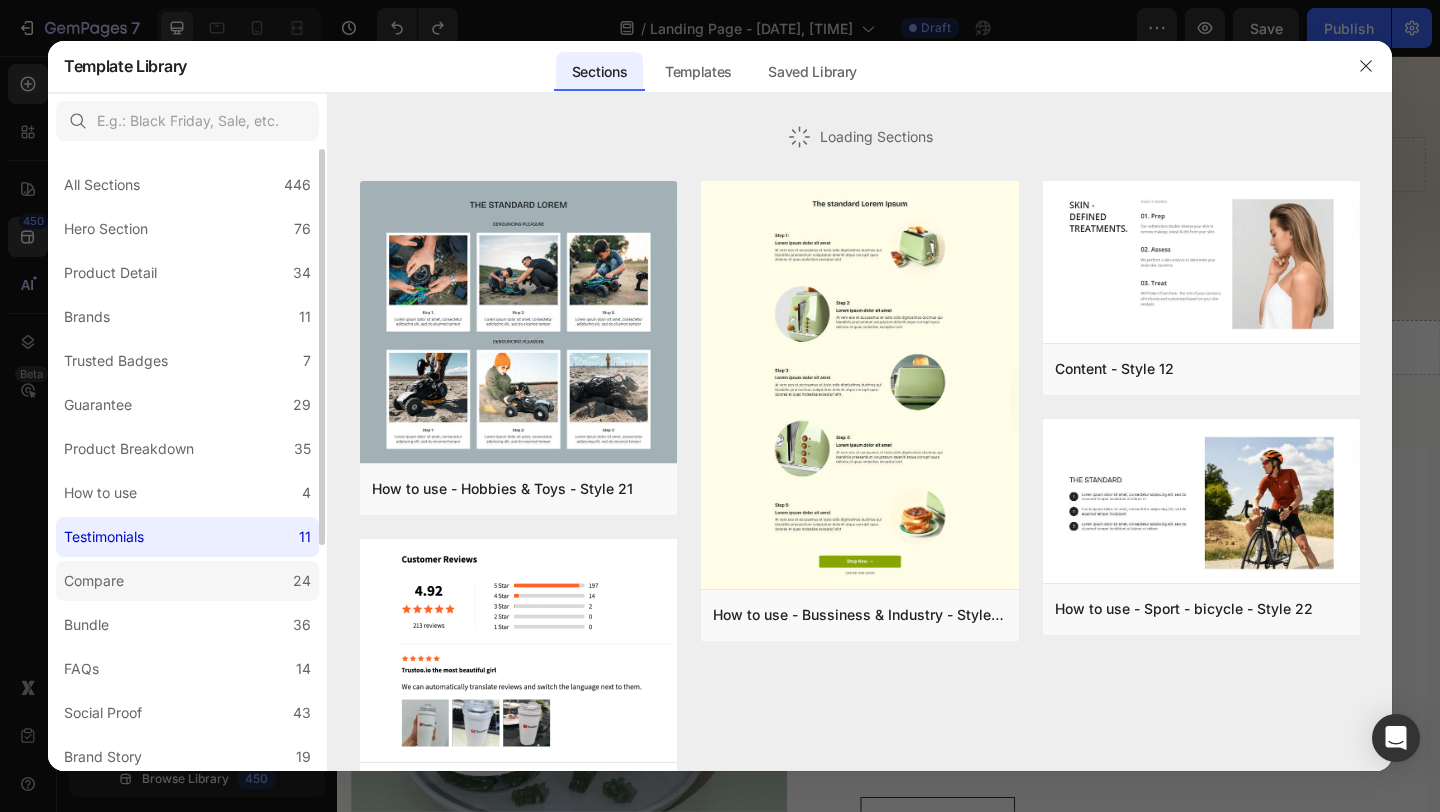 click on "Compare 24" 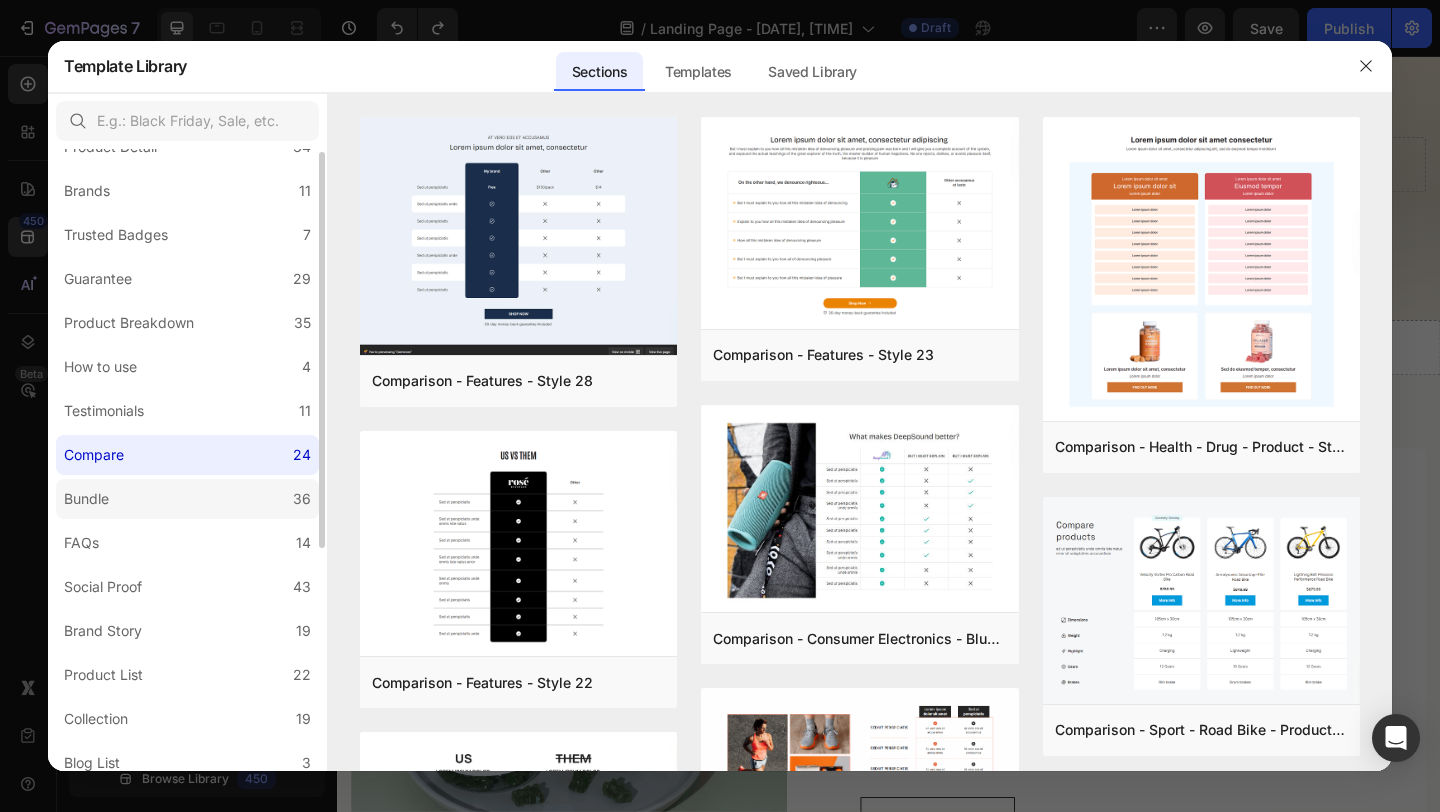 scroll, scrollTop: 131, scrollLeft: 0, axis: vertical 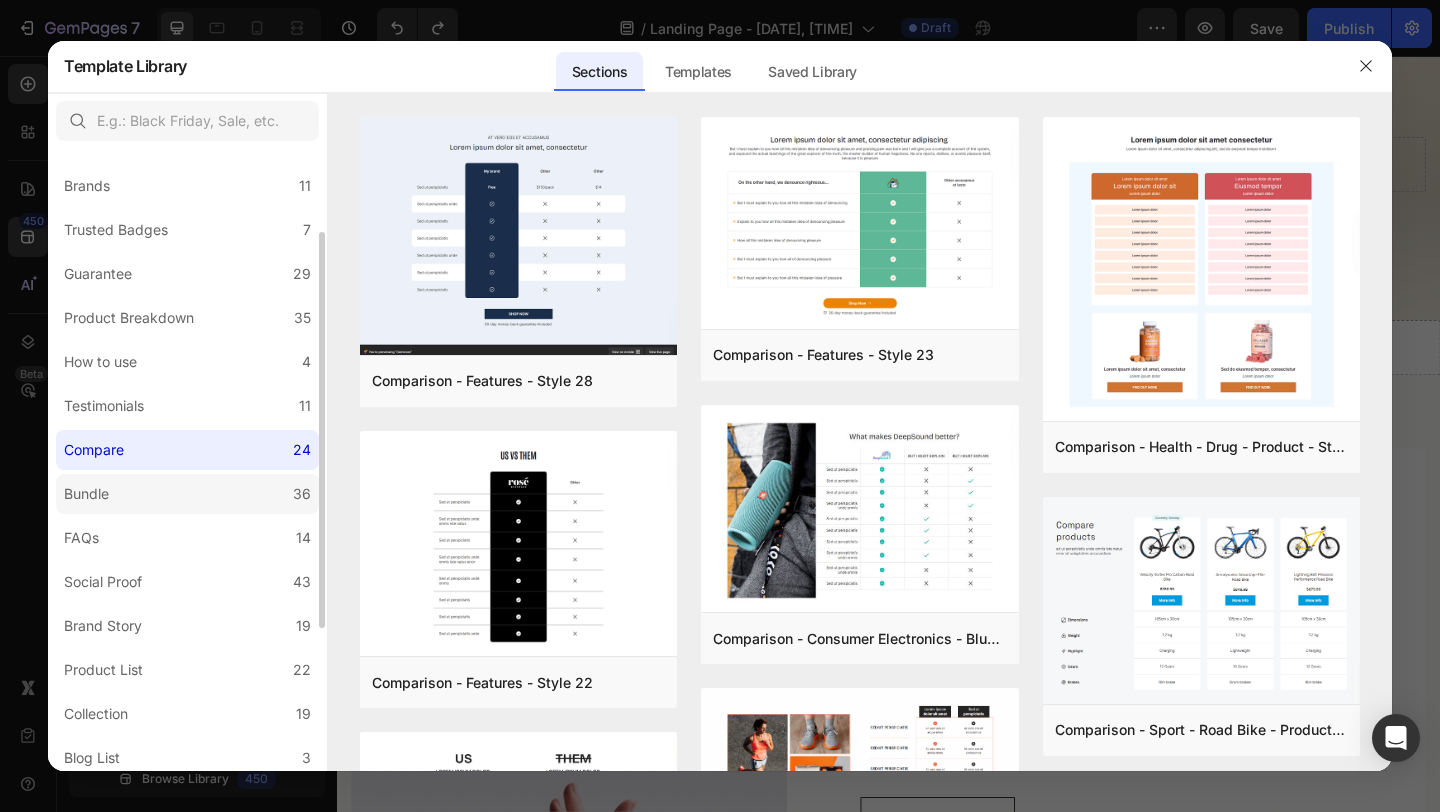 click on "Bundle 36" 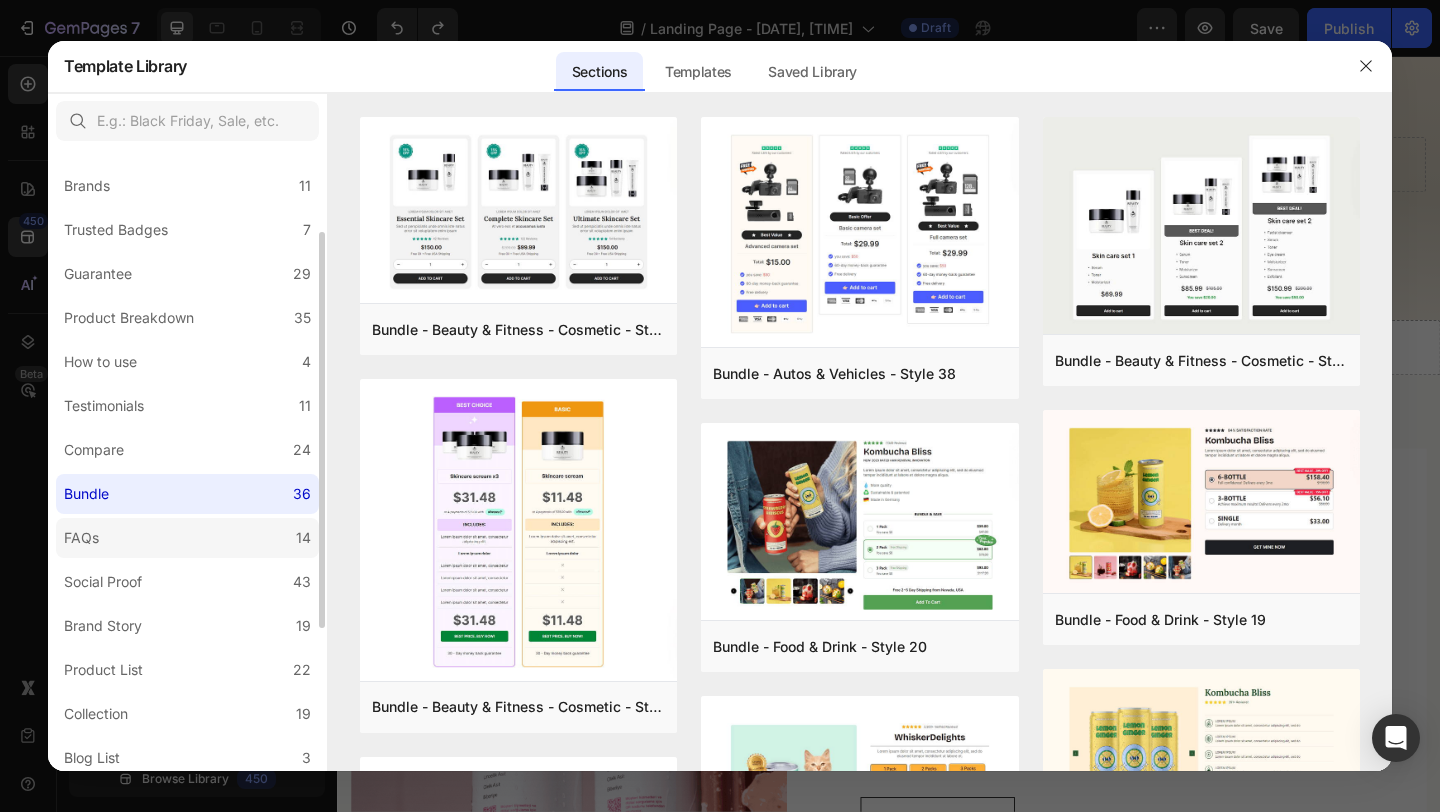 click on "FAQs 14" 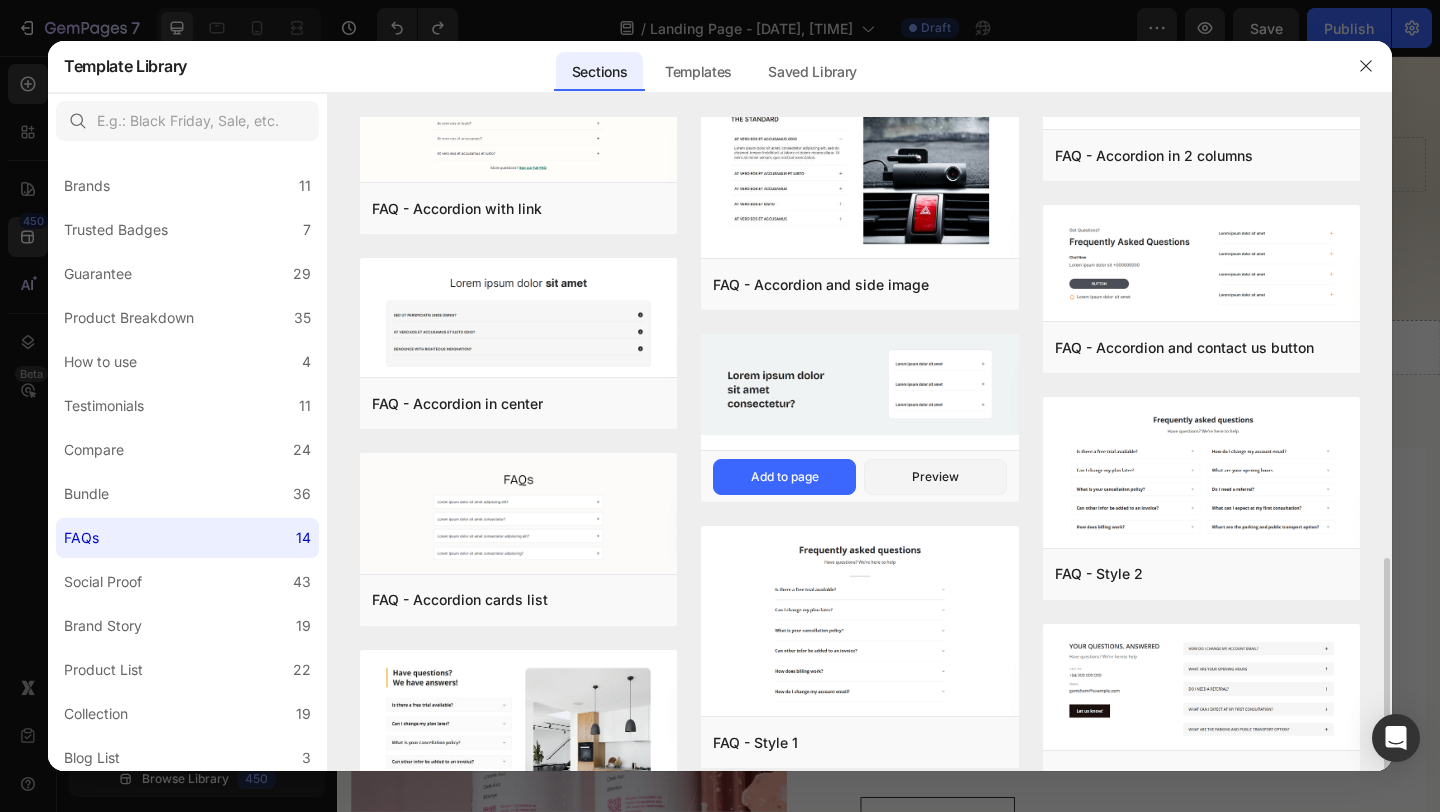 scroll, scrollTop: 498, scrollLeft: 0, axis: vertical 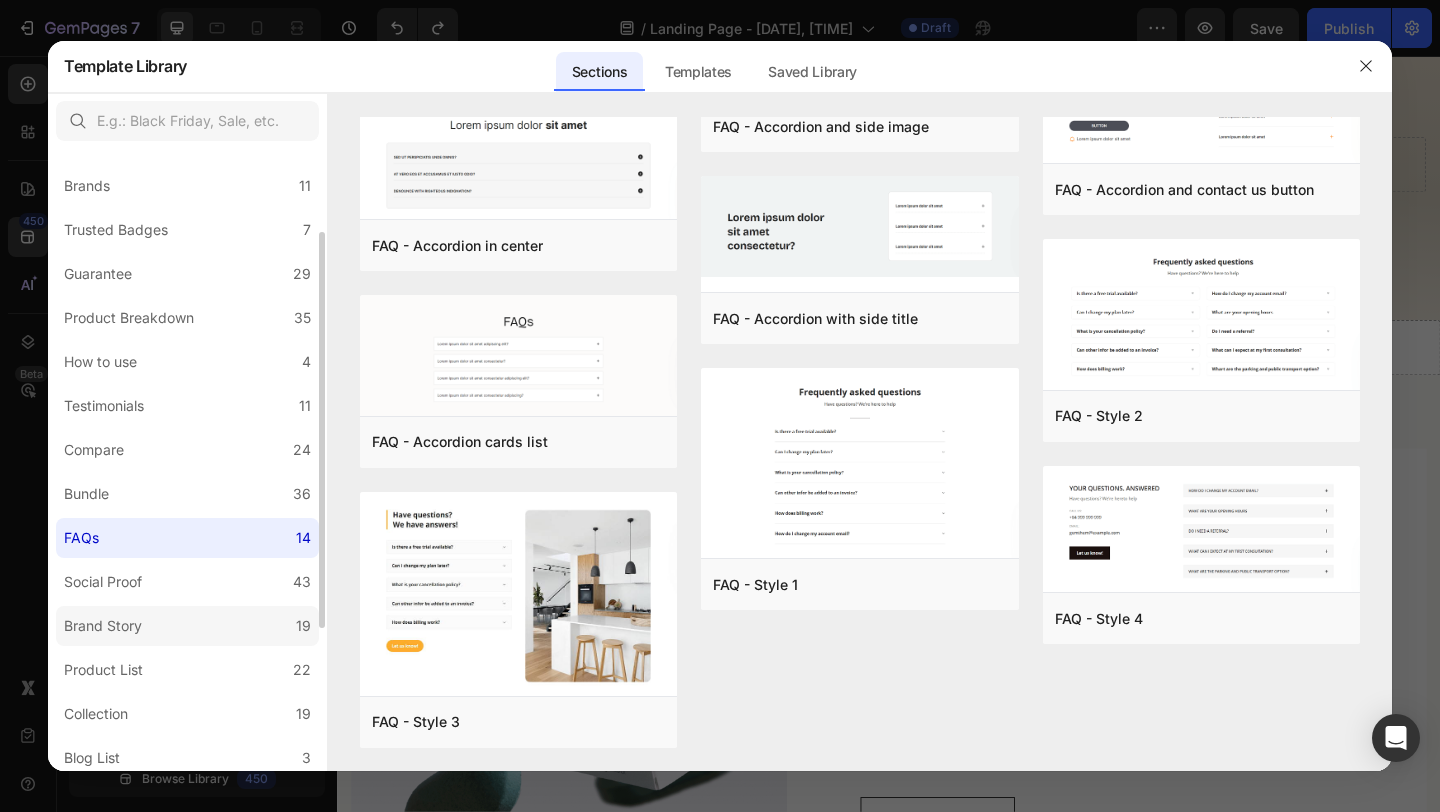 click on "Brand Story 19" 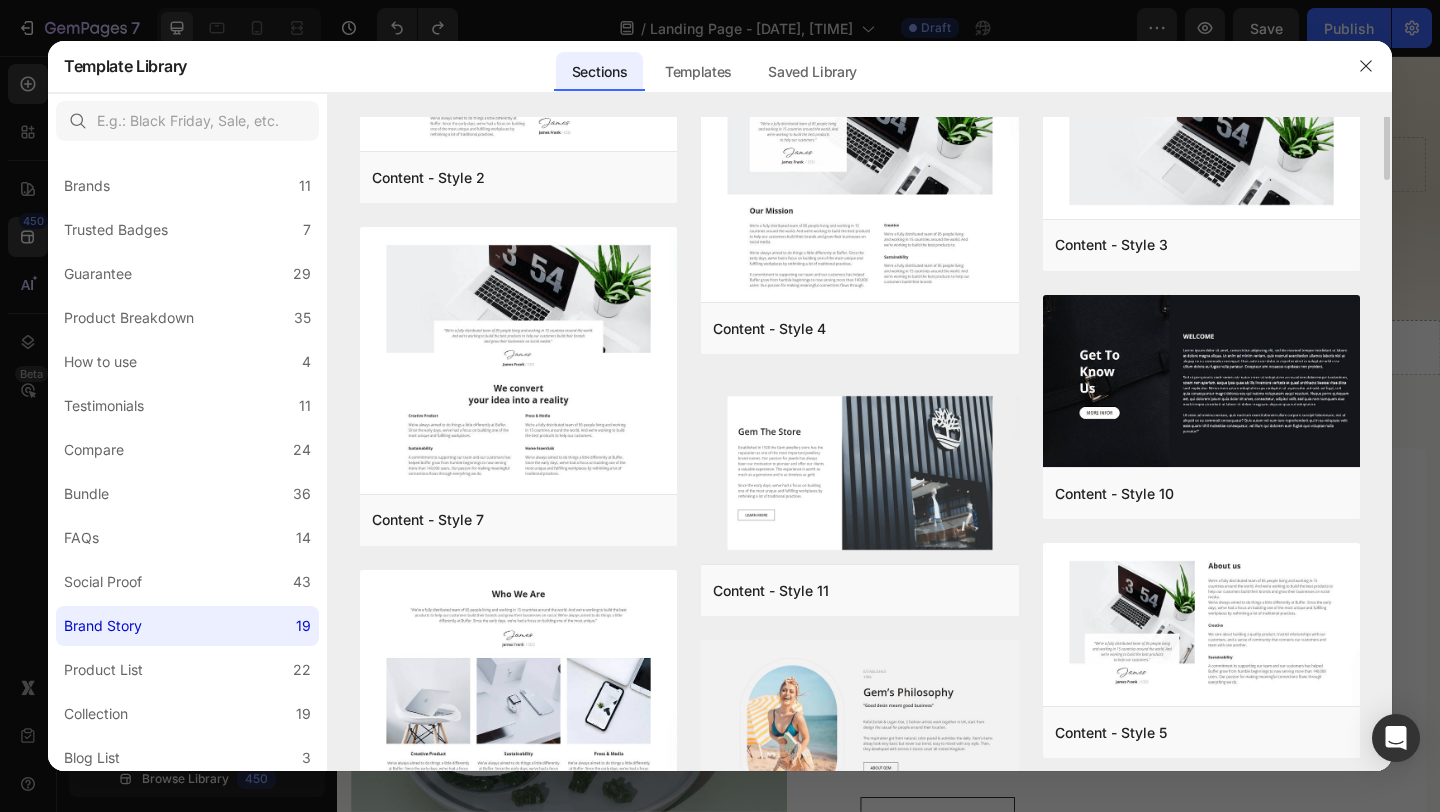 scroll, scrollTop: 966, scrollLeft: 0, axis: vertical 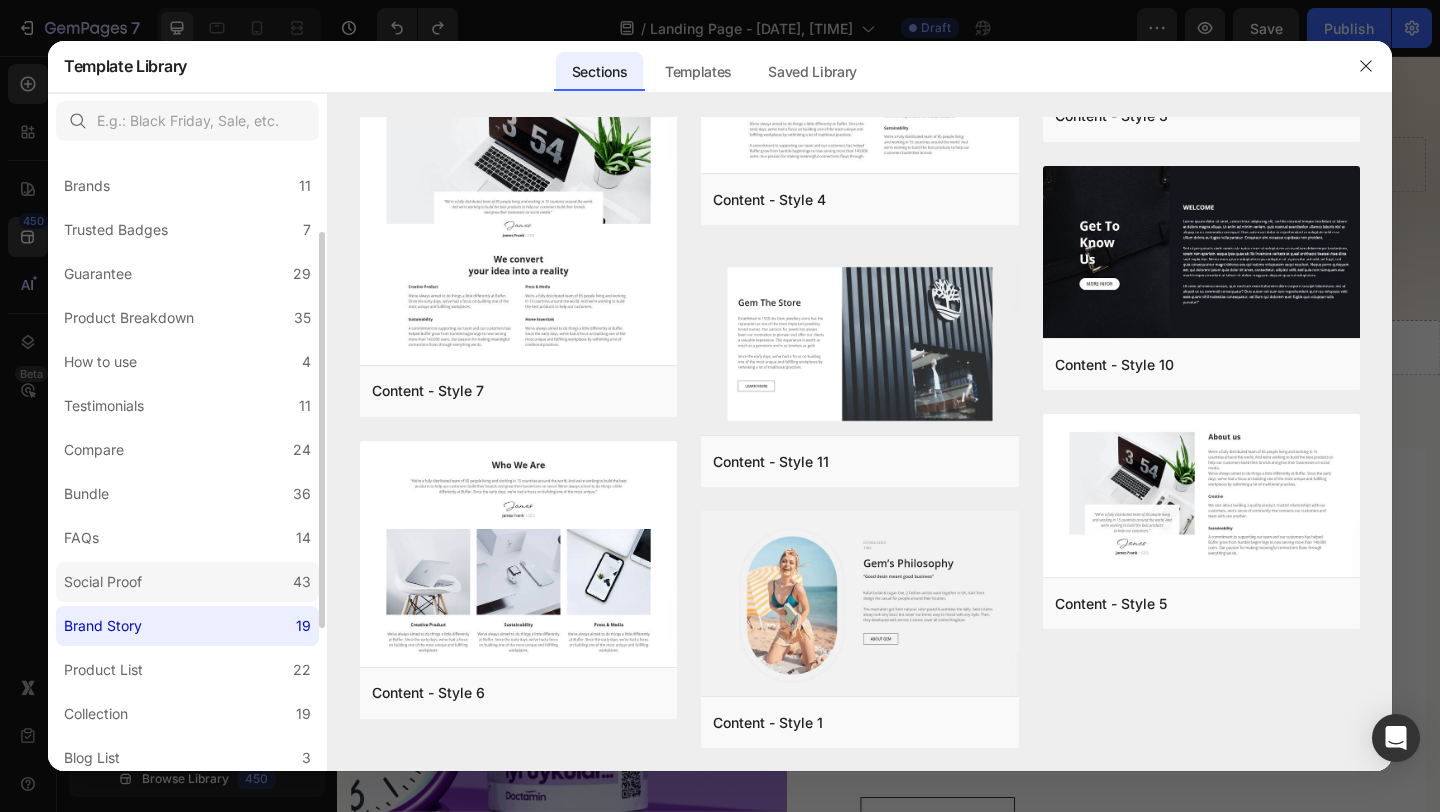 click on "Social Proof 43" 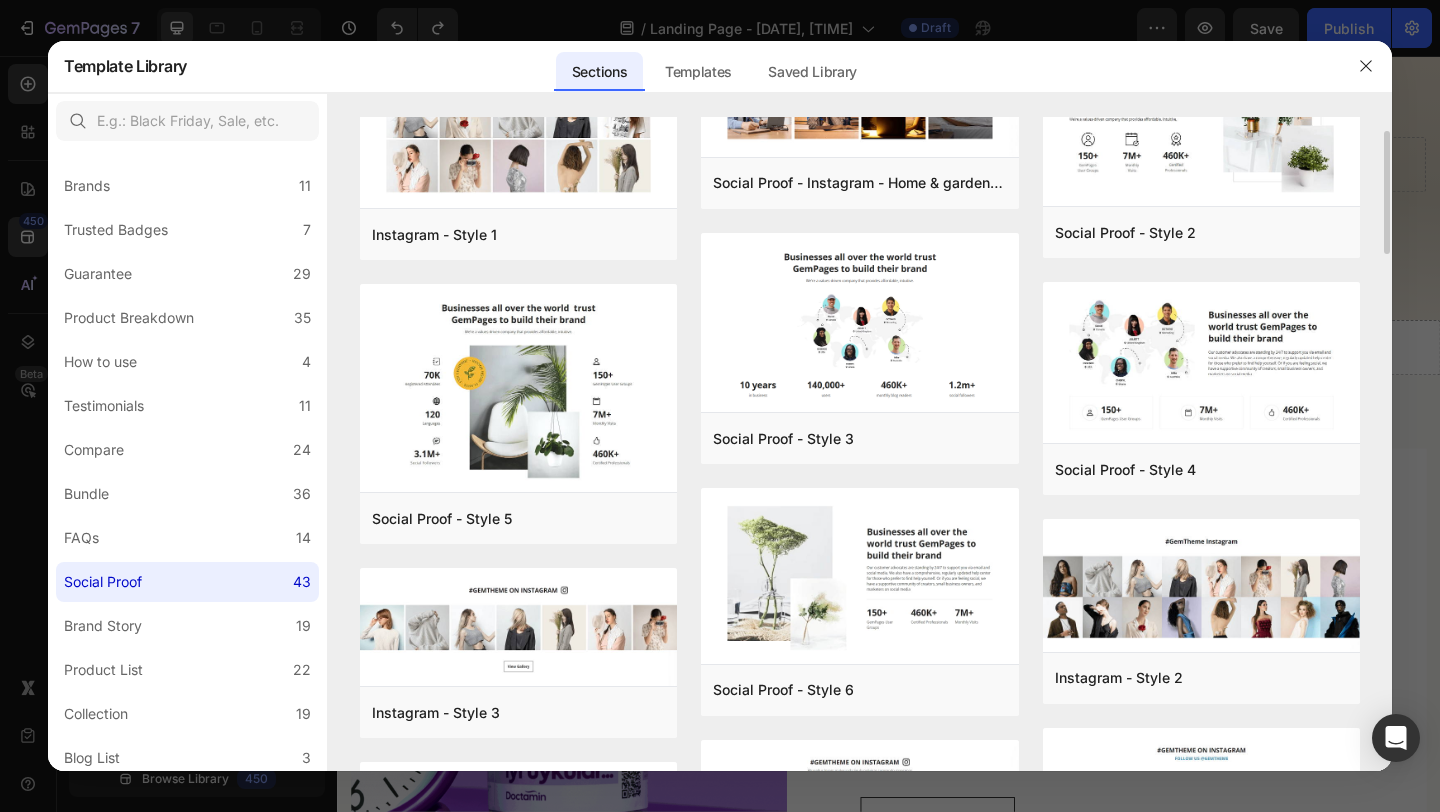 scroll, scrollTop: 0, scrollLeft: 0, axis: both 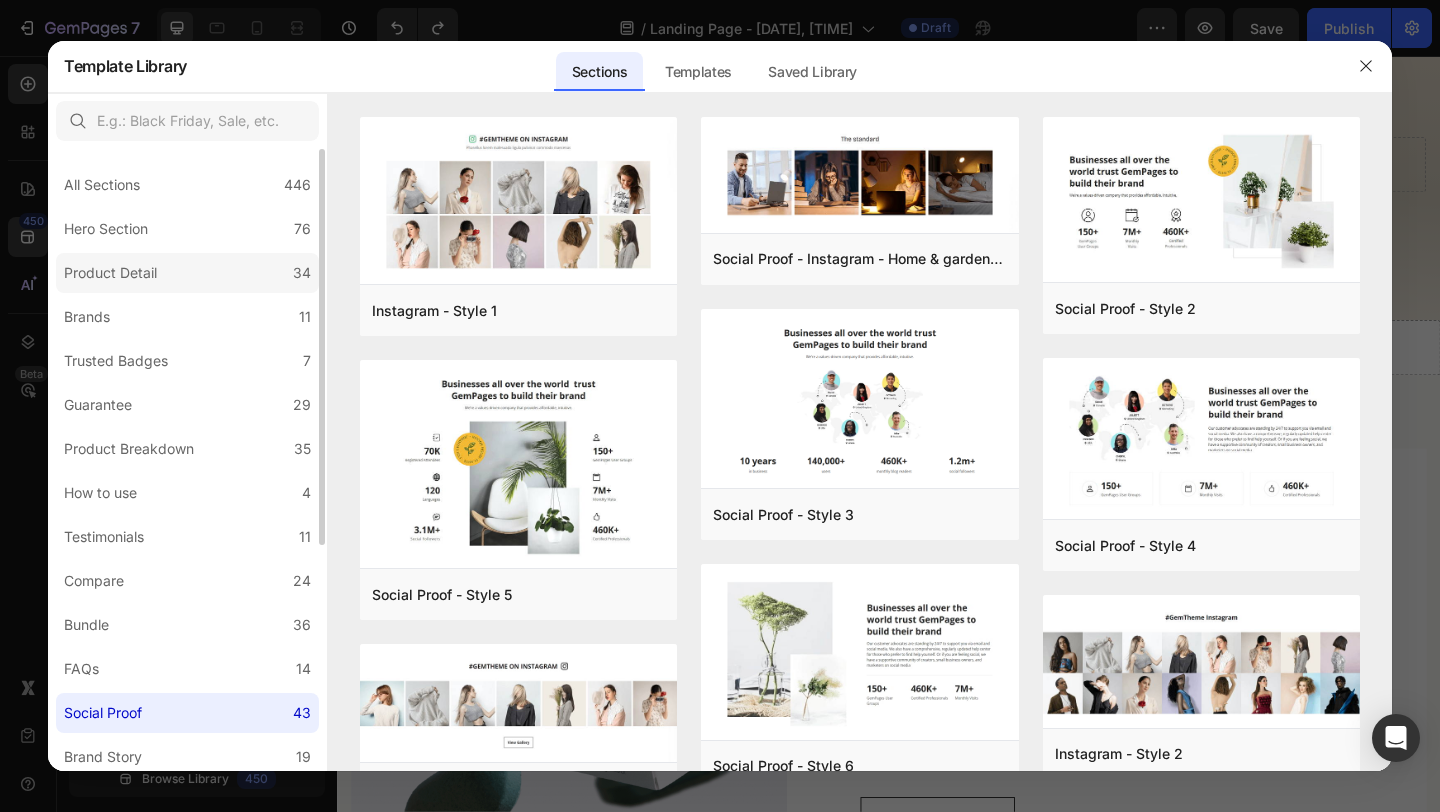 click on "Product Detail 34" 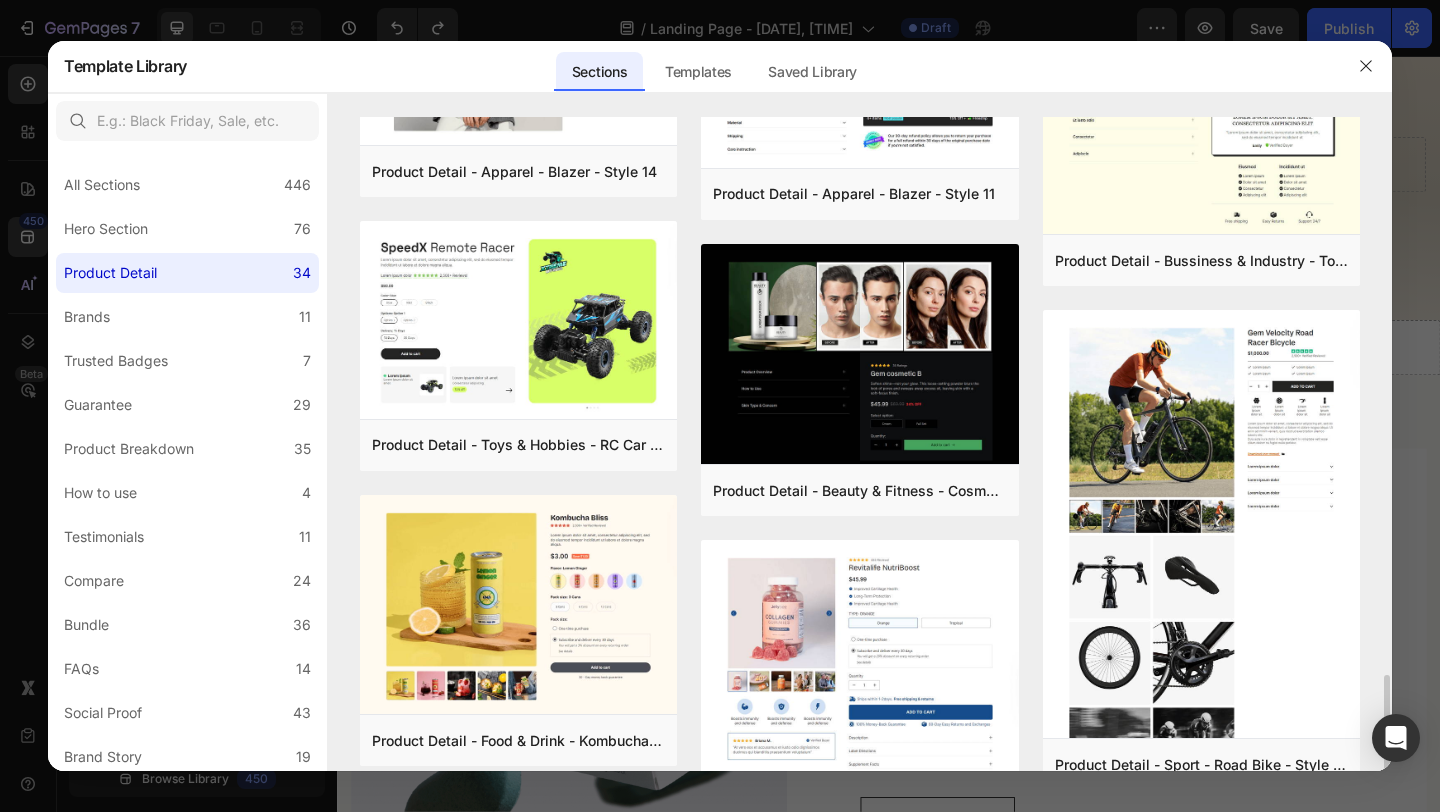 scroll, scrollTop: 0, scrollLeft: 0, axis: both 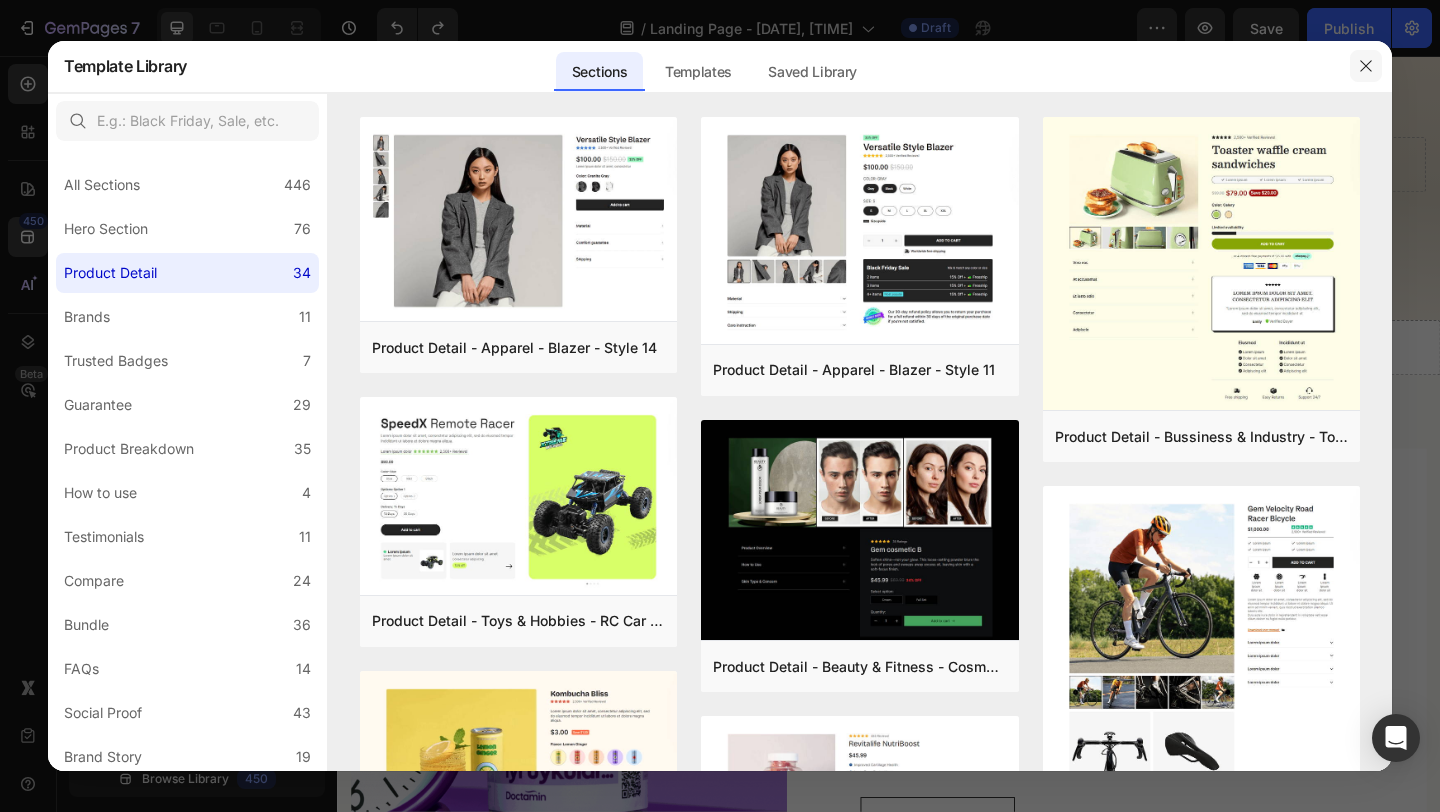 click 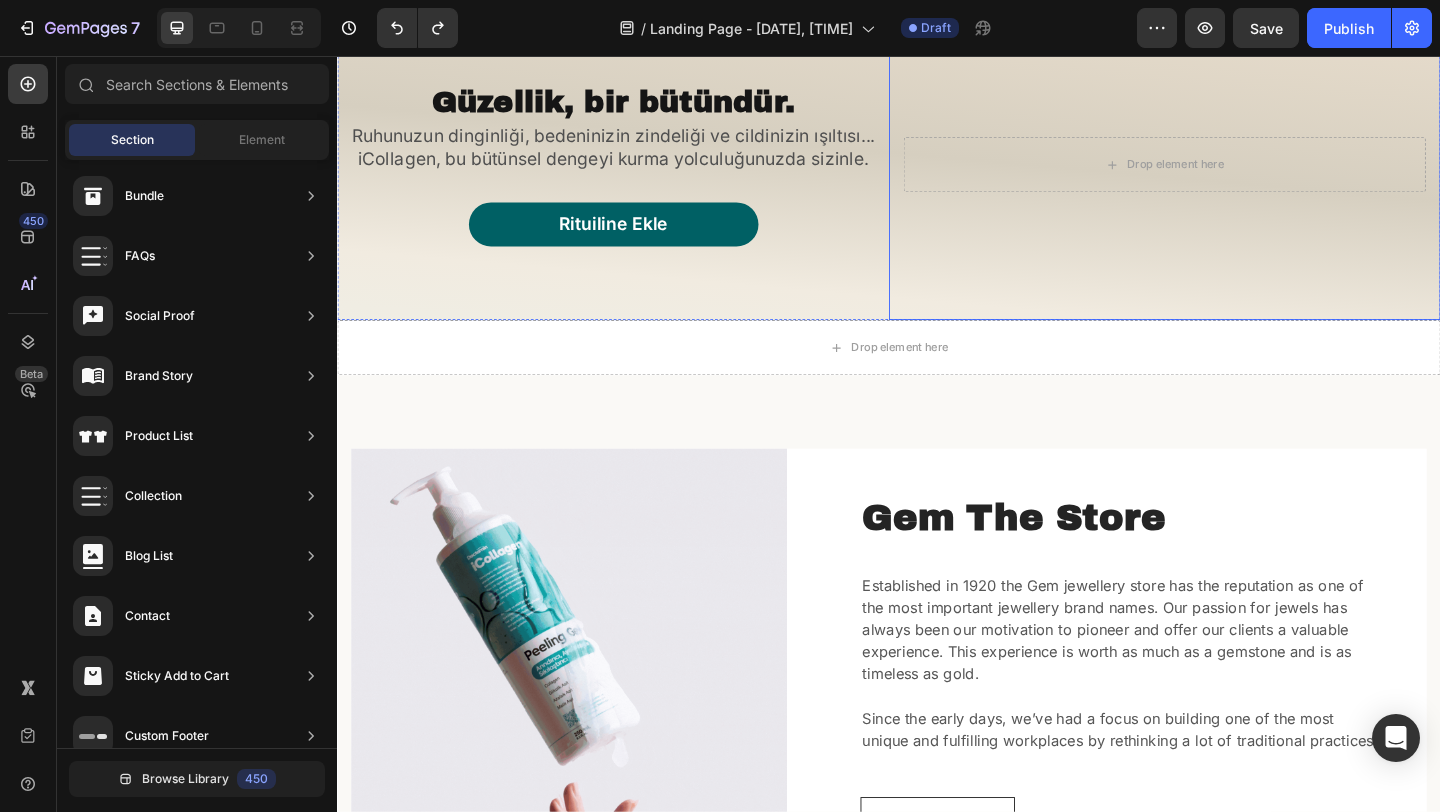 scroll, scrollTop: 0, scrollLeft: 0, axis: both 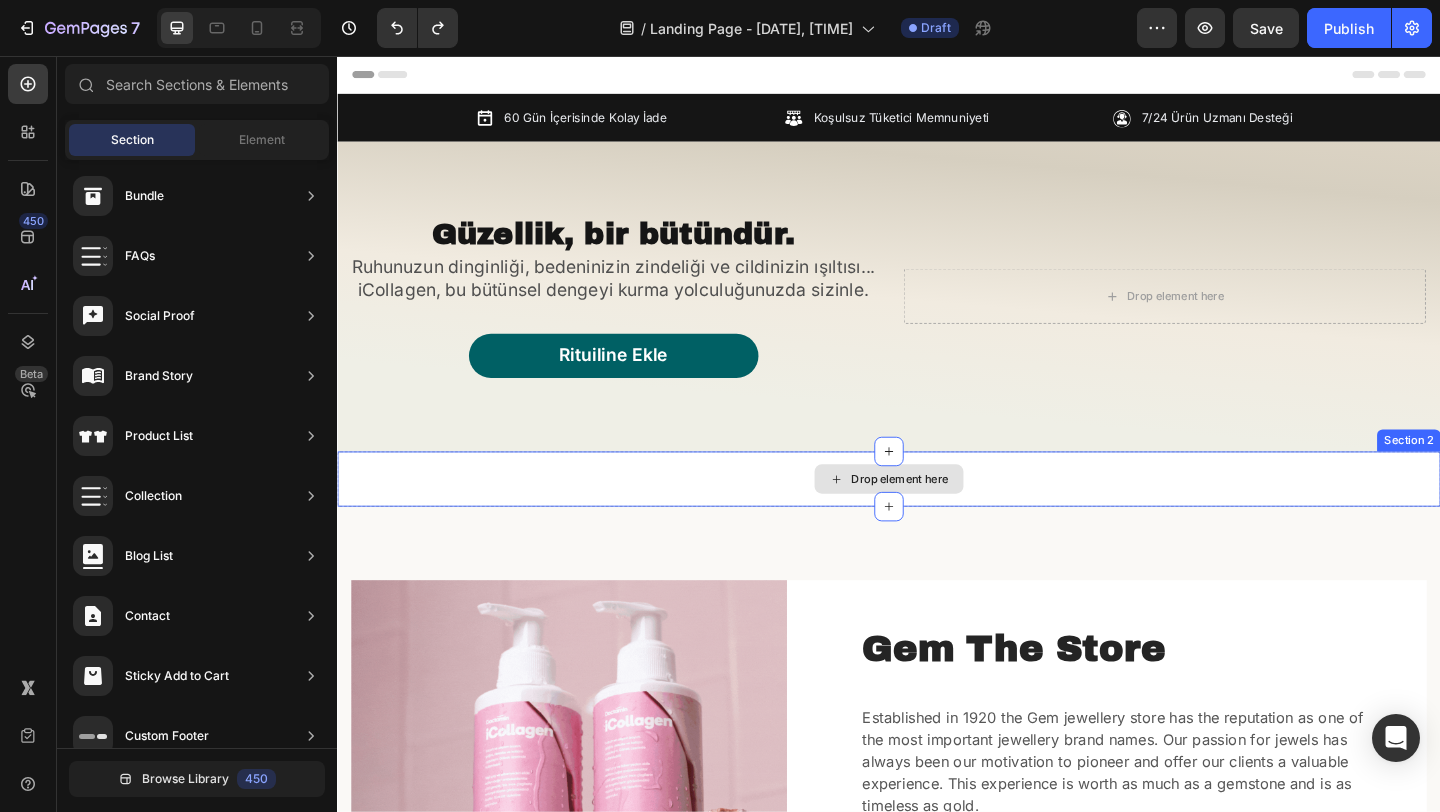 click on "Drop element here" at bounding box center (937, 516) 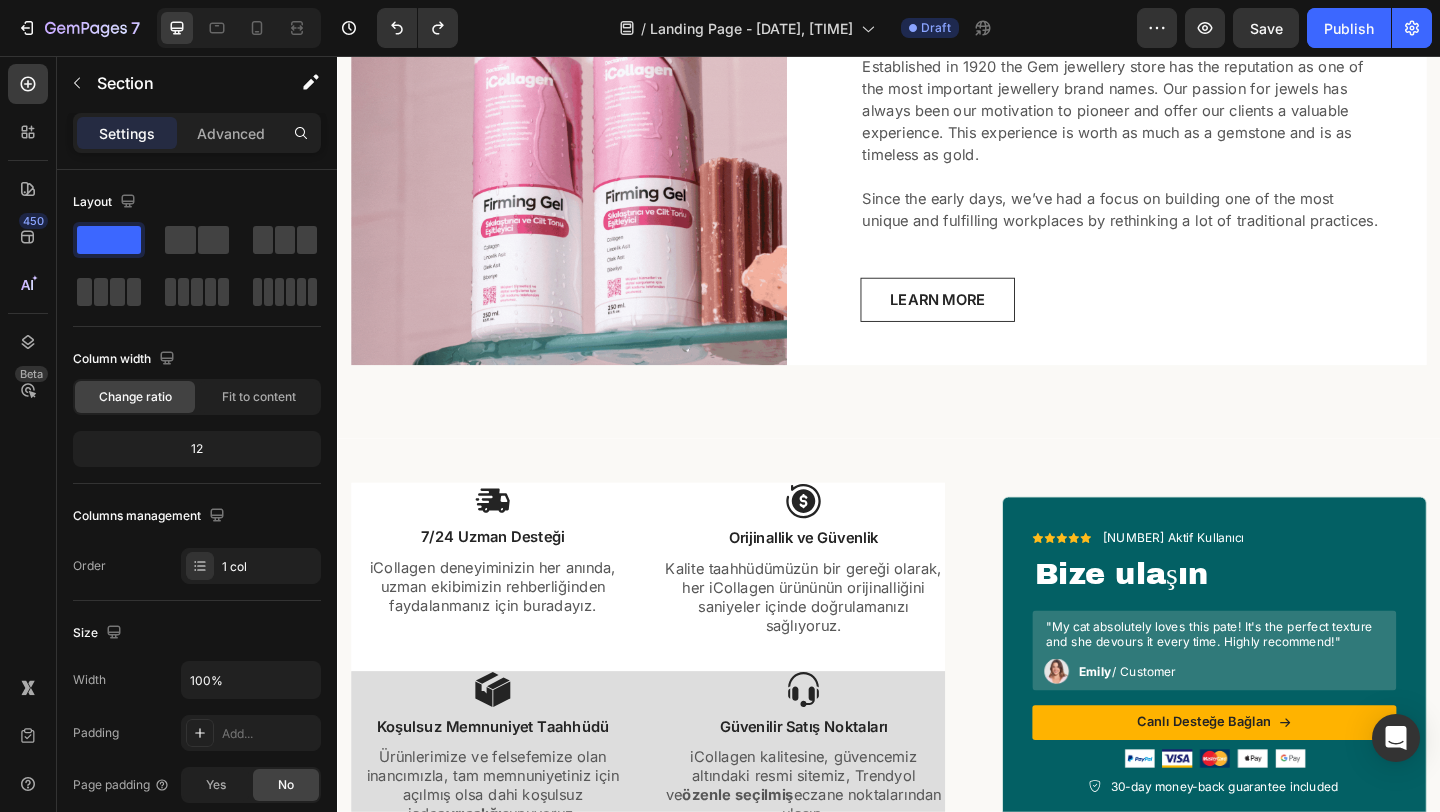 scroll, scrollTop: 249, scrollLeft: 0, axis: vertical 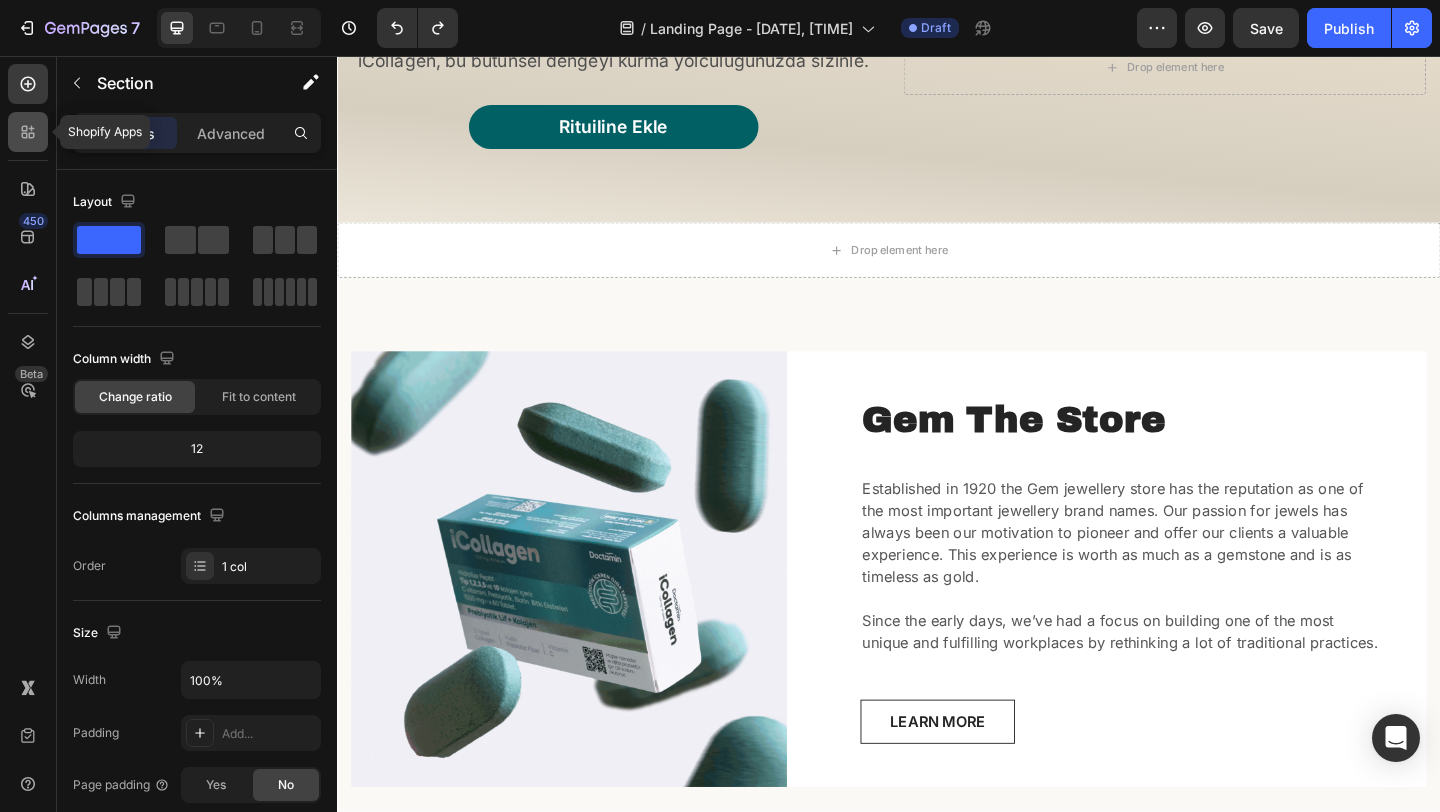 click 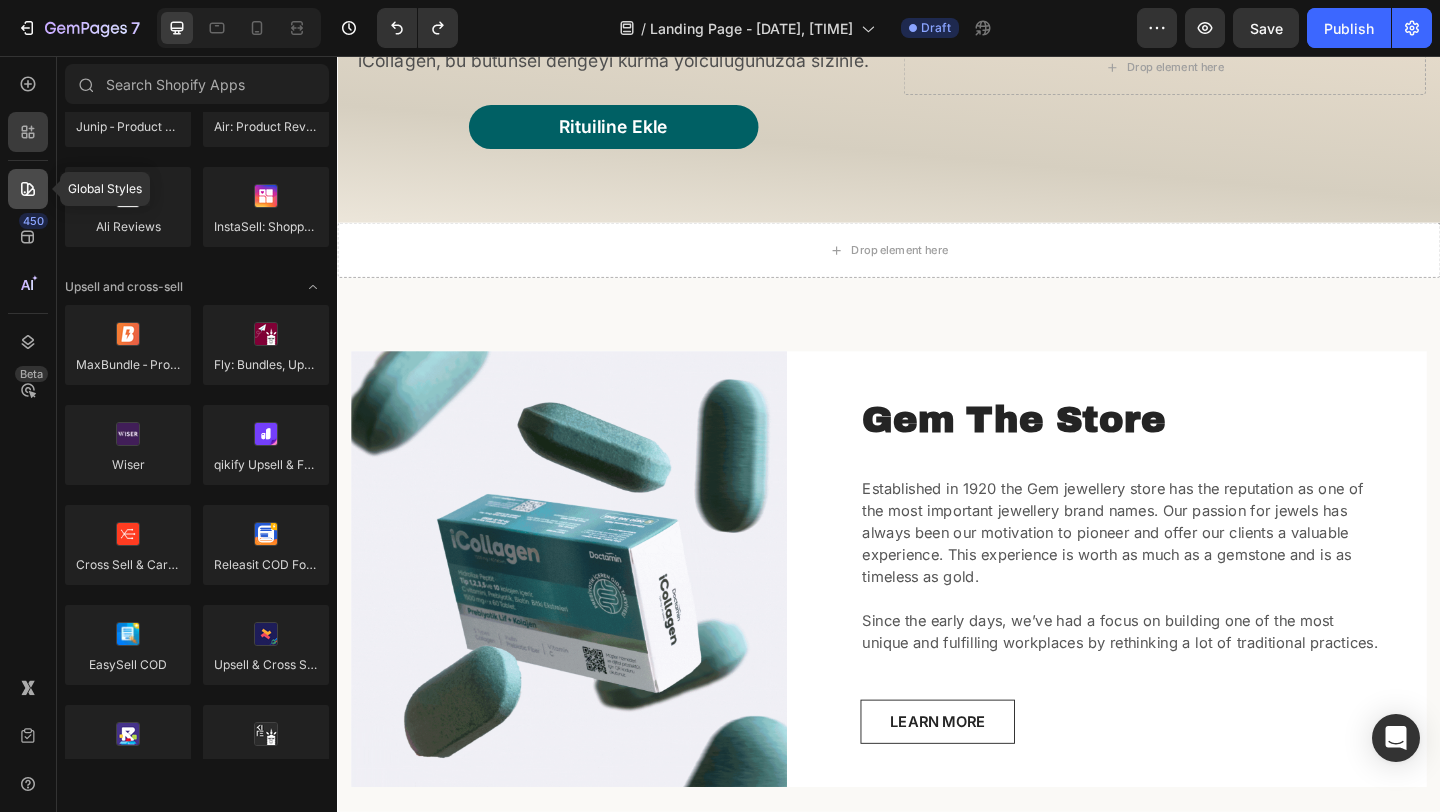 click 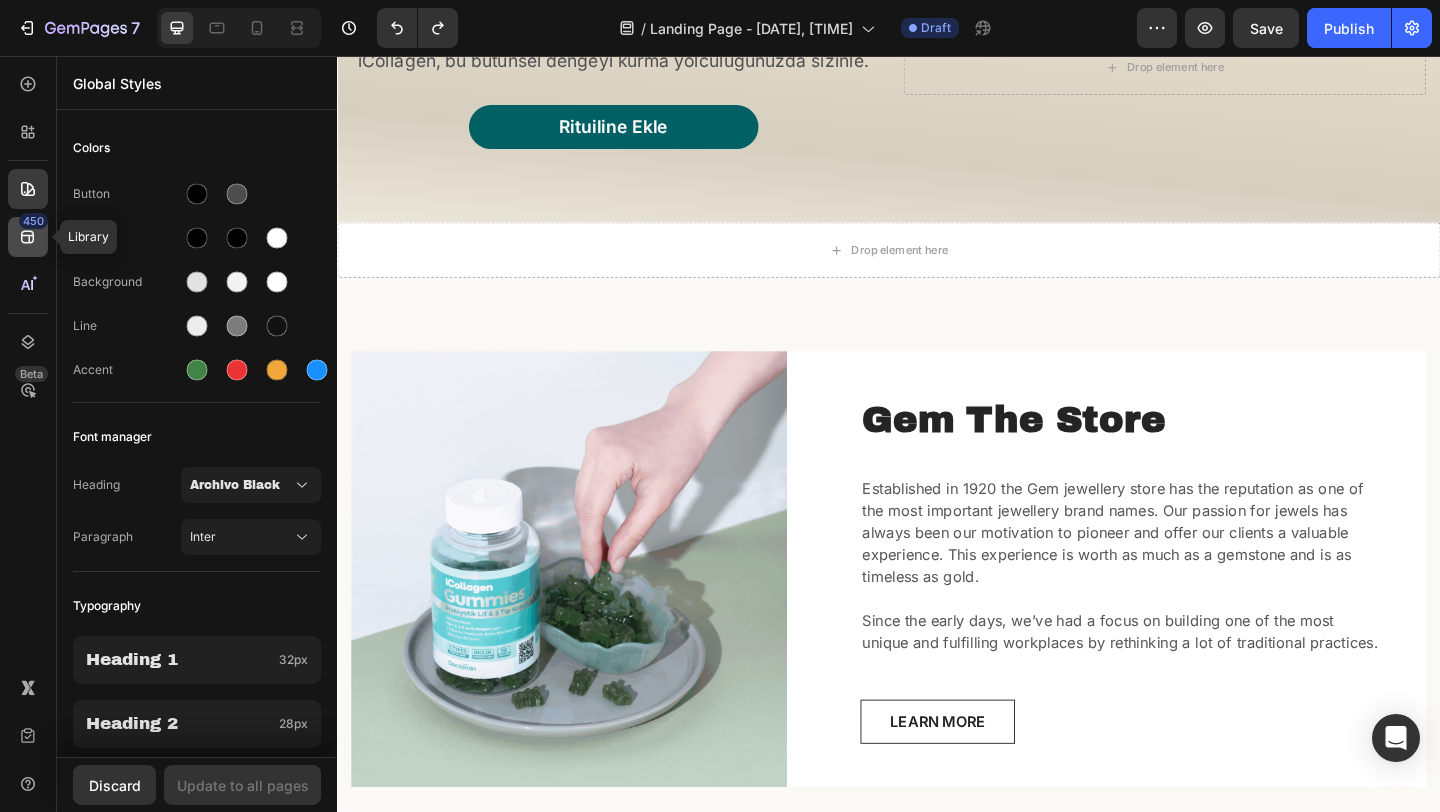click on "450" at bounding box center (33, 221) 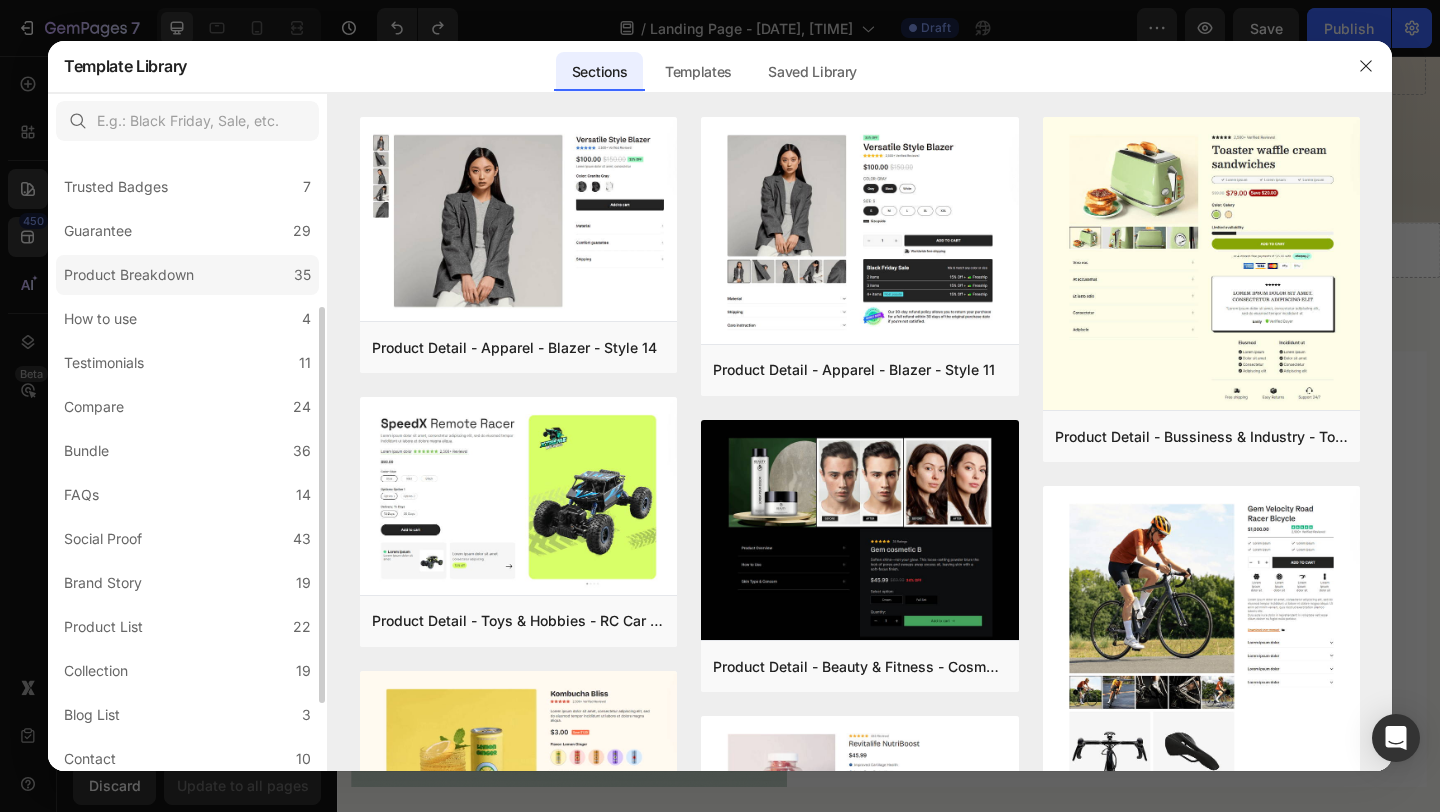 scroll, scrollTop: 204, scrollLeft: 0, axis: vertical 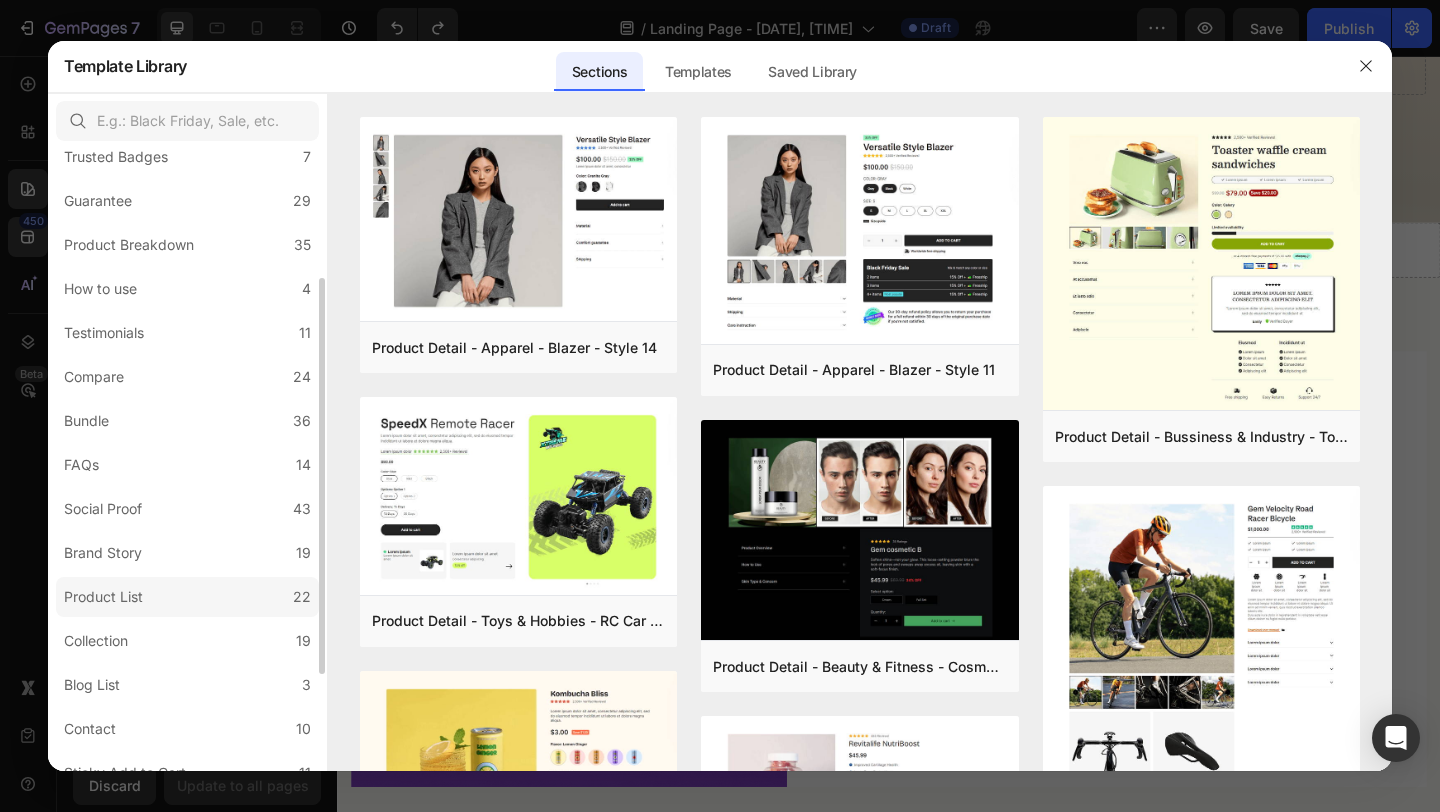 click on "Product List 22" 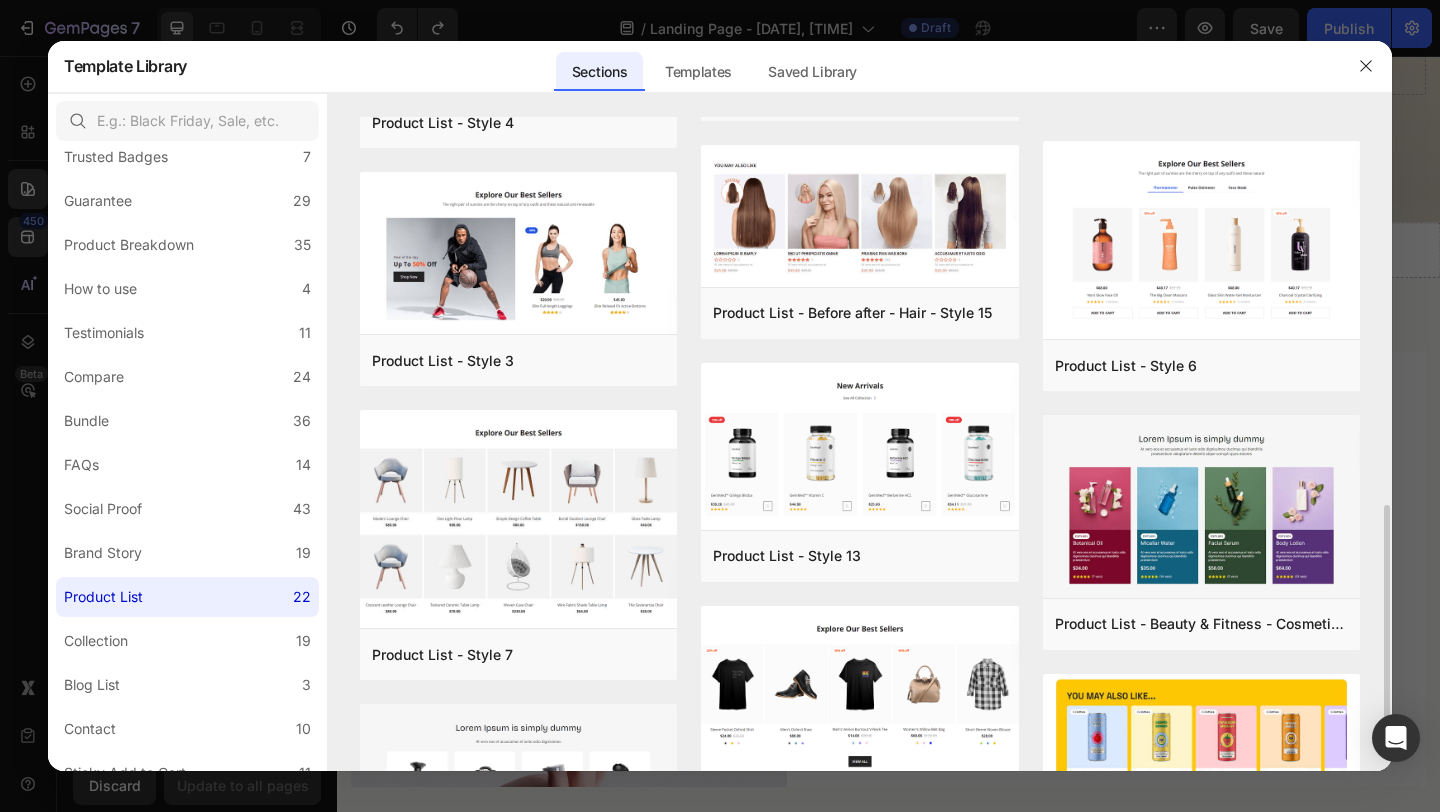scroll, scrollTop: 706, scrollLeft: 0, axis: vertical 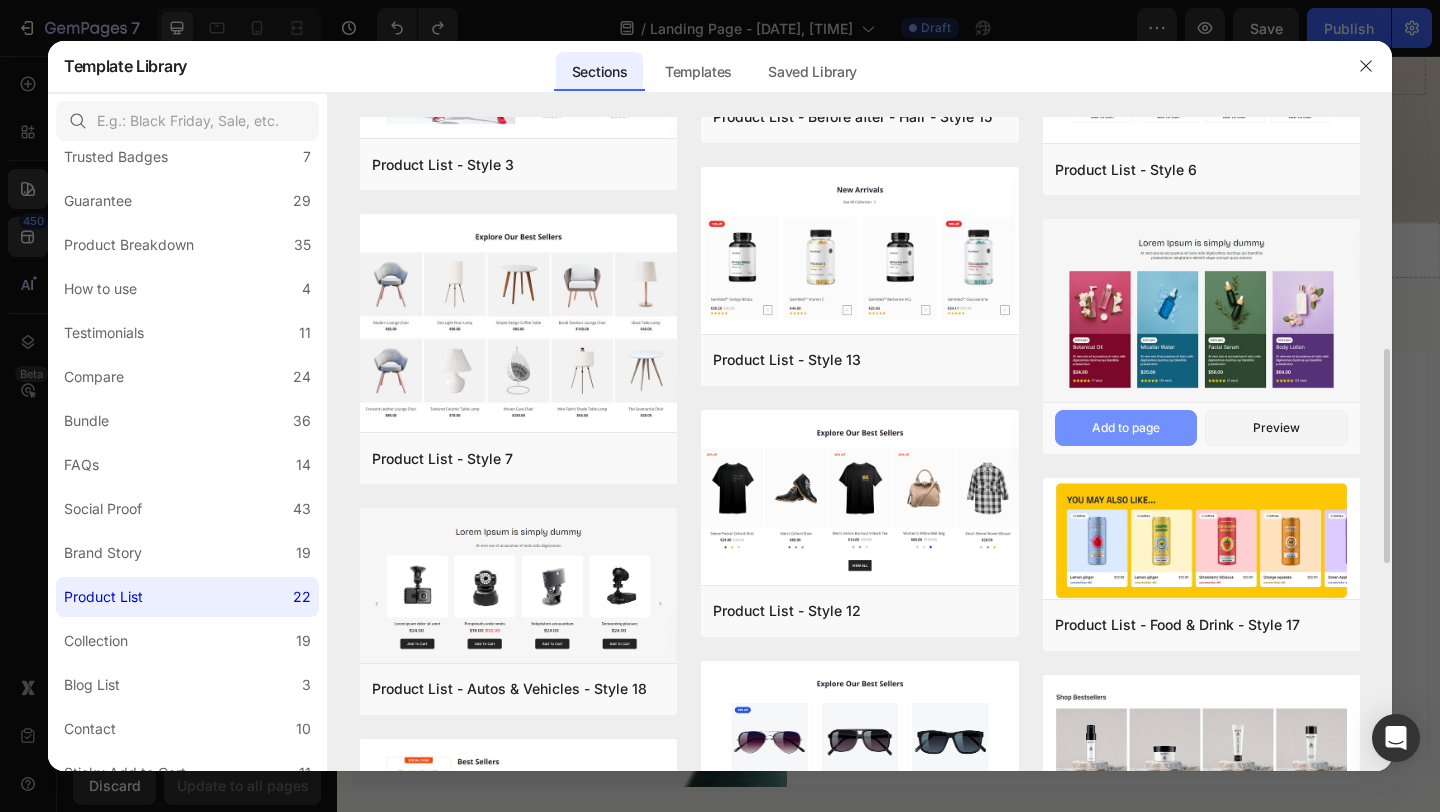 click on "Add to page" at bounding box center [1126, 428] 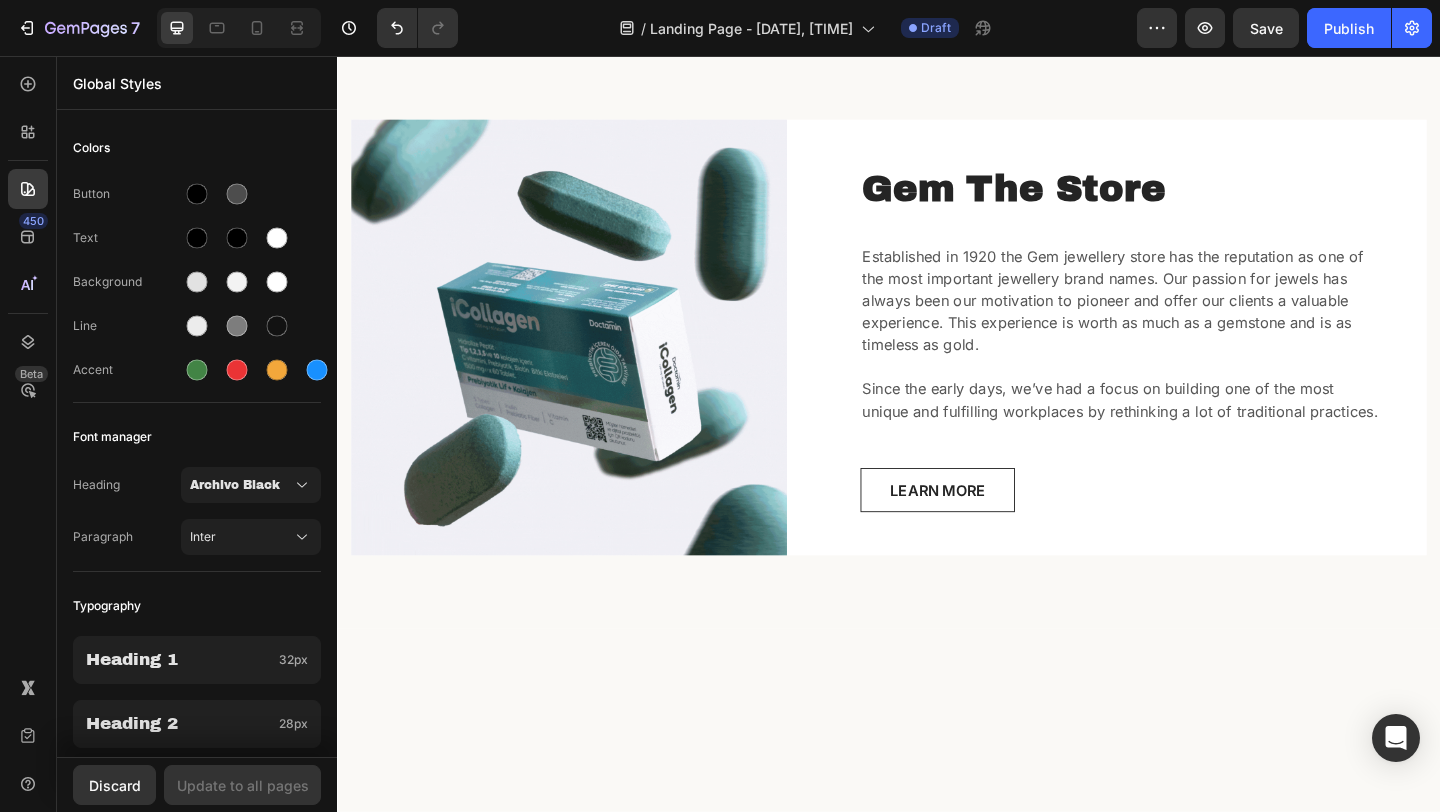 scroll, scrollTop: 0, scrollLeft: 0, axis: both 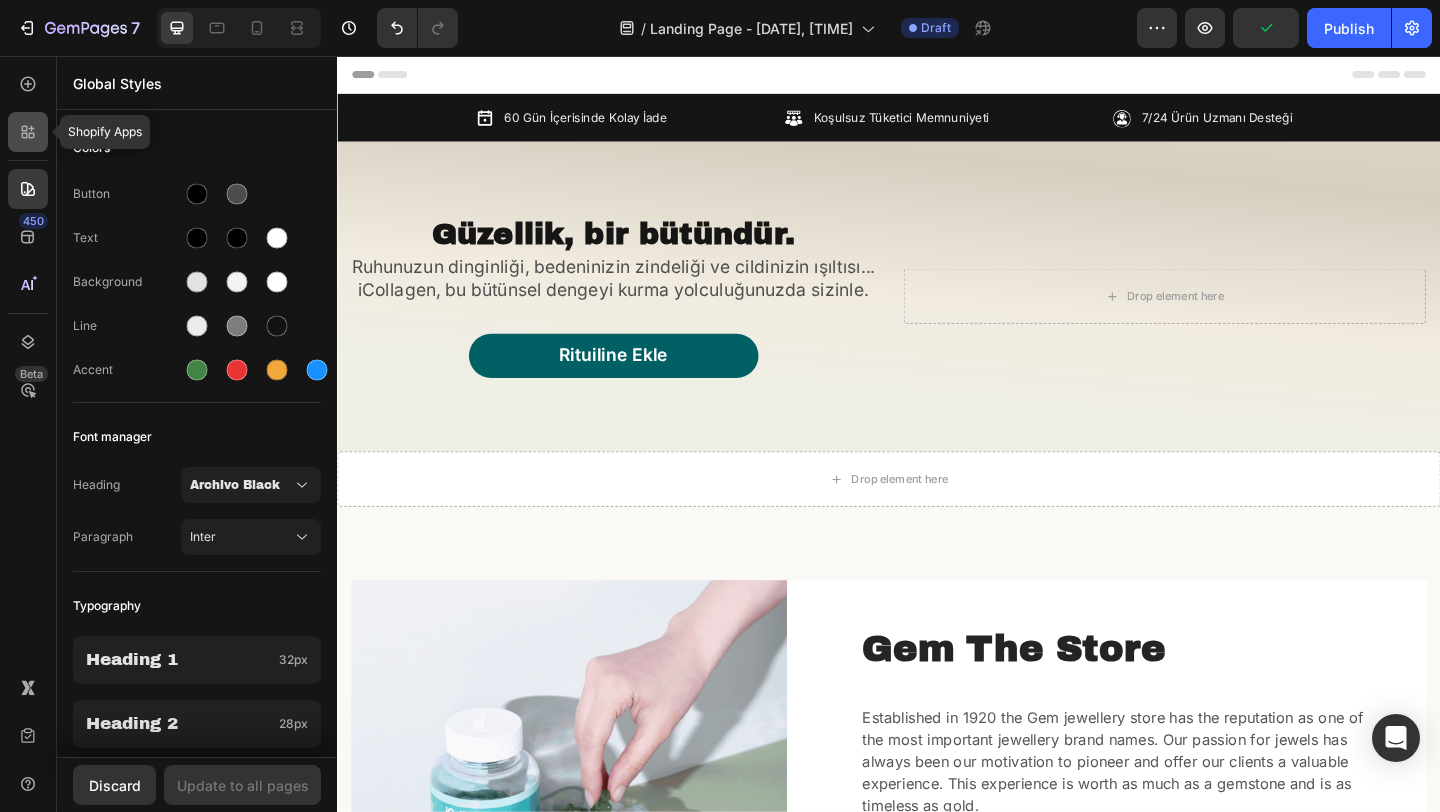 click 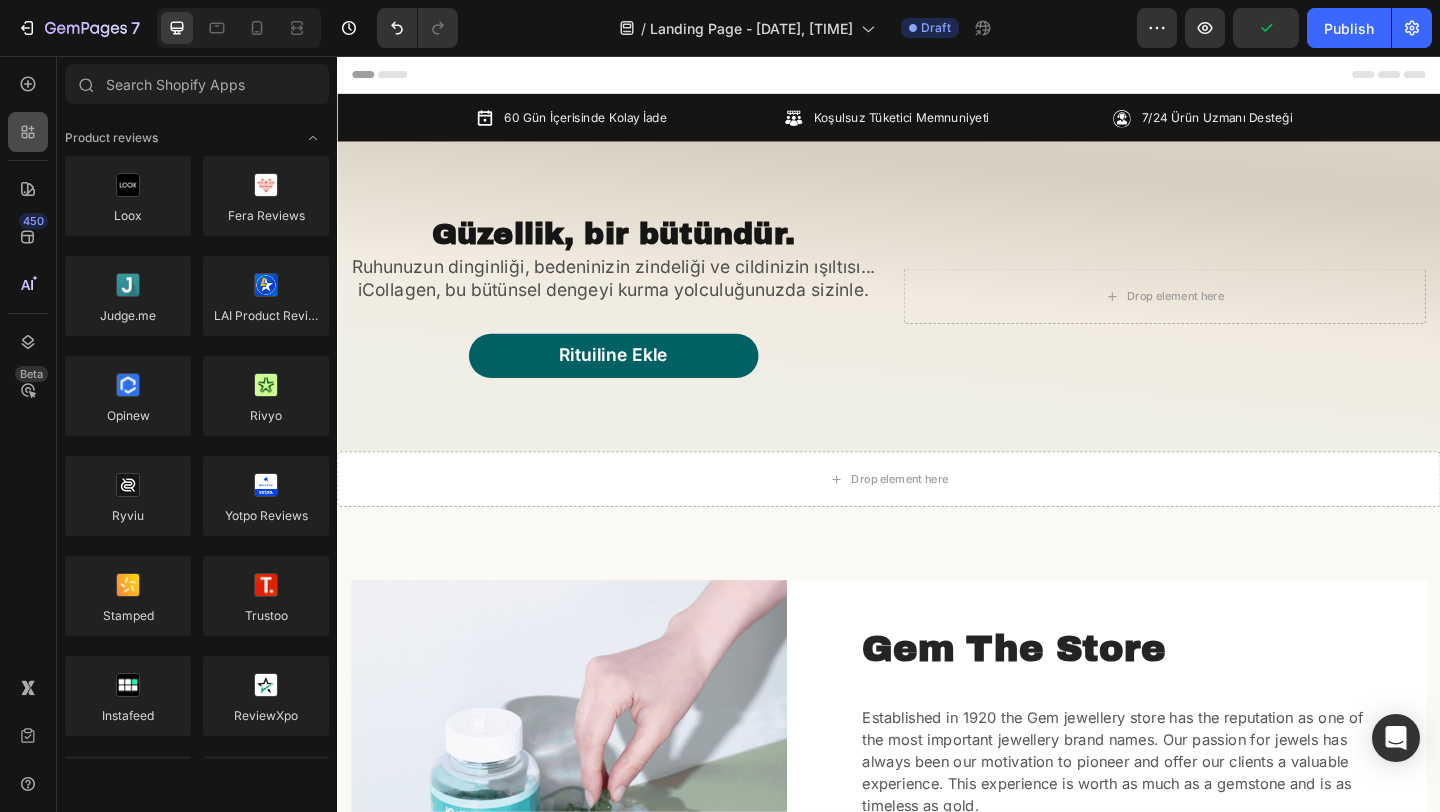 scroll, scrollTop: 689, scrollLeft: 0, axis: vertical 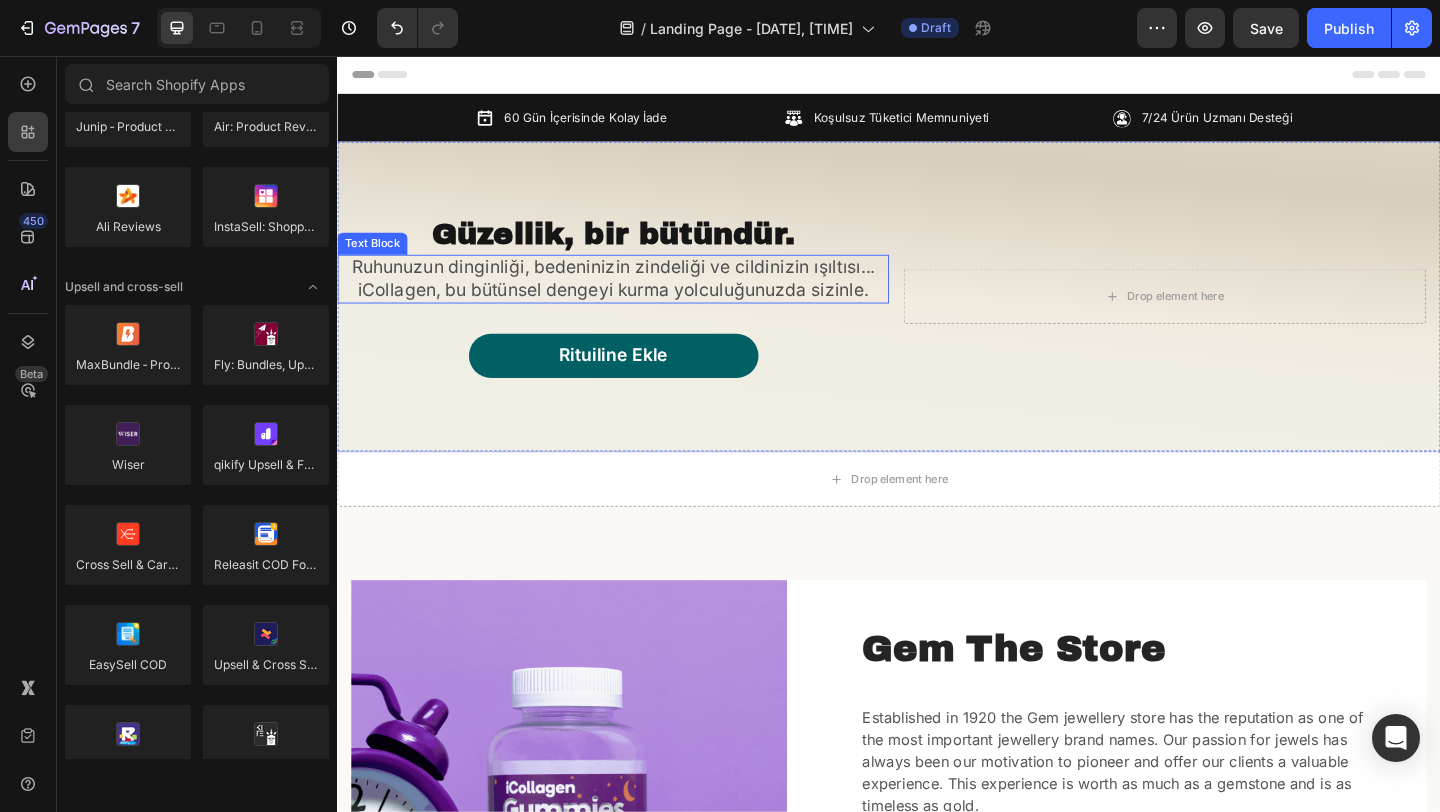 click on "Ruhunuzun dinginliği, bedeninizin zindeliği ve cildinizin ışıltısı... iCollagen, bu bütünsel dengeyi kurma yolculuğunuzda sizinle." at bounding box center (637, 298) 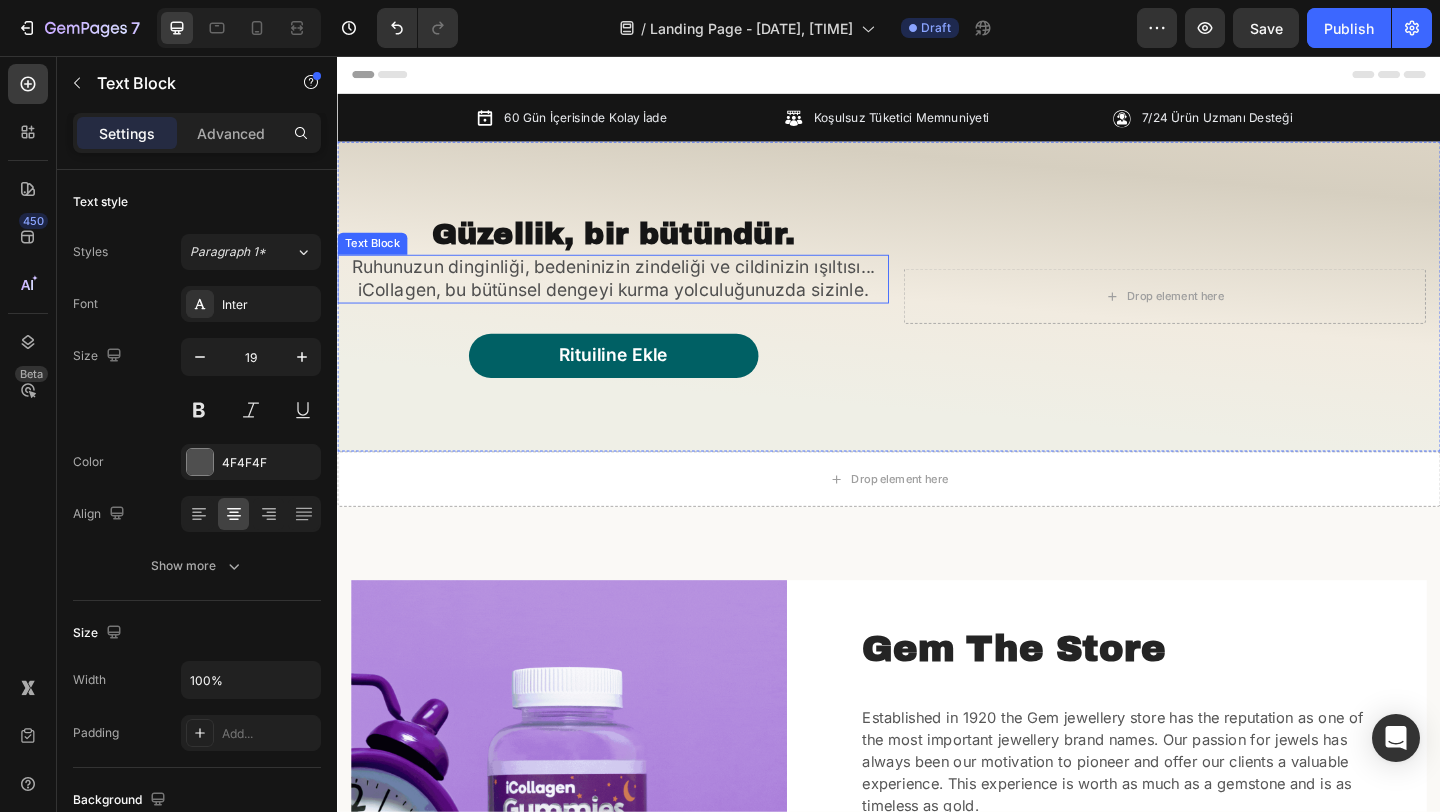 click on "Ruhunuzun dinginliği, bedeninizin zindeliği ve cildinizin ışıltısı... iCollagen, bu bütünsel dengeyi kurma yolculuğunuzda sizinle." at bounding box center [637, 298] 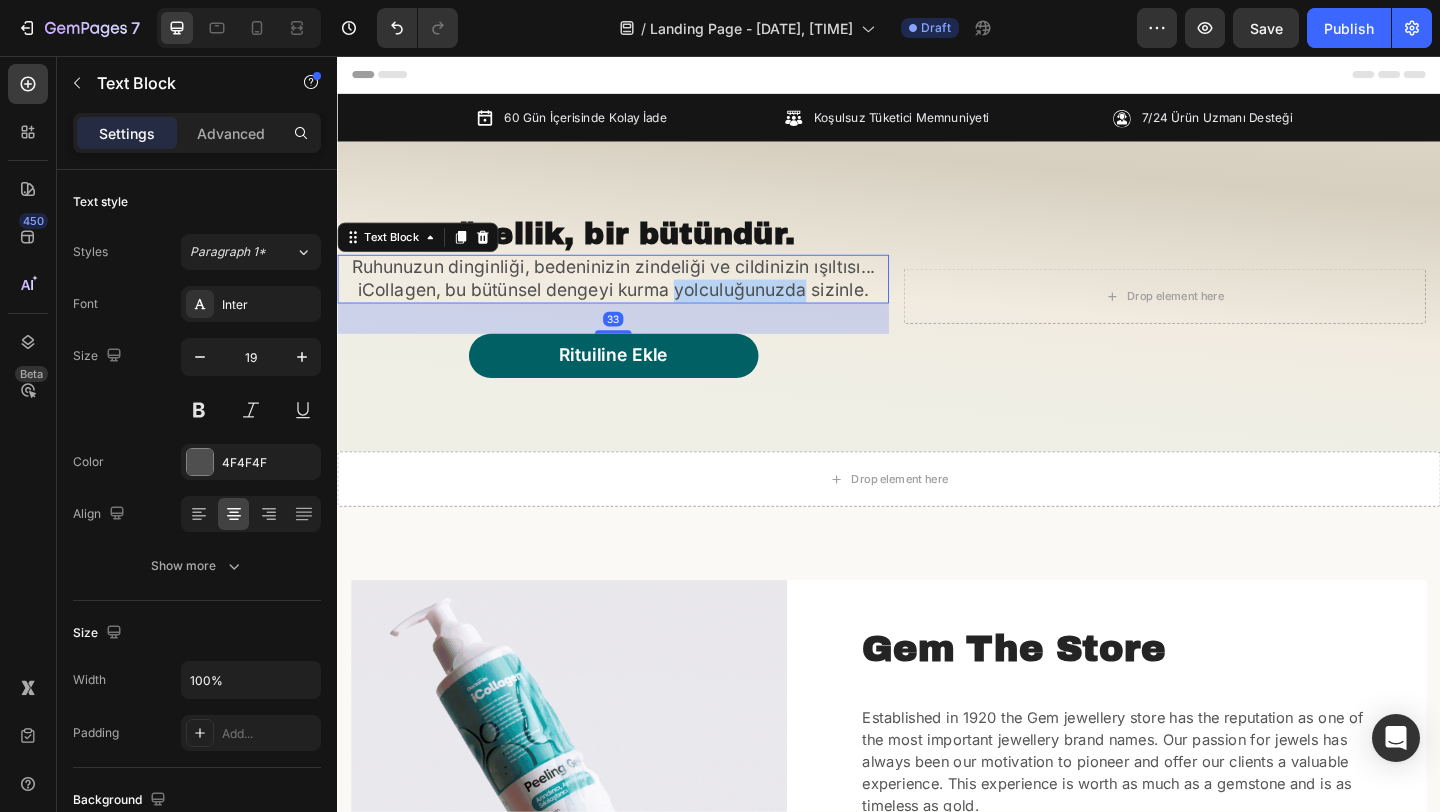 click on "Ruhunuzun dinginliği, bedeninizin zindeliği ve cildinizin ışıltısı... iCollagen, bu bütünsel dengeyi kurma yolculuğunuzda sizinle." at bounding box center [637, 298] 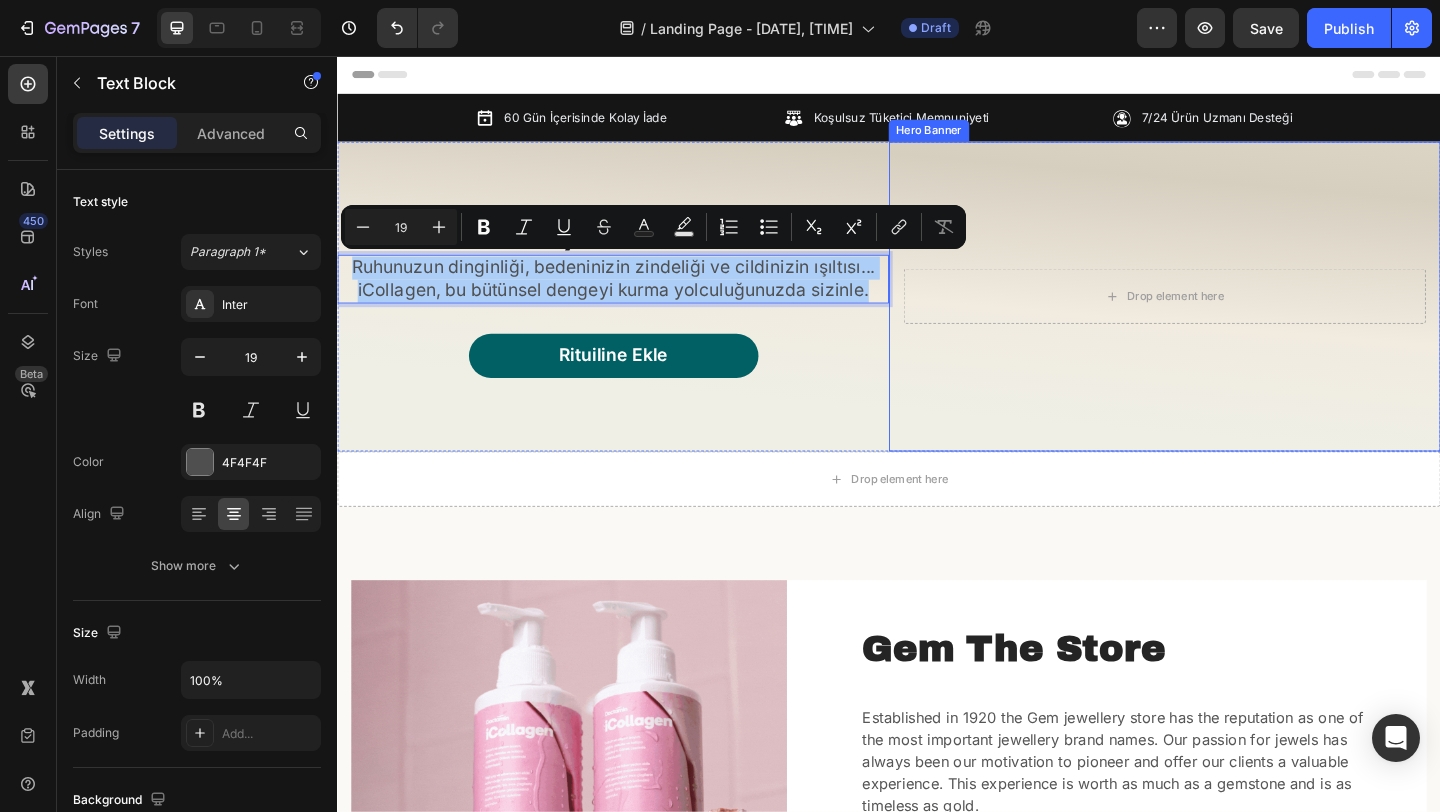click on "Drop element here" at bounding box center [1237, 317] 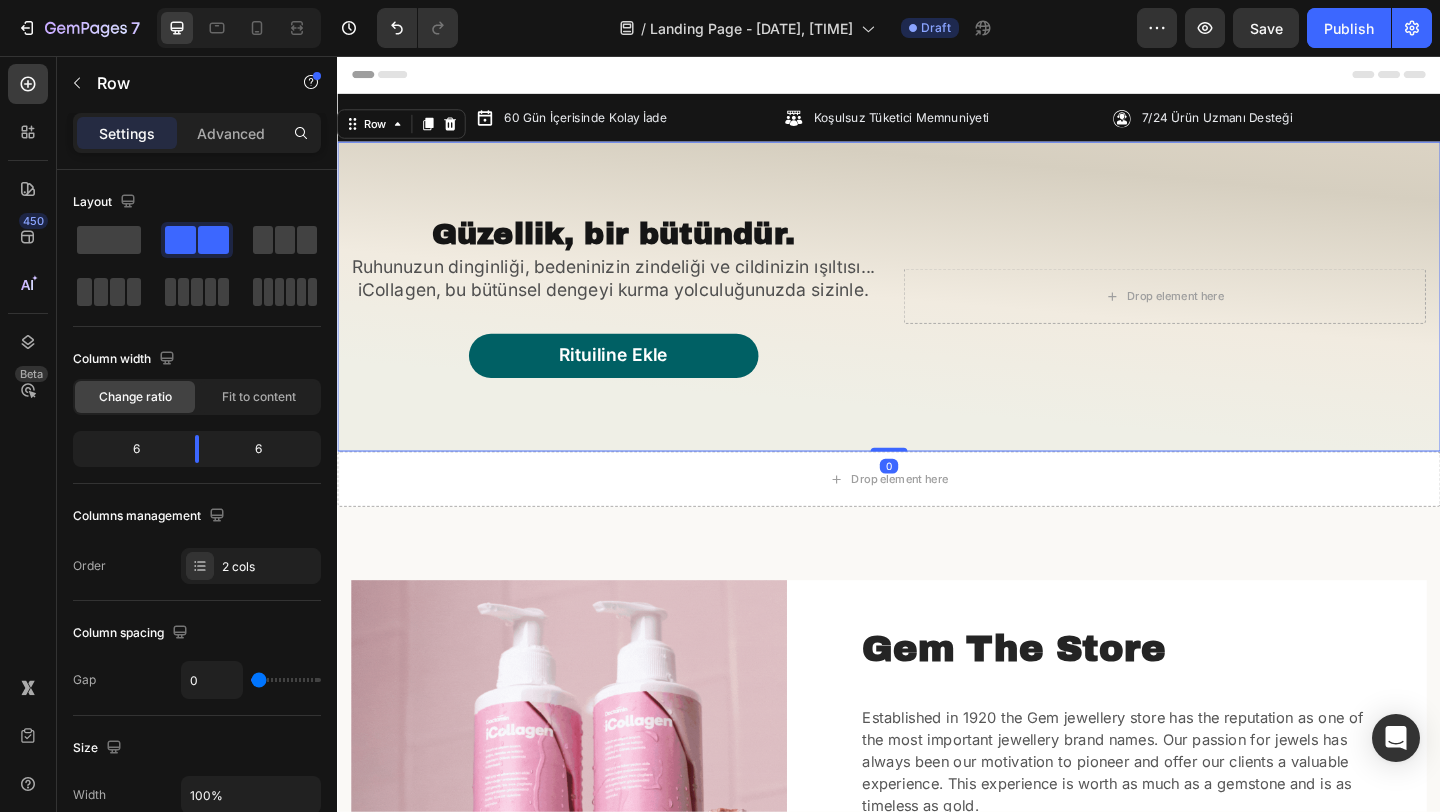 click on "Güzellik, bir bütündür. Heading Ruhunuzun dinginliği, bedeninizin zindeliği ve cildinizin ışıltısı... iCollagen, bu bütünsel dengeyi kurma yolculuğunuzda sizinle. Text Block Rituiline Ekle Button" at bounding box center (637, 318) 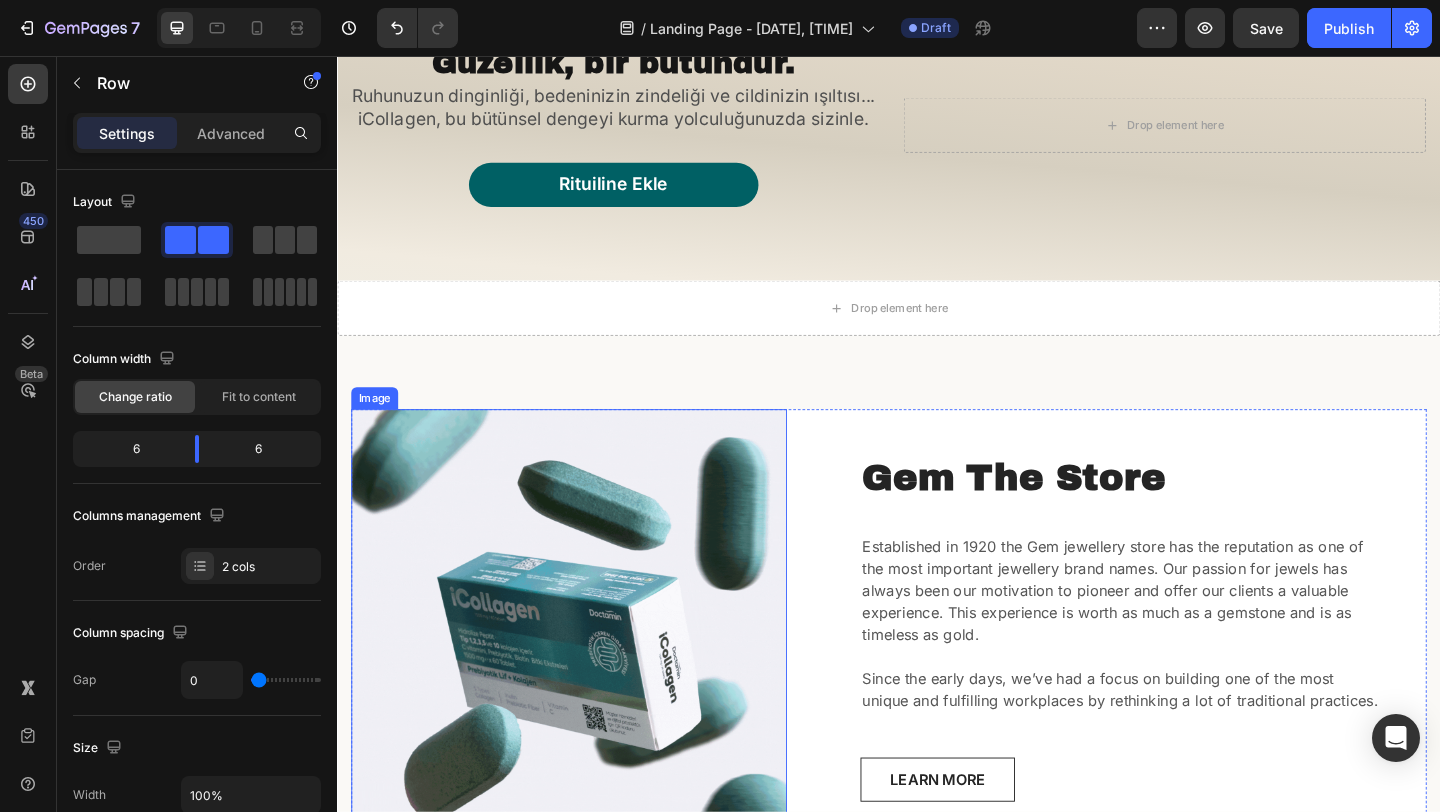 scroll, scrollTop: 0, scrollLeft: 0, axis: both 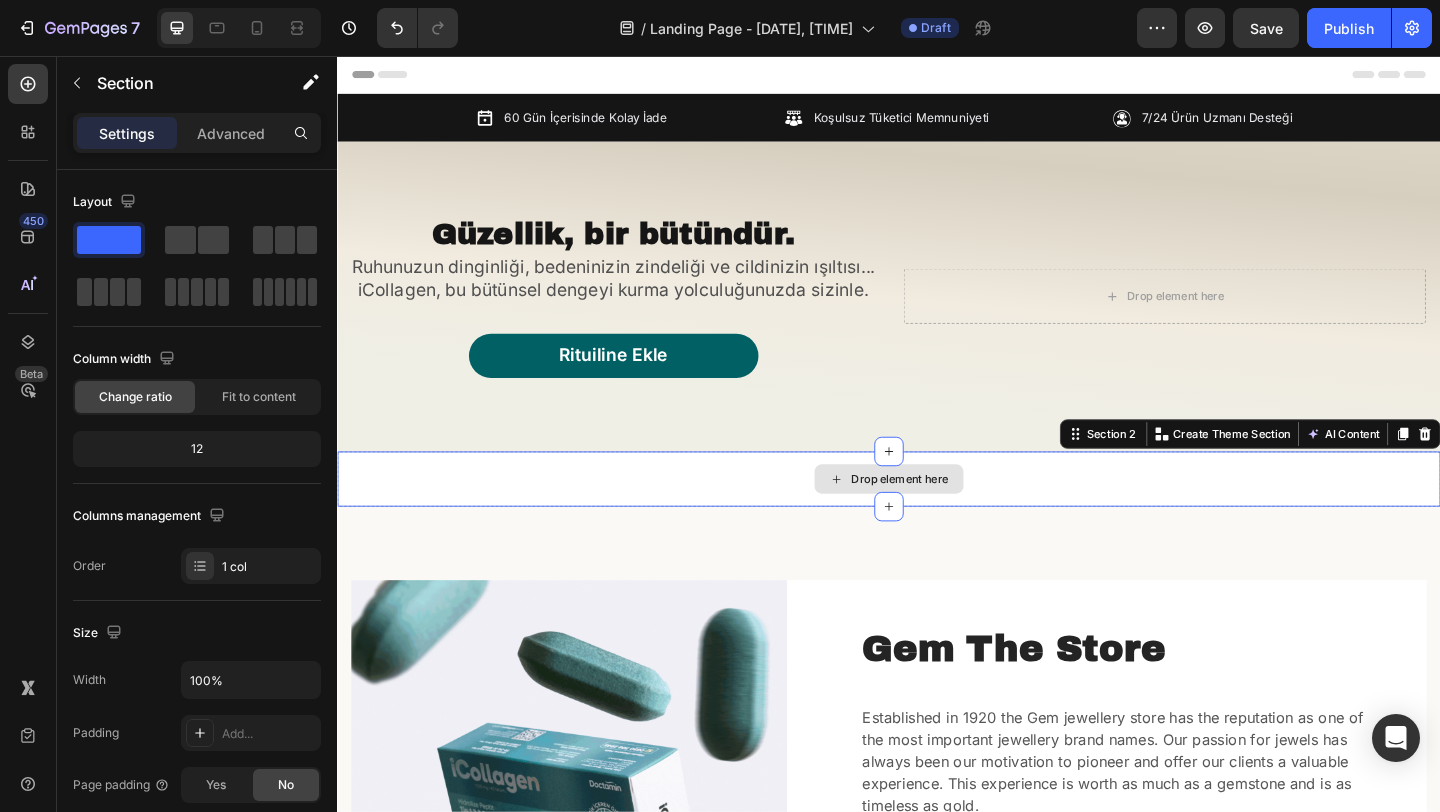 click on "Drop element here" at bounding box center (937, 516) 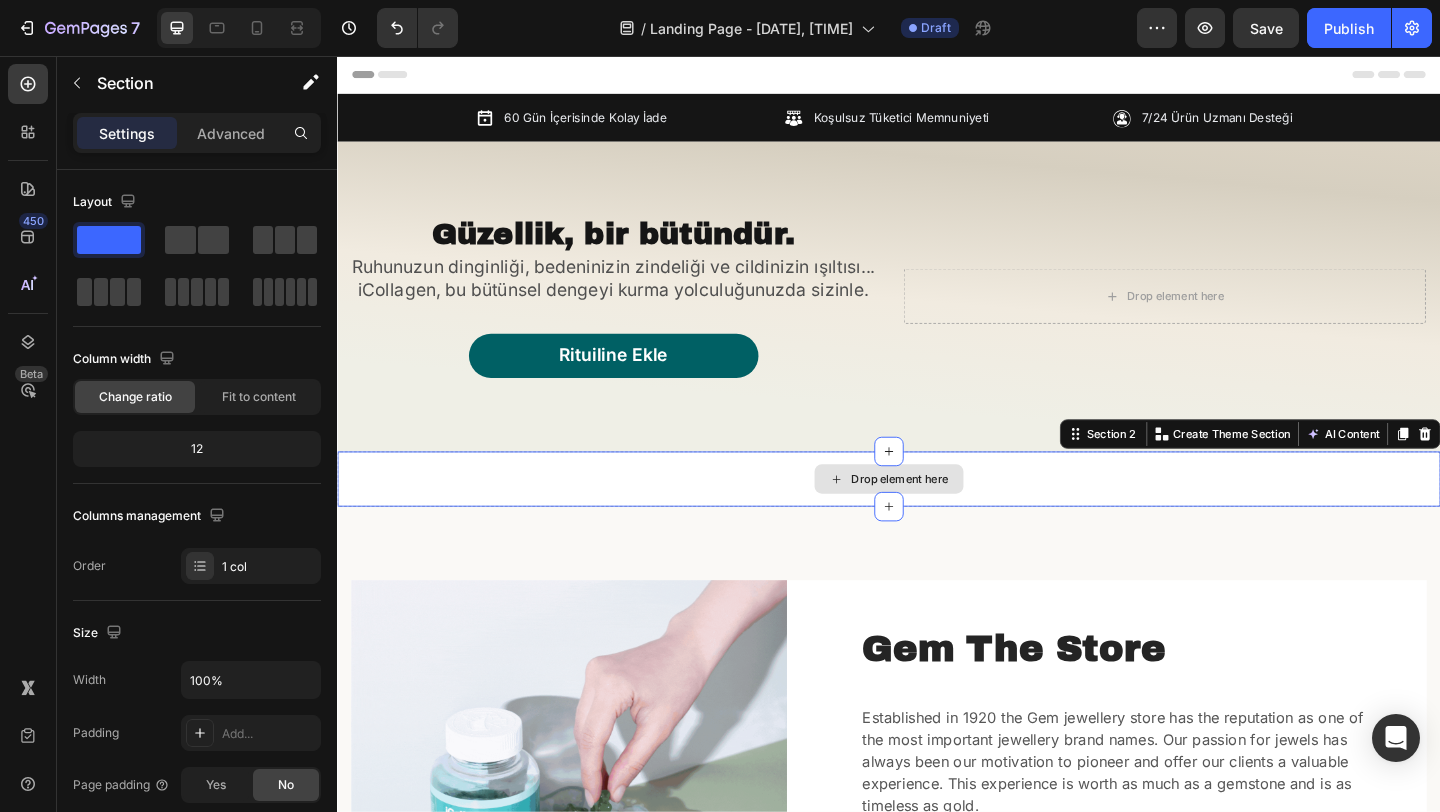 click on "Drop element here" at bounding box center [937, 516] 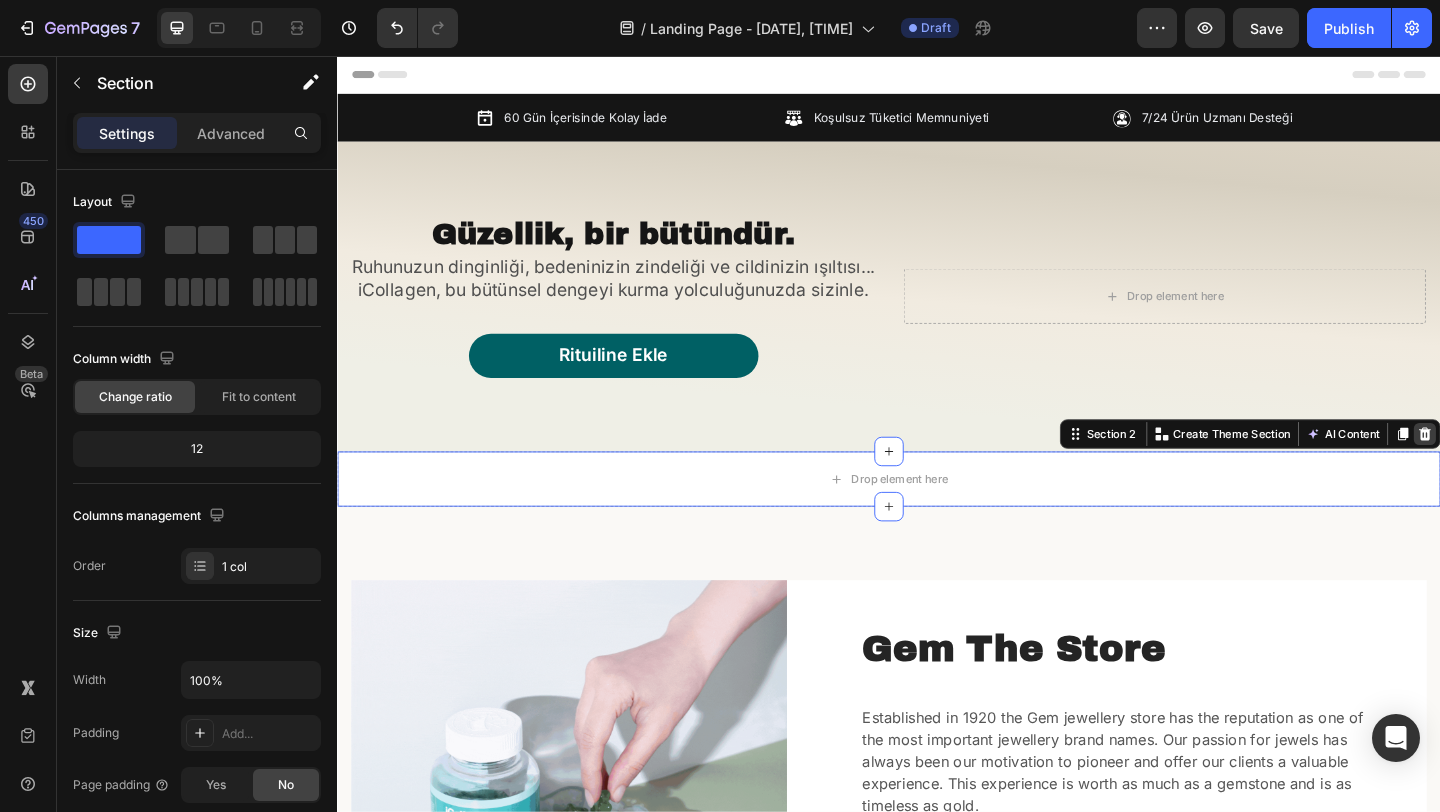 click 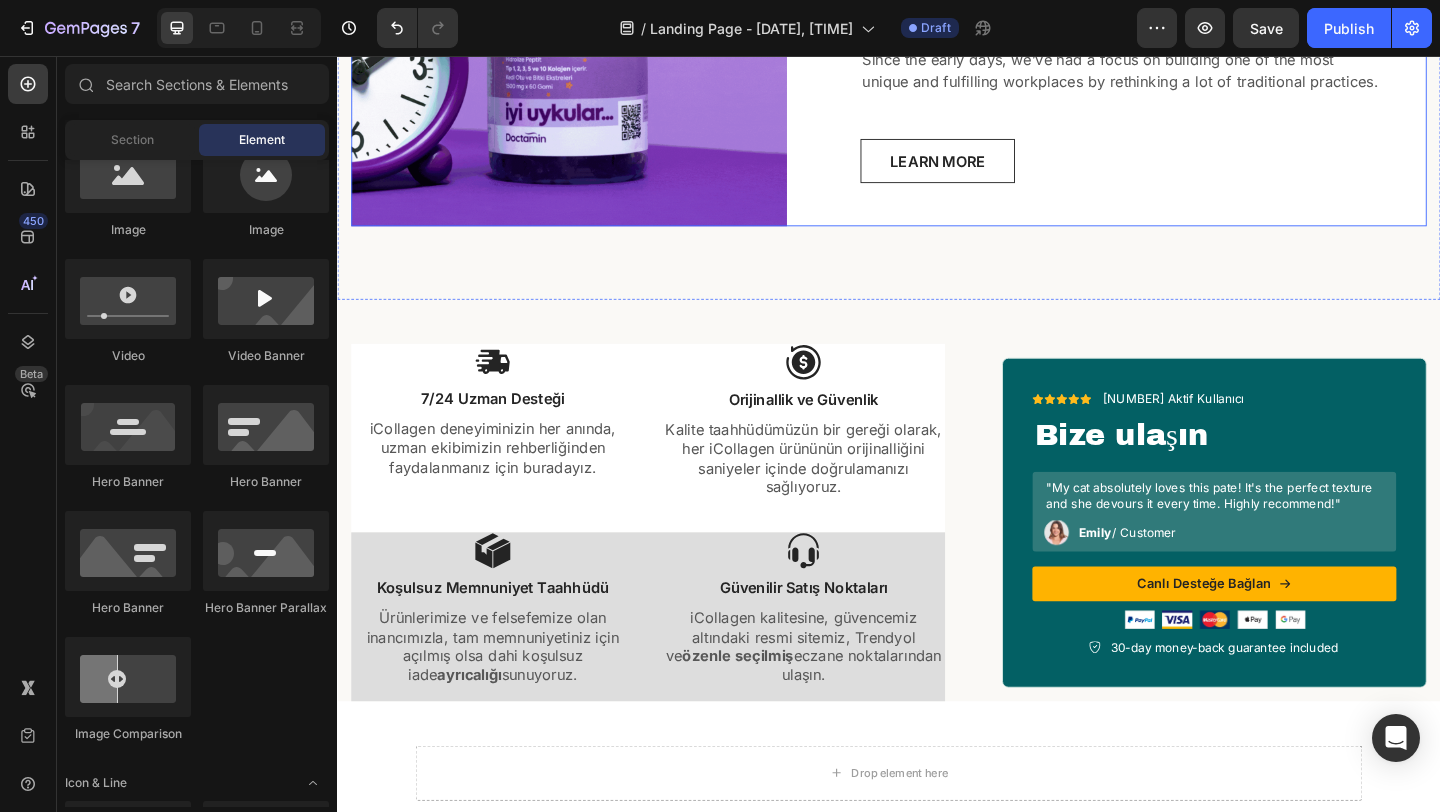 scroll, scrollTop: 809, scrollLeft: 0, axis: vertical 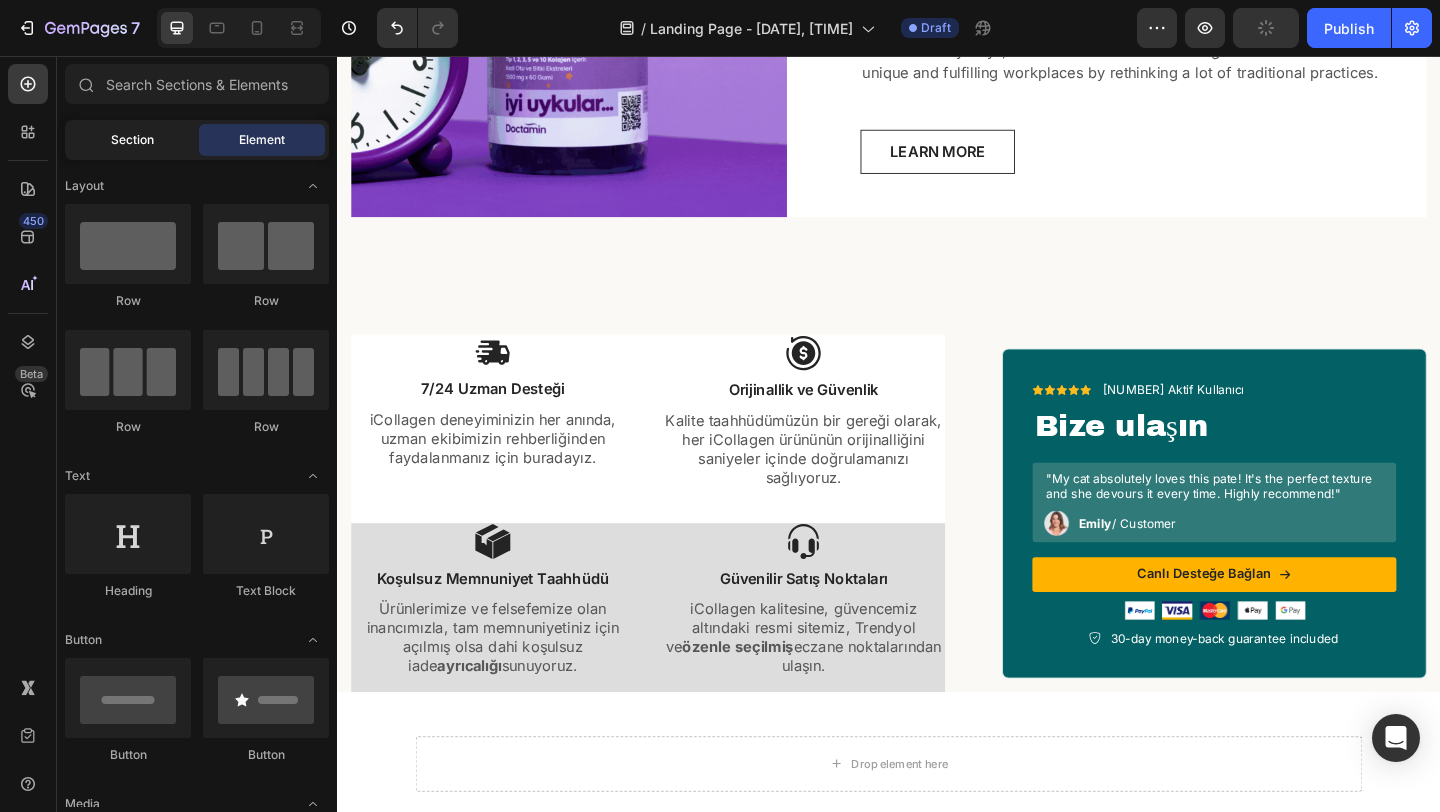 click on "Section" at bounding box center (132, 140) 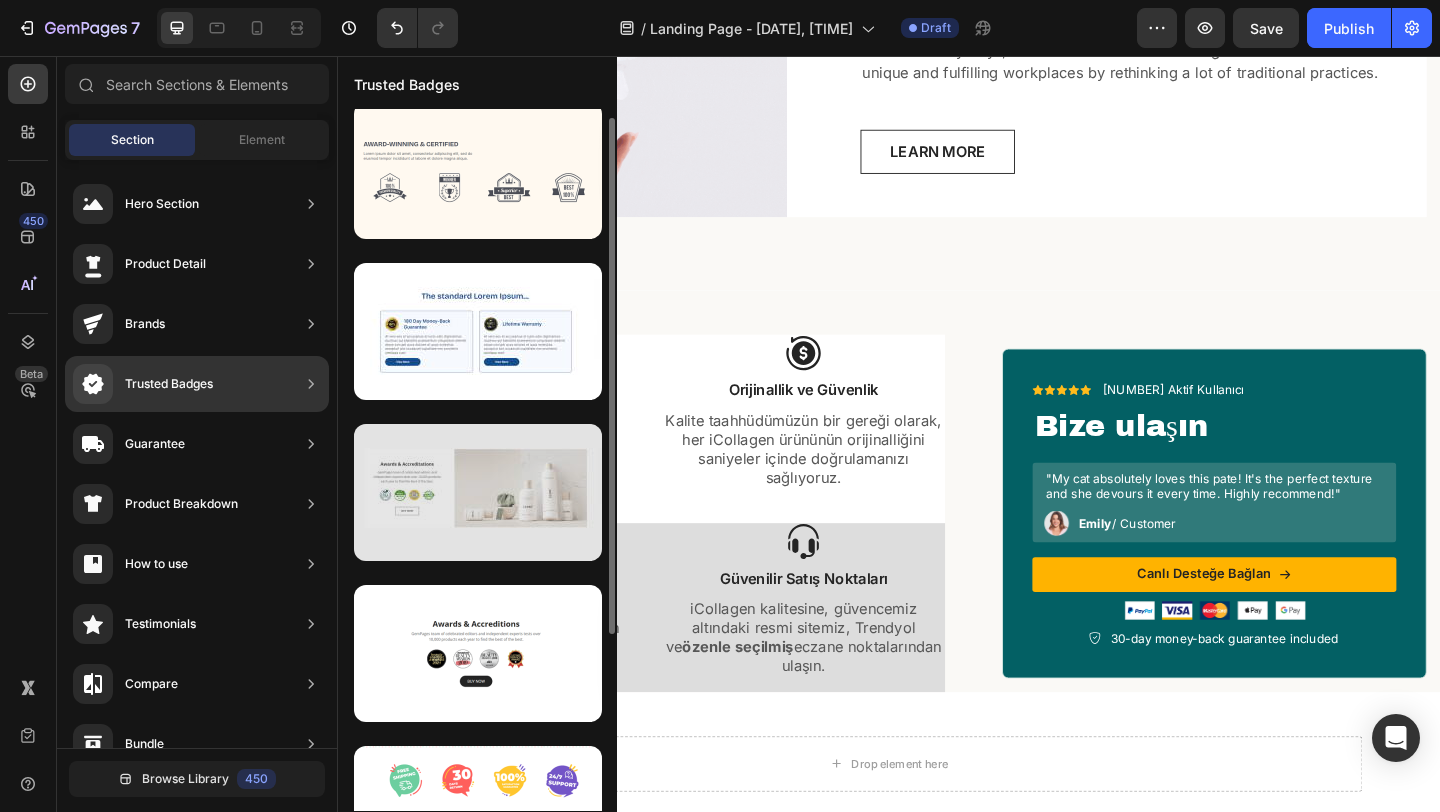scroll, scrollTop: 0, scrollLeft: 0, axis: both 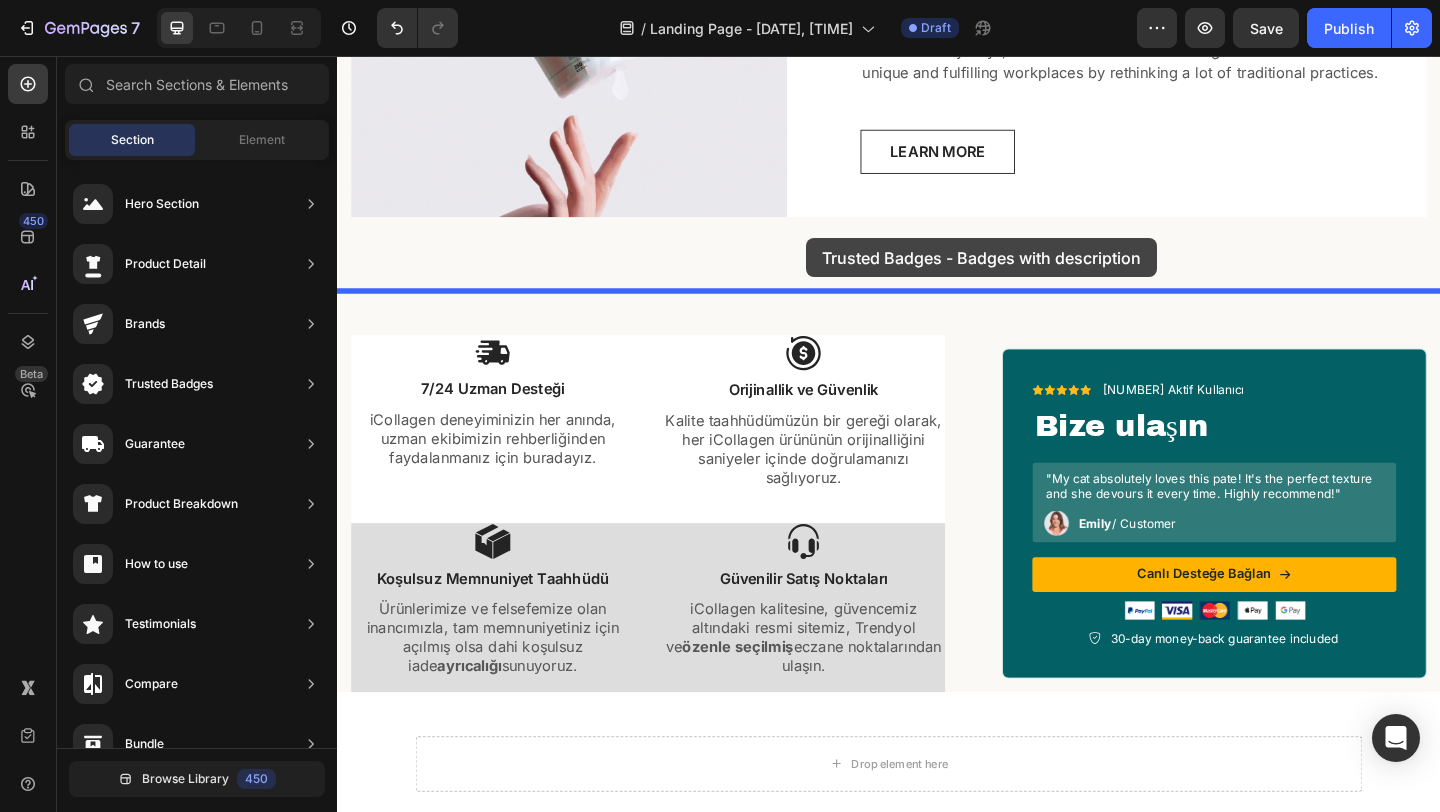 drag, startPoint x: 882, startPoint y: 427, endPoint x: 847, endPoint y: 254, distance: 176.50496 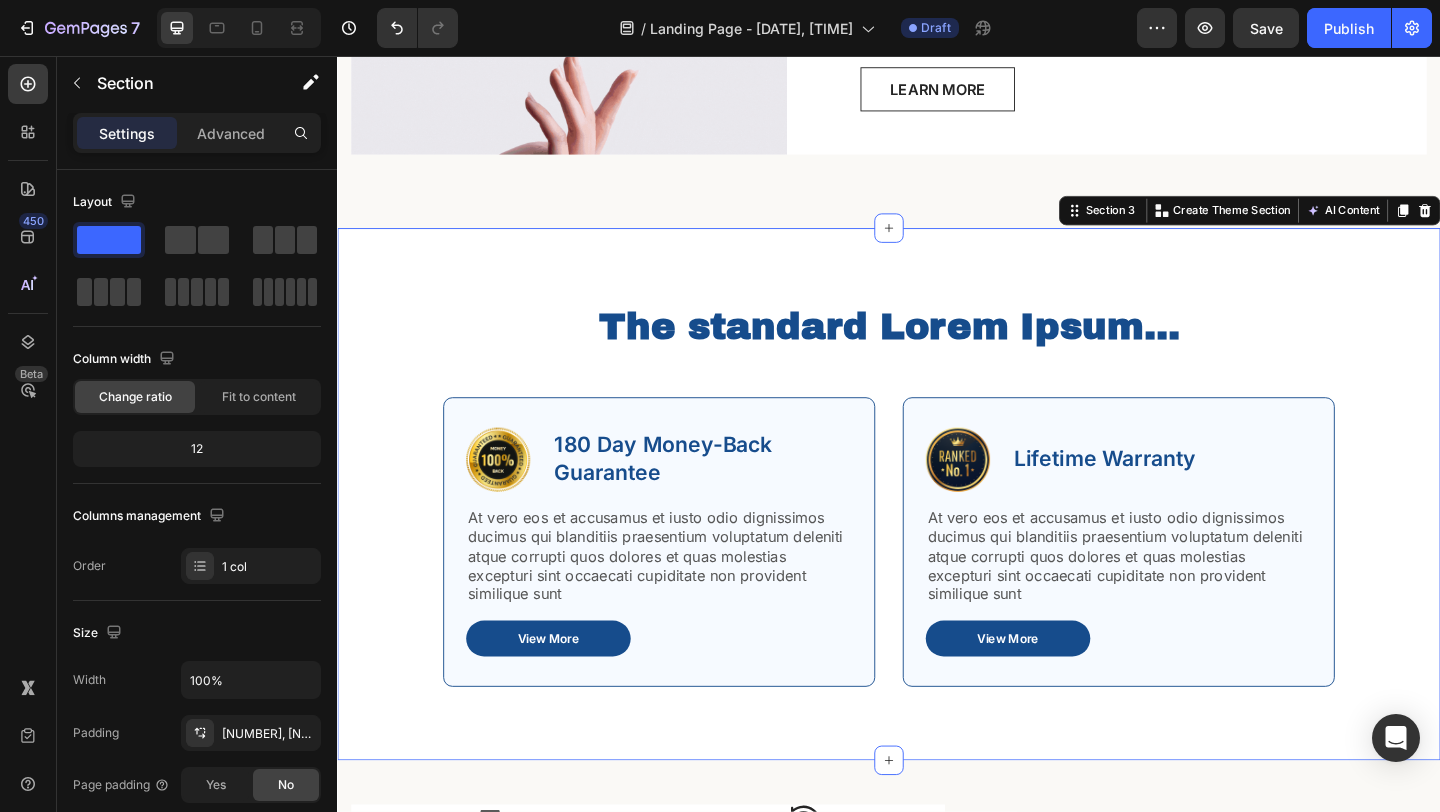 scroll, scrollTop: 874, scrollLeft: 0, axis: vertical 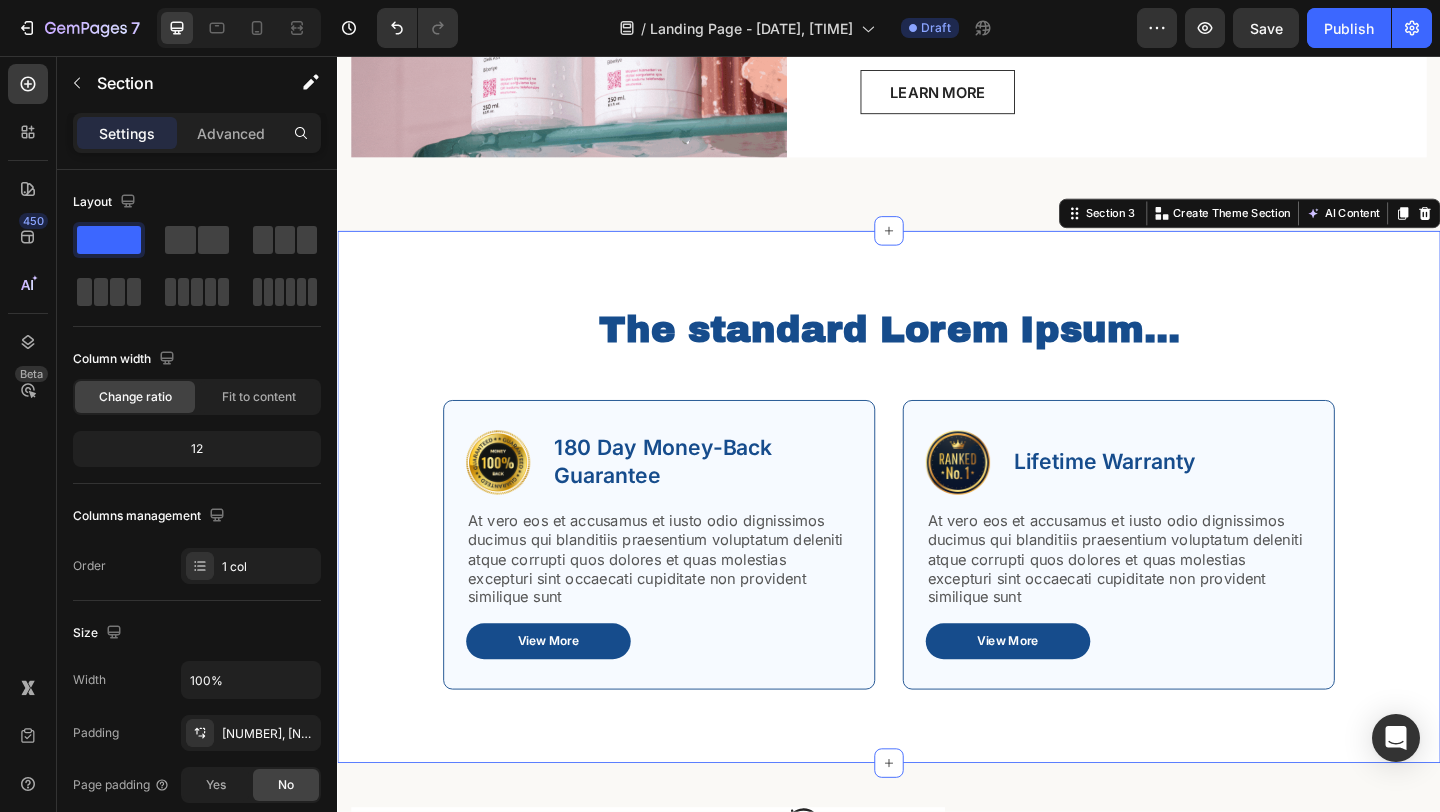 click on "180 Day Money-Back Guarantee" at bounding box center (734, 498) 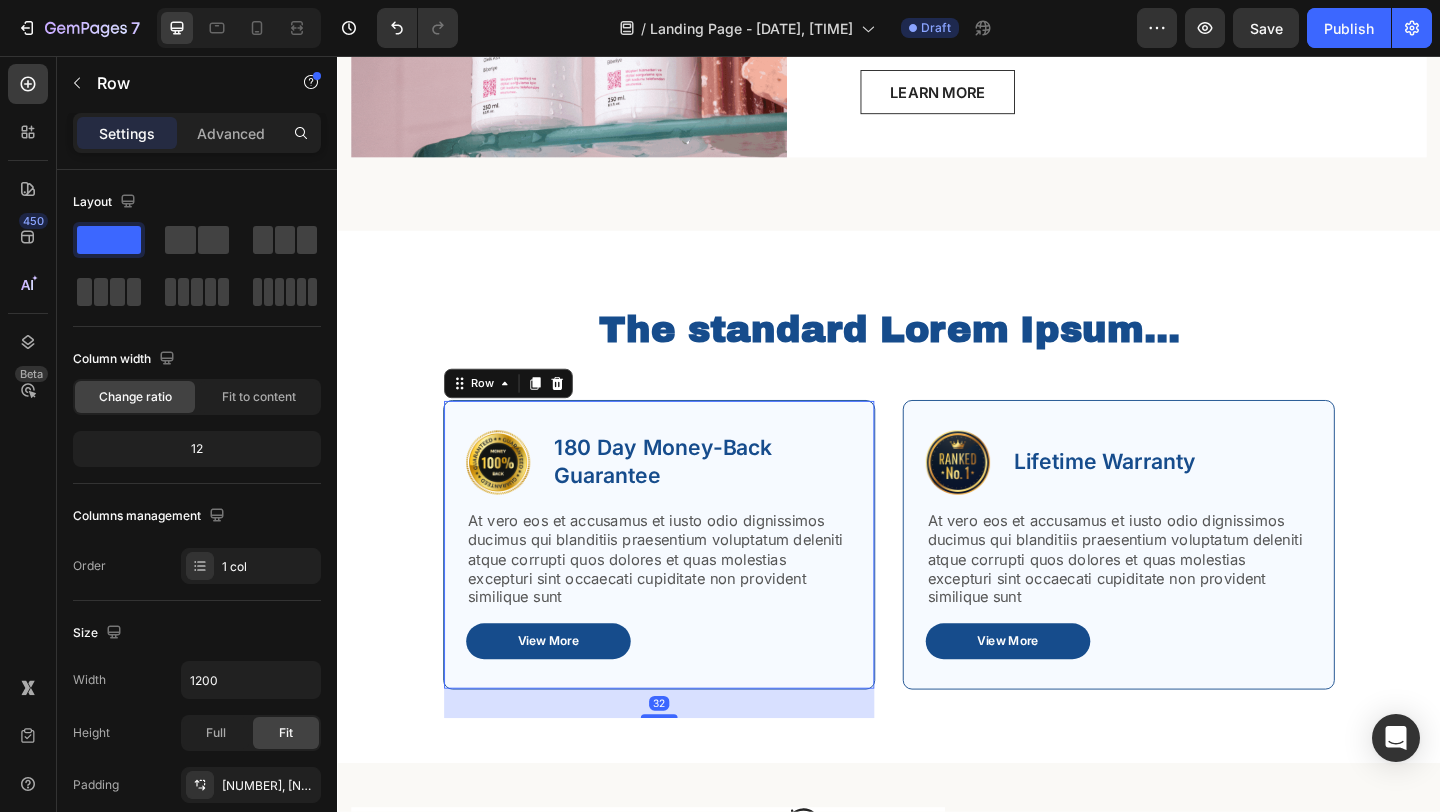 click on "Image 180 Day Money-Back Guarantee Text Block Row At vero eos et accusamus et iusto odio dignissimos ducimus qui blanditiis praesentium voluptatum deleniti atque corrupti quos dolores et quas molestias excepturi sint occaecati cupiditate non provident similique sunt Text Block View More Button Row   32" at bounding box center [687, 587] 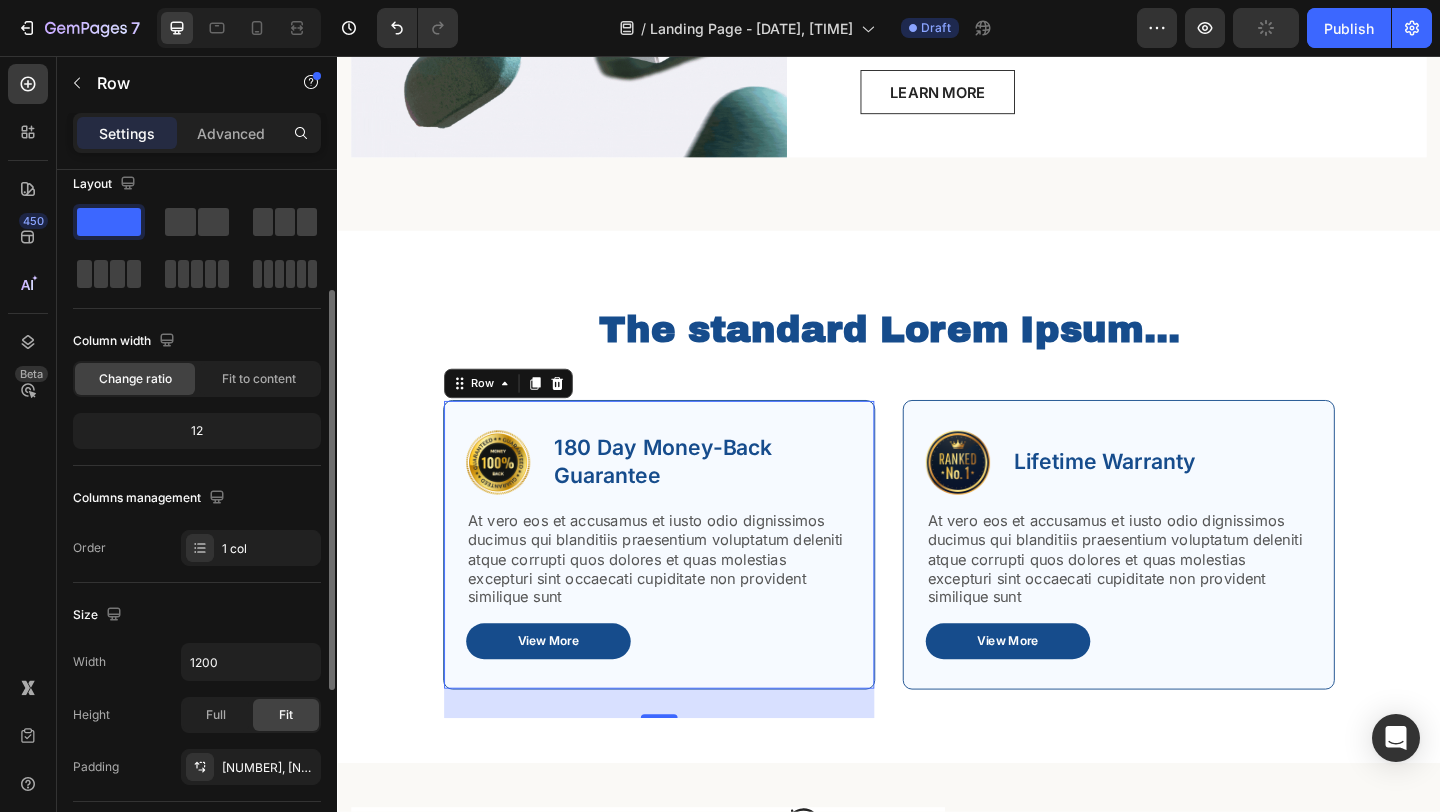 scroll, scrollTop: 0, scrollLeft: 0, axis: both 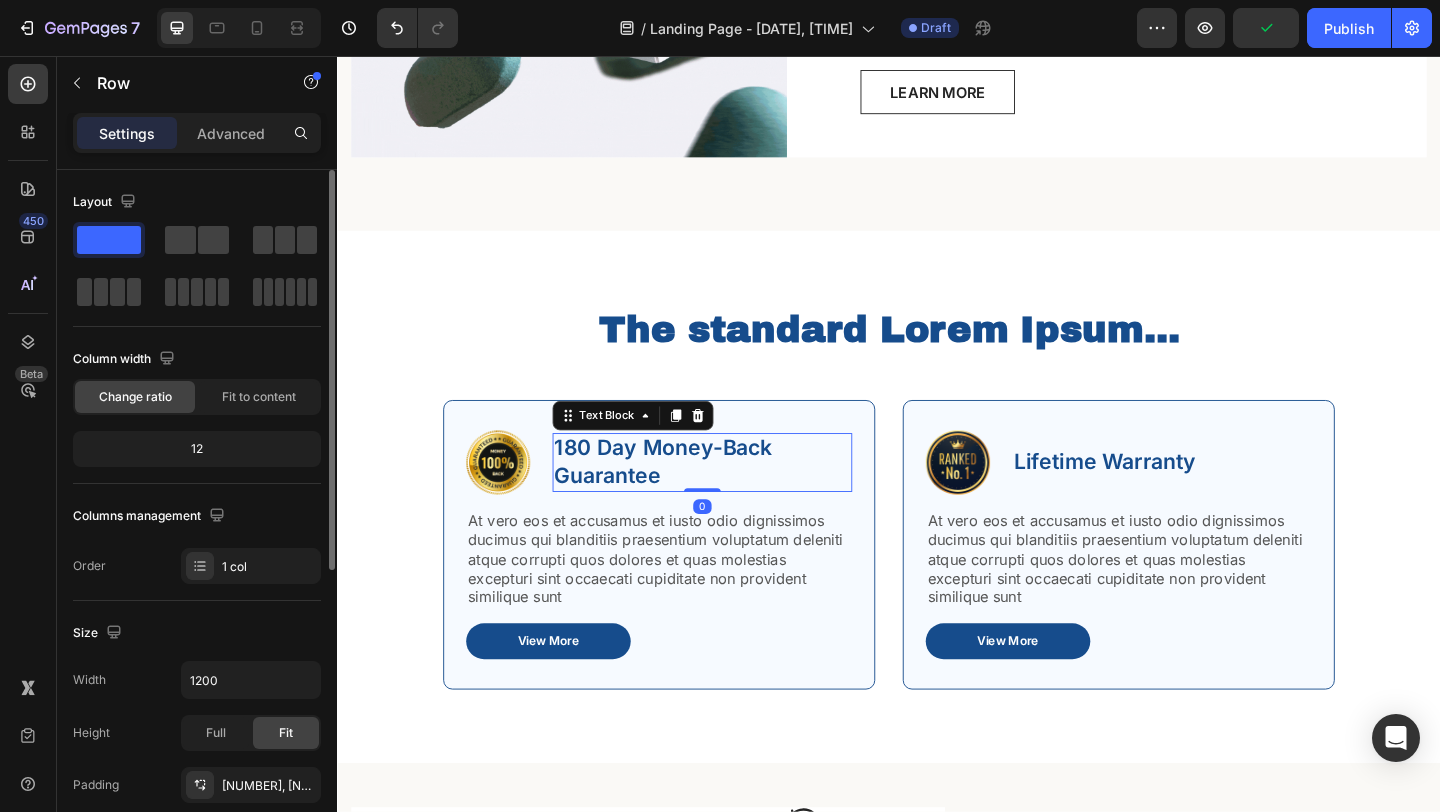 click on "180 Day Money-Back Guarantee" at bounding box center (734, 498) 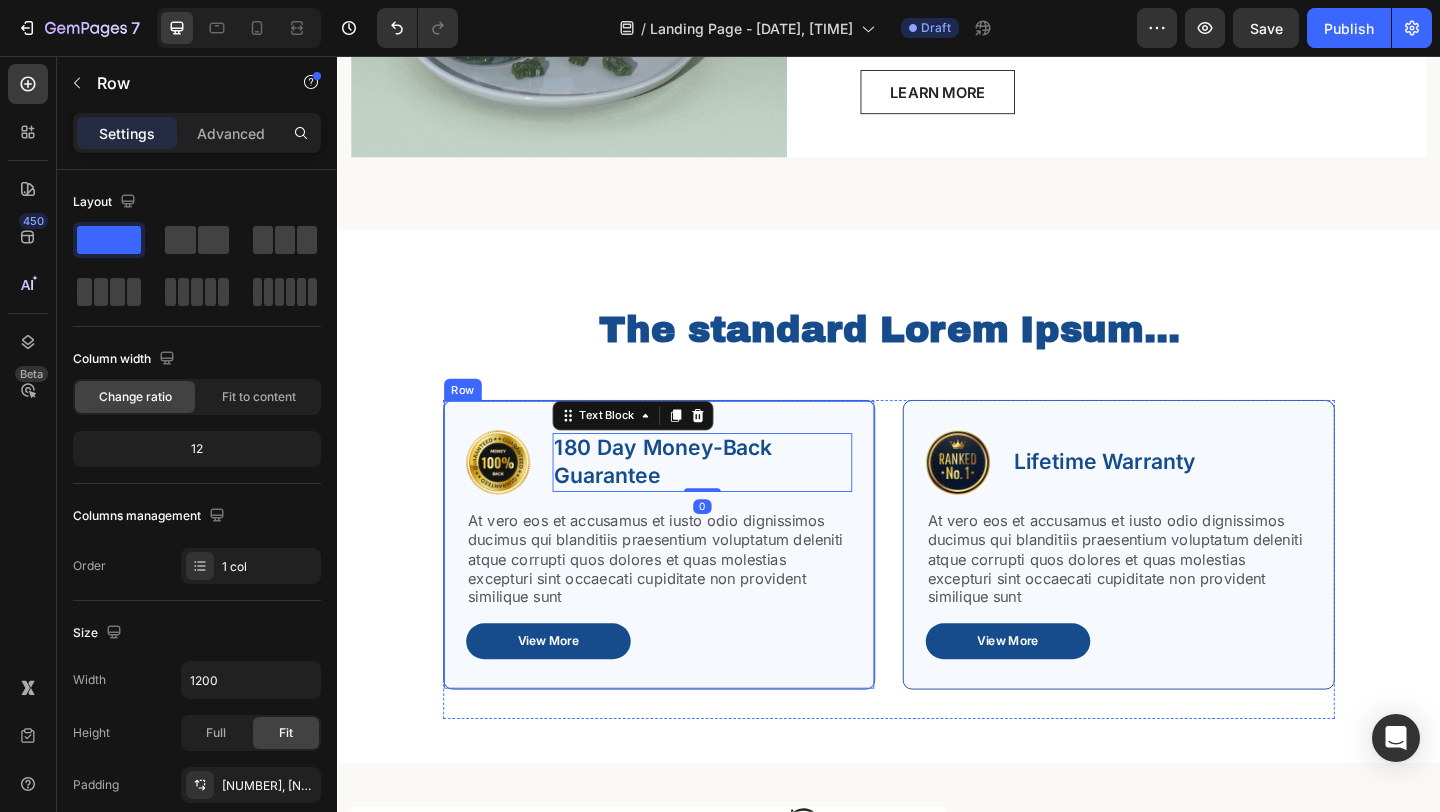 click on "Image 180 Day Money-Back Guarantee Text Block   0 Row At vero eos et accusamus et iusto odio dignissimos ducimus qui blanditiis praesentium voluptatum deleniti atque corrupti quos dolores et quas molestias excepturi sint occaecati cupiditate non provident similique sunt Text Block View More Button Row" at bounding box center [687, 587] 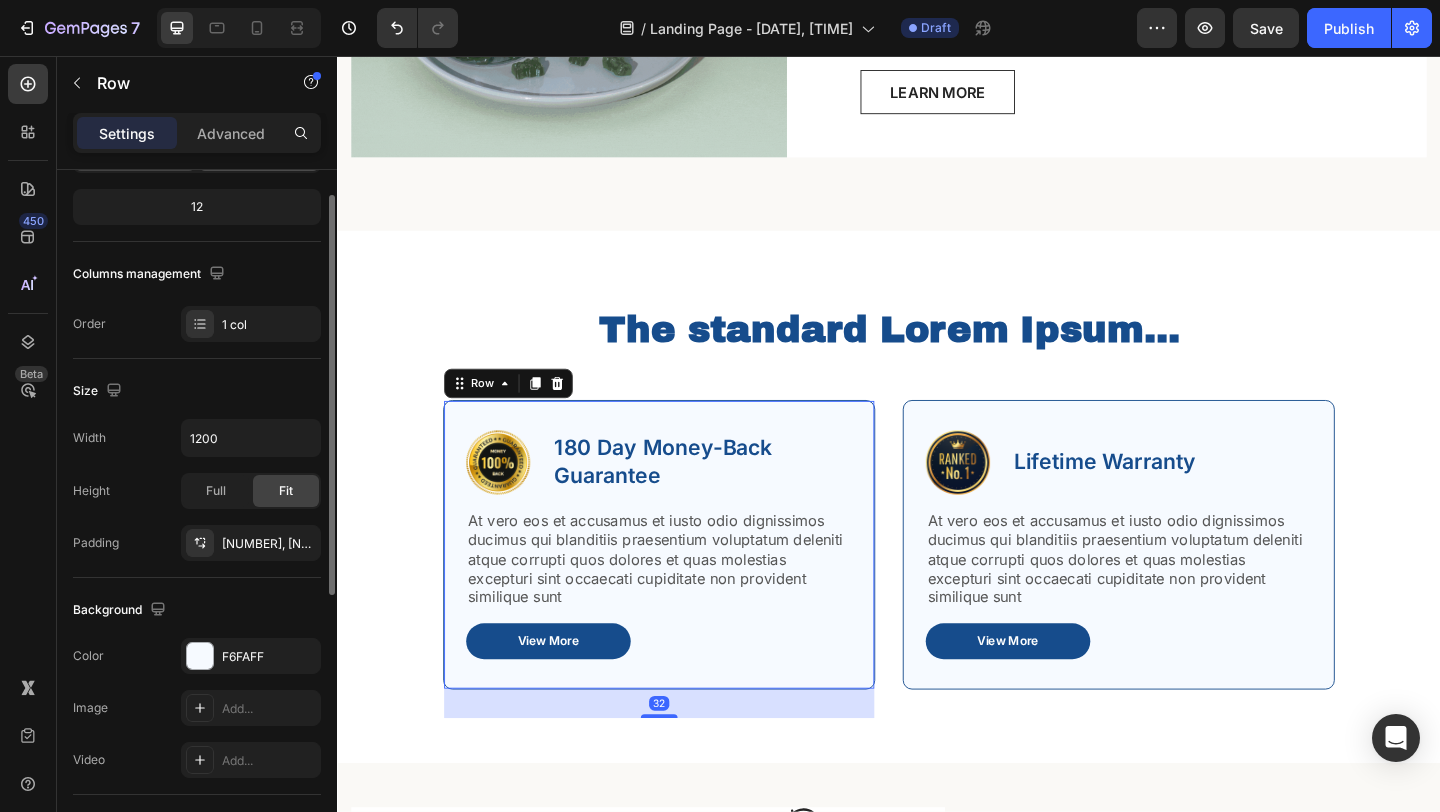 scroll, scrollTop: 264, scrollLeft: 0, axis: vertical 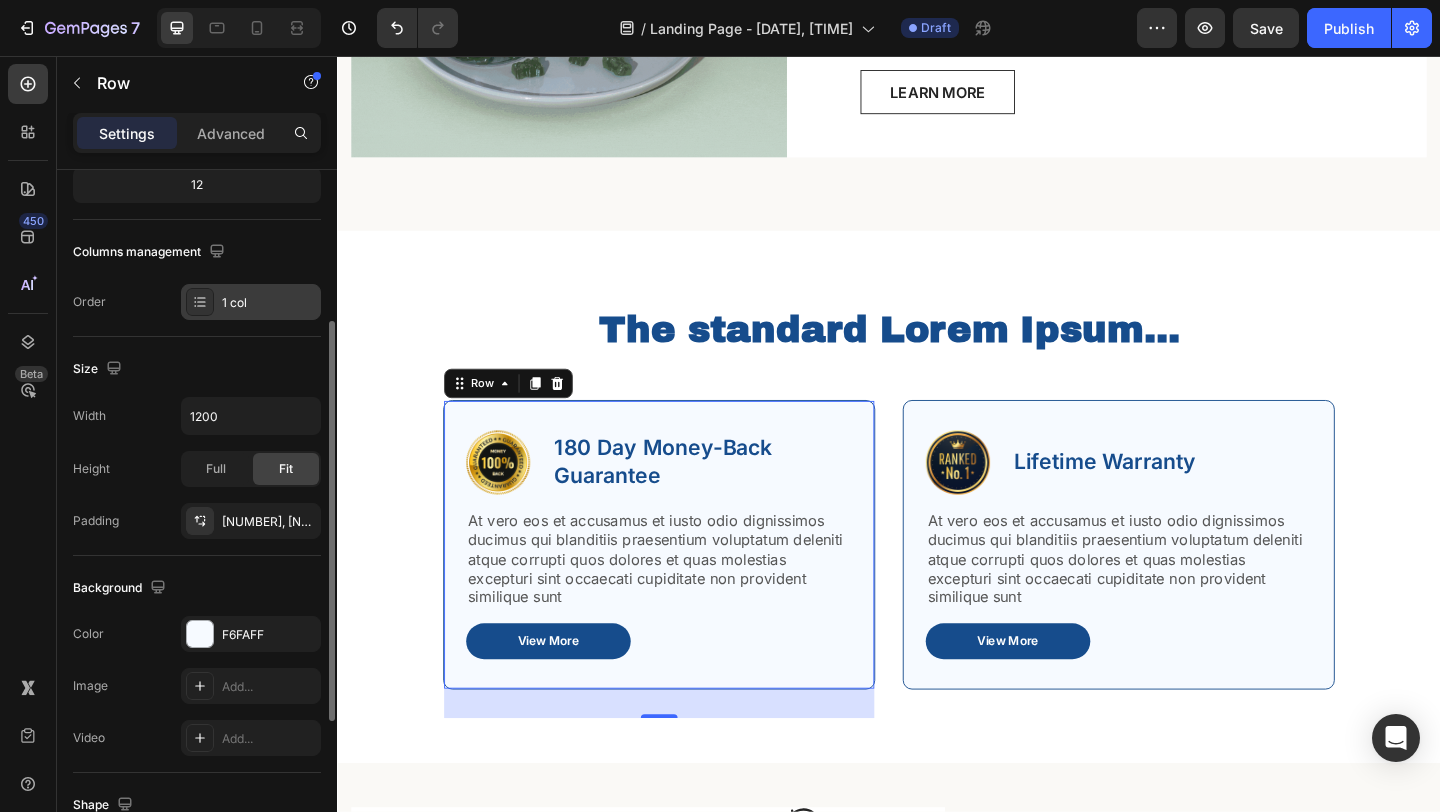 click on "1 col" at bounding box center [269, 303] 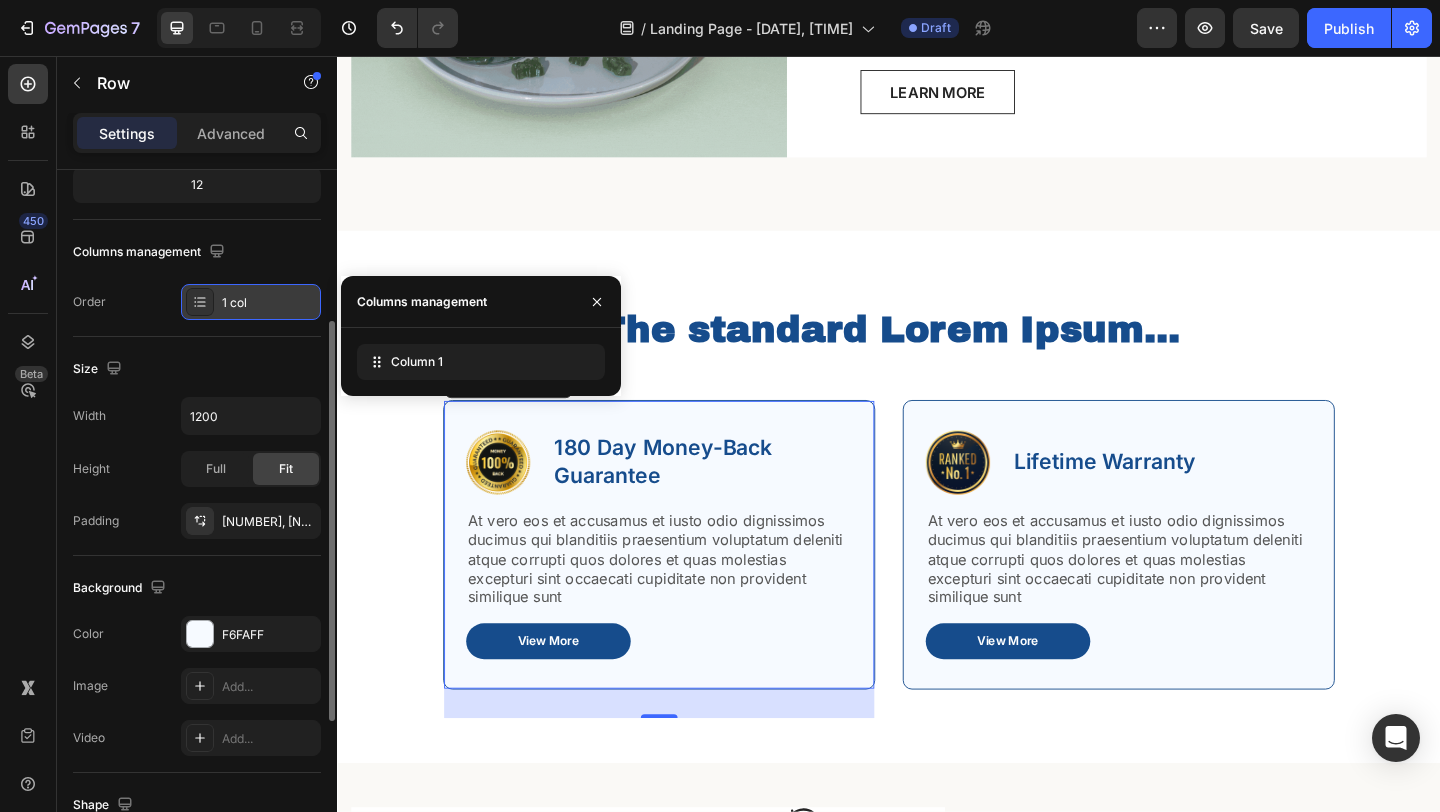click on "1 col" at bounding box center (269, 303) 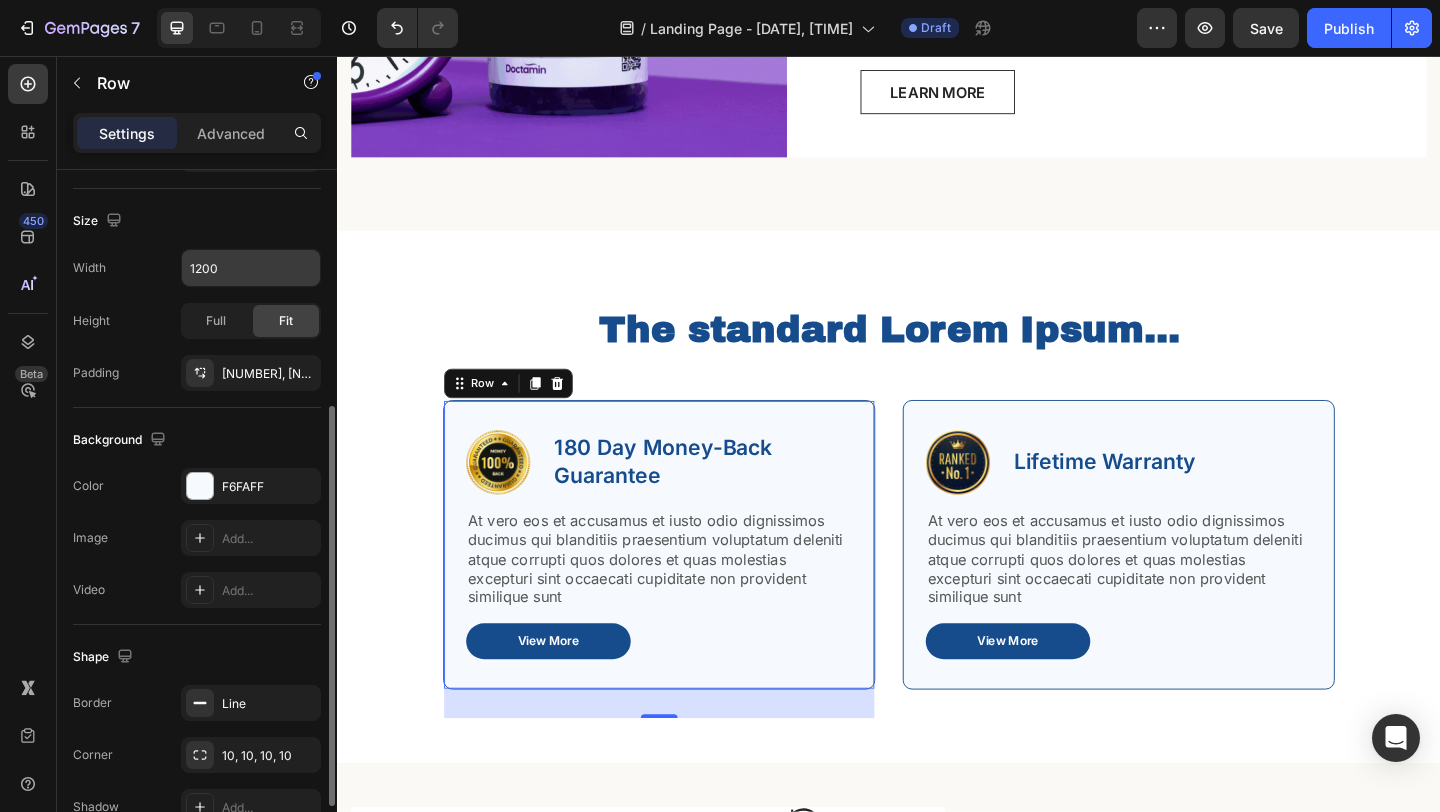 scroll, scrollTop: 439, scrollLeft: 0, axis: vertical 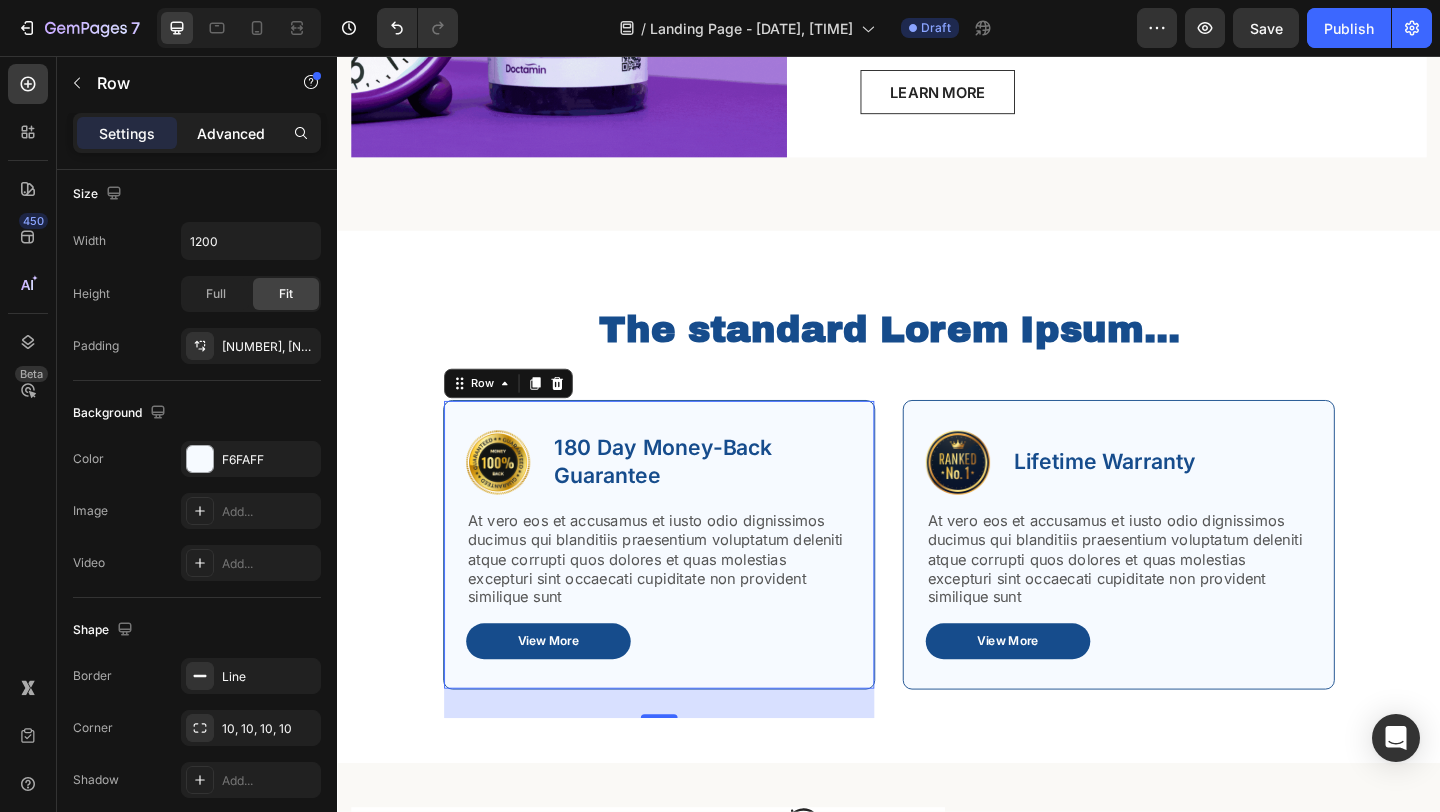 click on "Advanced" at bounding box center [231, 133] 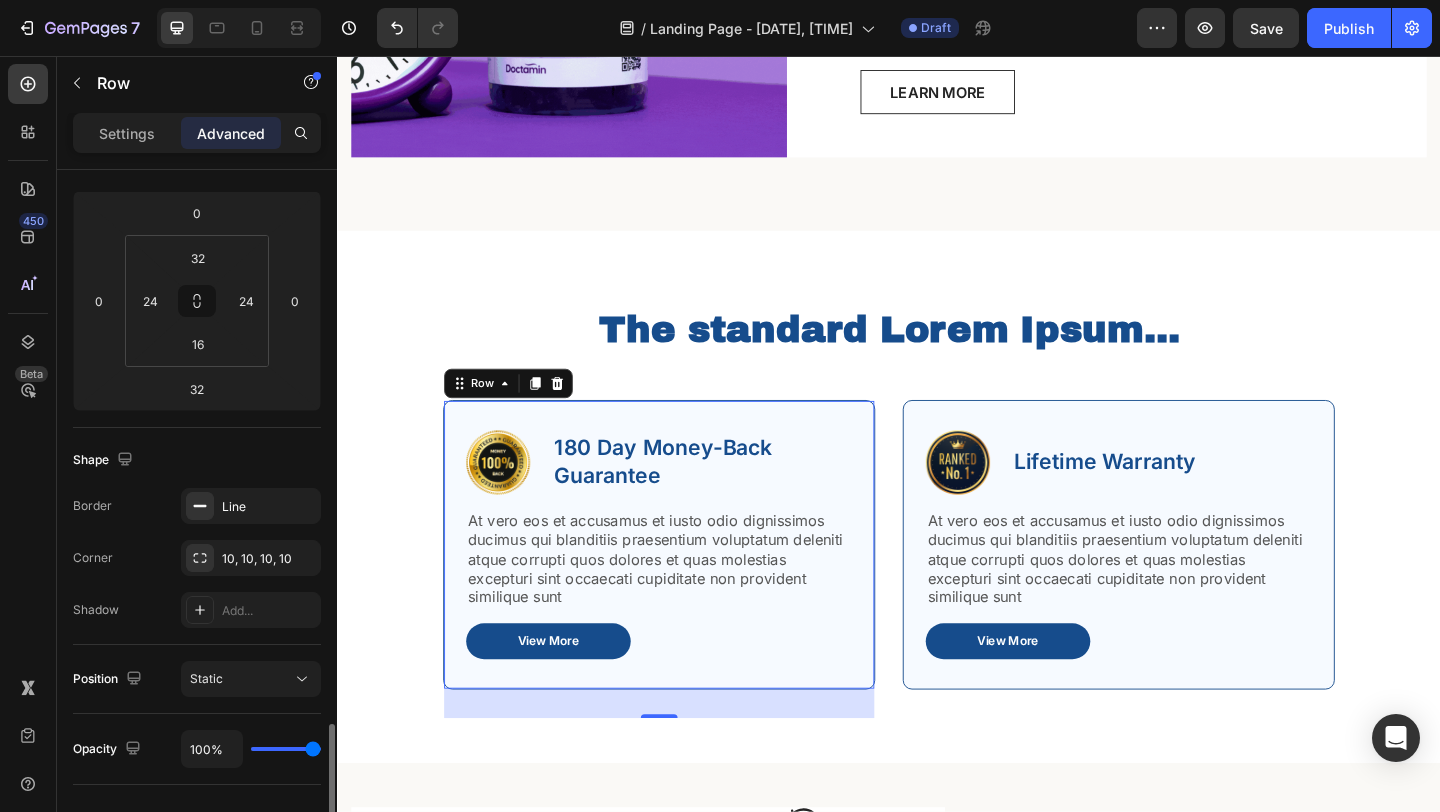 scroll, scrollTop: 635, scrollLeft: 0, axis: vertical 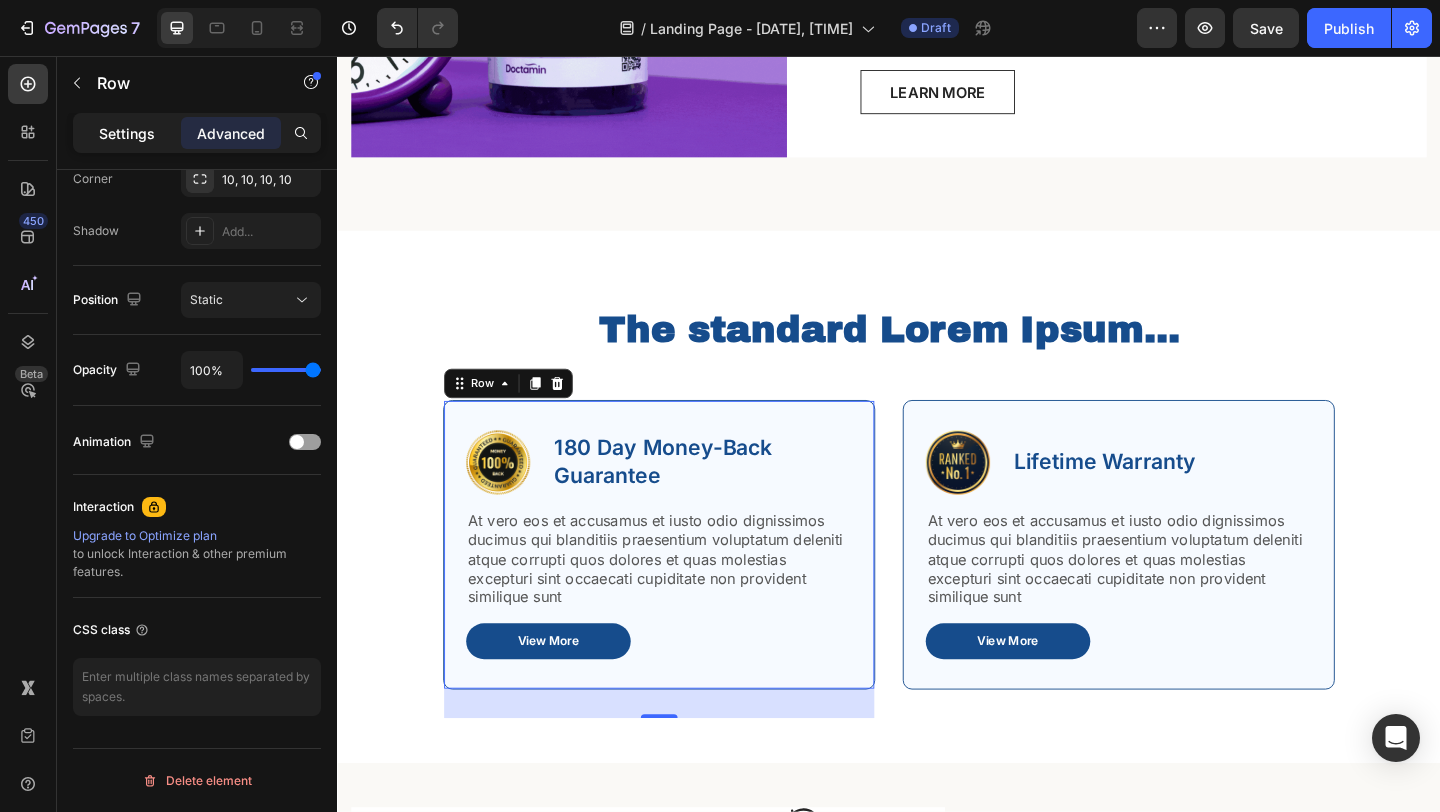 click on "Settings" at bounding box center (127, 133) 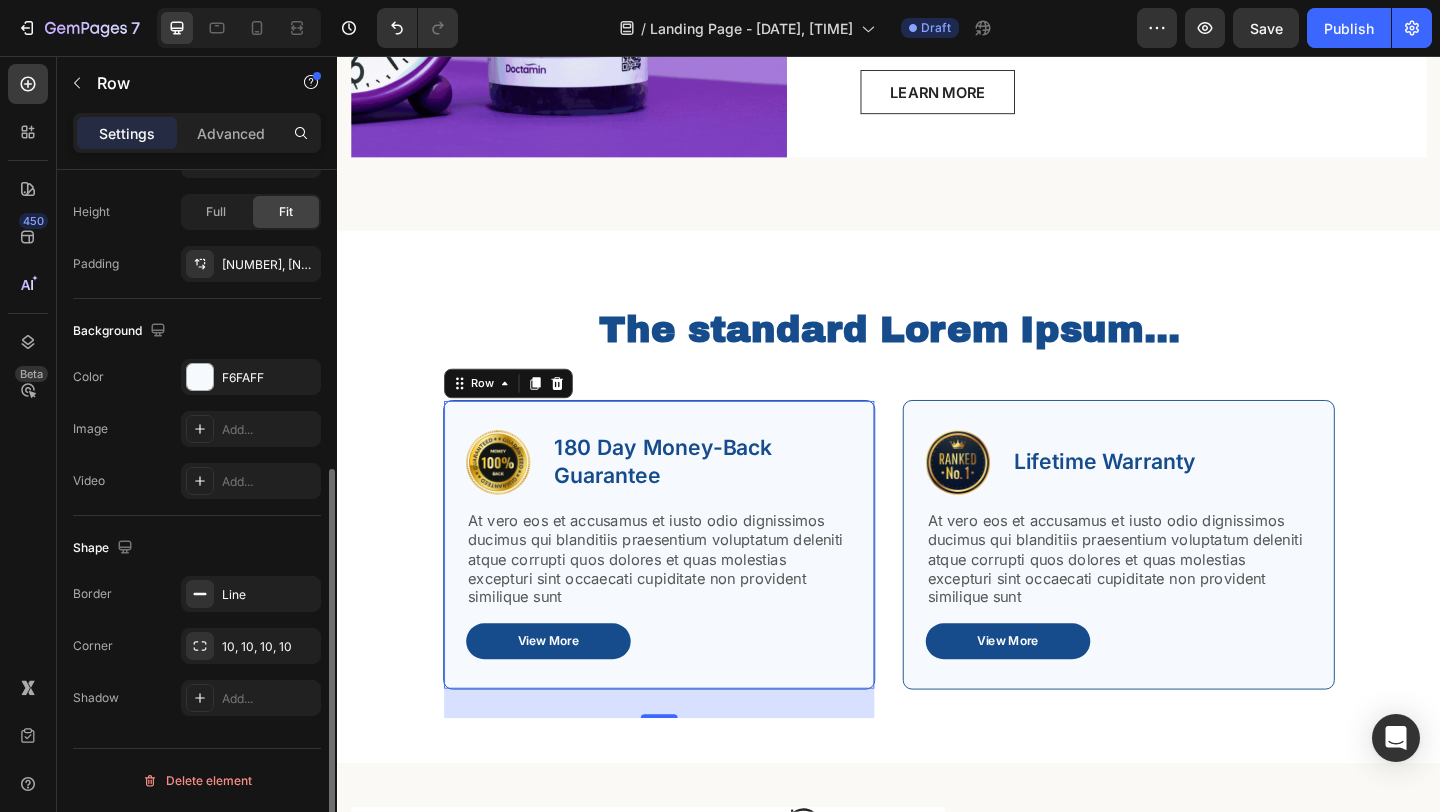 scroll, scrollTop: 521, scrollLeft: 0, axis: vertical 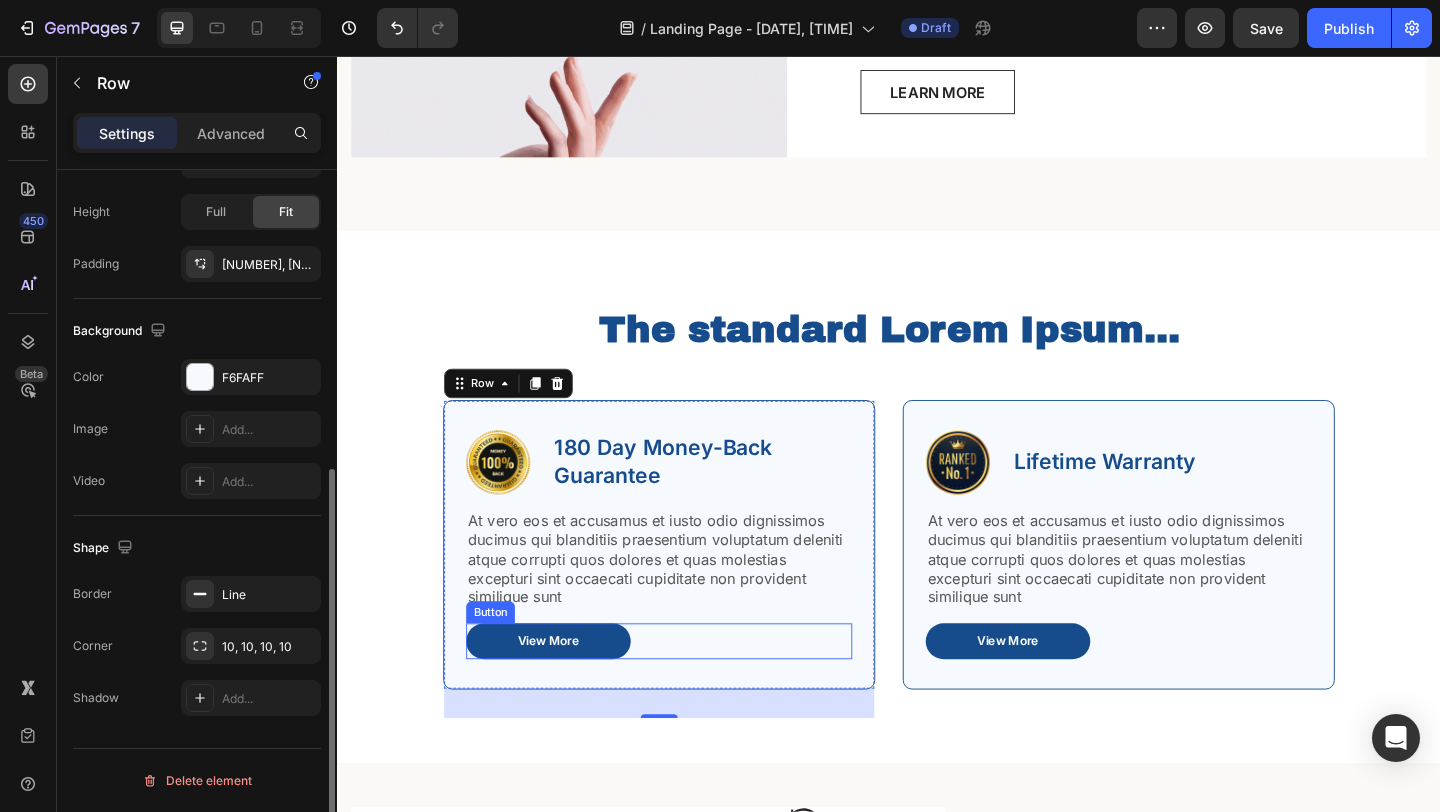 click on "View More Button" at bounding box center [687, 692] 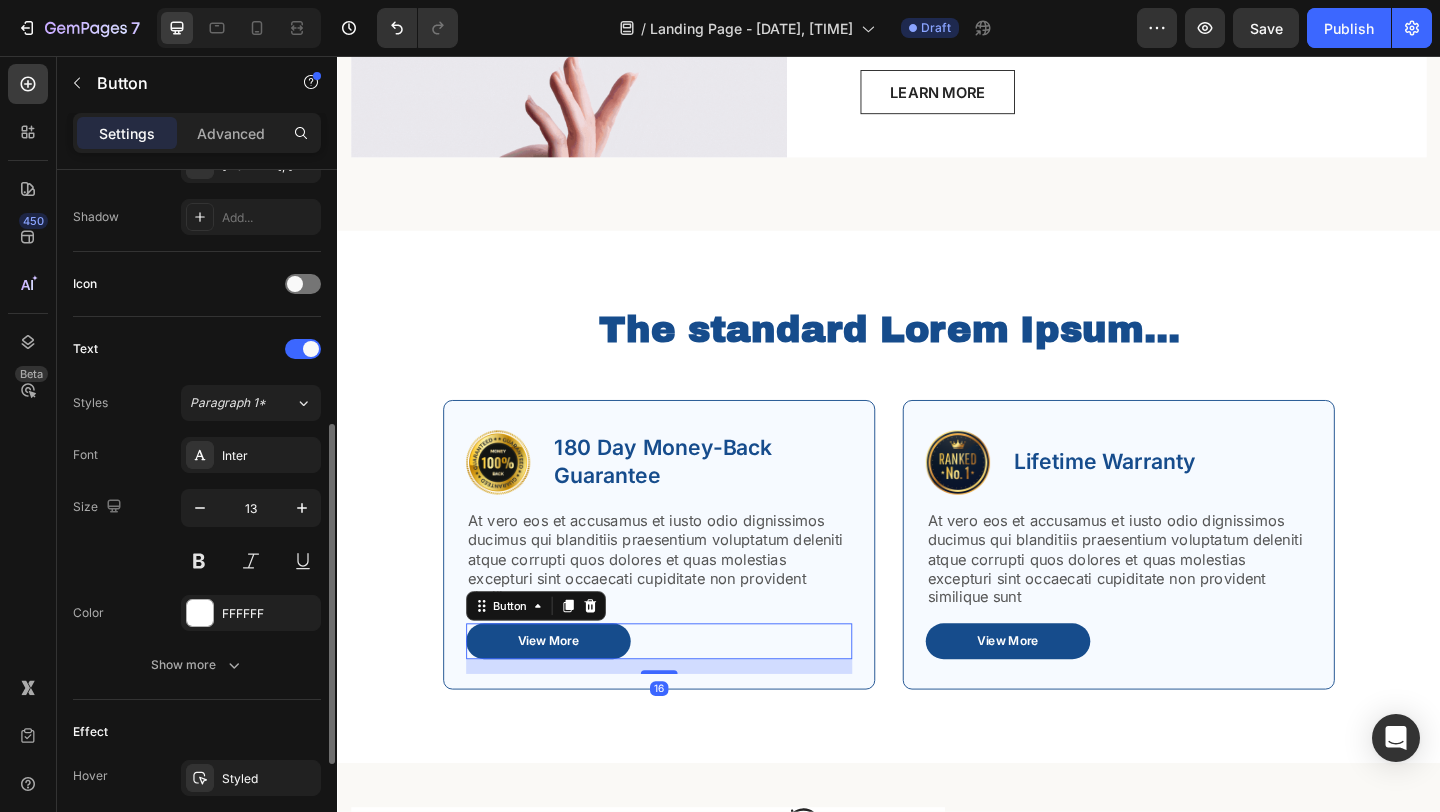 scroll, scrollTop: 0, scrollLeft: 0, axis: both 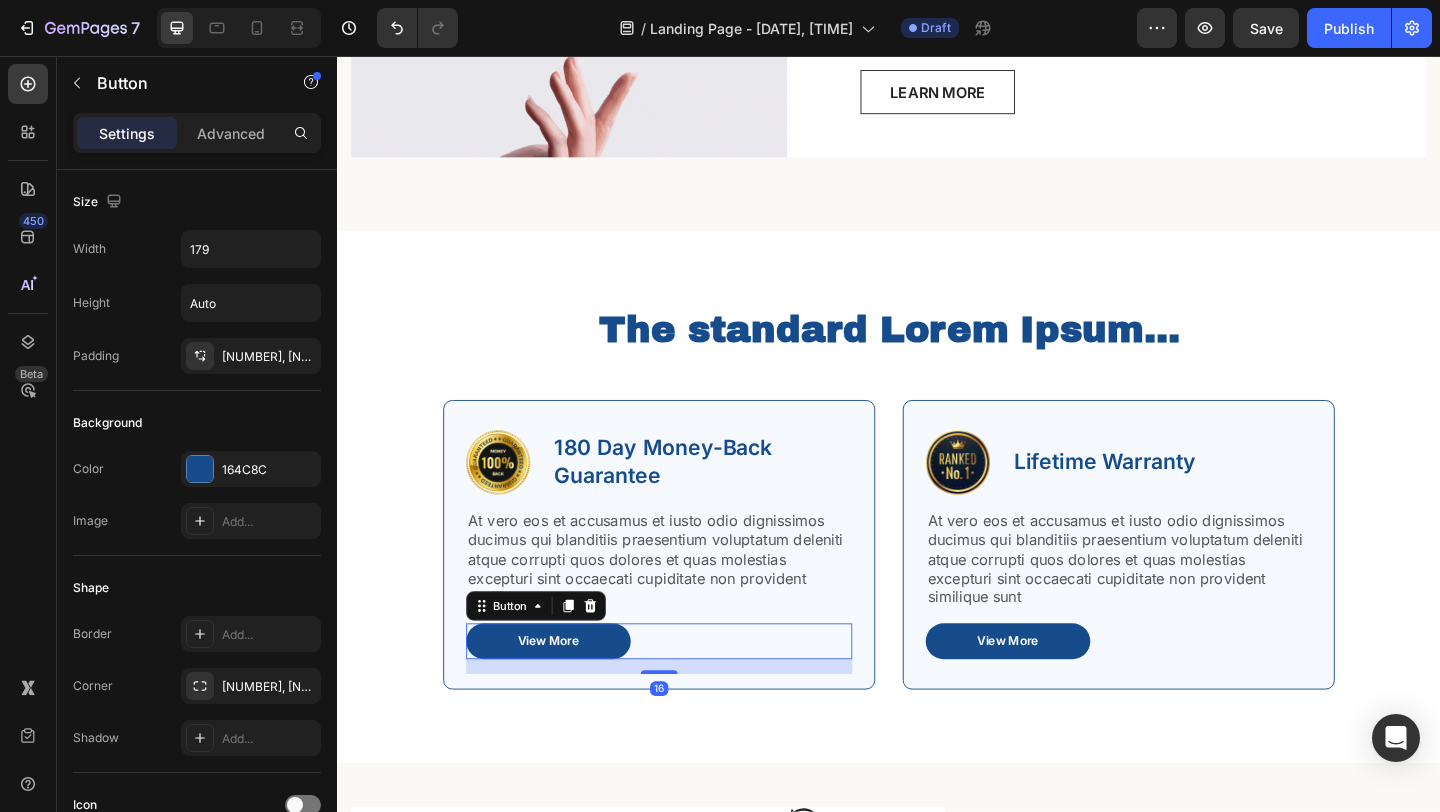 click on "View More Button   16" at bounding box center [687, 692] 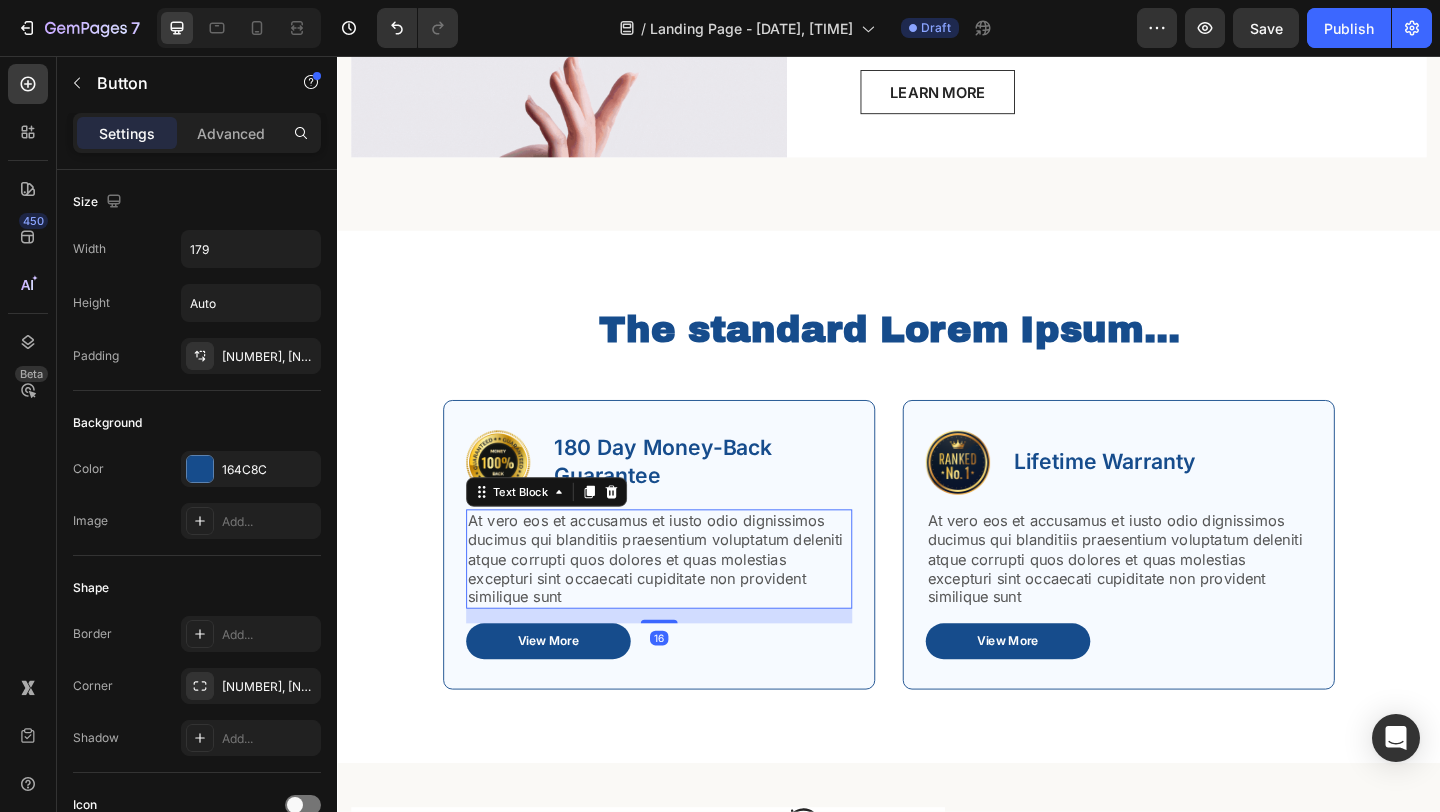 click on "At vero eos et accusamus et iusto odio dignissimos ducimus qui blanditiis praesentium voluptatum deleniti atque corrupti quos dolores et quas molestias excepturi sint occaecati cupiditate non provident similique sunt" at bounding box center (687, 603) 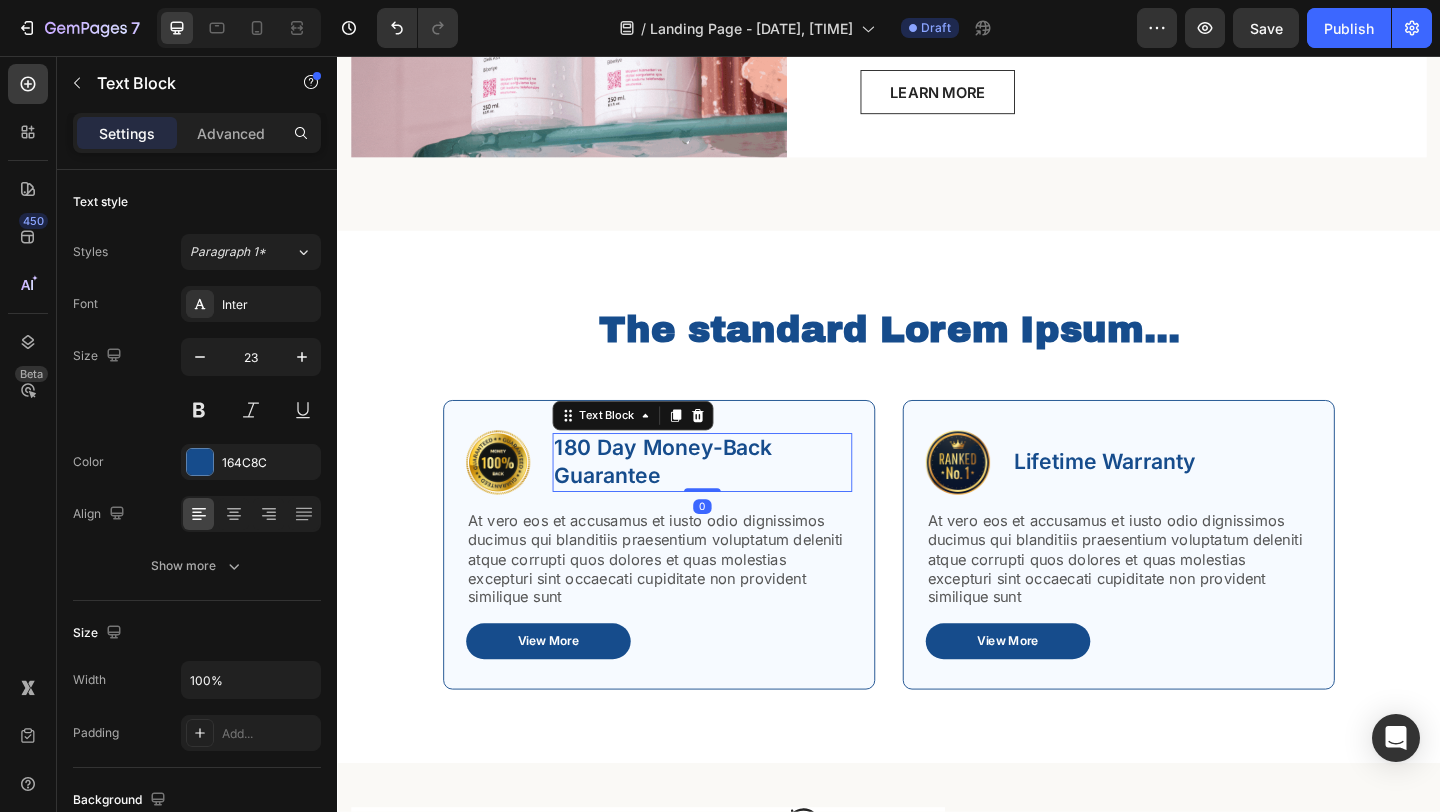 click on "180 Day Money-Back Guarantee" at bounding box center (734, 498) 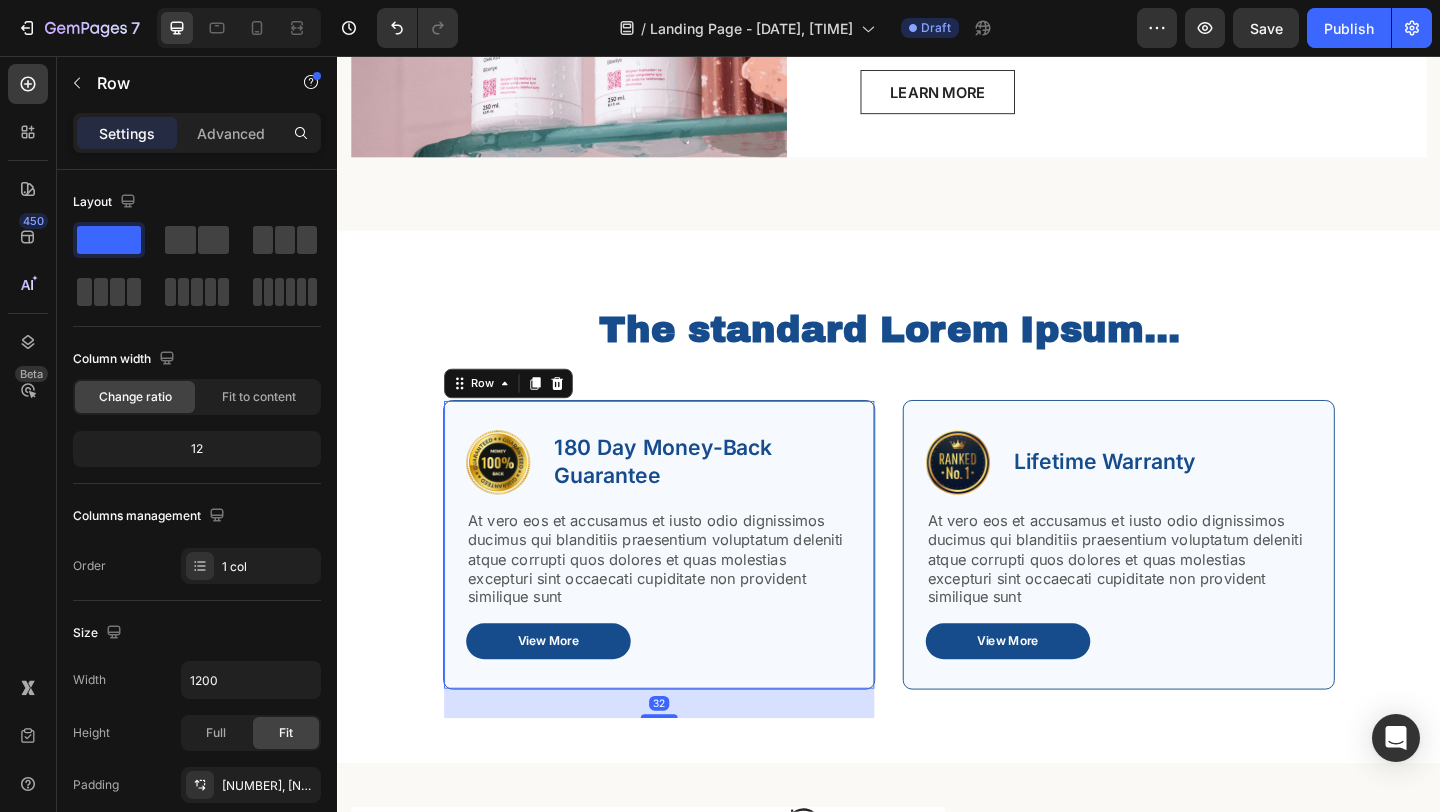 click on "Image 180 Day Money-Back Guarantee Text Block Row At vero eos et accusamus et iusto odio dignissimos ducimus qui blanditiis praesentium voluptatum deleniti atque corrupti quos dolores et quas molestias excepturi sint occaecati cupiditate non provident similique sunt Text Block View More Button Row   32" at bounding box center (687, 587) 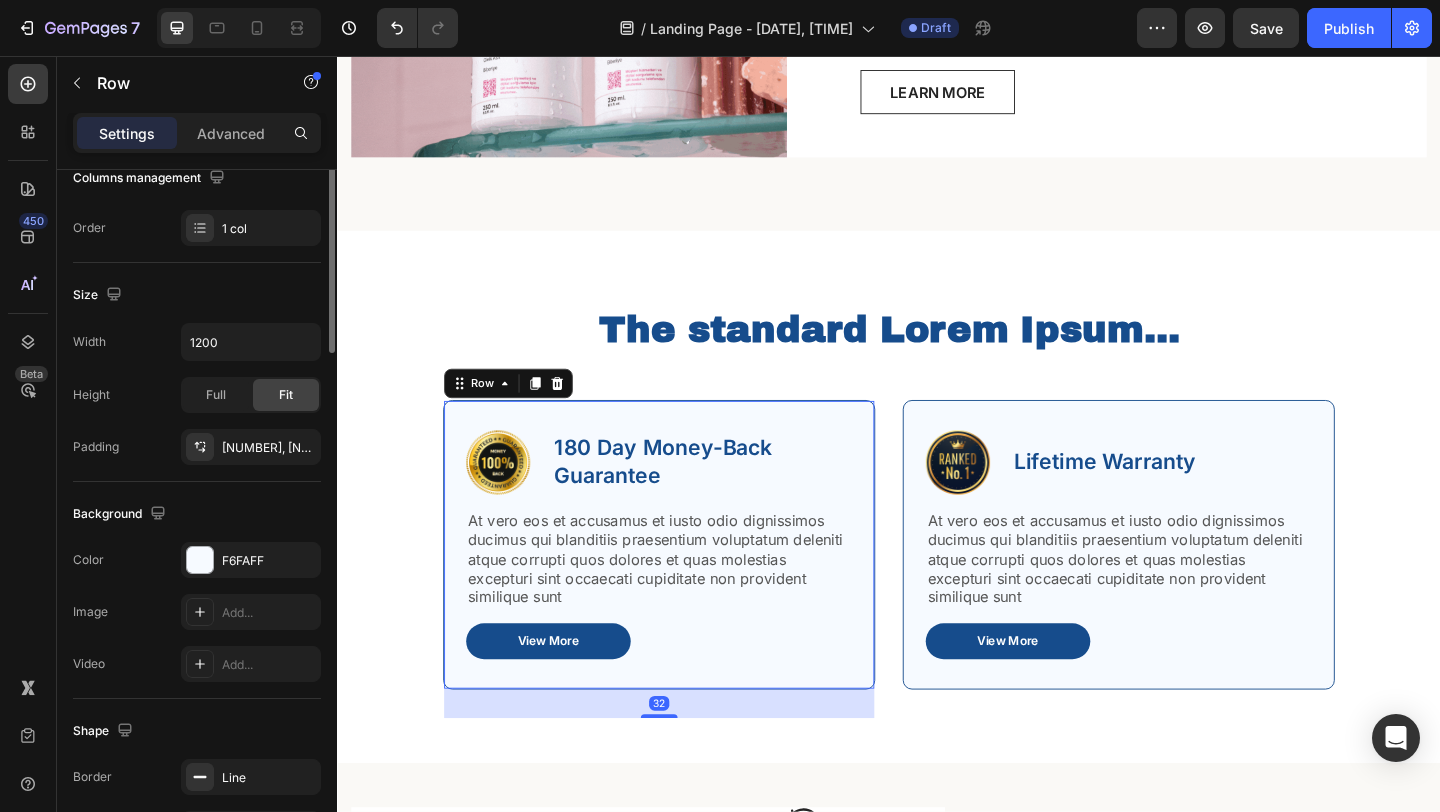 scroll, scrollTop: 521, scrollLeft: 0, axis: vertical 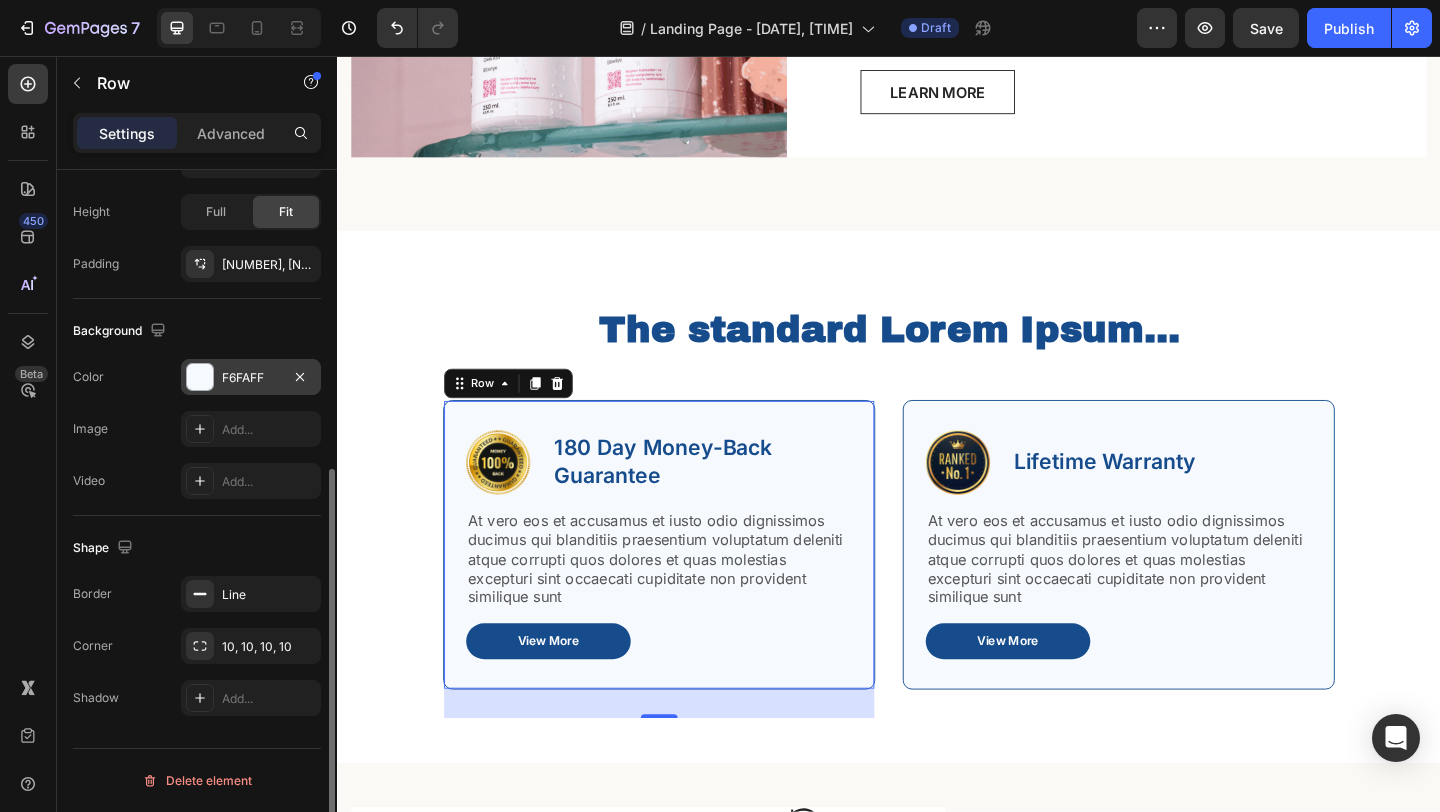 click at bounding box center [200, 377] 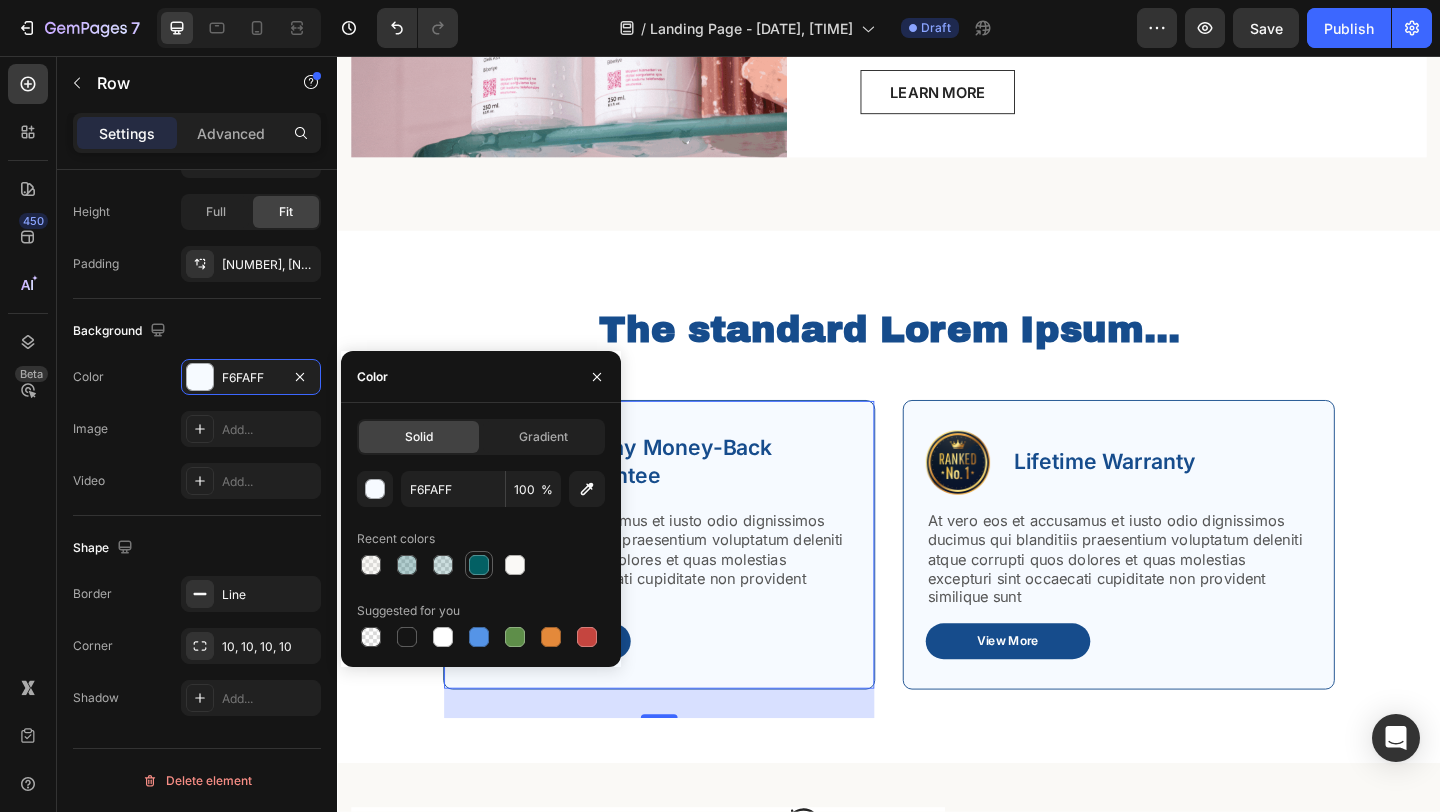 click at bounding box center (479, 565) 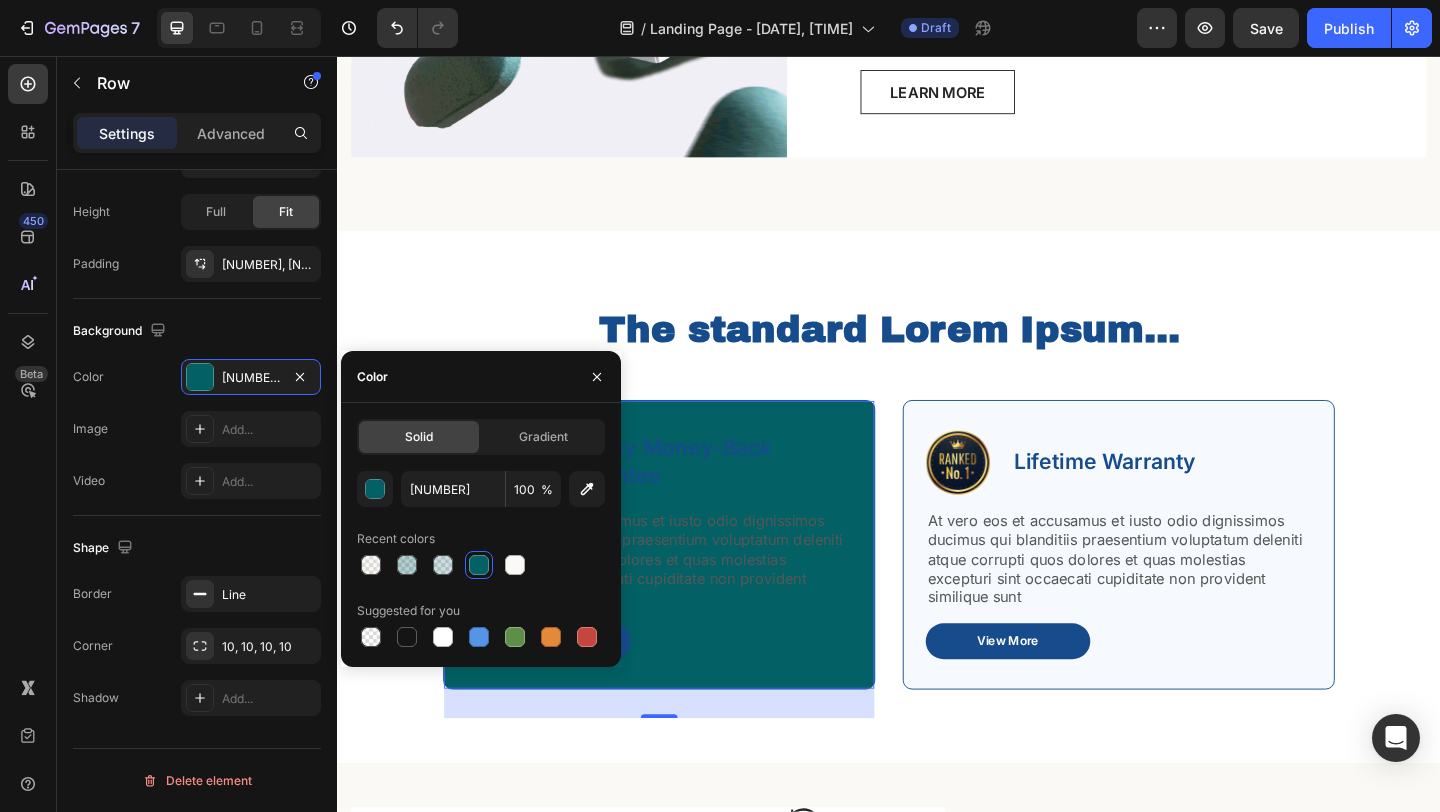 click 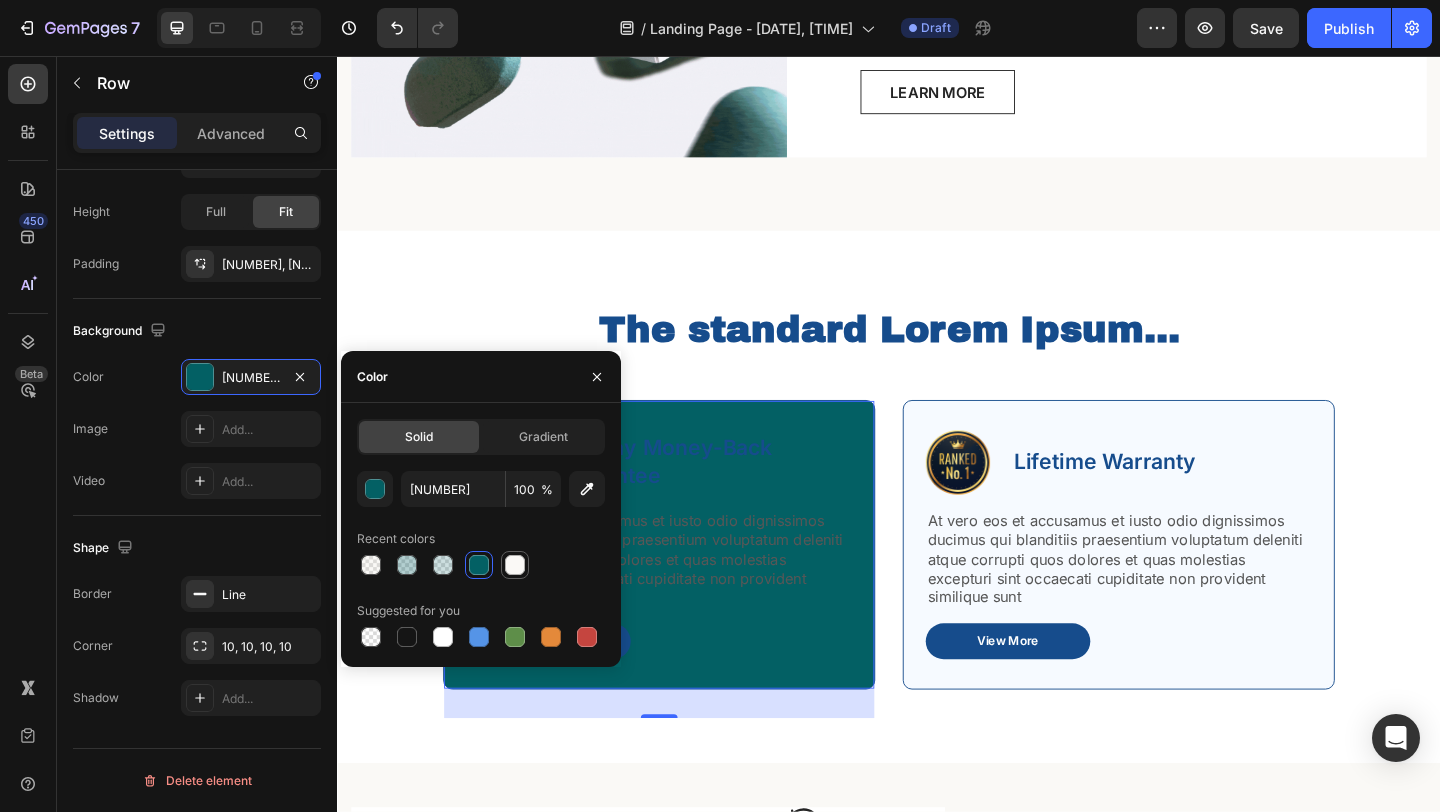 click at bounding box center (515, 565) 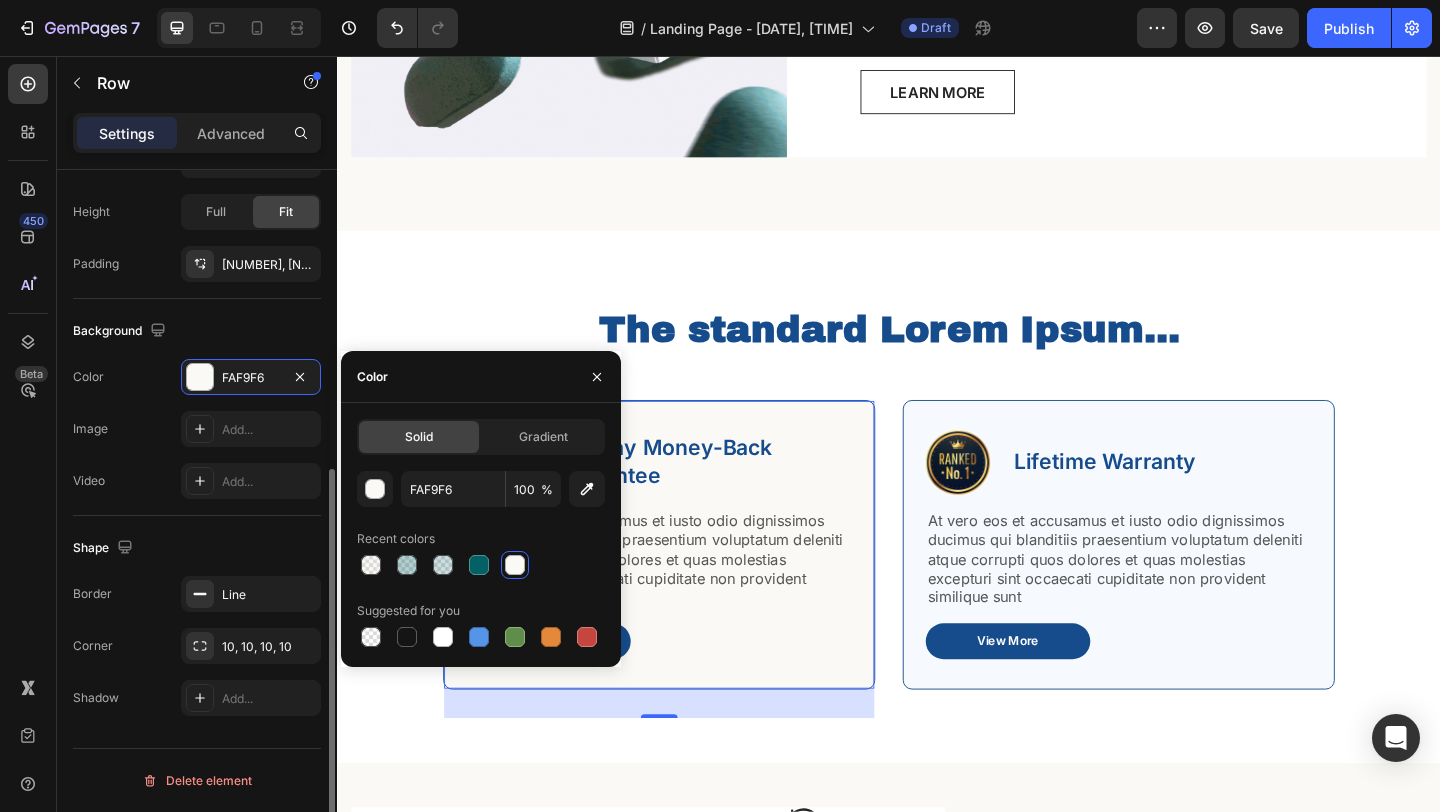 click on "The changes might be hidden by  the video. Color FAF9F6 Image Add... Video Add..." 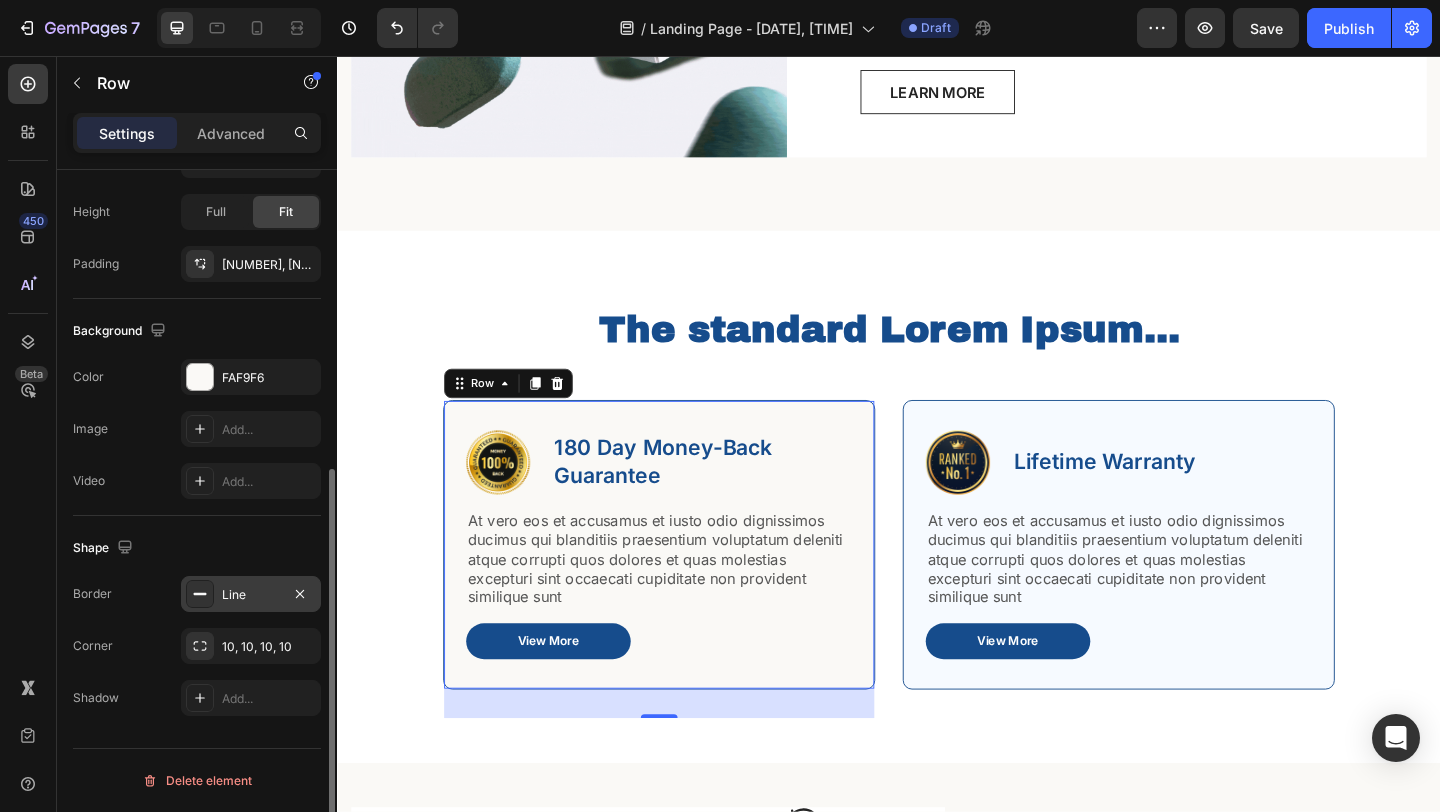 click 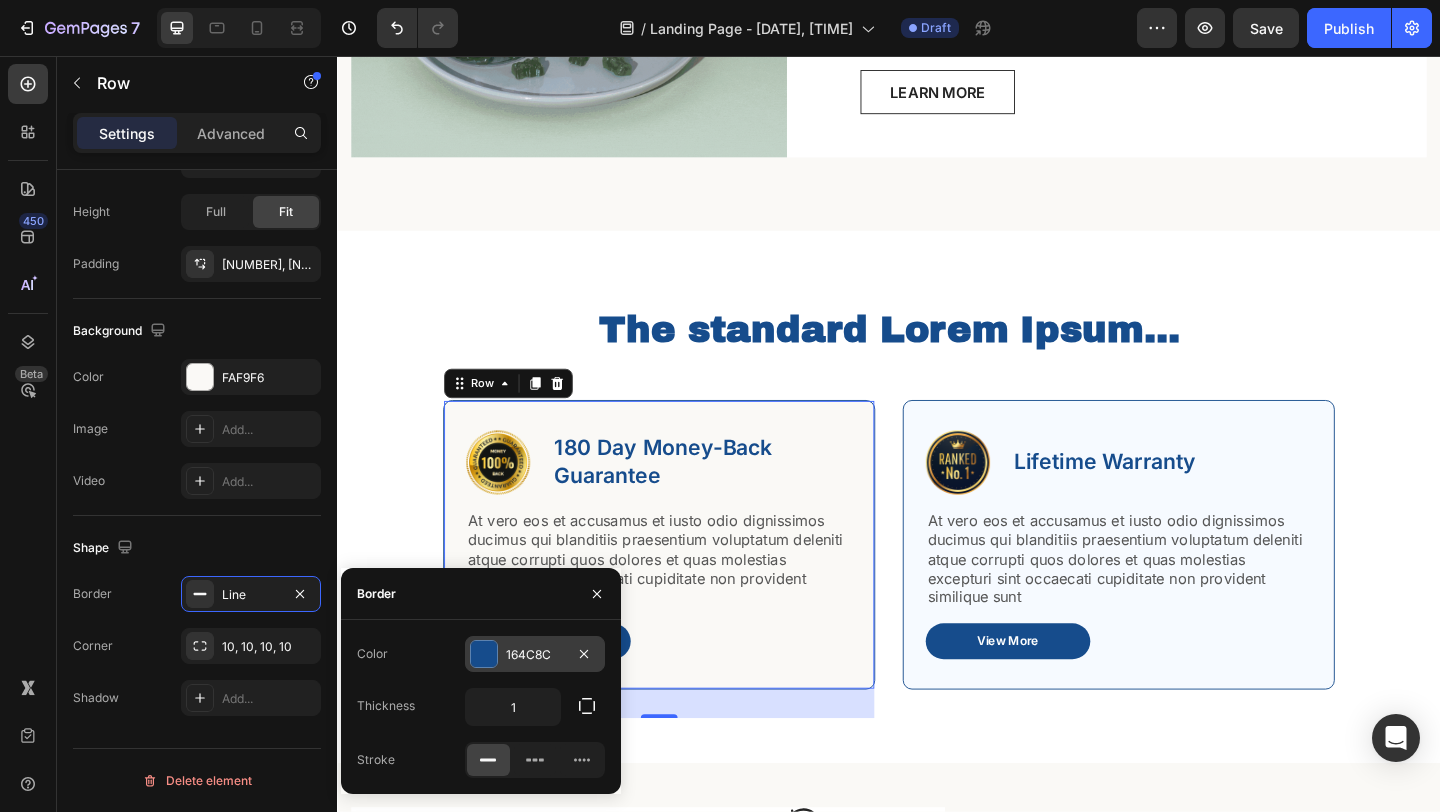 click at bounding box center [484, 654] 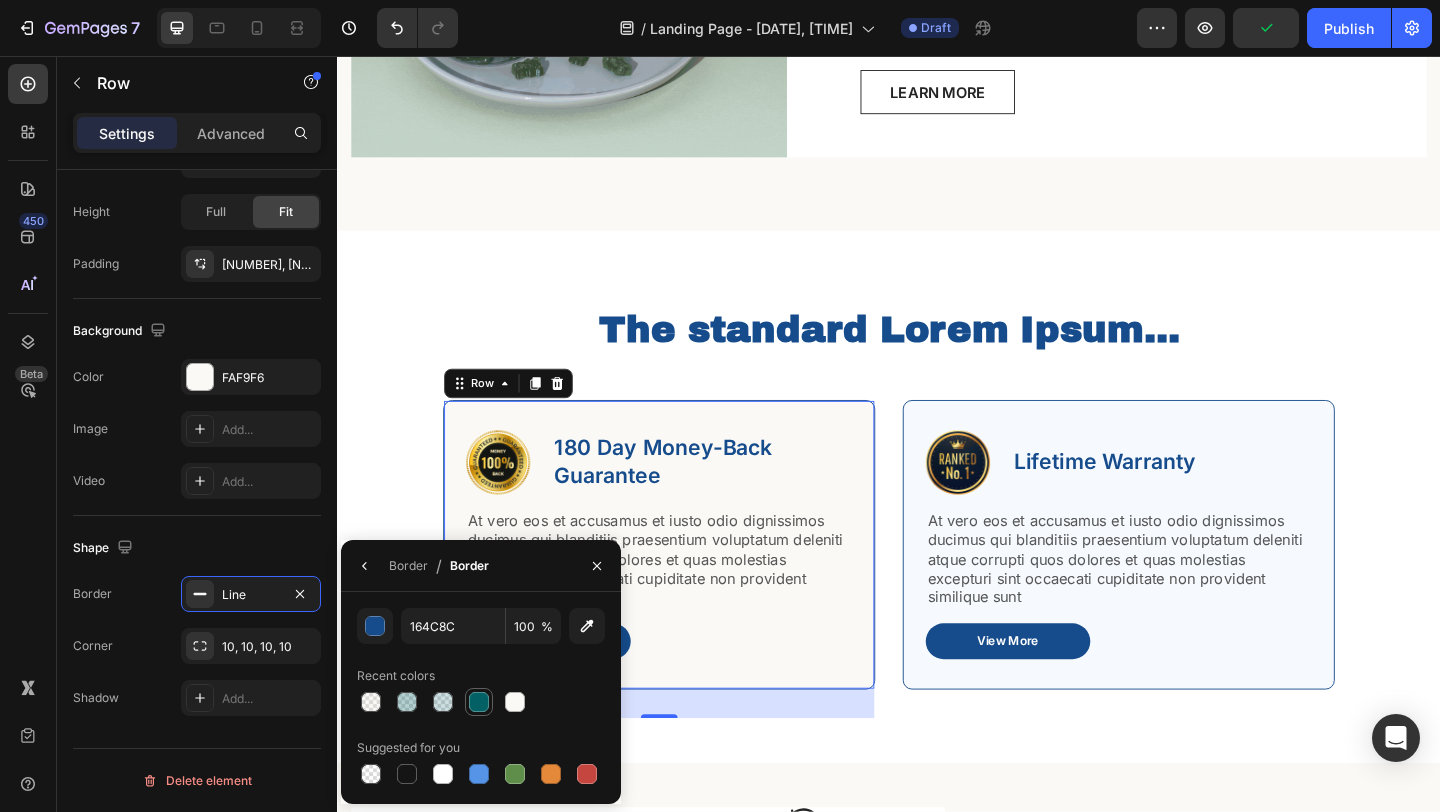 click at bounding box center [479, 702] 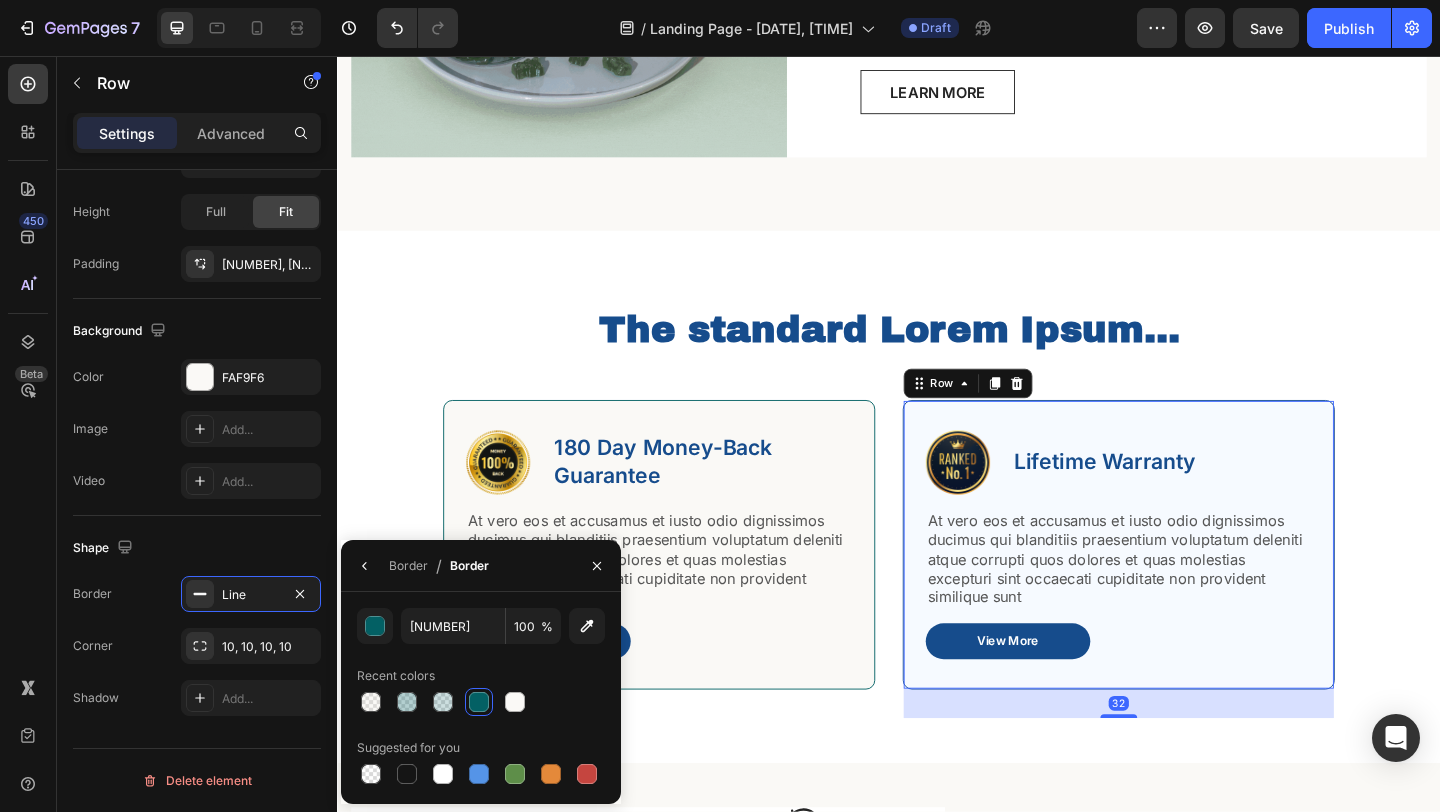click on "Image Lifetime Warranty Text Block Row At vero eos et accusamus et iusto odio dignissimos ducimus qui blanditiis praesentium voluptatum deleniti atque corrupti quos dolores et quas molestias excepturi sint occaecati cupiditate non provident similique sunt Text Block View More Button Row   32" at bounding box center (1187, 587) 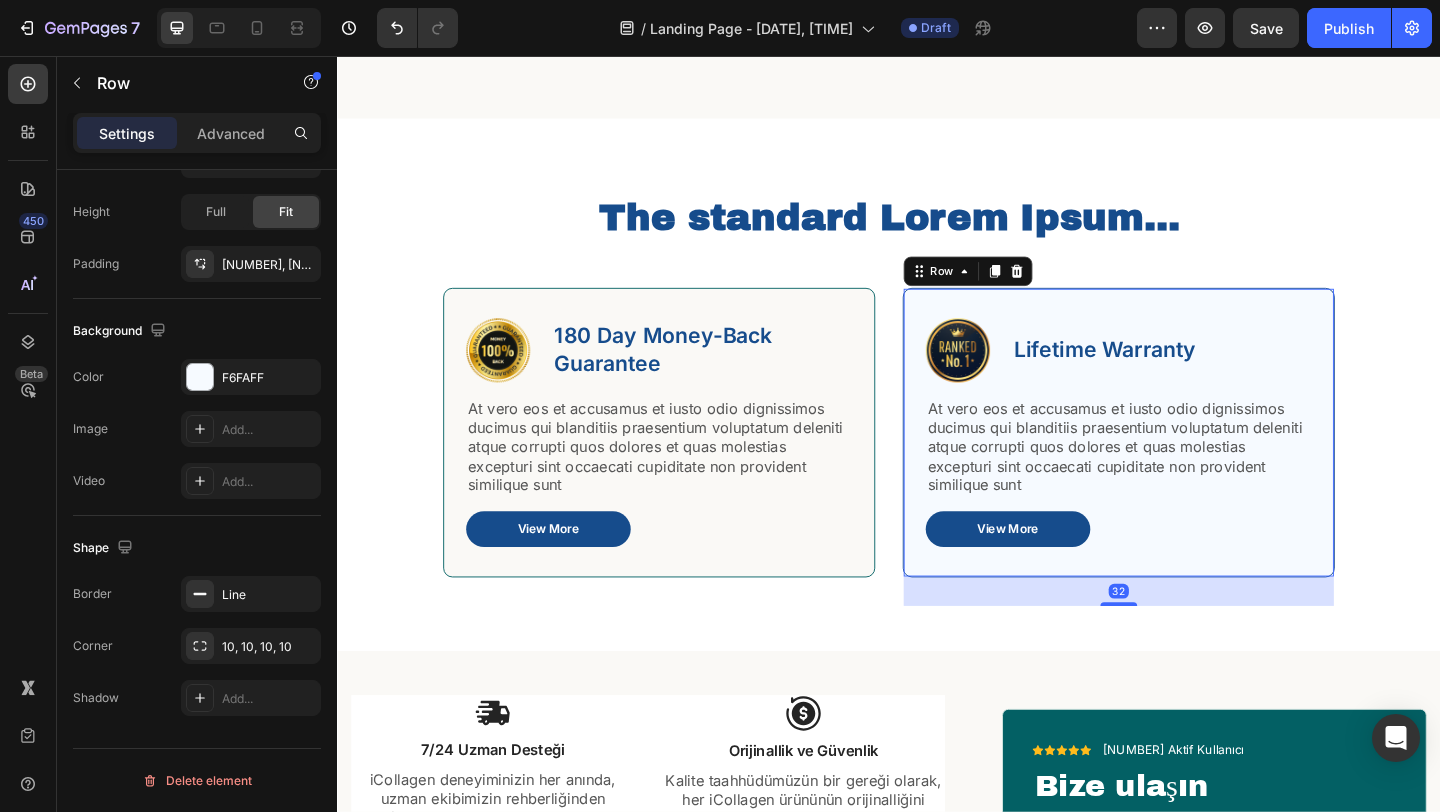 scroll, scrollTop: 998, scrollLeft: 0, axis: vertical 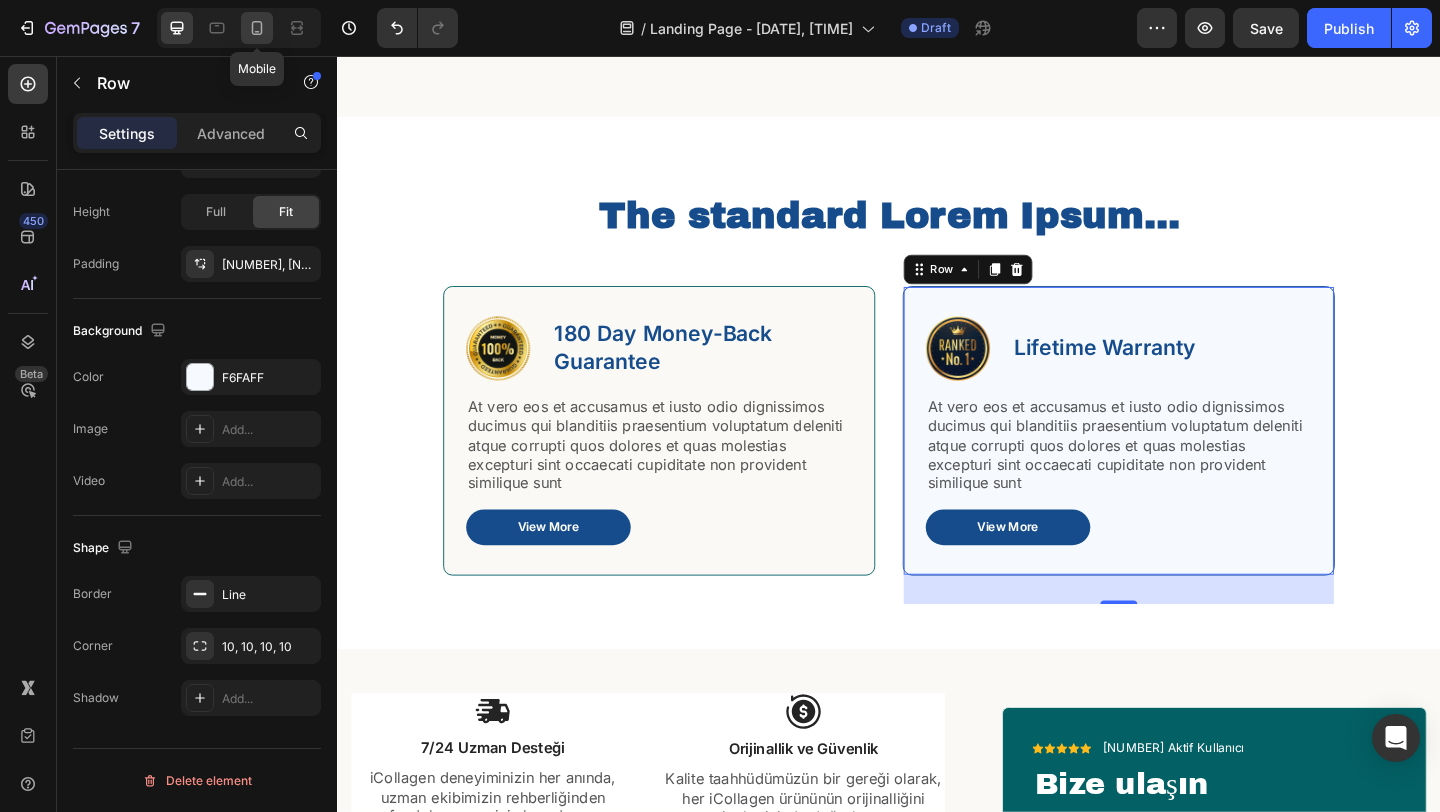 click 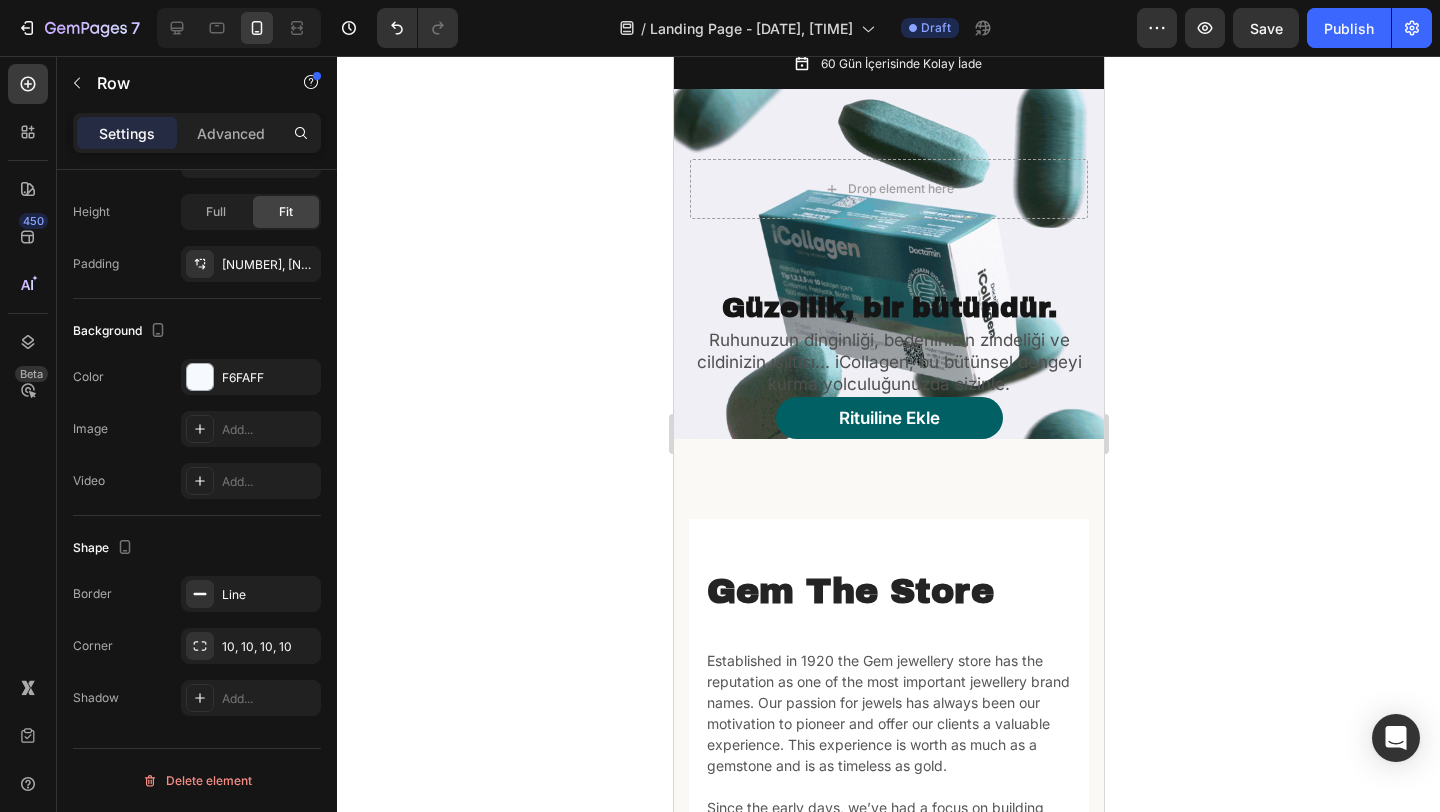 scroll, scrollTop: 0, scrollLeft: 0, axis: both 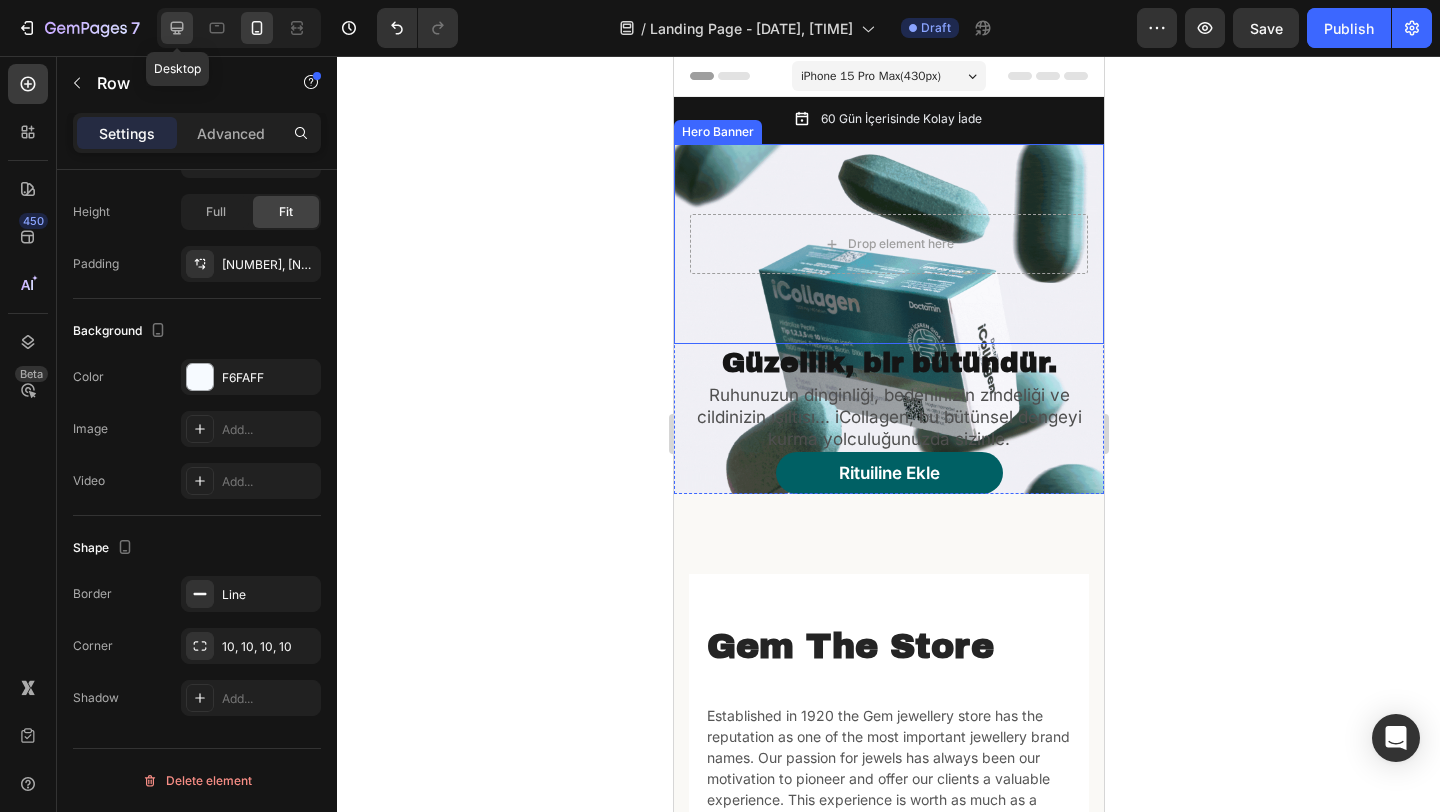 click 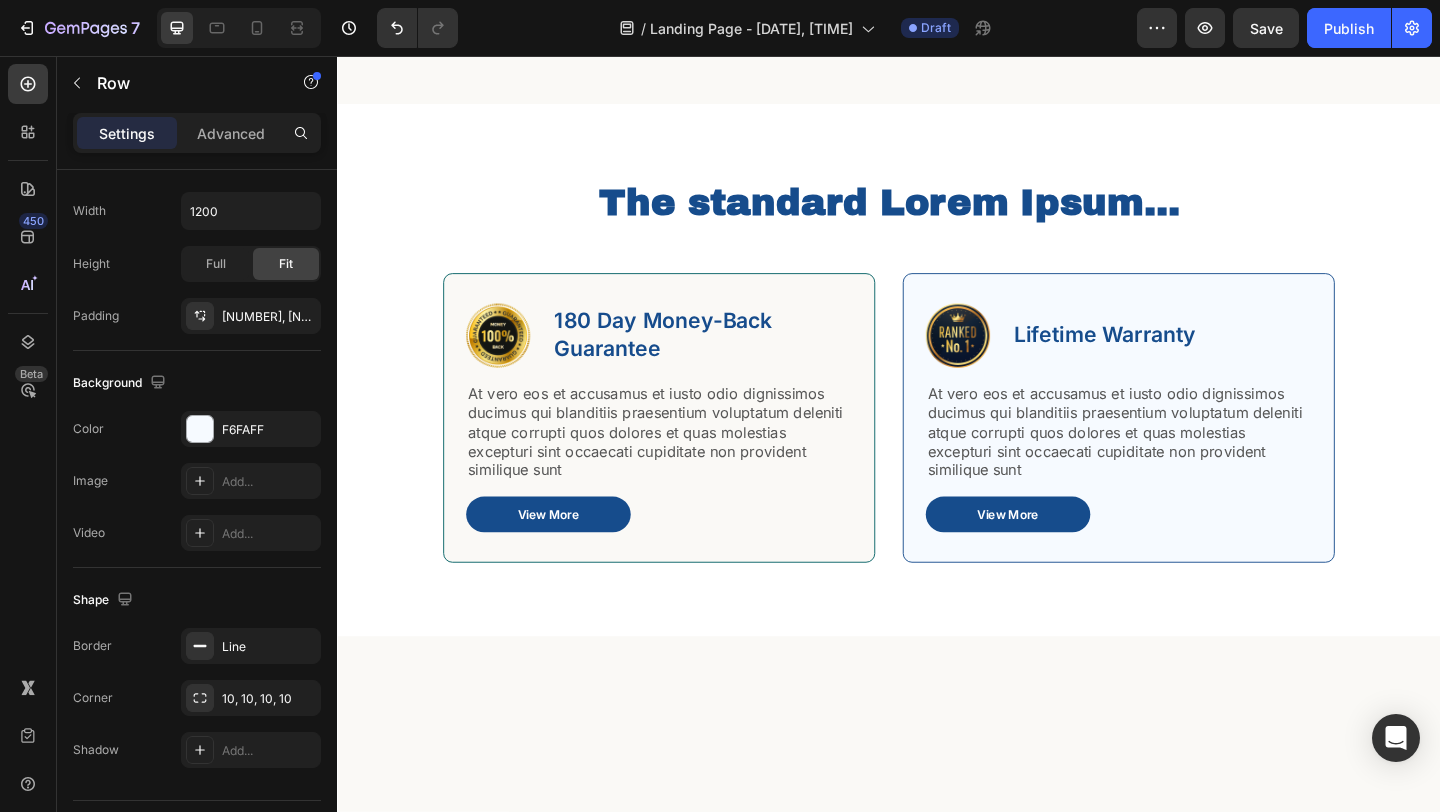 scroll, scrollTop: 1078, scrollLeft: 0, axis: vertical 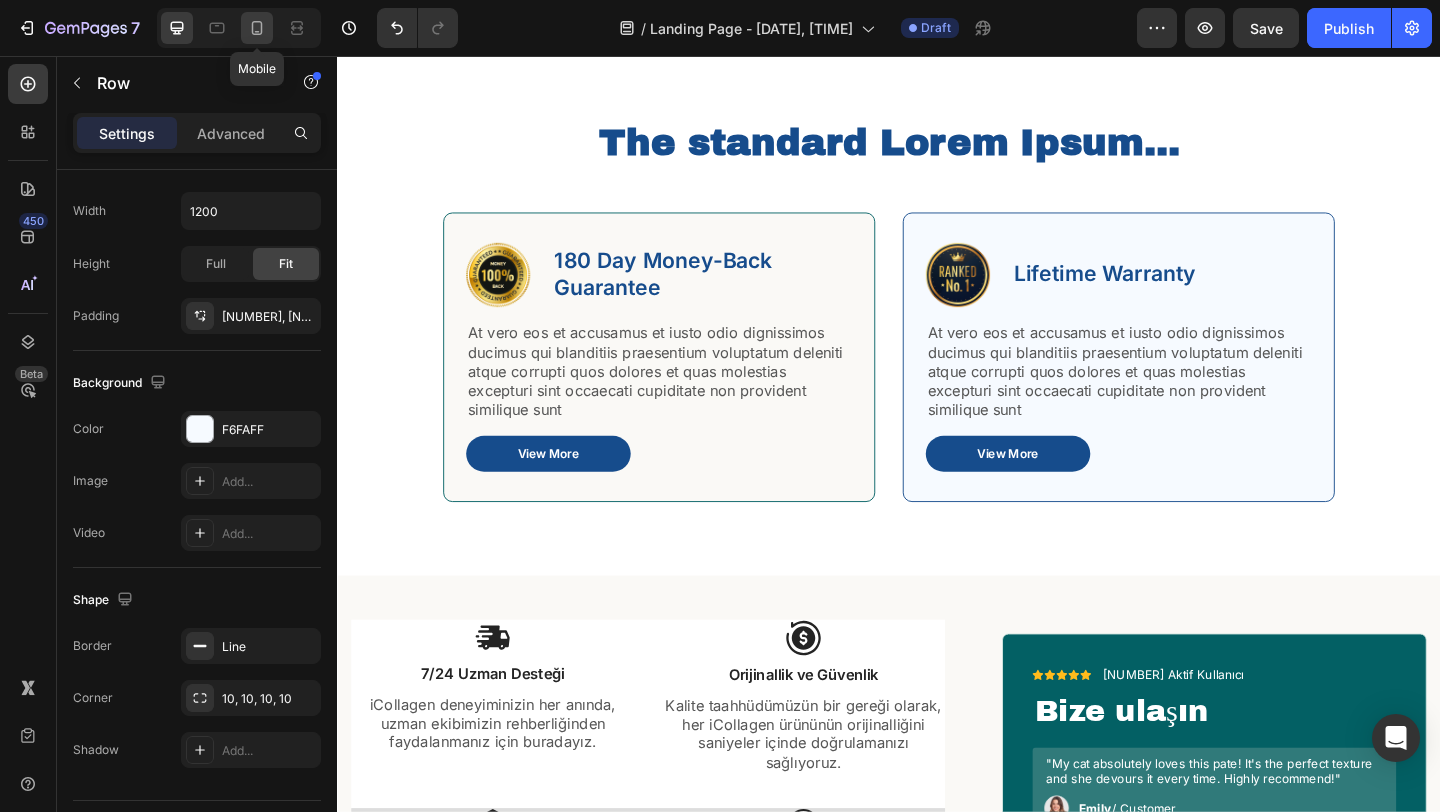click 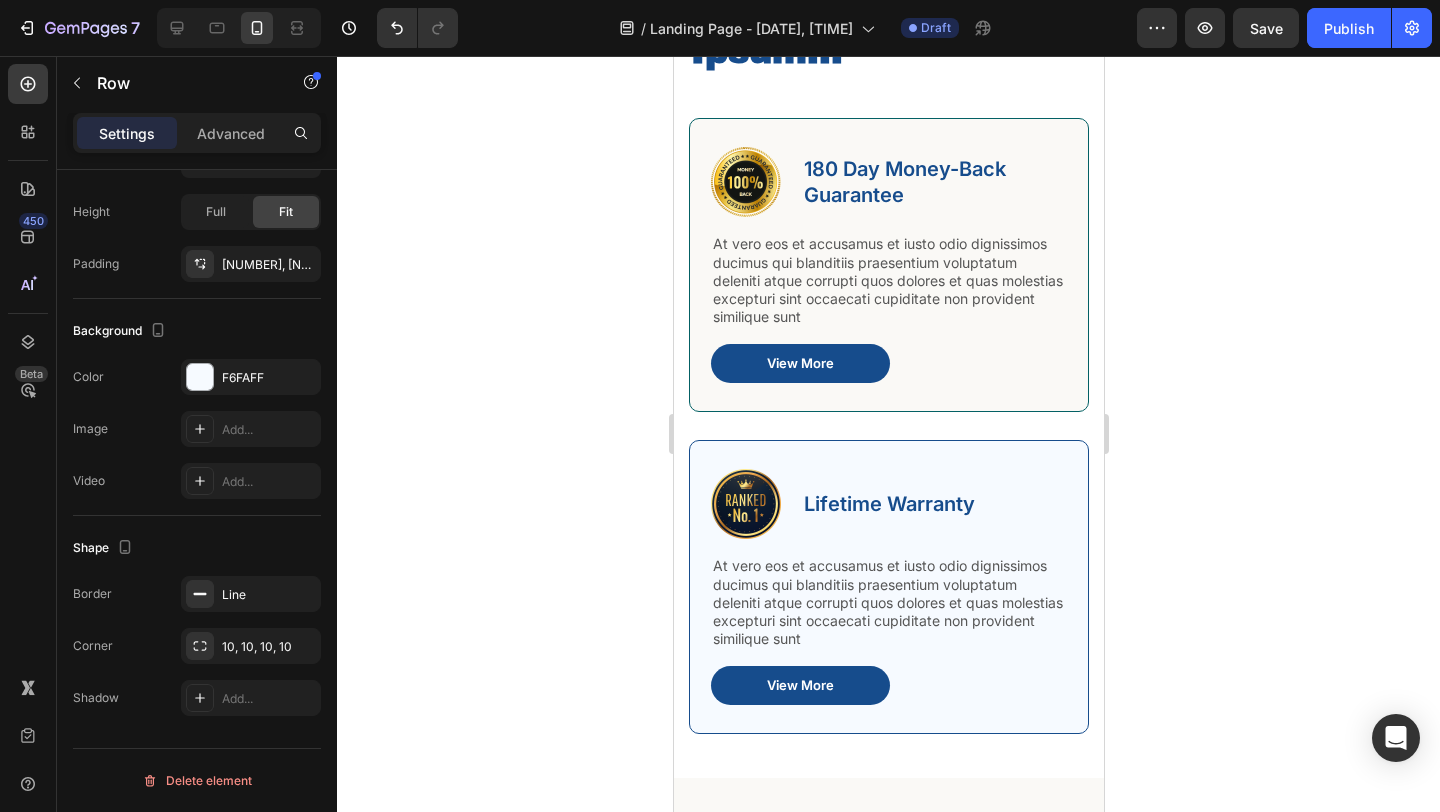 scroll, scrollTop: 1606, scrollLeft: 0, axis: vertical 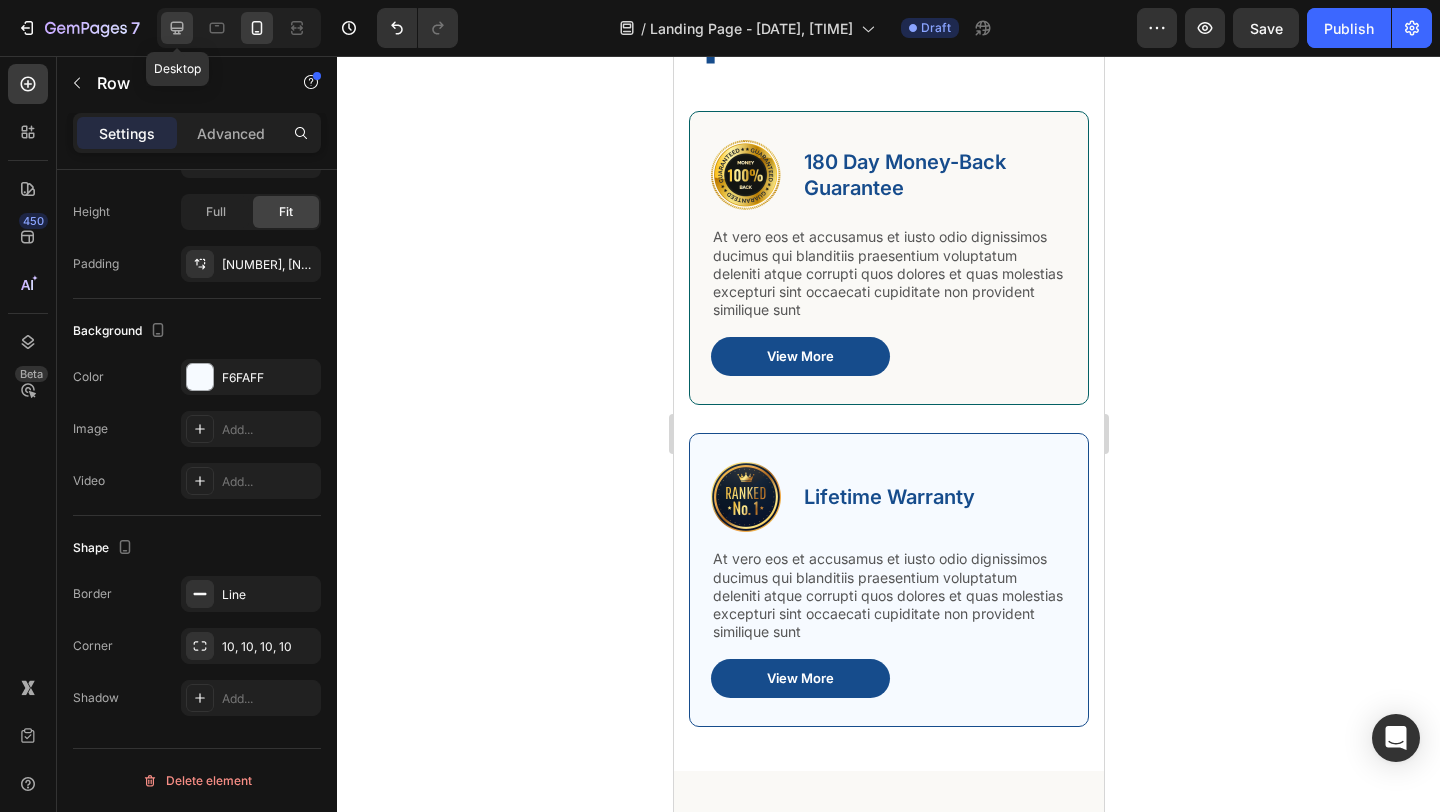 click 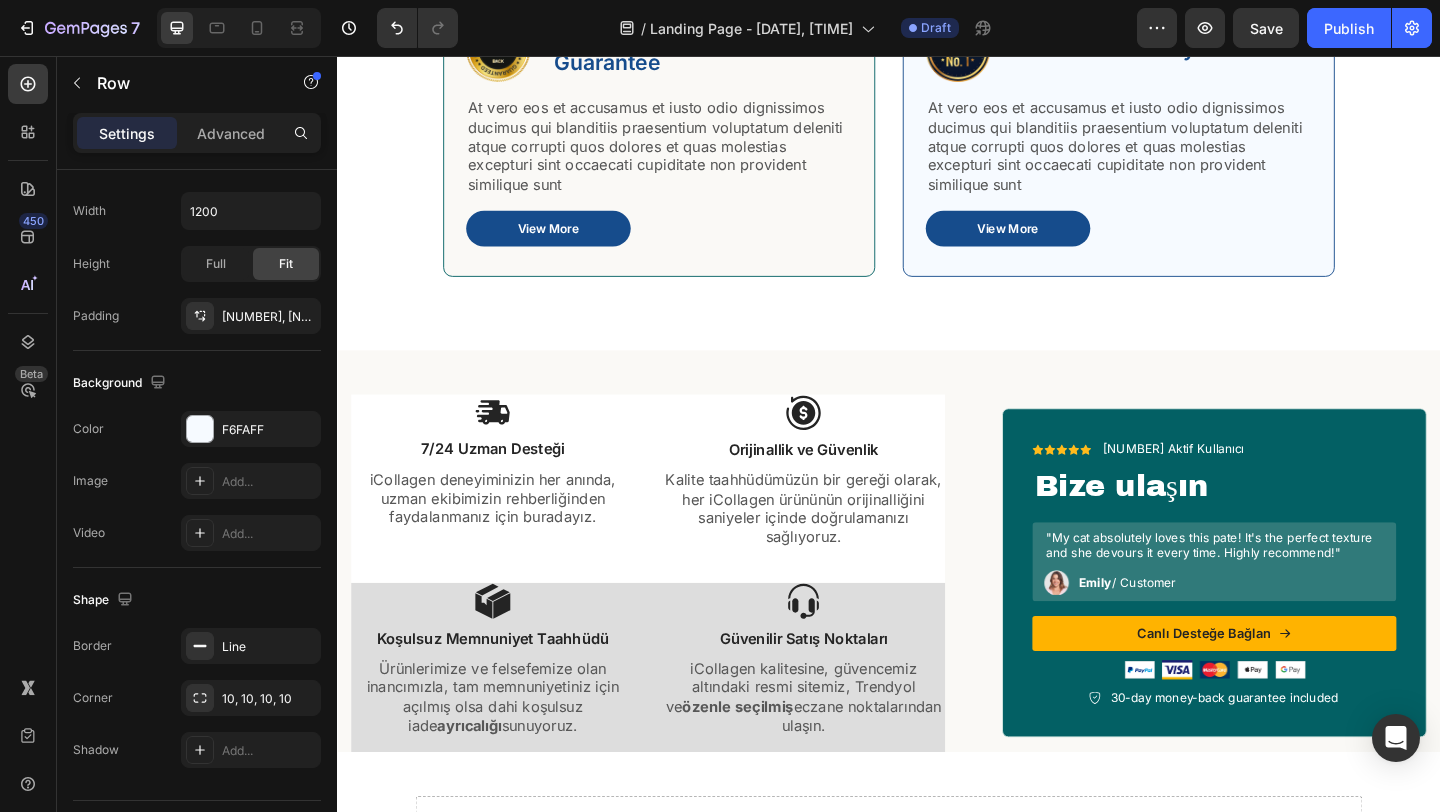 scroll, scrollTop: 1347, scrollLeft: 0, axis: vertical 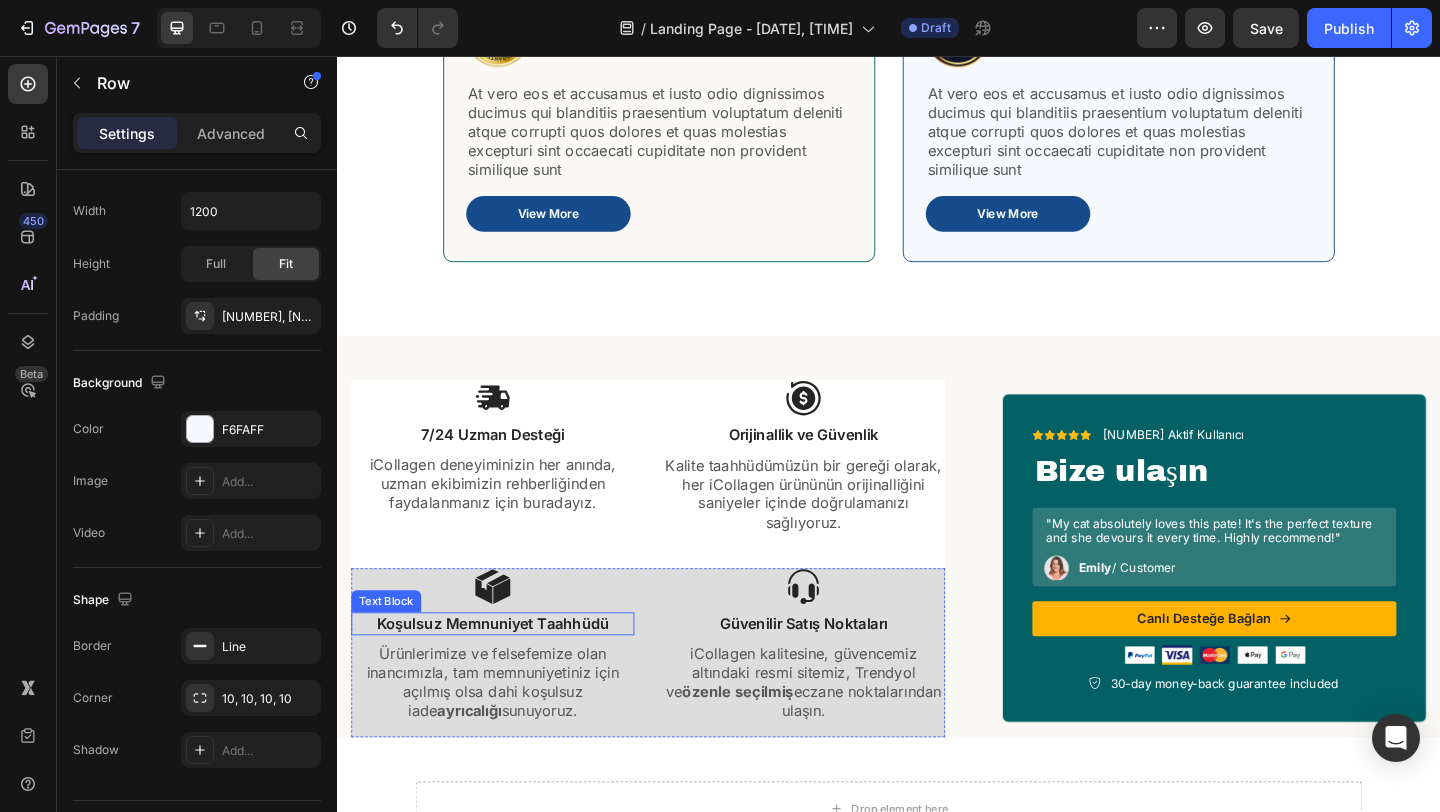 click on "Koşulsuz Memnuniyet Taahhüdü" at bounding box center [506, 673] 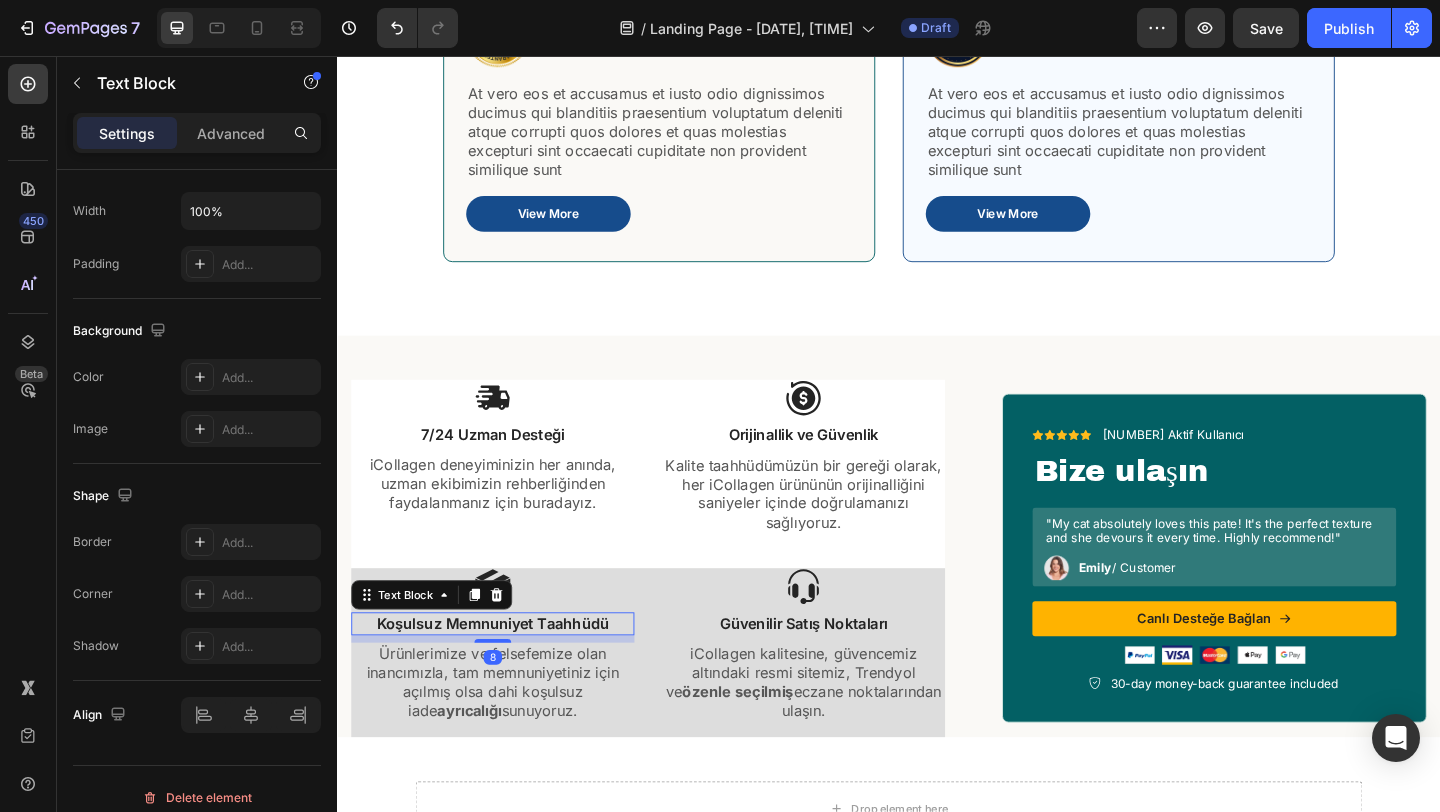 scroll, scrollTop: 0, scrollLeft: 0, axis: both 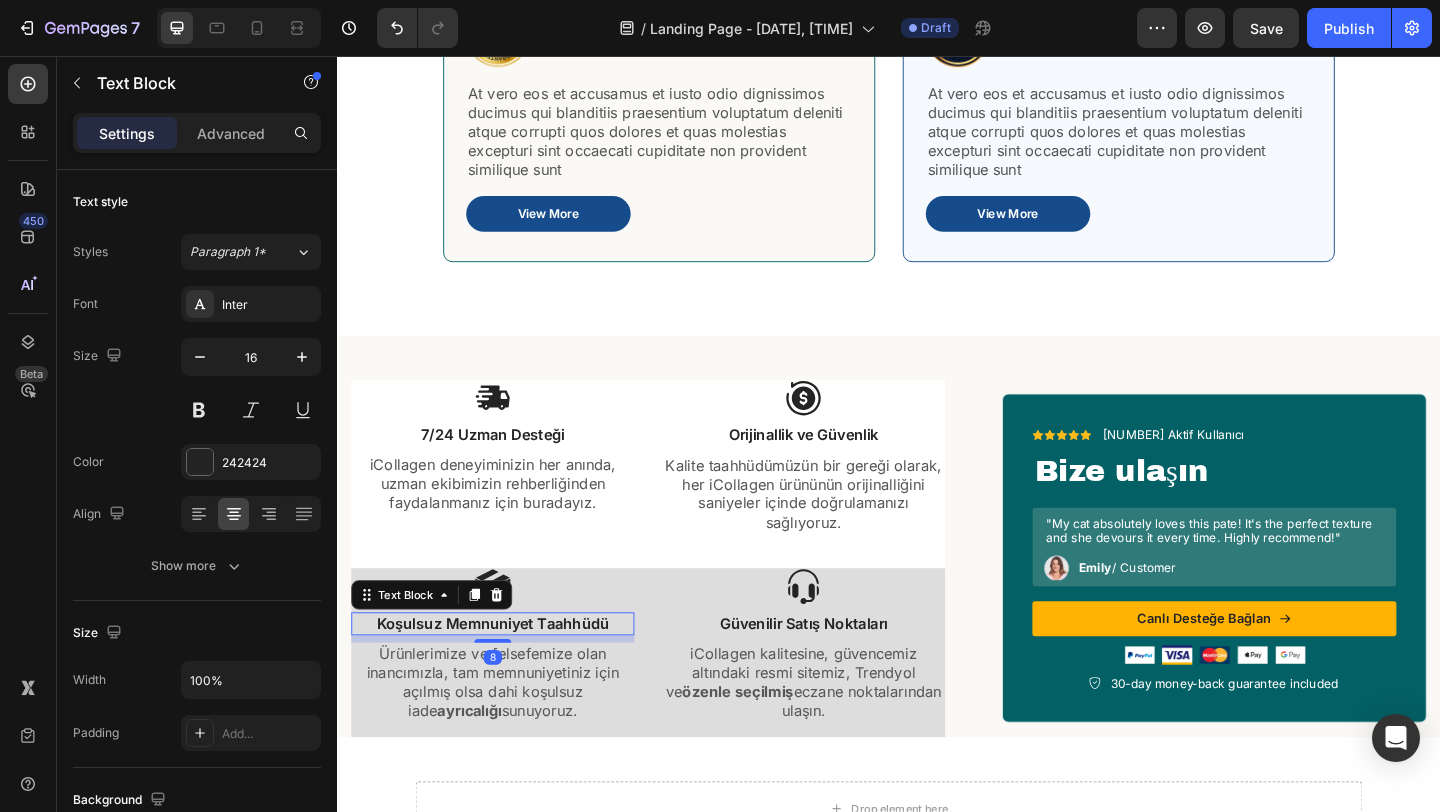 click on "Koşulsuz Memnuniyet Taahhüdü" at bounding box center [506, 673] 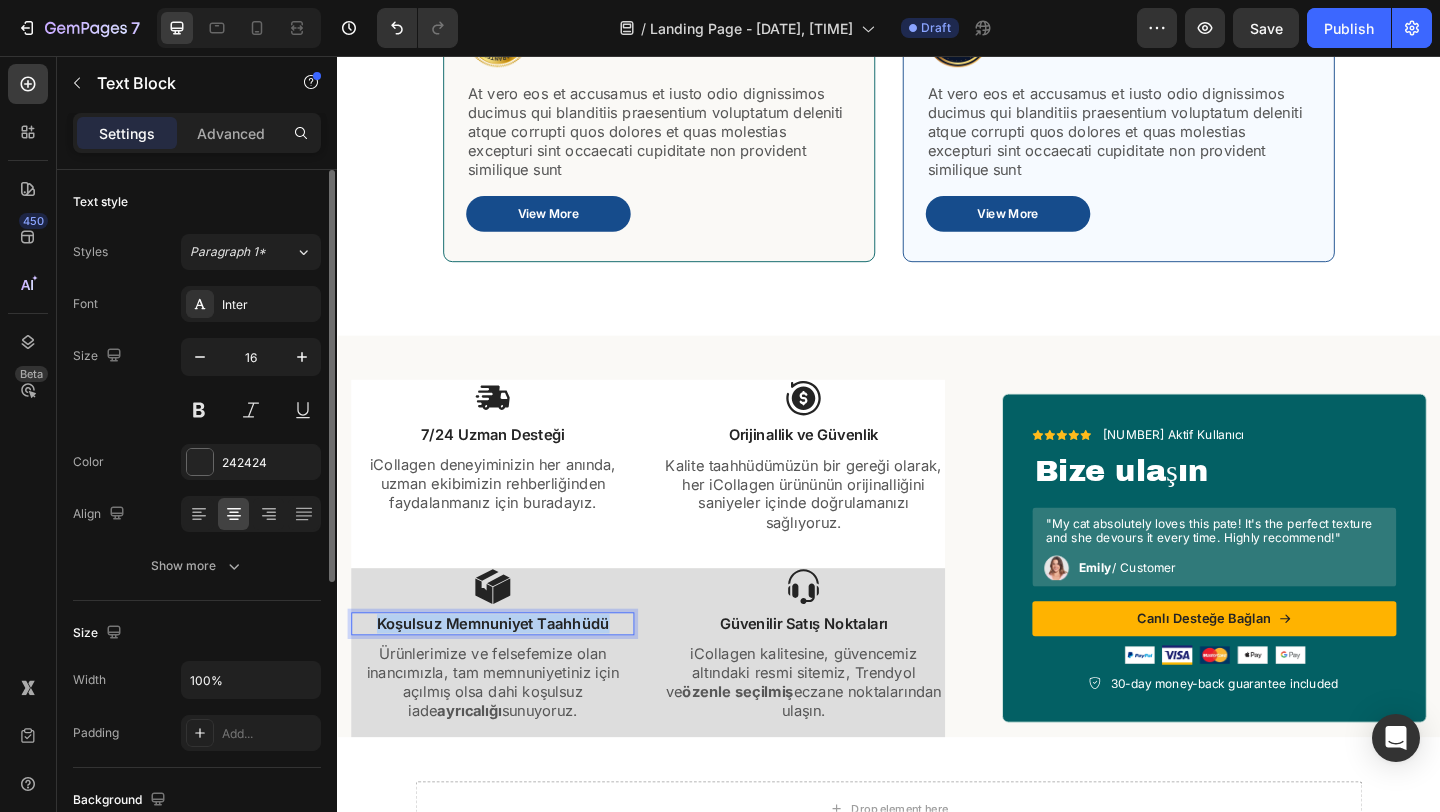 click on "Koşulsuz Memnuniyet Taahhüdü" at bounding box center (506, 673) 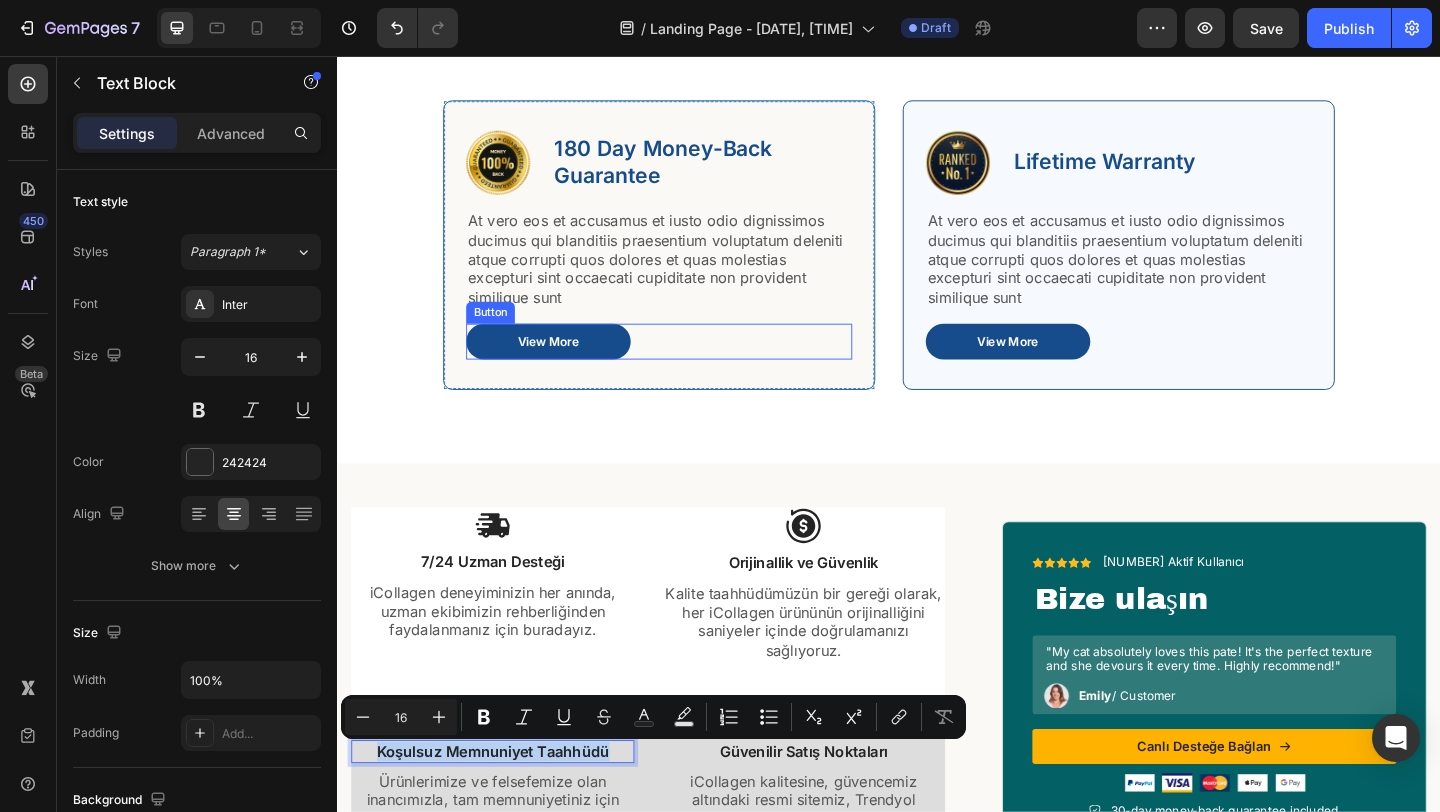 scroll, scrollTop: 1202, scrollLeft: 0, axis: vertical 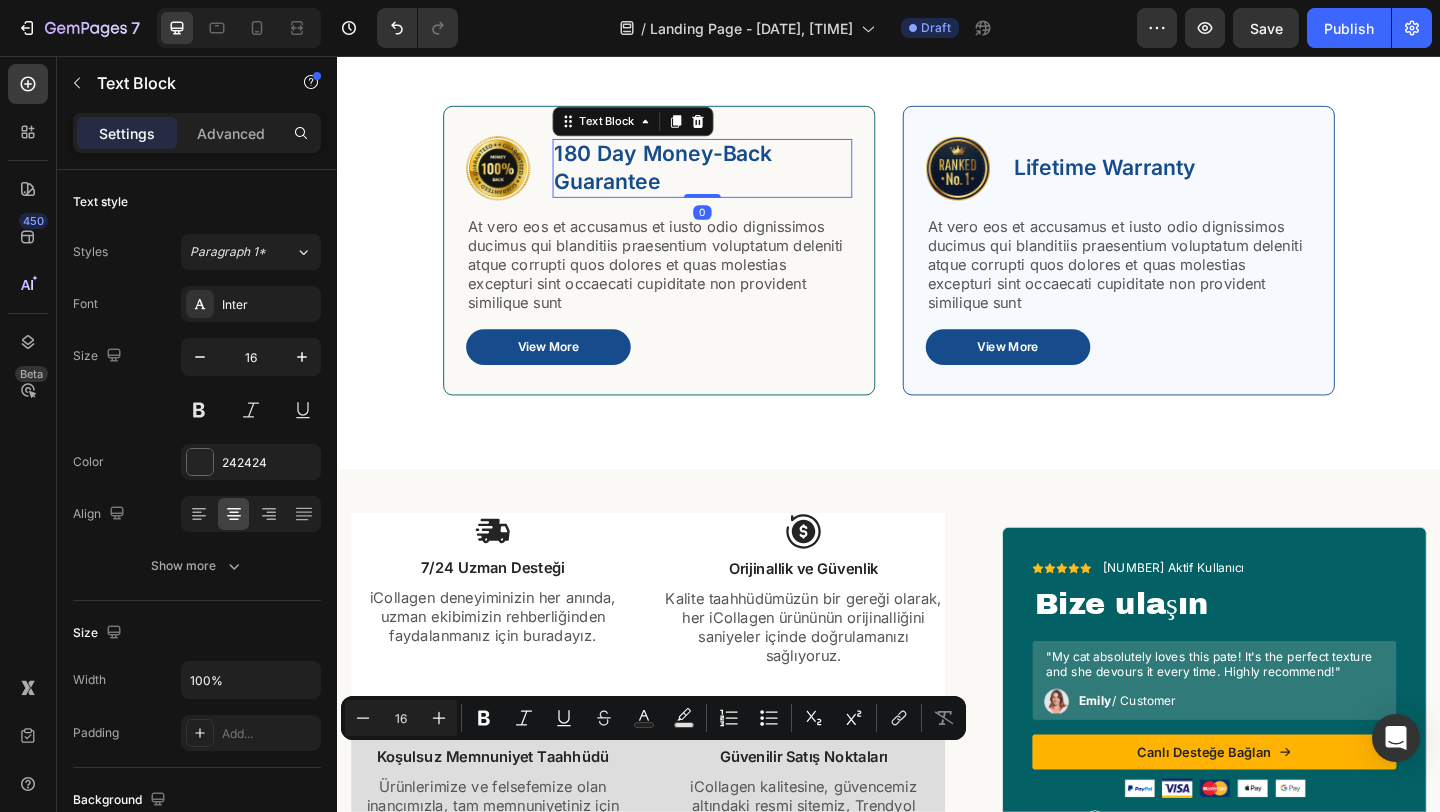click on "180 Day Money-Back Guarantee" at bounding box center (734, 178) 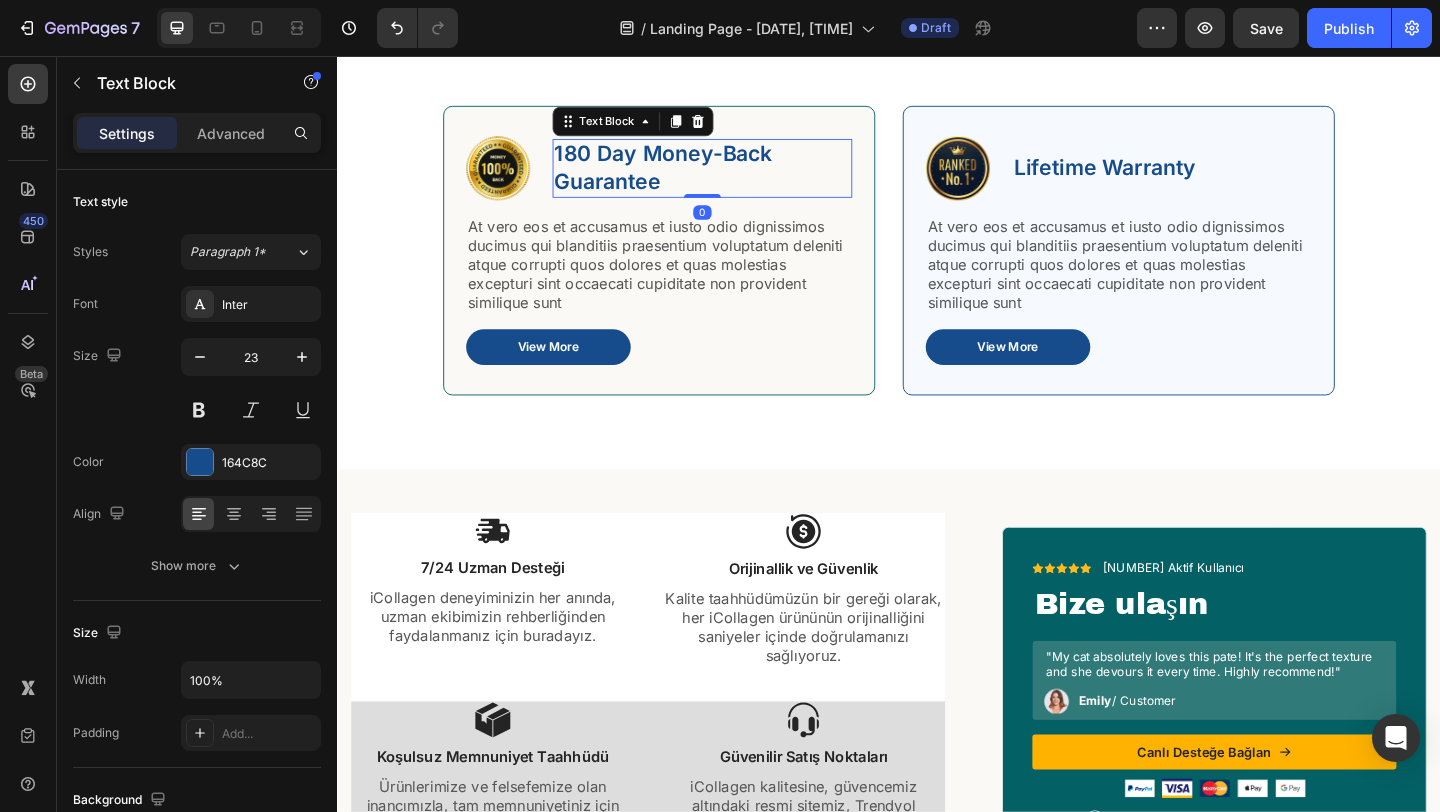 click on "180 Day Money-Back Guarantee" at bounding box center [734, 178] 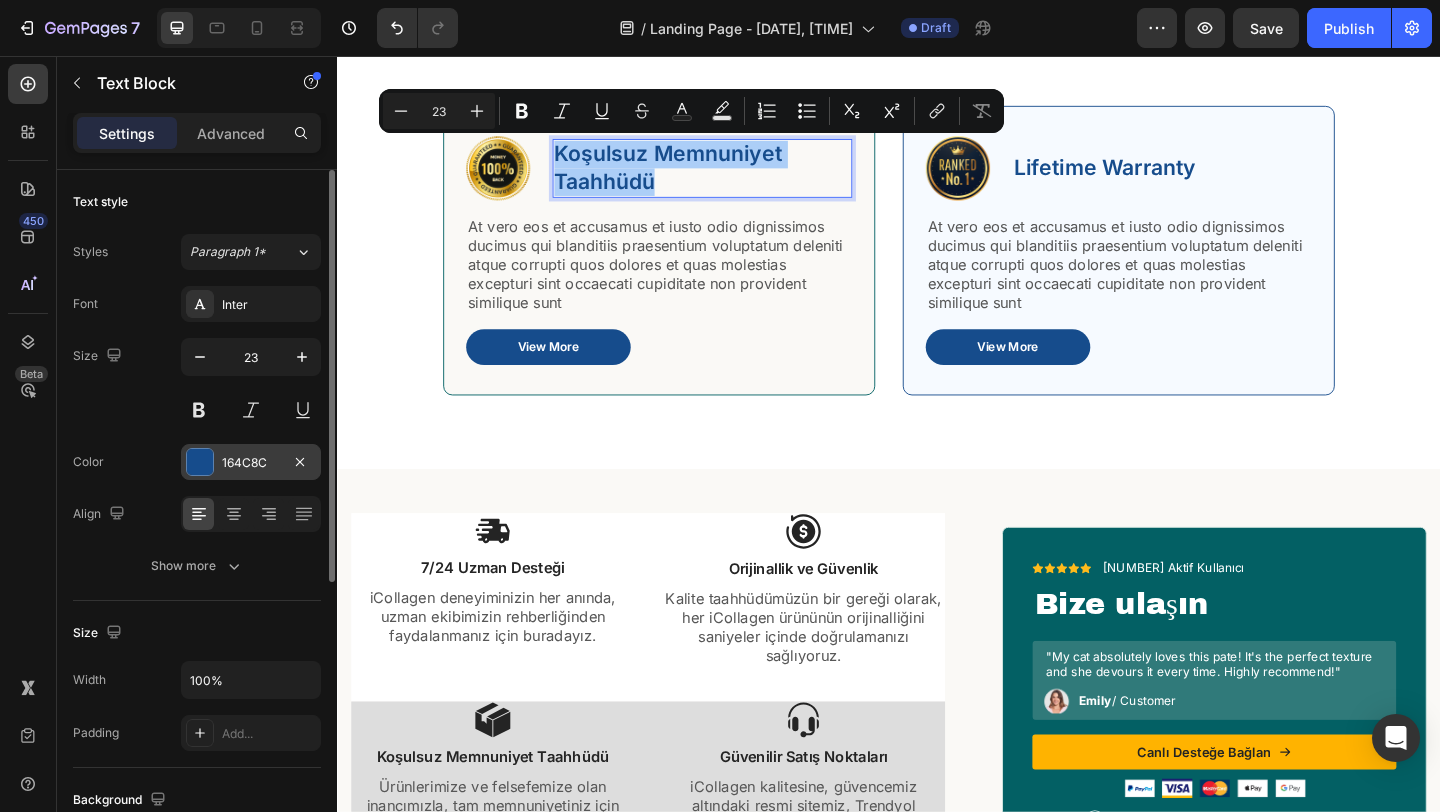 click at bounding box center (200, 462) 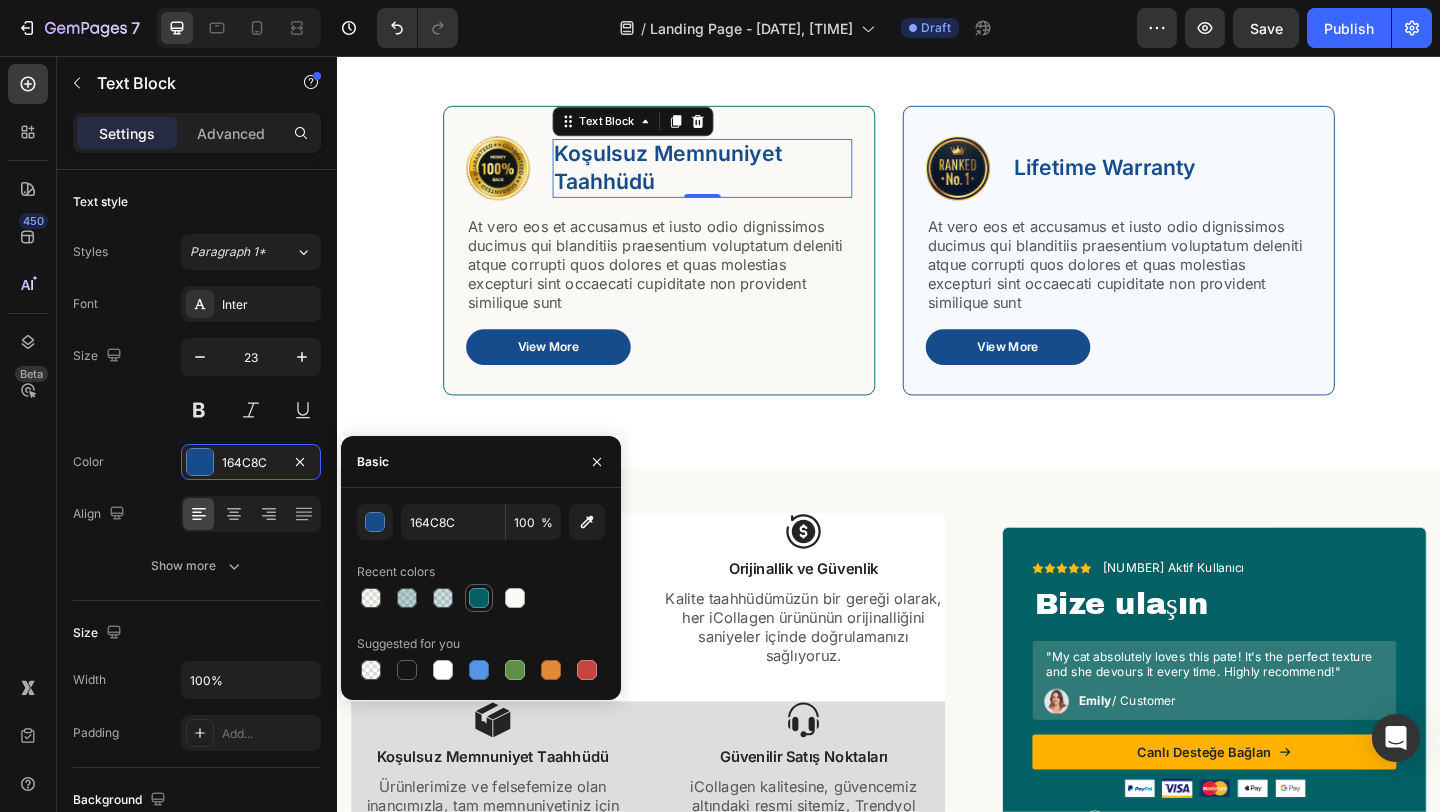click at bounding box center (479, 598) 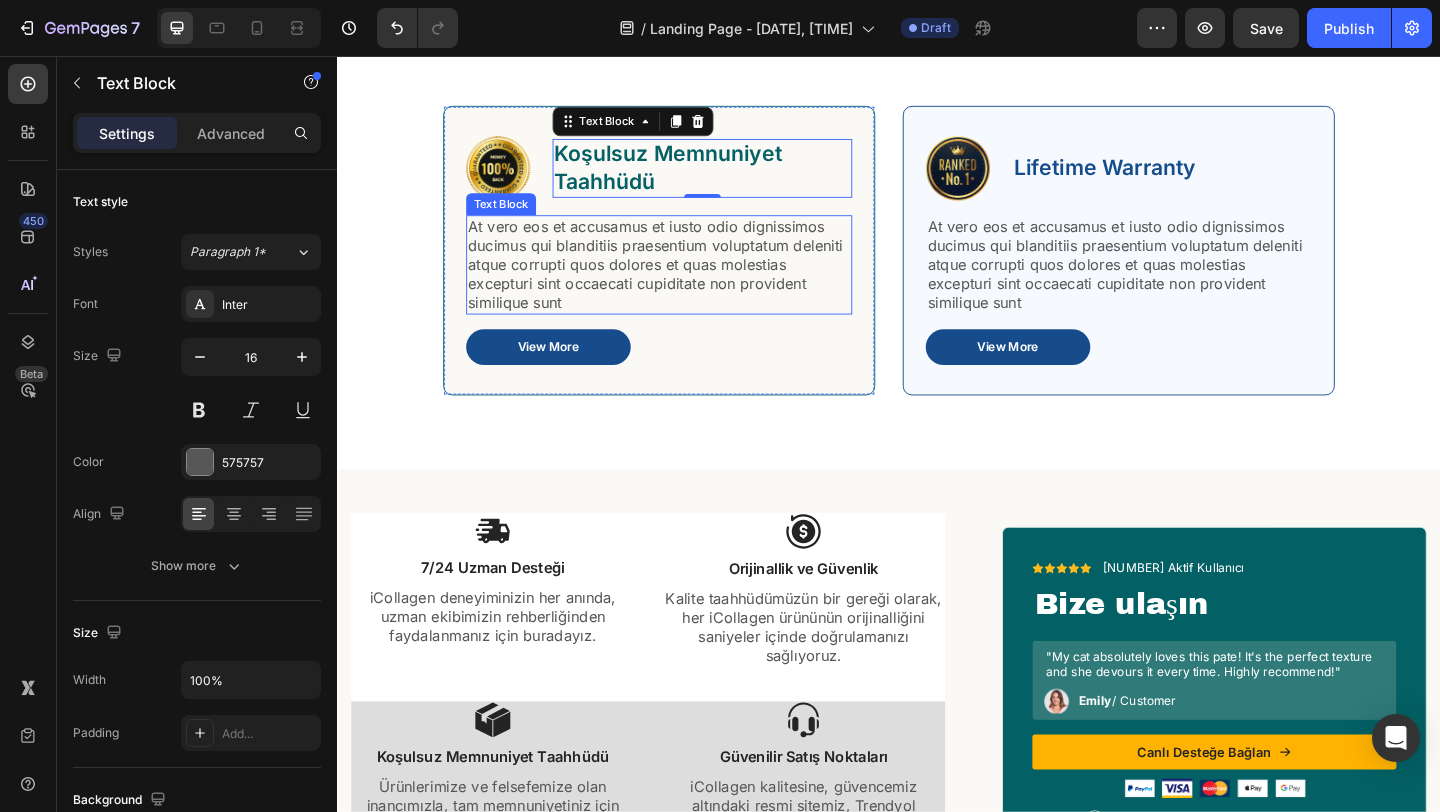 click on "At vero eos et accusamus et iusto odio dignissimos ducimus qui blanditiis praesentium voluptatum deleniti atque corrupti quos dolores et quas molestias excepturi sint occaecati cupiditate non provident similique sunt" at bounding box center [687, 283] 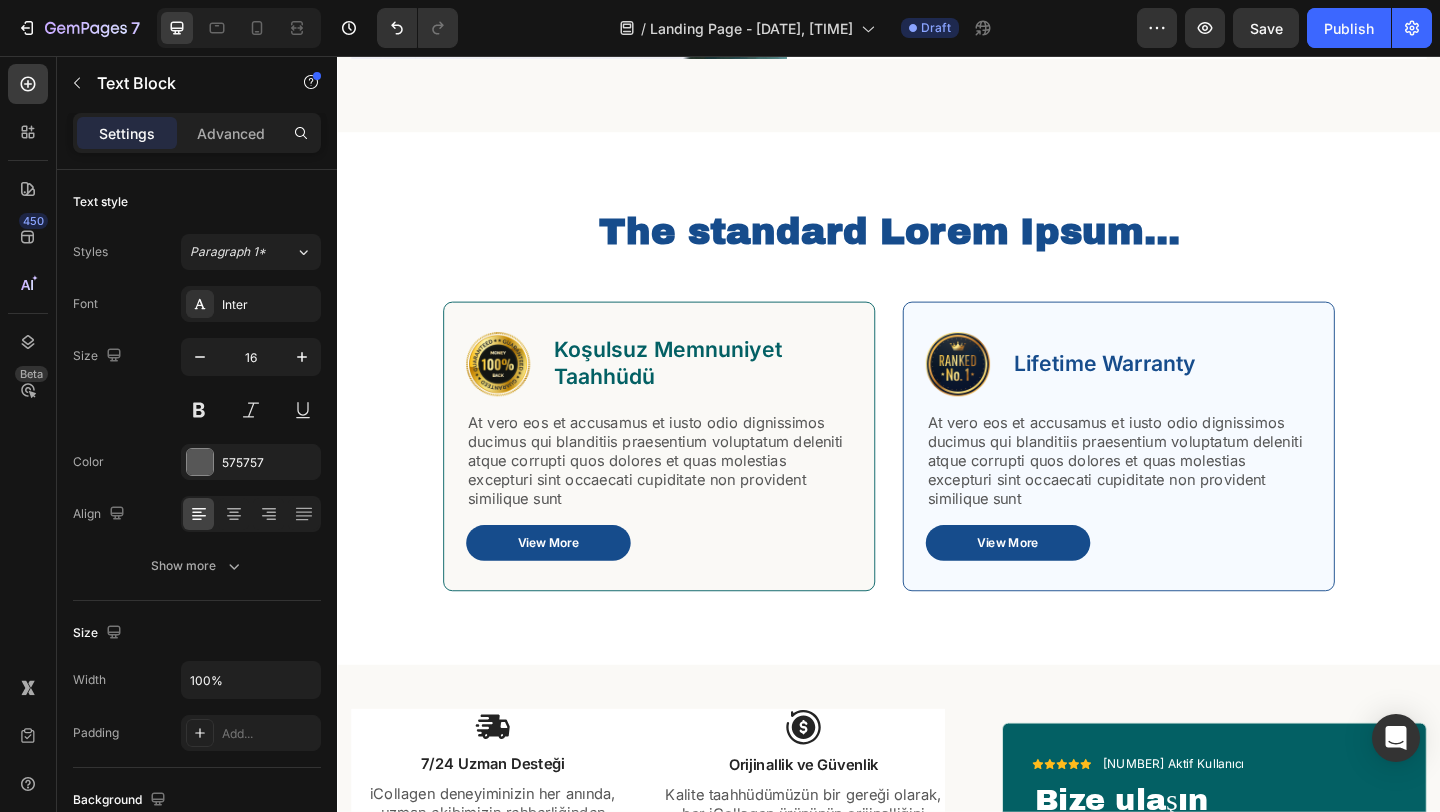 scroll, scrollTop: 992, scrollLeft: 0, axis: vertical 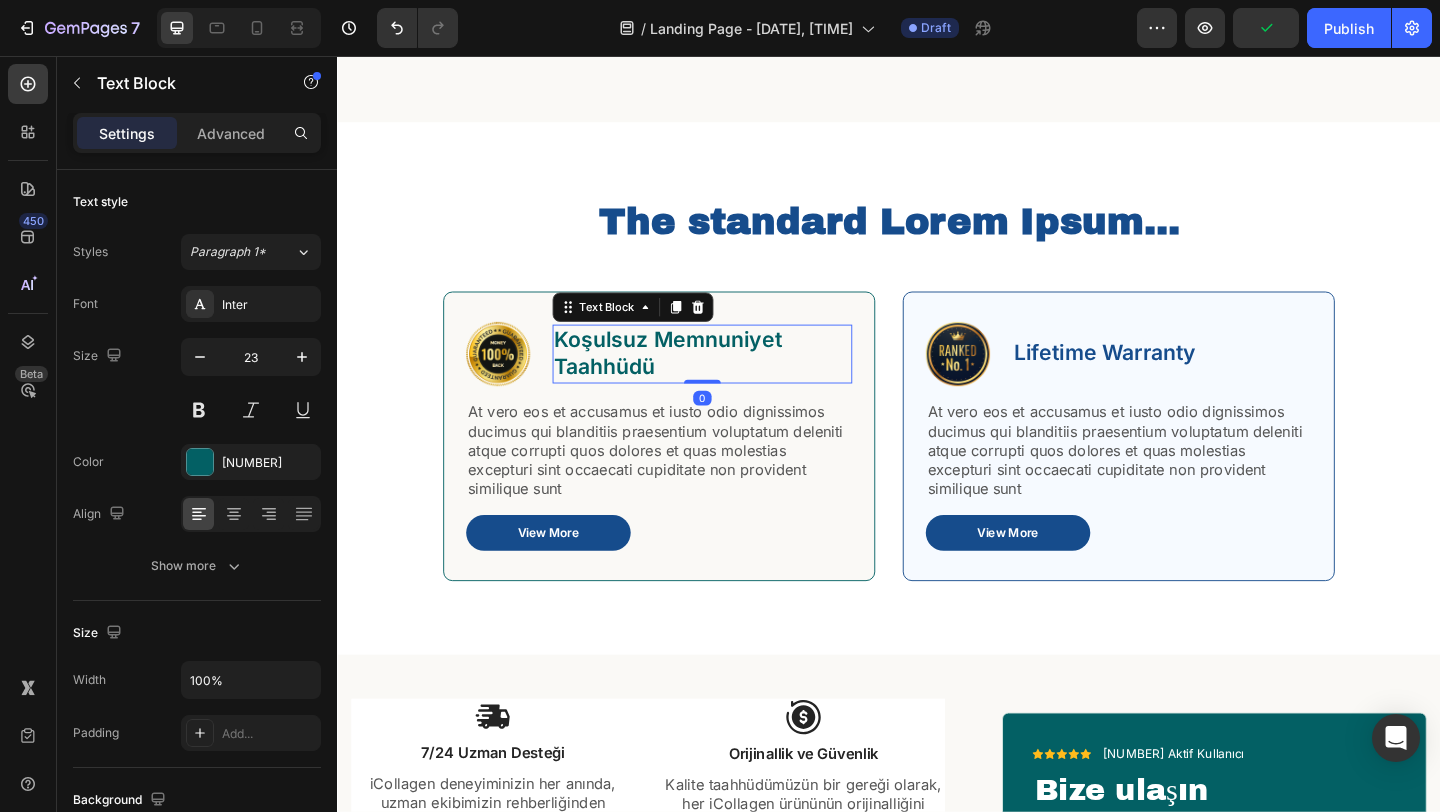 click on "Koşulsuz Memnuniyet Taahhüdü" at bounding box center (734, 380) 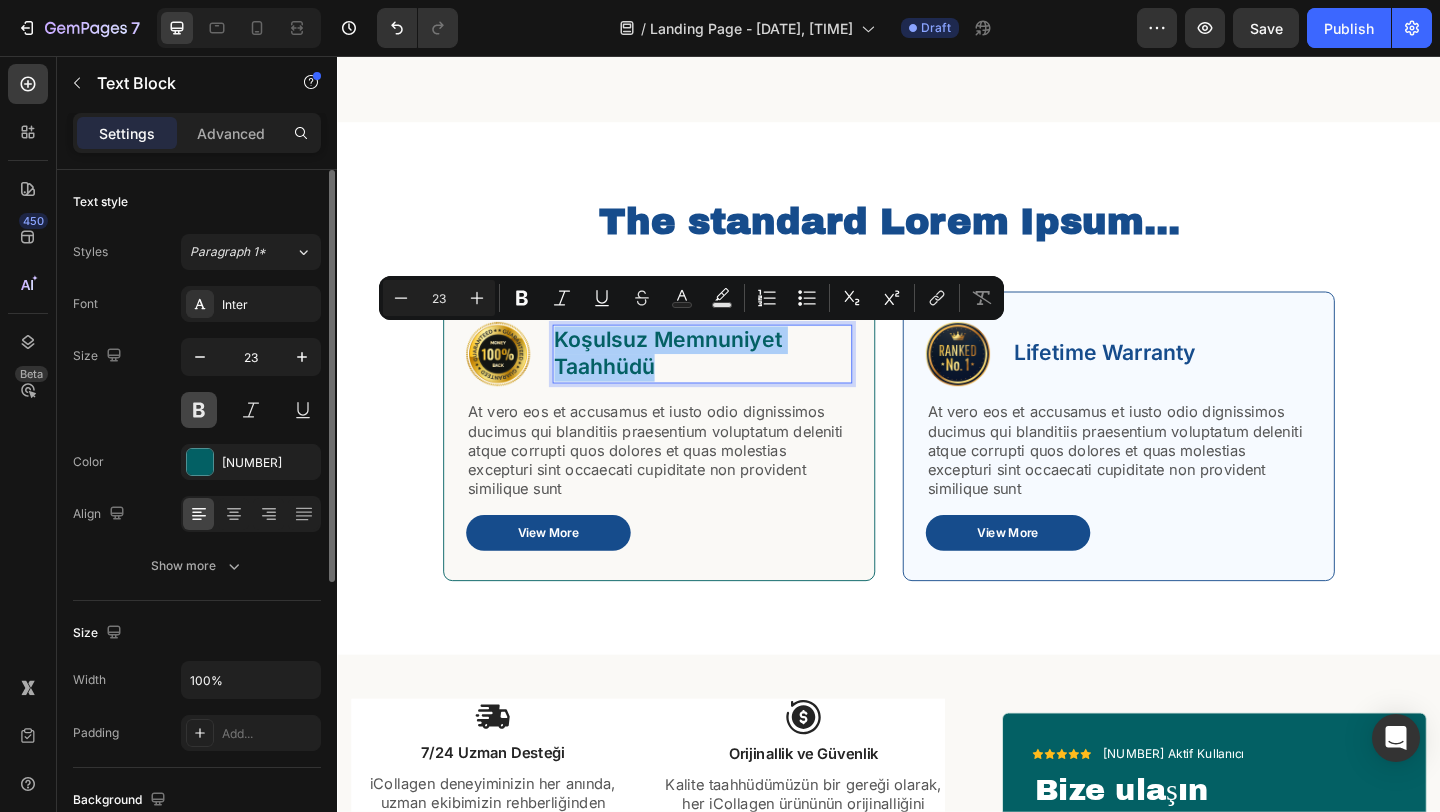 click at bounding box center (199, 410) 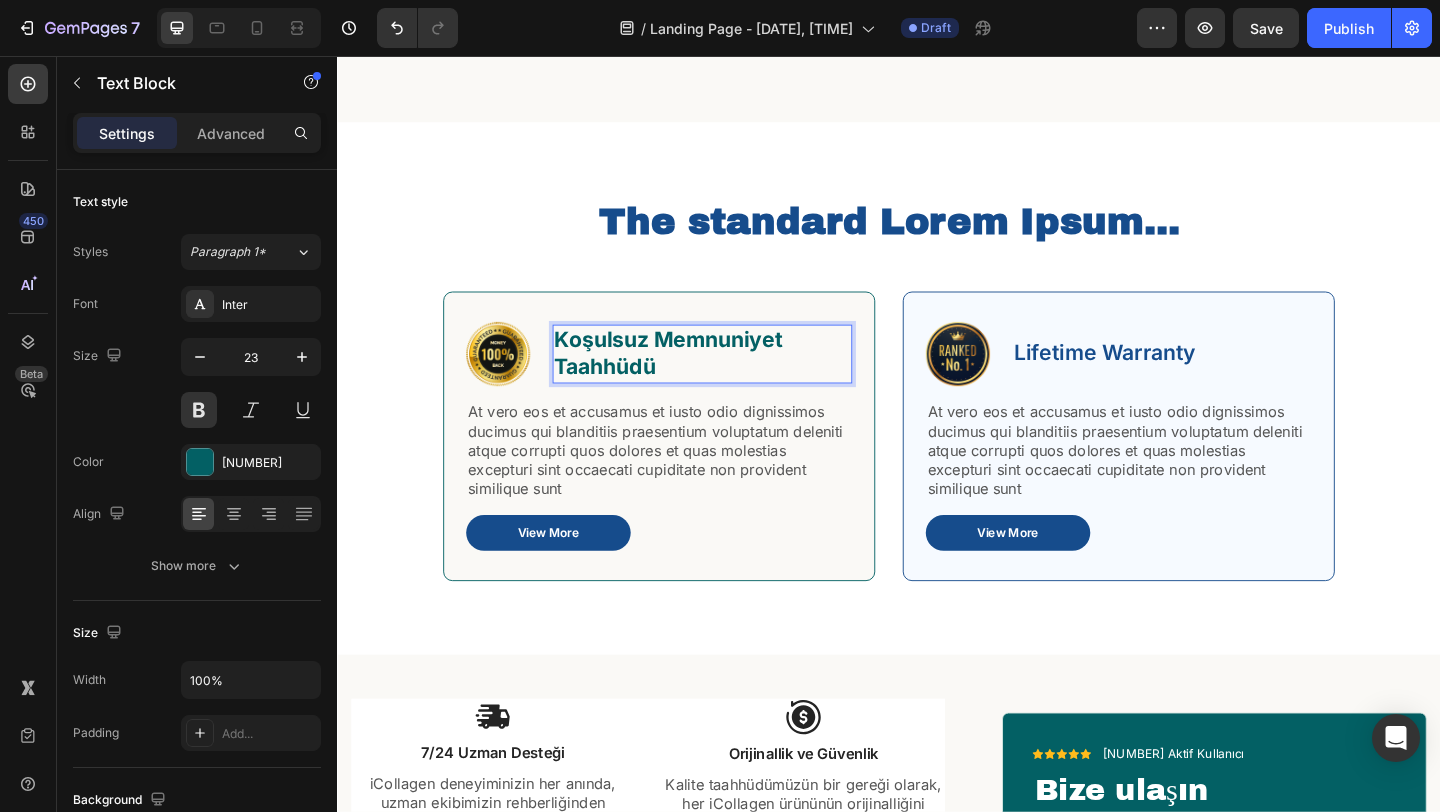 click on "Koşulsuz Memnuniyet Taahhüdü" at bounding box center [734, 380] 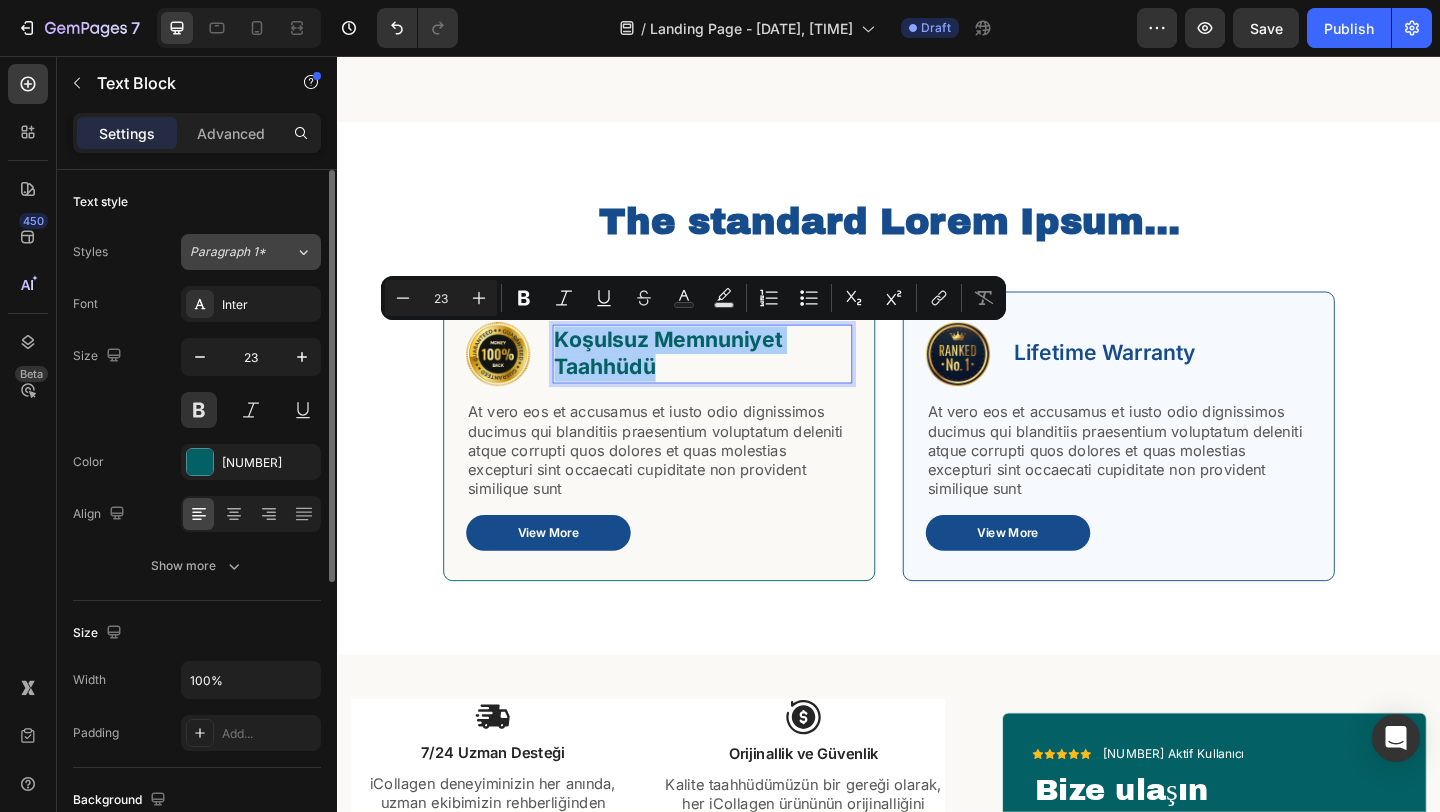 click on "Paragraph 1*" at bounding box center [242, 252] 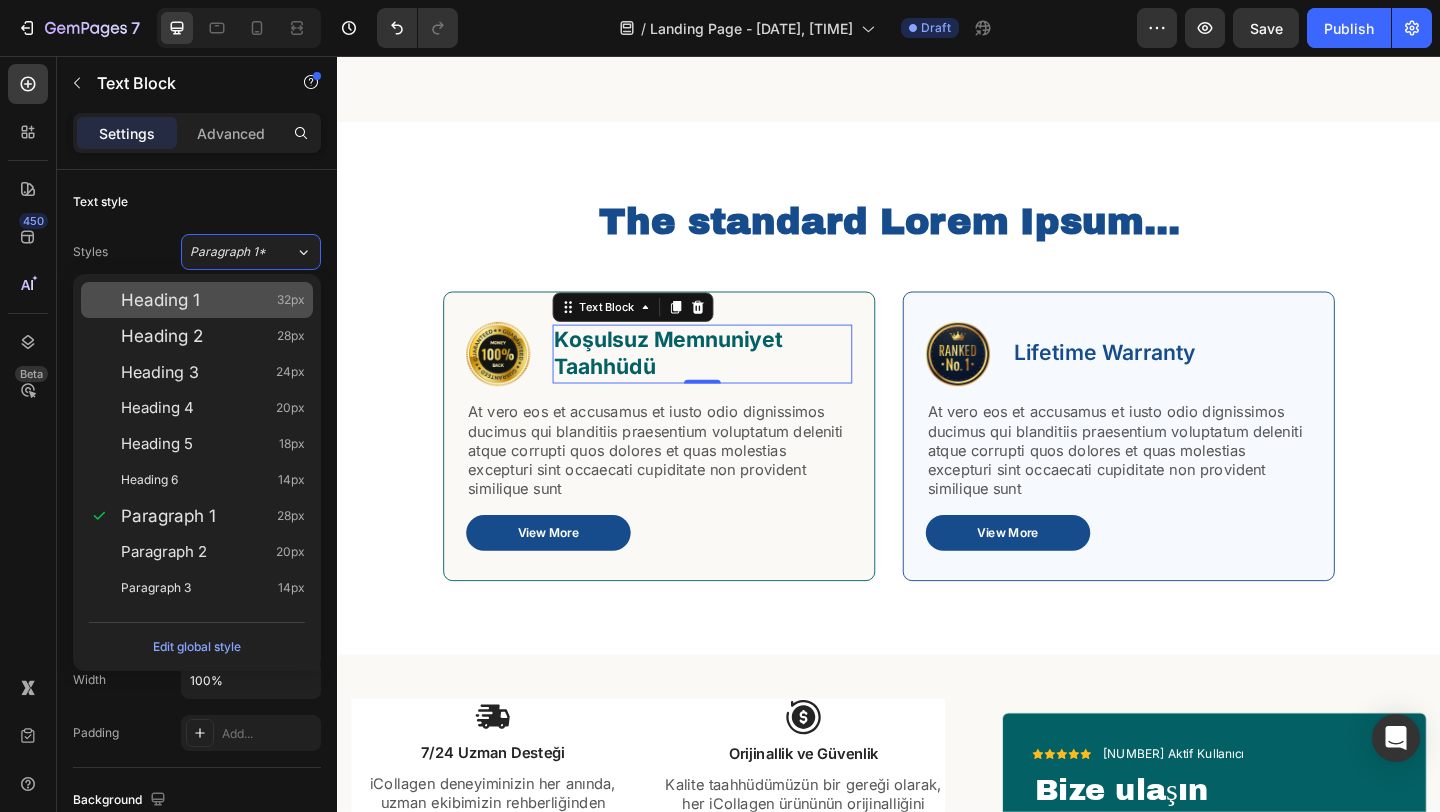 click on "Heading 1 32px" at bounding box center (197, 300) 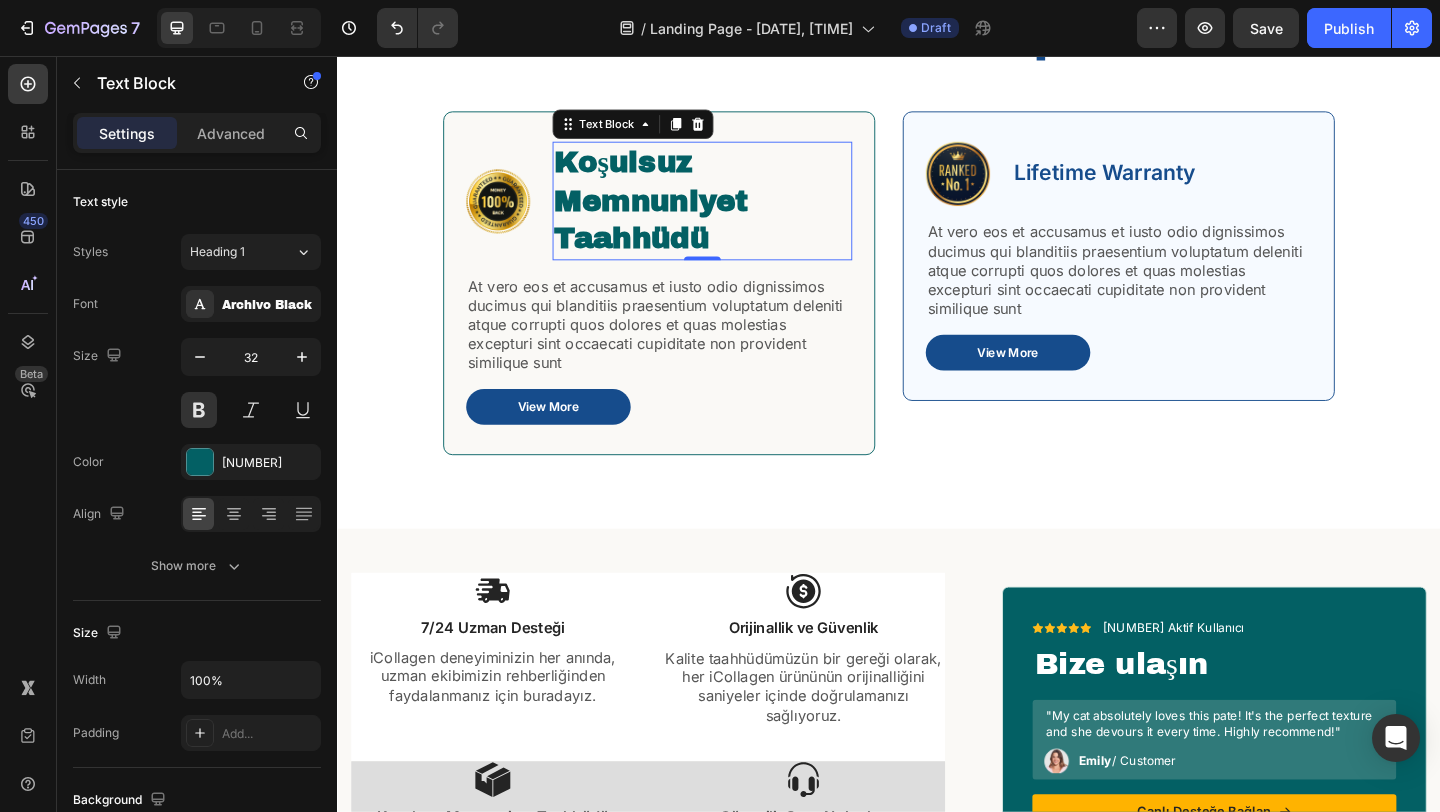 scroll, scrollTop: 1042, scrollLeft: 0, axis: vertical 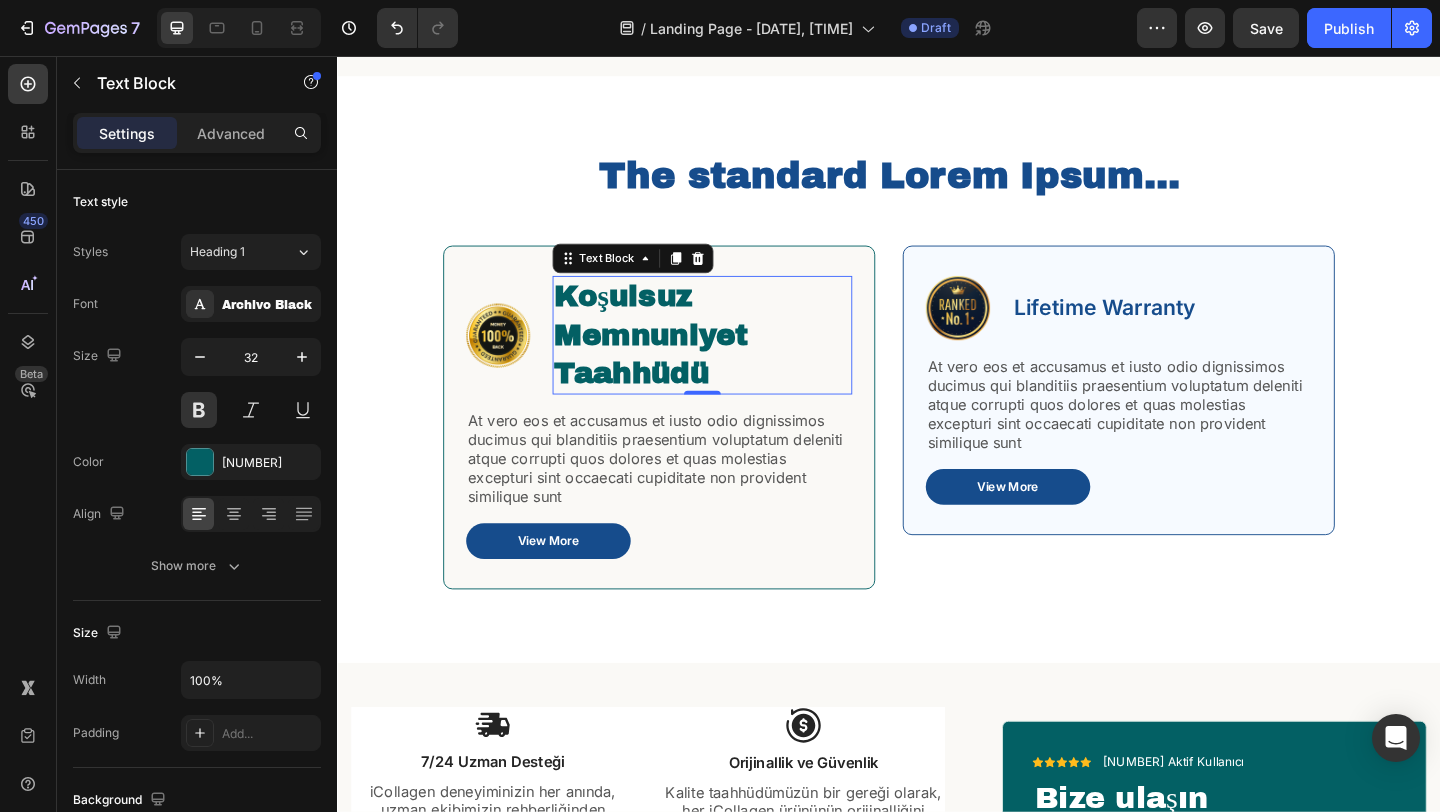type on "23" 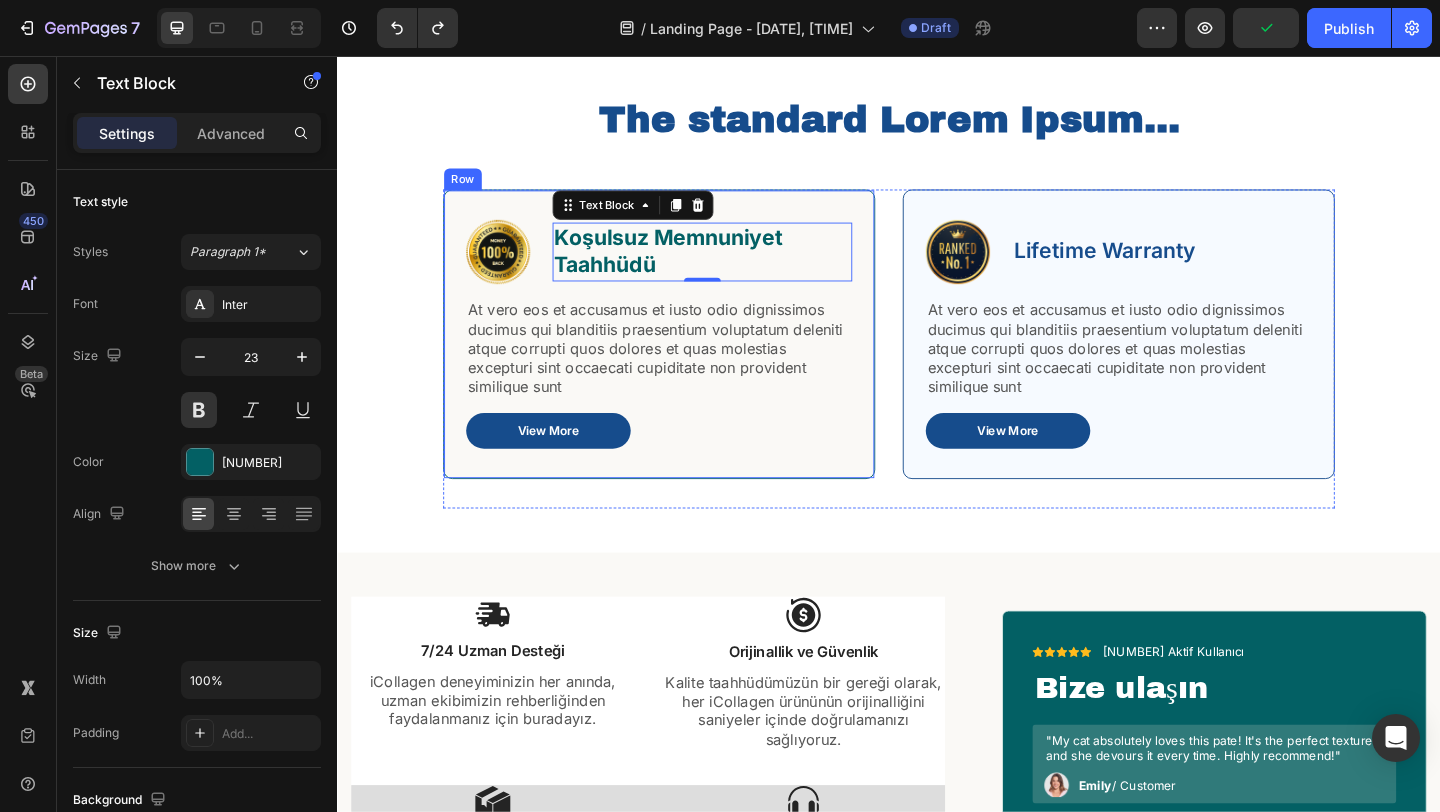 scroll, scrollTop: 1407, scrollLeft: 0, axis: vertical 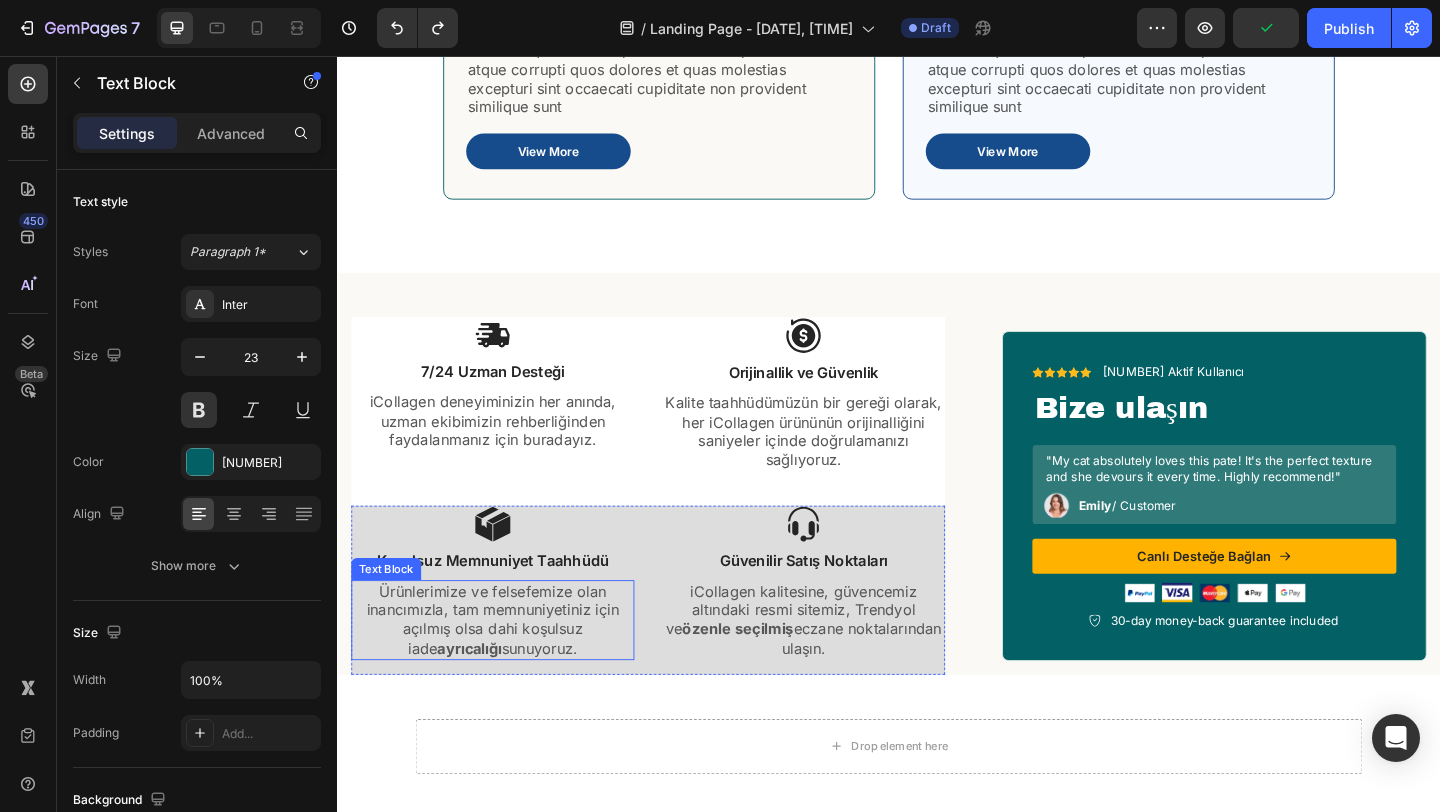 click on "Ürünlerimize ve felsefemize olan inancımızla, tam memnuniyetiniz için açılmış olsa dahi koşulsuz iade  ayrıcalığı  sunuyoruz." at bounding box center [506, 669] 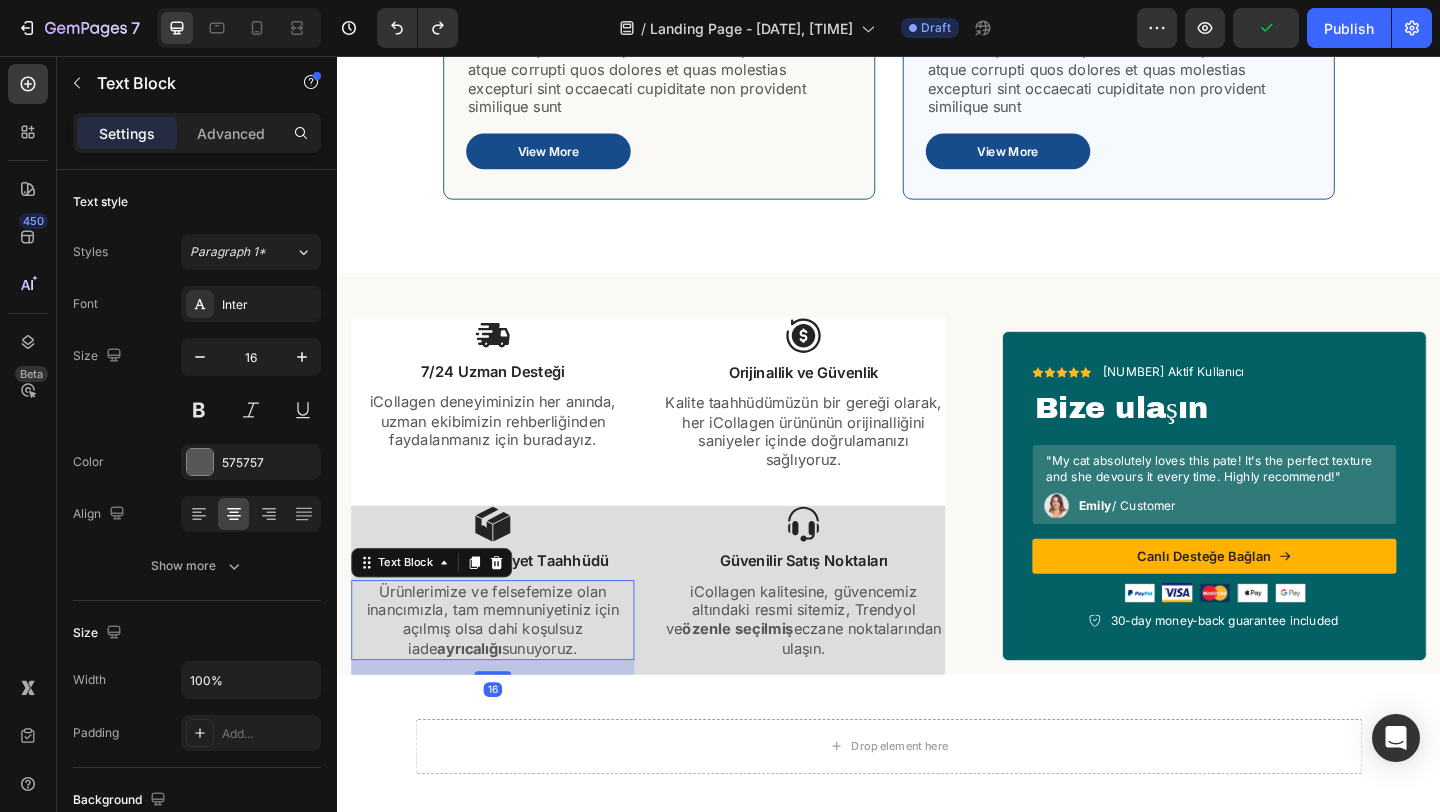 click on "Ürünlerimize ve felsefemize olan inancımızla, tam memnuniyetiniz için açılmış olsa dahi koşulsuz iade  ayrıcalığı  sunuyoruz." at bounding box center [506, 669] 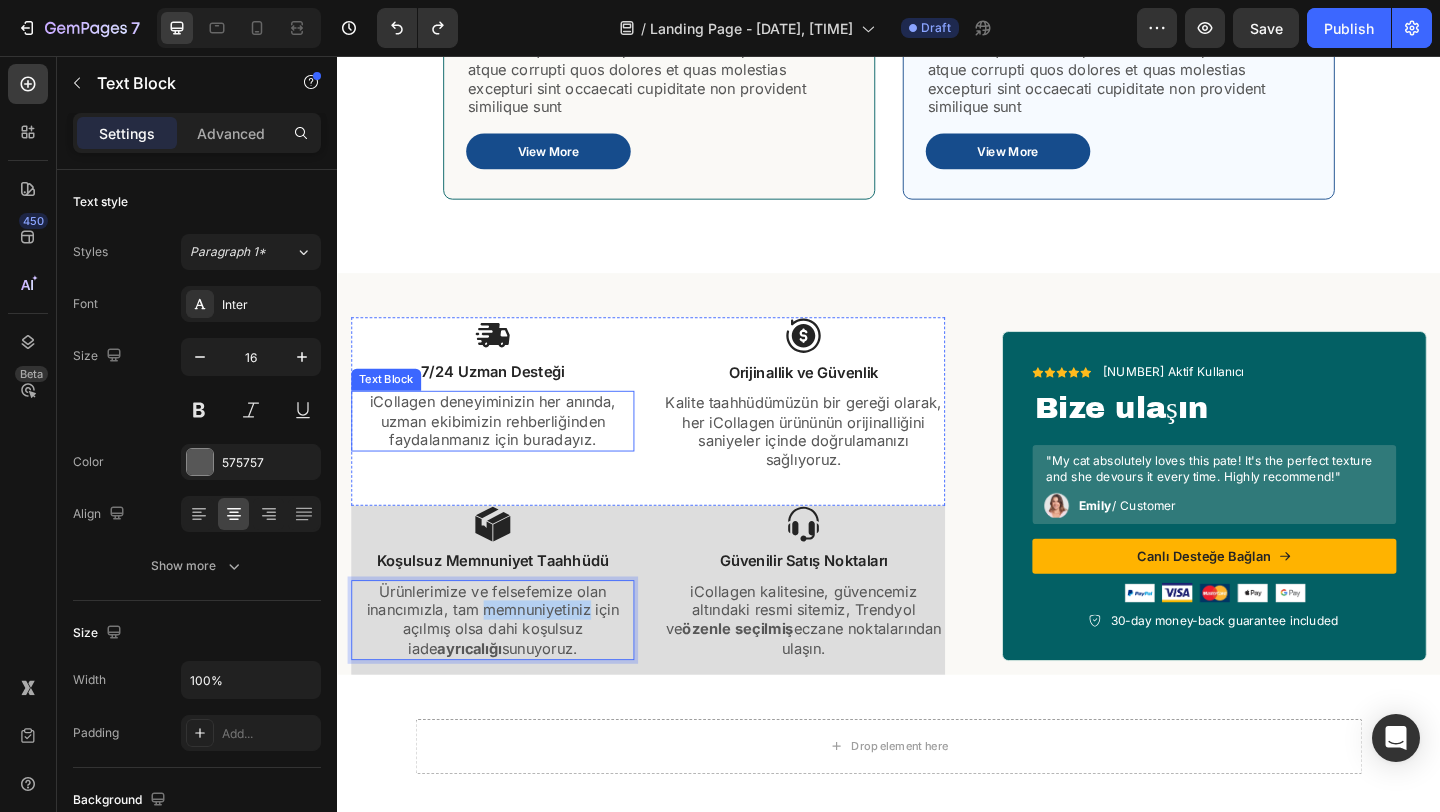 copy on "Ürünlerimize ve felsefemize olan inancımızla, tam memnuniyetiniz için açılmış olsa dahi koşulsuz iade  ayrıcalığı  sunuyoruz." 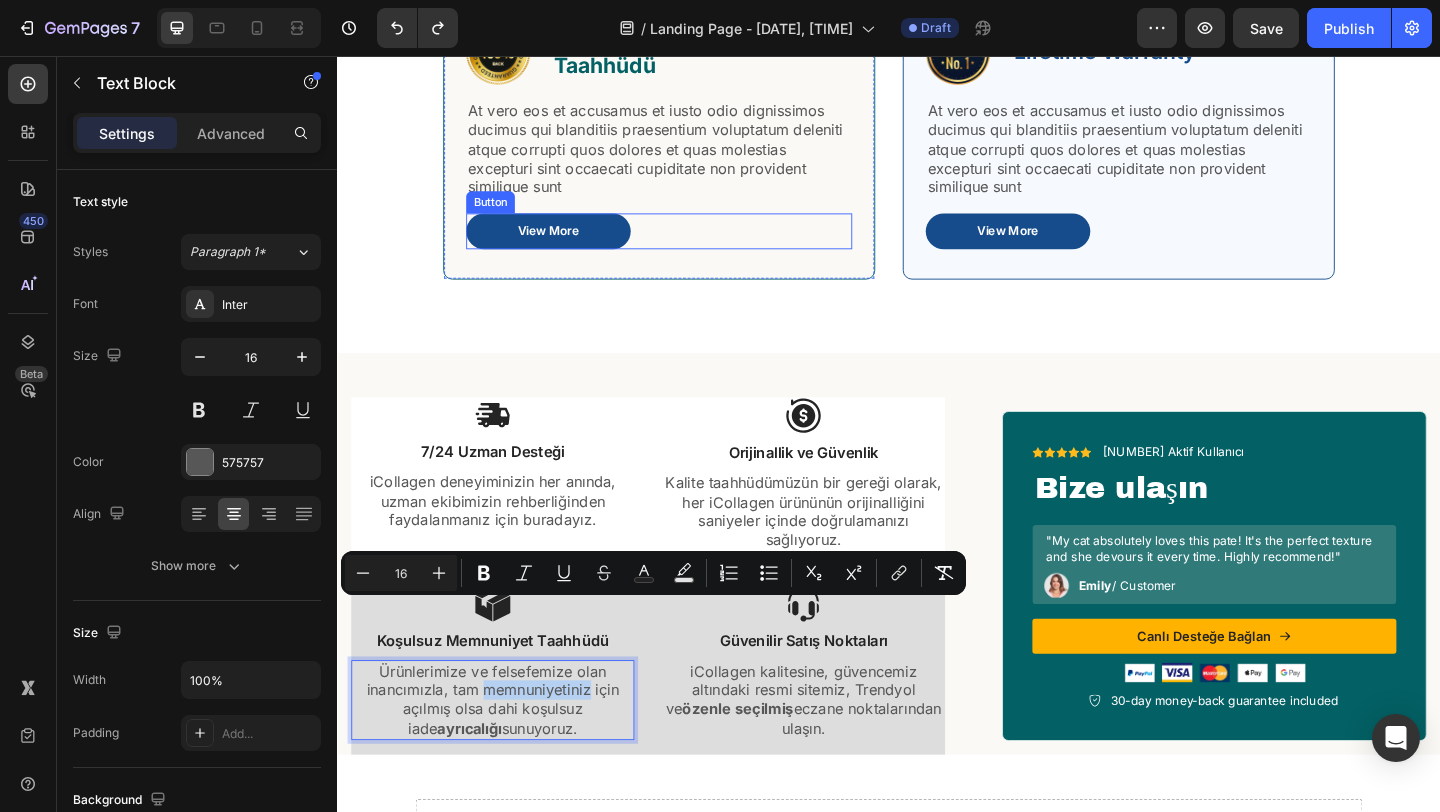 scroll, scrollTop: 1178, scrollLeft: 0, axis: vertical 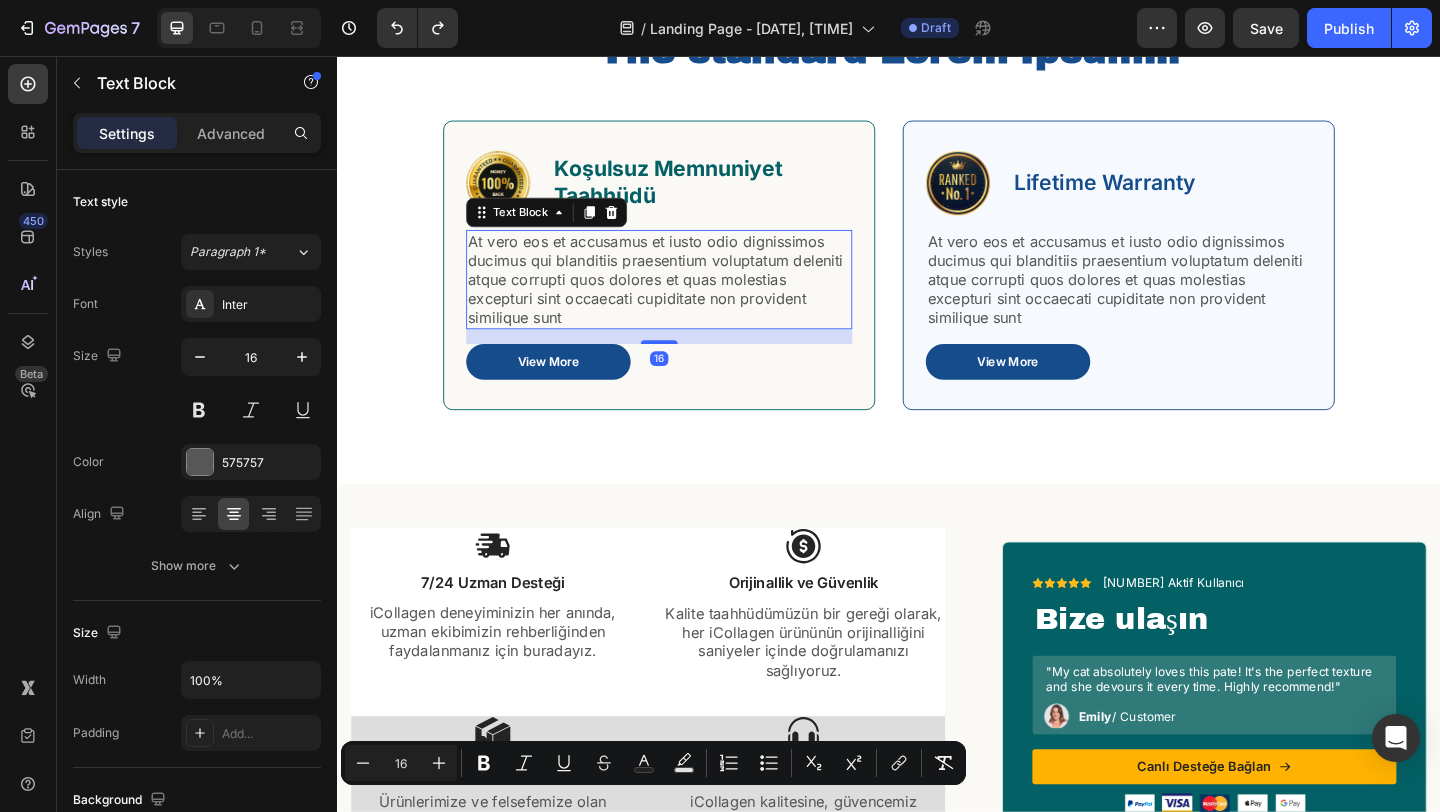 click on "At vero eos et accusamus et iusto odio dignissimos ducimus qui blanditiis praesentium voluptatum deleniti atque corrupti quos dolores et quas molestias excepturi sint occaecati cupiditate non provident similique sunt" at bounding box center [687, 299] 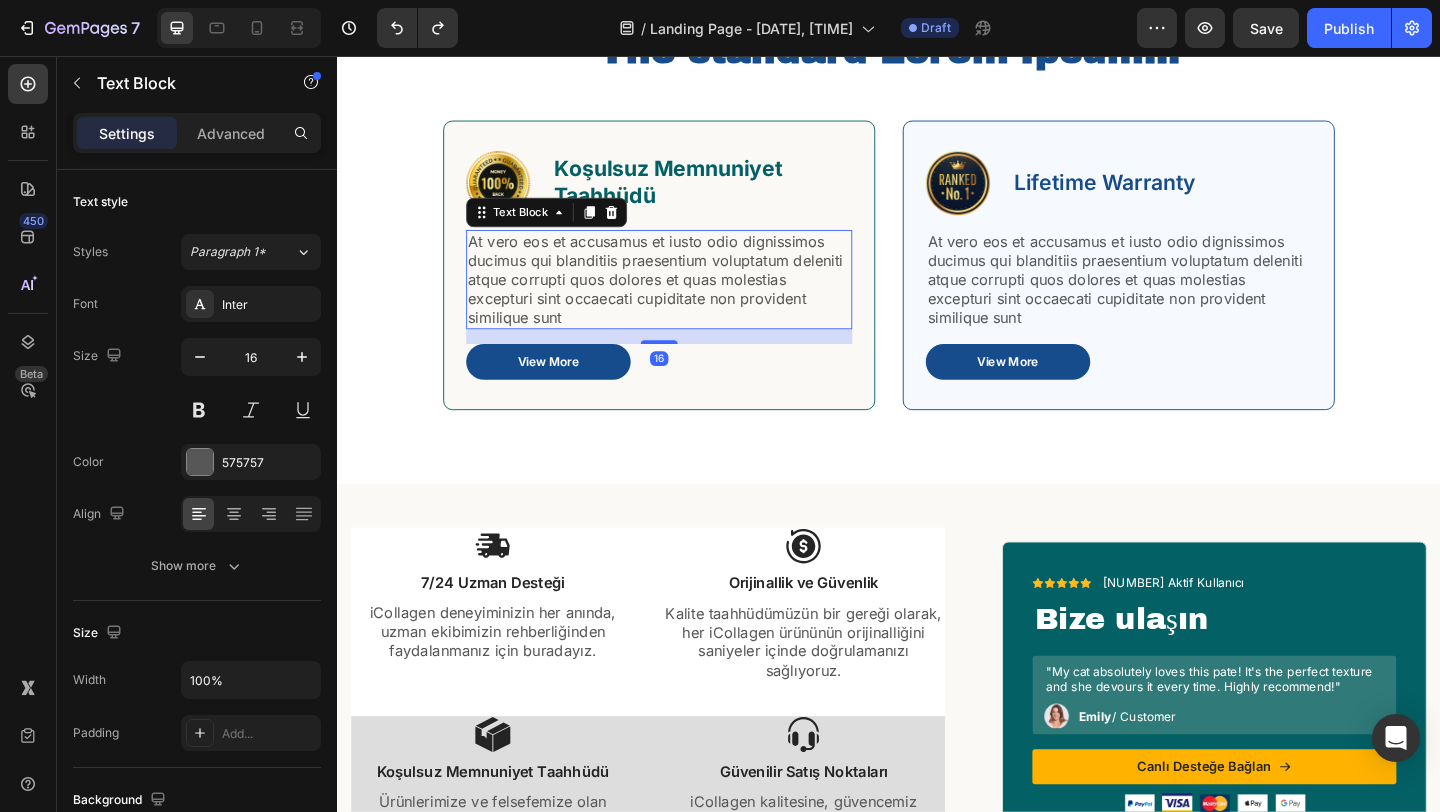 click on "At vero eos et accusamus et iusto odio dignissimos ducimus qui blanditiis praesentium voluptatum deleniti atque corrupti quos dolores et quas molestias excepturi sint occaecati cupiditate non provident similique sunt" at bounding box center (687, 299) 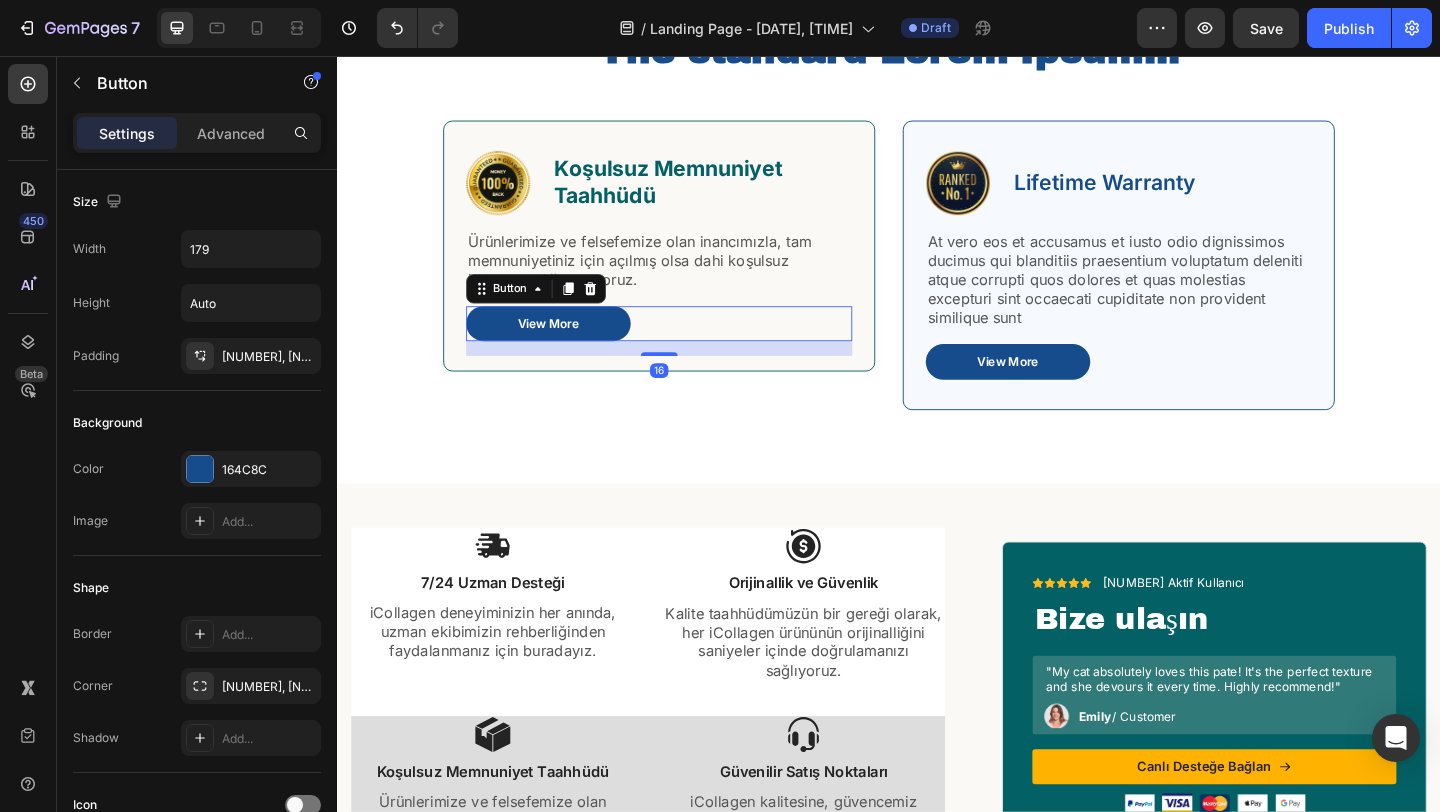 click on "View More Button   16" at bounding box center [687, 347] 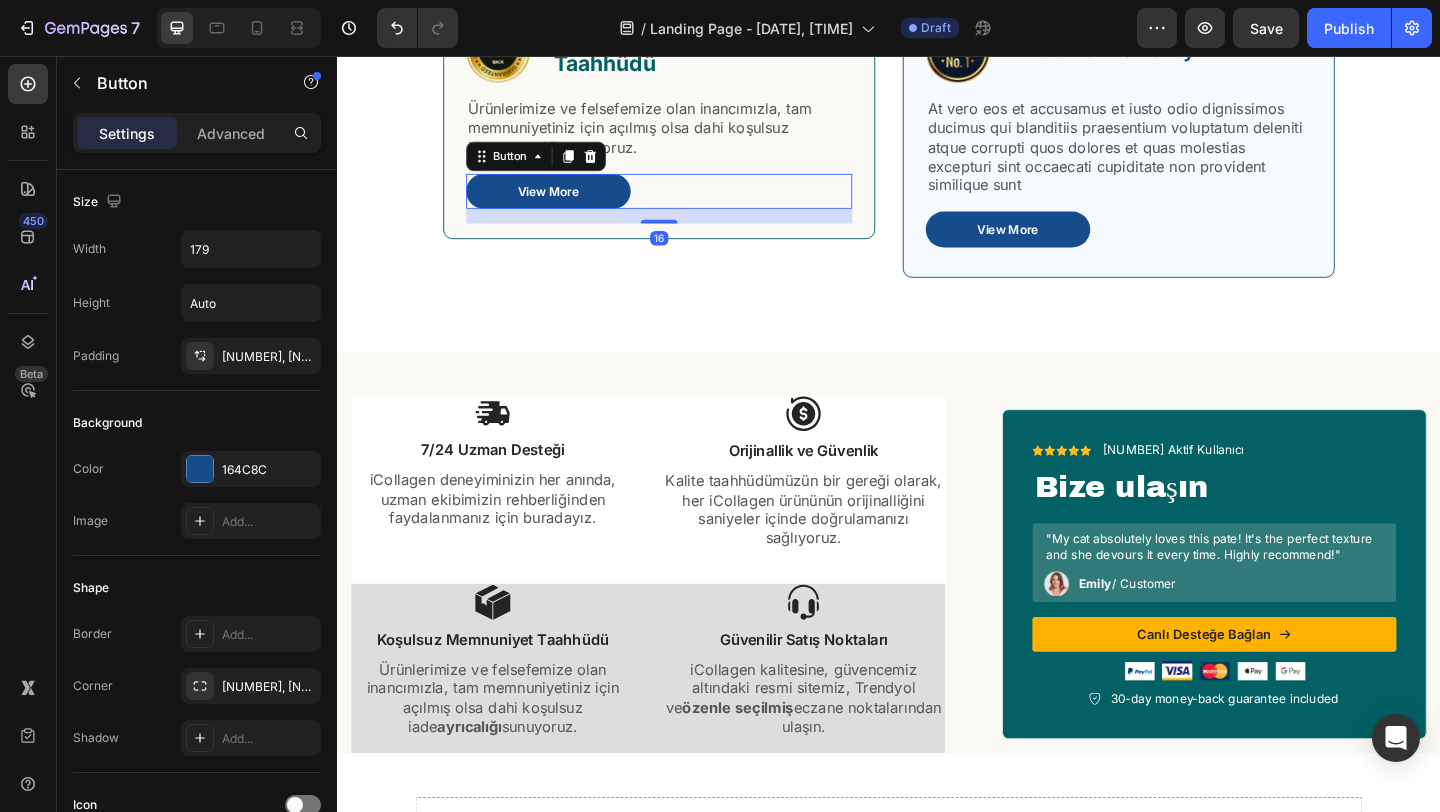scroll, scrollTop: 1349, scrollLeft: 0, axis: vertical 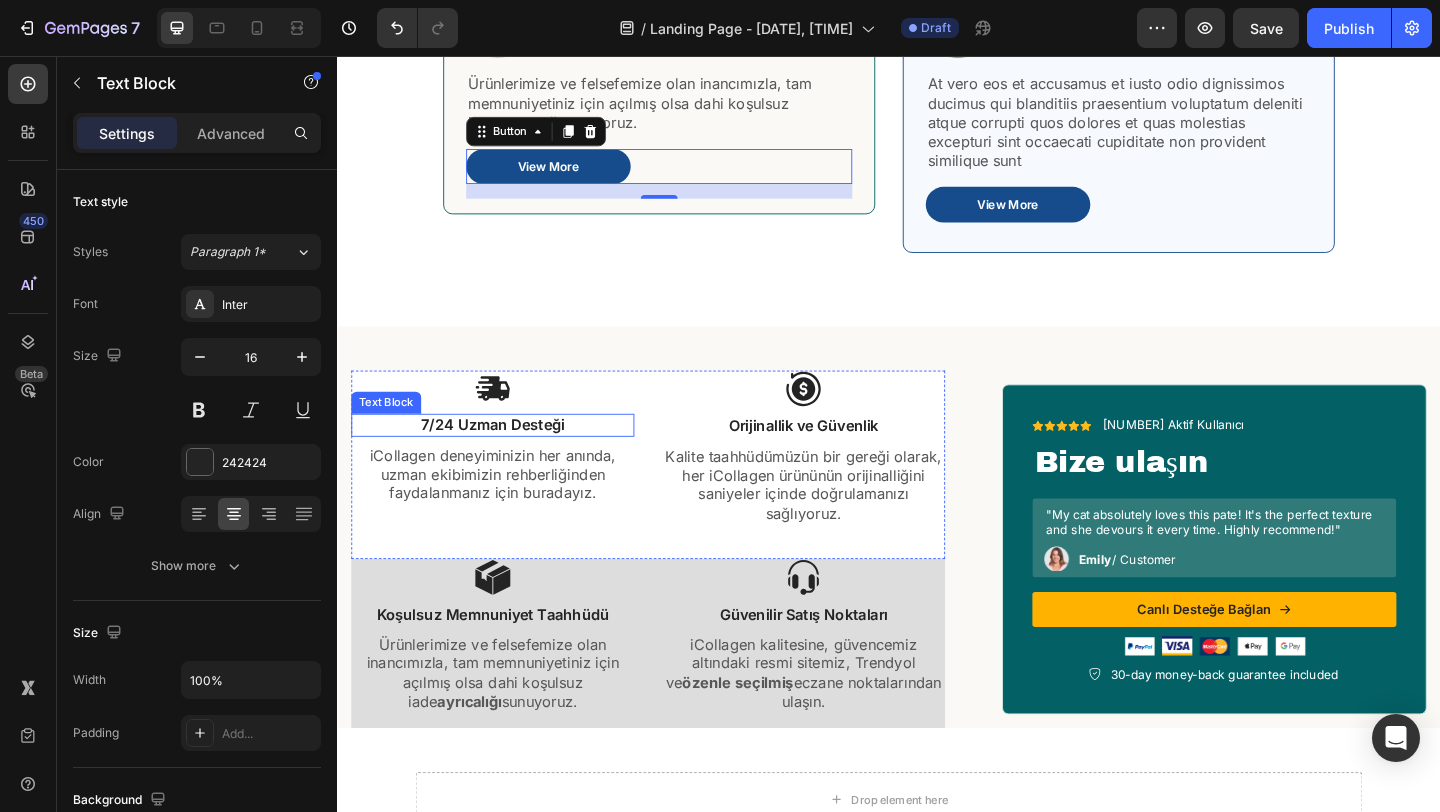 click on "7/24 Uzman Desteği" at bounding box center (506, 457) 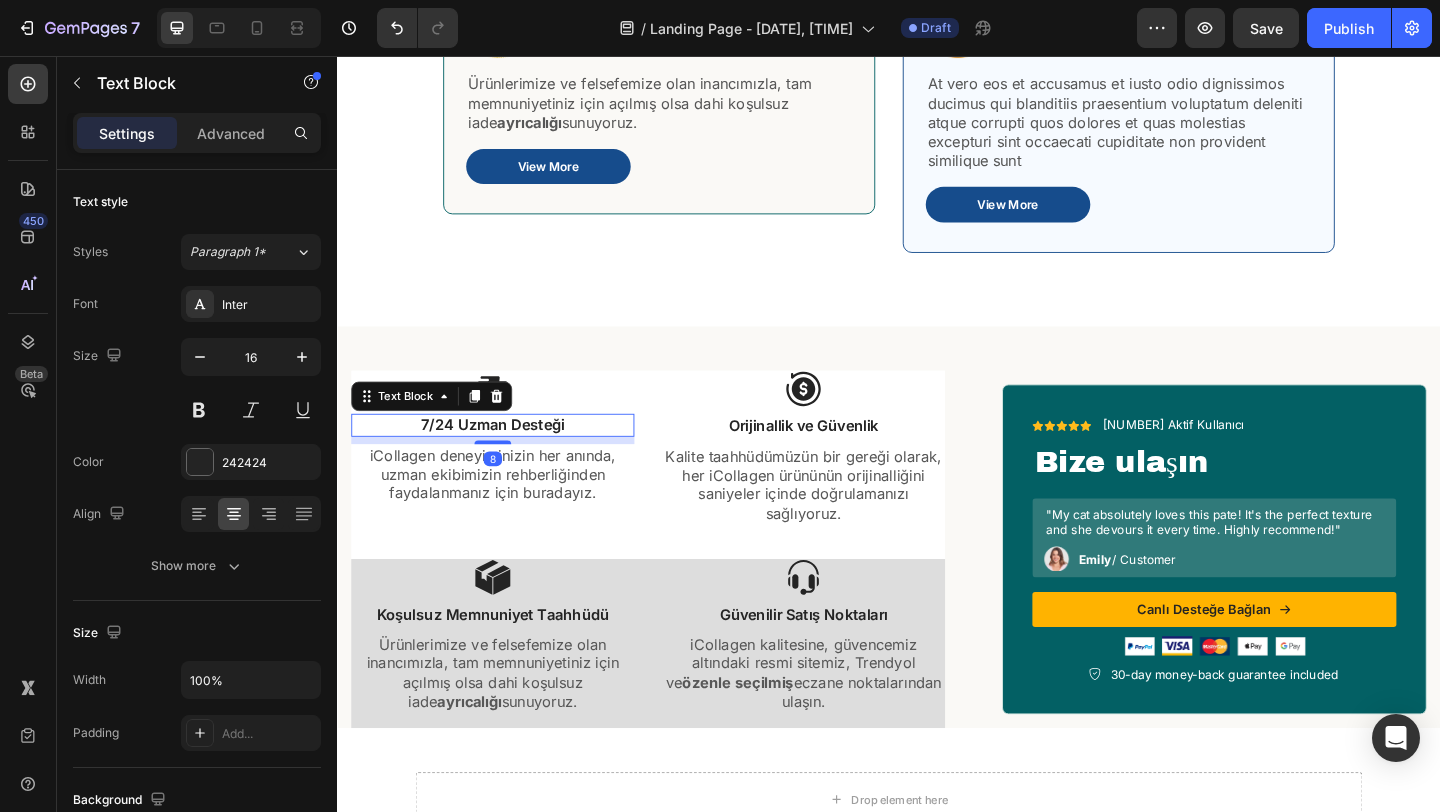 click on "7/24 Uzman Desteği" at bounding box center (506, 457) 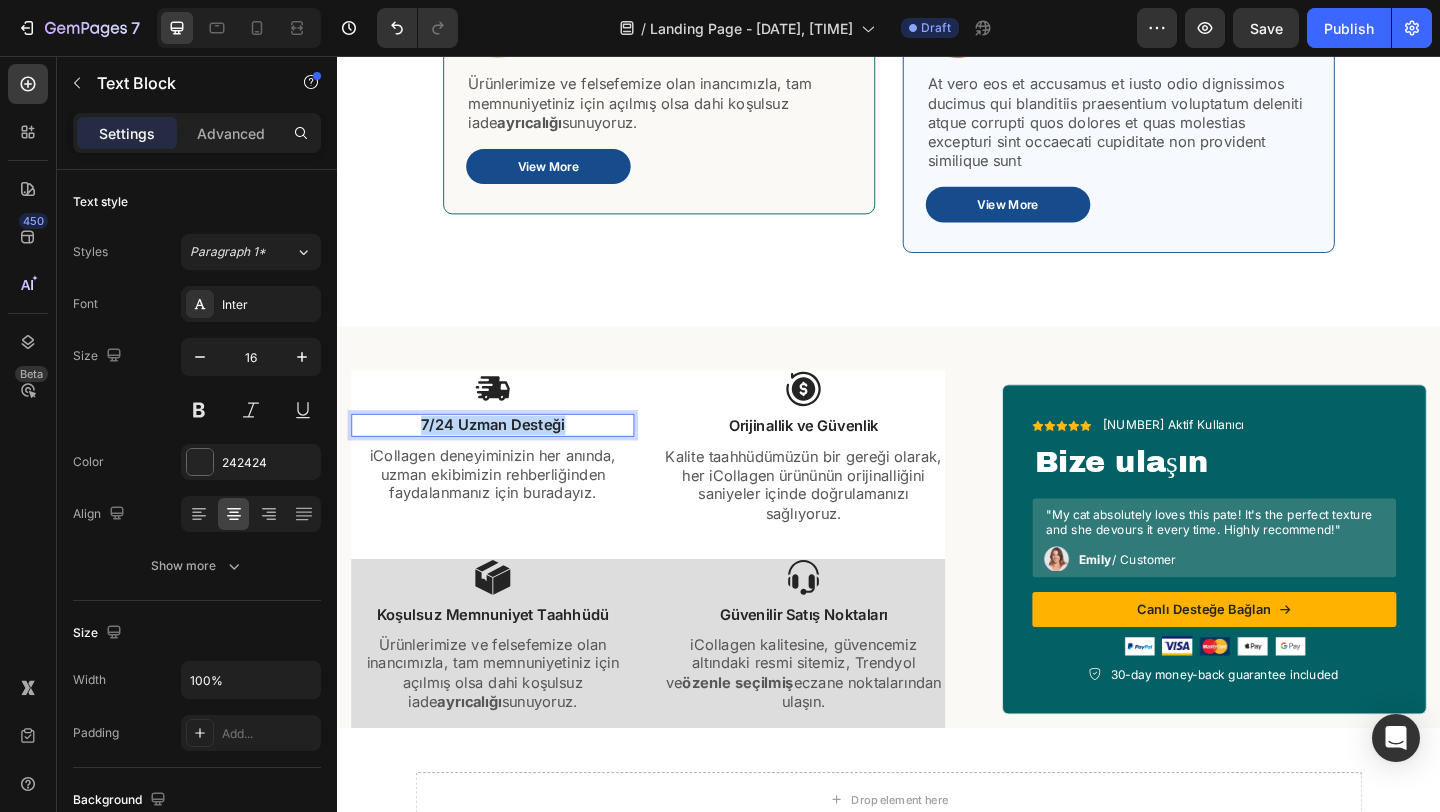 copy on "7/24 Uzman Desteği" 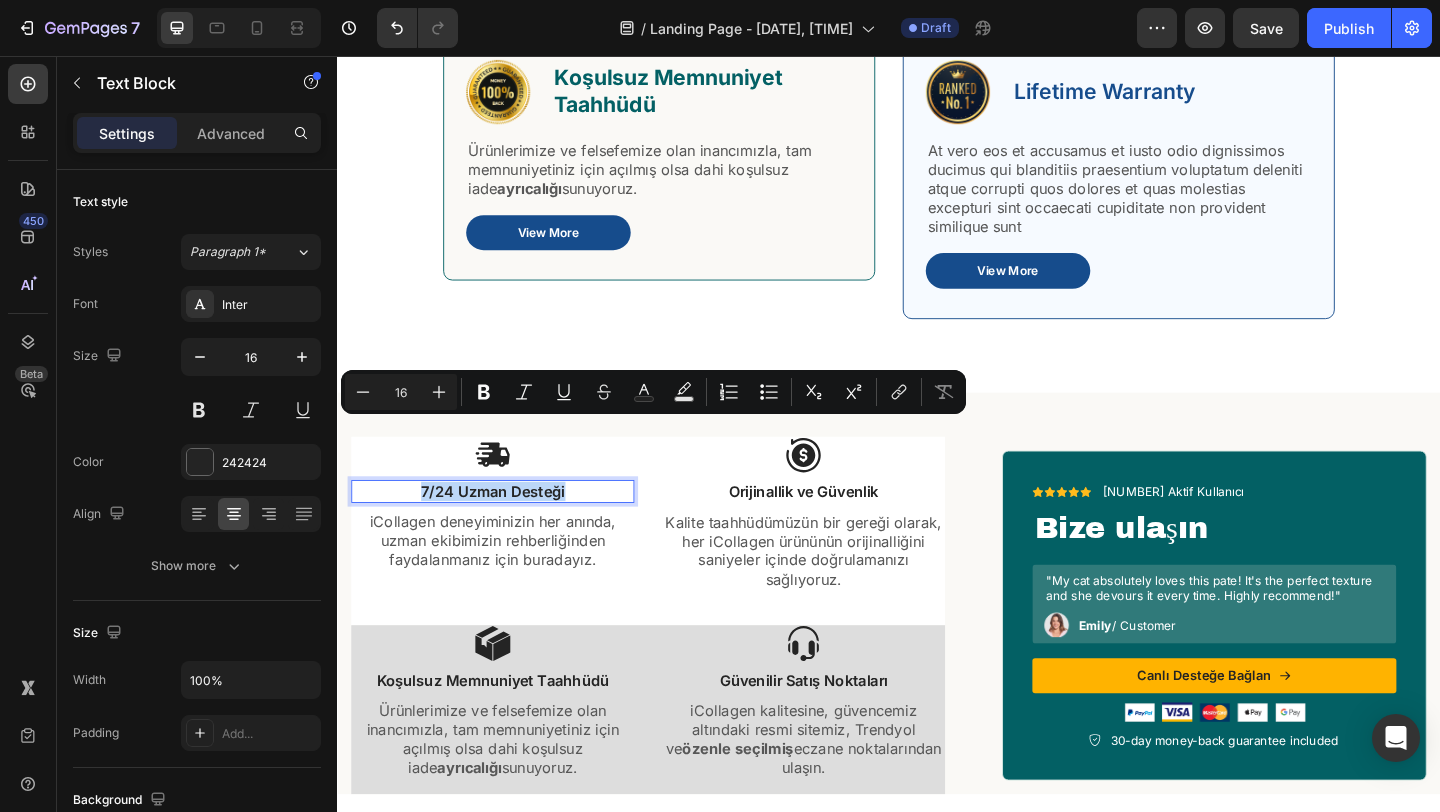 scroll, scrollTop: 1144, scrollLeft: 0, axis: vertical 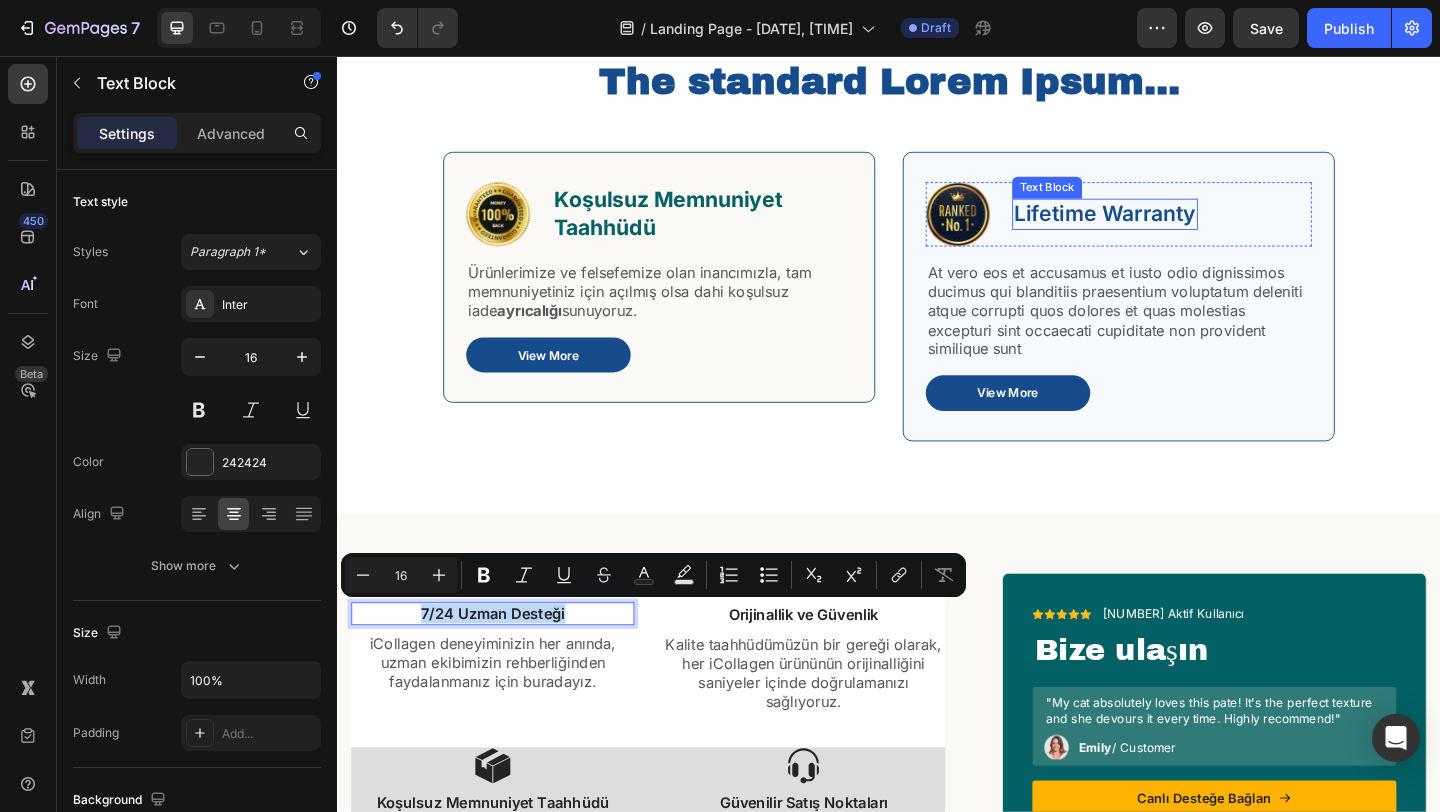 click on "Lifetime Warranty" at bounding box center (1172, 228) 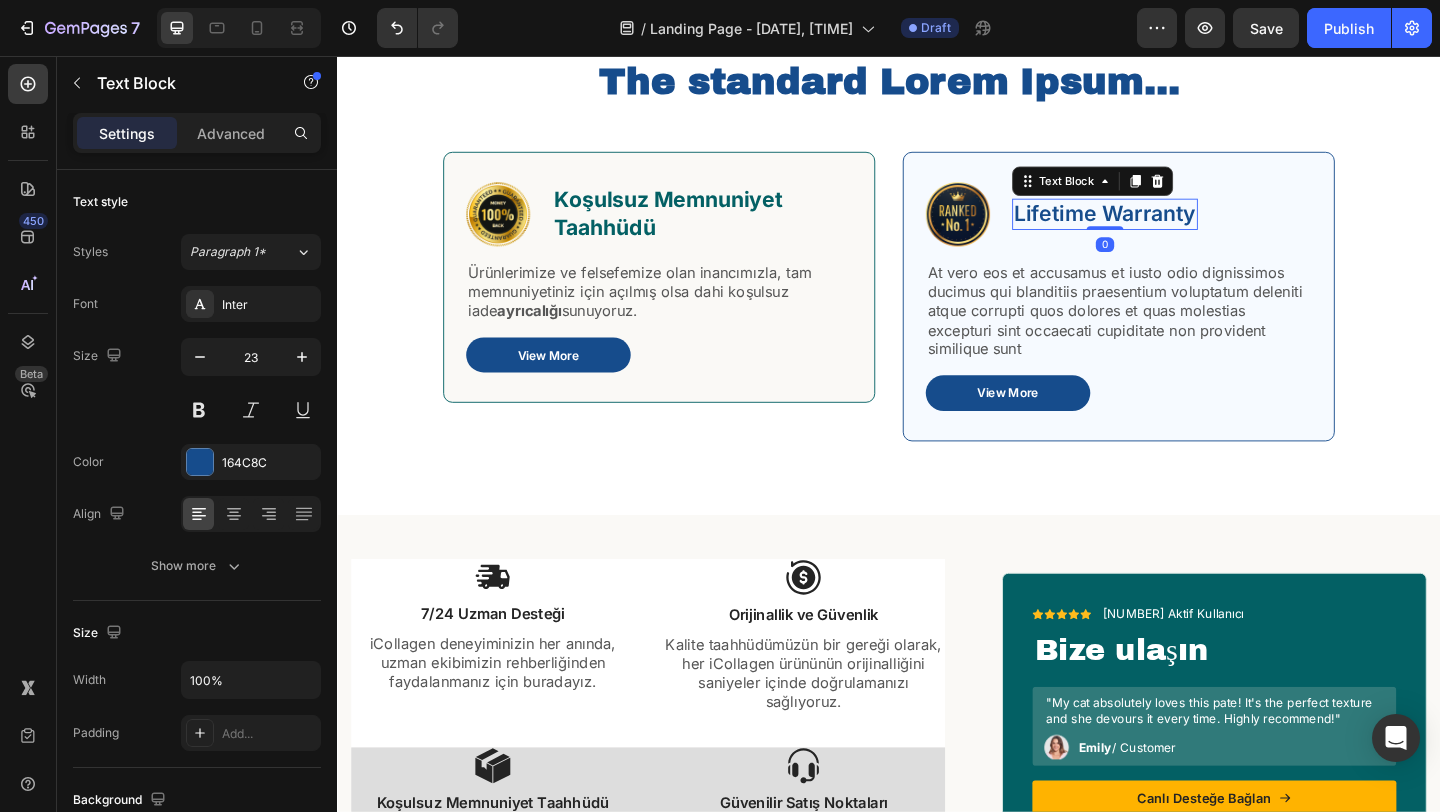 click on "Lifetime Warranty" at bounding box center (1172, 228) 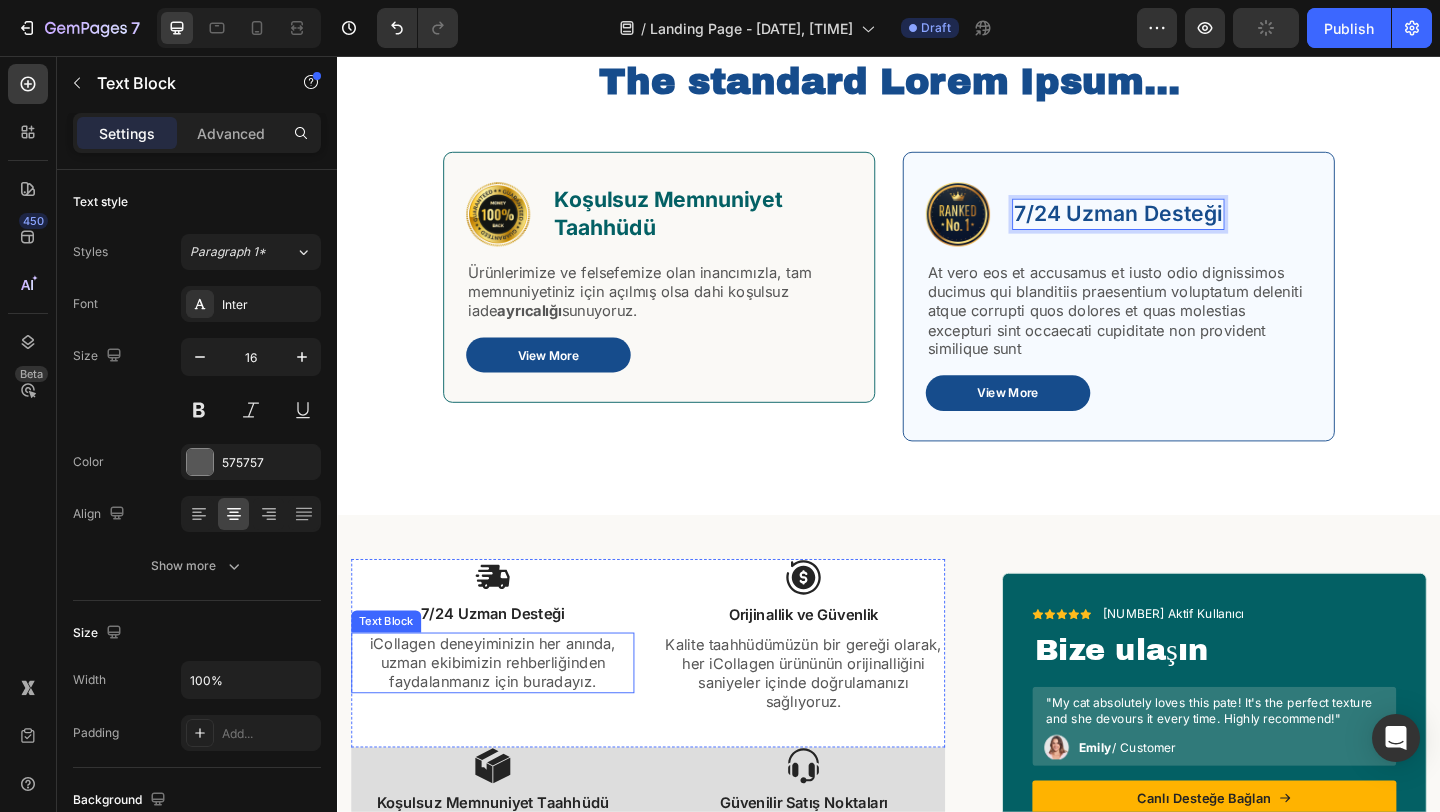 click on "iCollagen deneyiminizin her anında, uzman ekibimizin rehberliğinden faydalanmanız için buradayız." at bounding box center [506, 716] 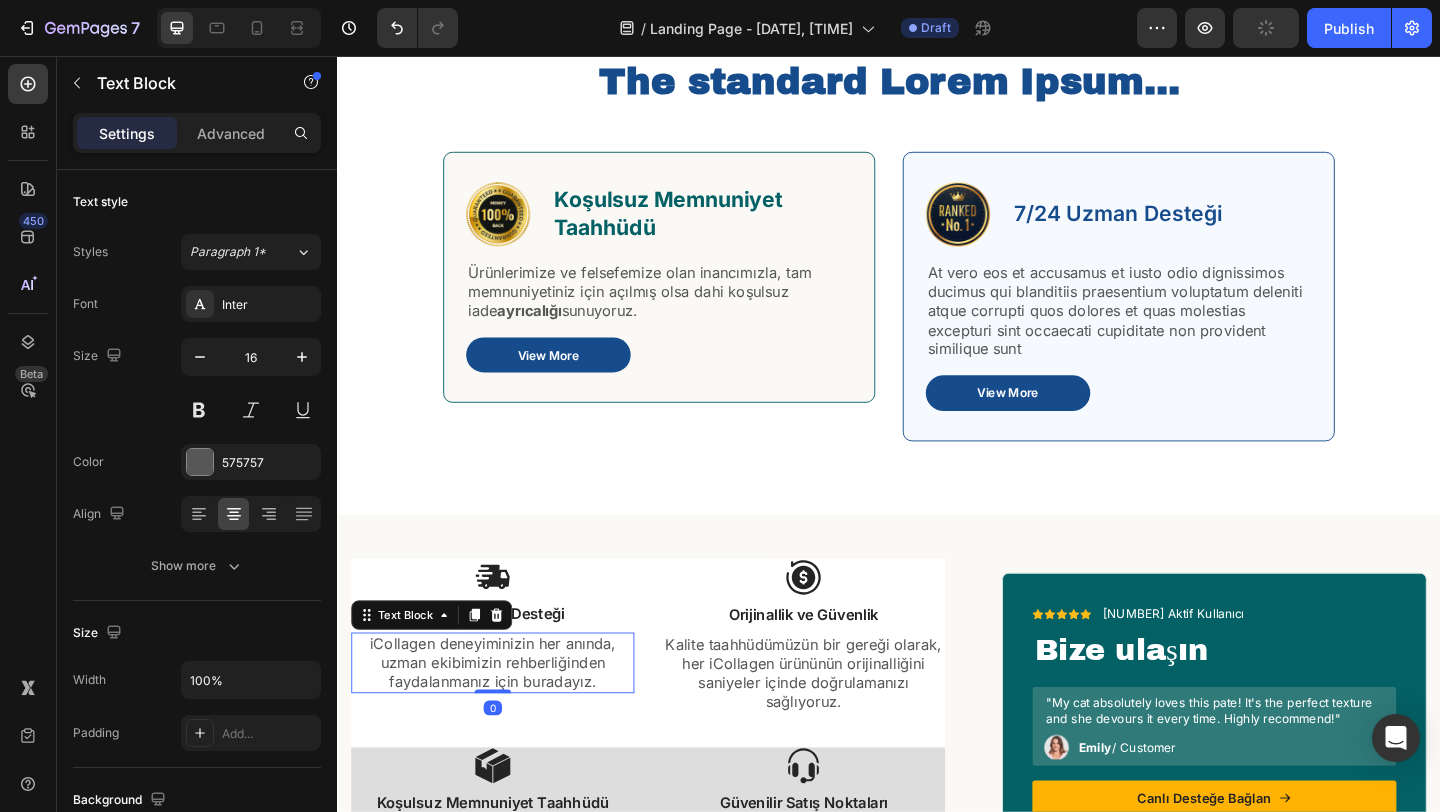 click on "iCollagen deneyiminizin her anında, uzman ekibimizin rehberliğinden faydalanmanız için buradayız." at bounding box center [506, 716] 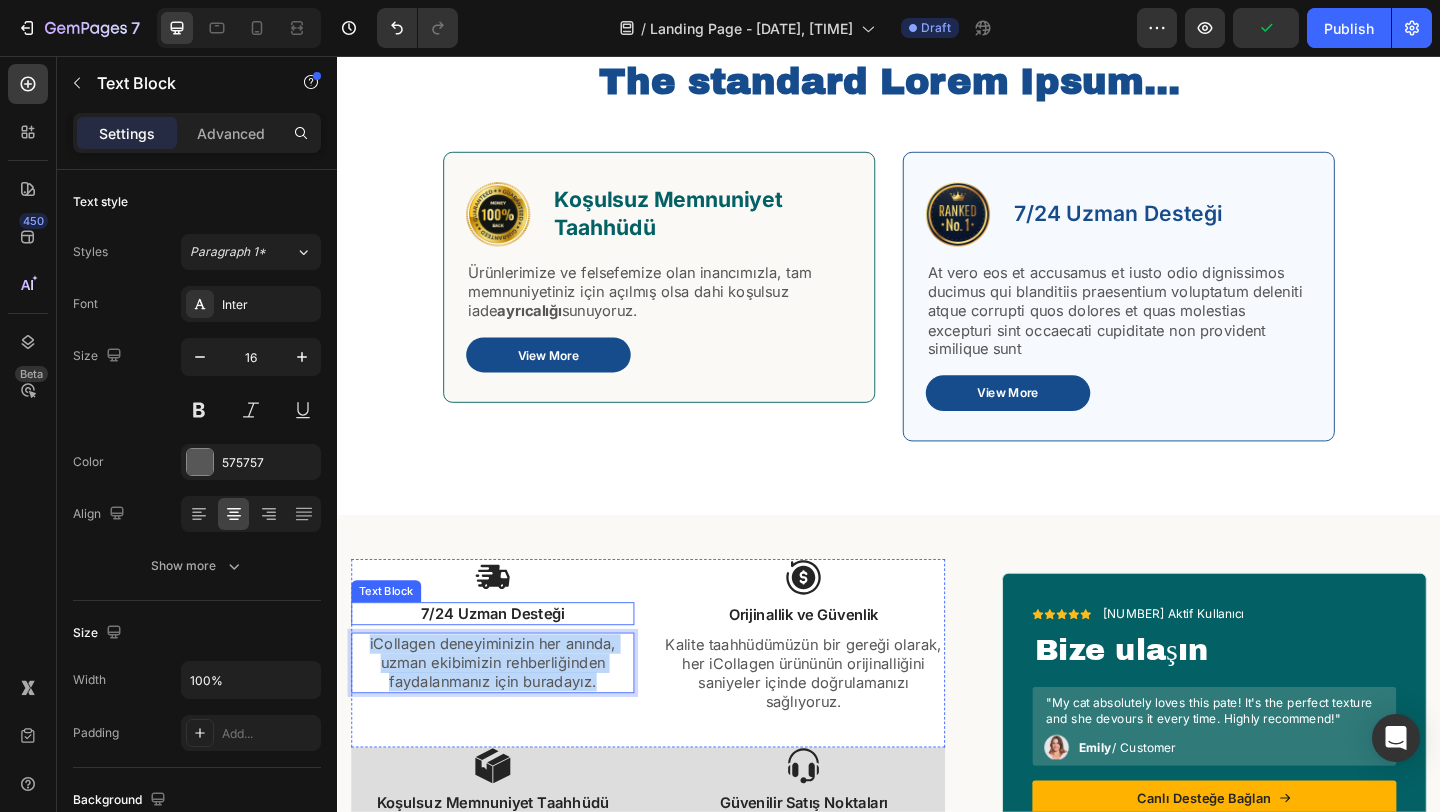 copy on "iCollagen deneyiminizin her anında, uzman ekibimizin rehberliğinden faydalanmanız için buradayız." 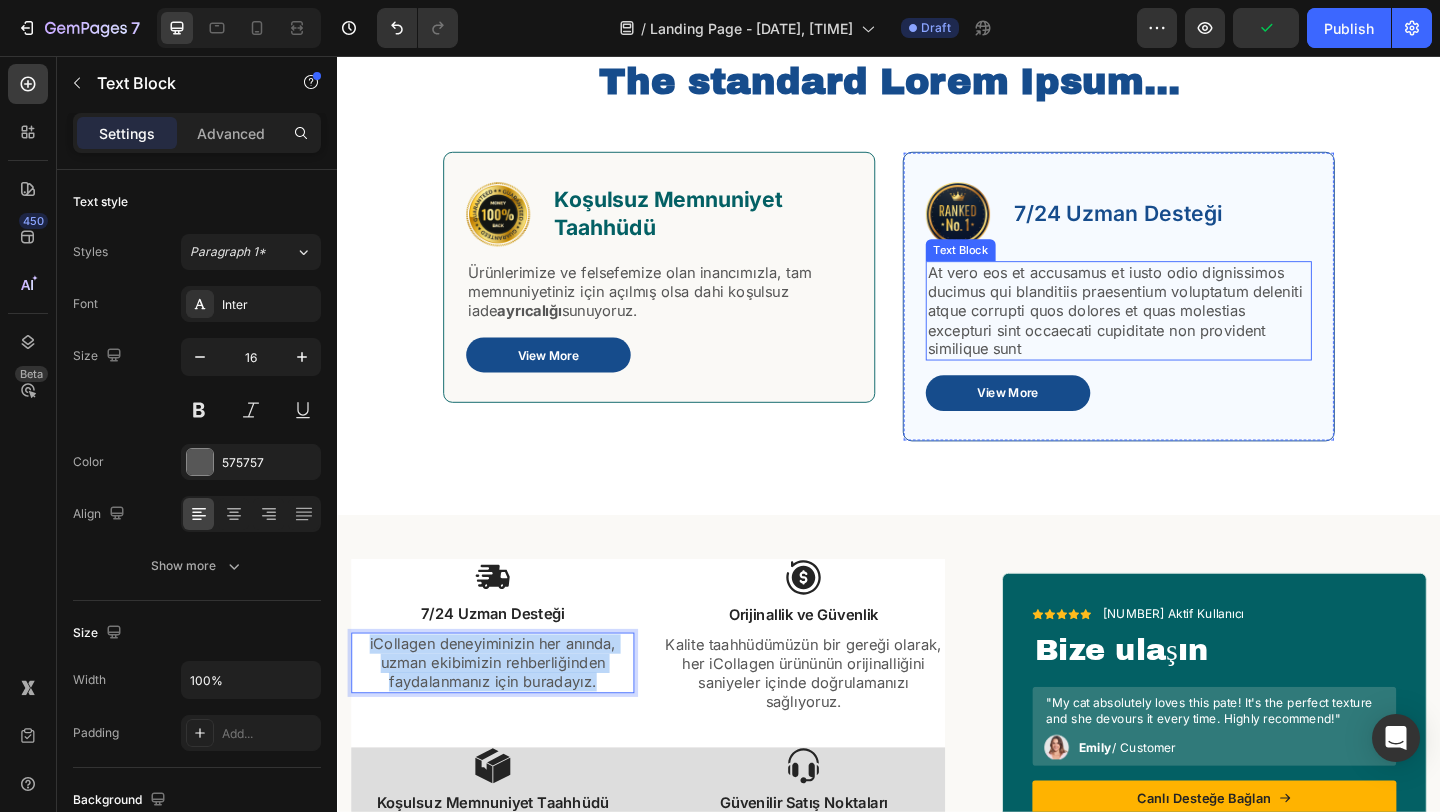 click on "At vero eos et accusamus et iusto odio dignissimos ducimus qui blanditiis praesentium voluptatum deleniti atque corrupti quos dolores et quas molestias excepturi sint occaecati cupiditate non provident similique sunt" at bounding box center (1187, 333) 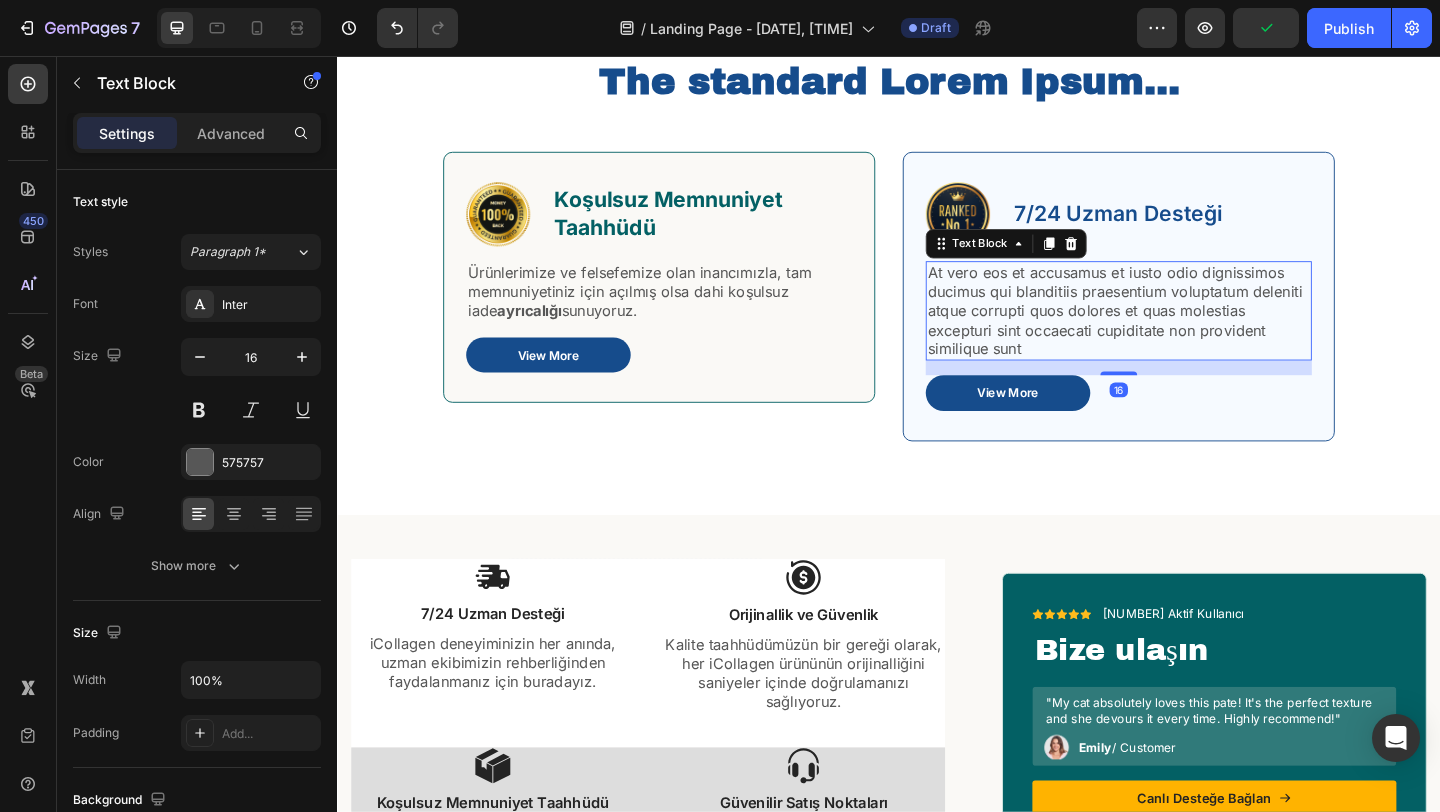 click on "At vero eos et accusamus et iusto odio dignissimos ducimus qui blanditiis praesentium voluptatum deleniti atque corrupti quos dolores et quas molestias excepturi sint occaecati cupiditate non provident similique sunt" at bounding box center (1187, 333) 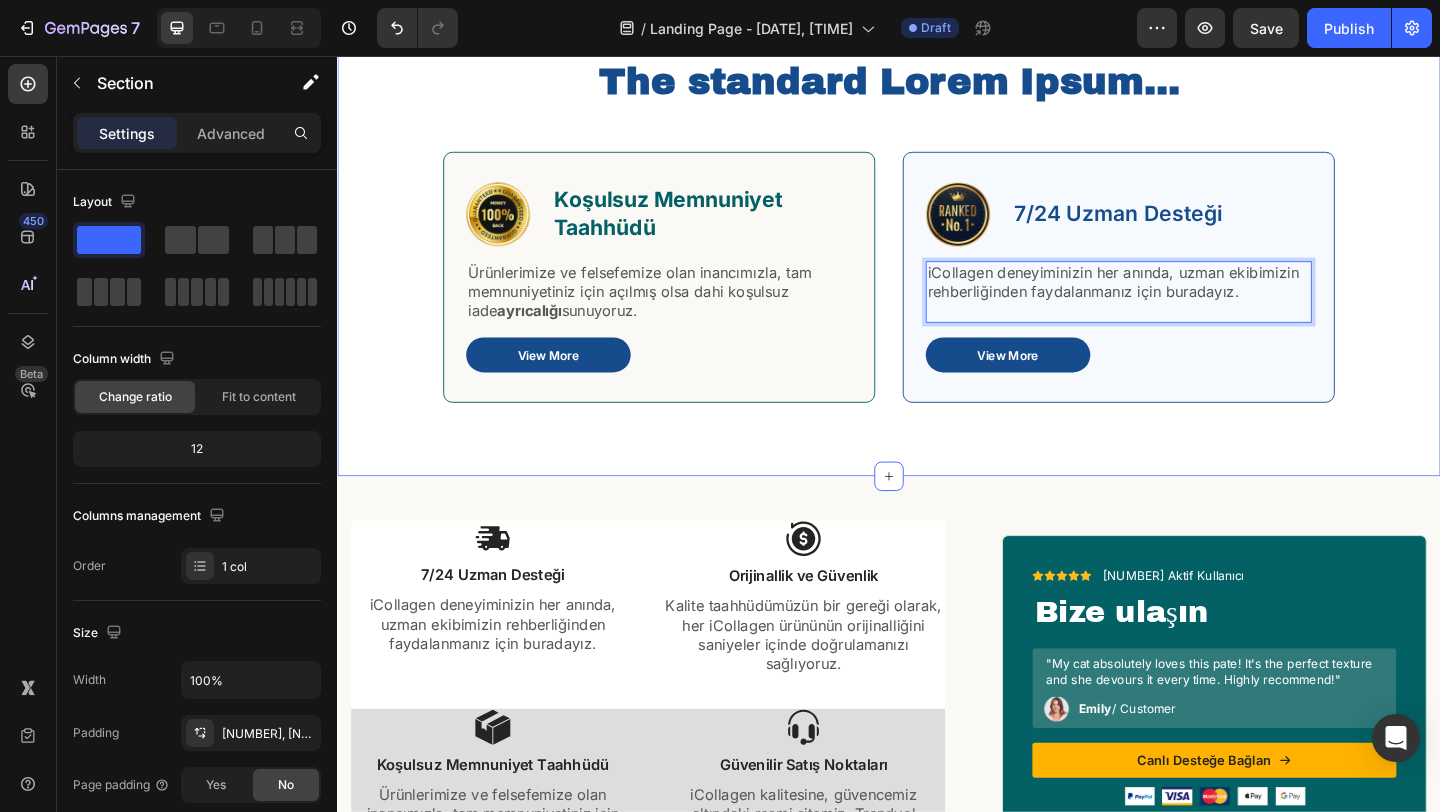 click on "The standard Lorem Ipsum...  Heading Row Image Koşulsuz Memnuniyet Taahhüdü Text Block Row Ürünlerimize ve felsefemize olan inancımızla, tam memnuniyetiniz için açılmış olsa dahi koşulsuz iade  ayrıcalığı  sunuyoruz. Text Block View More Button Row Image 7/24 Uzman Desteği Text Block Row iCollagen deneyiminizin her anında, uzman ekibimizin rehberliğinden faydalanmanız için buradayız. Text Block   16 View More Button Row Row Section 3" at bounding box center (937, 244) 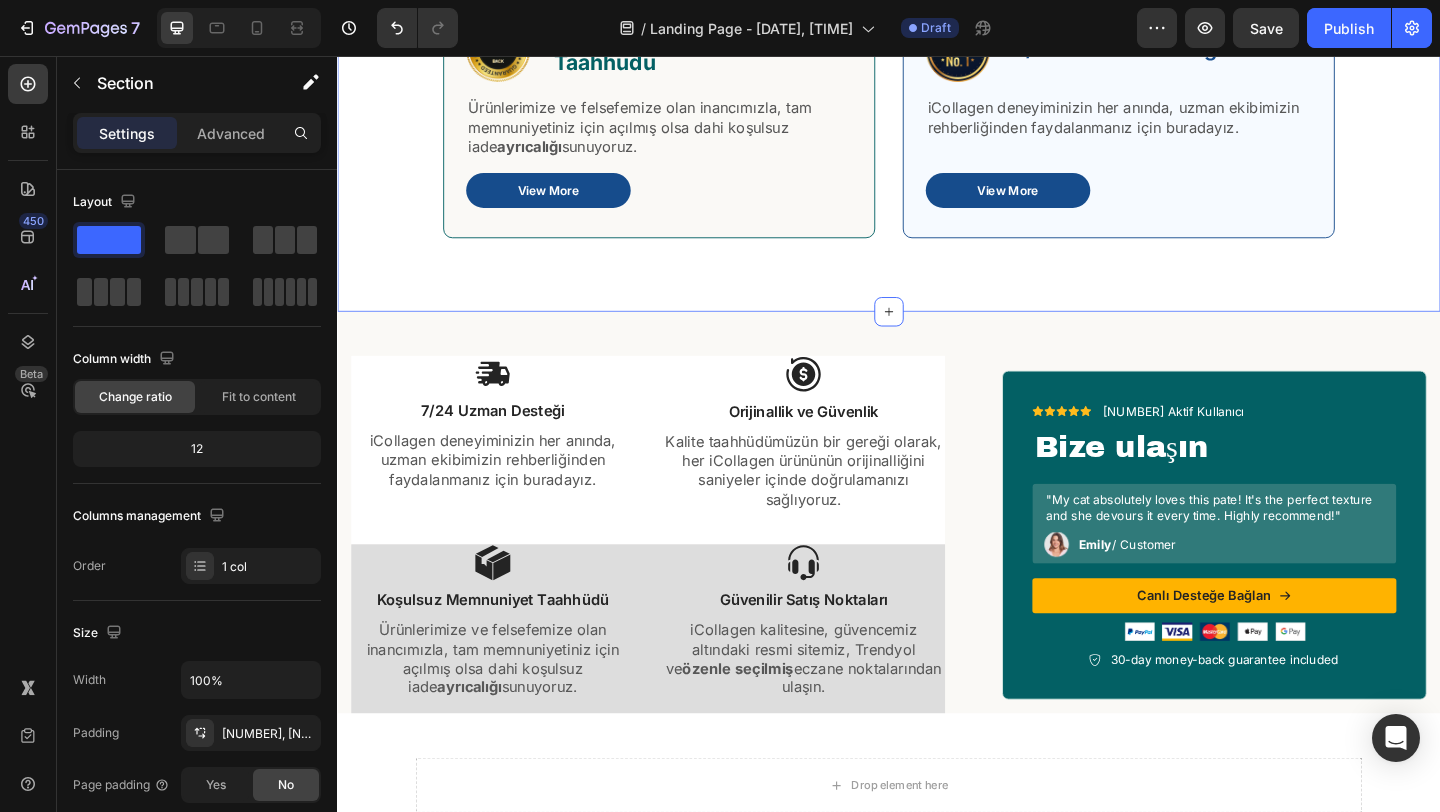 scroll, scrollTop: 1079, scrollLeft: 0, axis: vertical 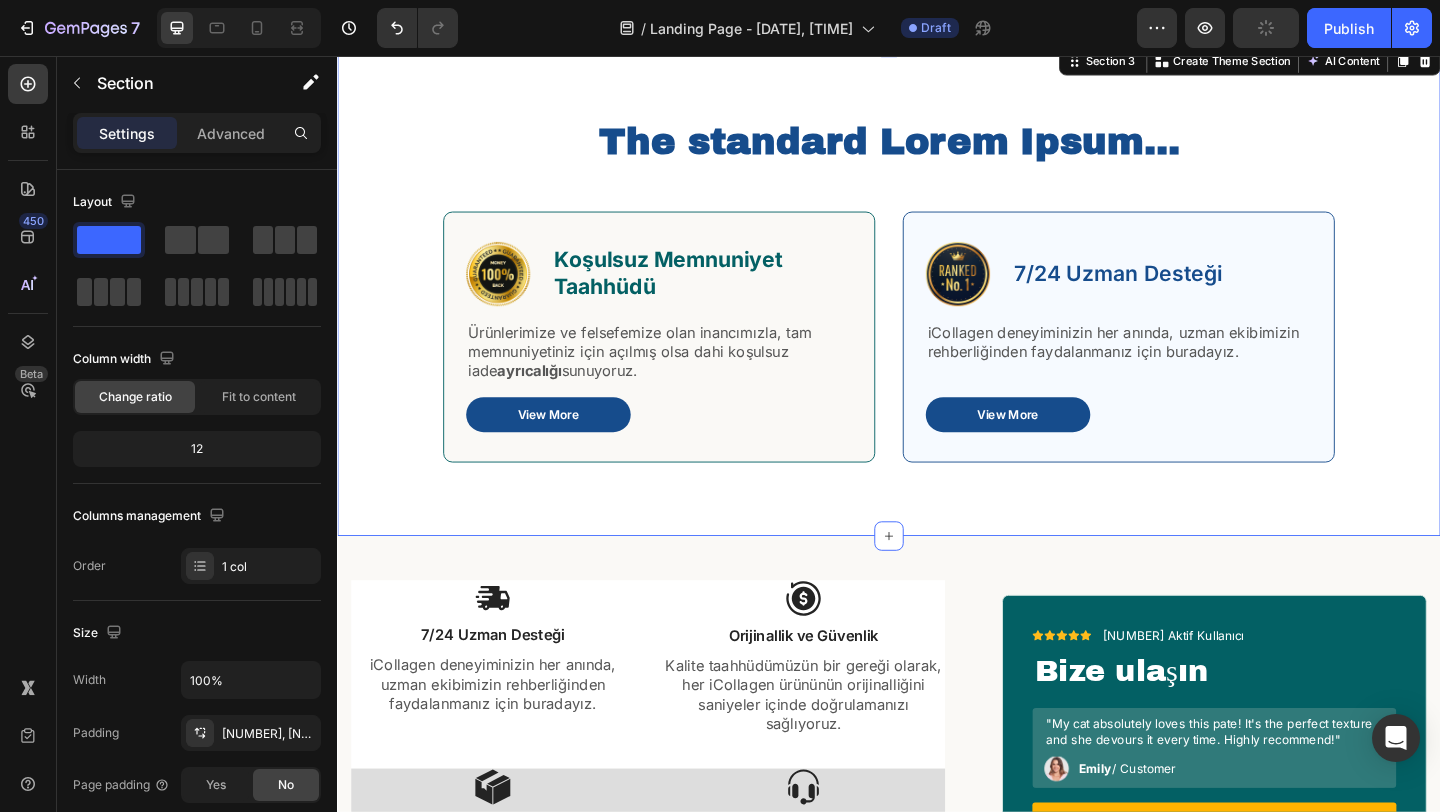 click on "The standard Lorem Ipsum...  Heading Row Image Koşulsuz Memnuniyet Taahhüdü Text Block Row Ürünlerimize ve felsefemize olan inancımızla, tam memnuniyetiniz için açılmış olsa dahi koşulsuz iade  ayrıcalığı  sunuyoruz. Text Block View More Button Row Image 7/24 Uzman Desteği Text Block Row iCollagen deneyiminizin her anında, uzman ekibimizin rehberliğinden faydalanmanız için buradayız. Text Block View More Button Row Row" at bounding box center [937, 333] 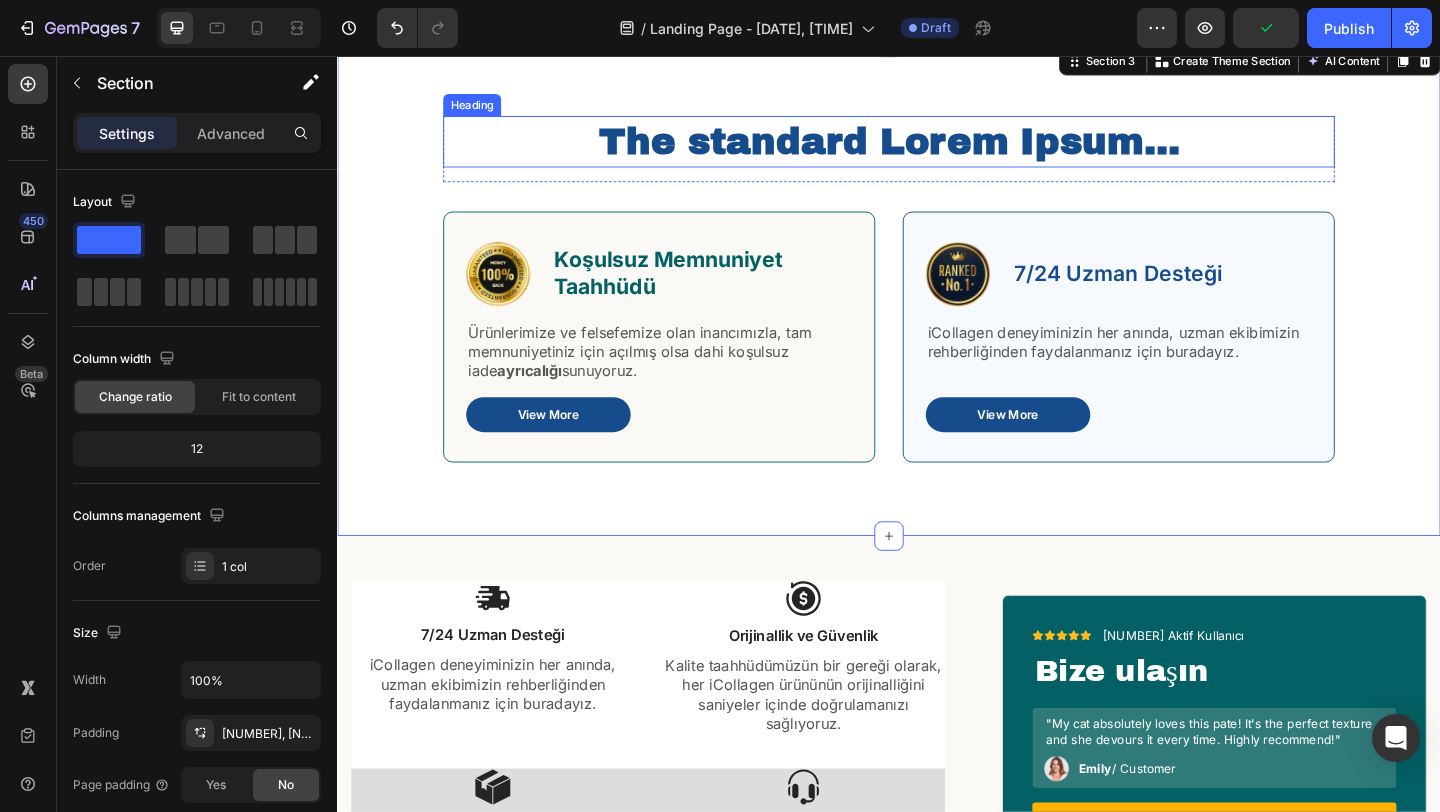 click on "The standard Lorem Ipsum..." at bounding box center (937, 149) 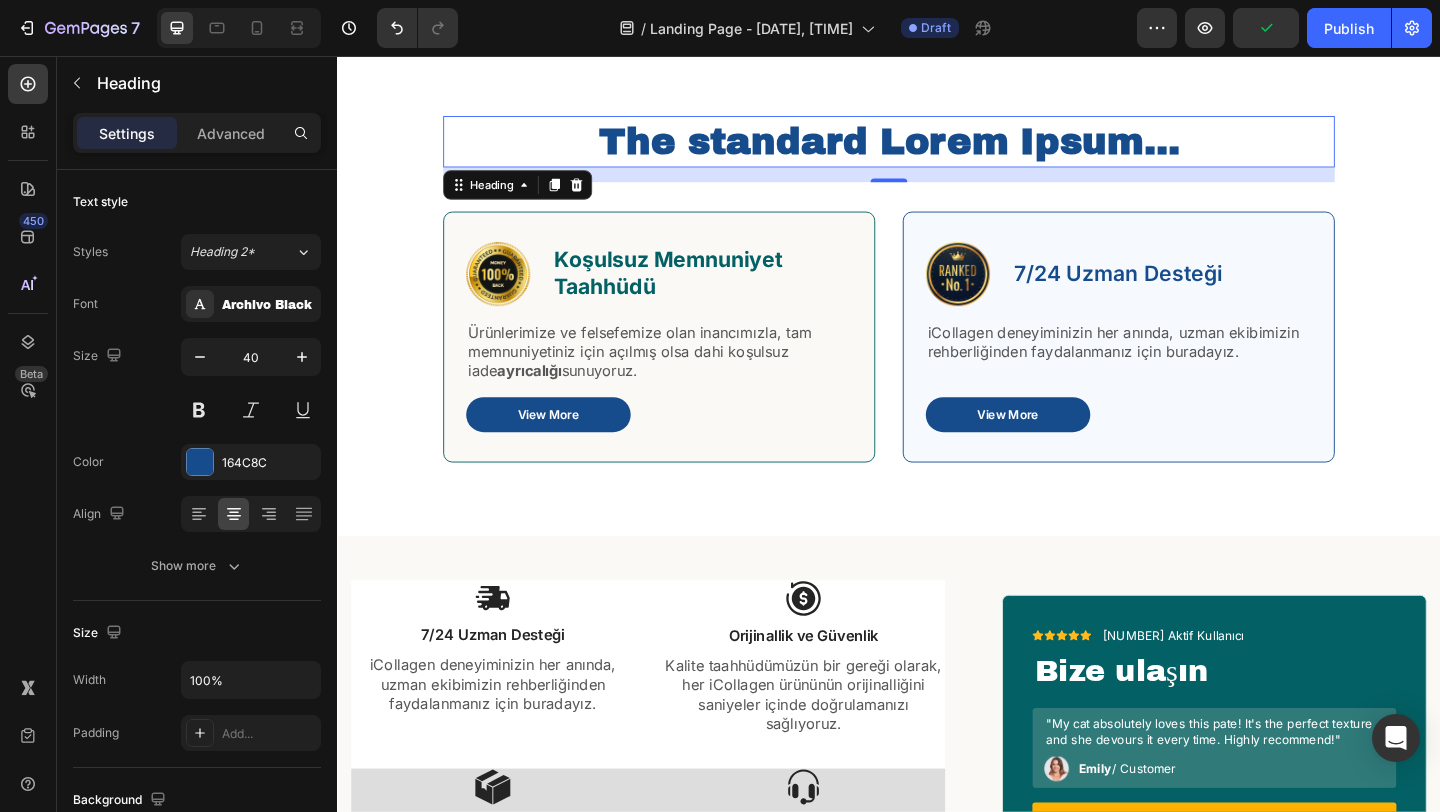 click on "The standard Lorem Ipsum..." at bounding box center (937, 149) 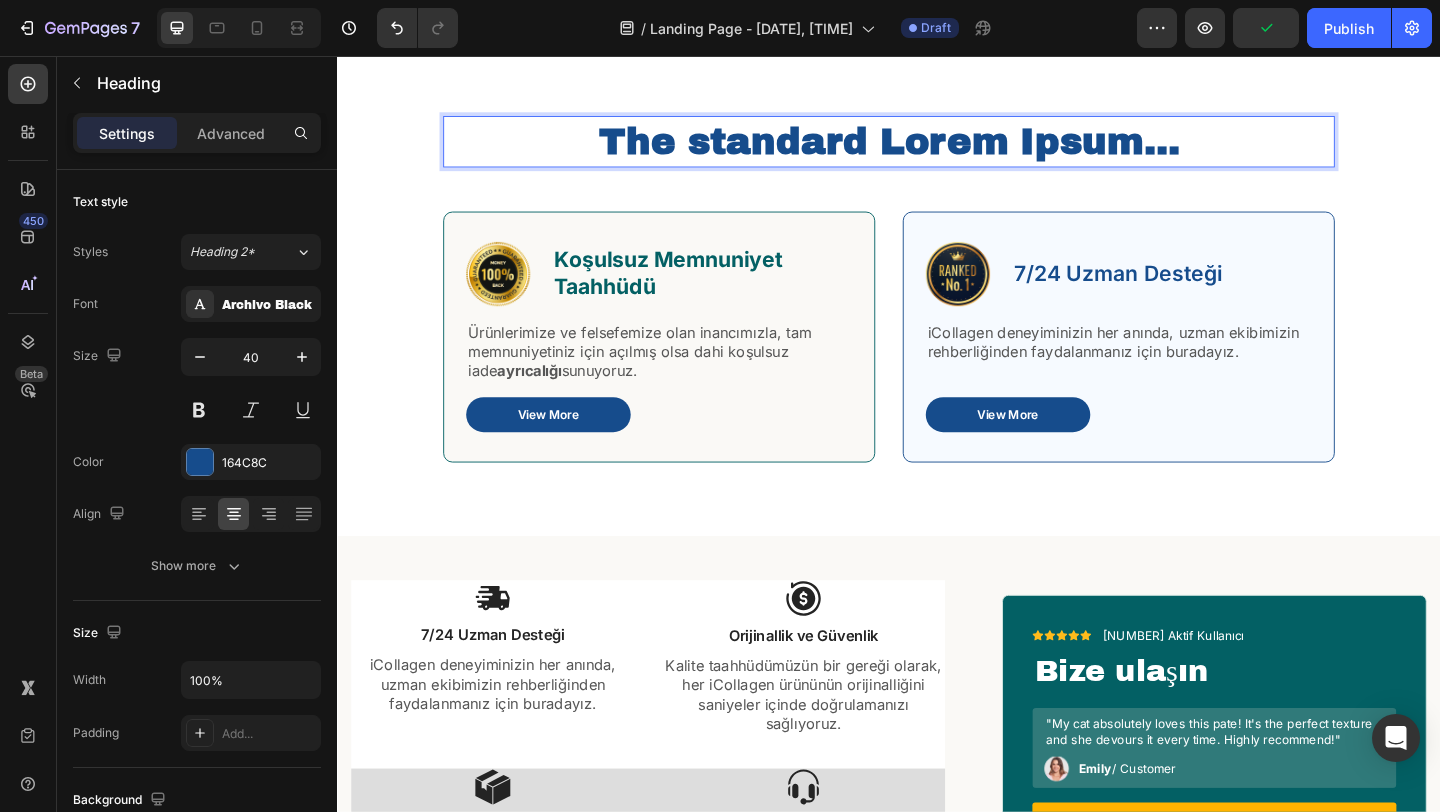 click on "The standard Lorem Ipsum..." at bounding box center [937, 149] 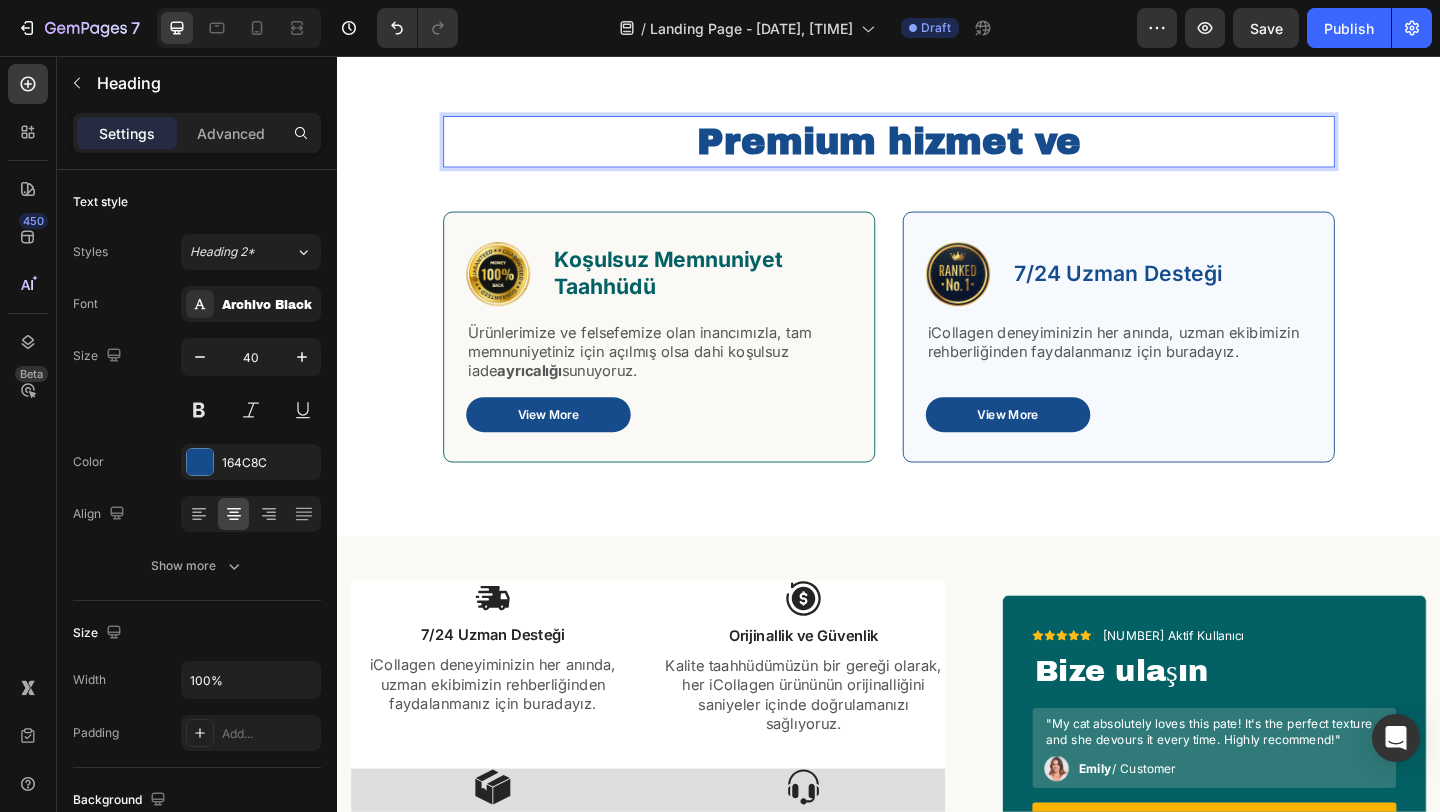 click on "Premium hizmet ve" at bounding box center (937, 149) 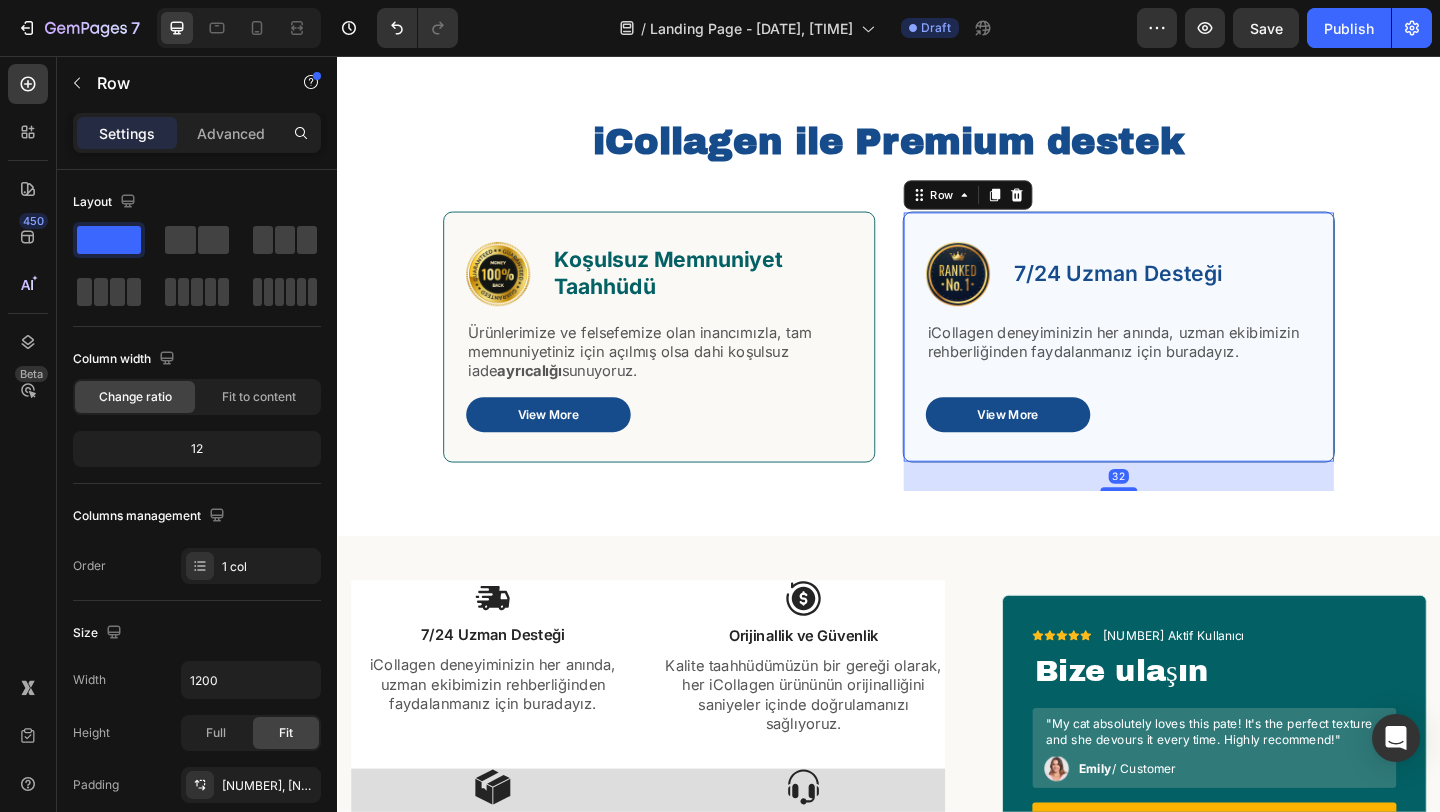 click on "Image 7/24 Uzman Desteği Text Block Row iCollagen deneyiminizin her anında, uzman ekibimizin rehberliğinden faydalanmanız için buradayız. Text Block View More Button Row   32" at bounding box center [1187, 361] 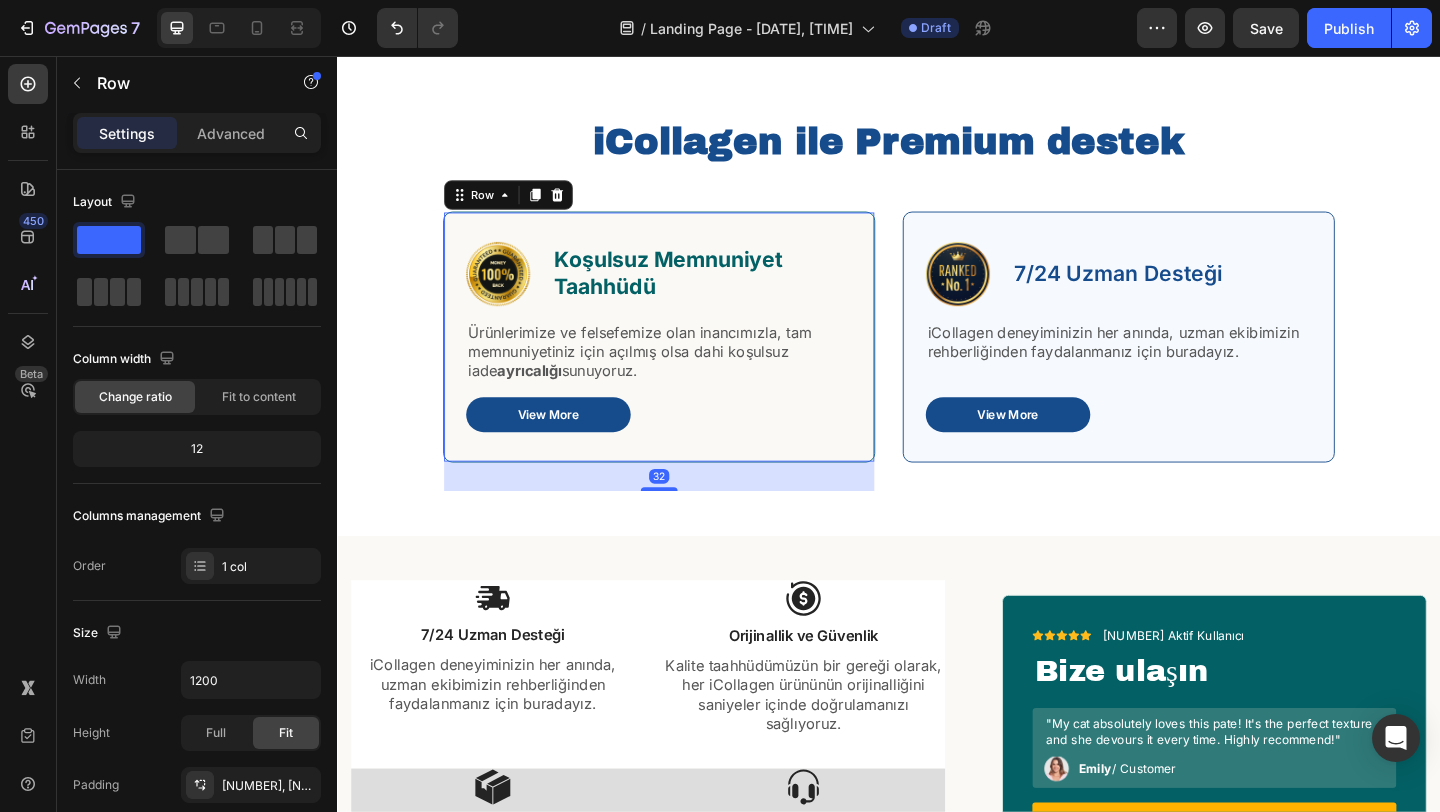 click on "Image Koşulsuz Memnuniyet Taahhüdü Text Block Row Ürünlerimize ve felsefemize olan inancımızla, tam memnuniyetiniz için açılmış olsa dahi koşulsuz iade  ayrıcalığı  sunuyoruz. Text Block View More Button Row   32" at bounding box center [687, 361] 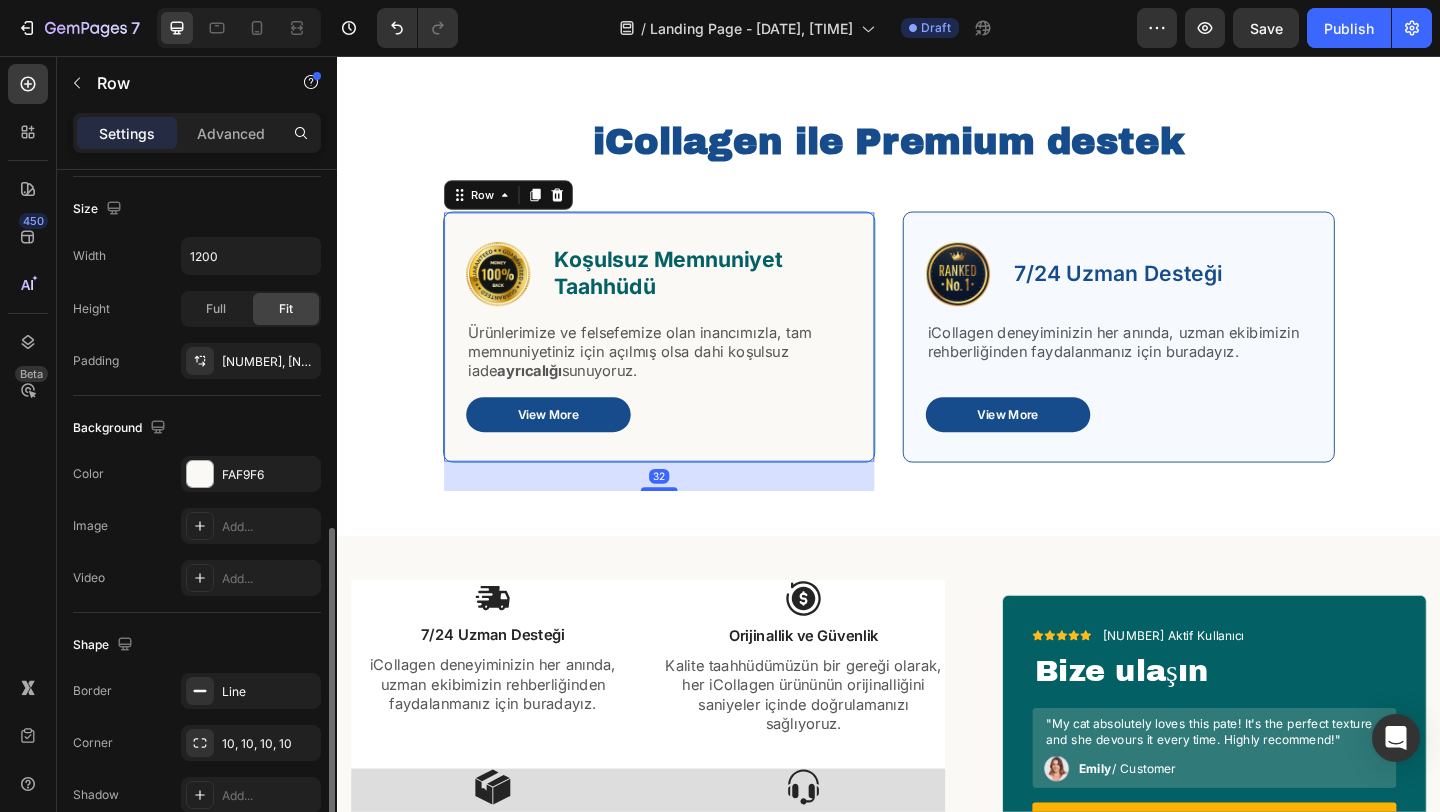 scroll, scrollTop: 497, scrollLeft: 0, axis: vertical 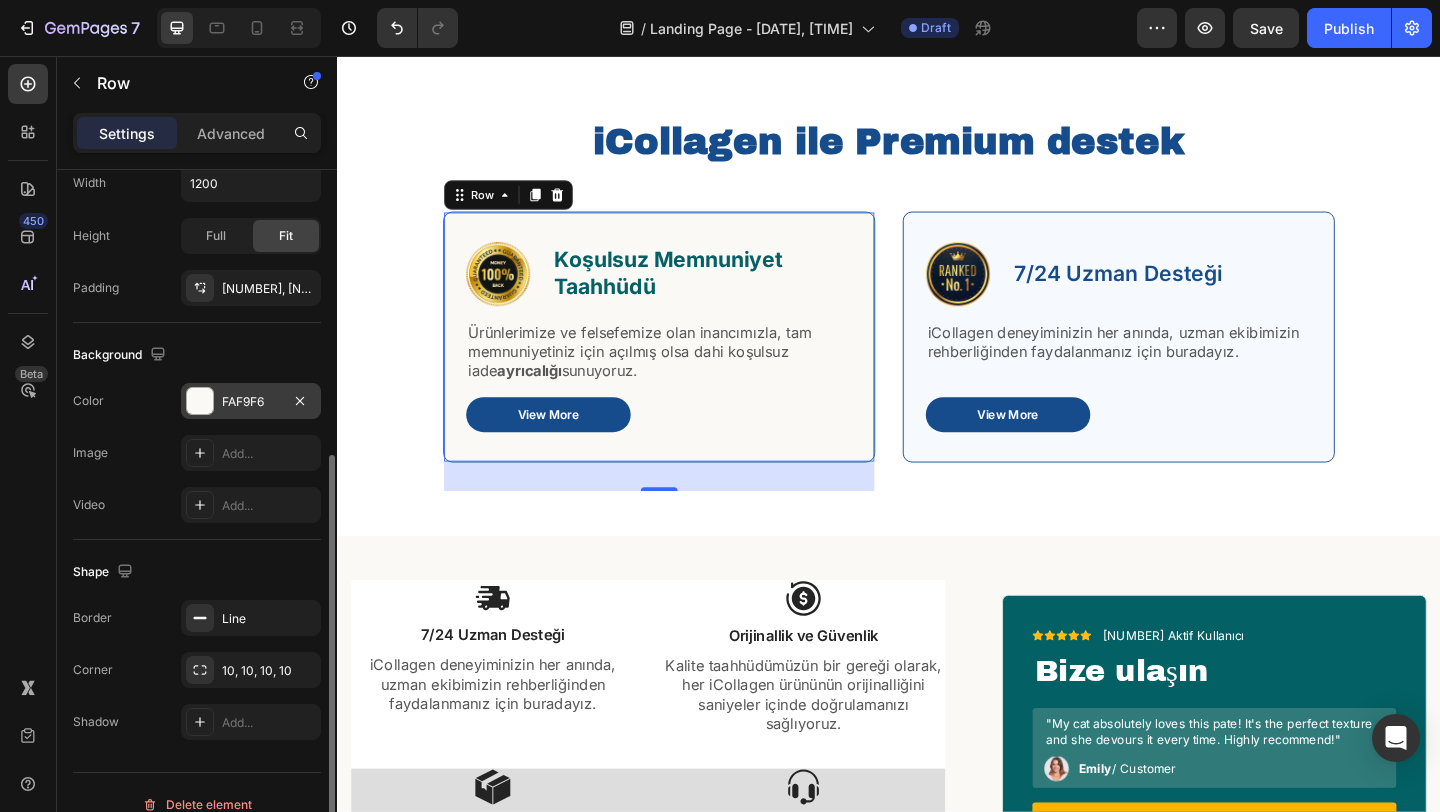 click at bounding box center [200, 401] 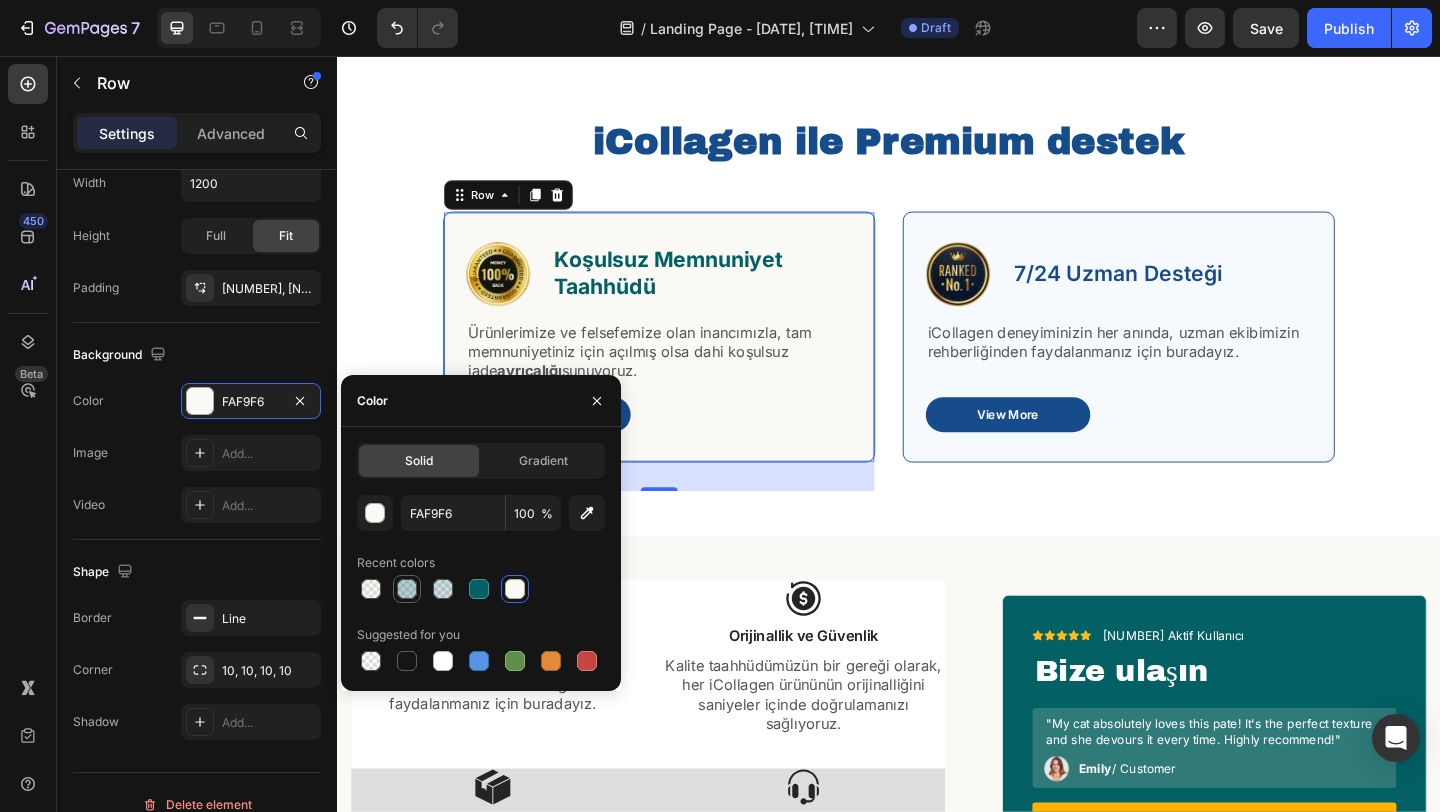 click at bounding box center (407, 589) 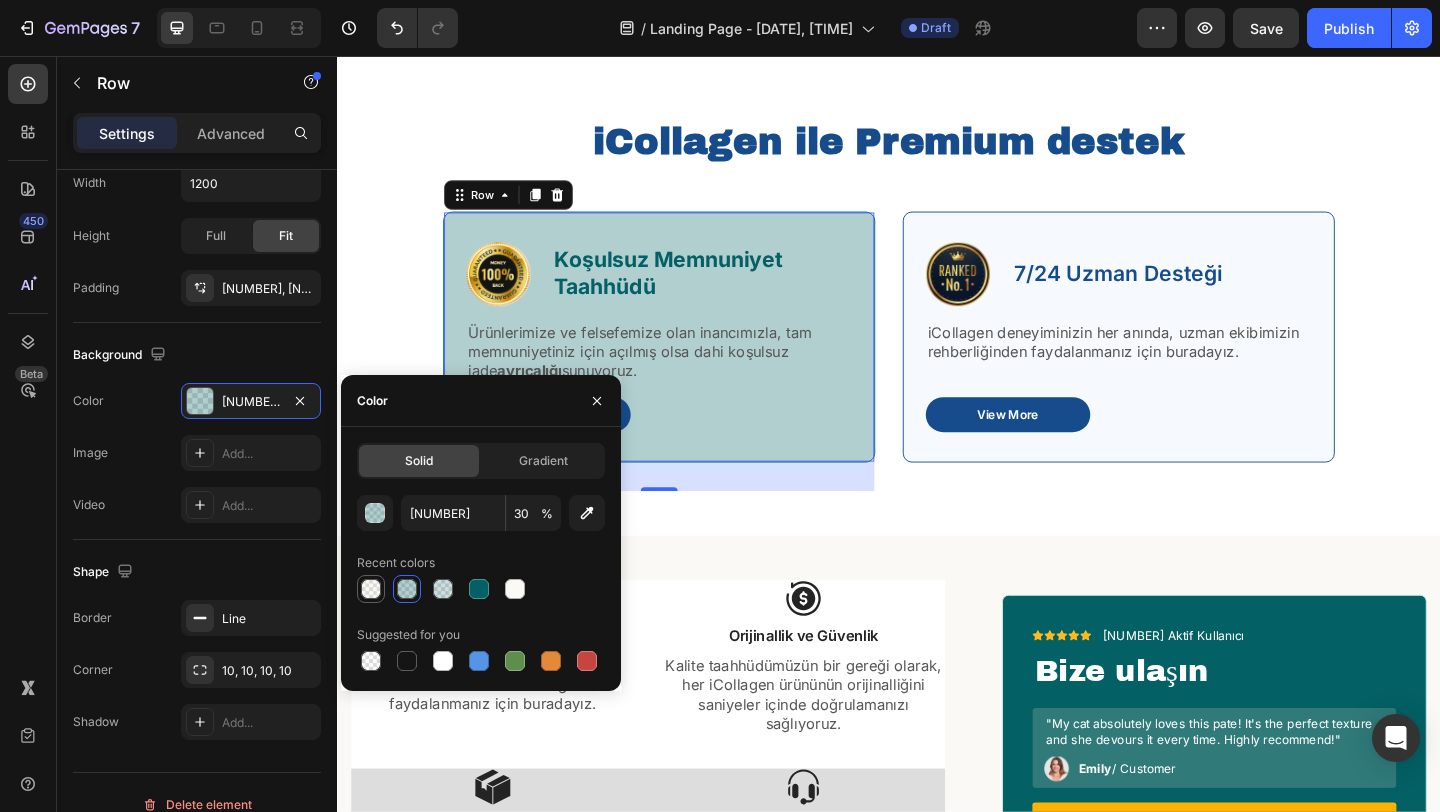 click at bounding box center (371, 589) 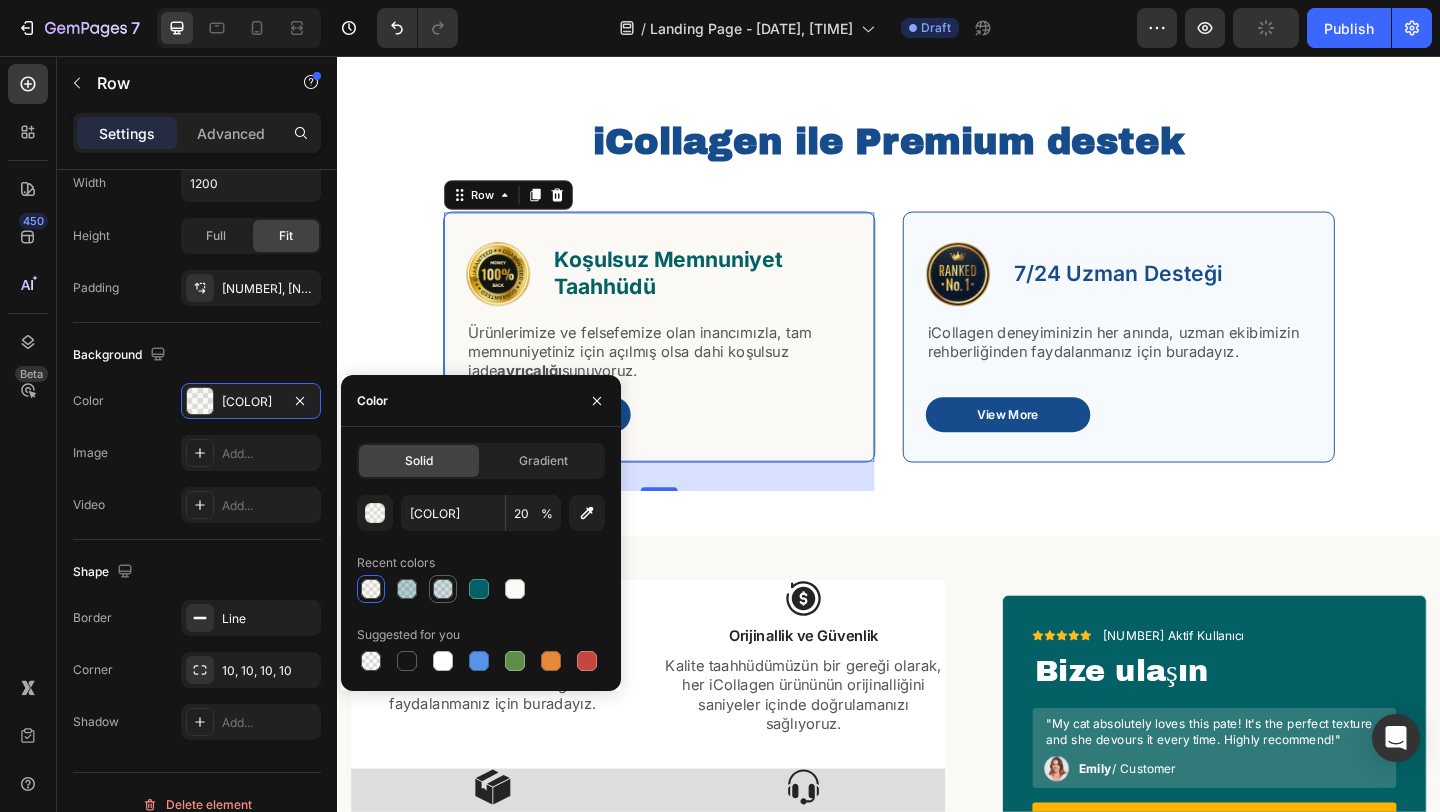 click at bounding box center (443, 589) 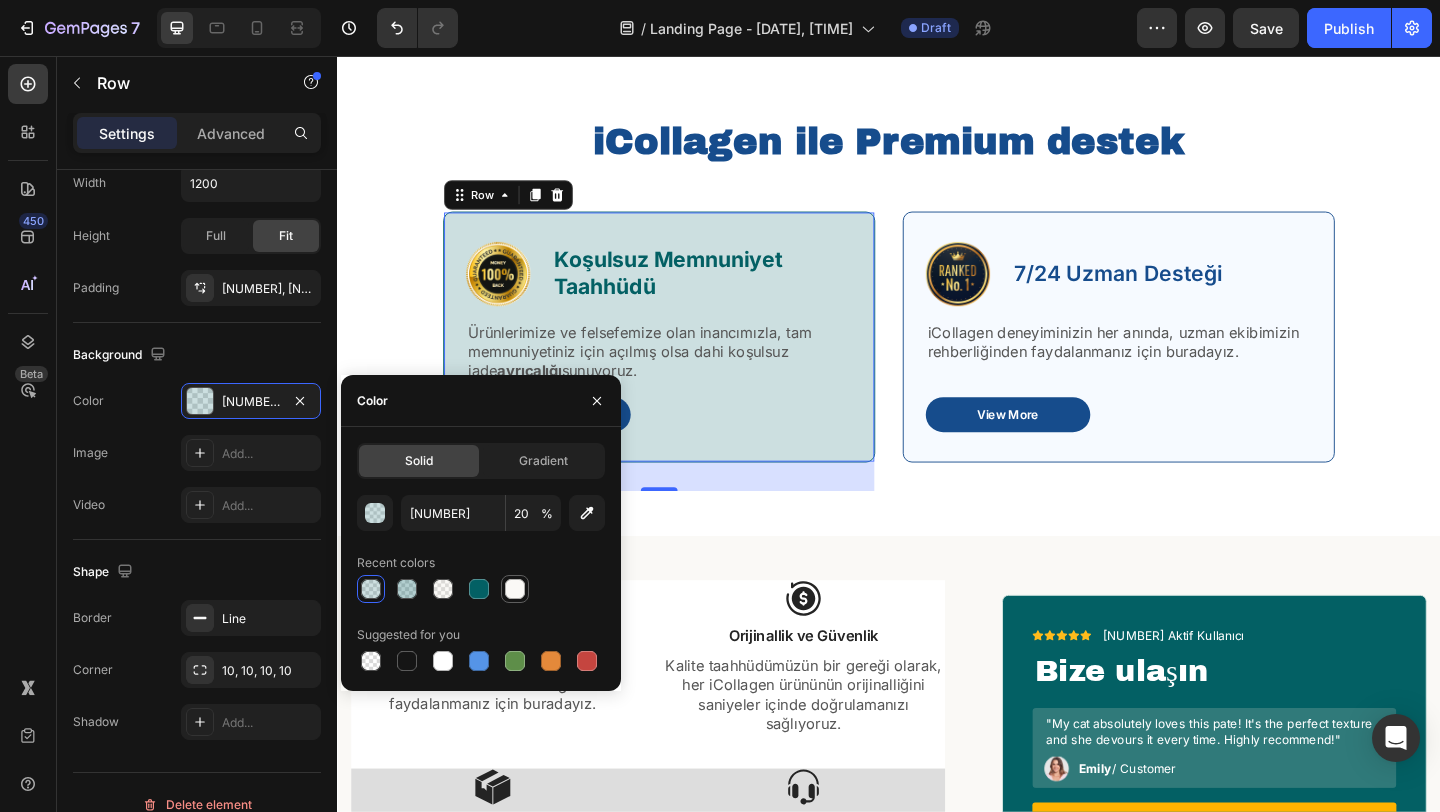 click at bounding box center (515, 589) 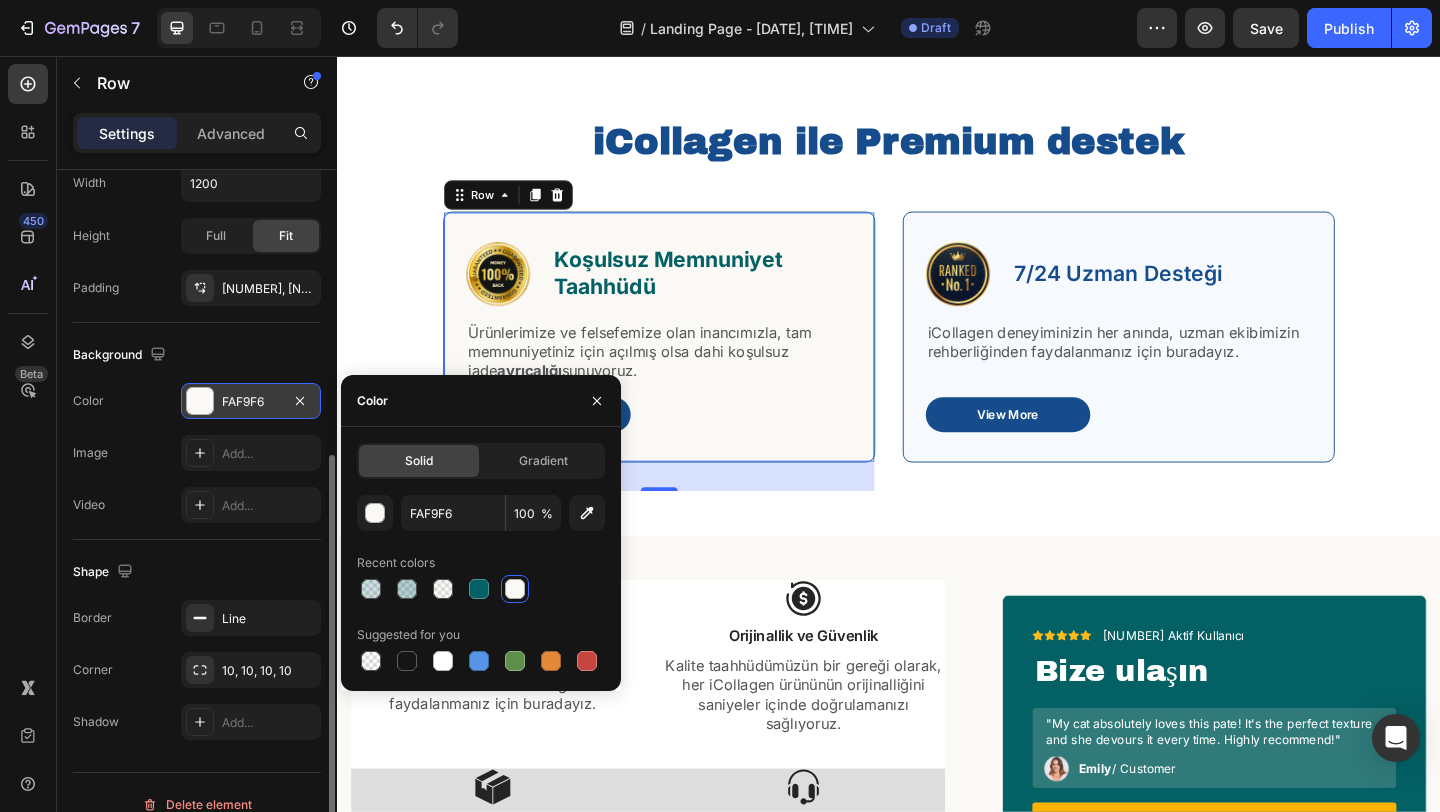 click on "FAF9F6" at bounding box center [251, 402] 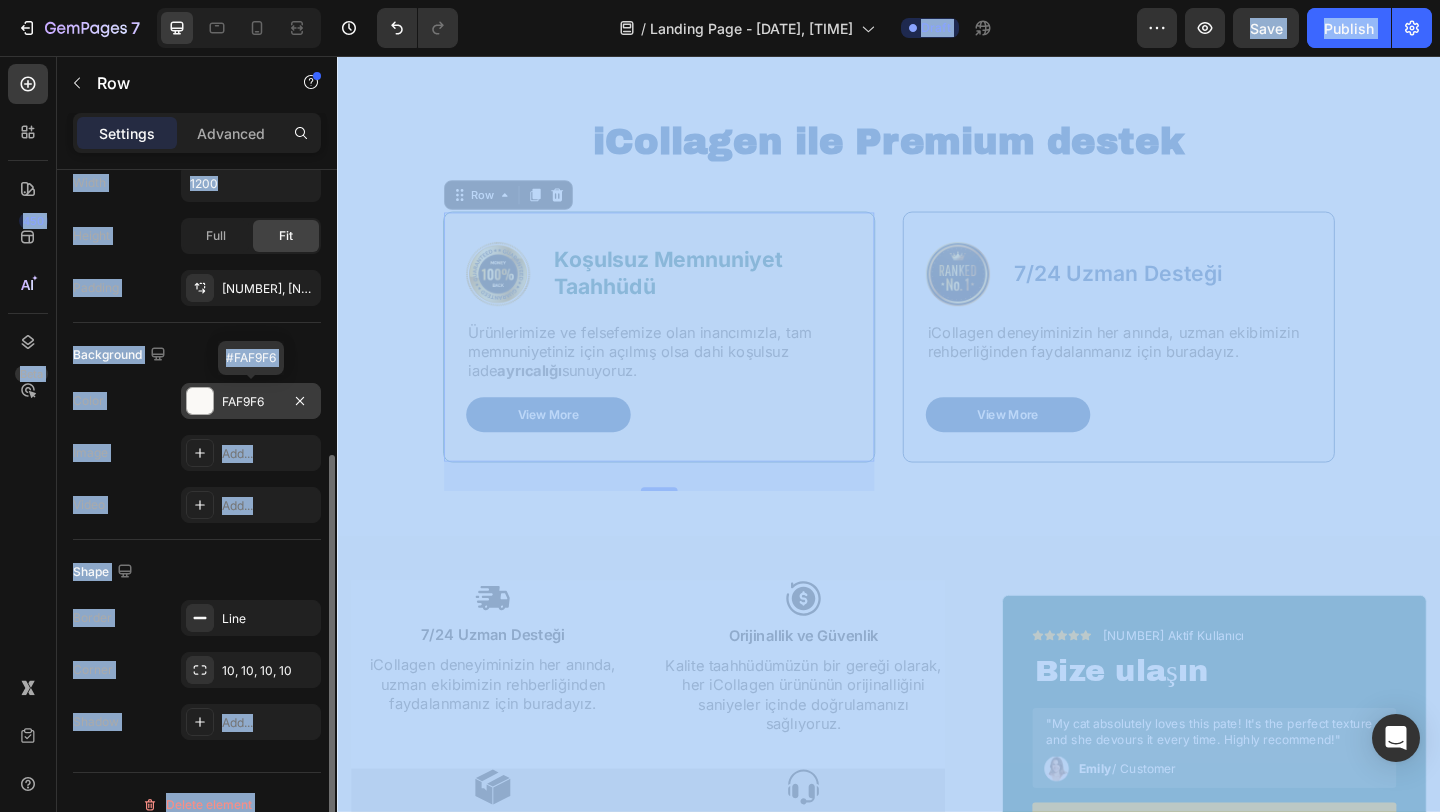 click on "FAF9F6" at bounding box center [251, 401] 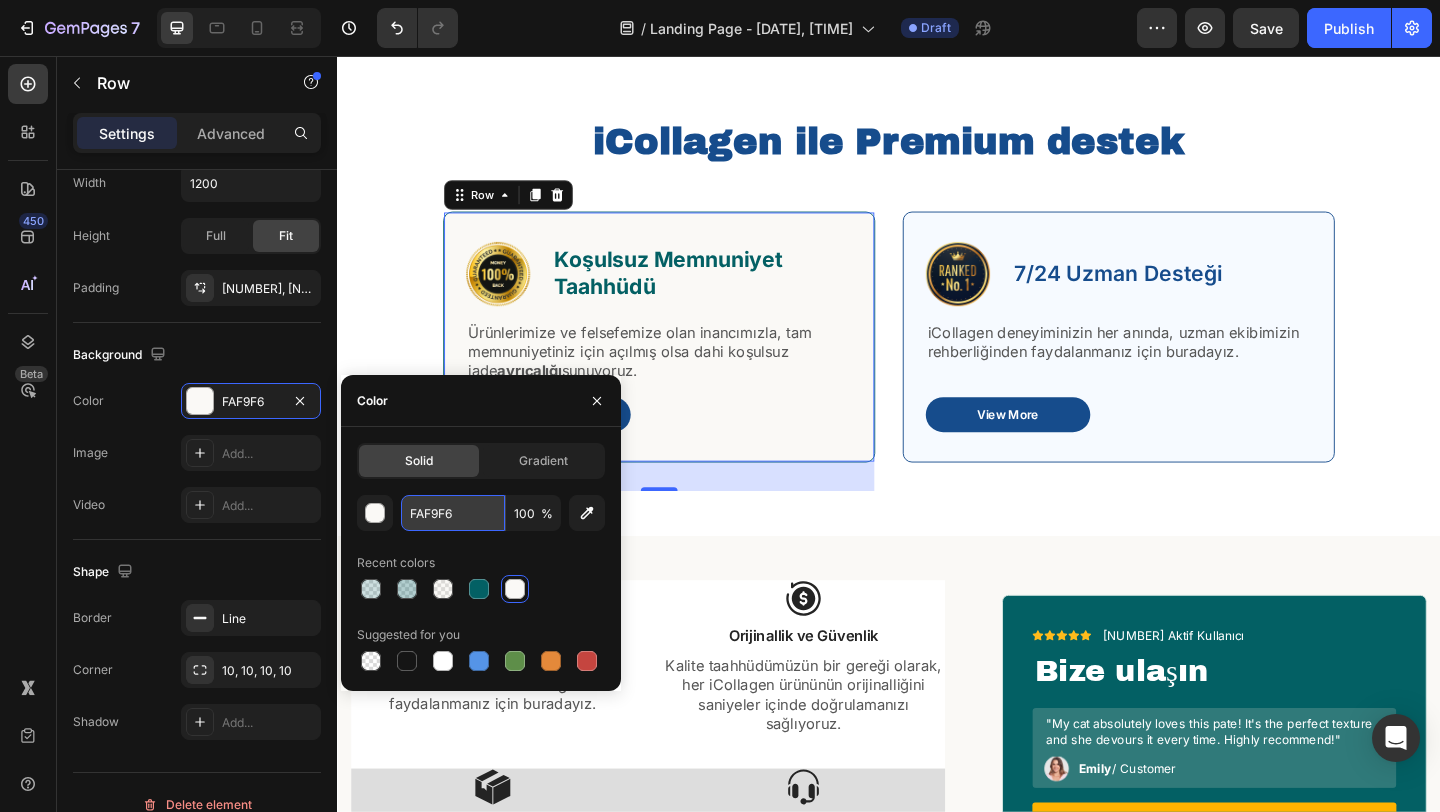 click on "FAF9F6" at bounding box center (453, 513) 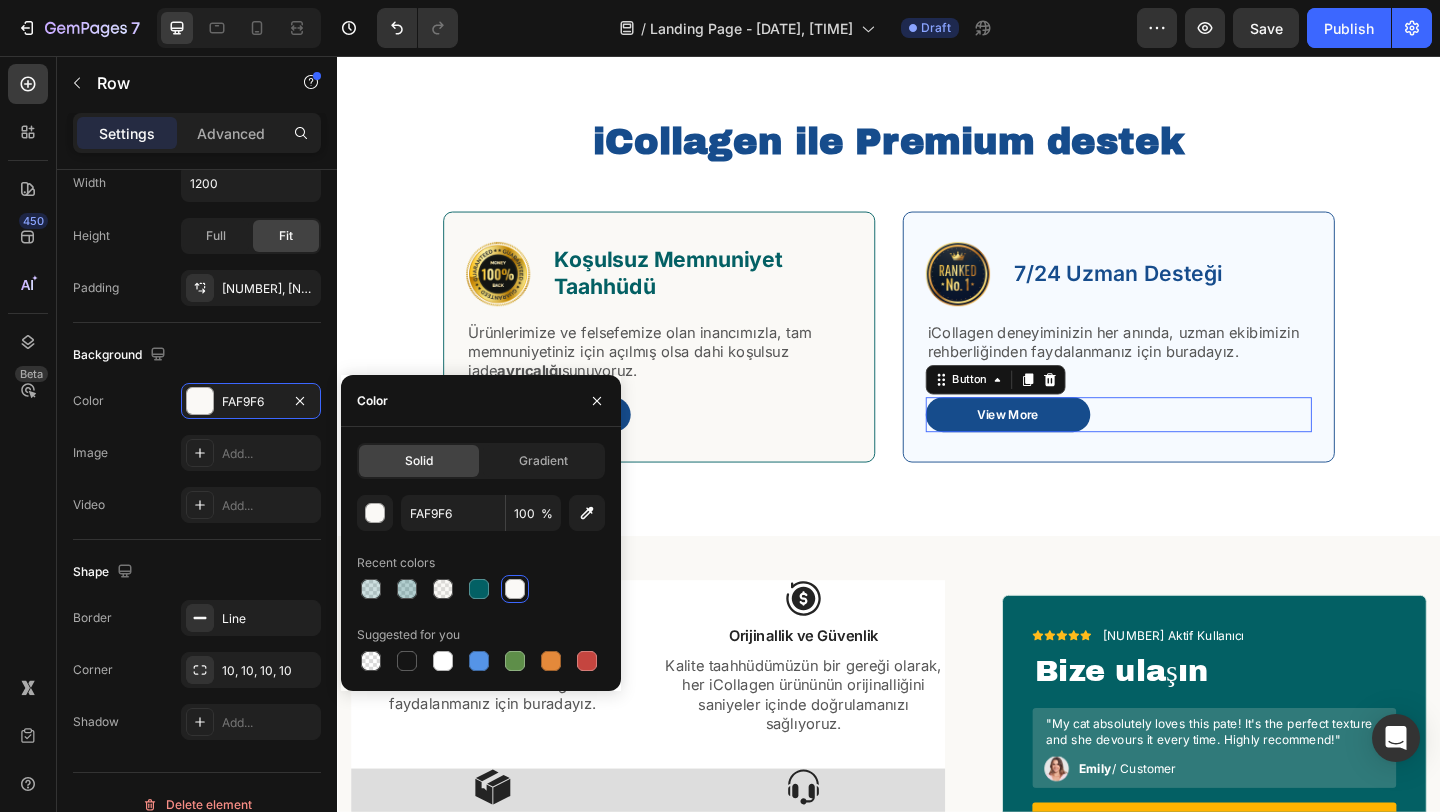 click on "View More Button   0" at bounding box center (1187, 446) 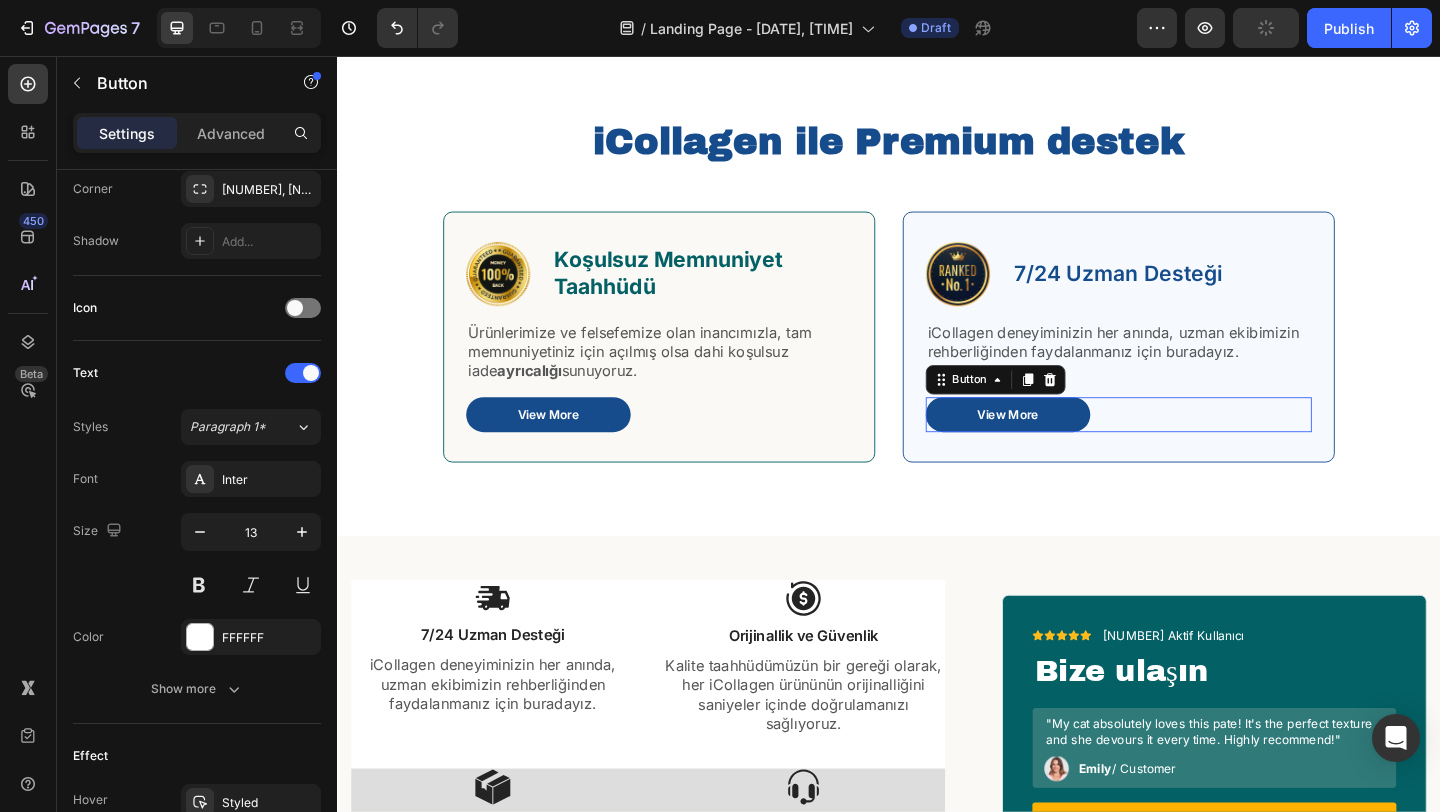 scroll, scrollTop: 0, scrollLeft: 0, axis: both 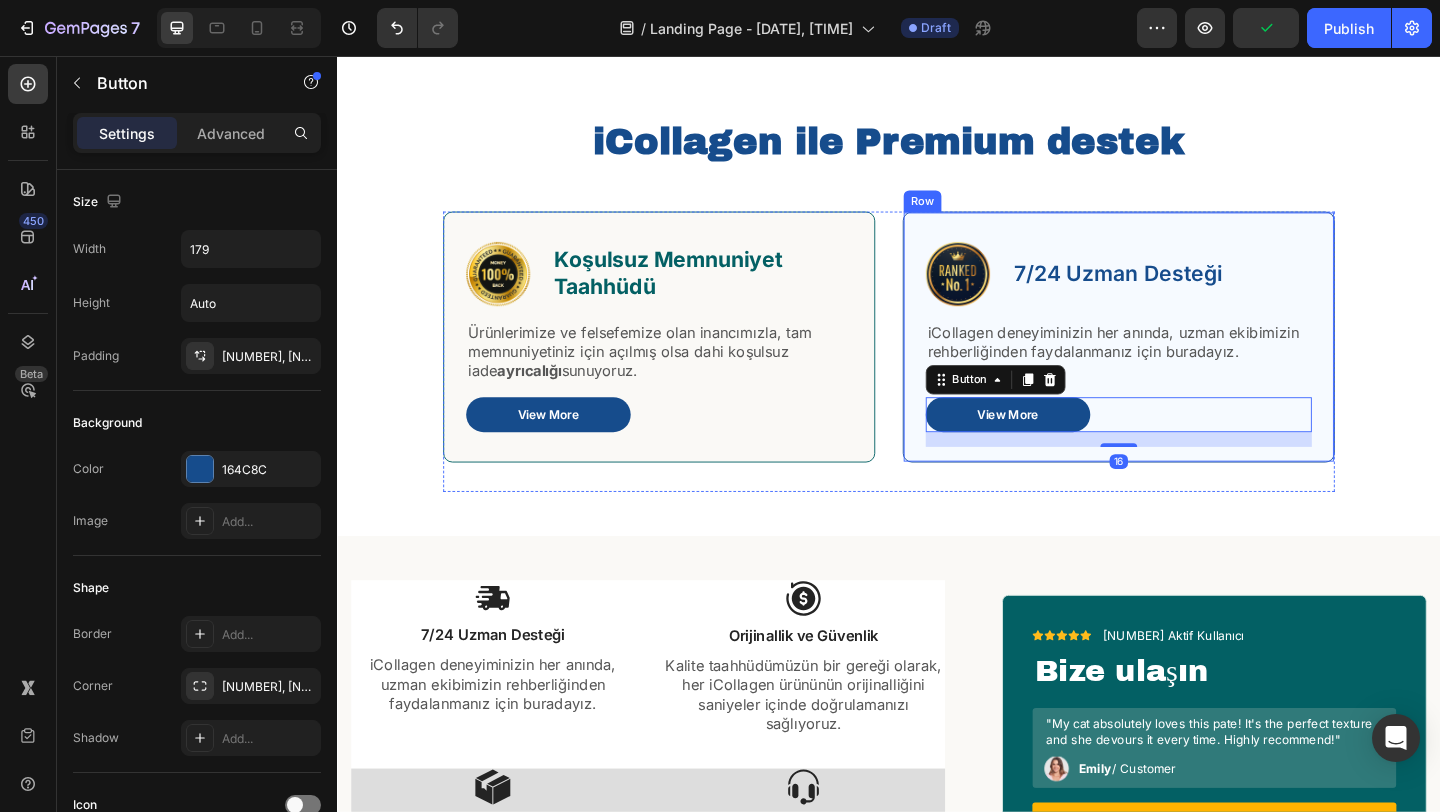 click on "Image 7/24 Uzman Desteği Text Block Row iCollagen deneyiminizin her anında, uzman ekibimizin rehberliğinden faydalanmanız için buradayız. Text Block View More Button   16 Row" at bounding box center (1187, 361) 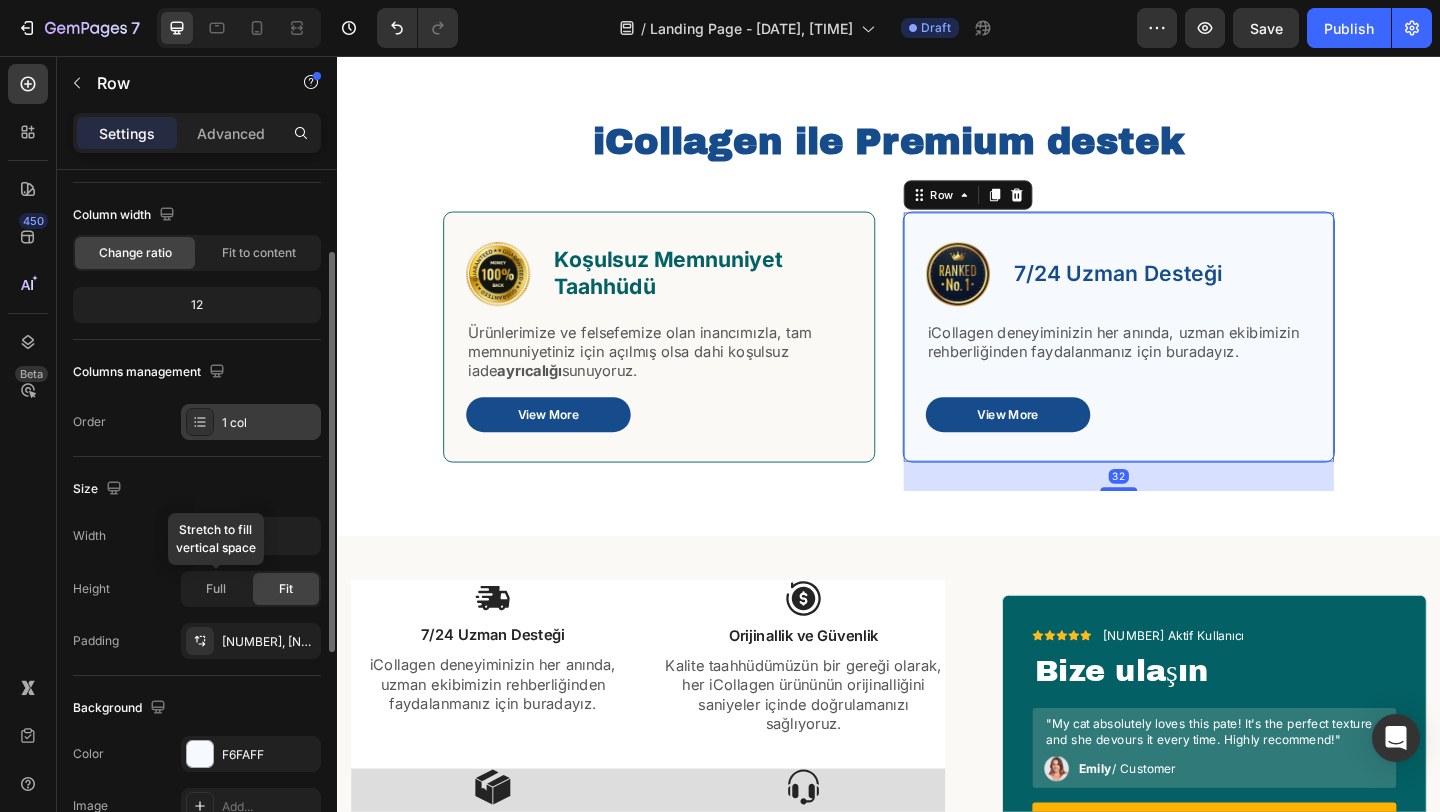 scroll, scrollTop: 378, scrollLeft: 0, axis: vertical 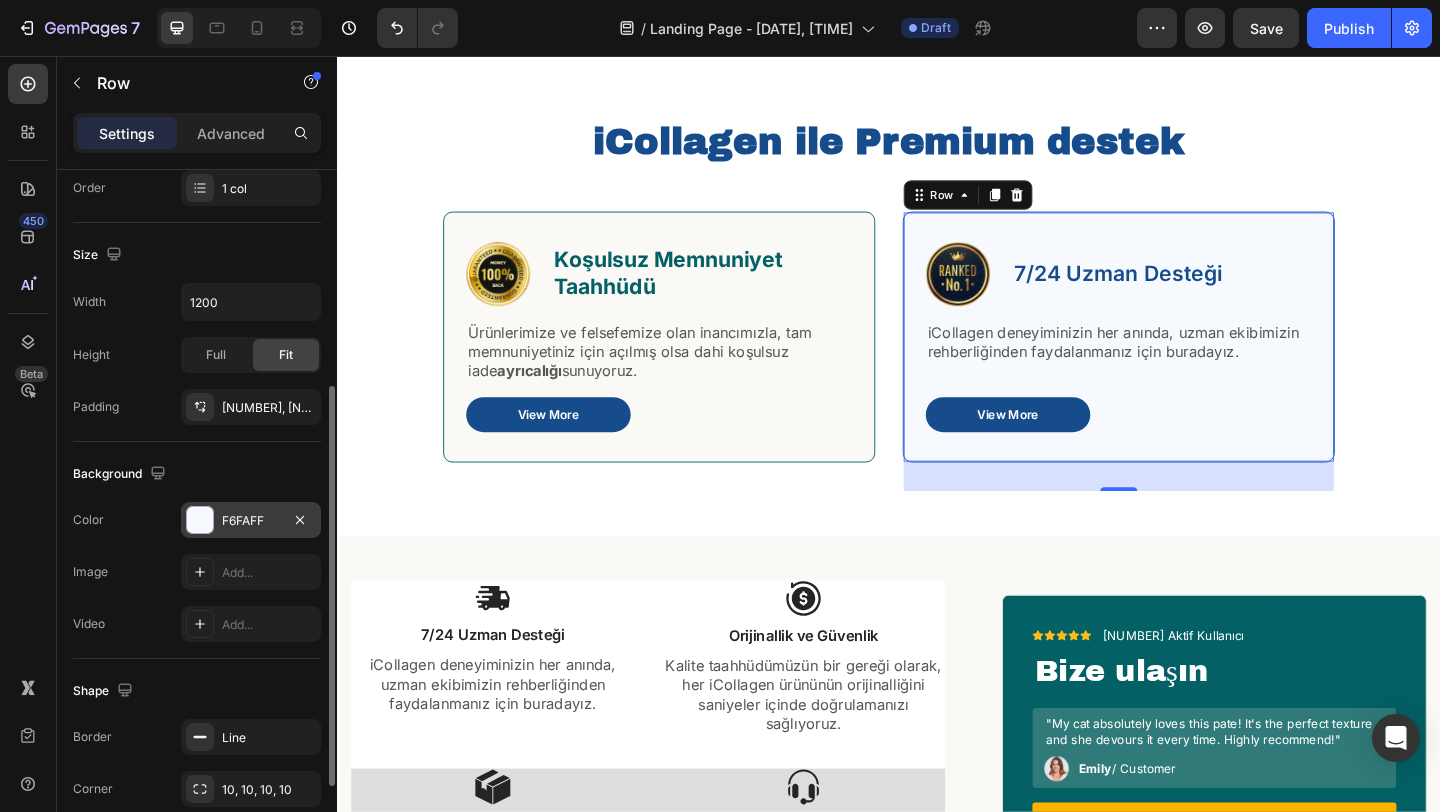 click at bounding box center (200, 520) 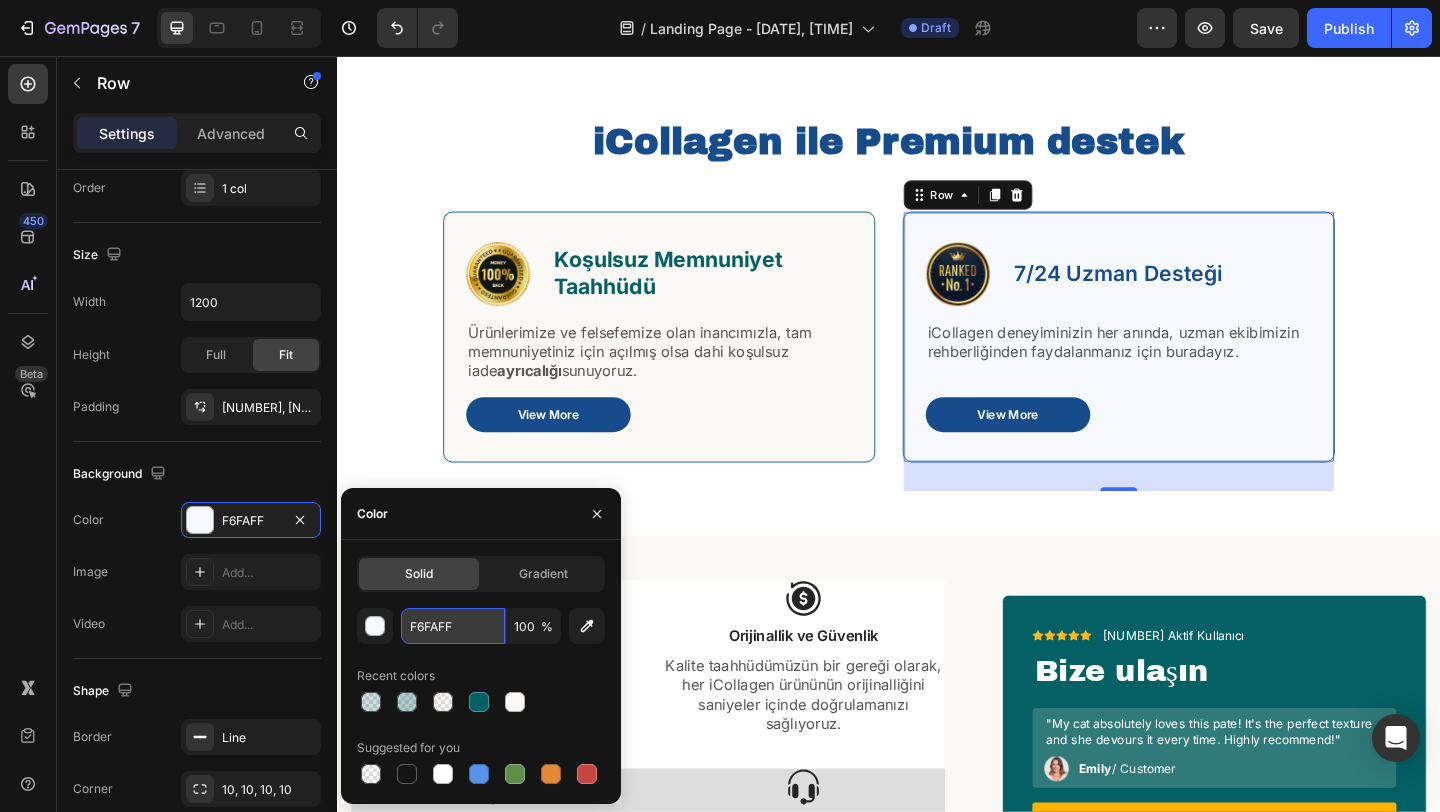 click on "F6FAFF" at bounding box center (453, 626) 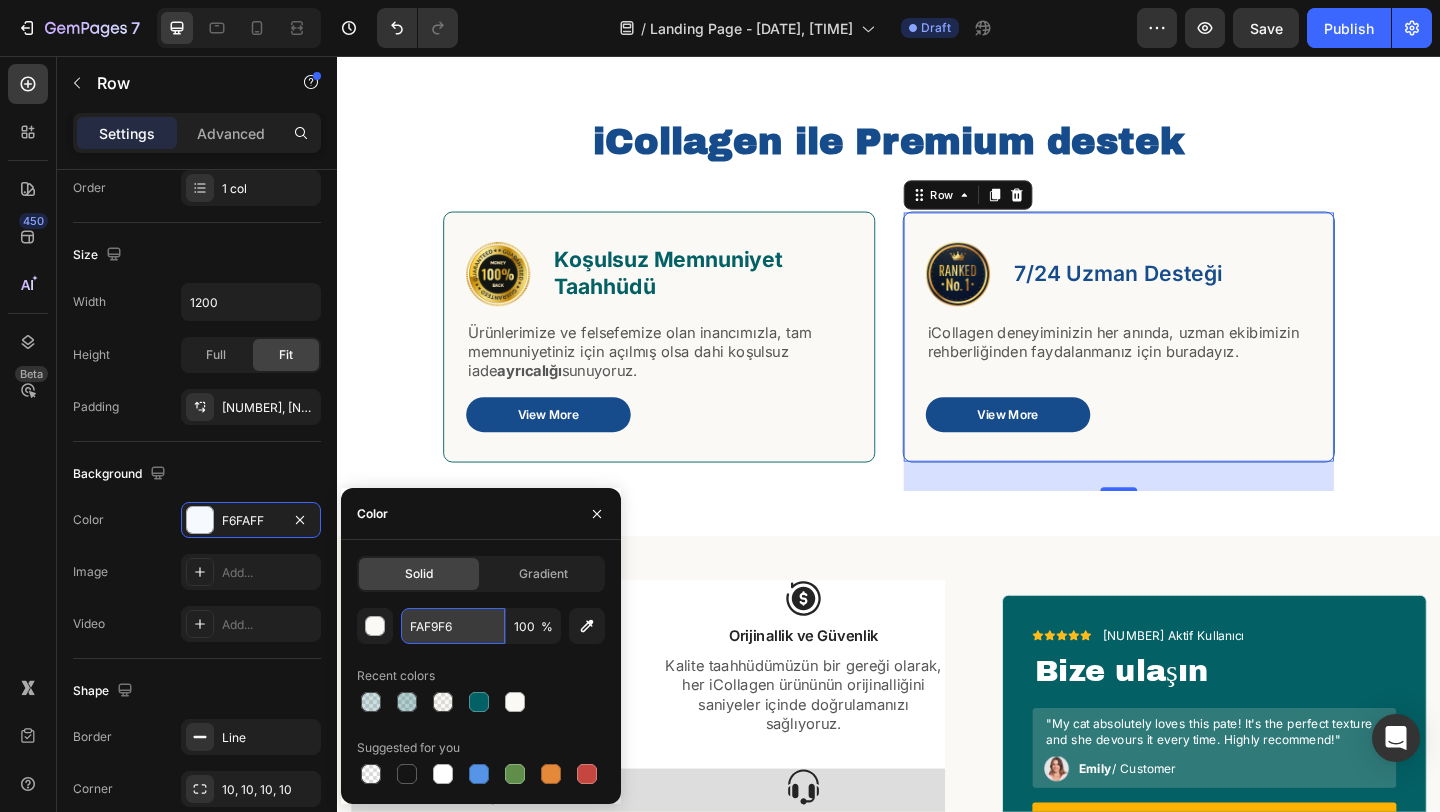 type on "FAF9F6" 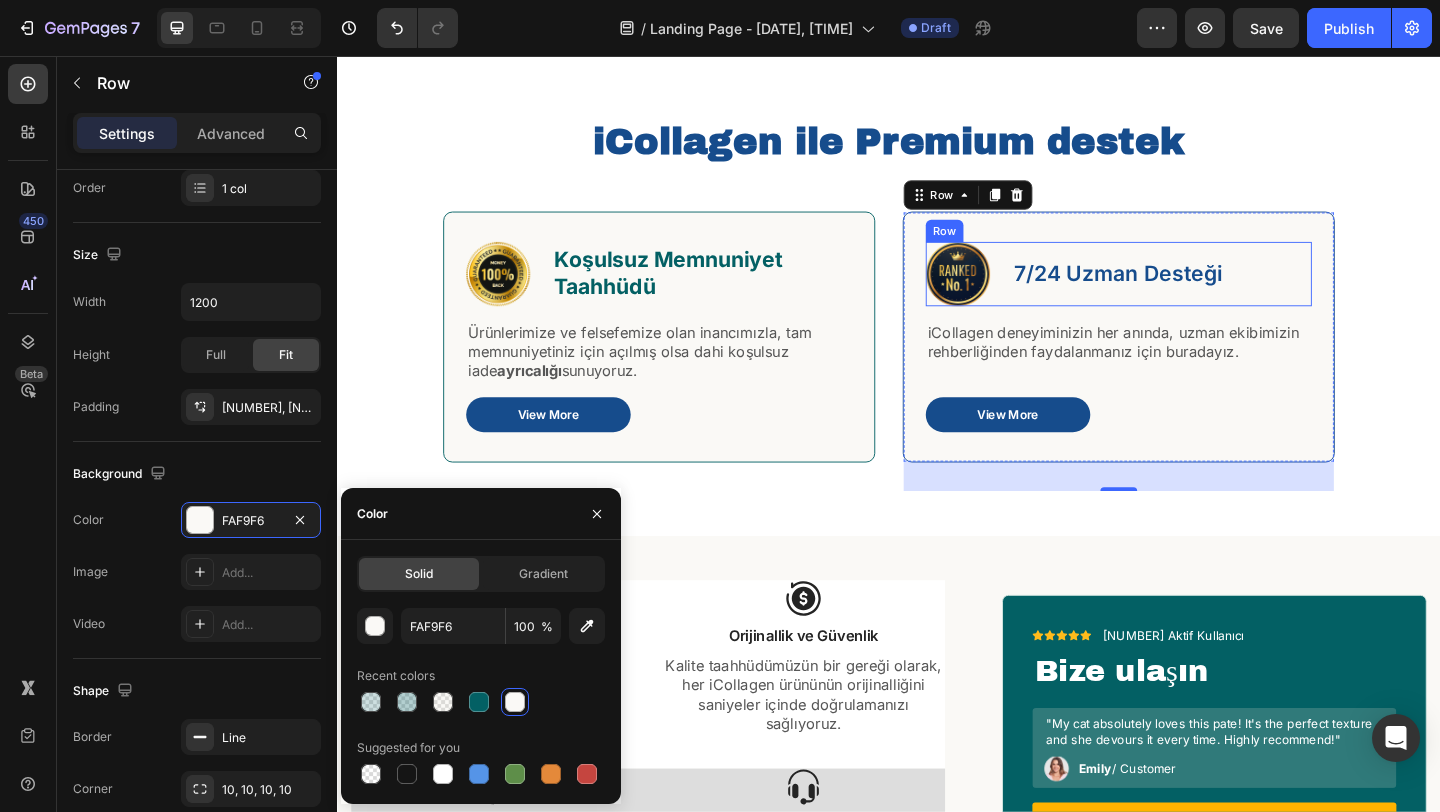 click on "7/24 Uzman Desteği" at bounding box center (1186, 293) 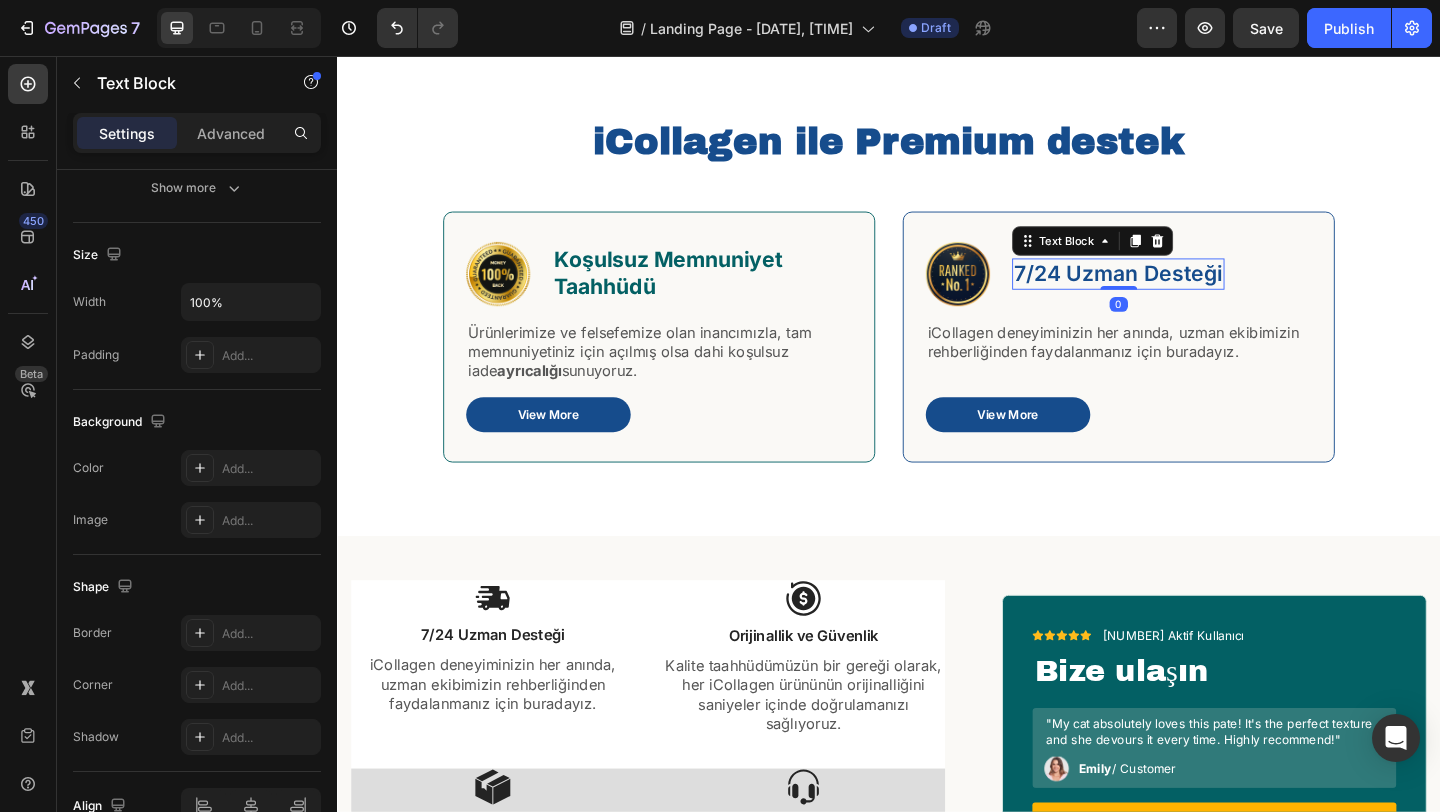 scroll, scrollTop: 0, scrollLeft: 0, axis: both 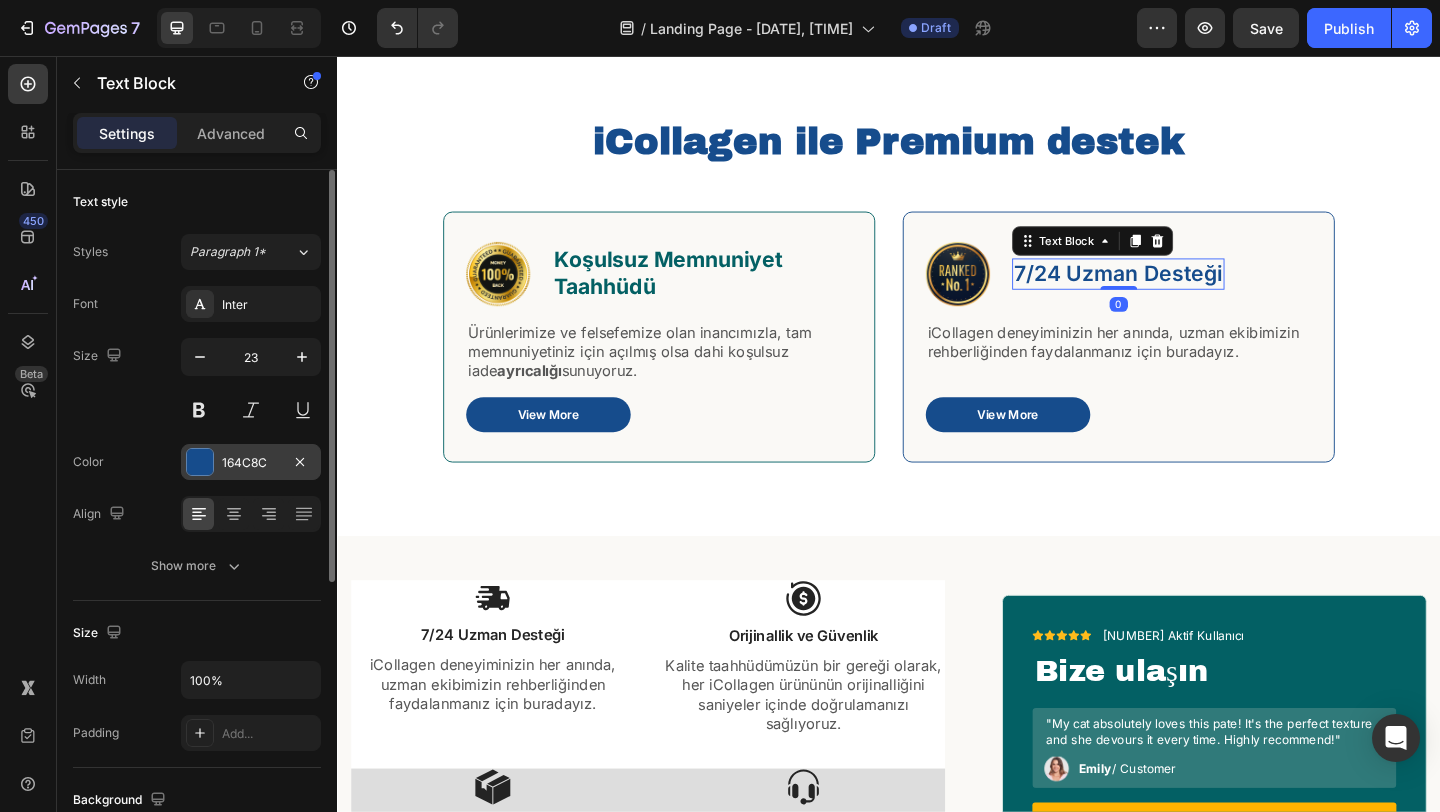 click on "164C8C" at bounding box center [251, 463] 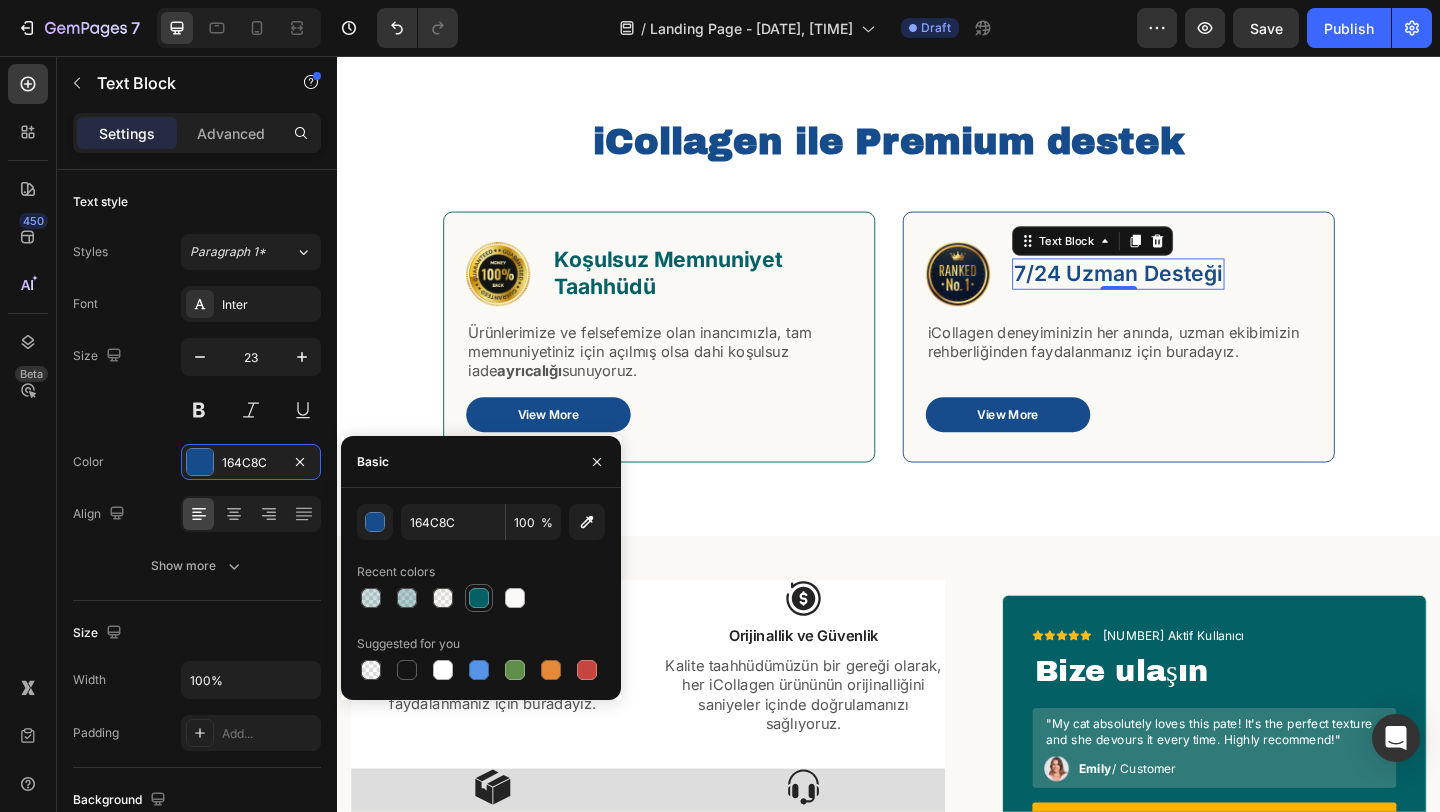 click at bounding box center [479, 598] 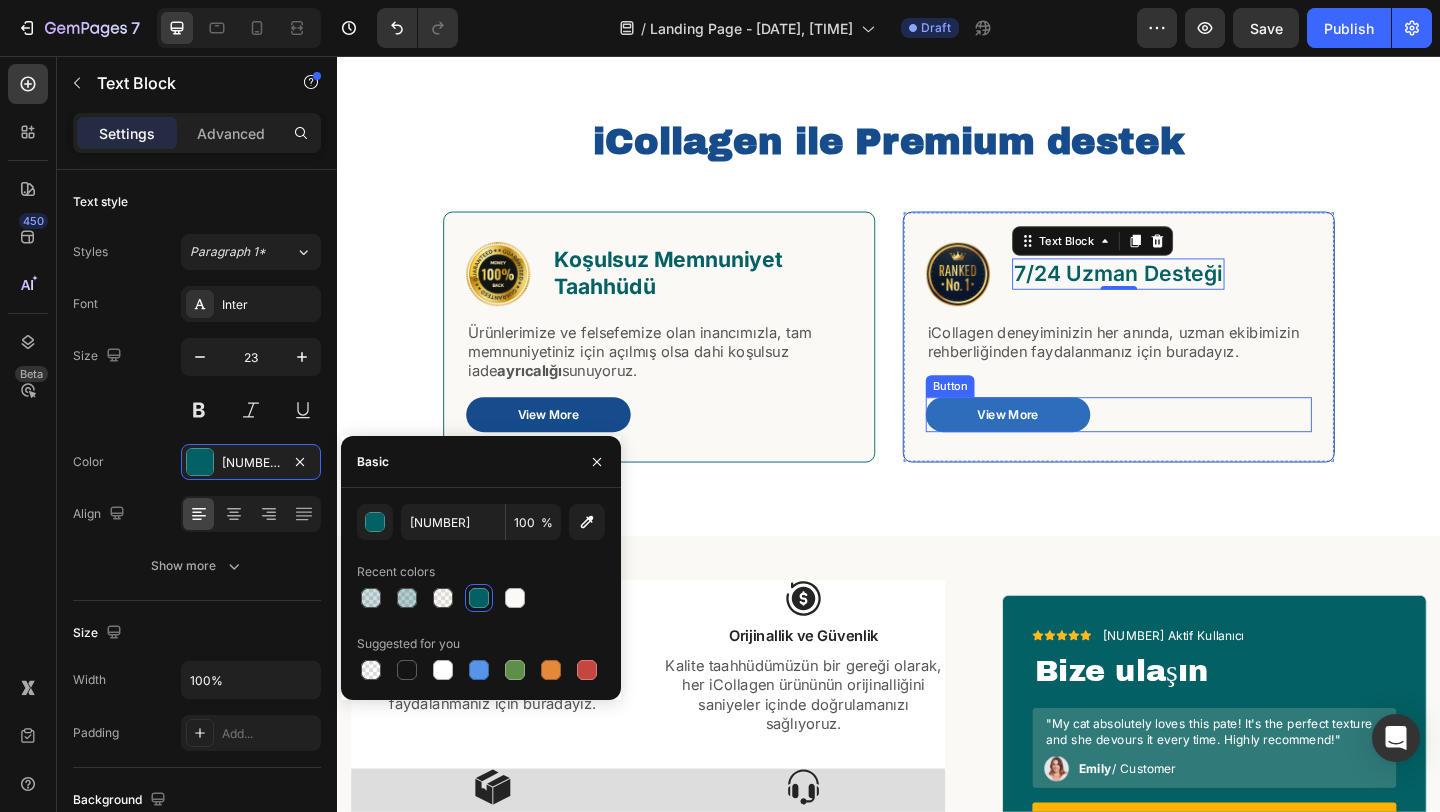 click on "View More" at bounding box center (1066, 446) 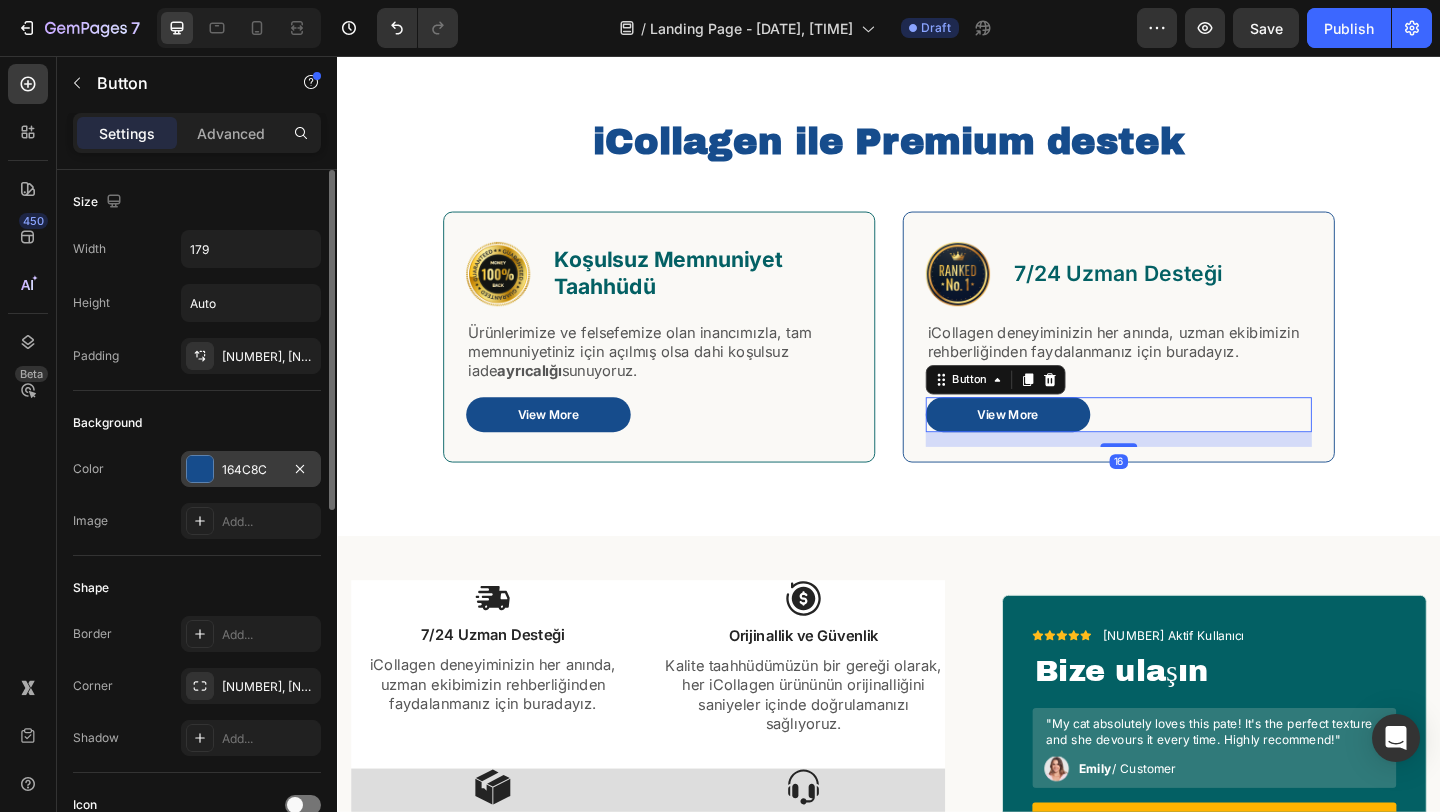 click on "164C8C" at bounding box center (251, 470) 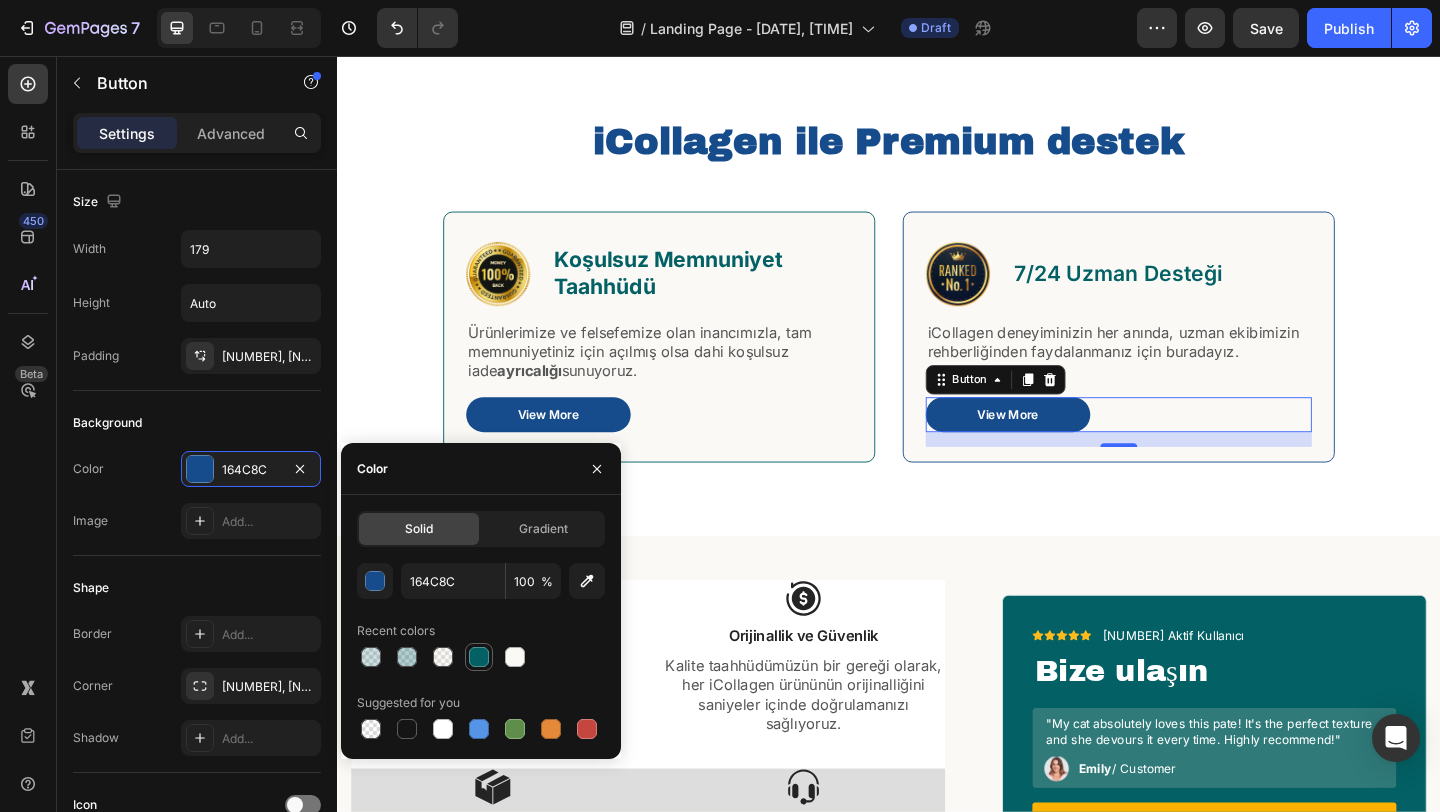 click at bounding box center (479, 657) 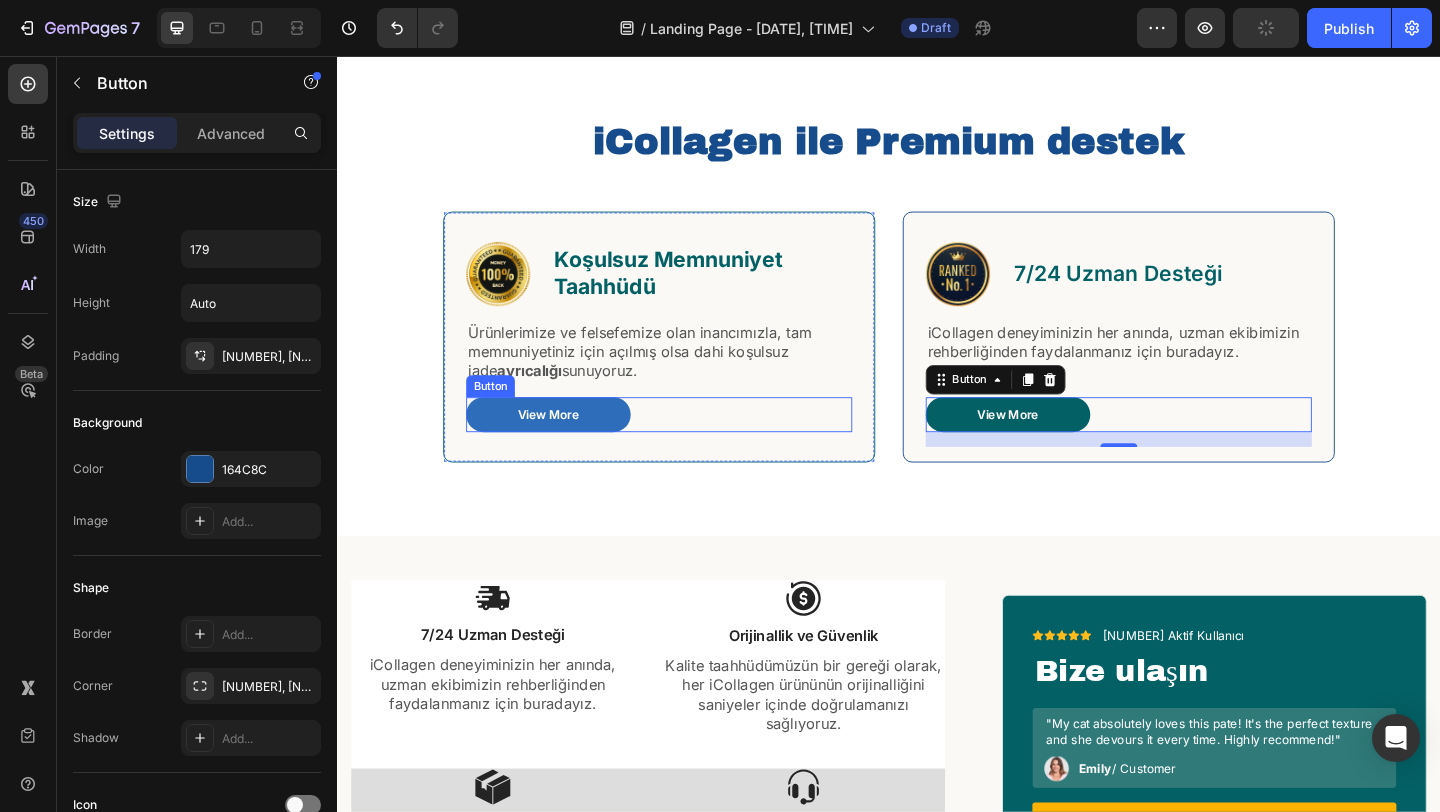 click on "View More" at bounding box center (566, 446) 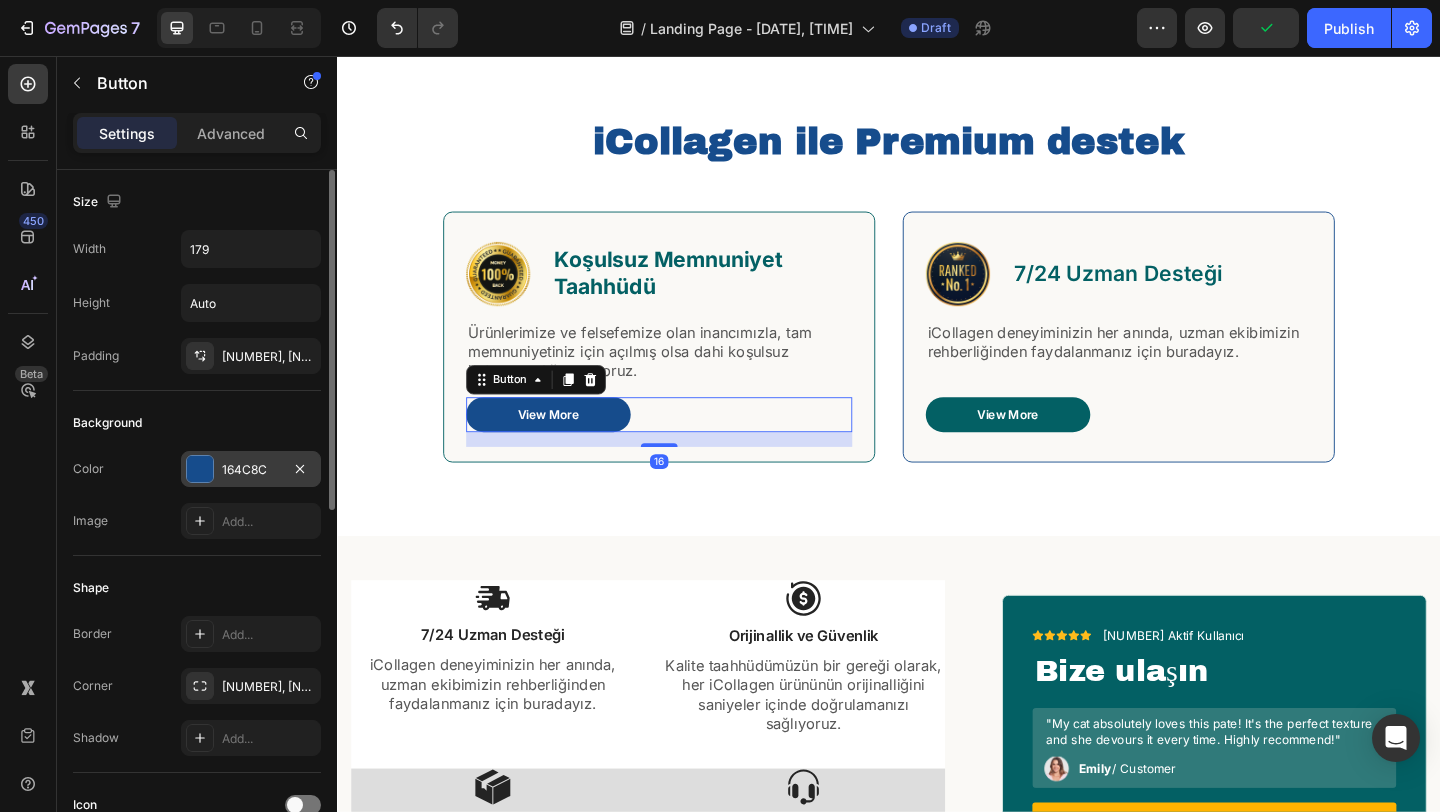 click on "164C8C" at bounding box center [251, 469] 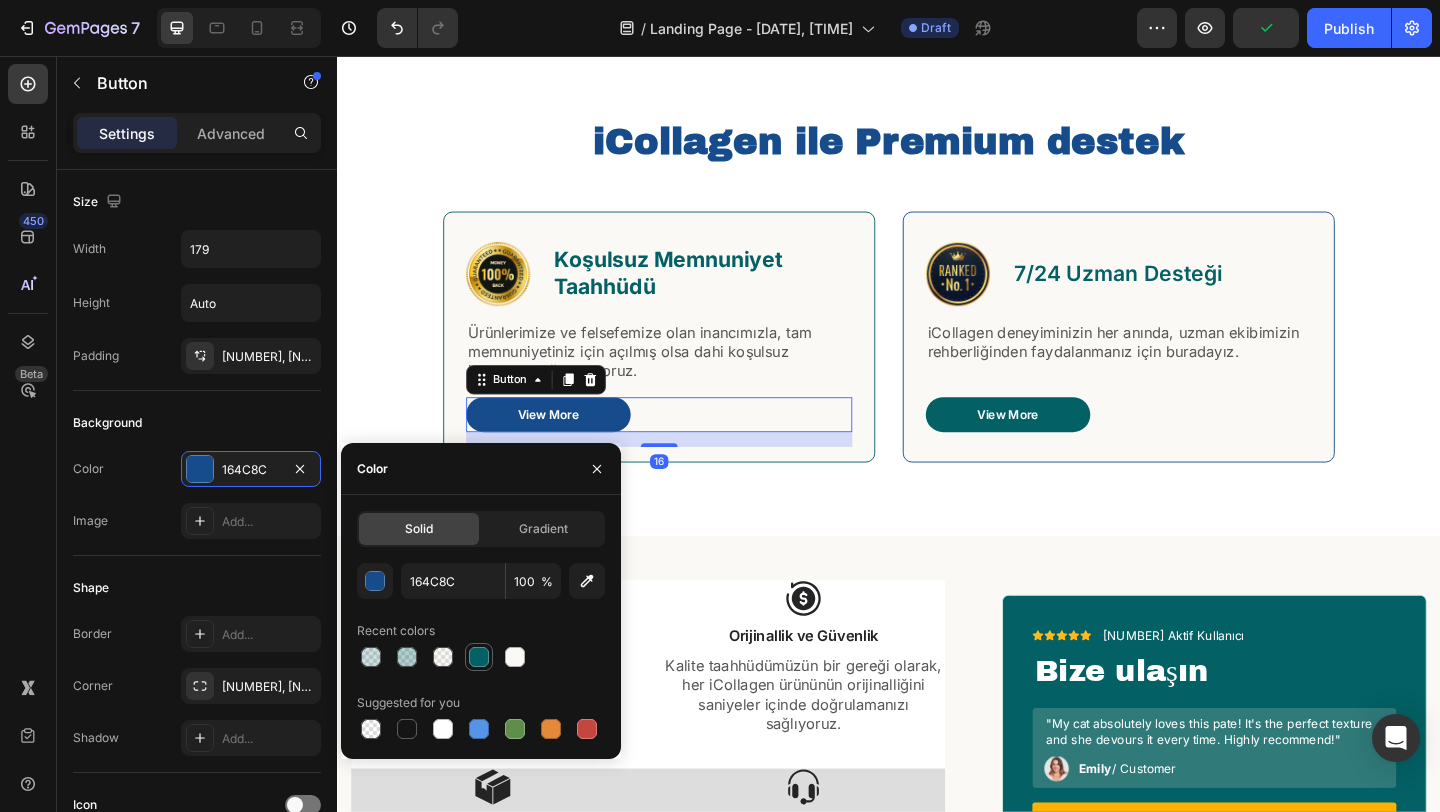 click at bounding box center (479, 657) 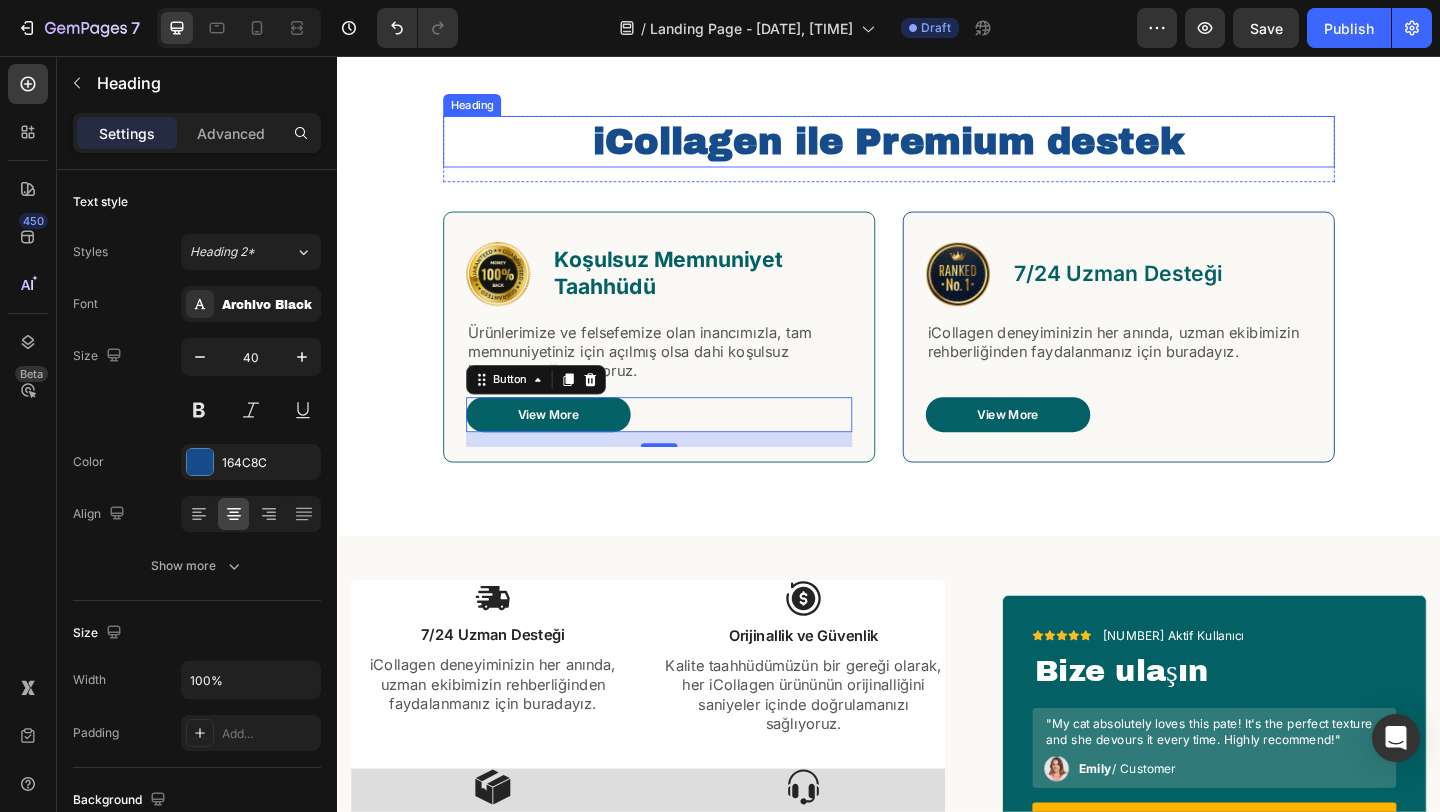 click on "iCollagen ile Premium destek" at bounding box center [937, 149] 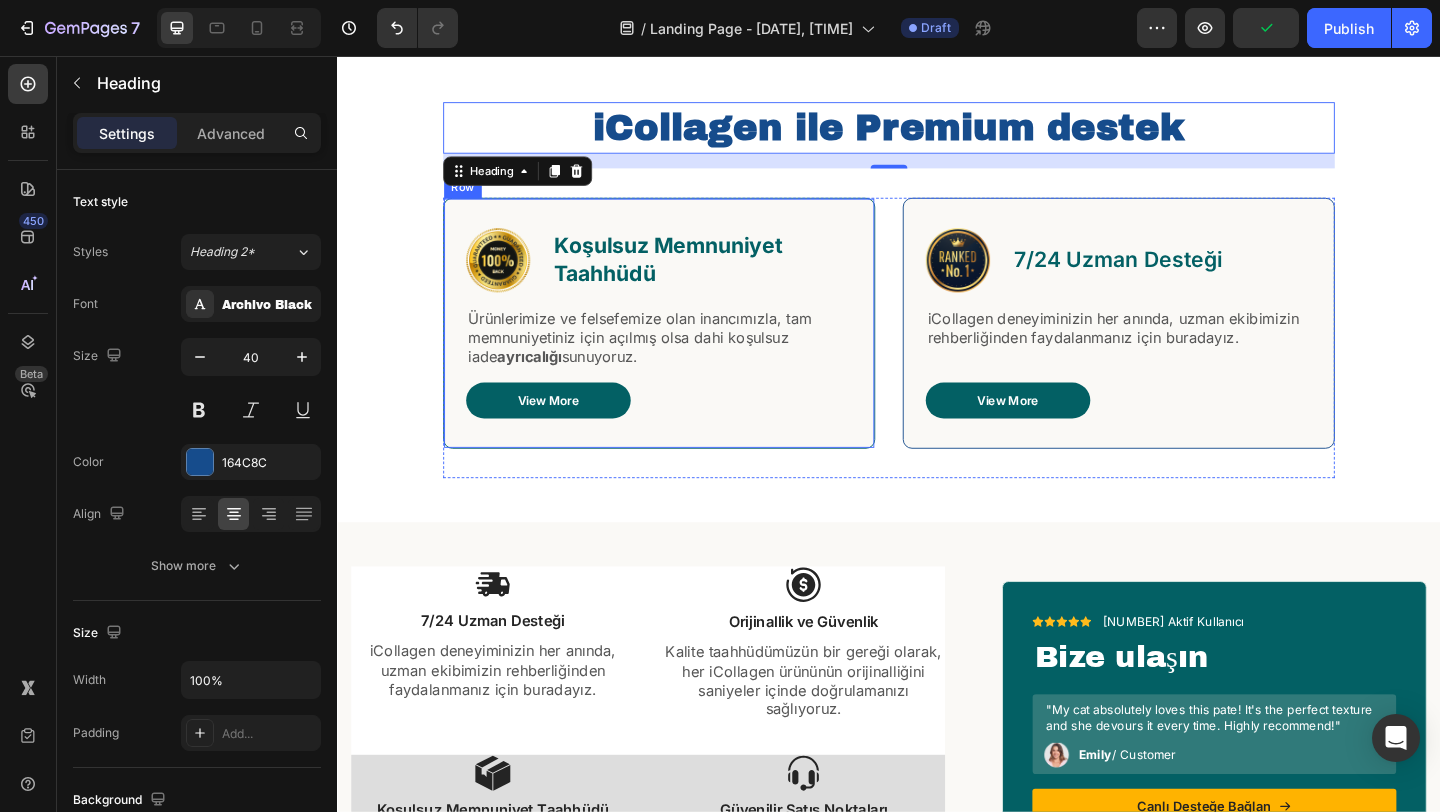 scroll, scrollTop: 977, scrollLeft: 0, axis: vertical 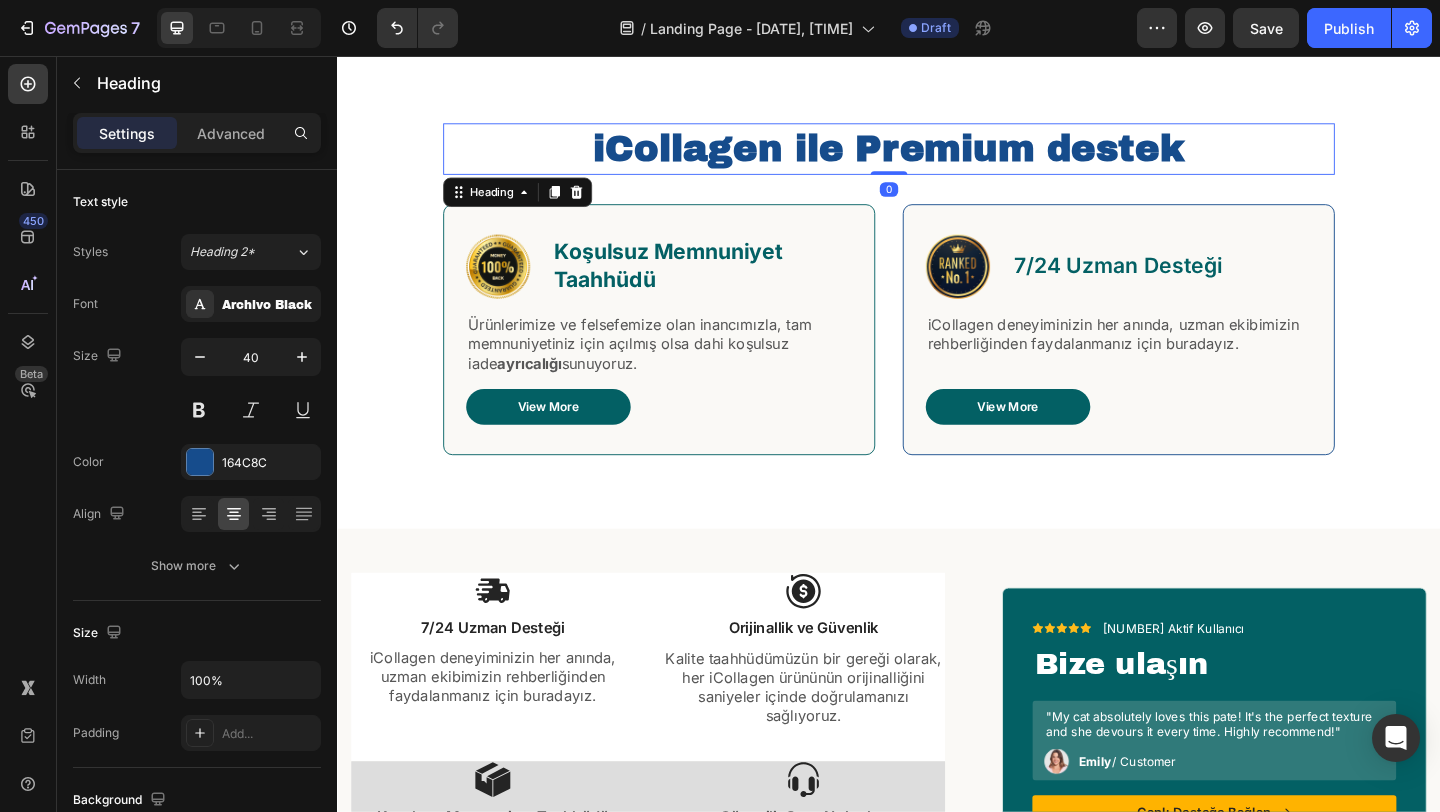 drag, startPoint x: 936, startPoint y: 197, endPoint x: 936, endPoint y: 134, distance: 63 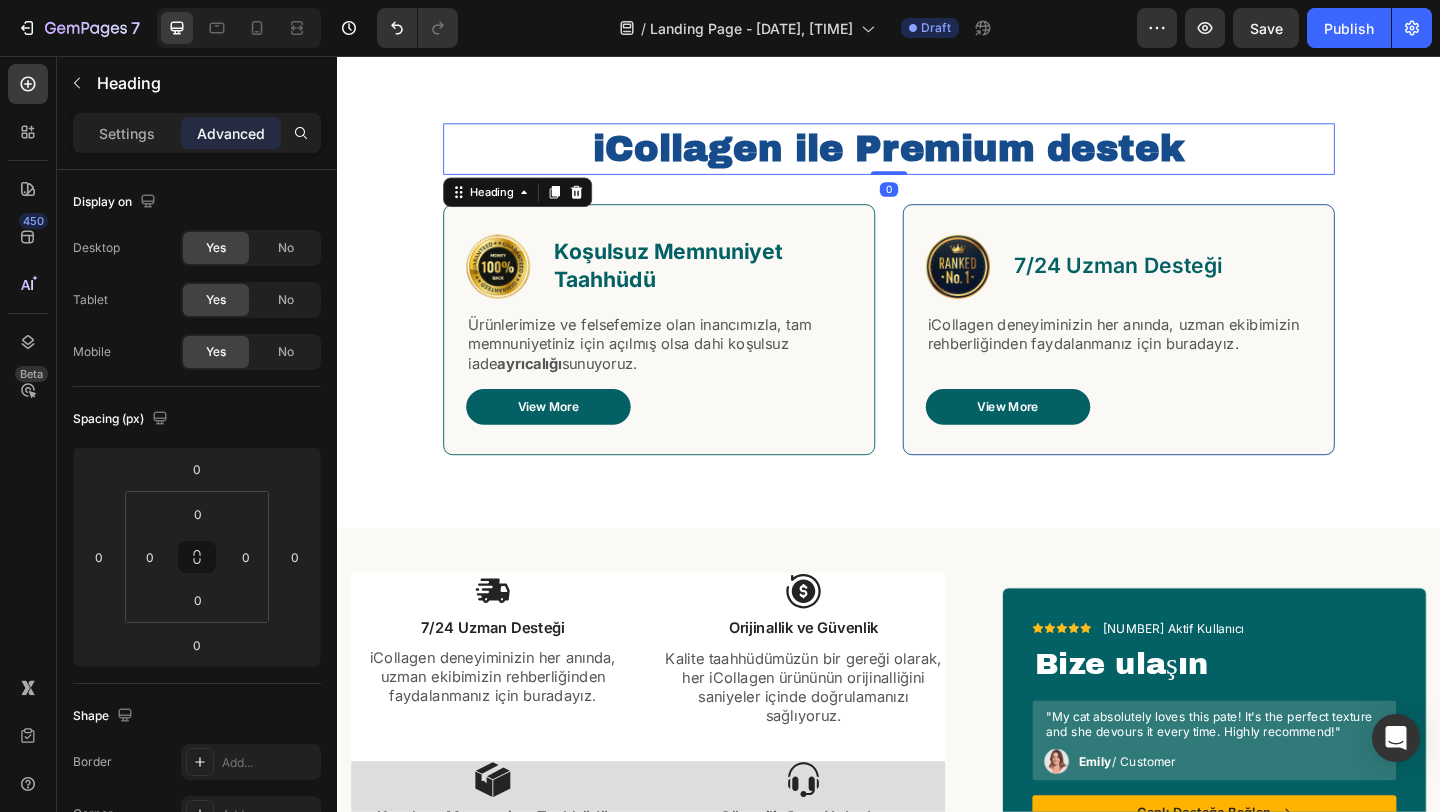 click on "iCollagen ile Premium destek" at bounding box center [937, 157] 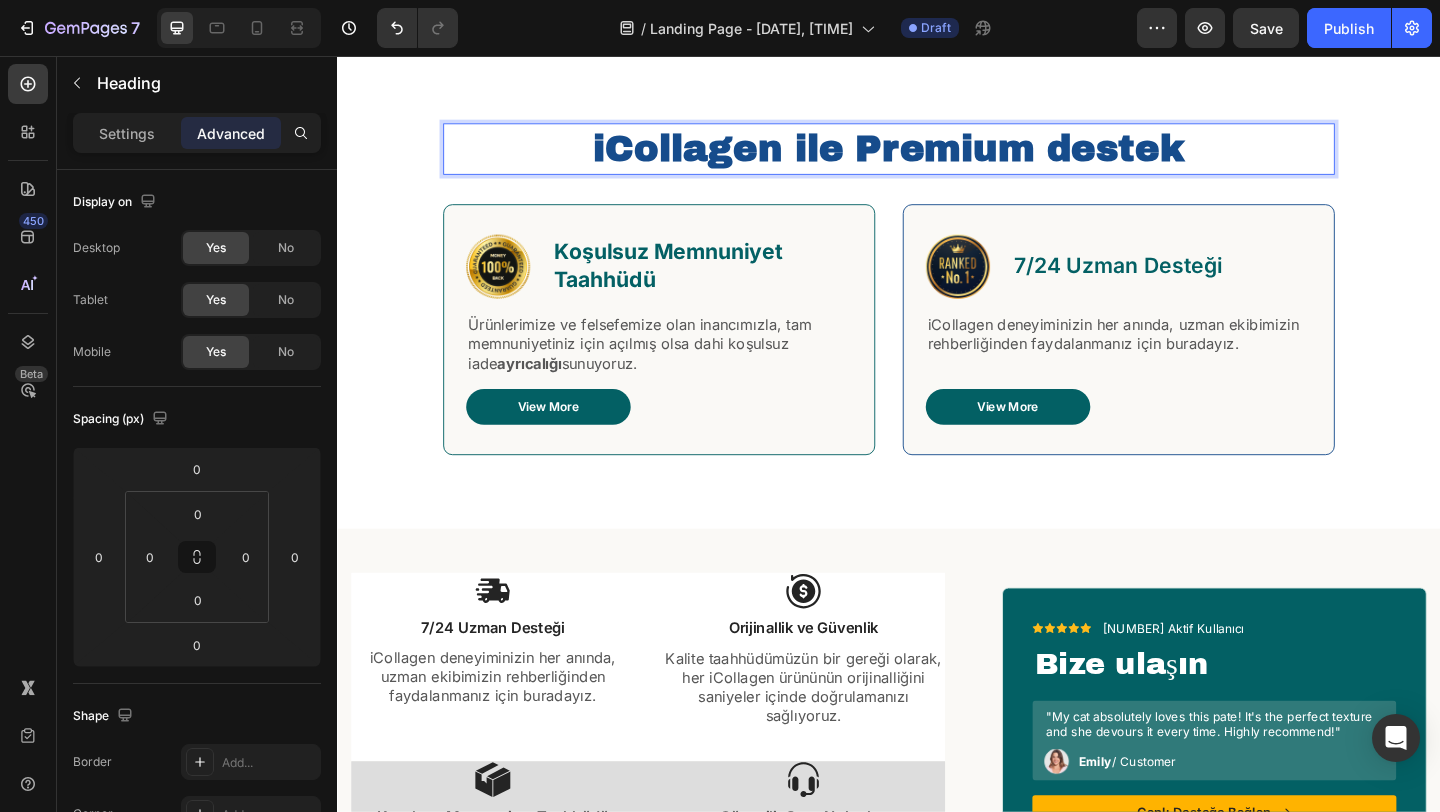 click on "iCollagen ile Premium destek" at bounding box center [937, 157] 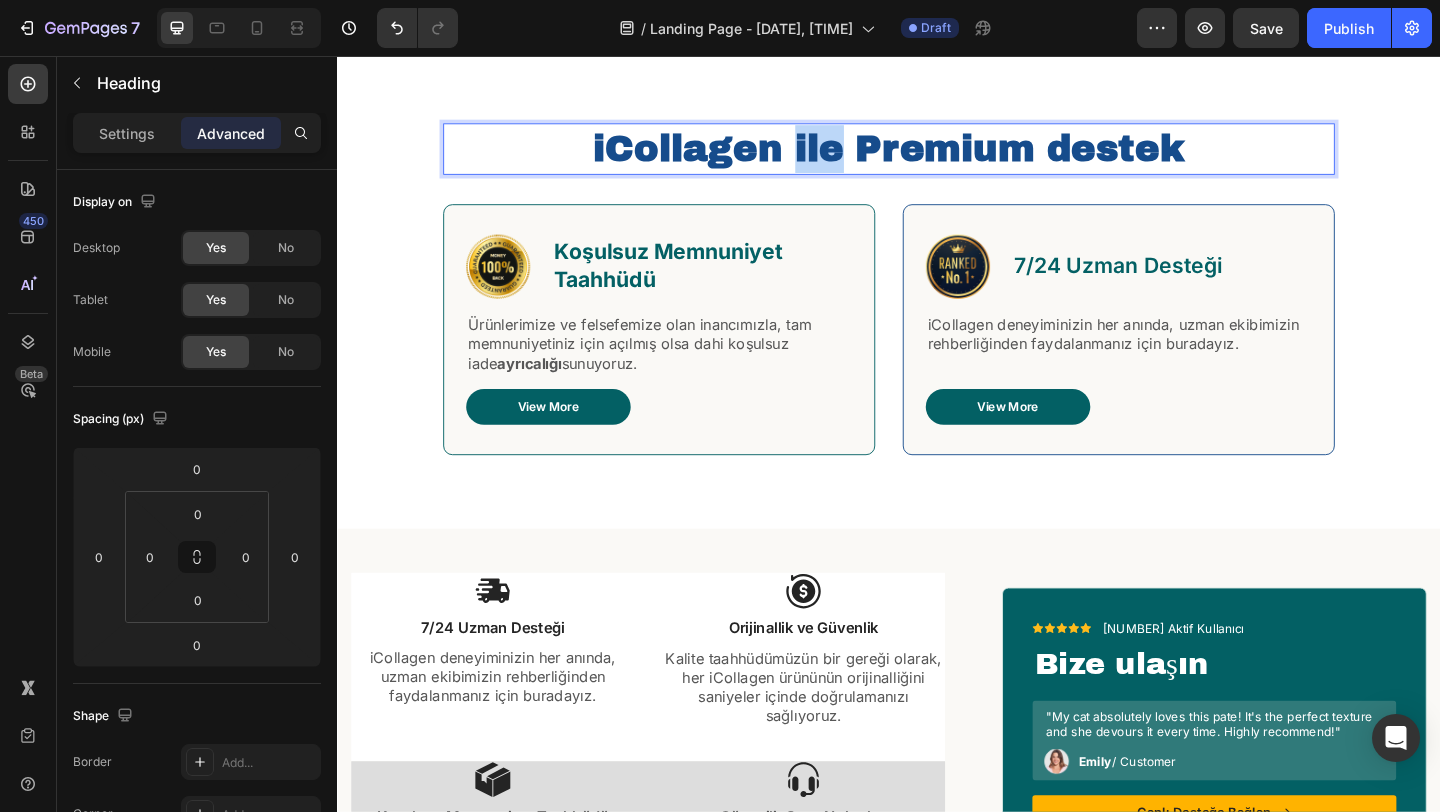 click on "iCollagen ile Premium destek" at bounding box center [937, 157] 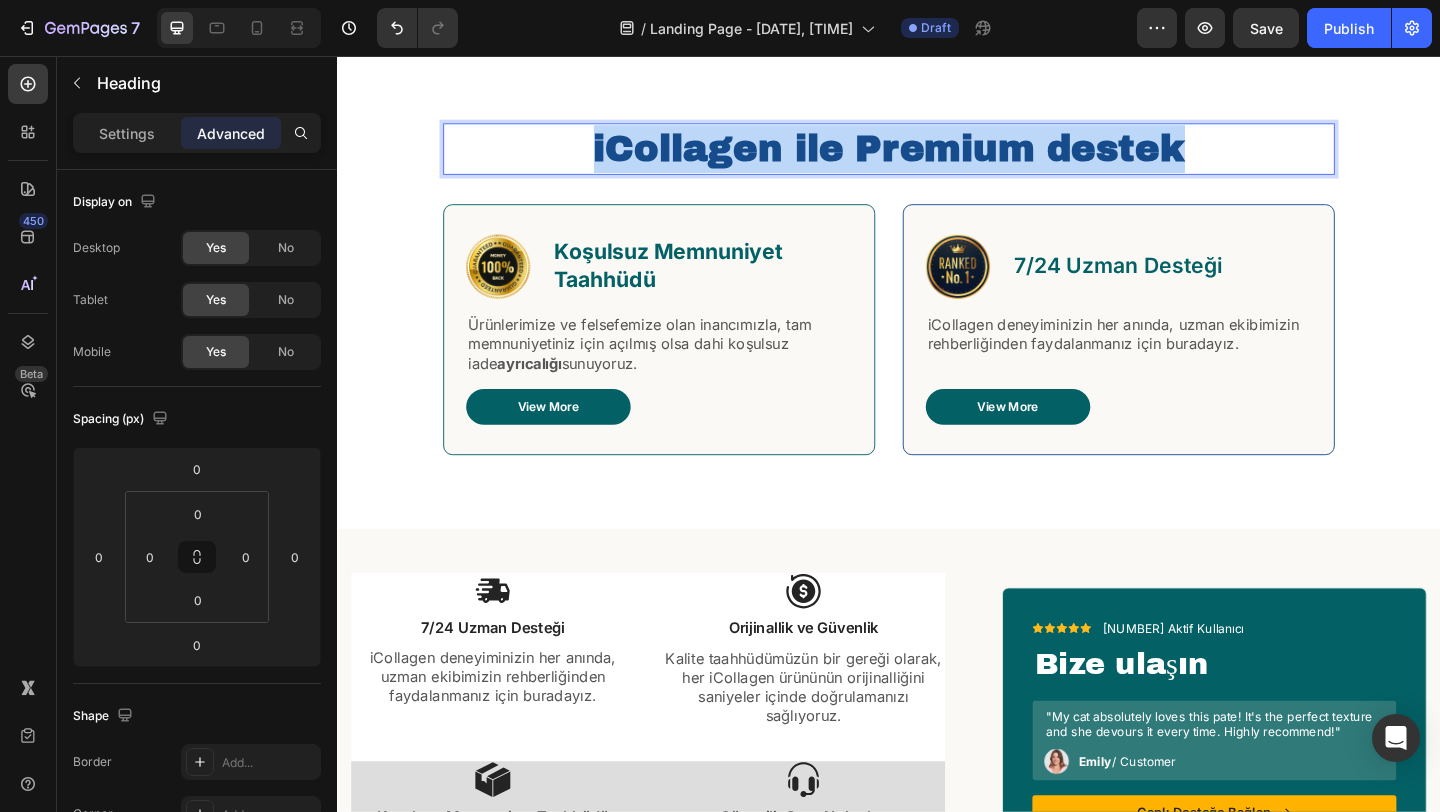 click on "iCollagen ile Premium destek" at bounding box center (937, 157) 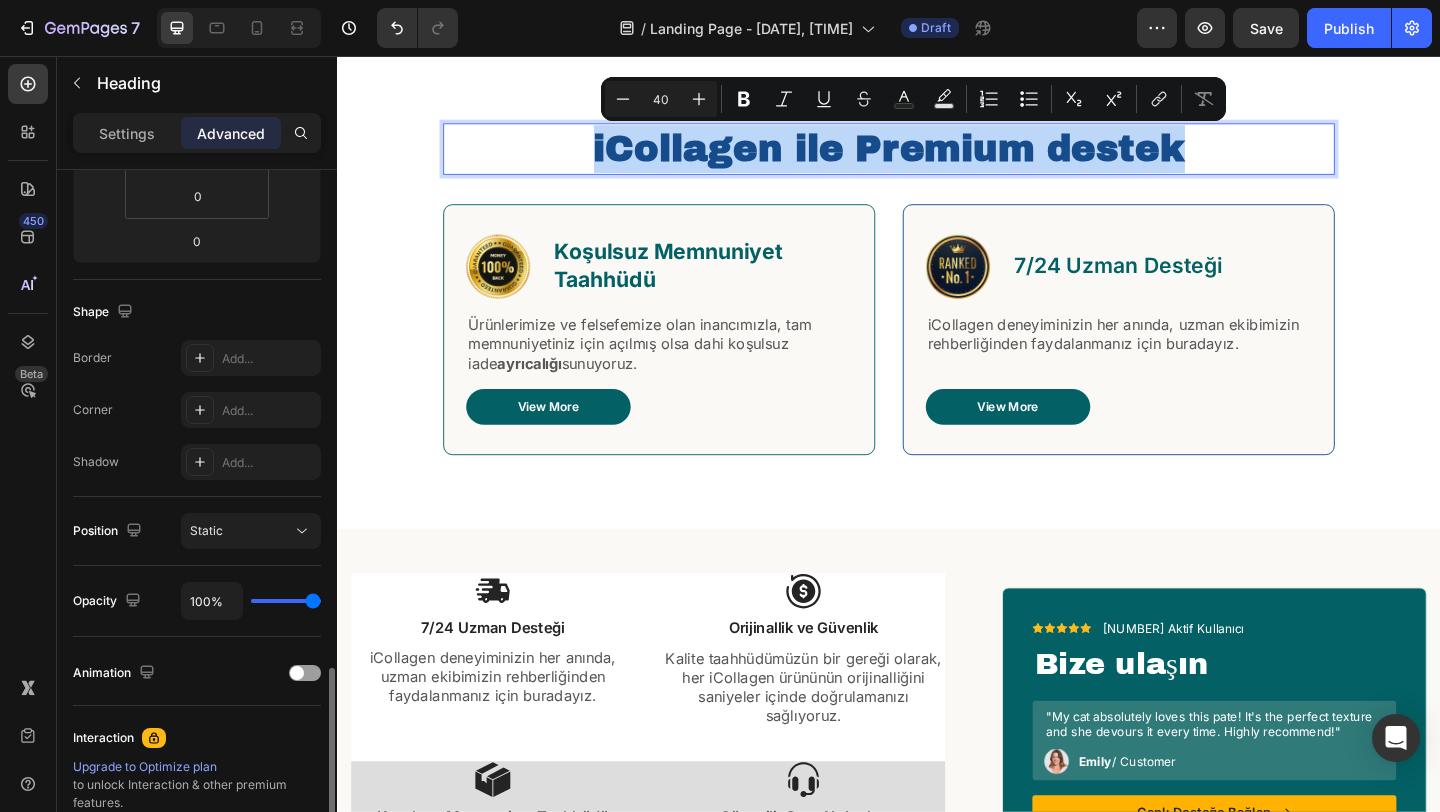 scroll, scrollTop: 0, scrollLeft: 0, axis: both 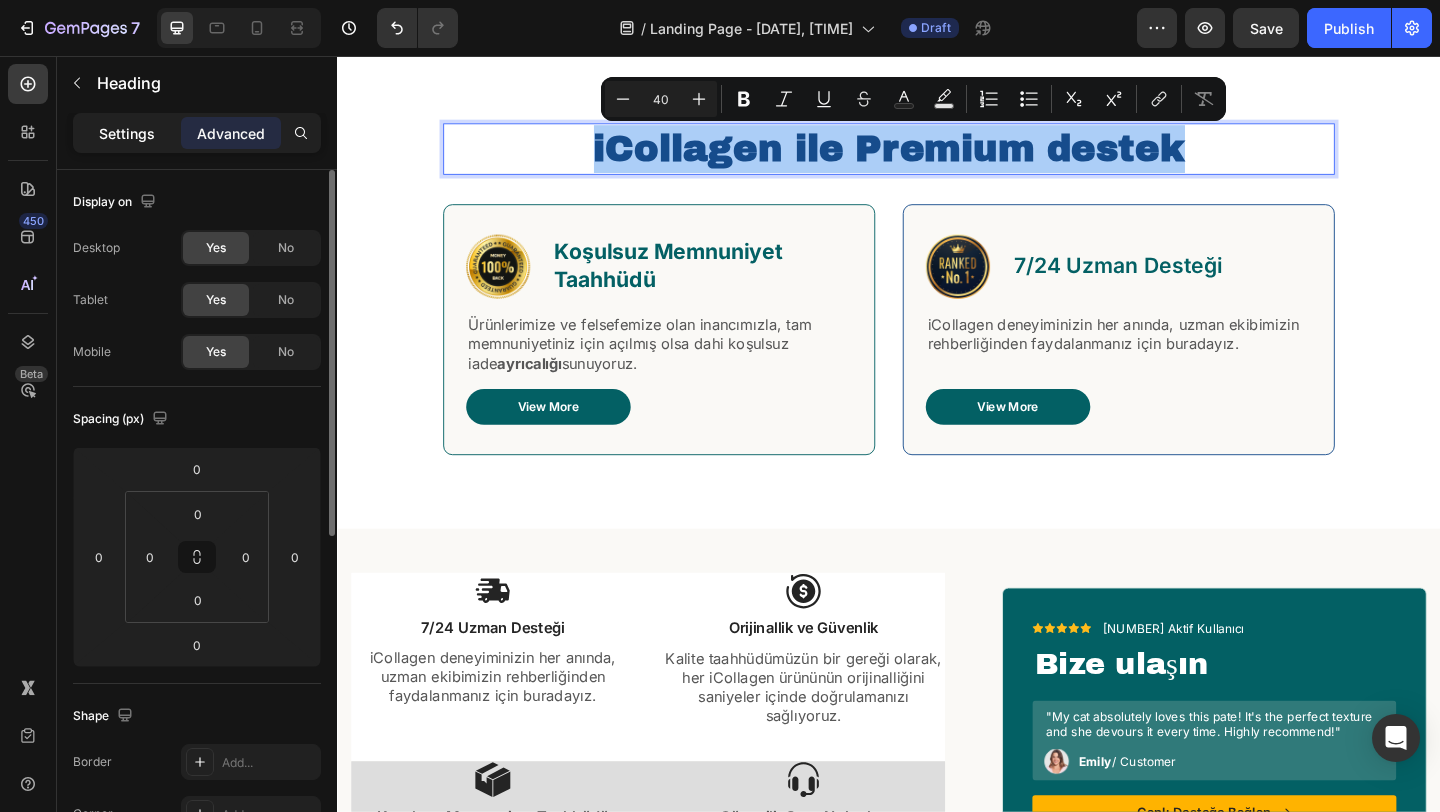 click on "Settings" at bounding box center [127, 133] 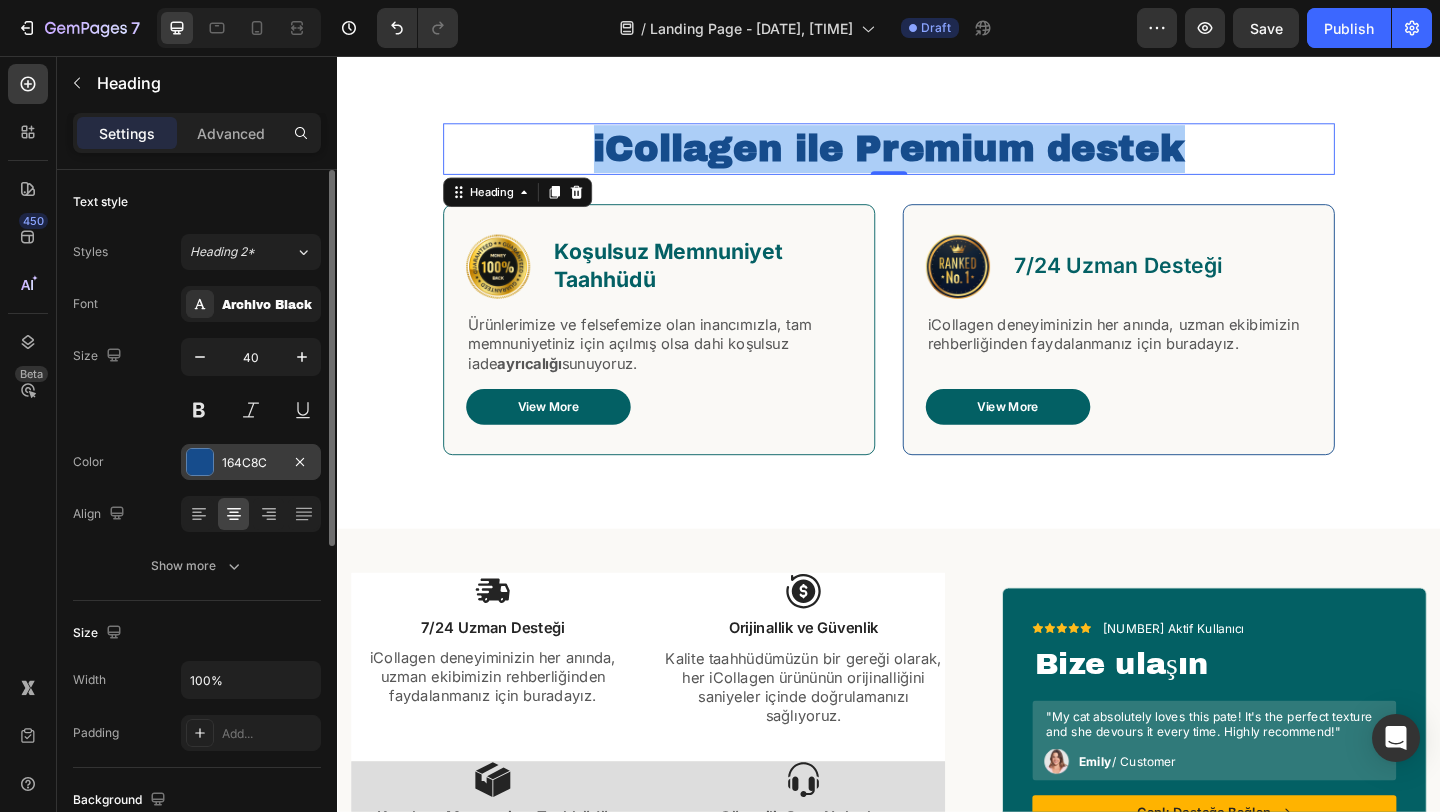 click at bounding box center [200, 462] 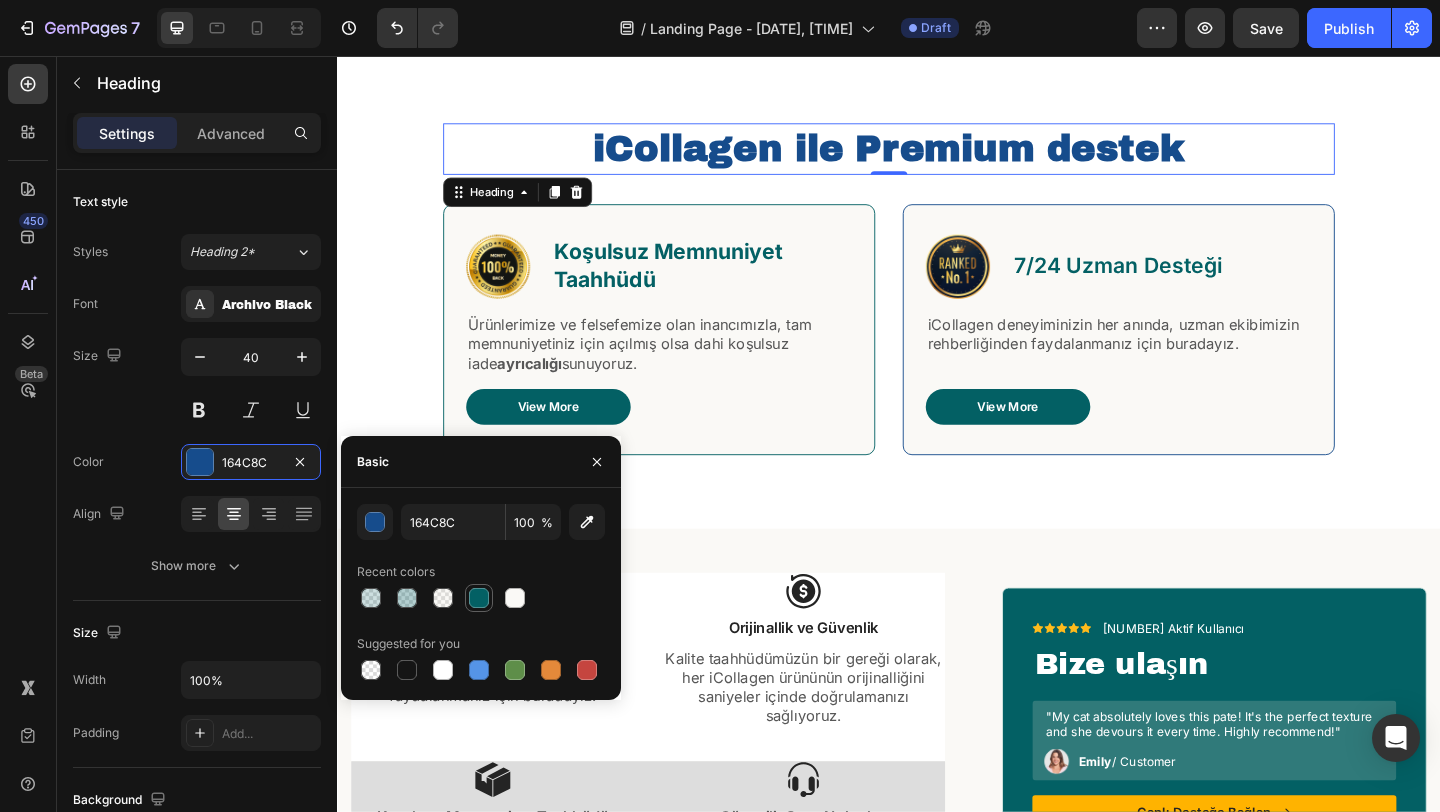 click at bounding box center [479, 598] 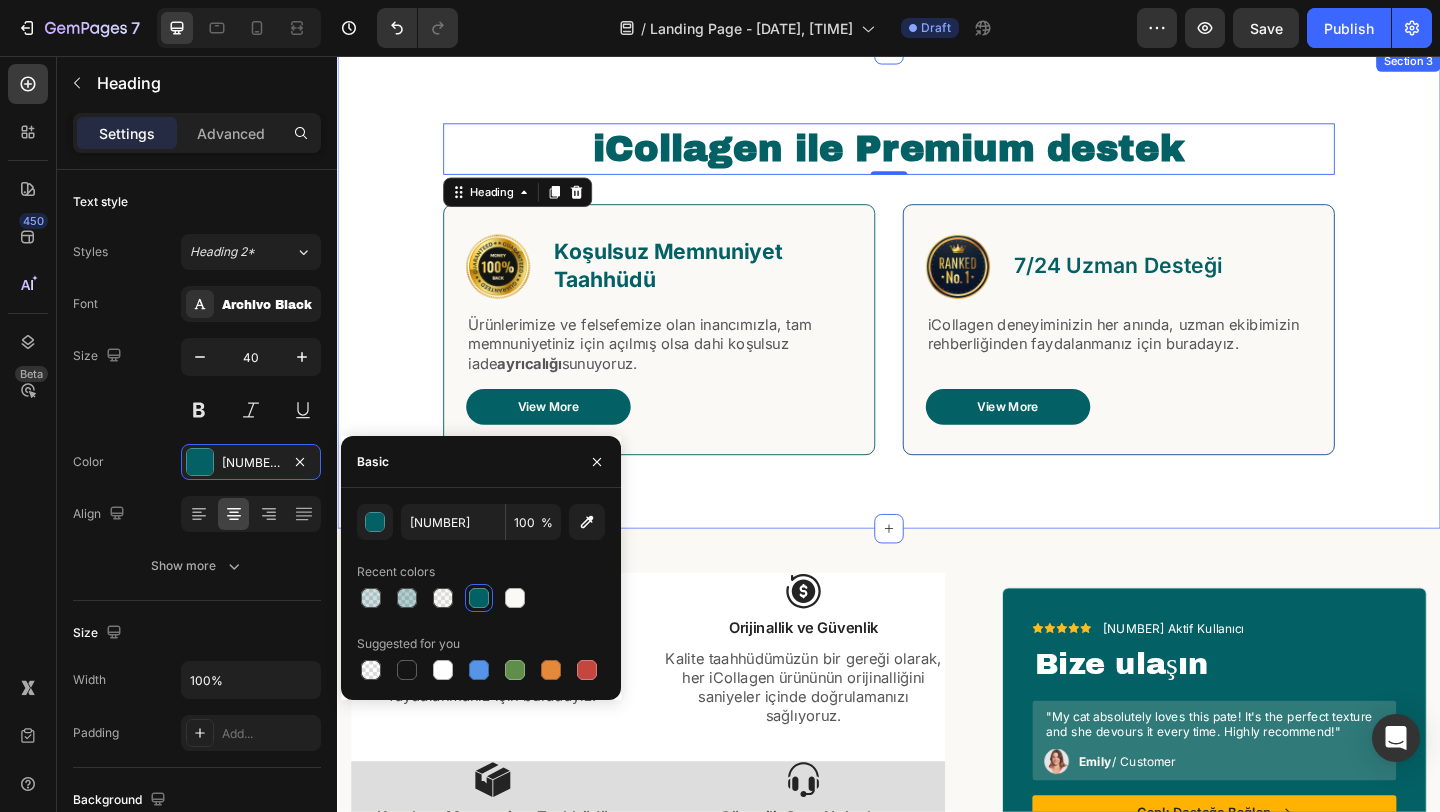 click on "iCollagen ile Premium destek Heading   0 Row Image Koşulsuz Memnuniyet Taahhüdü Text Block Row Ürünlerimize ve felsefemize olan inancımızla, tam memnuniyetiniz için açılmış olsa dahi koşulsuz iade  ayrıcalığı  sunuyoruz. Text Block View More Button Row Image 7/24 Uzman Desteği Text Block Row iCollagen deneyiminizin her anında, uzman ekibimizin rehberliğinden faydalanmanız için buradayız. Text Block View More Button Row Row Section 3" at bounding box center [937, 309] 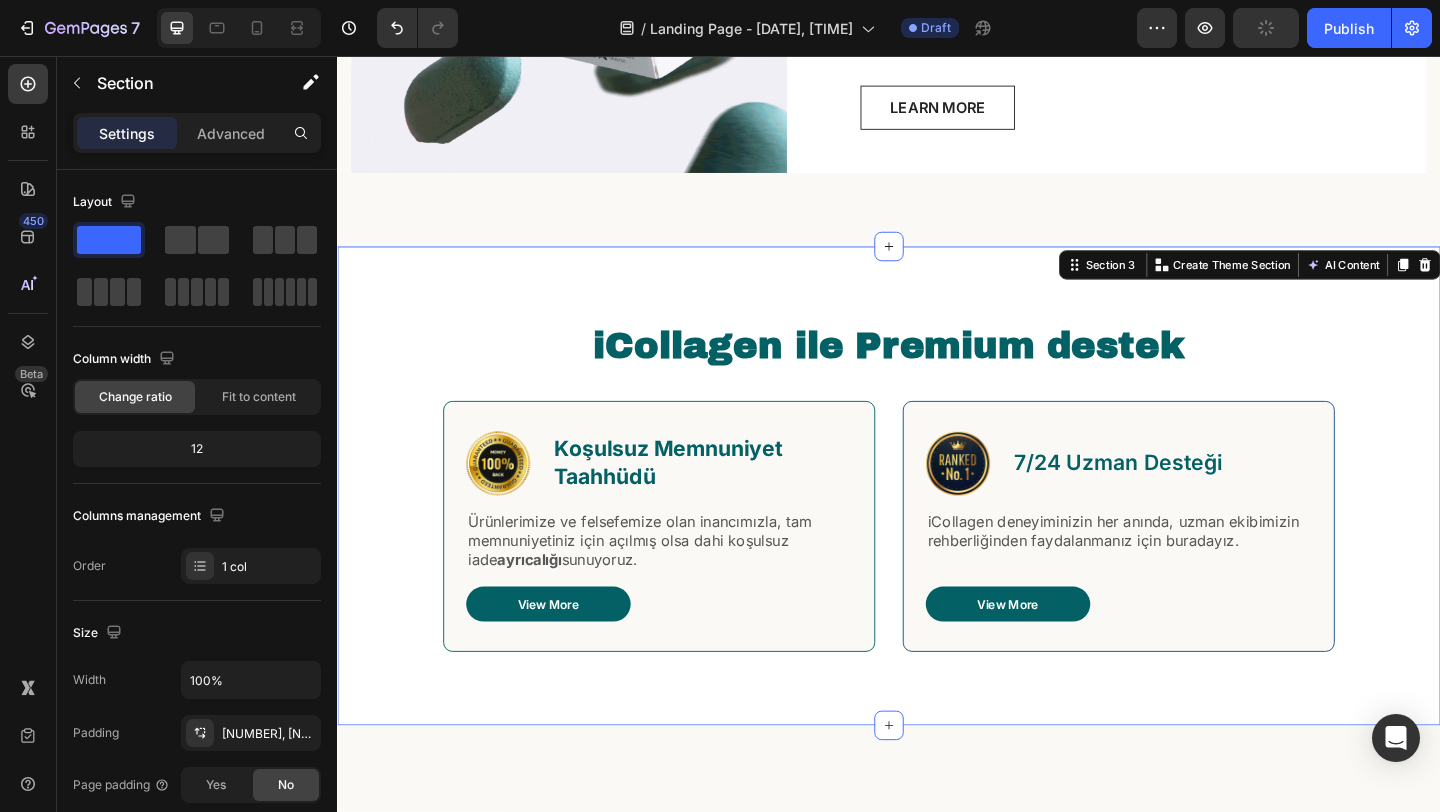 scroll, scrollTop: 0, scrollLeft: 0, axis: both 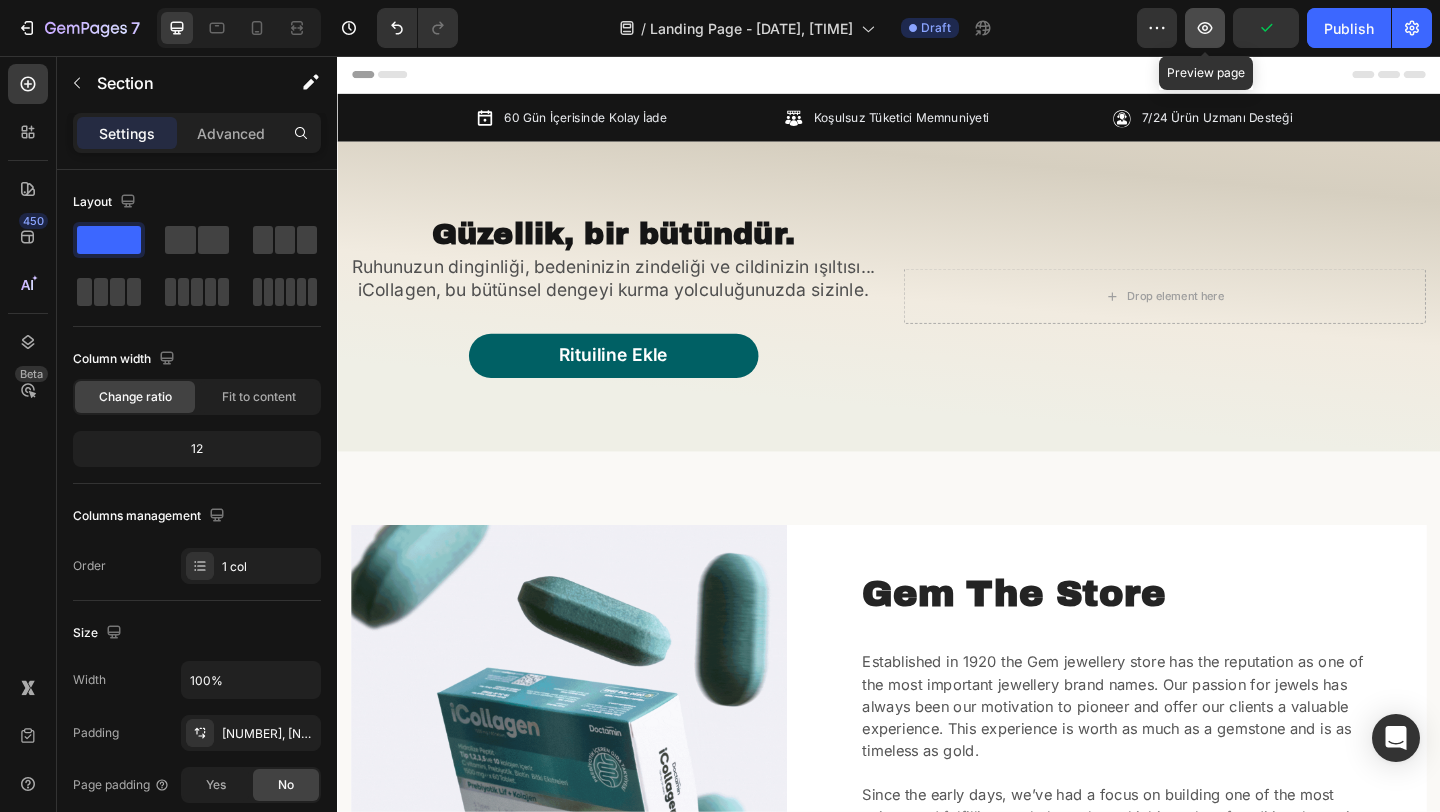 click 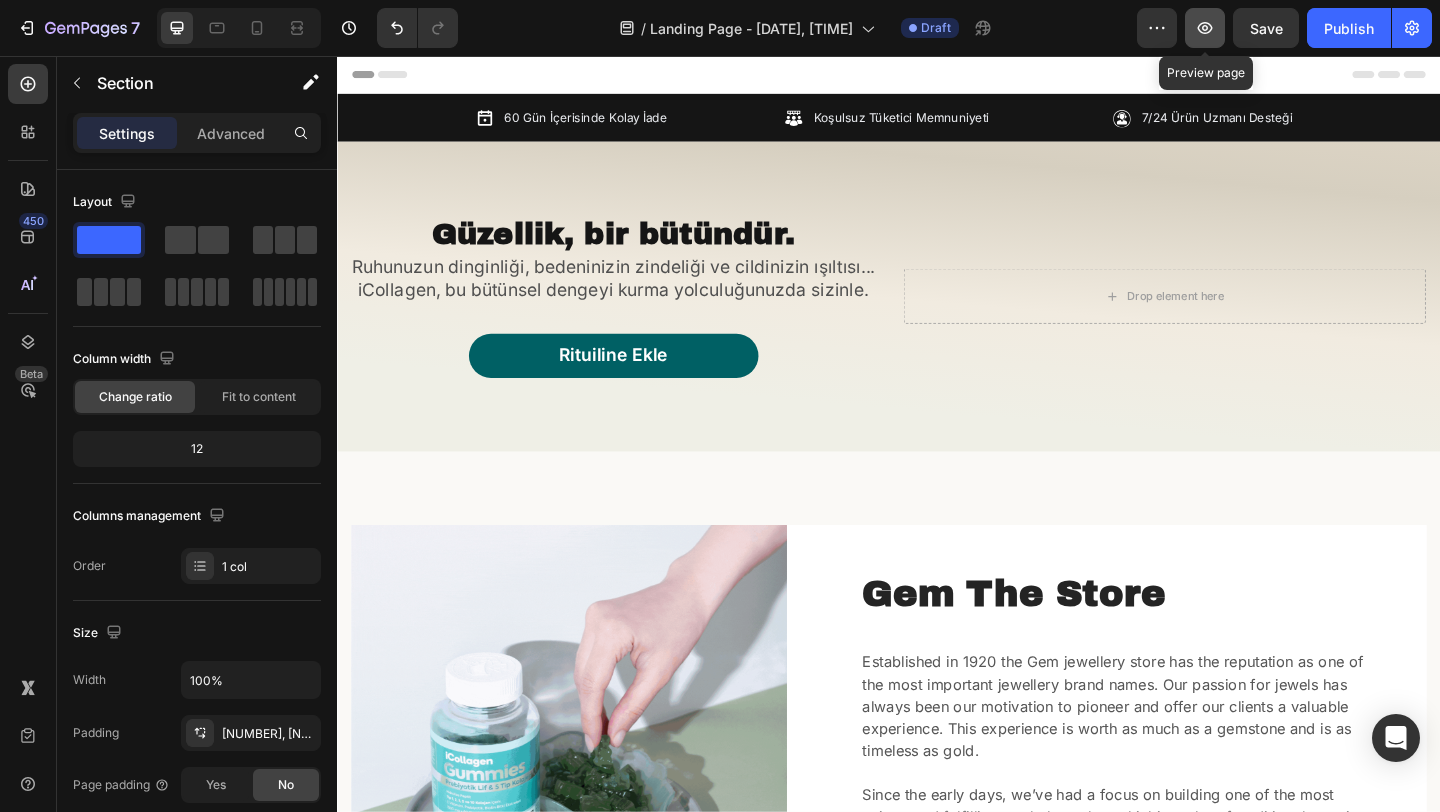 click 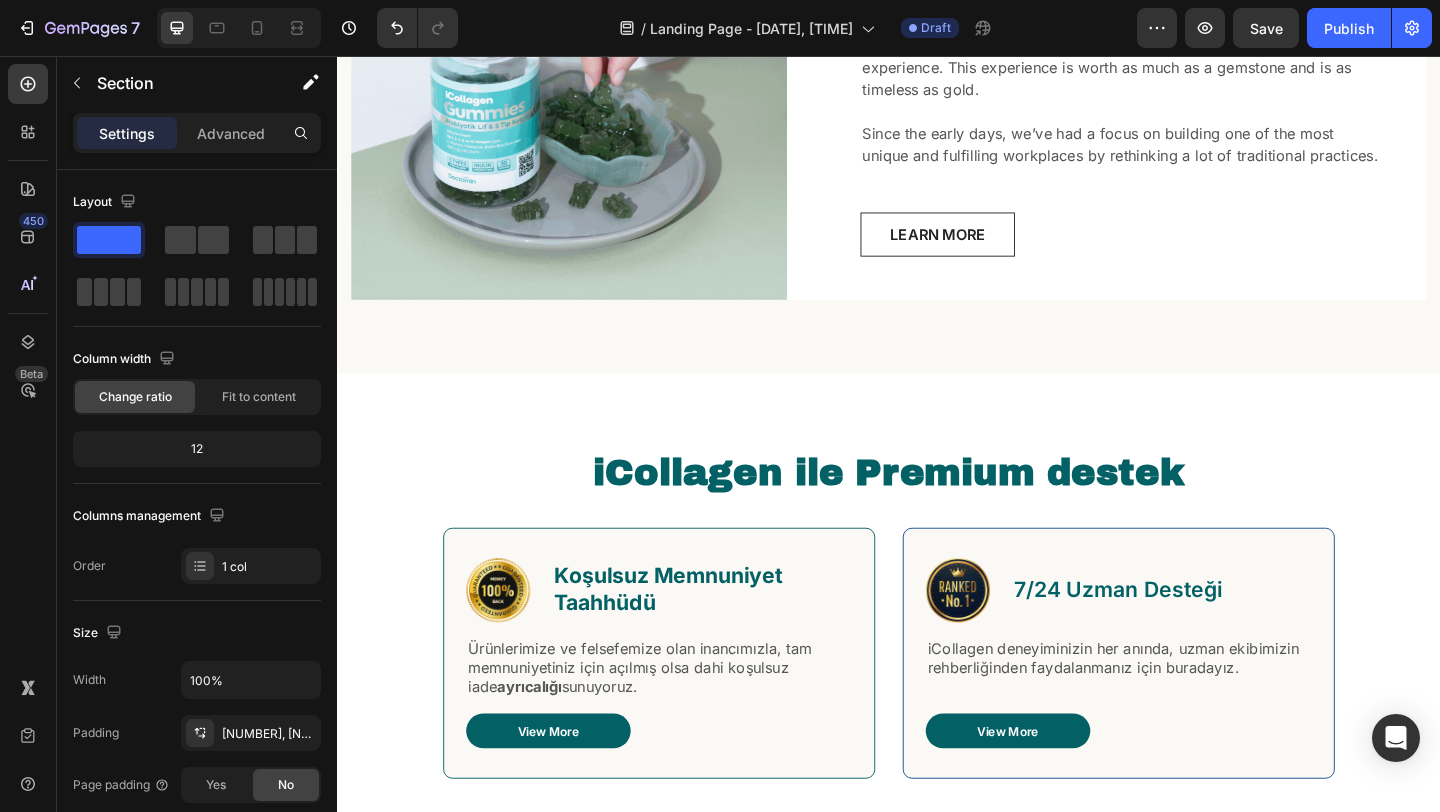 scroll, scrollTop: 1028, scrollLeft: 0, axis: vertical 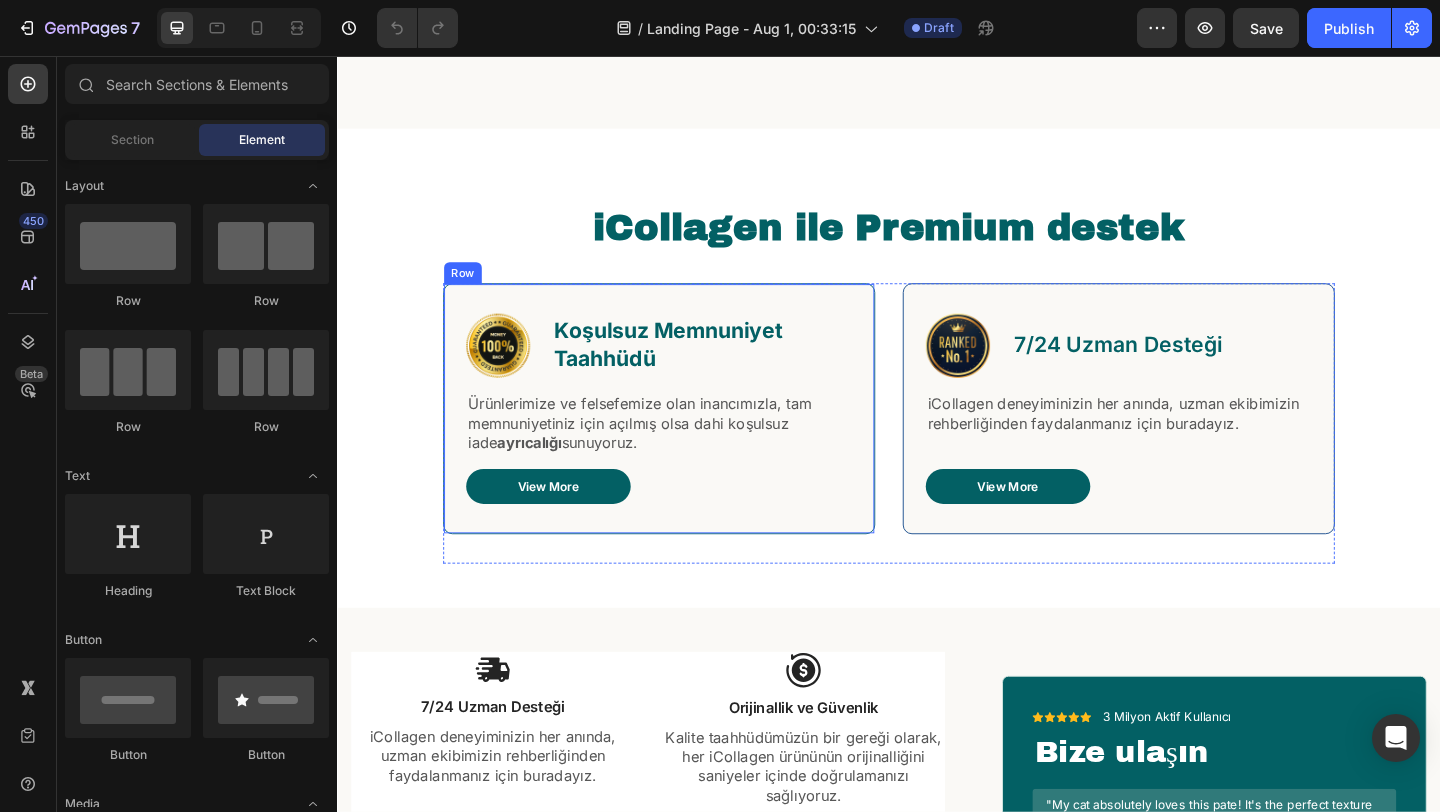 click on "Image Koşulsuz Memnuniyet Taahhüdü Text Block Row Ürünlerimize ve felsefemize olan inancımızla, tam memnuniyetiniz için açılmış olsa dahi koşulsuz iade  ayrıcalığı  sunuyoruz. Text Block View More Button Row" at bounding box center [687, 439] 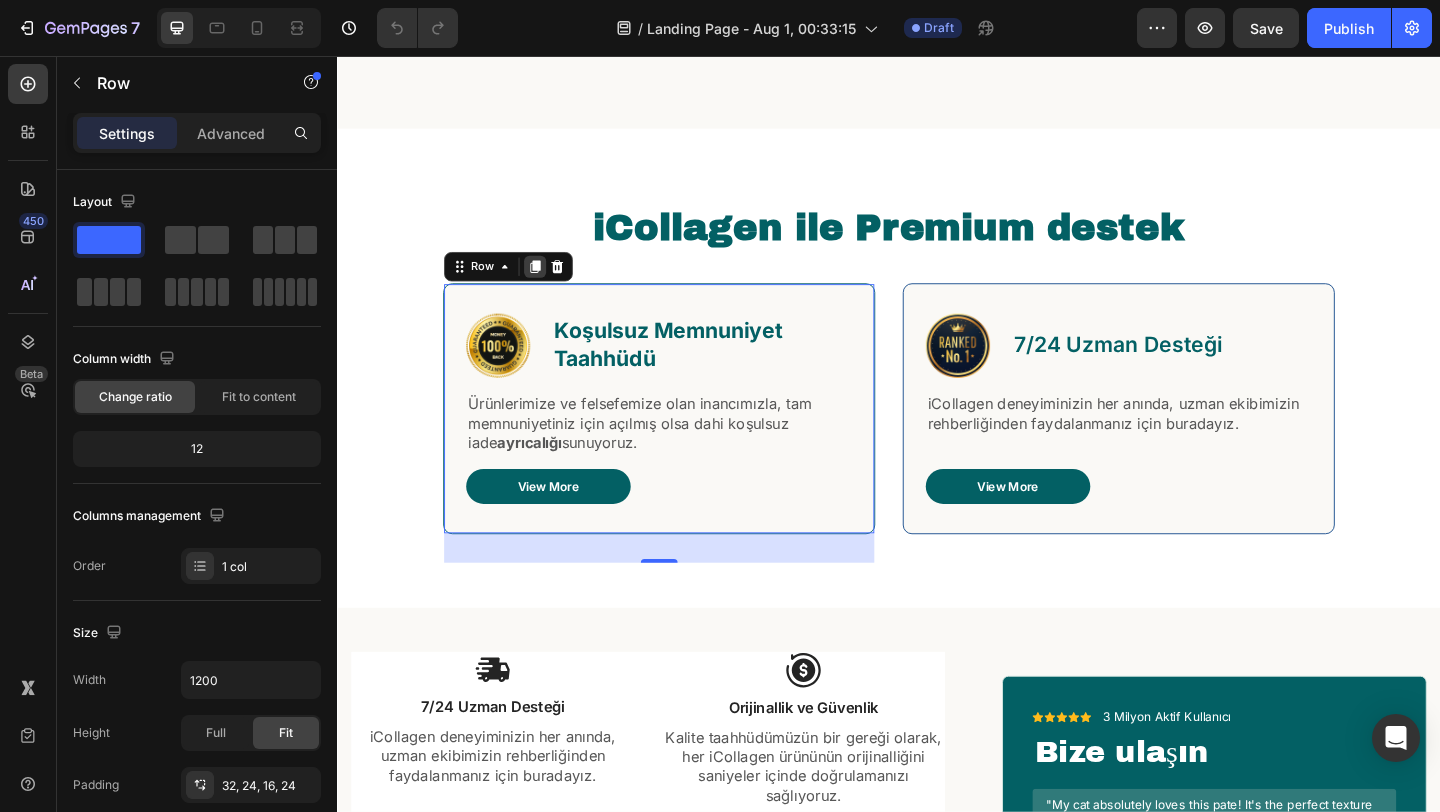 click 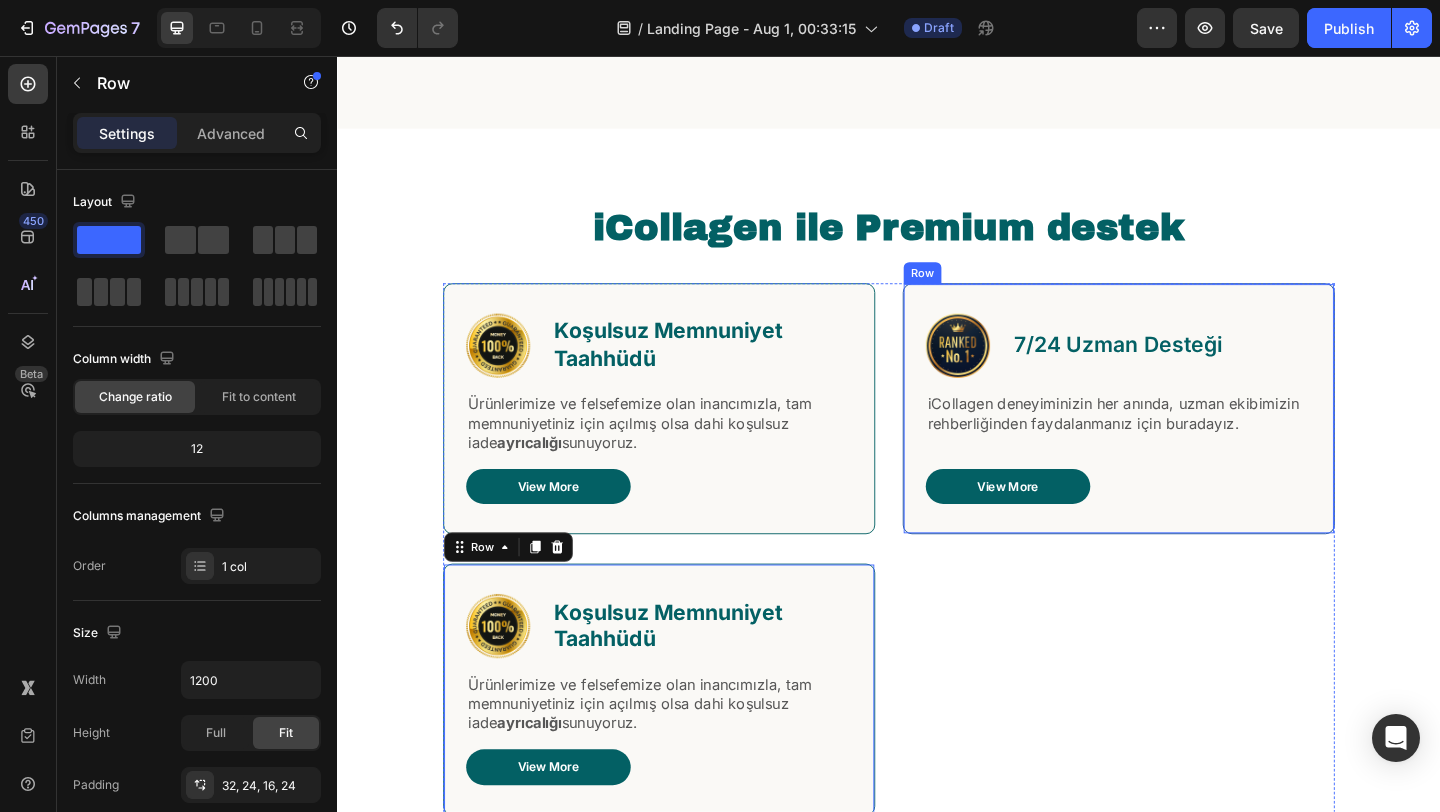 click on "Image 7/24 Uzman Desteği Text Block Row iCollagen deneyiminizin her anında, uzman ekibimizin rehberliğinden faydalanmanız için buradayız.   Text Block View More Button Row" at bounding box center (1187, 439) 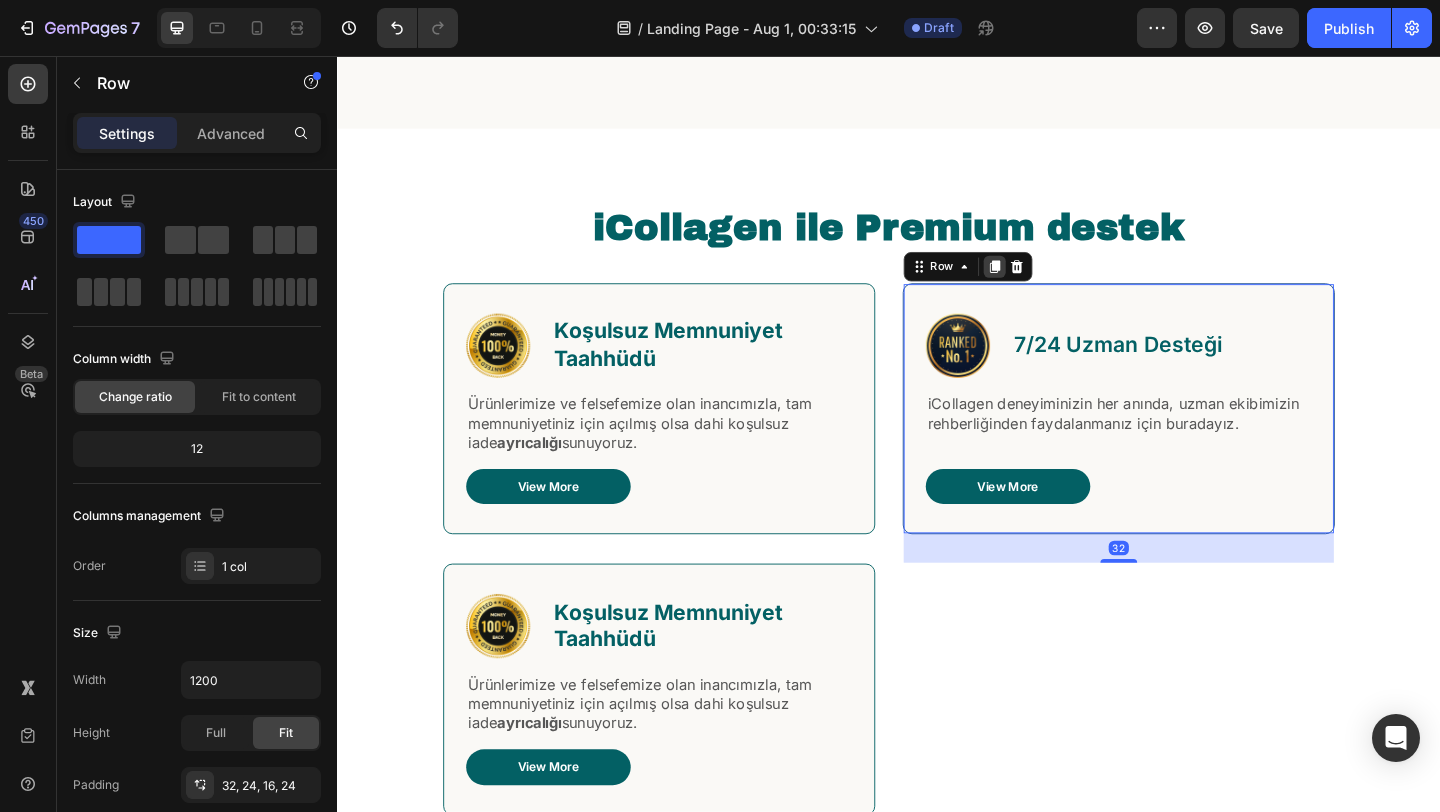 click 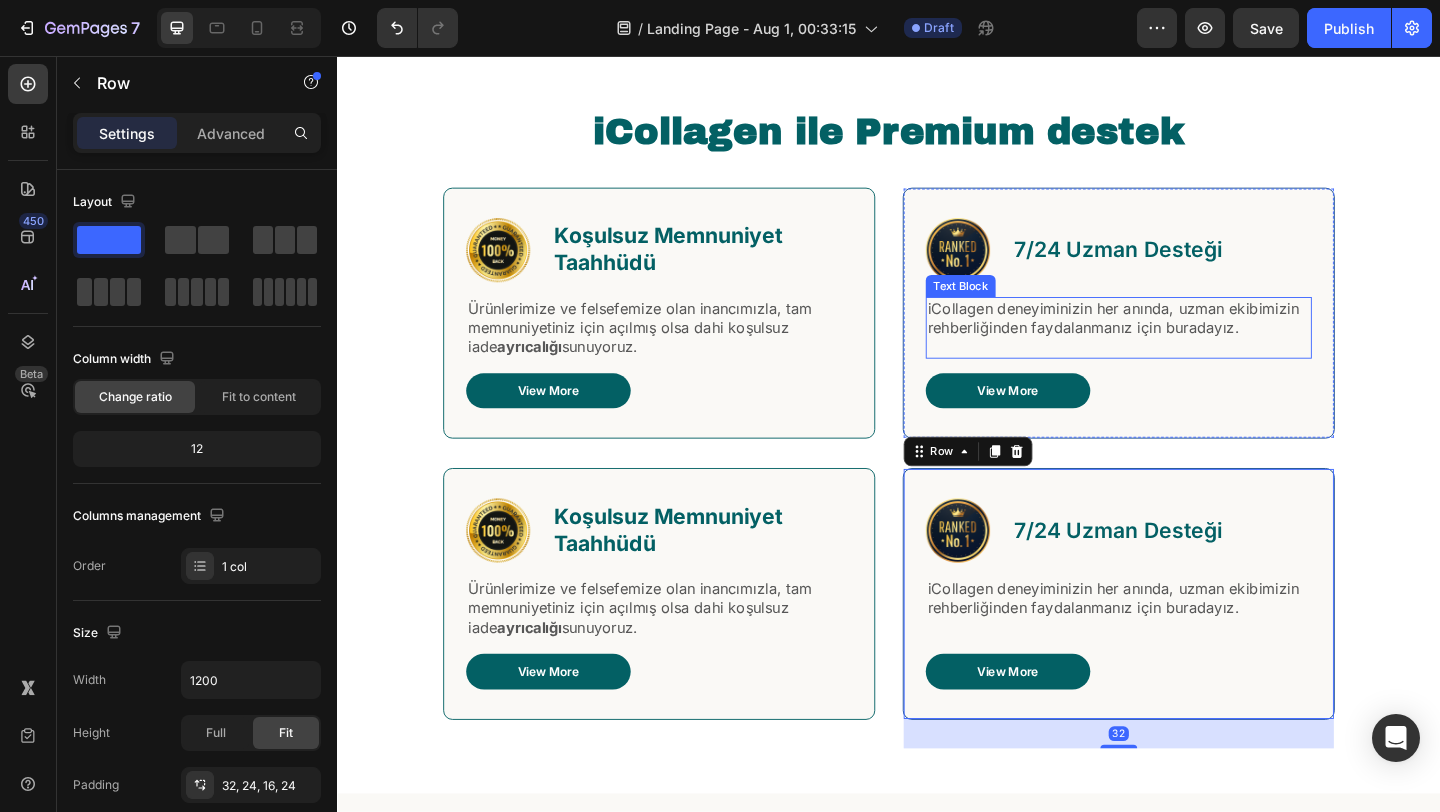 scroll, scrollTop: 1290, scrollLeft: 0, axis: vertical 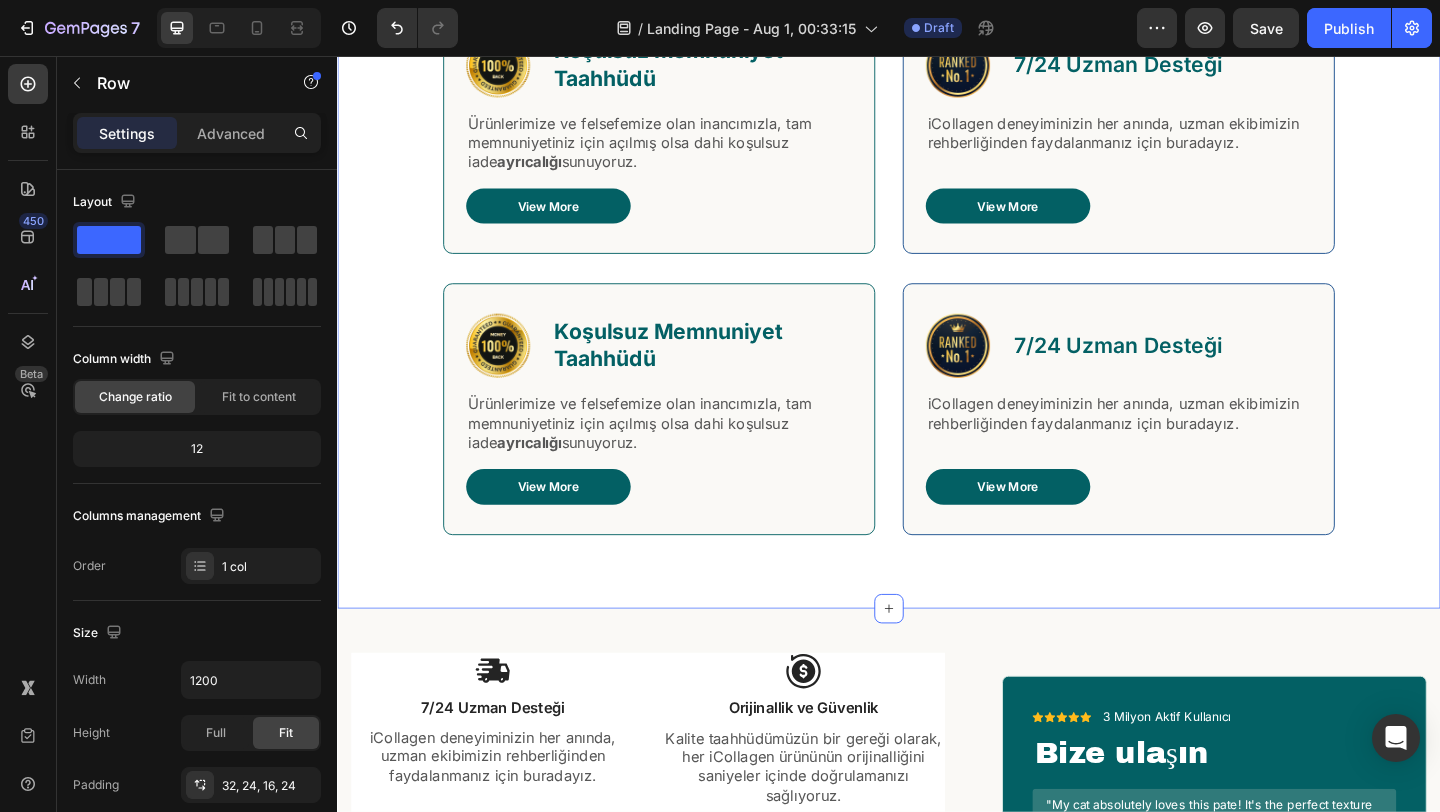 click on "iCollagen ile Premium destek Heading Row Image Koşulsuz Memnuniyet Taahhüdü Text Block Row Ürünlerimize ve felsefemize olan inancımızla, tam memnuniyetiniz için açılmış olsa dahi koşulsuz iade  ayrıcalığı  sunuyoruz. Text Block View More Button Row Image Koşulsuz Memnuniyet Taahhüdü Text Block Row Ürünlerimize ve felsefemize olan inancımızla, tam memnuniyetiniz için açılmış olsa dahi koşulsuz iade  ayrıcalığı  sunuyoruz. Text Block View More Button Row Image 7/24 Uzman Desteği Text Block Row iCollagen deneyiminizin her anında, uzman ekibimizin rehberliğinden faydalanmanız için buradayız.   Text Block View More Button Row Image 7/24 Uzman Desteği Text Block Row iCollagen deneyiminizin her anında, uzman ekibimizin rehberliğinden faydalanmanız için buradayız.   Text Block View More Button Row Row" at bounding box center [937, 267] 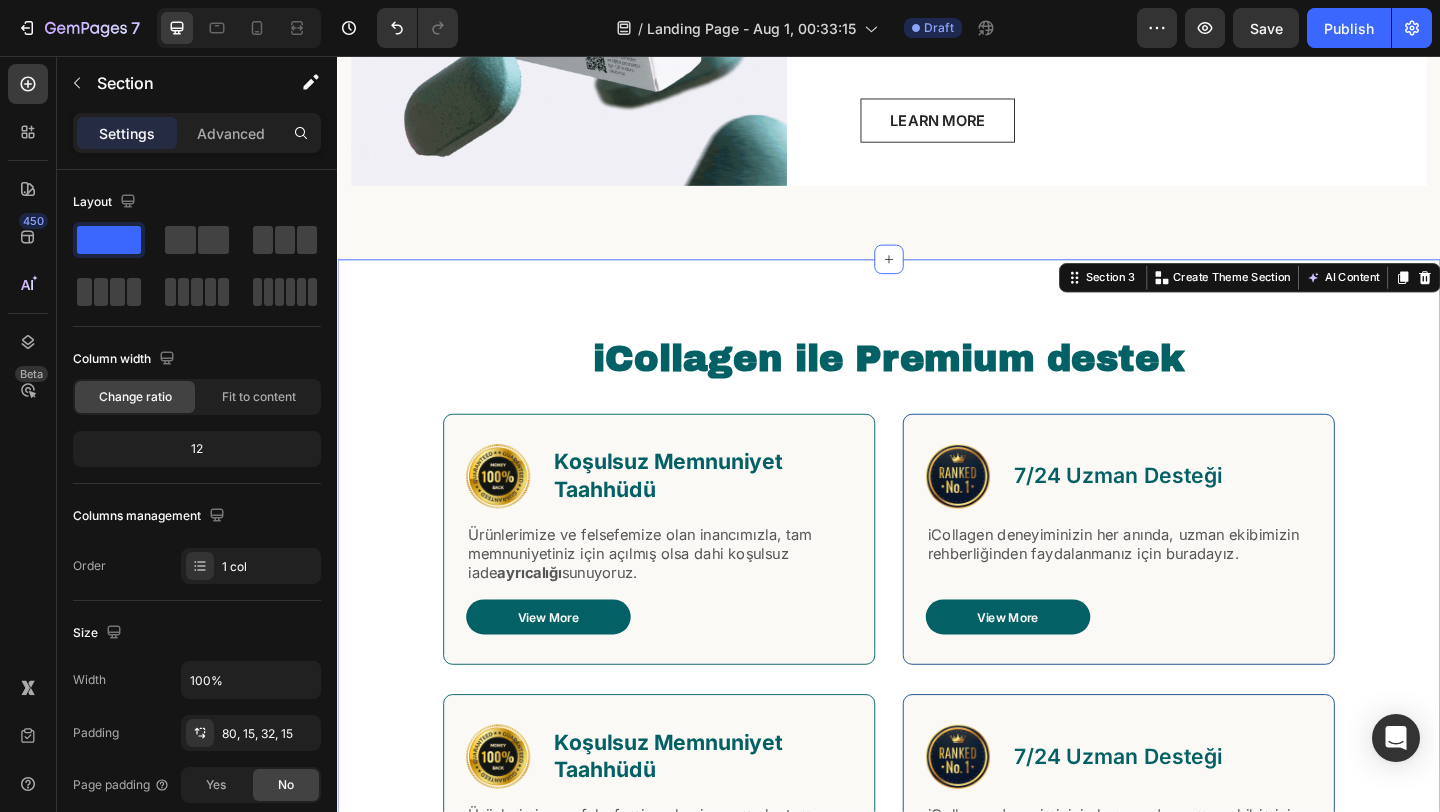 scroll, scrollTop: 833, scrollLeft: 0, axis: vertical 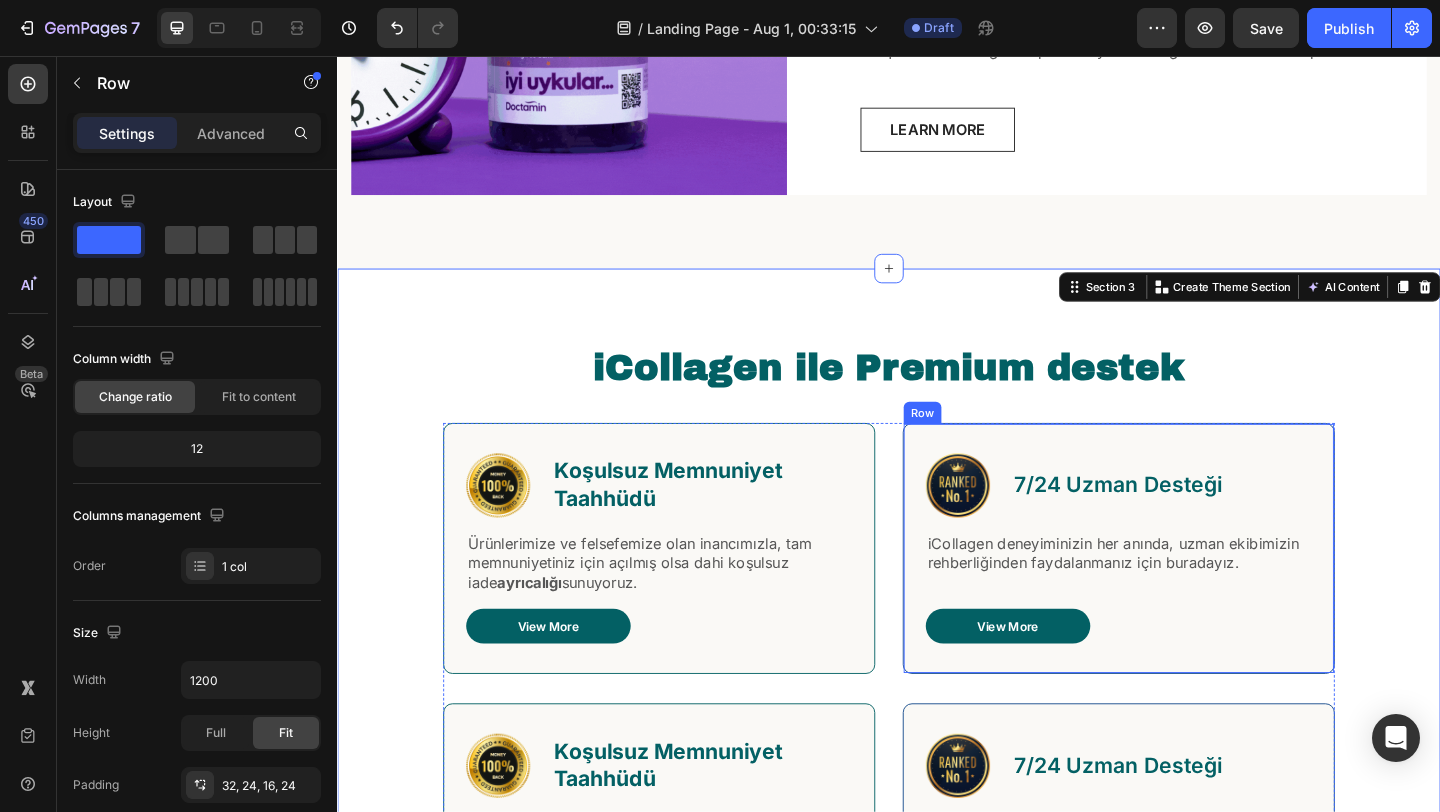 click on "Image 7/24 Uzman Desteği Text Block Row iCollagen deneyiminizin her anında, uzman ekibimizin rehberliğinden faydalanmanız için buradayız.   Text Block View More Button Row" at bounding box center [1187, 591] 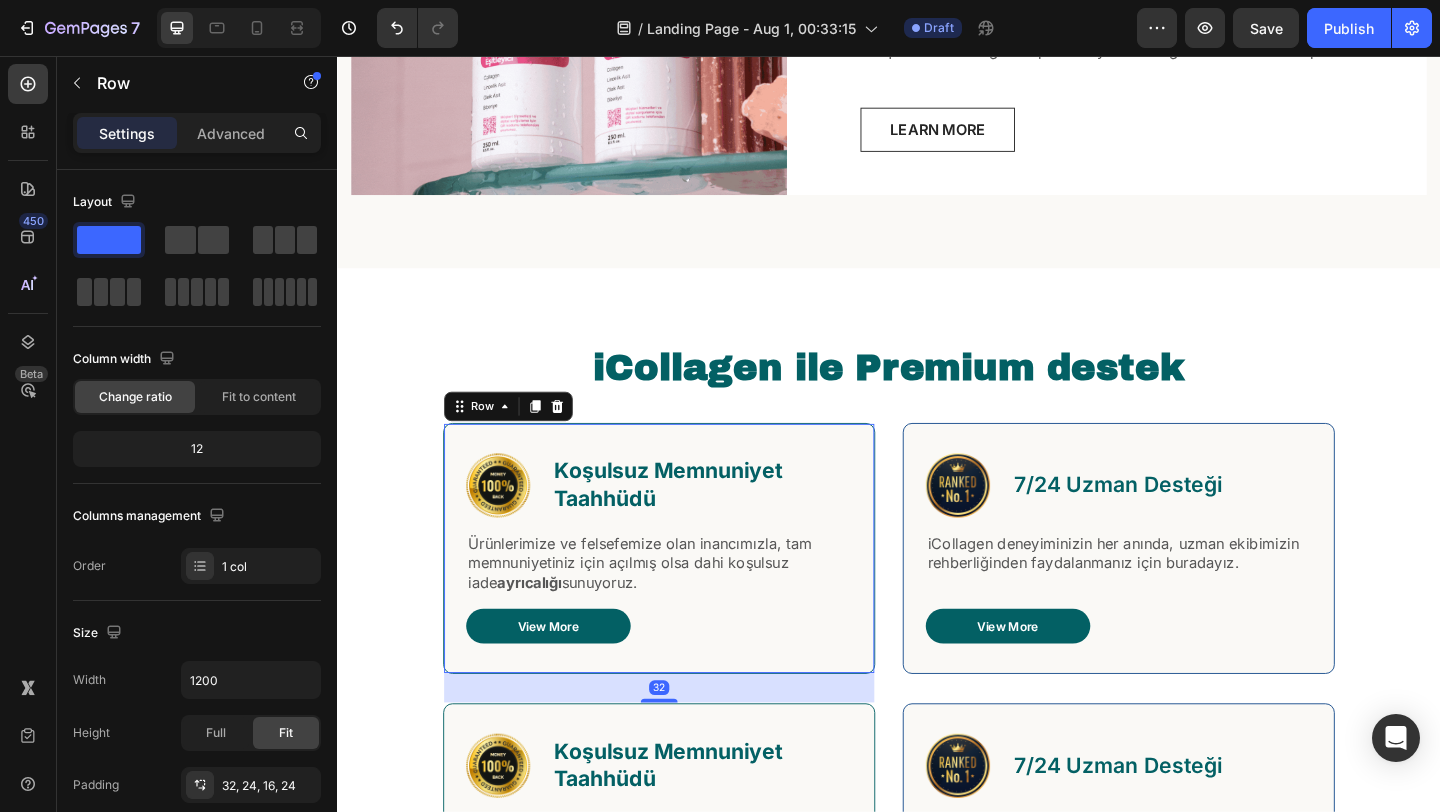 click on "Image Koşulsuz Memnuniyet Taahhüdü Text Block Row Ürünlerimize ve felsefemize olan inancımızla, tam memnuniyetiniz için açılmış olsa dahi koşulsuz iade  ayrıcalığı  sunuyoruz. Text Block View More Button Row   32" at bounding box center (687, 591) 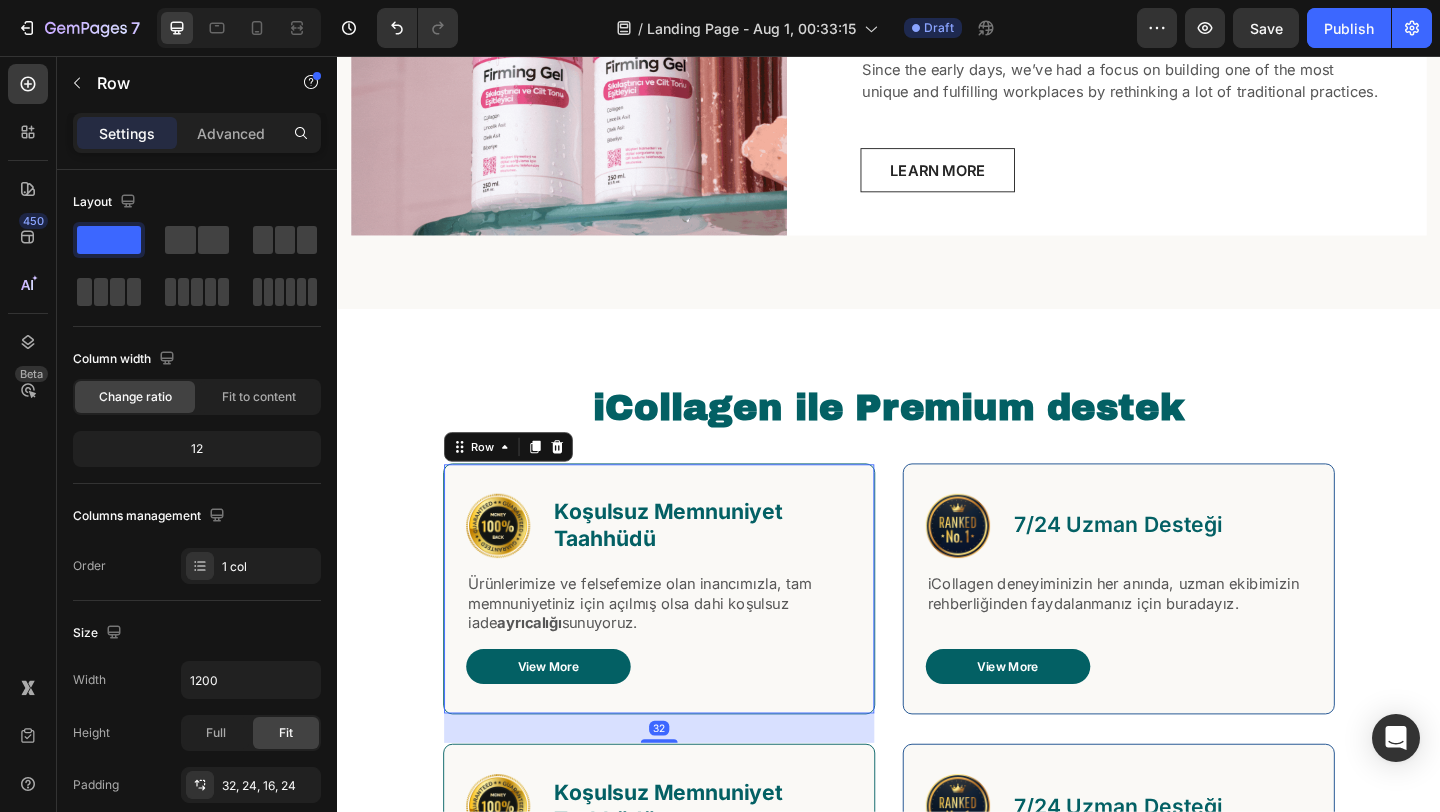 scroll, scrollTop: 777, scrollLeft: 0, axis: vertical 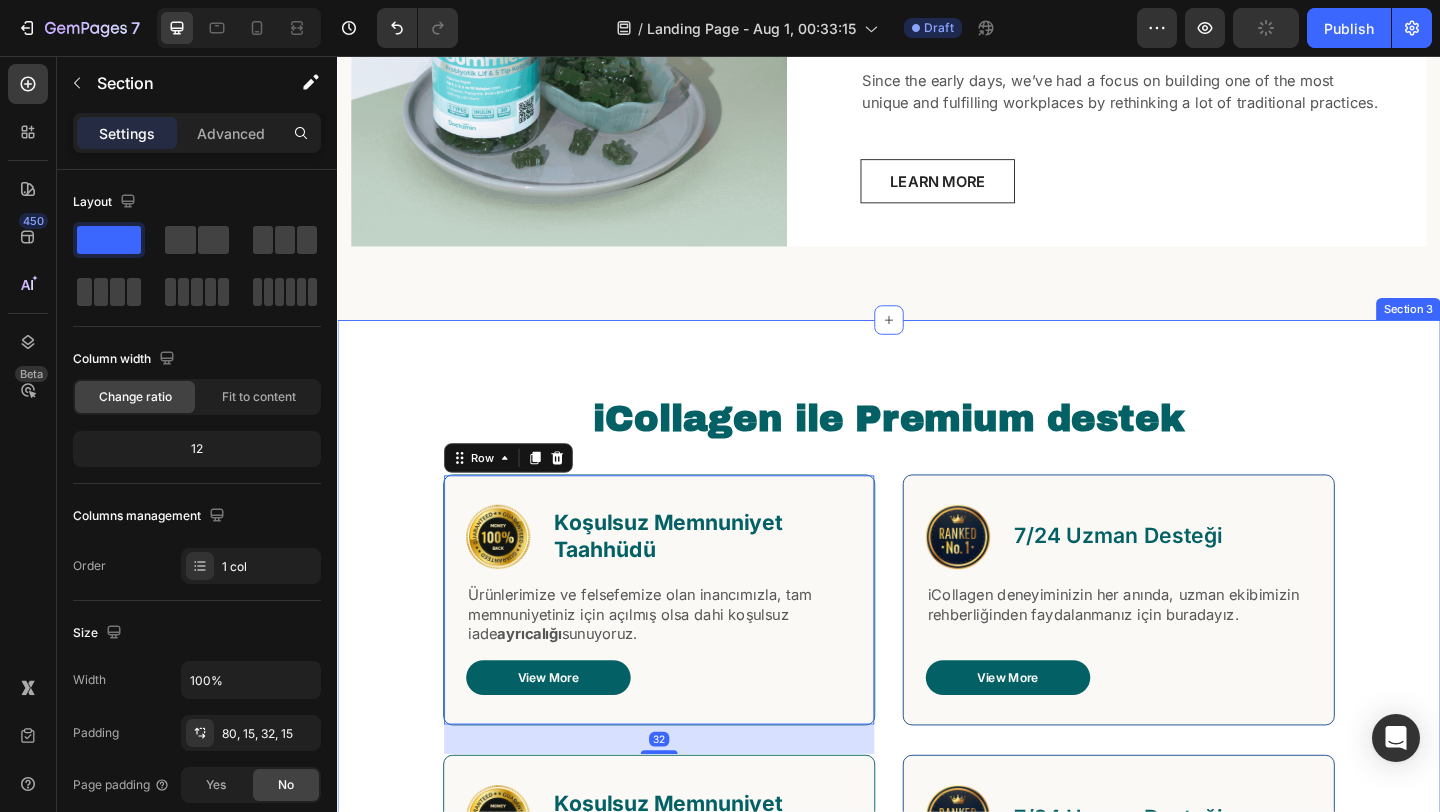 click on "iCollagen ile Premium destek Heading Row Image Koşulsuz Memnuniyet Taahhüdü Text Block Row Ürünlerimize ve felsefemize olan inancımızla, tam memnuniyetiniz için açılmış olsa dahi koşulsuz iade  ayrıcalığı  sunuyoruz. Text Block View More Button Row   32 Image Koşulsuz Memnuniyet Taahhüdü Text Block Row Ürünlerimize ve felsefemize olan inancımızla, tam memnuniyetiniz için açılmış olsa dahi koşulsuz iade  ayrıcalığı  sunuyoruz. Text Block View More Button Row Image 7/24 Uzman Desteği Text Block Row iCollagen deneyiminizin her anında, uzman ekibimizin rehberliğinden faydalanmanız için buradayız.   Text Block View More Button Row Image 7/24 Uzman Desteği Text Block Row iCollagen deneyiminizin her anında, uzman ekibimizin rehberliğinden faydalanmanız için buradayız.   Text Block View More Button Row Row" at bounding box center (937, 780) 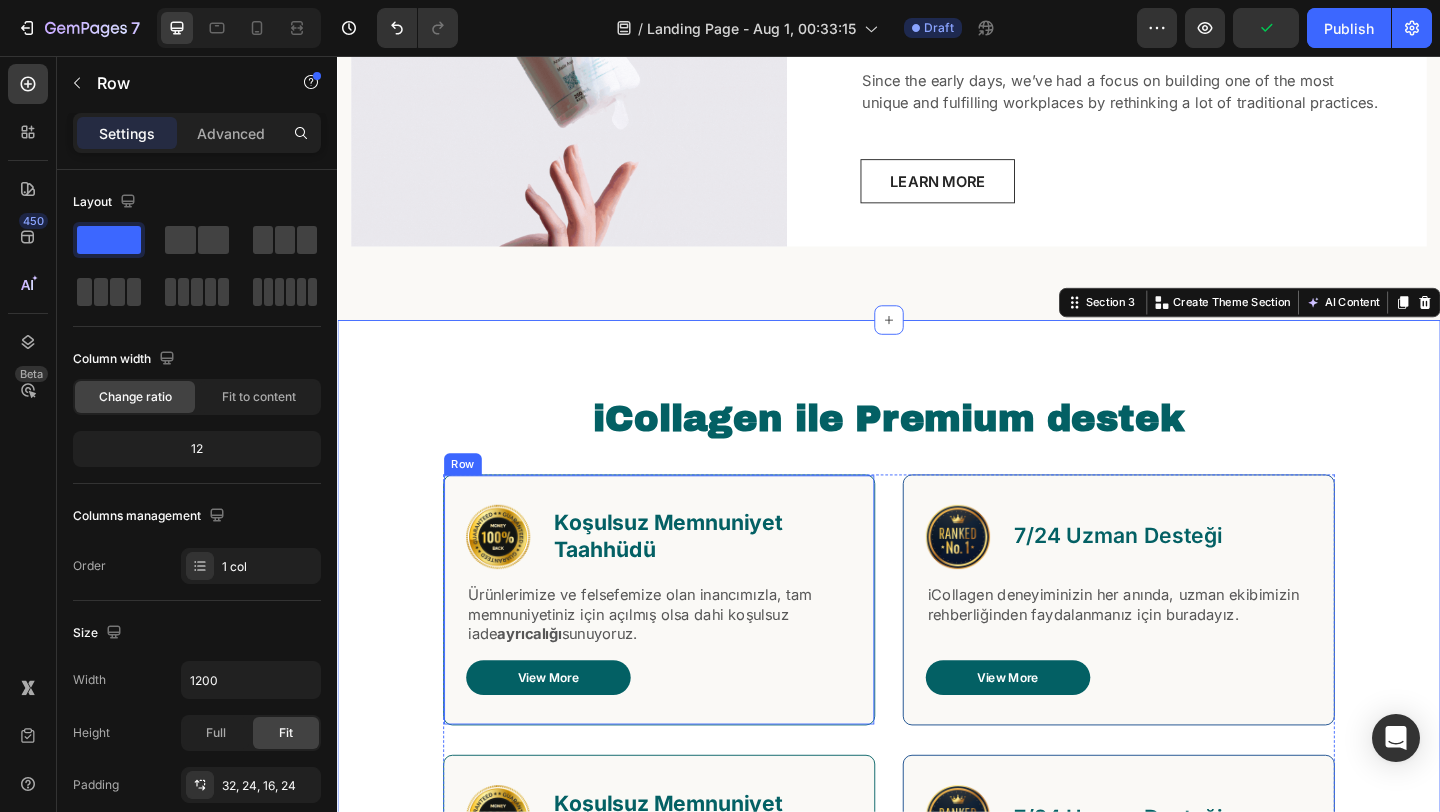 click on "Image Koşulsuz Memnuniyet Taahhüdü Text Block Row Ürünlerimize ve felsefemize olan inancımızla, tam memnuniyetiniz için açılmış olsa dahi koşulsuz iade  ayrıcalığı  sunuyoruz. Text Block View More Button Row" at bounding box center [687, 647] 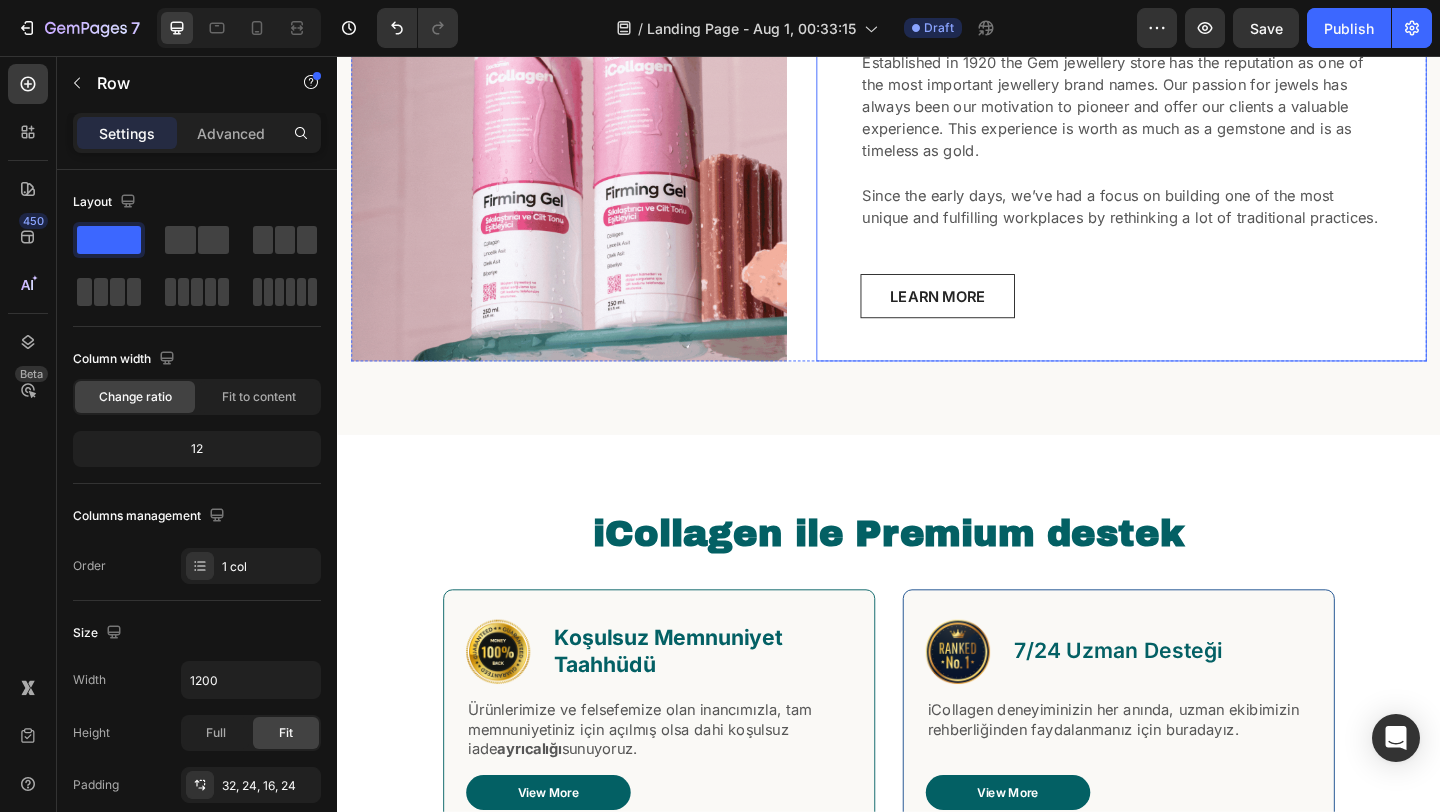 scroll, scrollTop: 830, scrollLeft: 0, axis: vertical 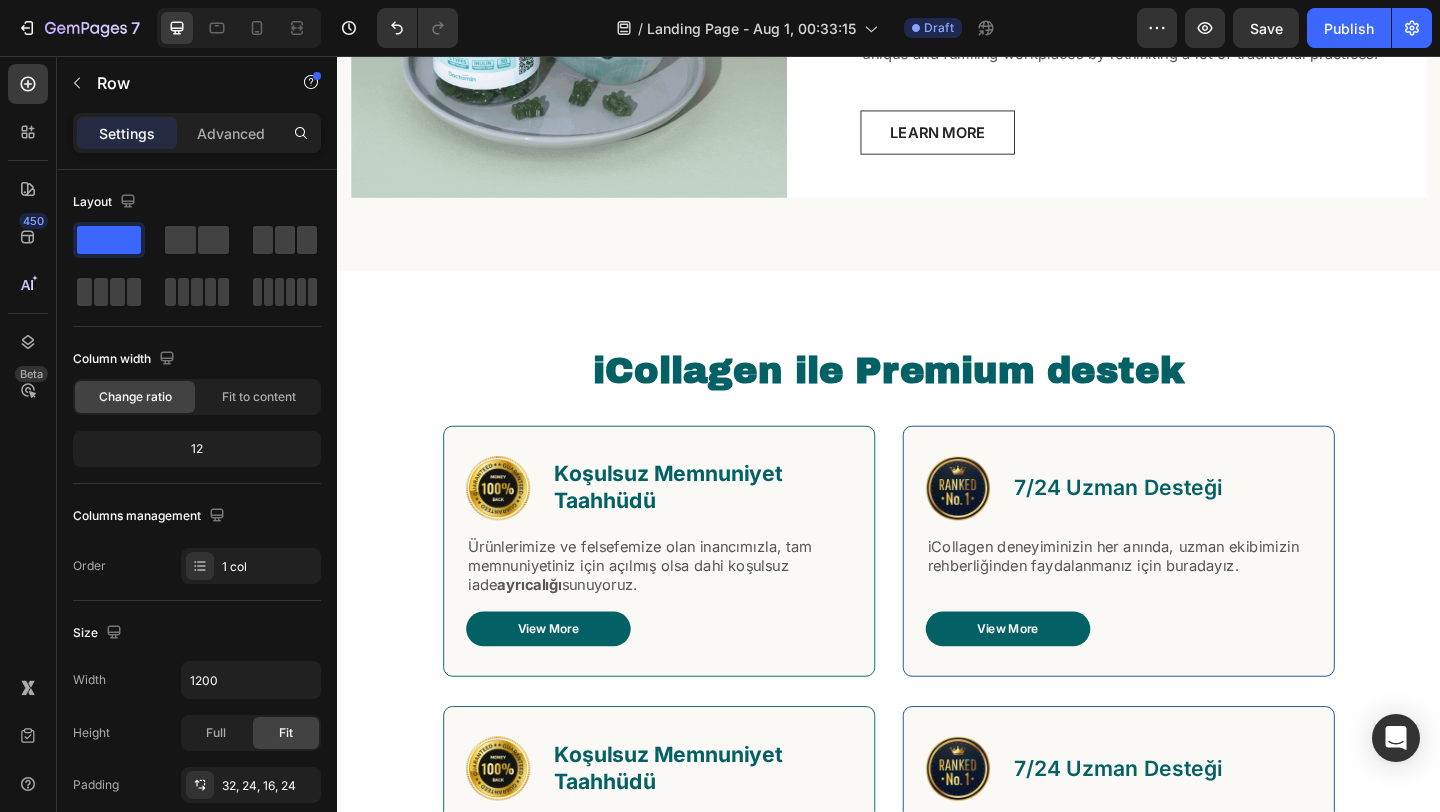 click on "Image Koşulsuz Memnuniyet Taahhüdü Text Block Row Ürünlerimize ve felsefemize olan inancımızla, tam memnuniyetiniz için açılmış olsa dahi koşulsuz iade  ayrıcalığı  sunuyoruz. Text Block View More Button Row" at bounding box center [687, 594] 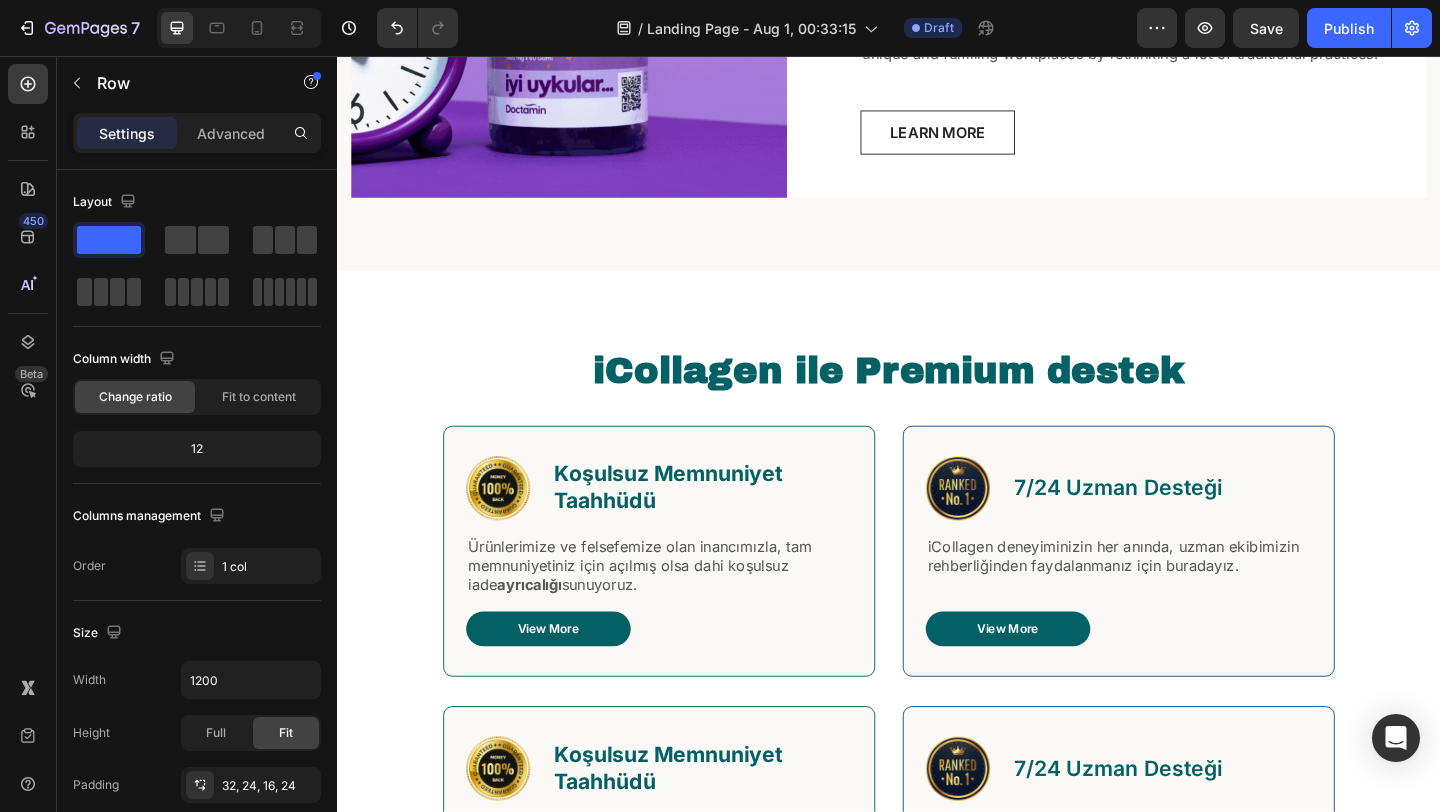 click on "Image Koşulsuz Memnuniyet Taahhüdü Text Block Row Ürünlerimize ve felsefemize olan inancımızla, tam memnuniyetiniz için açılmış olsa dahi koşulsuz iade  ayrıcalığı  sunuyoruz. Text Block View More Button Row" at bounding box center [687, 594] 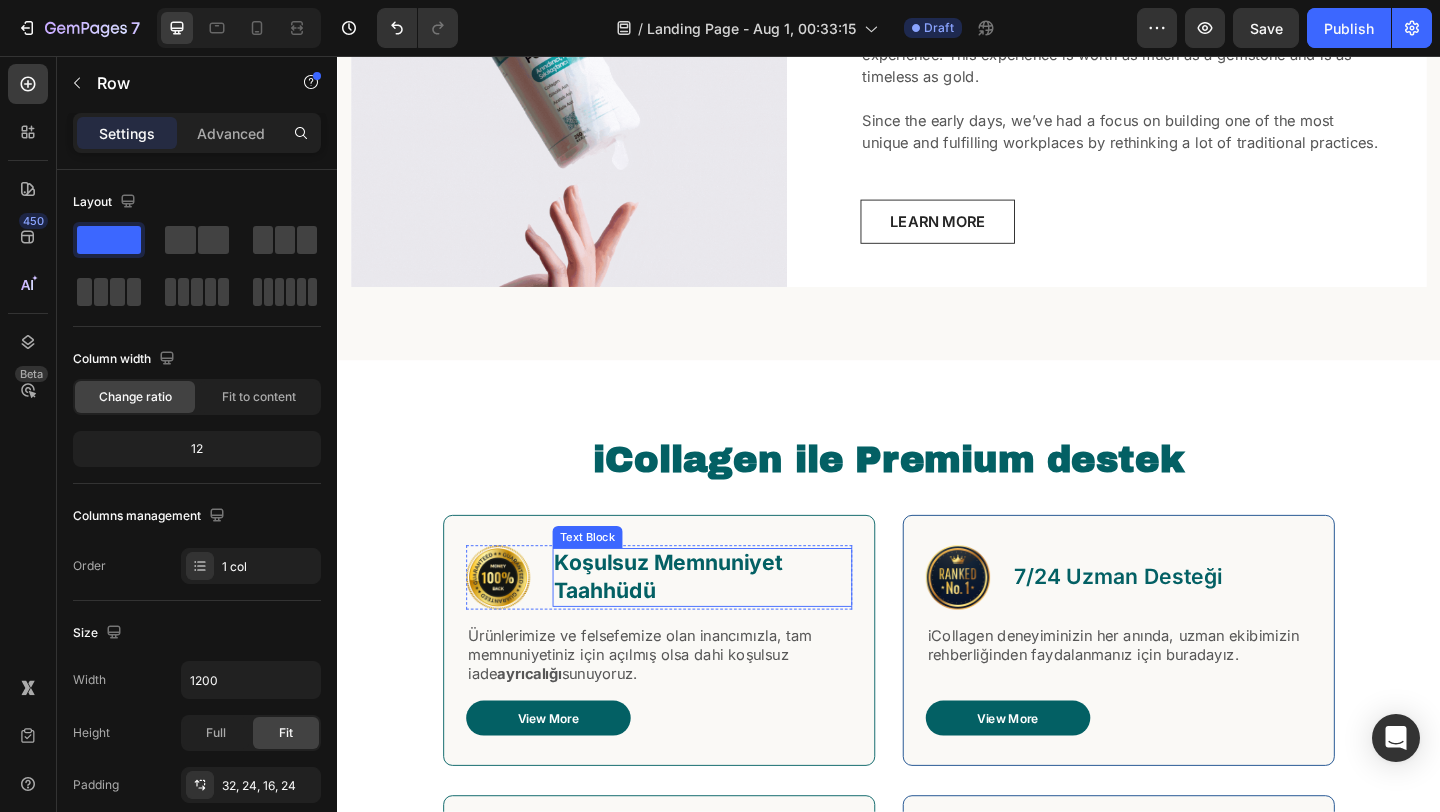 scroll, scrollTop: 731, scrollLeft: 0, axis: vertical 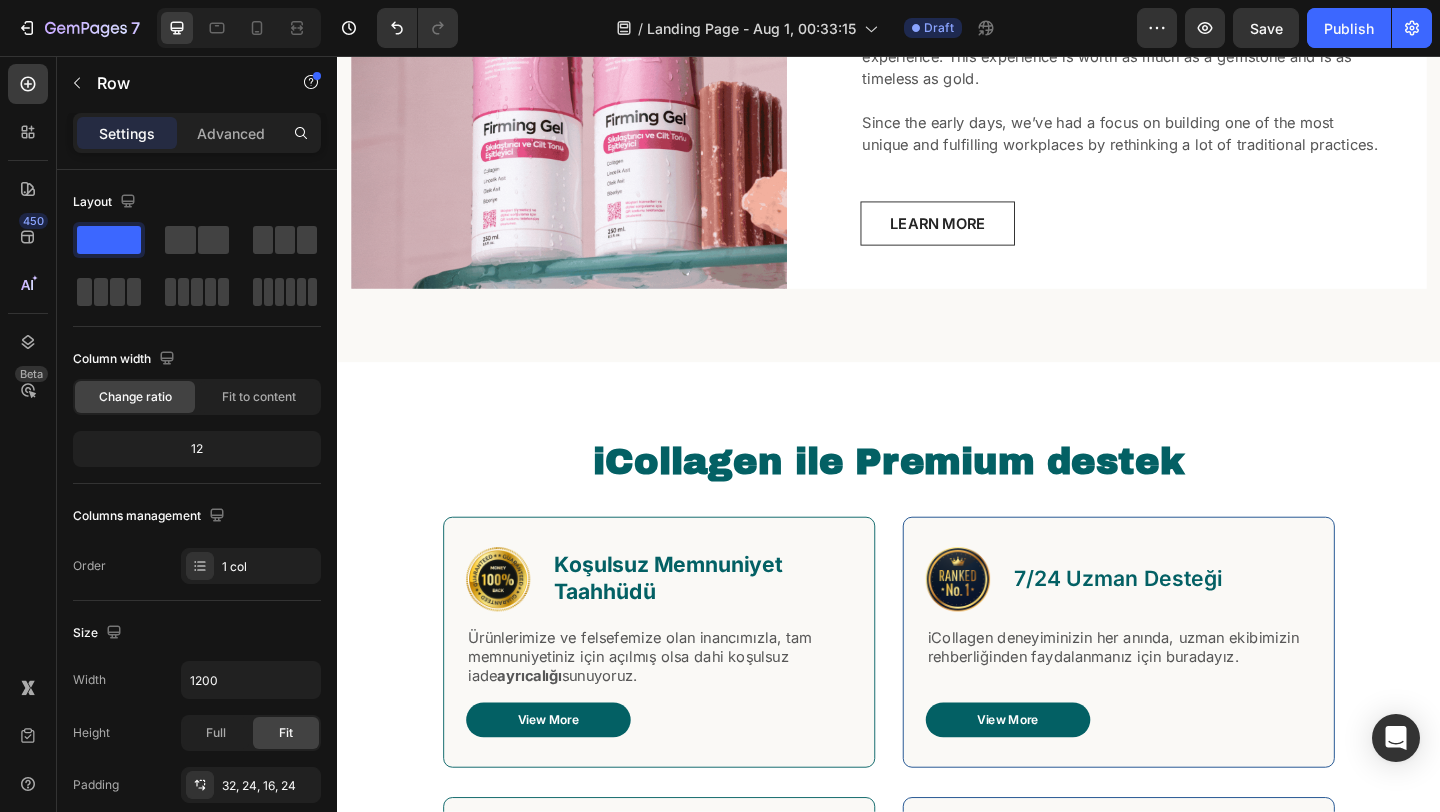click on "Image Koşulsuz Memnuniyet Taahhüdü Text Block Row Ürünlerimize ve felsefemize olan inancımızla, tam memnuniyetiniz için açılmış olsa dahi koşulsuz iade  ayrıcalığı  sunuyoruz. Text Block View More Button Row" at bounding box center [687, 693] 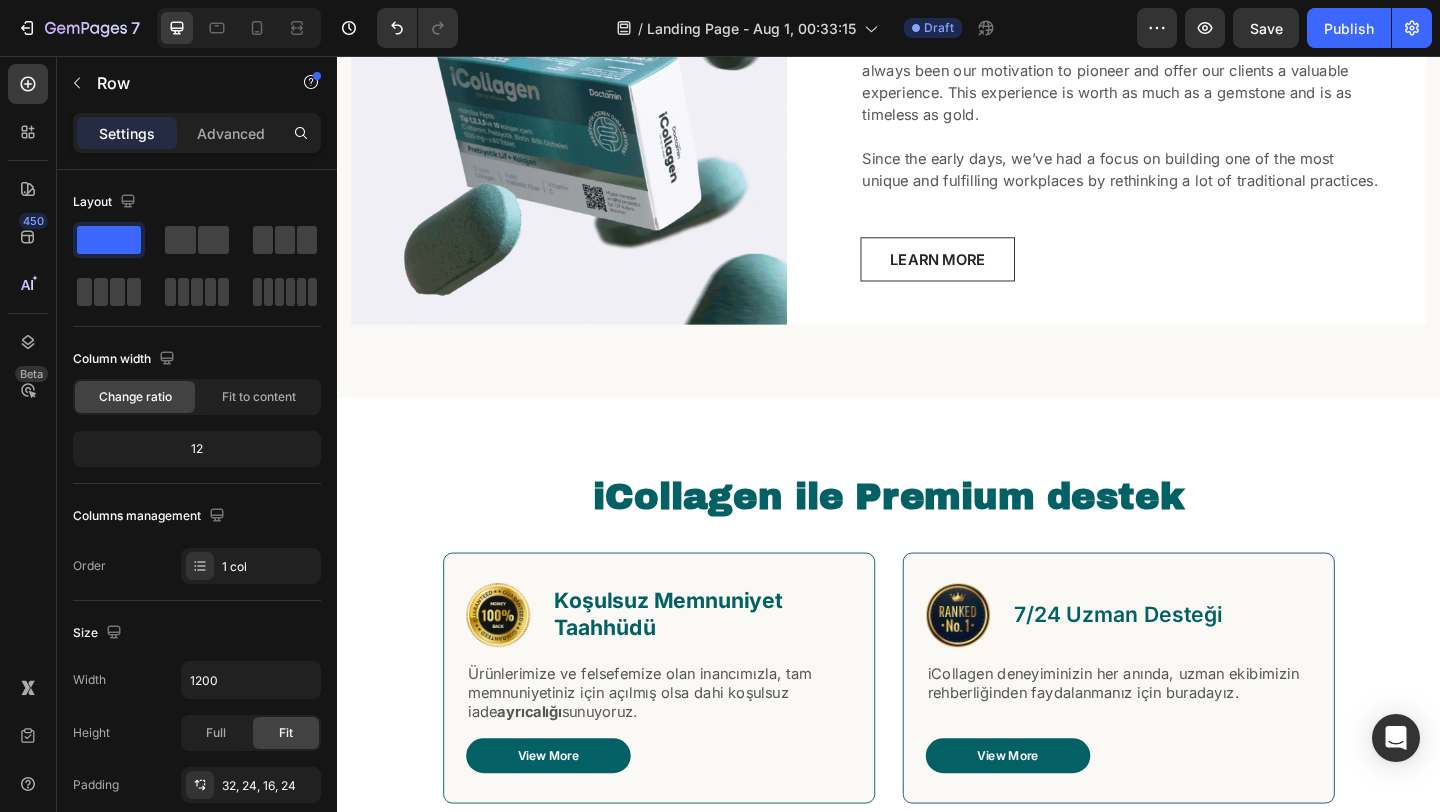 scroll, scrollTop: 1058, scrollLeft: 0, axis: vertical 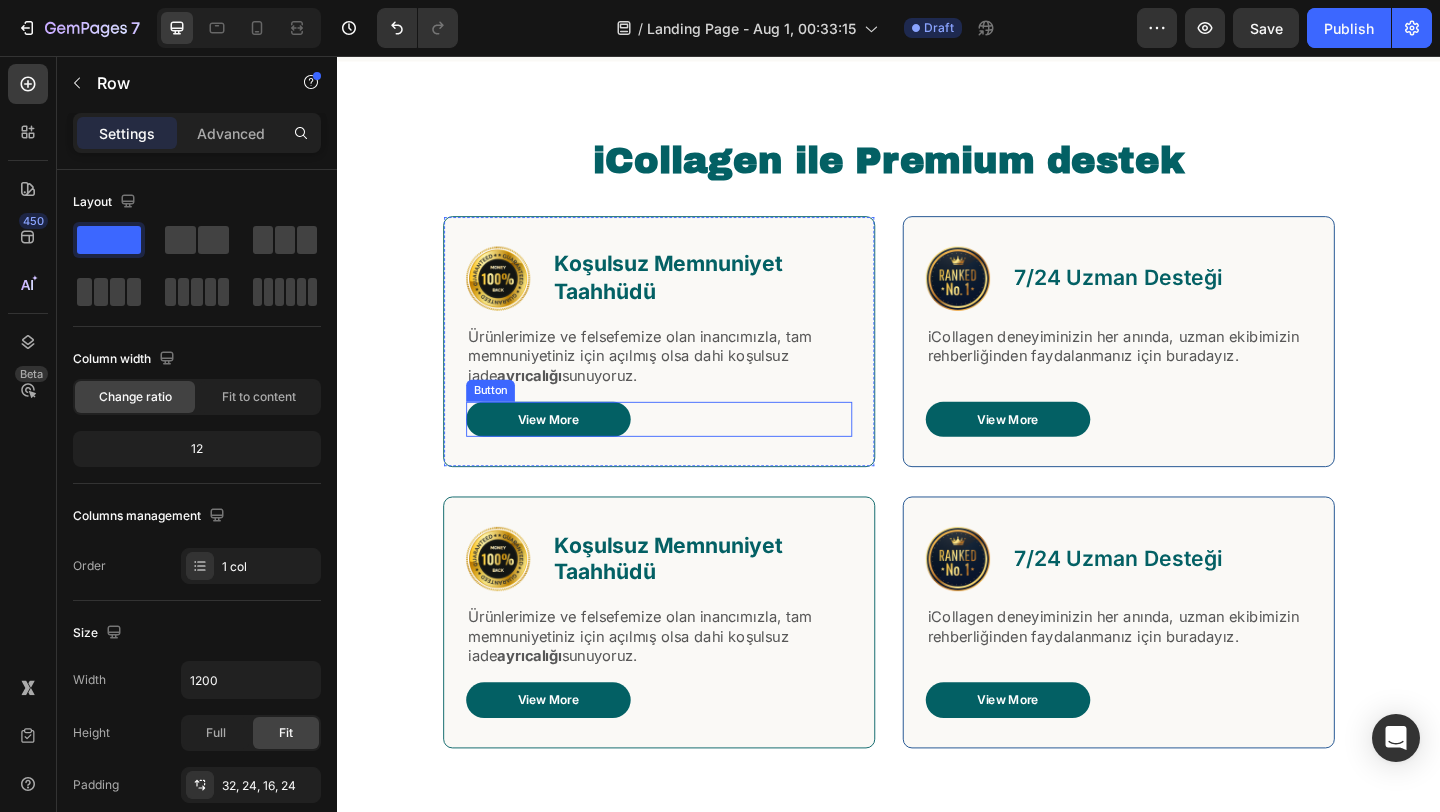 click on "View More Button" at bounding box center [687, 451] 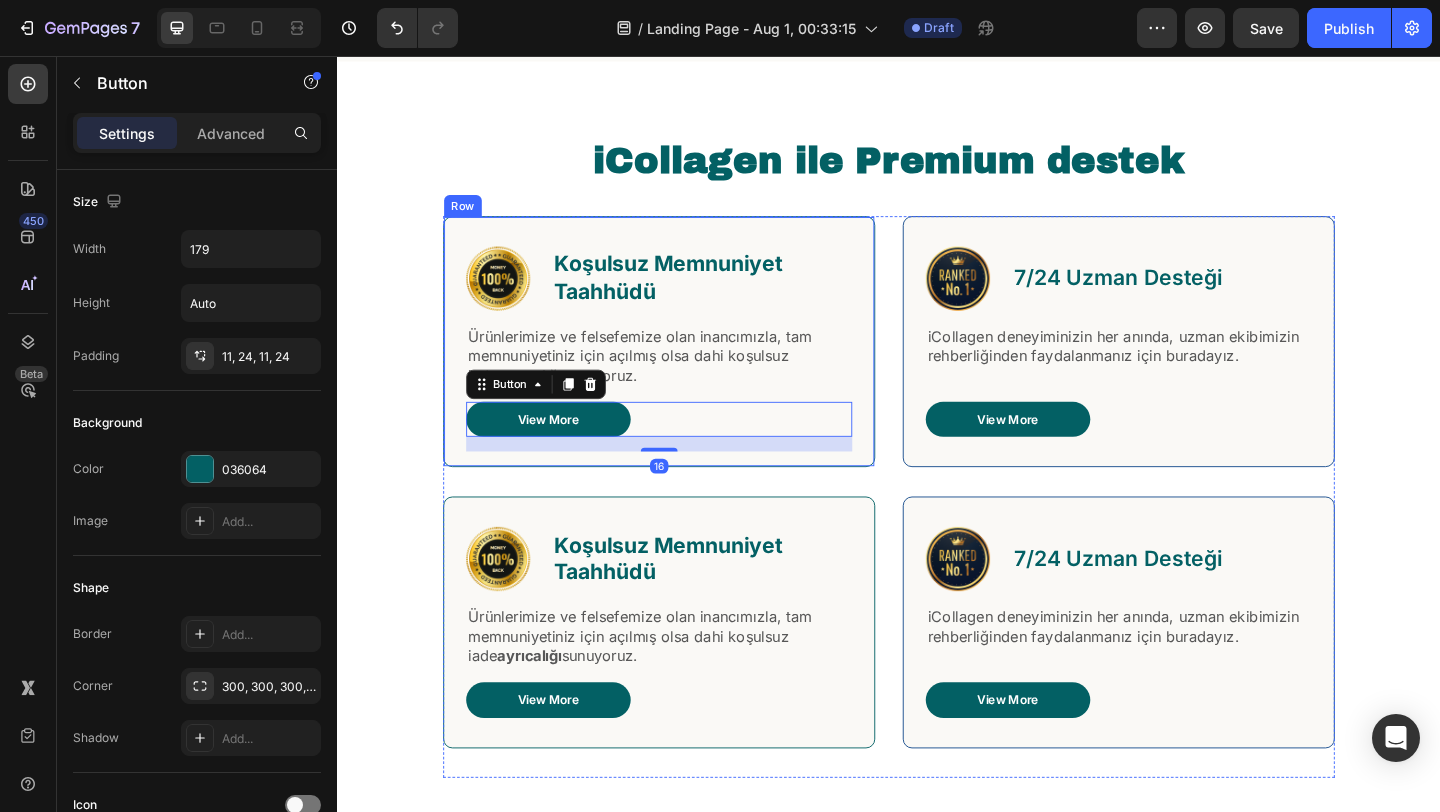 click on "Image Koşulsuz Memnuniyet Taahhüdü Text Block Row Ürünlerimize ve felsefemize olan inancımızla, tam memnuniyetiniz için açılmış olsa dahi koşulsuz iade  ayrıcalığı  sunuyoruz. Text Block View More Button   16 Row" at bounding box center (687, 366) 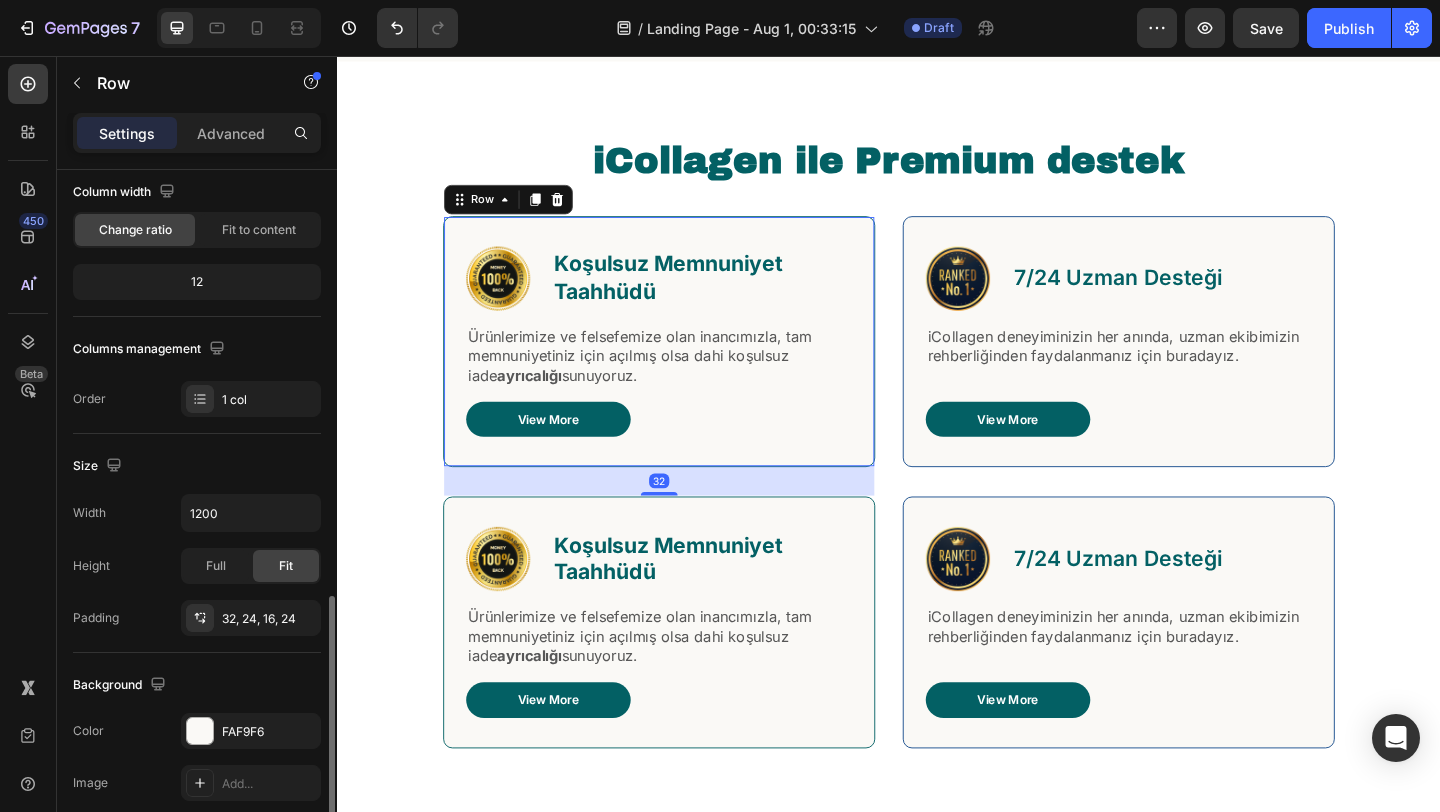 scroll, scrollTop: 521, scrollLeft: 0, axis: vertical 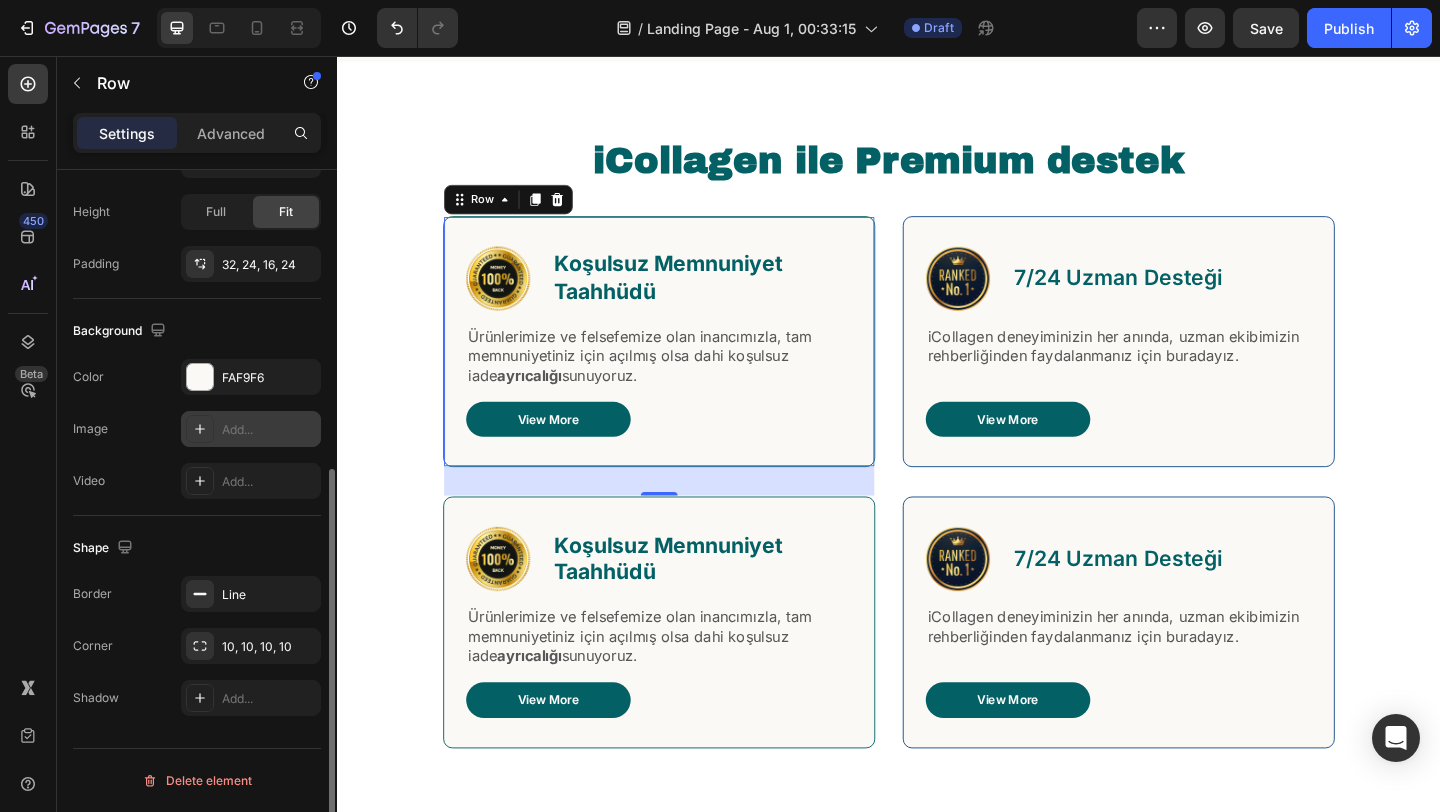 click on "Add..." at bounding box center [269, 430] 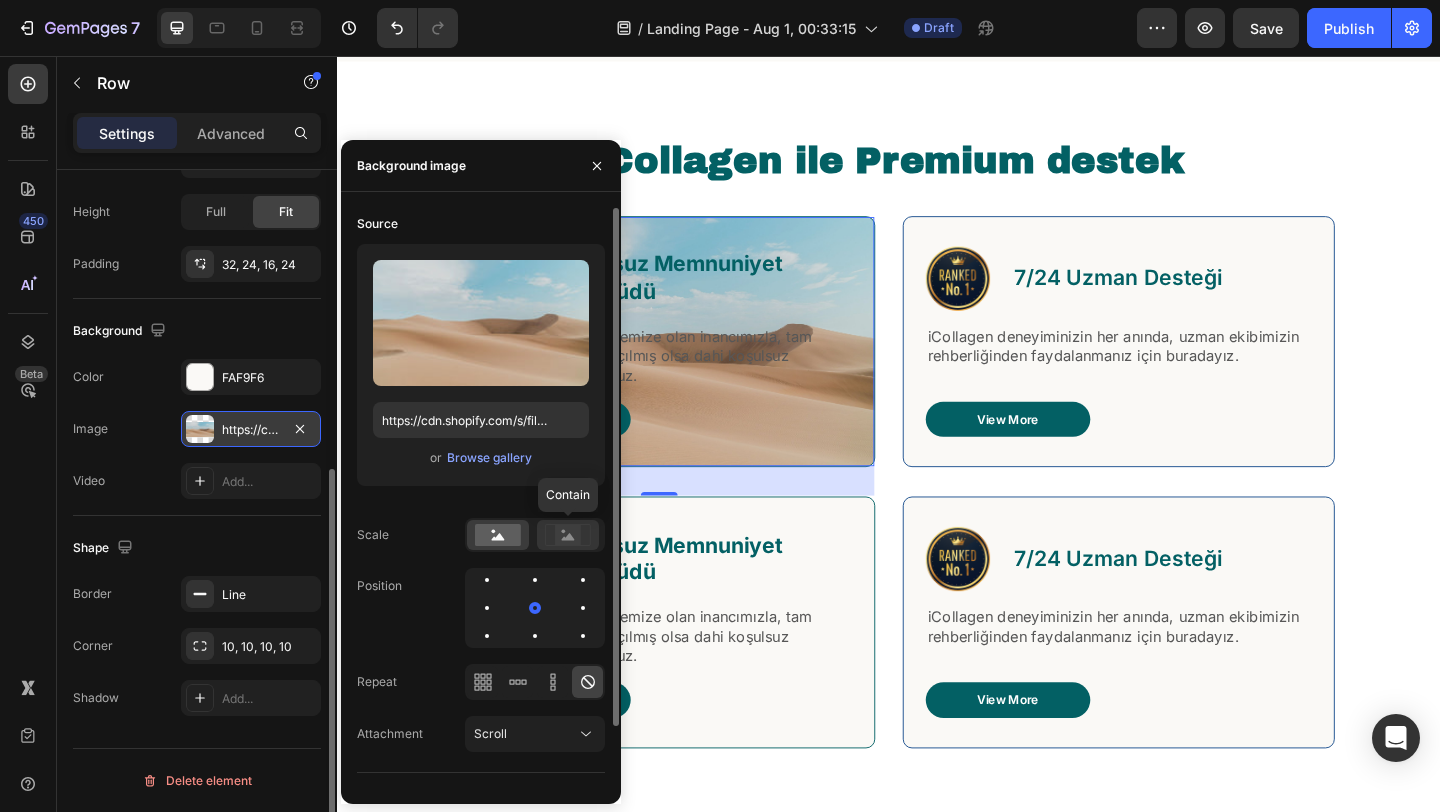 click 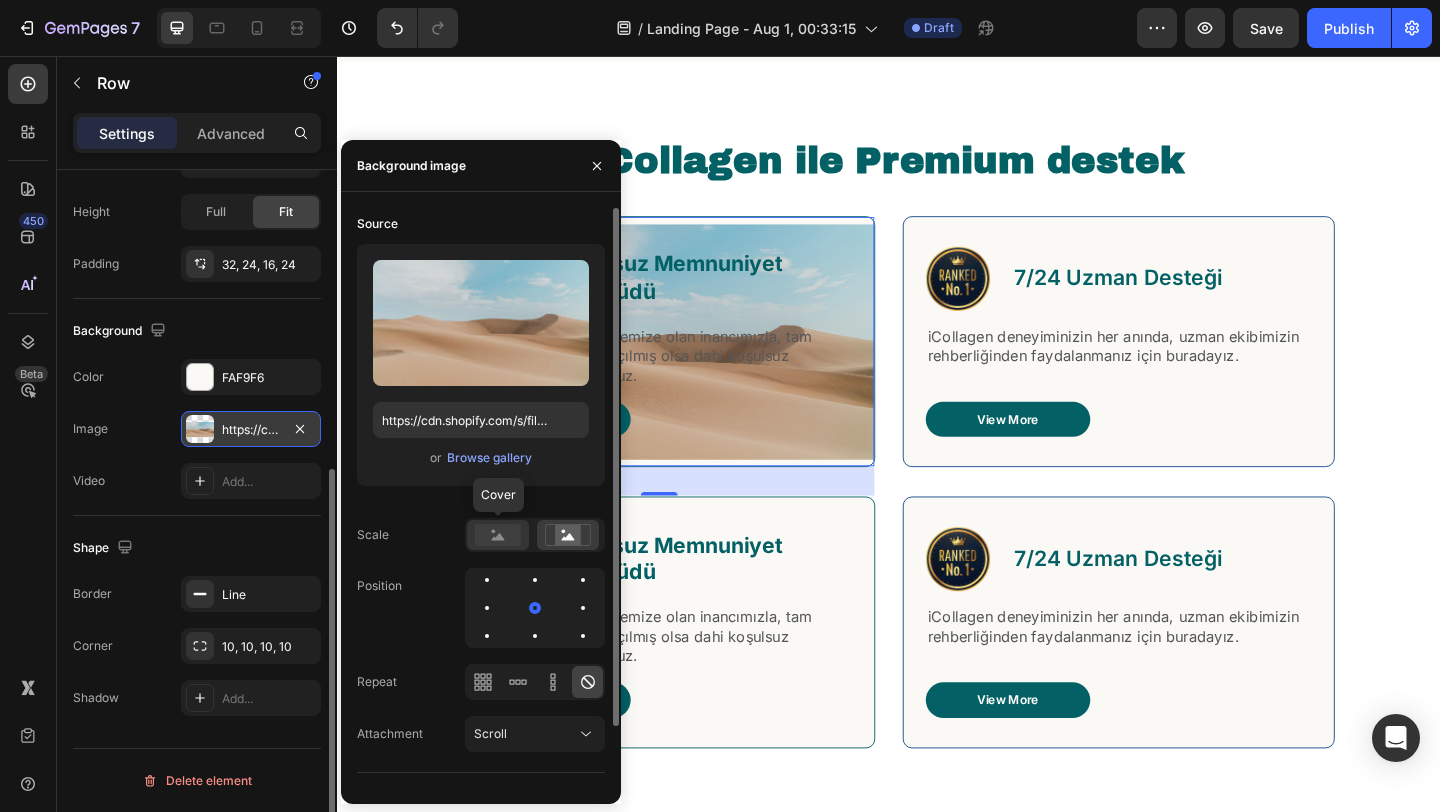 click 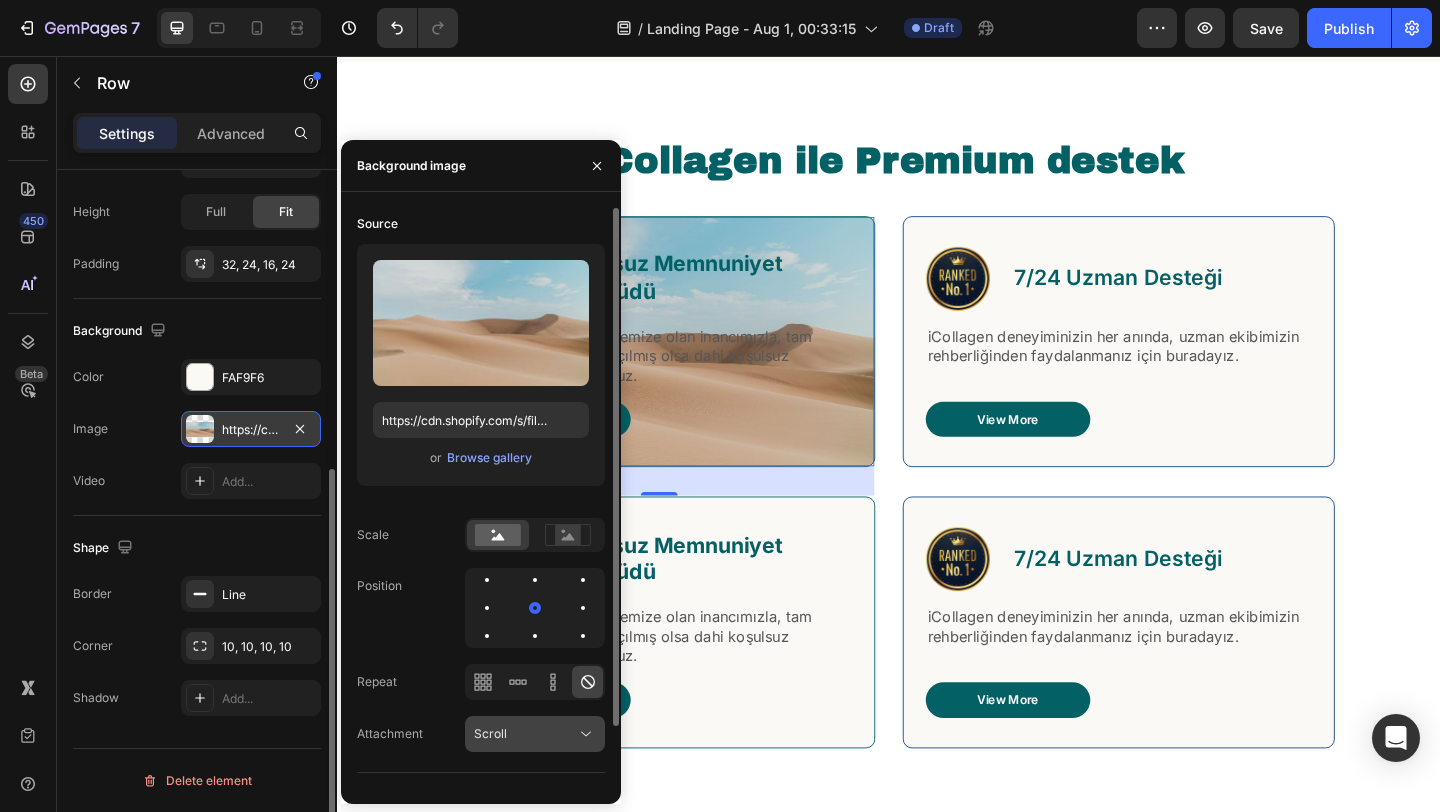 click on "Scroll" at bounding box center [525, 734] 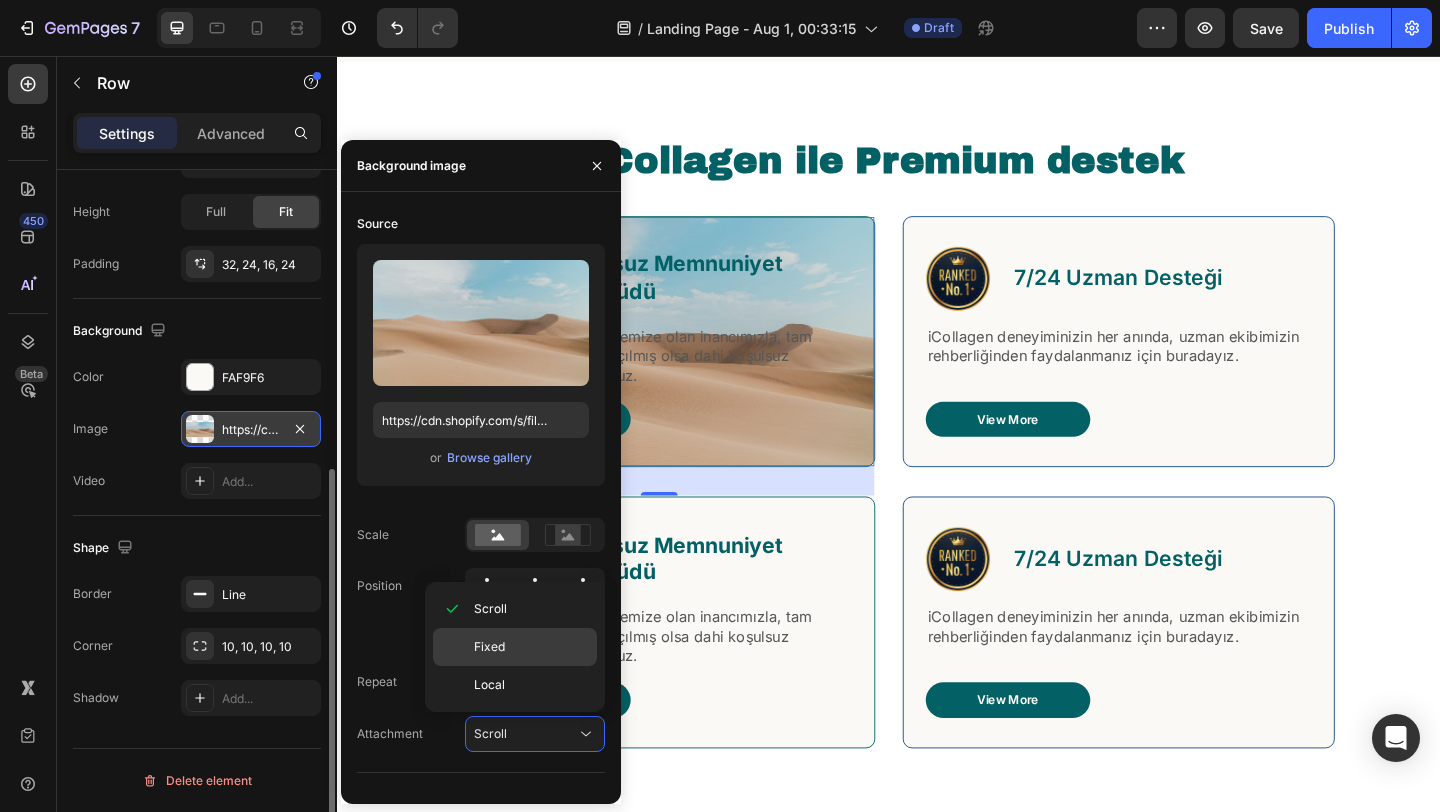 click on "Fixed" at bounding box center [531, 647] 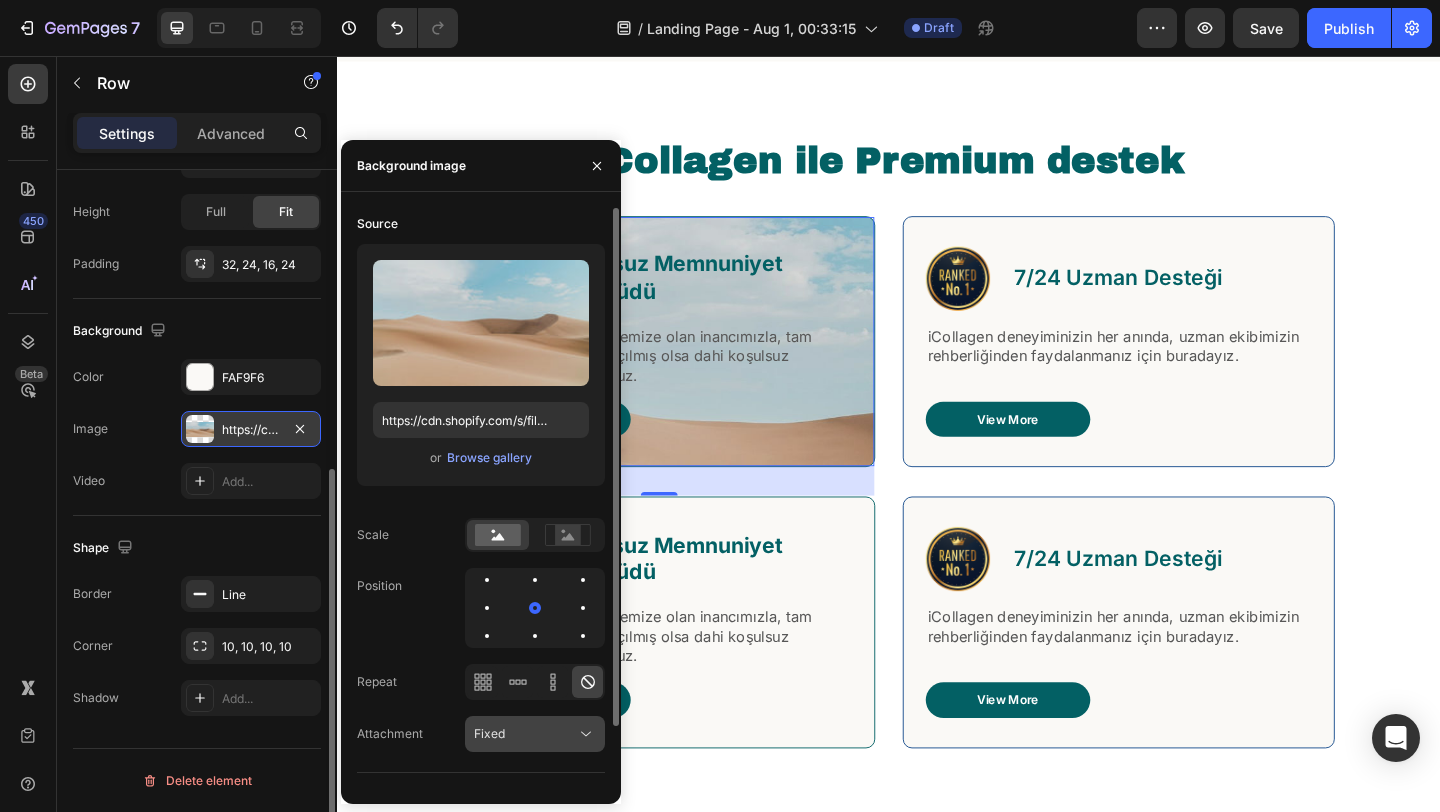 click on "Fixed" at bounding box center [525, 734] 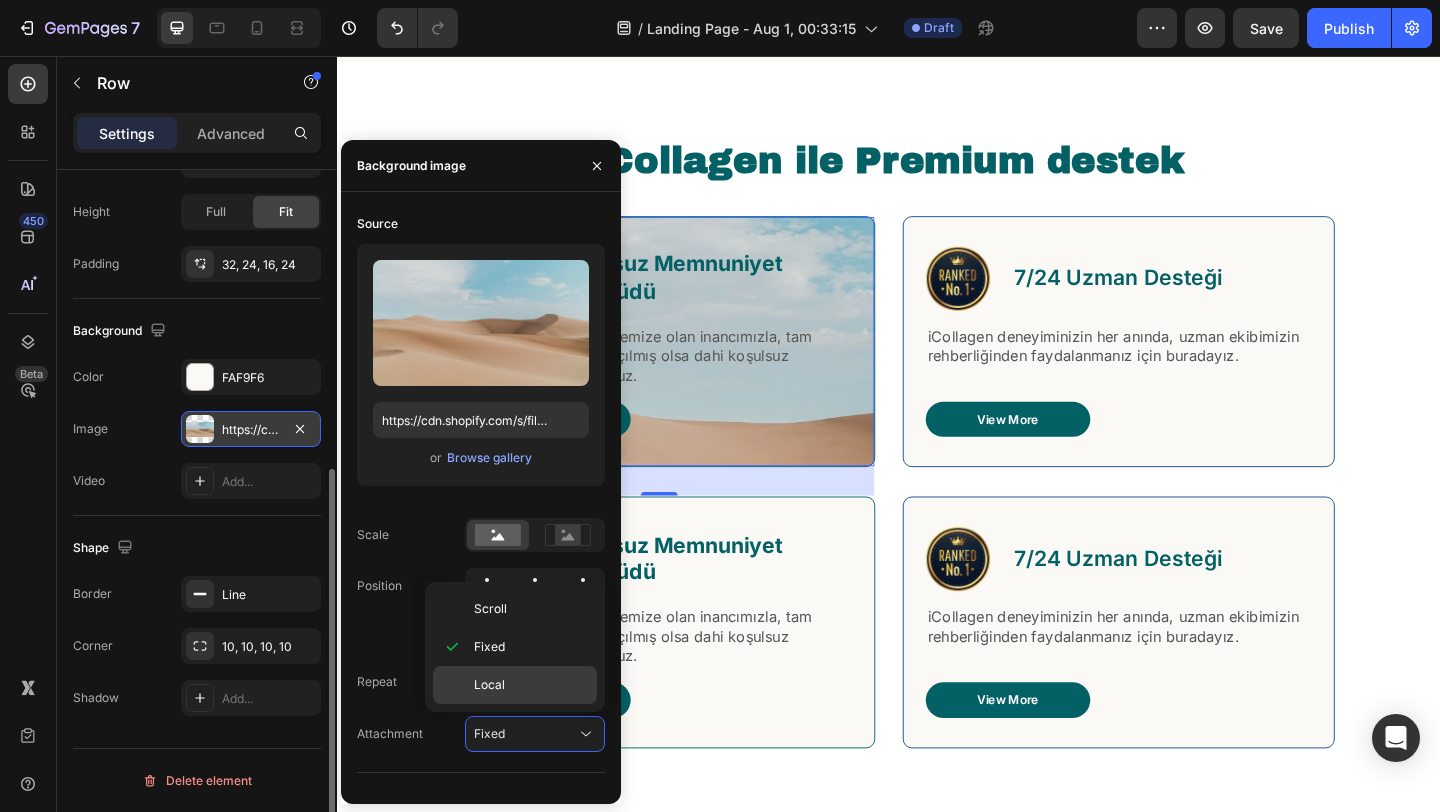 click on "Local" 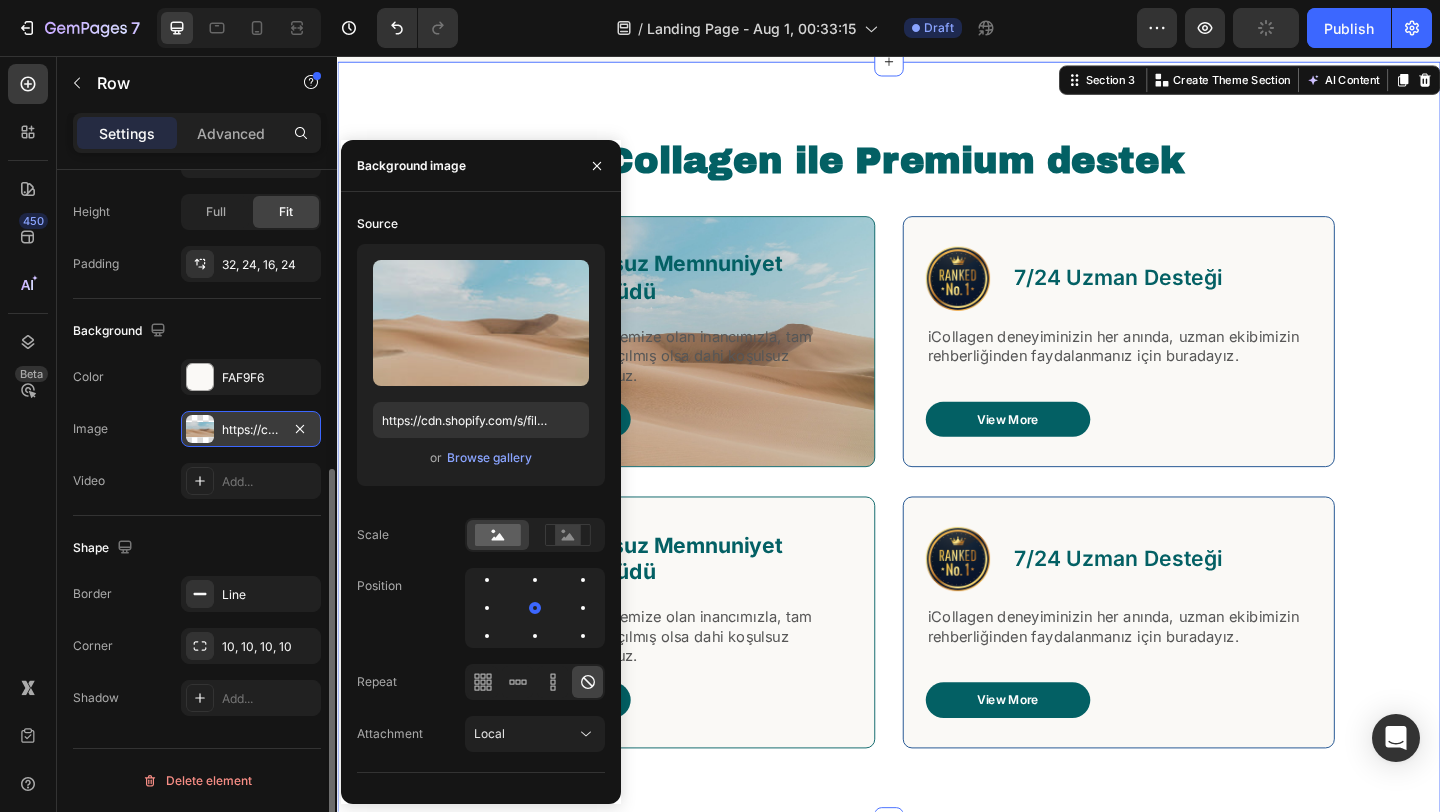 click on "iCollagen ile Premium destek Heading Row Image Koşulsuz Memnuniyet Taahhüdü Text Block Row Ürünlerimize ve felsefemize olan inancımızla, tam memnuniyetiniz için açılmış olsa dahi koşulsuz iade  ayrıcalığı  sunuyoruz. Text Block View More Button Row Image Koşulsuz Memnuniyet Taahhüdü Text Block Row Ürünlerimize ve felsefemize olan inancımızla, tam memnuniyetiniz için açılmış olsa dahi koşulsuz iade  ayrıcalığı  sunuyoruz. Text Block View More Button Row Image 7/24 Uzman Desteği Text Block Row iCollagen deneyiminizin her anında, uzman ekibimizin rehberliğinden faydalanmanız için buradayız.   Text Block View More Button Row Image 7/24 Uzman Desteği Text Block Row iCollagen deneyiminizin her anında, uzman ekibimizin rehberliğinden faydalanmanız için buradayız.   Text Block View More Button Row Row" at bounding box center (937, 499) 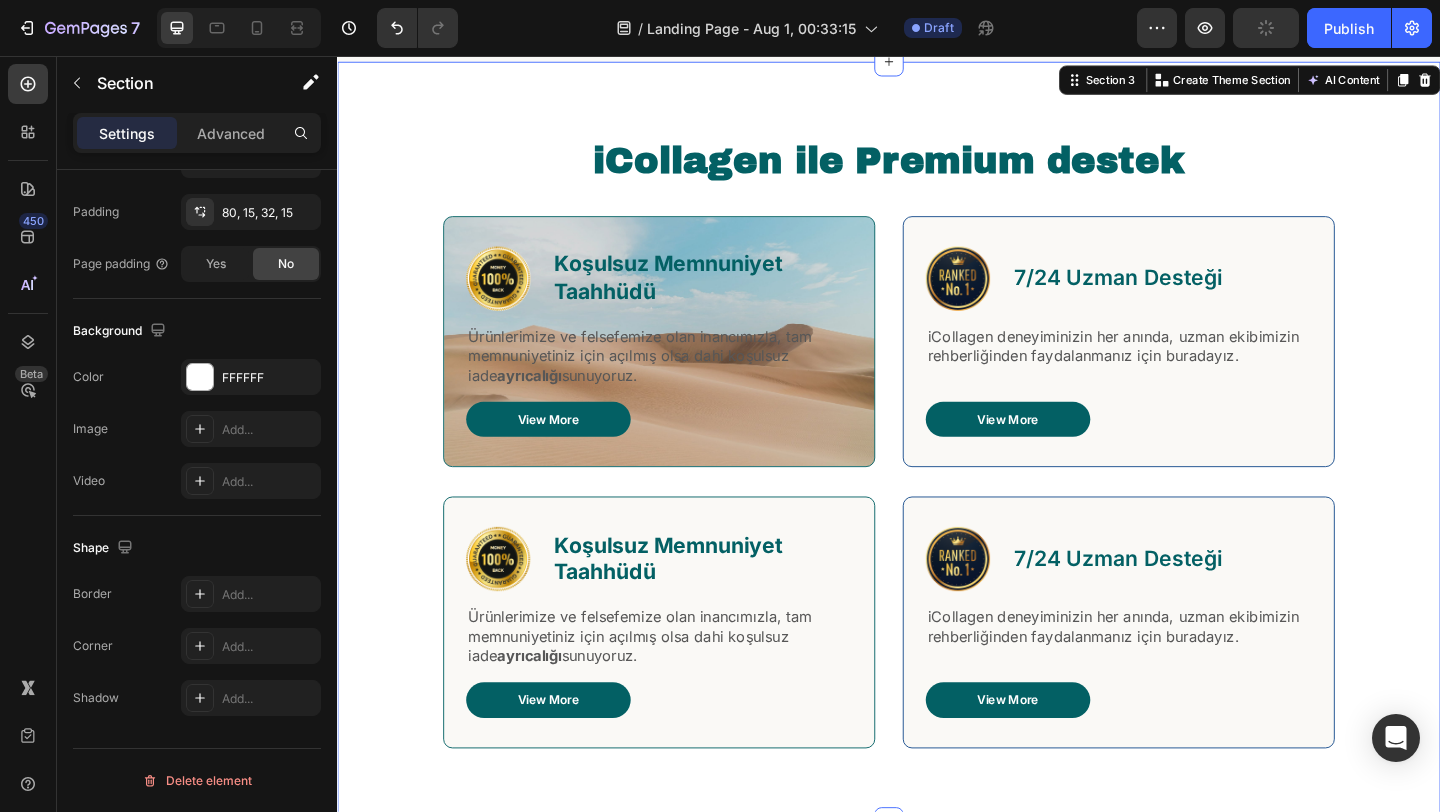 scroll, scrollTop: 0, scrollLeft: 0, axis: both 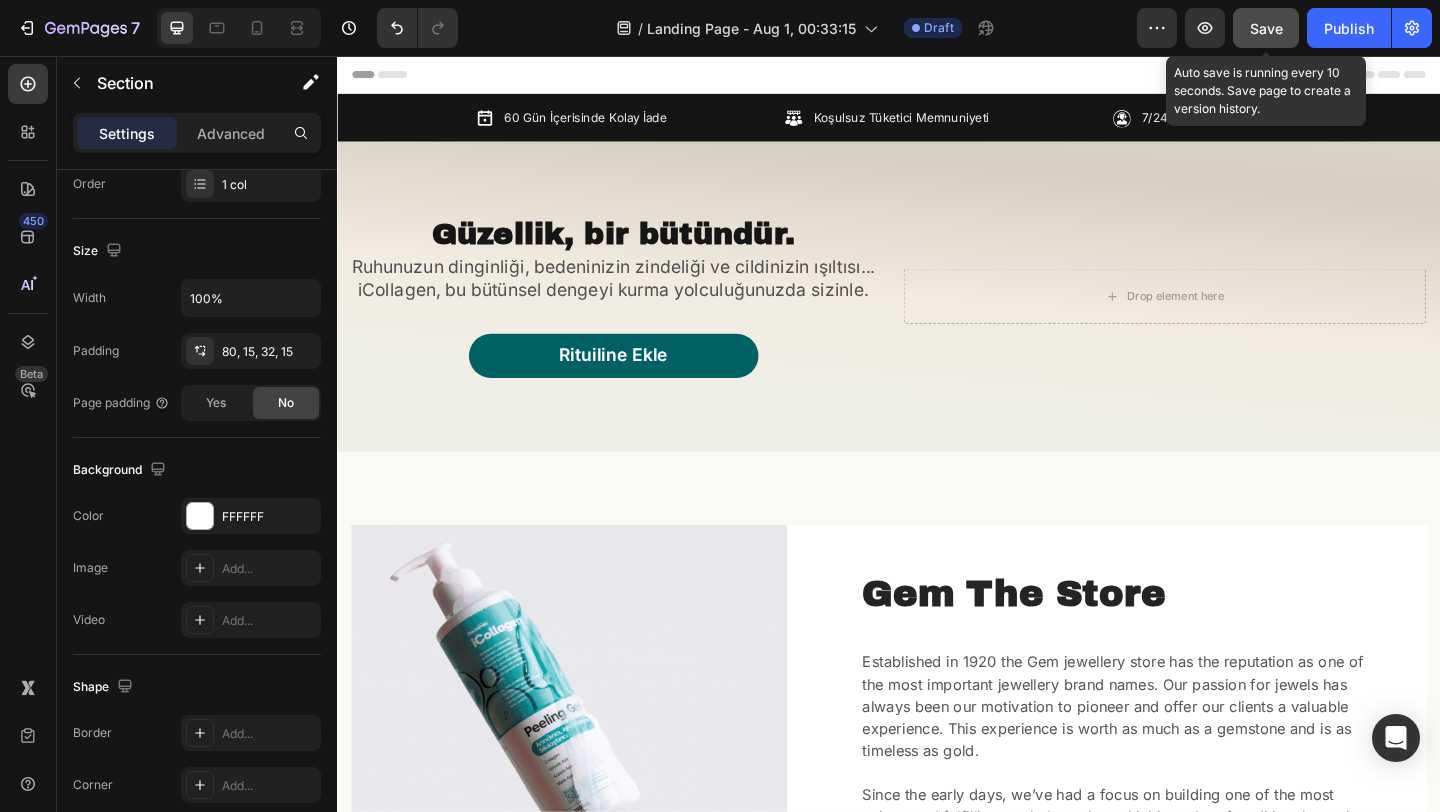 click on "Save" 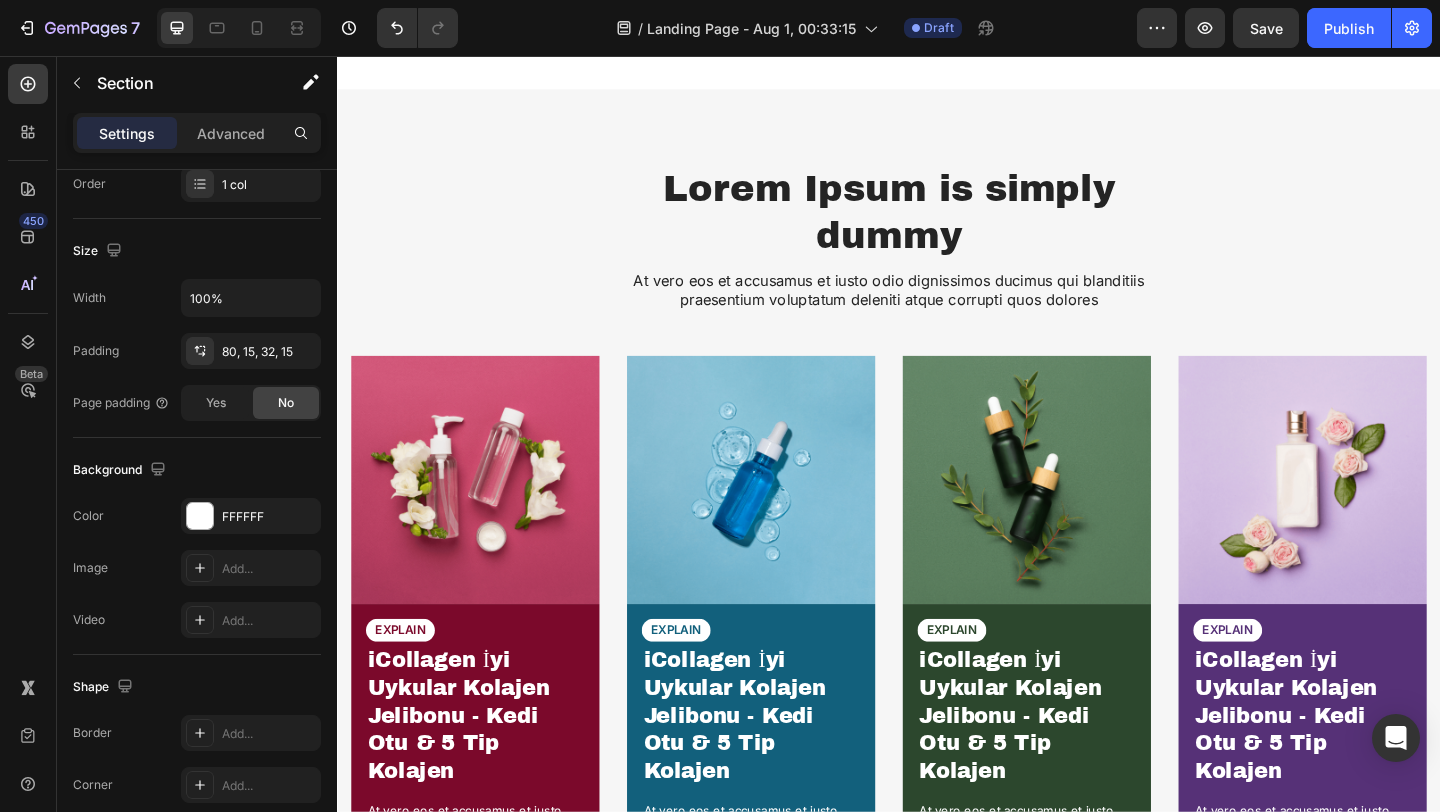 scroll, scrollTop: 1920, scrollLeft: 0, axis: vertical 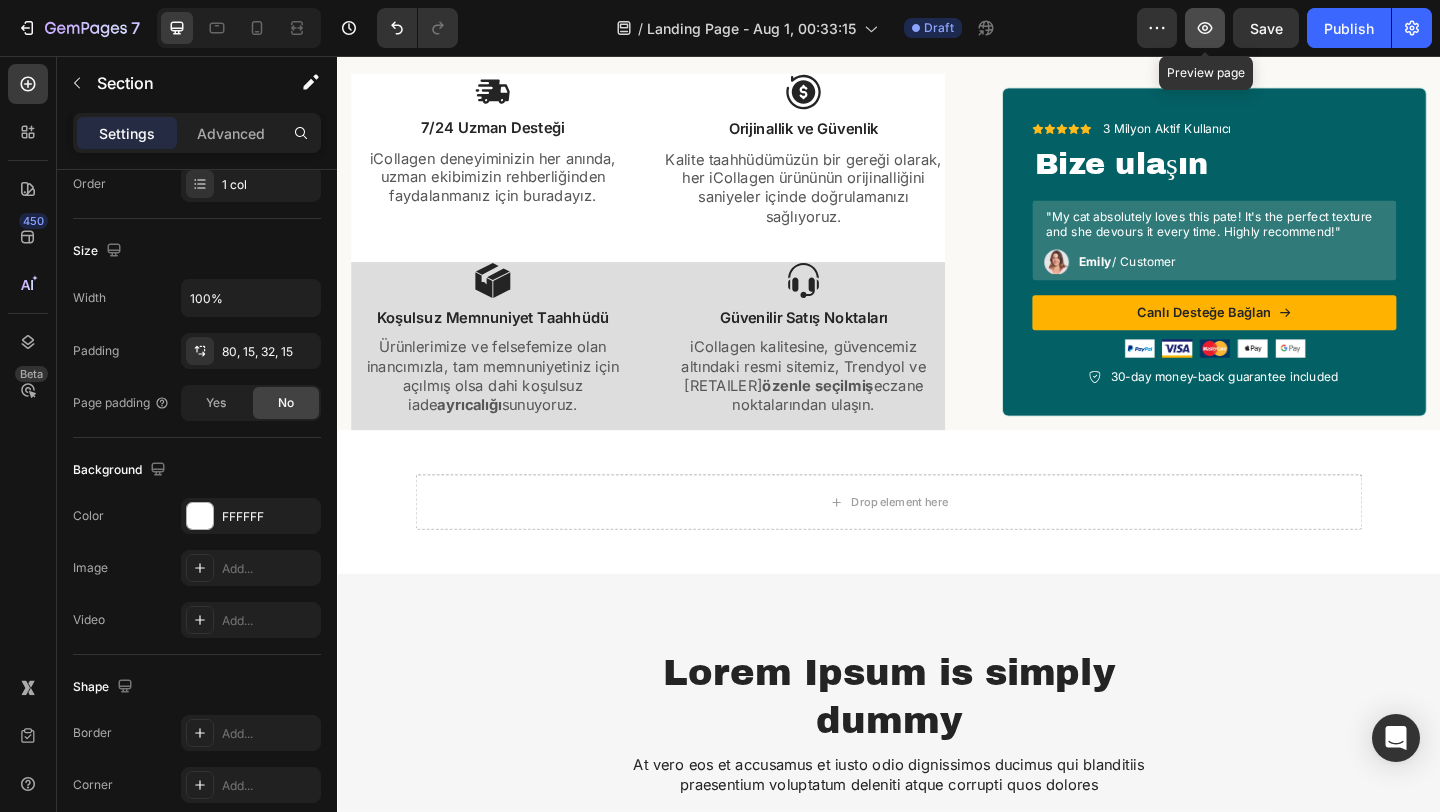 click 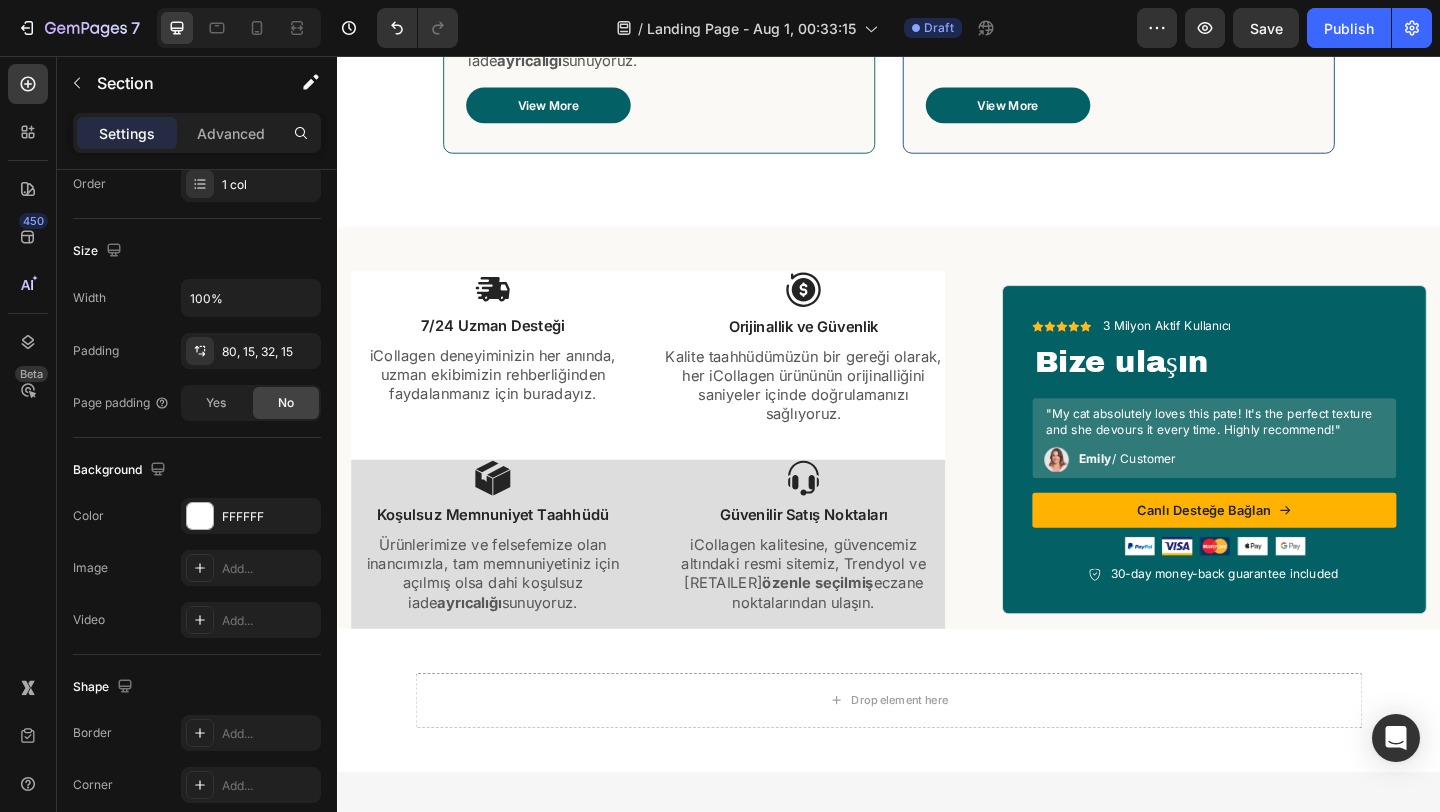 scroll, scrollTop: 1767, scrollLeft: 0, axis: vertical 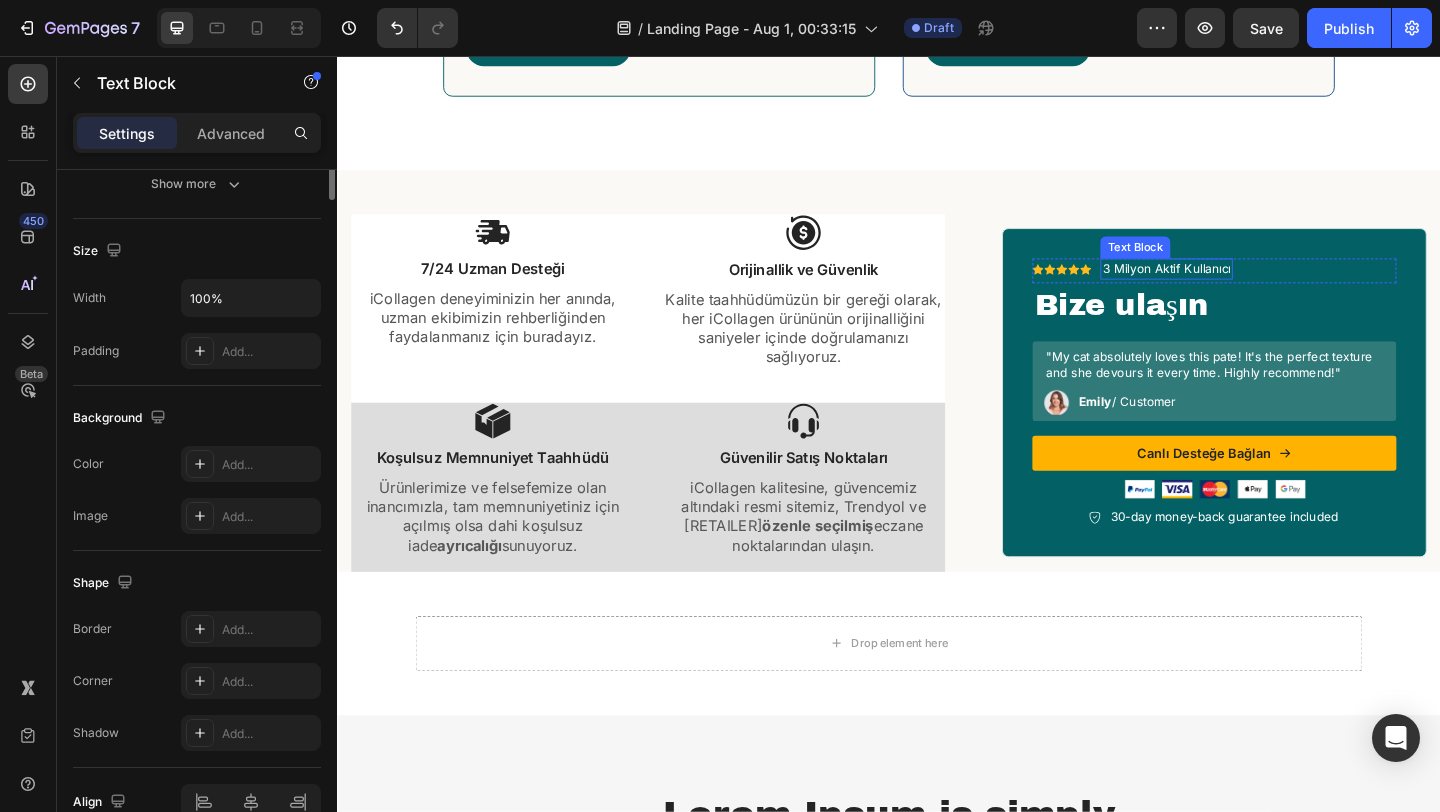click on "3 Milyon Aktif Kullanıcı" at bounding box center [1239, 288] 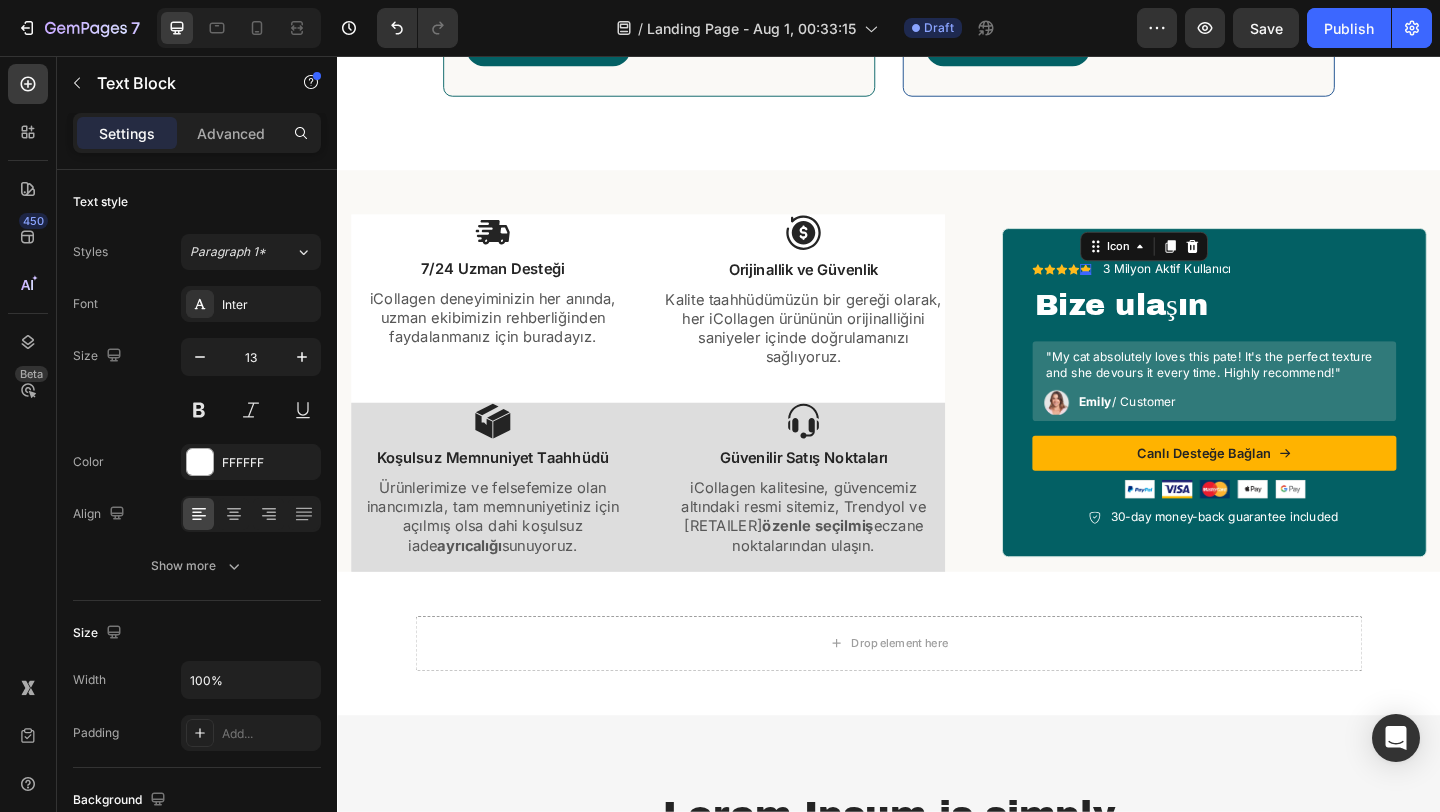 click on "Icon   0" at bounding box center [1151, 288] 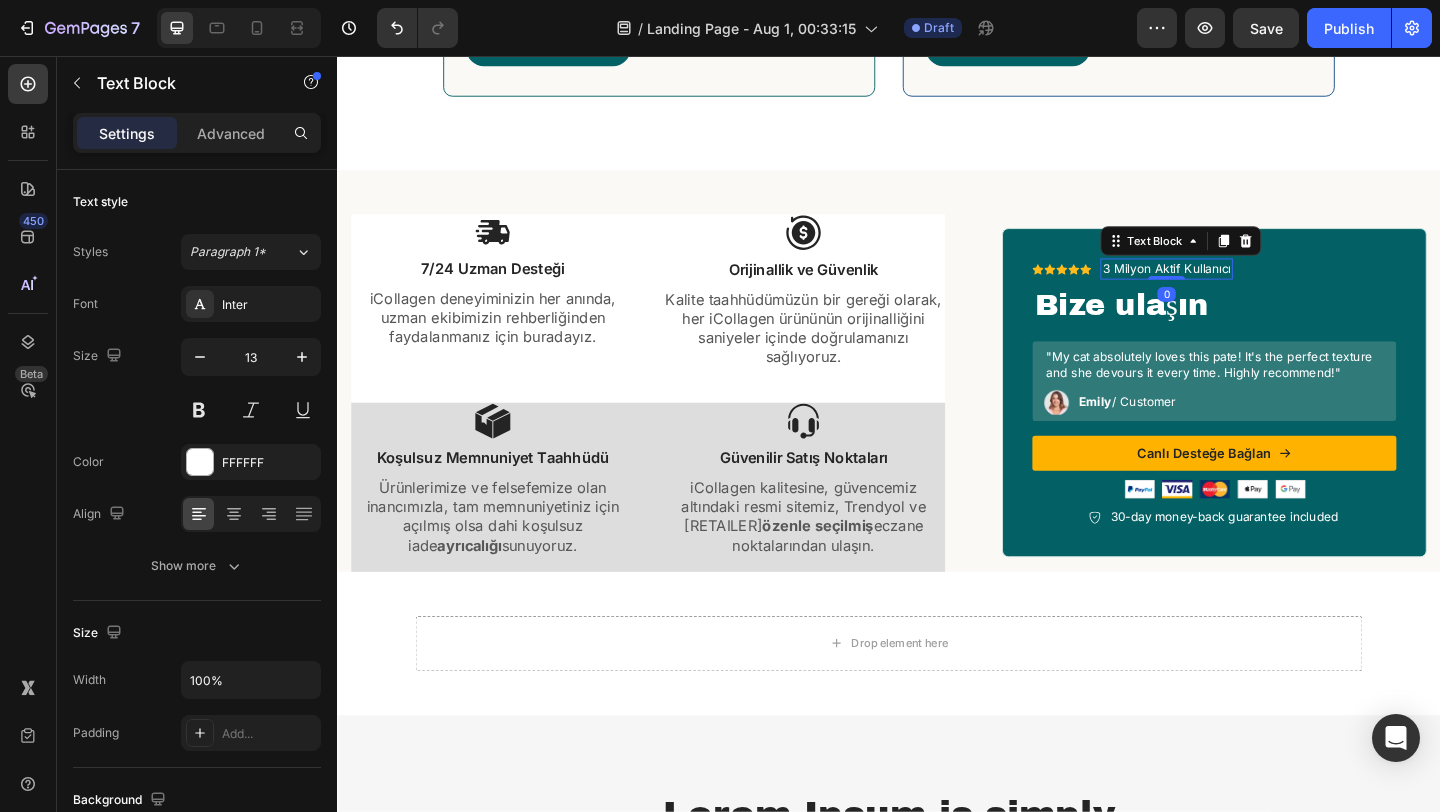 click on "3 Milyon Aktif Kullanıcı" at bounding box center [1239, 288] 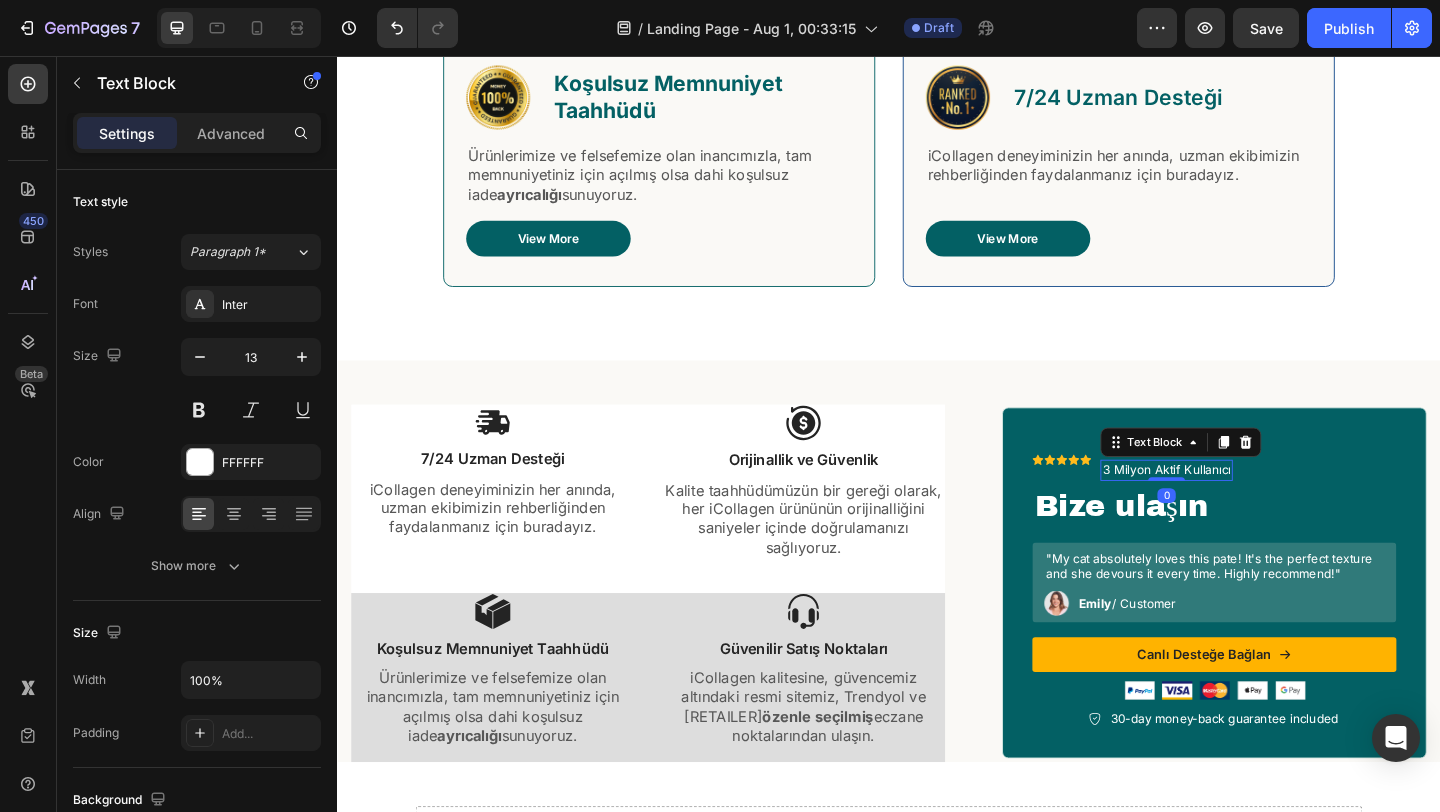 scroll, scrollTop: 1600, scrollLeft: 0, axis: vertical 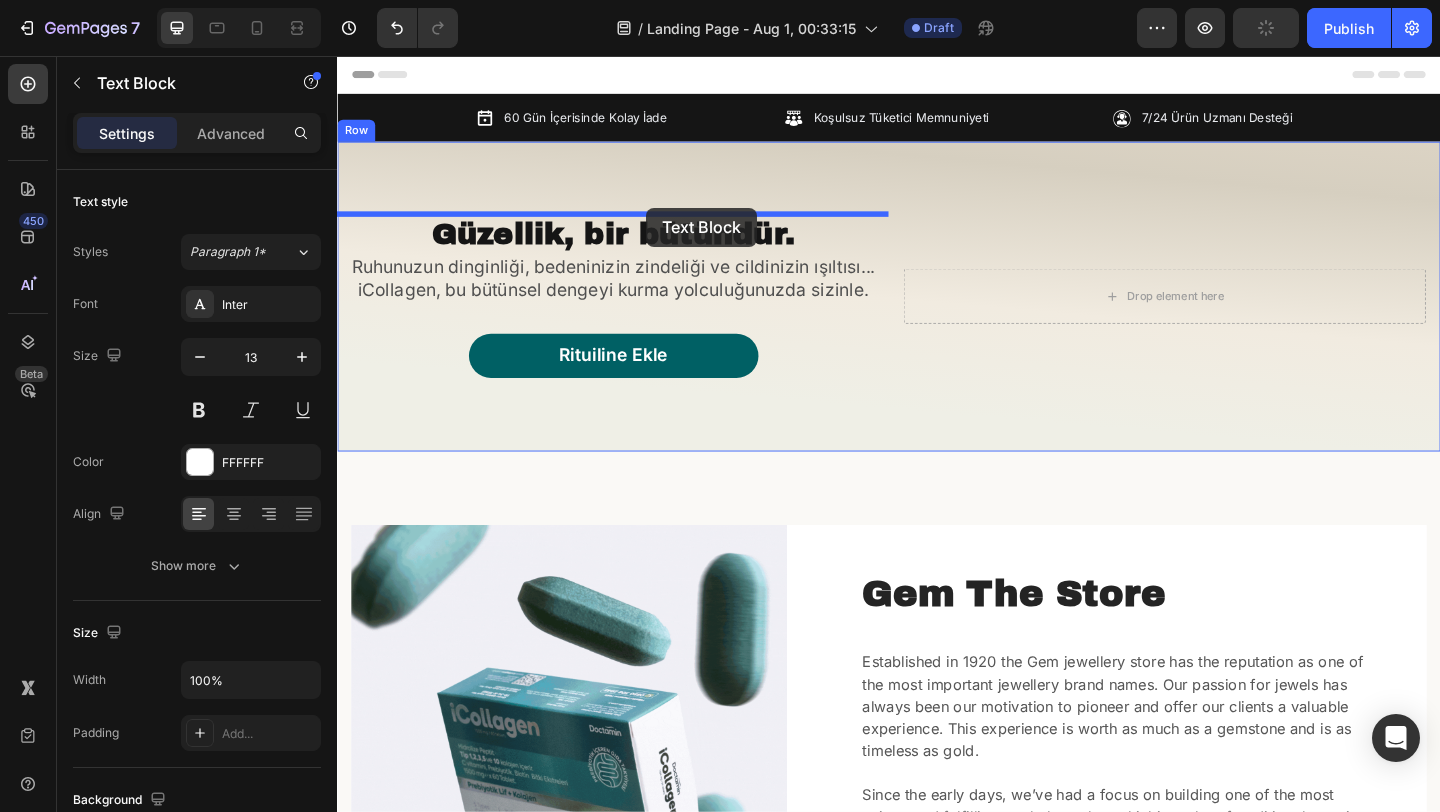 drag, startPoint x: 1223, startPoint y: 445, endPoint x: 673, endPoint y: 221, distance: 593.8653 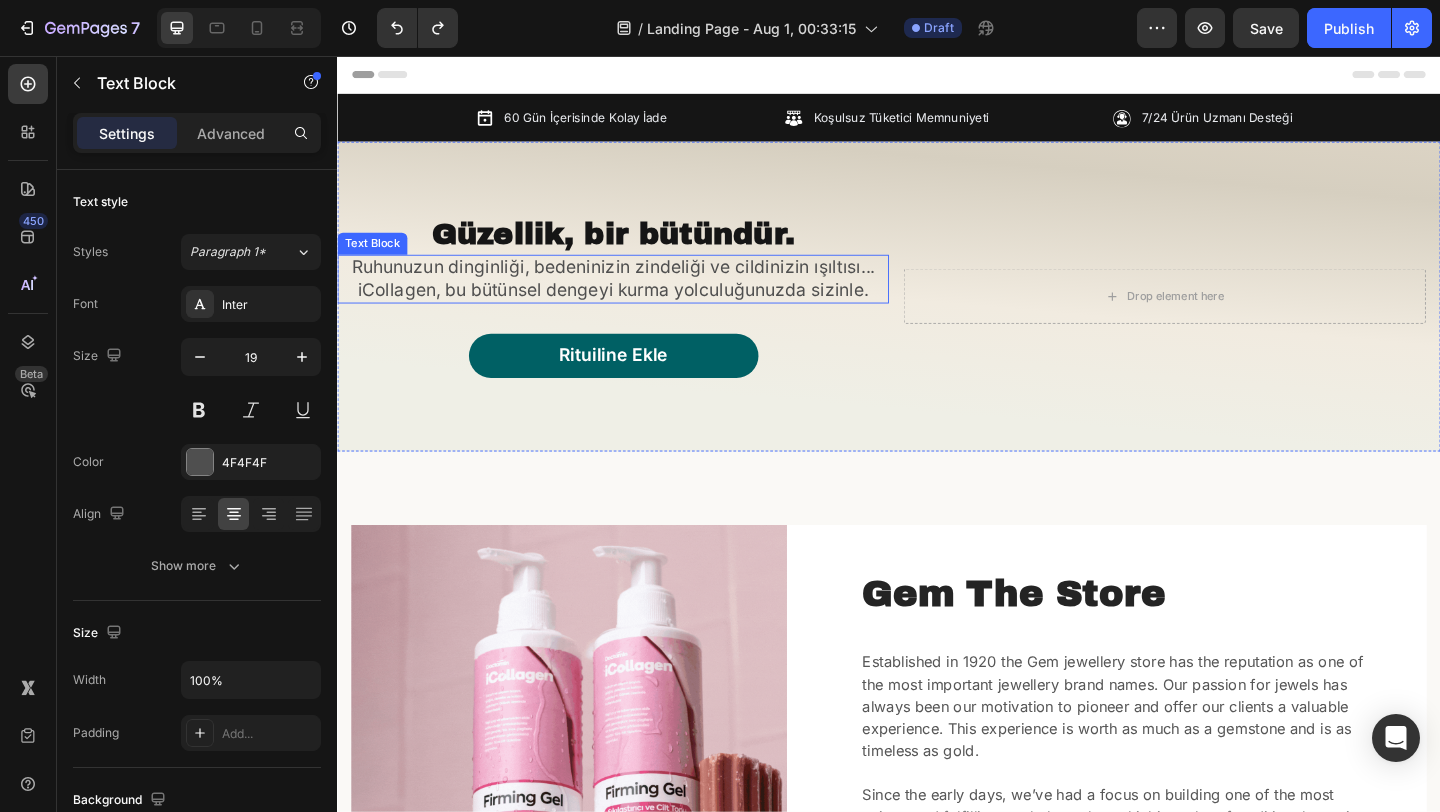 click on "Ruhunuzun dinginliği, bedeninizin zindeliği ve cildinizin ışıltısı... iCollagen, bu bütünsel dengeyi kurma yolculuğunuzda sizinle." at bounding box center [637, 298] 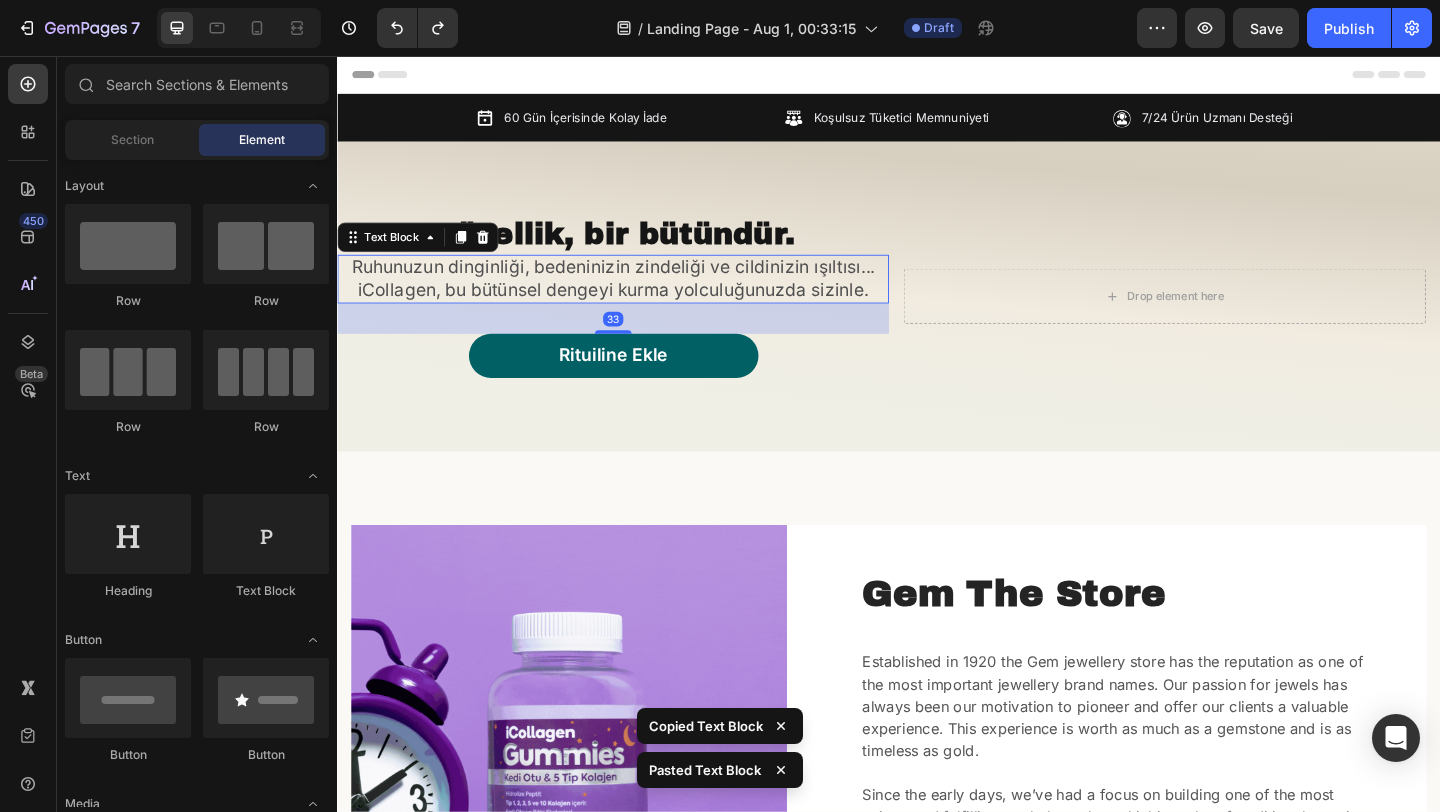 click on "Ruhunuzun dinginliği, bedeninizin zindeliği ve cildinizin ışıltısı... iCollagen, bu bütünsel dengeyi kurma yolculuğunuzda sizinle." at bounding box center (637, 298) 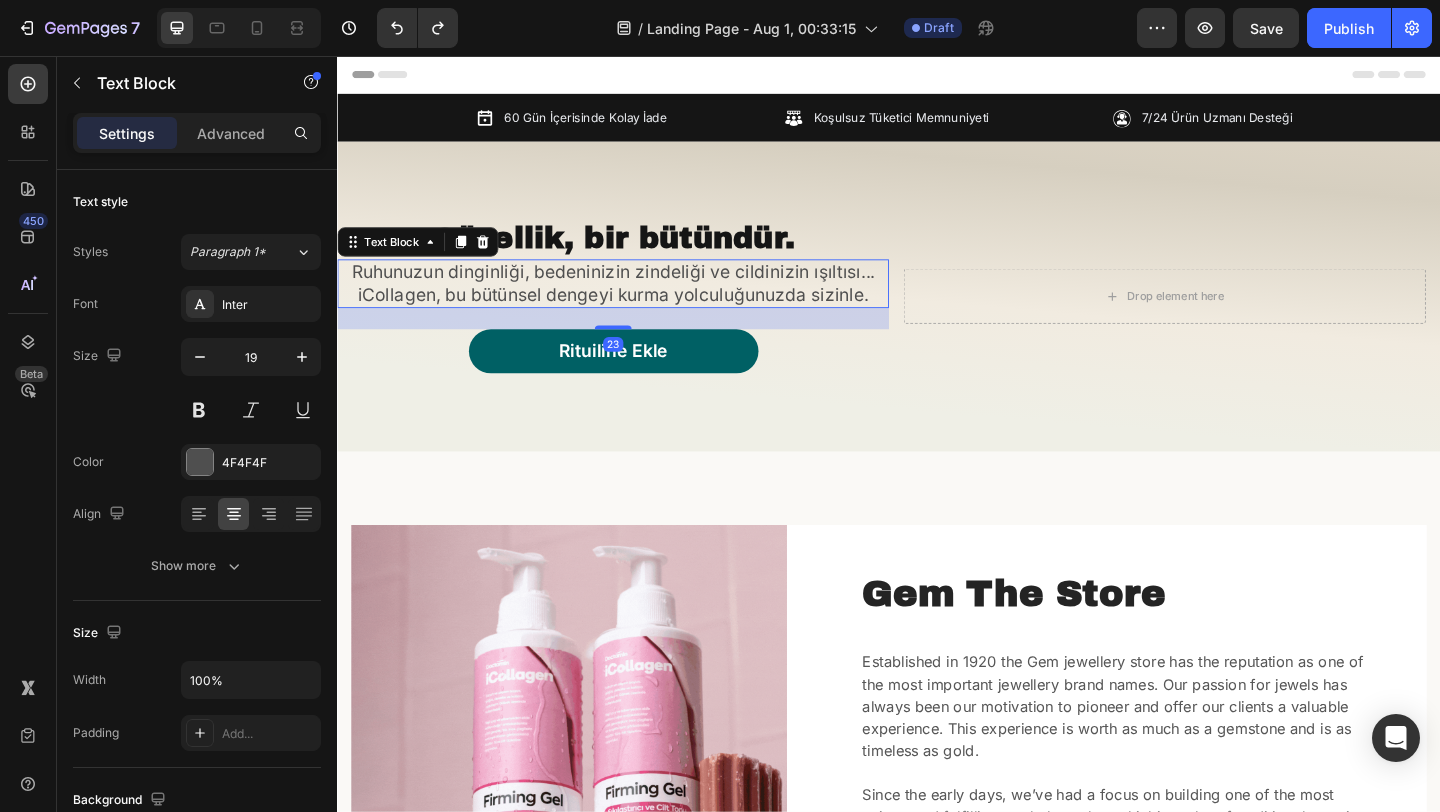 drag, startPoint x: 649, startPoint y: 357, endPoint x: 657, endPoint y: 347, distance: 12.806249 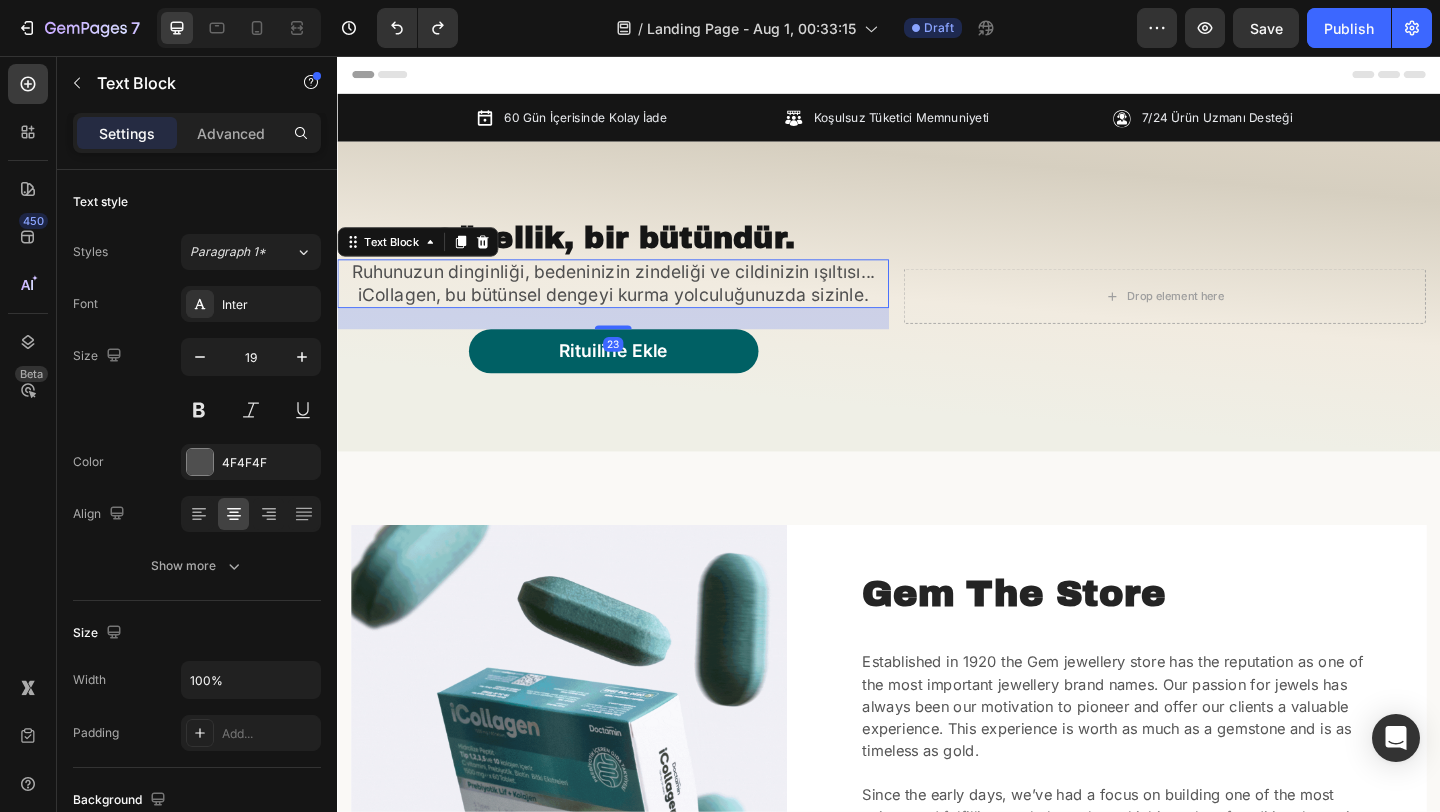 click on "23" at bounding box center [637, 330] 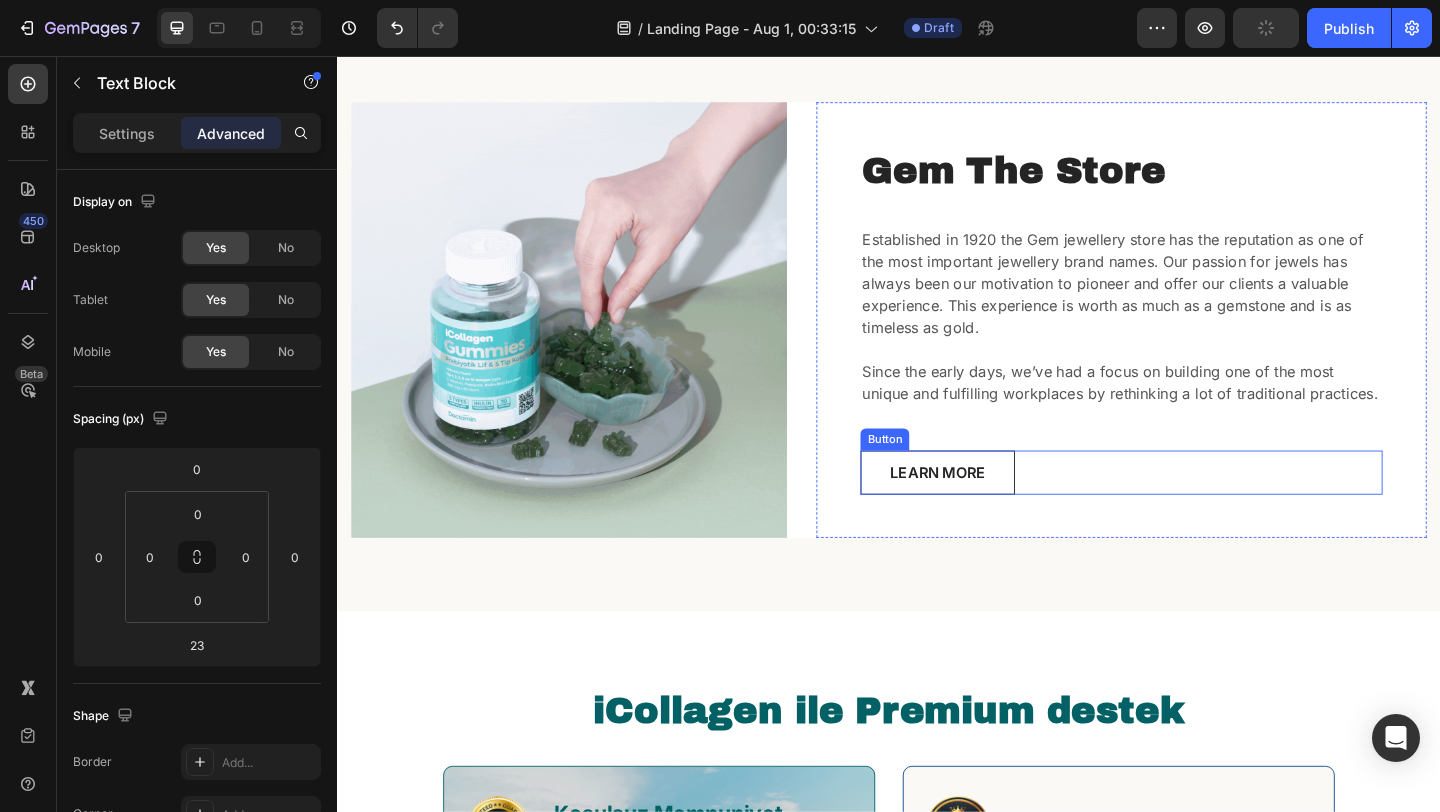 scroll, scrollTop: 0, scrollLeft: 0, axis: both 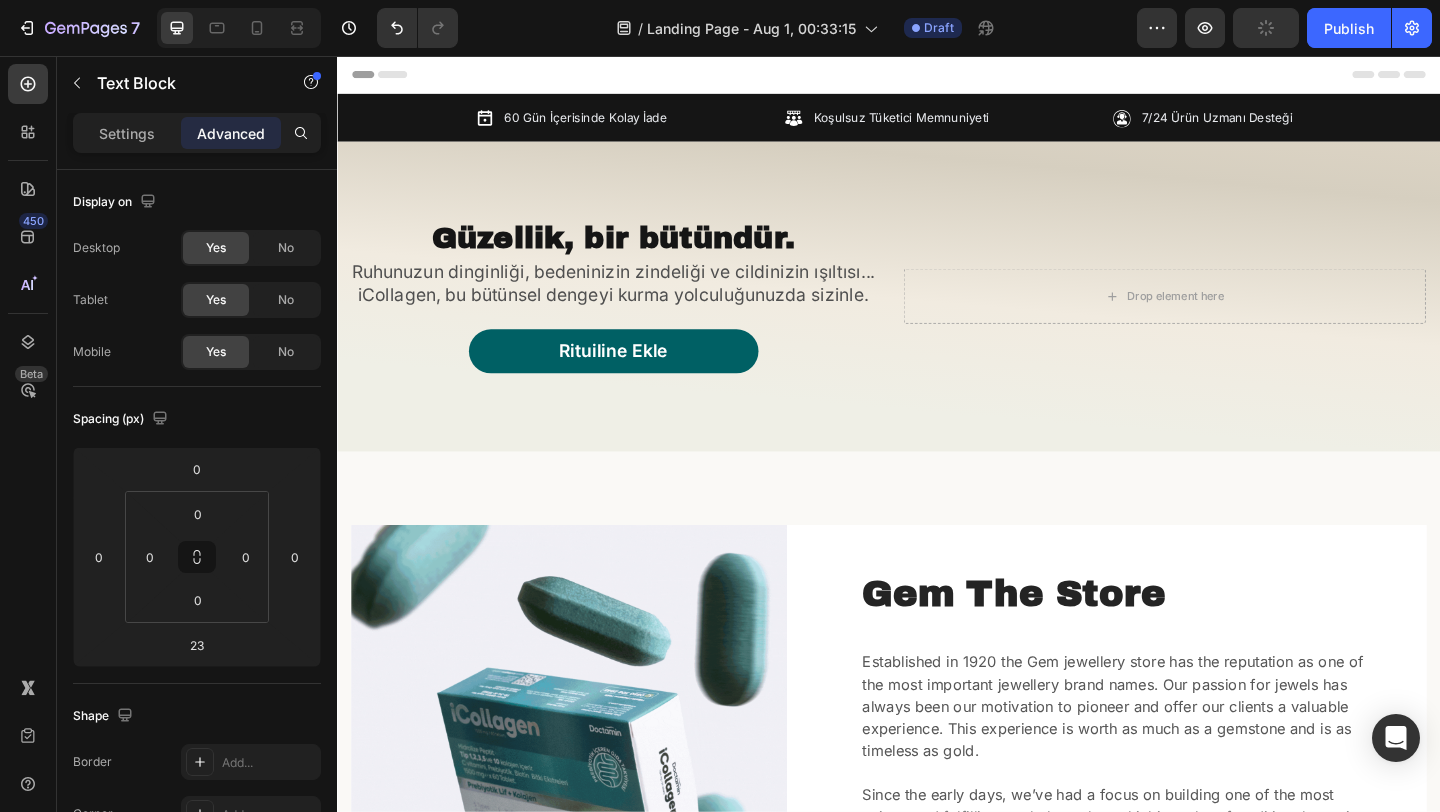 click on "Ruhunuzun dinginliği, bedeninizin zindeliği ve cildinizin ışıltısı... iCollagen, bu bütünsel dengeyi kurma yolculuğunuzda sizinle." at bounding box center [637, 303] 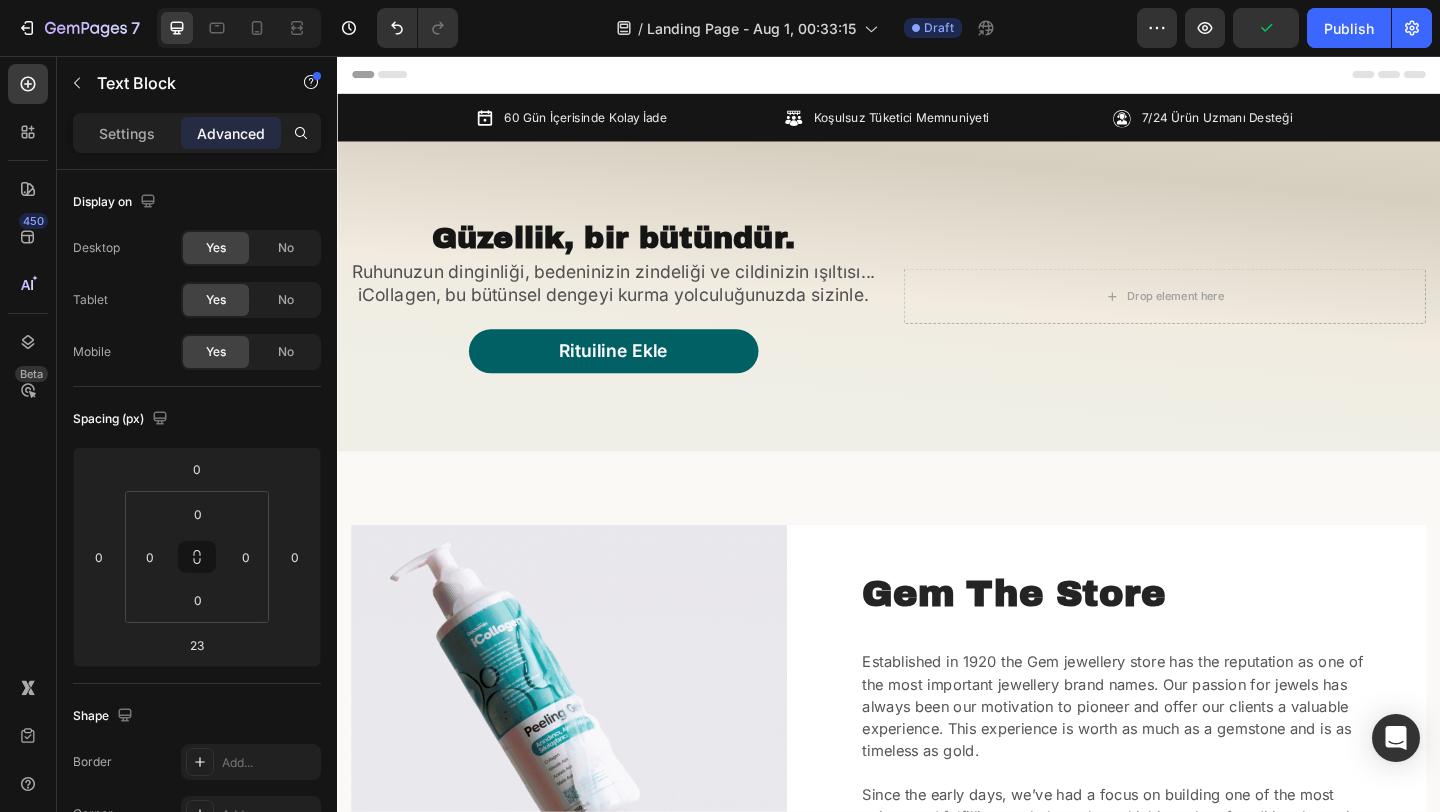 click on "Ruhunuzun dinginliği, bedeninizin zindeliği ve cildinizin ışıltısı... iCollagen, bu bütünsel dengeyi kurma yolculuğunuzda sizinle." at bounding box center (637, 303) 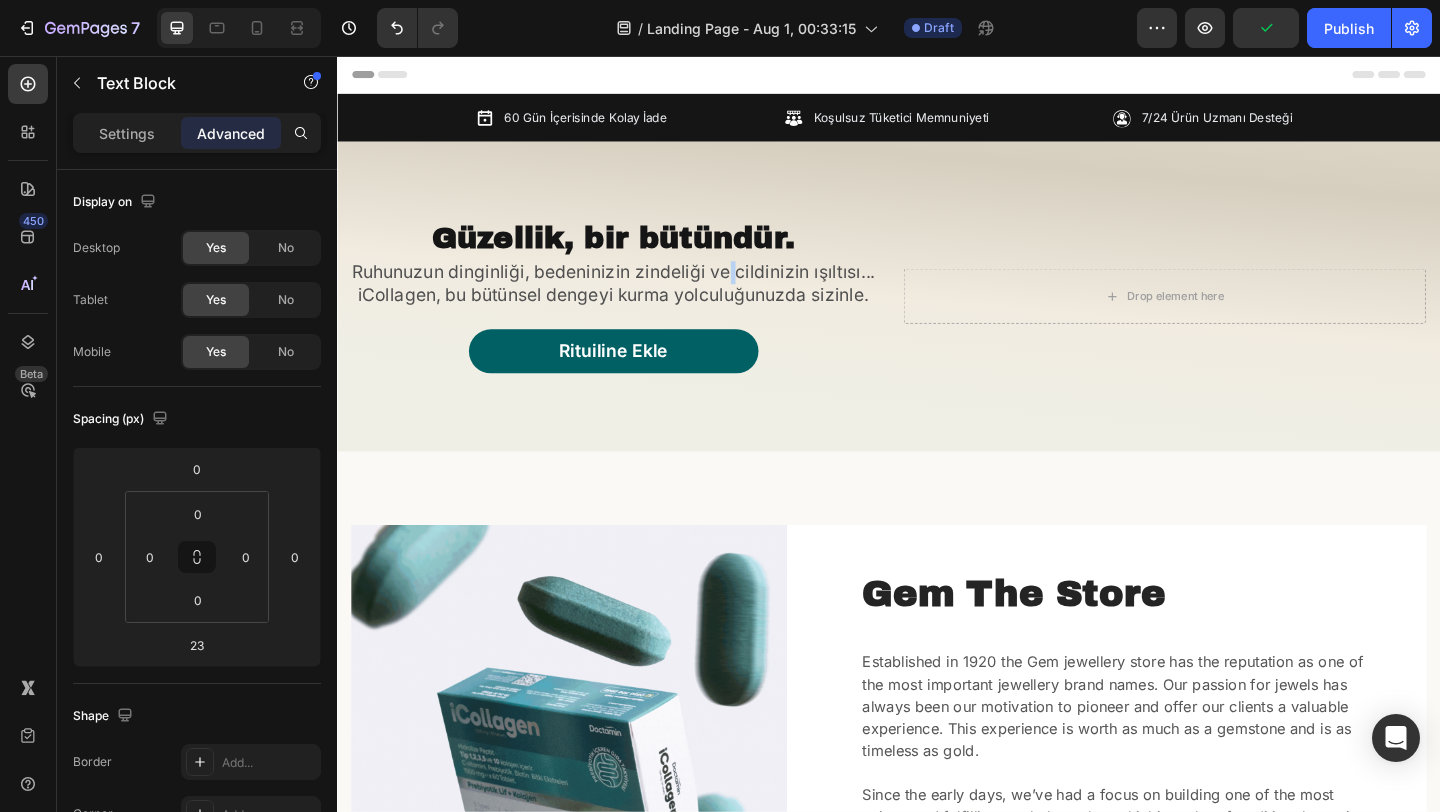 click on "Ruhunuzun dinginliği, bedeninizin zindeliği ve cildinizin ışıltısı... iCollagen, bu bütünsel dengeyi kurma yolculuğunuzda sizinle." at bounding box center (637, 303) 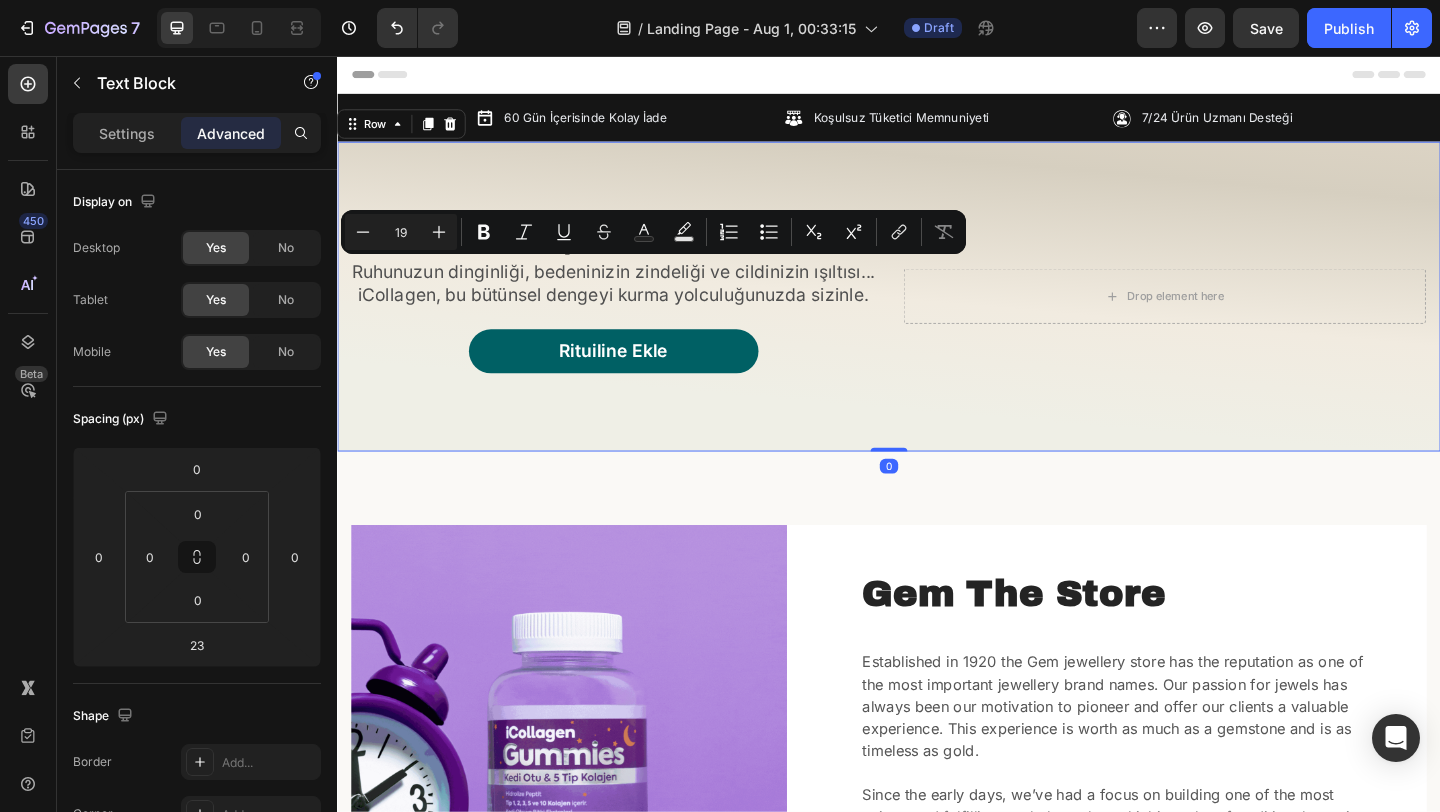 click on "Güzellik, bir bütündür. Heading Ruhunuzun dinginliği, bedeninizin zindeliği ve cildinizin ışıltısı... iCollagen, bu bütünsel dengeyi kurma yolculuğunuzda sizinle. Text Block Rituiline Ekle Button" at bounding box center (637, 318) 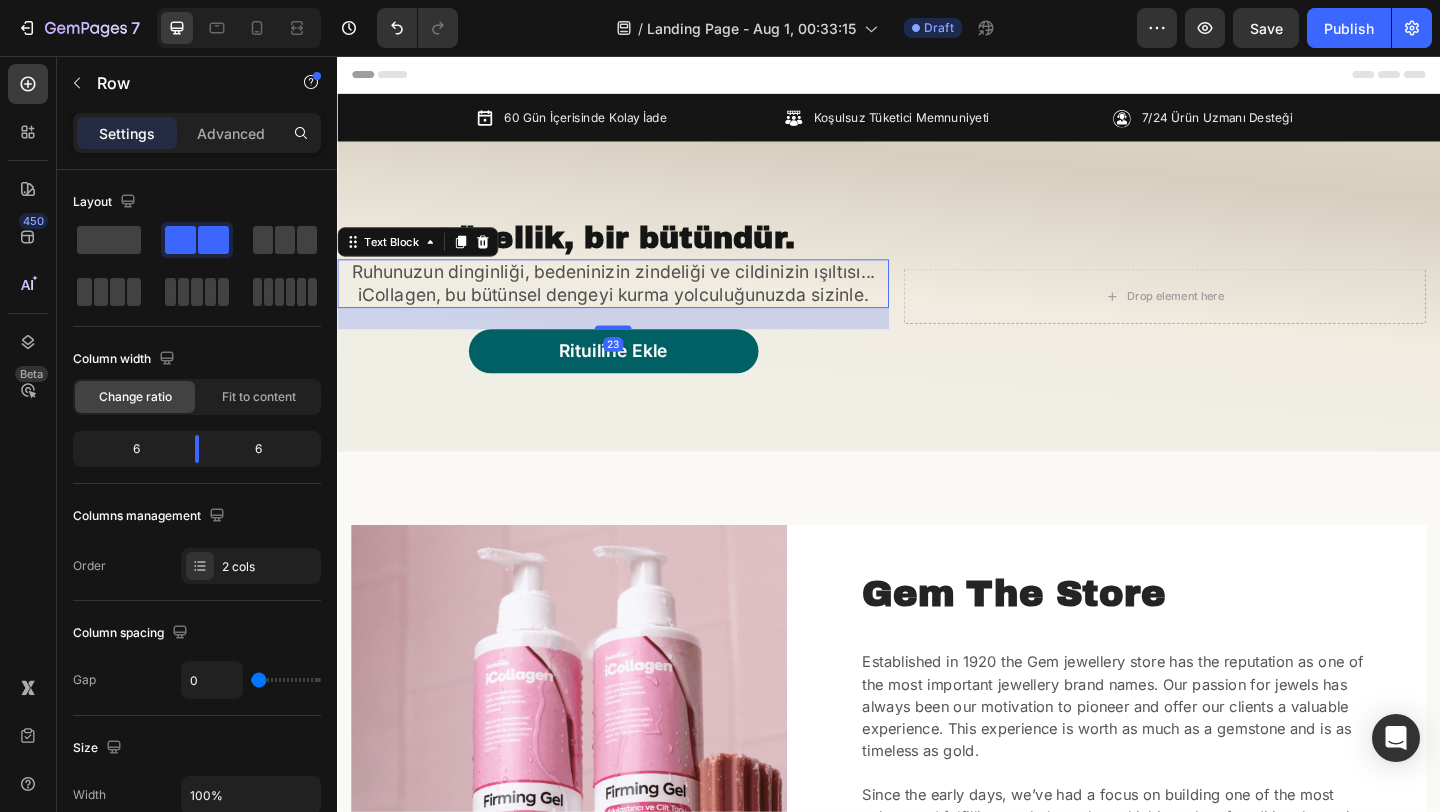 click on "Ruhunuzun dinginliği, bedeninizin zindeliği ve cildinizin ışıltısı... iCollagen, bu bütünsel dengeyi kurma yolculuğunuzda sizinle." at bounding box center [637, 303] 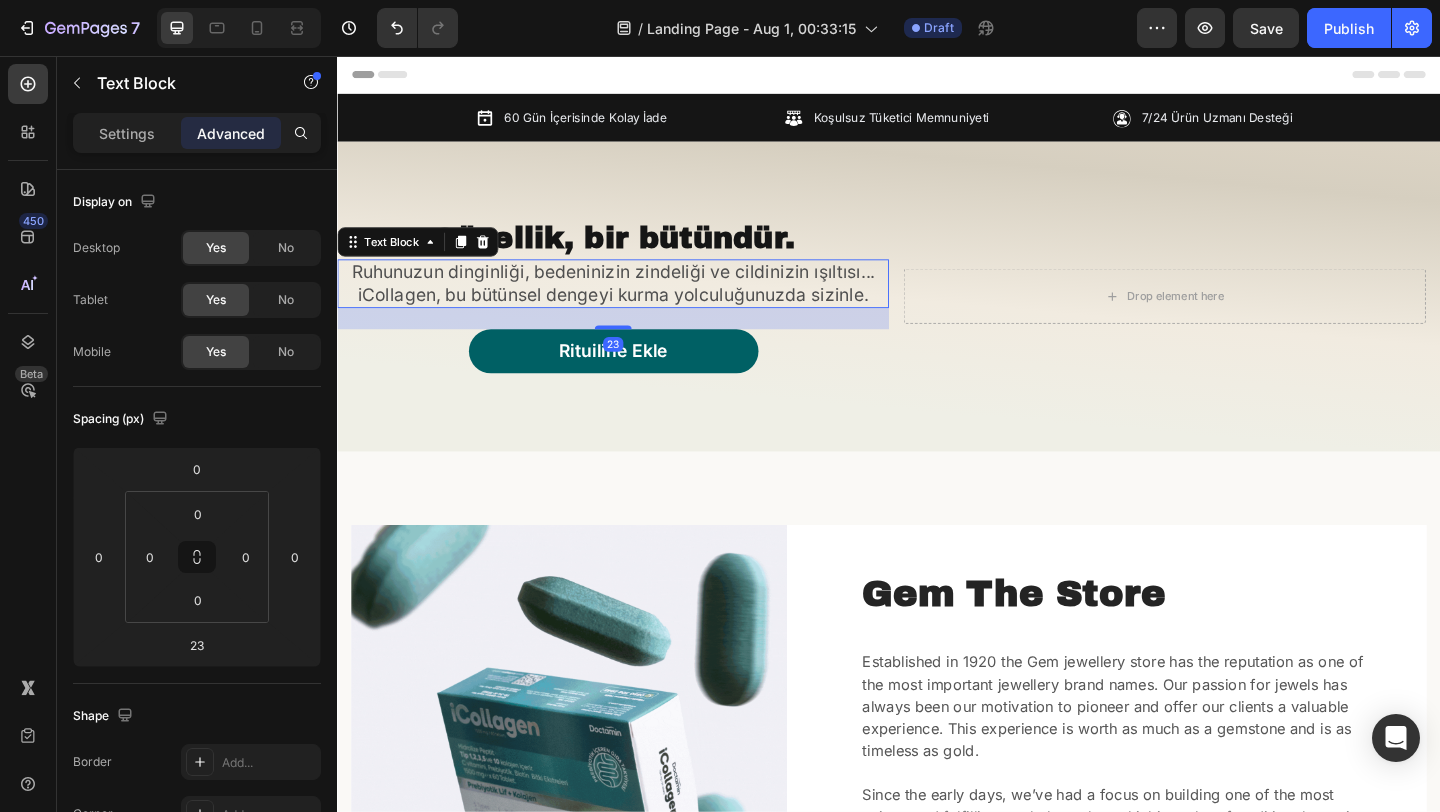 copy on "Ruhunuzun dinginliği, bedeninizin zindeliği ve cildinizin ışıltısı... iCollagen, bu bütünsel dengeyi kurma yolculuğunuzda sizinle." 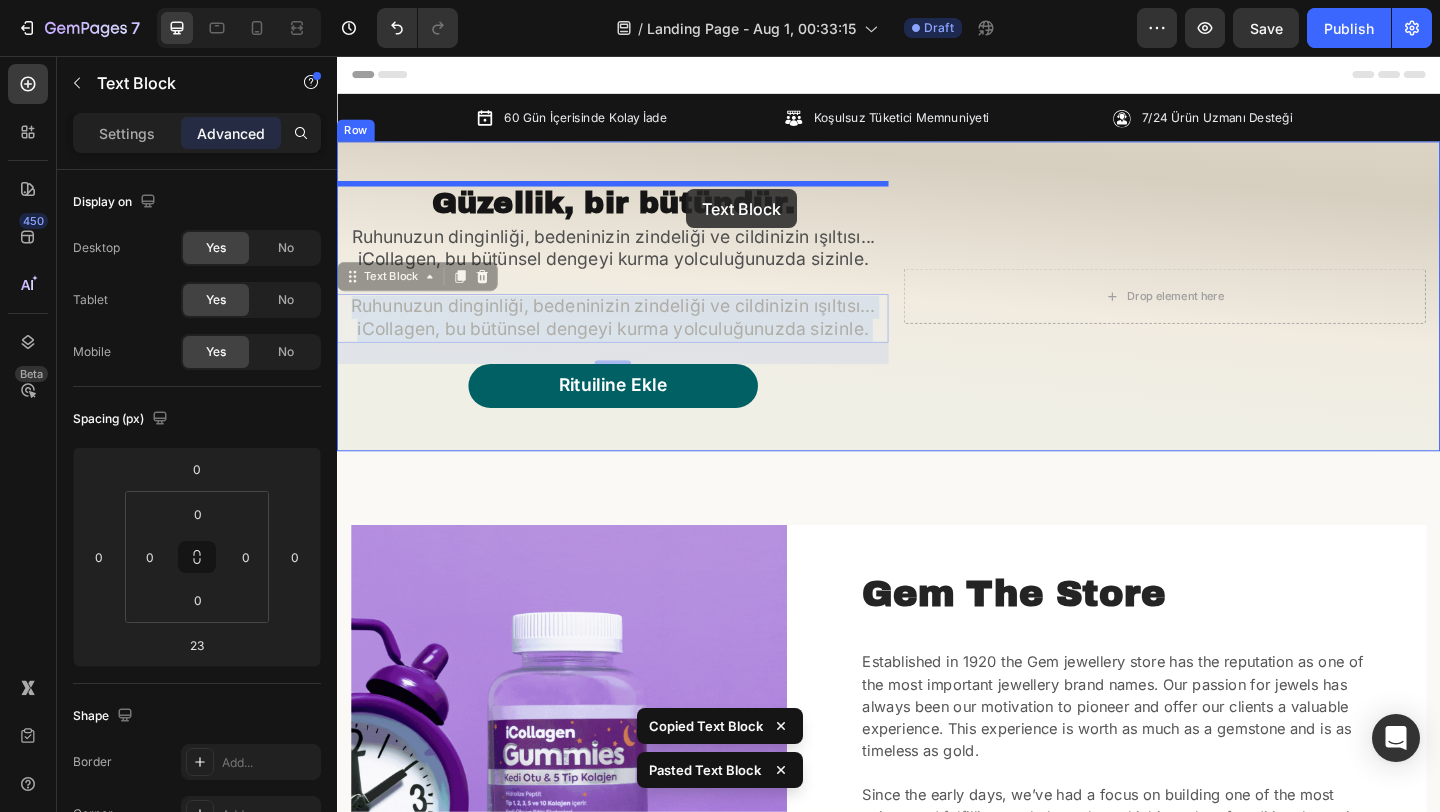 drag, startPoint x: 686, startPoint y: 341, endPoint x: 717, endPoint y: 201, distance: 143.39107 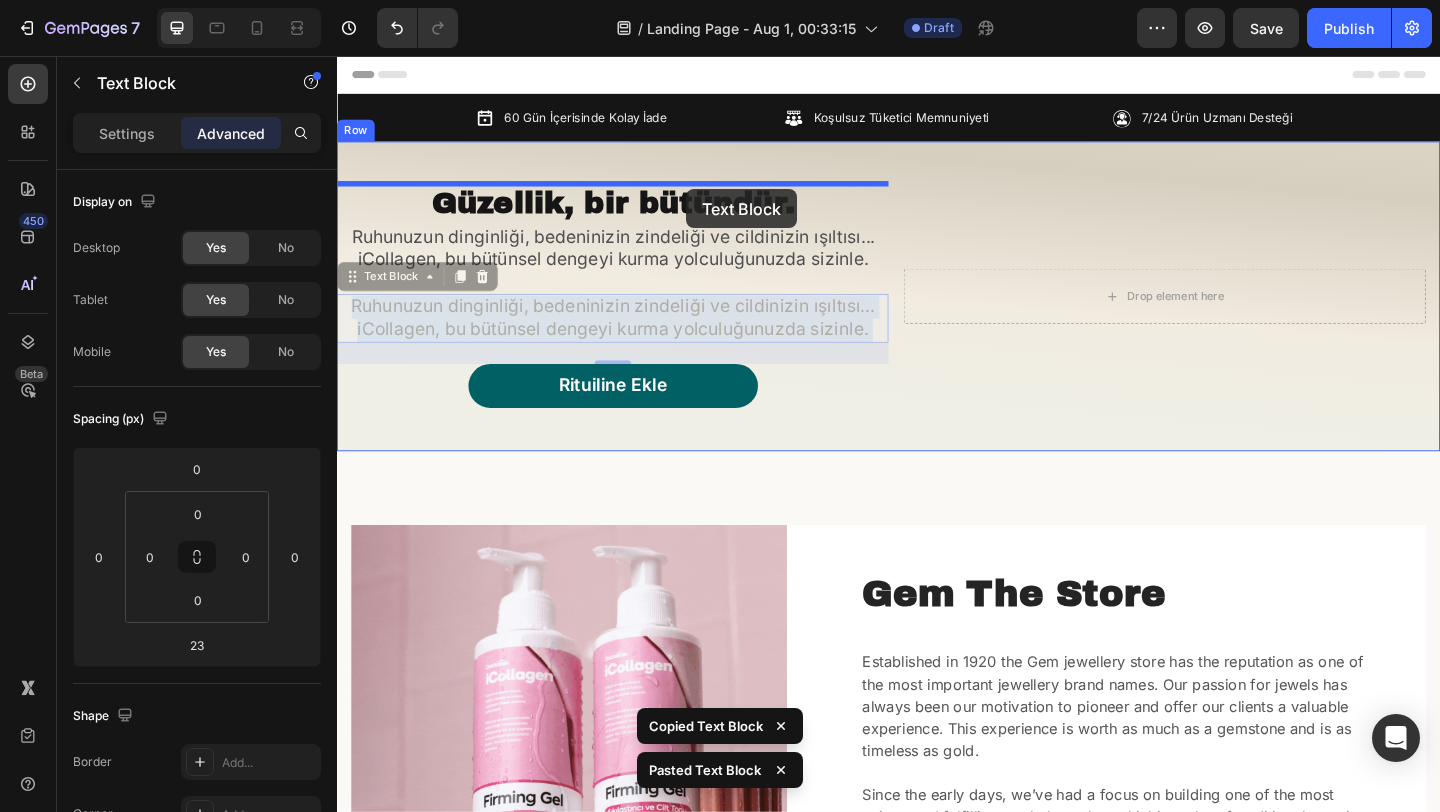 click on "Header
60 Gün İçerisinde Kolay İade Item List Koşulsuz Tüketici Memnuniyeti Item List 7/24 Ürün Uzmanı Desteği Item List Carousel Row Güzellik, bir bütündür. Heading Ruhunuzun dinginliği, bedeninizin zindeliği ve cildinizin ışıltısı... iCollagen, bu bütünsel dengeyi kurma yolculuğunuzda sizinle. Text Block Ruhunuzun dinginliği, bedeninizin zindeliği ve cildinizin ışıltısı... iCollagen, bu bütünsel dengeyi kurma yolculuğunuzda sizinle. Text Block   23 Ruhunuzun dinginliği, bedeninizin zindeliği ve cildinizin ışıltısı... iCollagen, bu bütünsel dengeyi kurma yolculuğunuzda sizinle. Text Block   23 Rituiline Ekle Button
Drop element here Hero Banner Row Section 1 Gem The Store Heading Since the early days, we’ve had a focus on building one of the most unique and fulfilling workplaces by rethinking a lot of traditional practices. Text block LEARN MORE Button Row Image Row Section 2 Root Start with Sections from sidebar Add sections" at bounding box center [937, 1949] 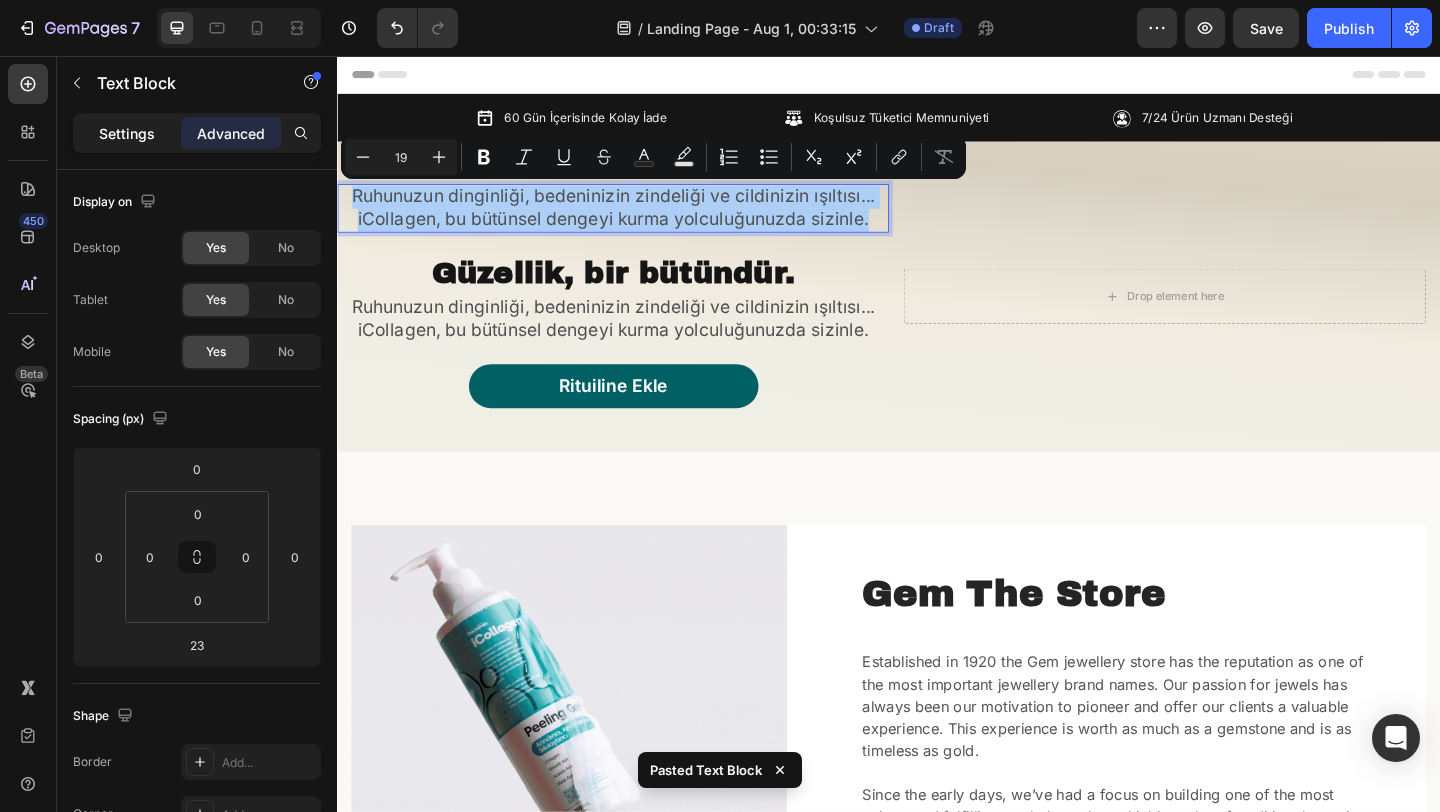 click on "Settings" 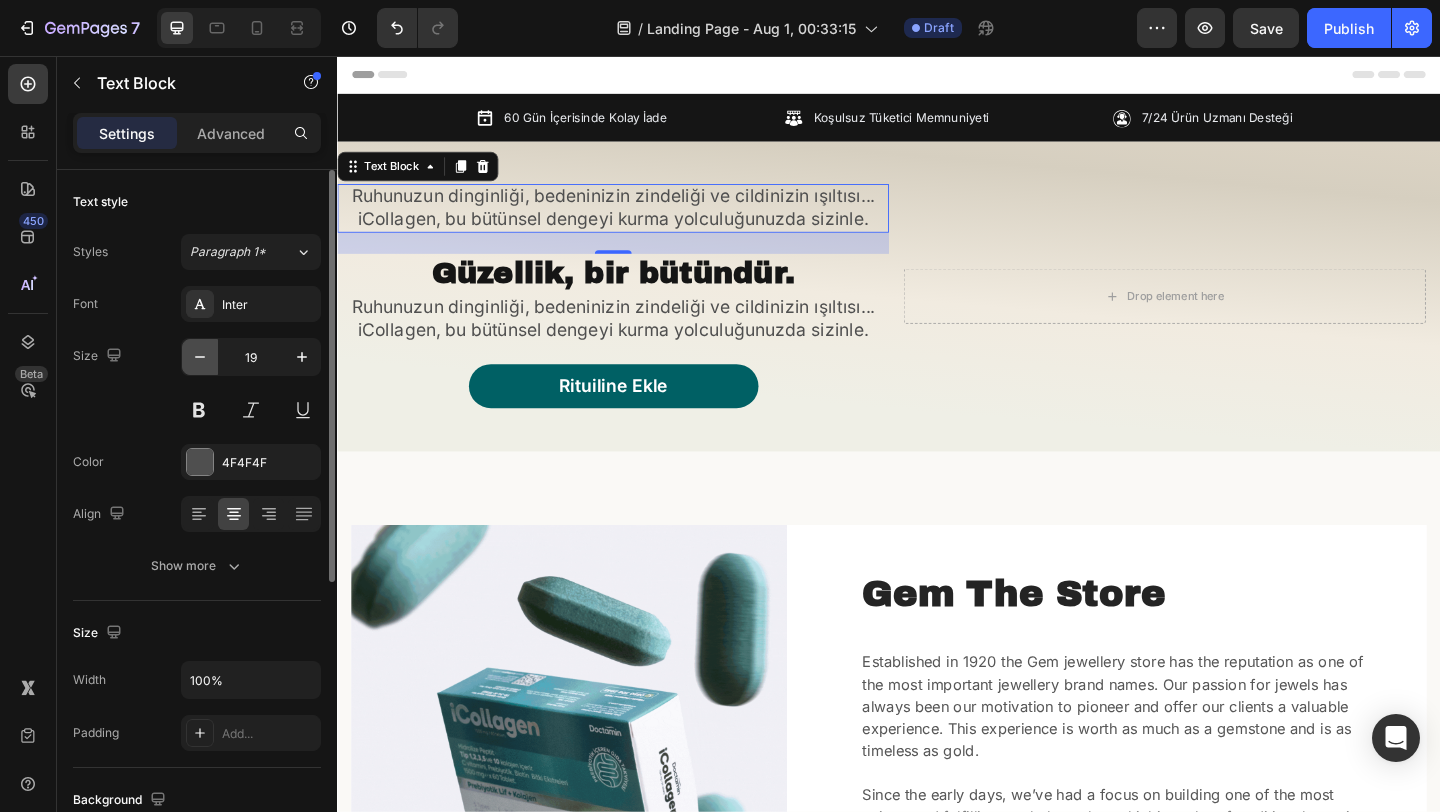 click 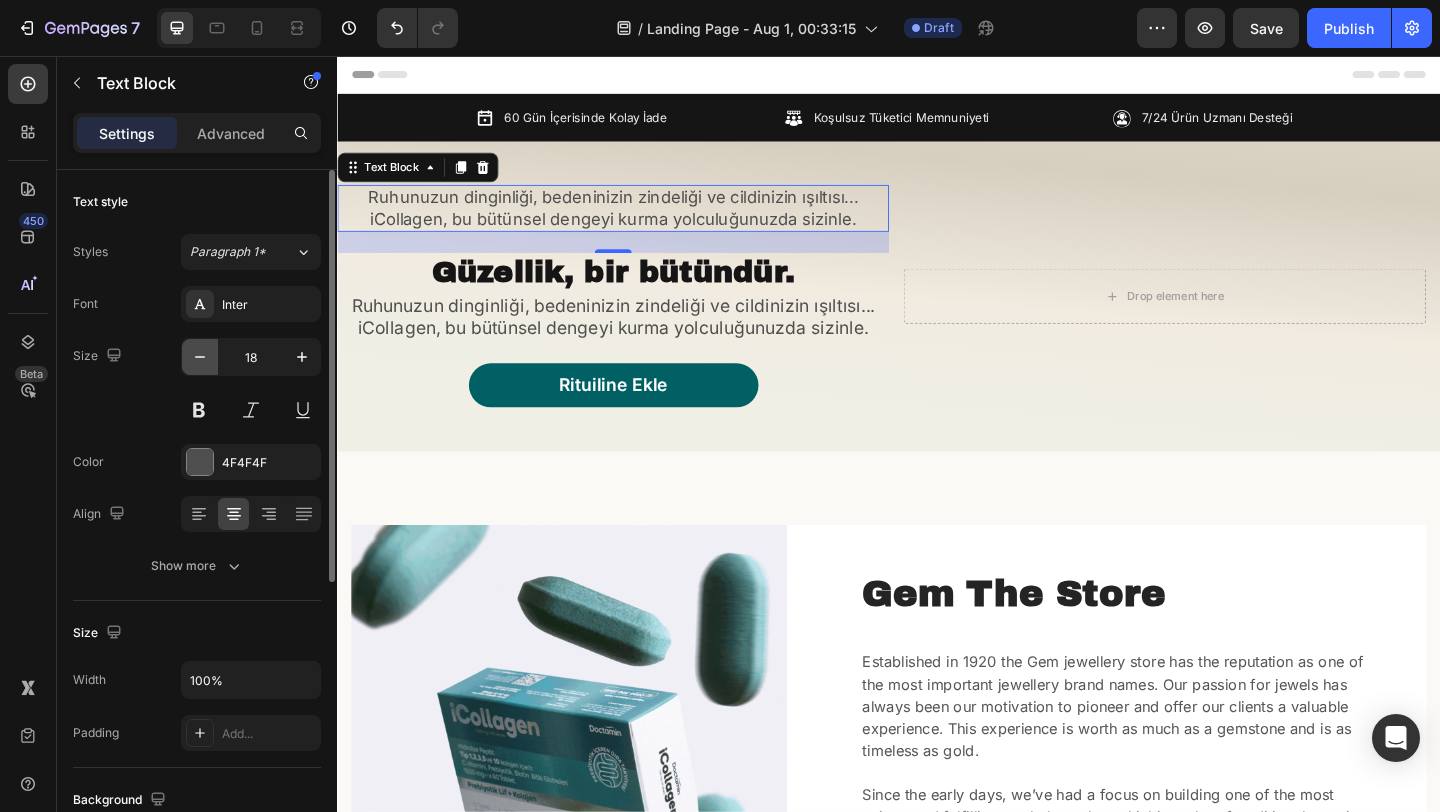 click 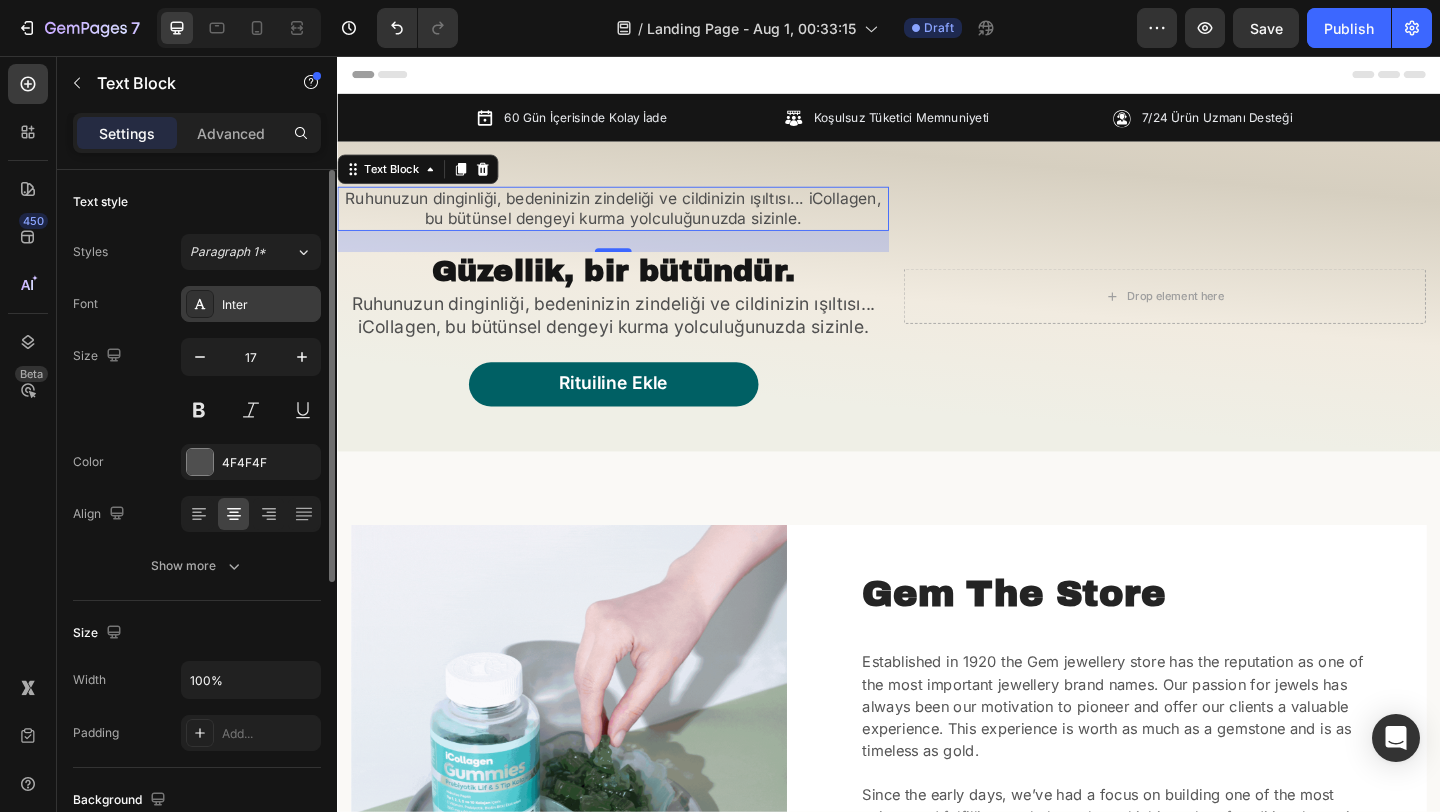 click on "Inter" at bounding box center [269, 305] 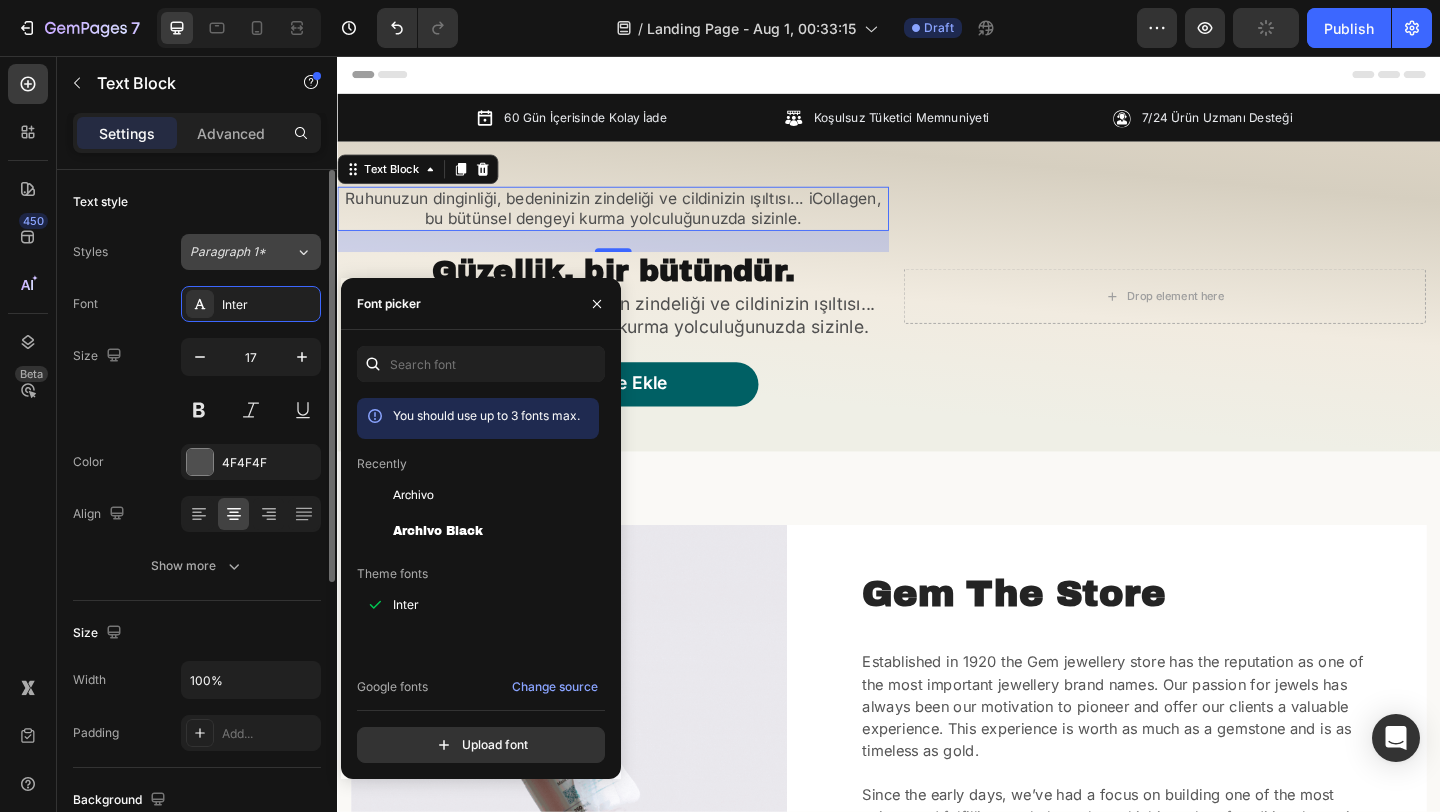 click on "Paragraph 1*" at bounding box center [242, 252] 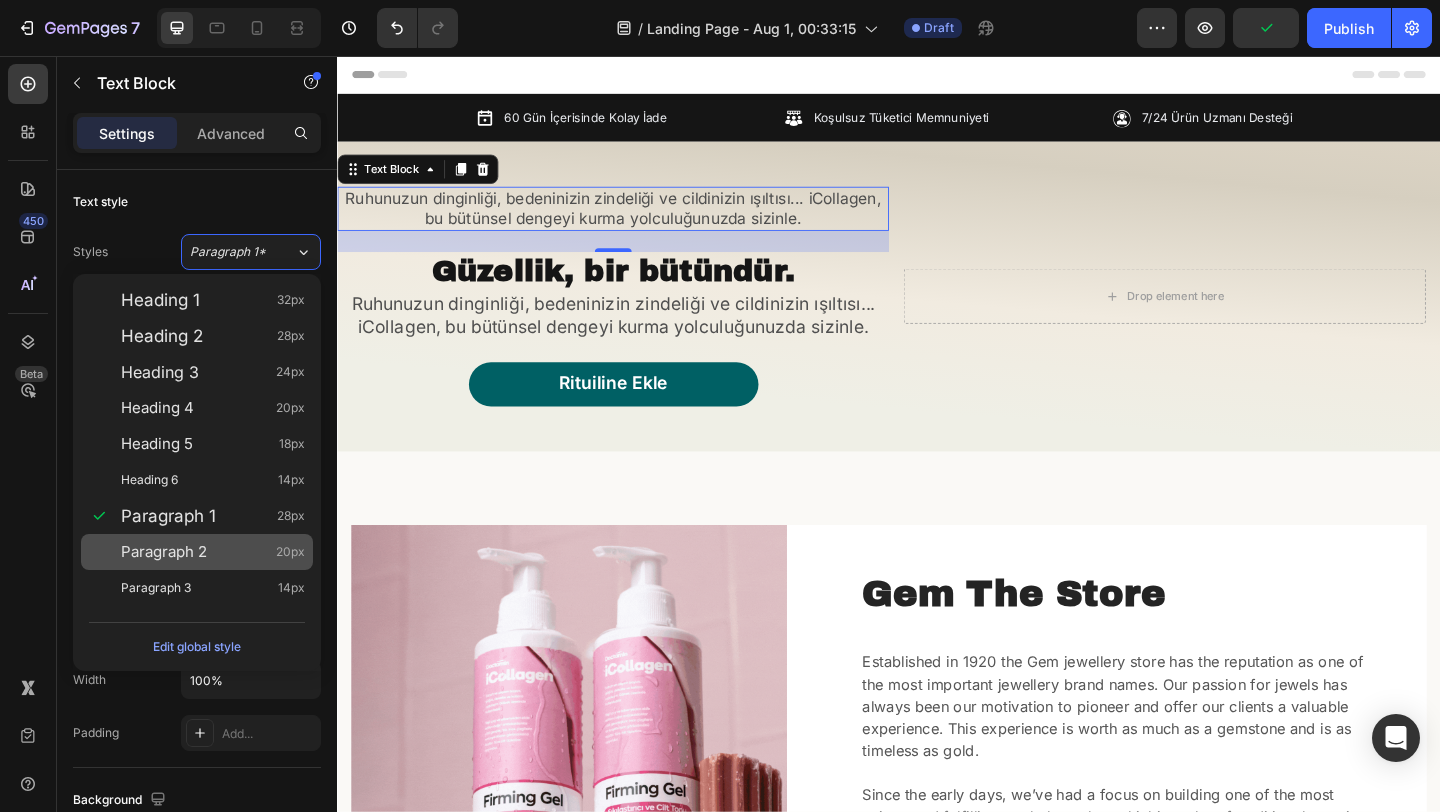 click on "Paragraph 2 20px" at bounding box center [213, 552] 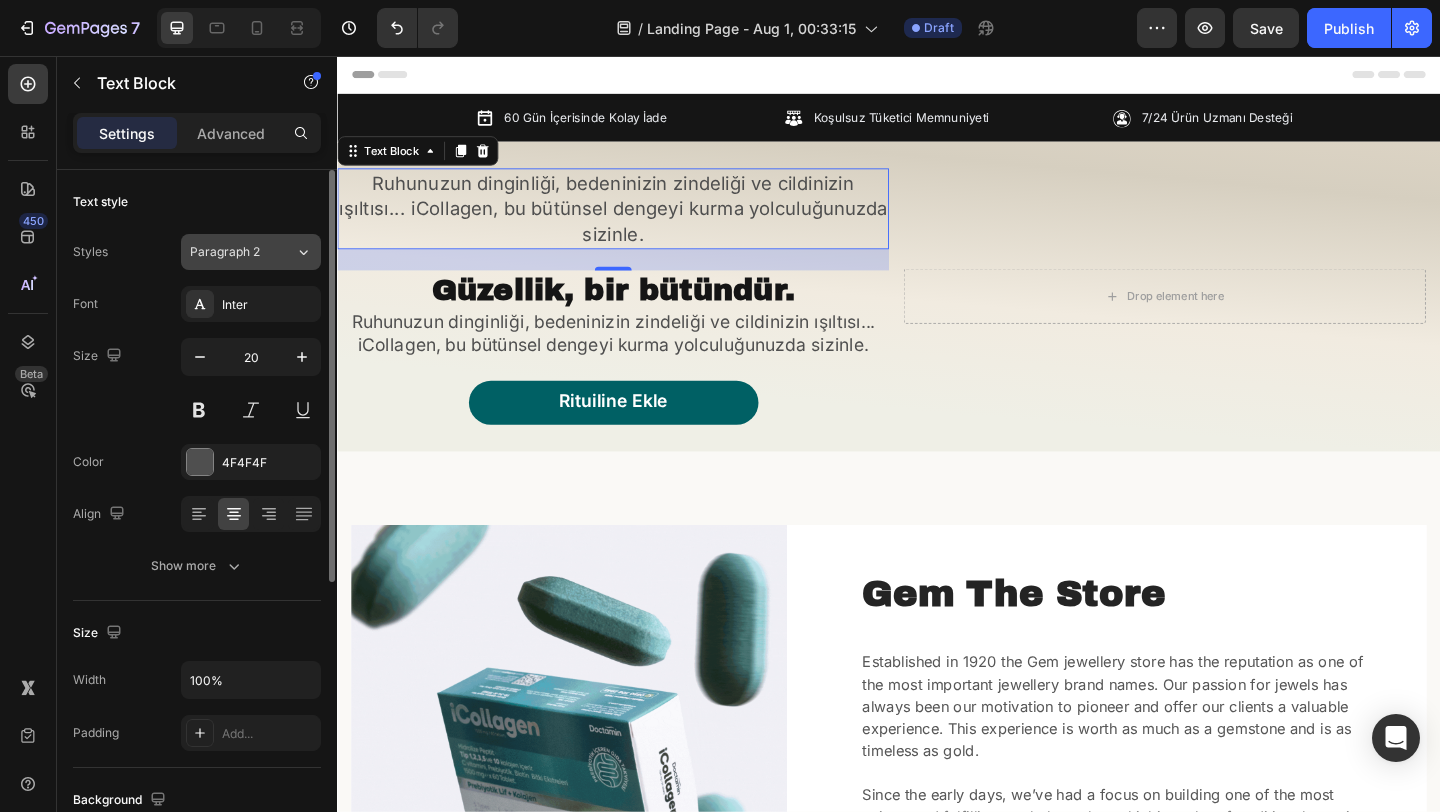 click on "Paragraph 2" 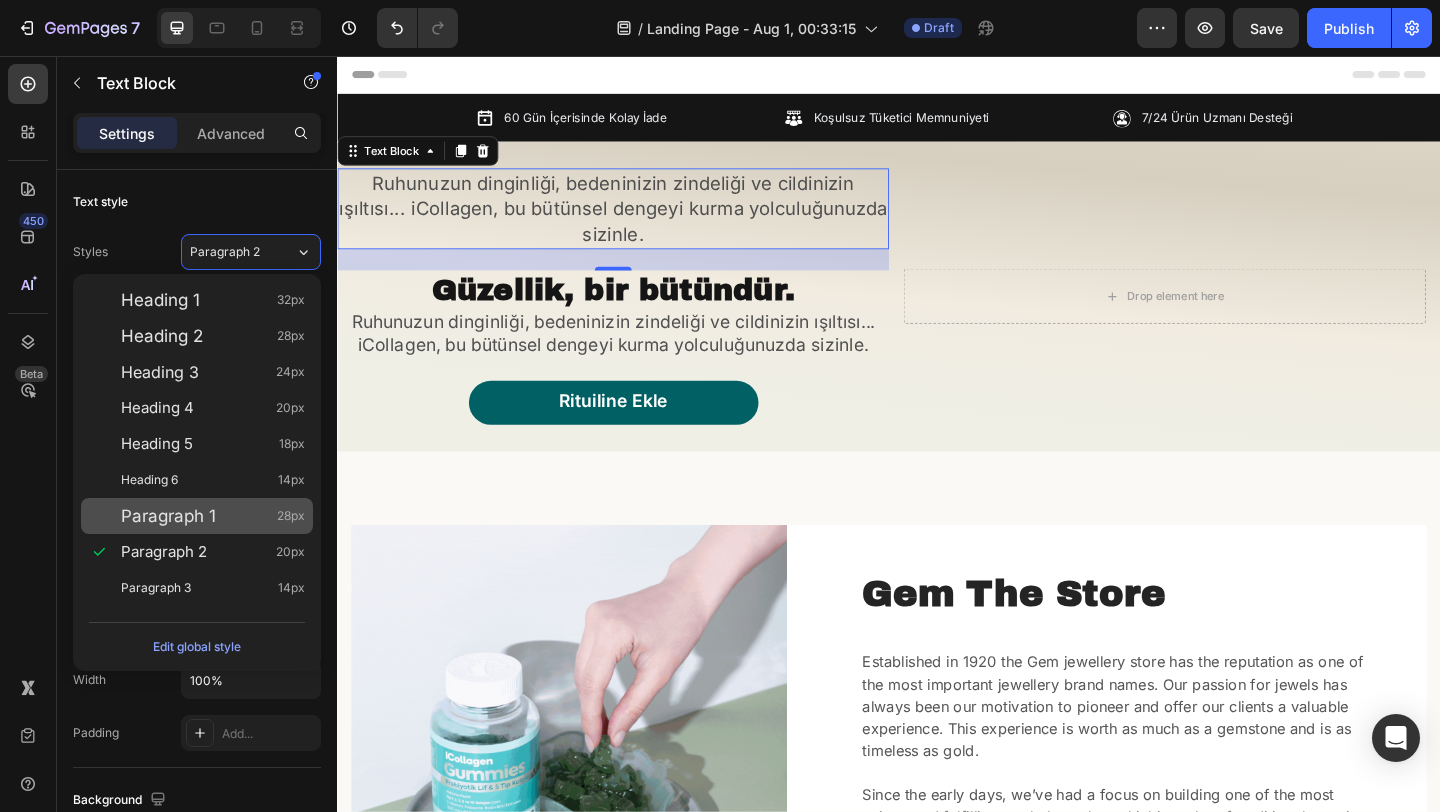 click on "Paragraph 1 28px" at bounding box center [213, 516] 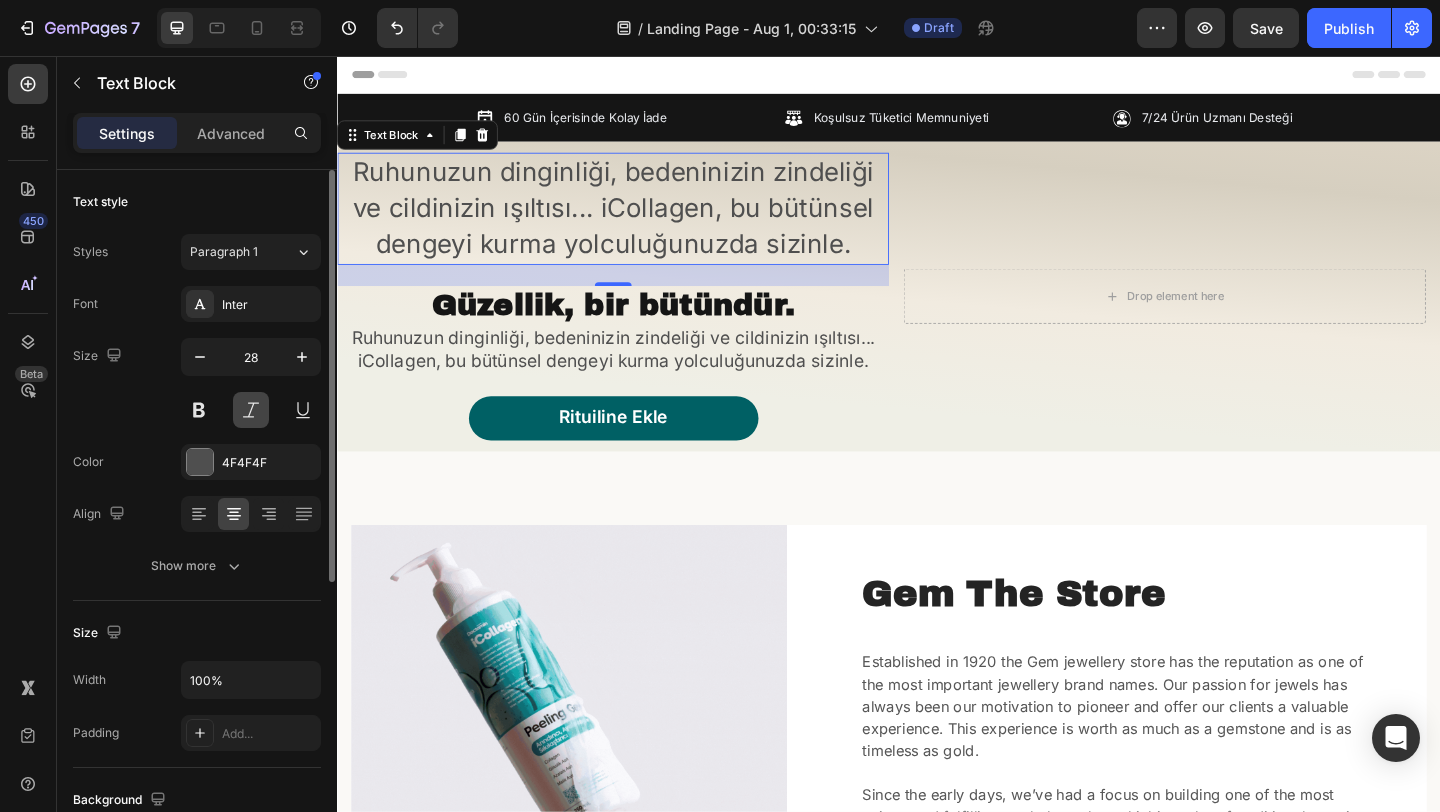 click at bounding box center (251, 410) 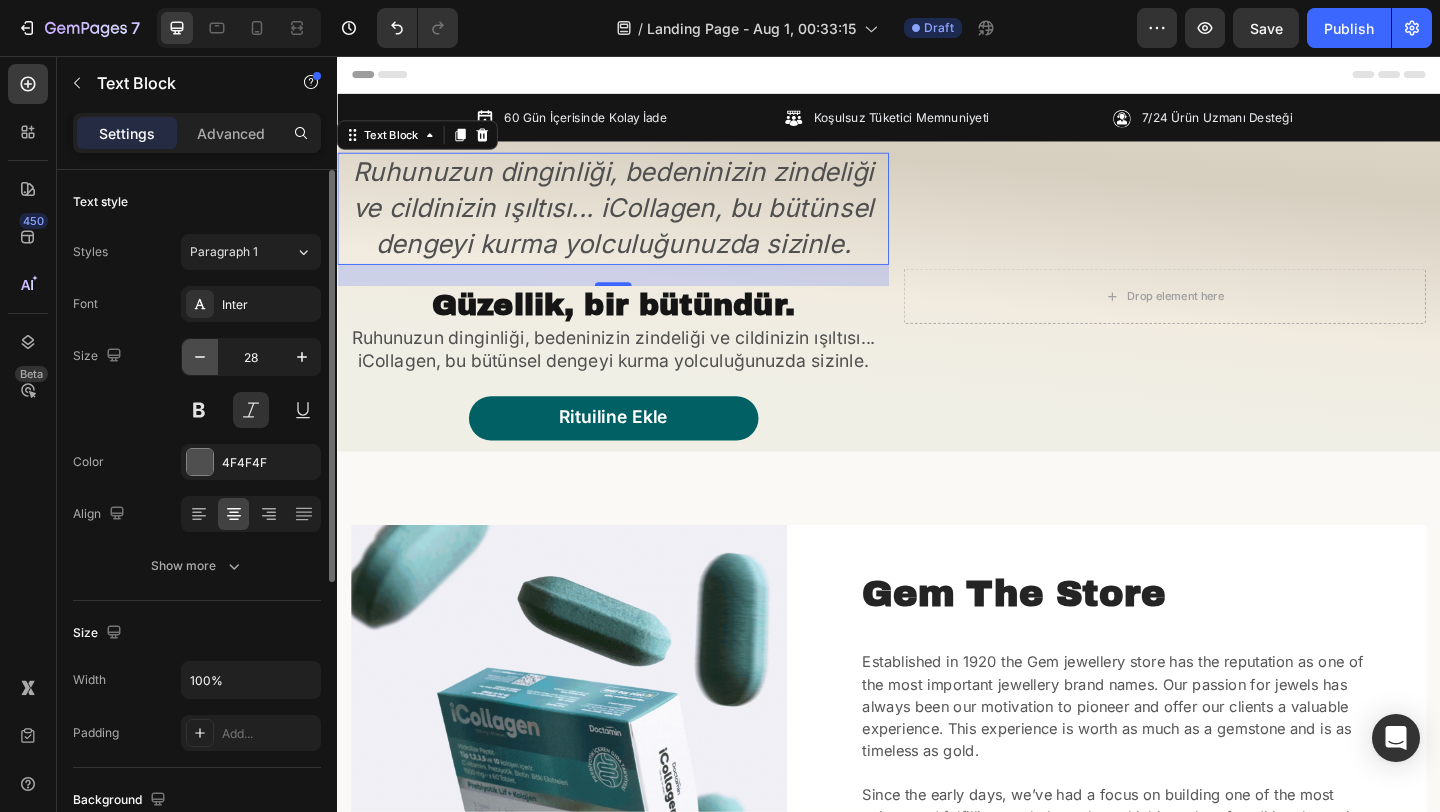 click at bounding box center [200, 357] 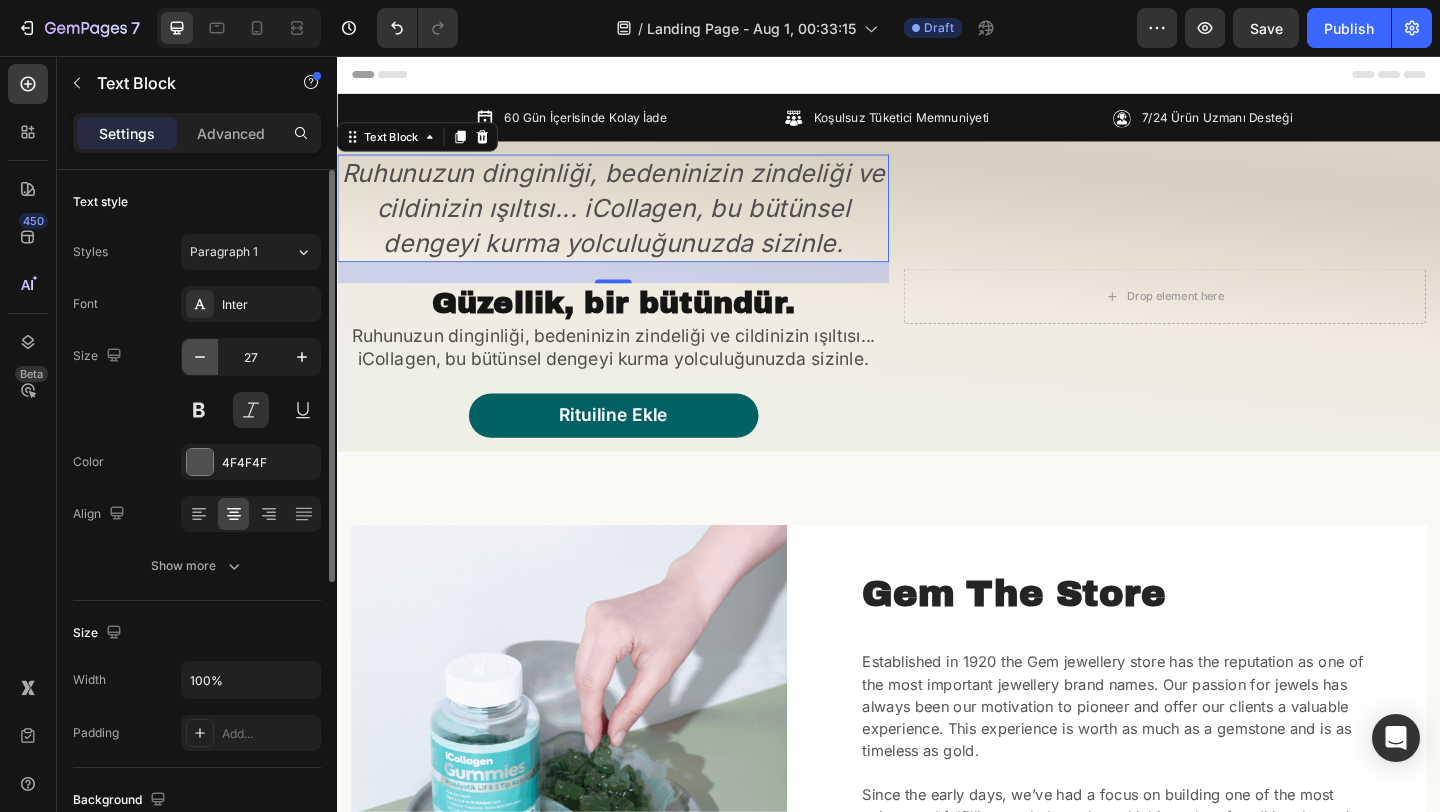 click at bounding box center [200, 357] 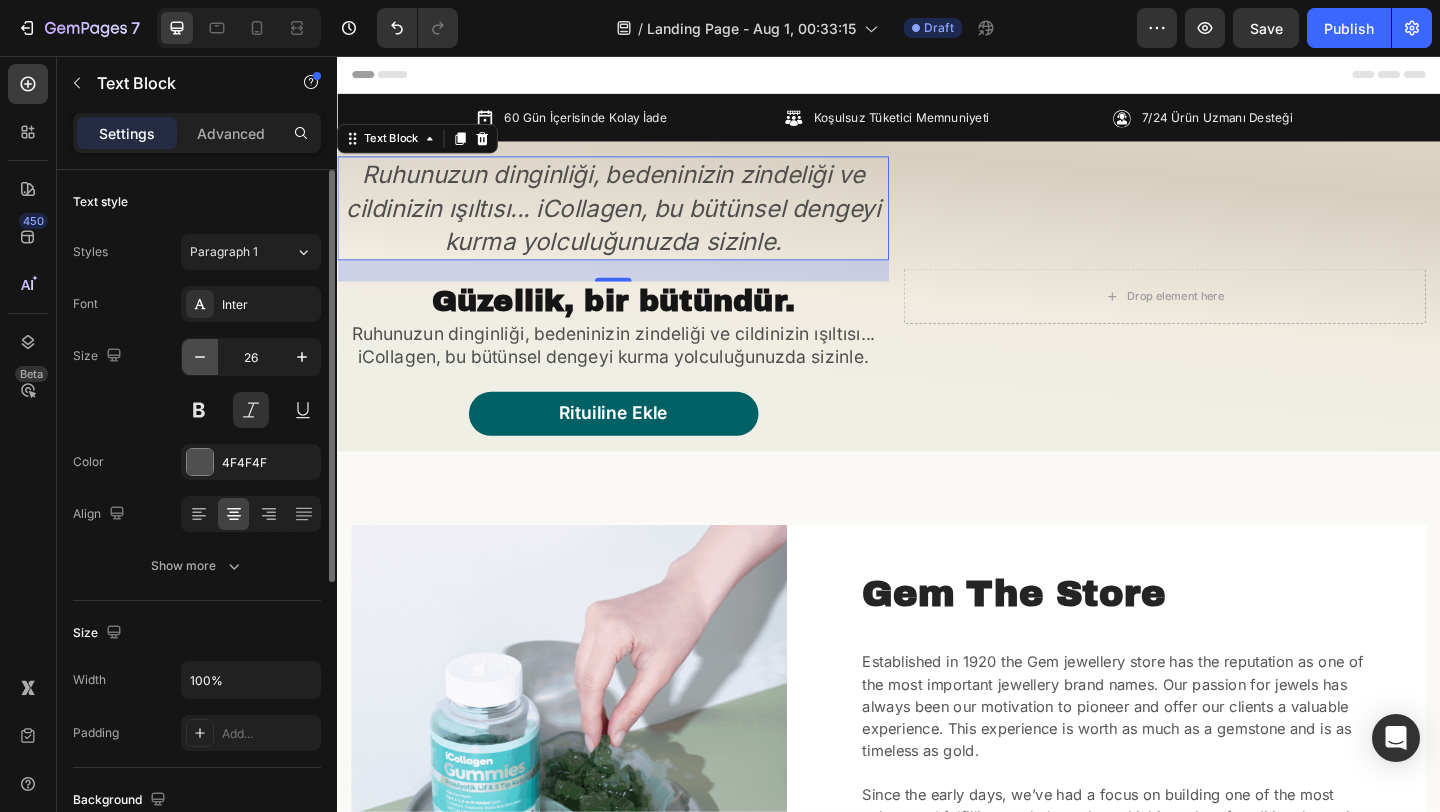 click at bounding box center (200, 357) 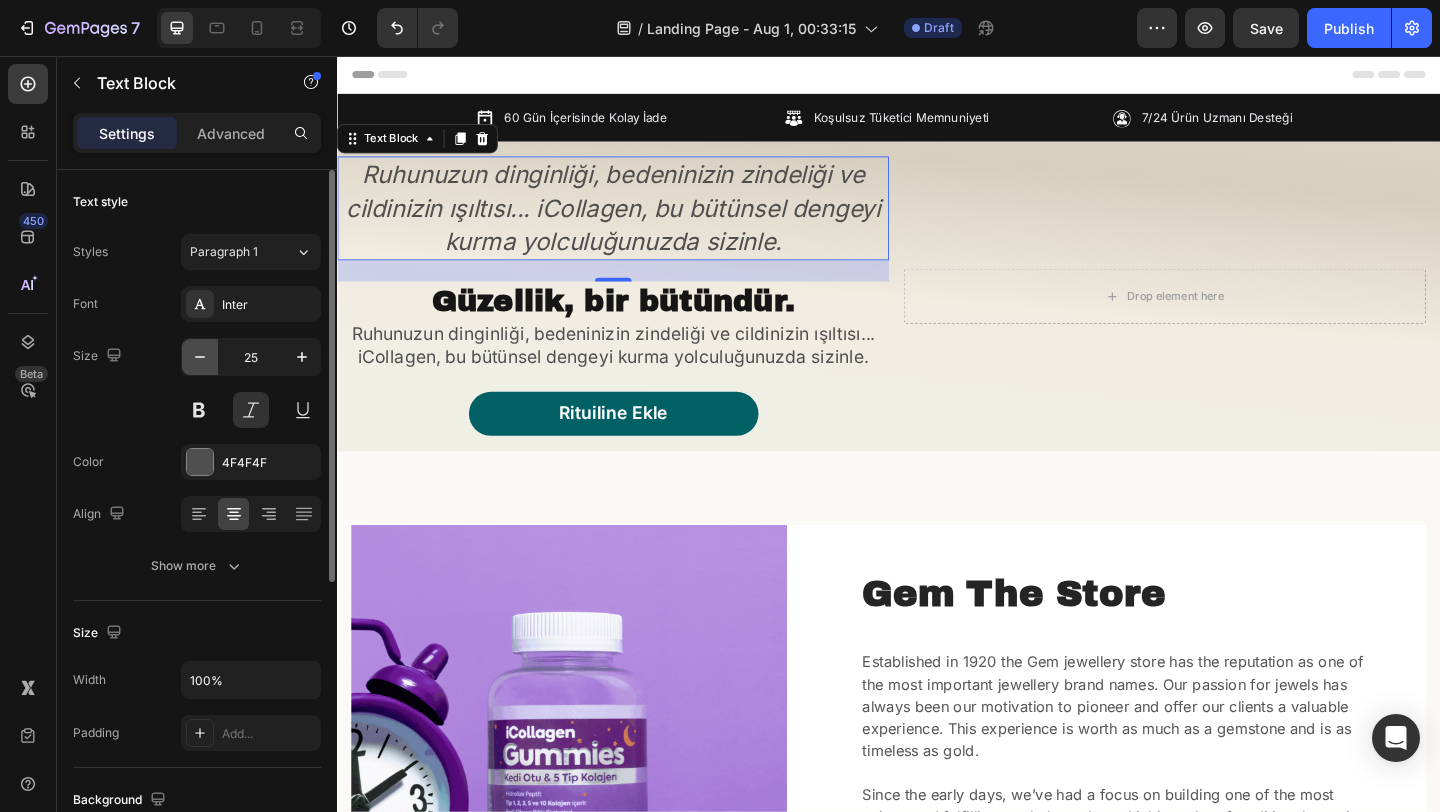 click at bounding box center [200, 357] 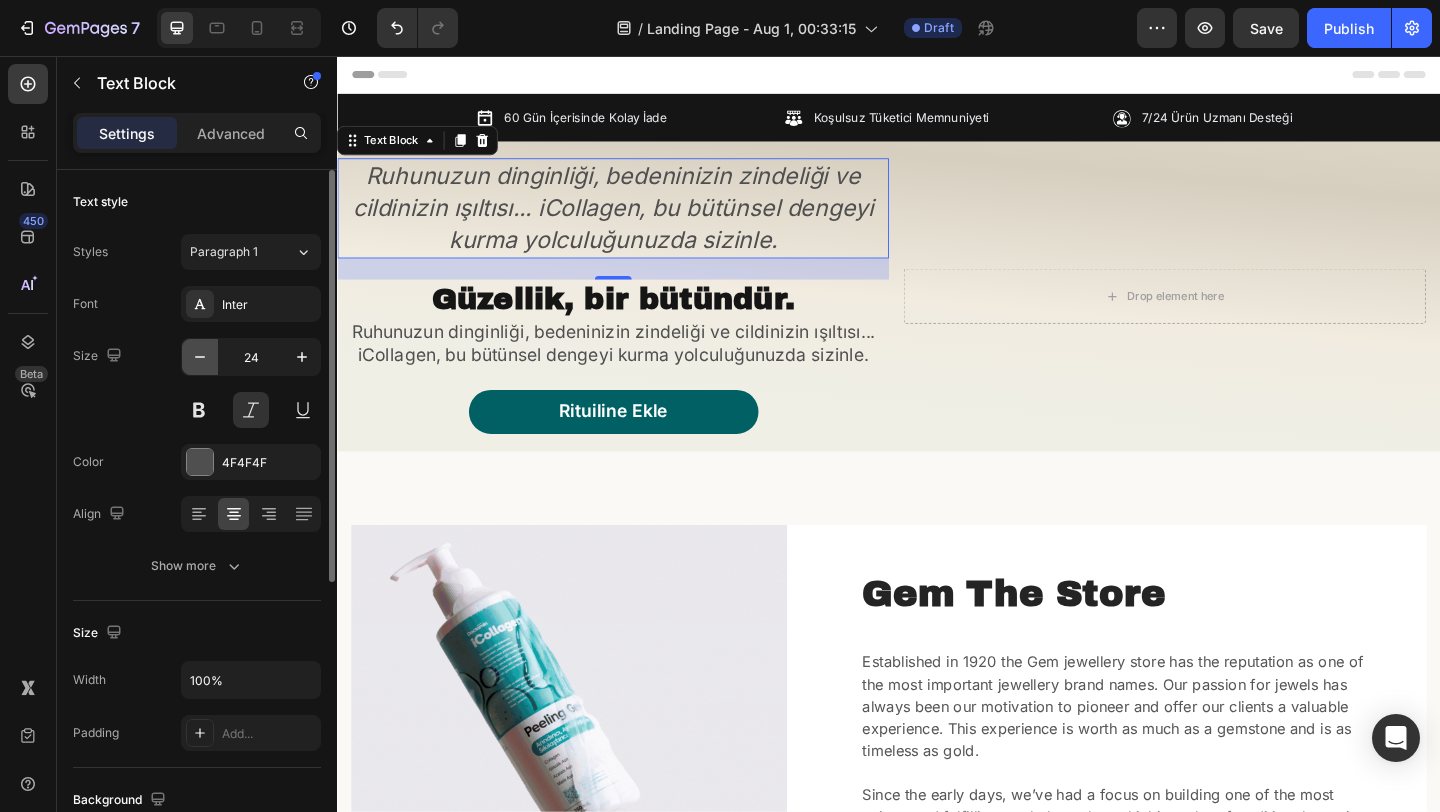 click at bounding box center (200, 357) 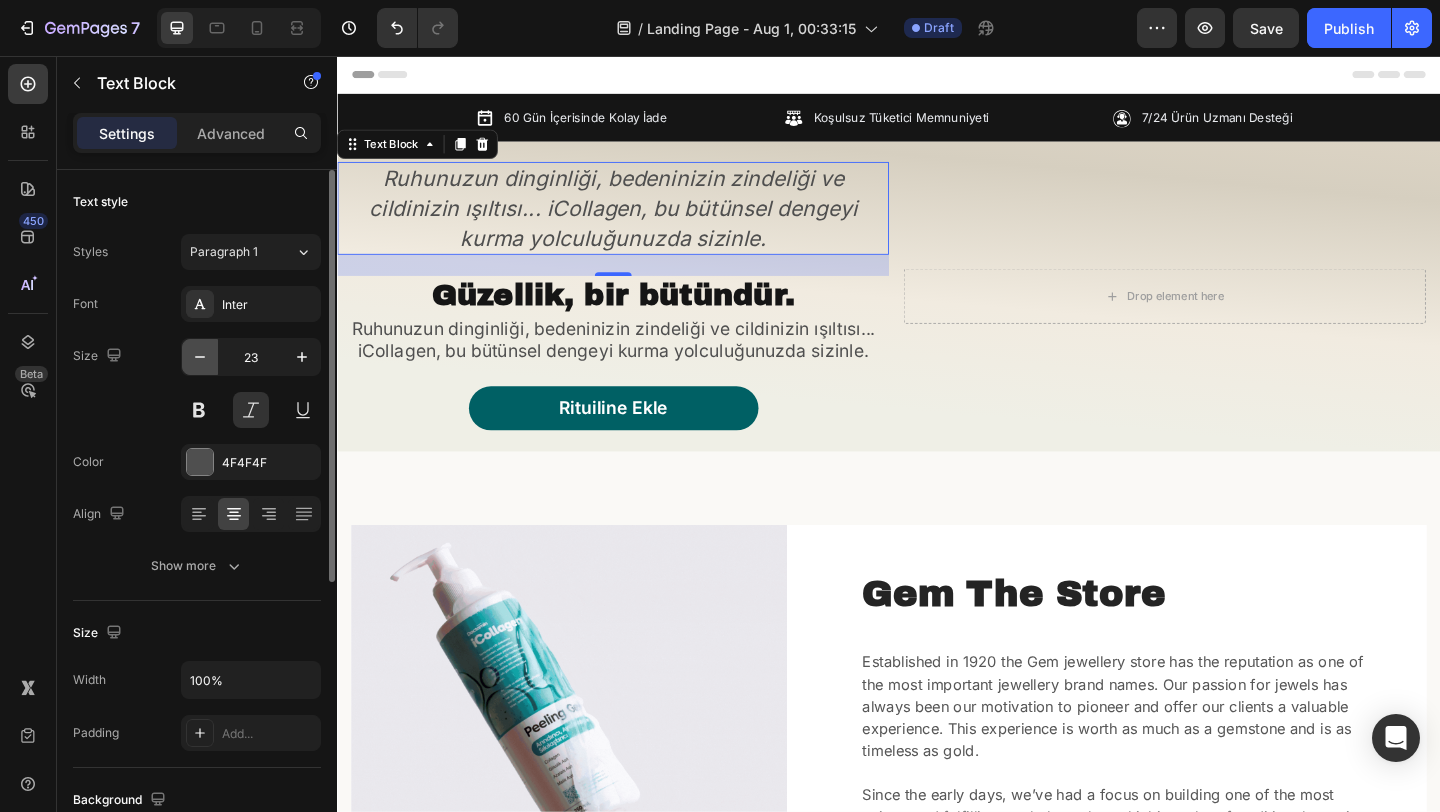 click at bounding box center (200, 357) 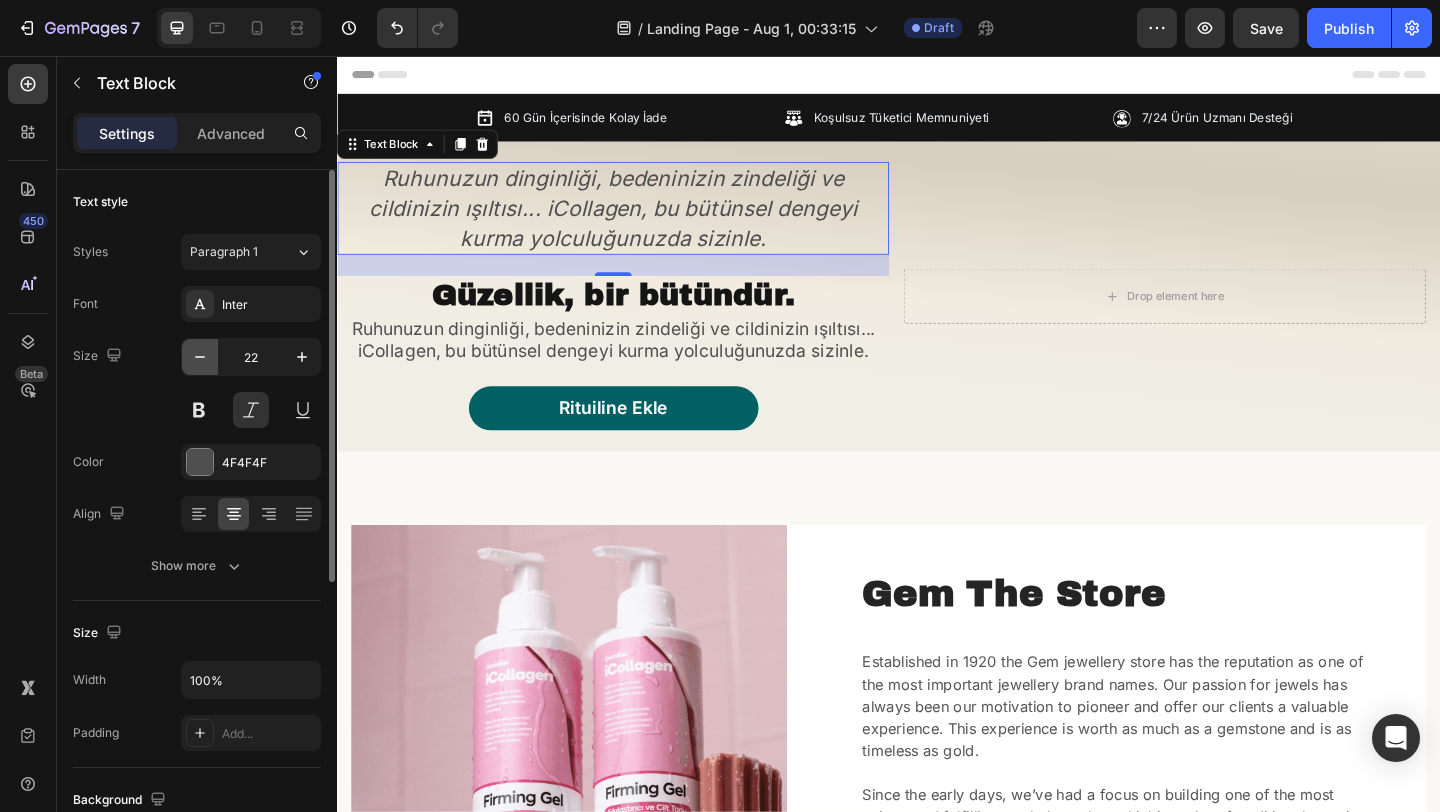 click at bounding box center [200, 357] 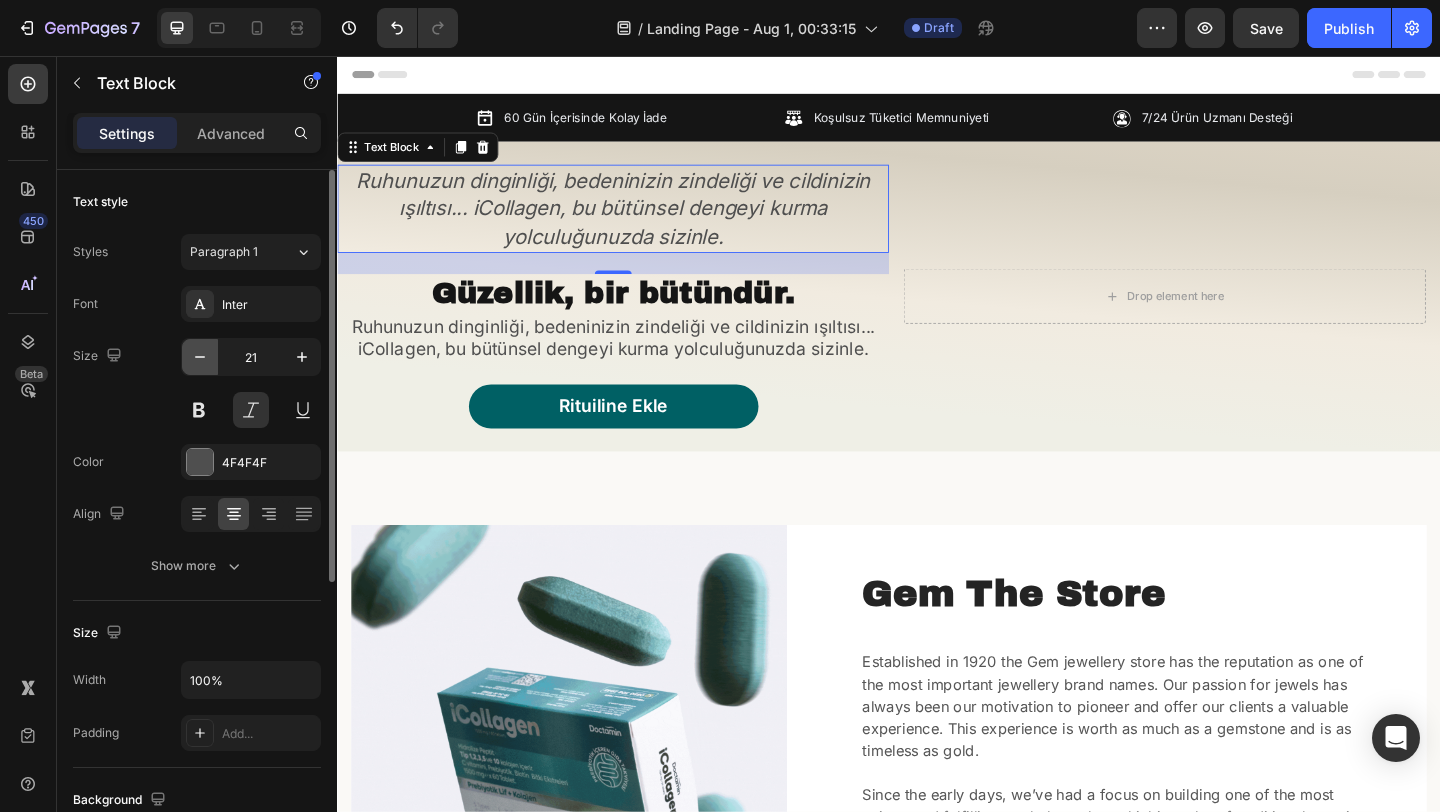 click at bounding box center [200, 357] 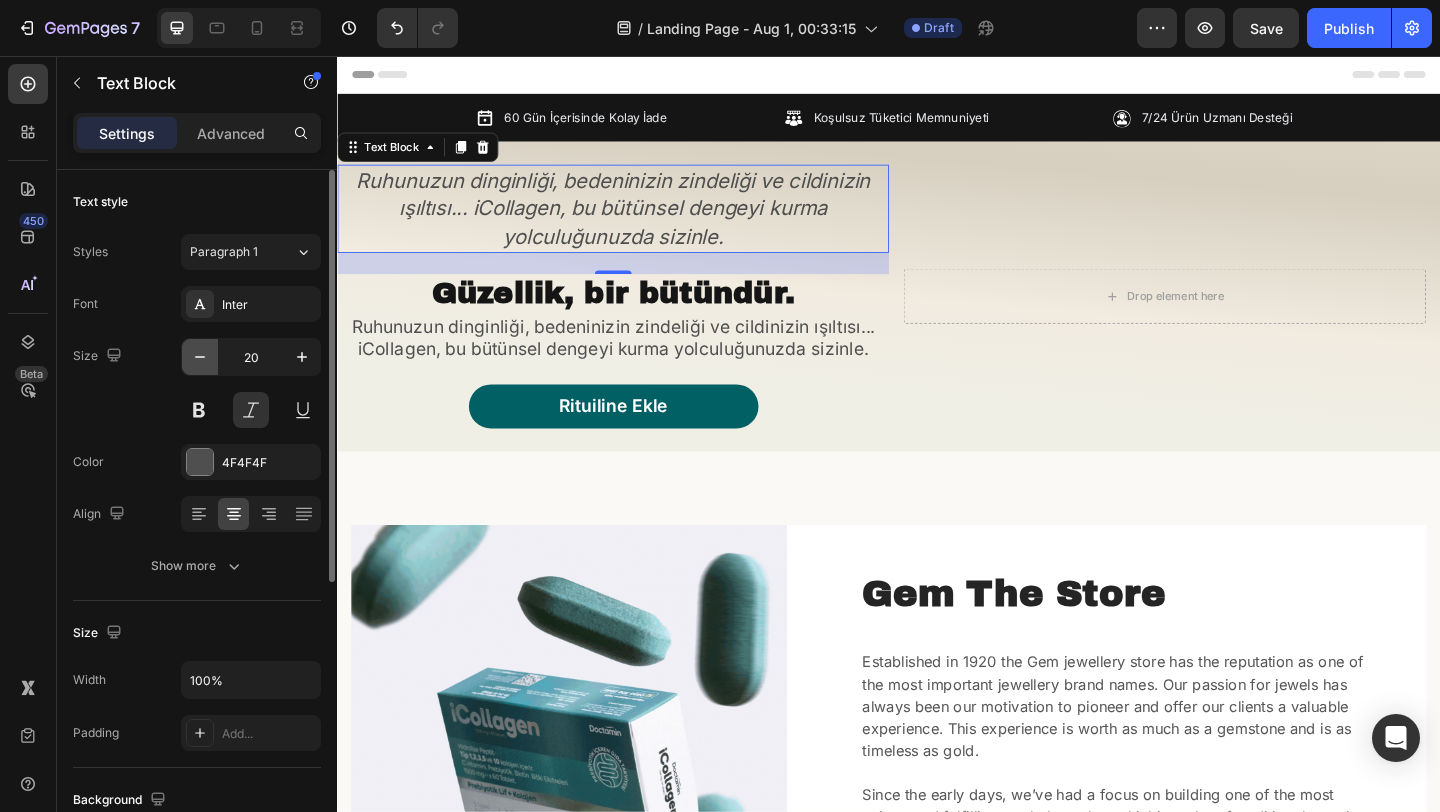 click at bounding box center [200, 357] 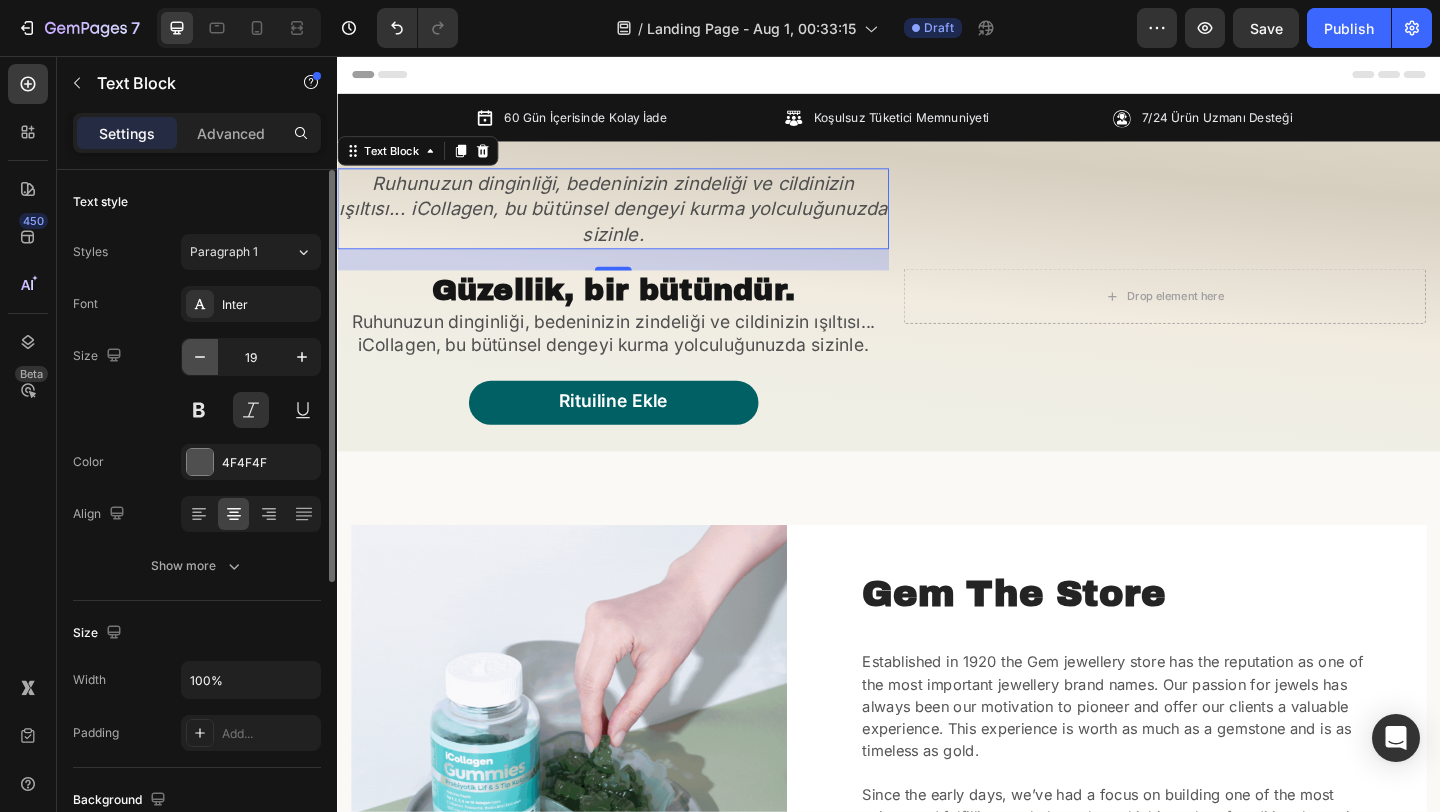 click at bounding box center [200, 357] 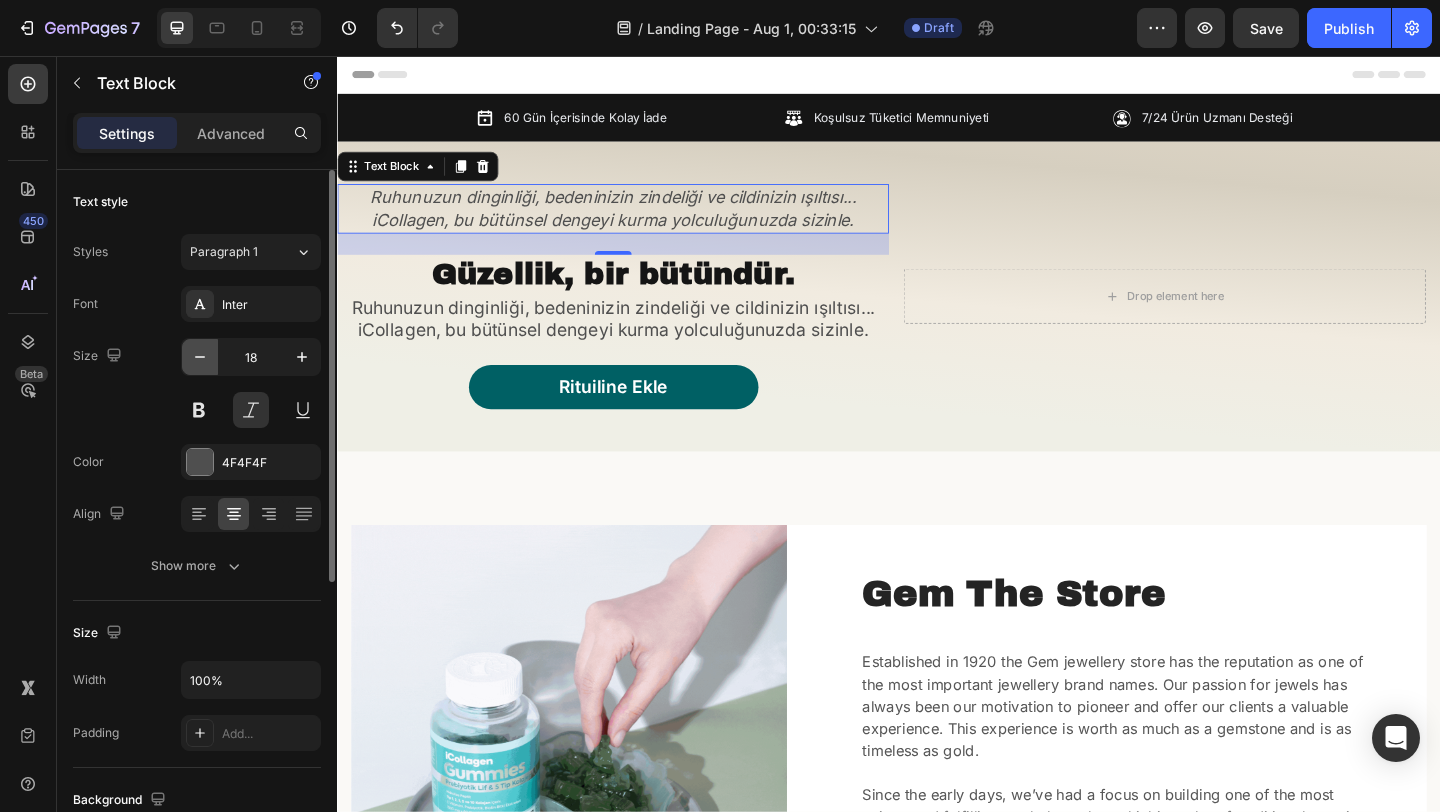 click at bounding box center [200, 357] 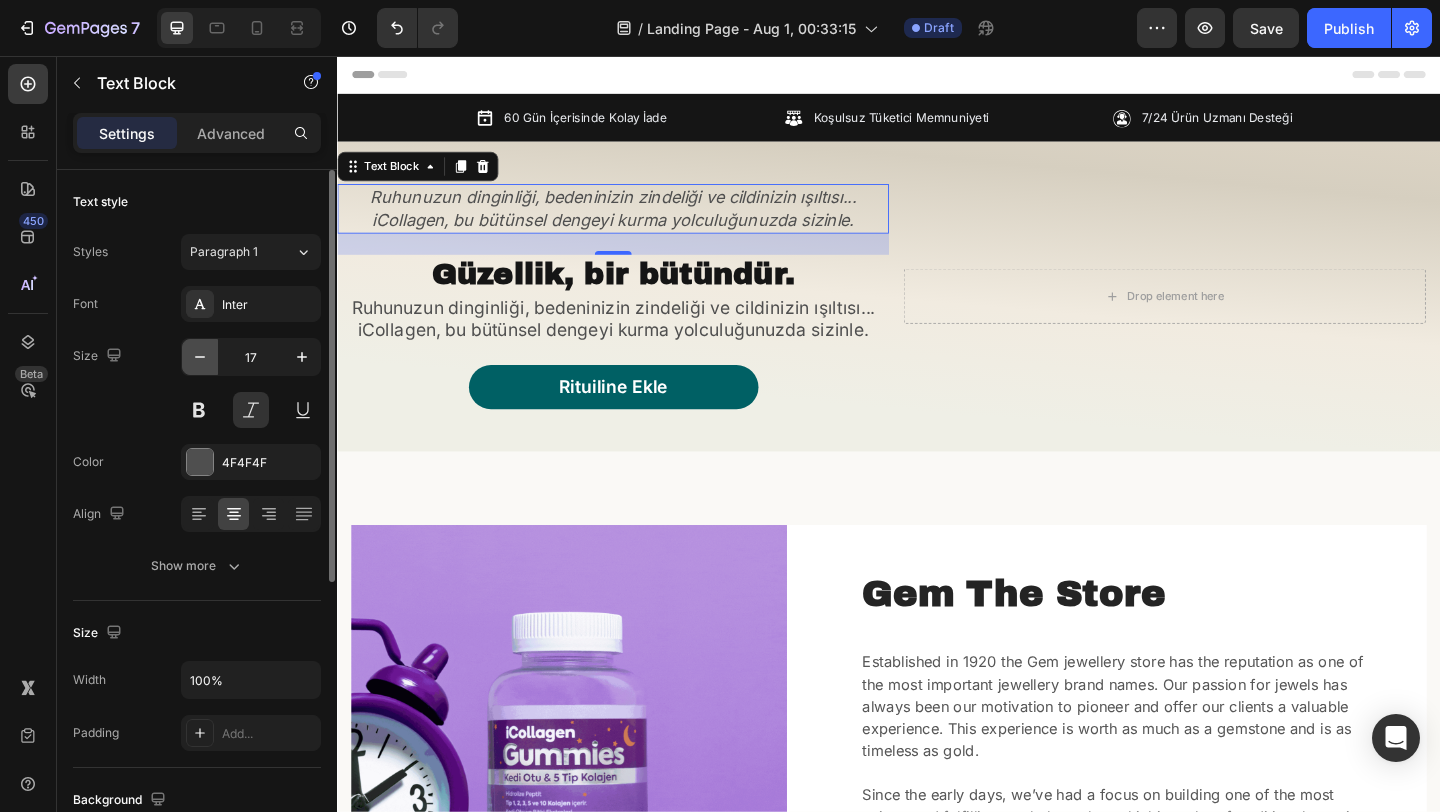 click at bounding box center [200, 357] 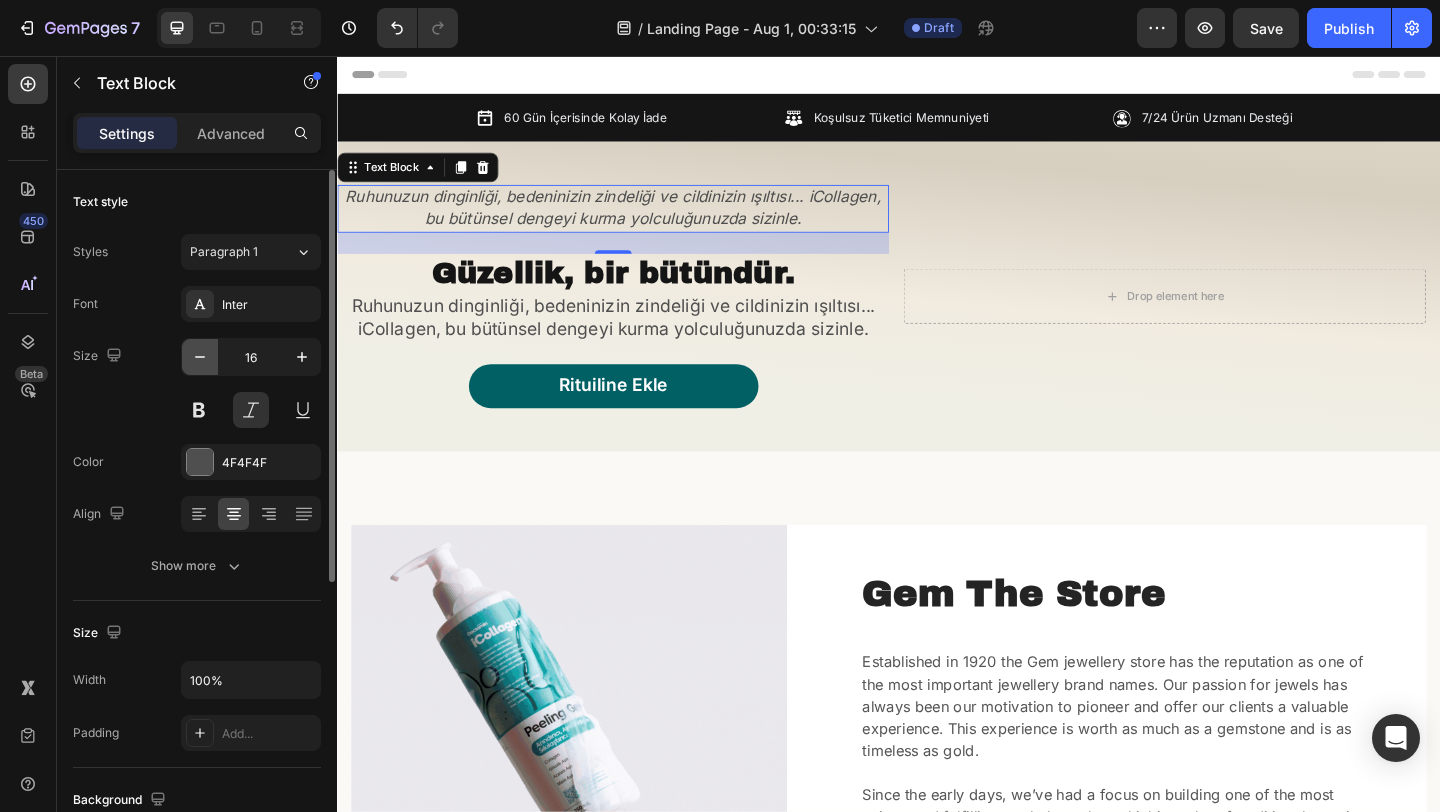 click at bounding box center (200, 357) 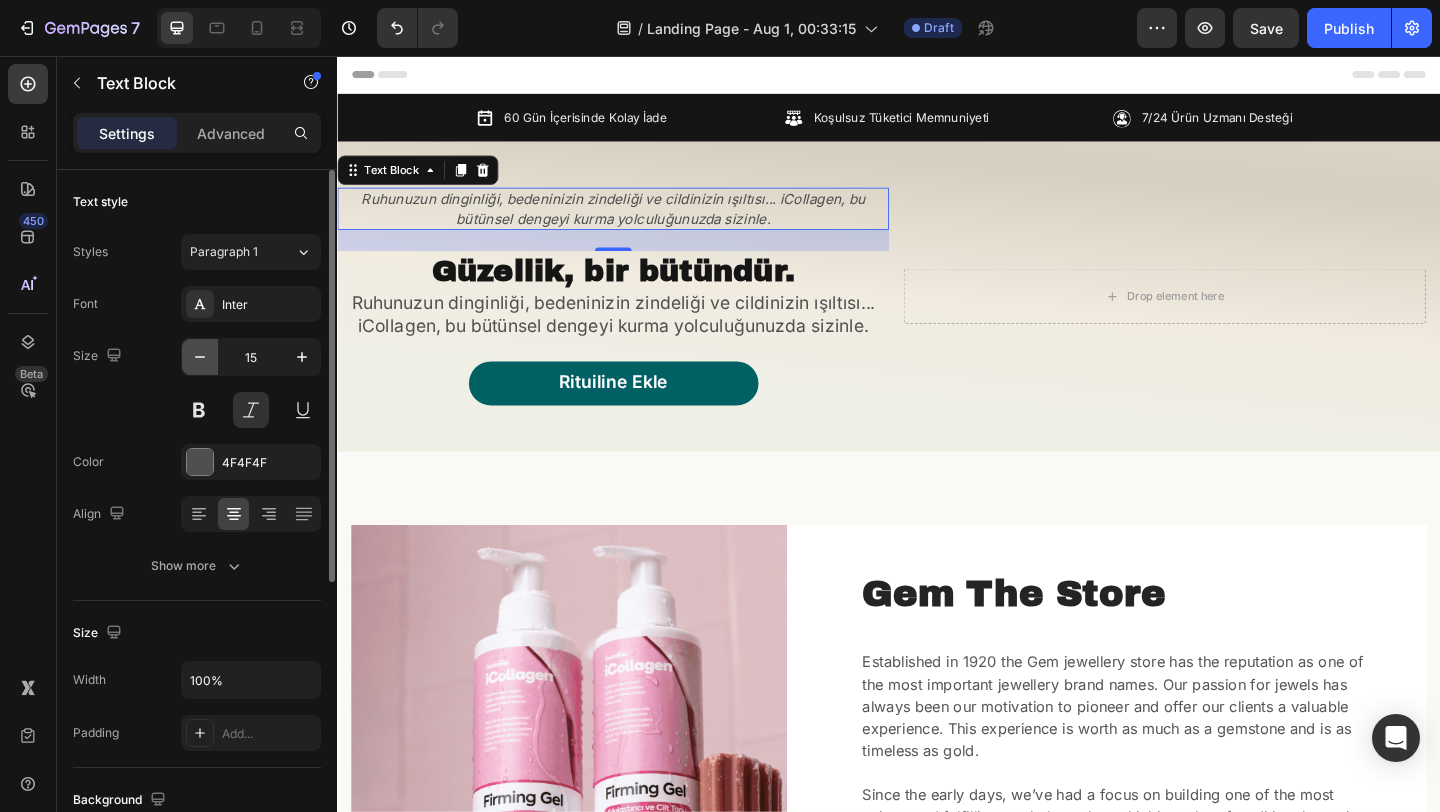 click at bounding box center (200, 357) 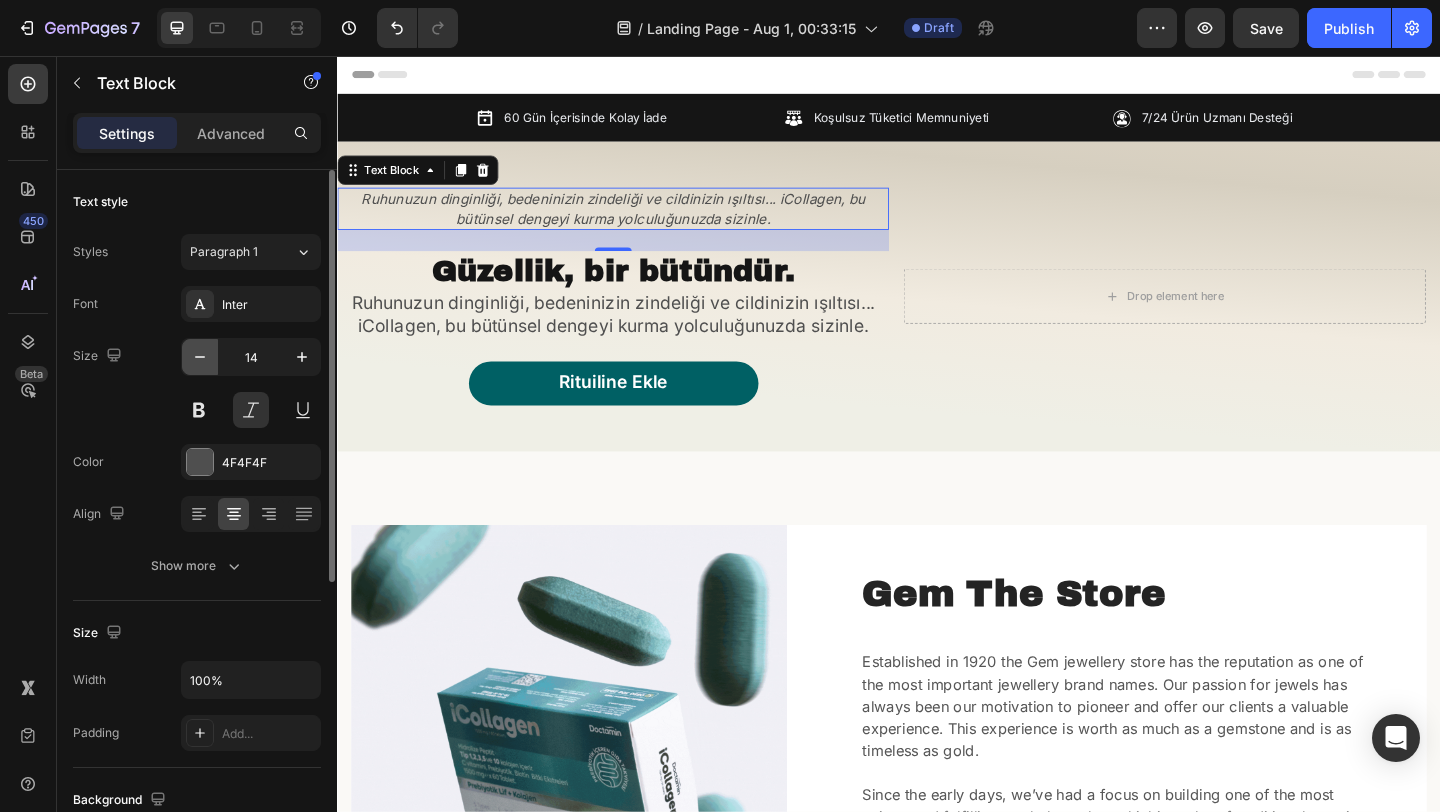 click at bounding box center [200, 357] 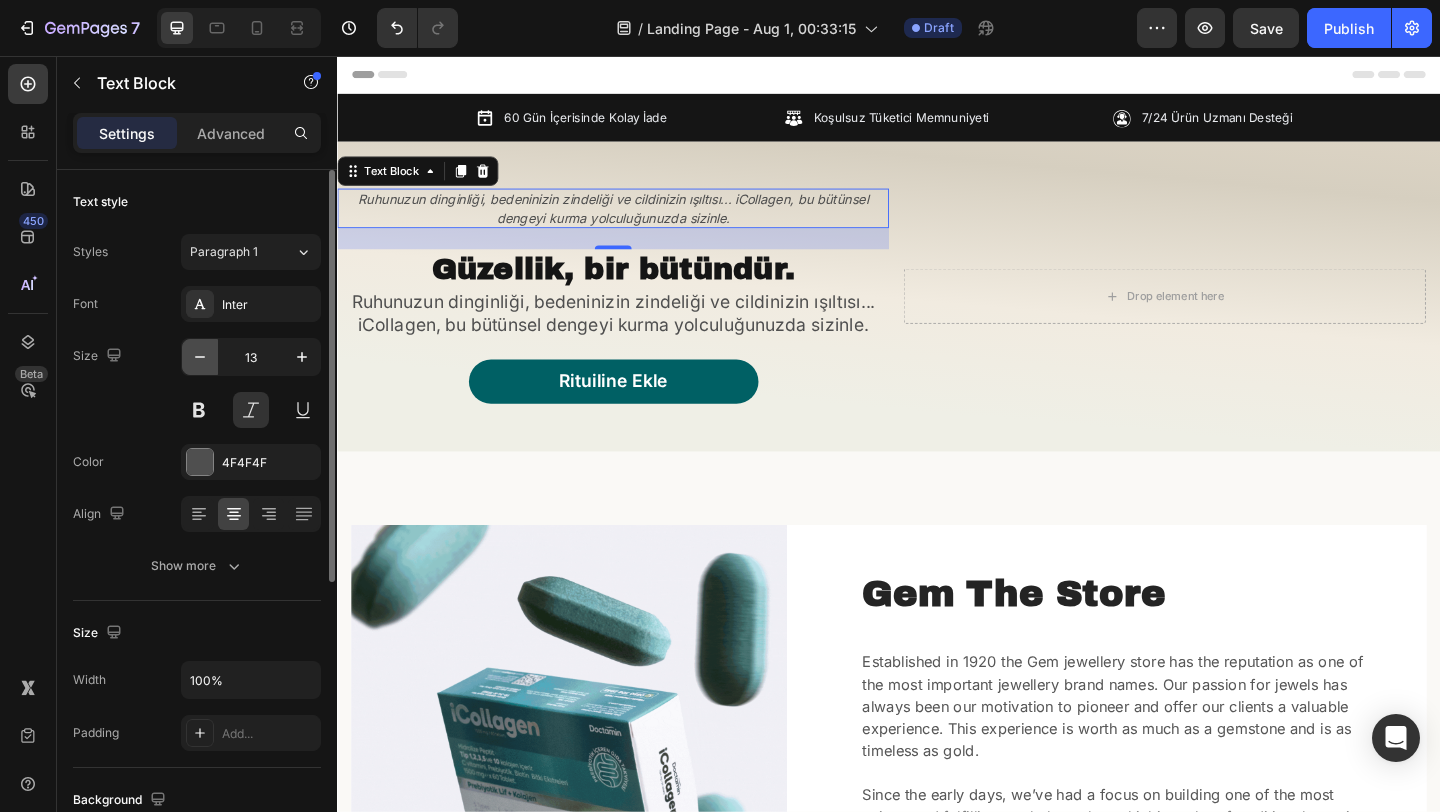 click at bounding box center [200, 357] 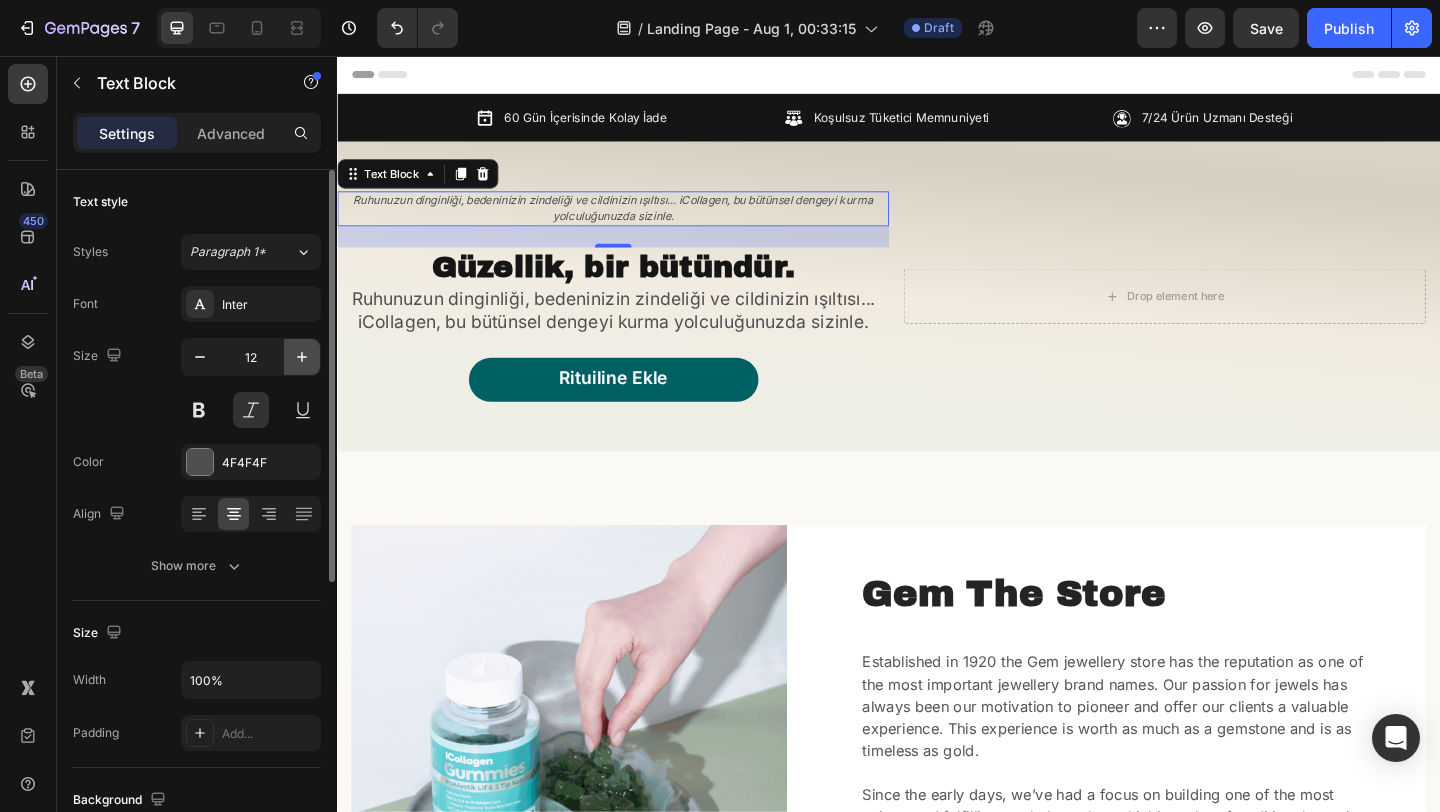 click at bounding box center (302, 357) 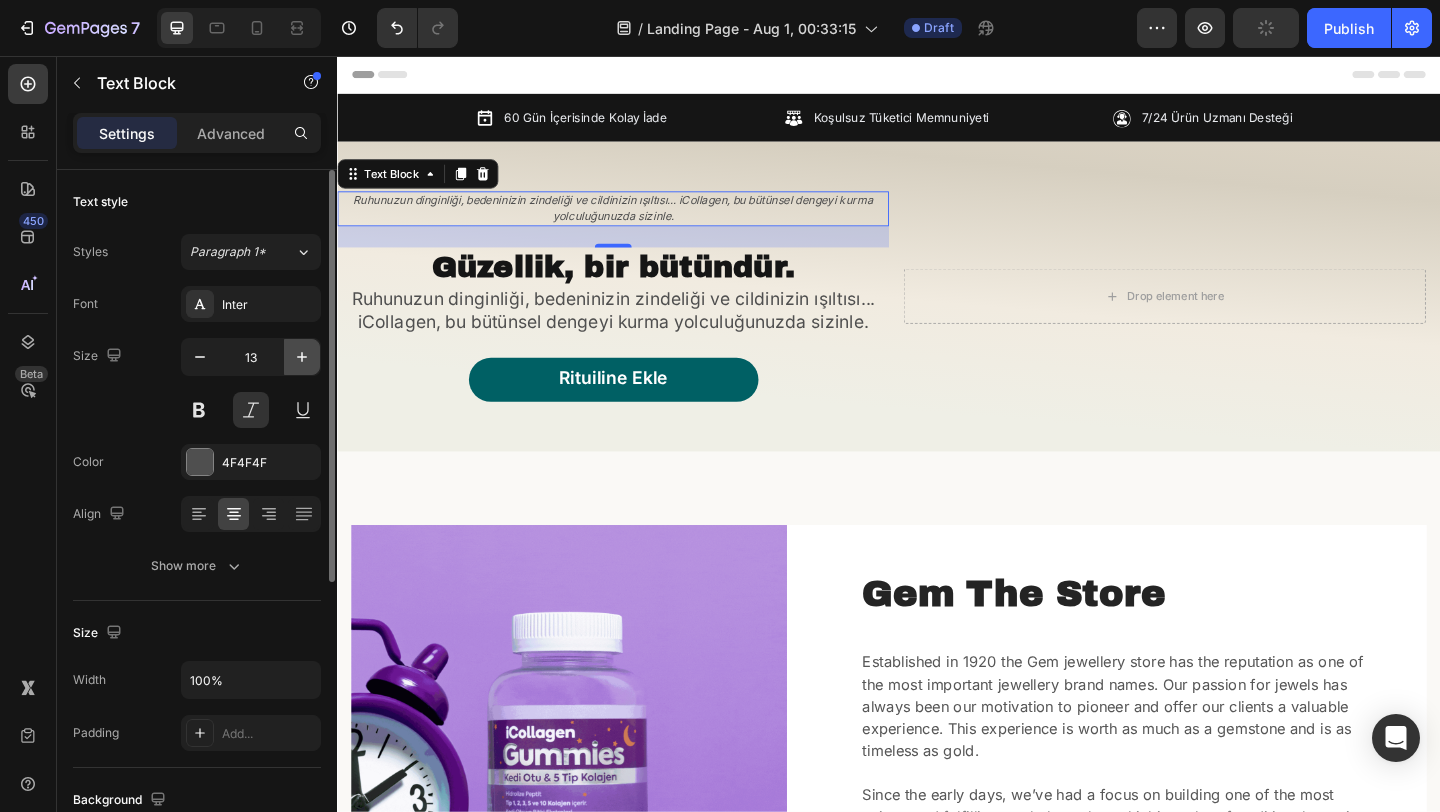 click at bounding box center (302, 357) 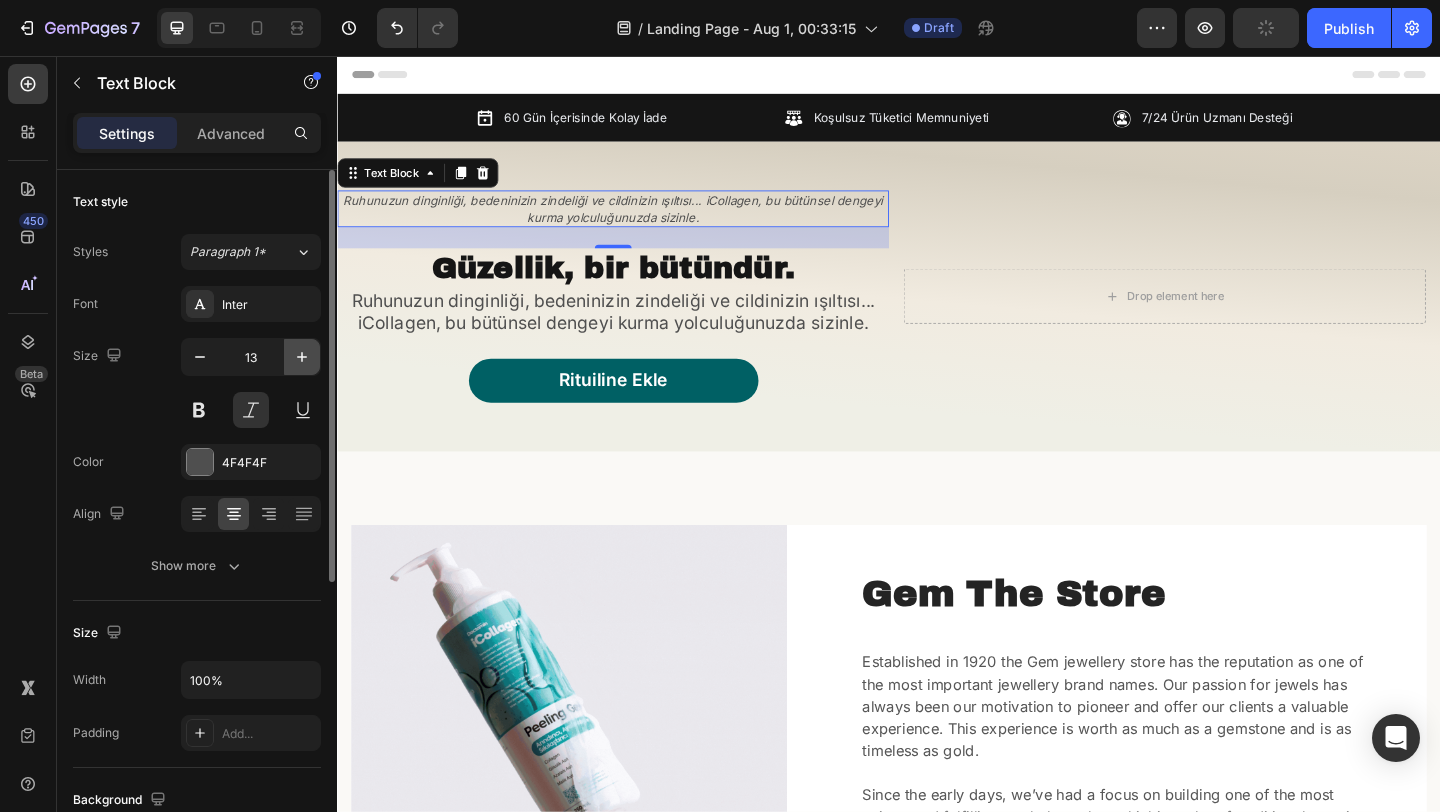 type on "14" 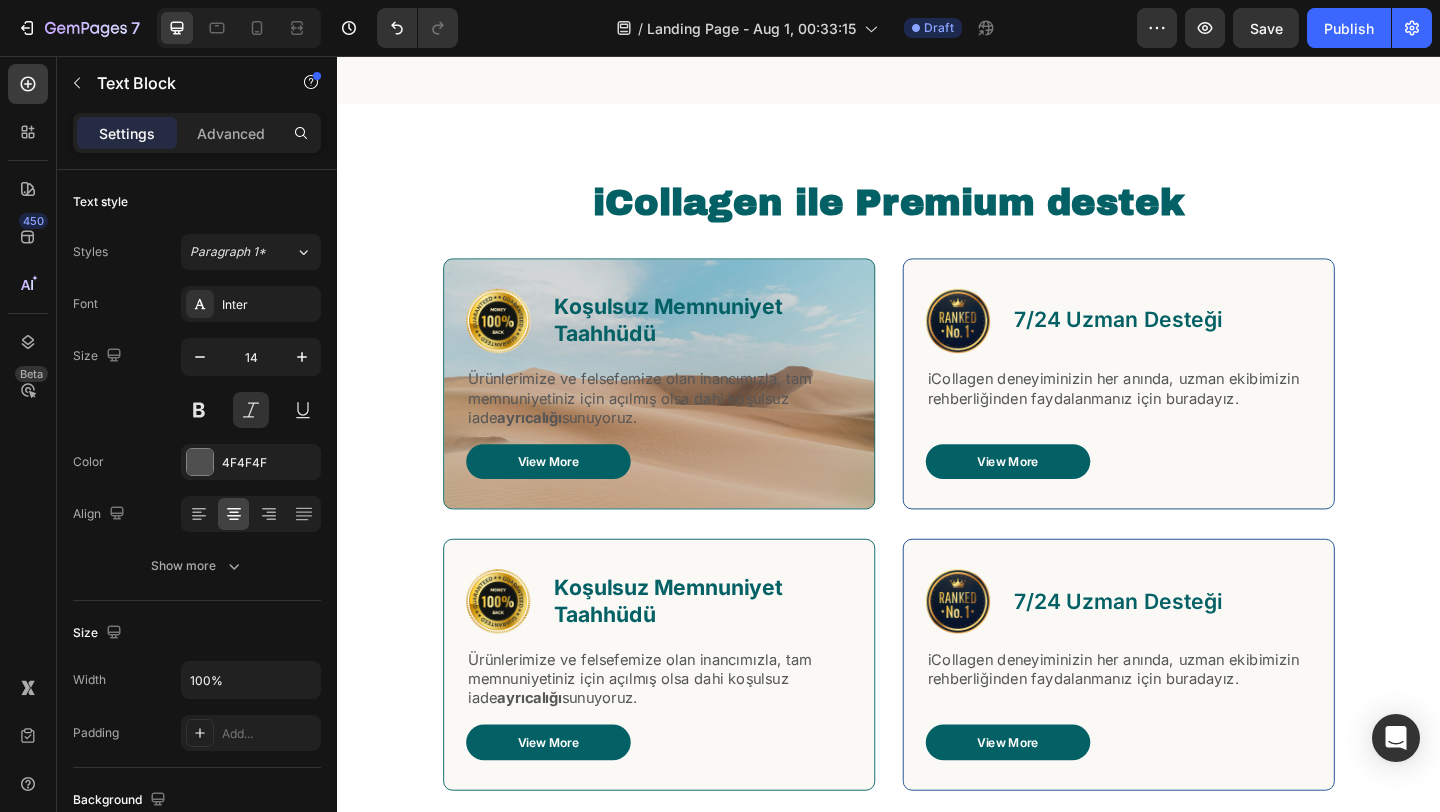 scroll, scrollTop: 0, scrollLeft: 0, axis: both 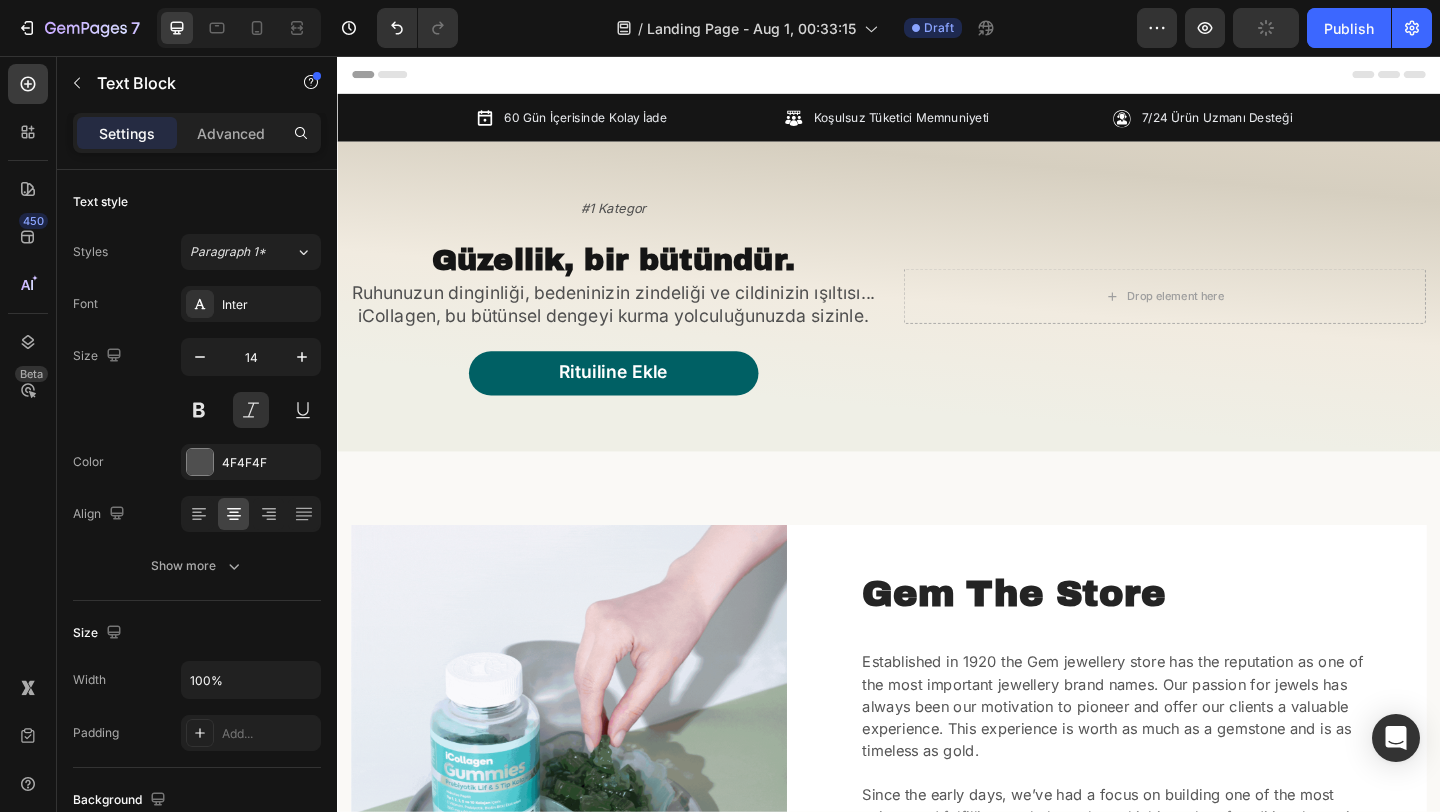 click on "#1 Kategor" at bounding box center [637, 222] 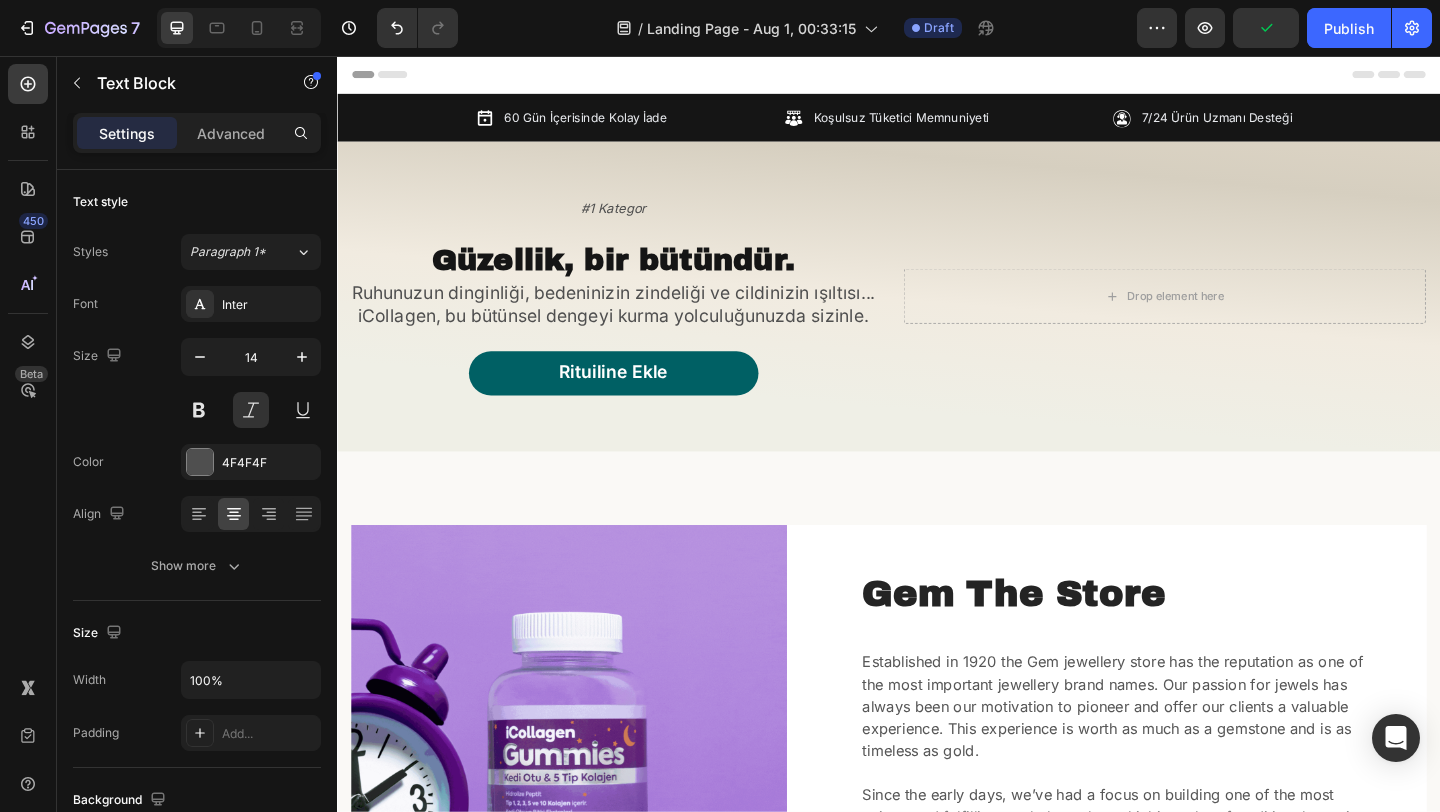 click on "#1 Kategor" at bounding box center (637, 222) 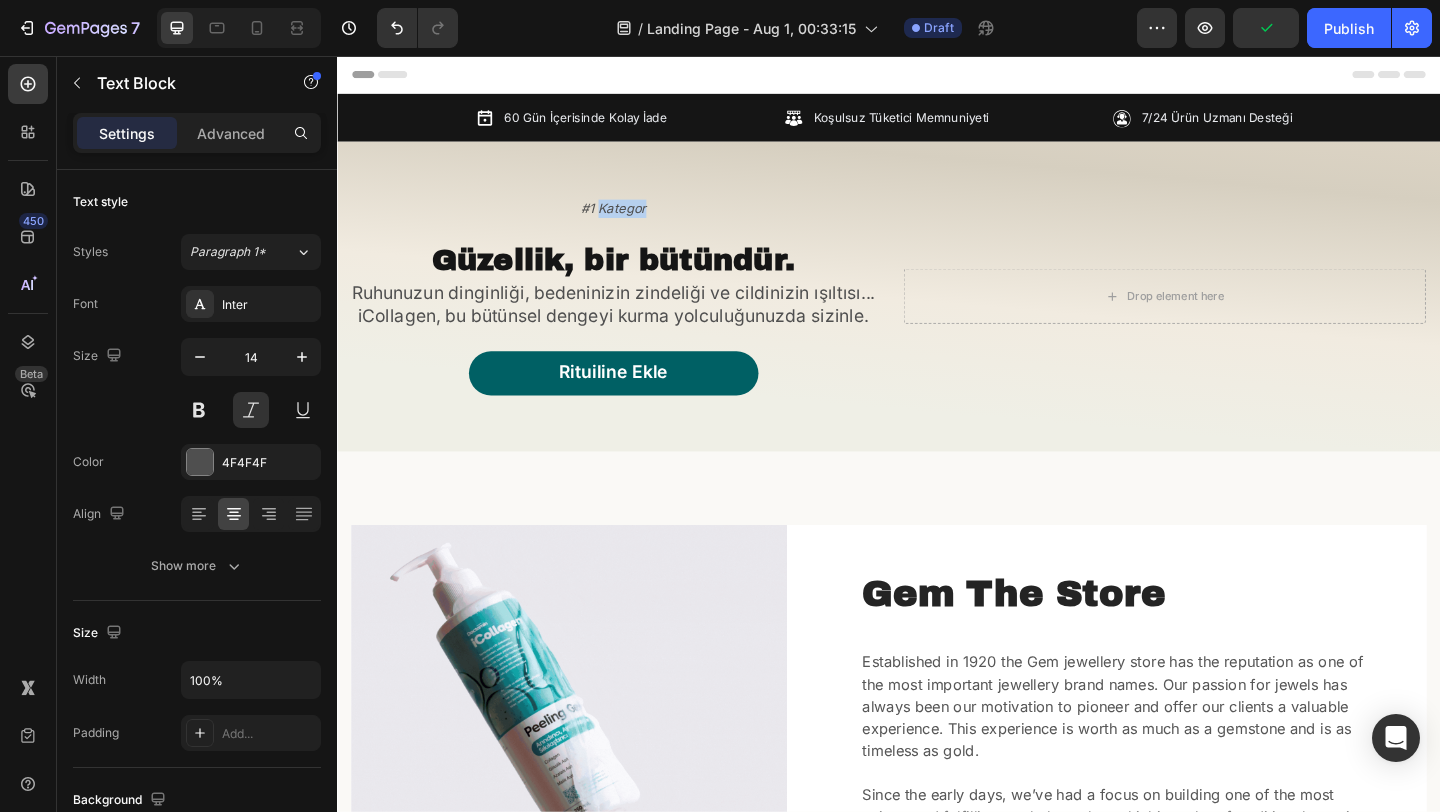 click on "#1 Kategor" at bounding box center [637, 222] 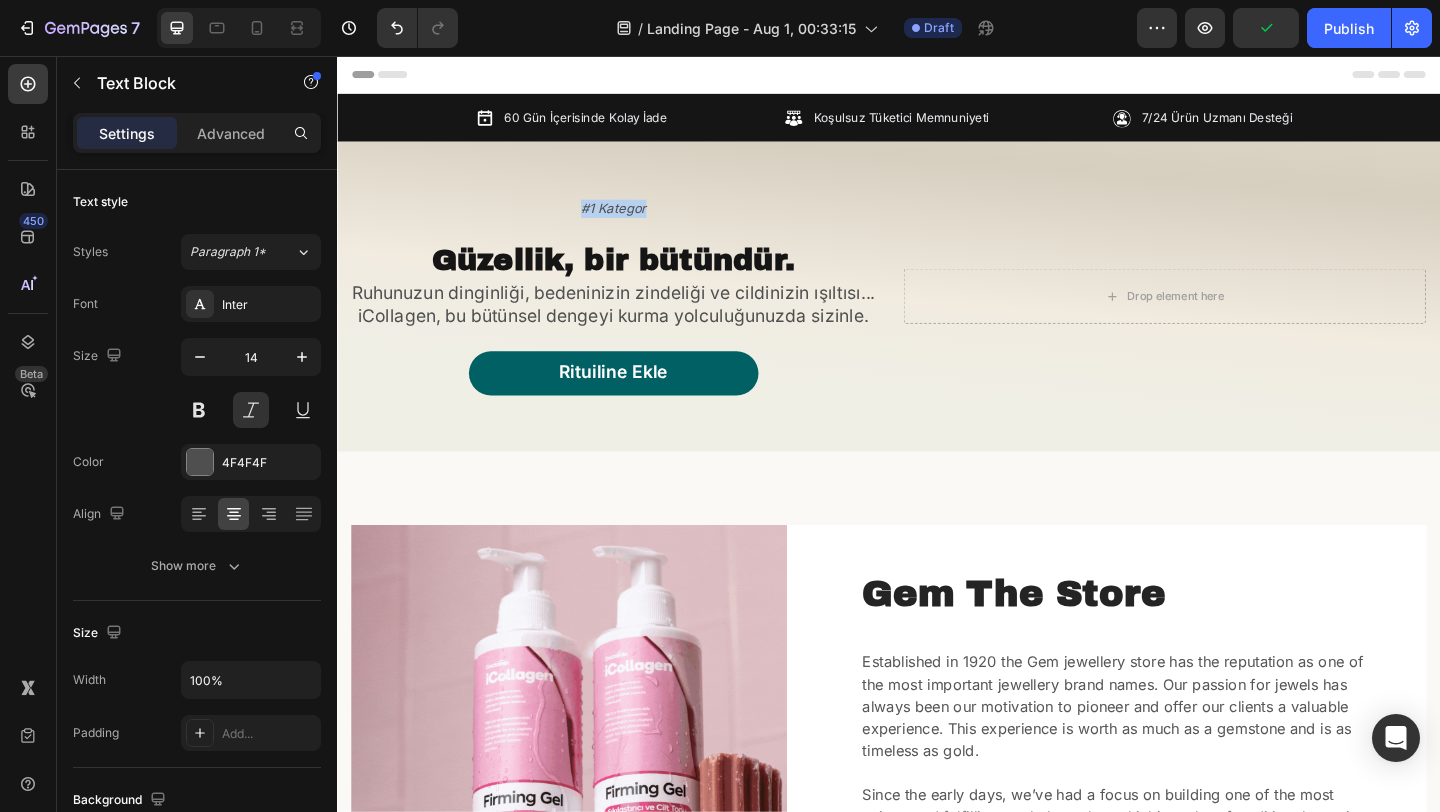 click on "#1 Kategor" at bounding box center [637, 222] 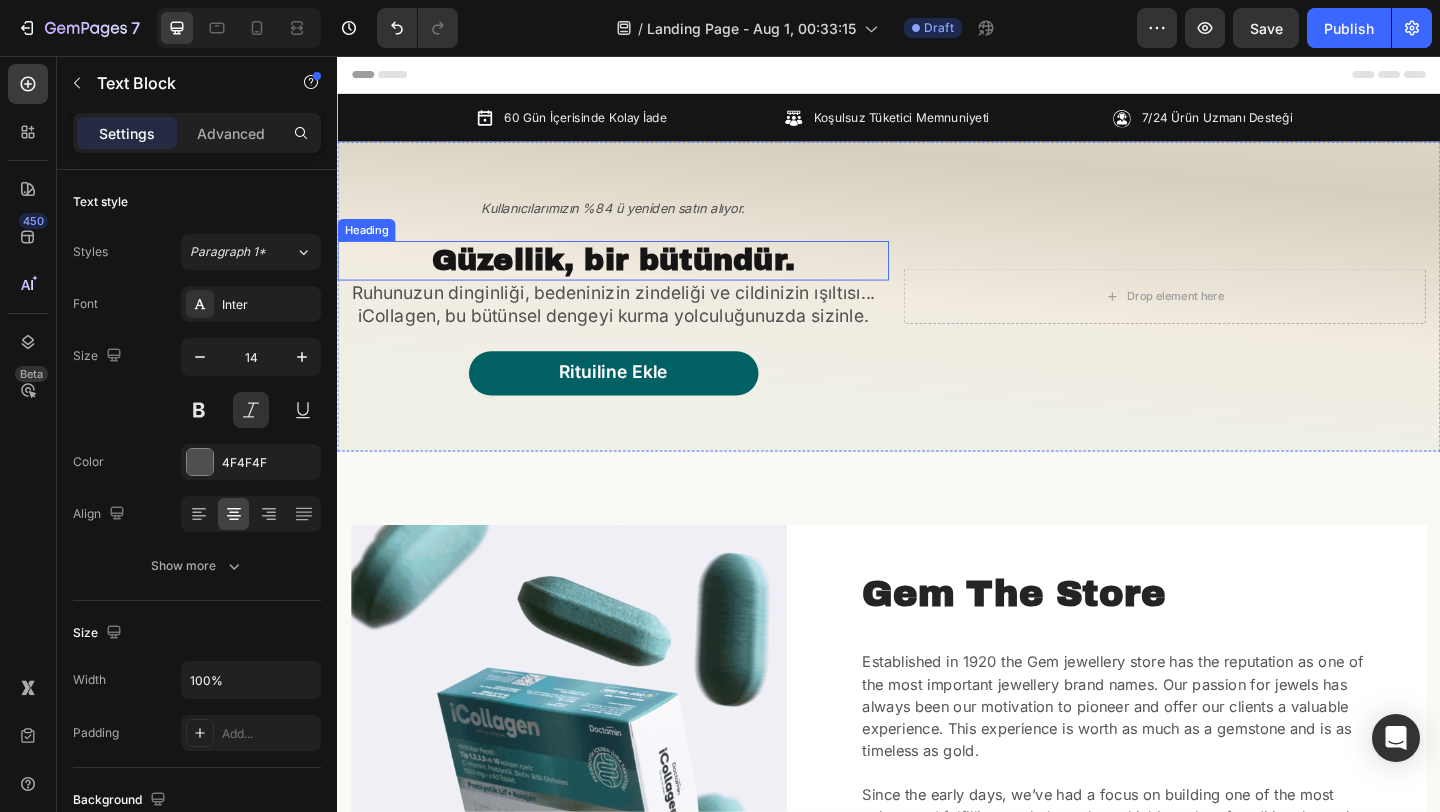 click on "Güzellik, bir bütündür." at bounding box center (637, 279) 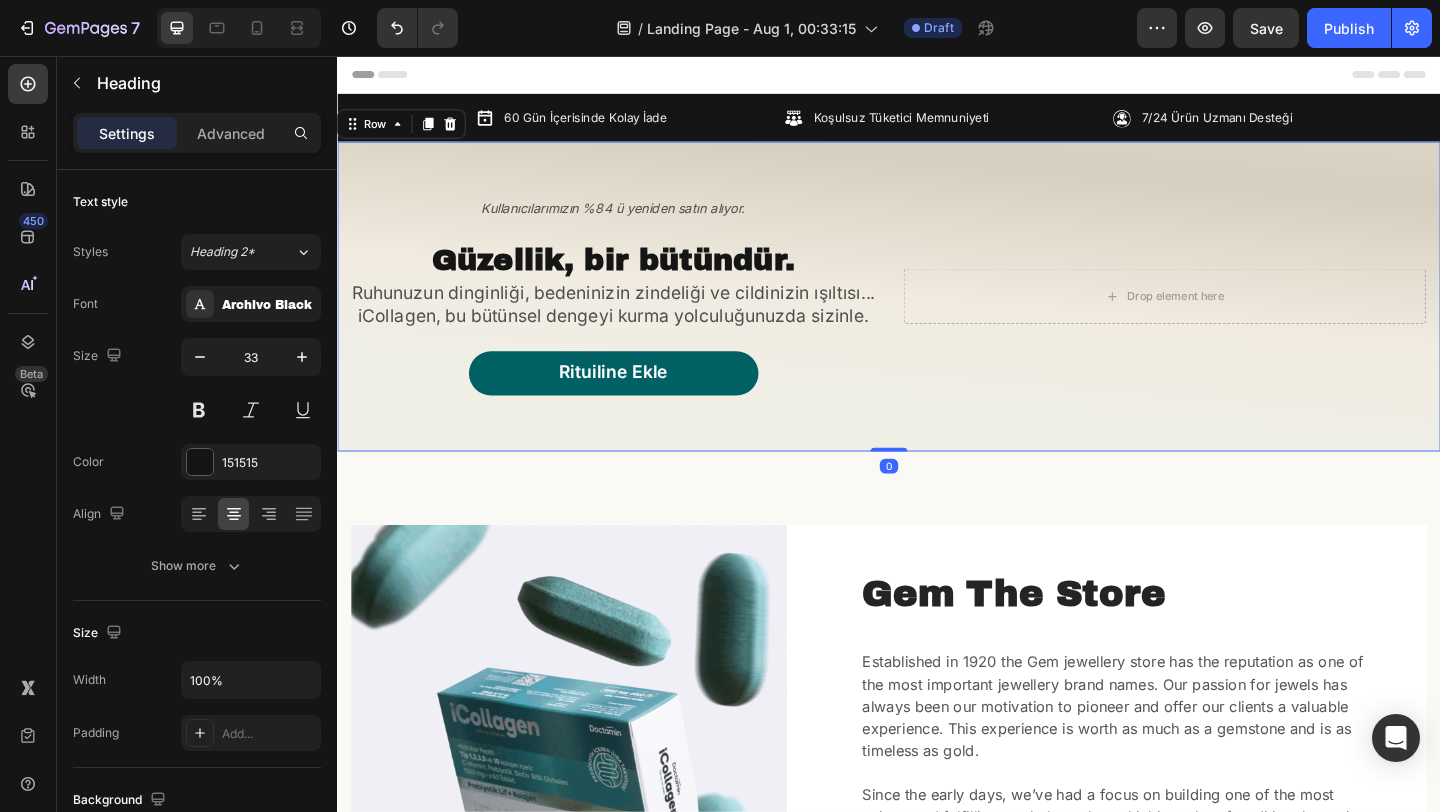 click on "Kullanıcılarımızın %84 ü yeniden satın alıyor. Text Block Güzellik, bir bütündür. Heading Ruhunuzun dinginliği, bedeninizin zindeliği ve cildinizin ışıltısı... iCollagen, bu bütünsel dengeyi kurma yolculuğunuzda sizinle. Text Block Rituiline Ekle Button" at bounding box center (637, 318) 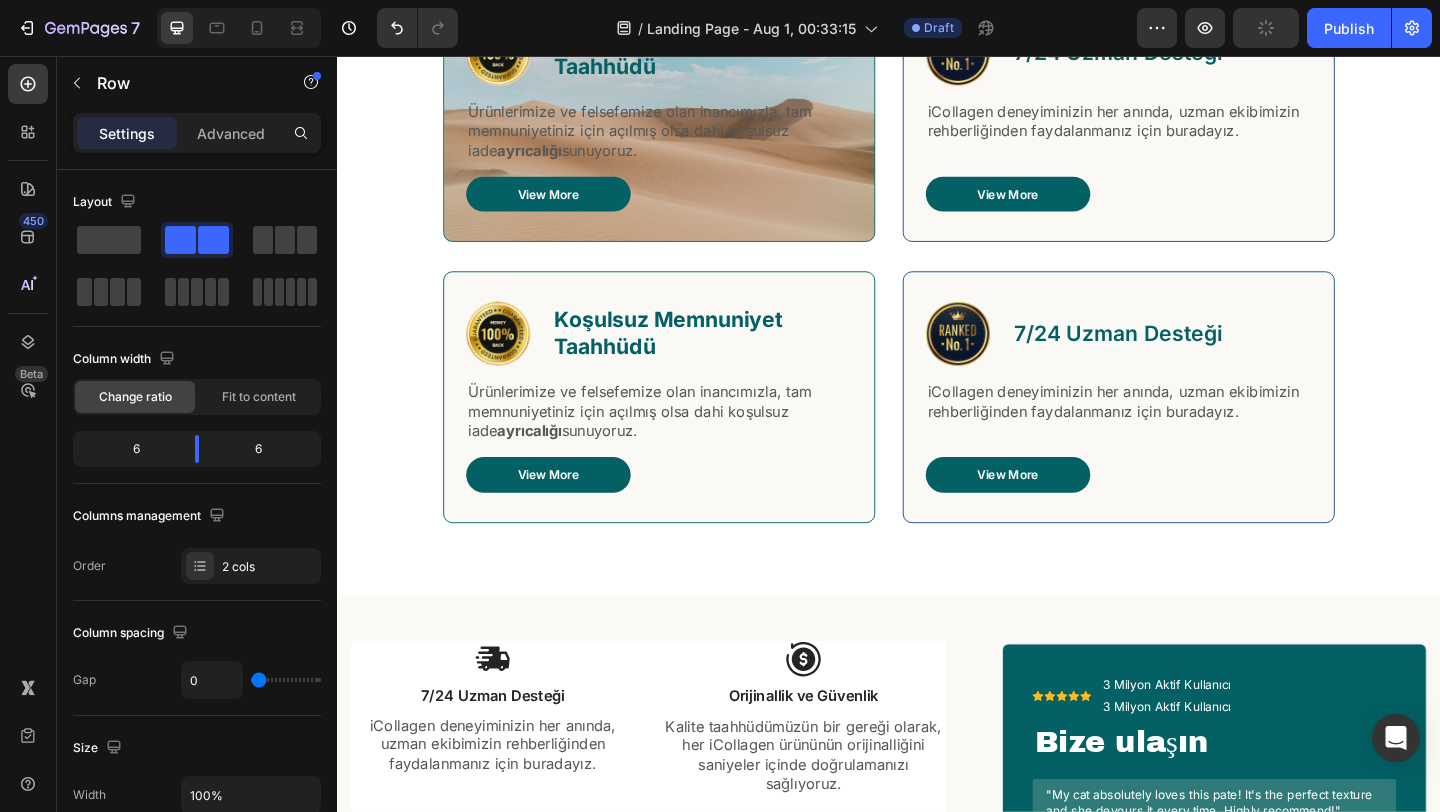 scroll, scrollTop: 1797, scrollLeft: 0, axis: vertical 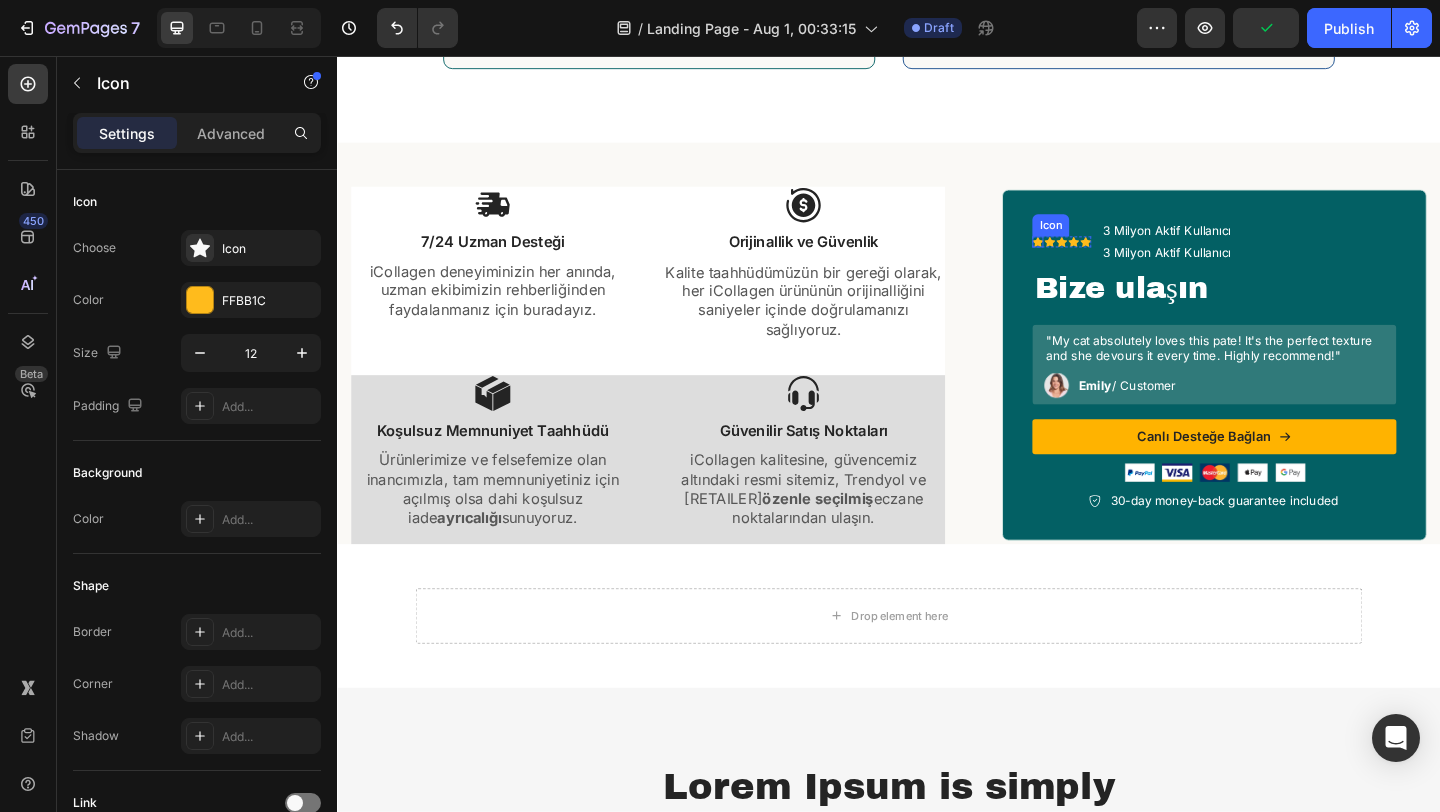 click on "Icon" at bounding box center [1099, 258] 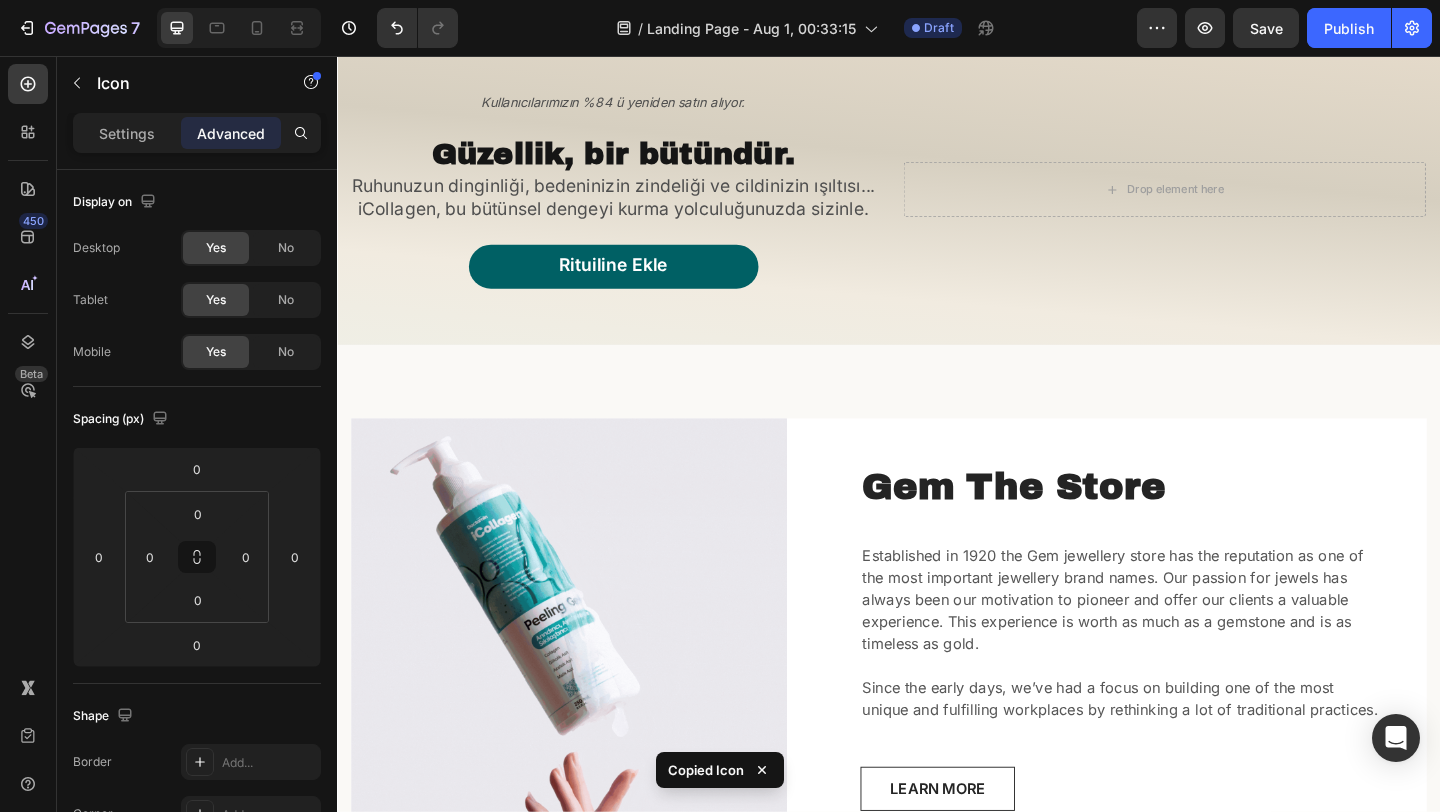 scroll, scrollTop: 0, scrollLeft: 0, axis: both 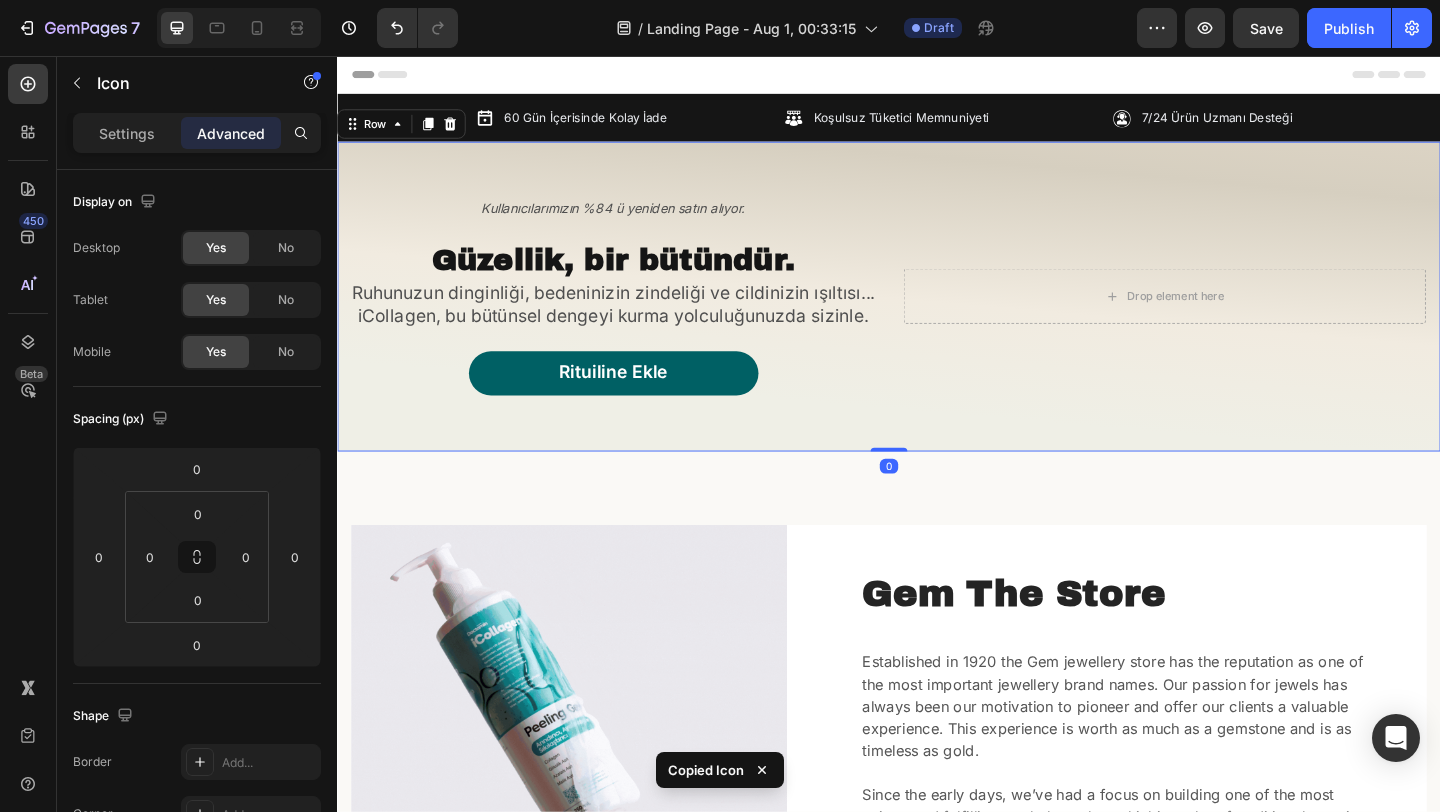click on "Kullanıcılarımızın %84 ü yeniden satın alıyor. Text Block Güzellik, bir bütündür. Heading Ruhunuzun dinginliği, bedeninizin zindeliği ve cildinizin ışıltısı... iCollagen, bu bütünsel dengeyi kurma yolculuğunuzda sizinle. Text Block Rituiline Ekle Button" at bounding box center [637, 318] 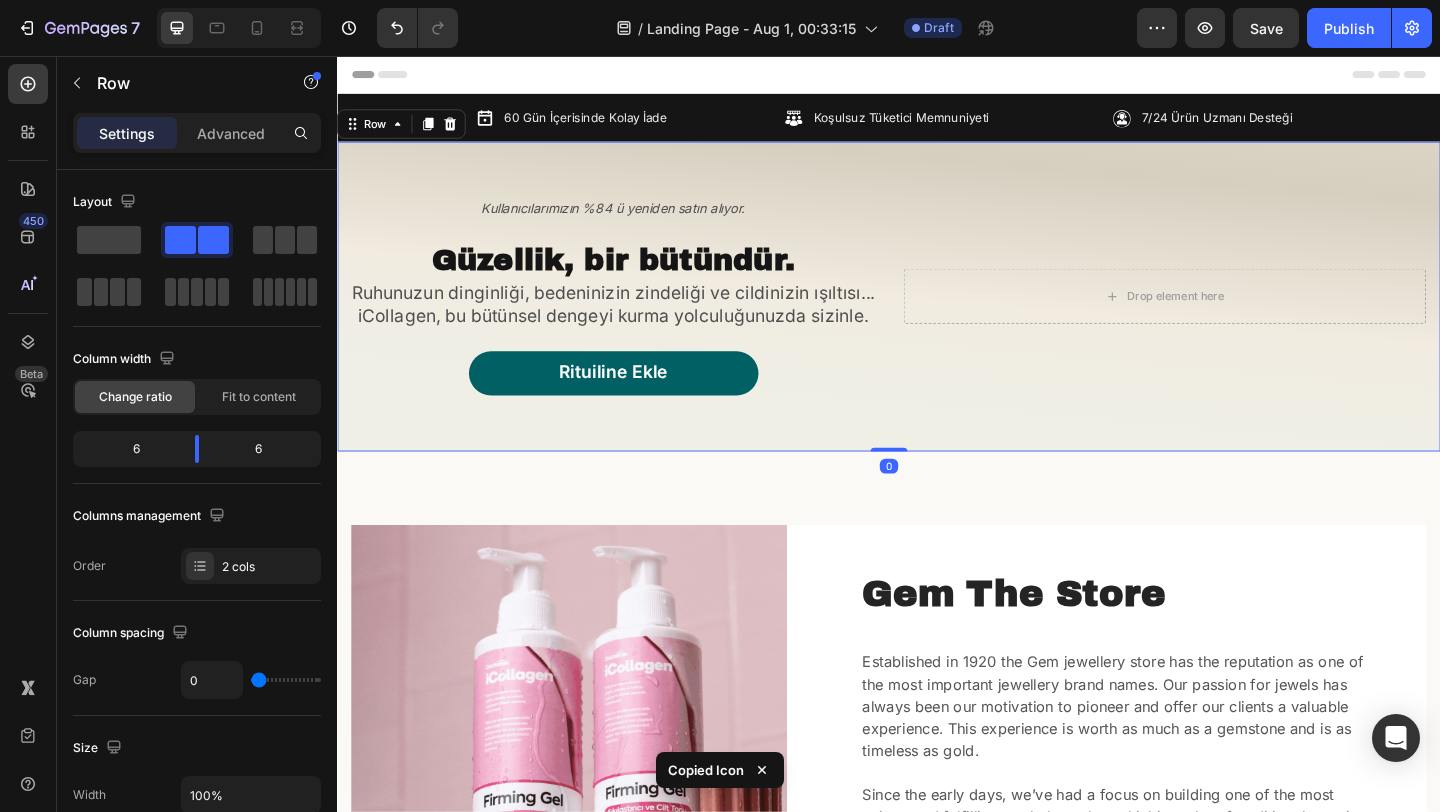 click on "Kullanıcılarımızın %84 ü yeniden satın alıyor. Text Block Güzellik, bir bütündür. Heading Ruhunuzun dinginliği, bedeninizin zindeliği ve cildinizin ışıltısı... iCollagen, bu bütünsel dengeyi kurma yolculuğunuzda sizinle. Text Block Rituiline Ekle Button" at bounding box center [637, 318] 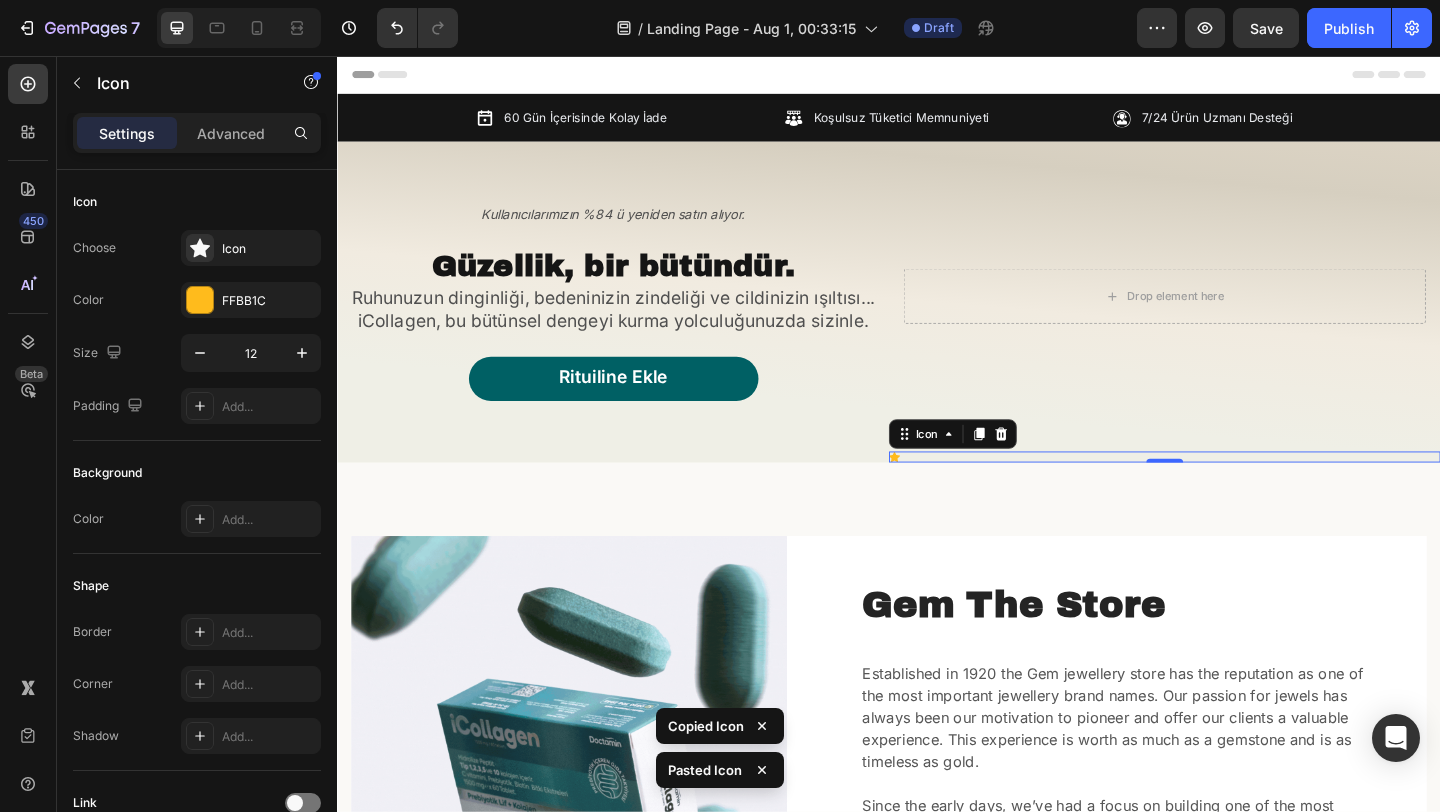 click 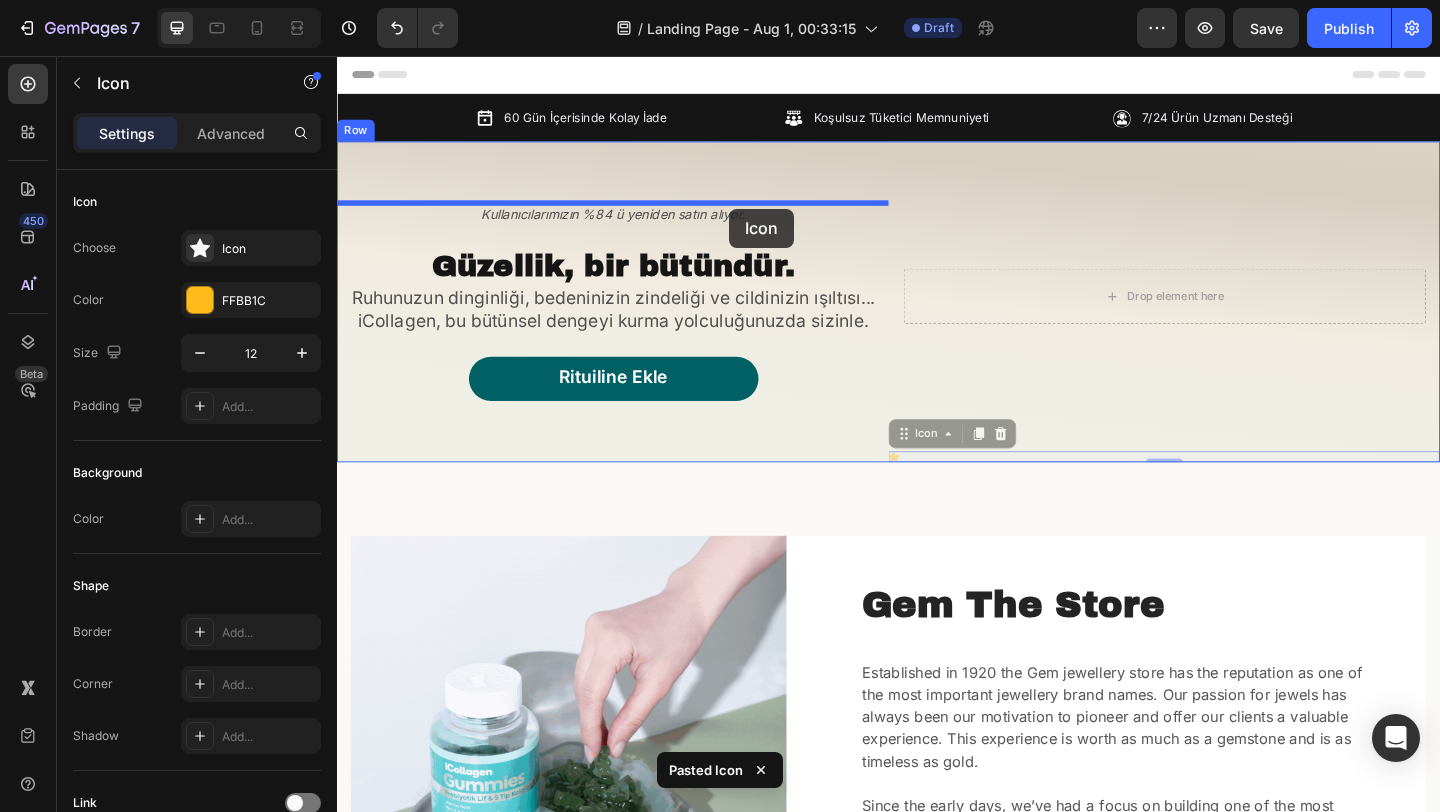 drag, startPoint x: 946, startPoint y: 491, endPoint x: 763, endPoint y: 226, distance: 322.04657 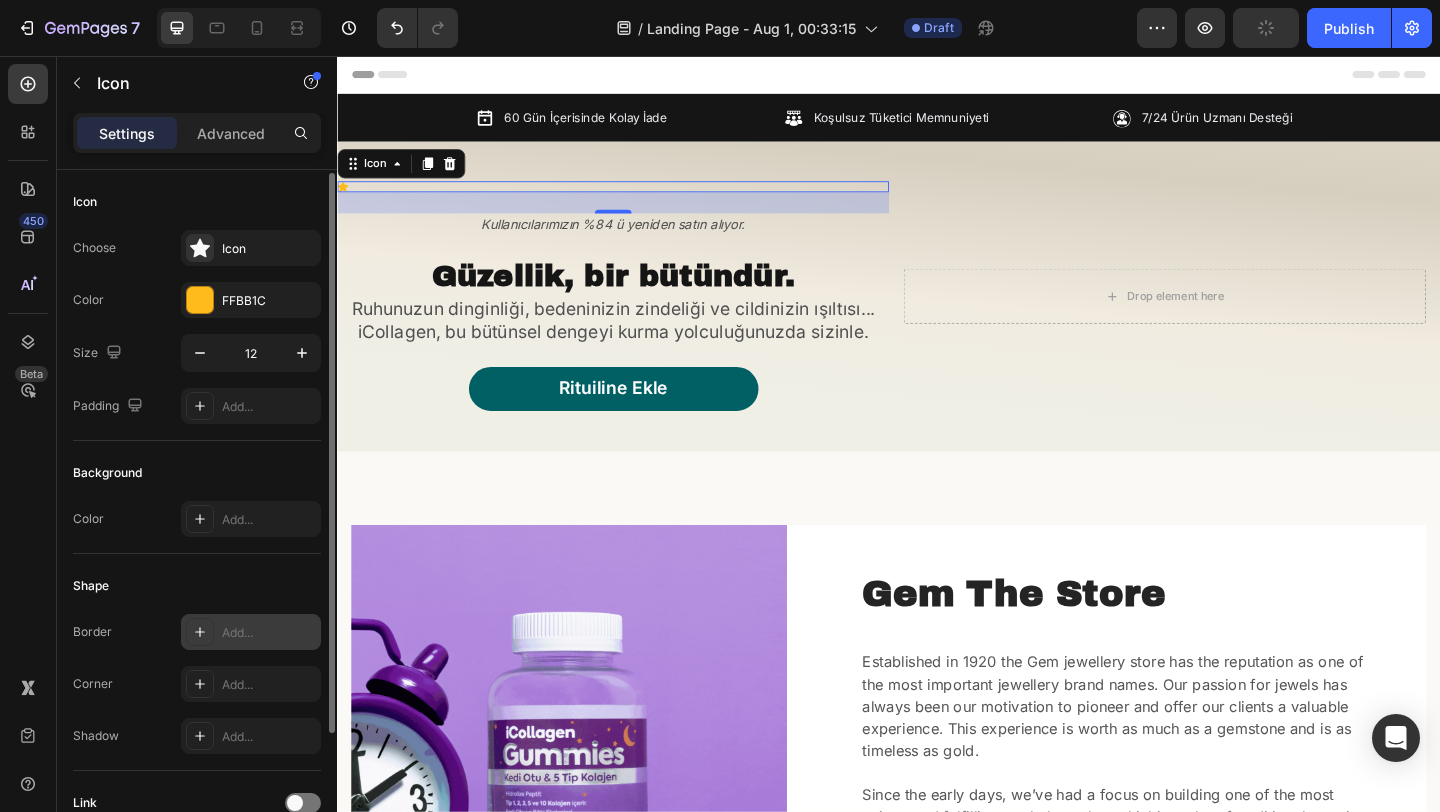 scroll, scrollTop: 172, scrollLeft: 0, axis: vertical 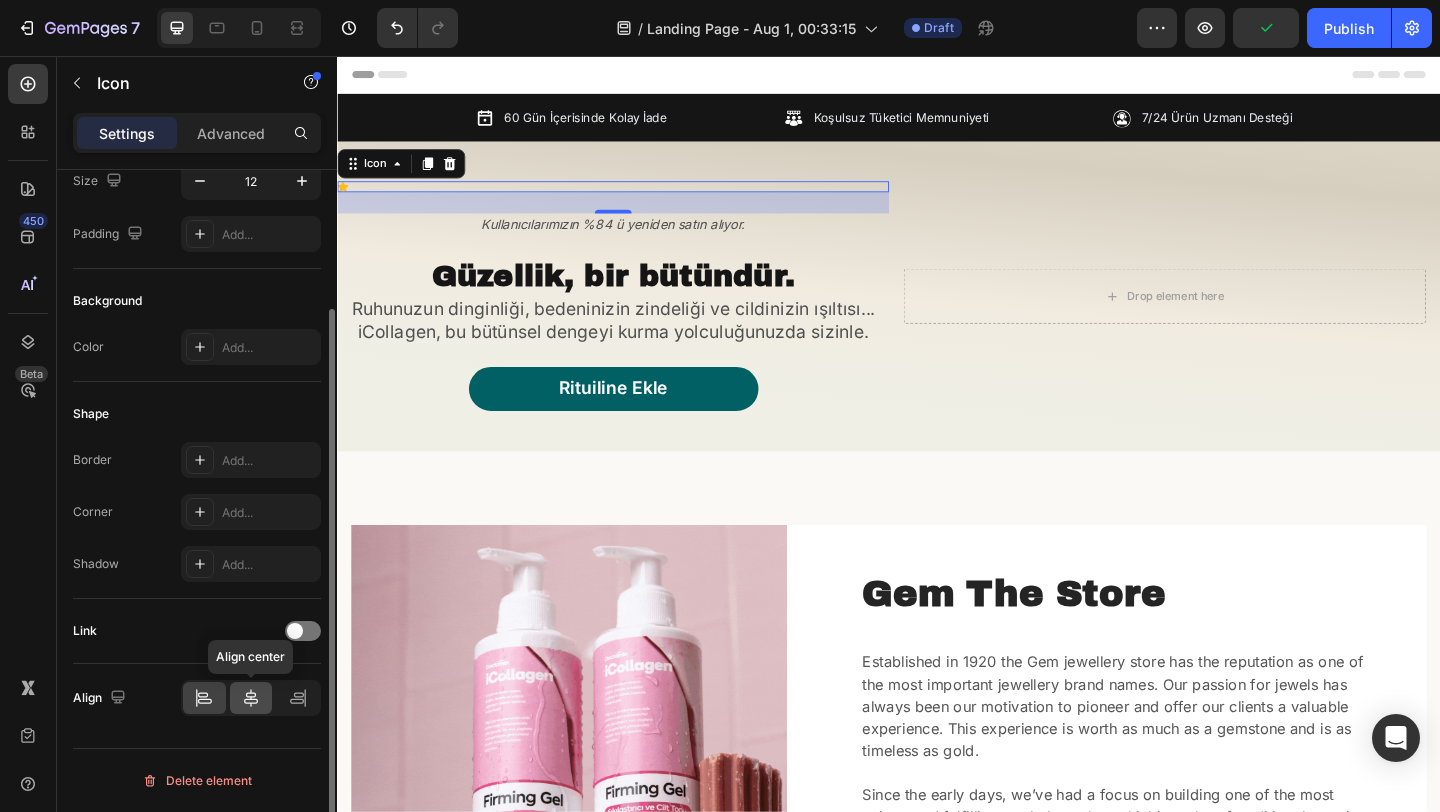 click 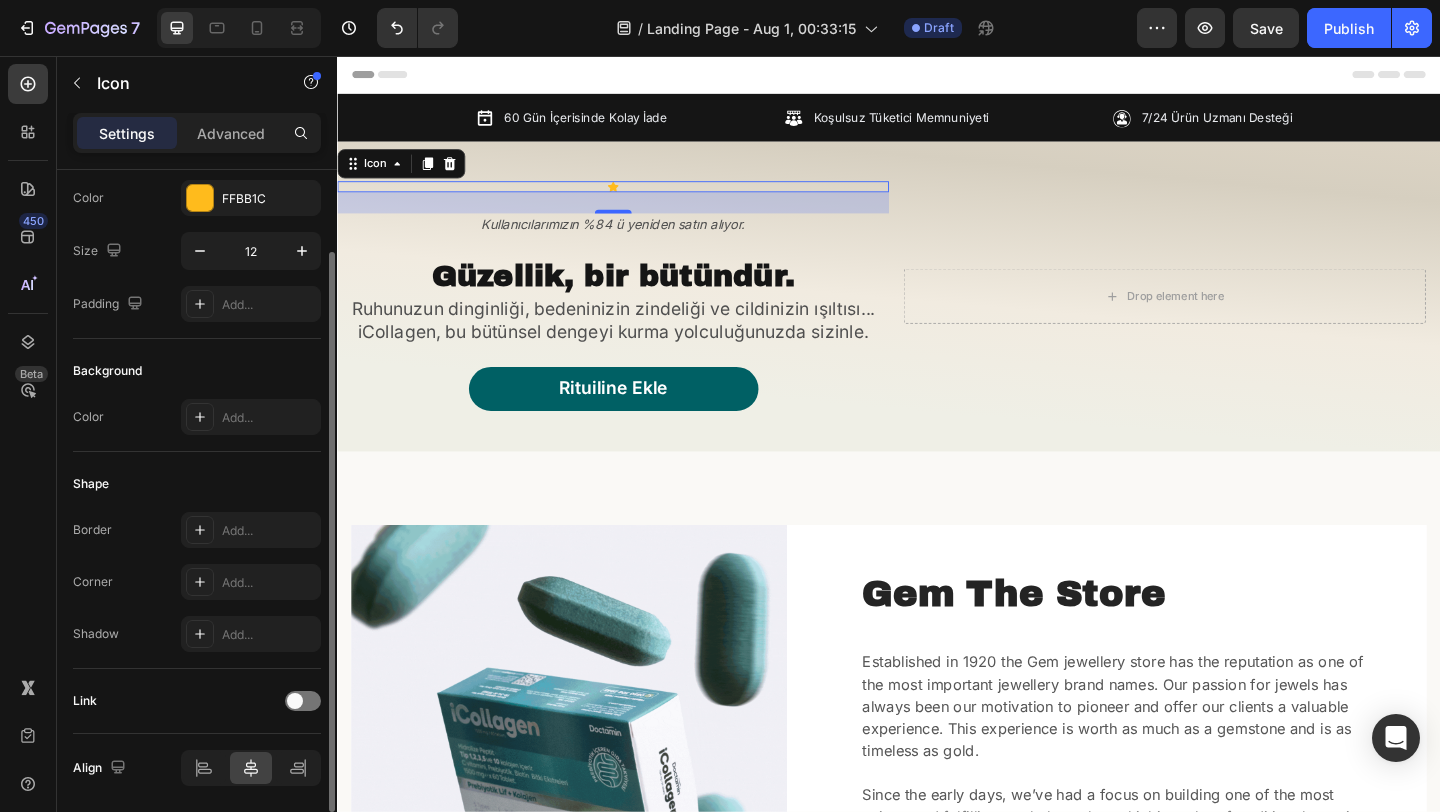 scroll, scrollTop: 0, scrollLeft: 0, axis: both 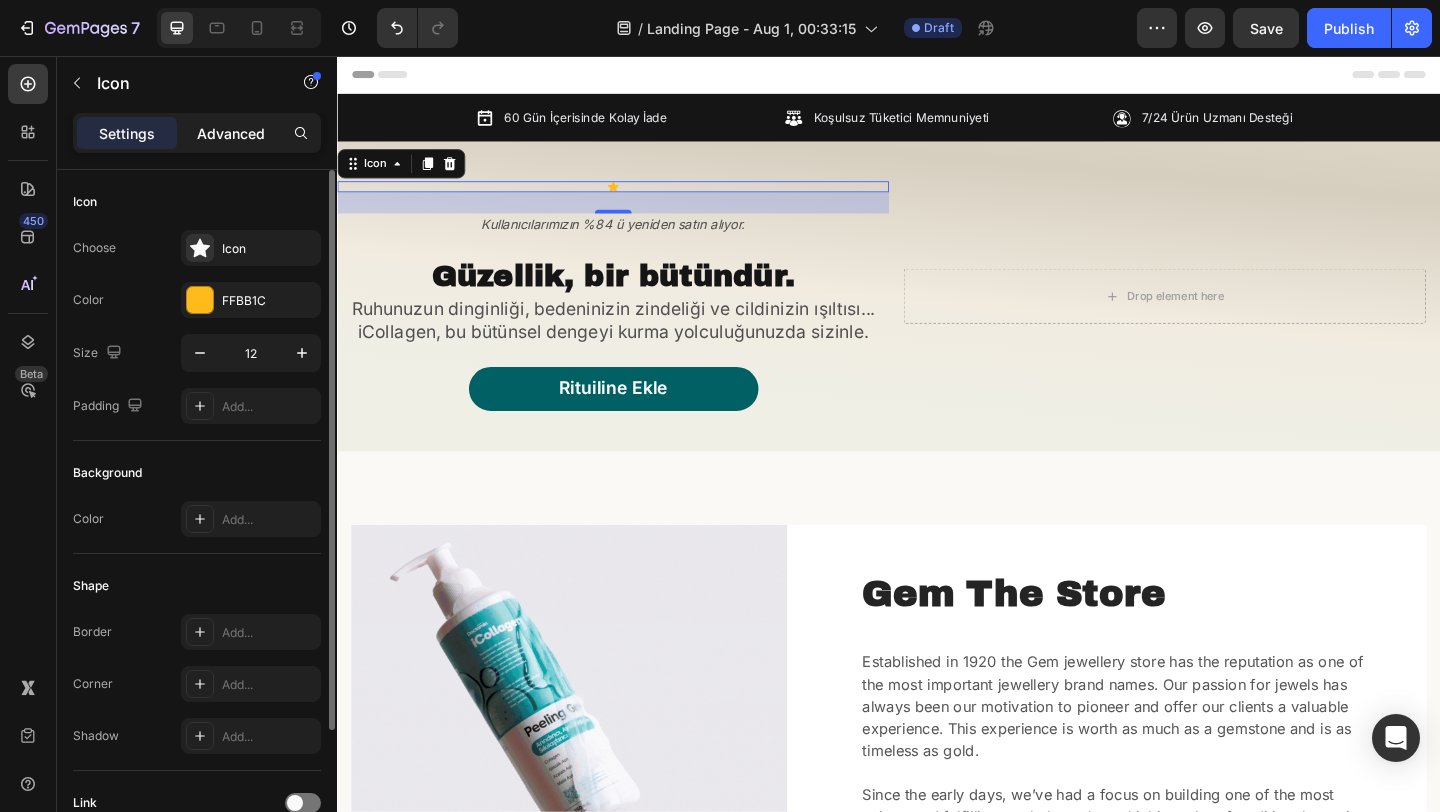 click on "Advanced" at bounding box center [231, 133] 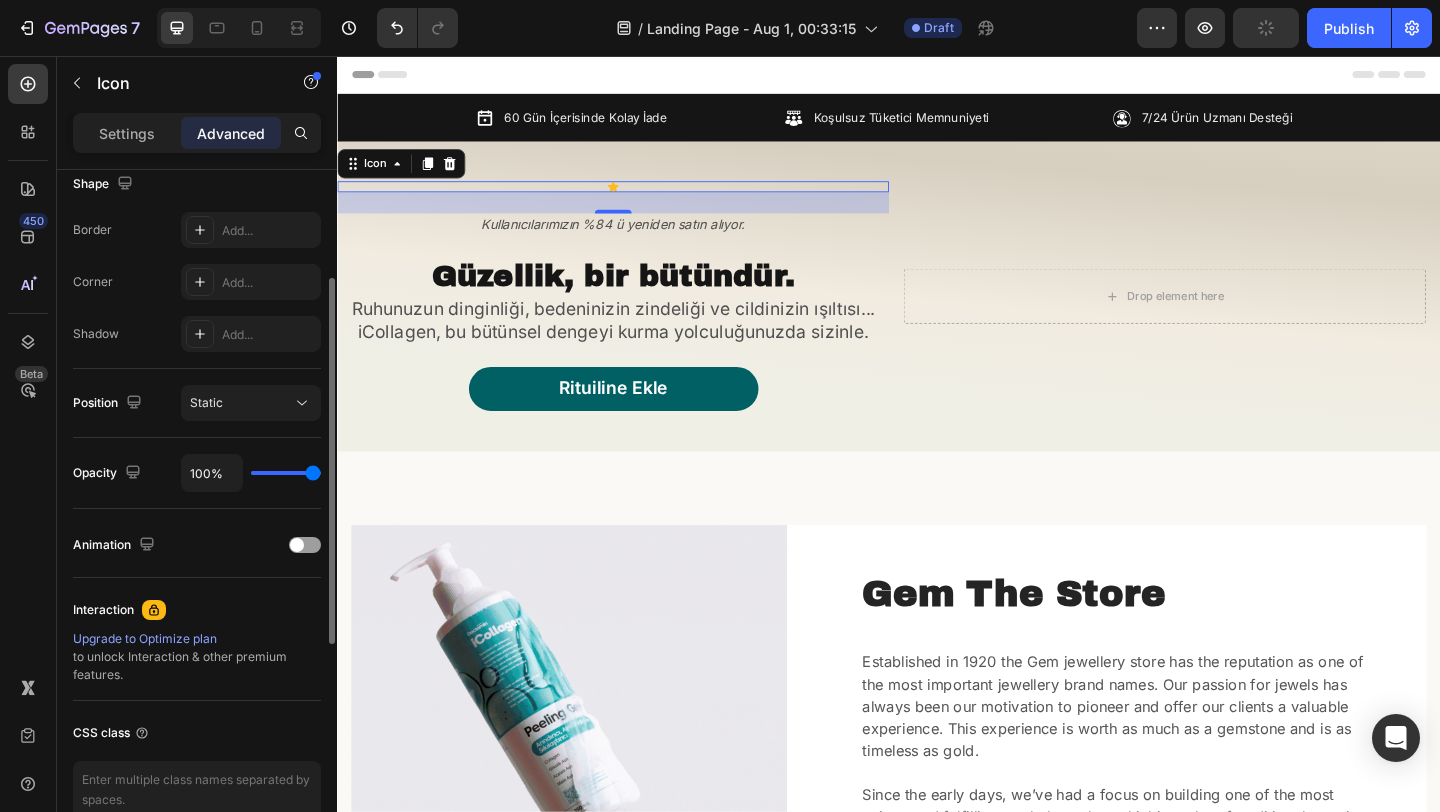 scroll, scrollTop: 635, scrollLeft: 0, axis: vertical 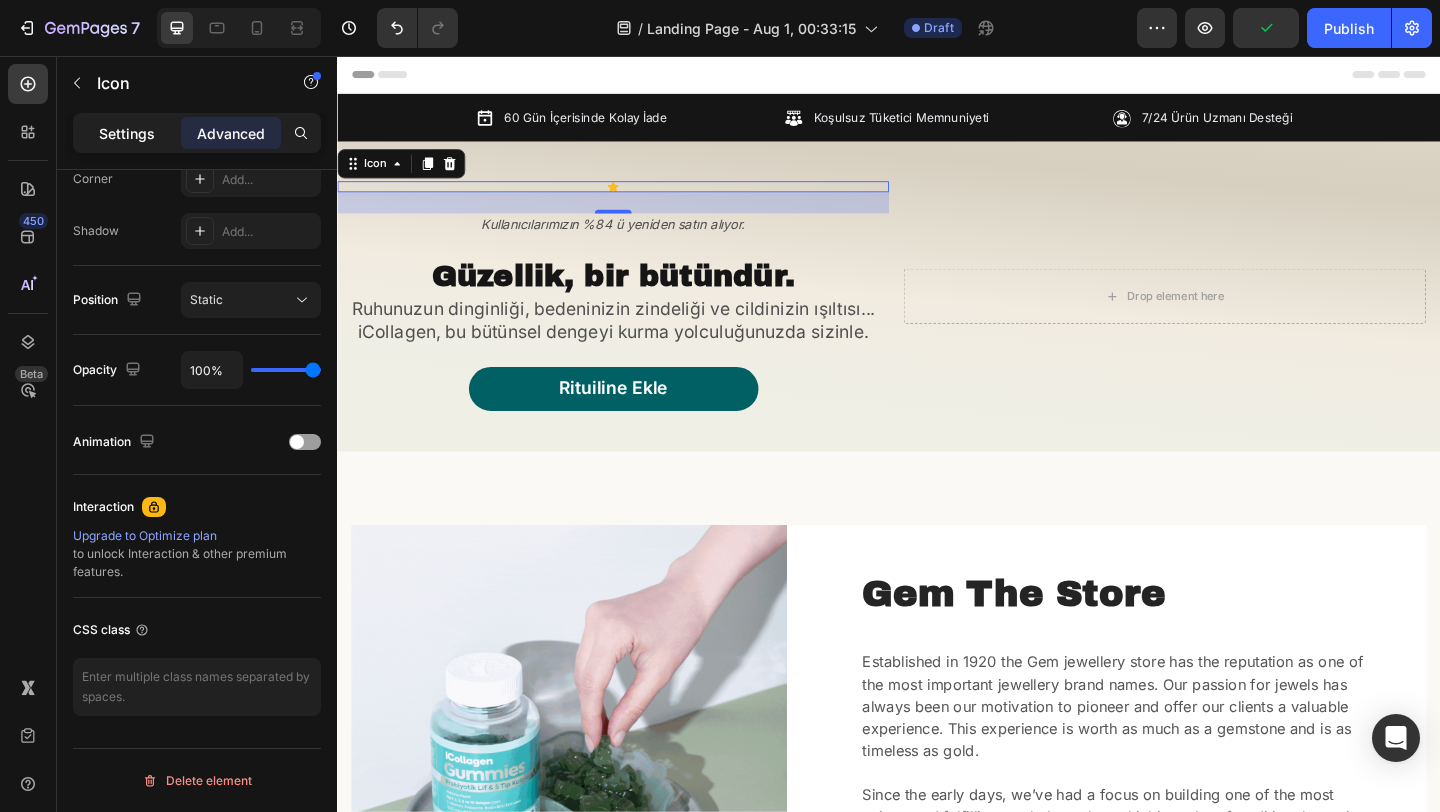 click on "Settings" at bounding box center (127, 133) 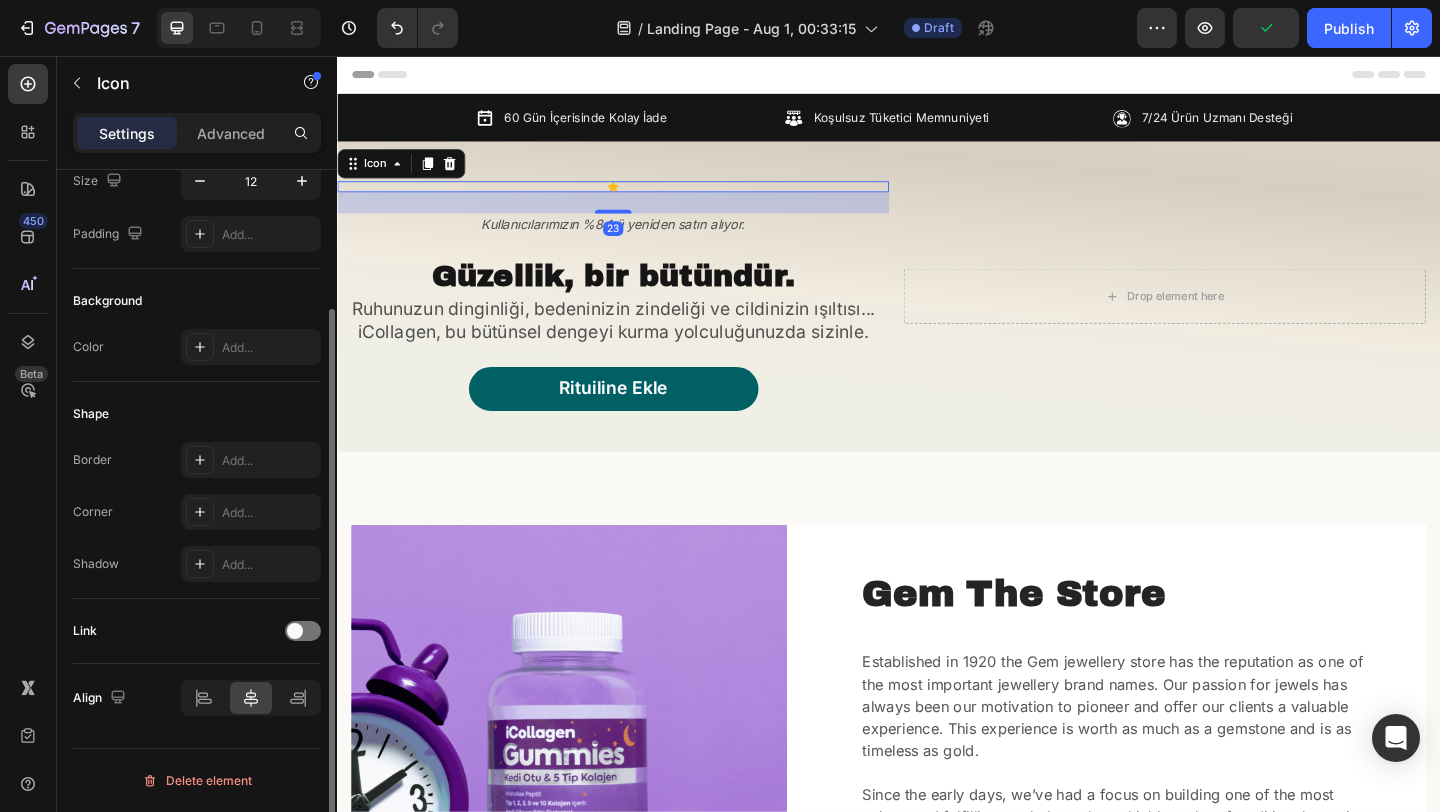 scroll, scrollTop: 172, scrollLeft: 0, axis: vertical 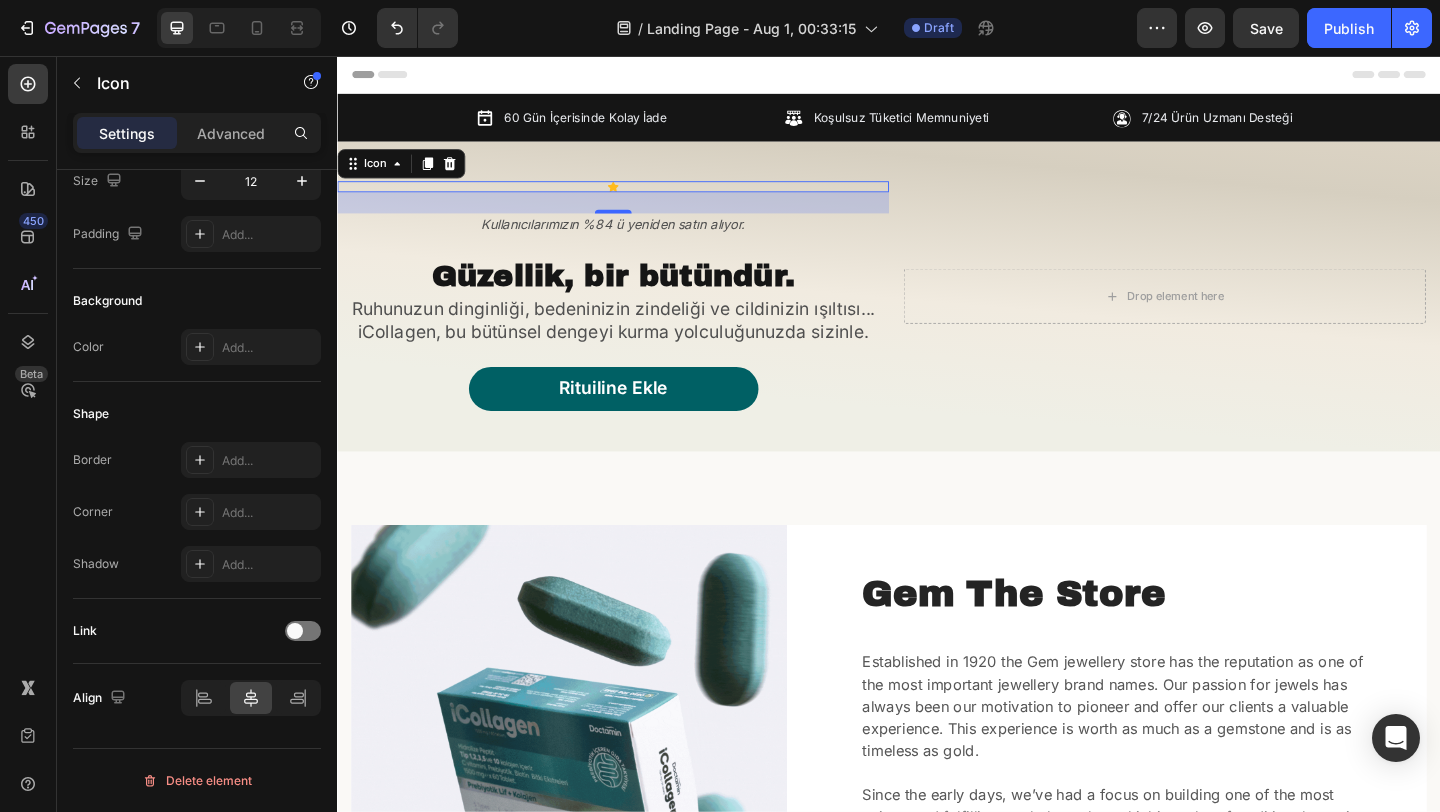 click on "Icon   23" at bounding box center (637, 198) 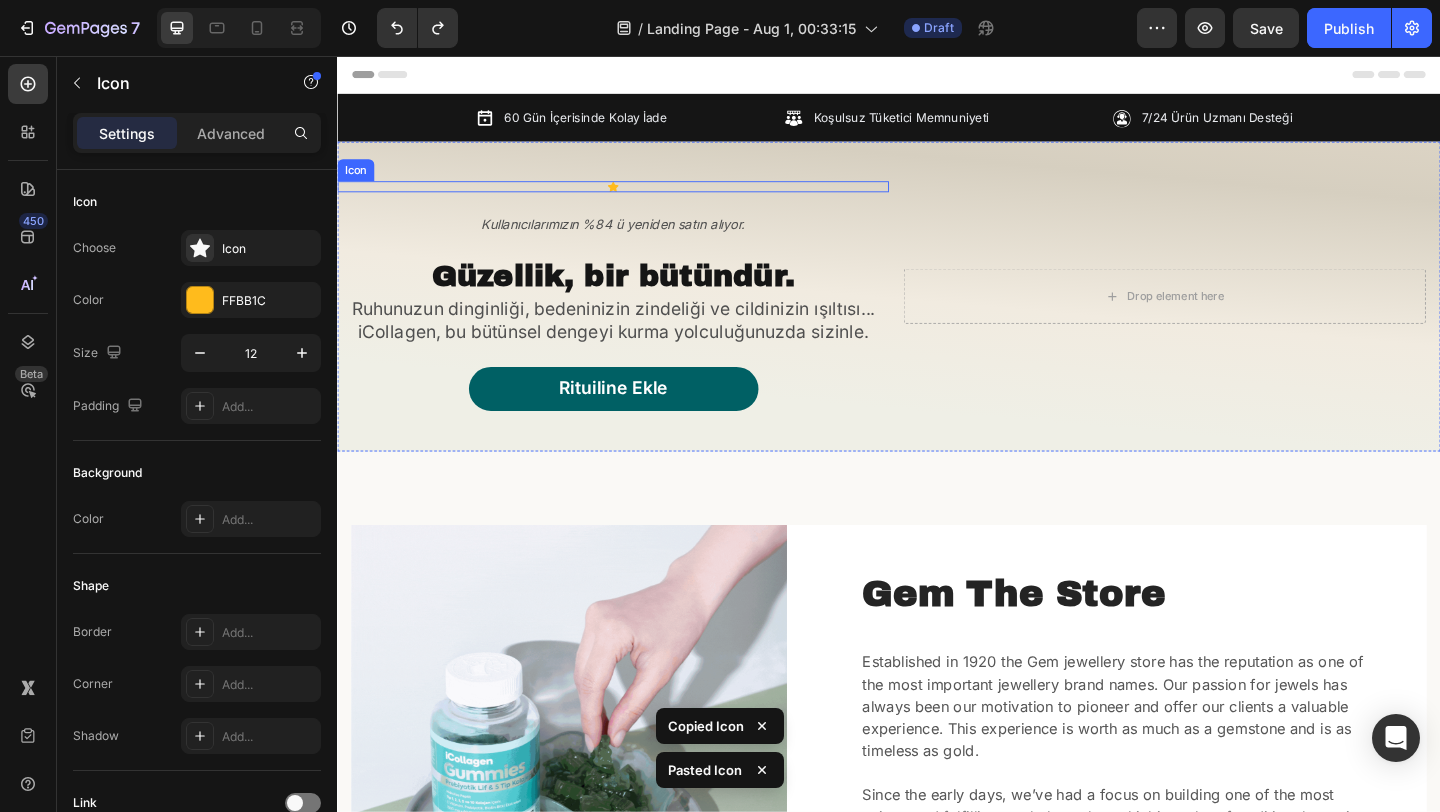 click on "Icon" at bounding box center (637, 198) 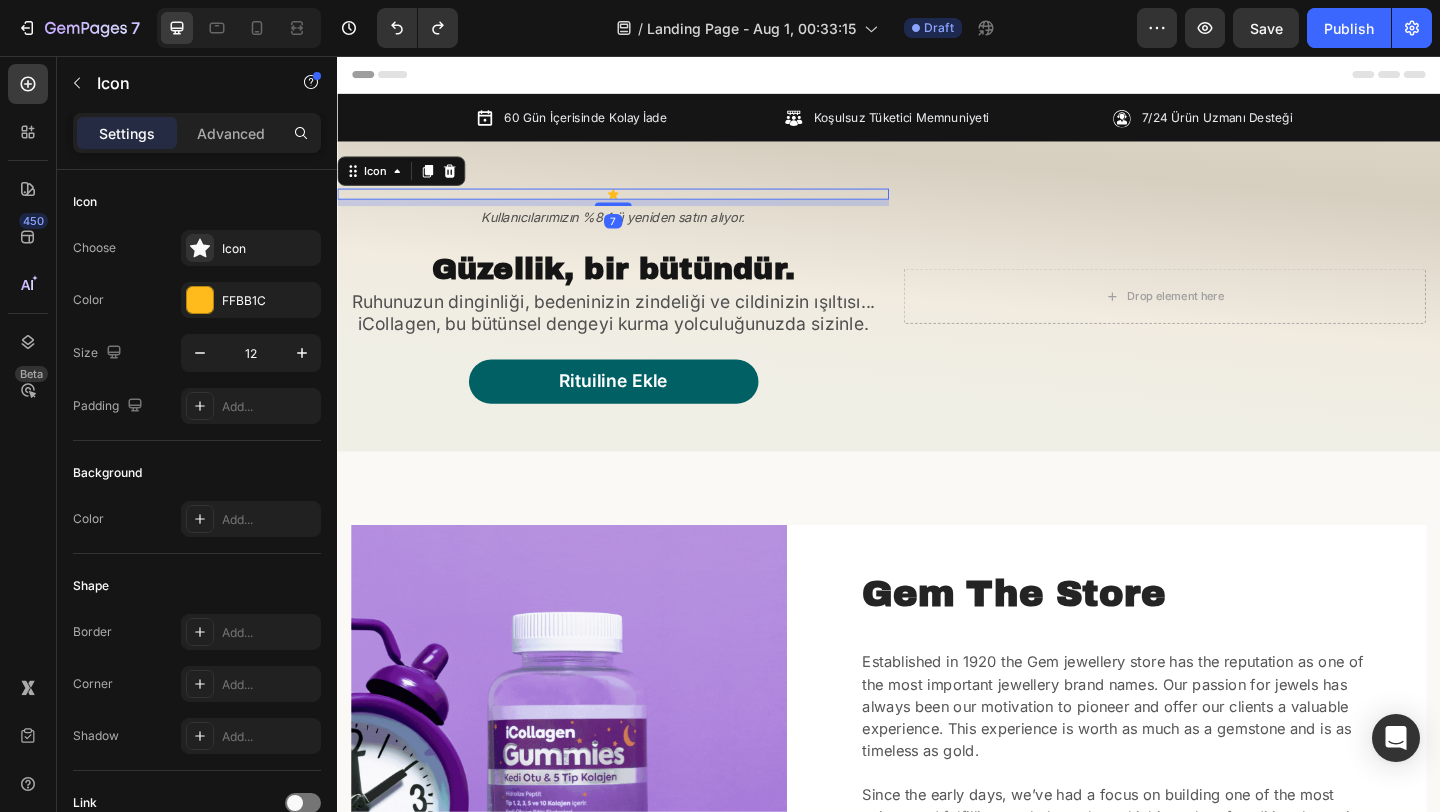 drag, startPoint x: 648, startPoint y: 222, endPoint x: 648, endPoint y: 206, distance: 16 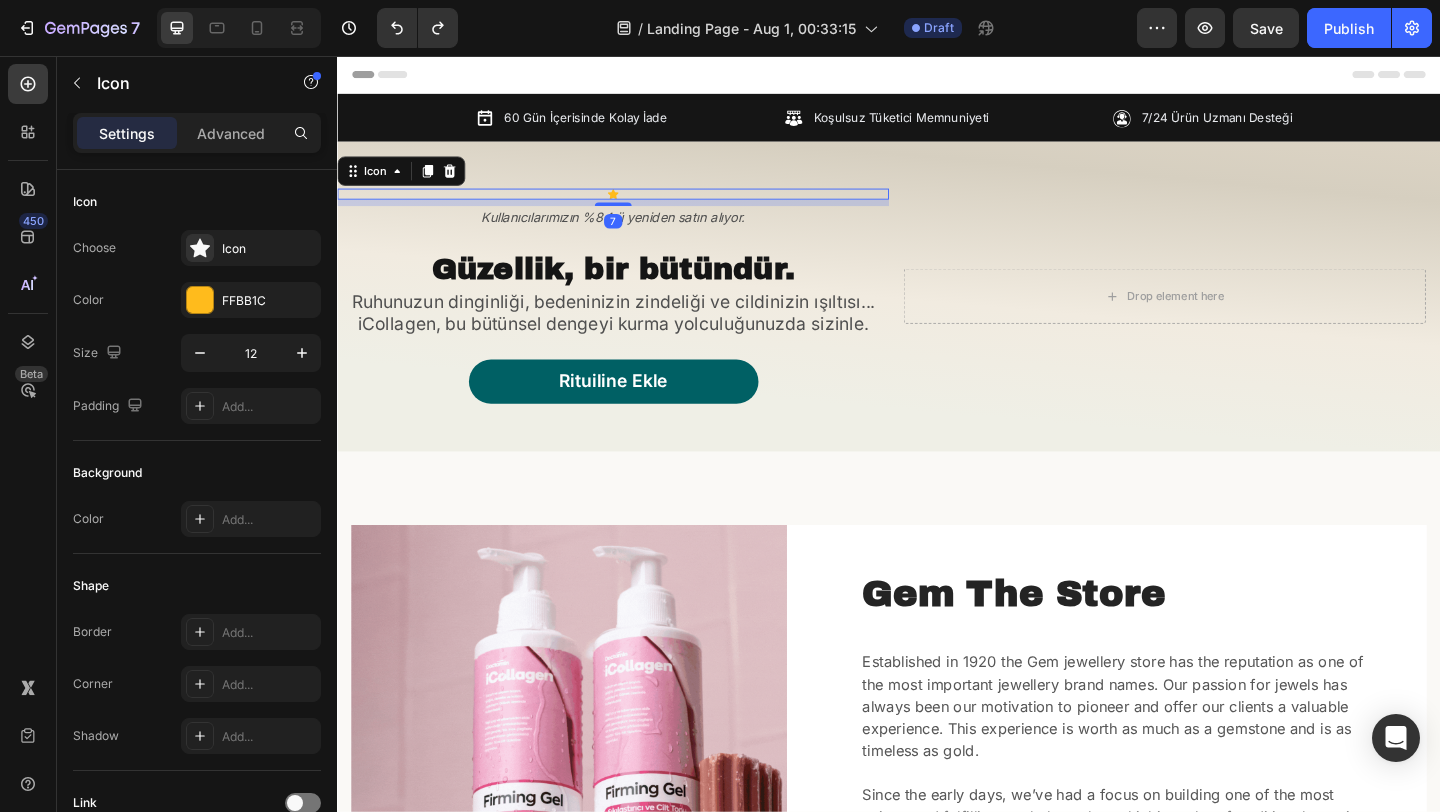 click on "Icon   7" at bounding box center [637, 206] 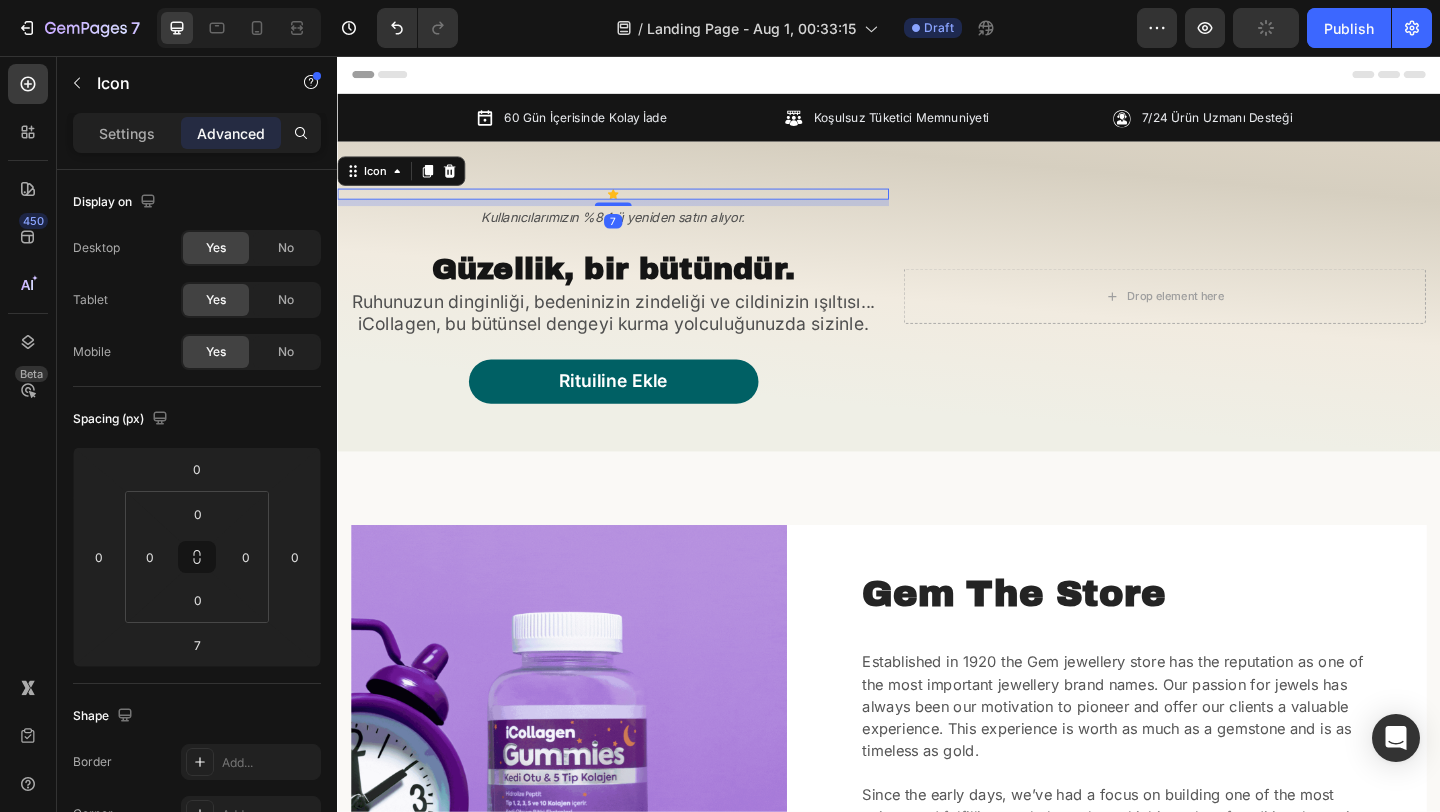 click on "Icon   7" at bounding box center [637, 206] 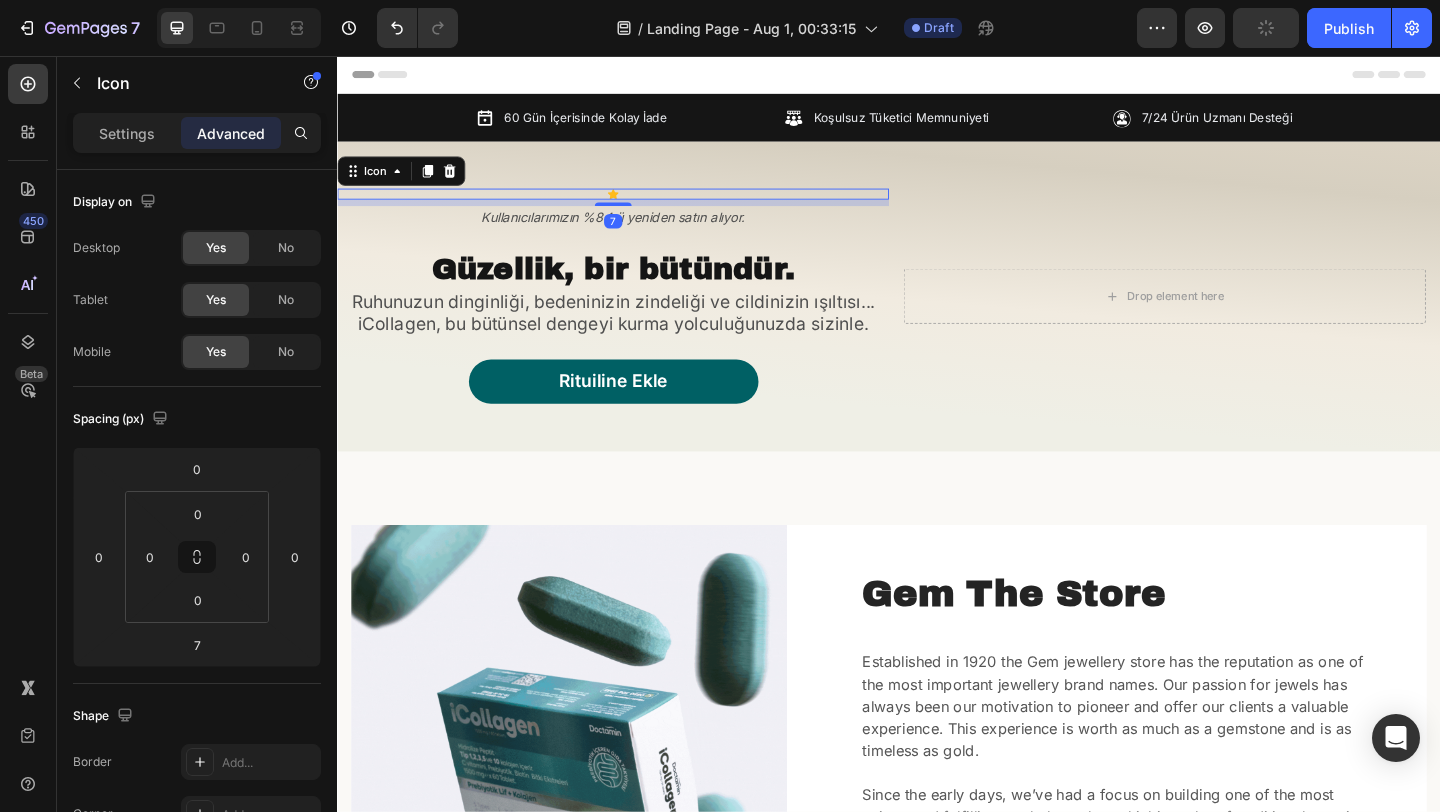 click on "Icon   7" at bounding box center [637, 206] 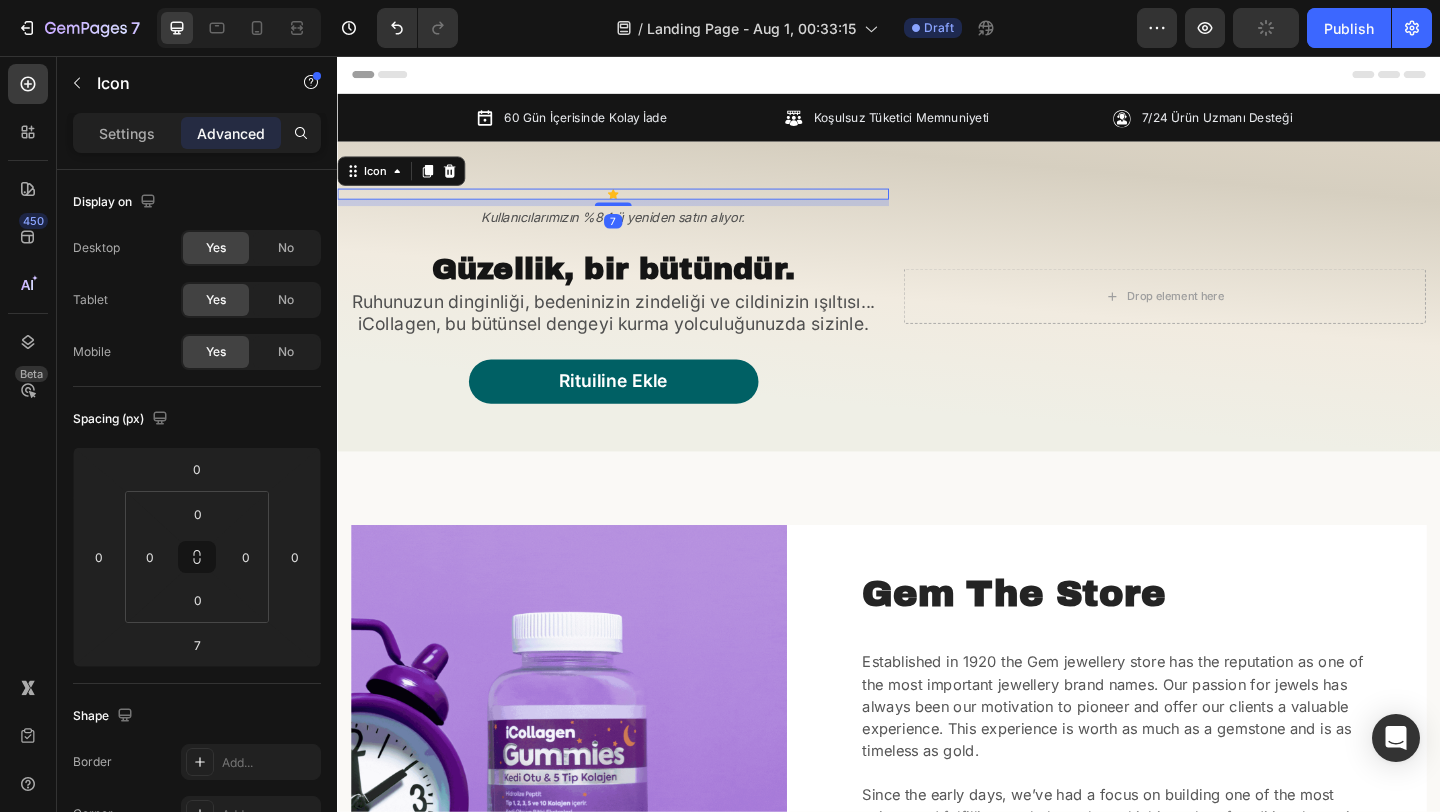 click on "Icon   7" at bounding box center (637, 206) 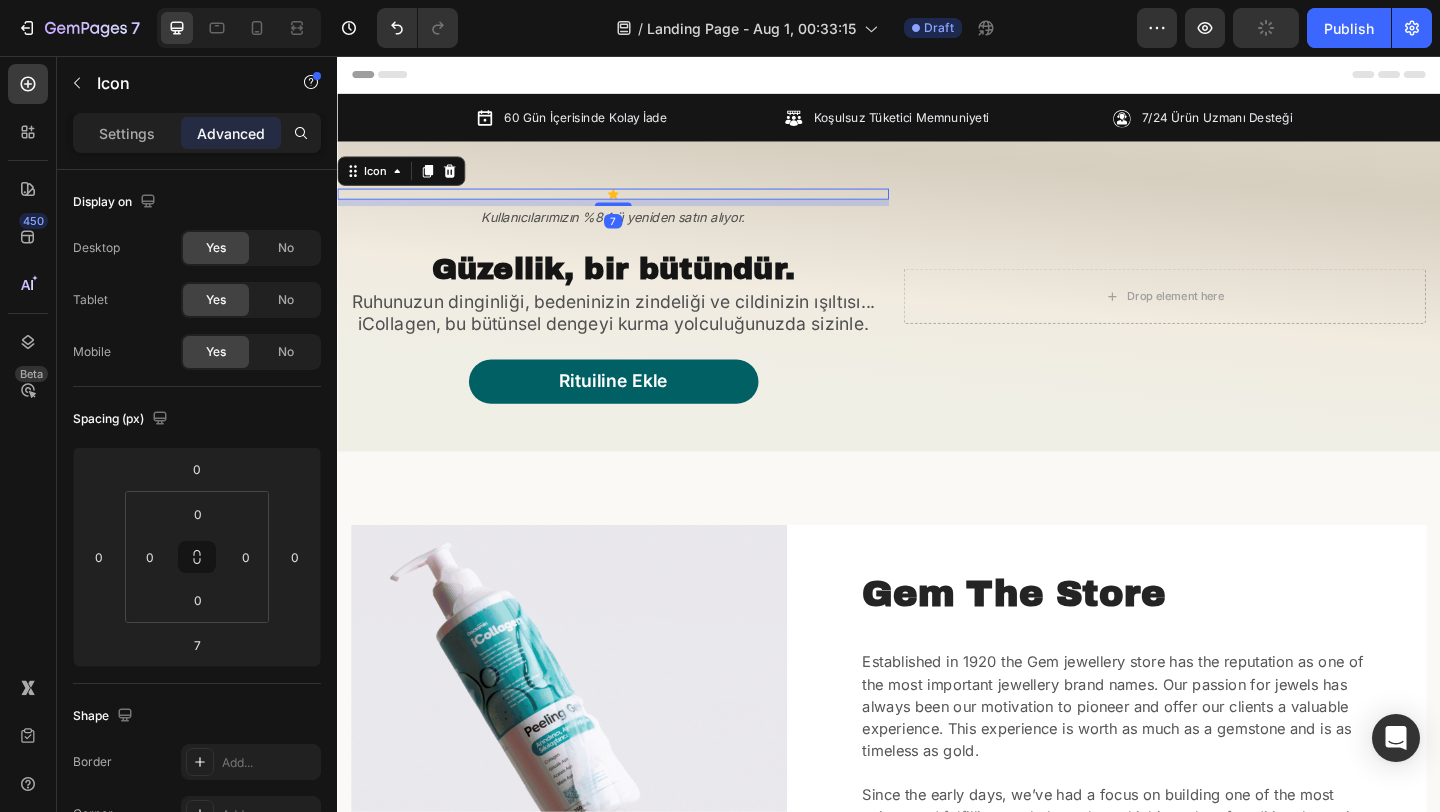 click on "Icon   7" at bounding box center (637, 206) 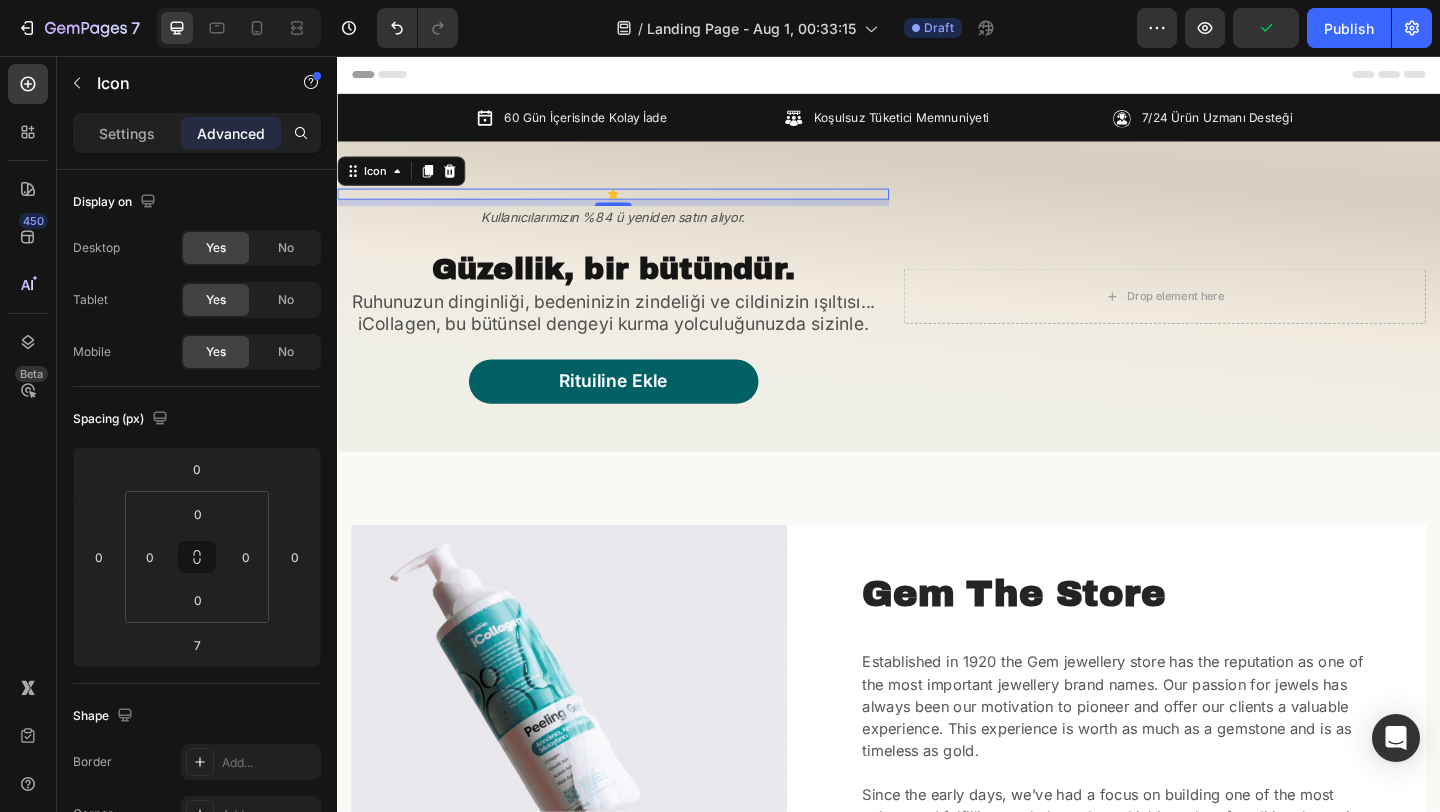 click on "7" at bounding box center (637, 215) 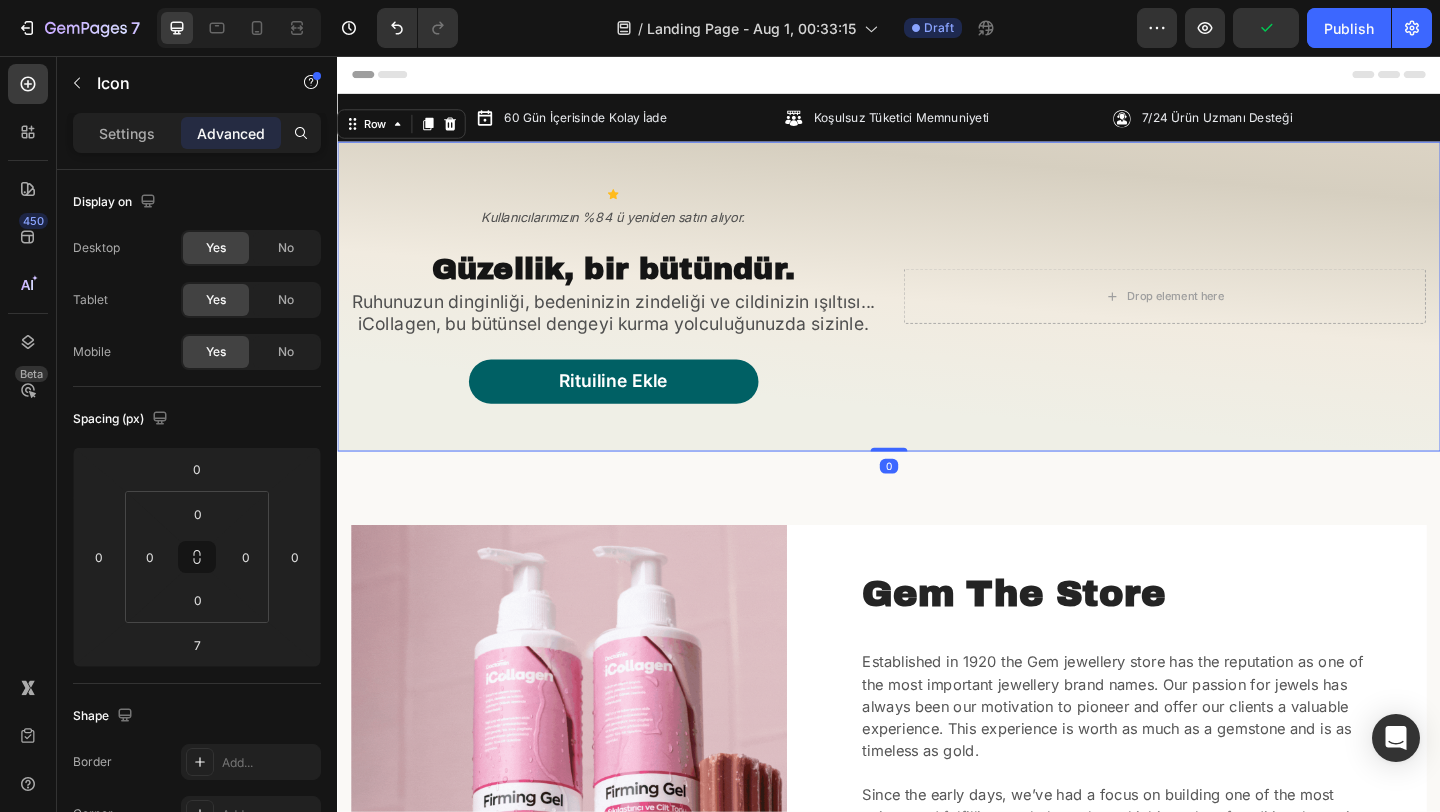 click on "Icon Kullanıcılarımızın %84 ü yeniden satın alıyor. Text Block Güzellik, bir bütündür. Heading Ruhunuzun dinginliği, bedeninizin zindeliği ve cildinizin ışıltısı... iCollagen, bu bütünsel dengeyi kurma yolculuğunuzda sizinle. Text Block Rituiline Ekle Button" at bounding box center (637, 318) 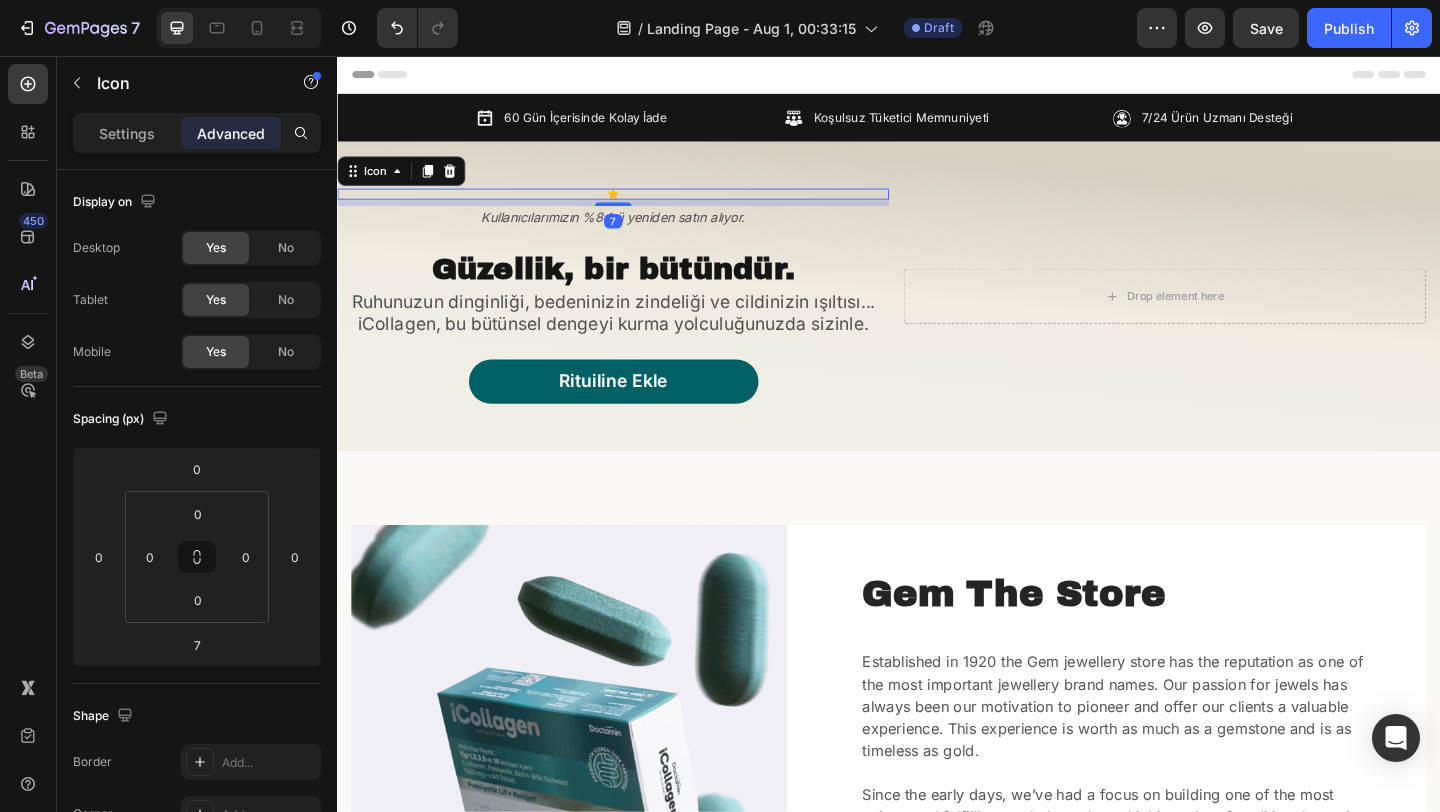 click on "Icon   7" at bounding box center (637, 206) 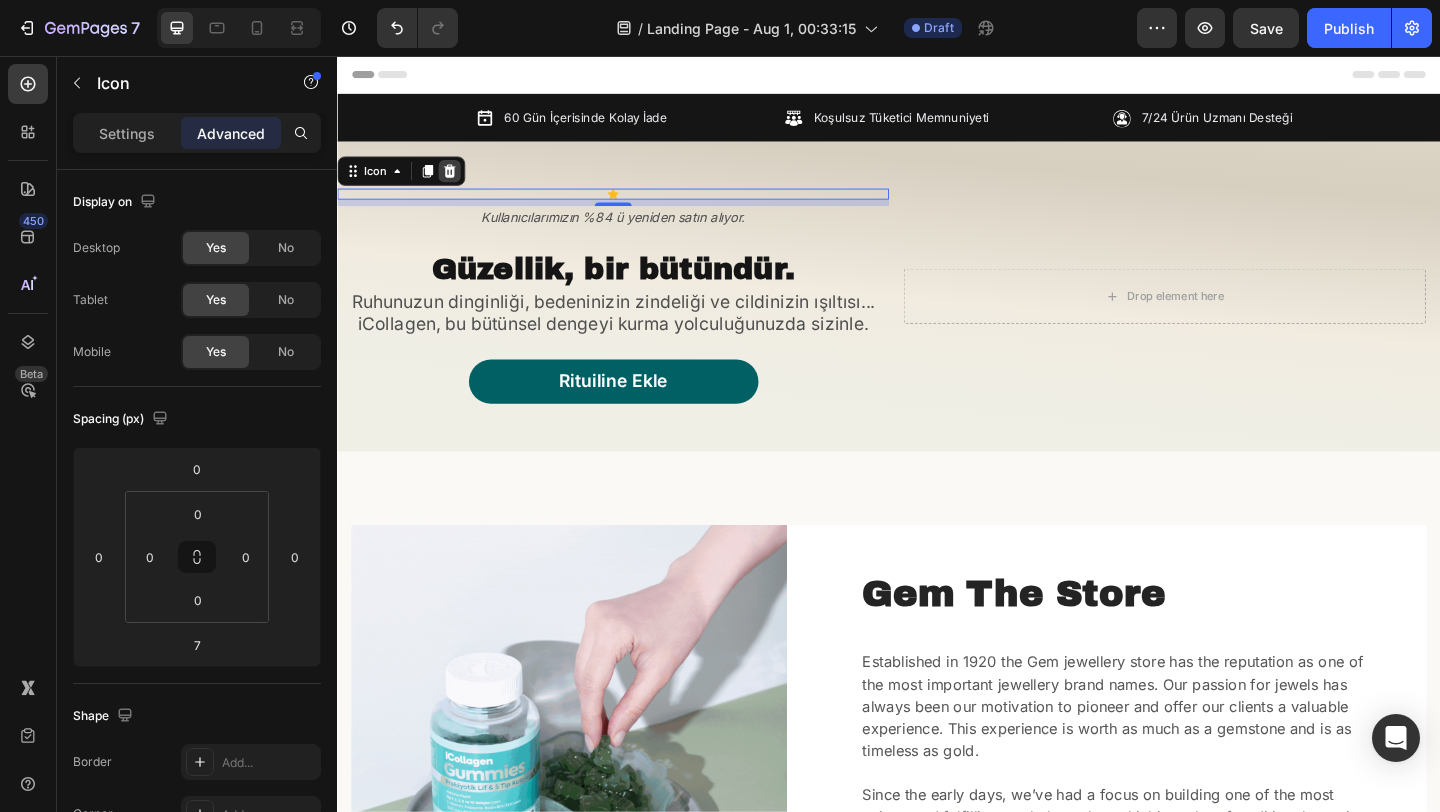 click at bounding box center (459, 181) 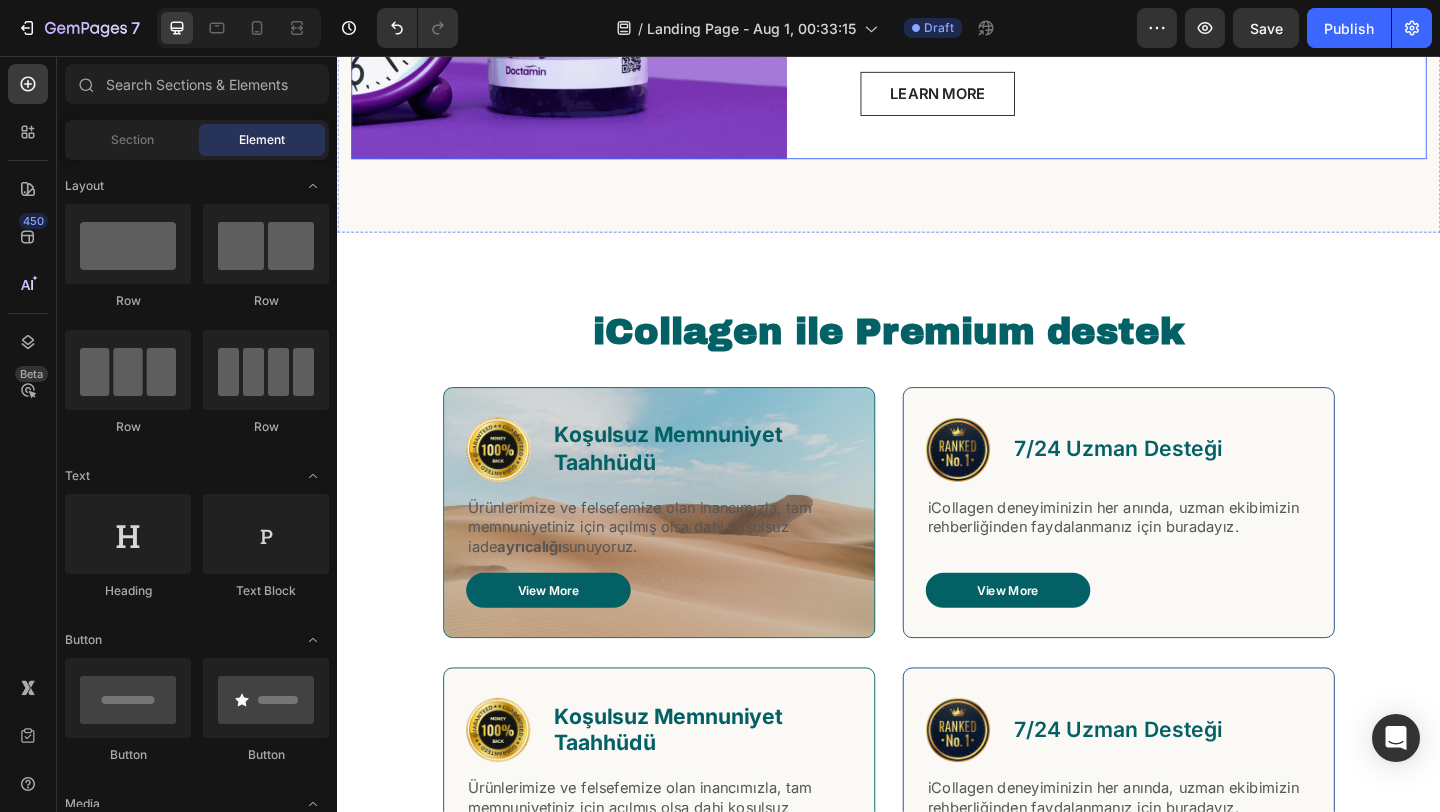 scroll, scrollTop: 966, scrollLeft: 0, axis: vertical 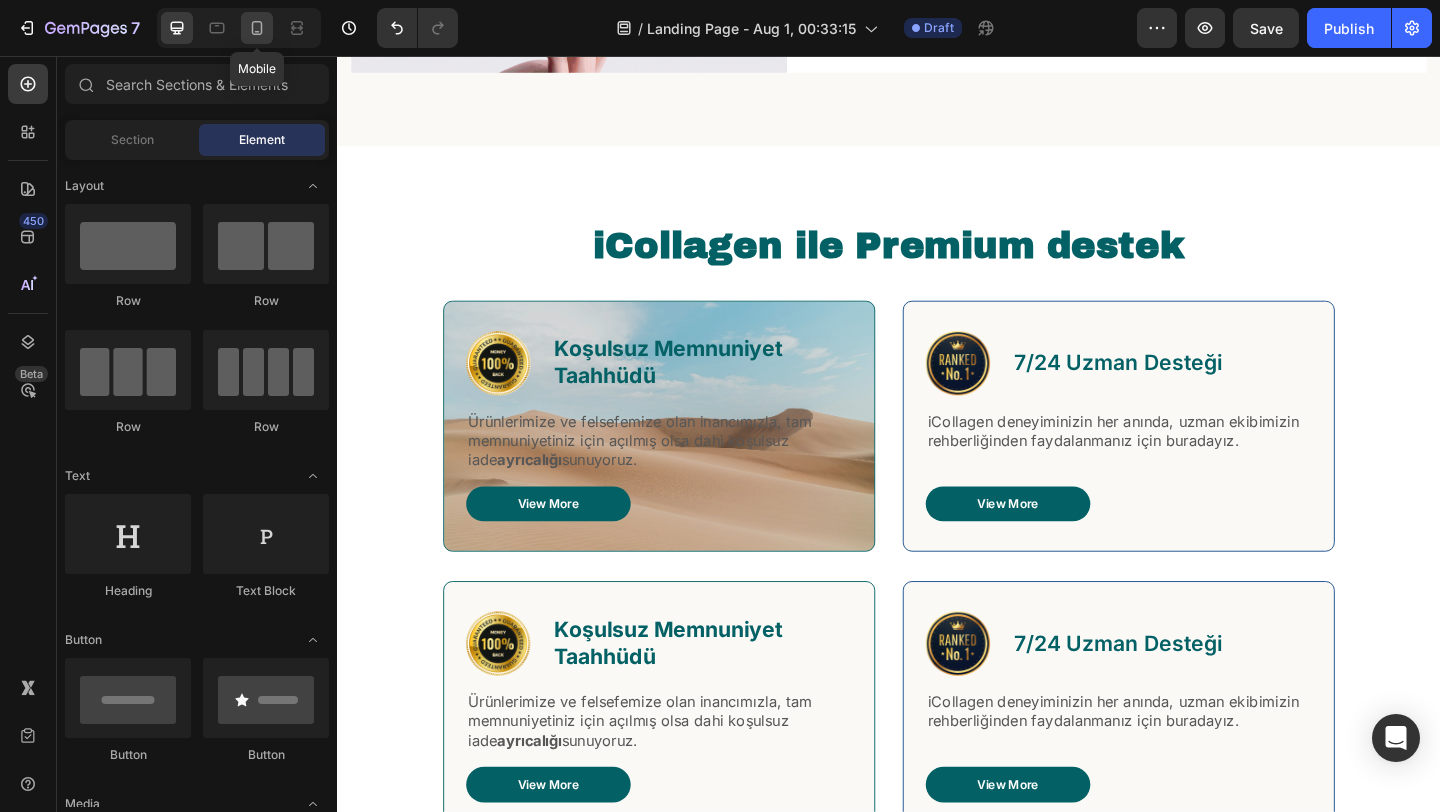 click 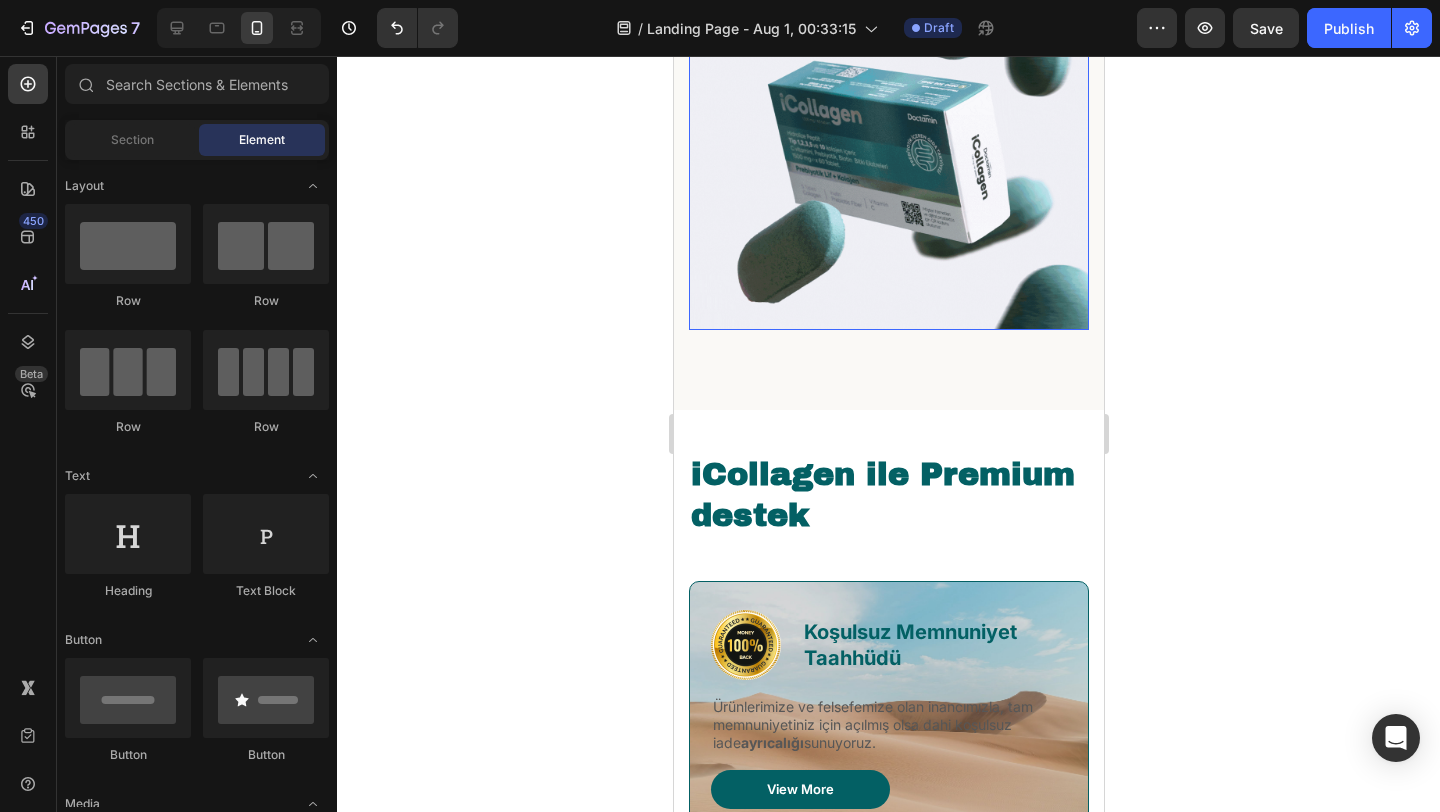 scroll, scrollTop: 1338, scrollLeft: 0, axis: vertical 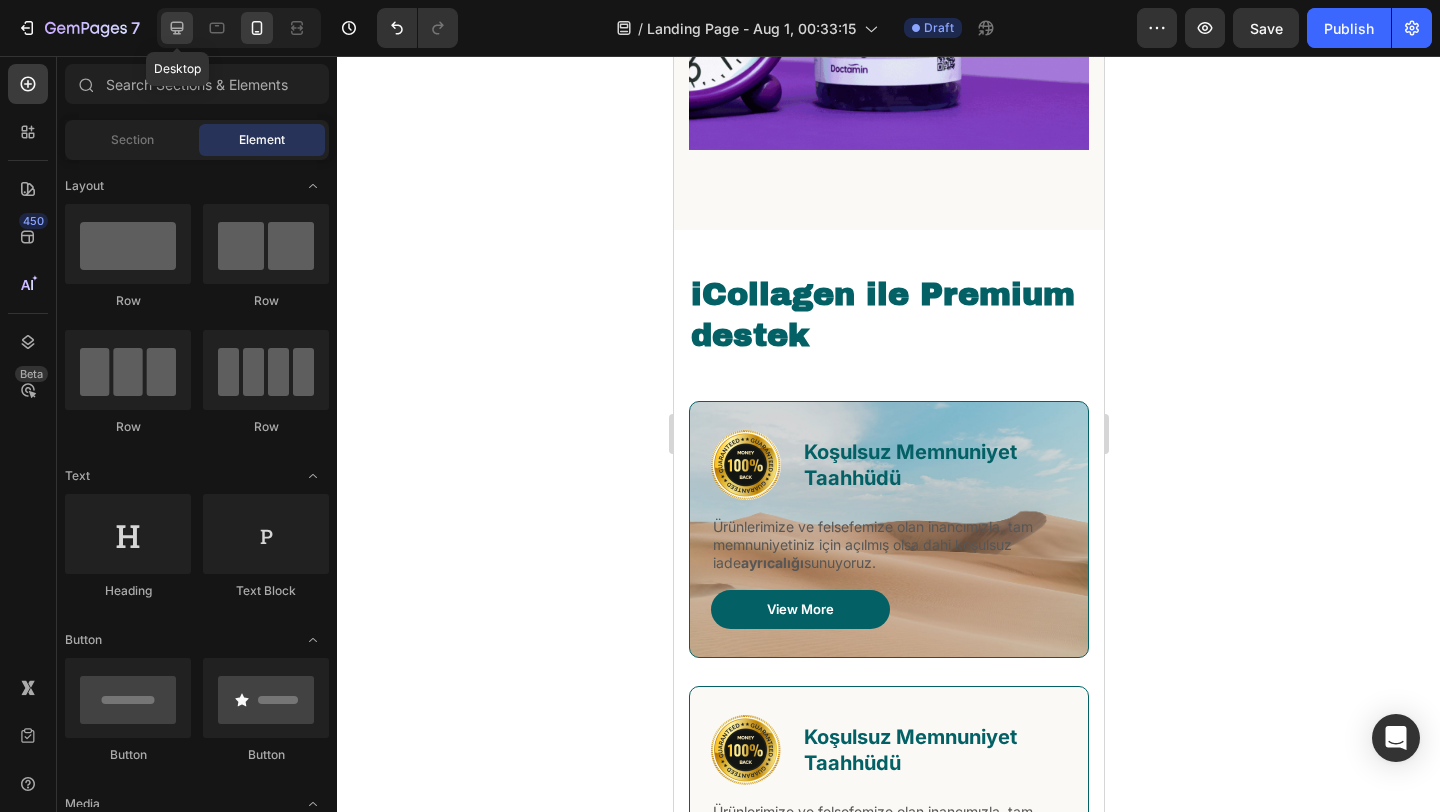 click 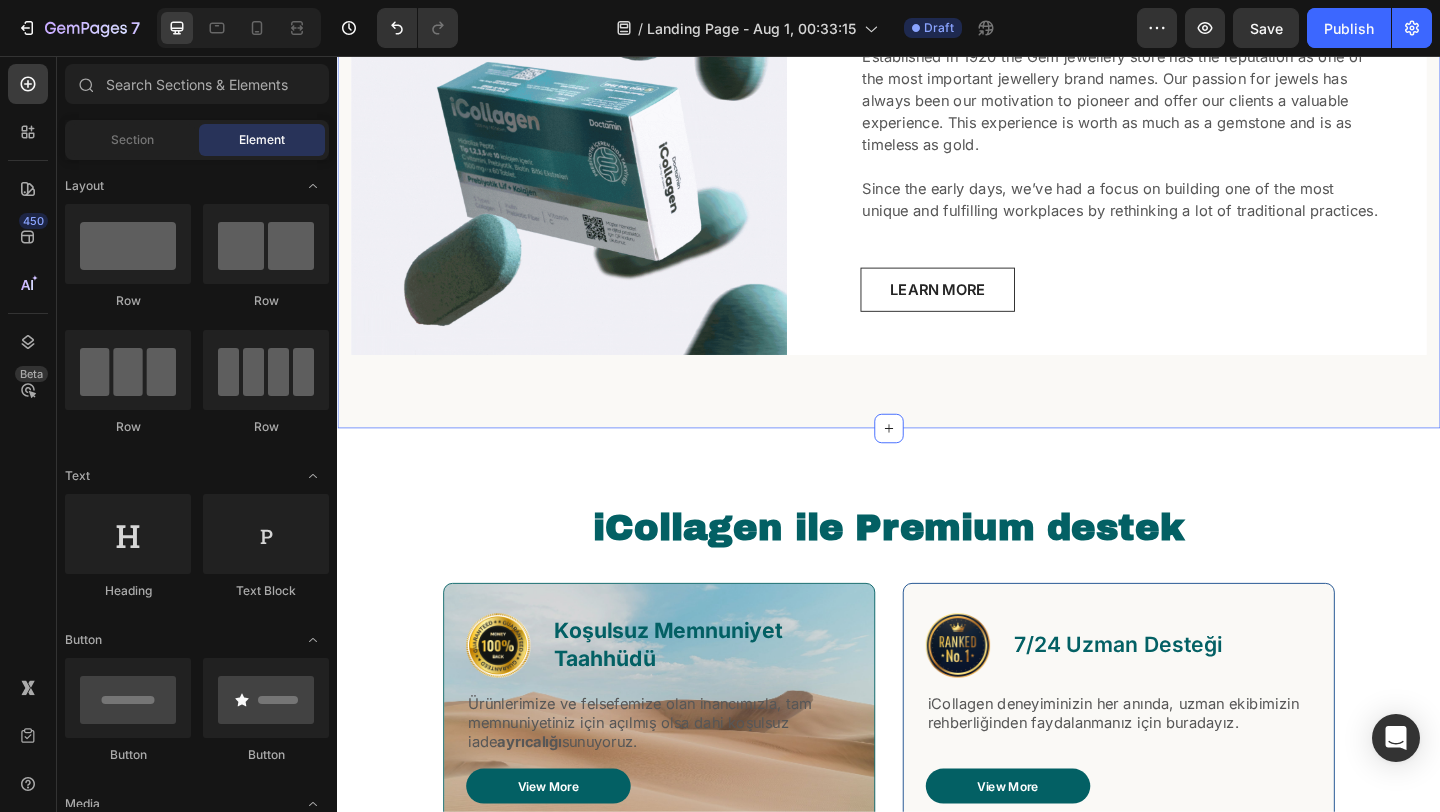 scroll, scrollTop: 825, scrollLeft: 0, axis: vertical 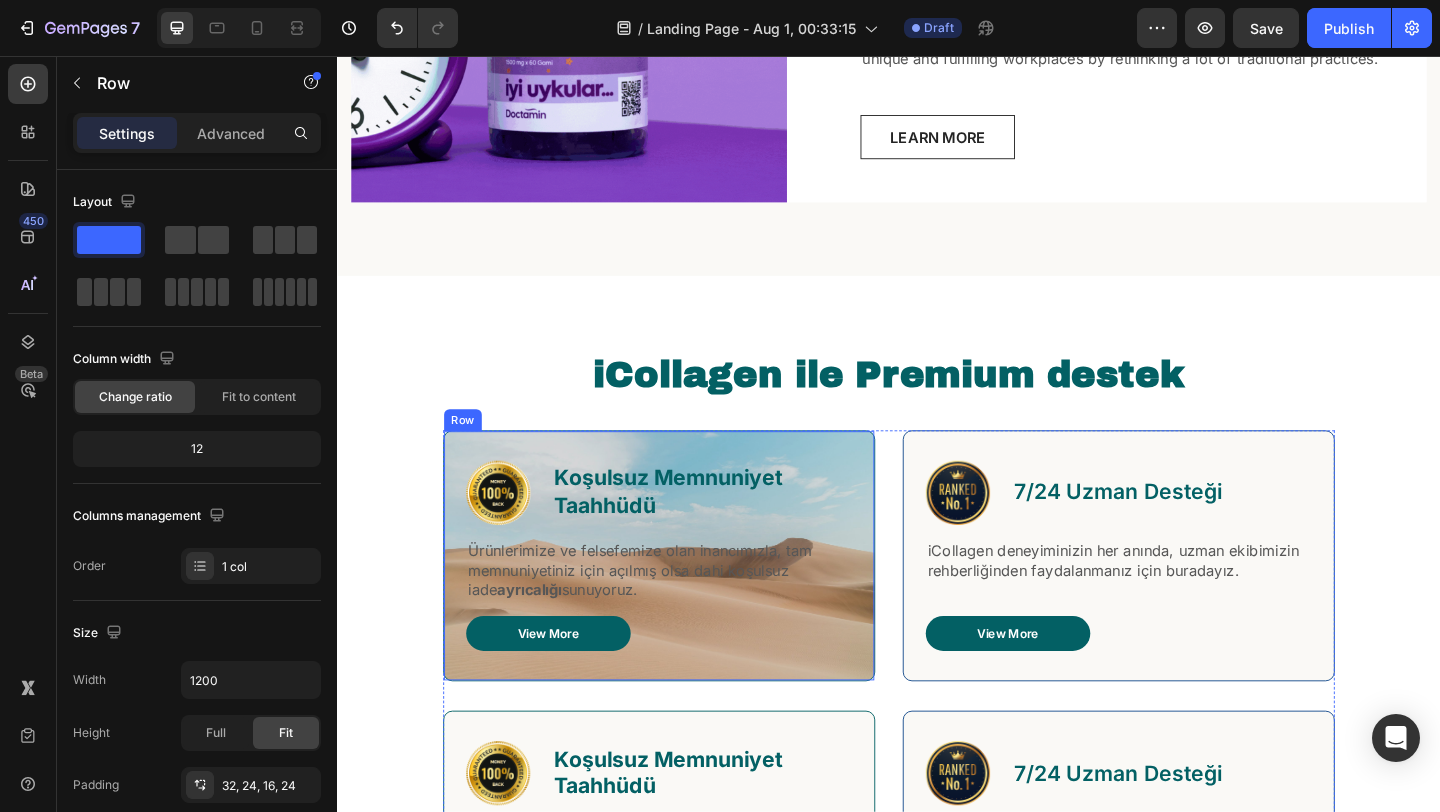 click on "Image Koşulsuz Memnuniyet Taahhüdü Text Block Row Ürünlerimize ve felsefemize olan inancımızla, tam memnuniyetiniz için açılmış olsa dahi koşulsuz iade  ayrıcalığı  sunuyoruz. Text Block View More Button Row" at bounding box center [687, 599] 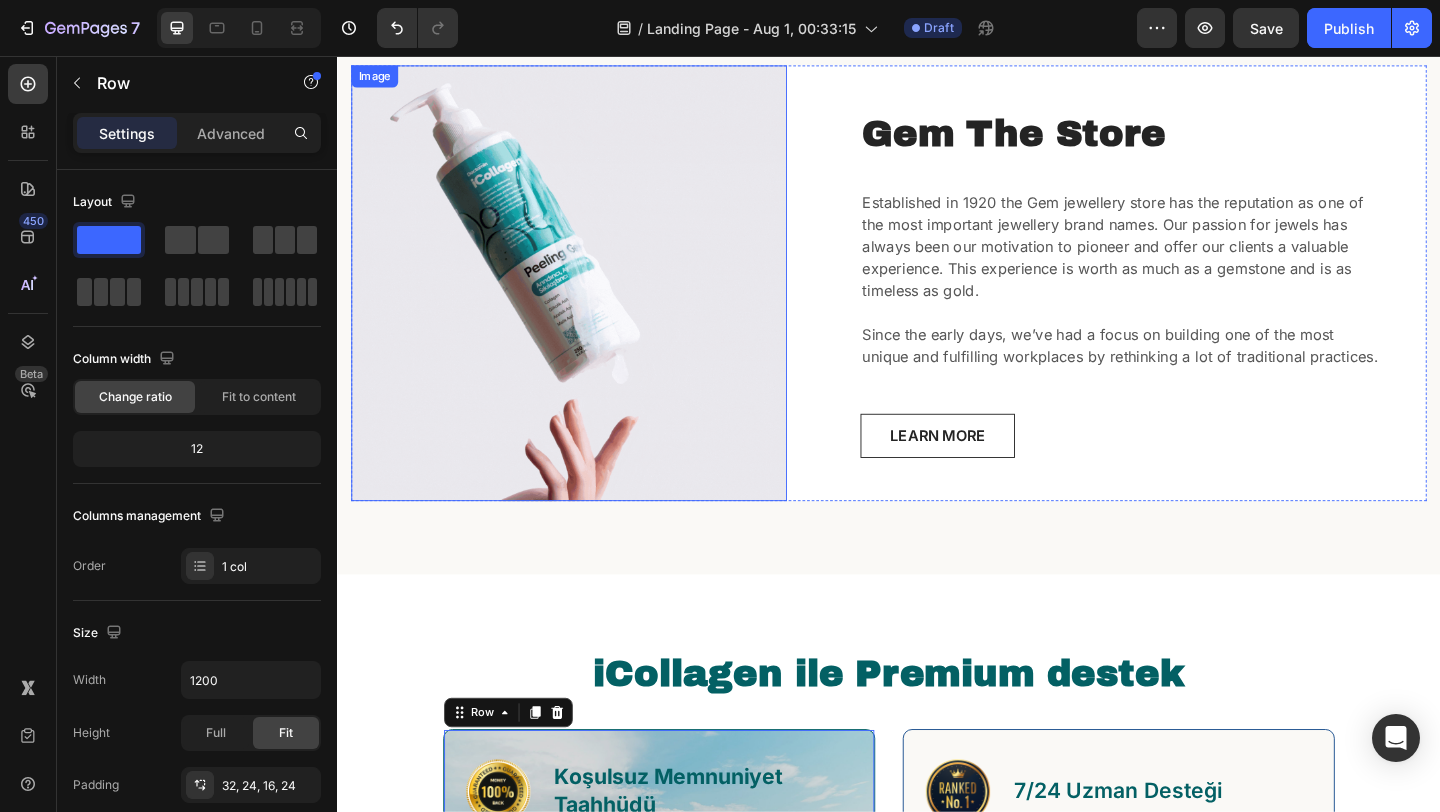 scroll, scrollTop: 494, scrollLeft: 0, axis: vertical 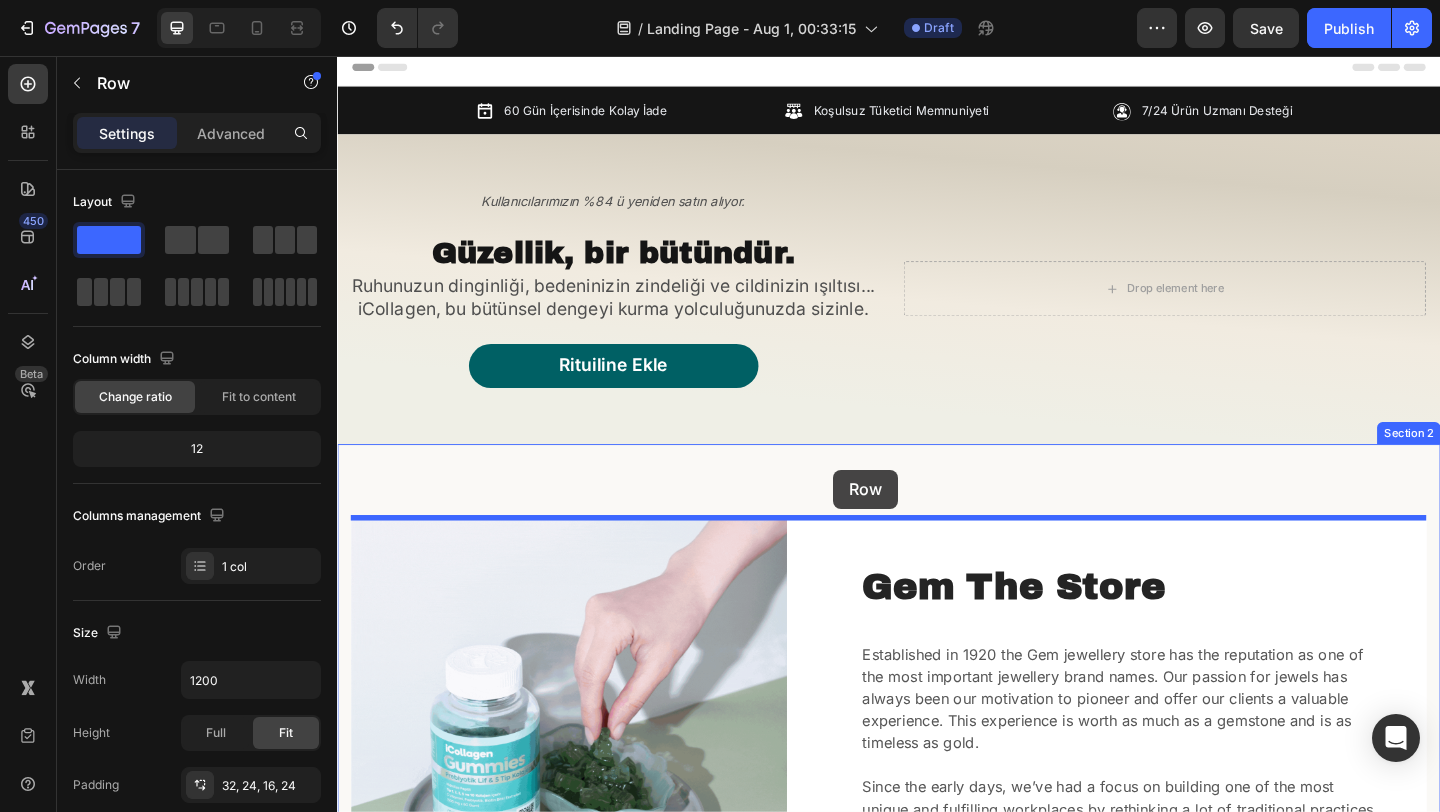 drag, startPoint x: 504, startPoint y: 776, endPoint x: 877, endPoint y: 506, distance: 460.46606 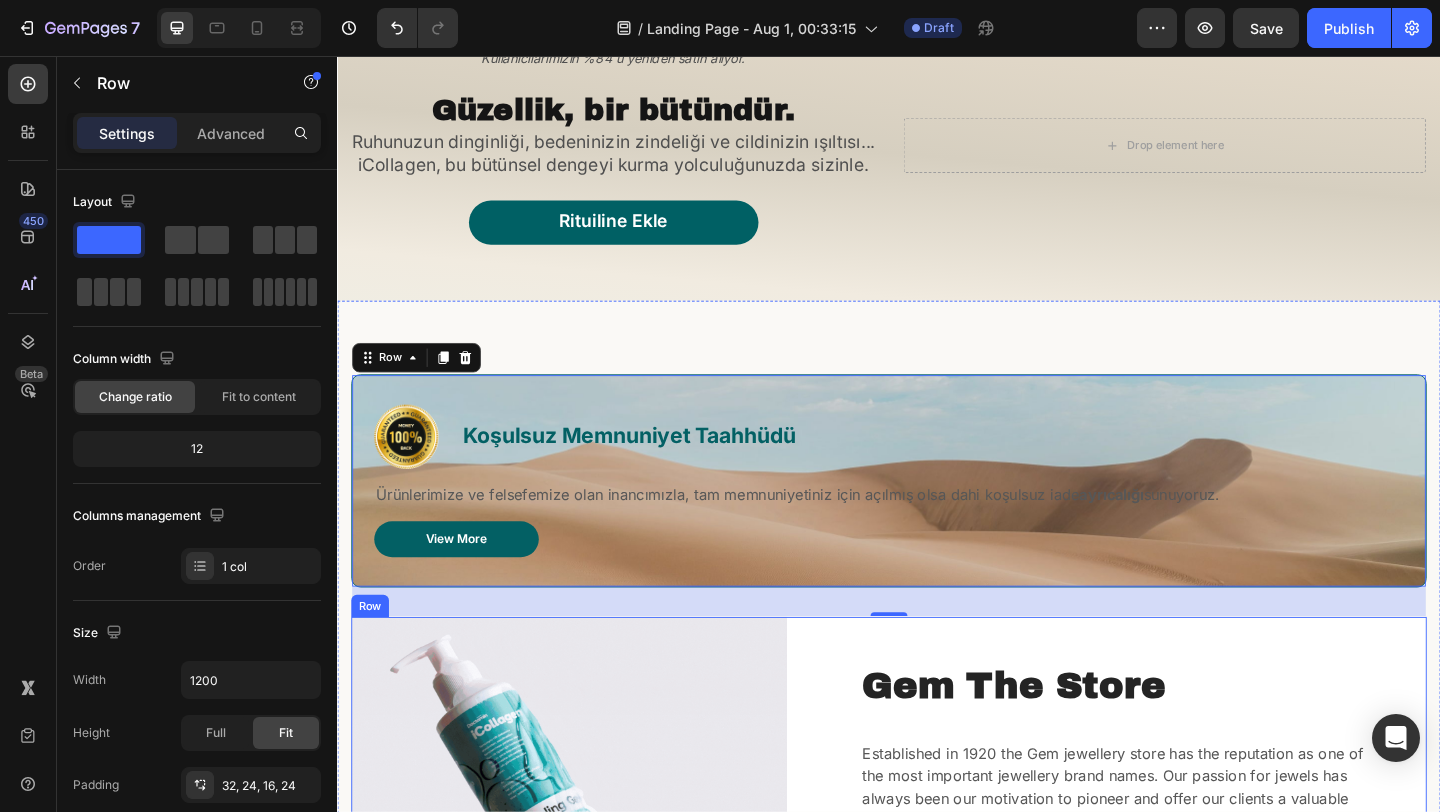 scroll, scrollTop: 0, scrollLeft: 0, axis: both 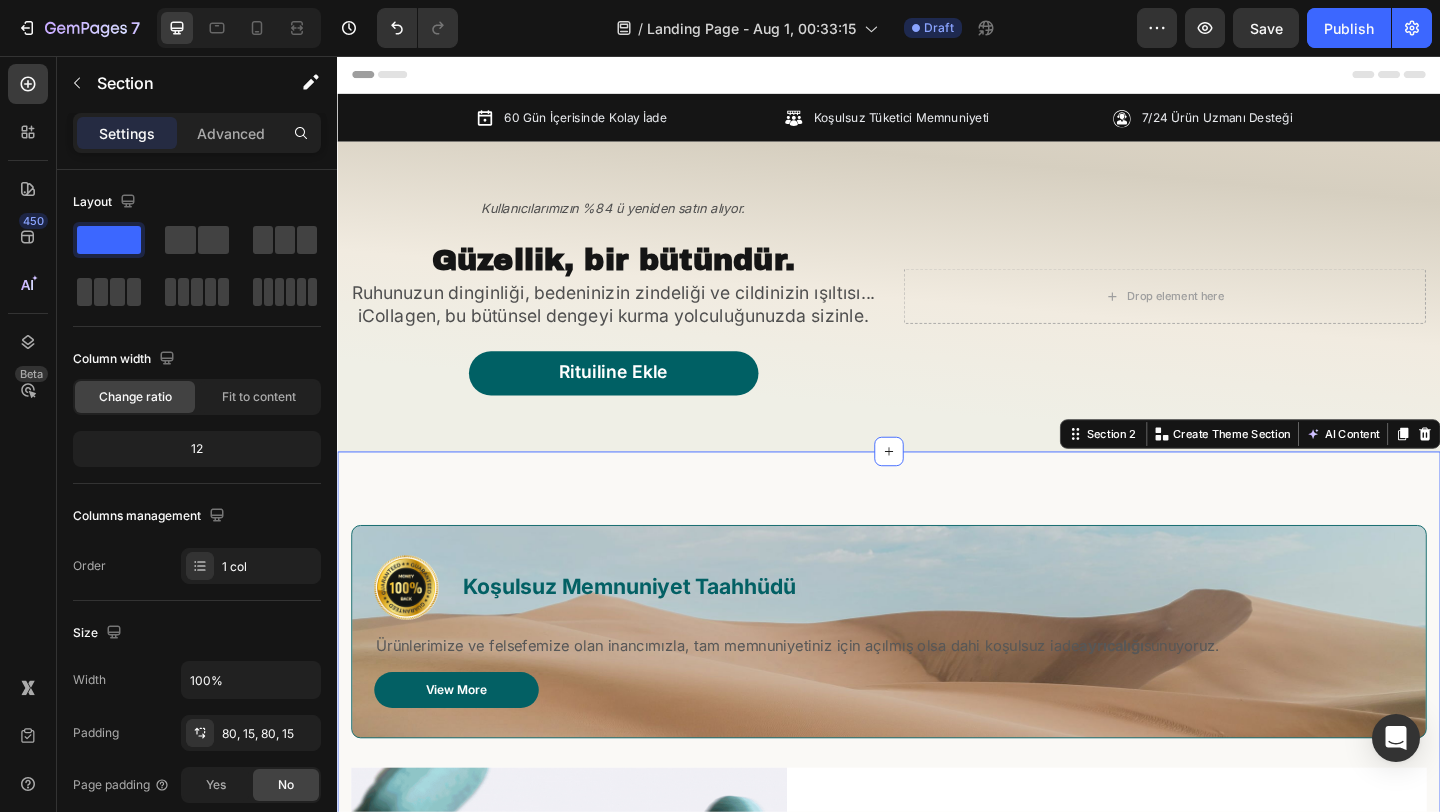 click on "Image Koşulsuz Memnuniyet Taahhüdü Text Block Row Ürünlerimize ve felsefemize olan inancımızla, tam memnuniyetiniz için açılmış olsa dahi koşulsuz iade  ayrıcalığı  sunuyoruz. Text Block View More Button Row Gem The Store Heading Established in 1920 the Gem jewellery store has the reputation as one of the most important jewellery brand names. Our passion for jewels has always been our motivation to pioneer and offer our clients a valuable experience. This experience is worth as much as a gemstone and is as timeless as gold.  Since the early days, we’ve had a focus on building one of the most unique and fulfilling workplaces by rethinking a lot of traditional practices. Text block LEARN MORE Button Row Image Row Section 2   You can create reusable sections Create Theme Section AI Content Write with GemAI What would you like to describe here? Tone and Voice Persuasive Product iCollagen İyi Uykular Kolajen Jelibonu - Kedi Otu & 5 Tip Kolajen Show more Generate" at bounding box center (937, 935) 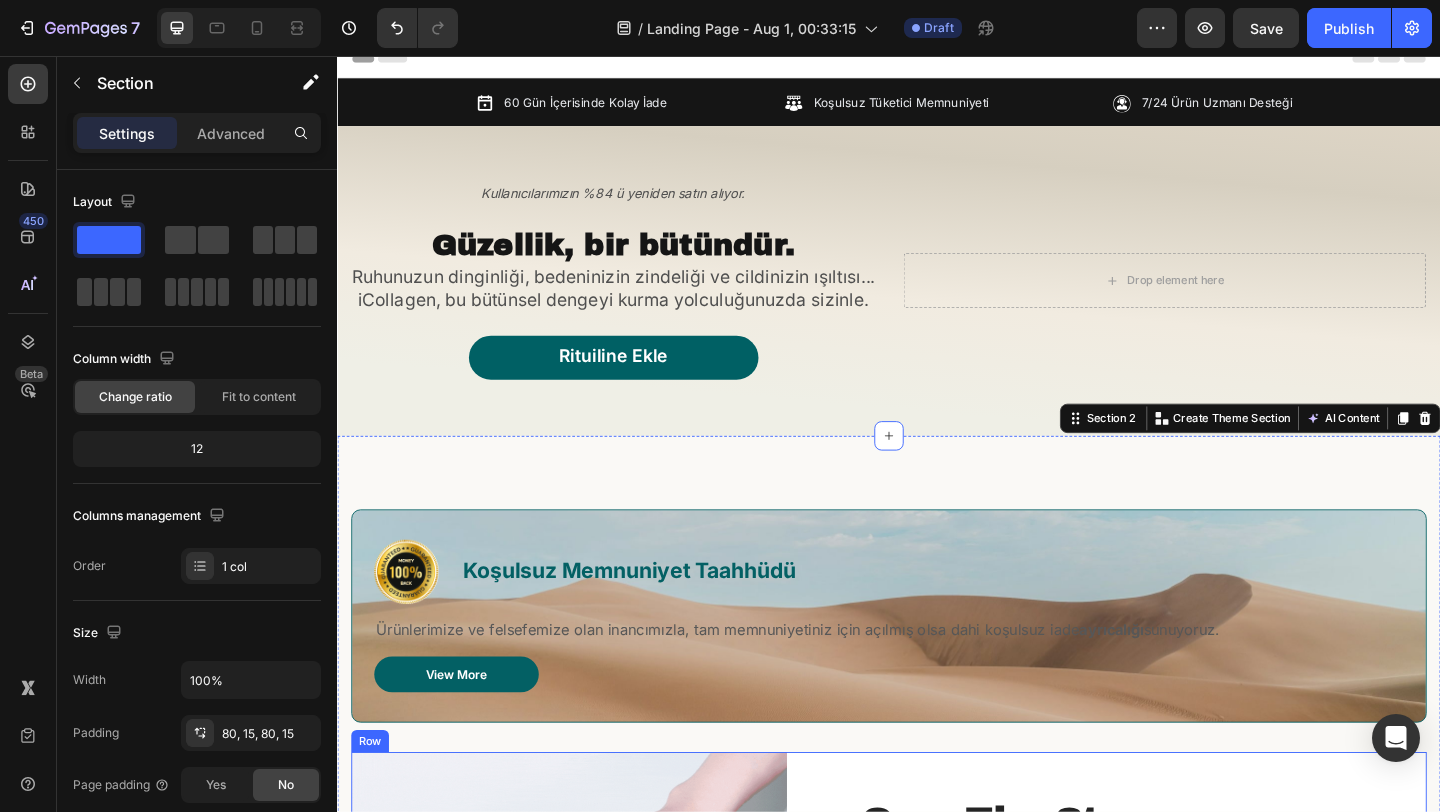 scroll, scrollTop: 0, scrollLeft: 0, axis: both 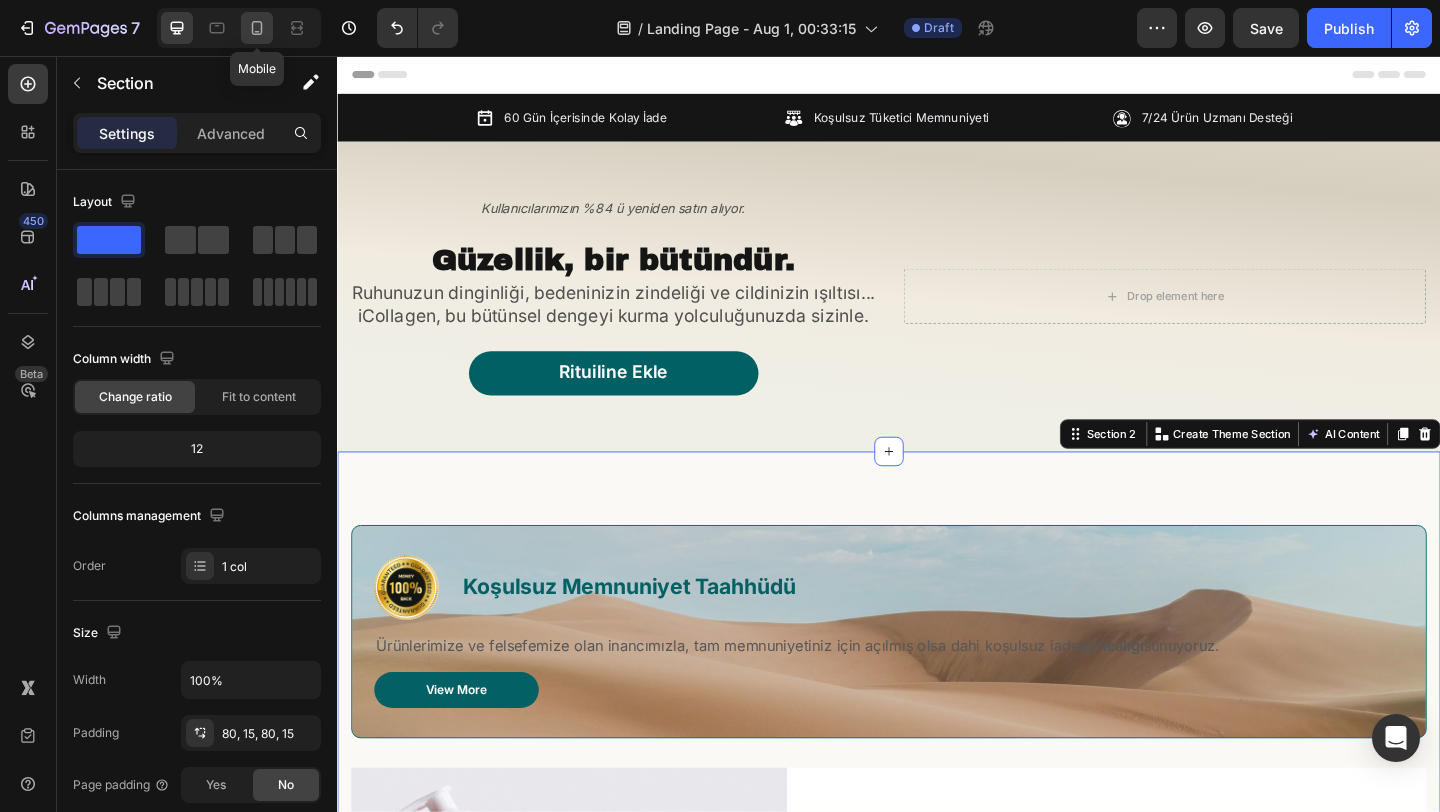 click 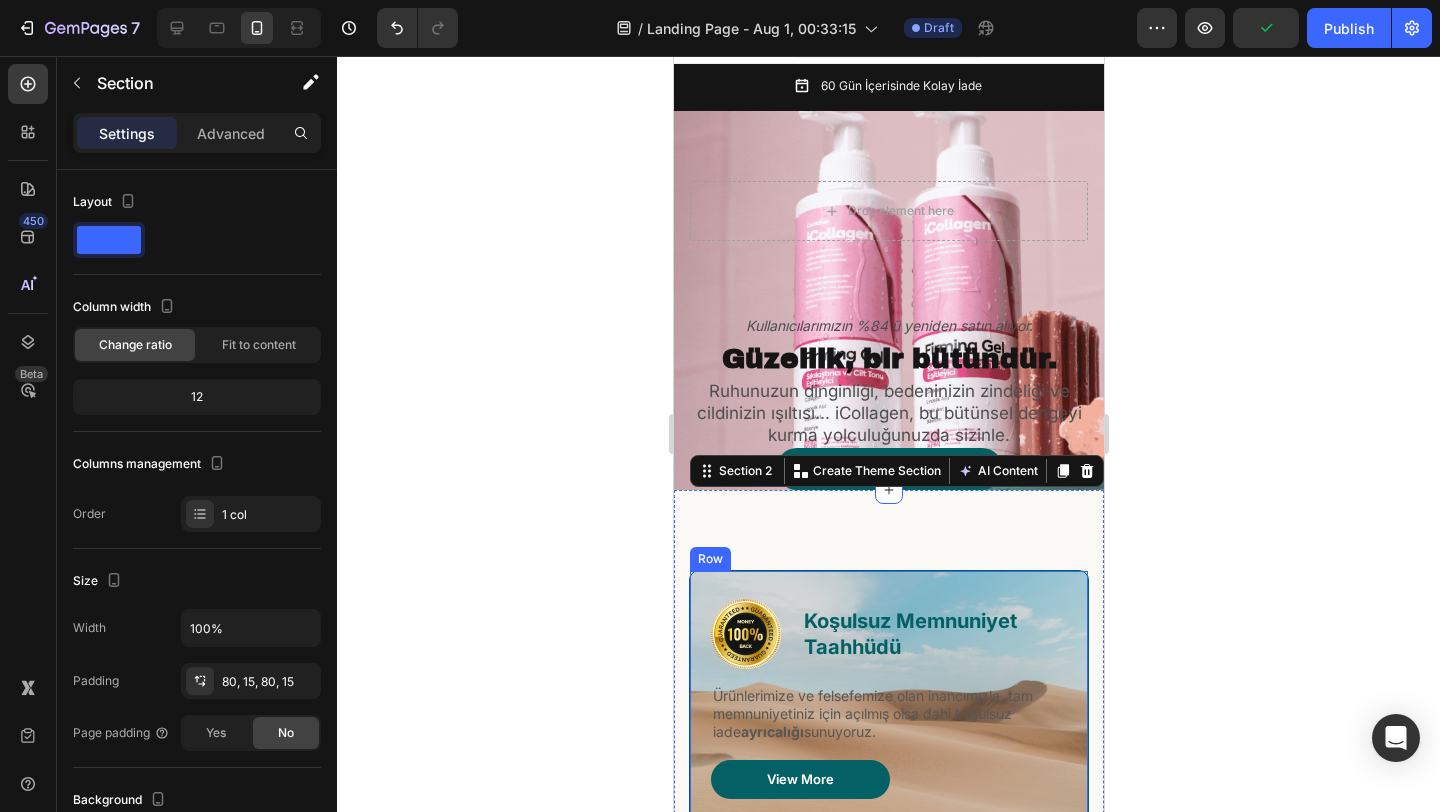 scroll, scrollTop: 0, scrollLeft: 0, axis: both 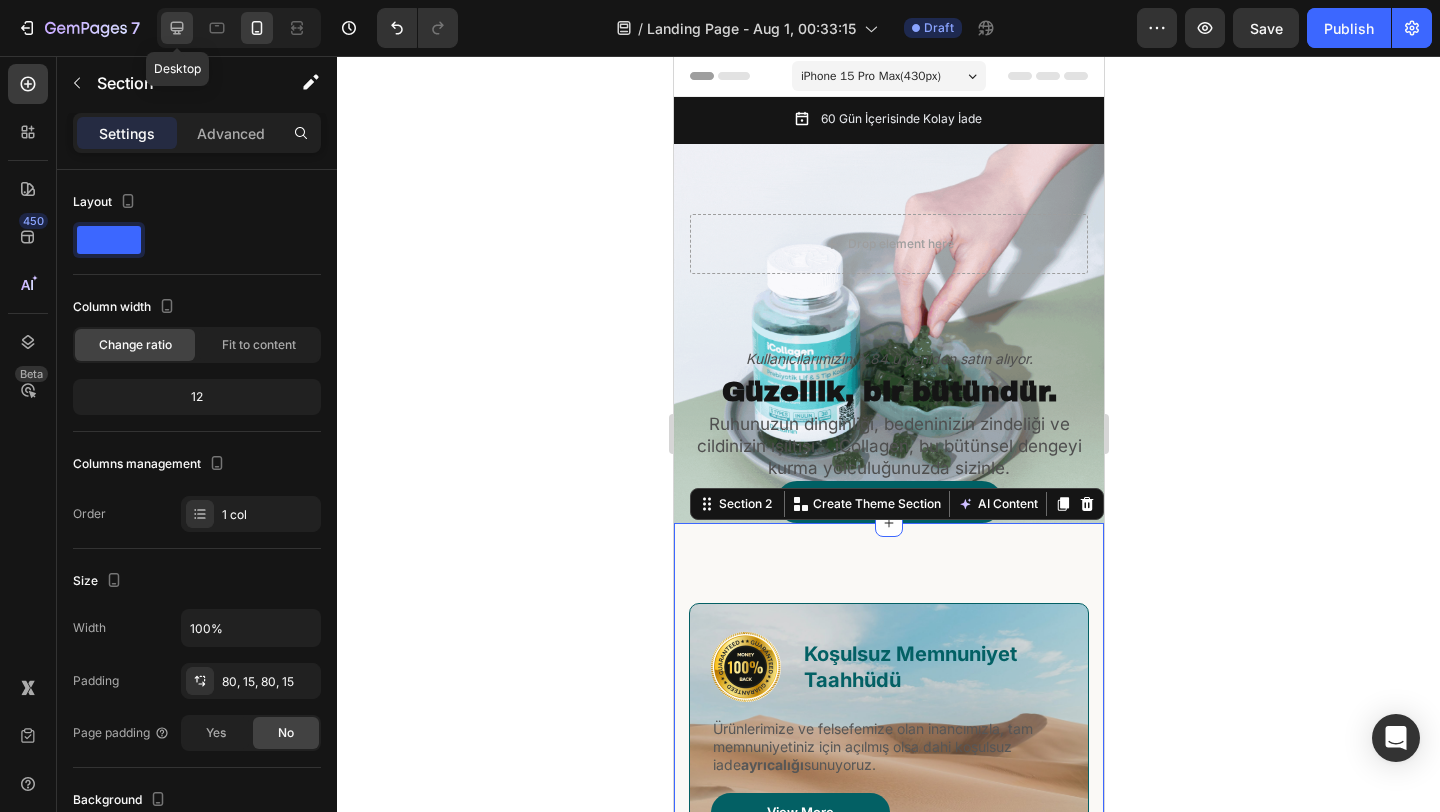 click 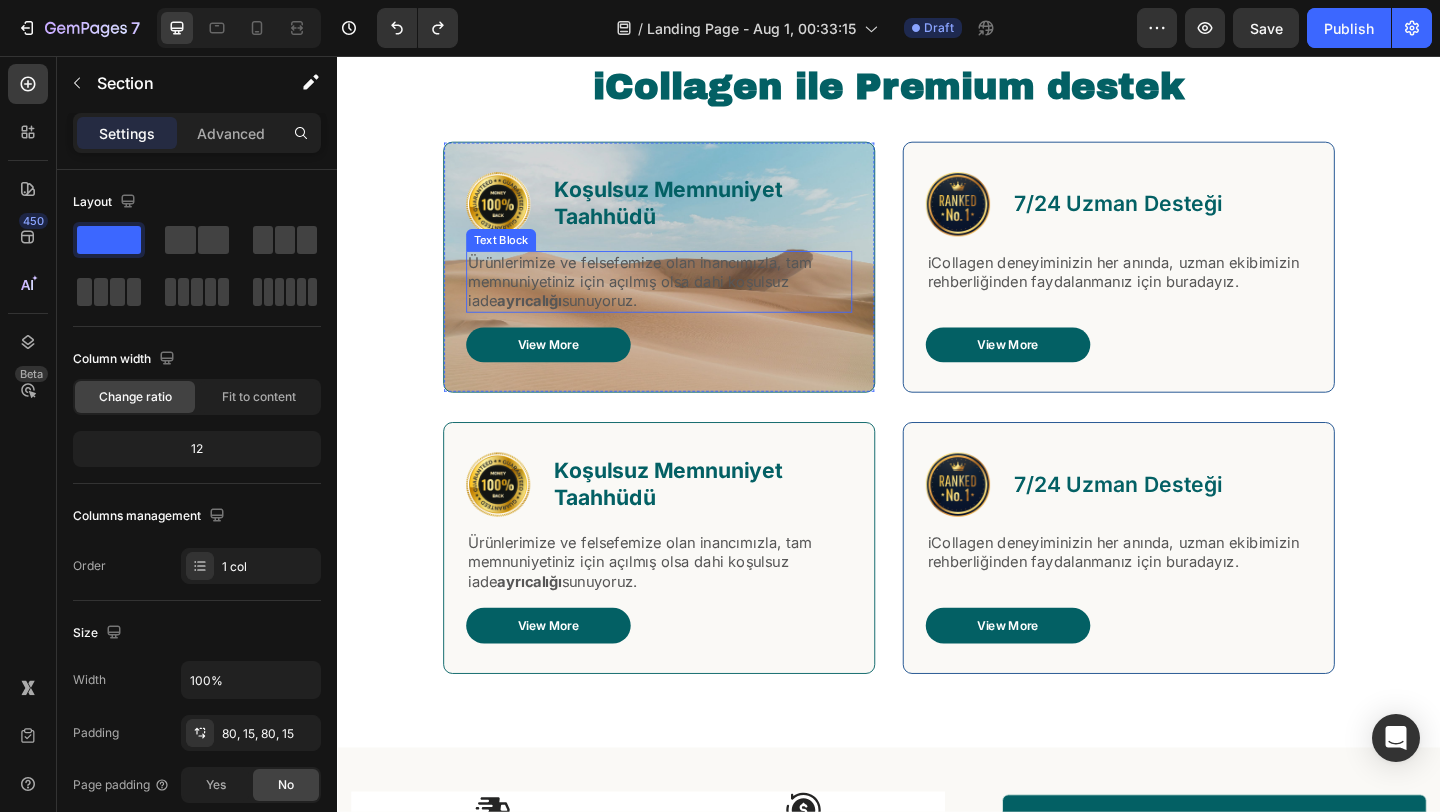 scroll, scrollTop: 1110, scrollLeft: 0, axis: vertical 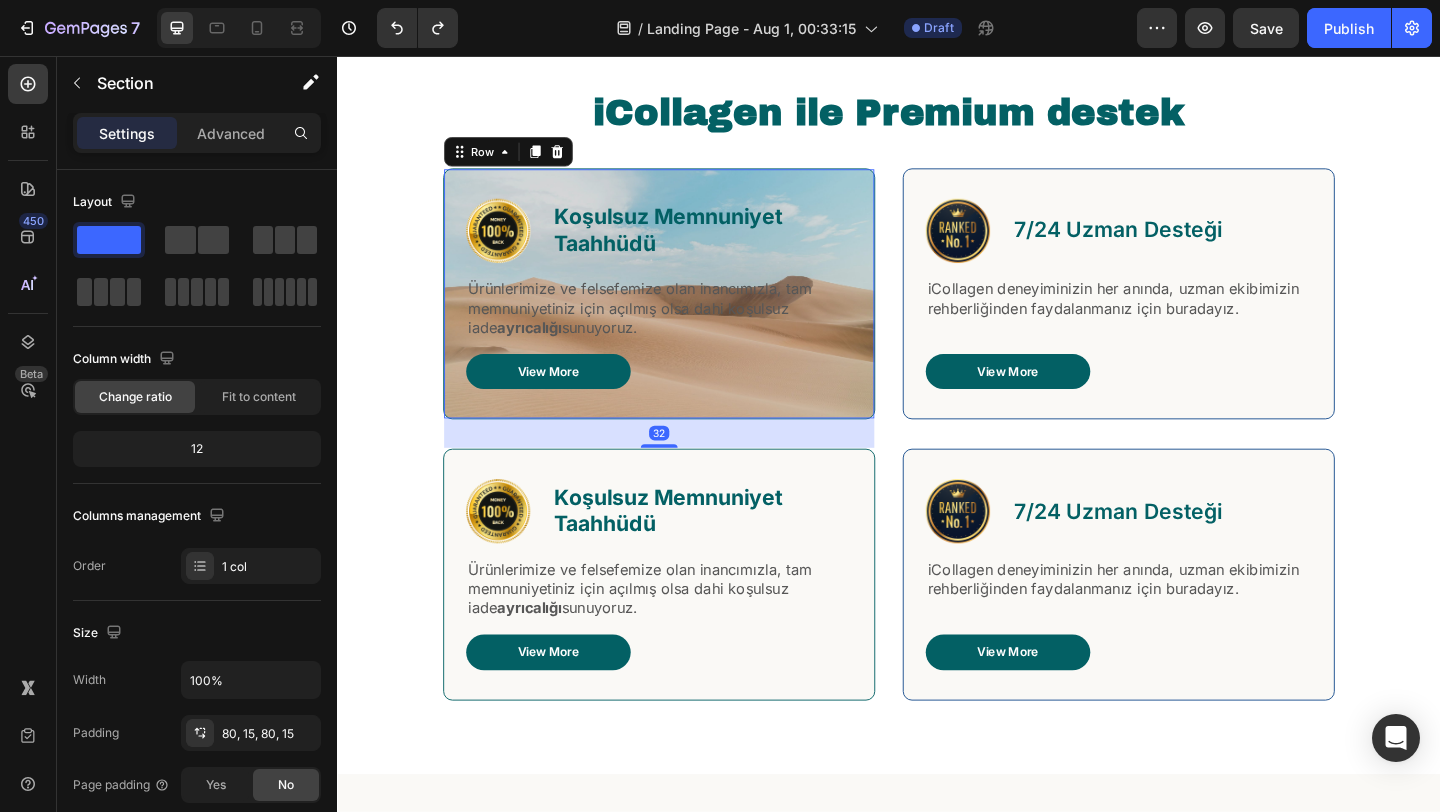 click on "Image Koşulsuz Memnuniyet Taahhüdü Text Block Row Ürünlerimize ve felsefemize olan inancımızla, tam memnuniyetiniz için açılmış olsa dahi koşulsuz iade  ayrıcalığı  sunuyoruz. Text Block View More Button Row   32" at bounding box center (687, 314) 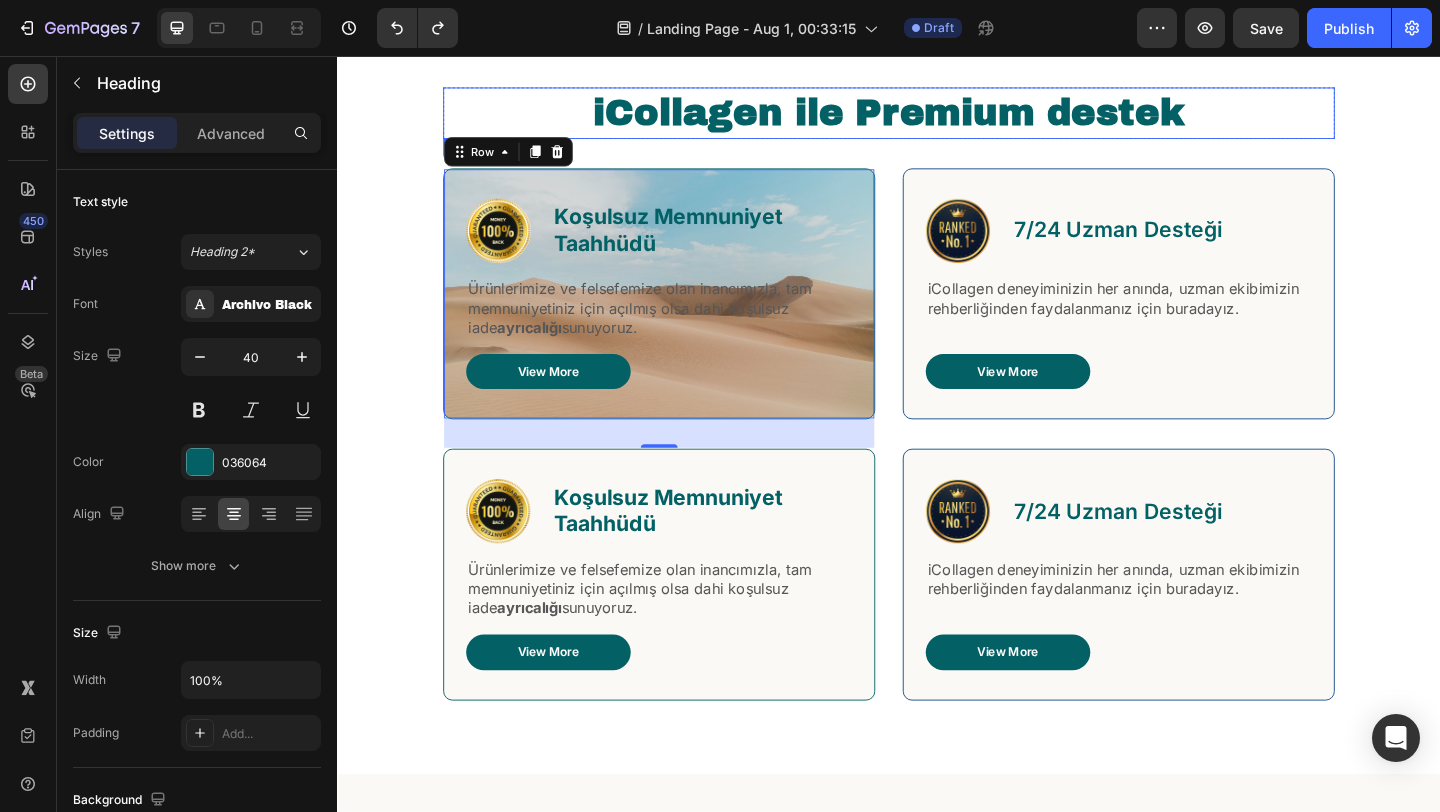 click on "iCollagen ile Premium destek" at bounding box center (937, 118) 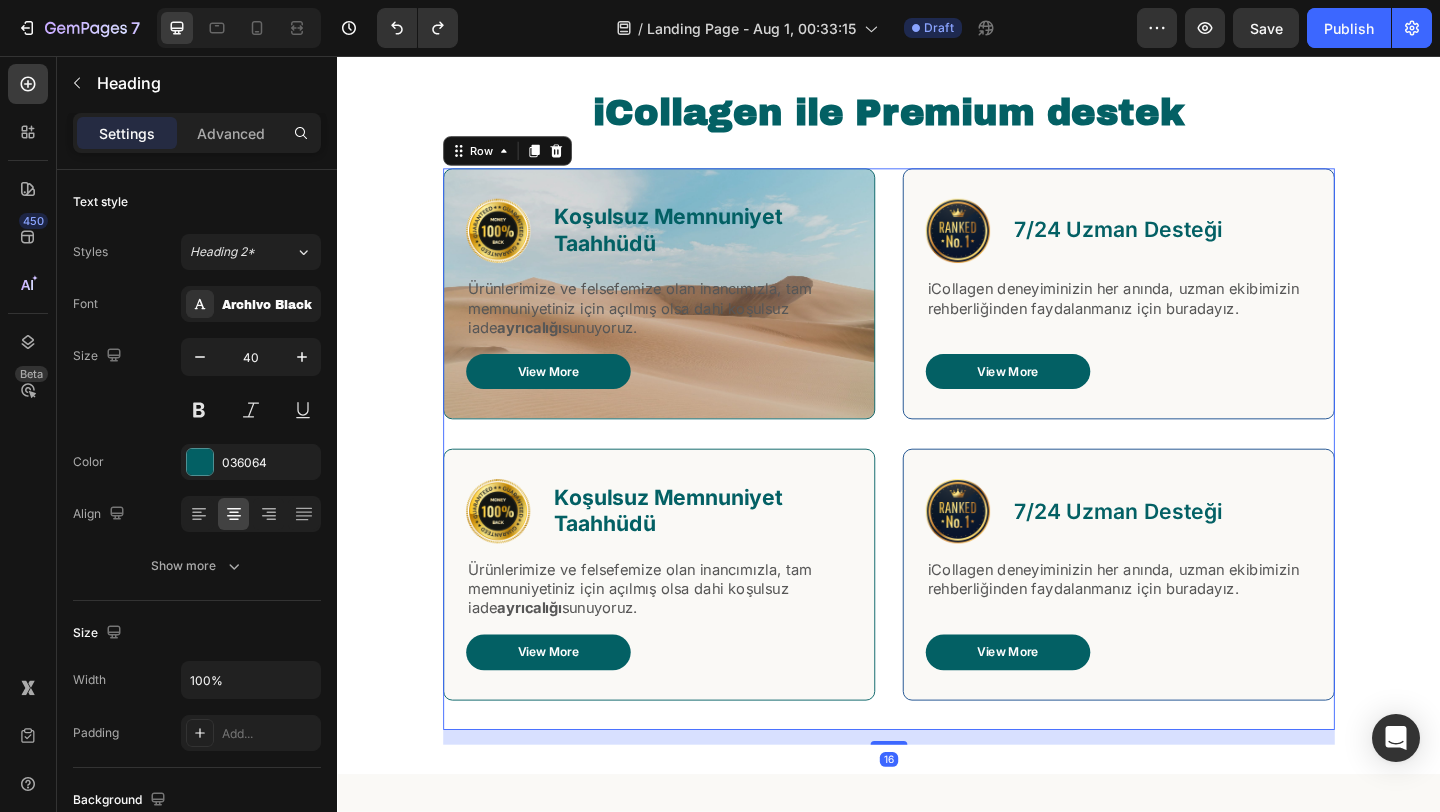click on "Image 7/24 Uzman Desteği Text Block Row iCollagen deneyiminizin her anında, uzman ekibimizin rehberliğinden faydalanmanız için buradayız.   Text Block View More Button Row Image 7/24 Uzman Desteği Text Block Row iCollagen deneyiminizin her anında, uzman ekibimizin rehberliğinden faydalanmanız için buradayız.   Text Block View More Button Row" at bounding box center [1187, 483] 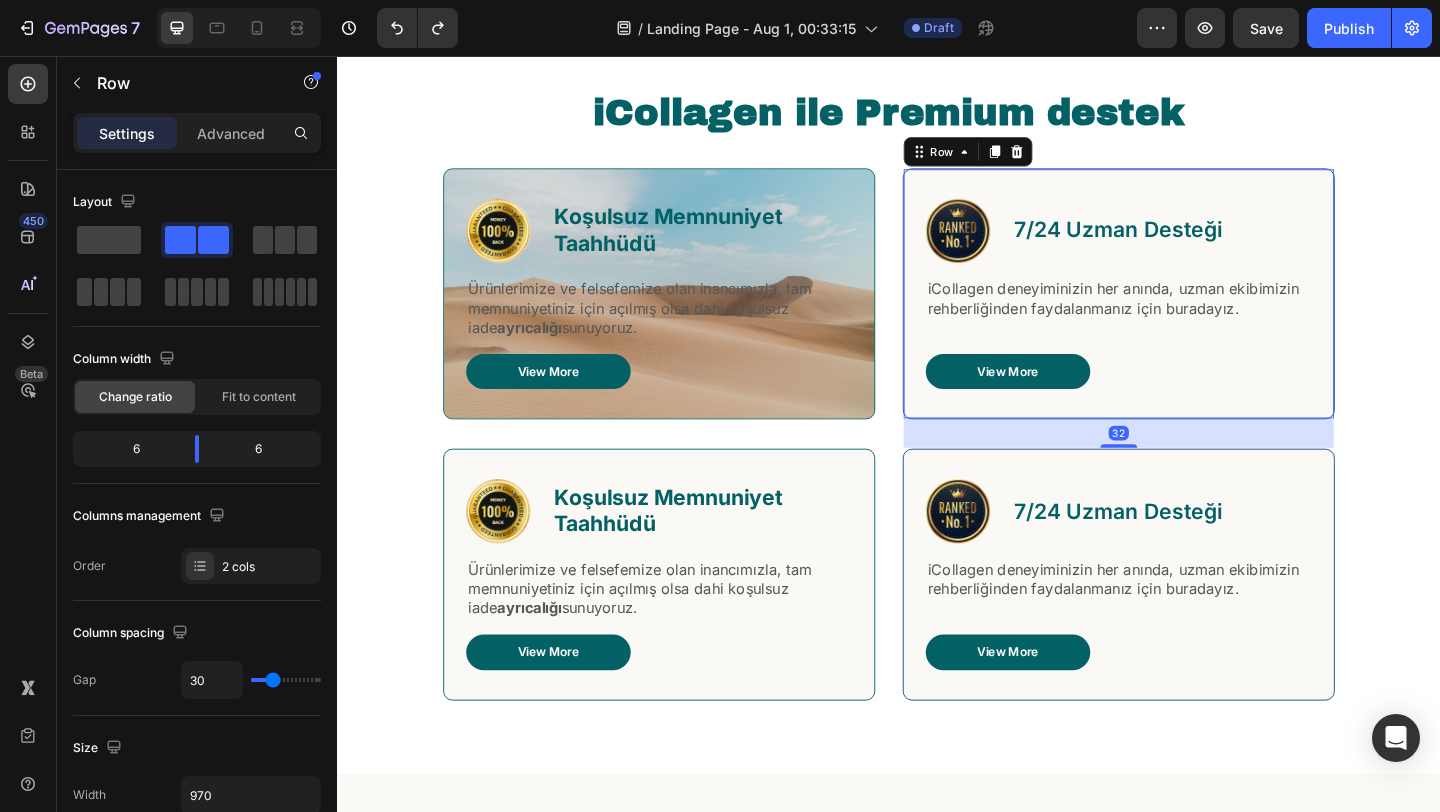 click on "Image 7/24 Uzman Desteği Text Block Row iCollagen deneyiminizin her anında, uzman ekibimizin rehberliğinden faydalanmanız için buradayız.   Text Block View More Button Row   32" at bounding box center (1187, 314) 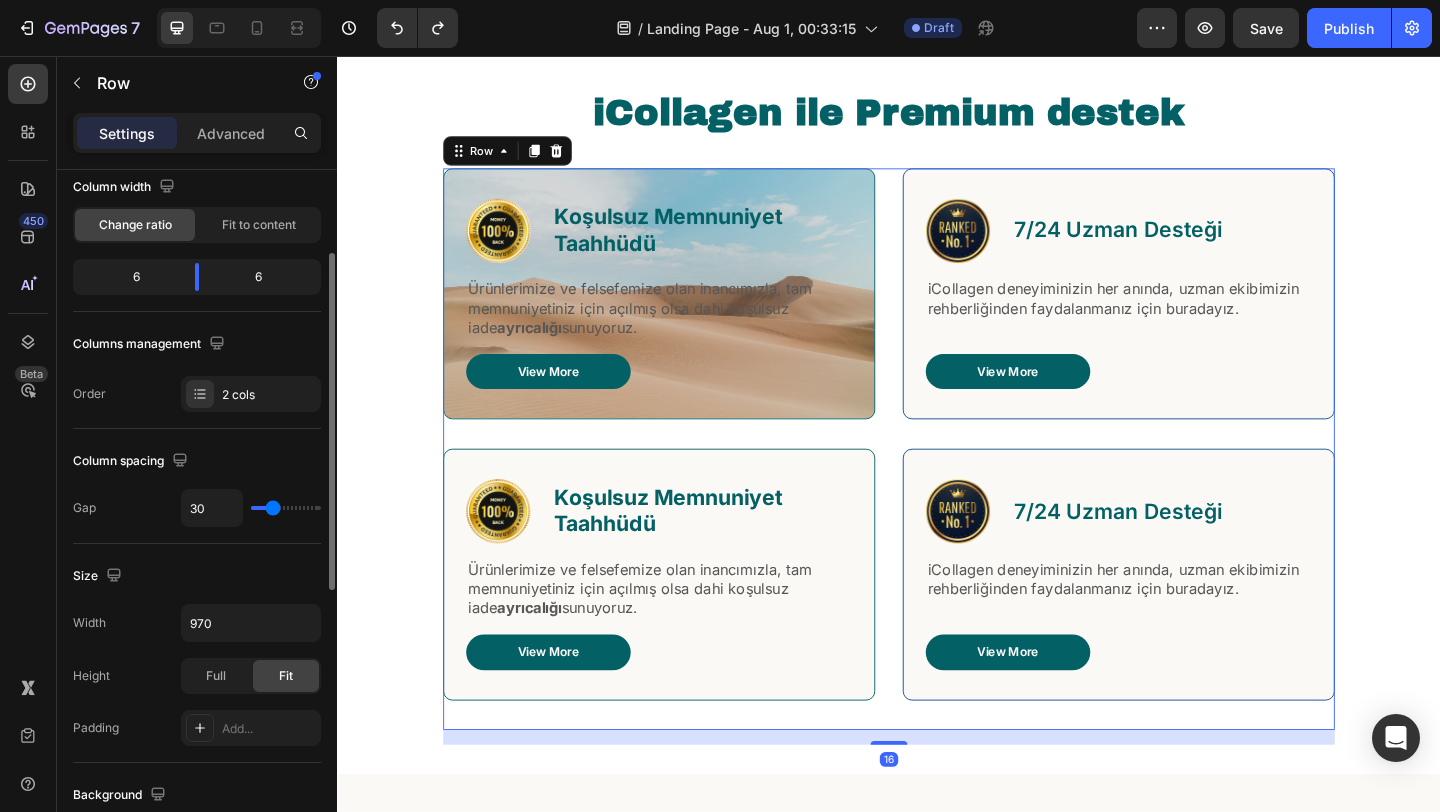 click on "Image Koşulsuz Memnuniyet Taahhüdü Text Block Row Ürünlerimize ve felsefemize olan inancımızla, tam memnuniyetiniz için açılmış olsa dahi koşulsuz iade  ayrıcalığı  sunuyoruz. Text Block View More Button Row Image Koşulsuz Memnuniyet Taahhüdü Text Block Row Ürünlerimize ve felsefemize olan inancımızla, tam memnuniyetiniz için açılmış olsa dahi koşulsuz iade  ayrıcalığı  sunuyoruz. Text Block View More Button Row" at bounding box center [687, 483] 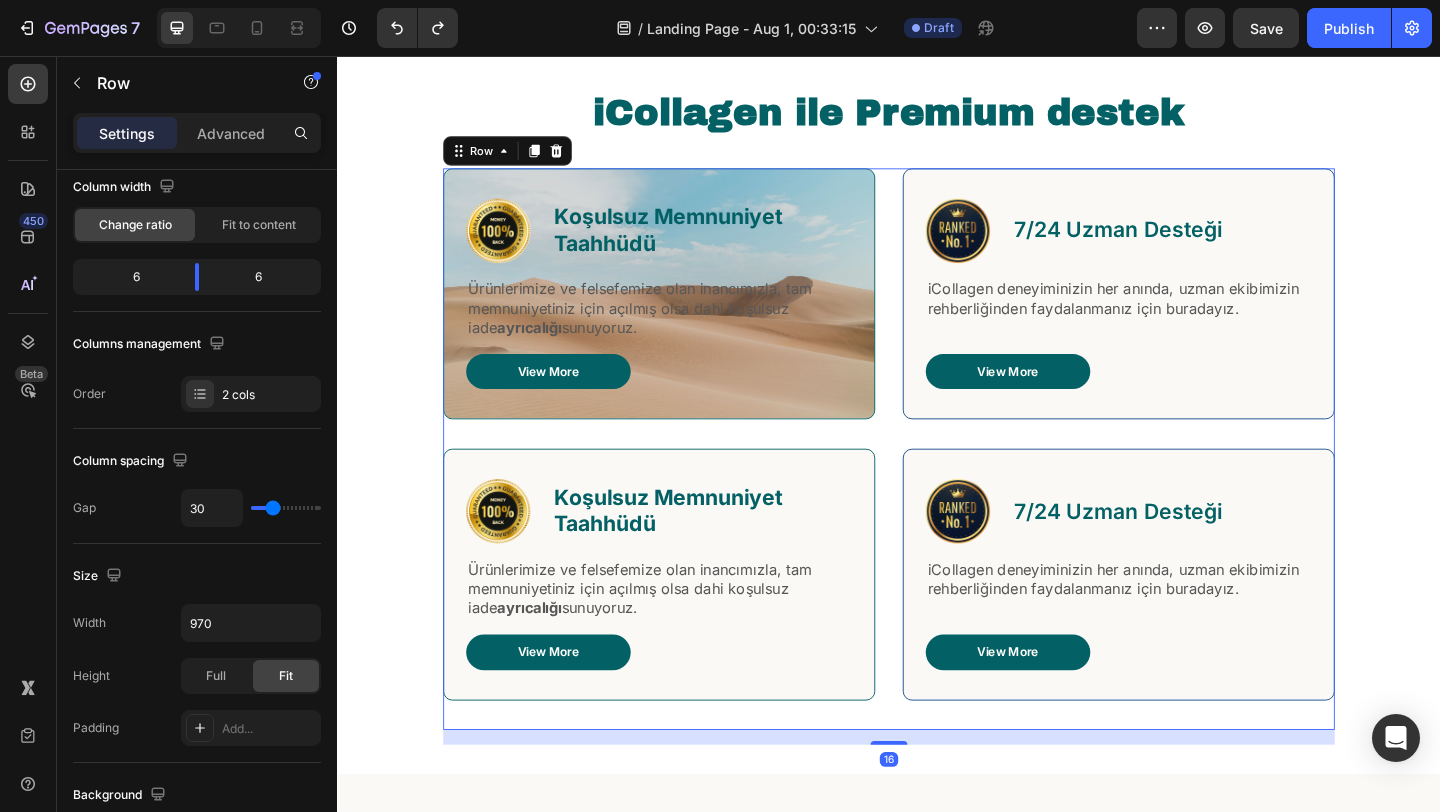 click on "Image Koşulsuz Memnuniyet Taahhüdü Text Block Row Ürünlerimize ve felsefemize olan inancımızla, tam memnuniyetiniz için açılmış olsa dahi koşulsuz iade  ayrıcalığı  sunuyoruz. Text Block View More Button Row Image Koşulsuz Memnuniyet Taahhüdü Text Block Row Ürünlerimize ve felsefemize olan inancımızla, tam memnuniyetiniz için açılmış olsa dahi koşulsuz iade  ayrıcalığı  sunuyoruz. Text Block View More Button Row Image 7/24 Uzman Desteği Text Block Row iCollagen deneyiminizin her anında, uzman ekibimizin rehberliğinden faydalanmanız için buradayız.   Text Block View More Button Row Image 7/24 Uzman Desteği Text Block Row iCollagen deneyiminizin her anında, uzman ekibimizin rehberliğinden faydalanmanız için buradayız.   Text Block View More Button Row Row   16" at bounding box center (937, 483) 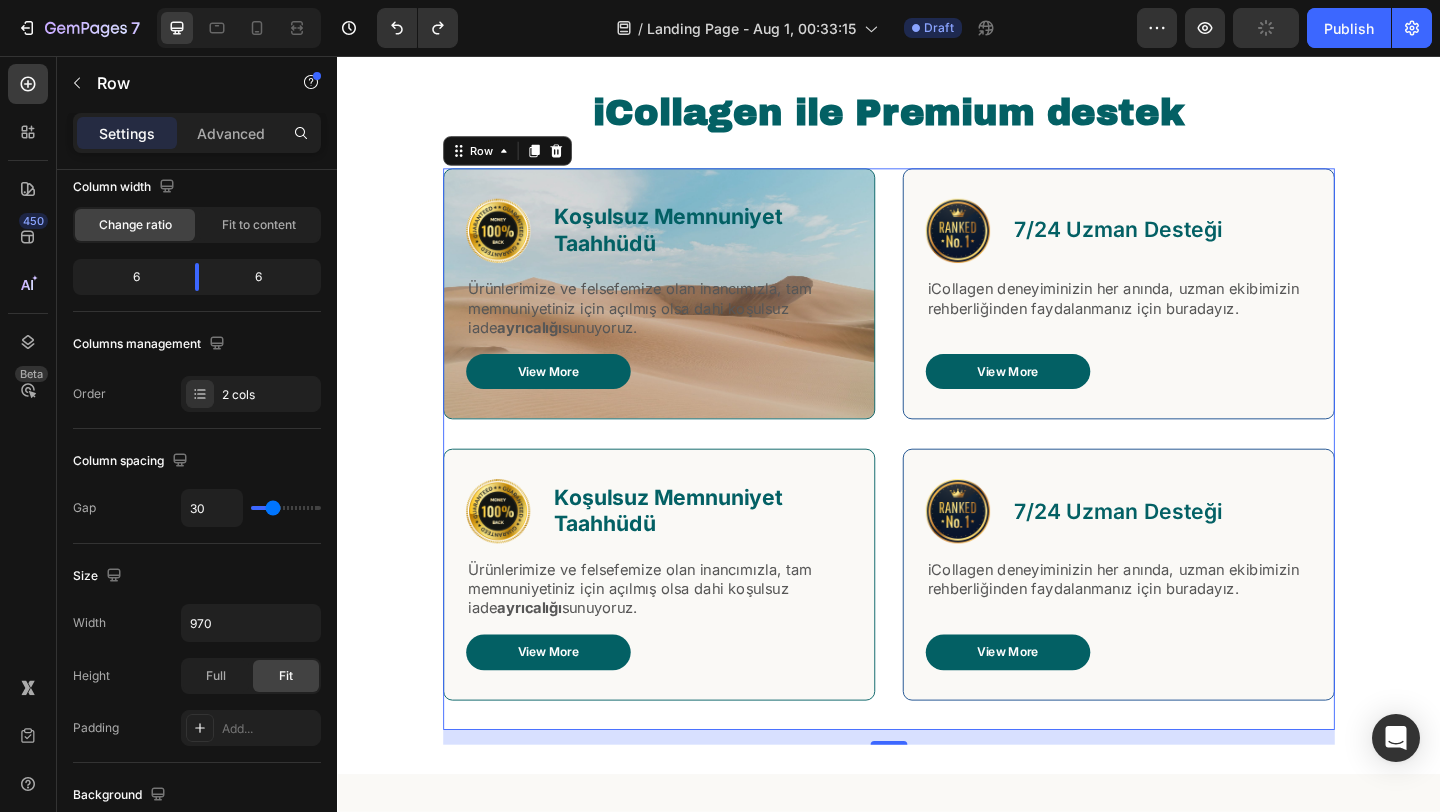 click on "Image Koşulsuz Memnuniyet Taahhüdü Text Block Row Ürünlerimize ve felsefemize olan inancımızla, tam memnuniyetiniz için açılmış olsa dahi koşulsuz iade  ayrıcalığı  sunuyoruz. Text Block View More Button Row Image Koşulsuz Memnuniyet Taahhüdü Text Block Row Ürünlerimize ve felsefemize olan inancımızla, tam memnuniyetiniz için açılmış olsa dahi koşulsuz iade  ayrıcalığı  sunuyoruz. Text Block View More Button Row Image 7/24 Uzman Desteği Text Block Row iCollagen deneyiminizin her anında, uzman ekibimizin rehberliğinden faydalanmanız için buradayız.   Text Block View More Button Row Image 7/24 Uzman Desteği Text Block Row iCollagen deneyiminizin her anında, uzman ekibimizin rehberliğinden faydalanmanız için buradayız.   Text Block View More Button Row Row   16" at bounding box center (937, 483) 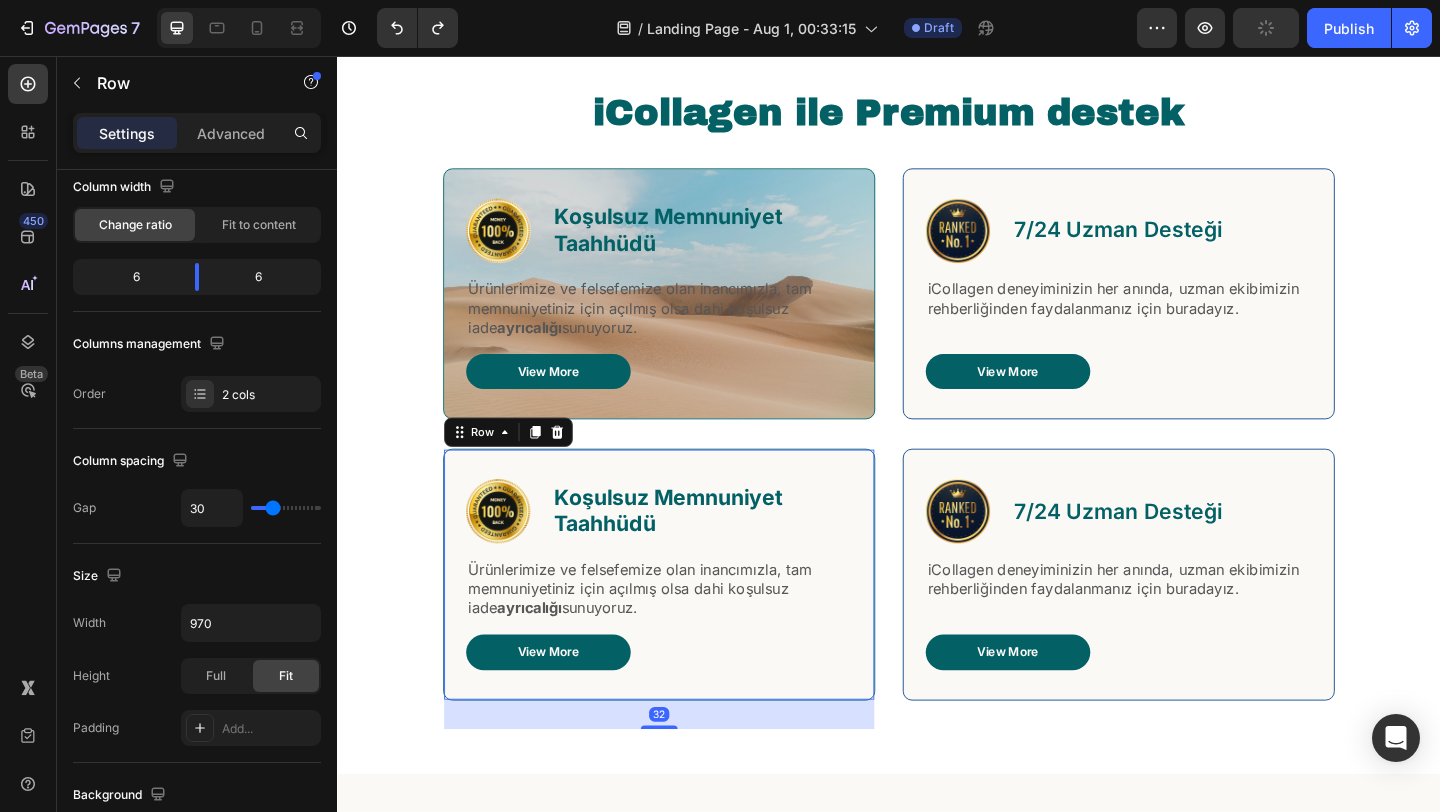 click on "Image Koşulsuz Memnuniyet Taahhüdü Text Block Row Ürünlerimize ve felsefemize olan inancımızla, tam memnuniyetiniz için açılmış olsa dahi koşulsuz iade  ayrıcalığı  sunuyoruz. Text Block View More Button Row   32" at bounding box center [687, 619] 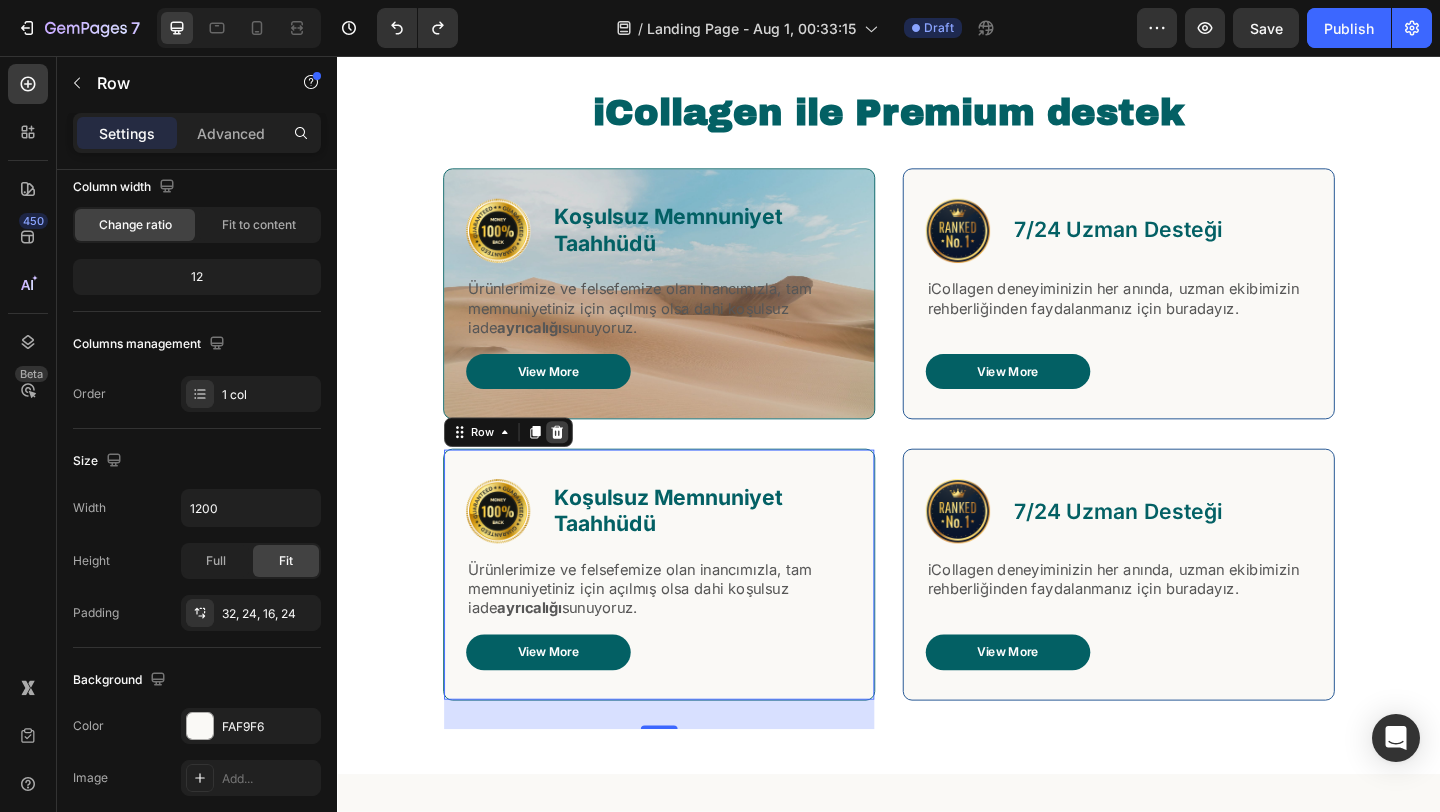click 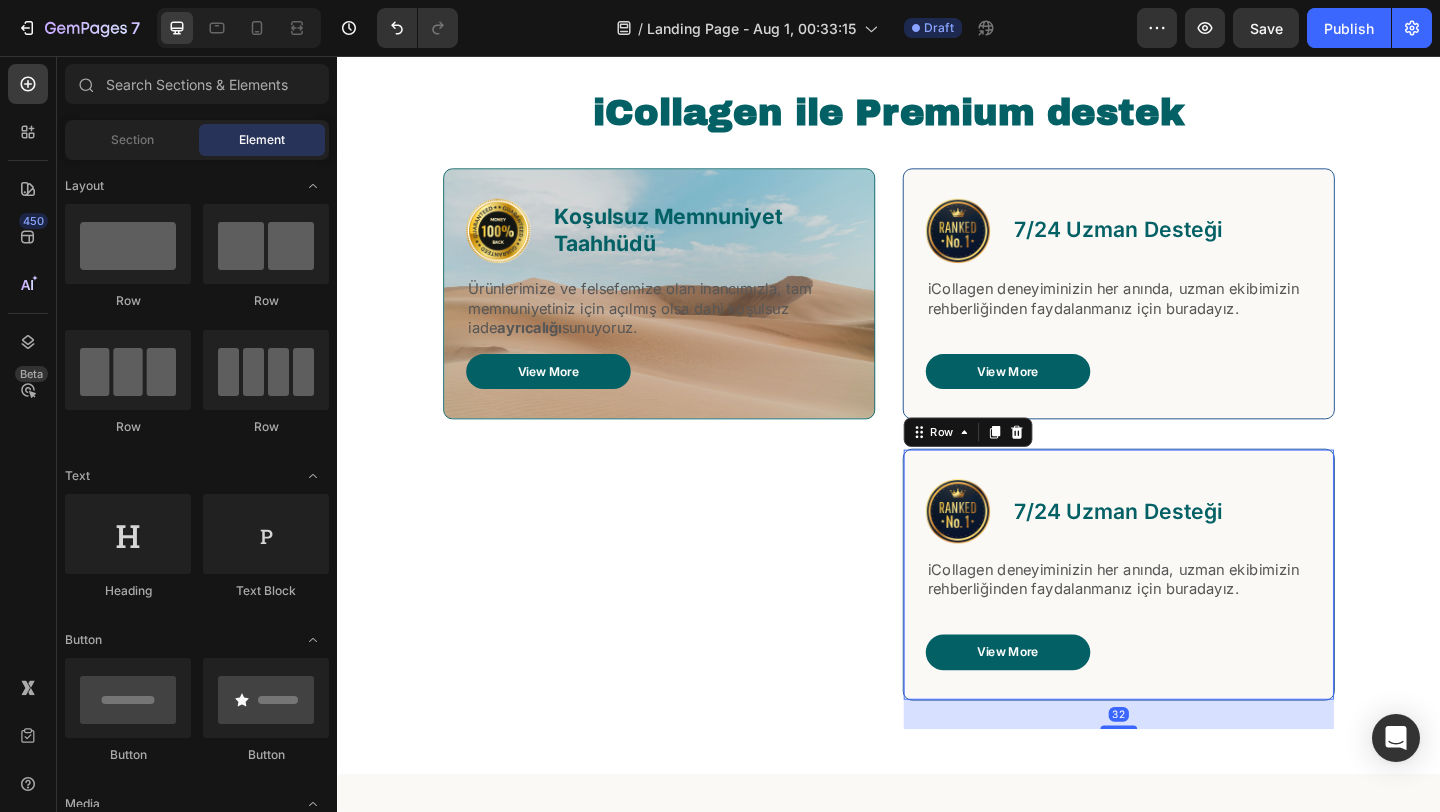 click on "Image 7/24 Uzman Desteği Text Block Row iCollagen deneyiminizin her anında, uzman ekibimizin rehberliğinden faydalanmanız için buradayız.   Text Block View More Button Row   32" at bounding box center (1187, 619) 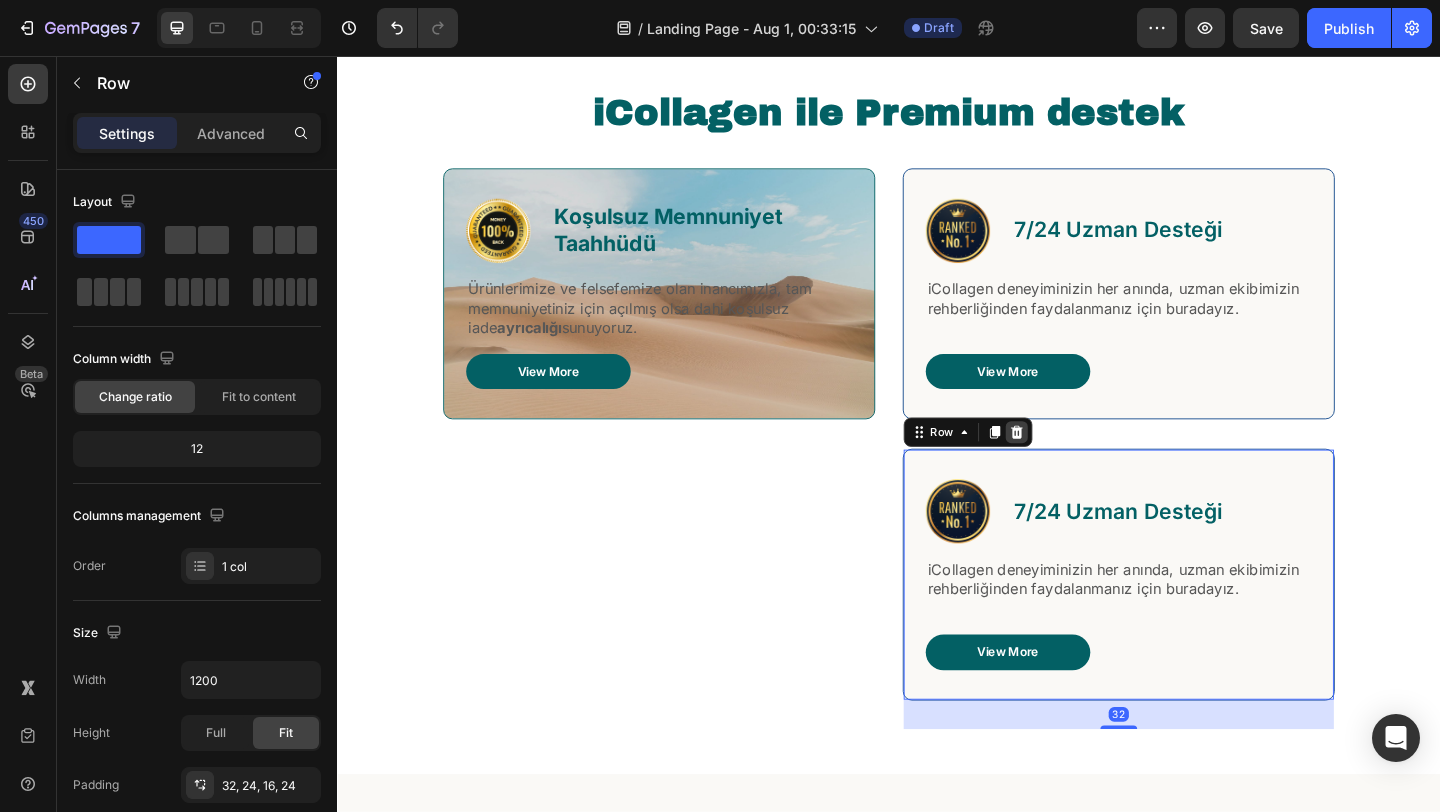 click 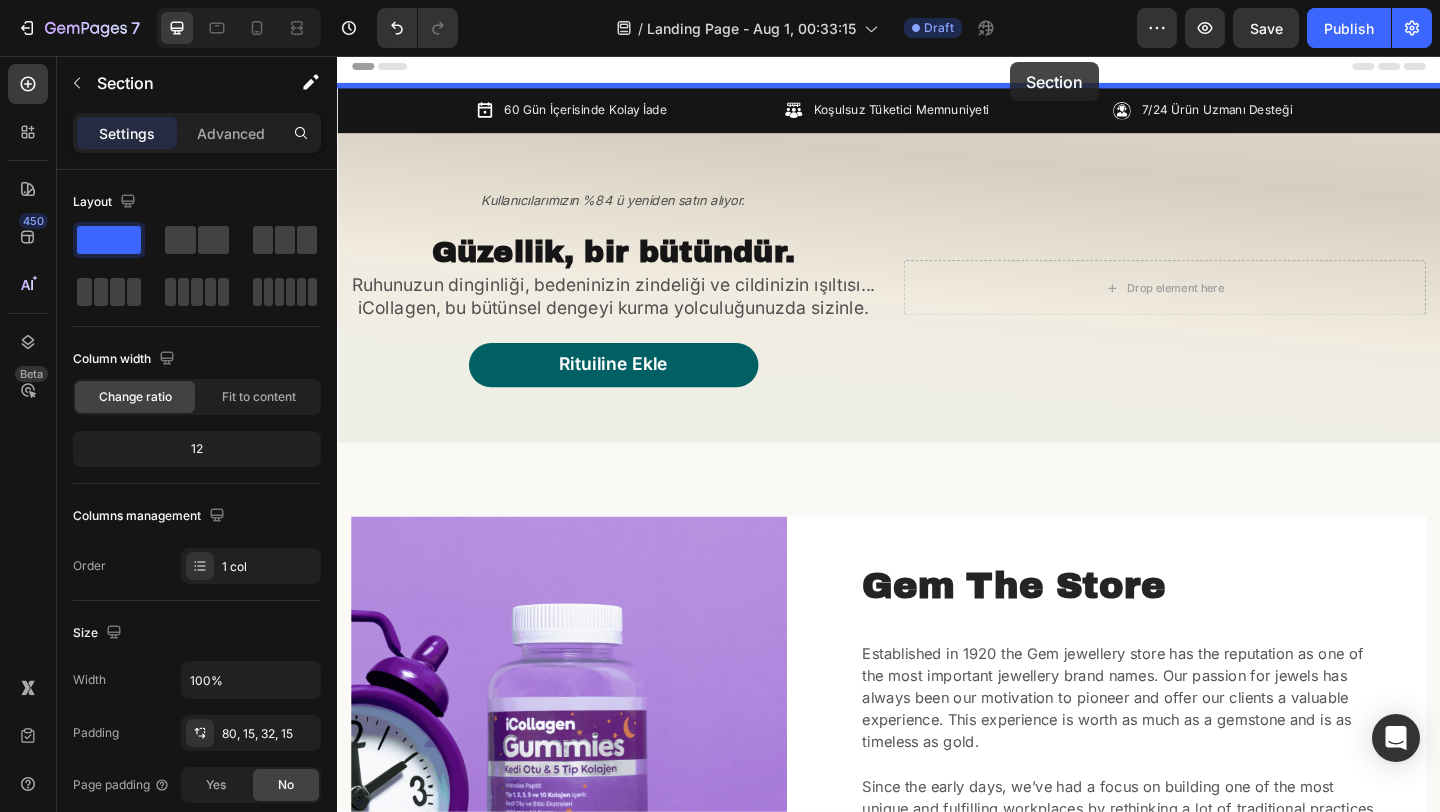 scroll, scrollTop: 0, scrollLeft: 0, axis: both 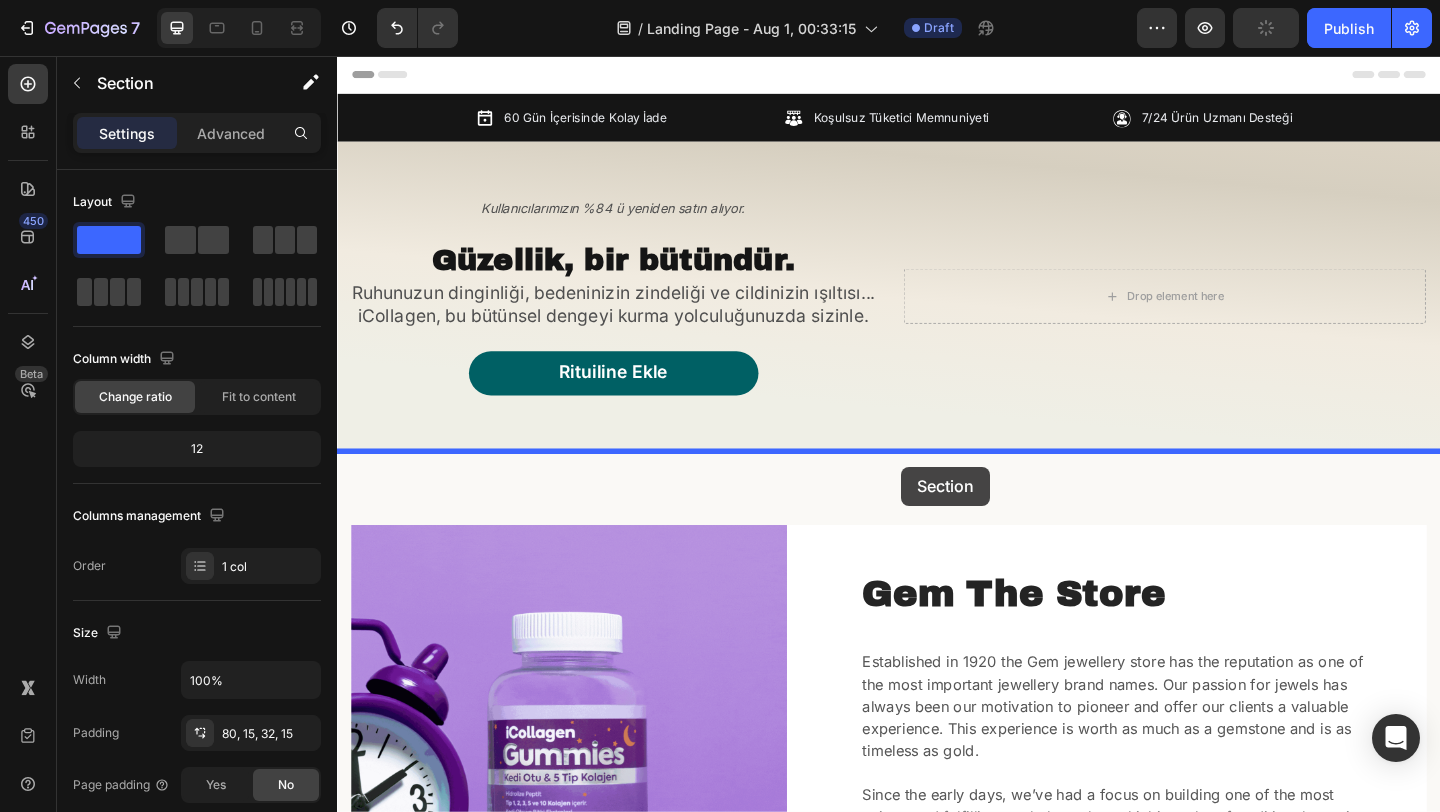 drag, startPoint x: 1169, startPoint y: 607, endPoint x: 951, endPoint y: 502, distance: 241.96901 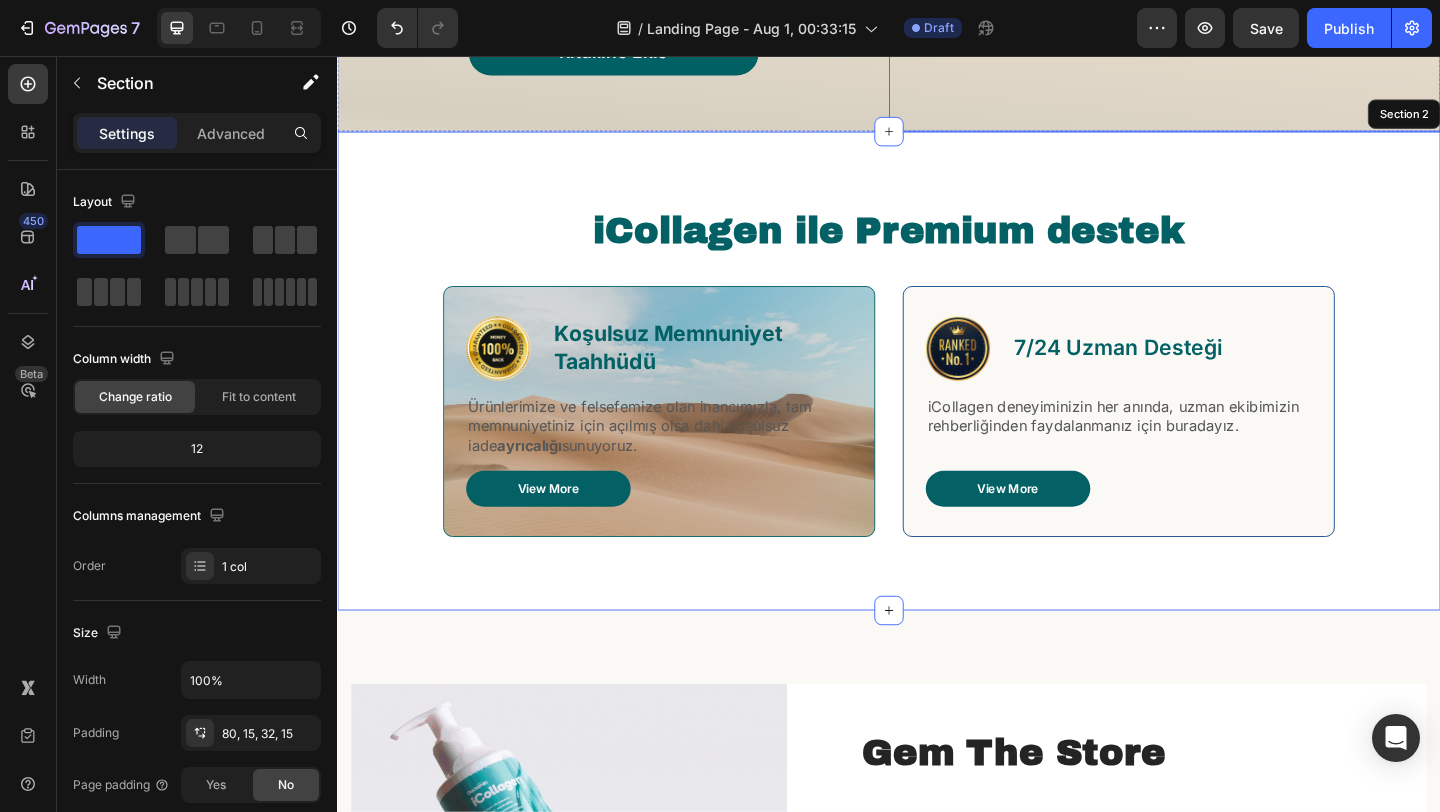 scroll, scrollTop: 380, scrollLeft: 0, axis: vertical 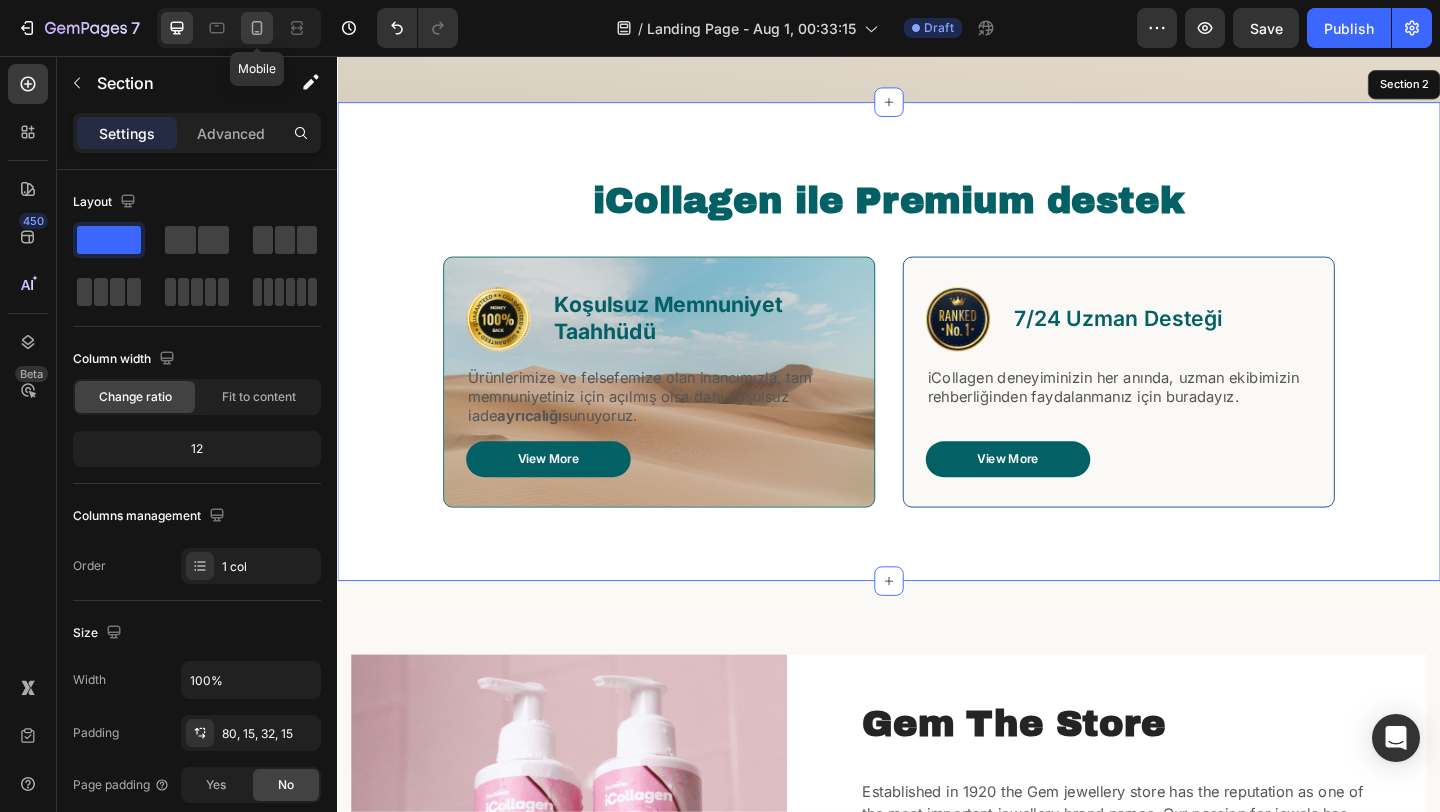 click 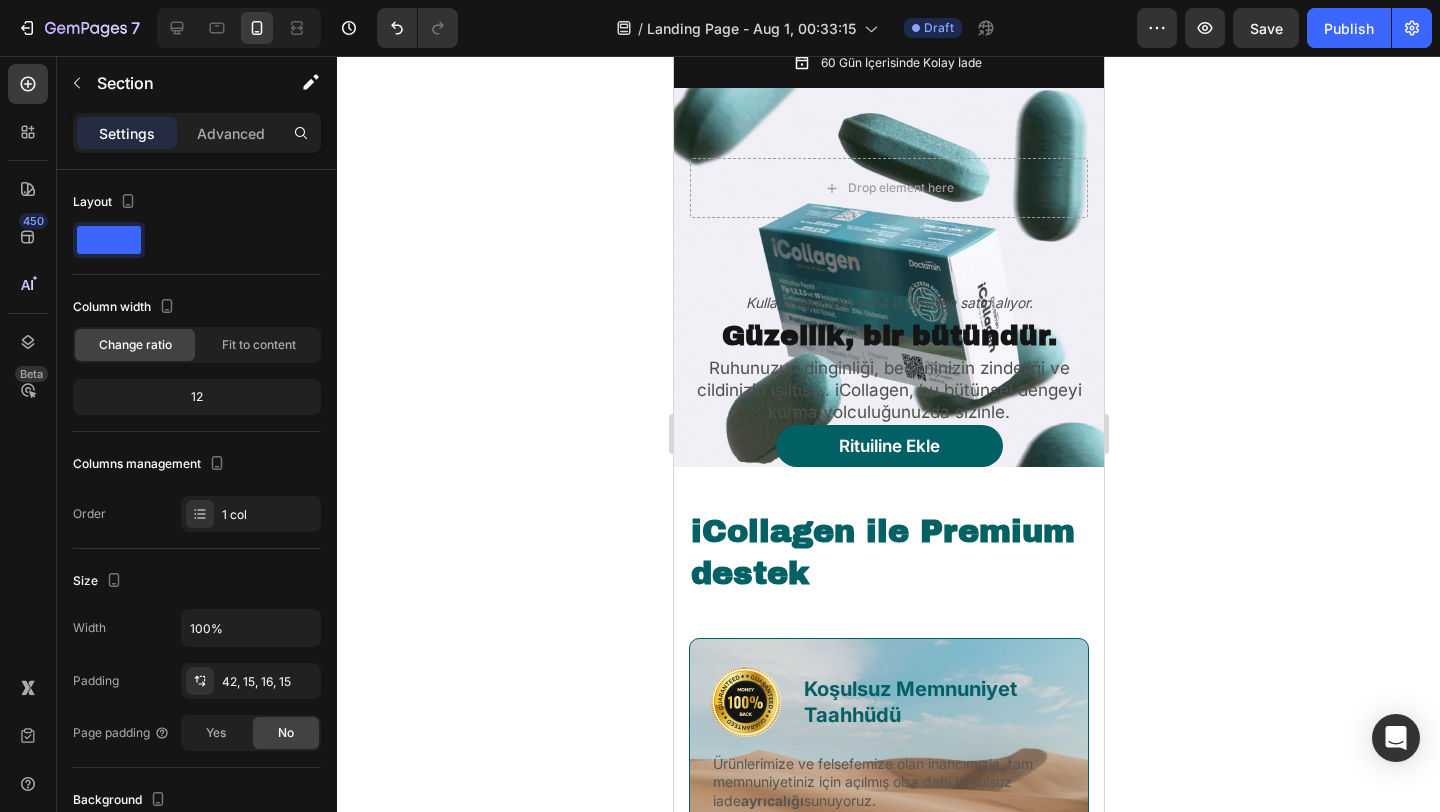 scroll, scrollTop: 0, scrollLeft: 0, axis: both 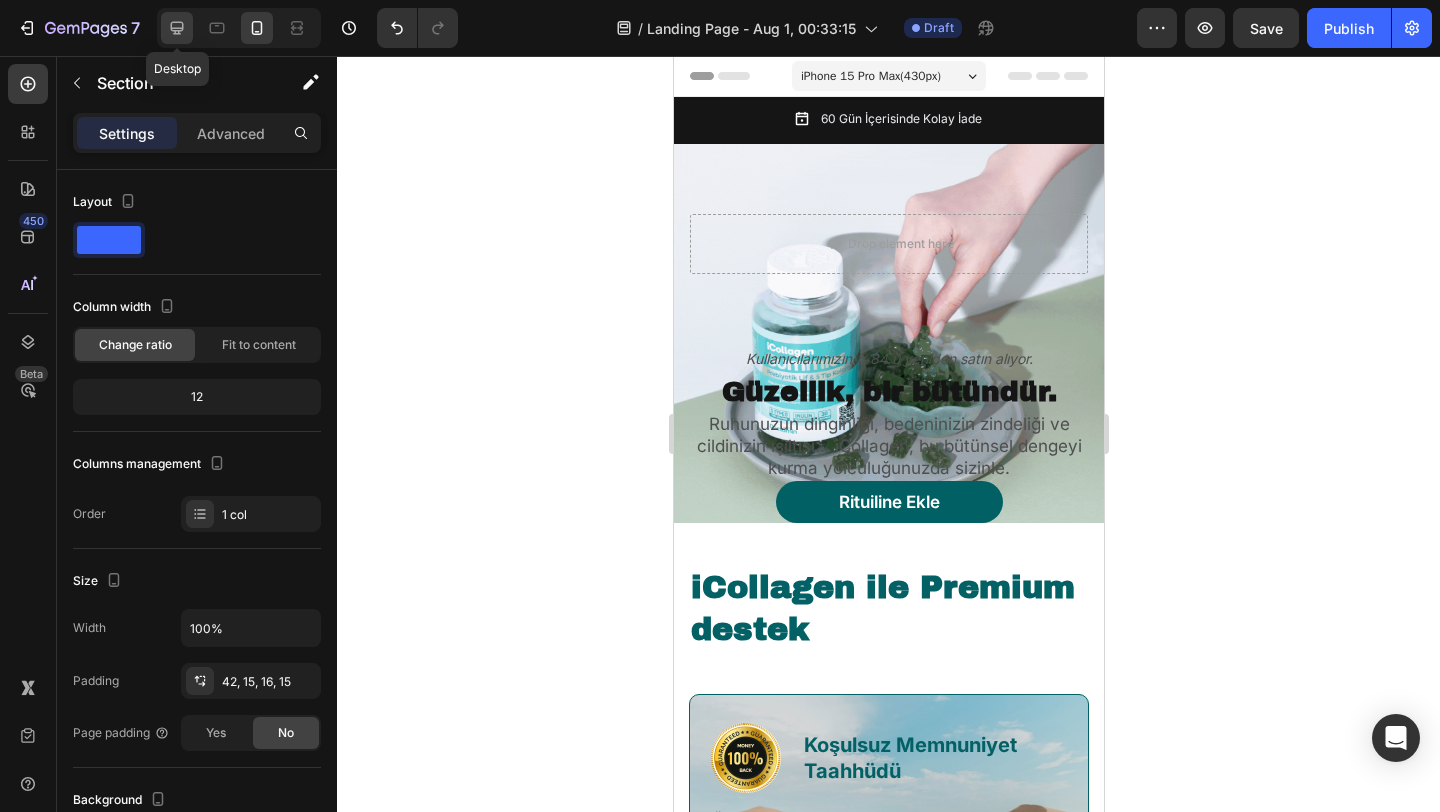 click 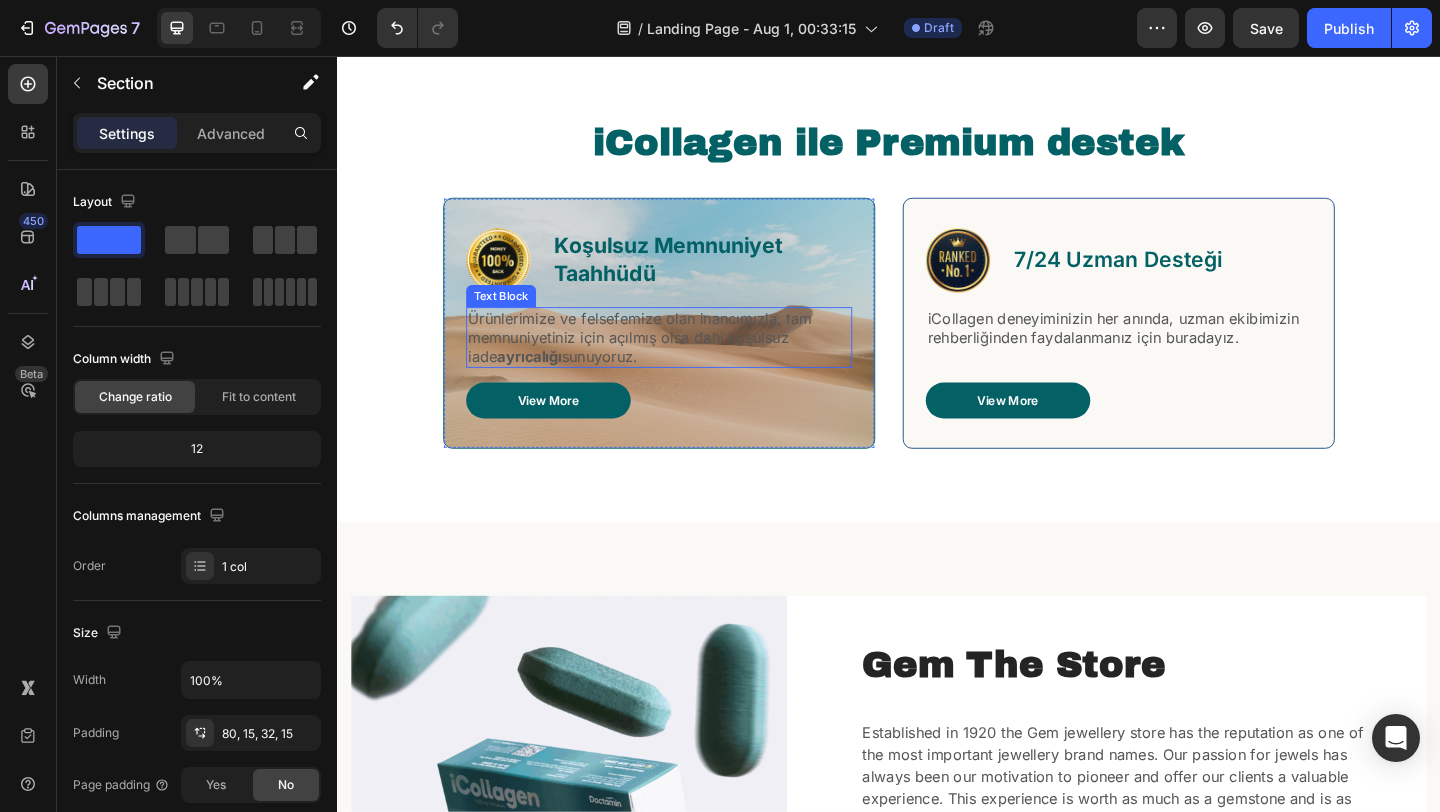 scroll, scrollTop: 0, scrollLeft: 0, axis: both 